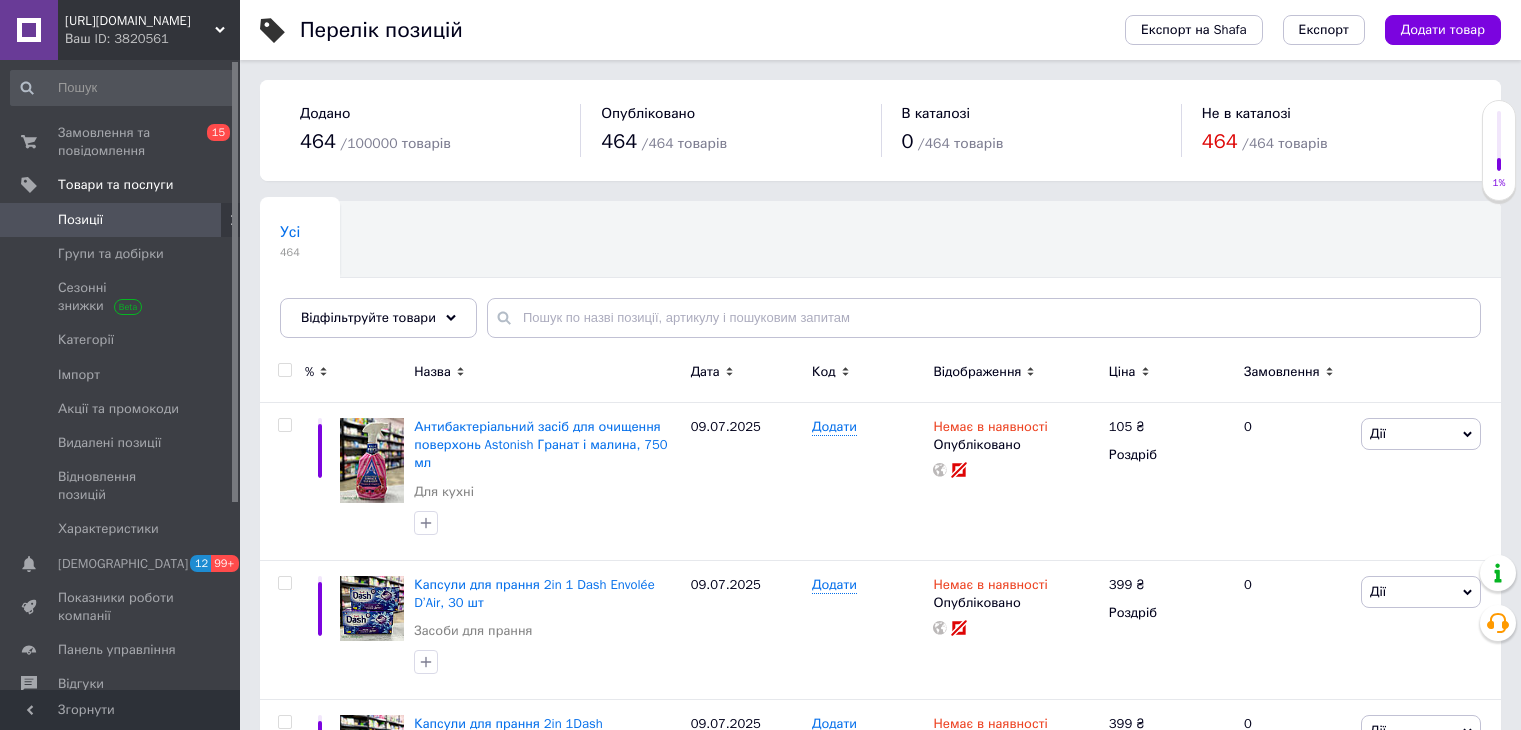 scroll, scrollTop: 0, scrollLeft: 0, axis: both 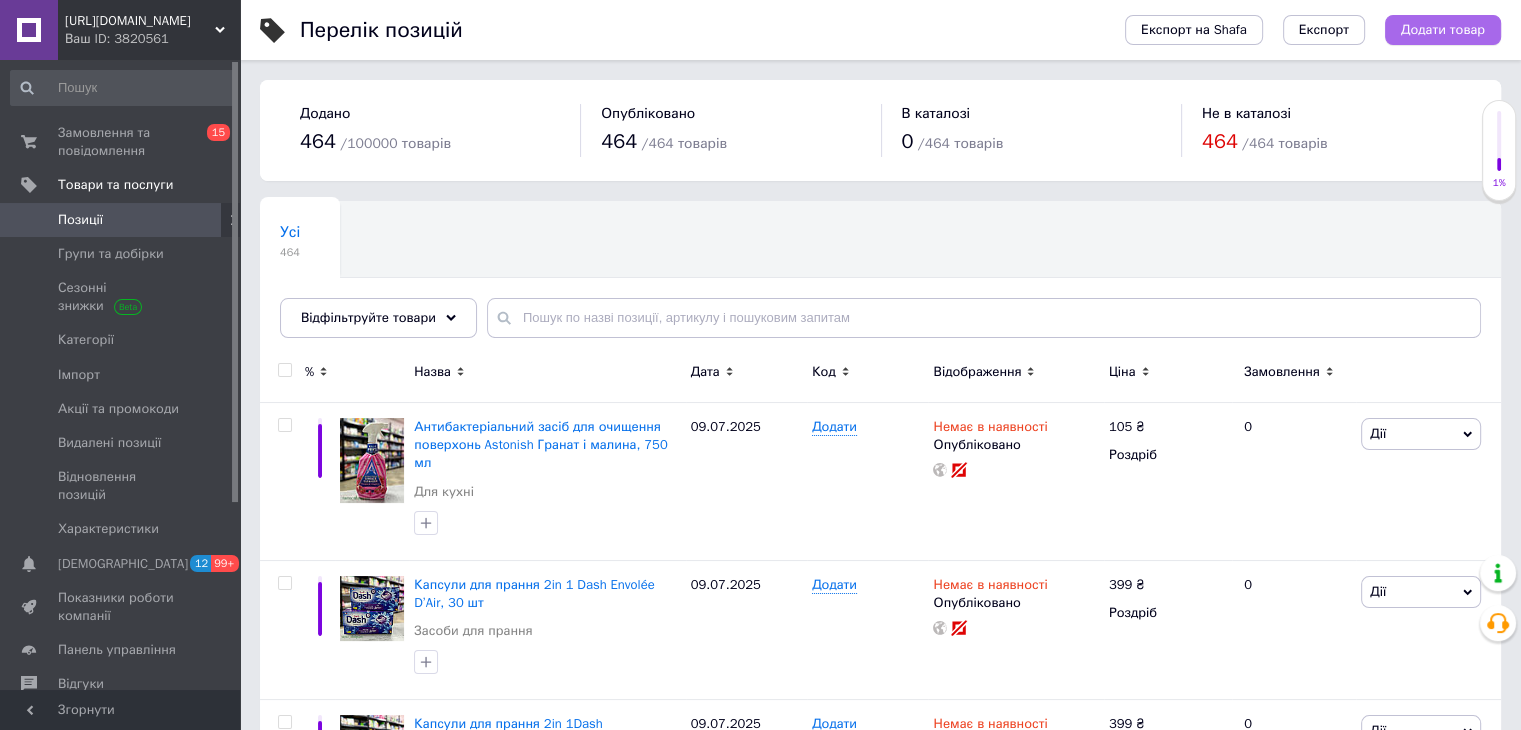 click on "Додати товар" at bounding box center [1443, 30] 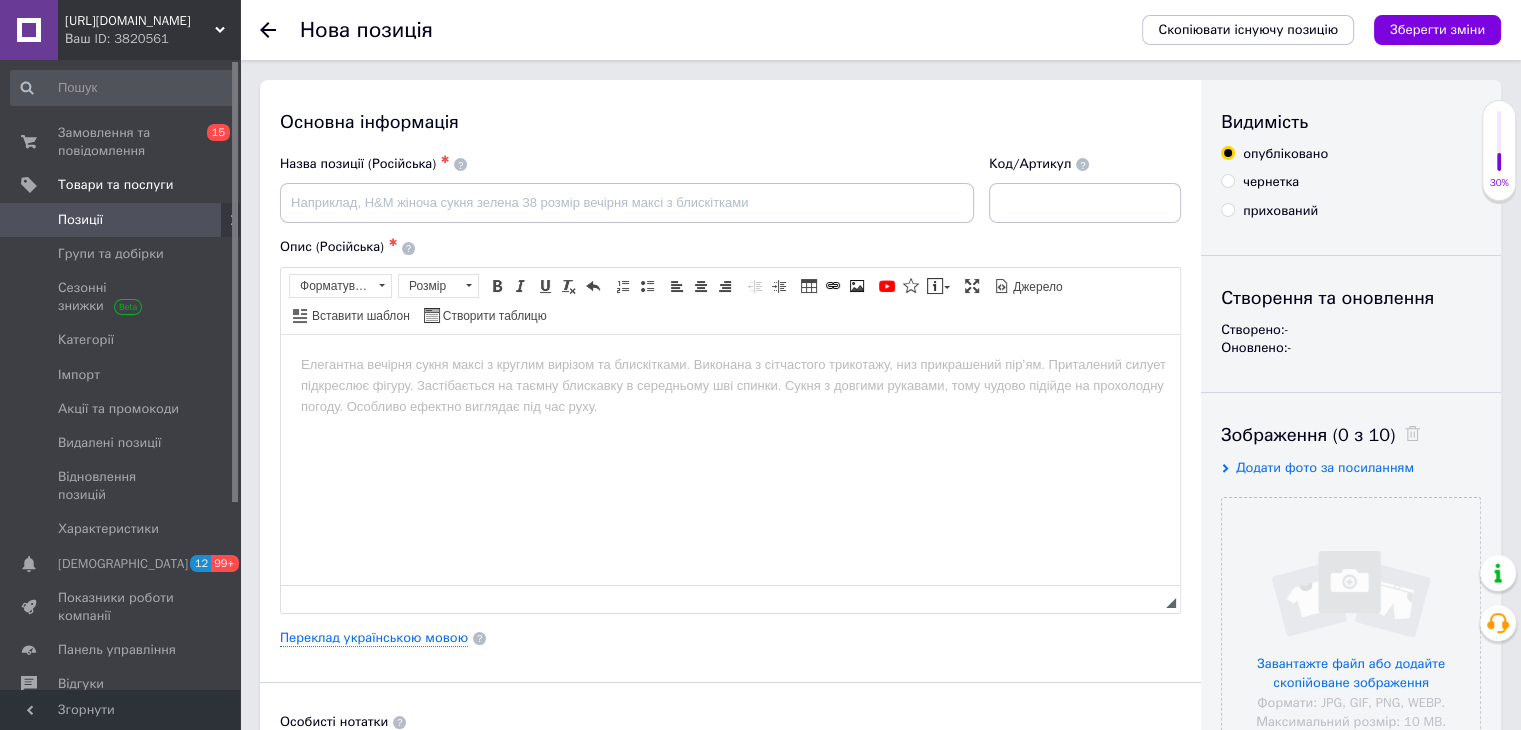 scroll, scrollTop: 0, scrollLeft: 0, axis: both 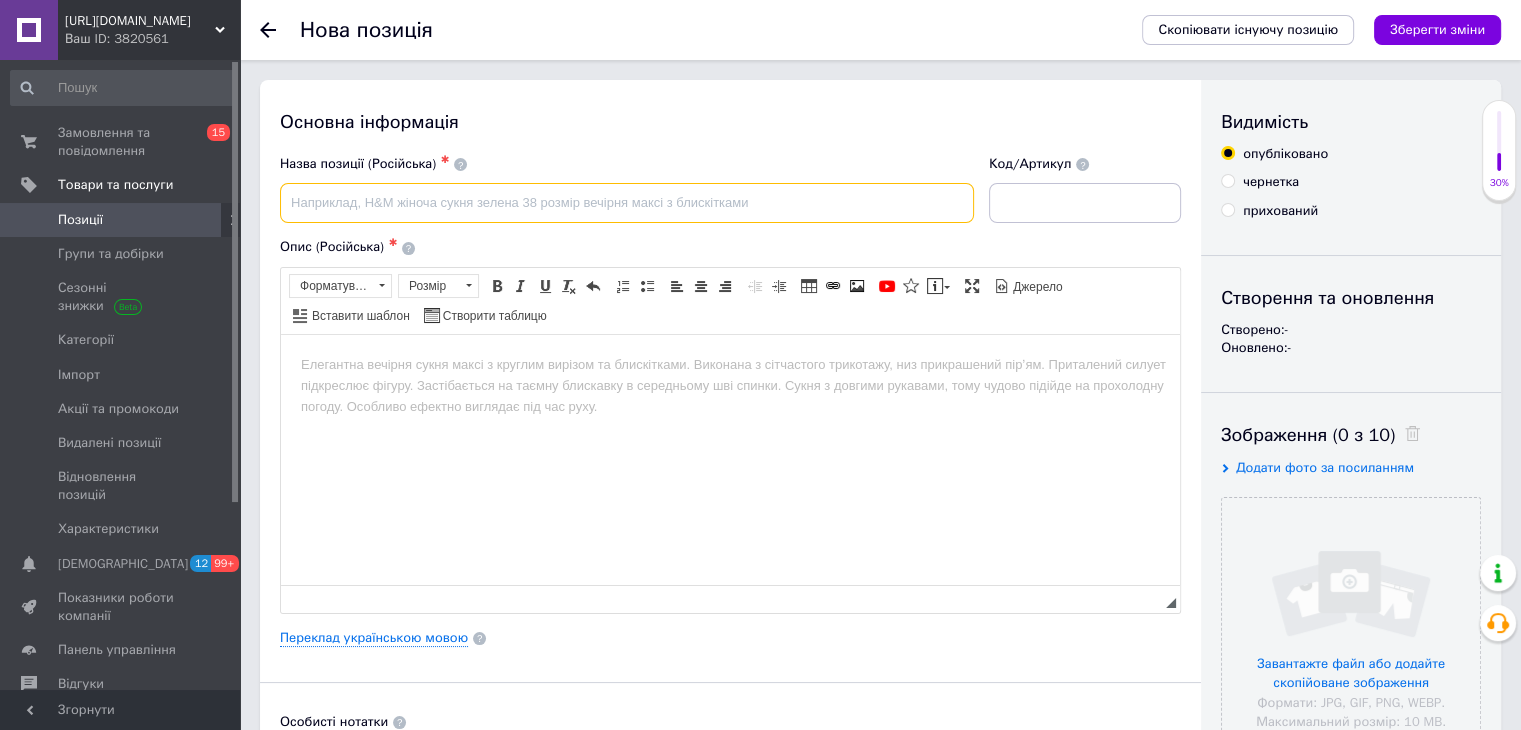 click at bounding box center [627, 203] 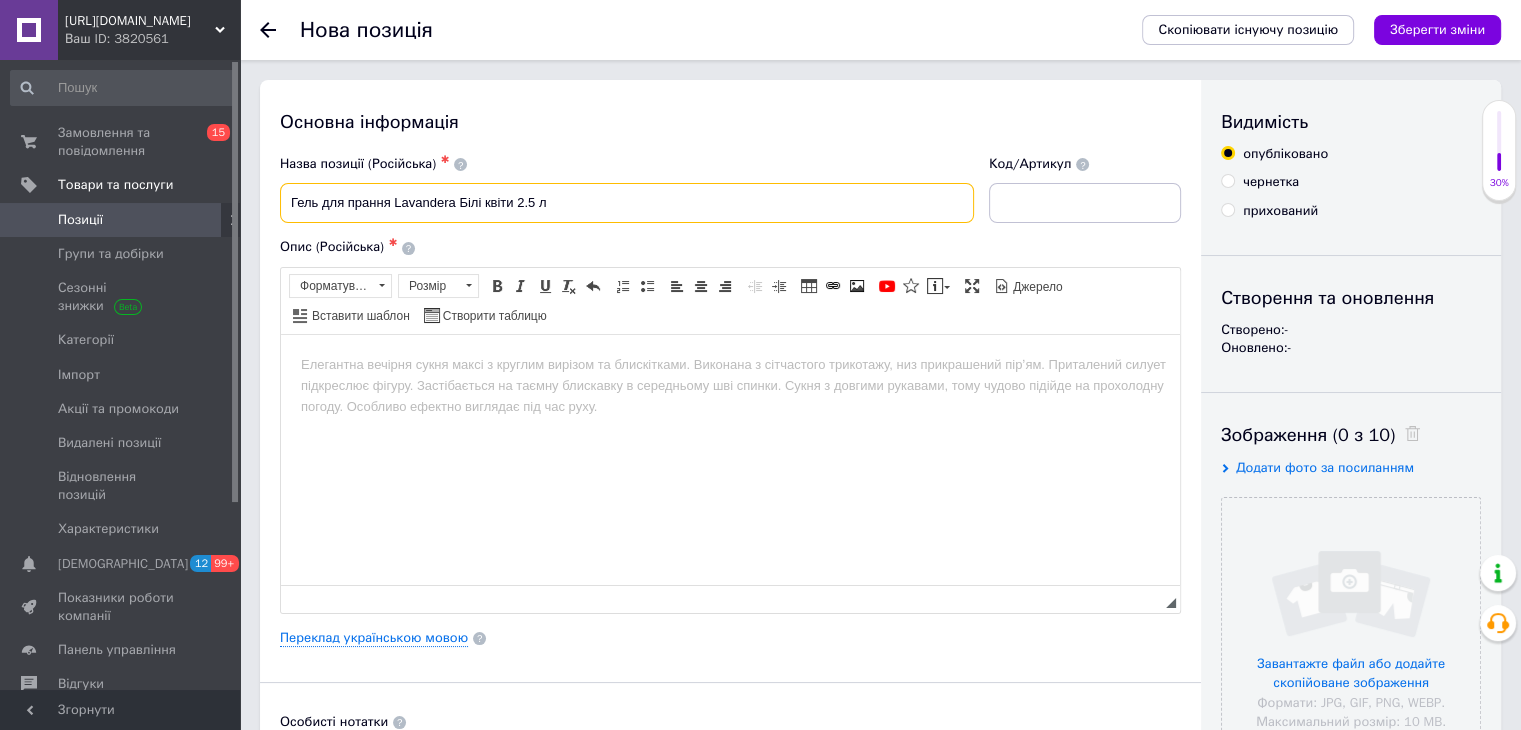 click on "Гель для прання Lavandera Білі квіти 2.5 л" at bounding box center (627, 203) 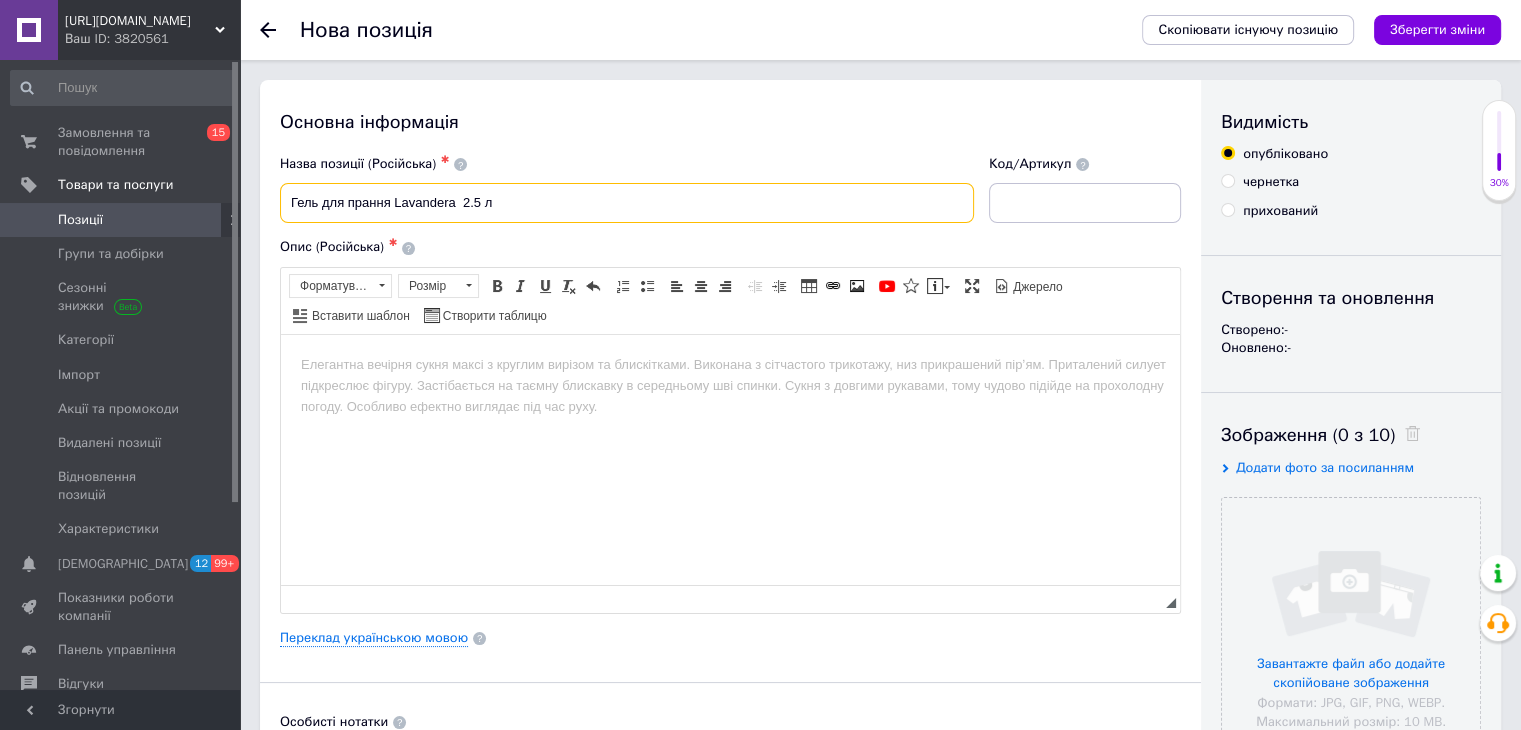 paste on "весняна есенція" 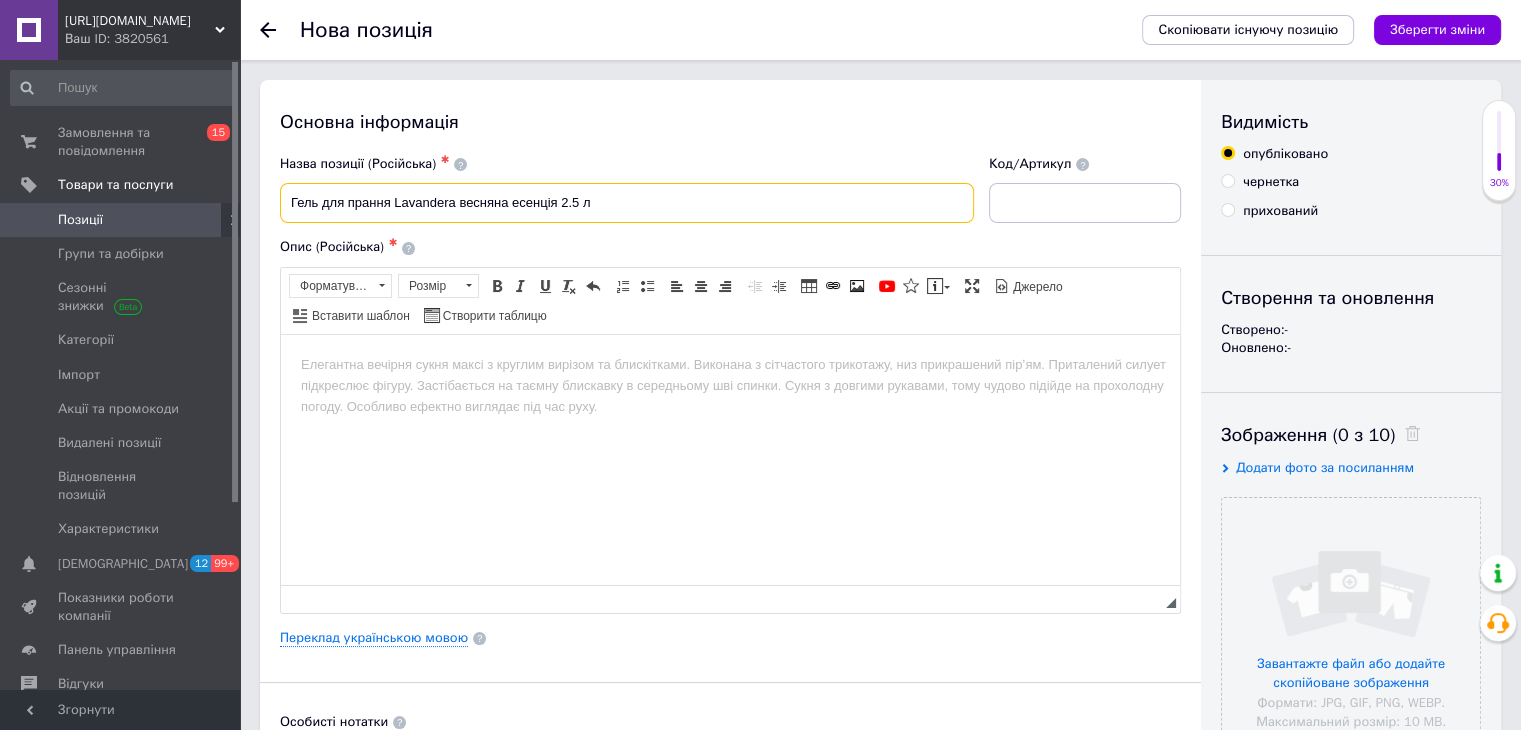 click on "Гель для прання Lavandera весняна есенція 2.5 л" at bounding box center [627, 203] 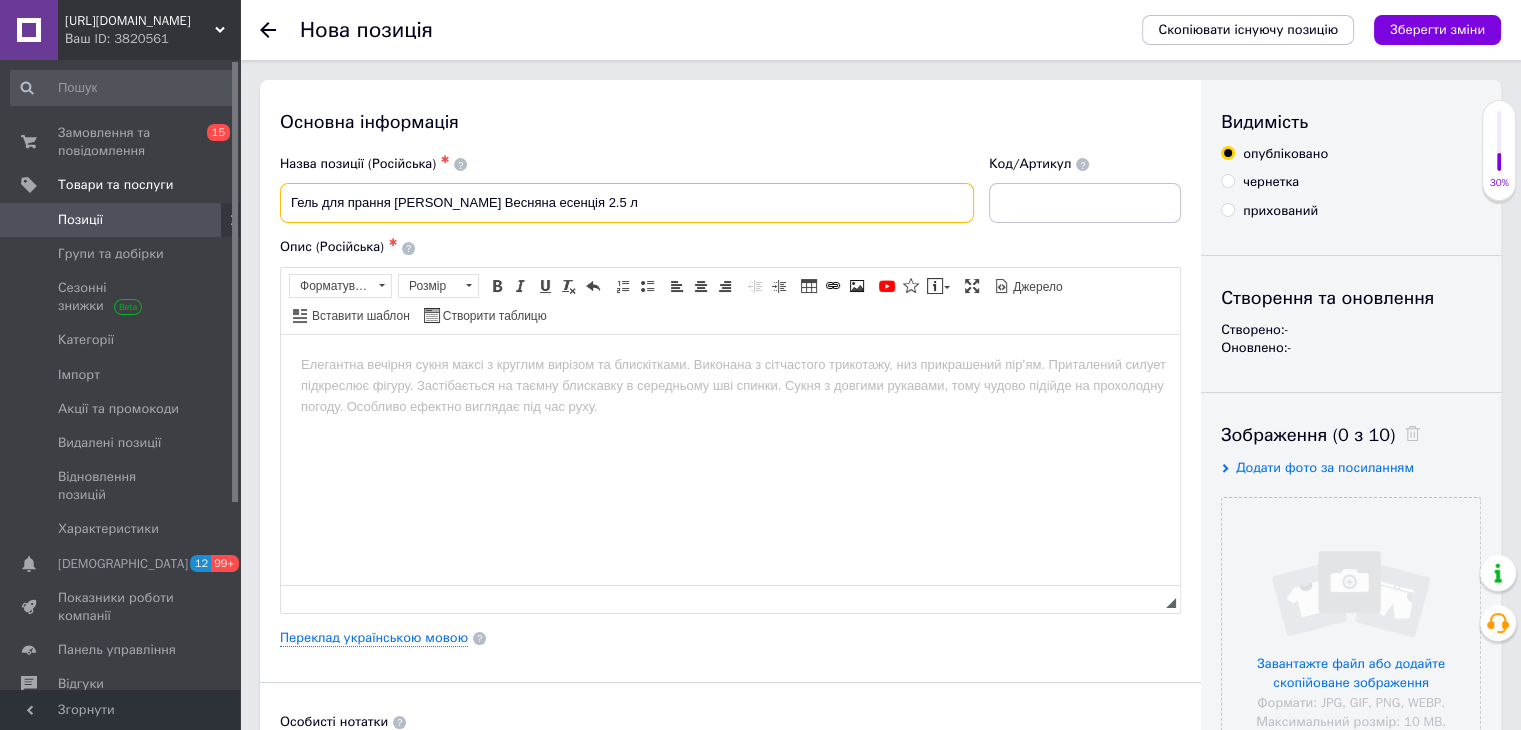 click on "Гель для прання [PERSON_NAME] Весняна есенція 2.5 л" at bounding box center (627, 203) 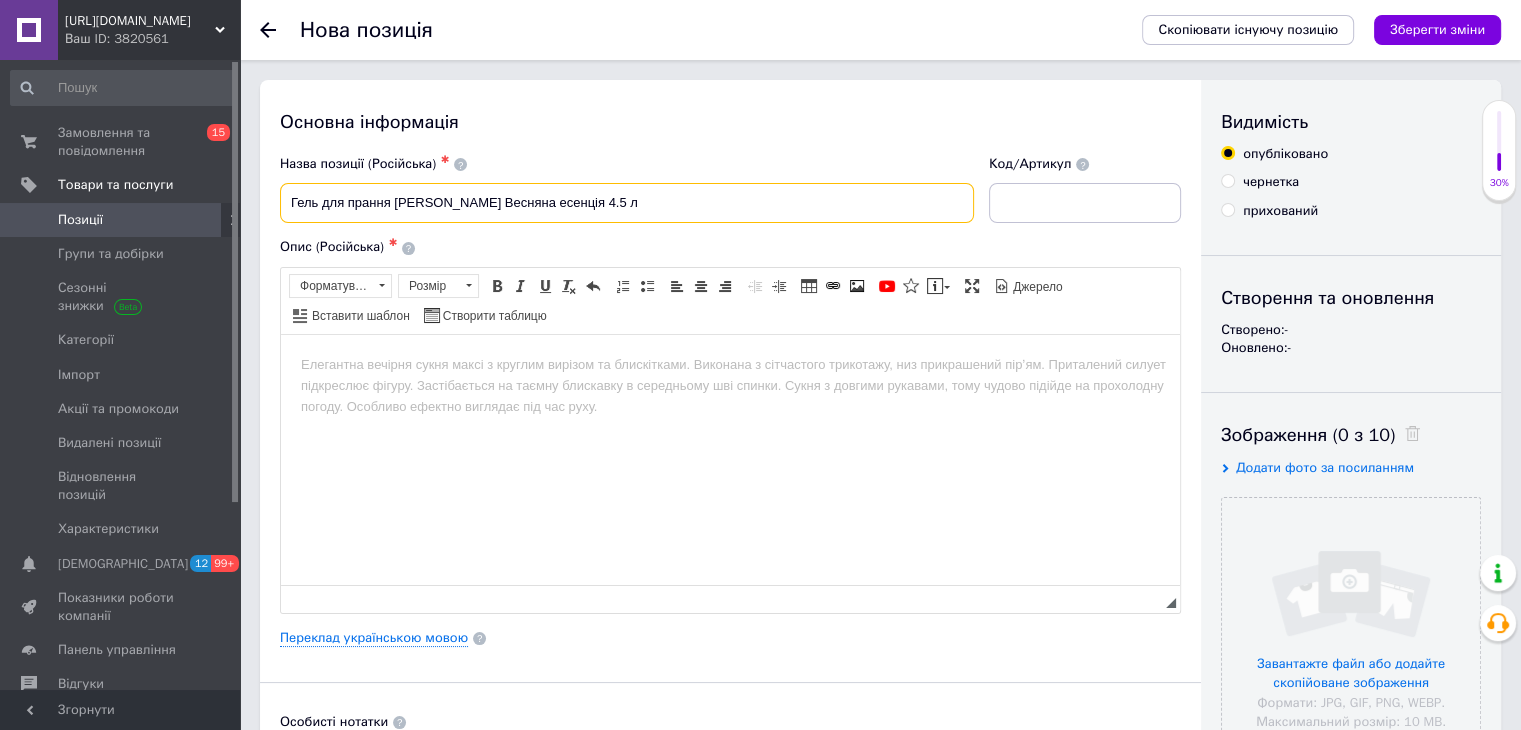 click on "Гель для прання [PERSON_NAME] Весняна есенція 4.5 л" at bounding box center (627, 203) 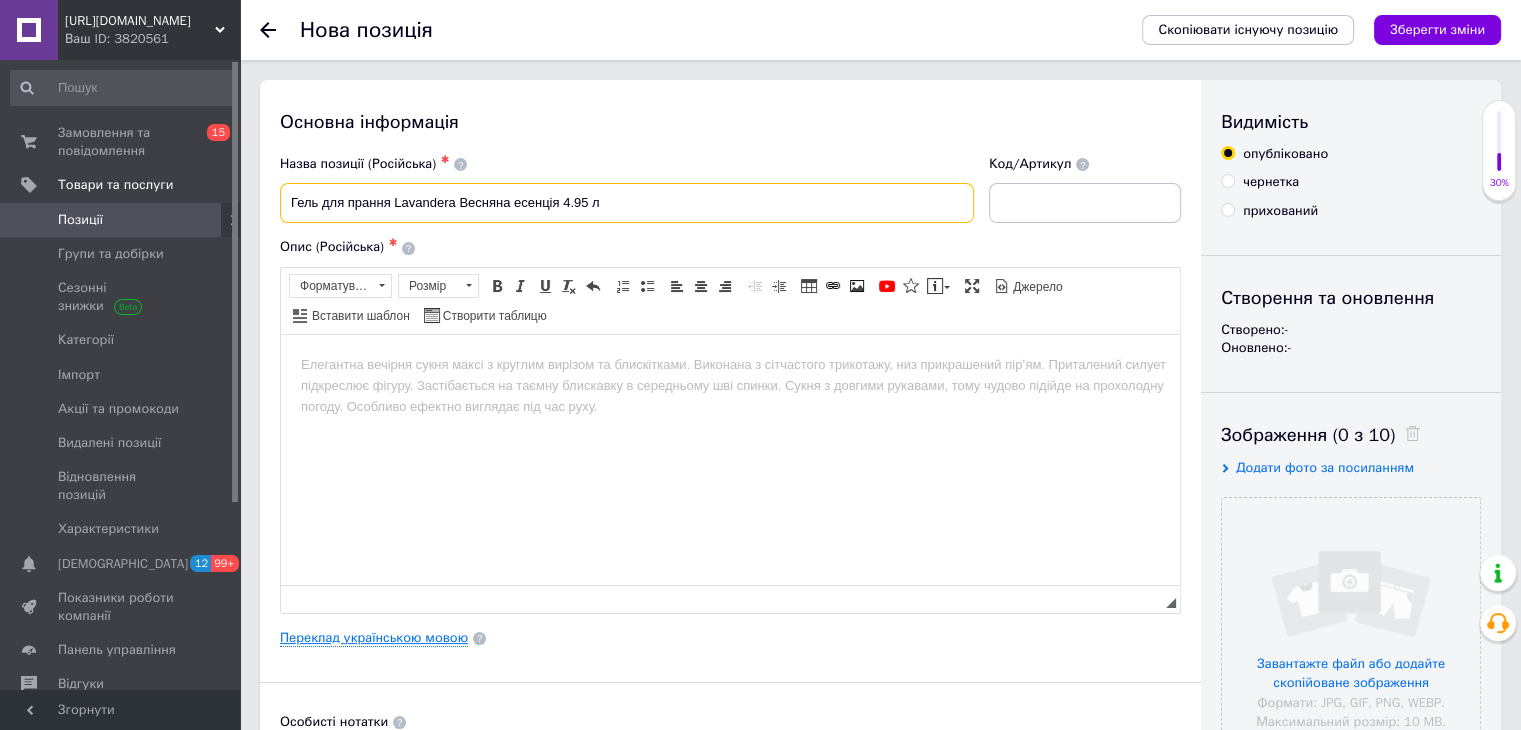 type on "Гель для прання Lavandera Весняна есенція 4.95 л" 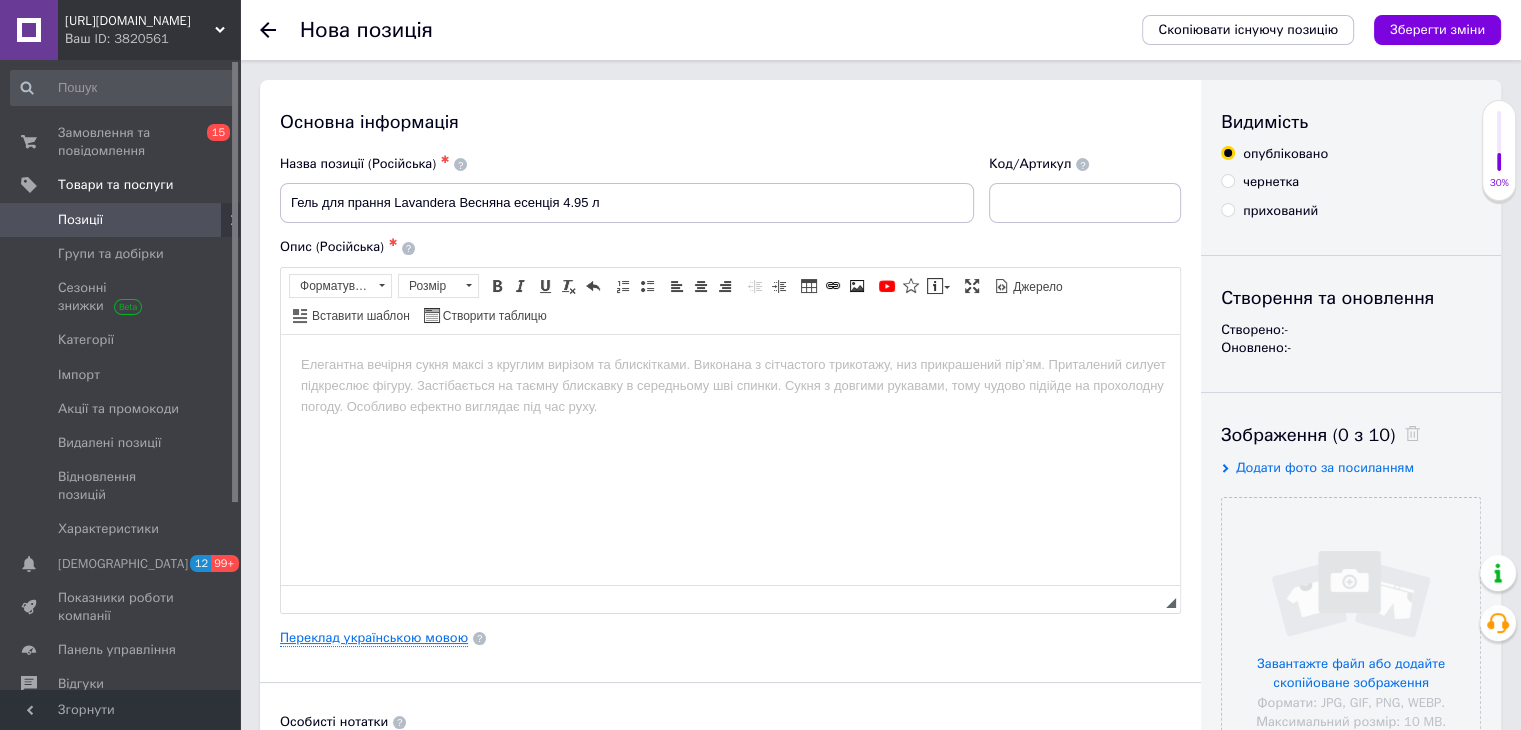 click on "Переклад українською мовою" at bounding box center (374, 638) 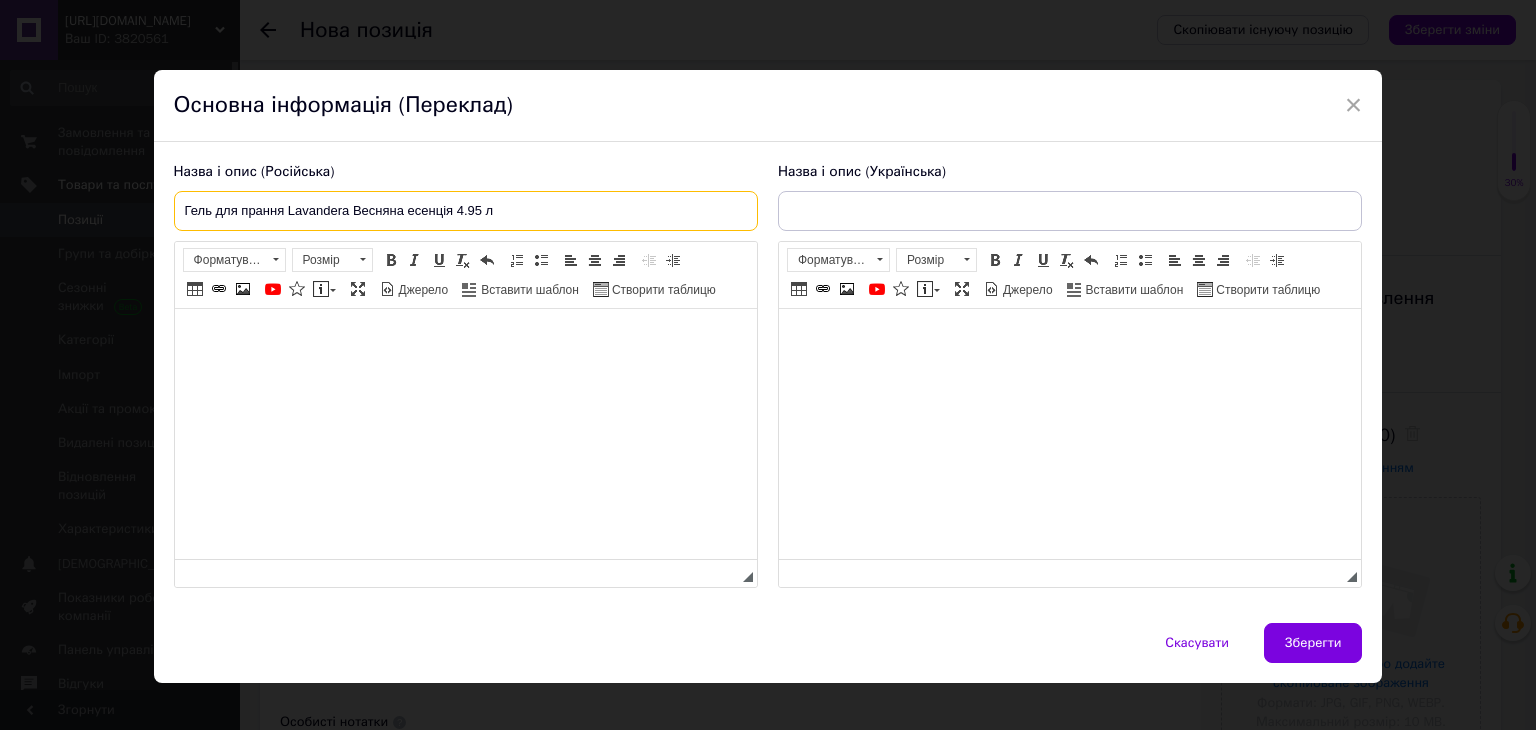 drag, startPoint x: 180, startPoint y: 205, endPoint x: 556, endPoint y: 181, distance: 376.76517 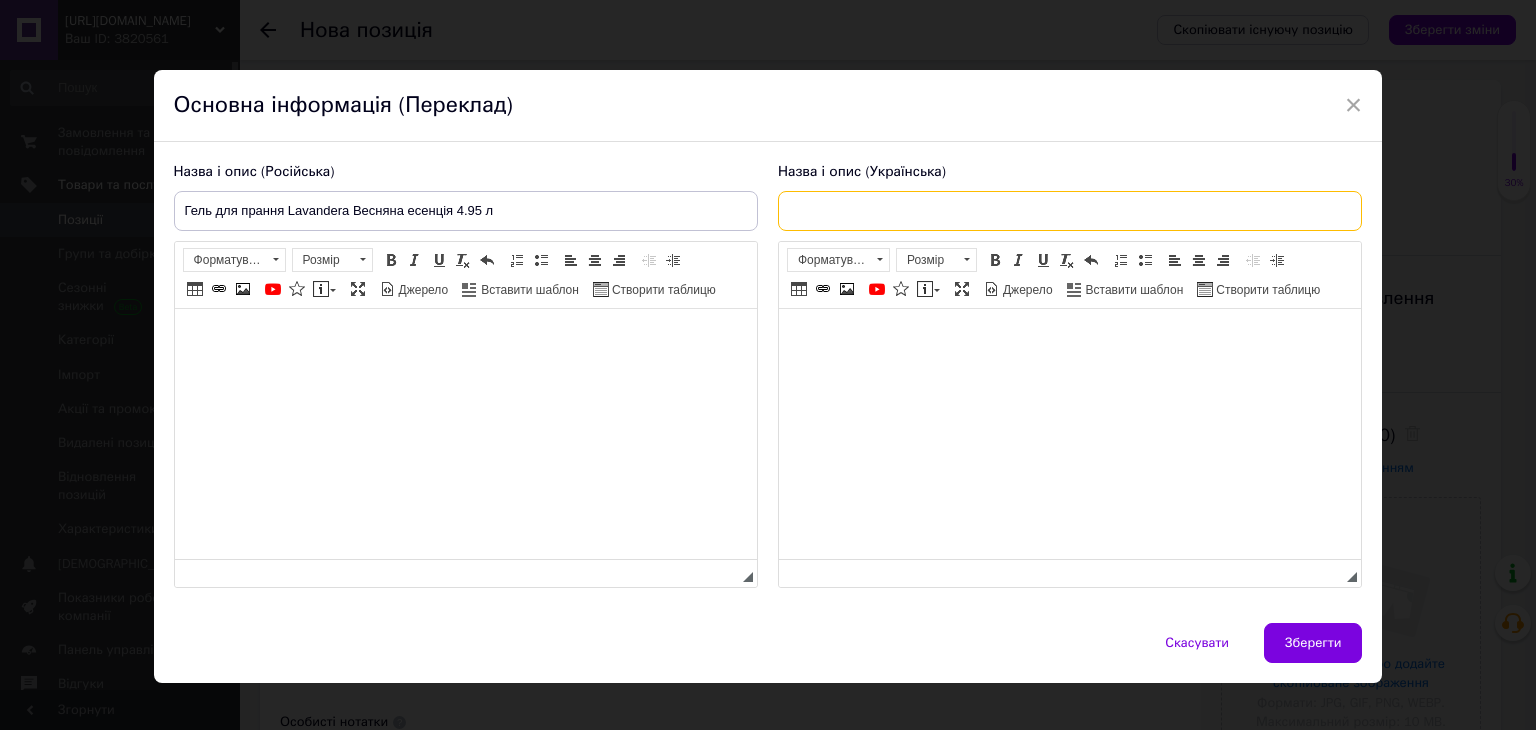 click at bounding box center [1070, 211] 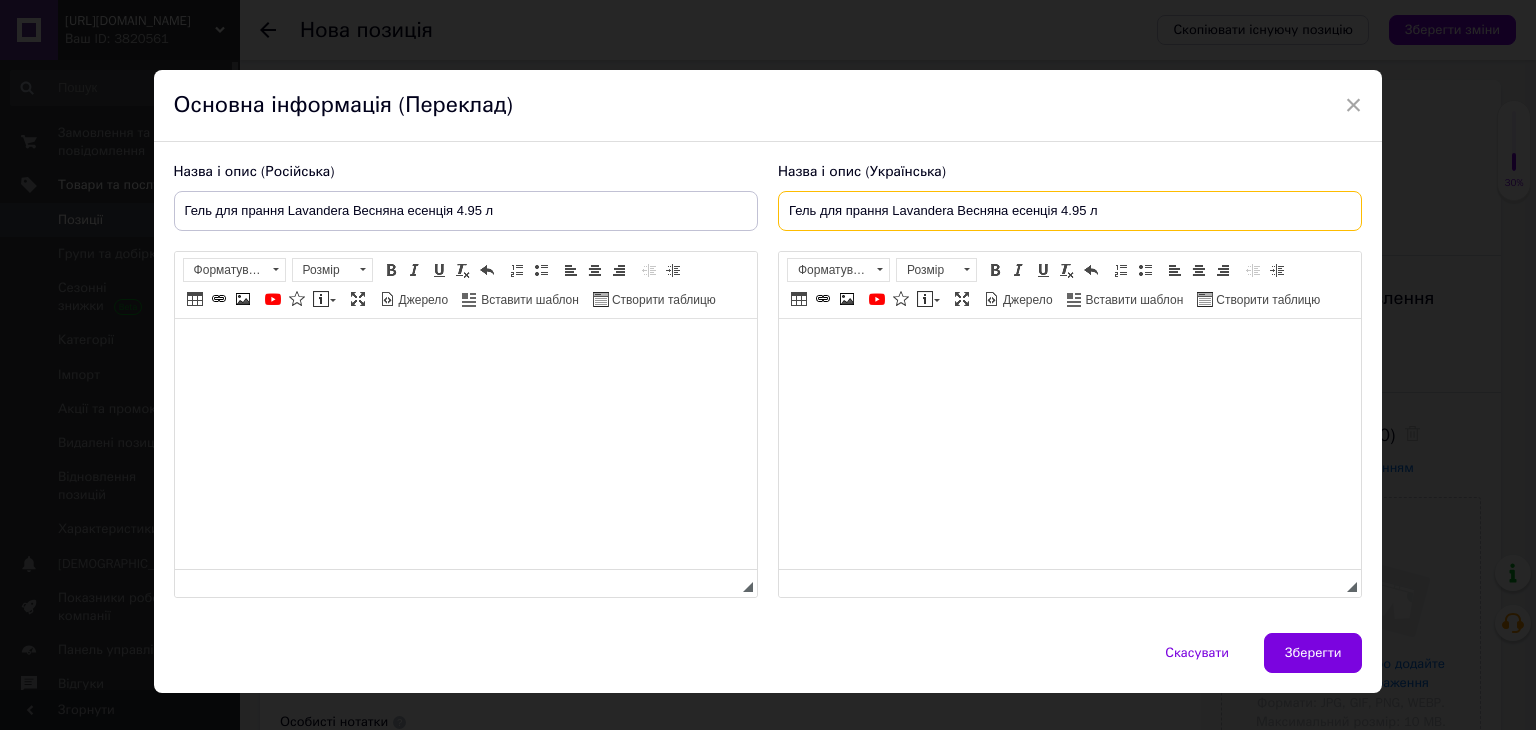type on "Гель для прання Lavandera Весняна есенція 4.95 л" 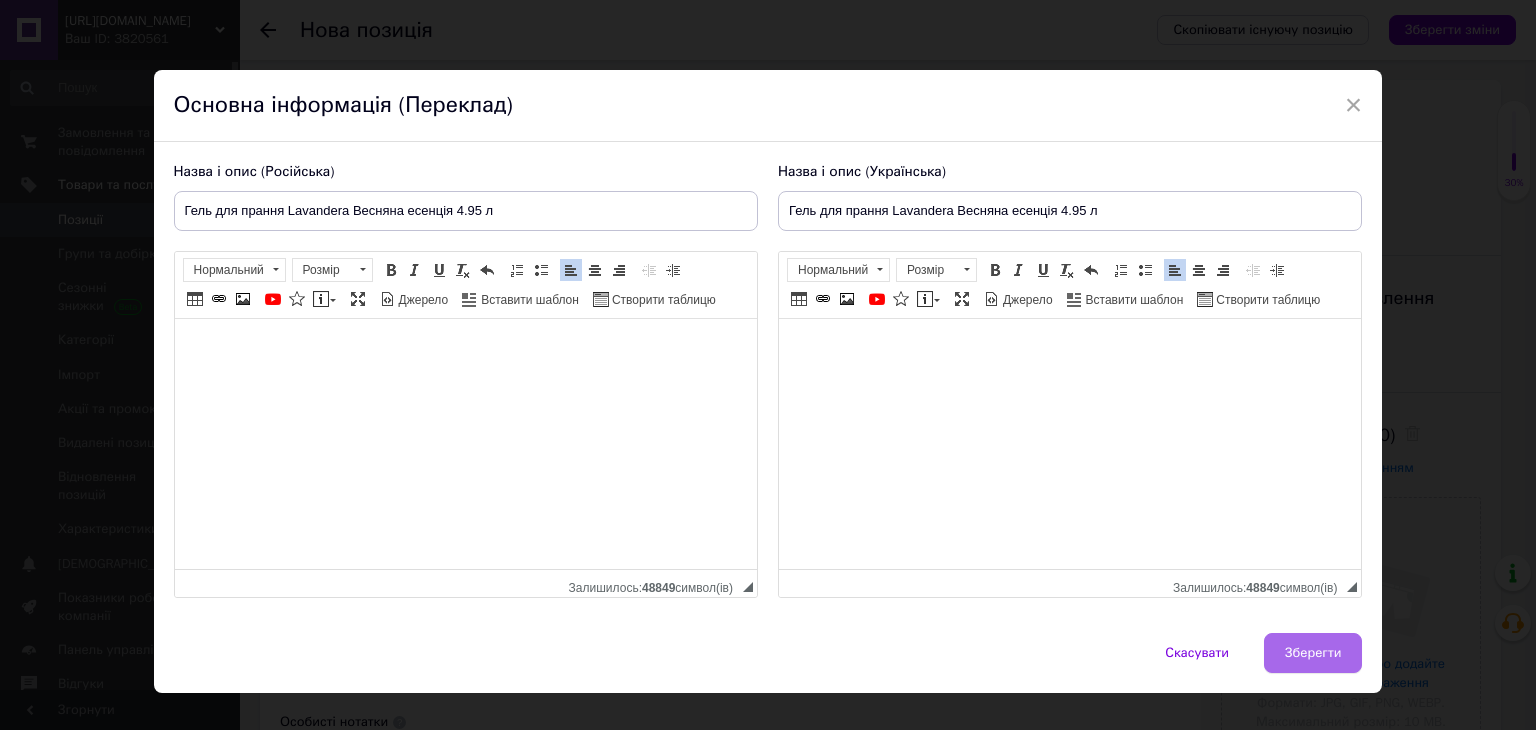 click on "Зберегти" at bounding box center [1313, 653] 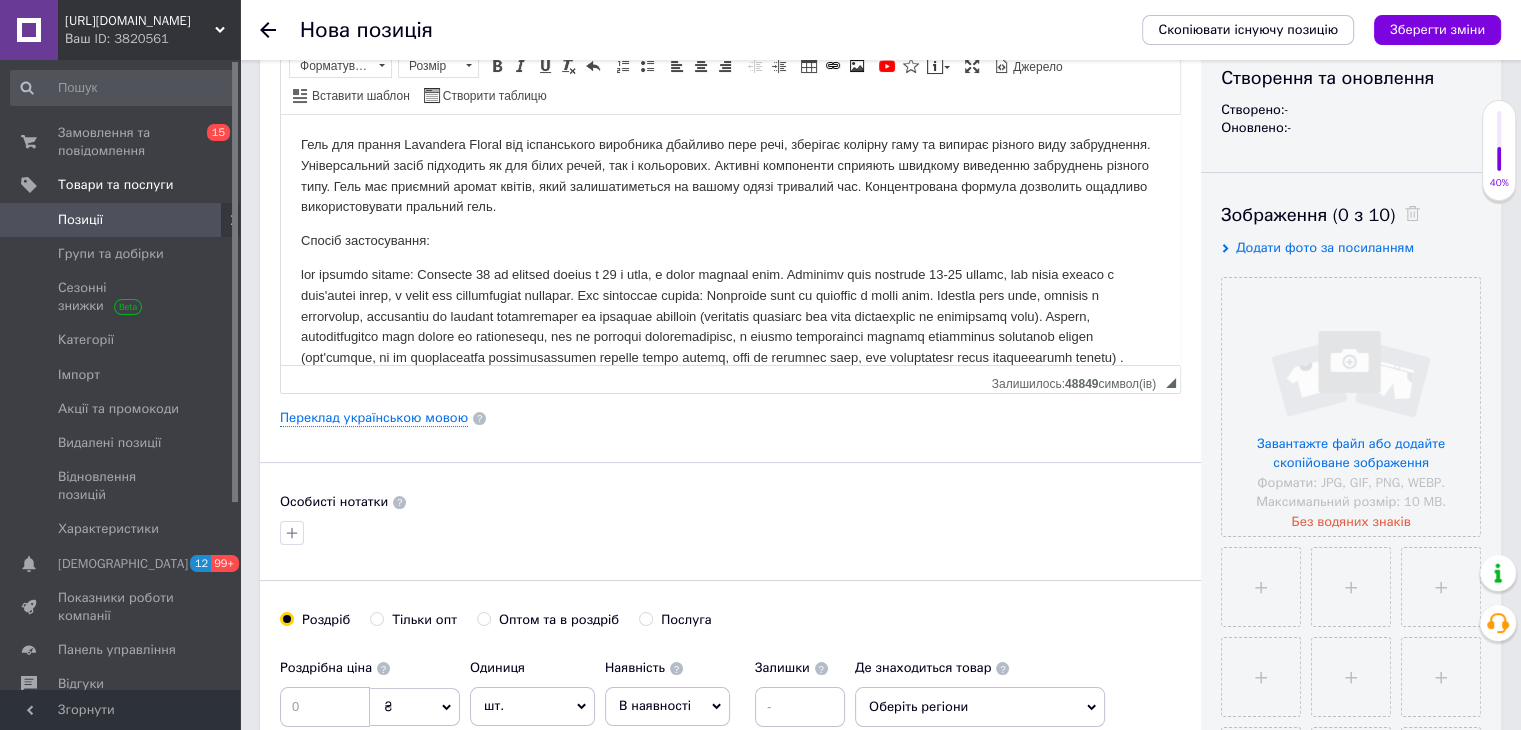 scroll, scrollTop: 286, scrollLeft: 0, axis: vertical 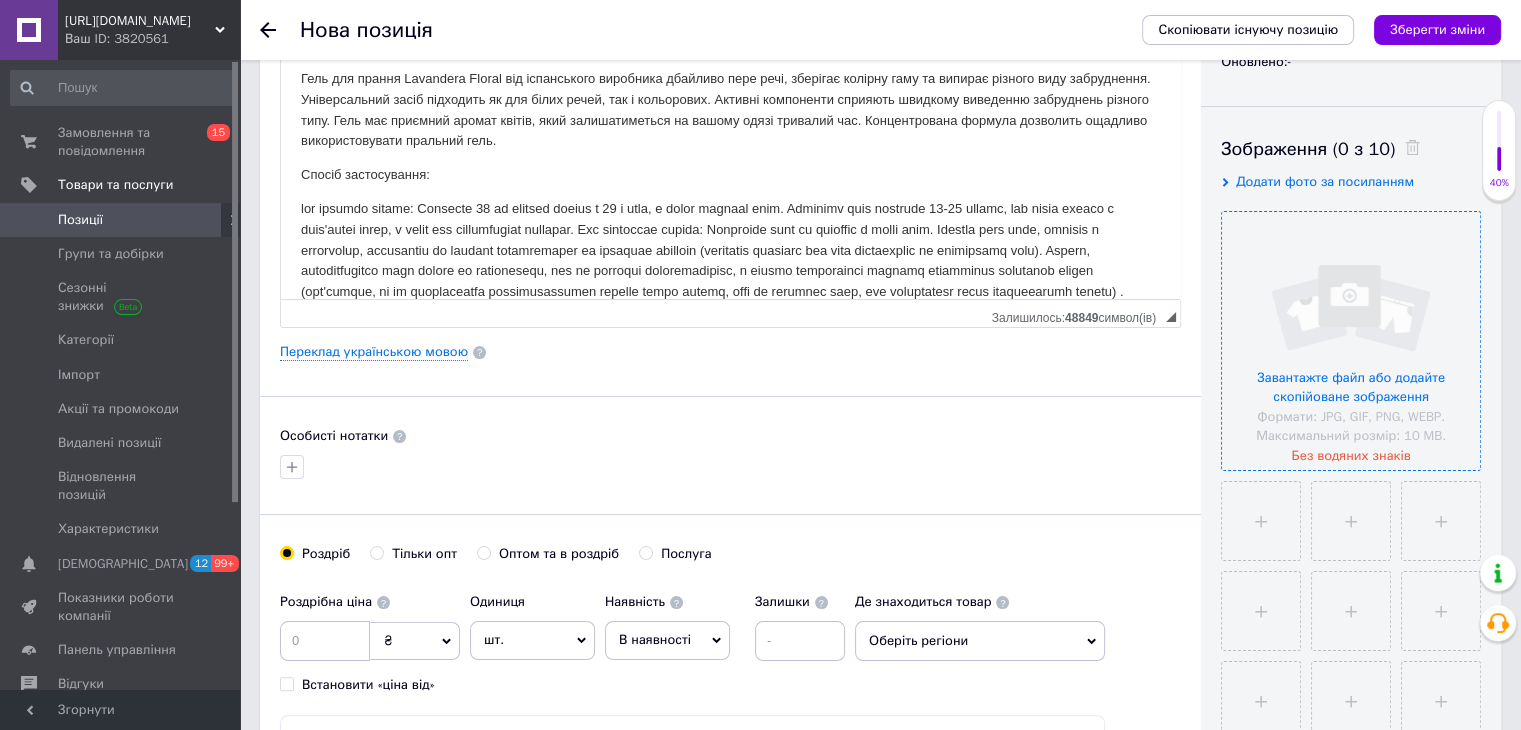 click at bounding box center (1351, 341) 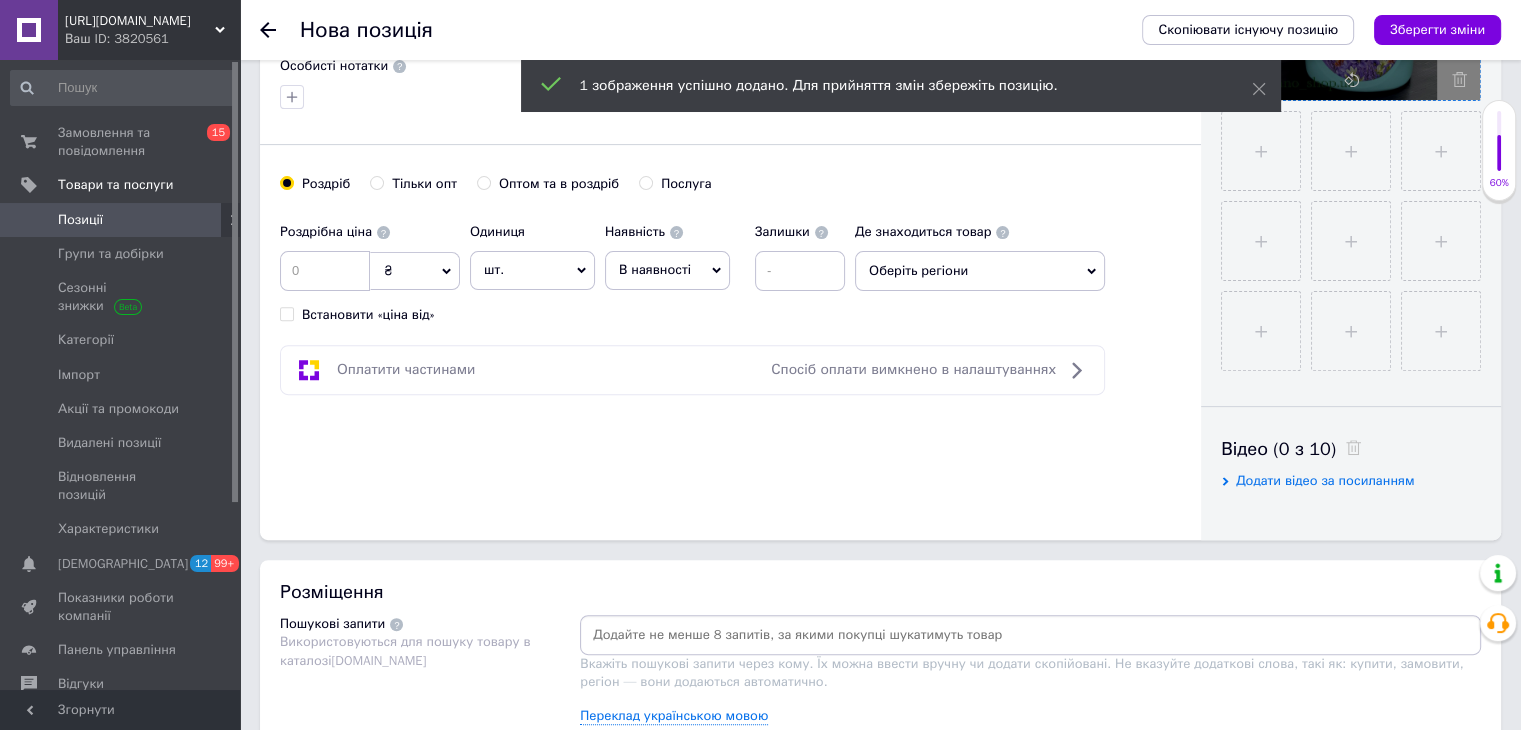 scroll, scrollTop: 659, scrollLeft: 0, axis: vertical 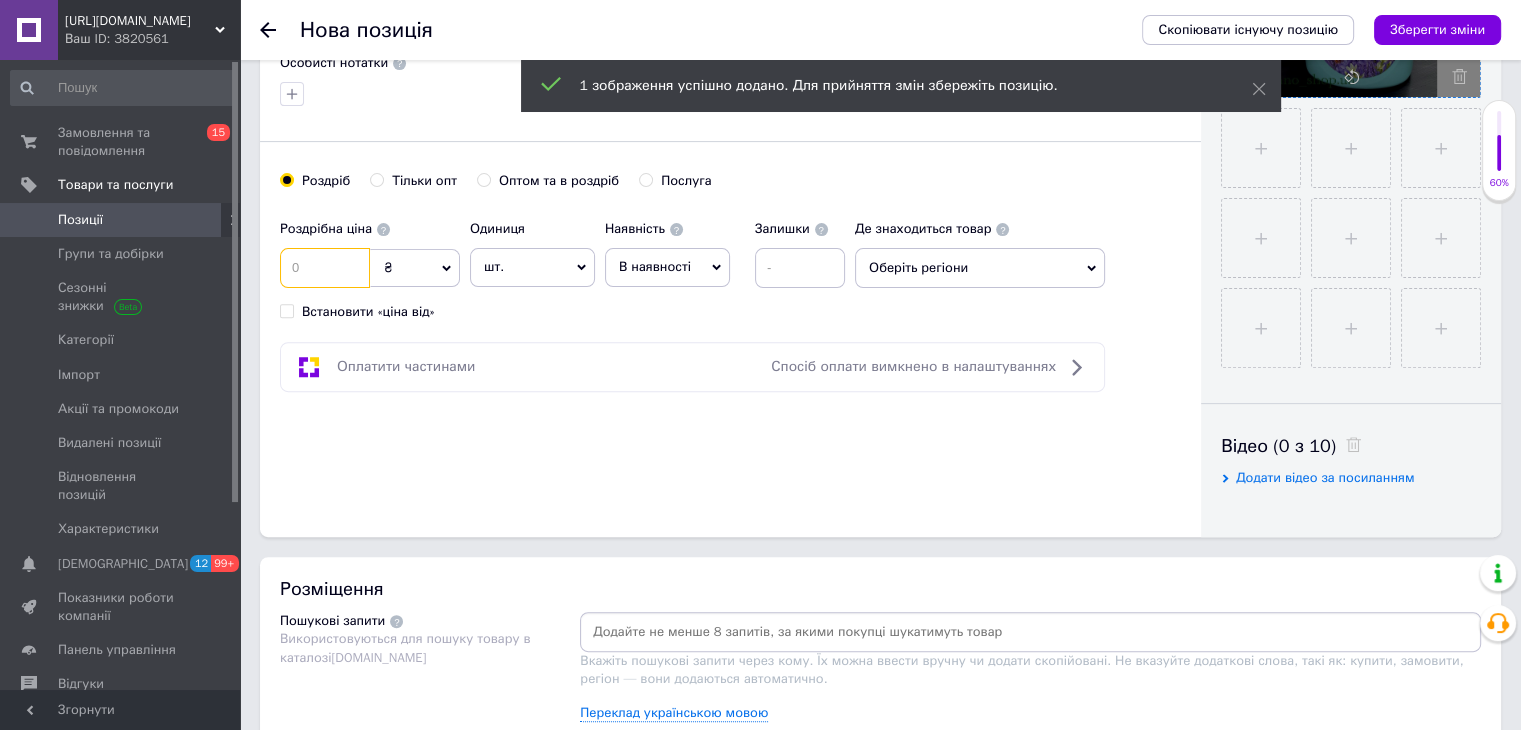 click at bounding box center (325, 268) 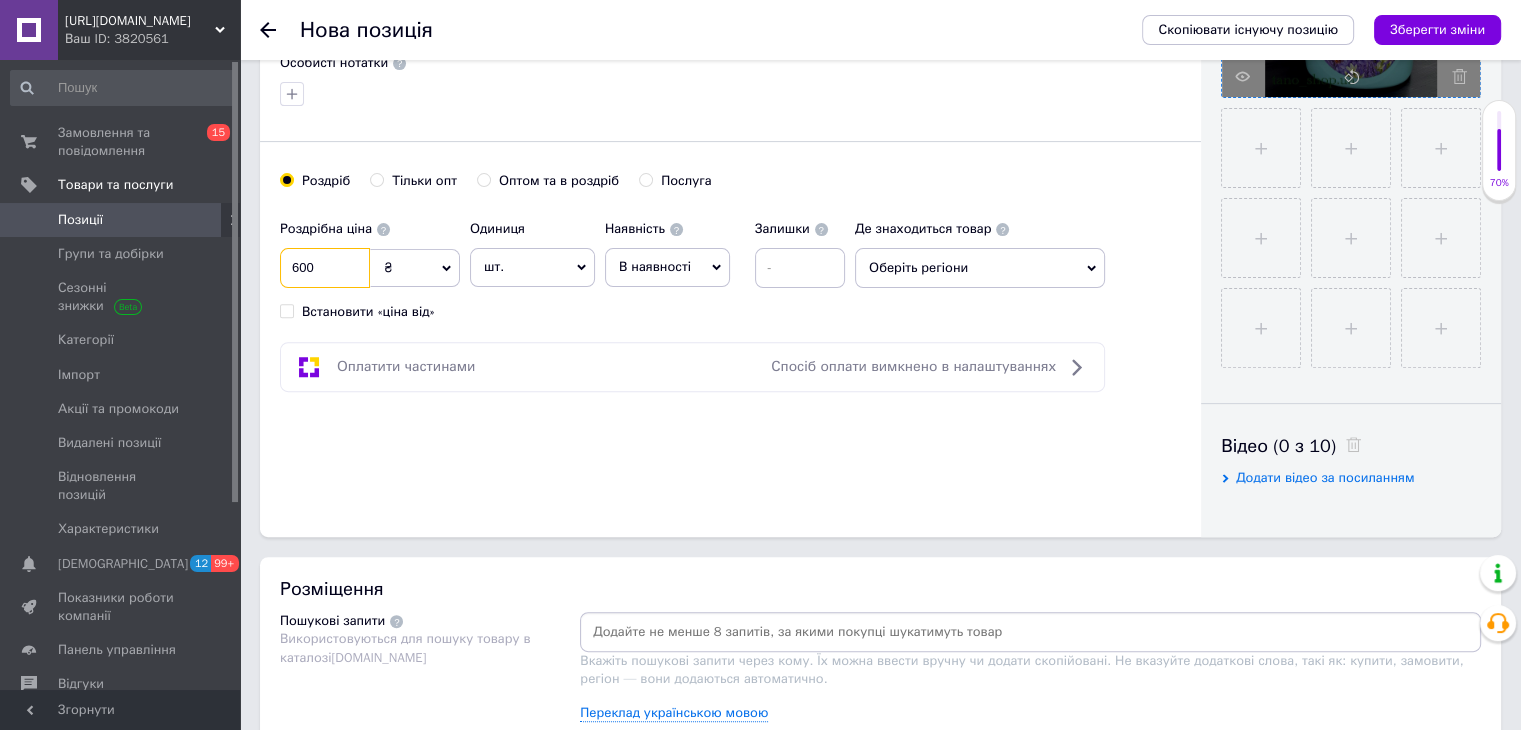 type on "600" 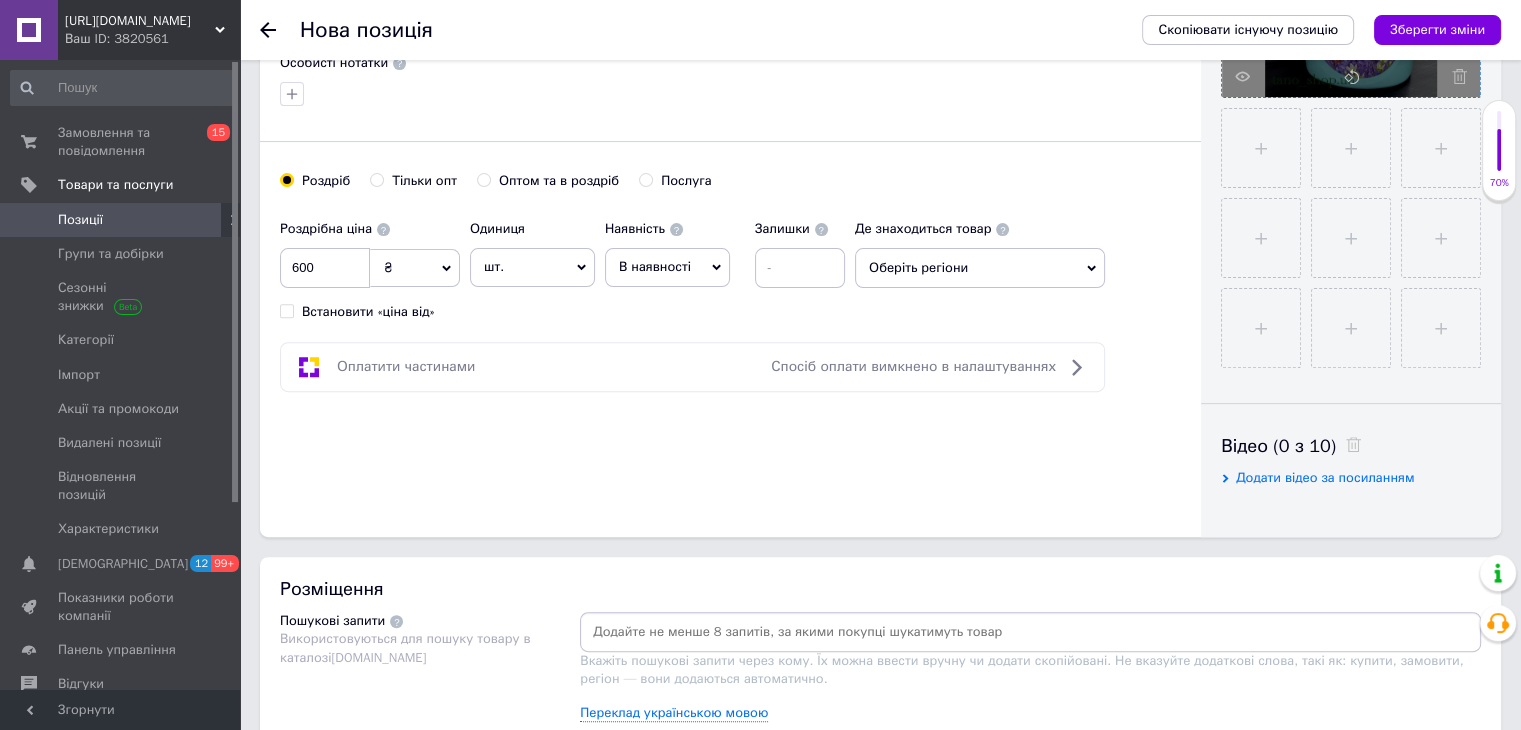 click on "В наявності" at bounding box center [667, 267] 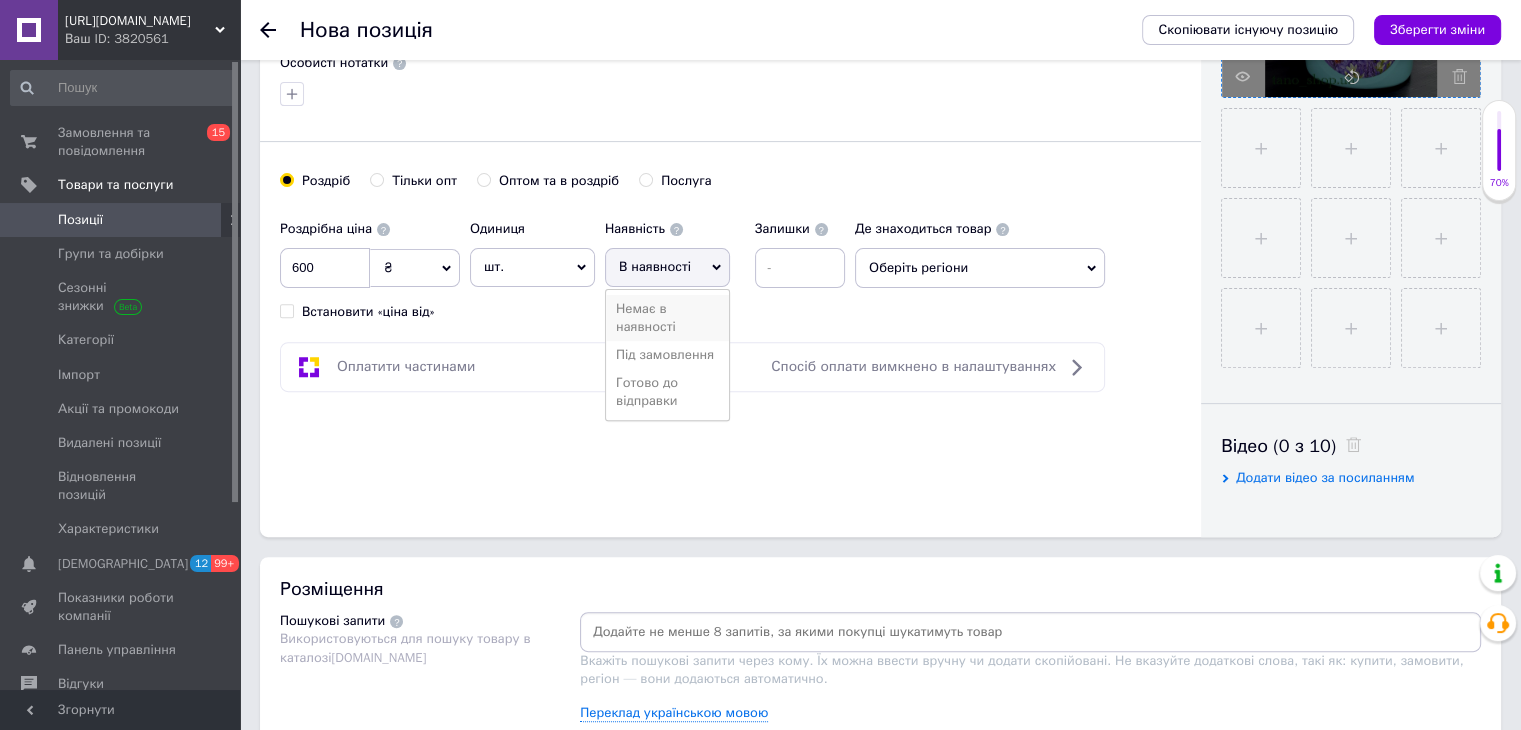 click on "Немає в наявності" at bounding box center [667, 318] 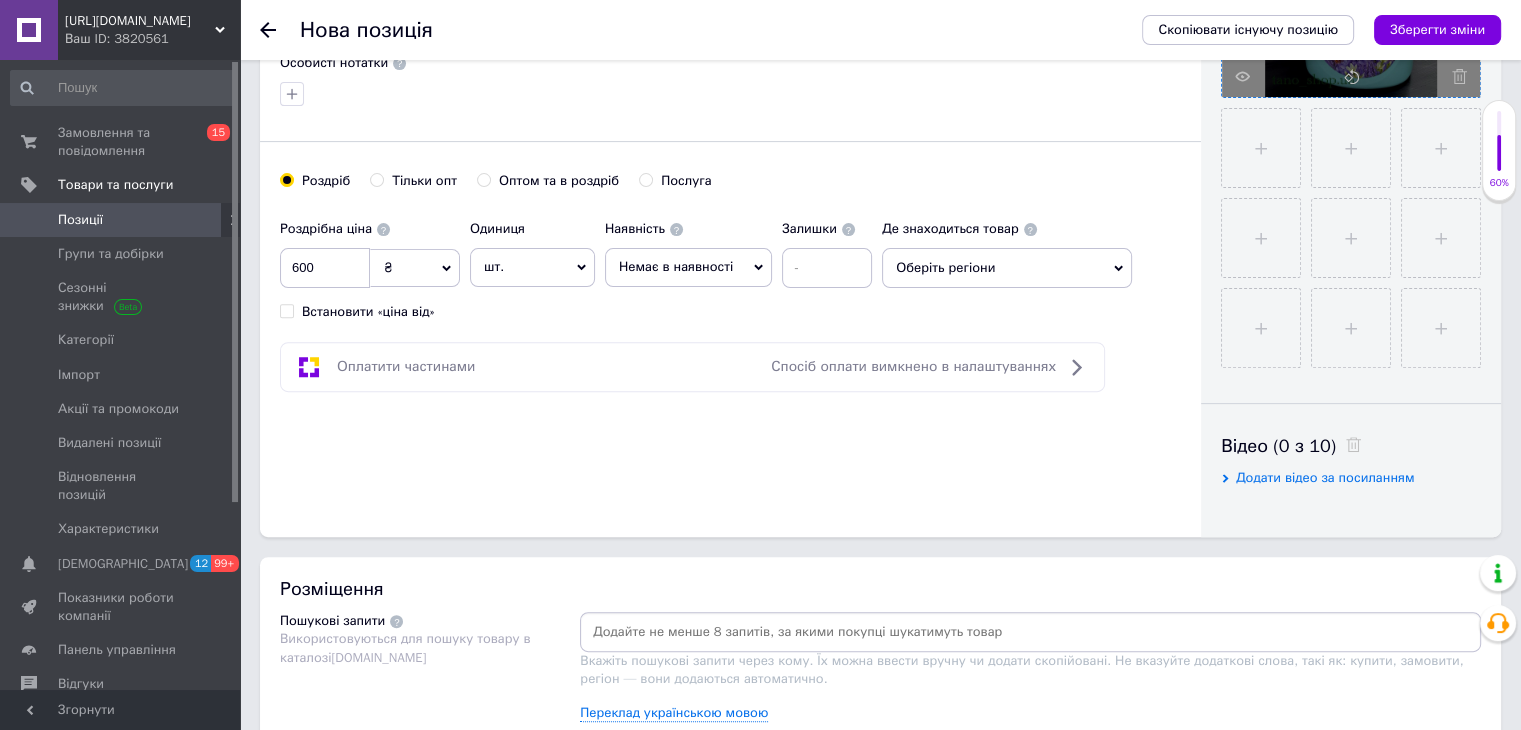 click on "Спосіб оплати вимкнено в налаштуваннях" at bounding box center [913, 366] 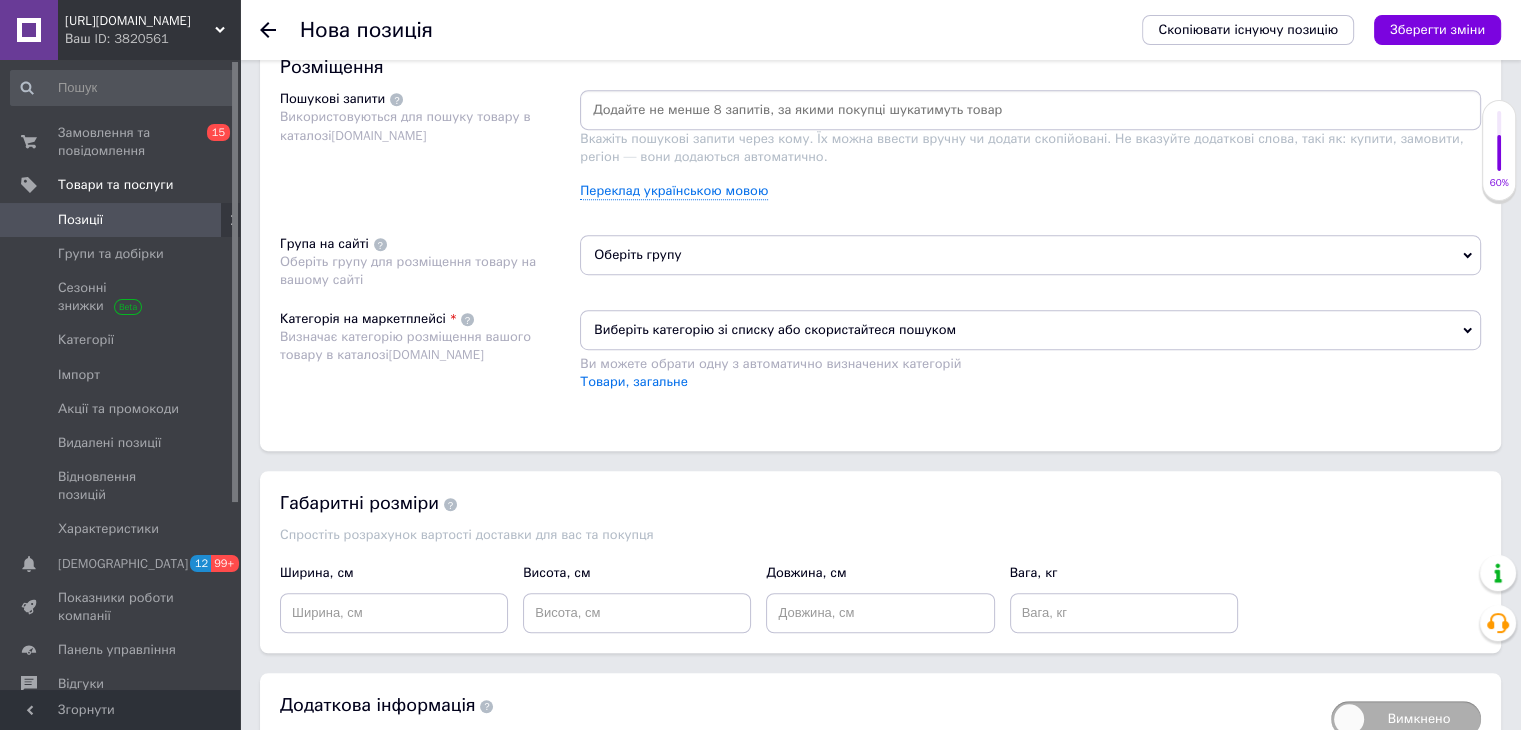 scroll, scrollTop: 1141, scrollLeft: 0, axis: vertical 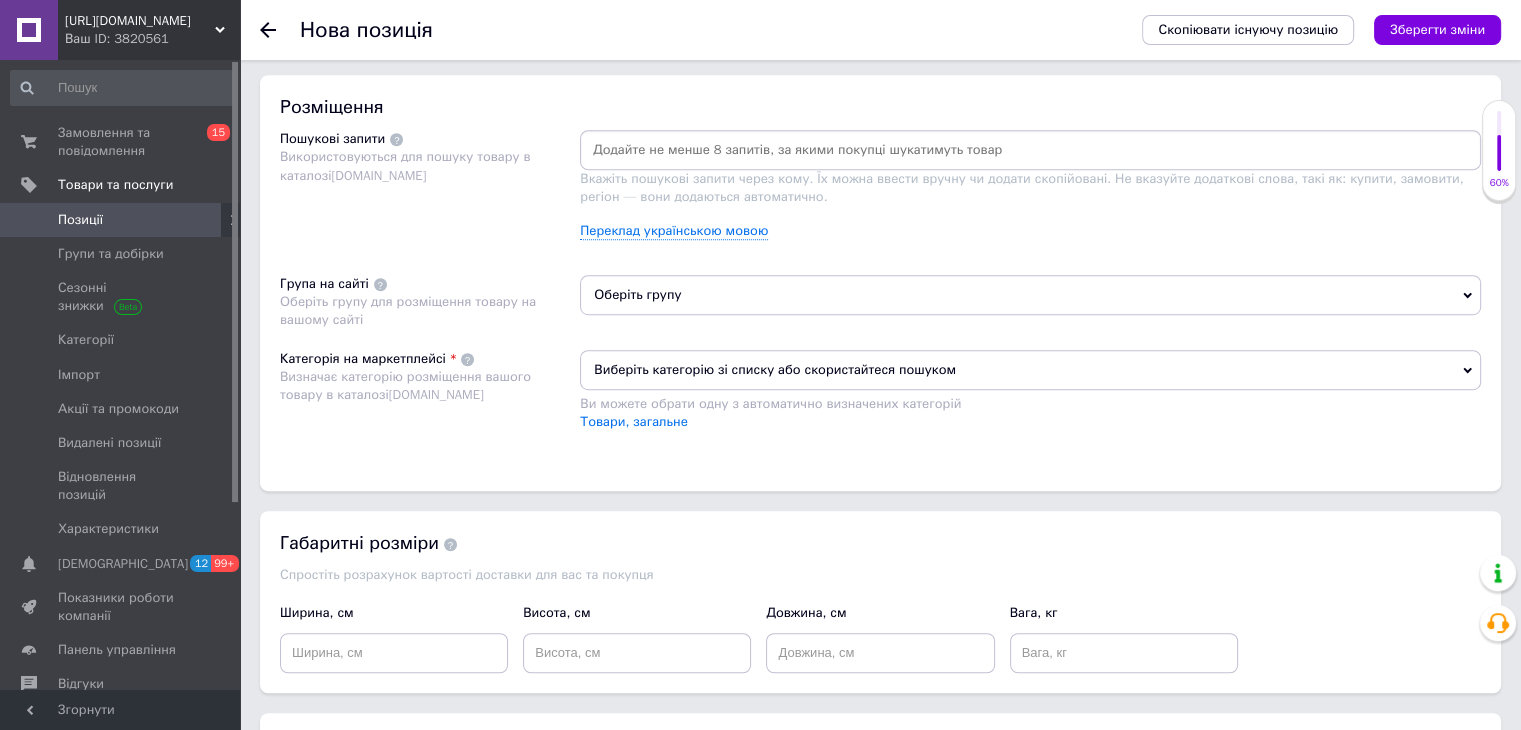 click on "Оберіть групу" at bounding box center (1030, 295) 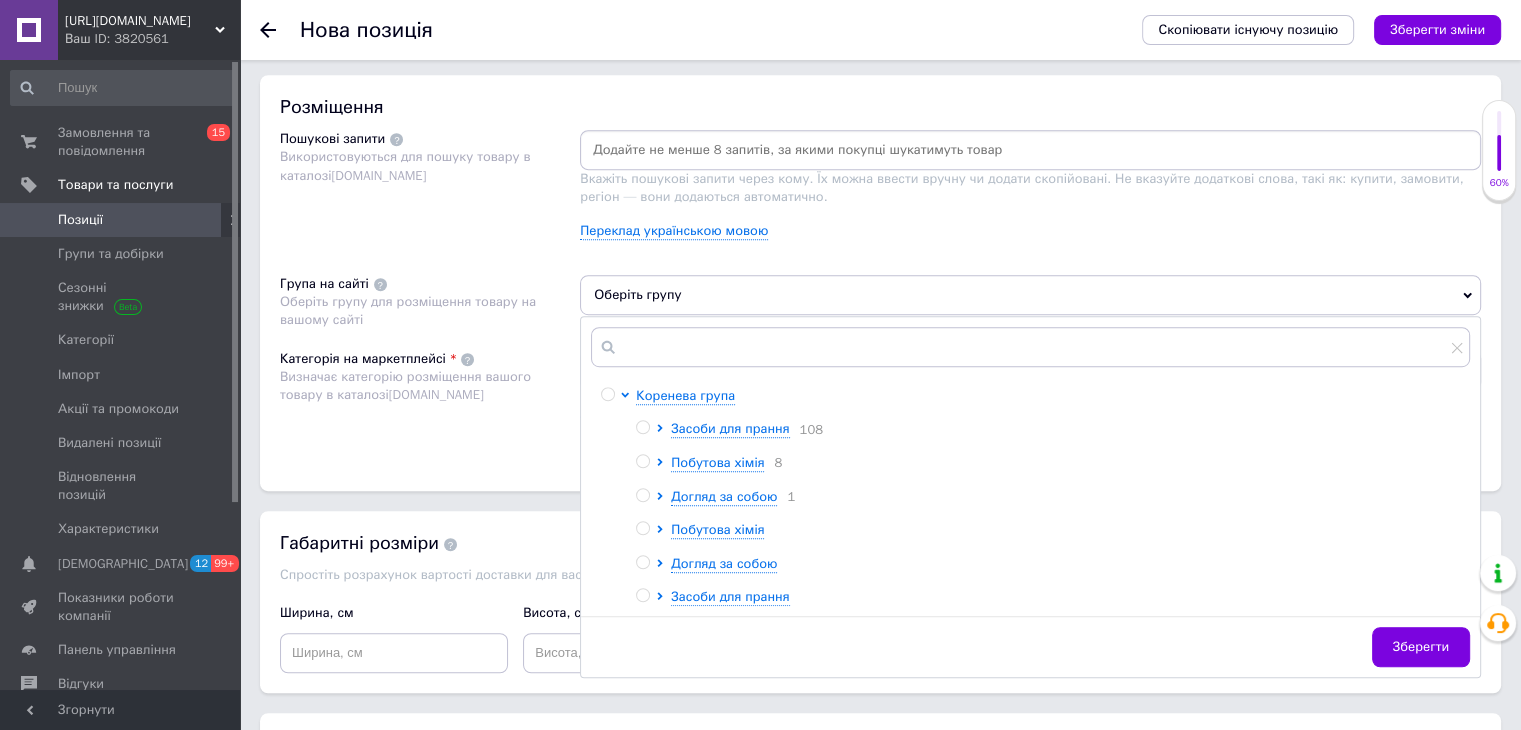 click at bounding box center (663, 429) 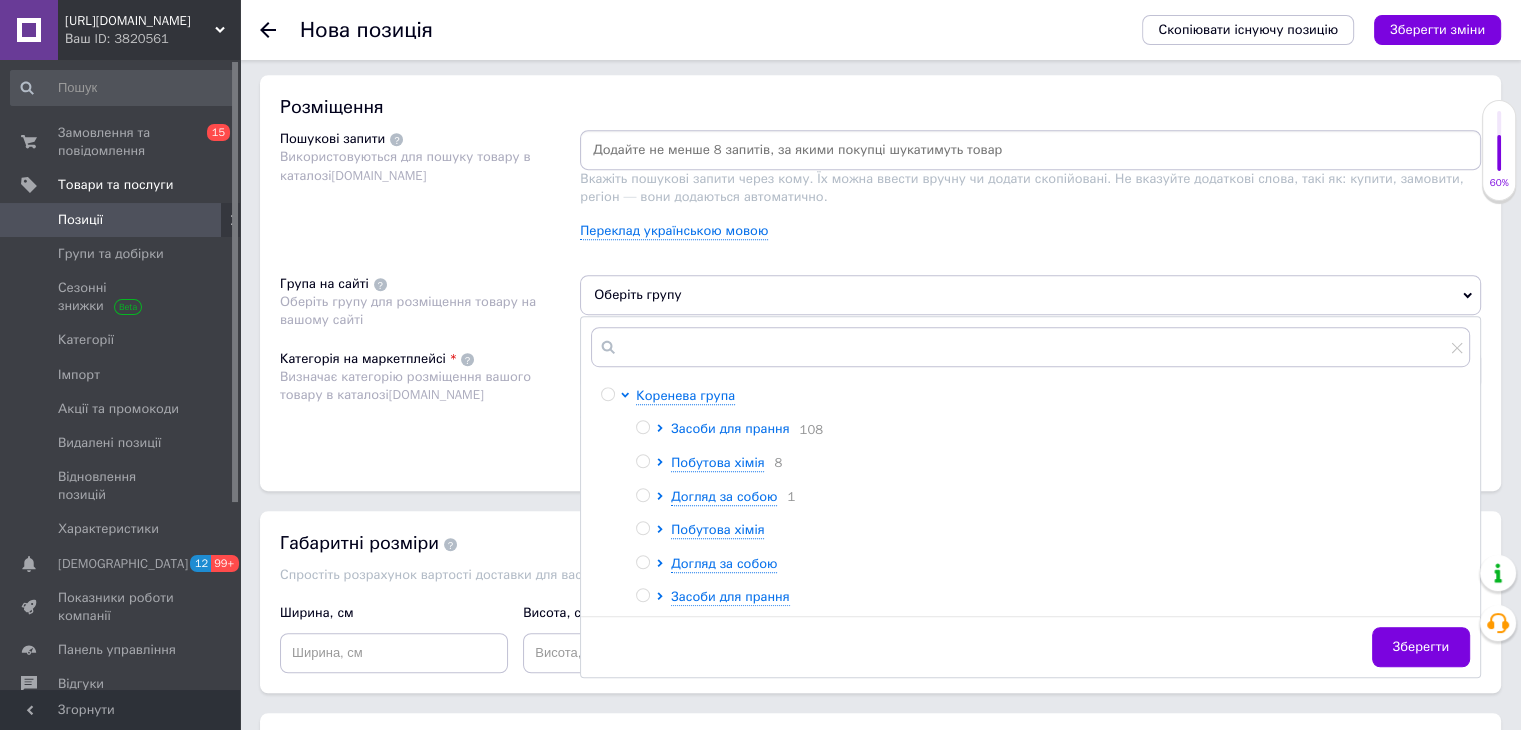 click on "Засоби для прання" at bounding box center (730, 428) 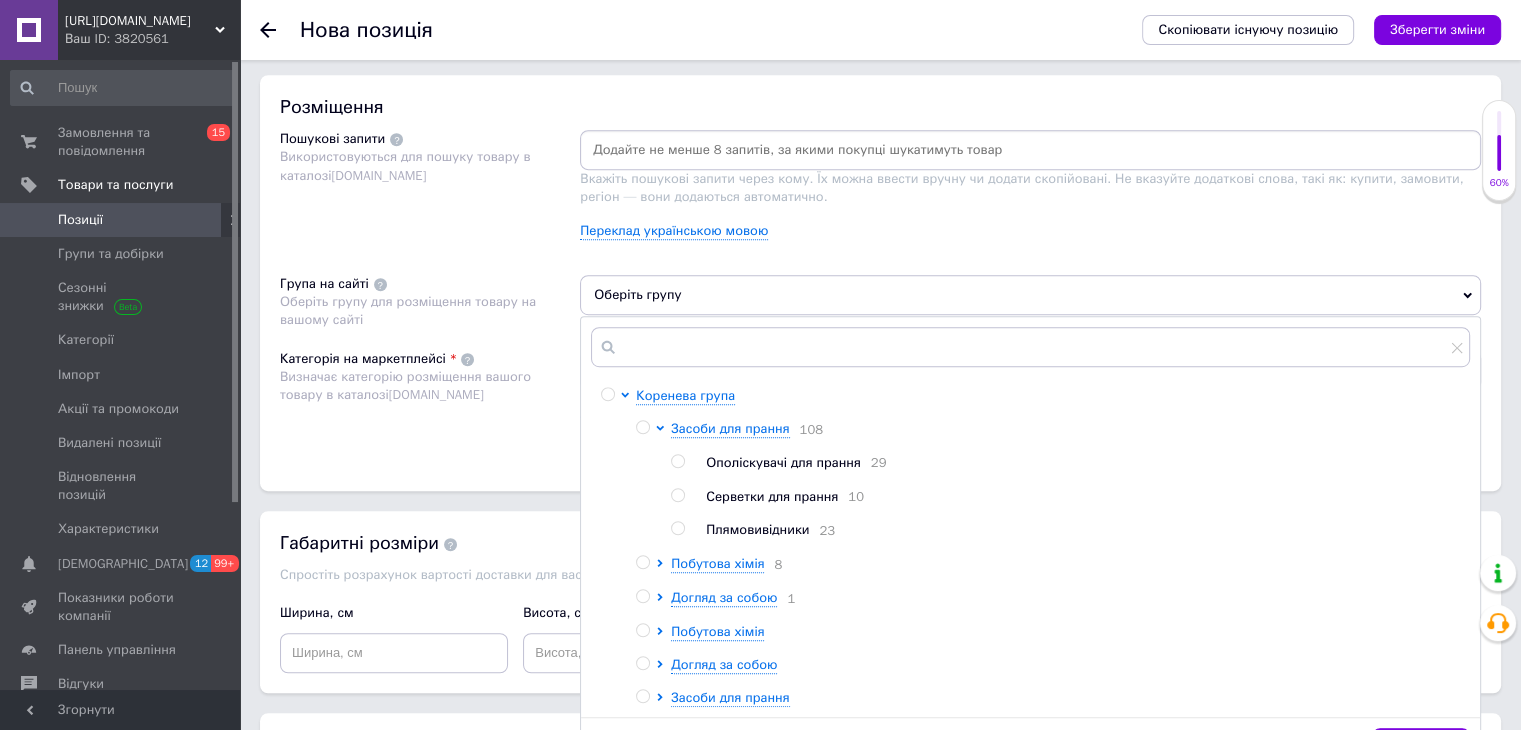 click at bounding box center (642, 427) 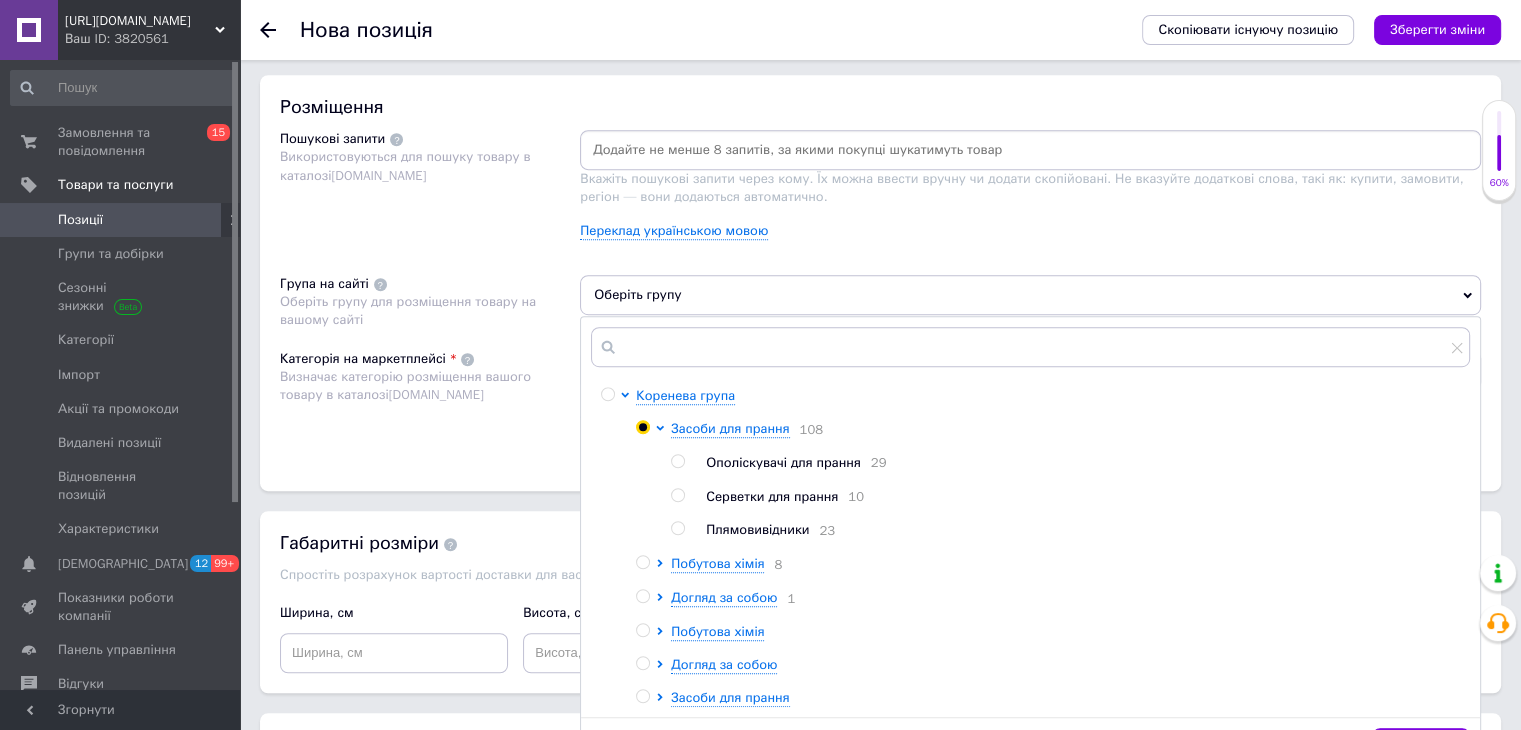 radio on "true" 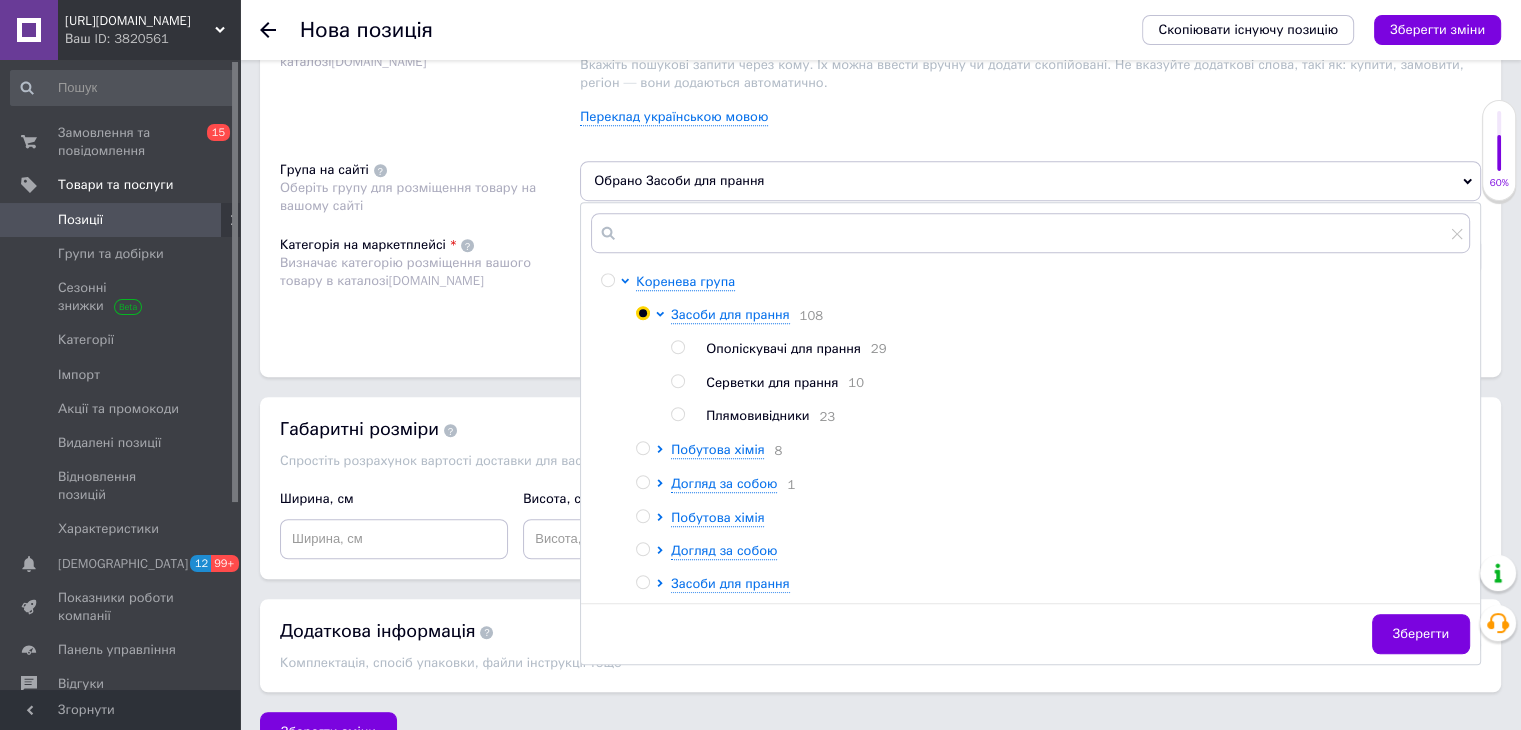 scroll, scrollTop: 1292, scrollLeft: 0, axis: vertical 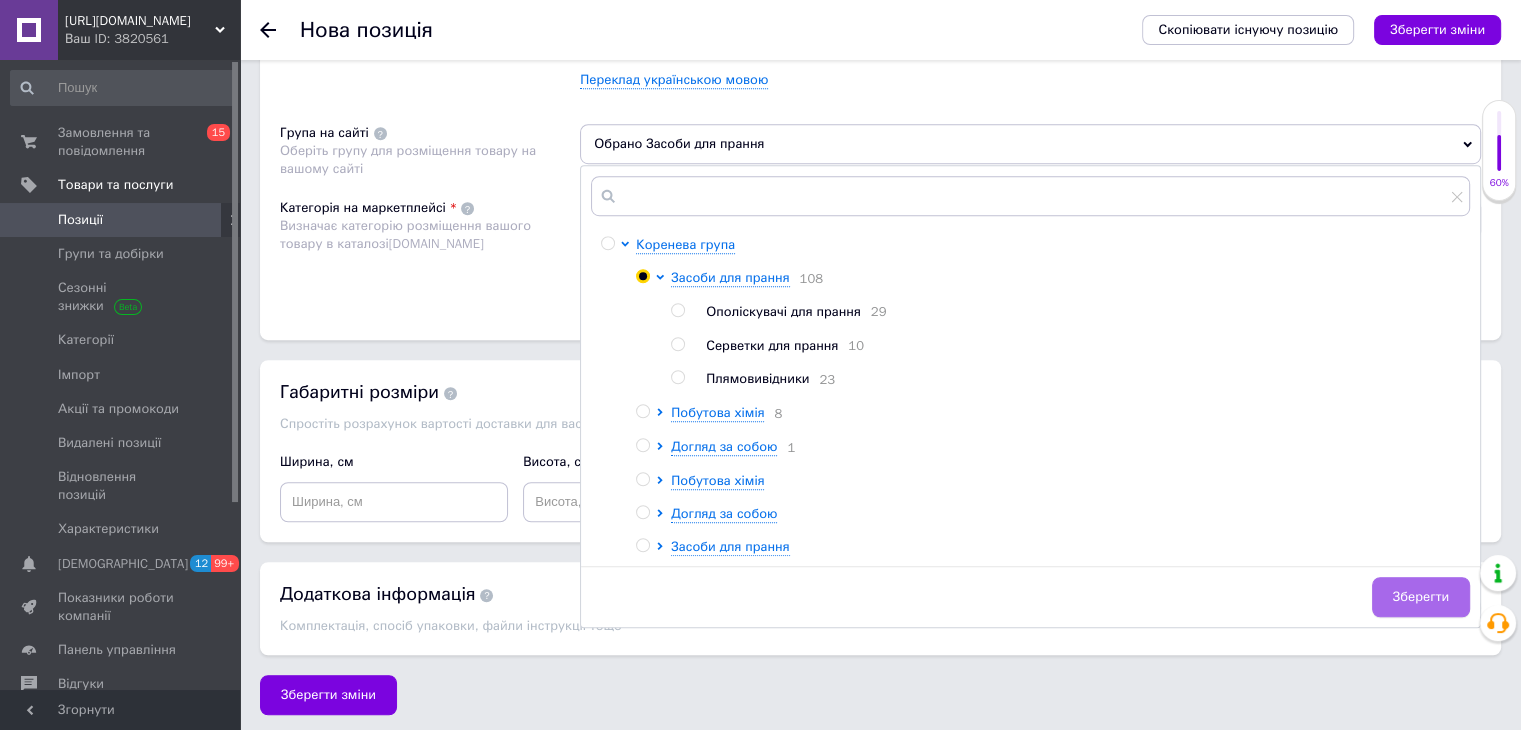 click on "Зберегти" at bounding box center (1421, 597) 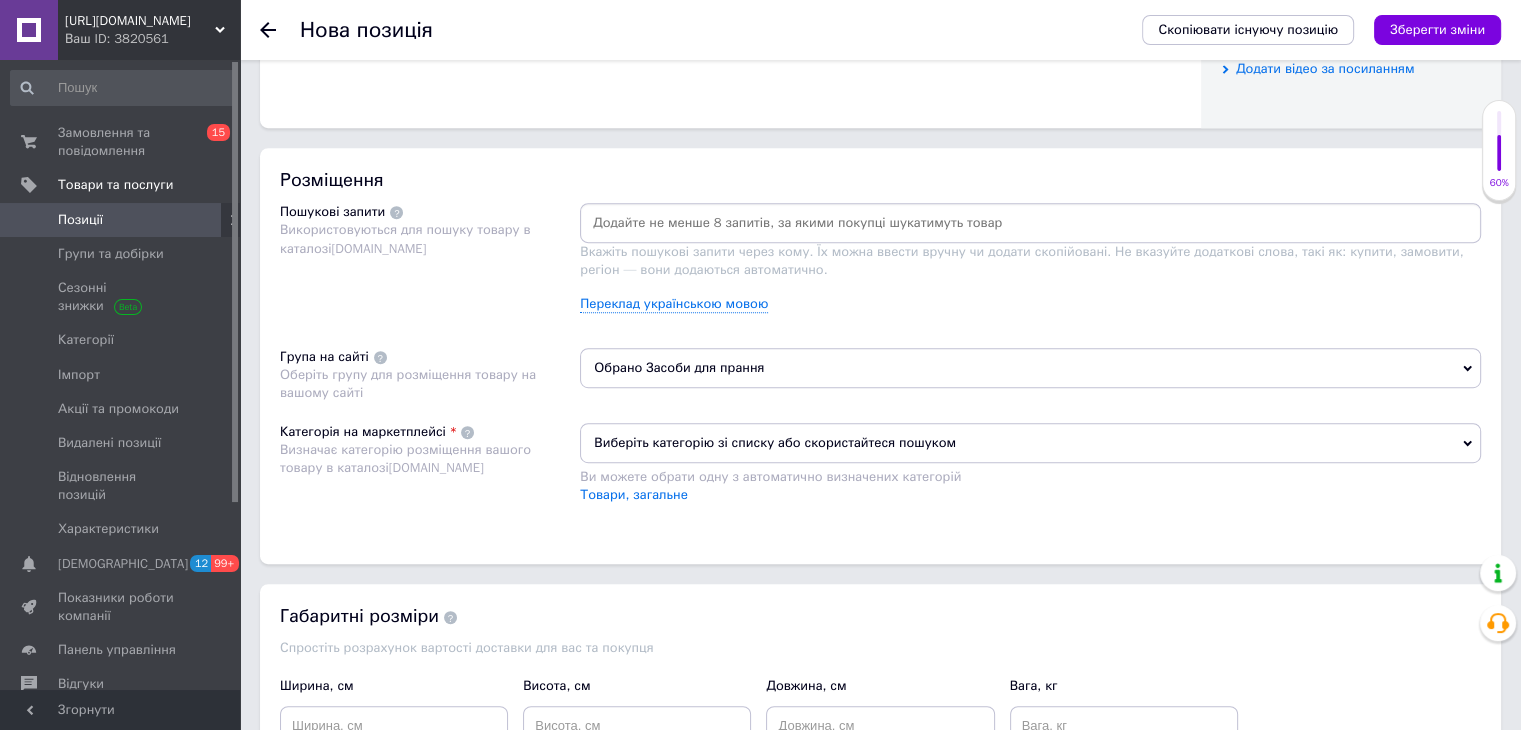scroll, scrollTop: 1060, scrollLeft: 0, axis: vertical 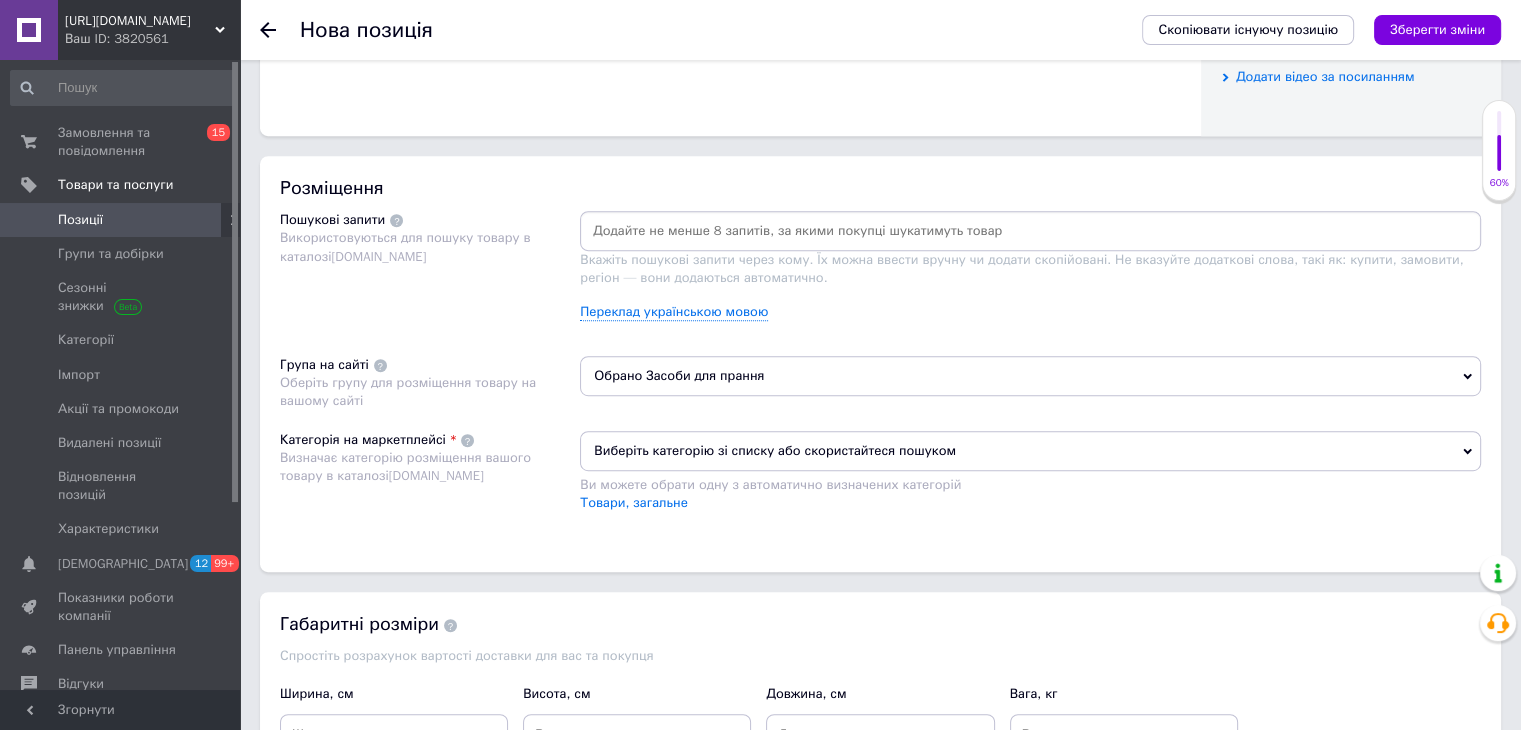 click at bounding box center (1030, 231) 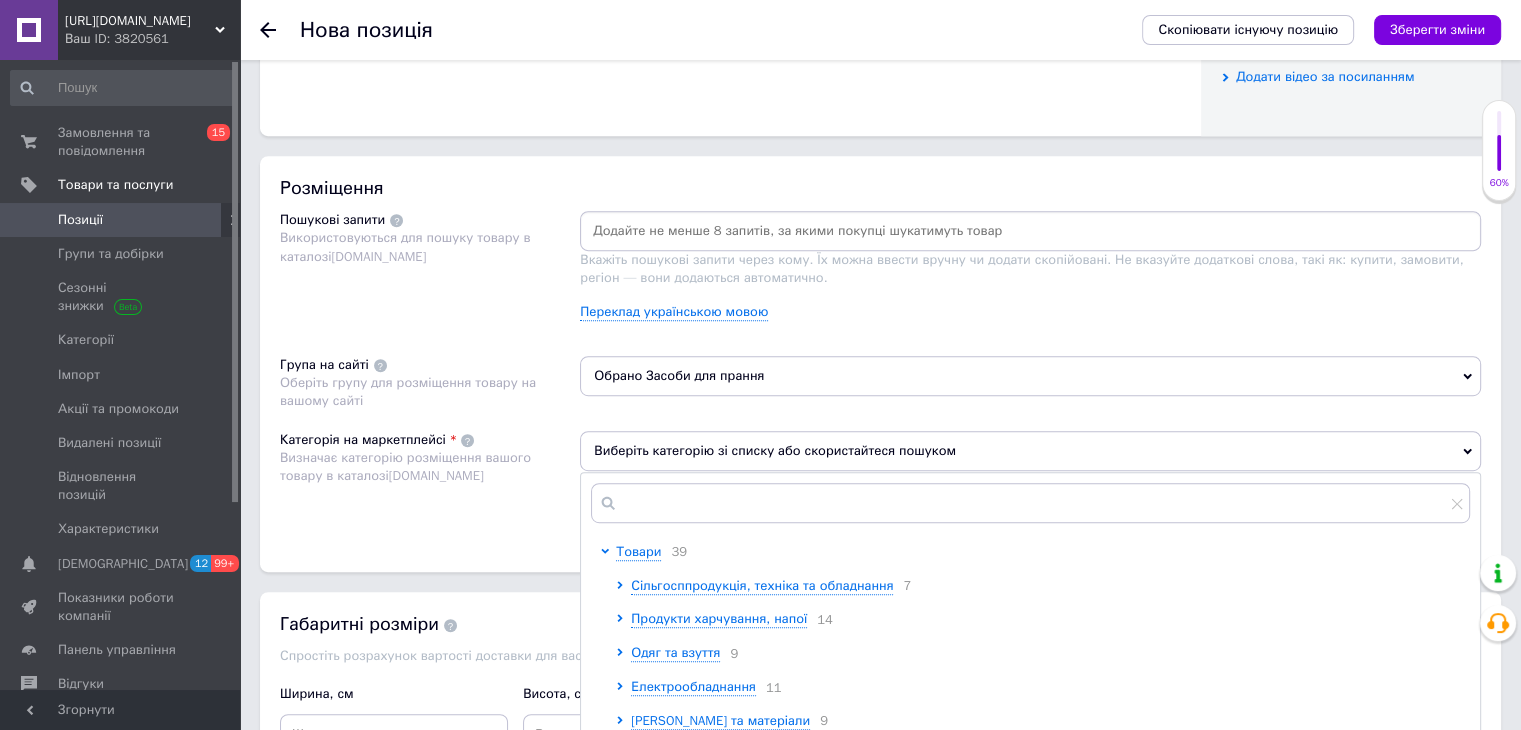 click at bounding box center (1030, 231) 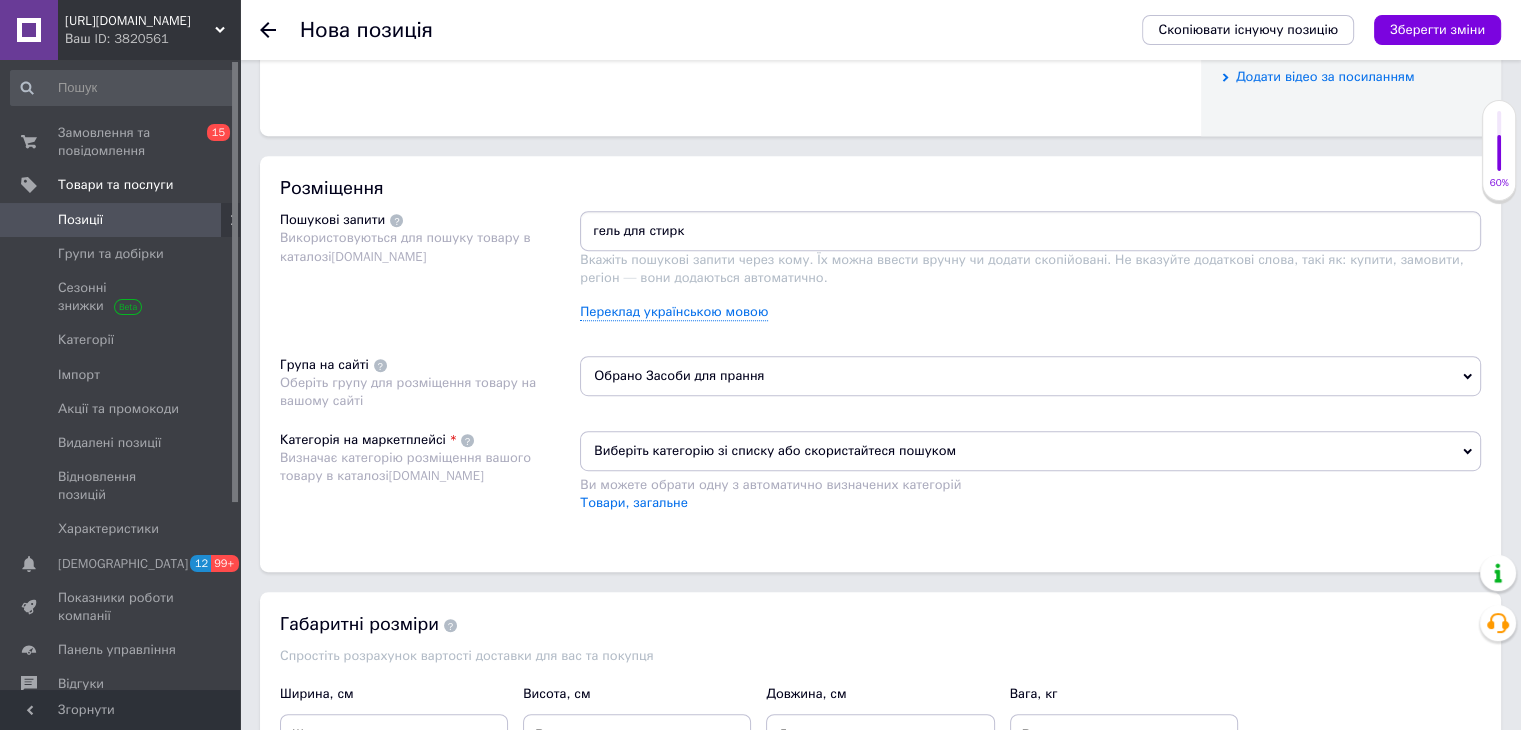 type on "гель для стирки" 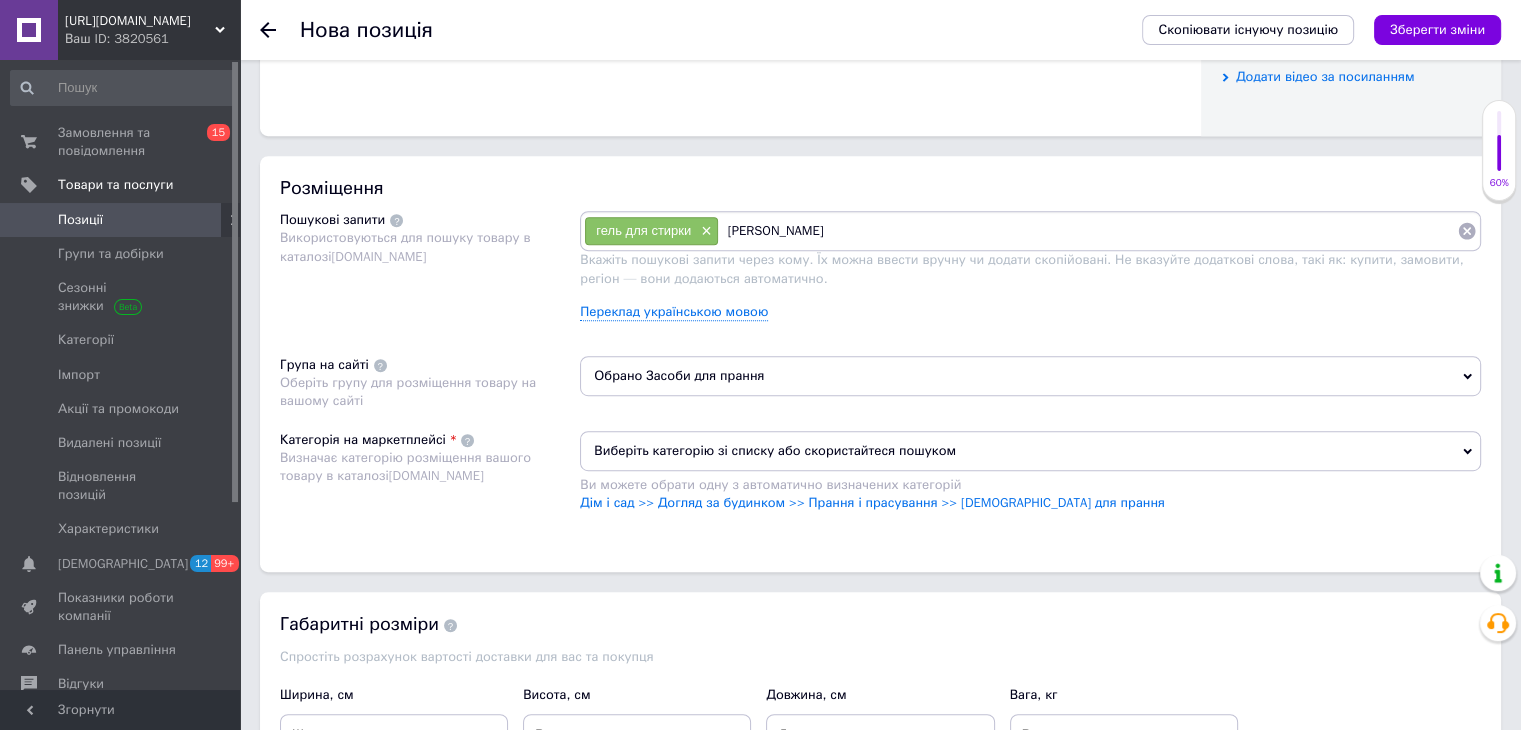 type on "[PERSON_NAME]" 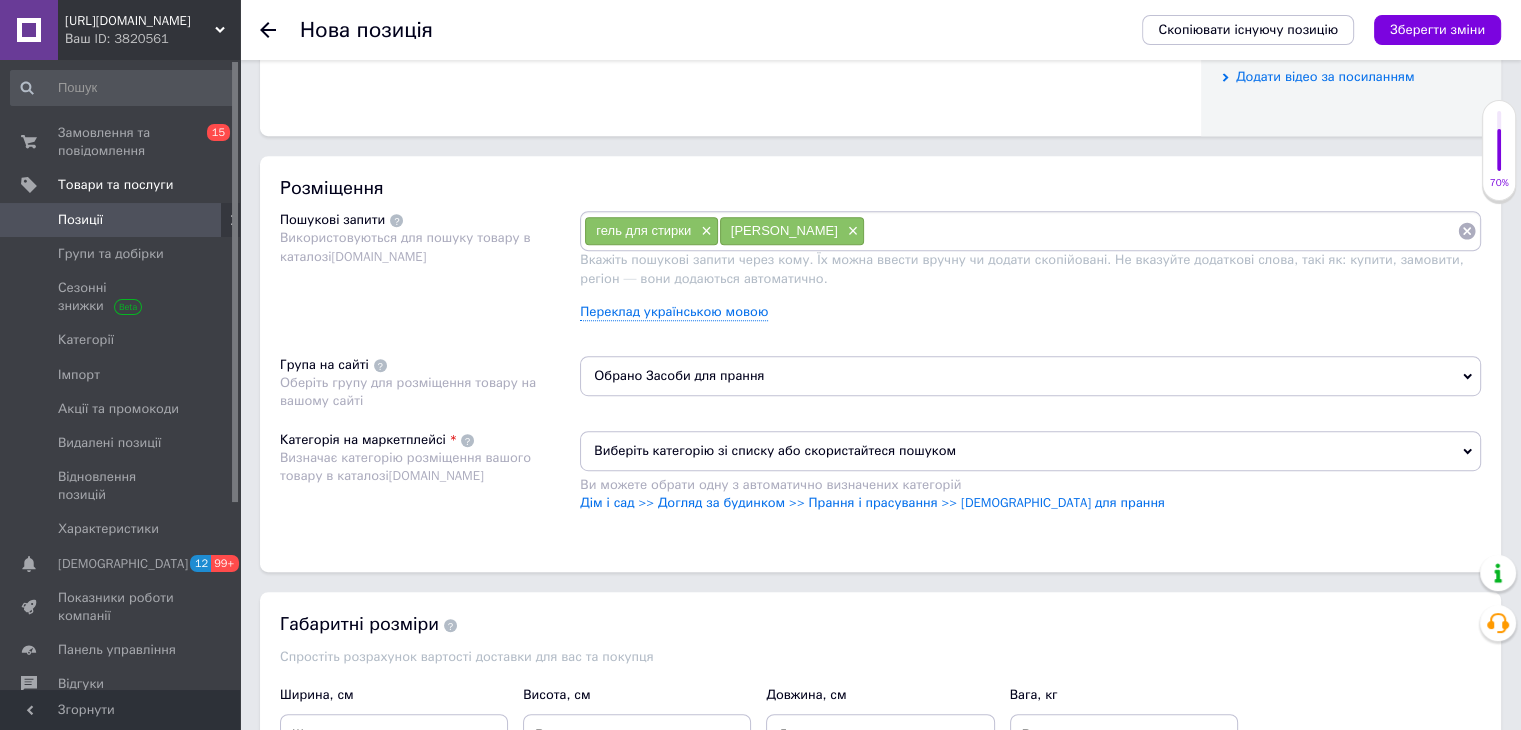 type on "д" 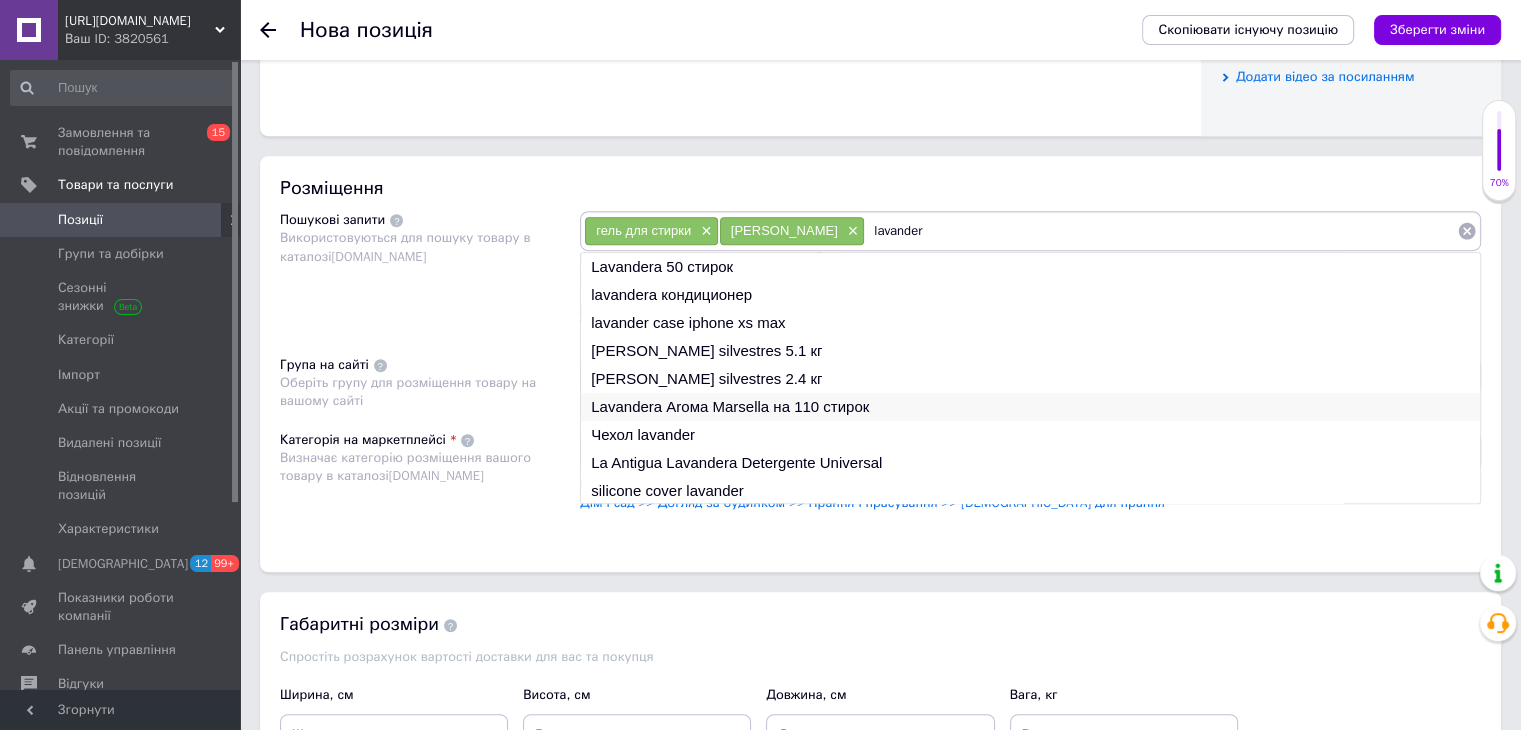 type on "lavander" 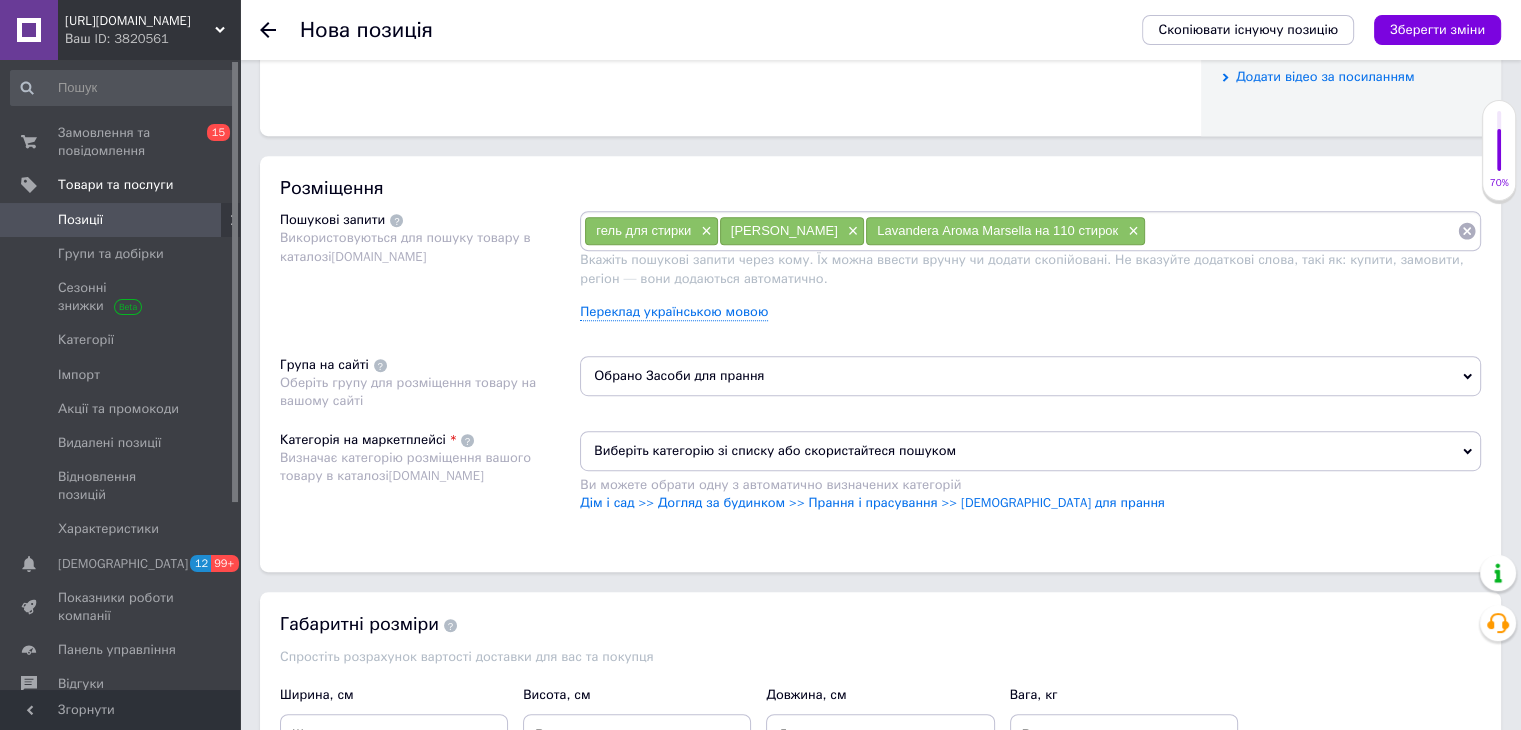 click on "гель для стирки × гель лавандера × Lavandera Аrома Marsella на 110 стирок ×" at bounding box center [1030, 231] 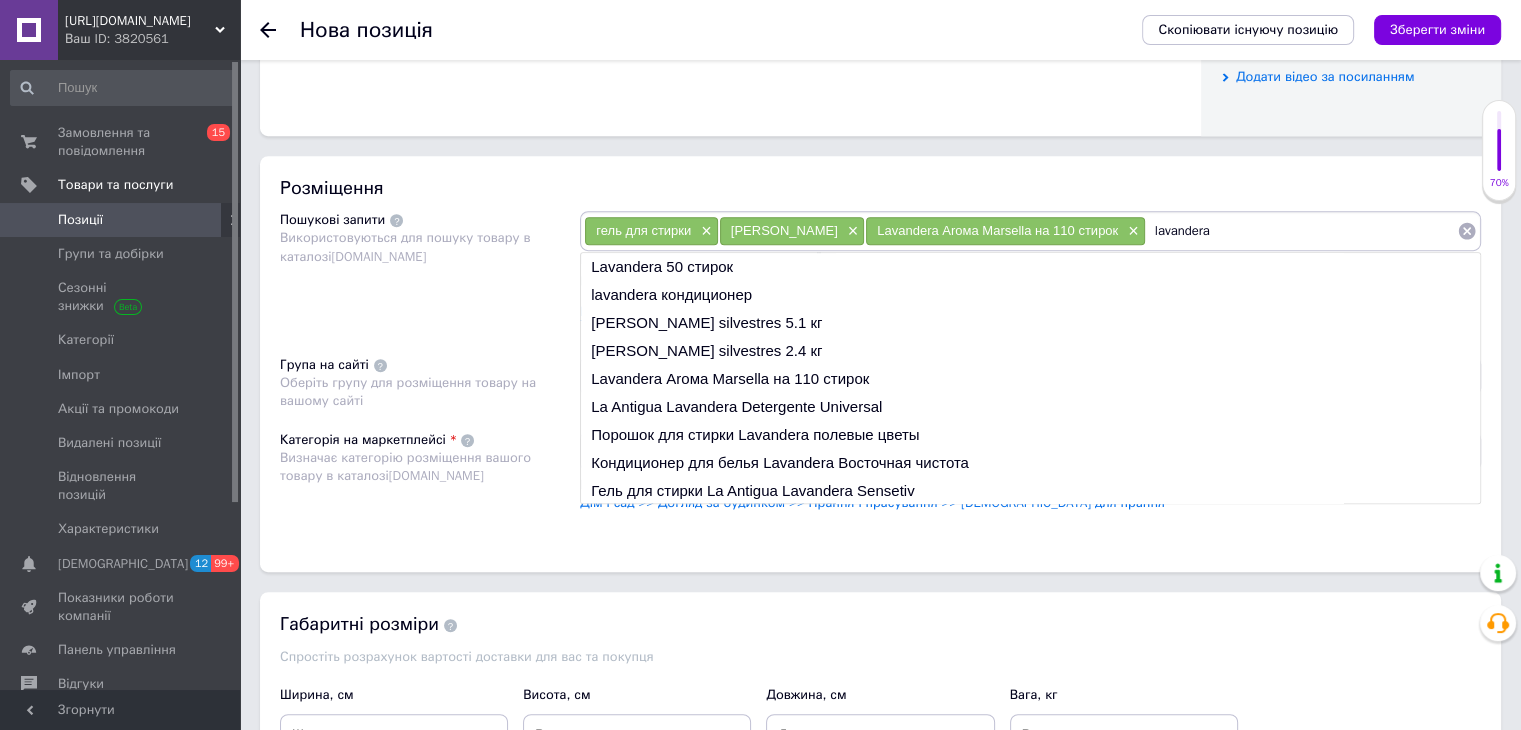 scroll, scrollTop: 29, scrollLeft: 0, axis: vertical 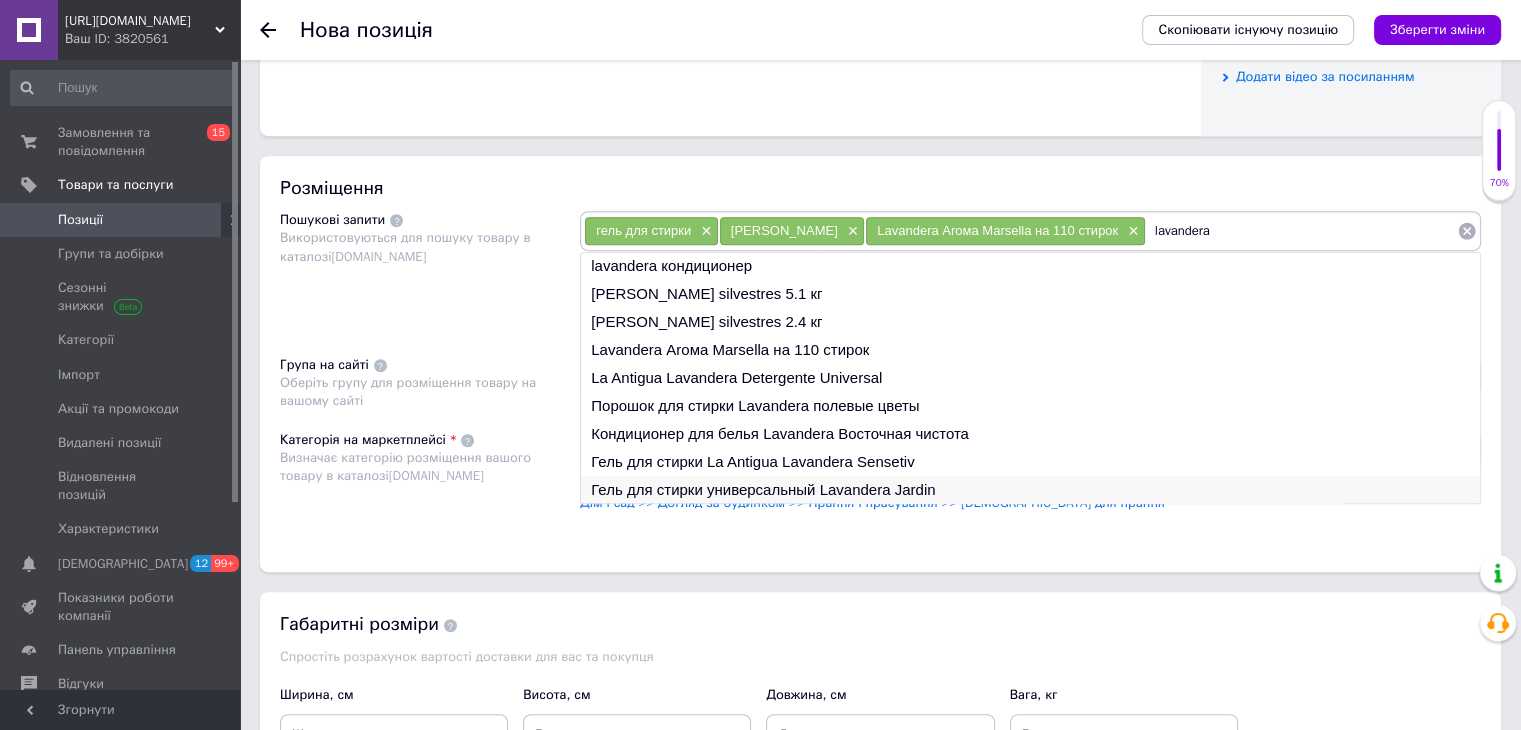 type on "lavandera" 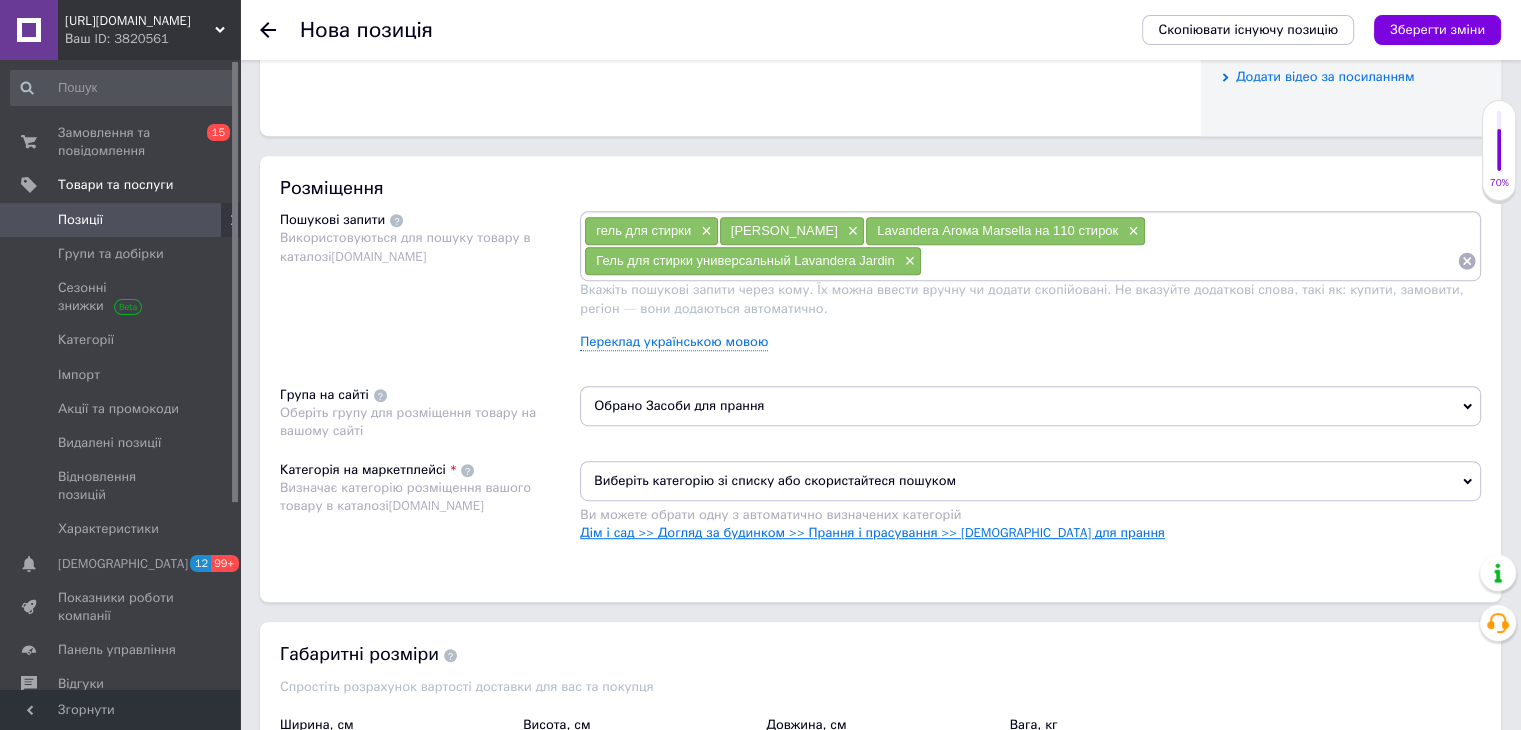 click on "Дім і сад >> Догляд за будинком >> Прання і прасування >> [DEMOGRAPHIC_DATA] для прання" at bounding box center [872, 532] 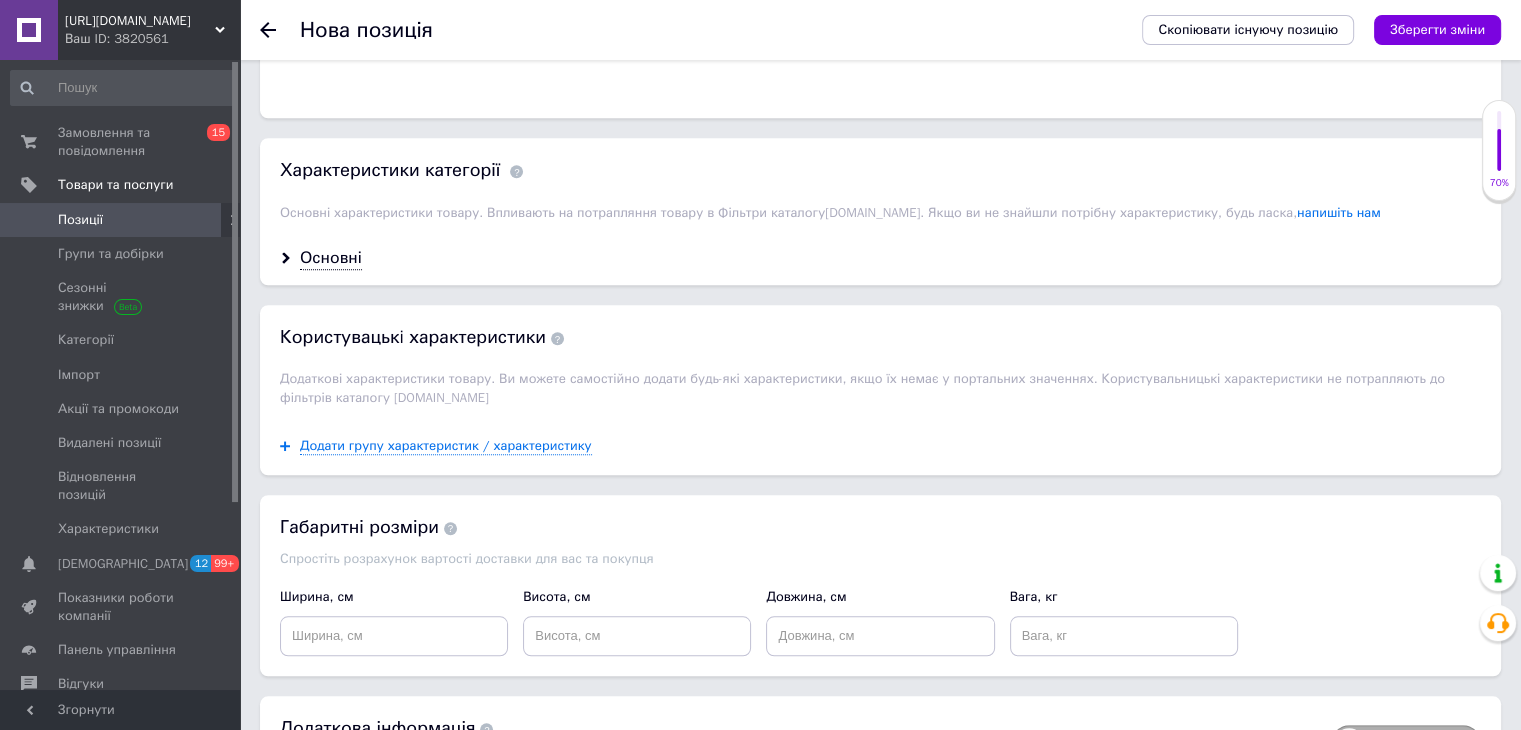 scroll, scrollTop: 1663, scrollLeft: 0, axis: vertical 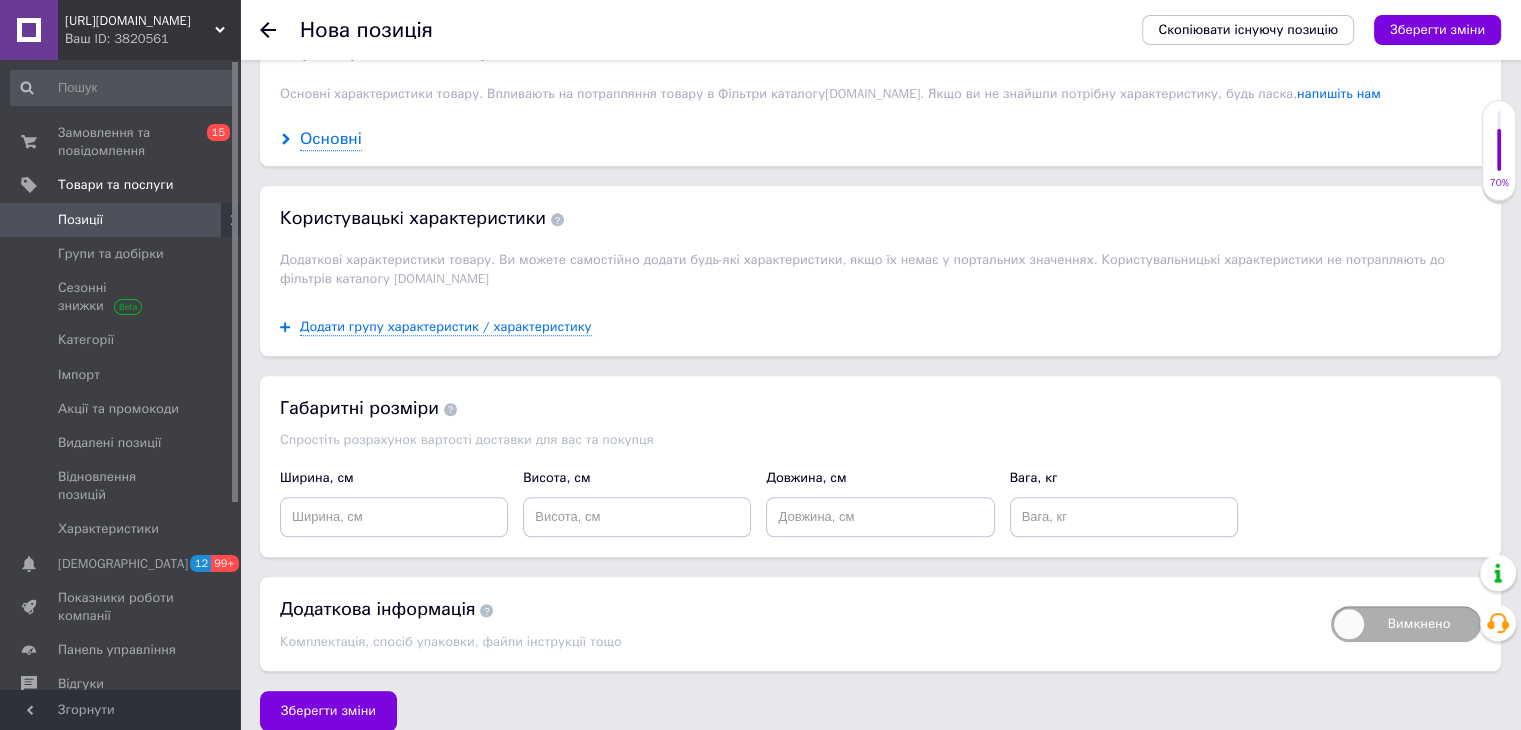 click on "Основні" at bounding box center (331, 139) 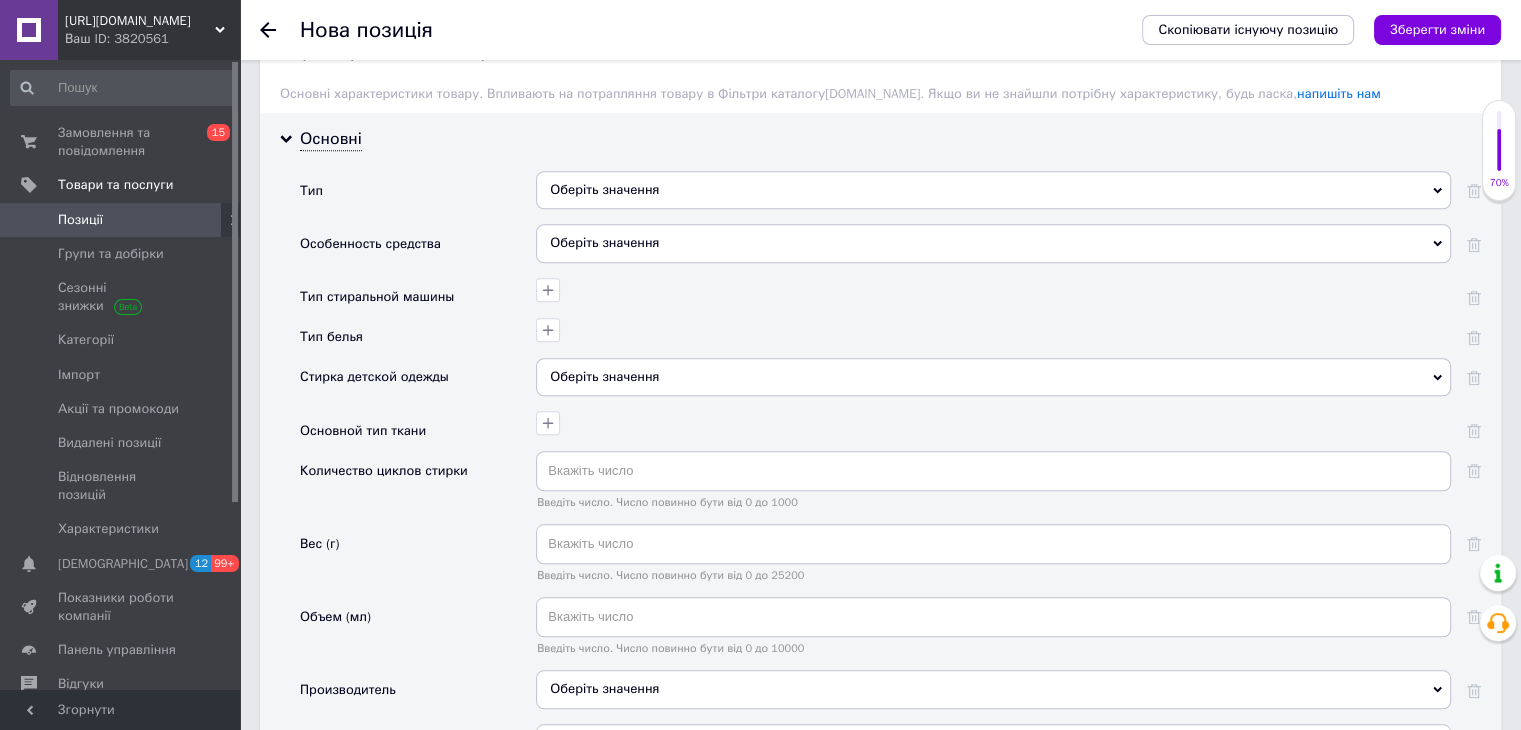 click on "Оберіть значення" at bounding box center [993, 190] 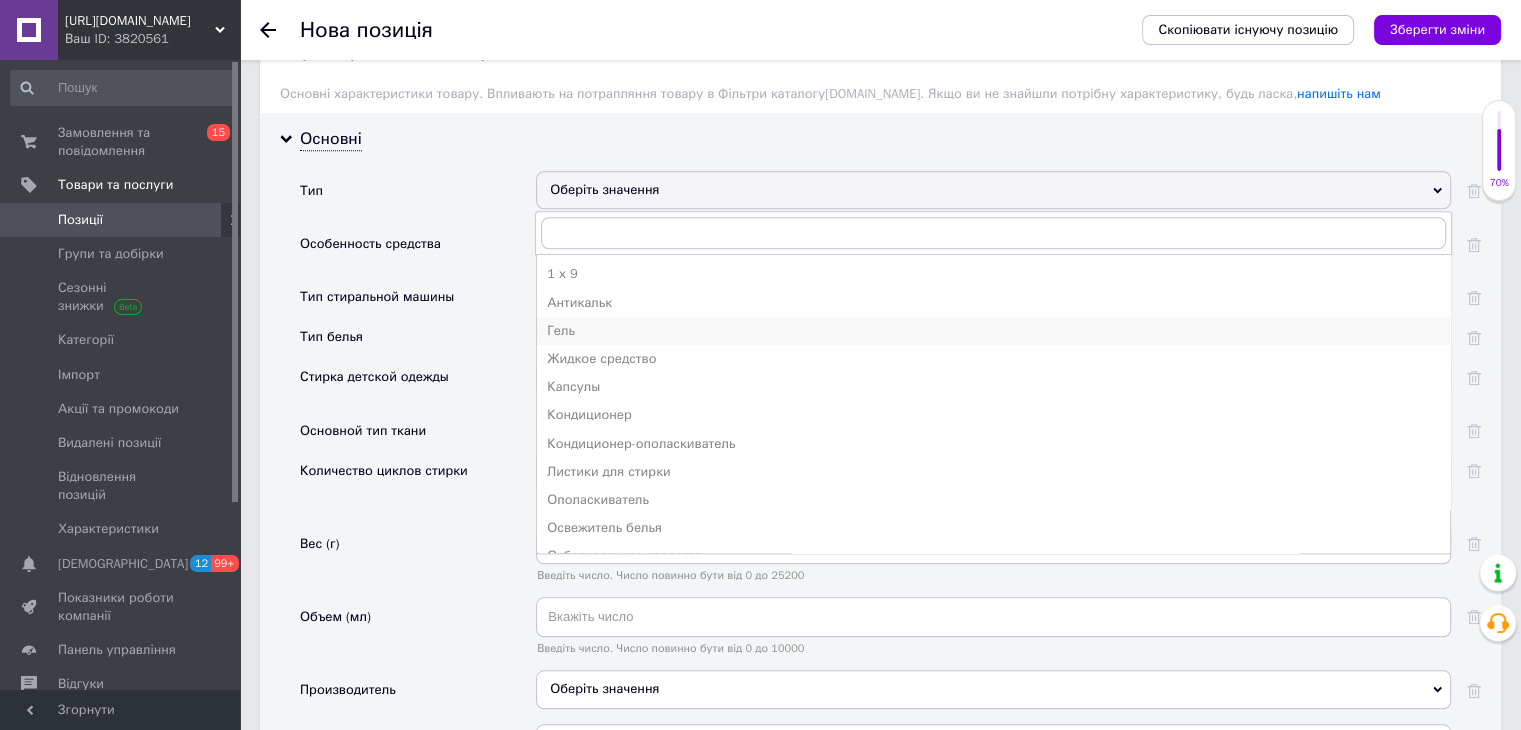 click on "Гель" at bounding box center (993, 331) 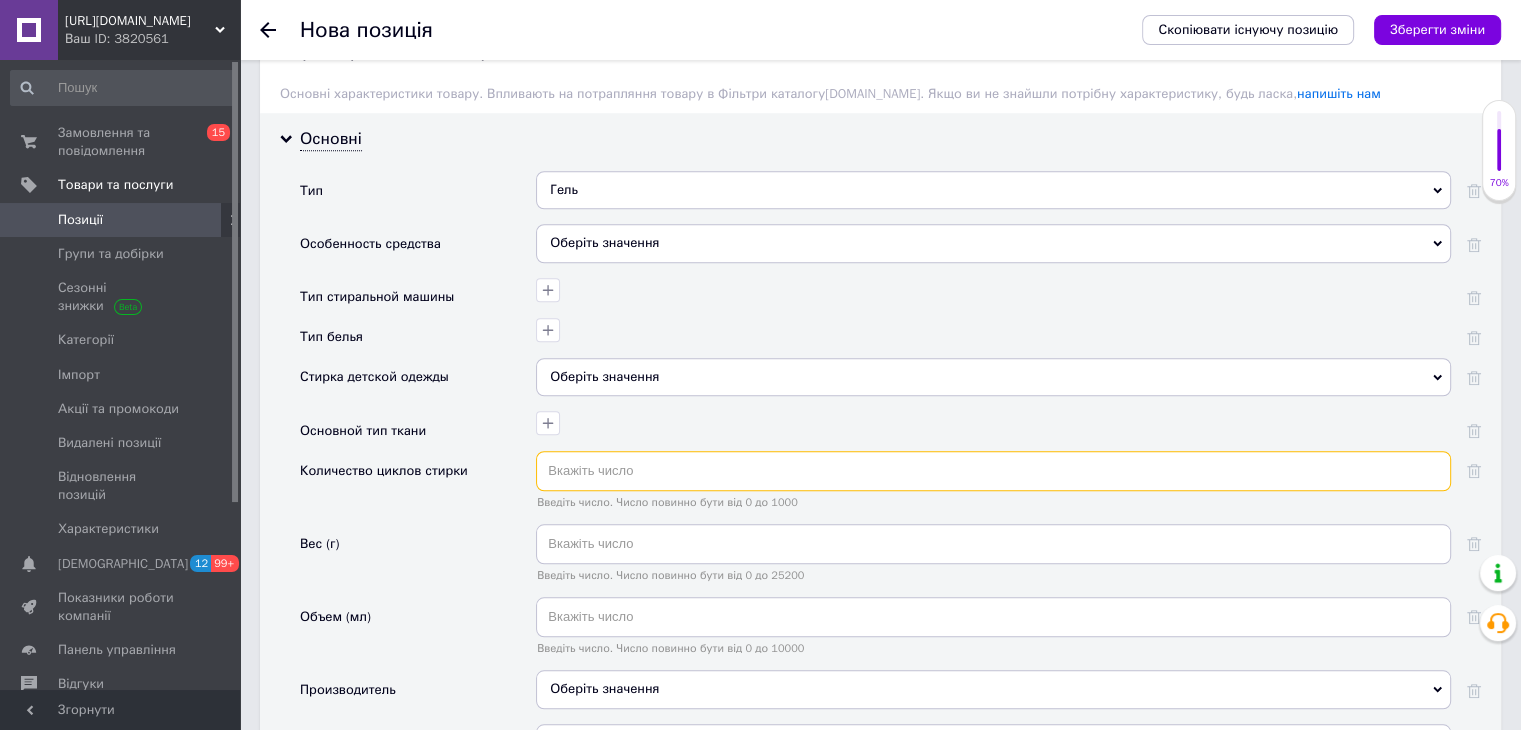 click at bounding box center (993, 471) 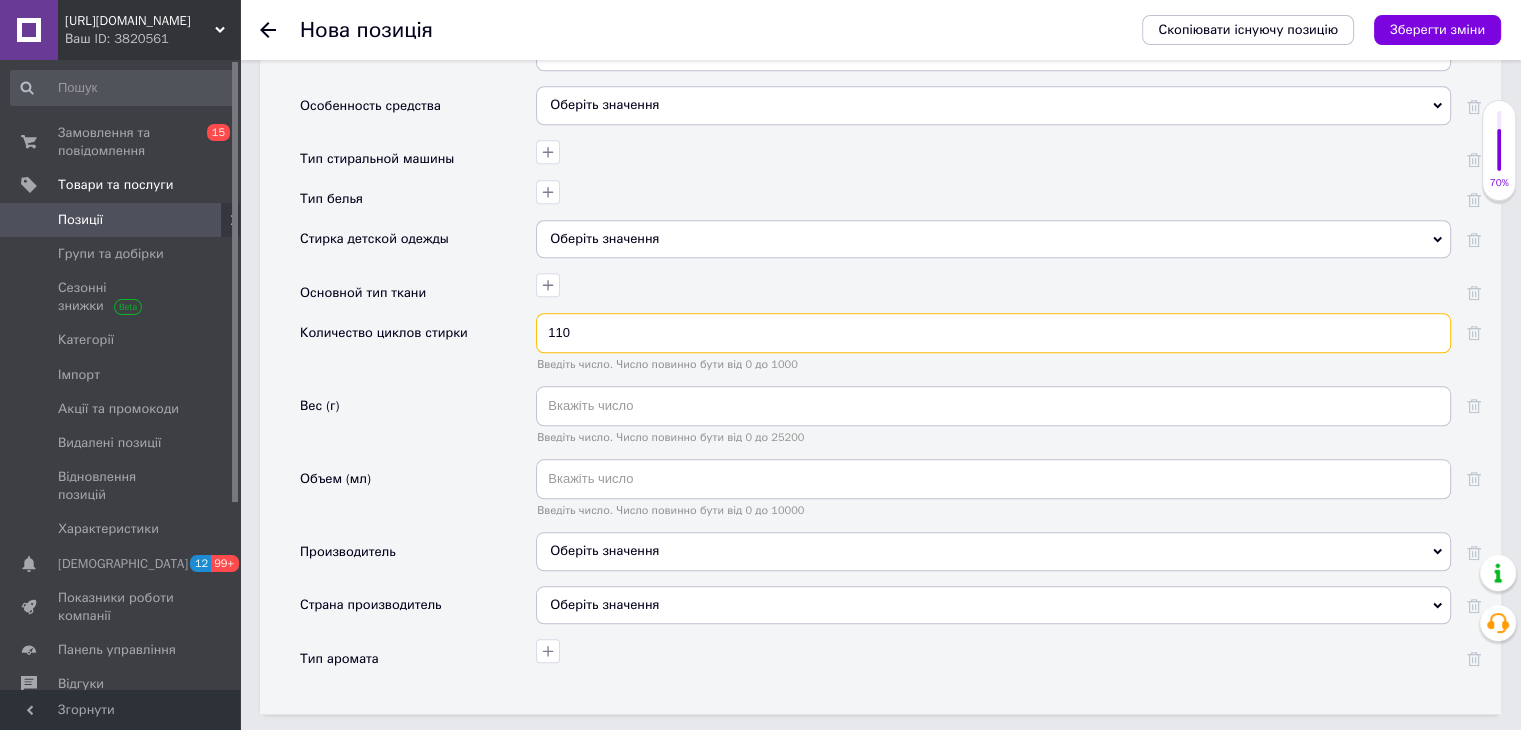 scroll, scrollTop: 1858, scrollLeft: 0, axis: vertical 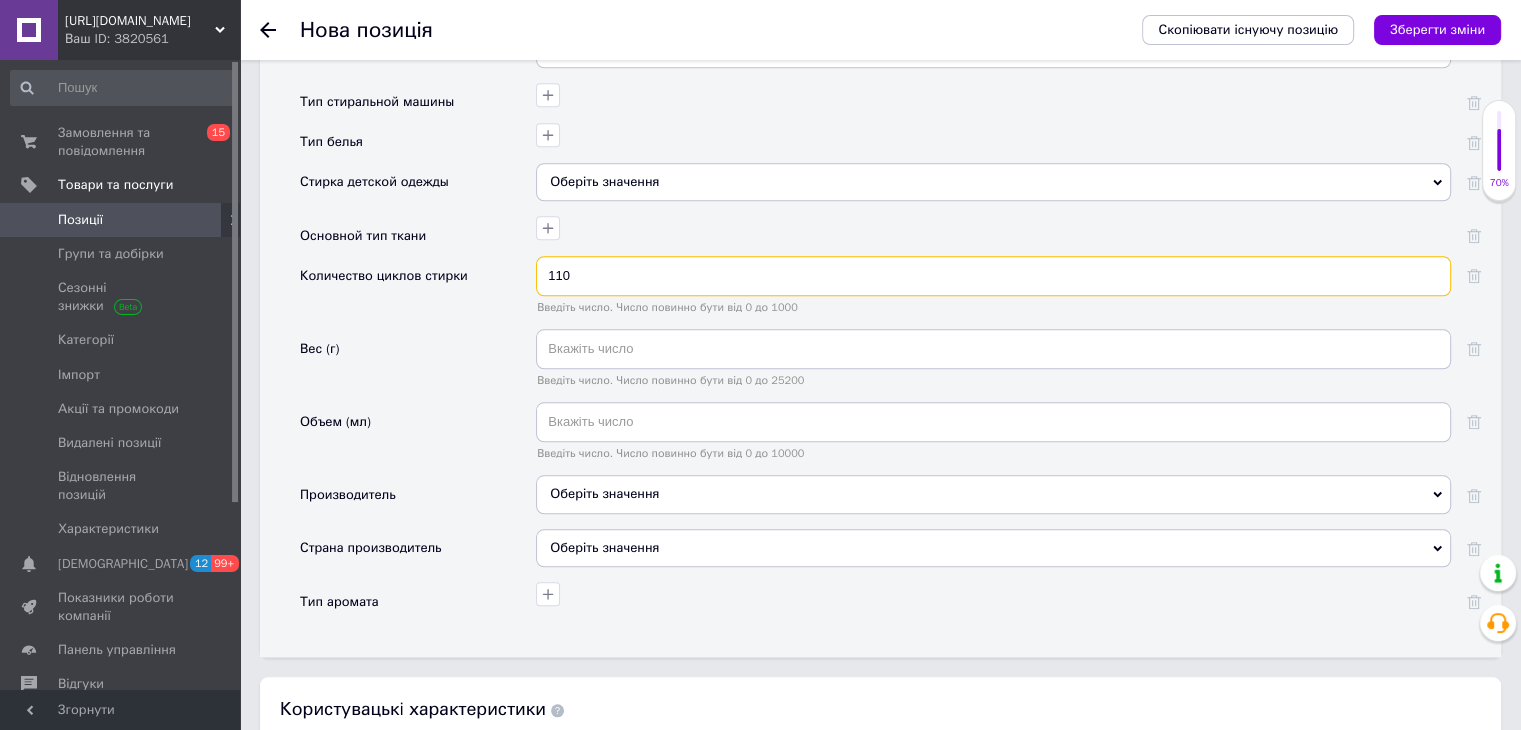 type on "110" 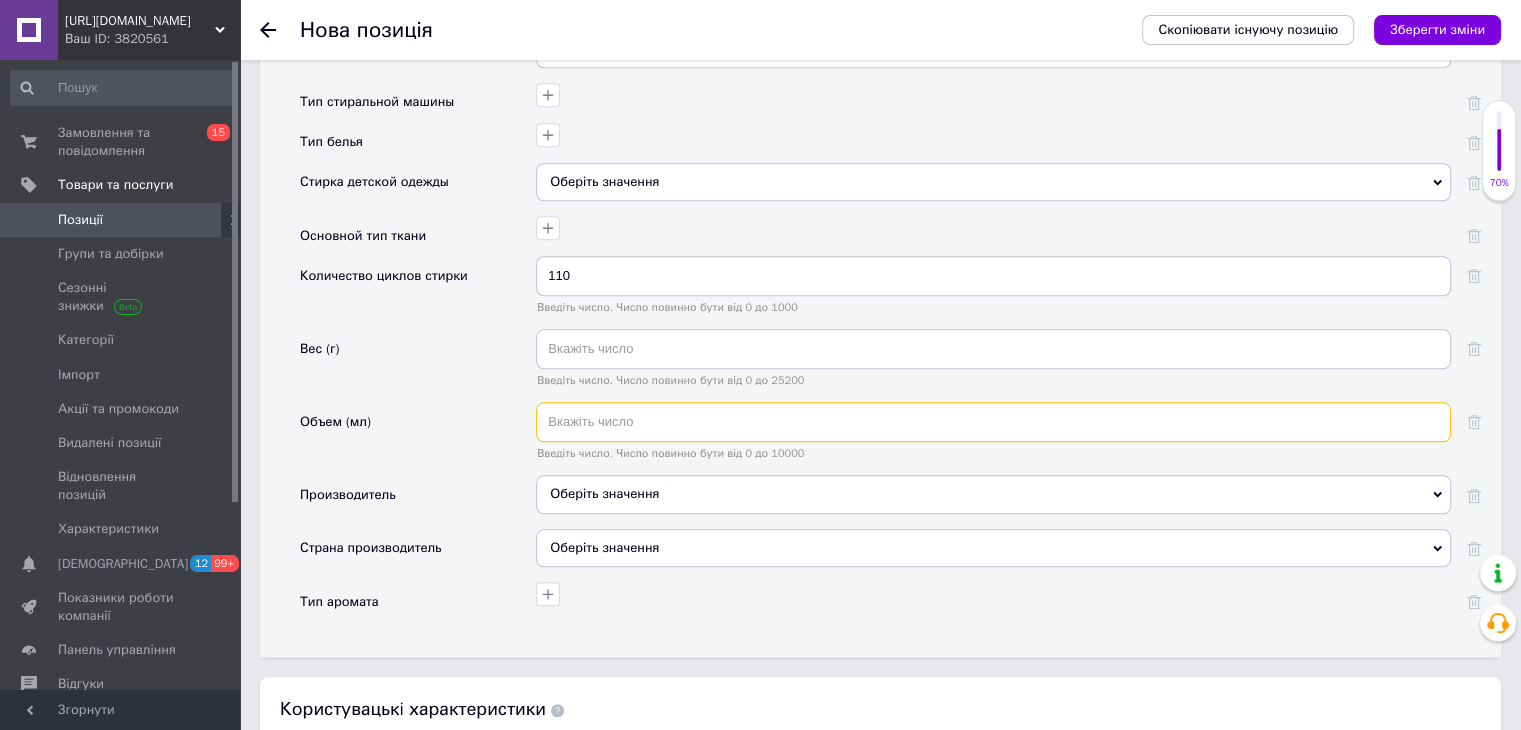 click at bounding box center (993, 422) 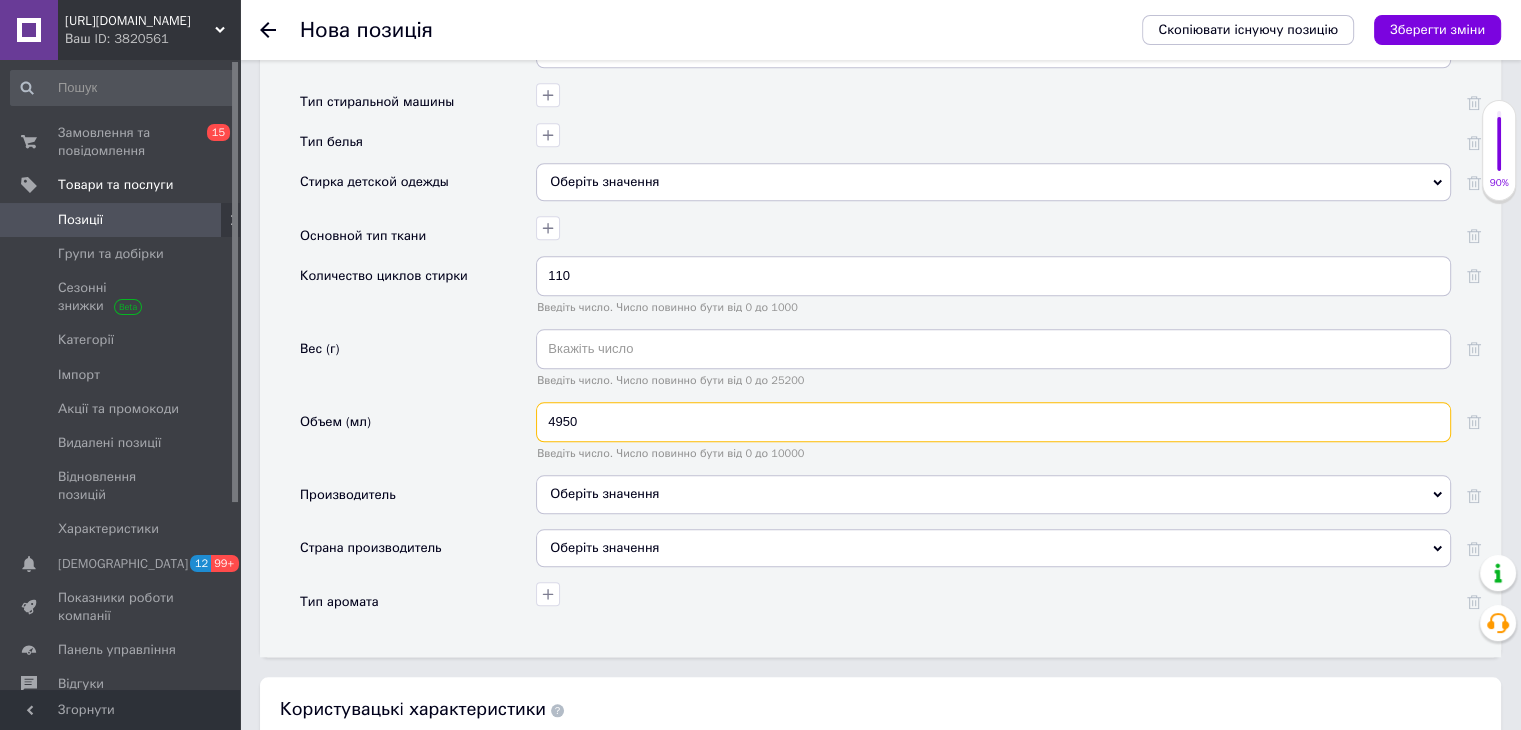 type on "4950" 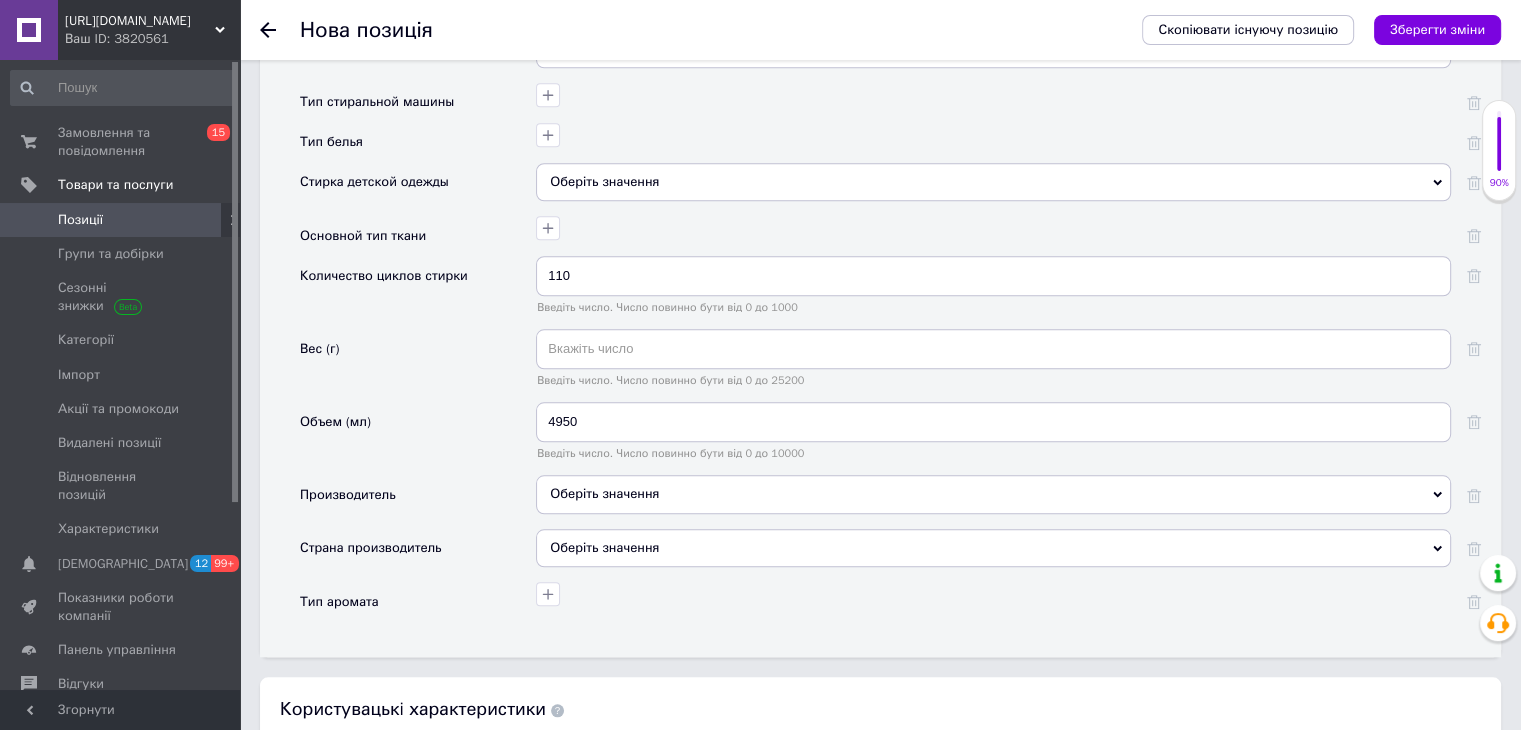 click on "Оберіть значення" at bounding box center [993, 494] 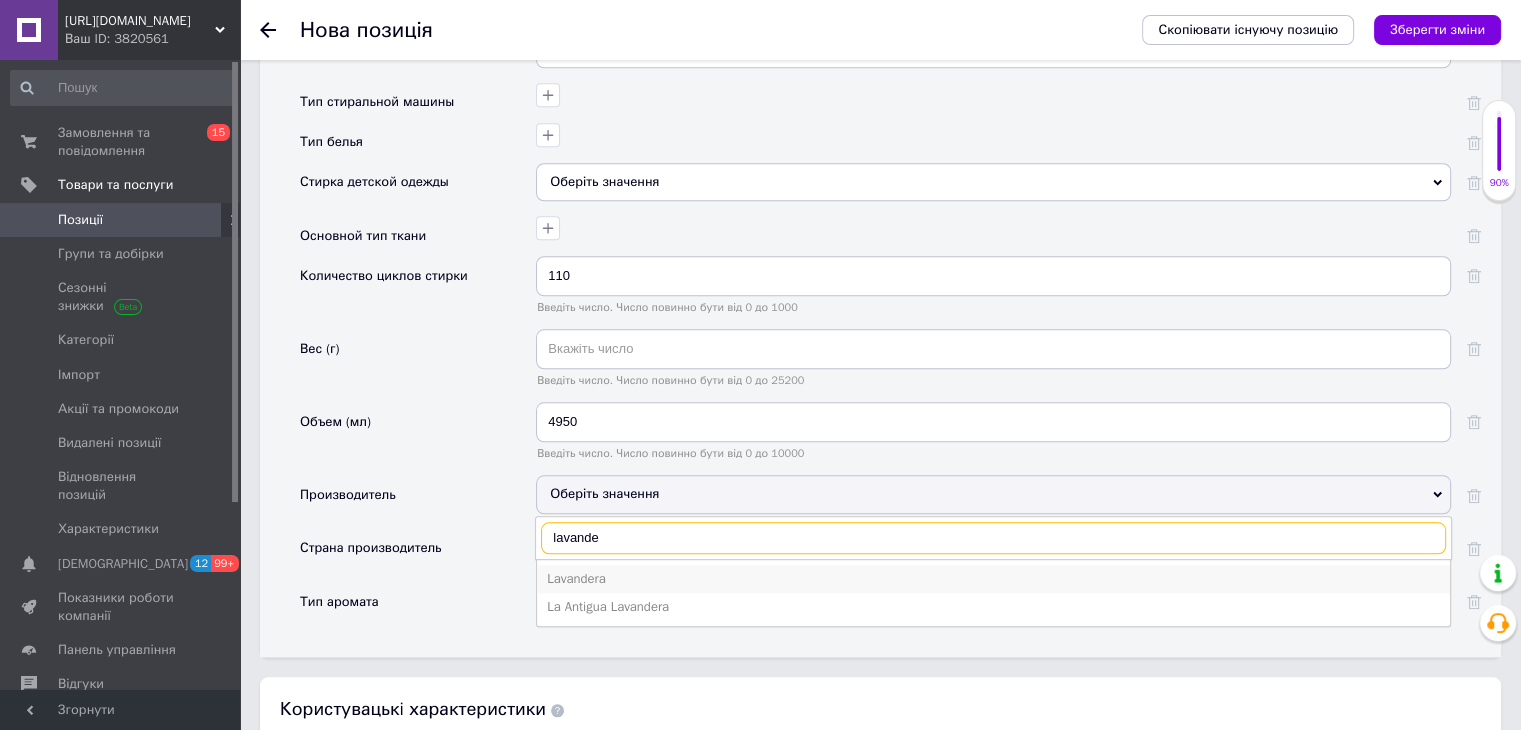 type on "lavande" 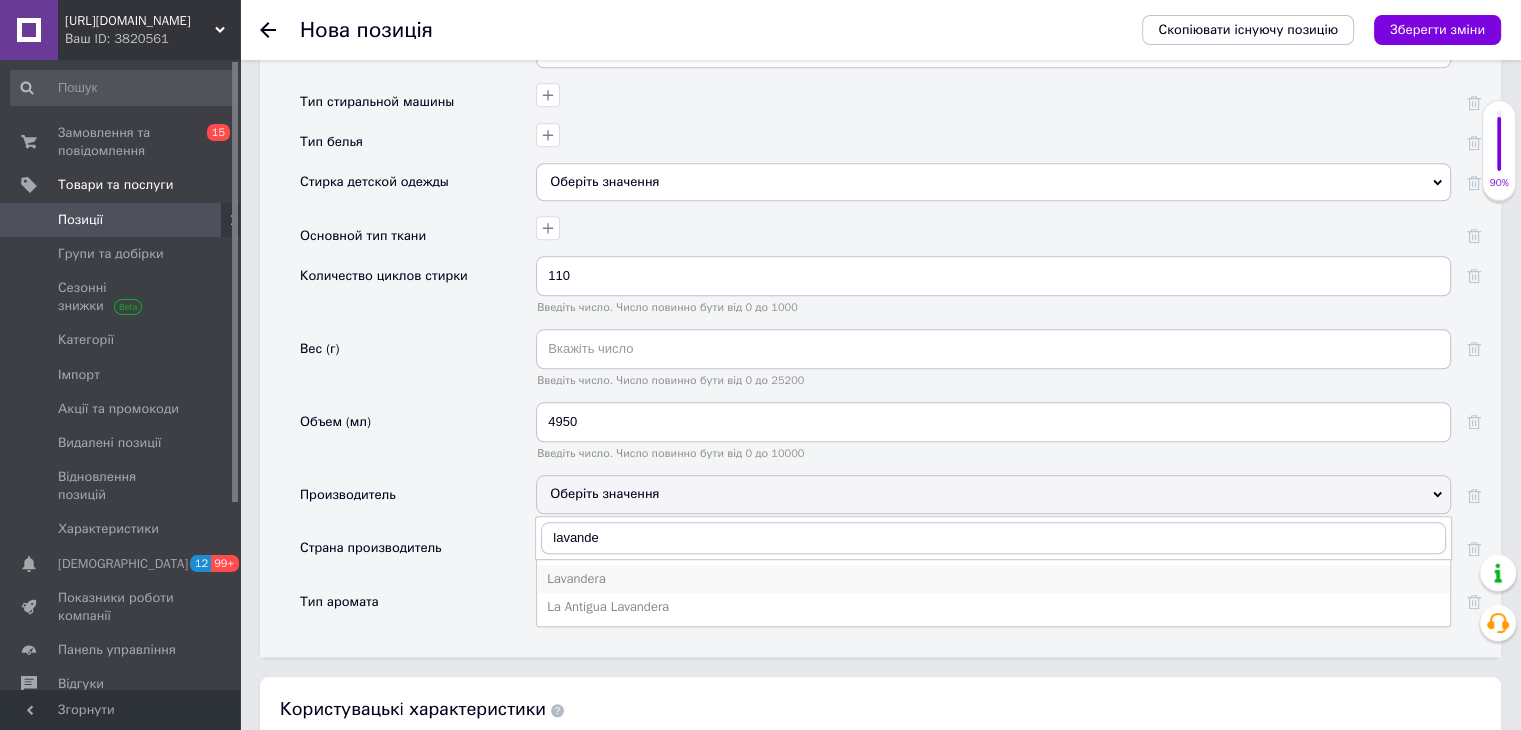 click on "Lavandera" at bounding box center [993, 579] 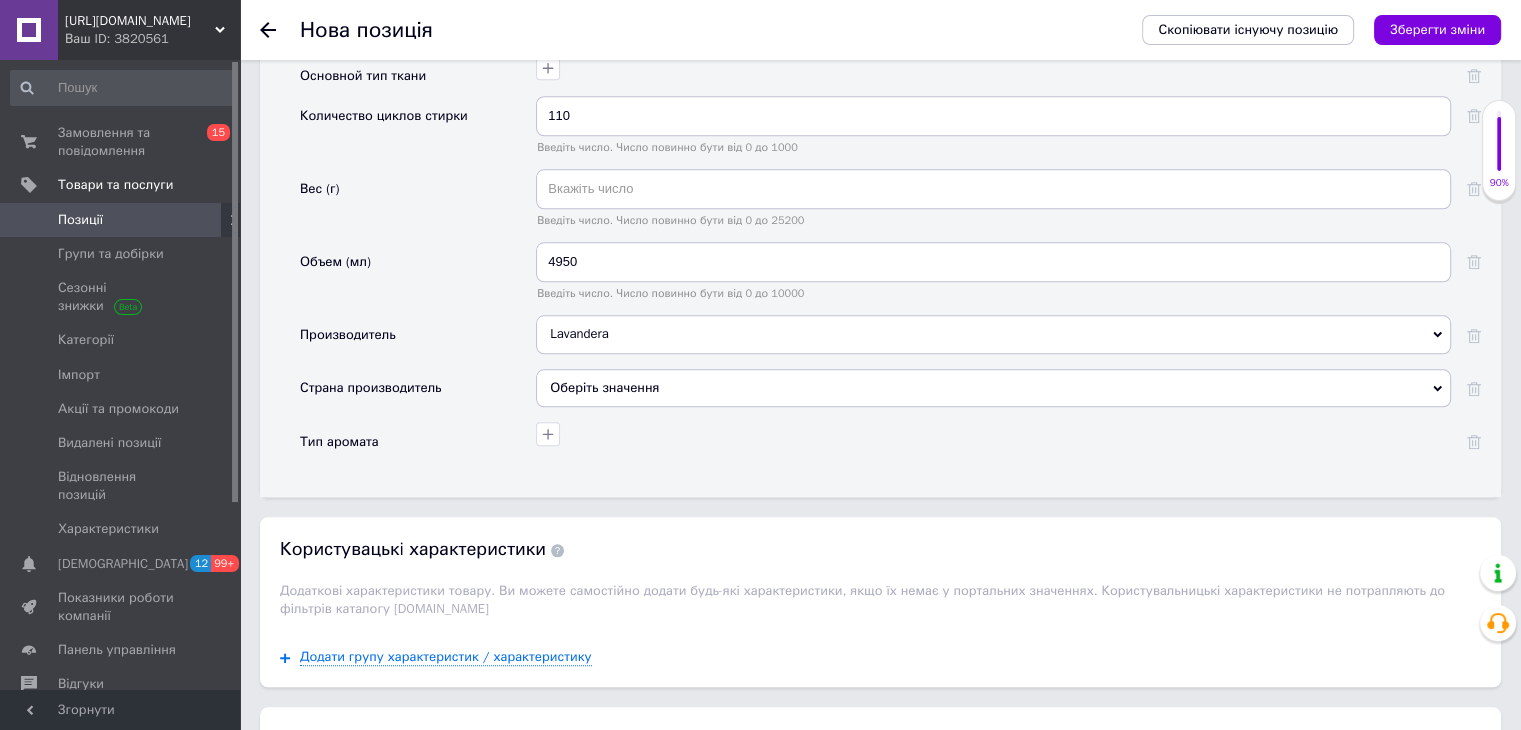 scroll, scrollTop: 2028, scrollLeft: 0, axis: vertical 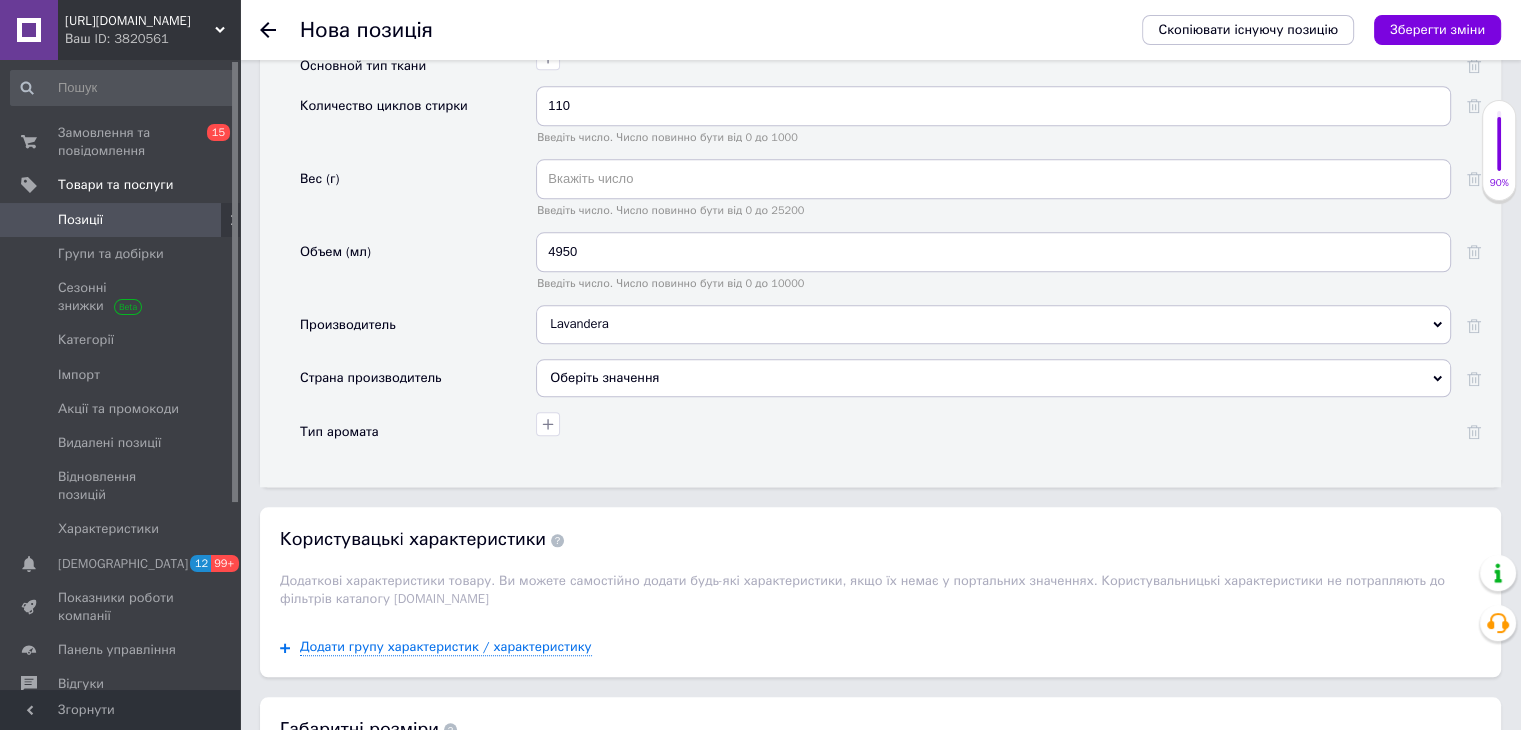 click on "Оберіть значення" at bounding box center (993, 378) 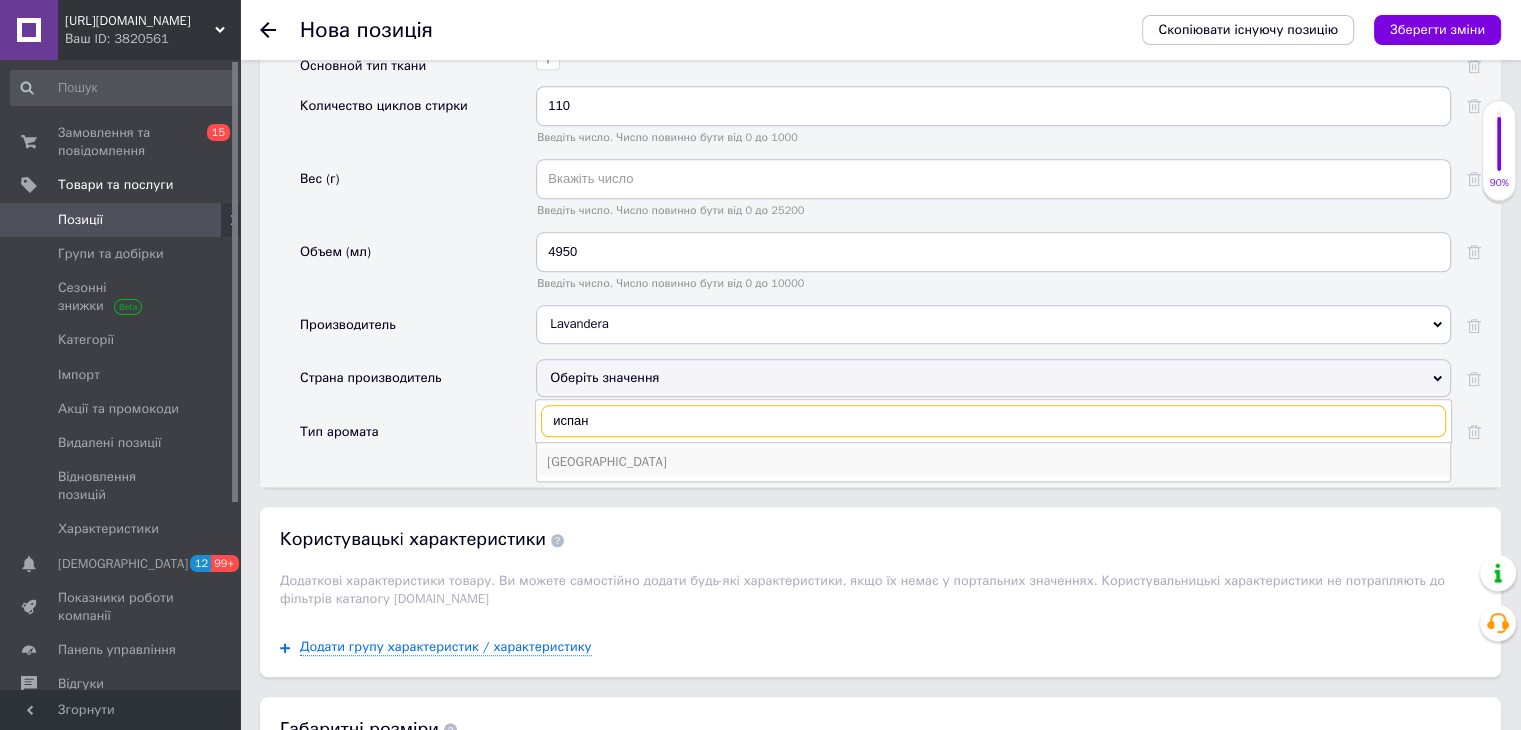 type on "испан" 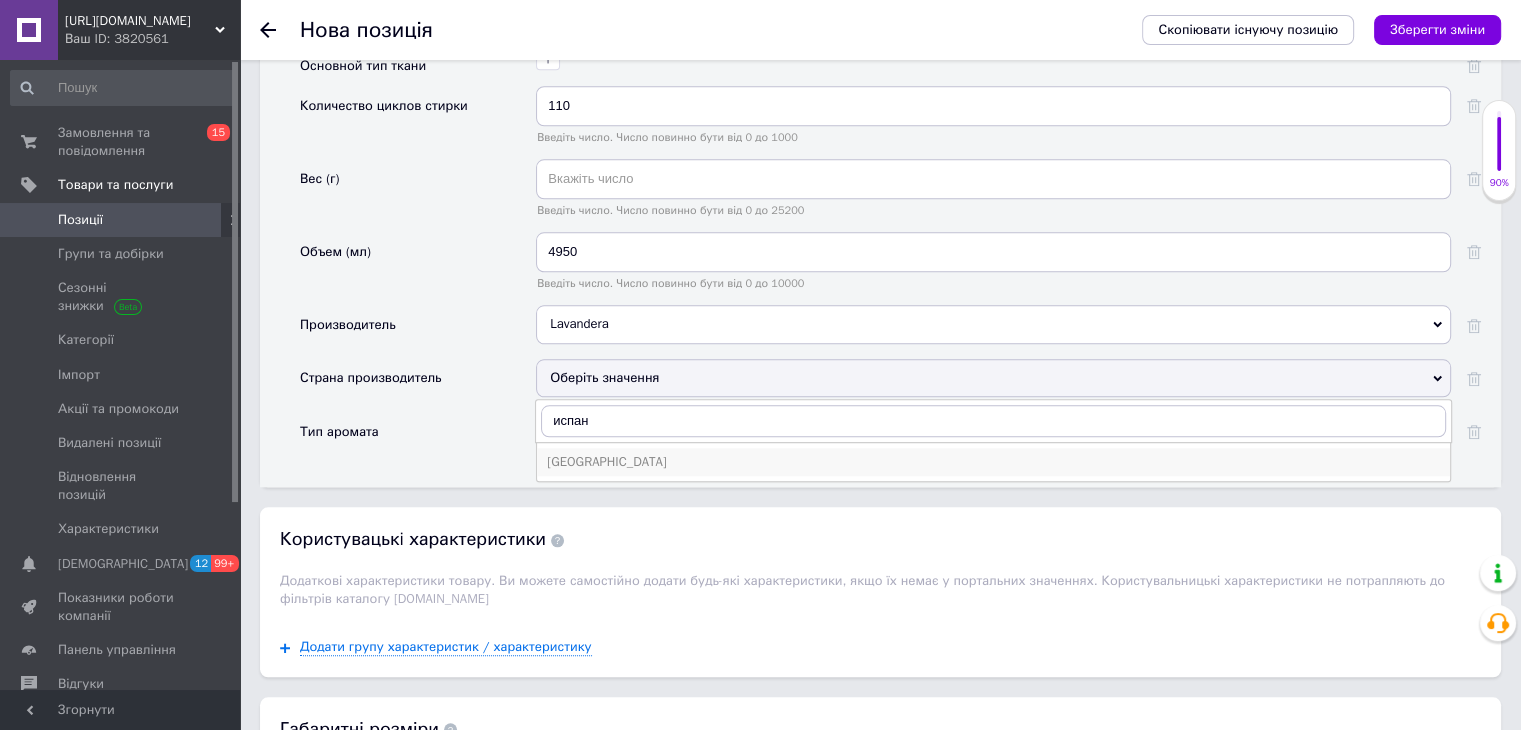 click on "[GEOGRAPHIC_DATA]" at bounding box center [993, 462] 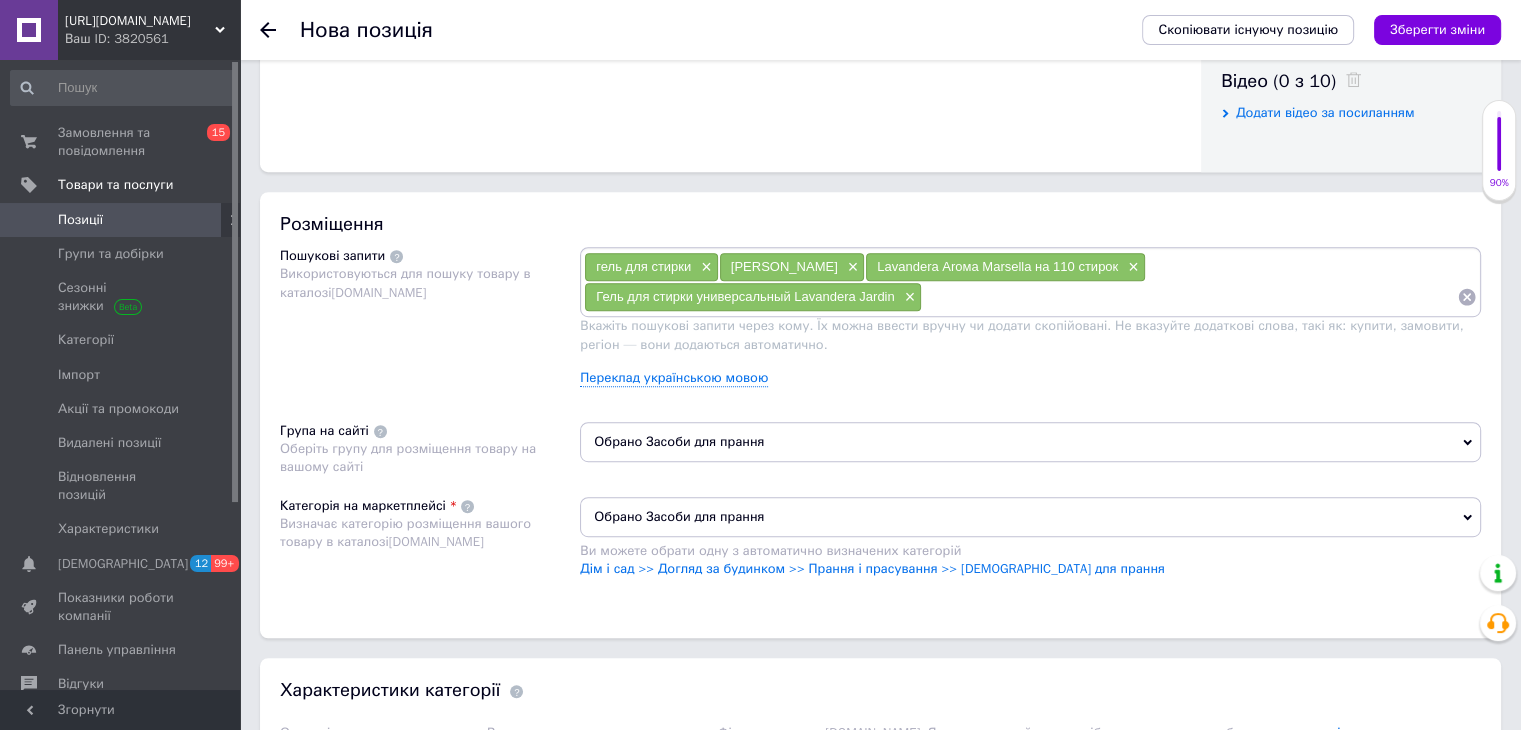 scroll, scrollTop: 1004, scrollLeft: 0, axis: vertical 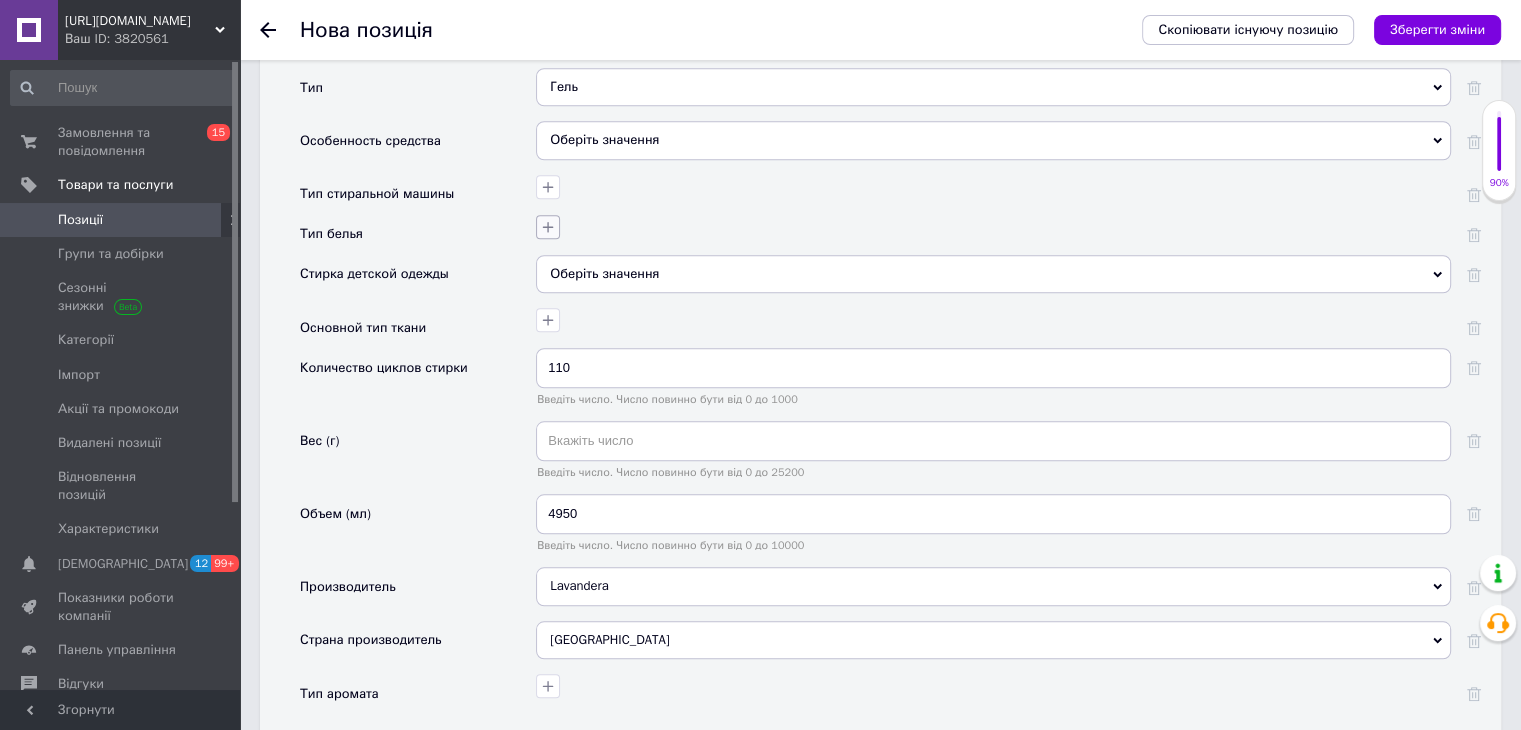 click 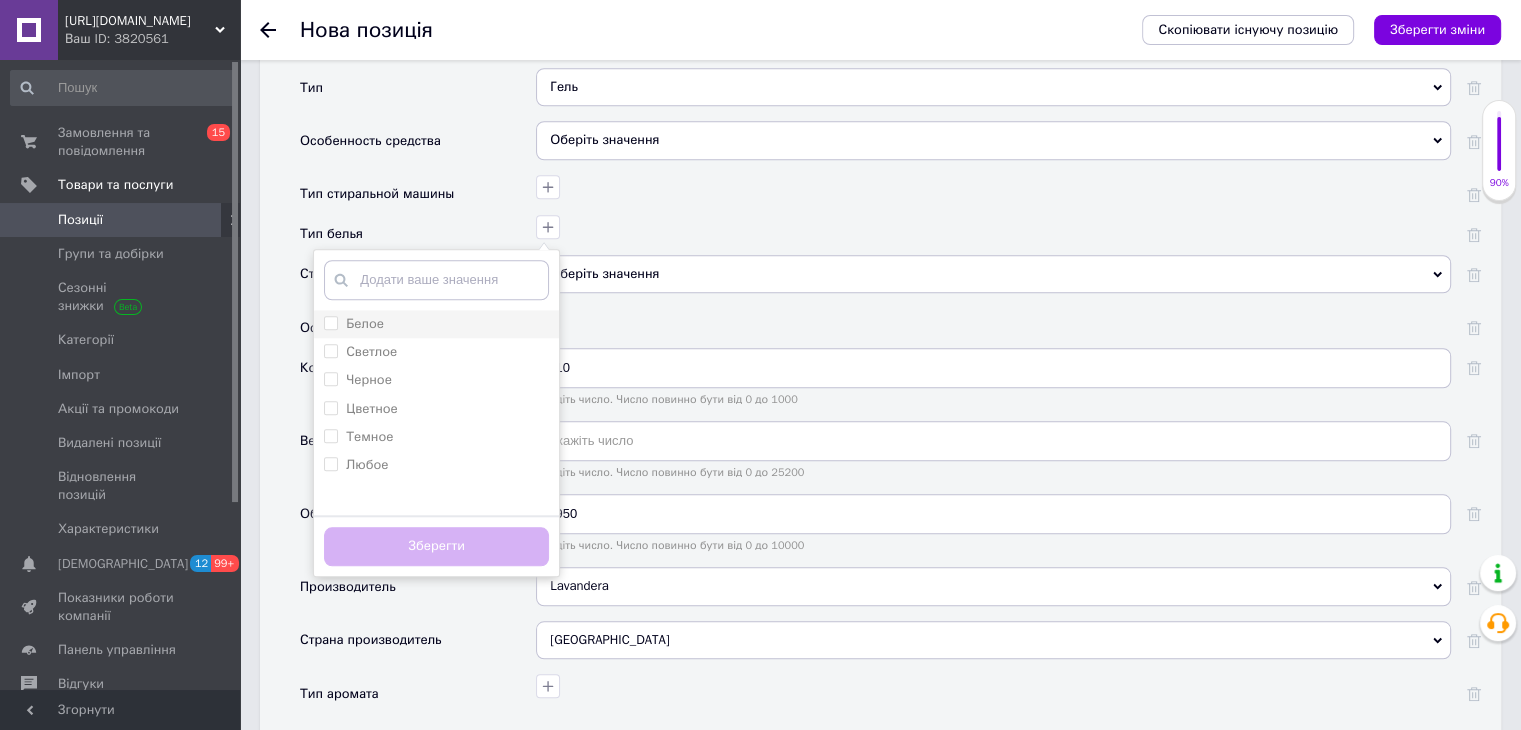 click on "Белое" at bounding box center (330, 322) 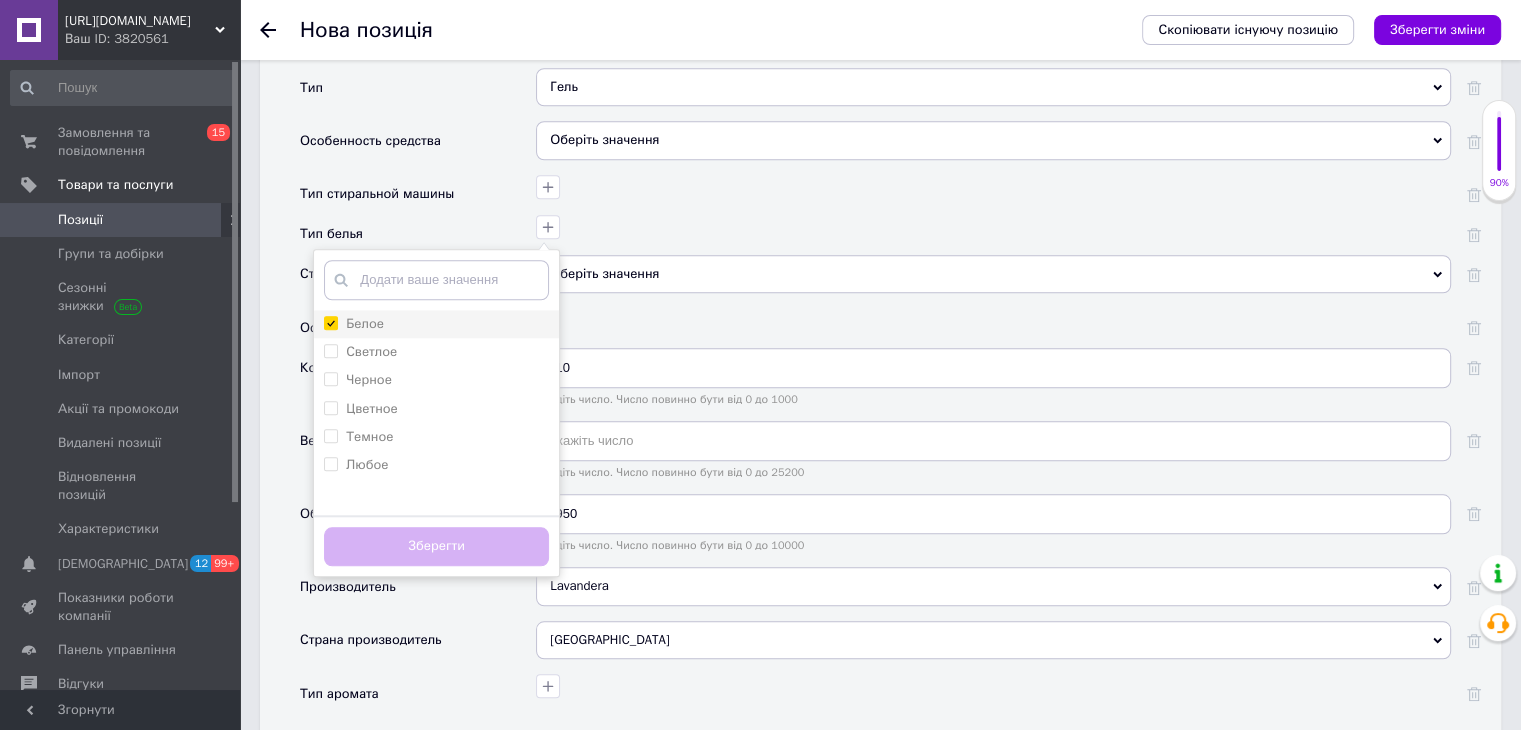 checkbox on "true" 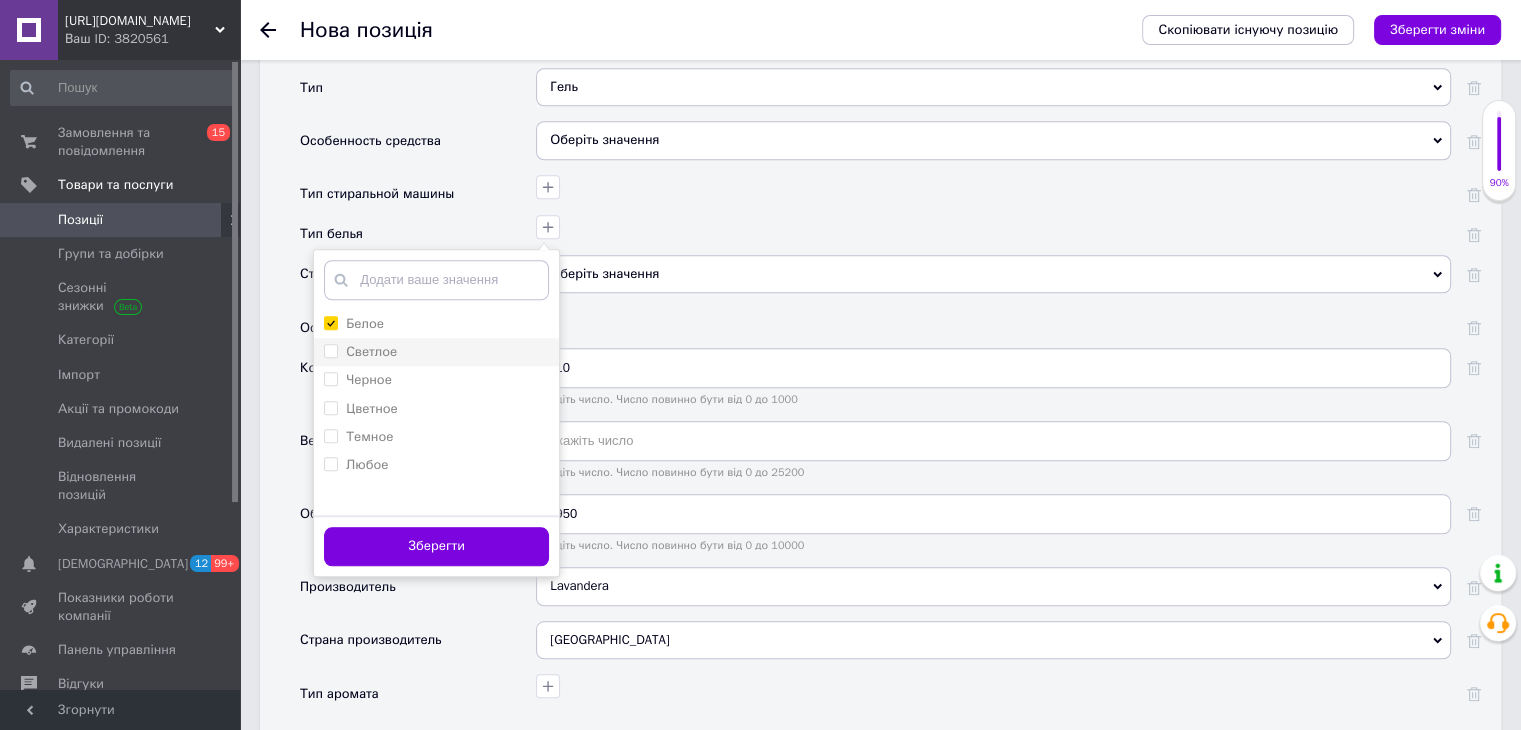 click on "Светлое" at bounding box center [330, 350] 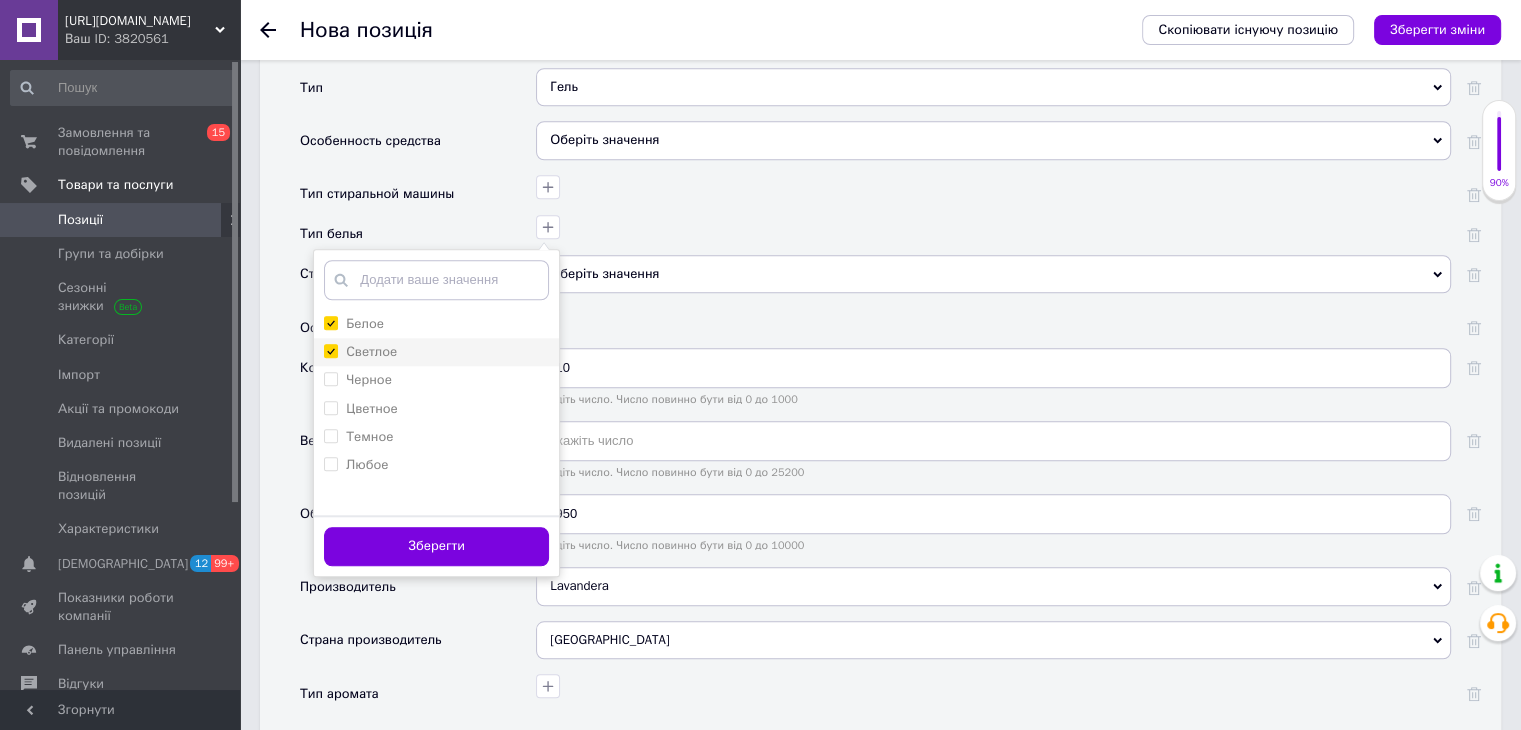 checkbox on "true" 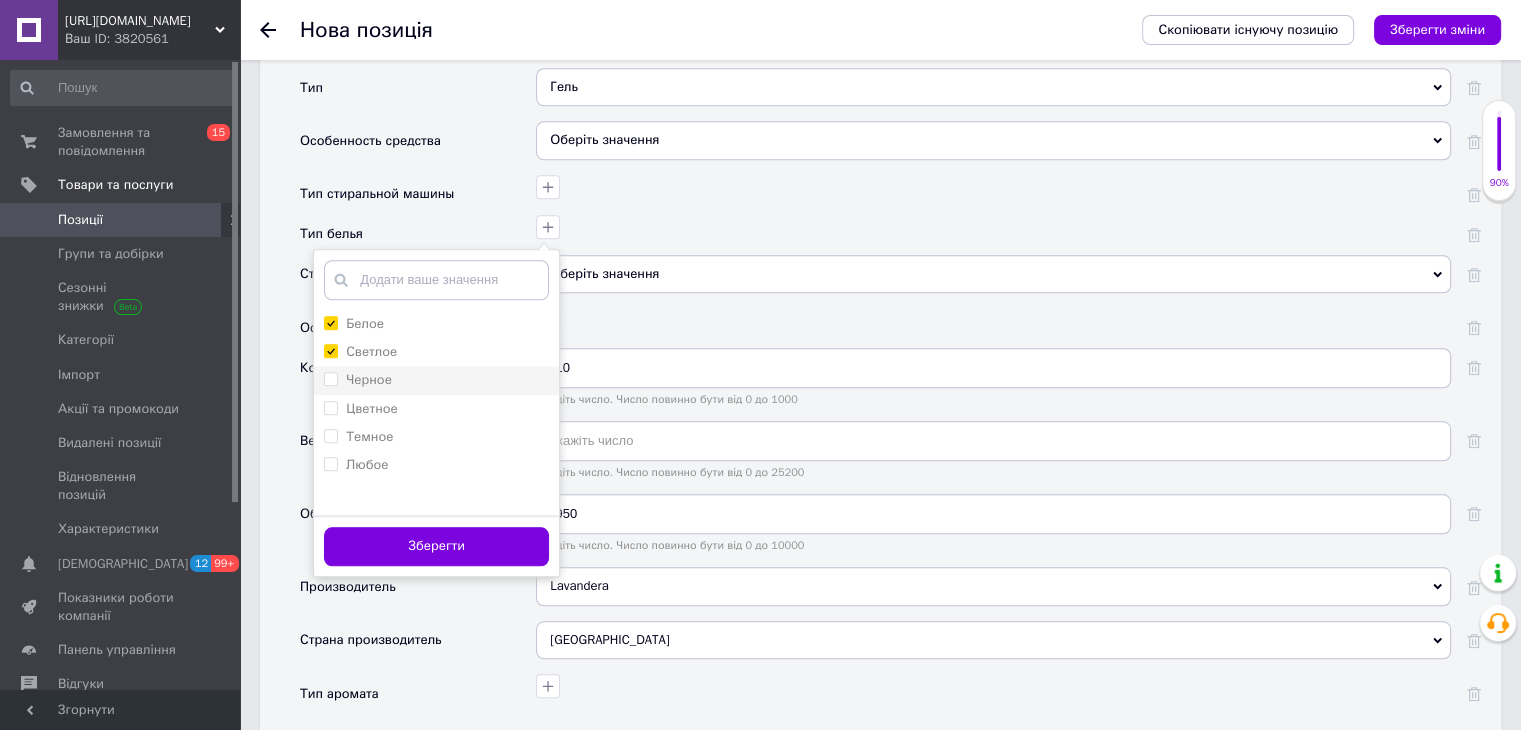 click on "Черное" at bounding box center (330, 378) 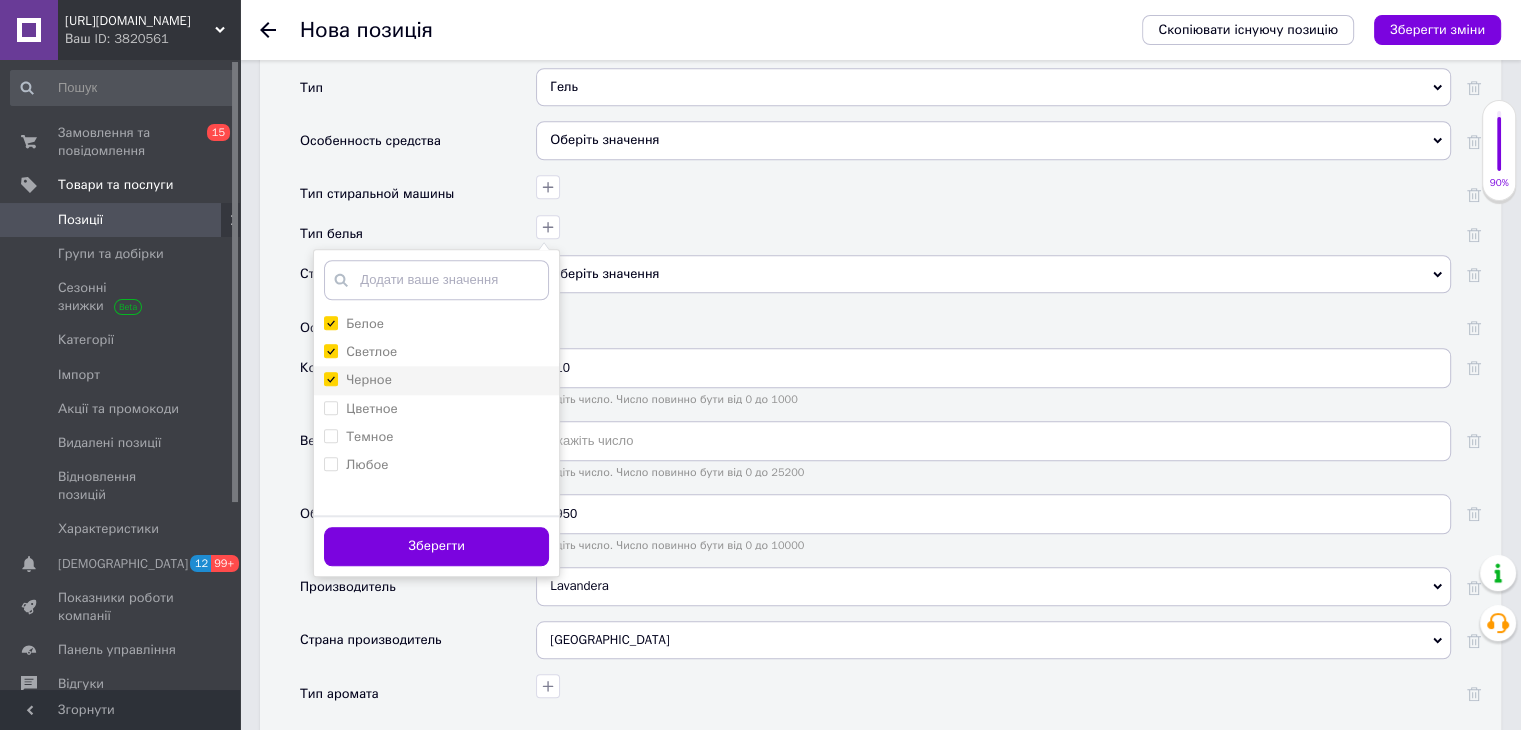 checkbox on "true" 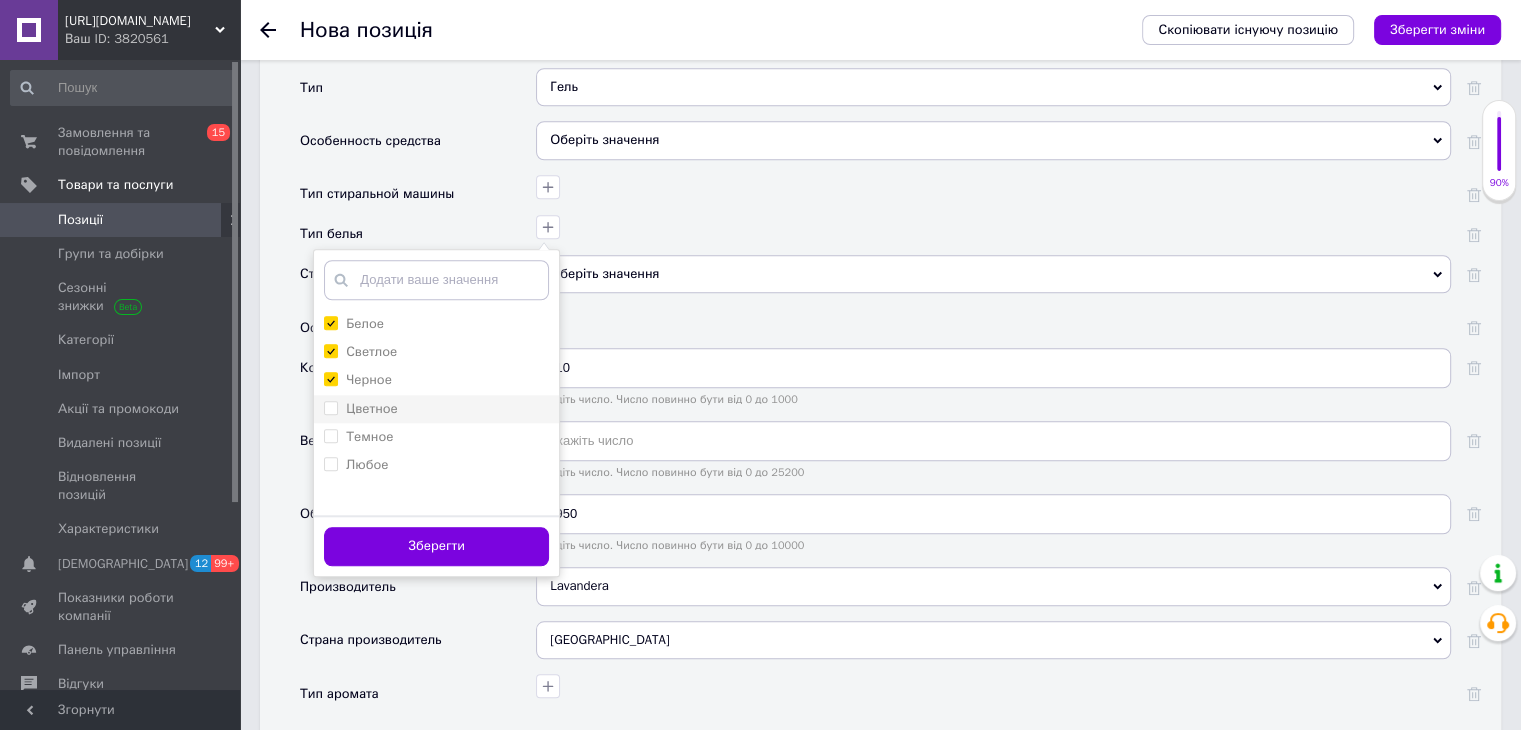 click on "Цветное" at bounding box center (330, 407) 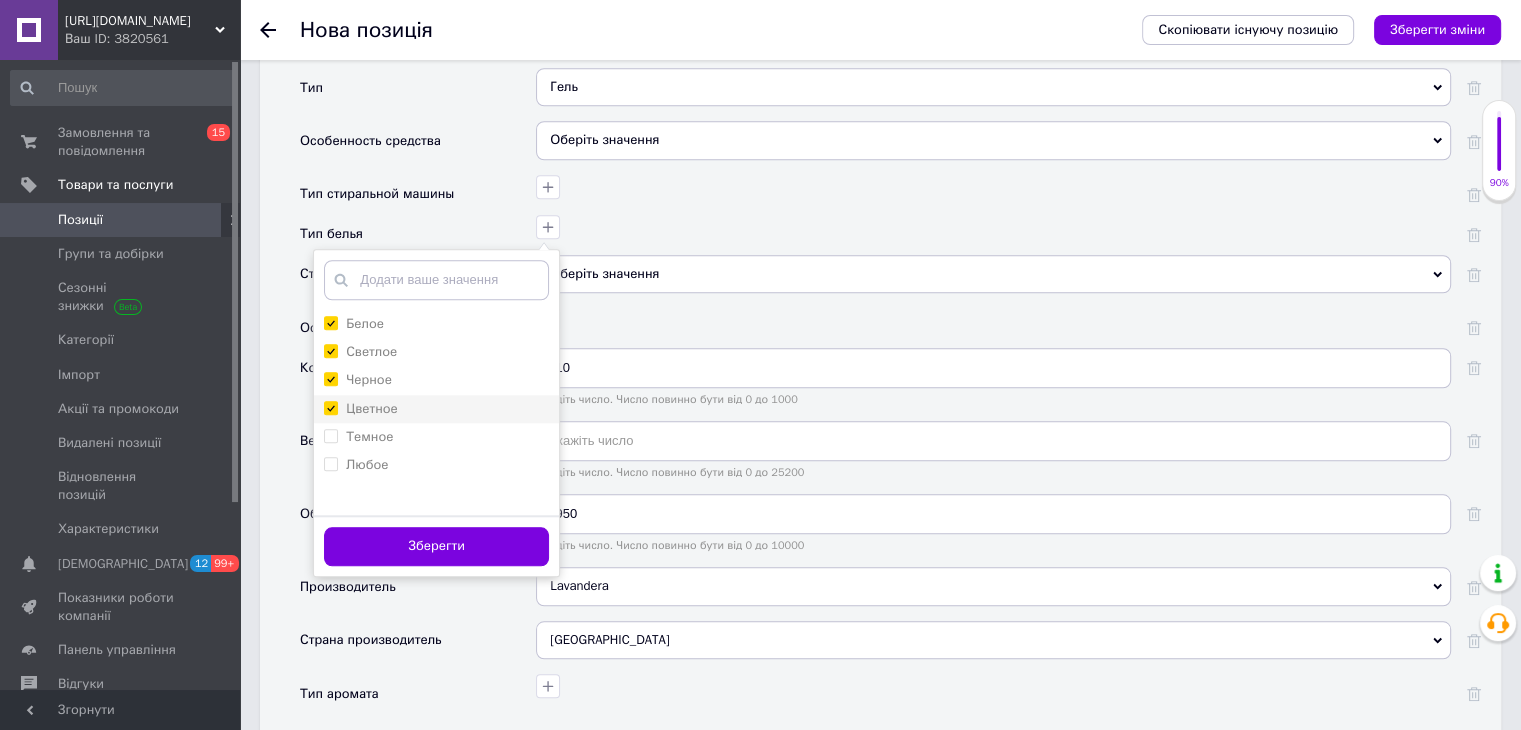 checkbox on "true" 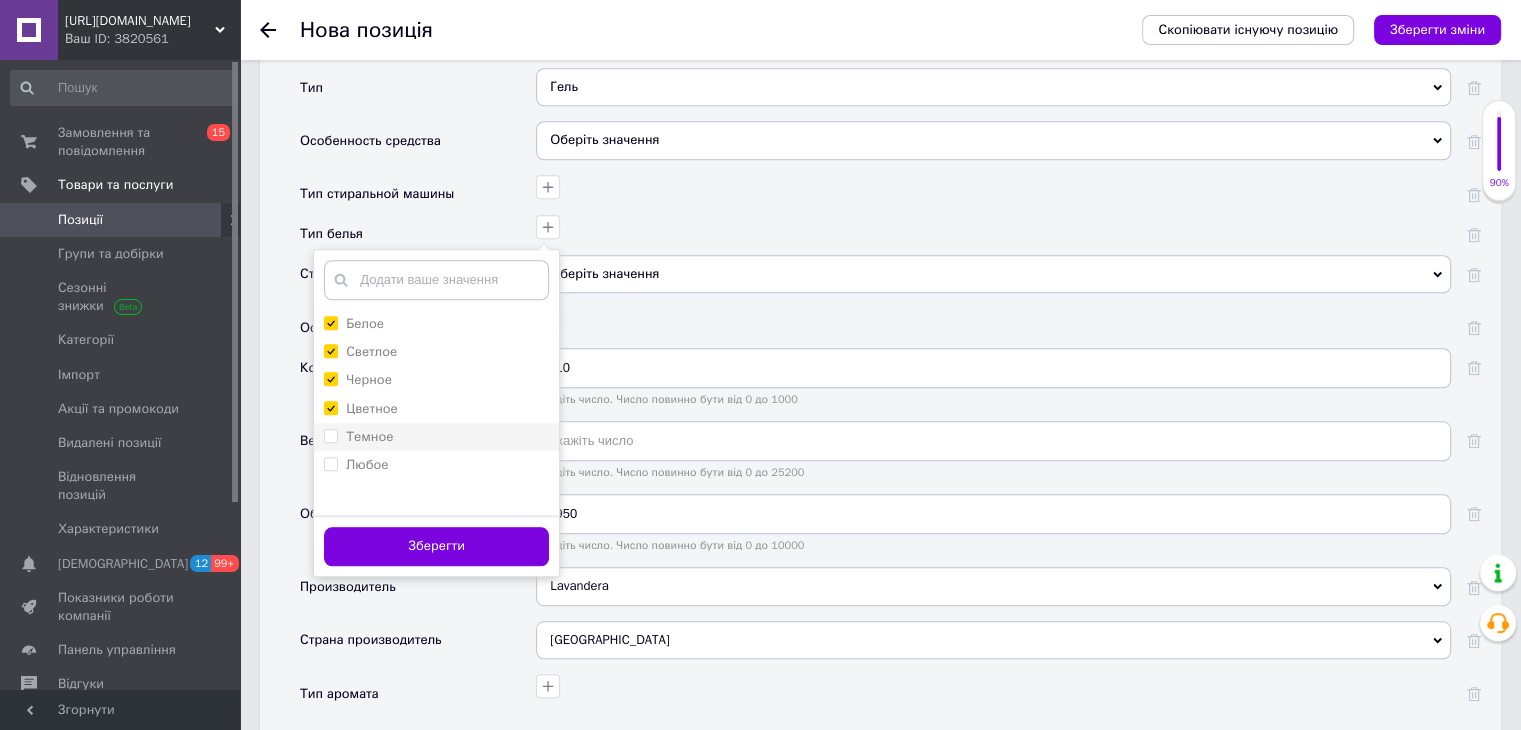 click on "Темное" at bounding box center (330, 435) 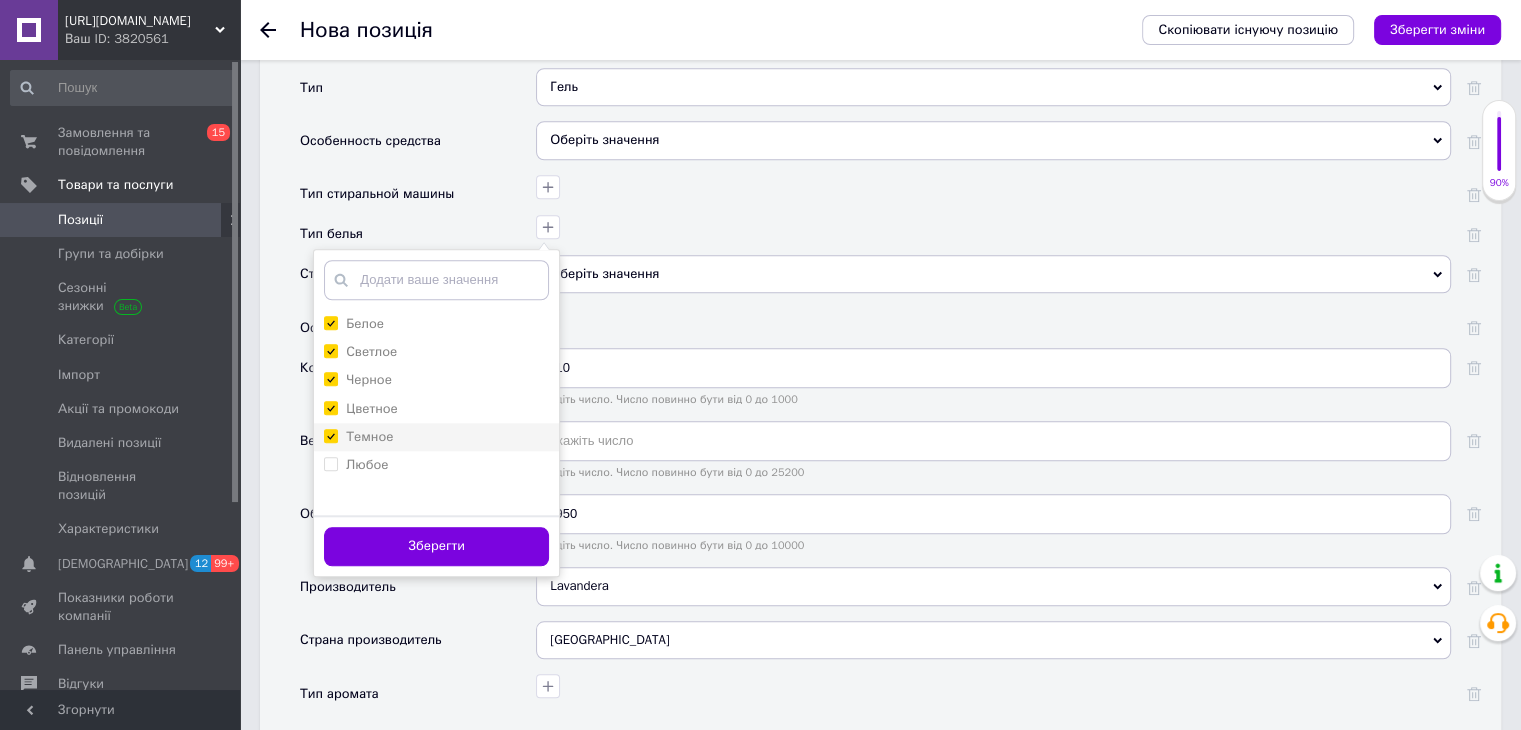 checkbox on "true" 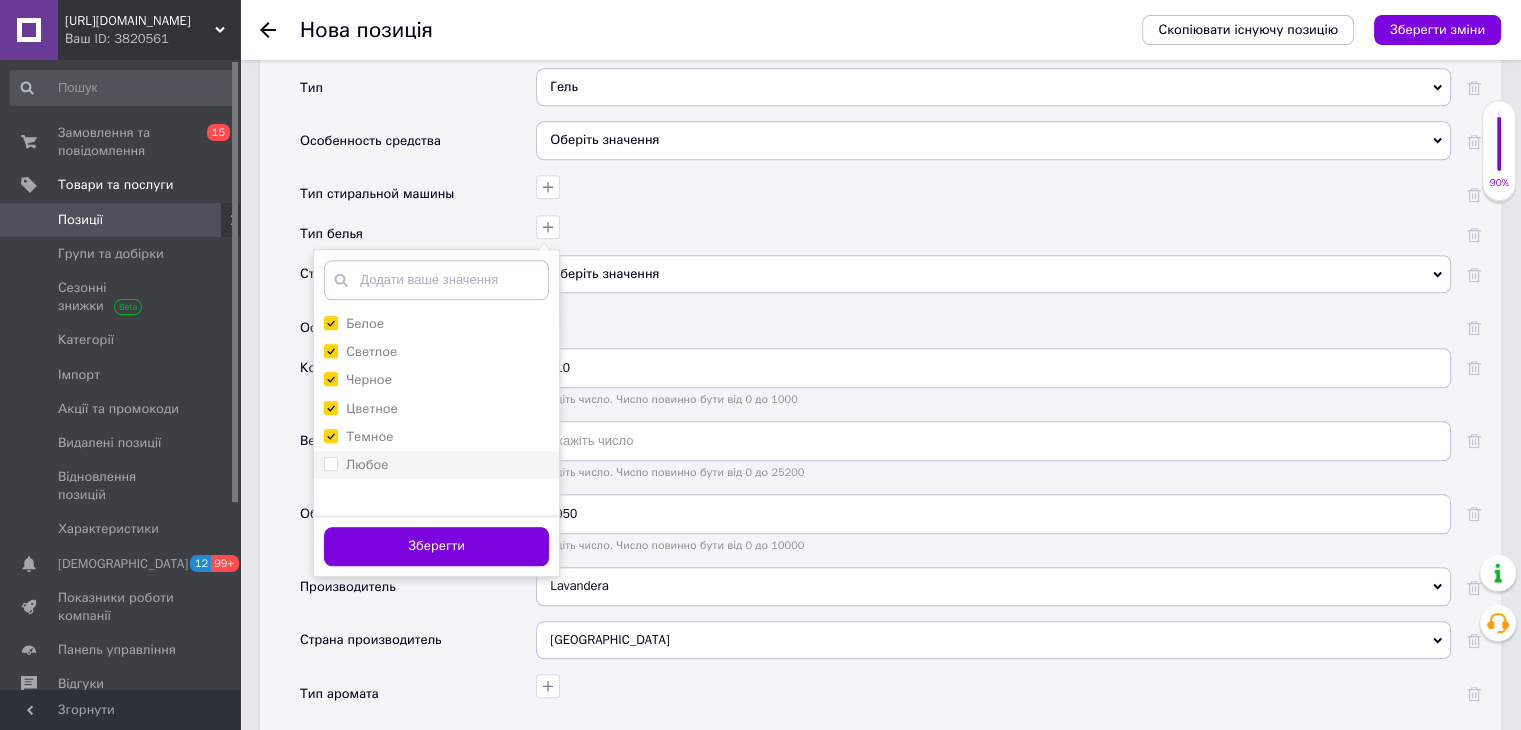 click on "Любое" at bounding box center (330, 463) 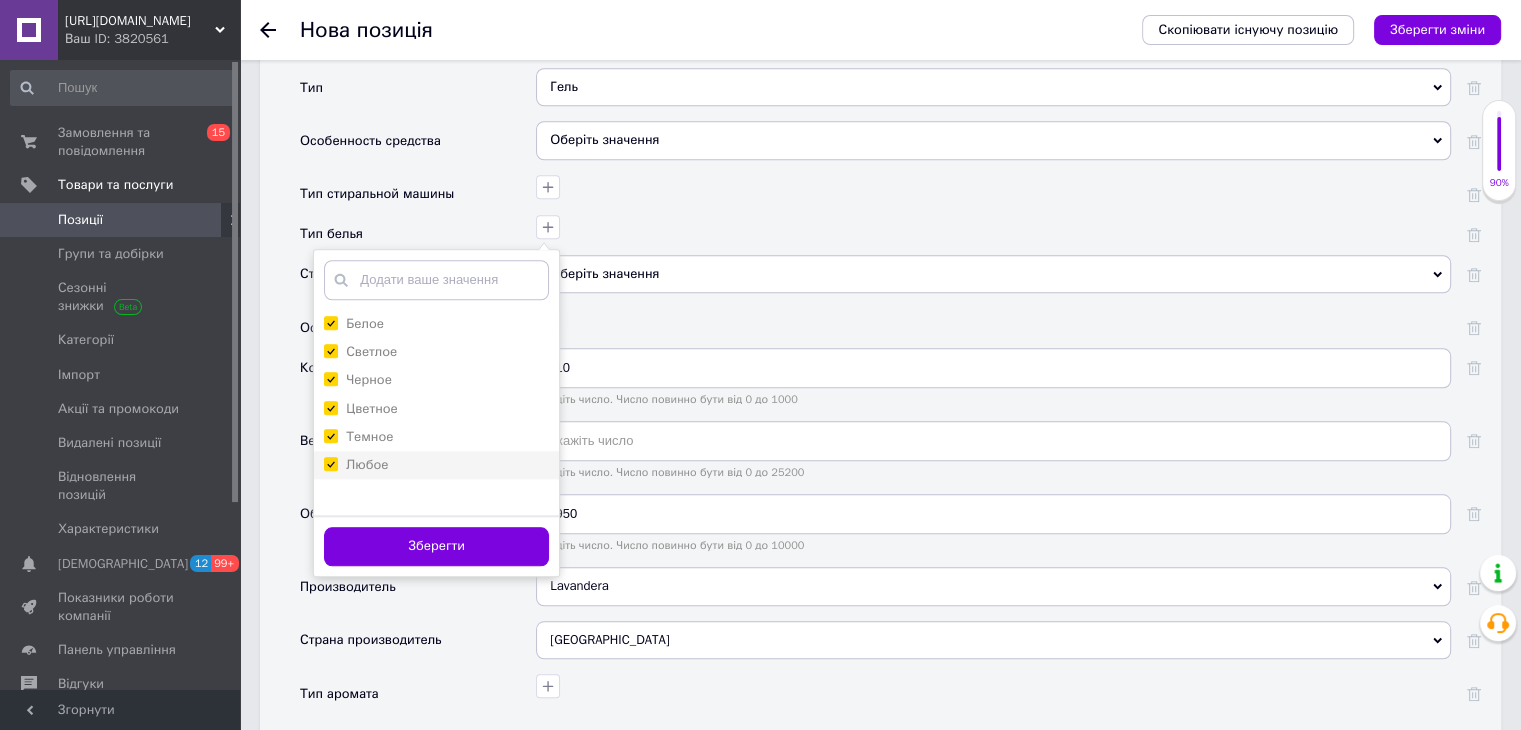 checkbox on "true" 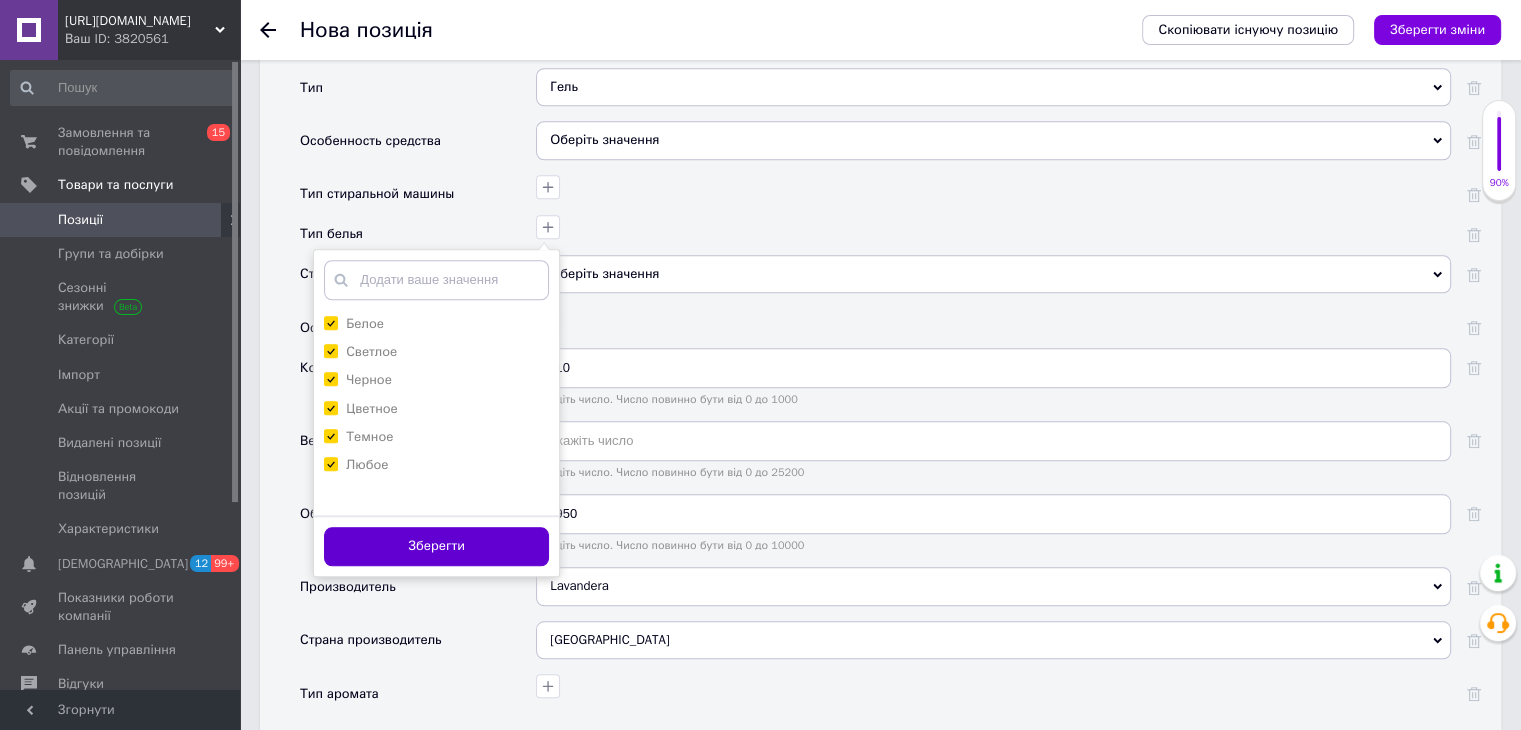 click on "Зберегти" at bounding box center [436, 546] 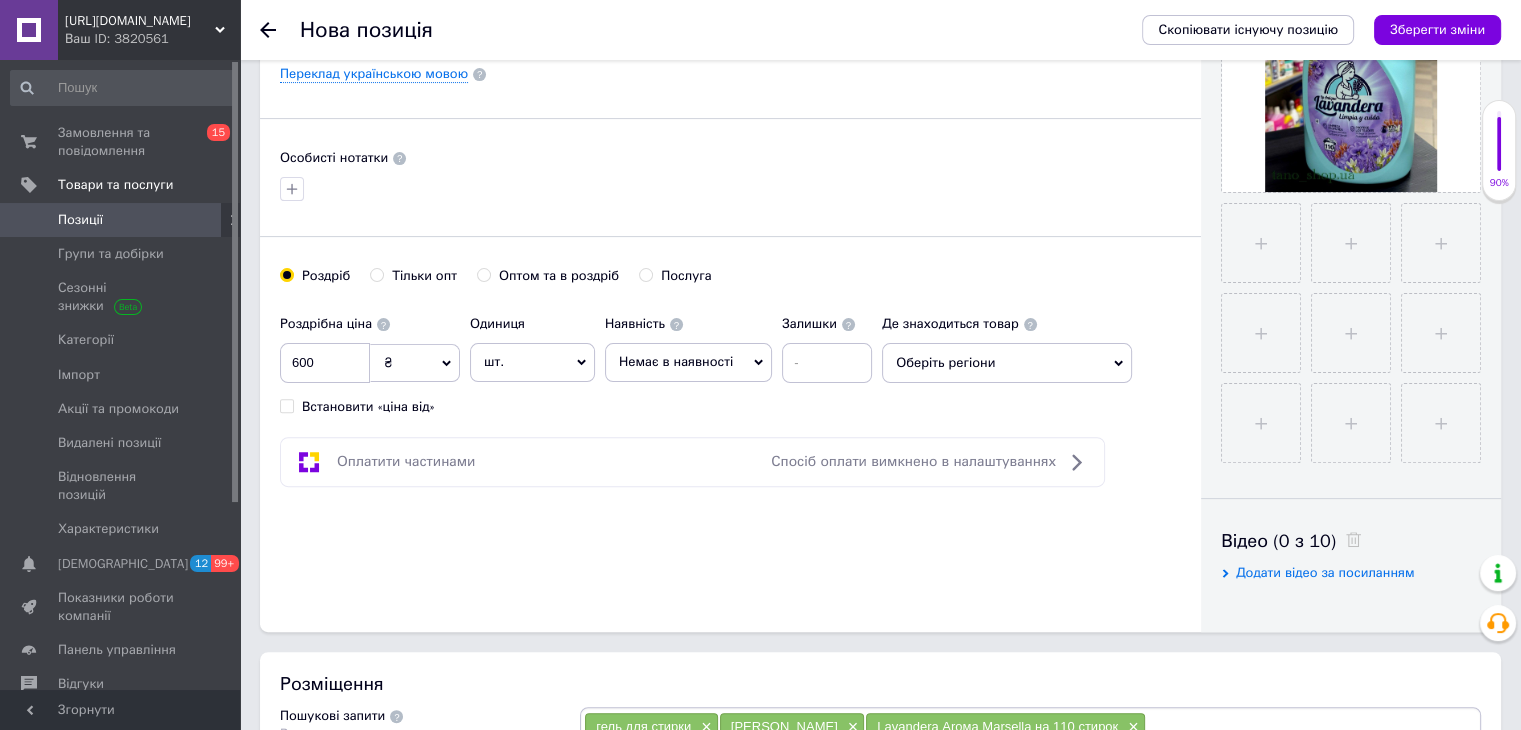 scroll, scrollTop: 0, scrollLeft: 0, axis: both 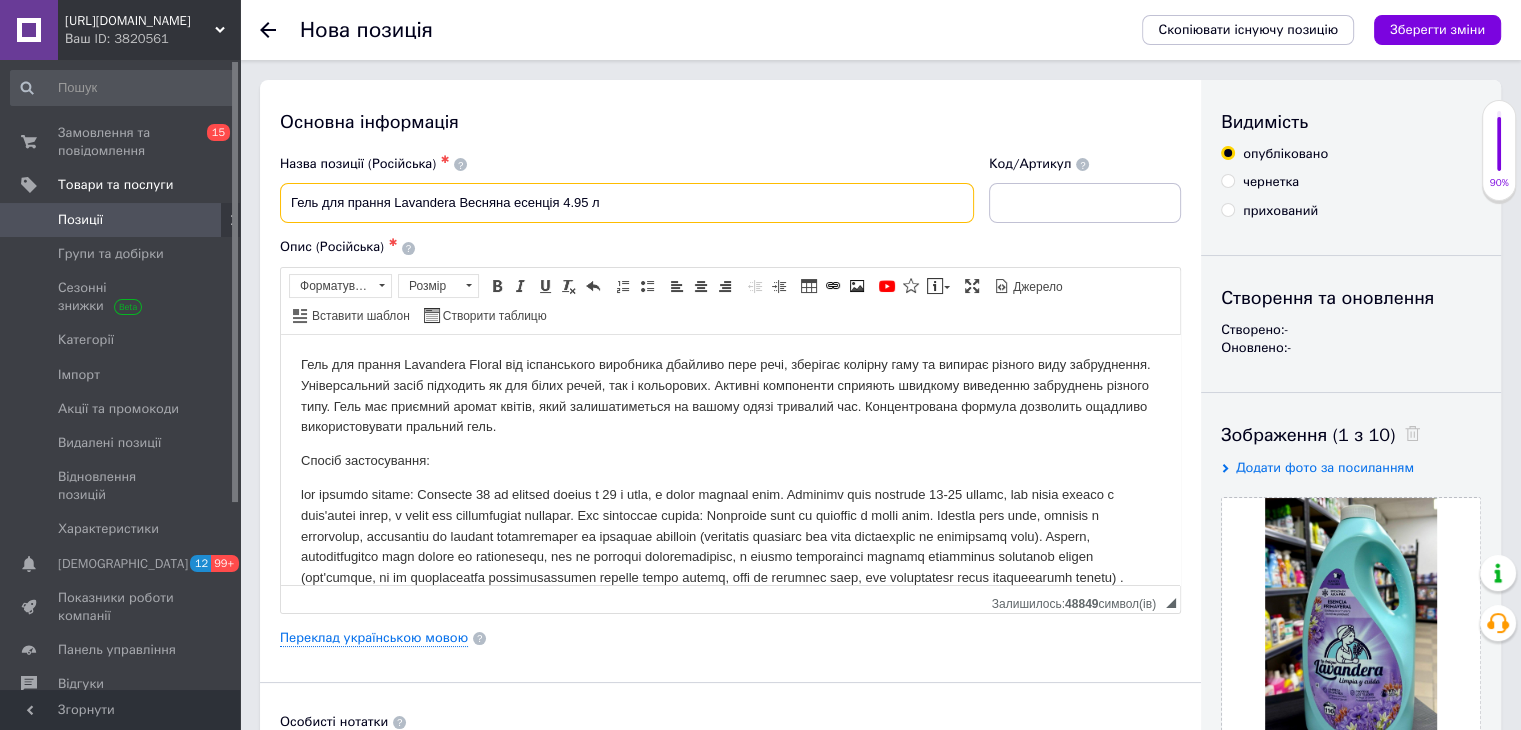 drag, startPoint x: 287, startPoint y: 202, endPoint x: 671, endPoint y: 174, distance: 385.01947 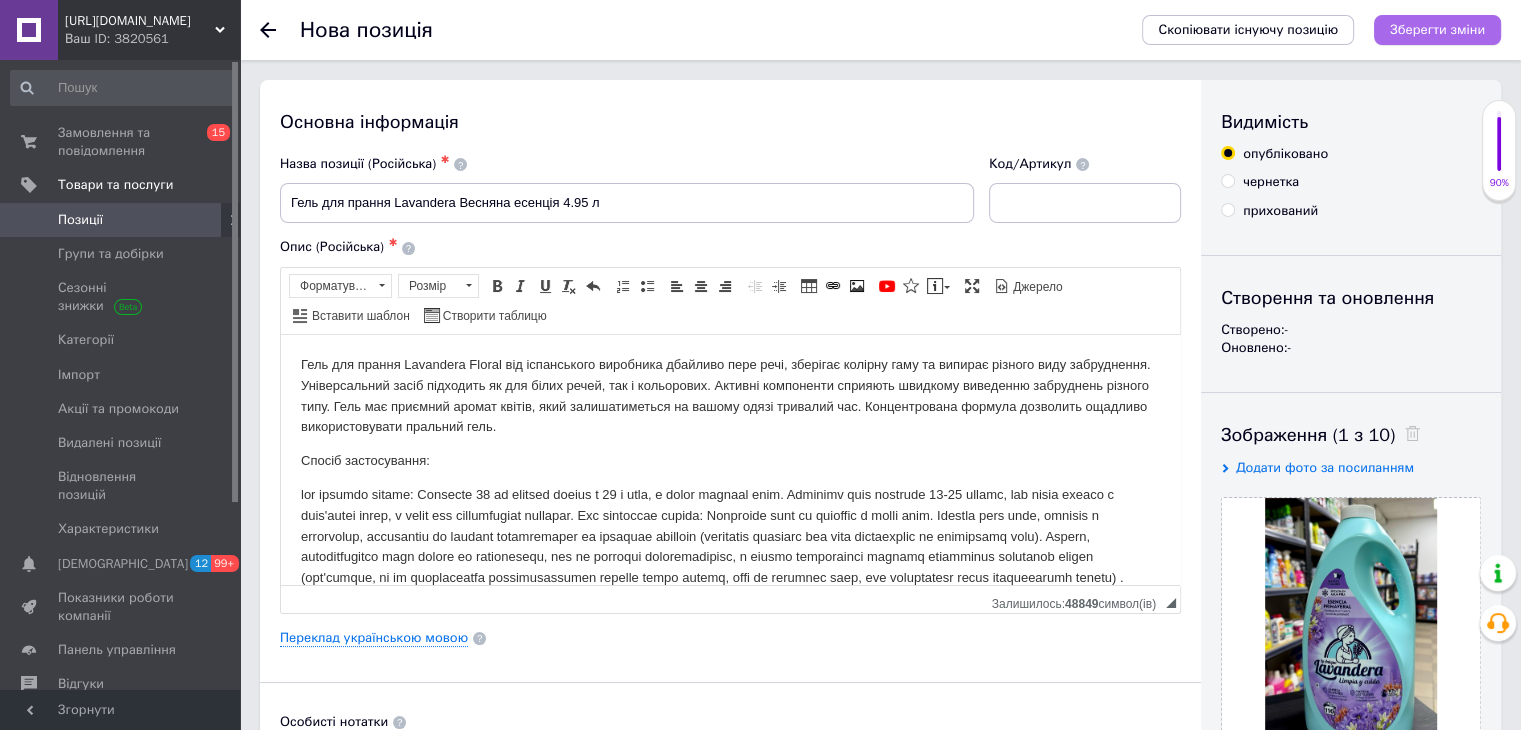 click on "Зберегти зміни" at bounding box center [1437, 29] 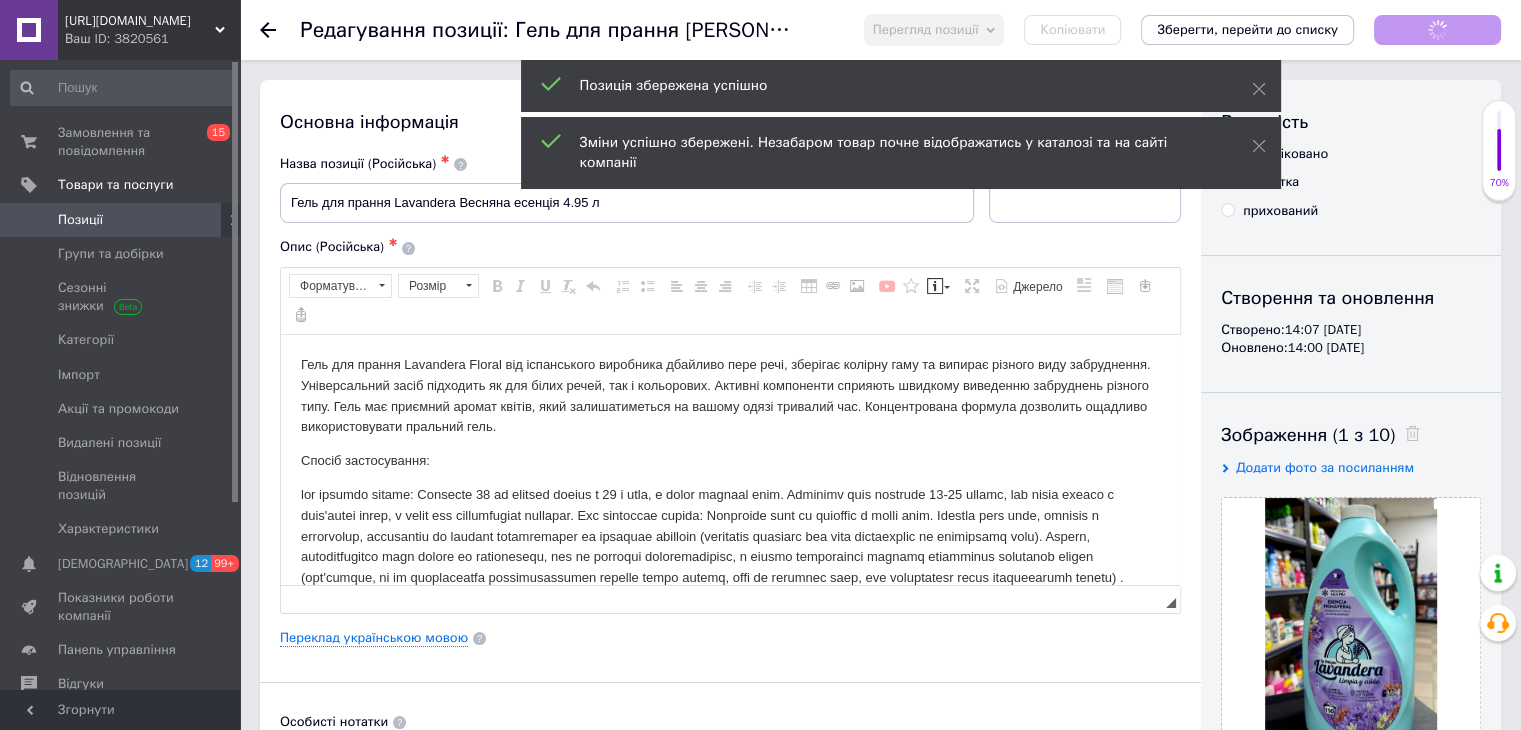 scroll, scrollTop: 0, scrollLeft: 0, axis: both 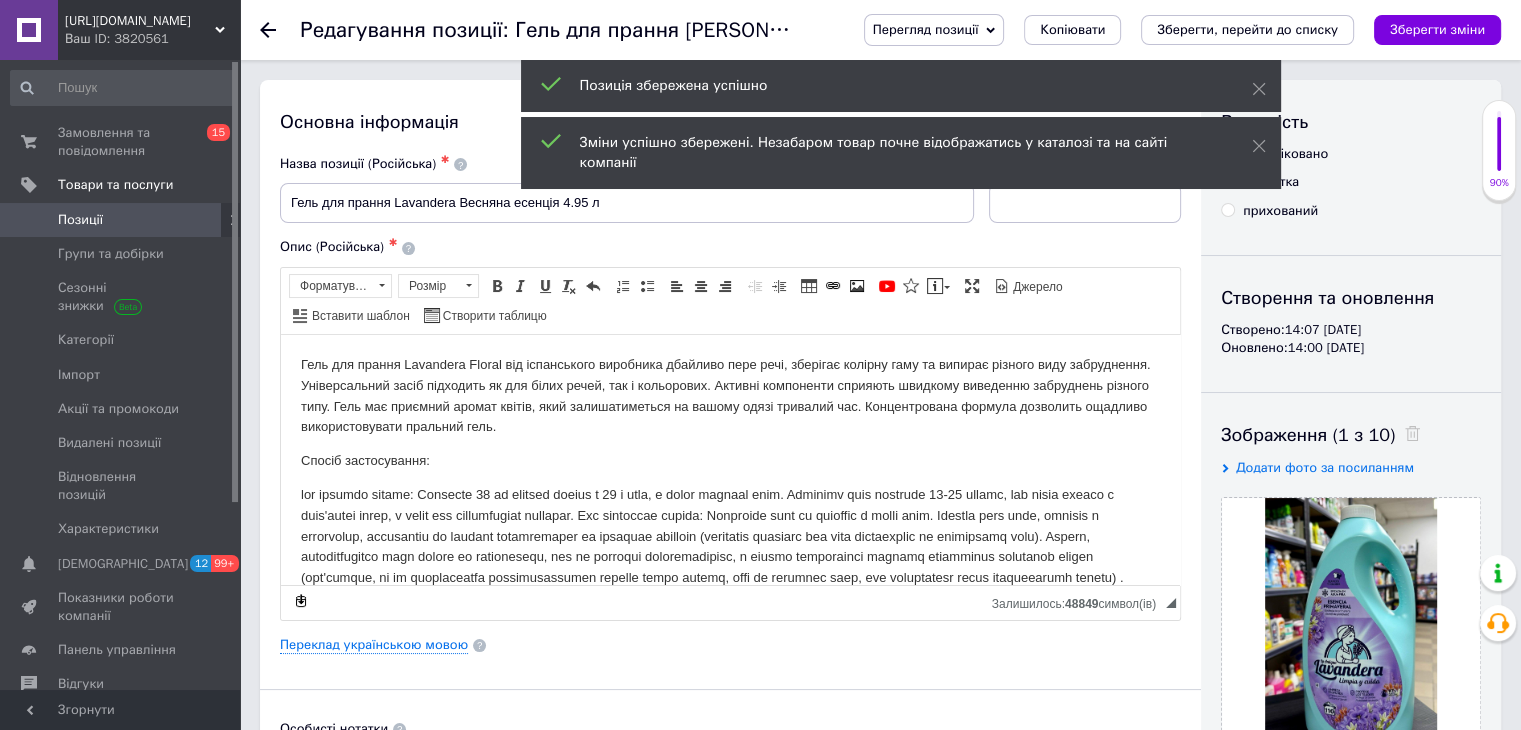 click on "Позиції" at bounding box center [121, 220] 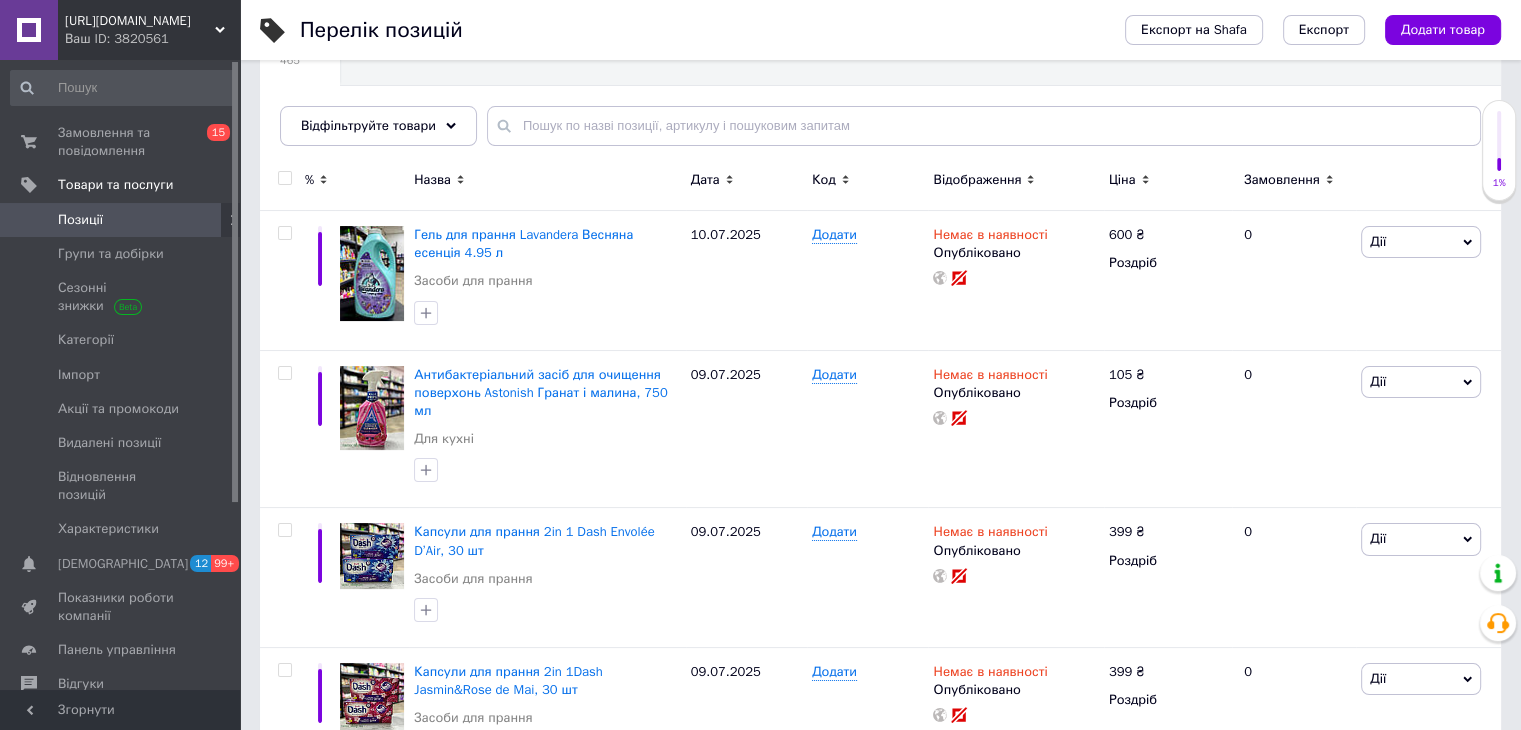 scroll, scrollTop: 0, scrollLeft: 0, axis: both 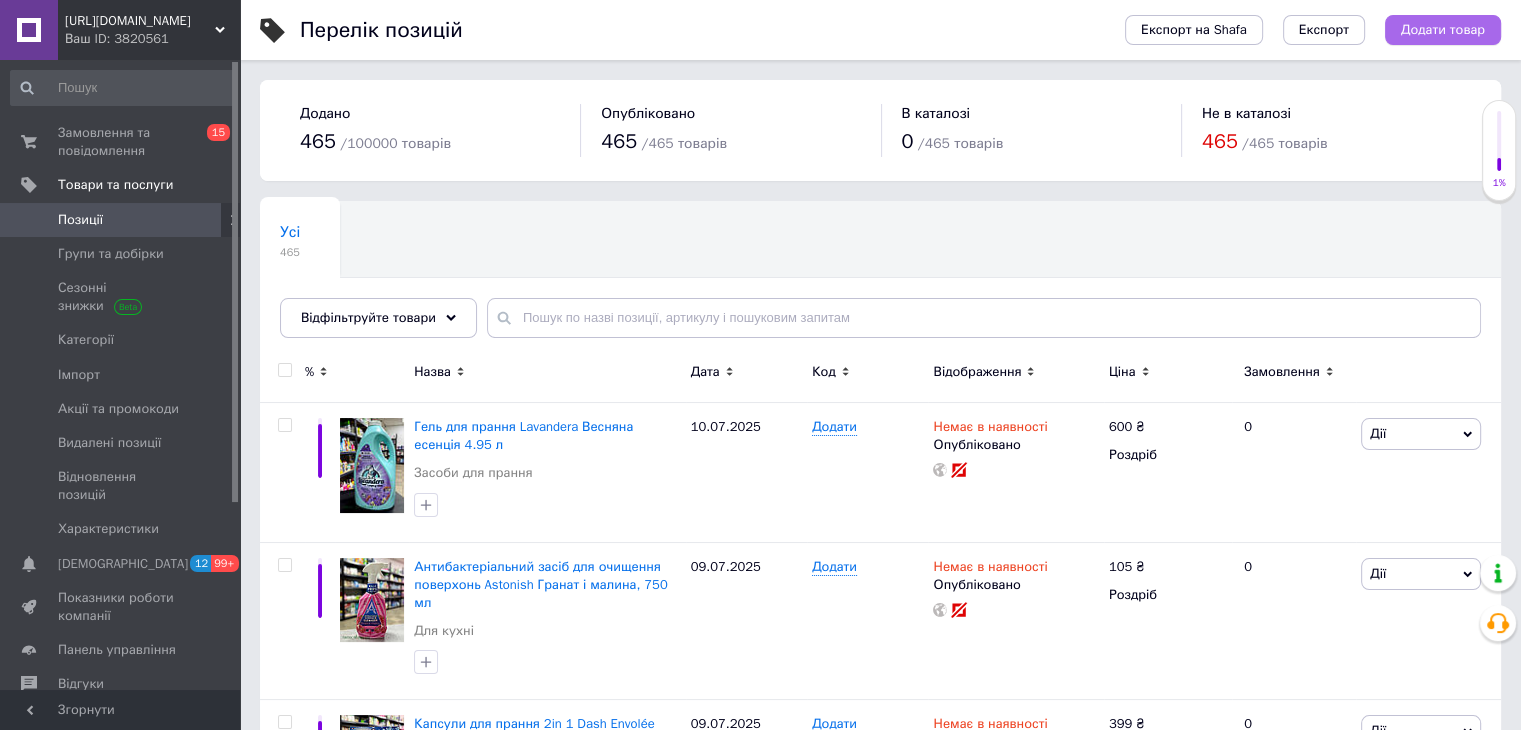 click on "Додати товар" at bounding box center (1443, 30) 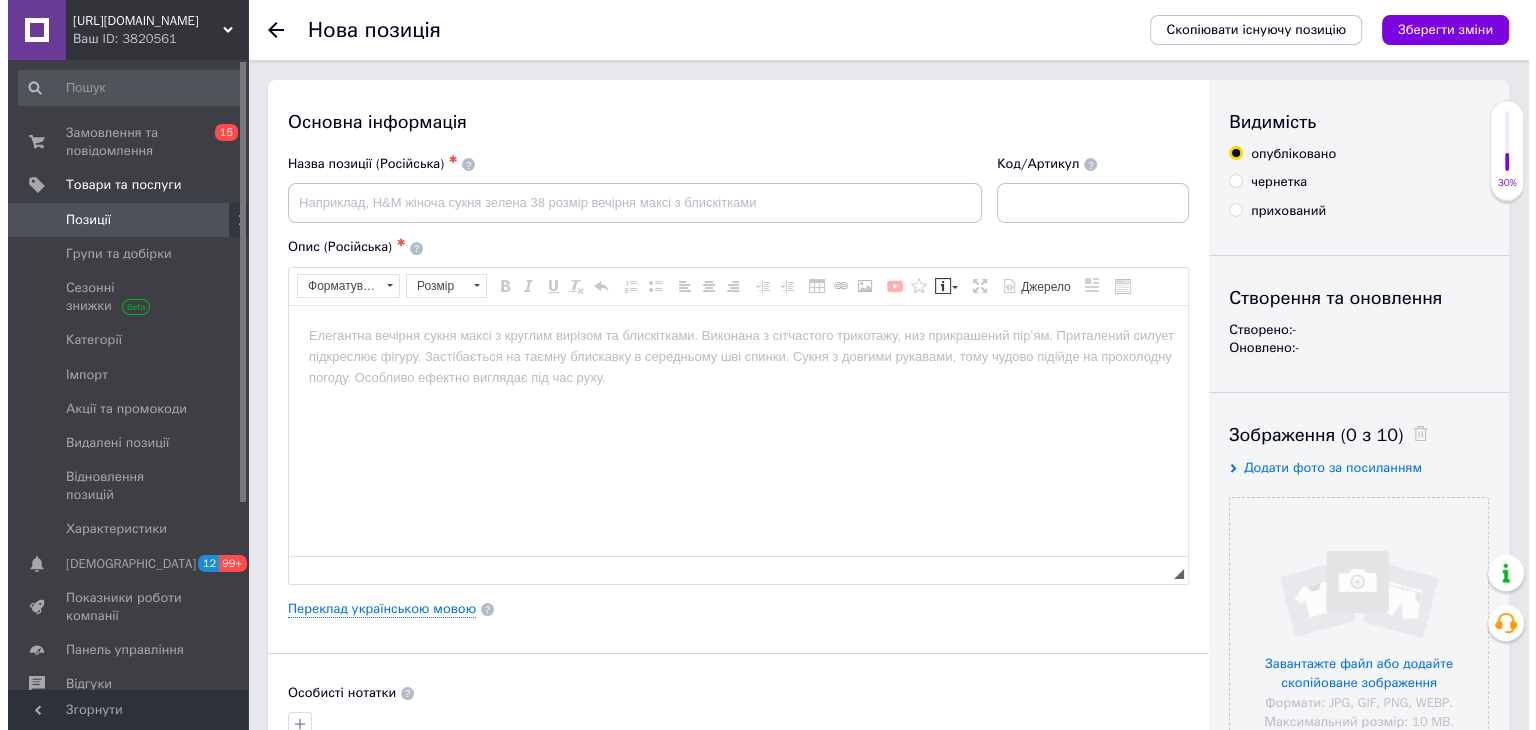 scroll, scrollTop: 0, scrollLeft: 0, axis: both 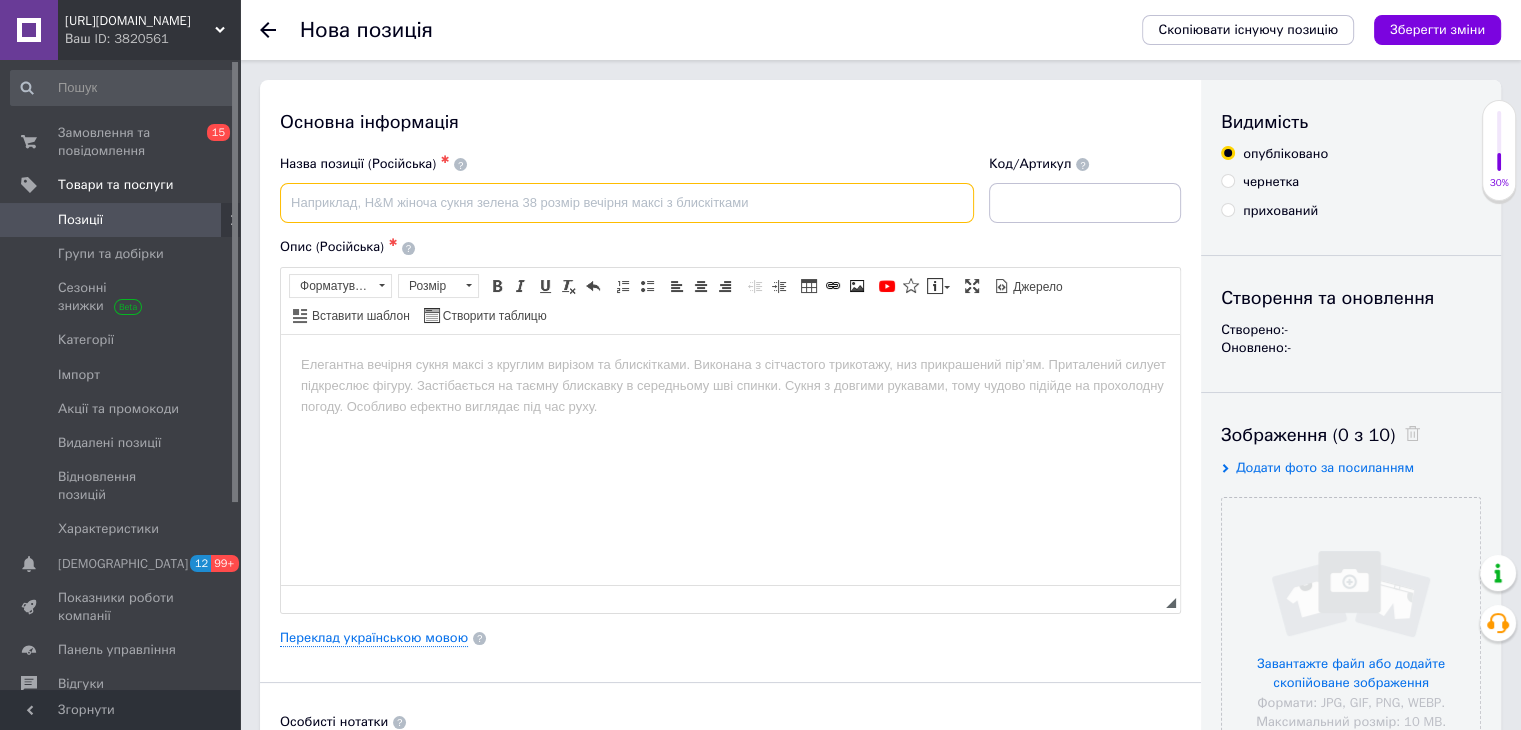 click at bounding box center (627, 203) 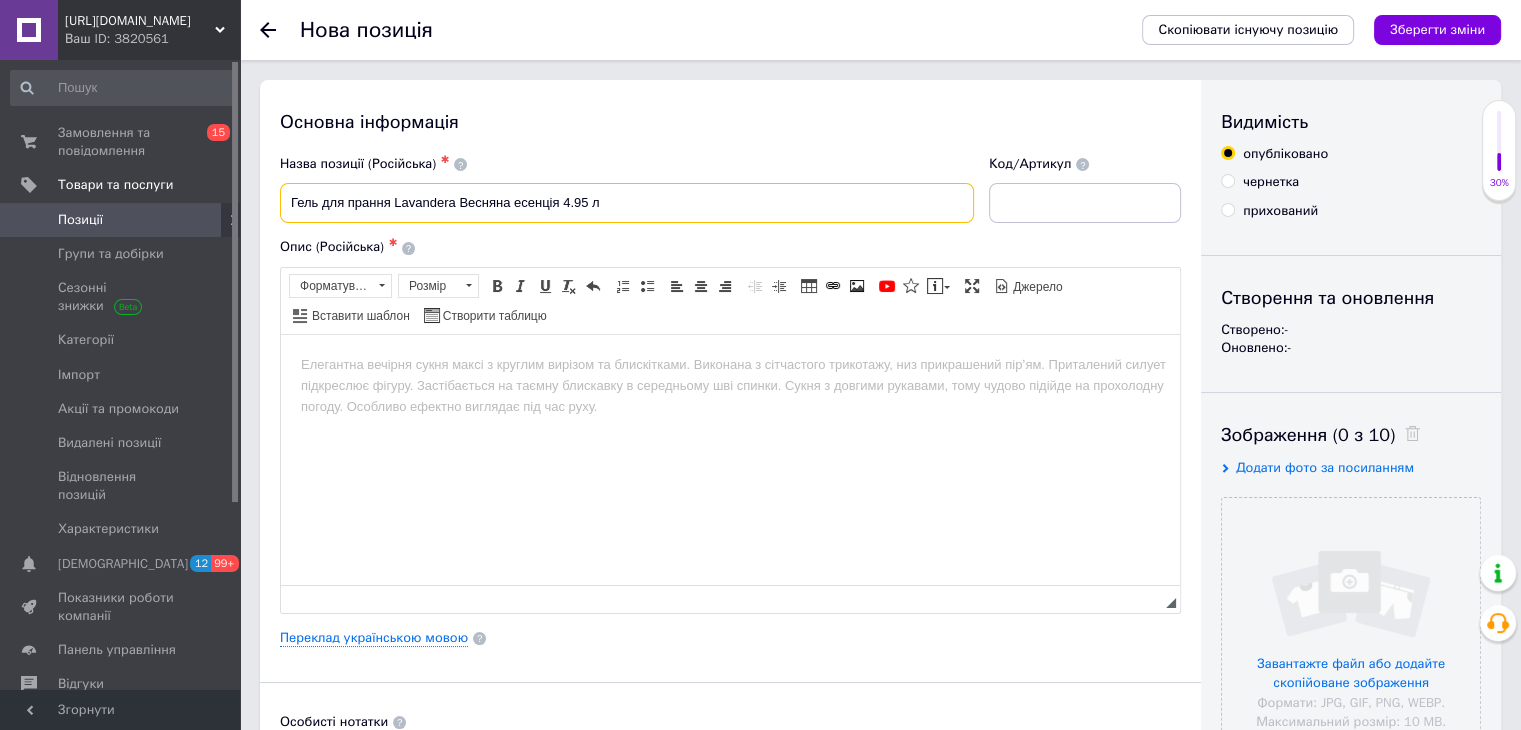 click on "Гель для прання Lavandera Весняна есенція 4.95 л" at bounding box center (627, 203) 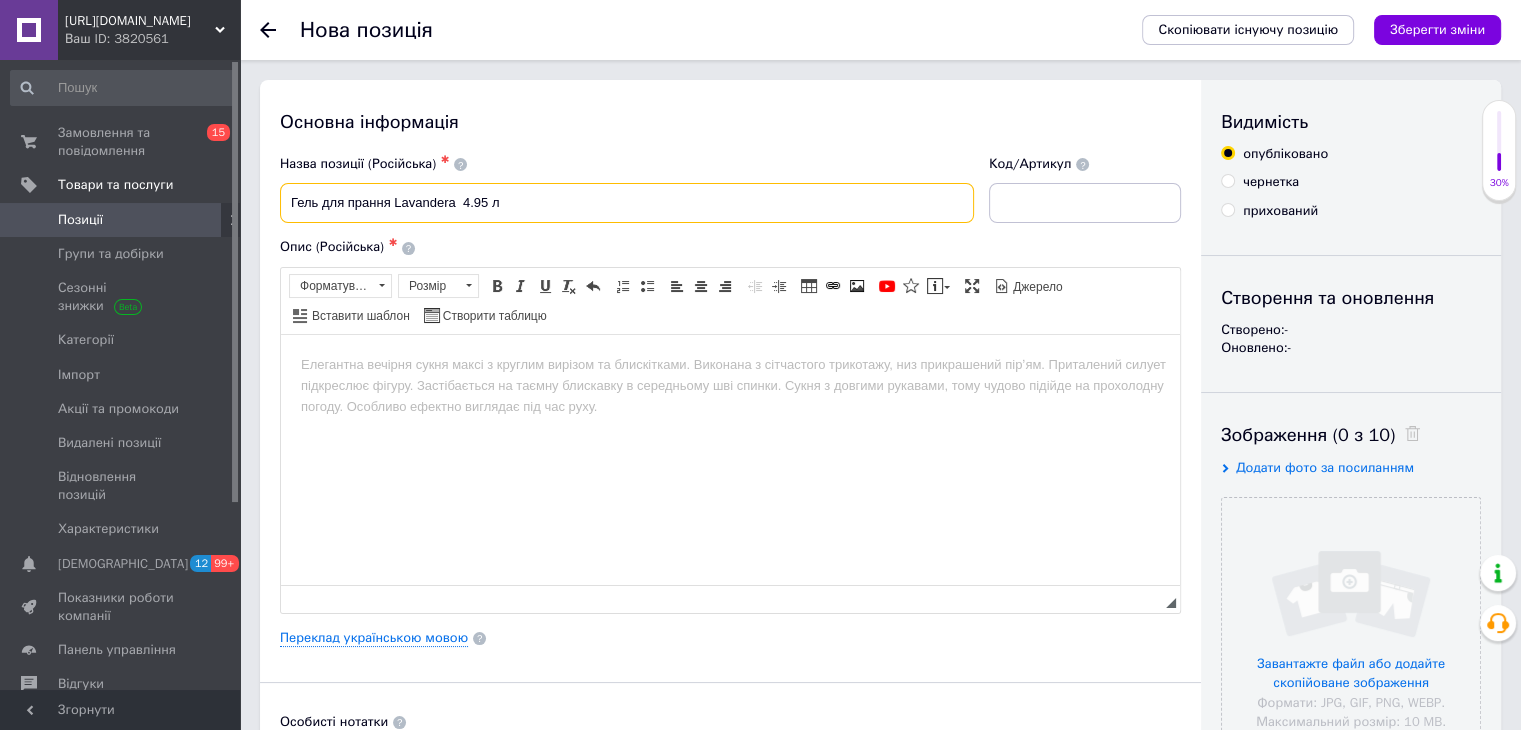 paste on "Марсельське мило" 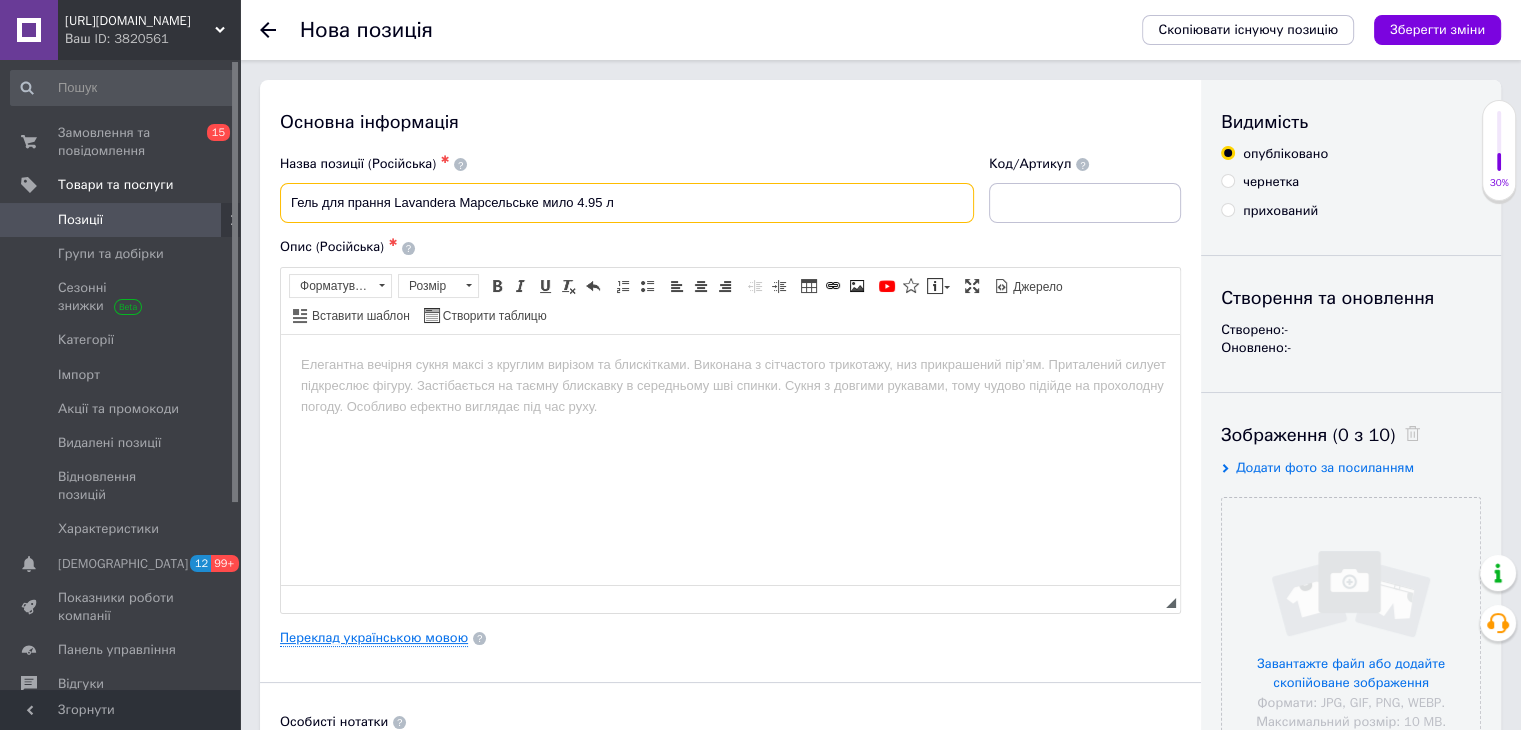 type on "Гель для прання Lavandera Марсельське мило 4.95 л" 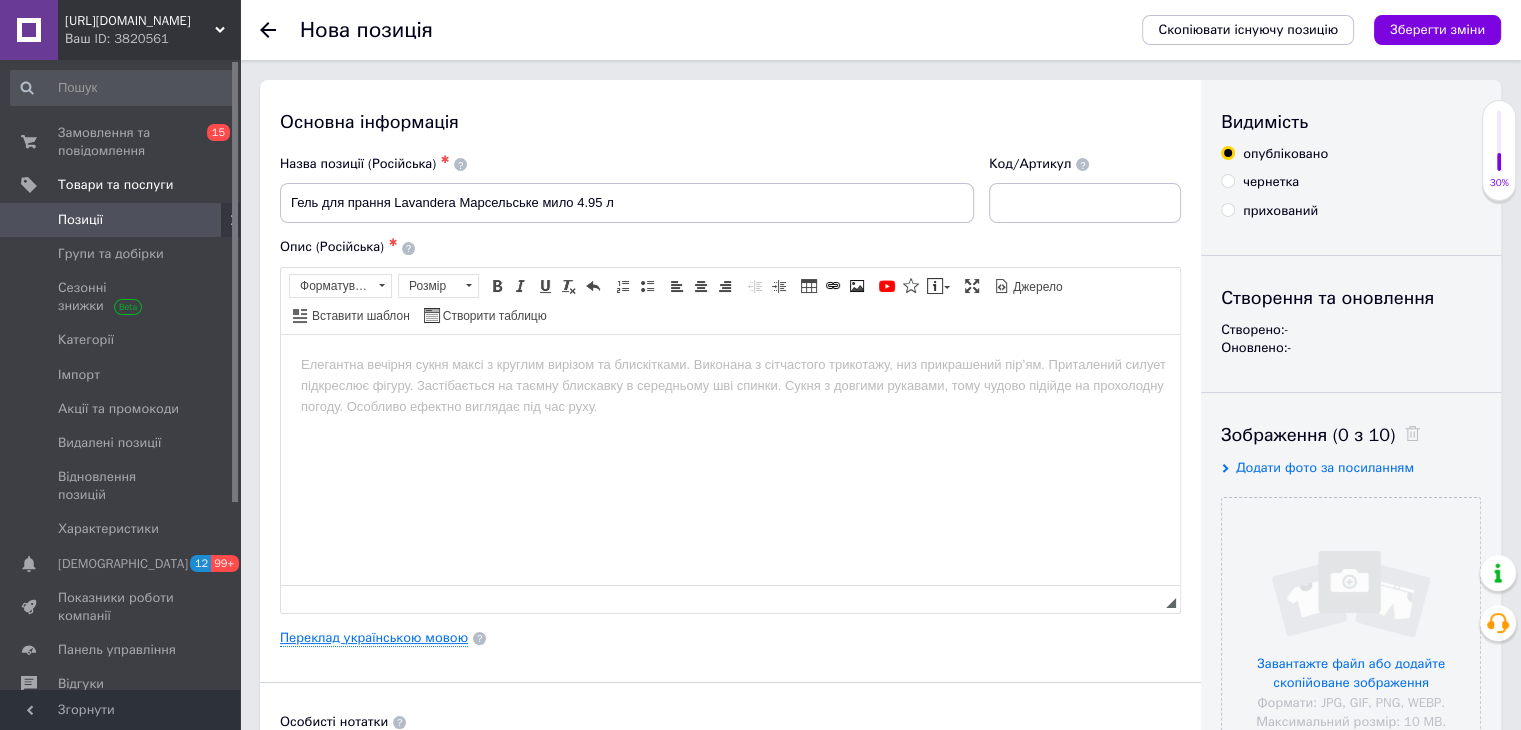 click on "Переклад українською мовою" at bounding box center [374, 638] 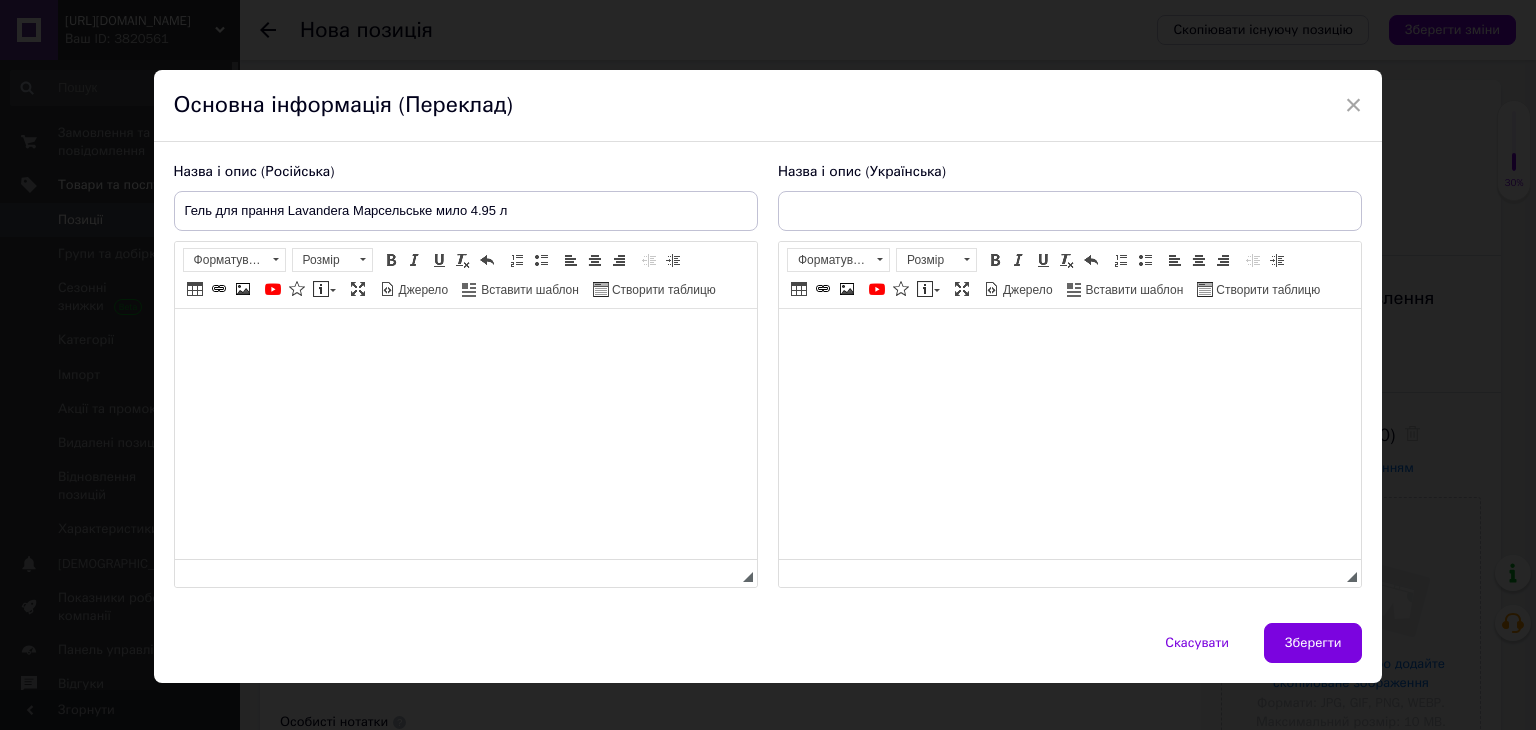scroll, scrollTop: 0, scrollLeft: 0, axis: both 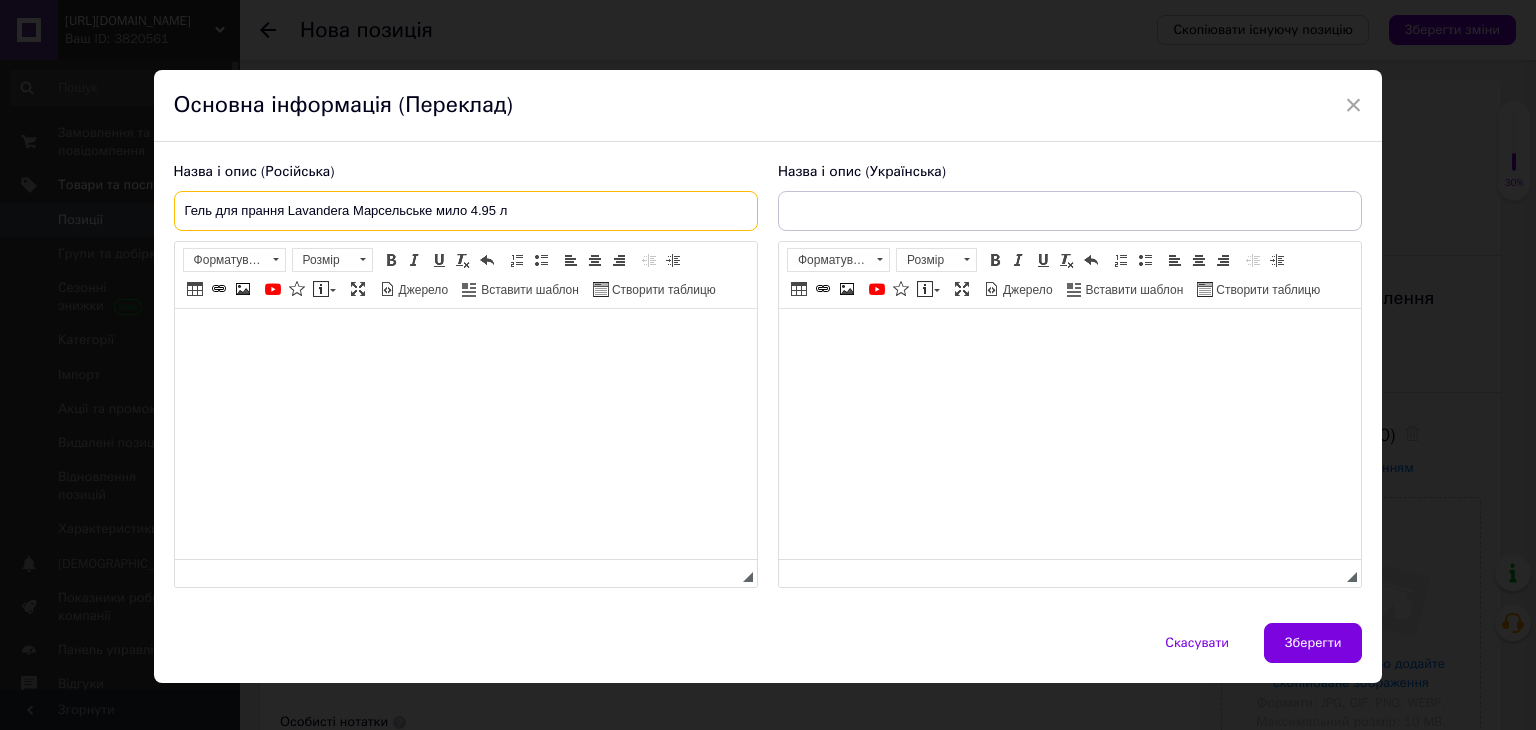 drag, startPoint x: 183, startPoint y: 213, endPoint x: 563, endPoint y: 223, distance: 380.13156 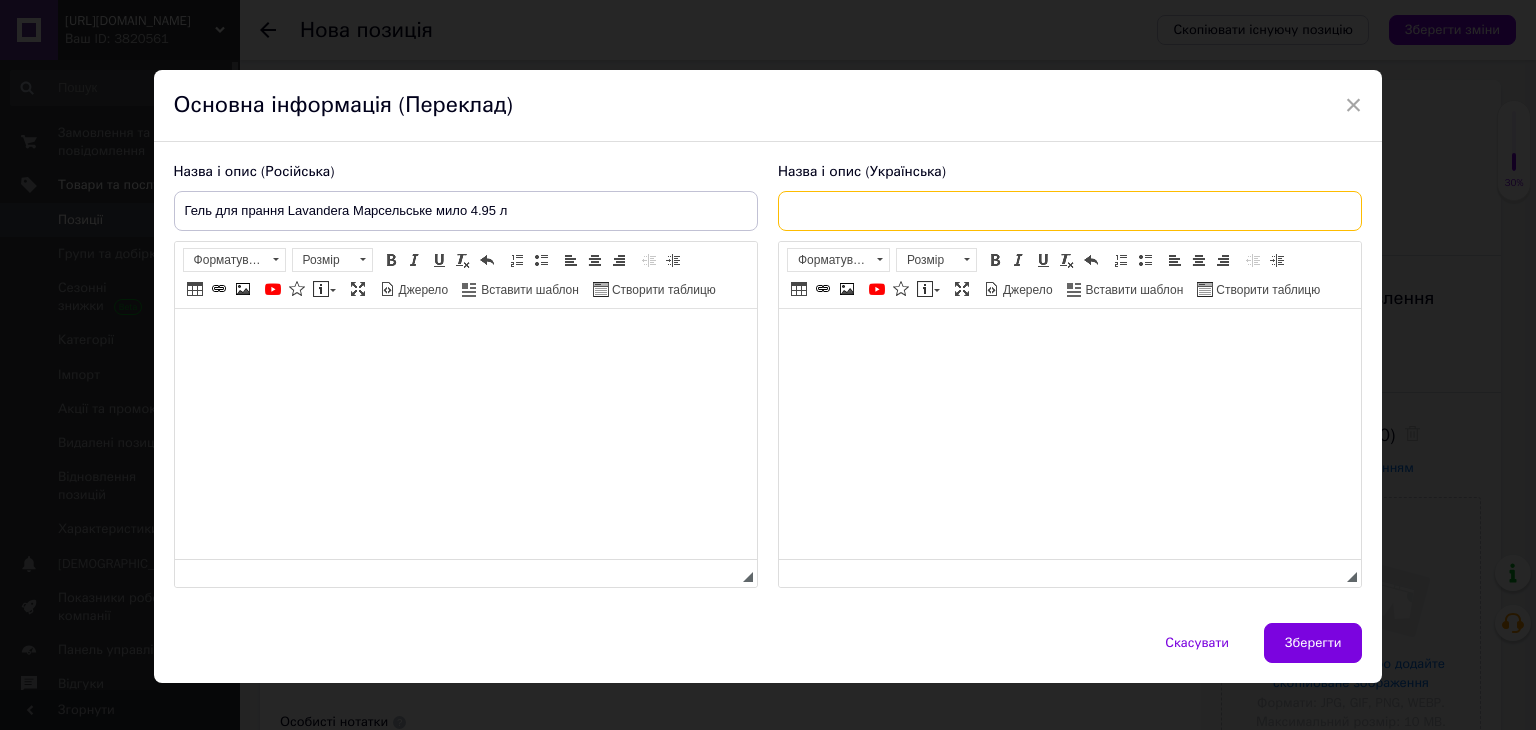 click at bounding box center (1070, 211) 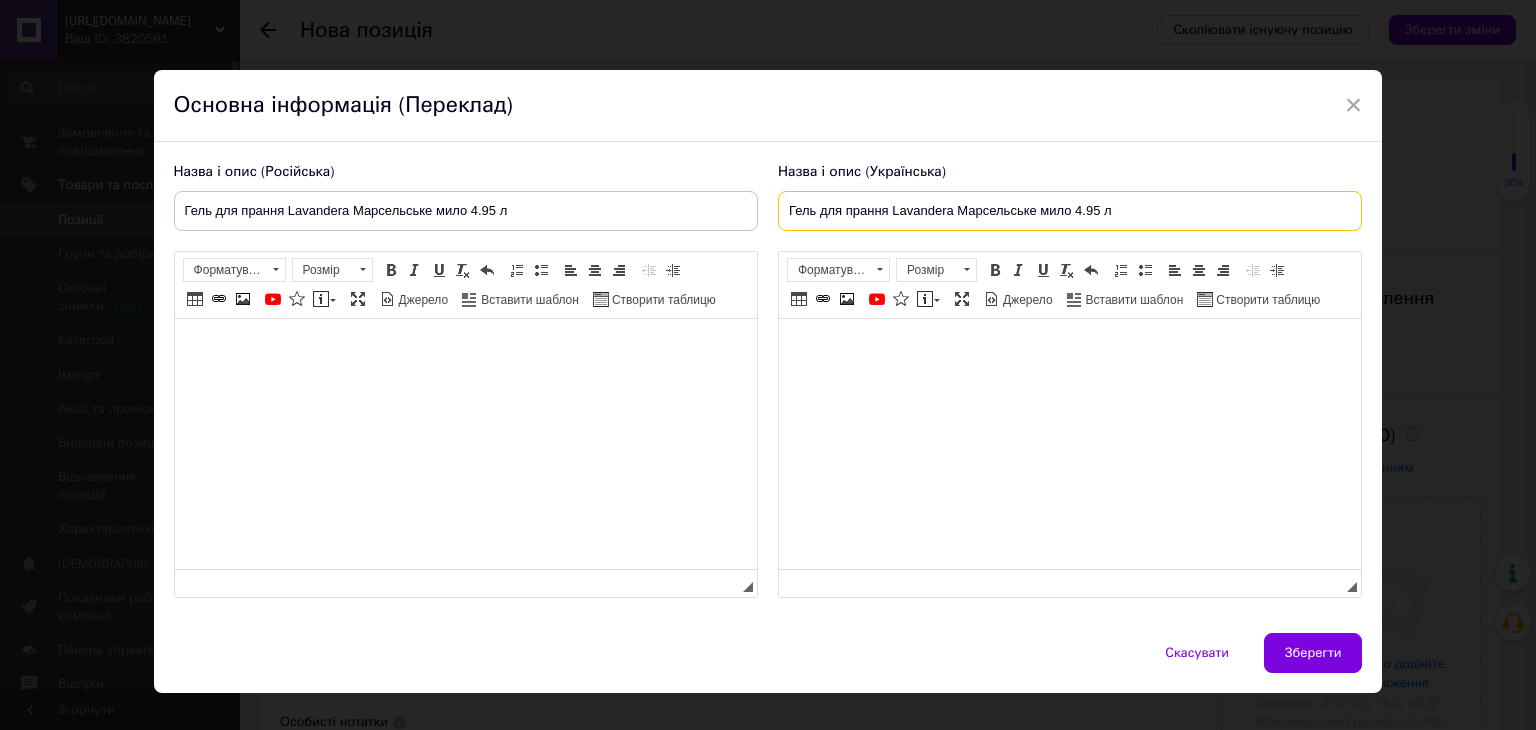 type on "Гель для прання Lavandera Марсельське мило 4.95 л" 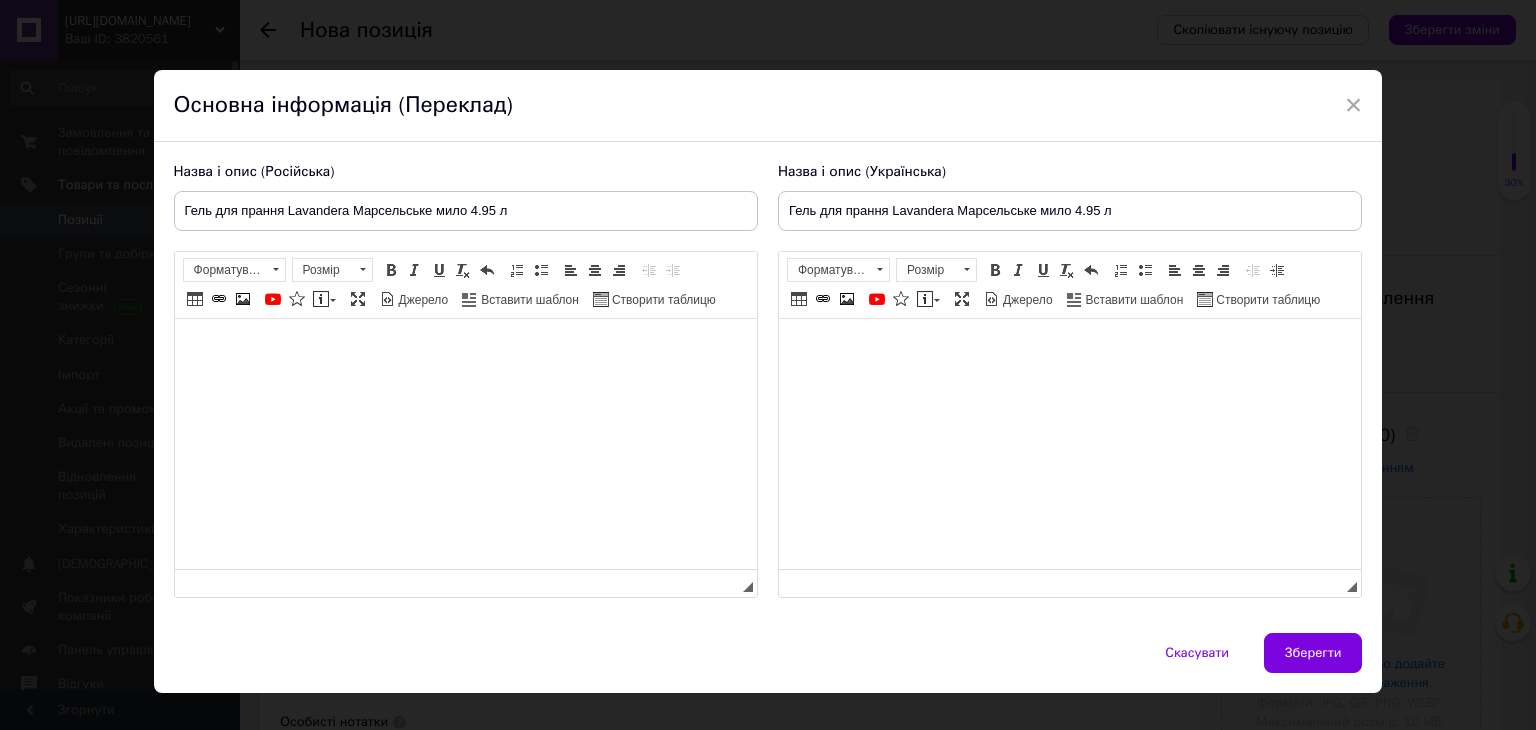 click at bounding box center [465, 349] 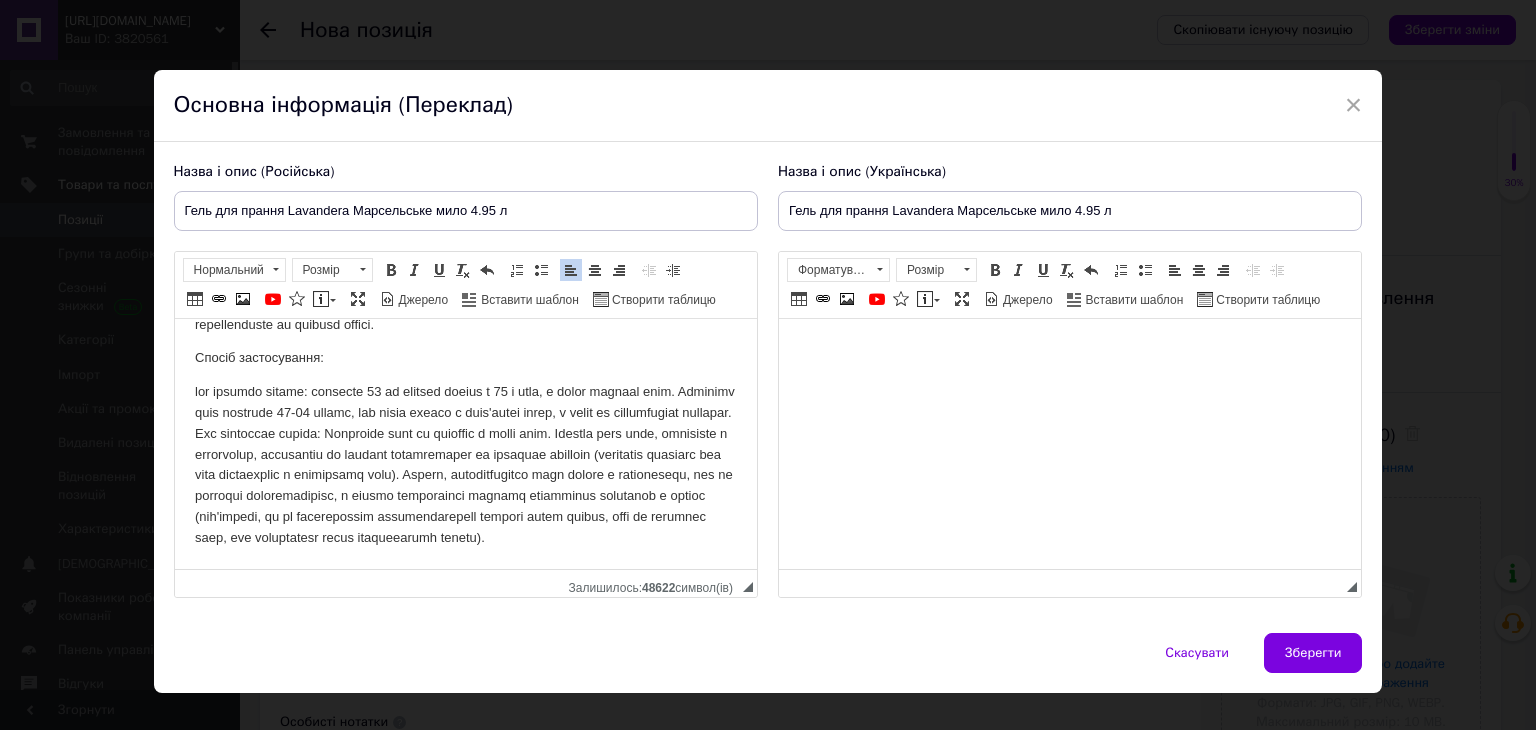 click at bounding box center (1069, 349) 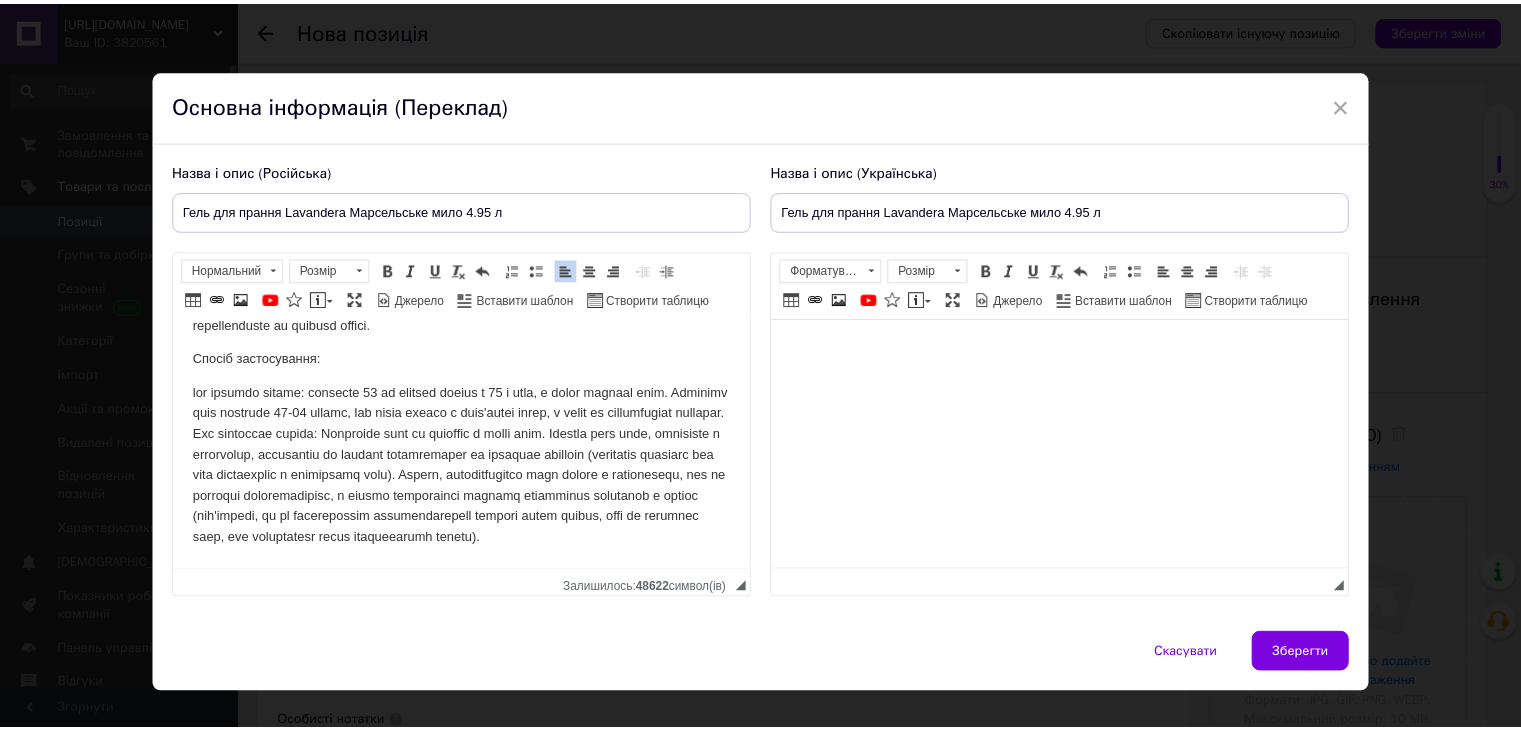 scroll, scrollTop: 188, scrollLeft: 0, axis: vertical 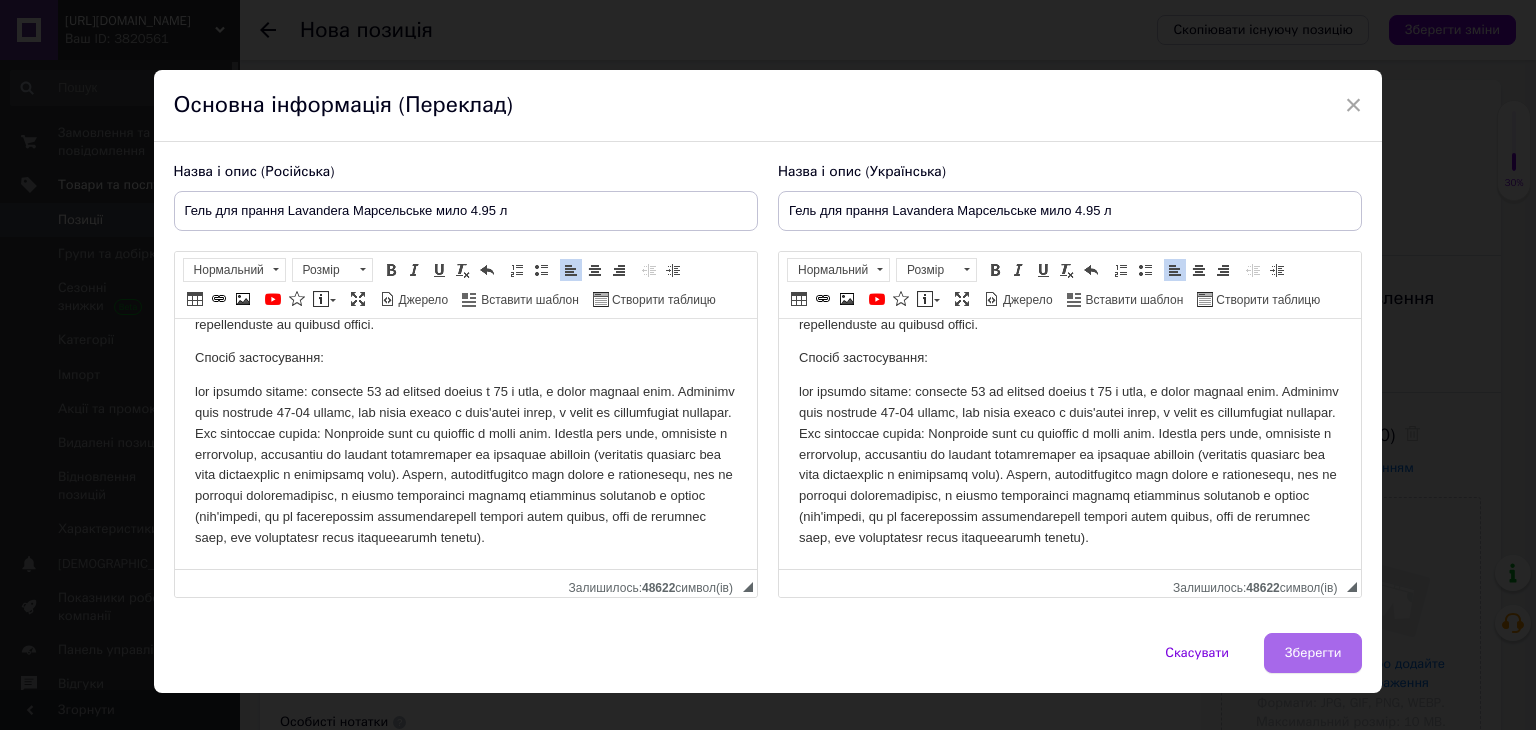 click on "Зберегти" at bounding box center [1313, 653] 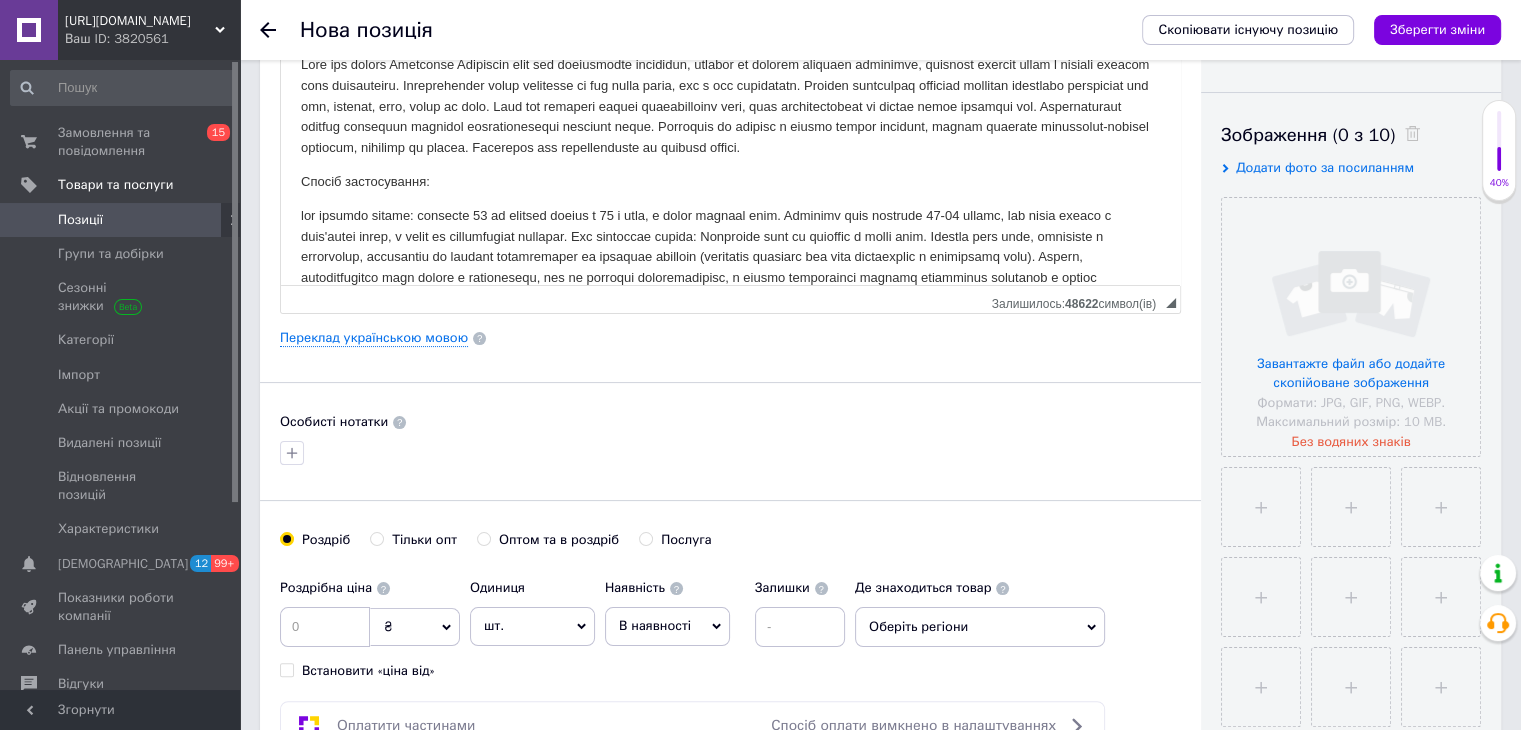 scroll, scrollTop: 335, scrollLeft: 0, axis: vertical 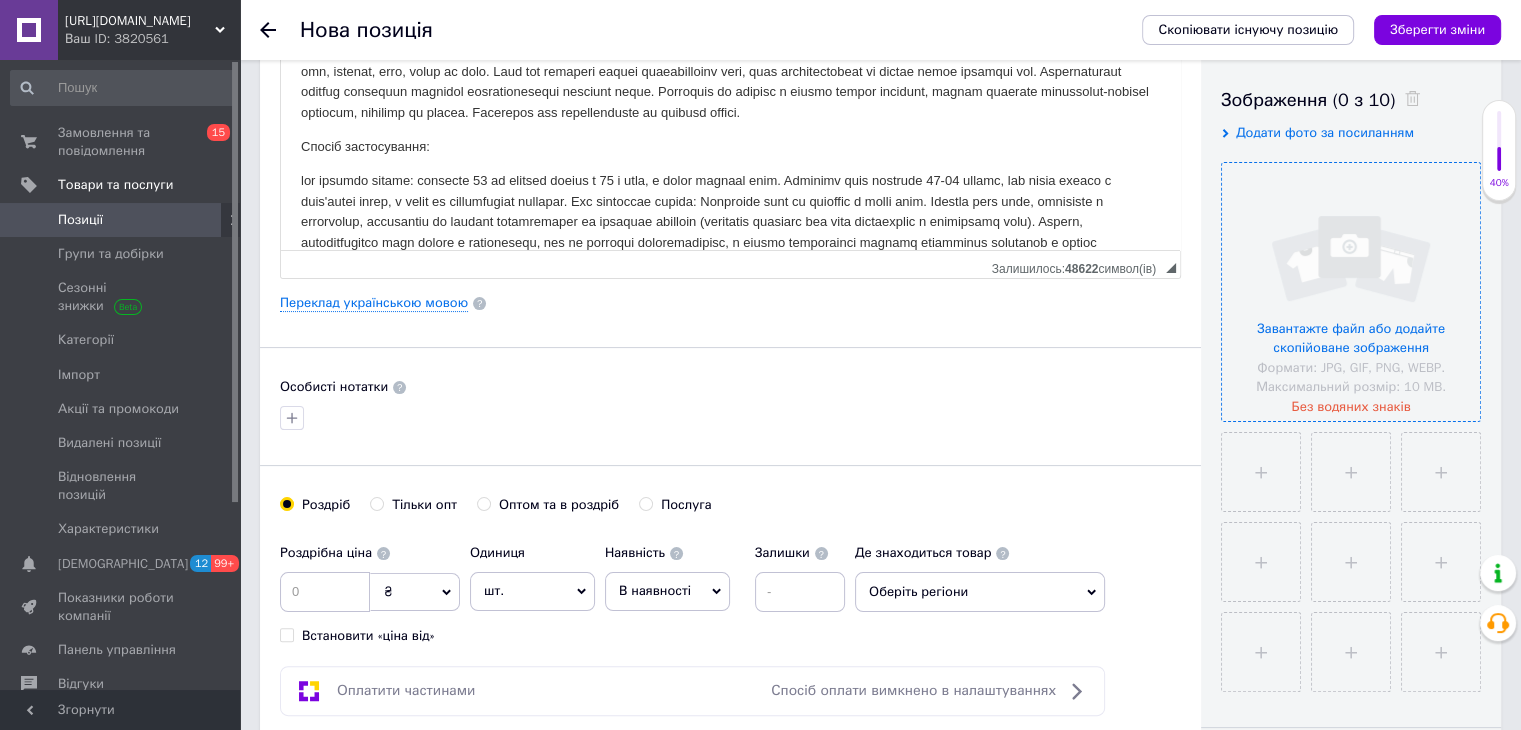 click at bounding box center [1351, 292] 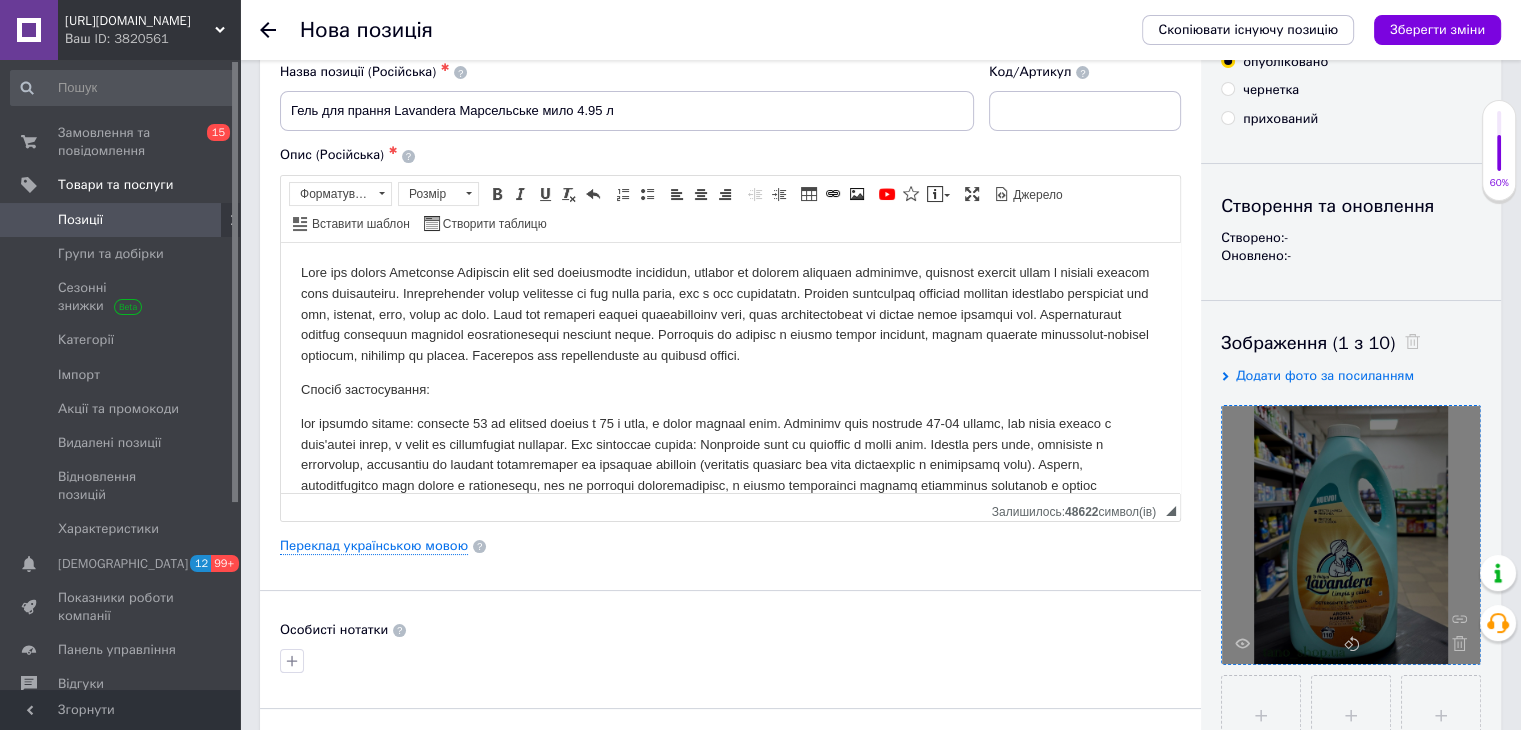 scroll, scrollTop: 87, scrollLeft: 0, axis: vertical 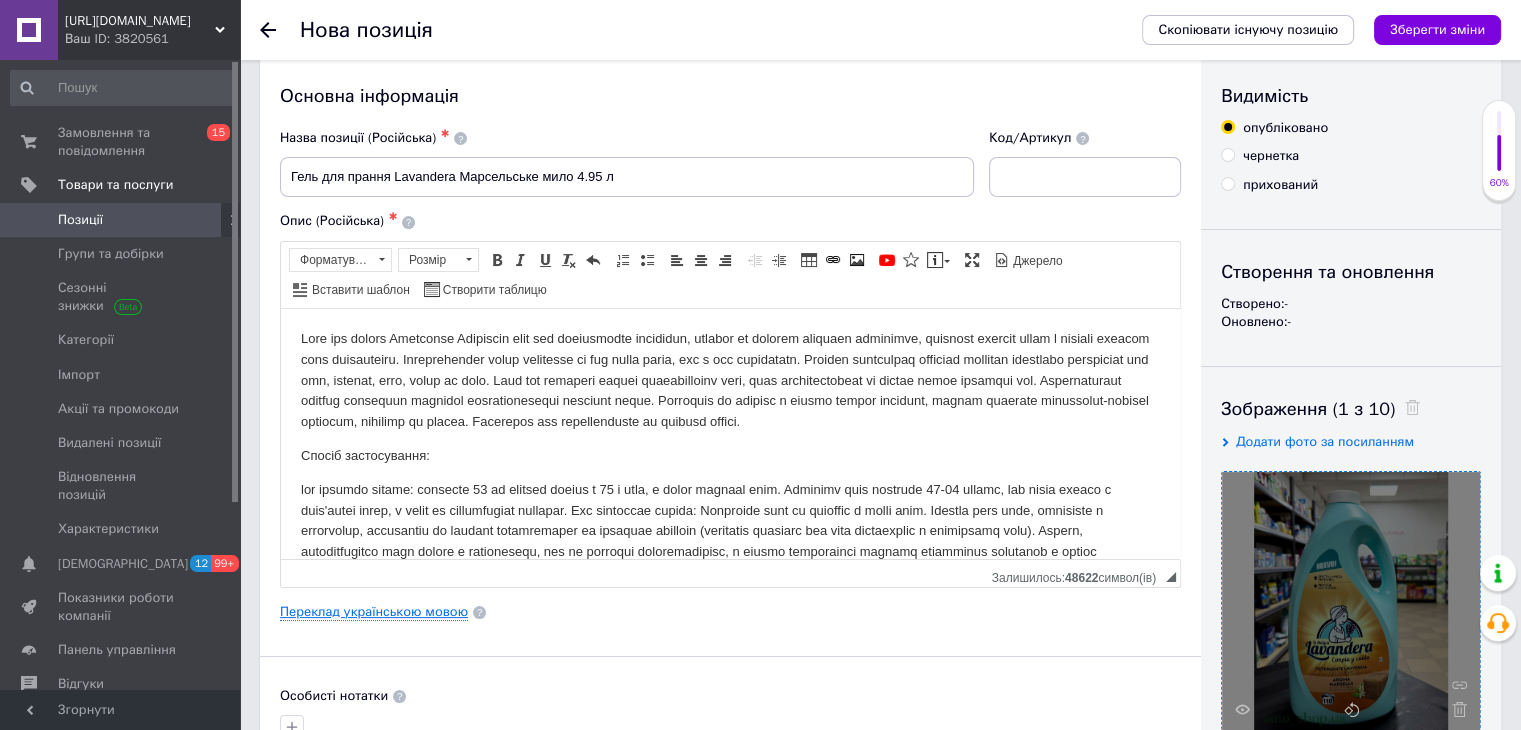 click on "Переклад українською мовою" at bounding box center [374, 612] 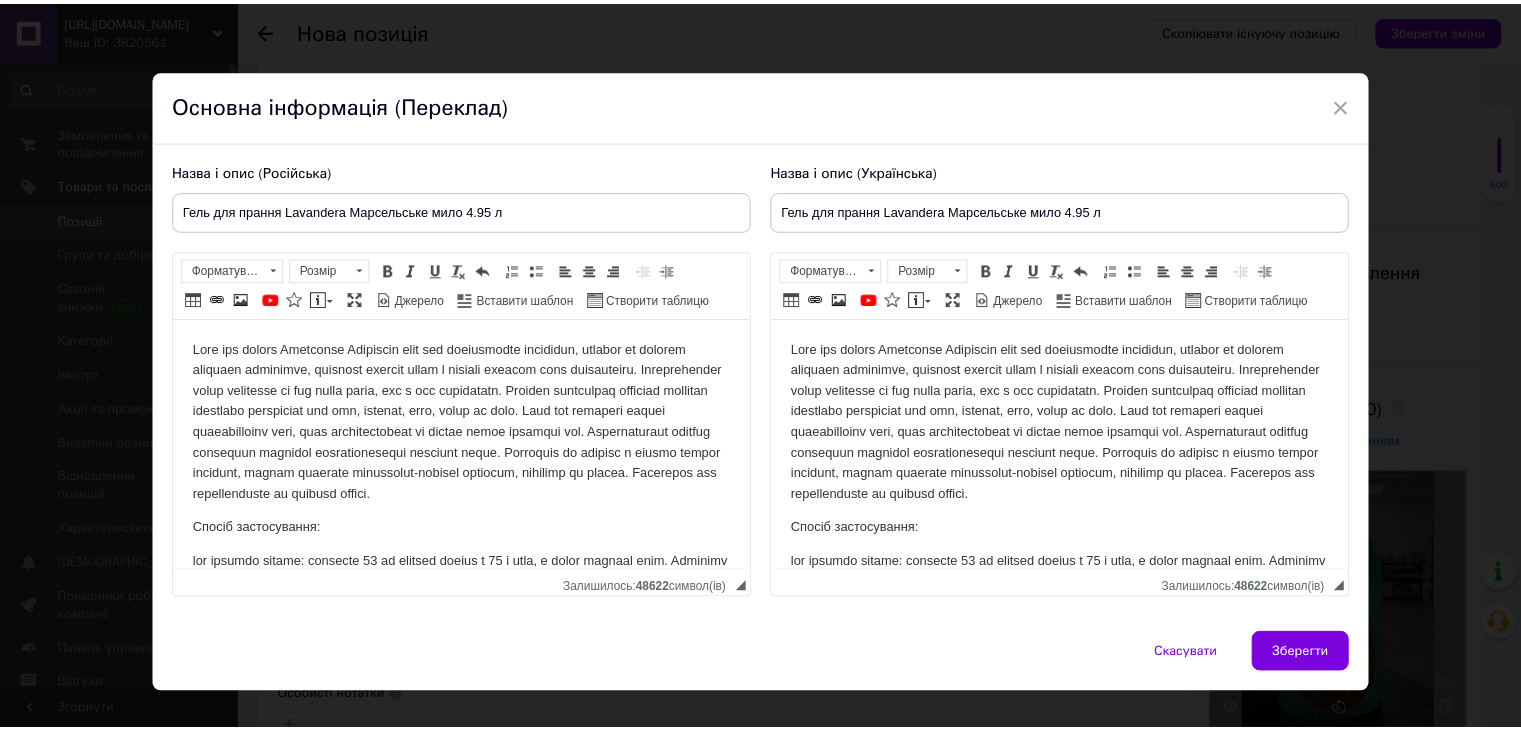 scroll, scrollTop: 0, scrollLeft: 0, axis: both 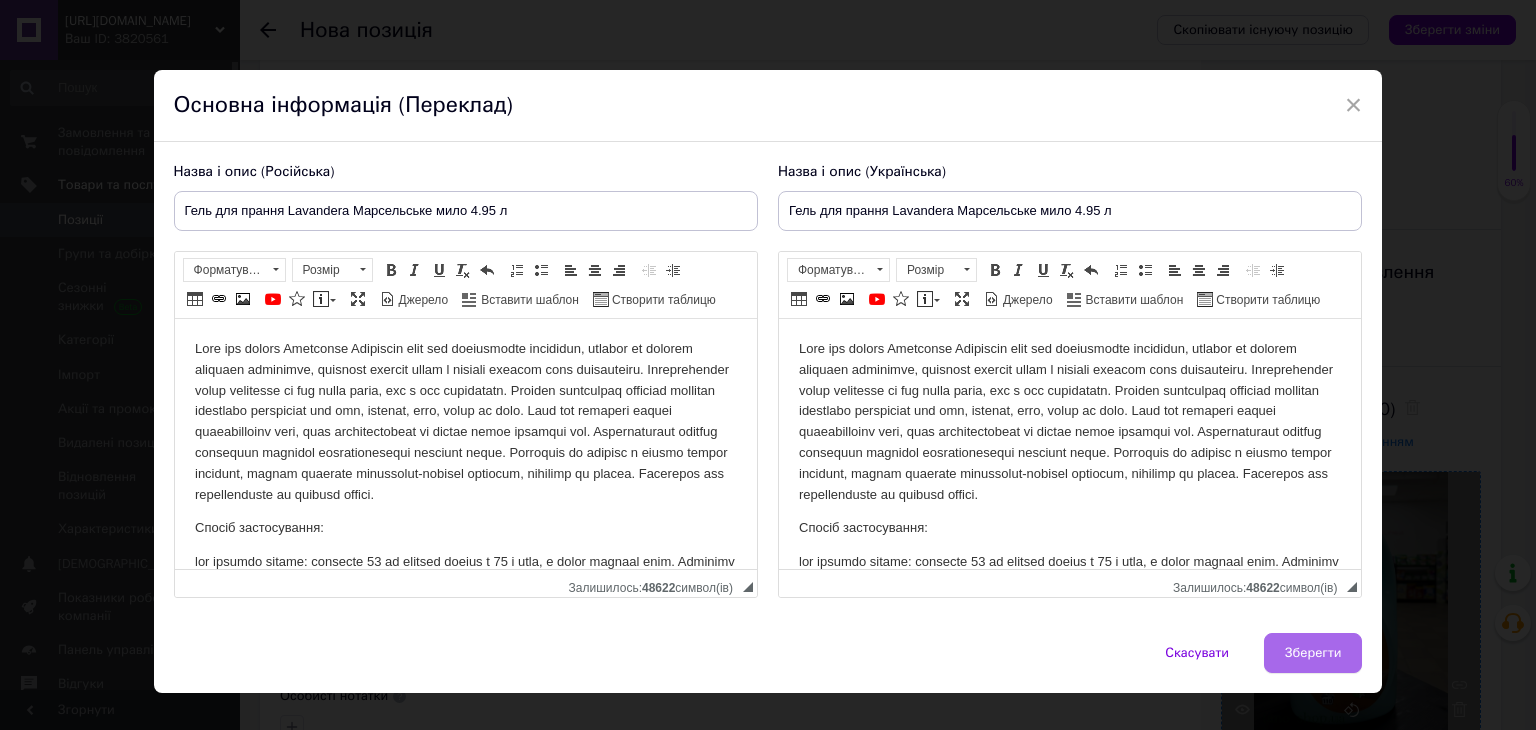 click on "Зберегти" at bounding box center [1313, 653] 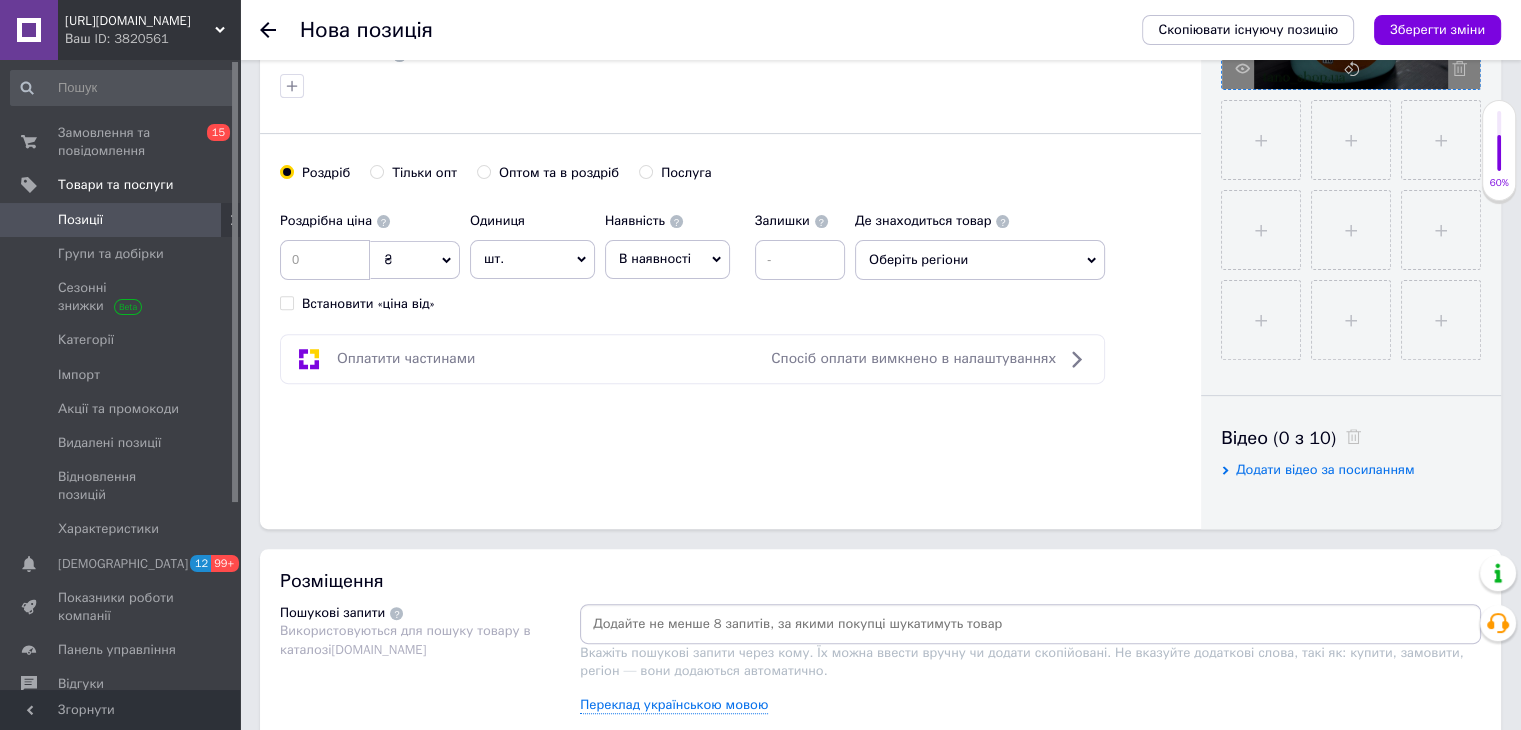 scroll, scrollTop: 679, scrollLeft: 0, axis: vertical 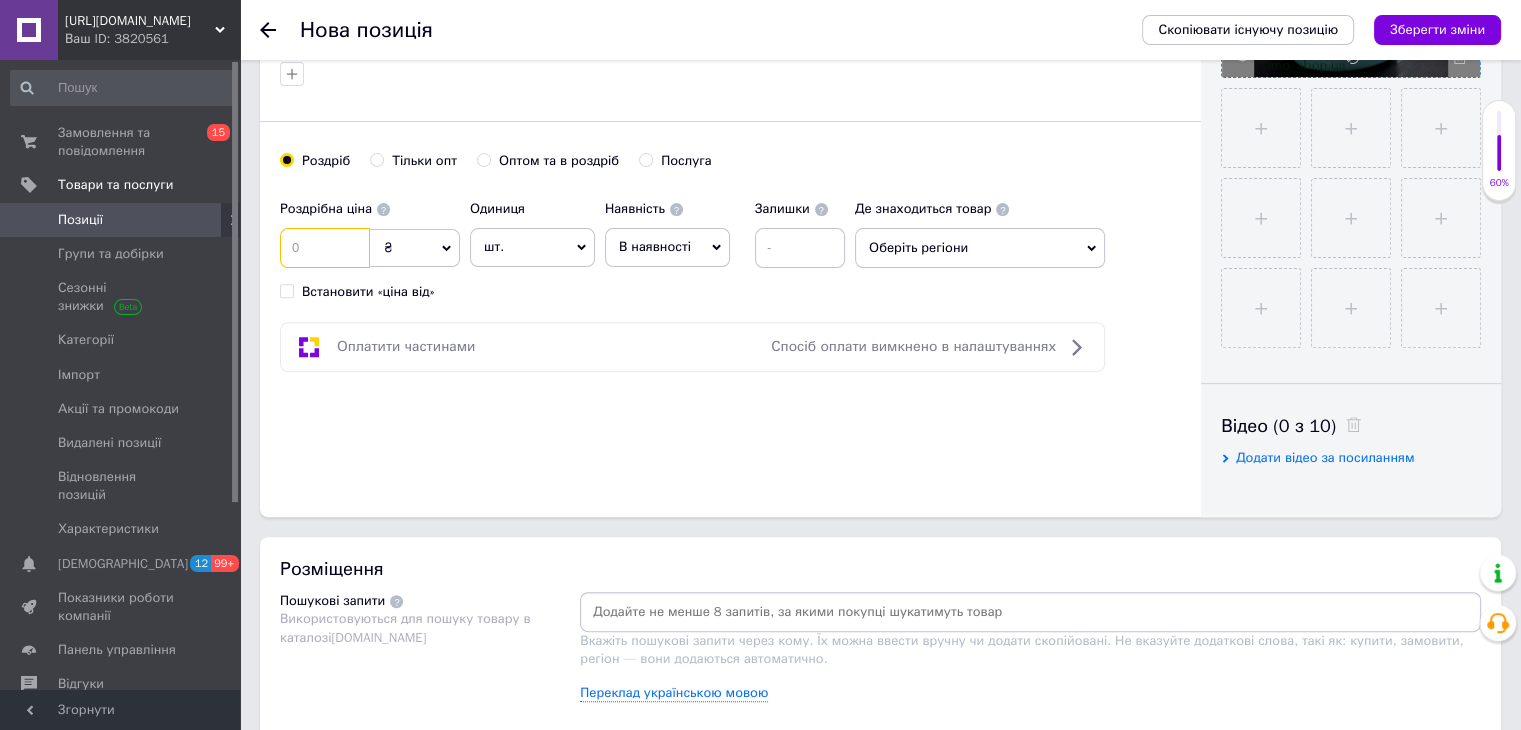 click at bounding box center (325, 248) 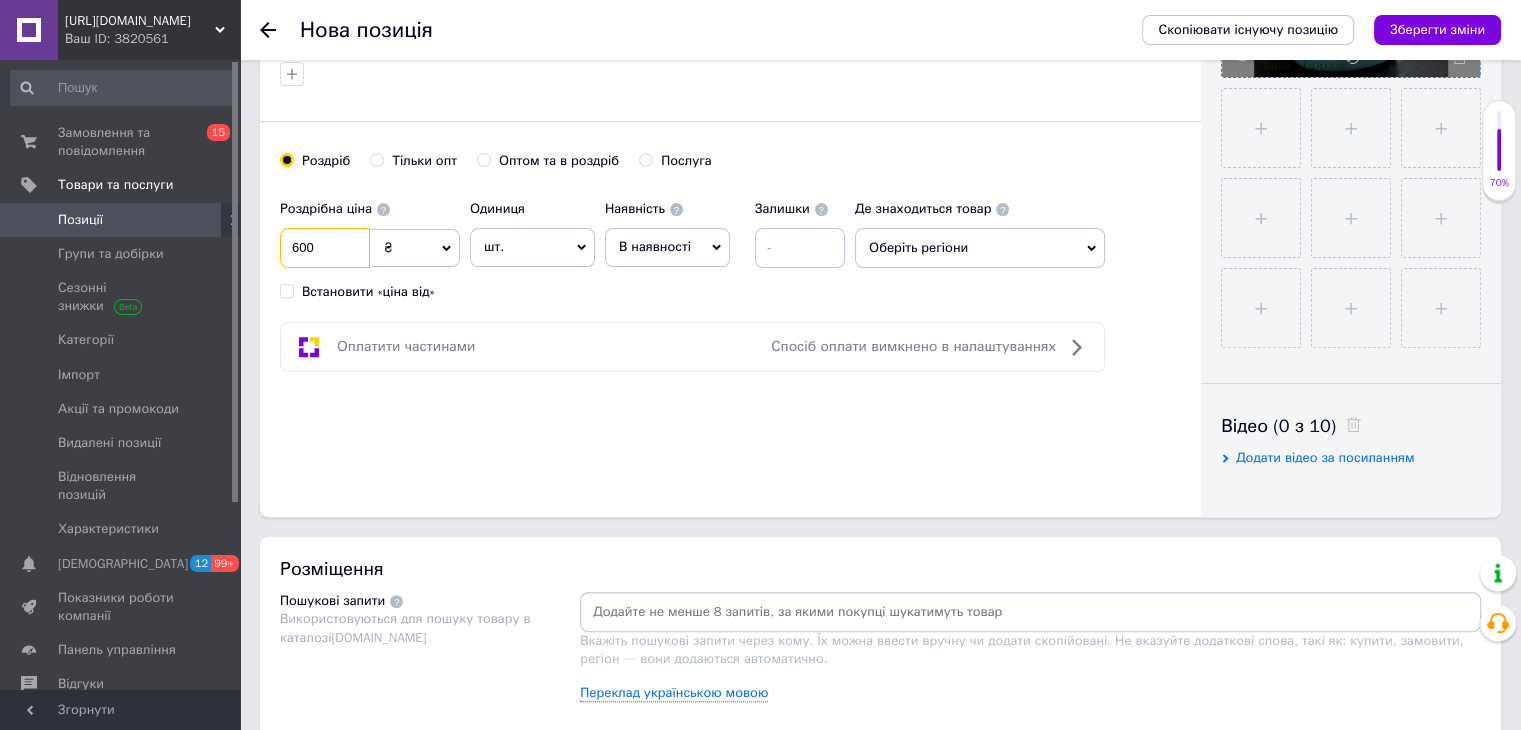 type on "600" 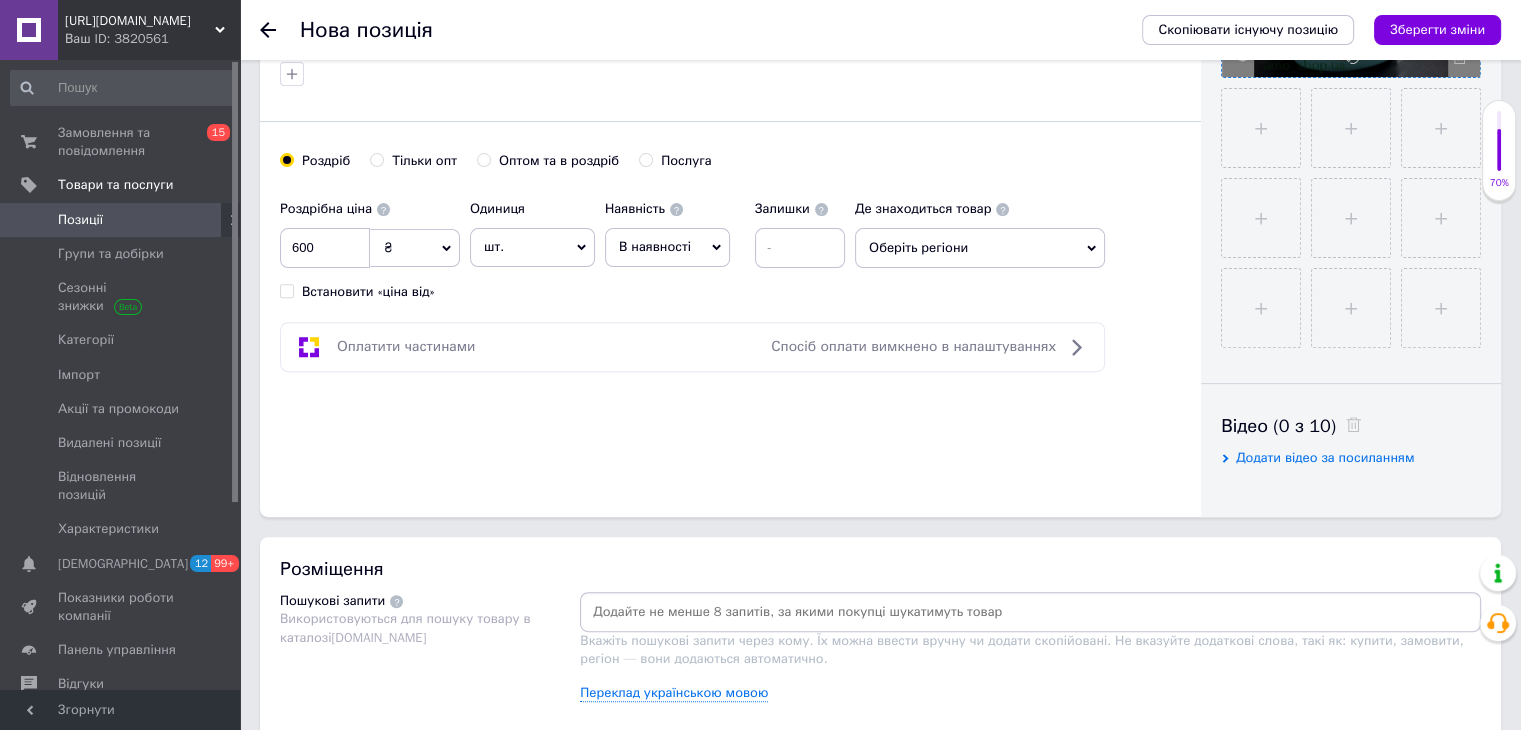 click on "В наявності" at bounding box center [655, 246] 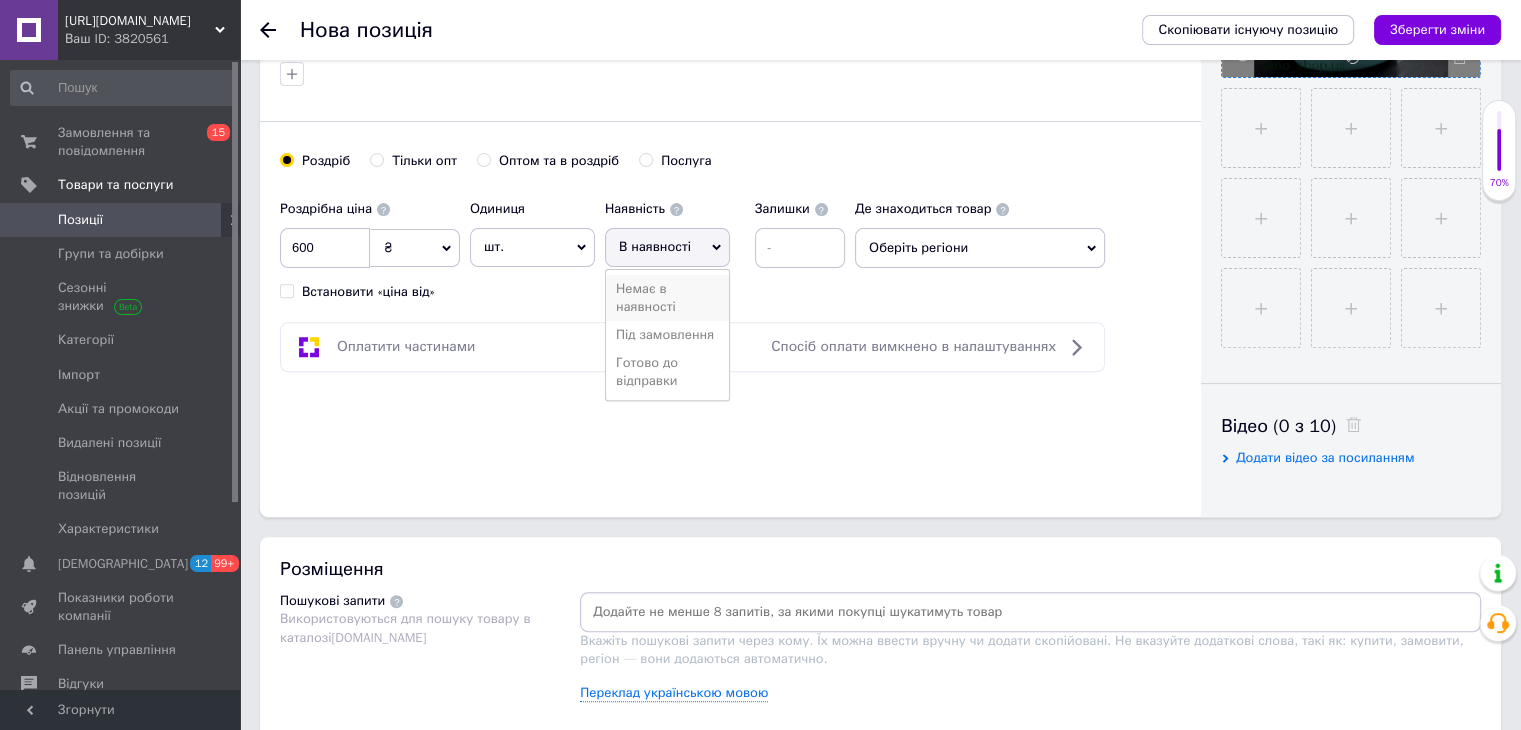 click on "Немає в наявності" at bounding box center (667, 298) 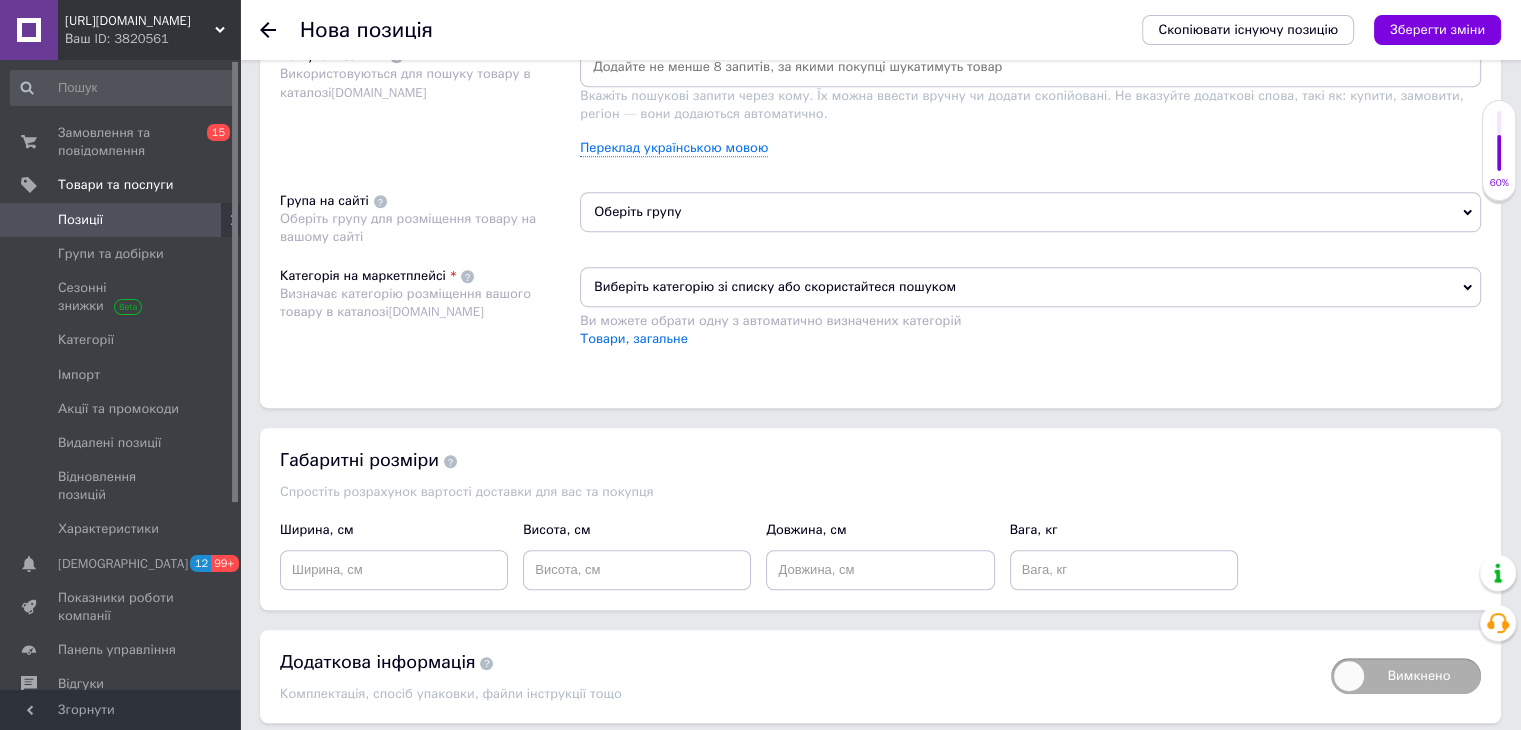 scroll, scrollTop: 1142, scrollLeft: 0, axis: vertical 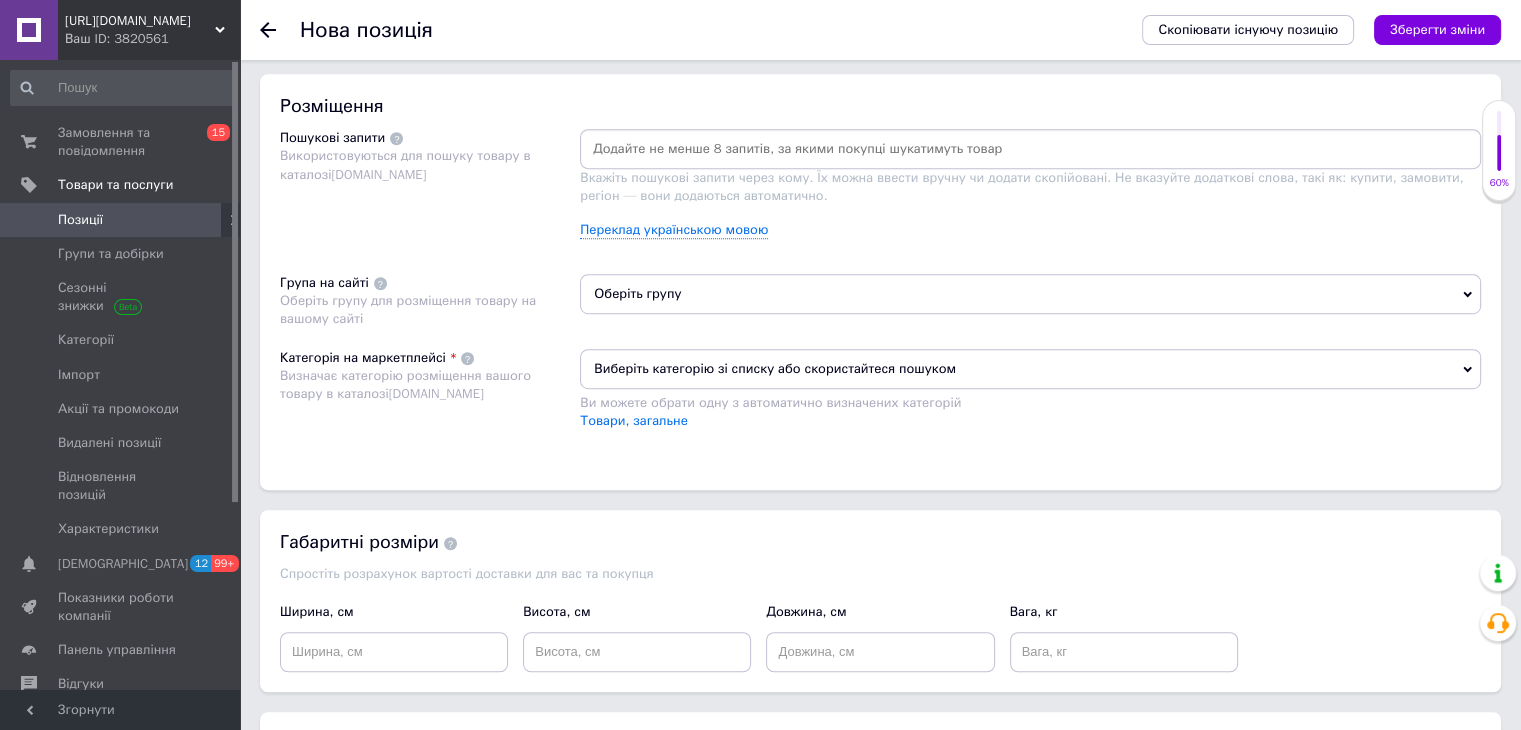 click on "Оберіть групу" at bounding box center [1030, 294] 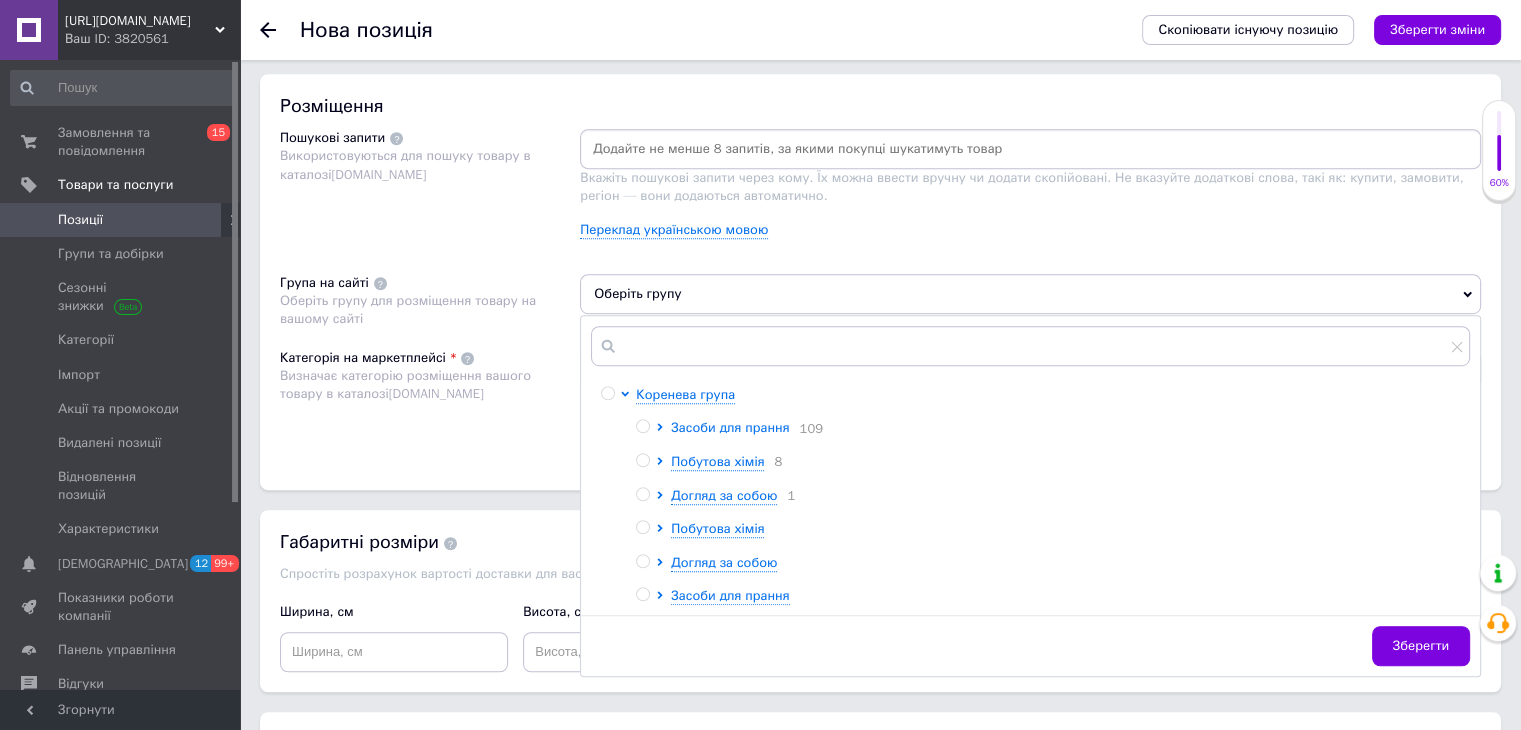 click on "Засоби для прання" at bounding box center [730, 427] 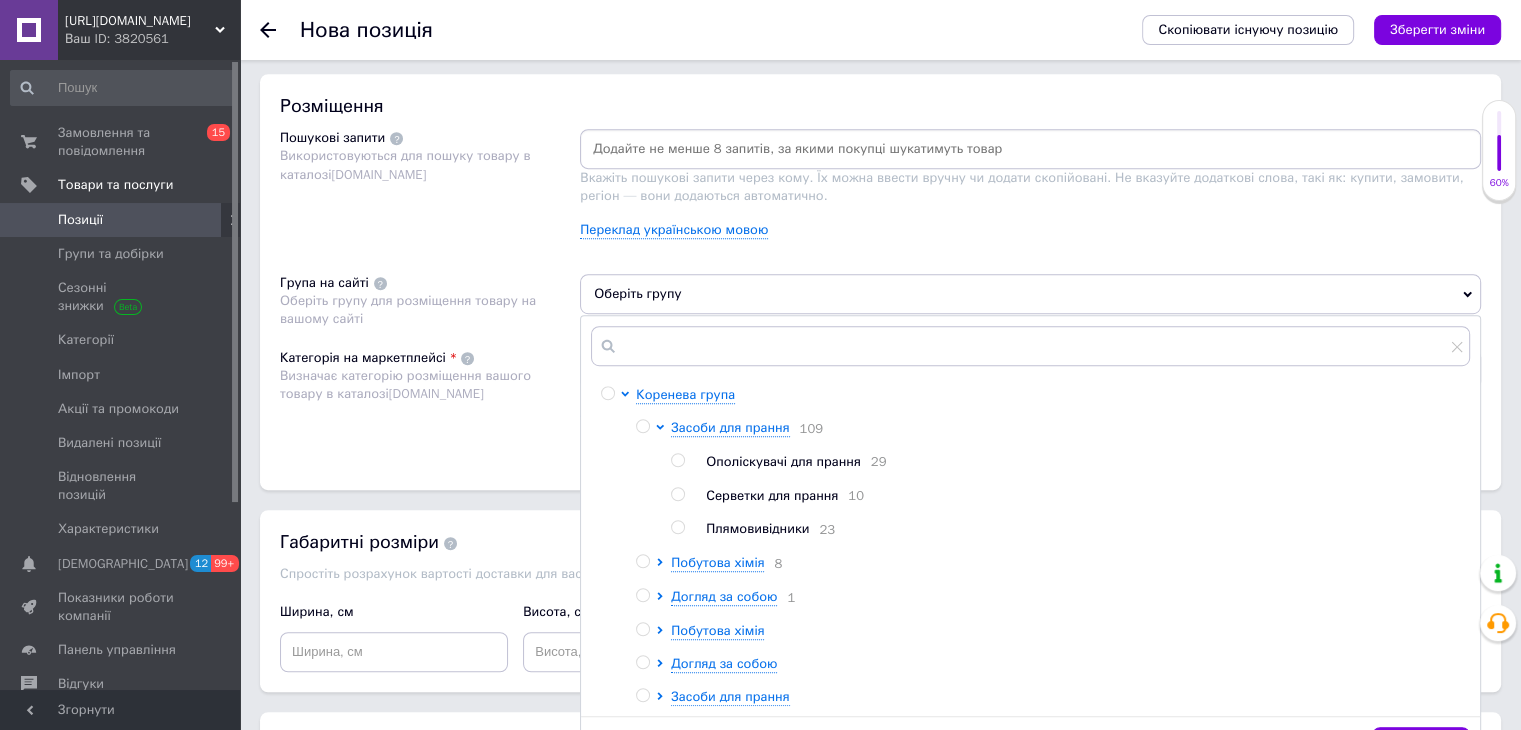 click at bounding box center [642, 426] 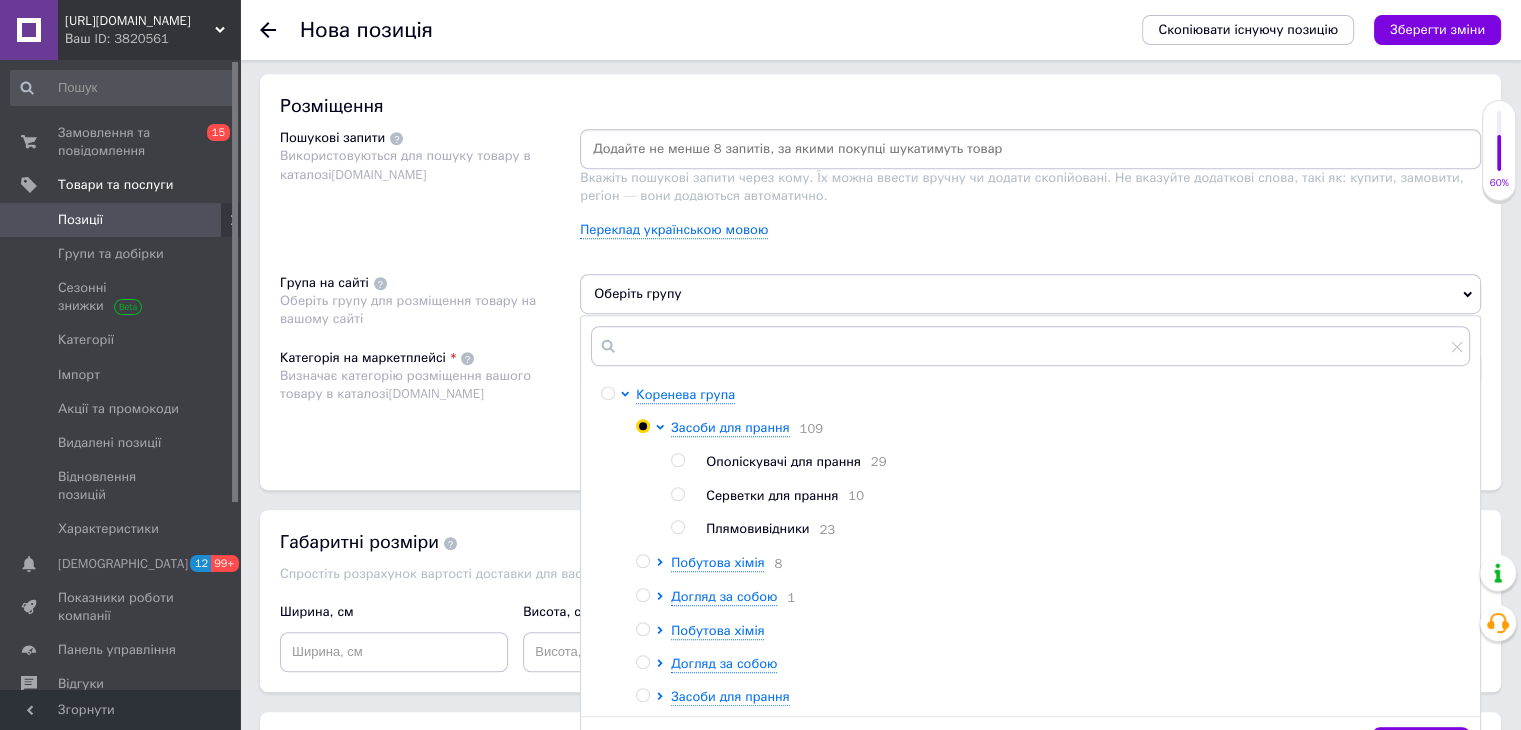 radio on "true" 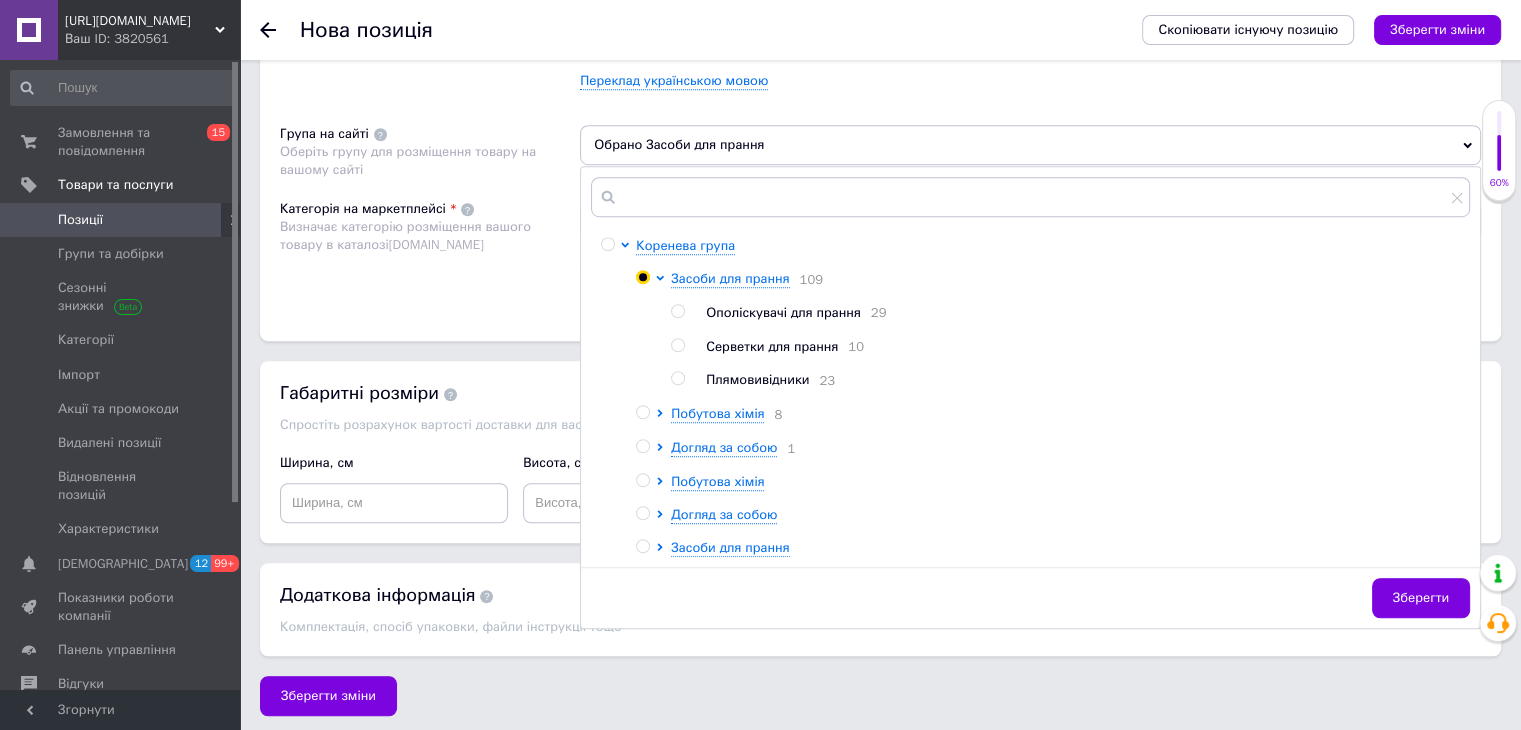 scroll, scrollTop: 1292, scrollLeft: 0, axis: vertical 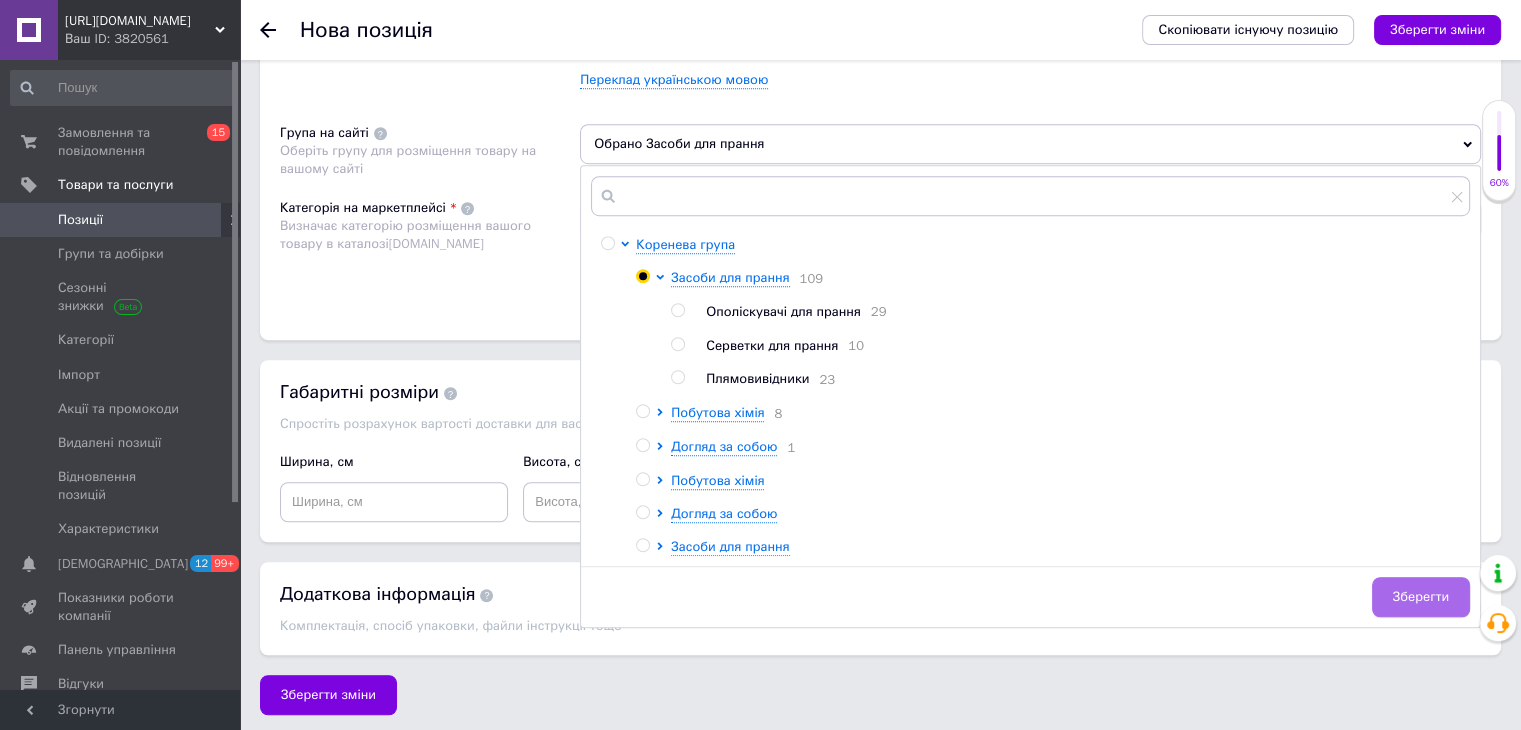 click on "Зберегти" at bounding box center [1421, 597] 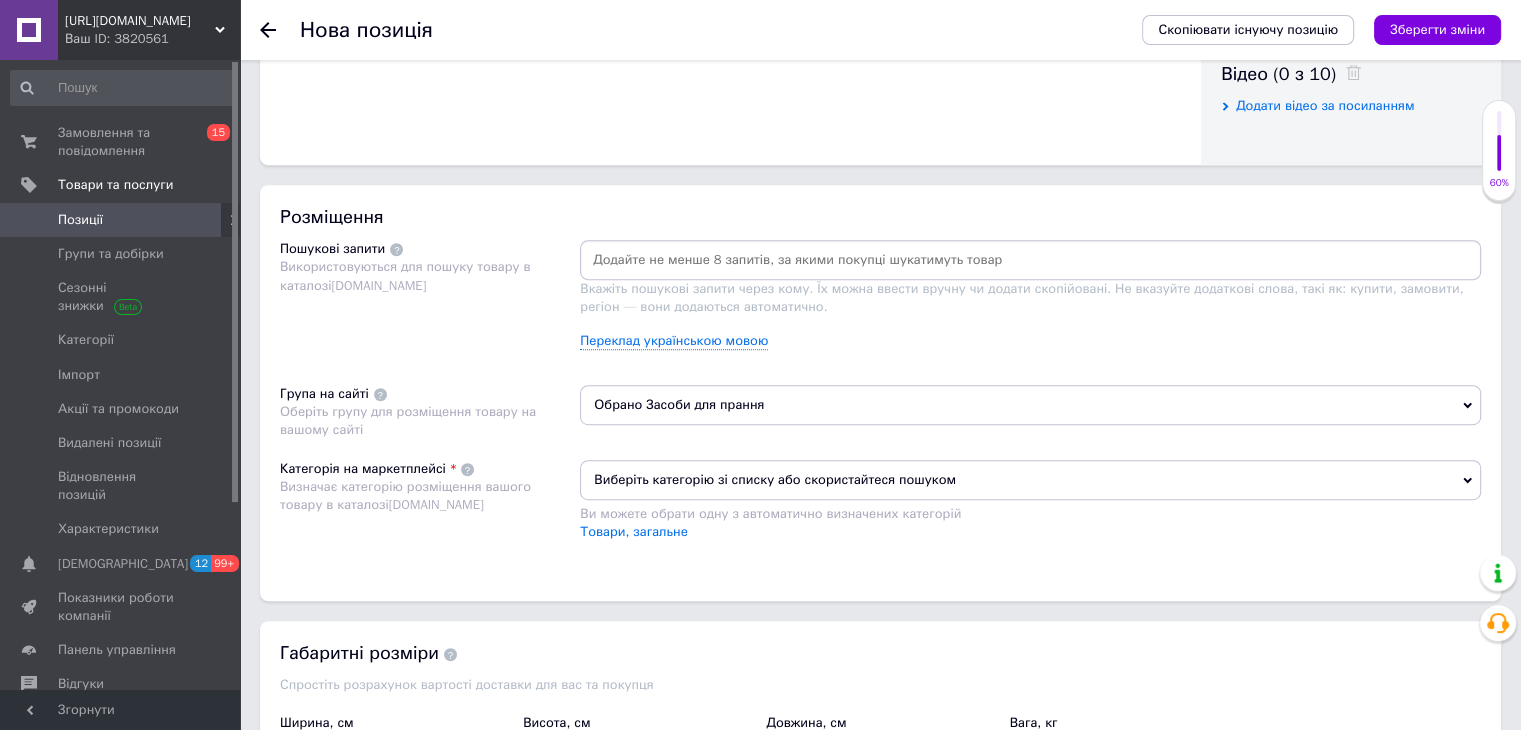 scroll, scrollTop: 1012, scrollLeft: 0, axis: vertical 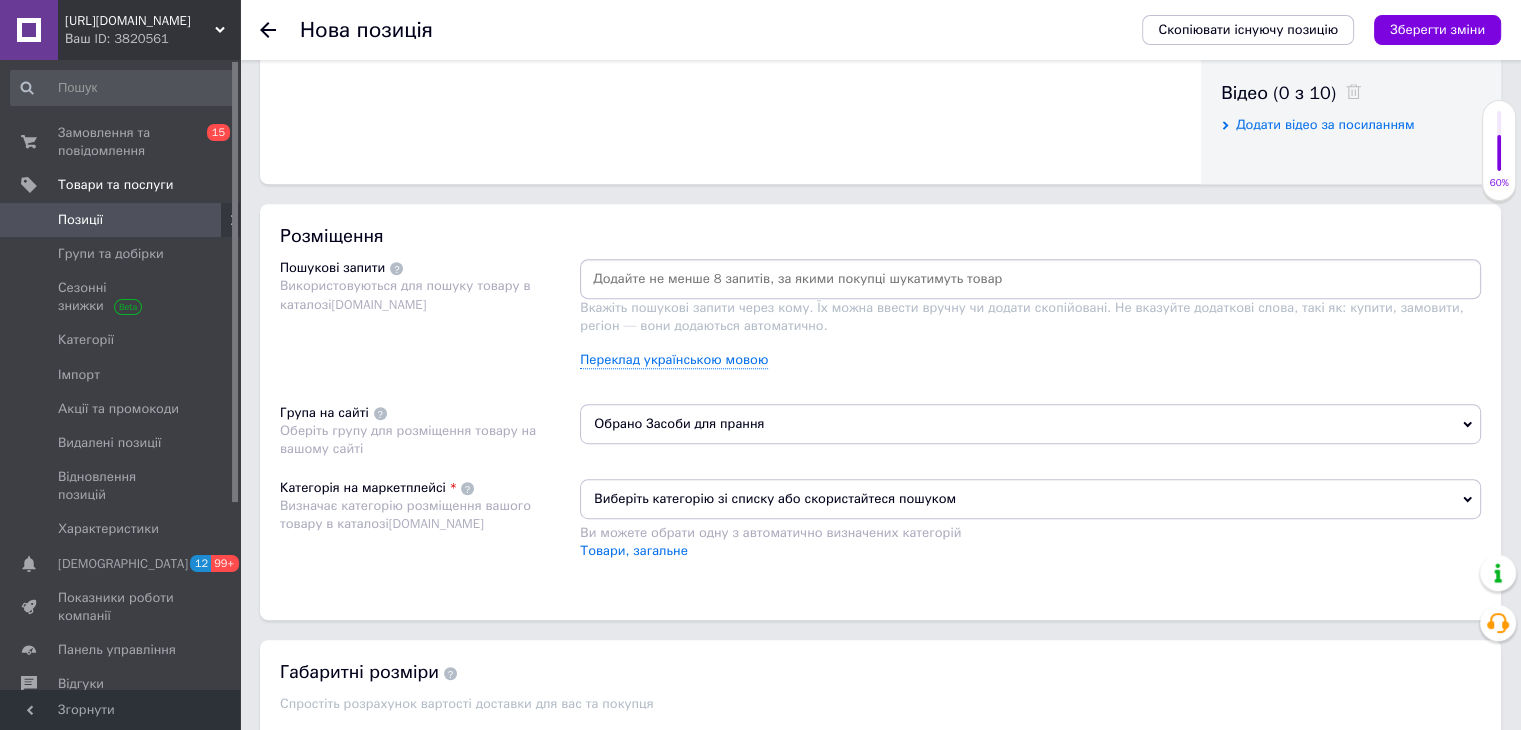 click at bounding box center (1030, 279) 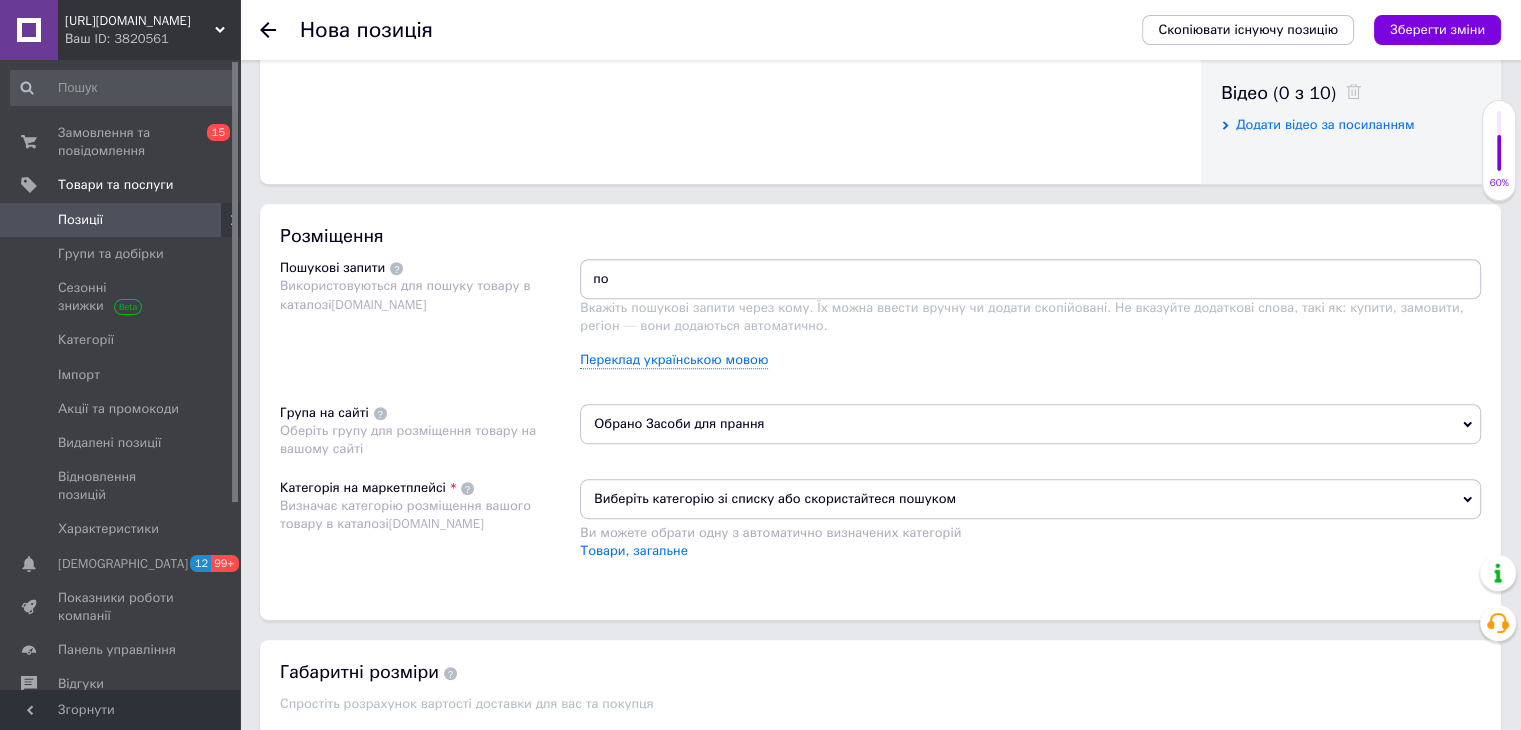 type on "п" 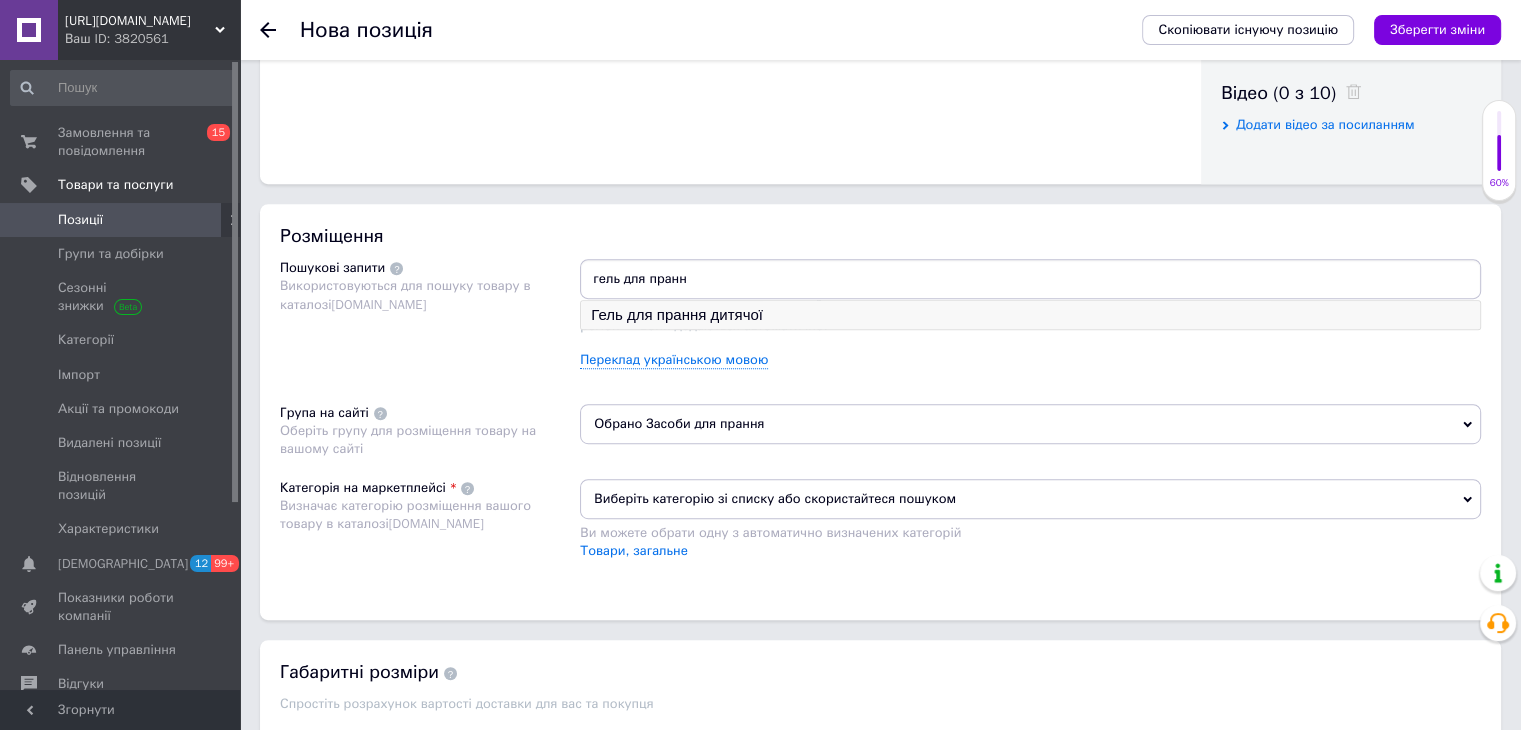 type on "гель для прання" 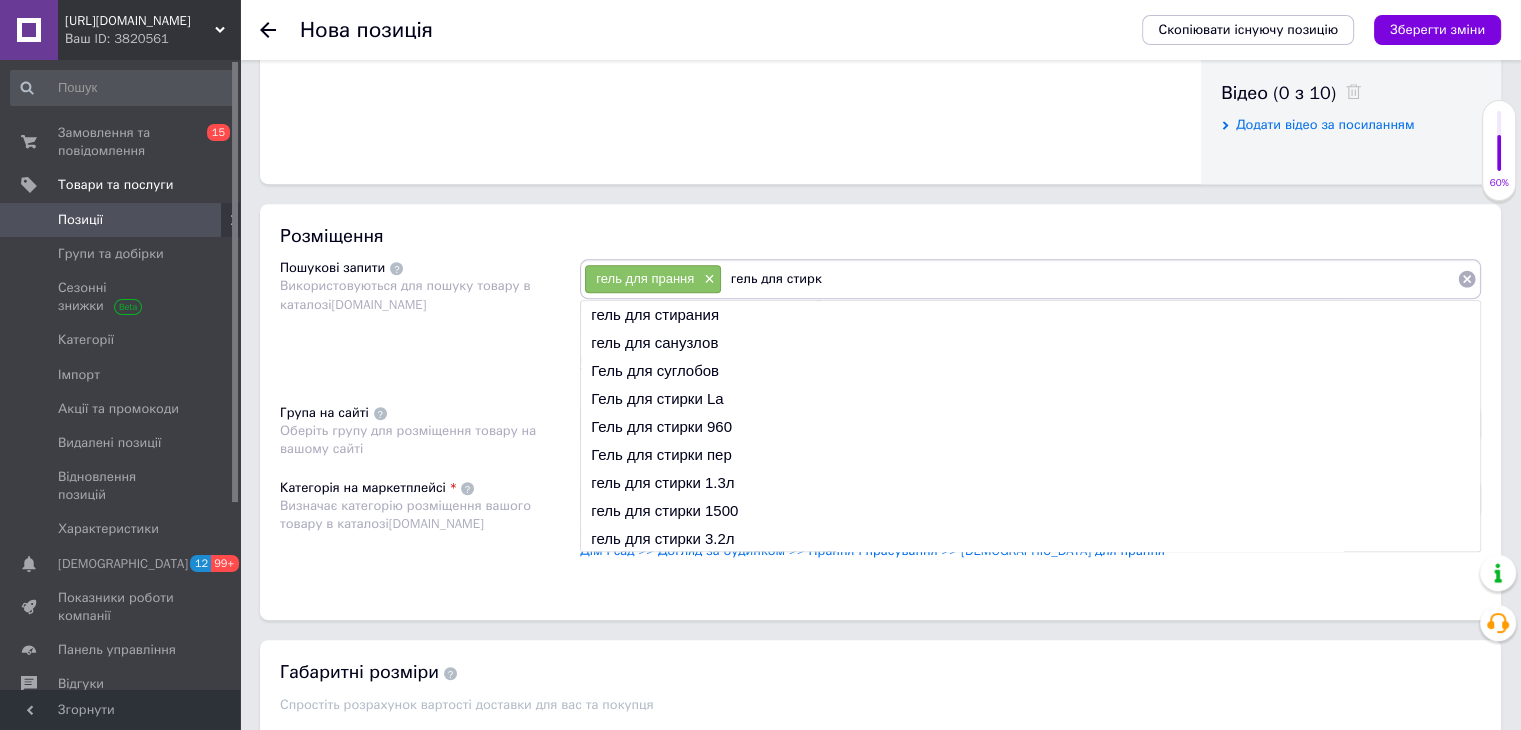 type on "гель для стирки" 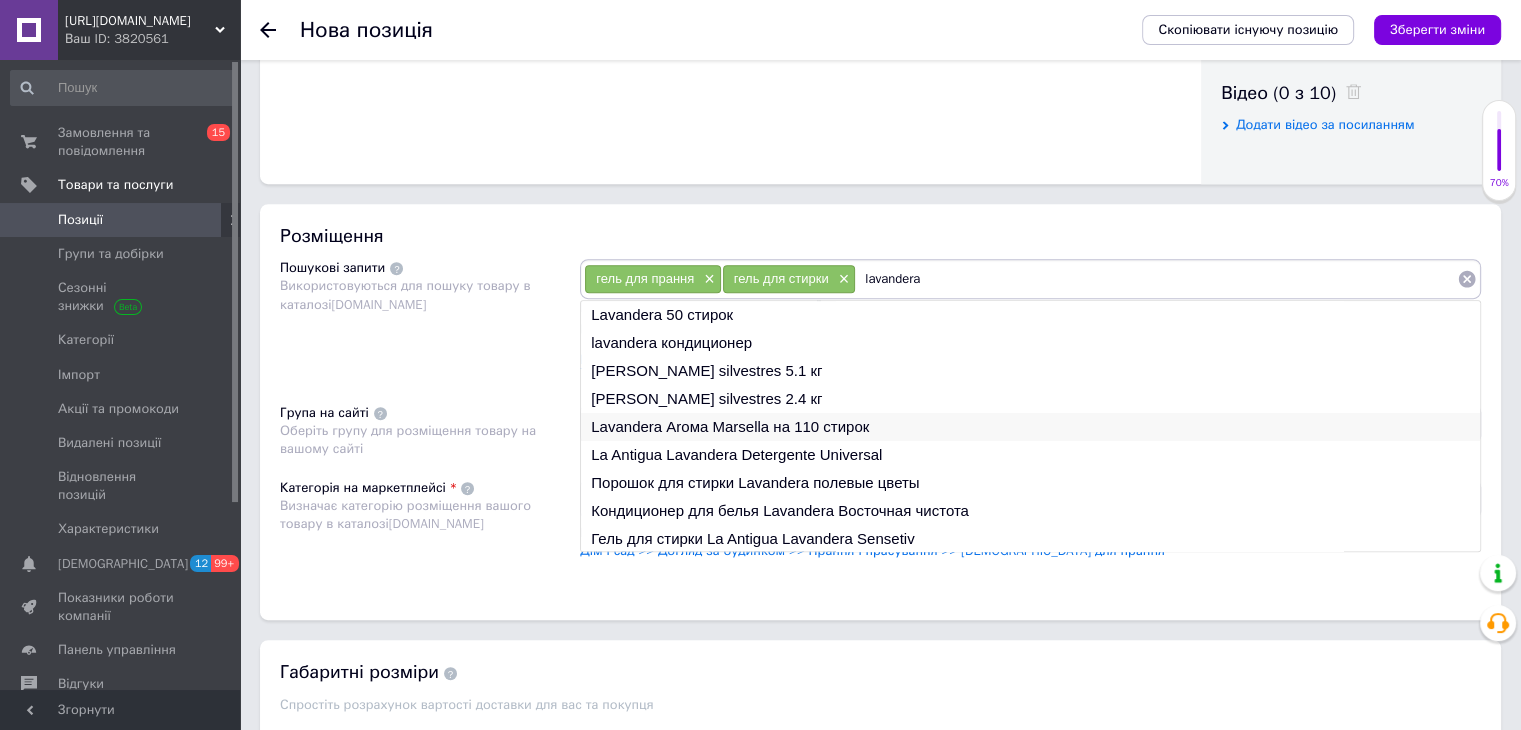 type on "lavandera" 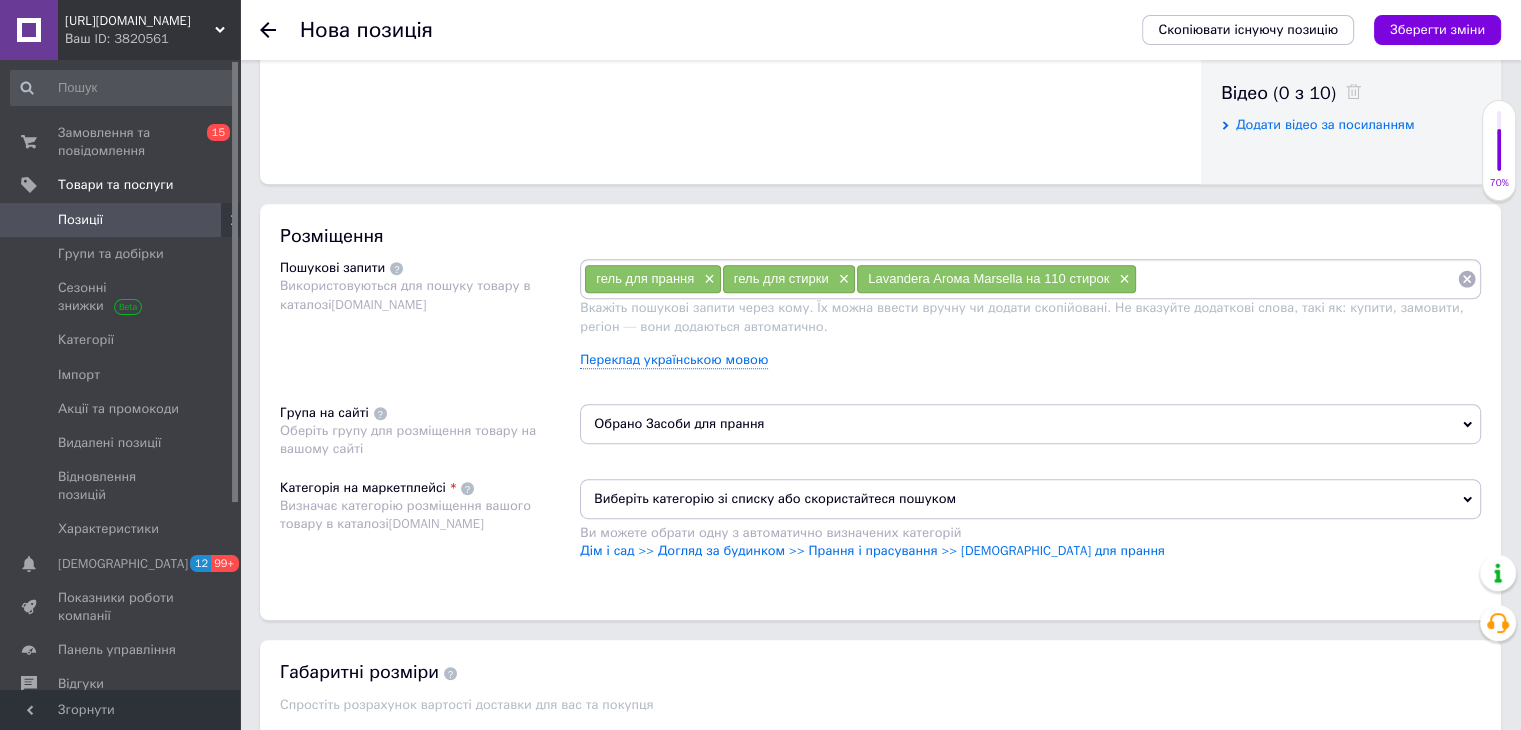 click at bounding box center [1297, 279] 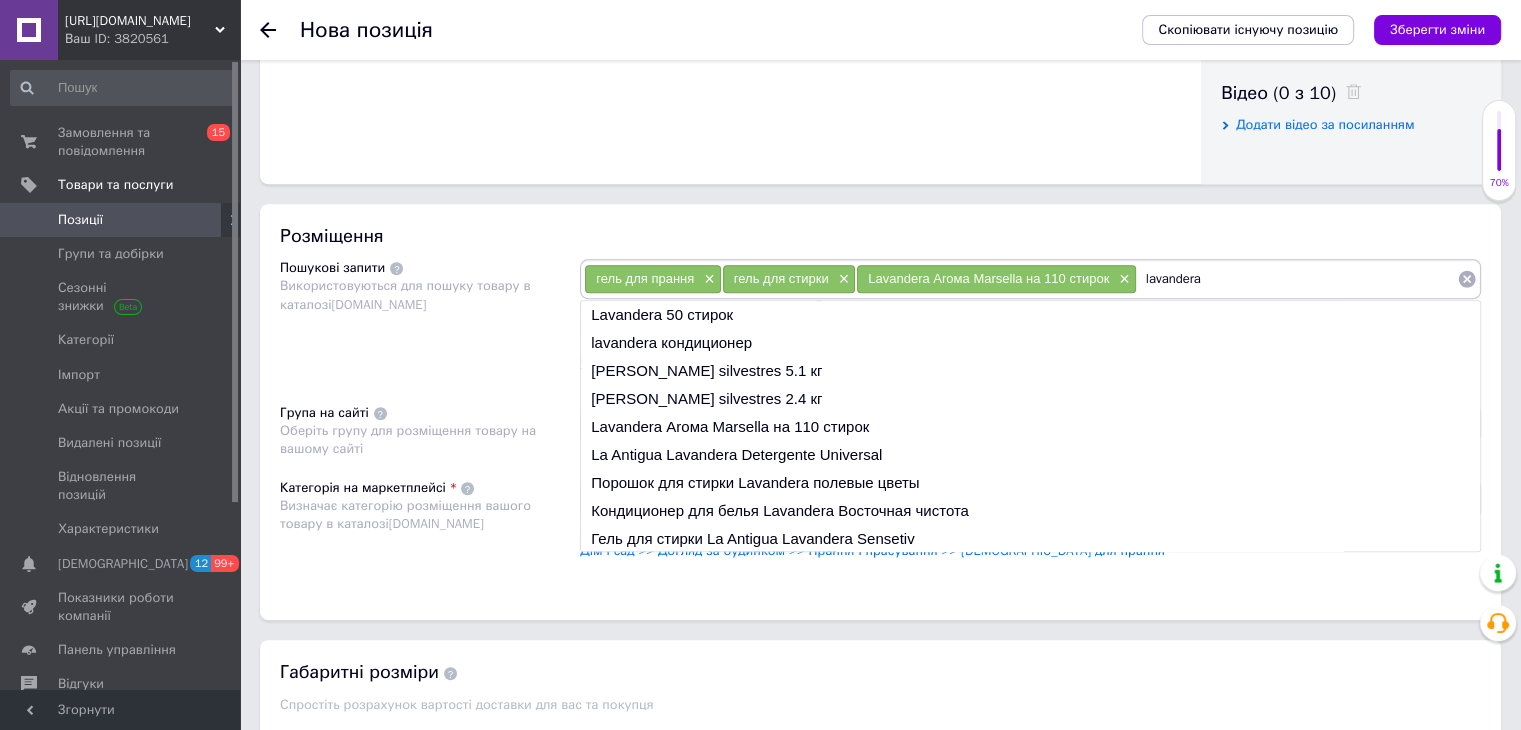 scroll, scrollTop: 29, scrollLeft: 0, axis: vertical 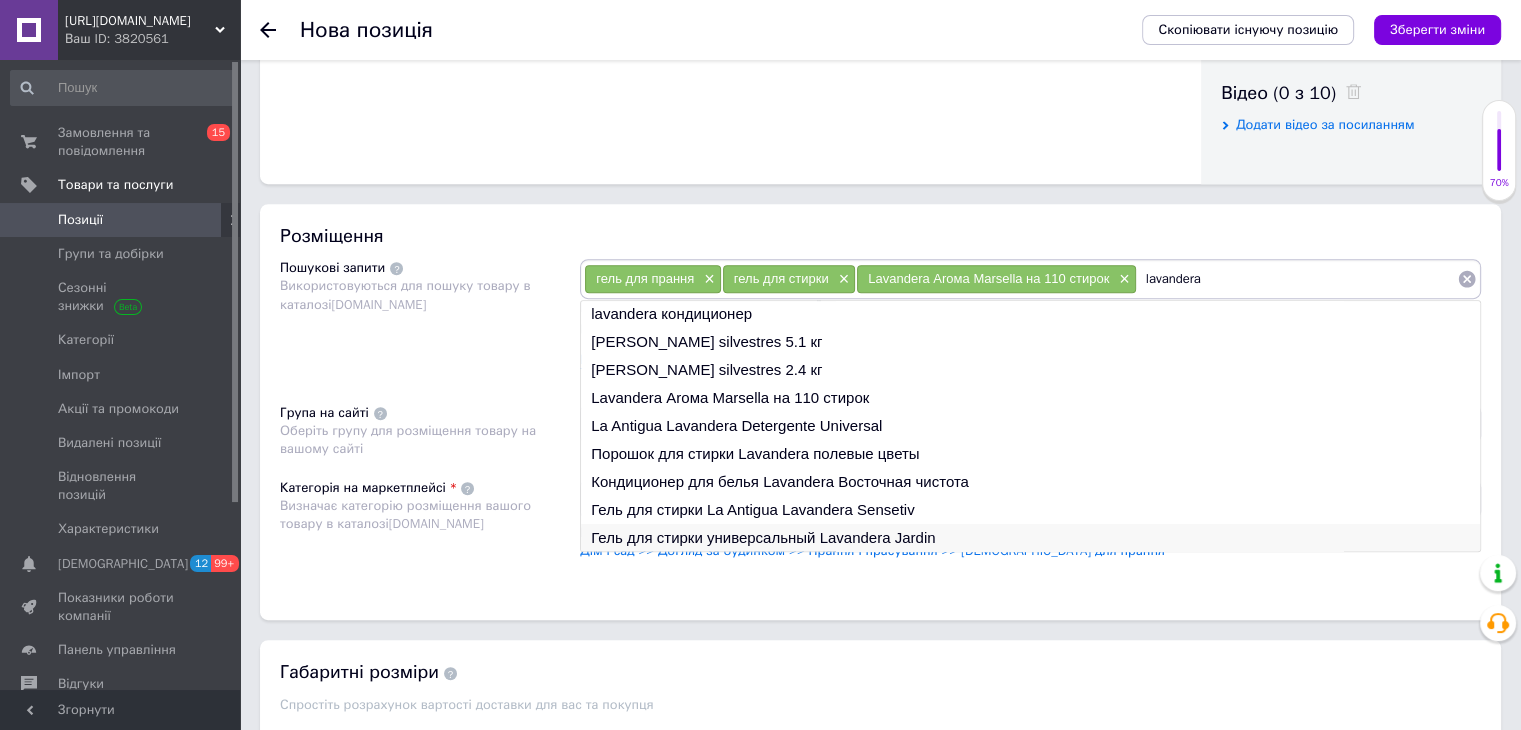 type on "lavandera" 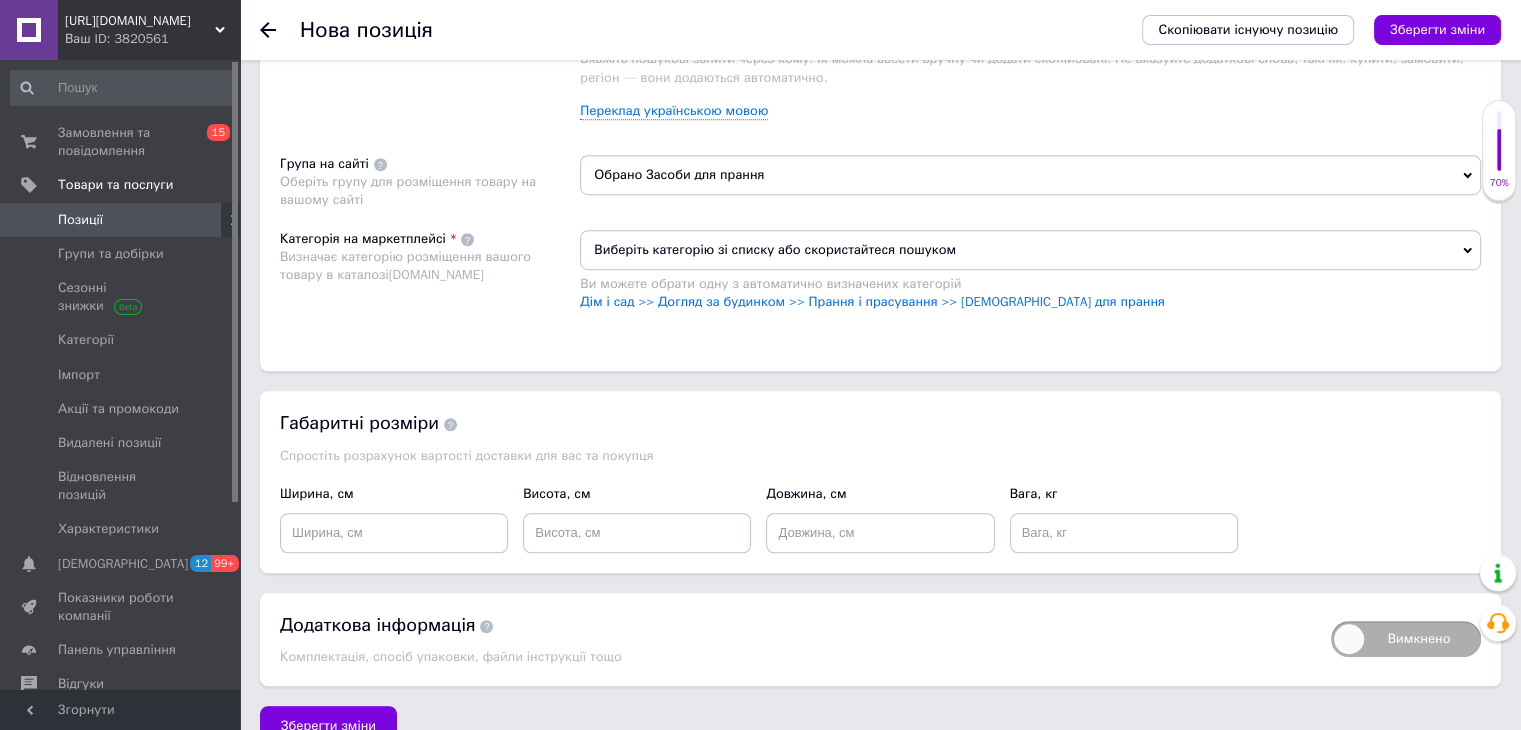 scroll, scrollTop: 1308, scrollLeft: 0, axis: vertical 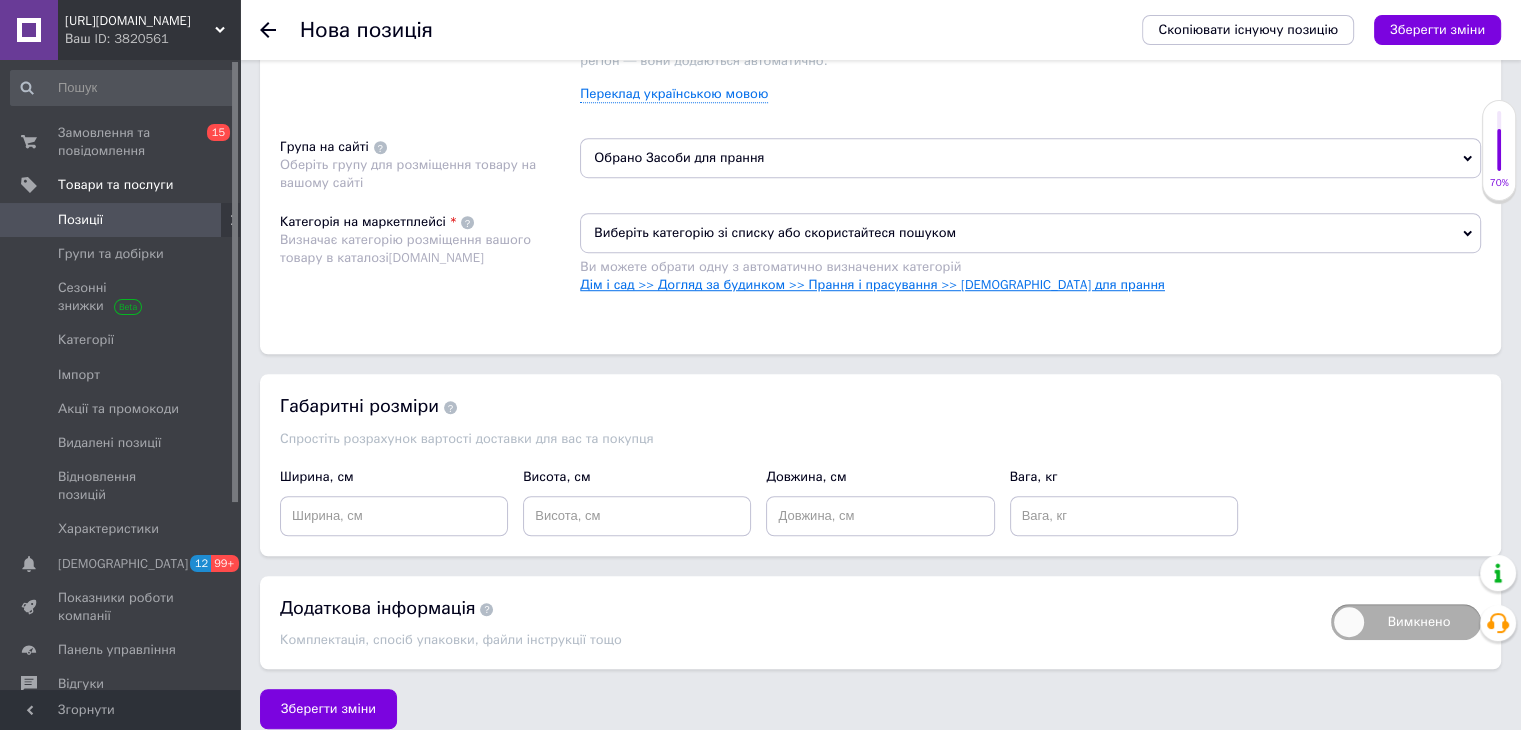 click on "Дім і сад >> Догляд за будинком >> Прання і прасування >> [DEMOGRAPHIC_DATA] для прання" at bounding box center (872, 284) 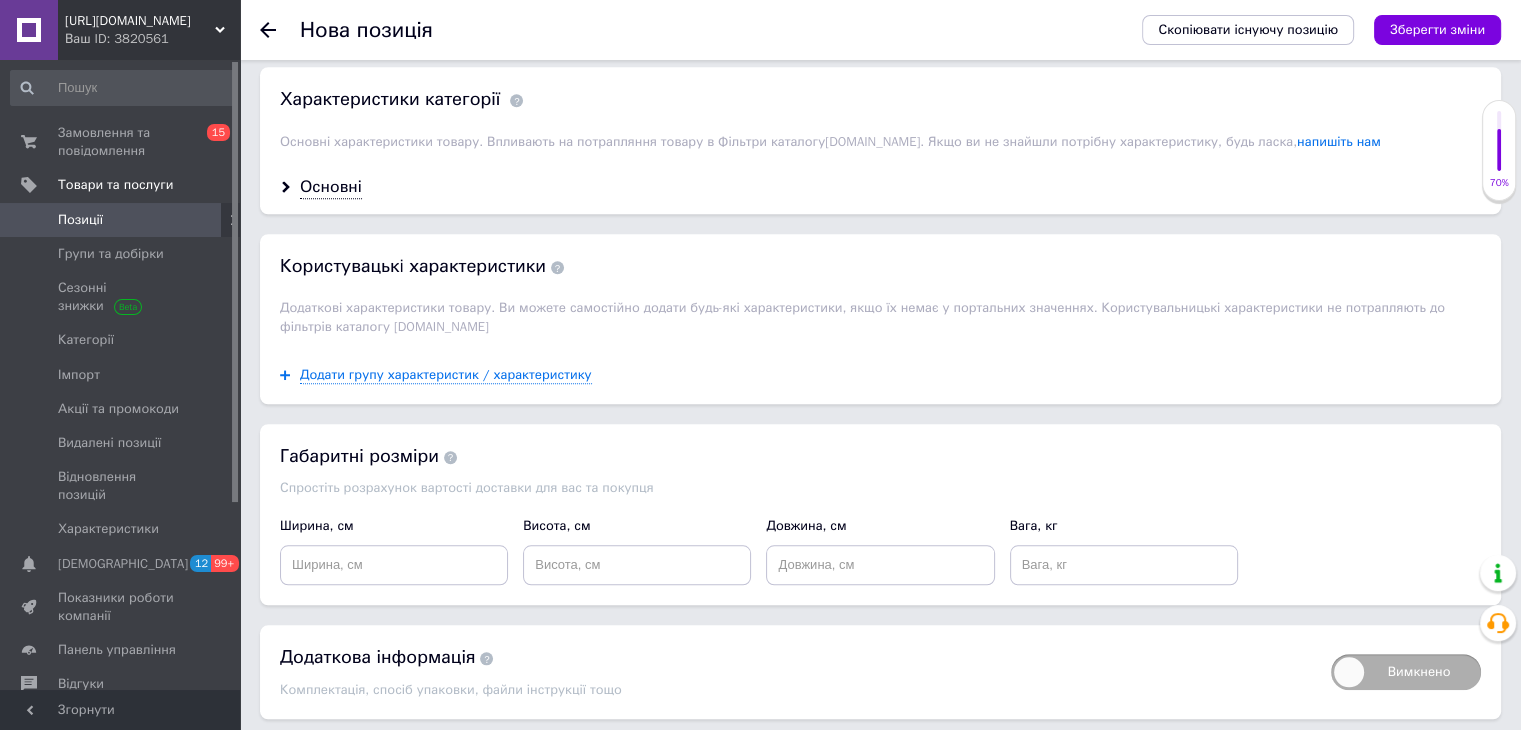 scroll, scrollTop: 1635, scrollLeft: 0, axis: vertical 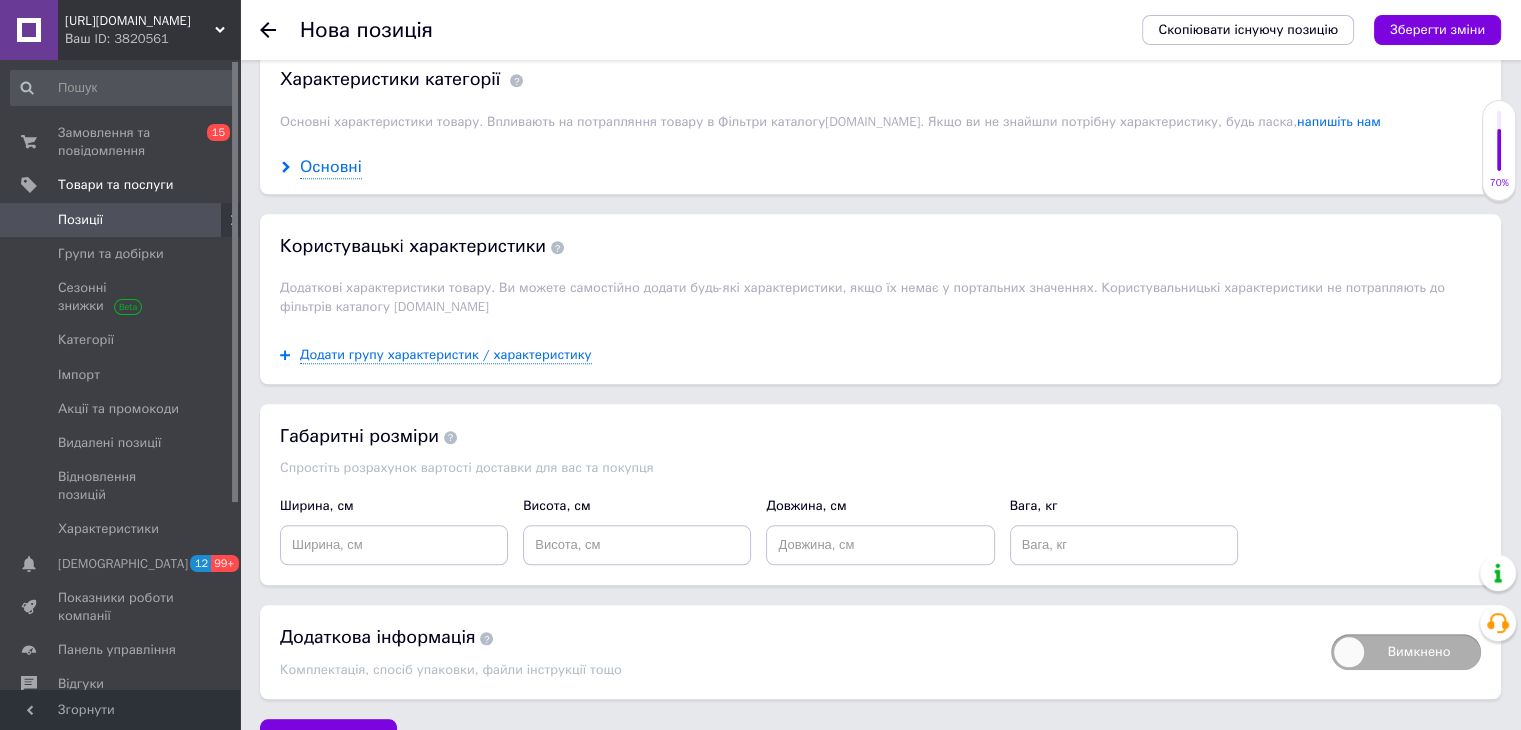 click on "Основні" at bounding box center [331, 167] 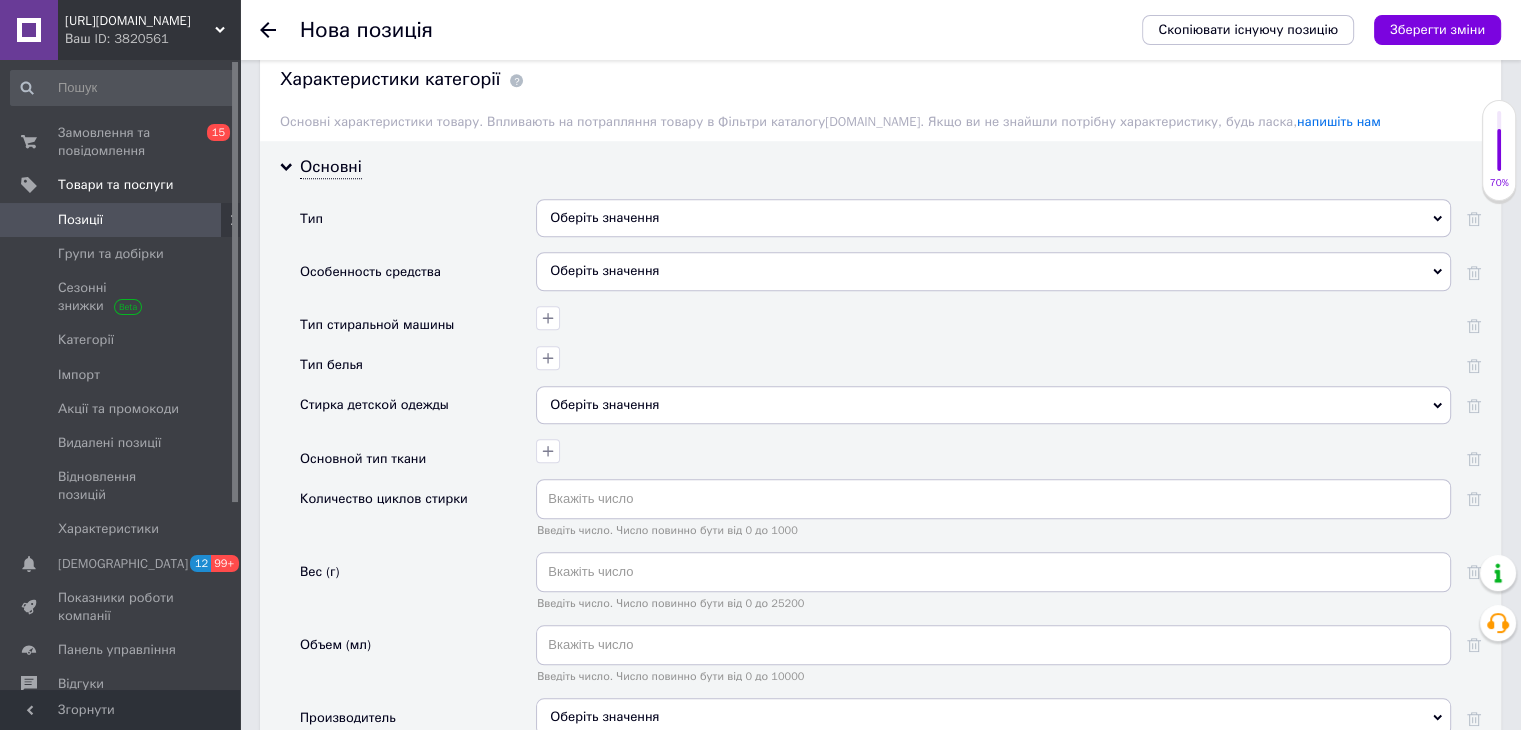 click on "Оберіть значення" at bounding box center [993, 218] 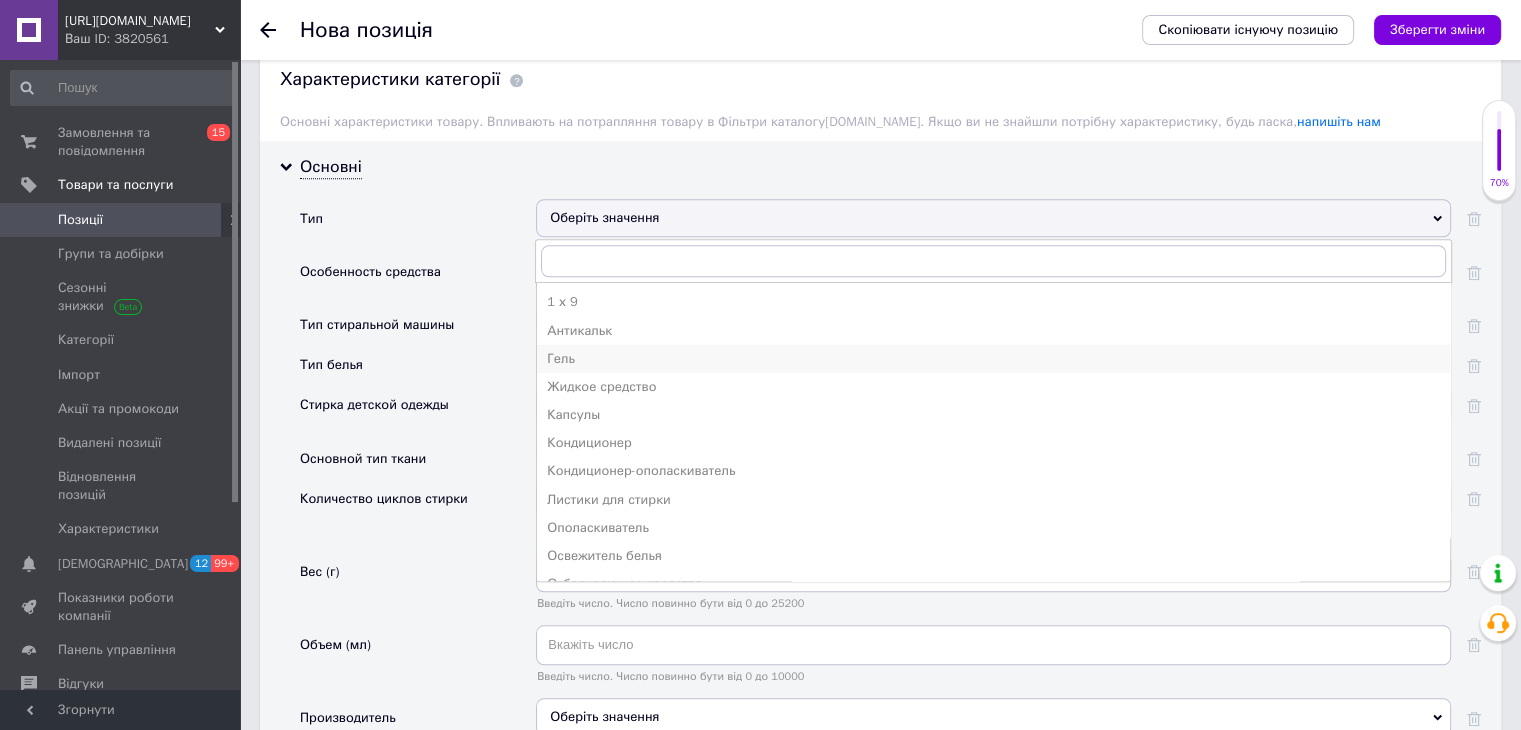 click on "Гель" at bounding box center (993, 359) 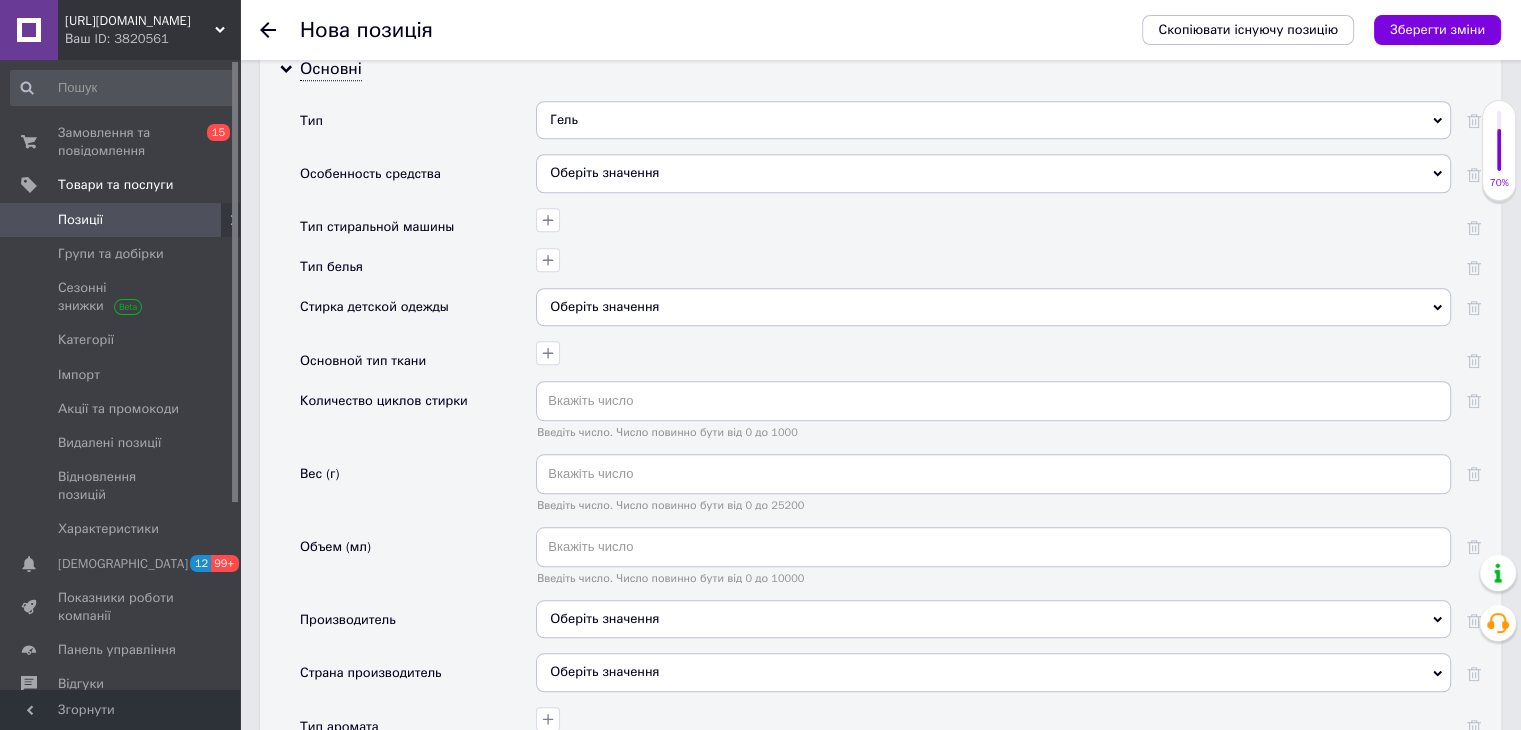 scroll, scrollTop: 1737, scrollLeft: 0, axis: vertical 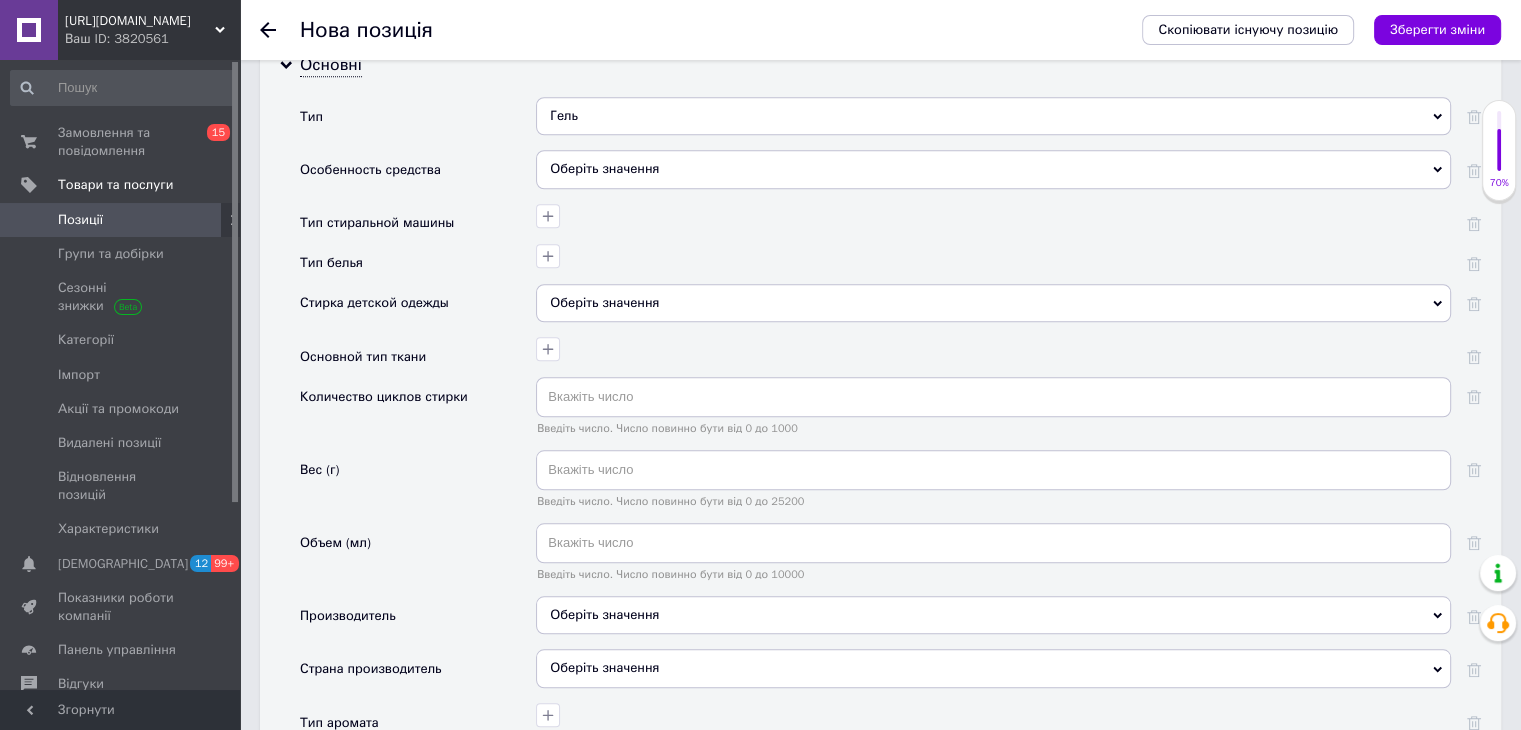 click on "Оберіть значення" at bounding box center (993, 169) 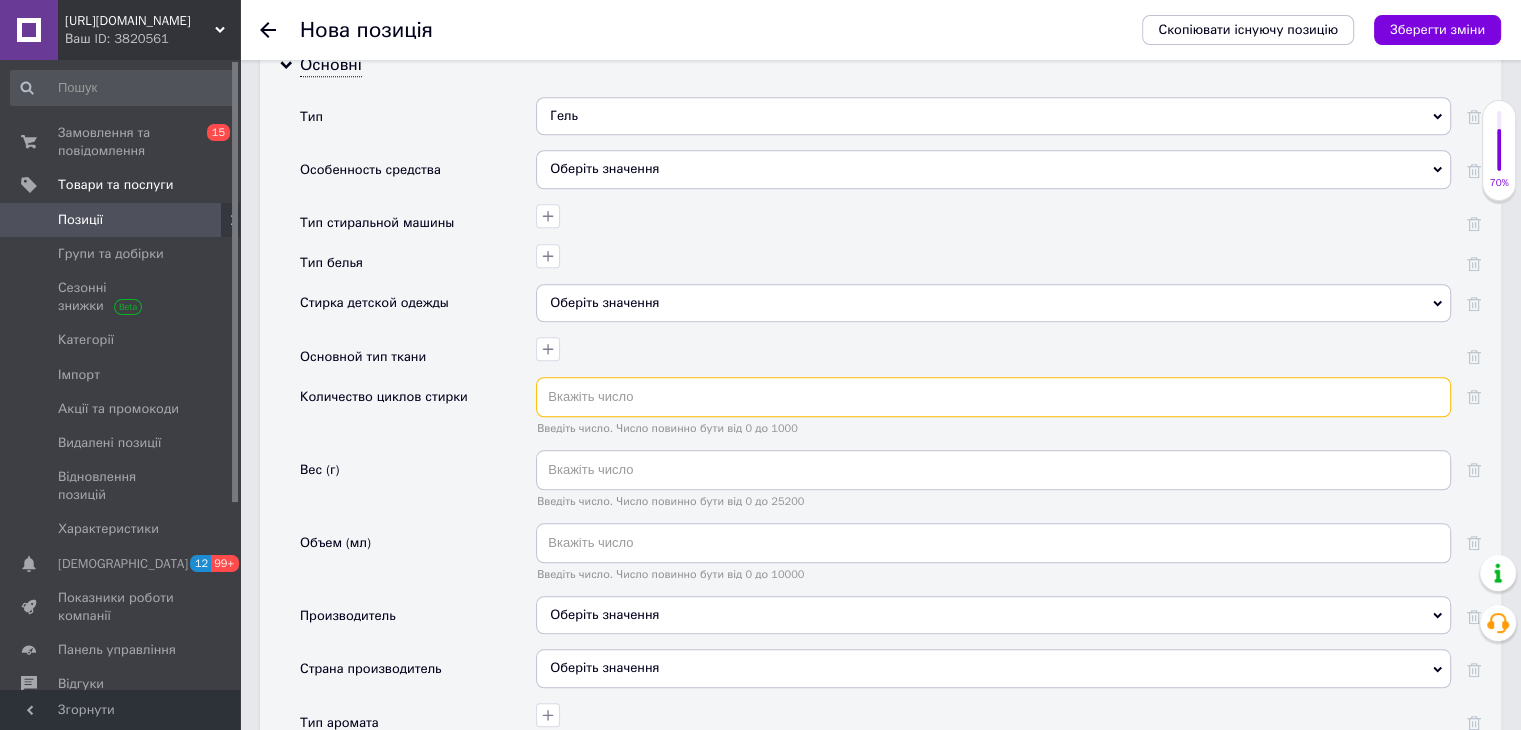click at bounding box center (993, 397) 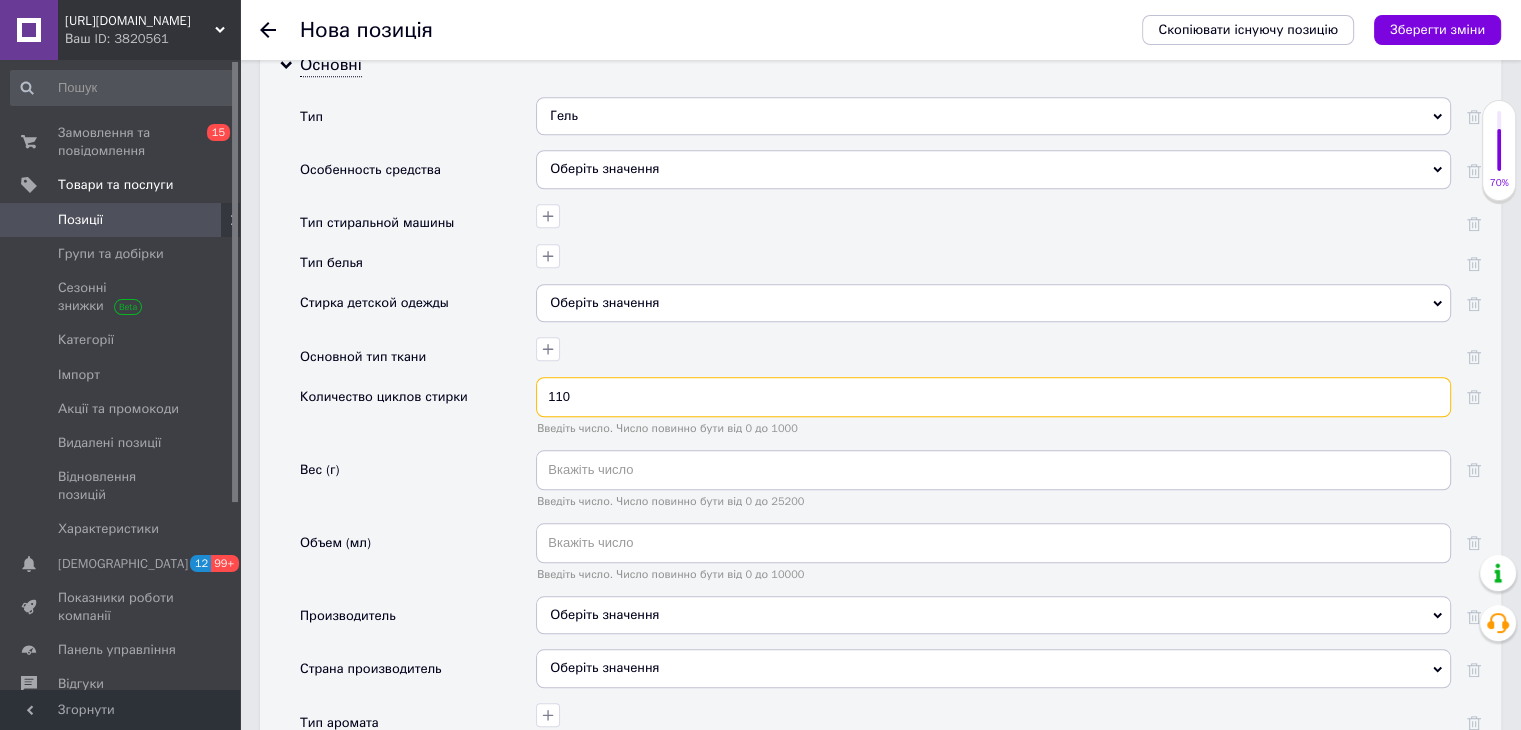 type on "110" 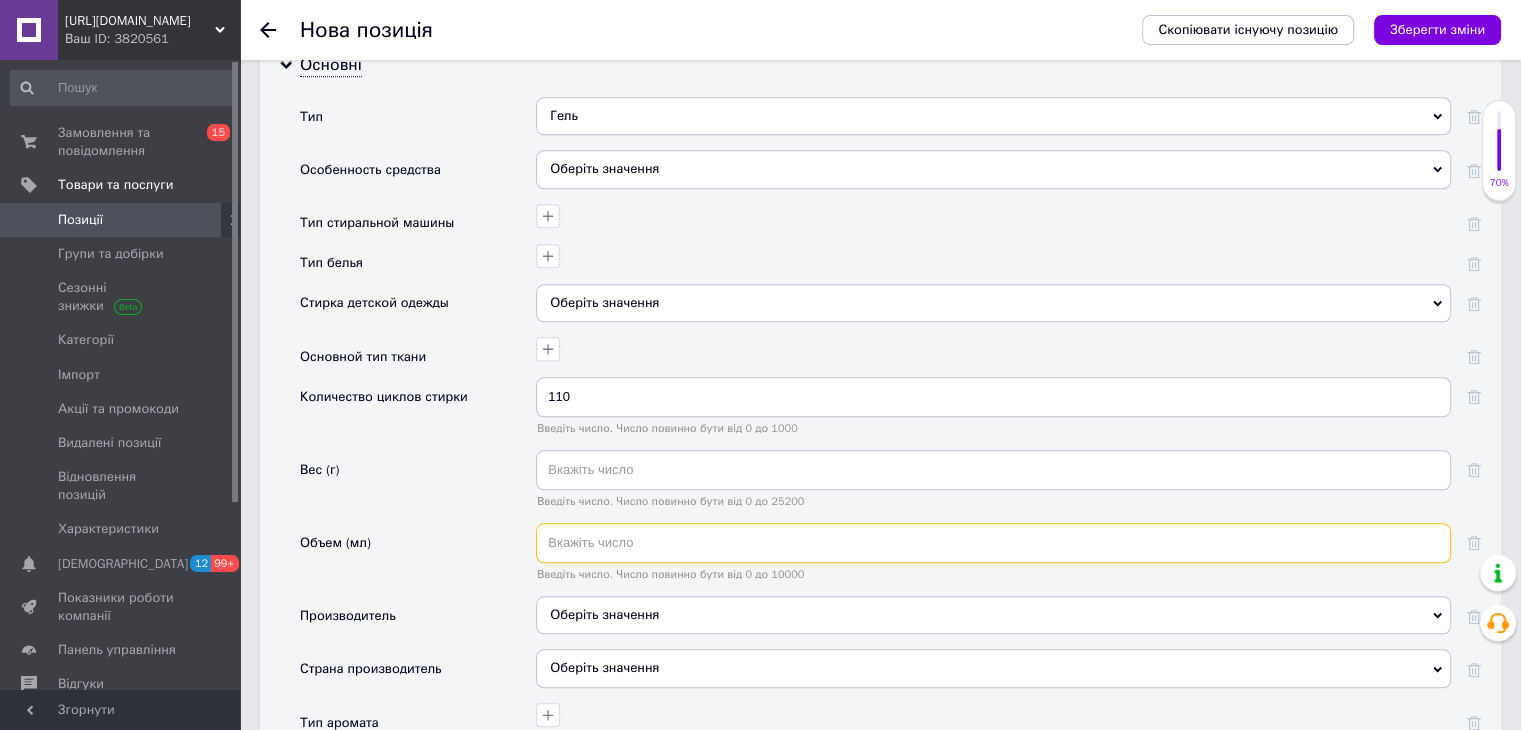 click at bounding box center (993, 543) 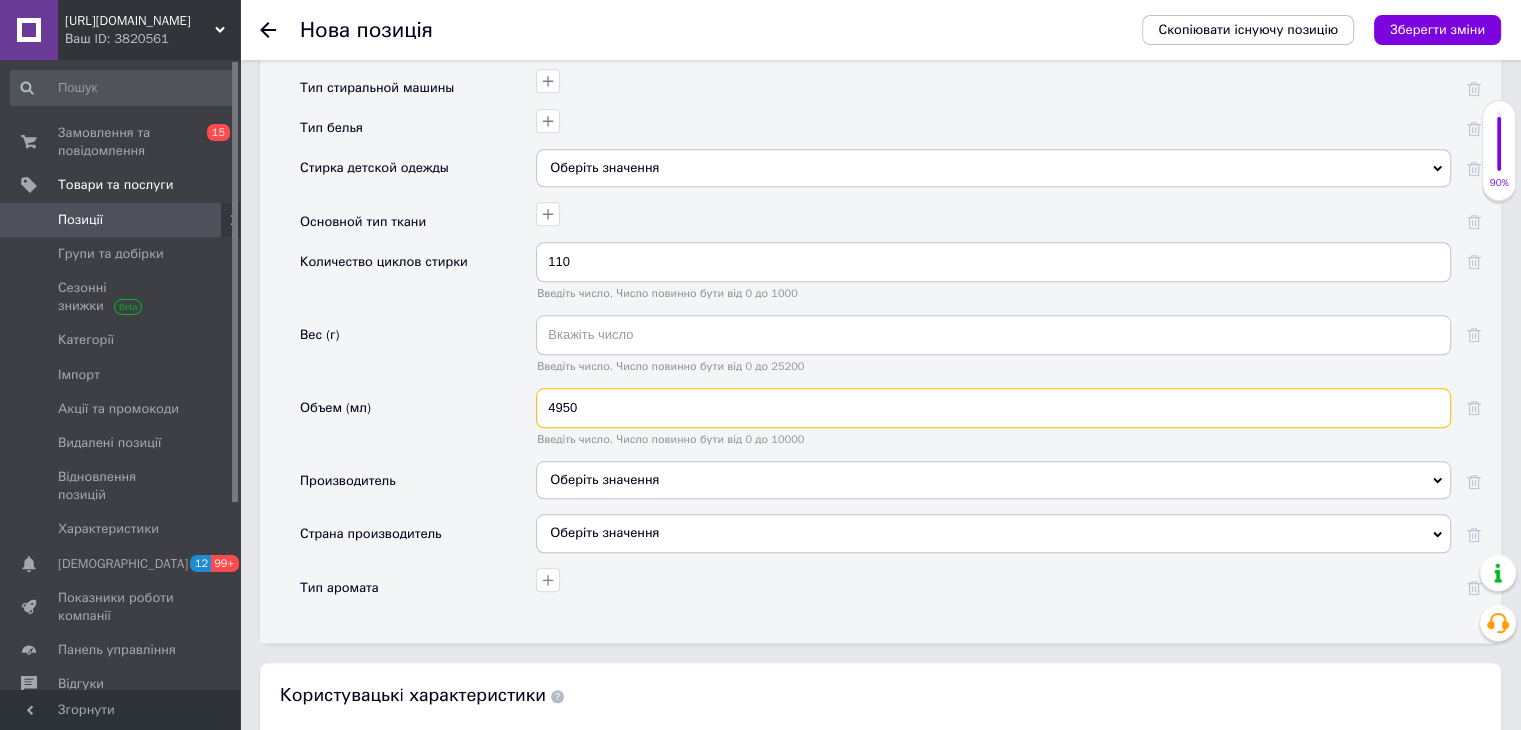 scroll, scrollTop: 1850, scrollLeft: 0, axis: vertical 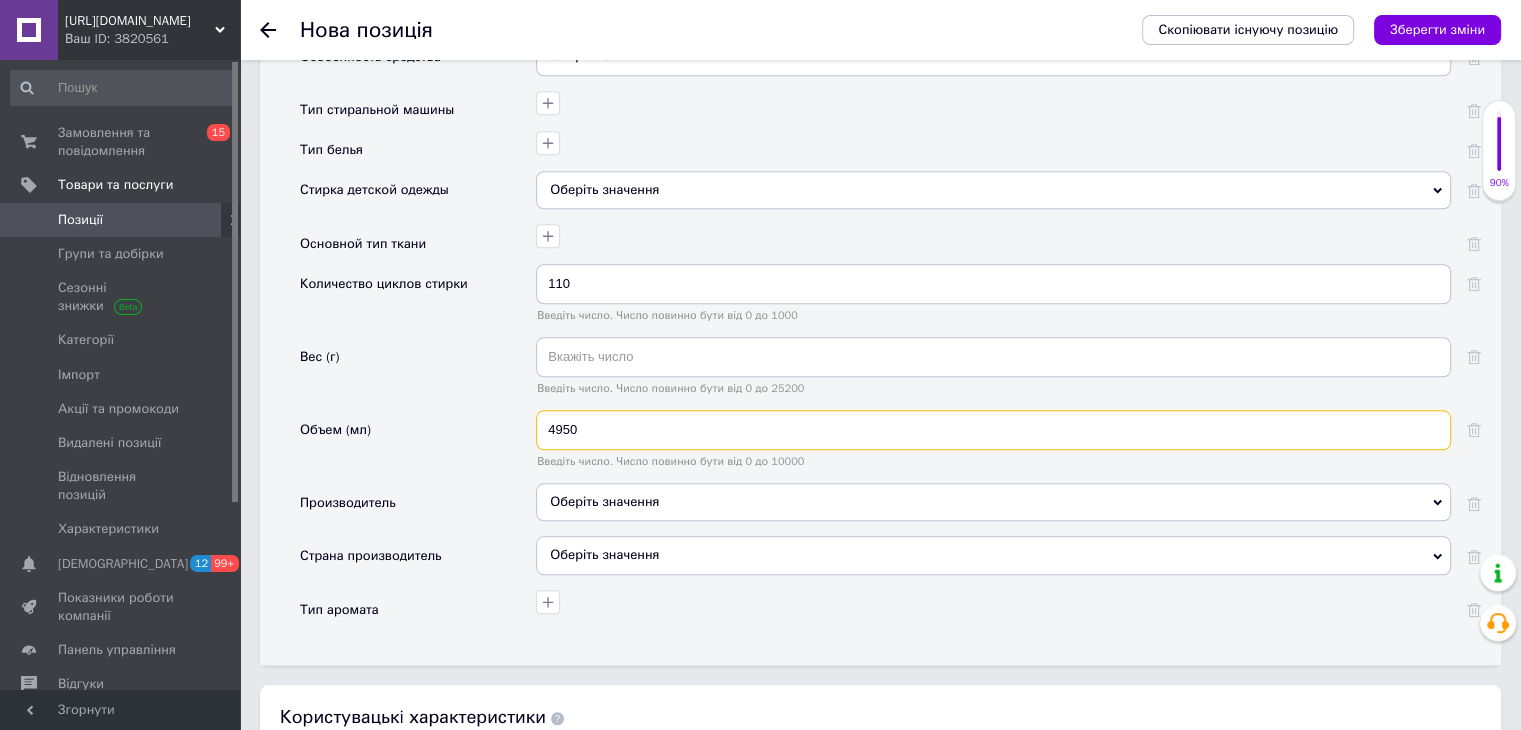 type on "4950" 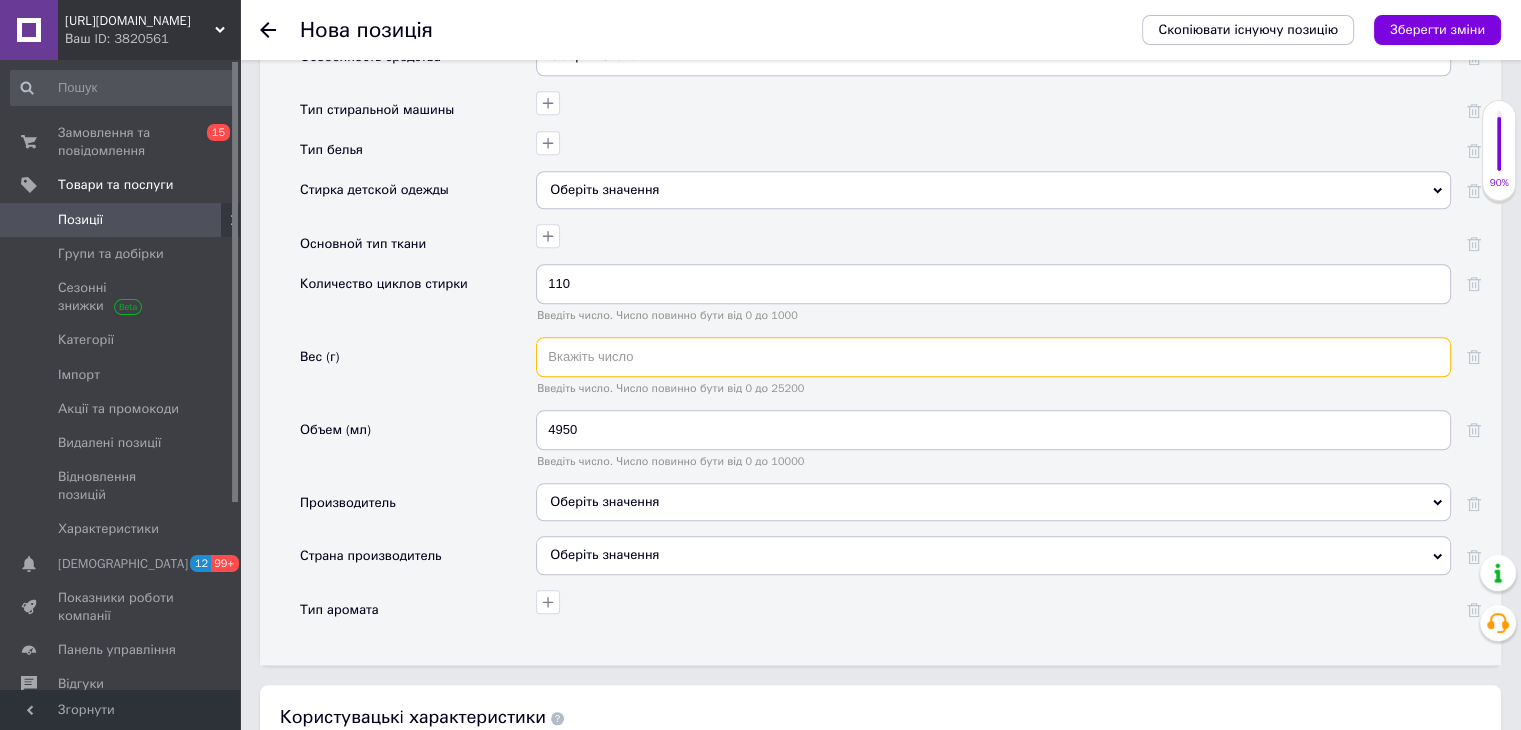 click at bounding box center [993, 357] 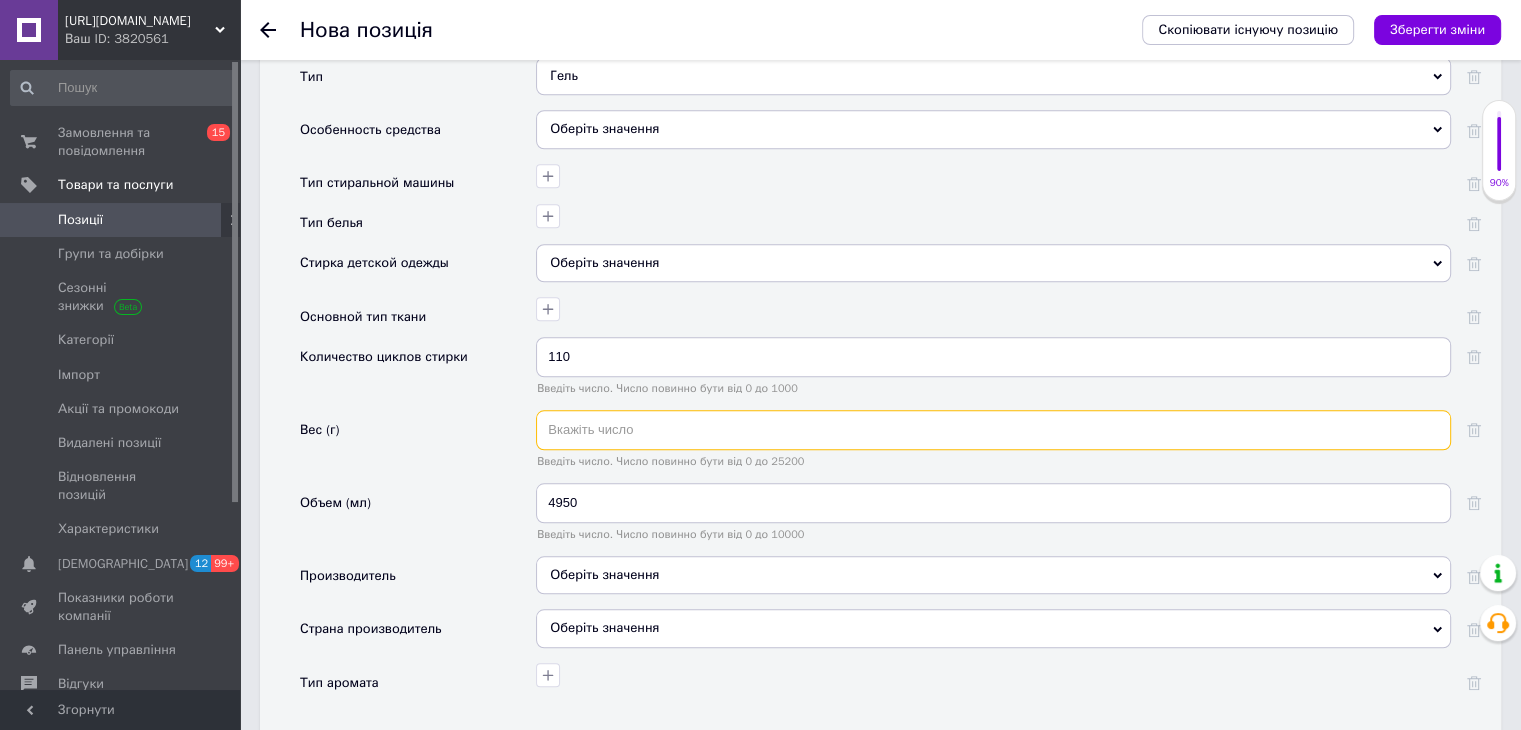 scroll, scrollTop: 1795, scrollLeft: 0, axis: vertical 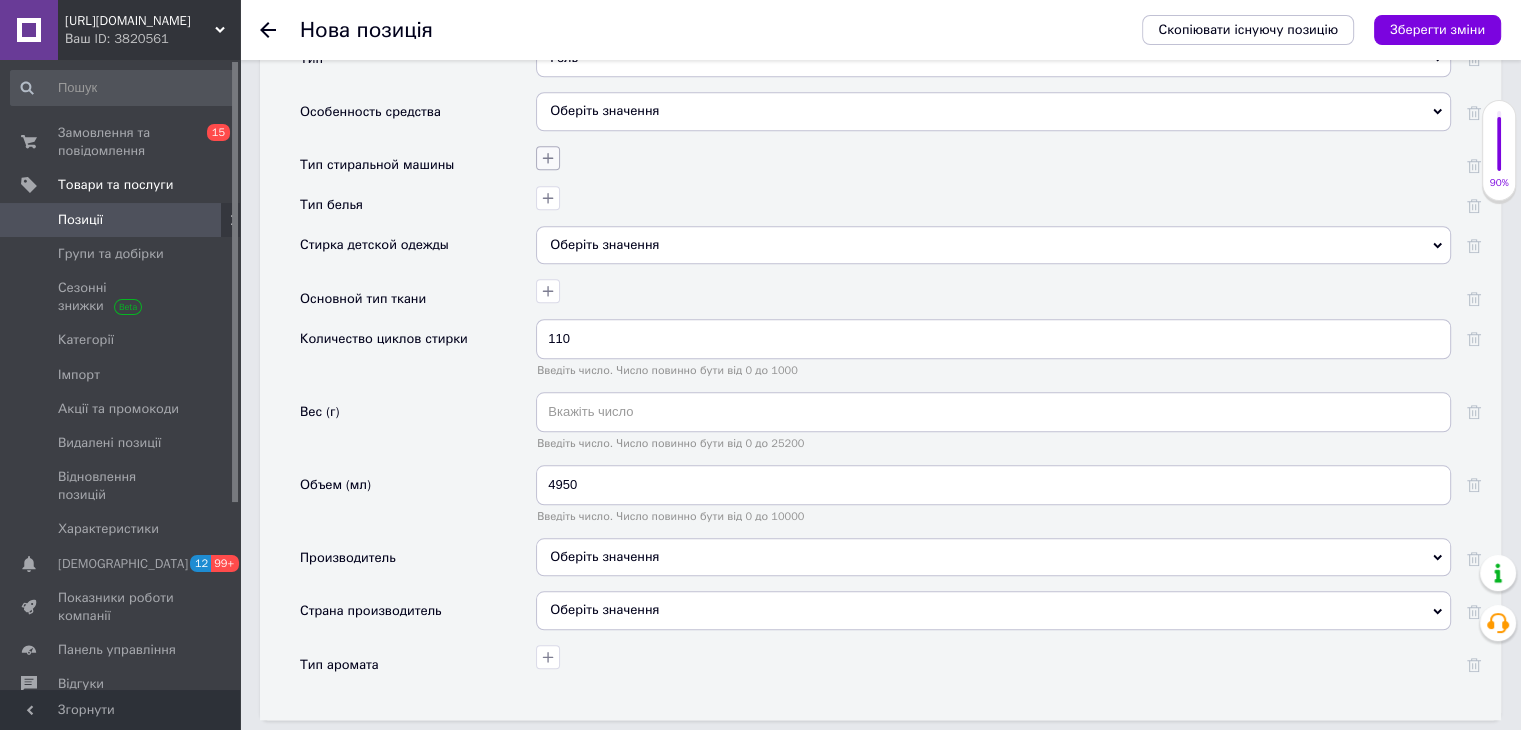 click 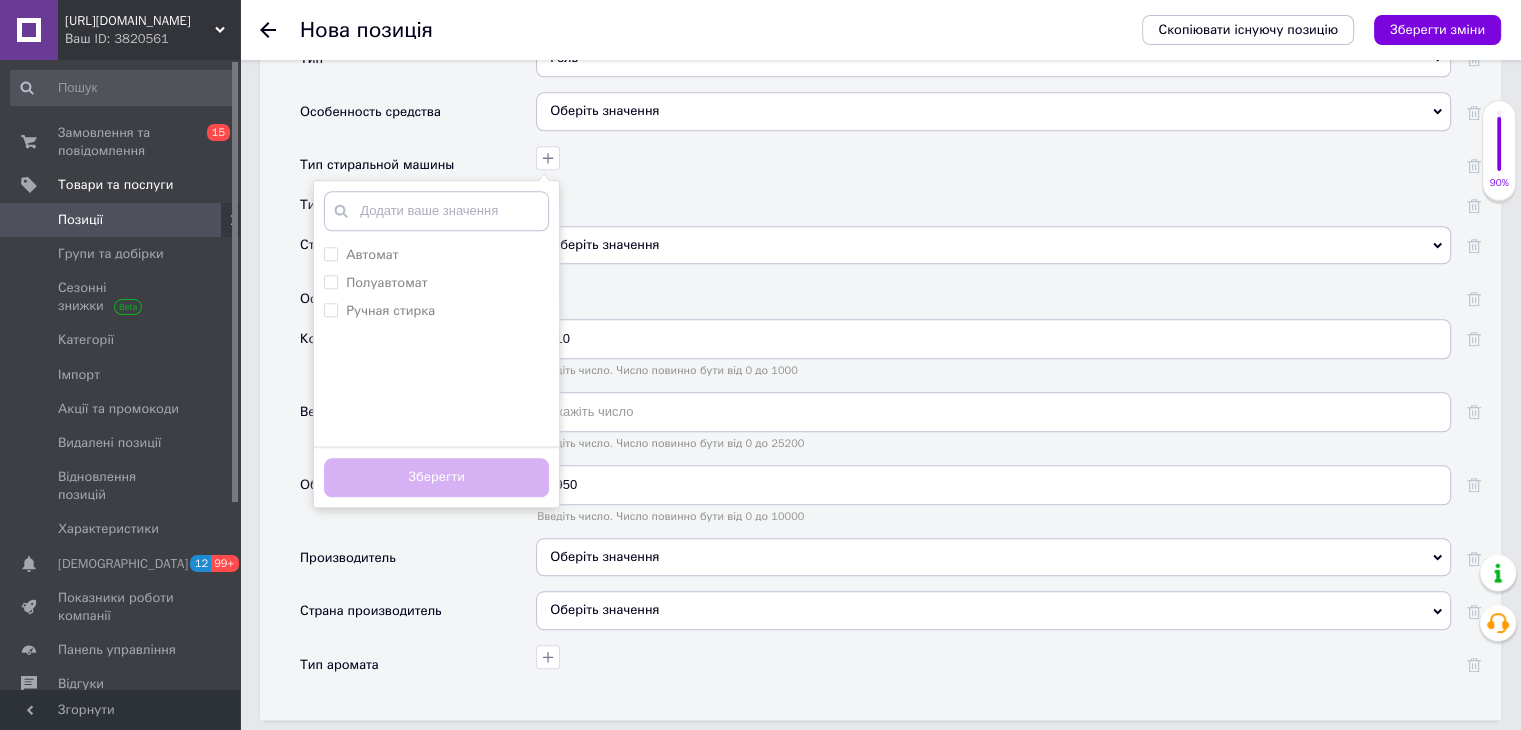 click on "Автомат Полуавтомат Ручная стирка Додати ваше значення   Зберегти" at bounding box center (993, 166) 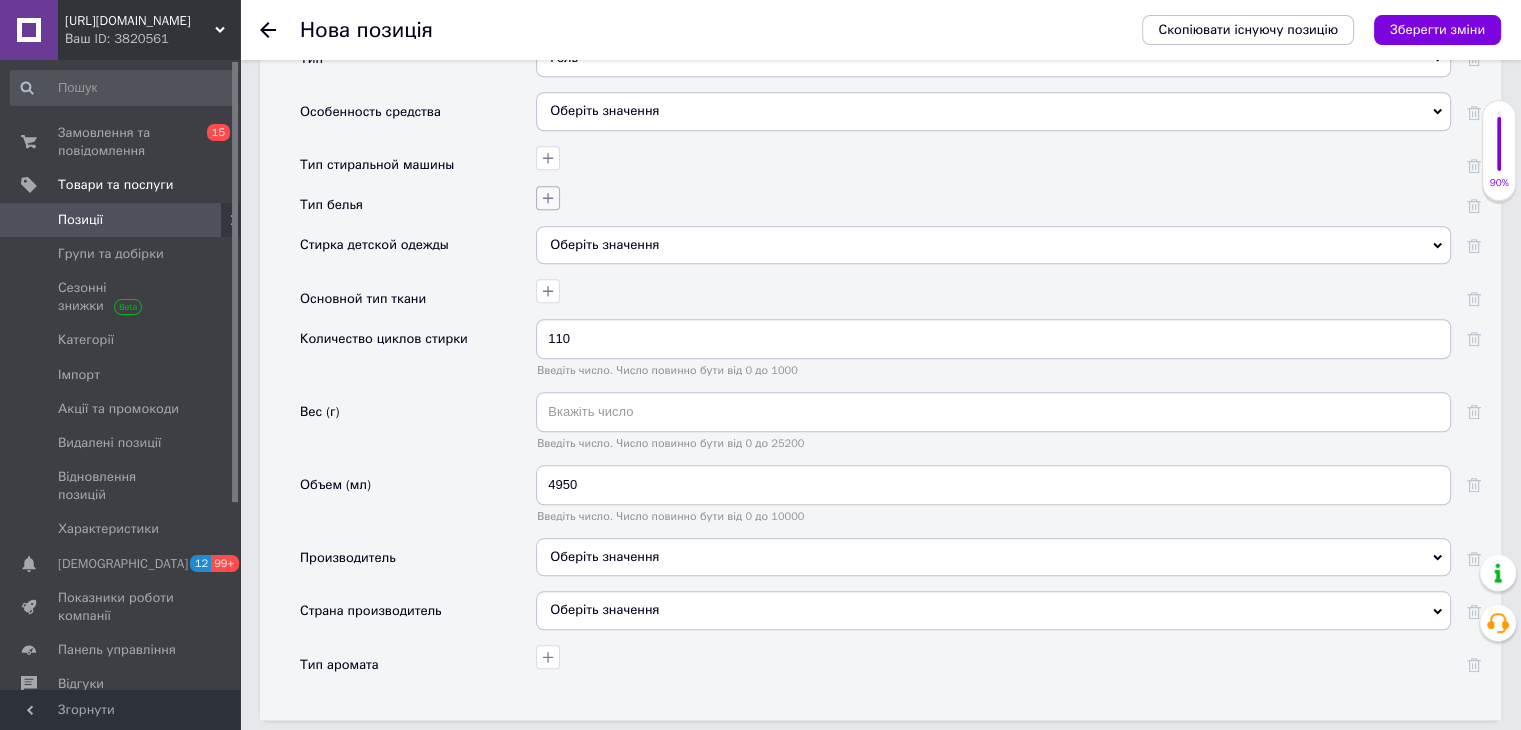 click 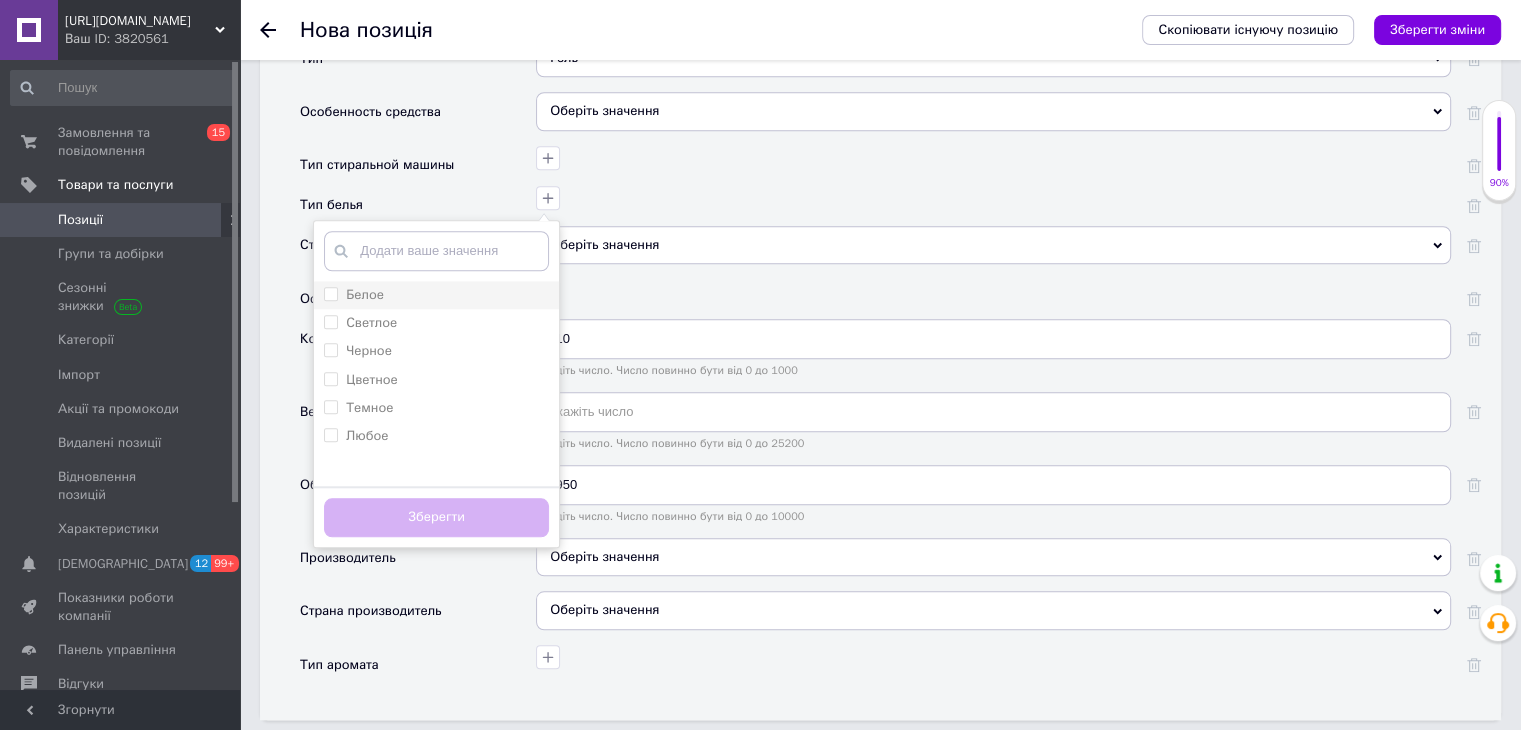 click on "Белое" at bounding box center (330, 293) 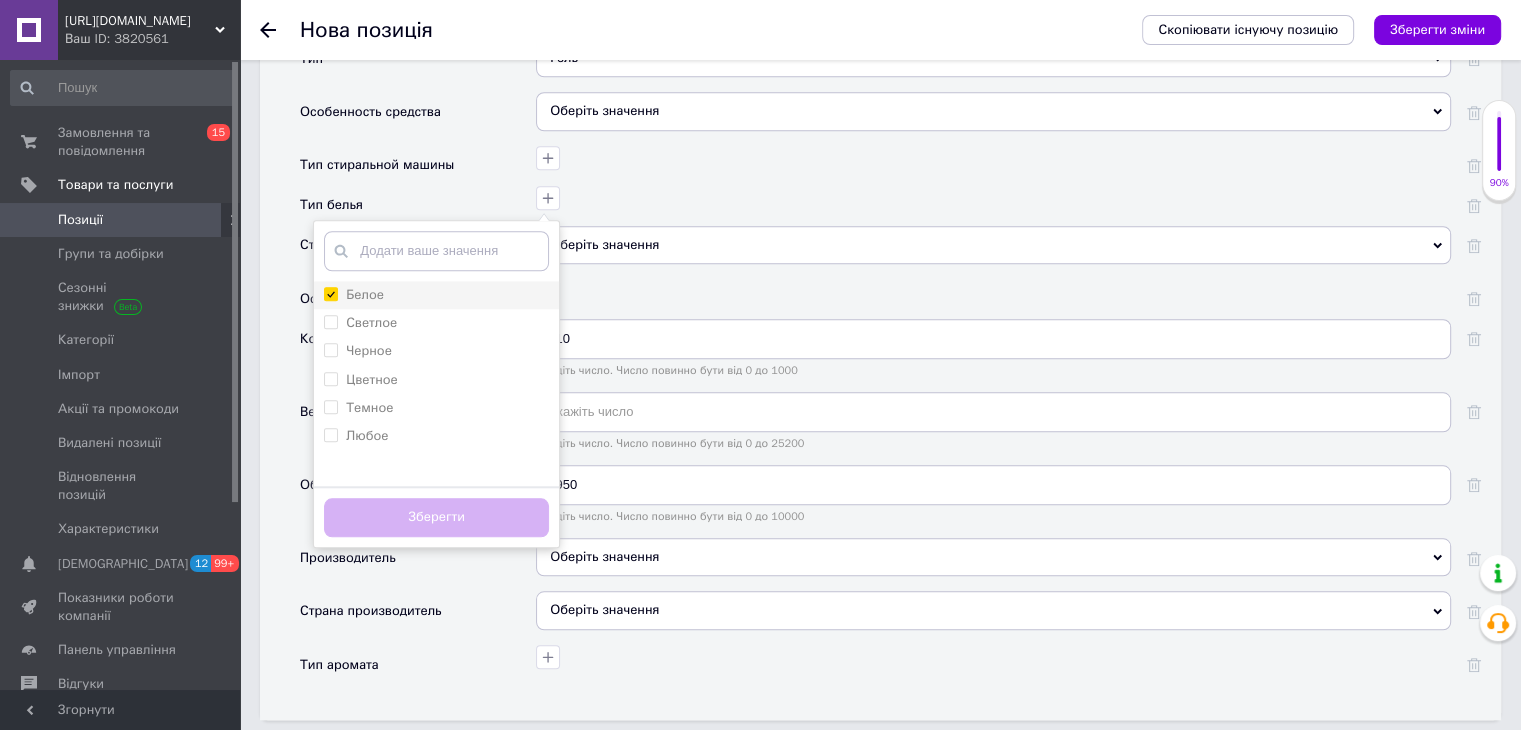 checkbox on "true" 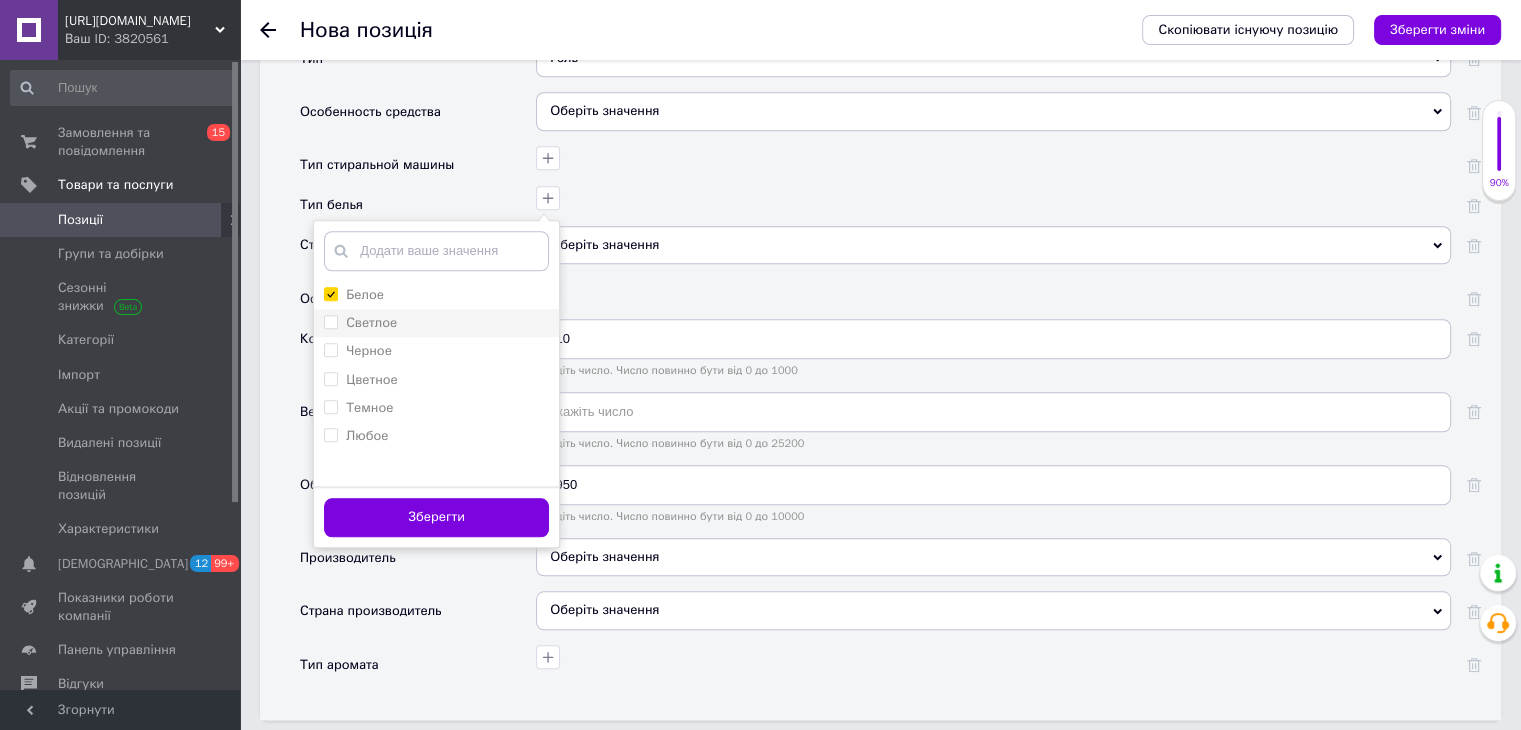 click on "Светлое" at bounding box center (330, 321) 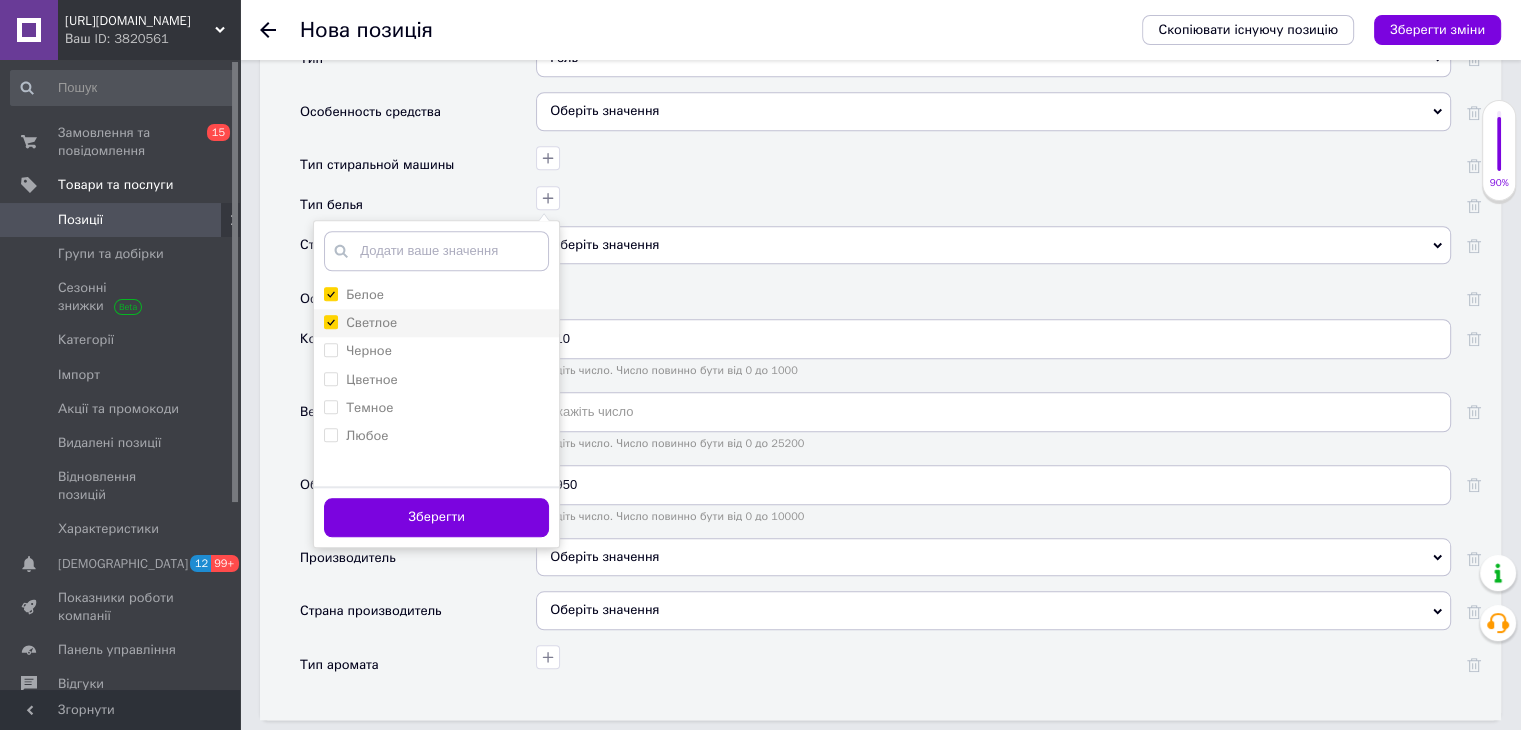 checkbox on "true" 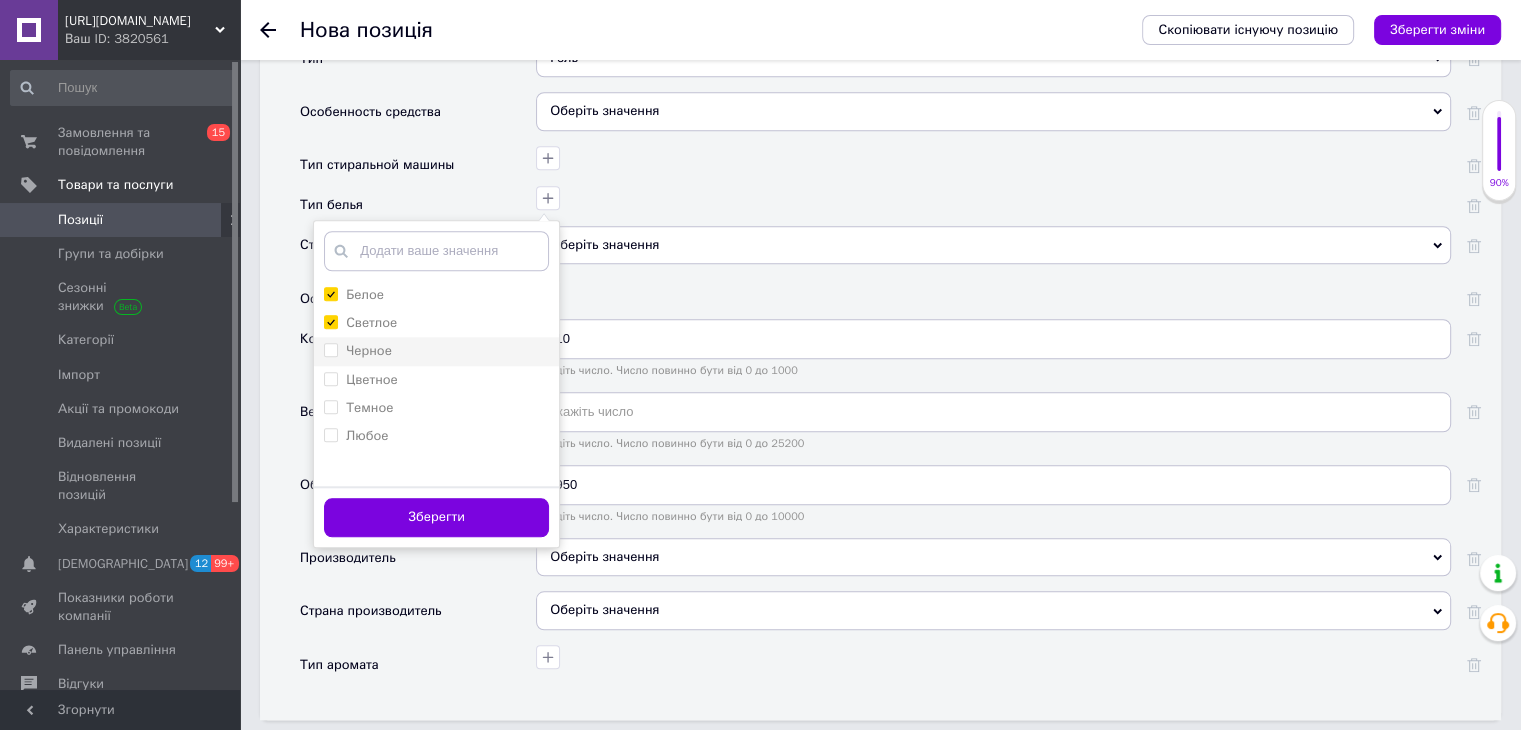 click on "Черное" at bounding box center [330, 349] 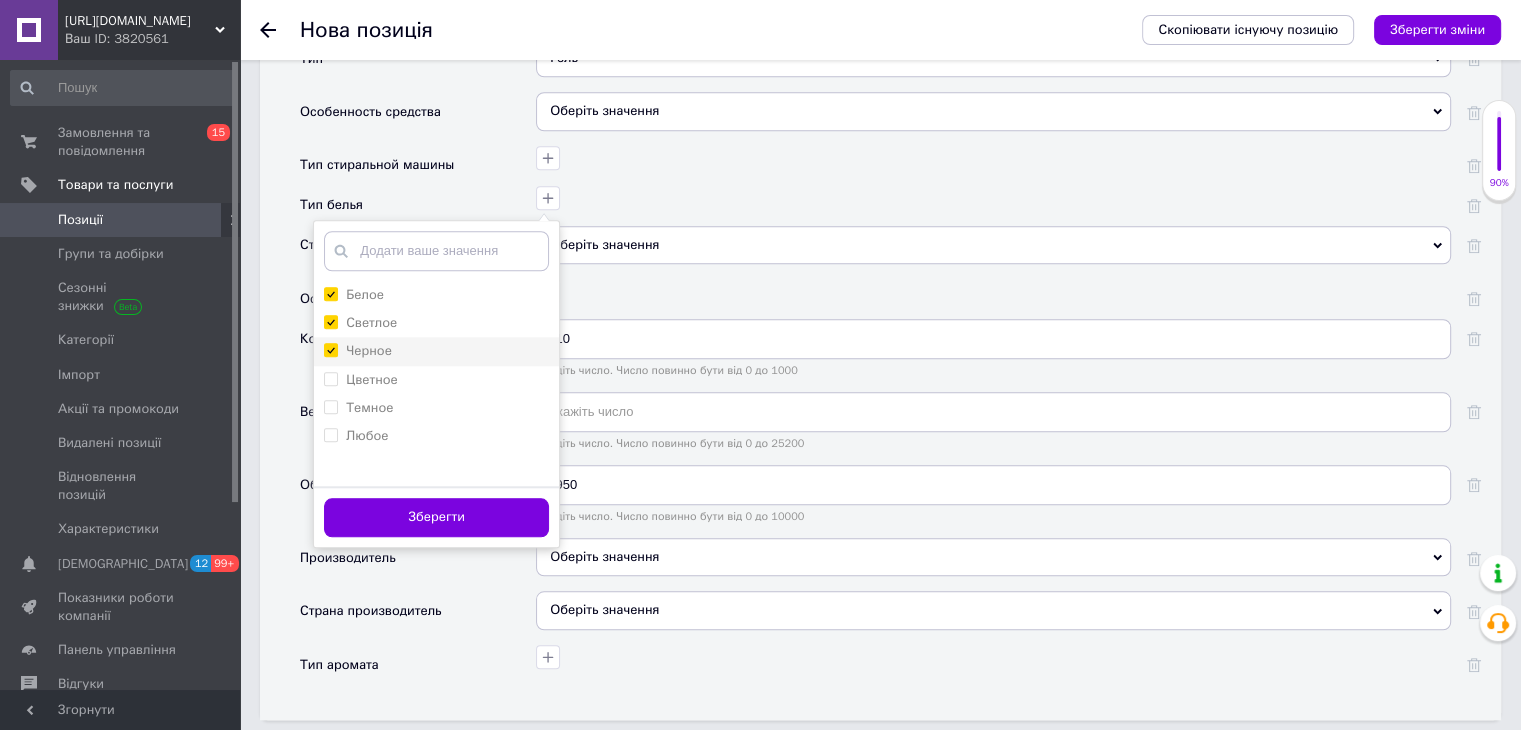 checkbox on "true" 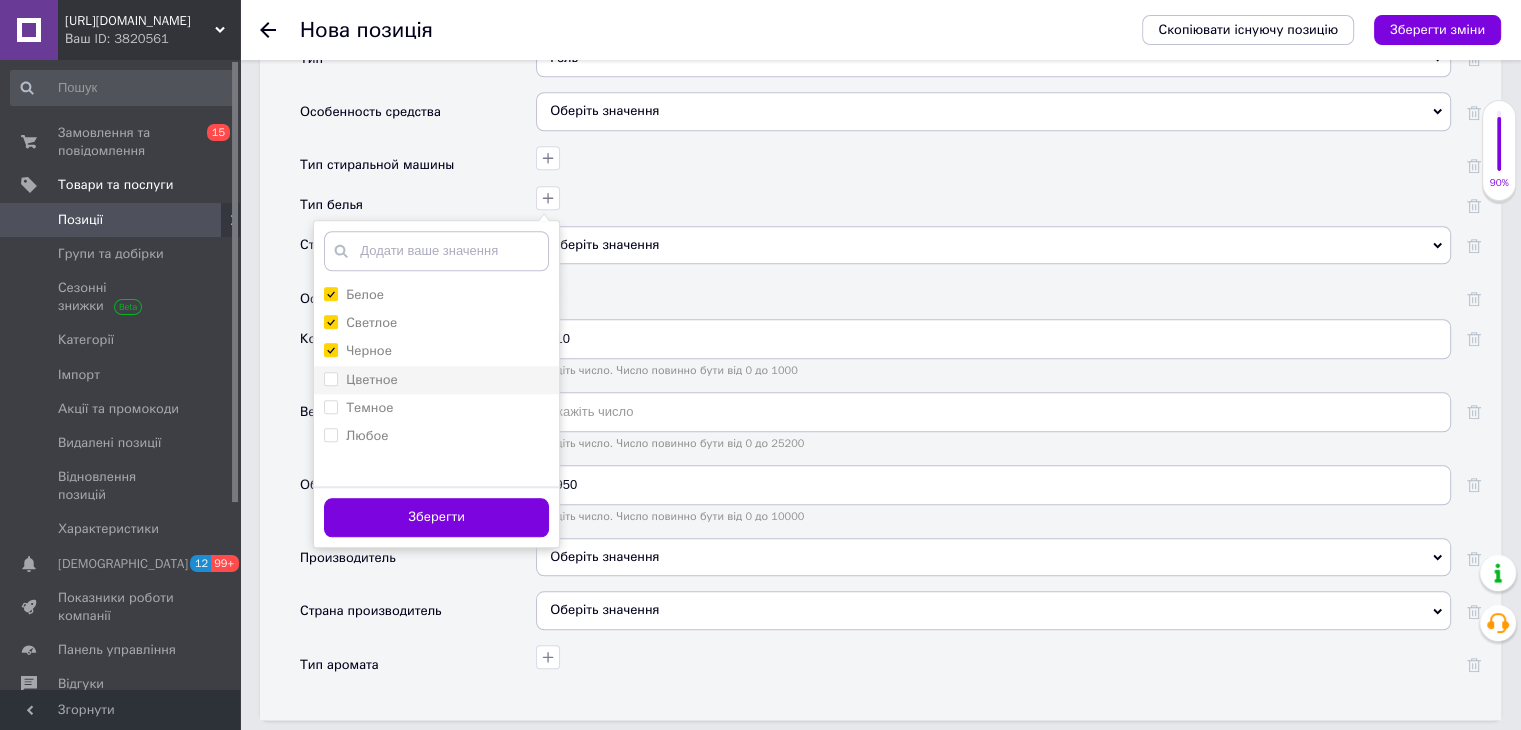 click on "Цветное" at bounding box center (330, 378) 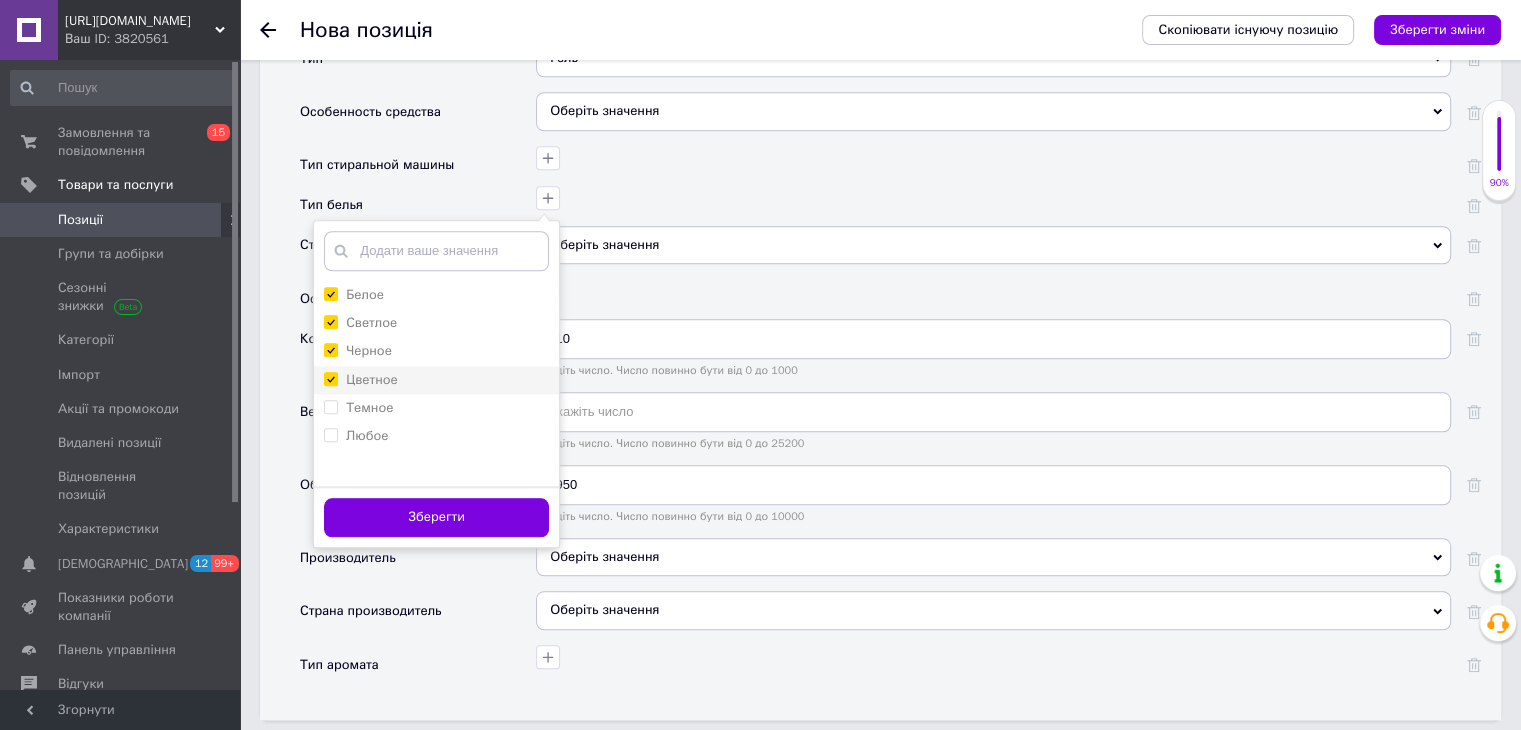 checkbox on "true" 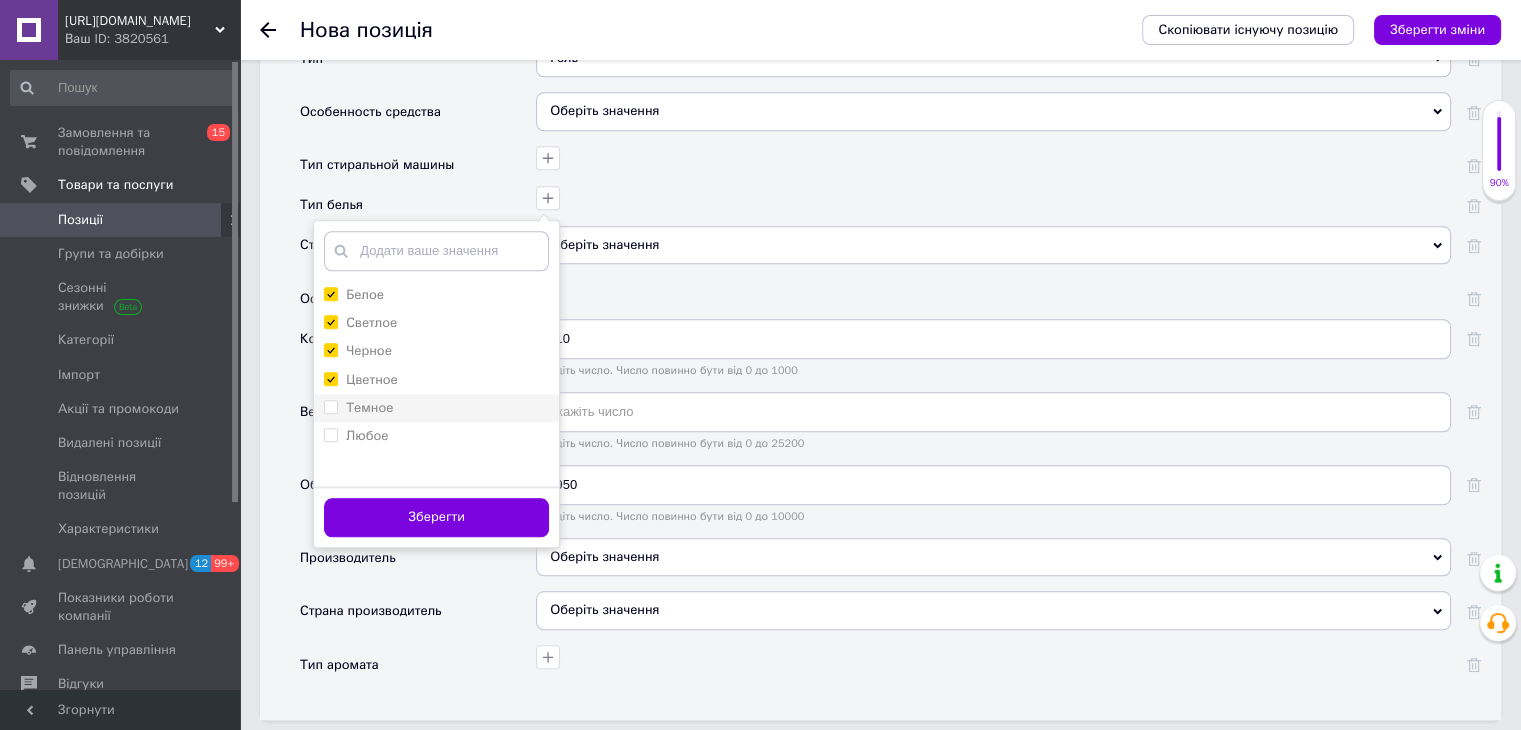click on "Темное" at bounding box center [330, 406] 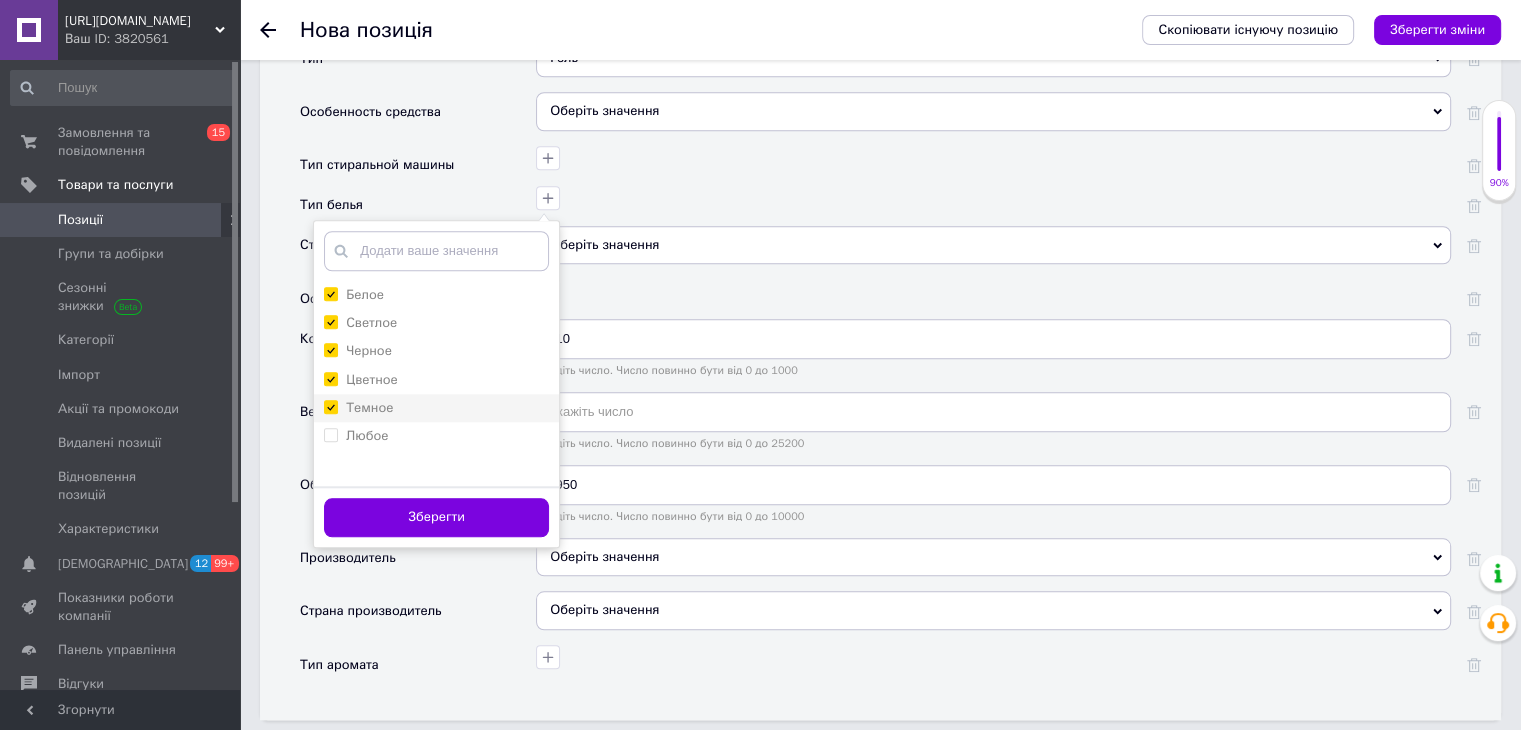 checkbox on "true" 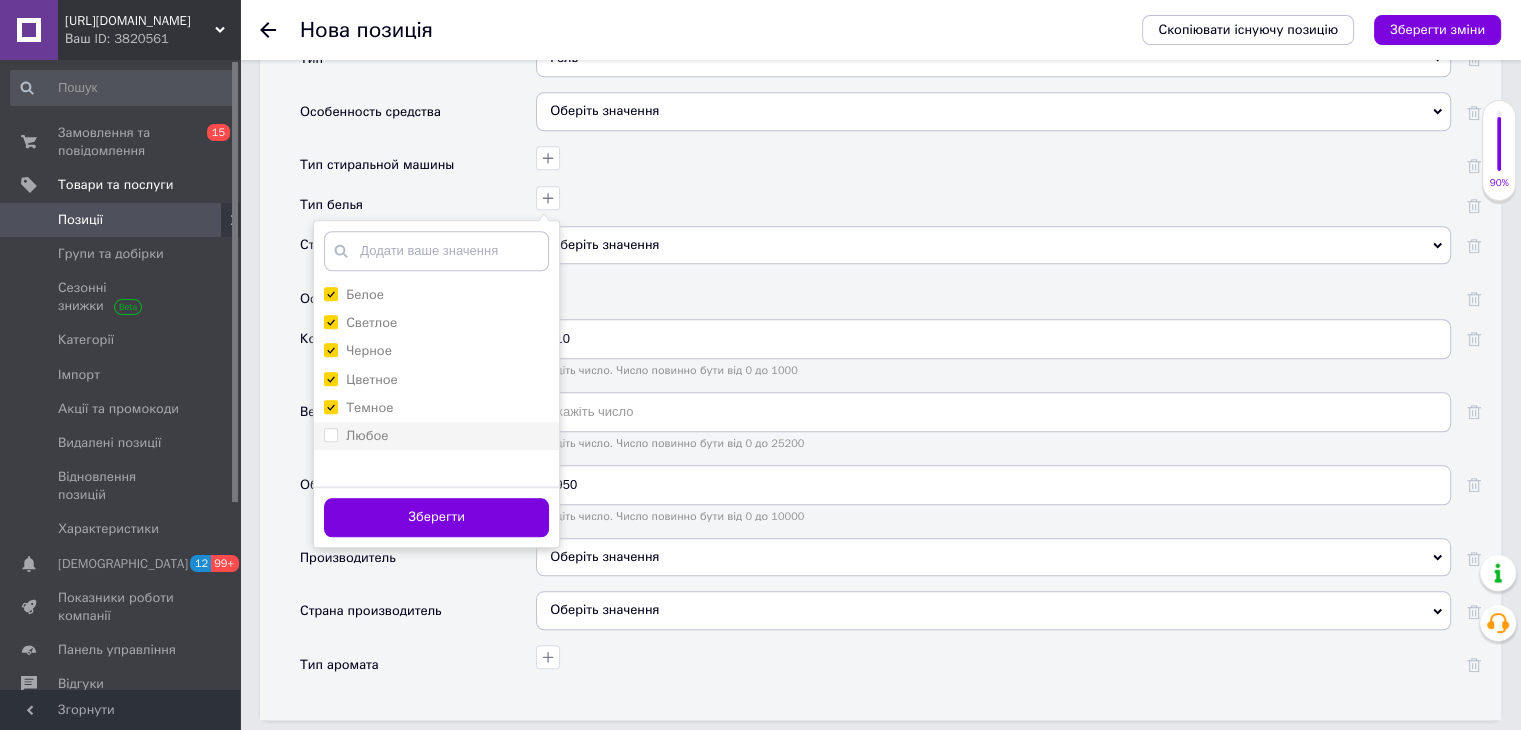 click on "Любое" at bounding box center (330, 434) 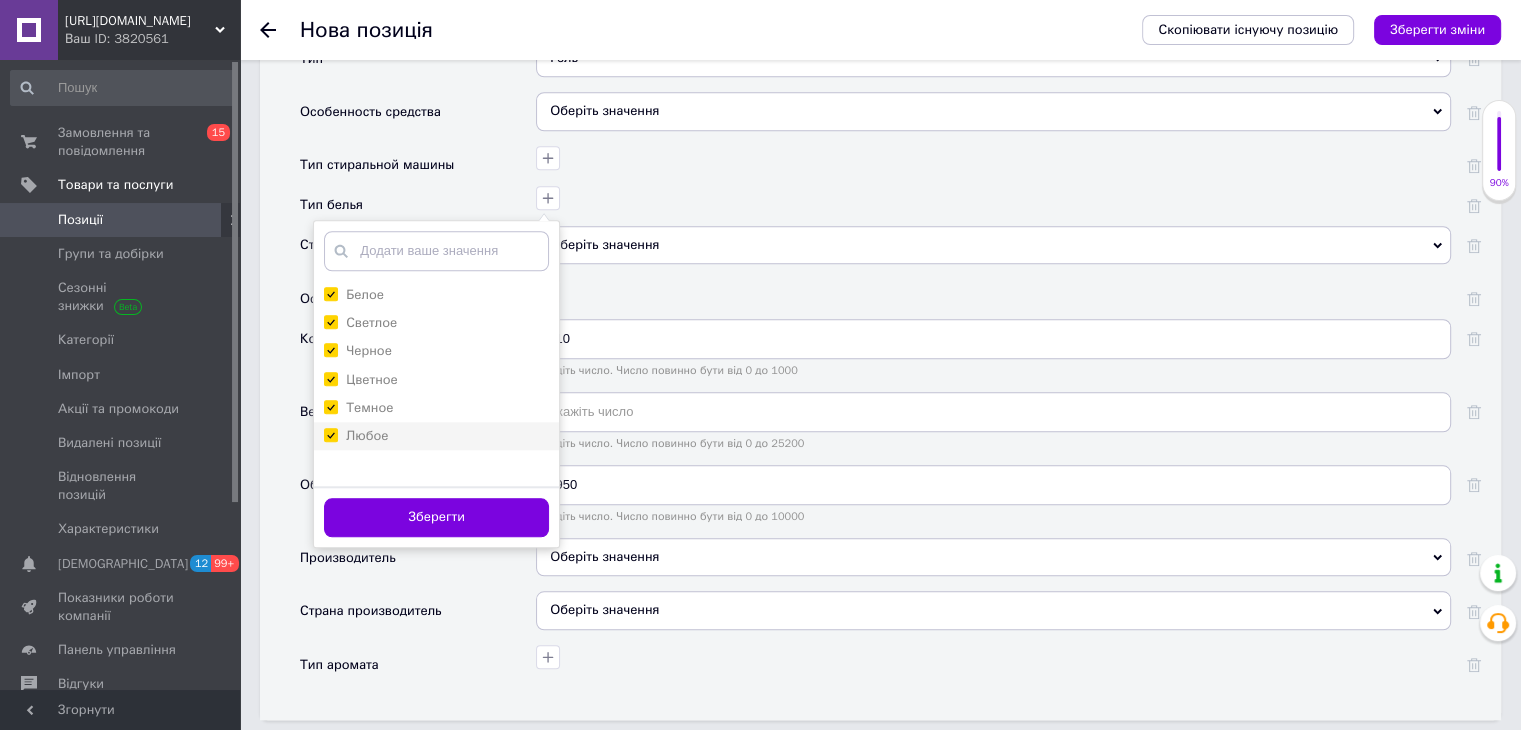checkbox on "true" 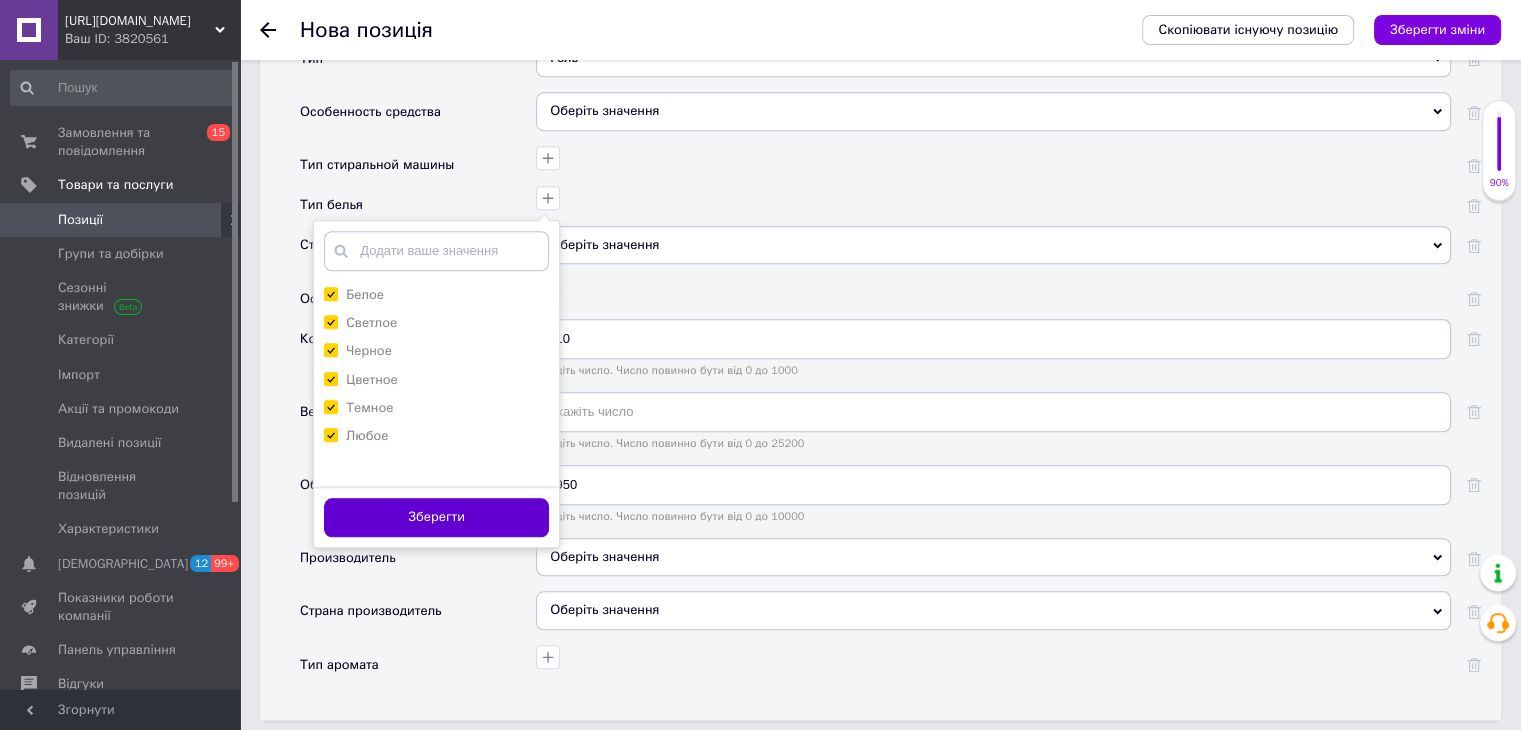 click on "Зберегти" at bounding box center [436, 517] 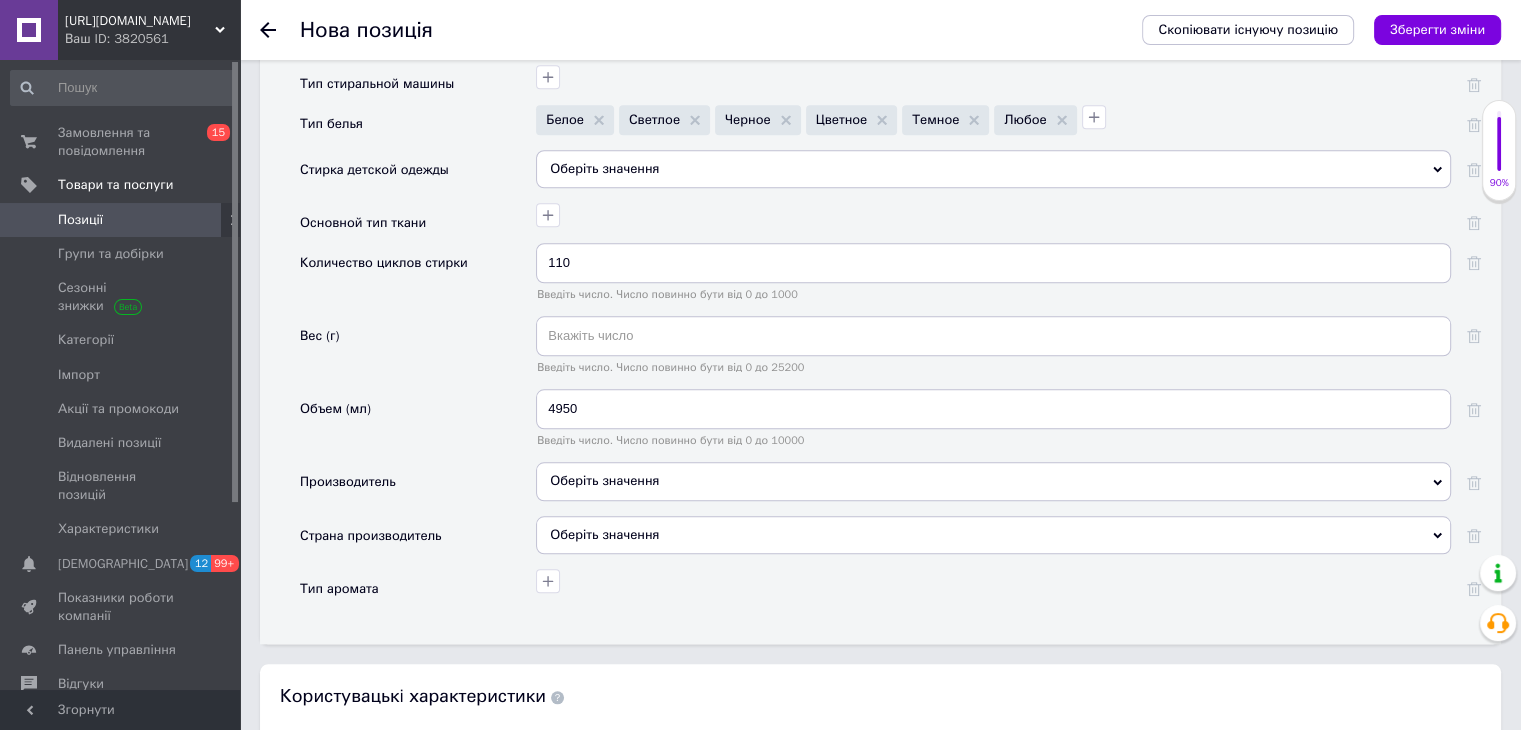 scroll, scrollTop: 1866, scrollLeft: 0, axis: vertical 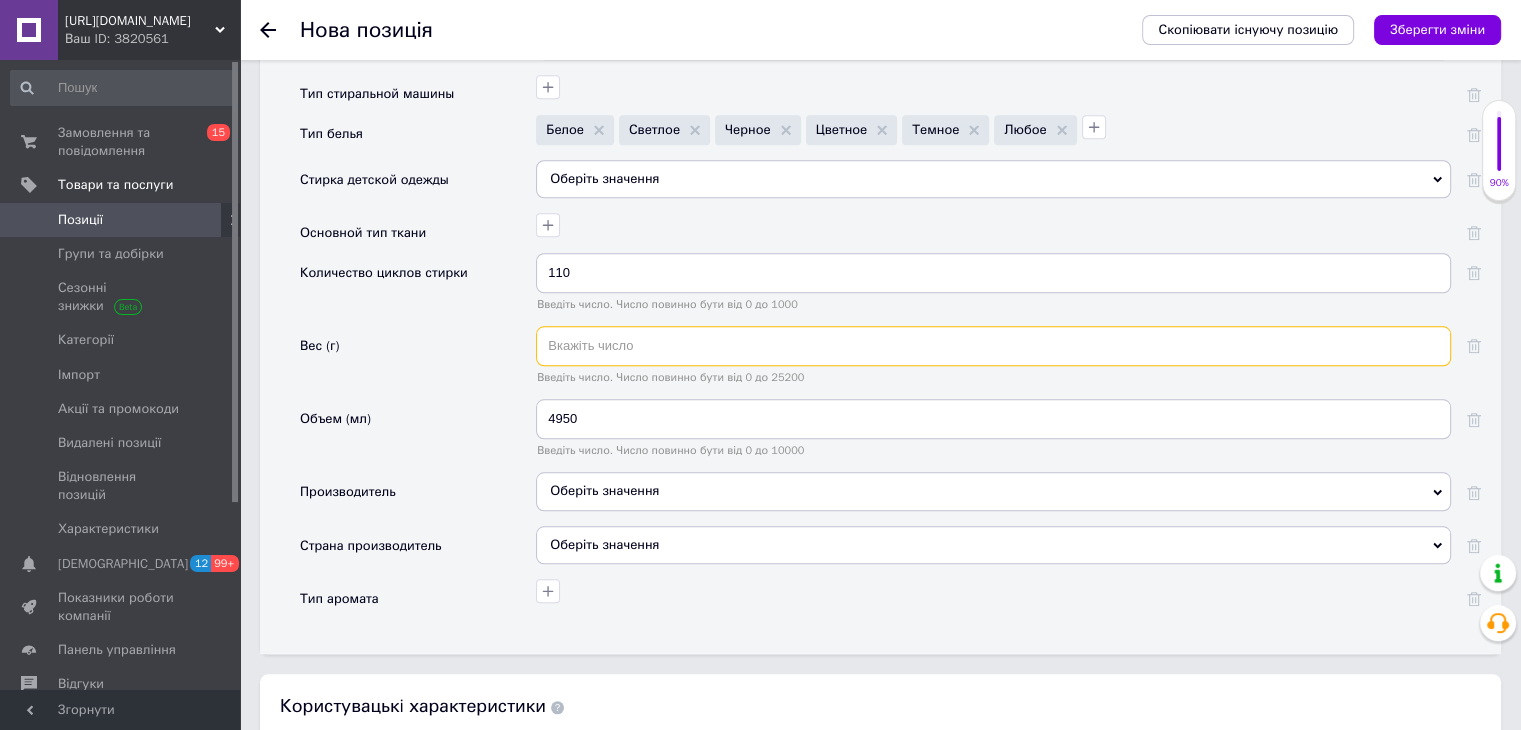 click at bounding box center (993, 346) 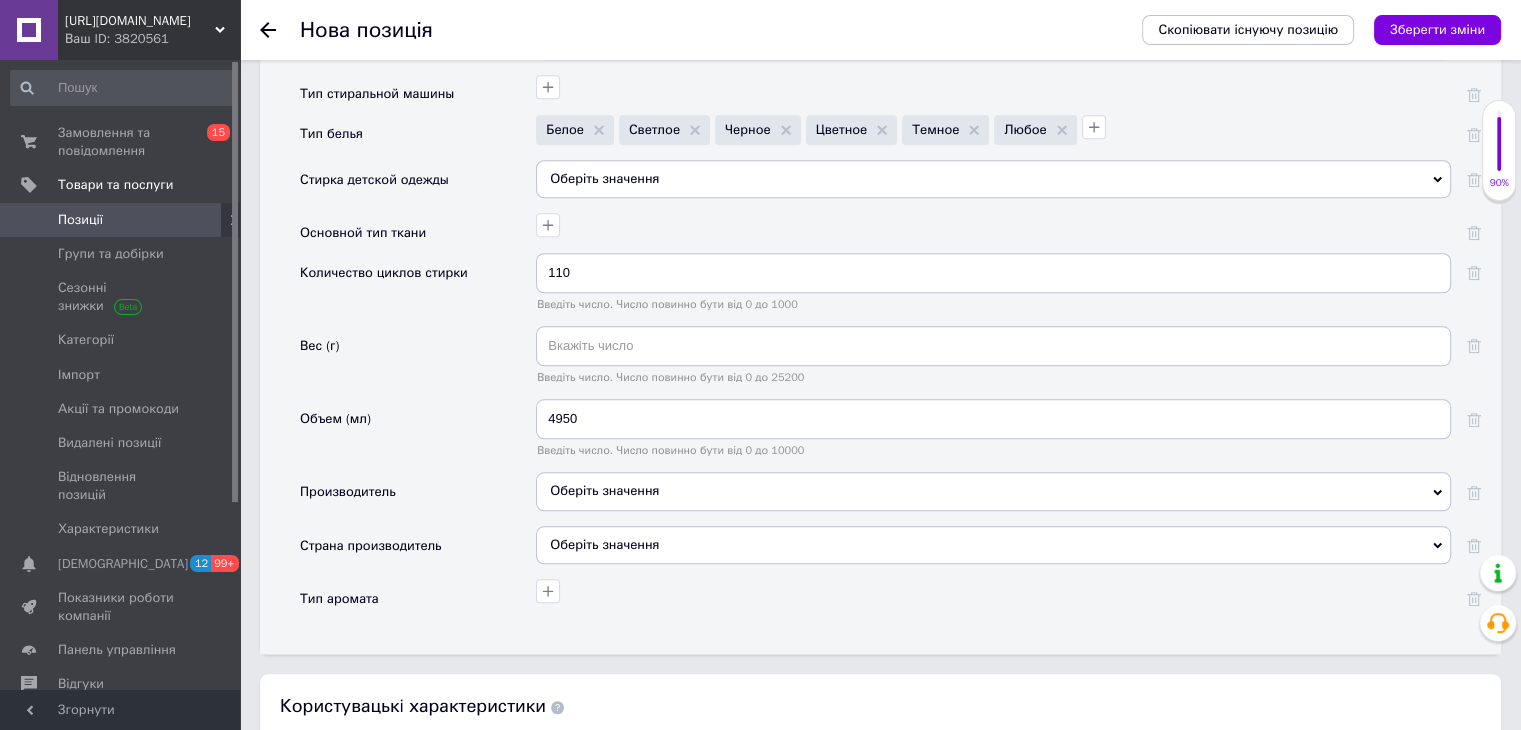 click on "Оберіть значення" at bounding box center [993, 491] 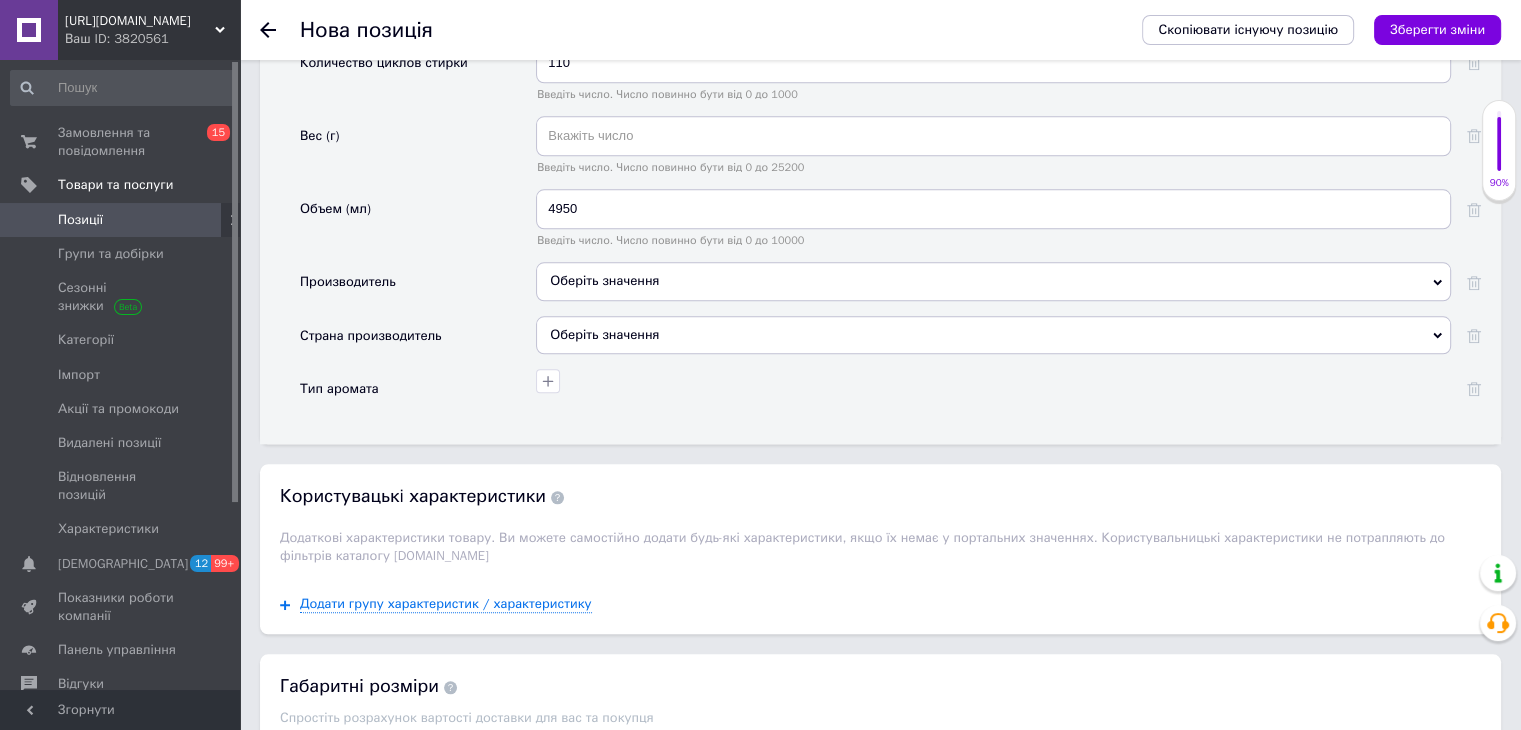 scroll, scrollTop: 2087, scrollLeft: 0, axis: vertical 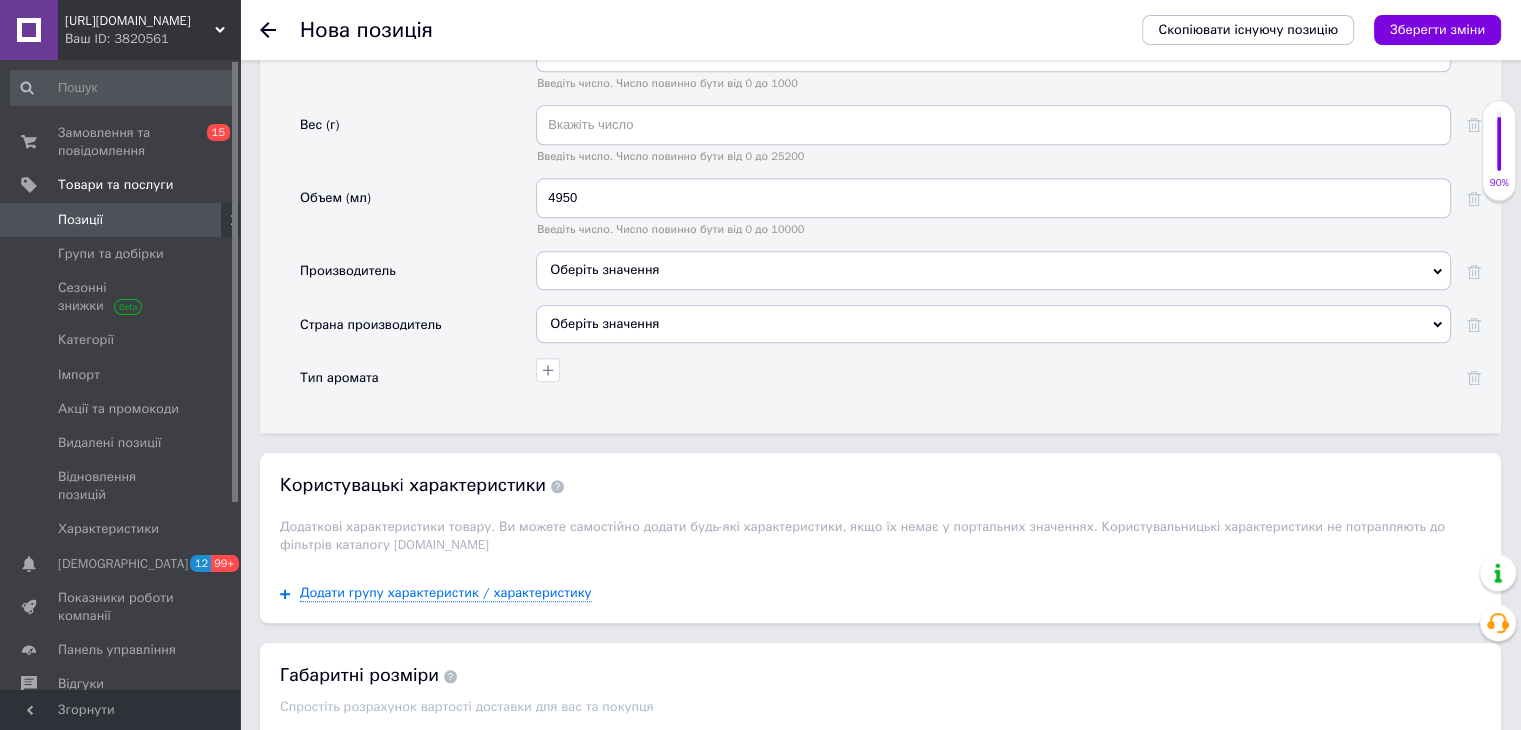 click on "Оберіть значення" at bounding box center (993, 270) 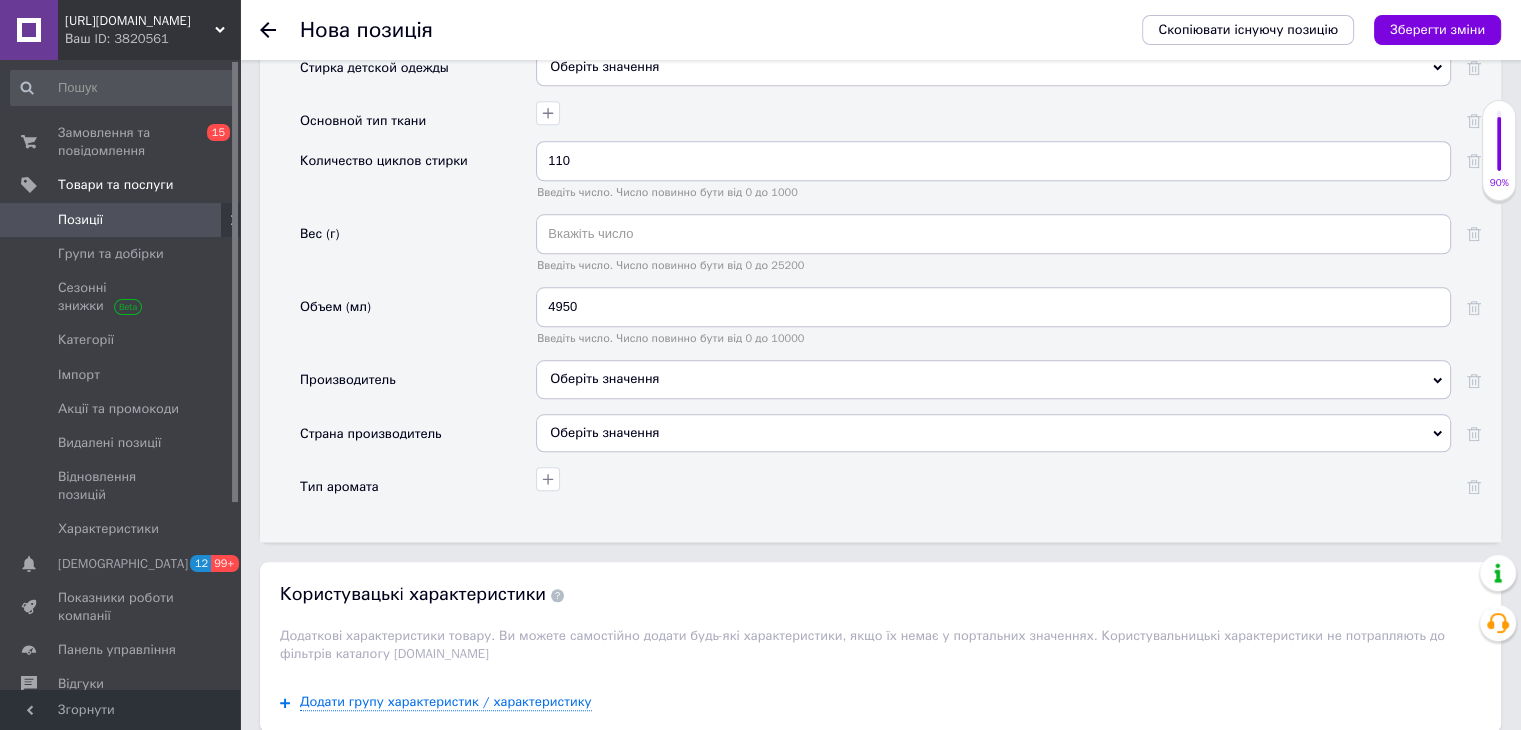 scroll, scrollTop: 2000, scrollLeft: 0, axis: vertical 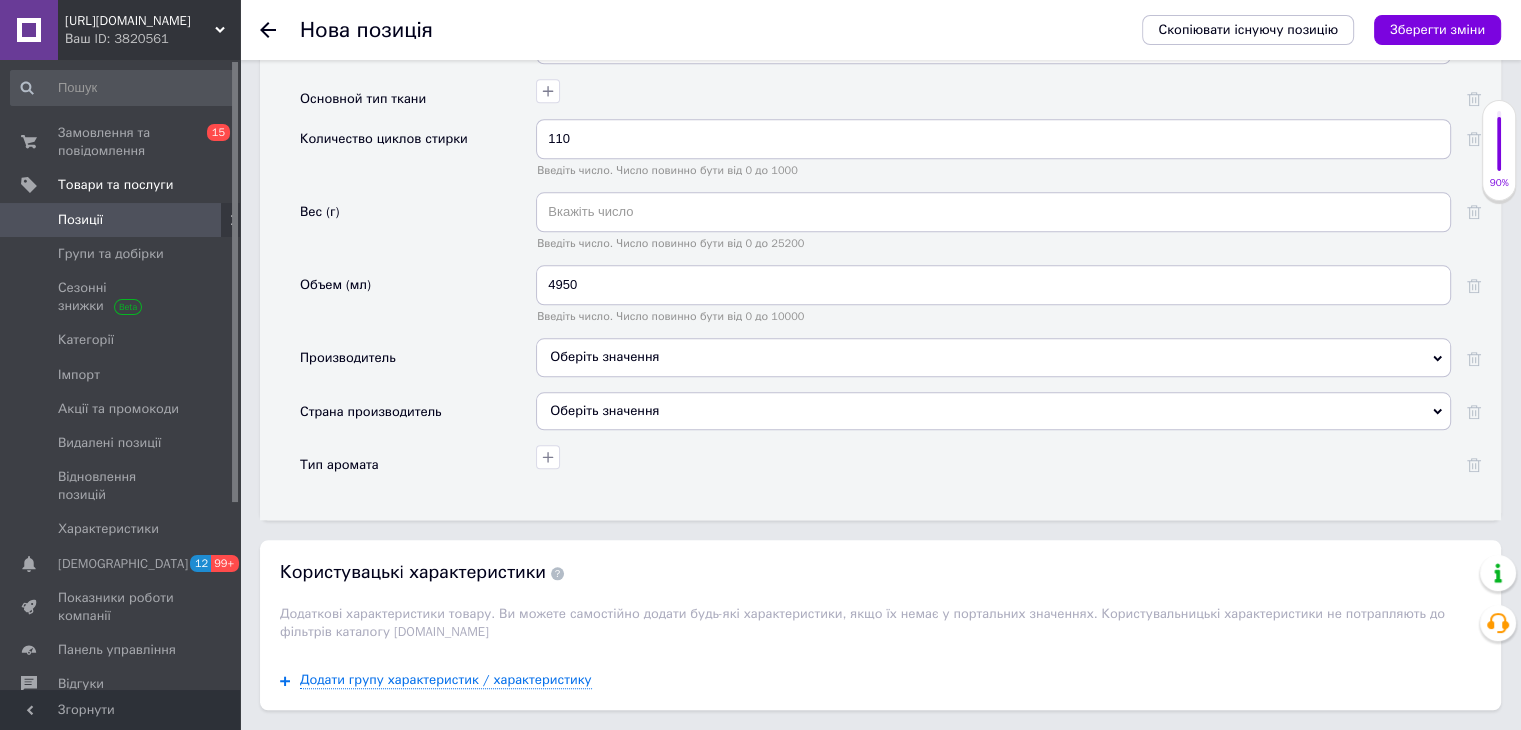 click on "Оберіть значення" at bounding box center [993, 357] 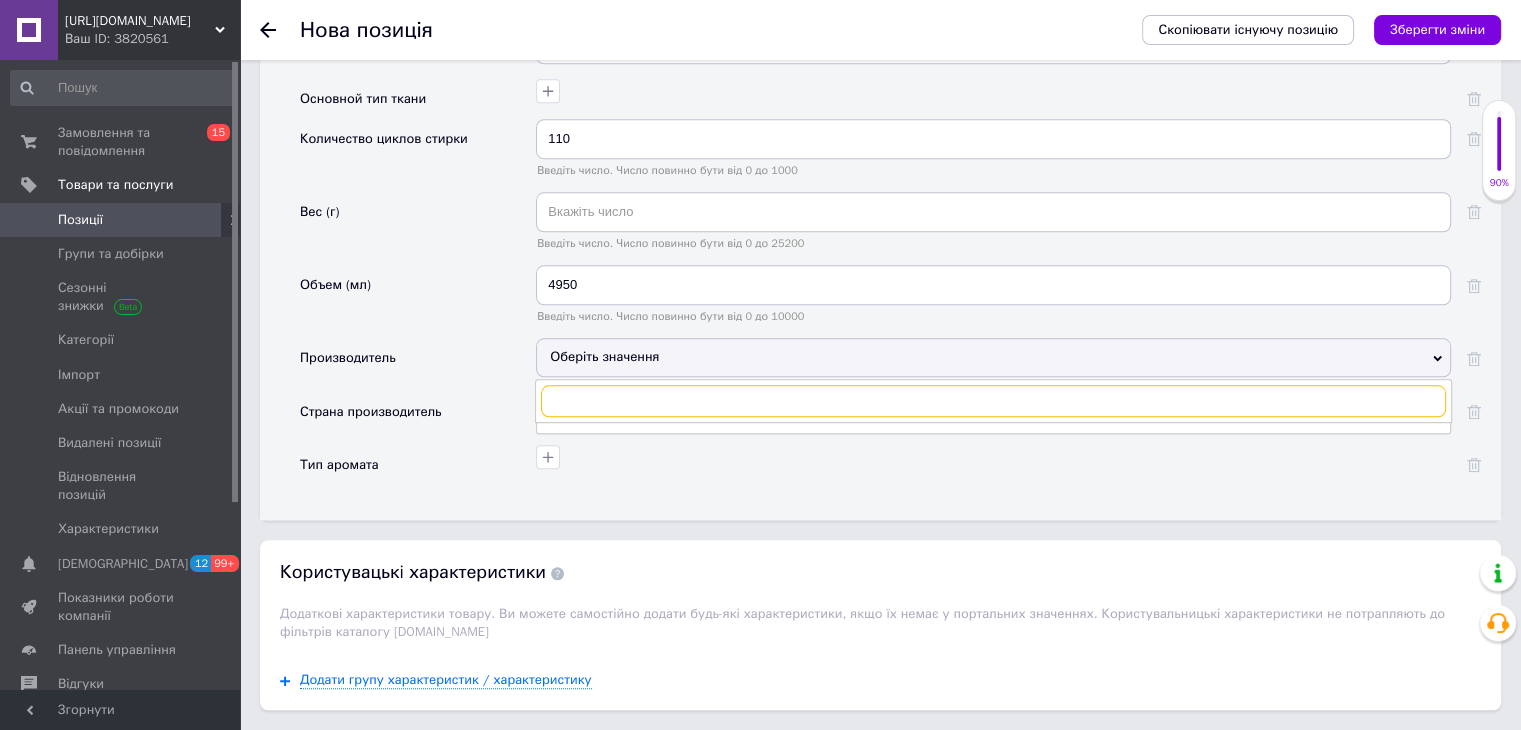 click at bounding box center (993, 401) 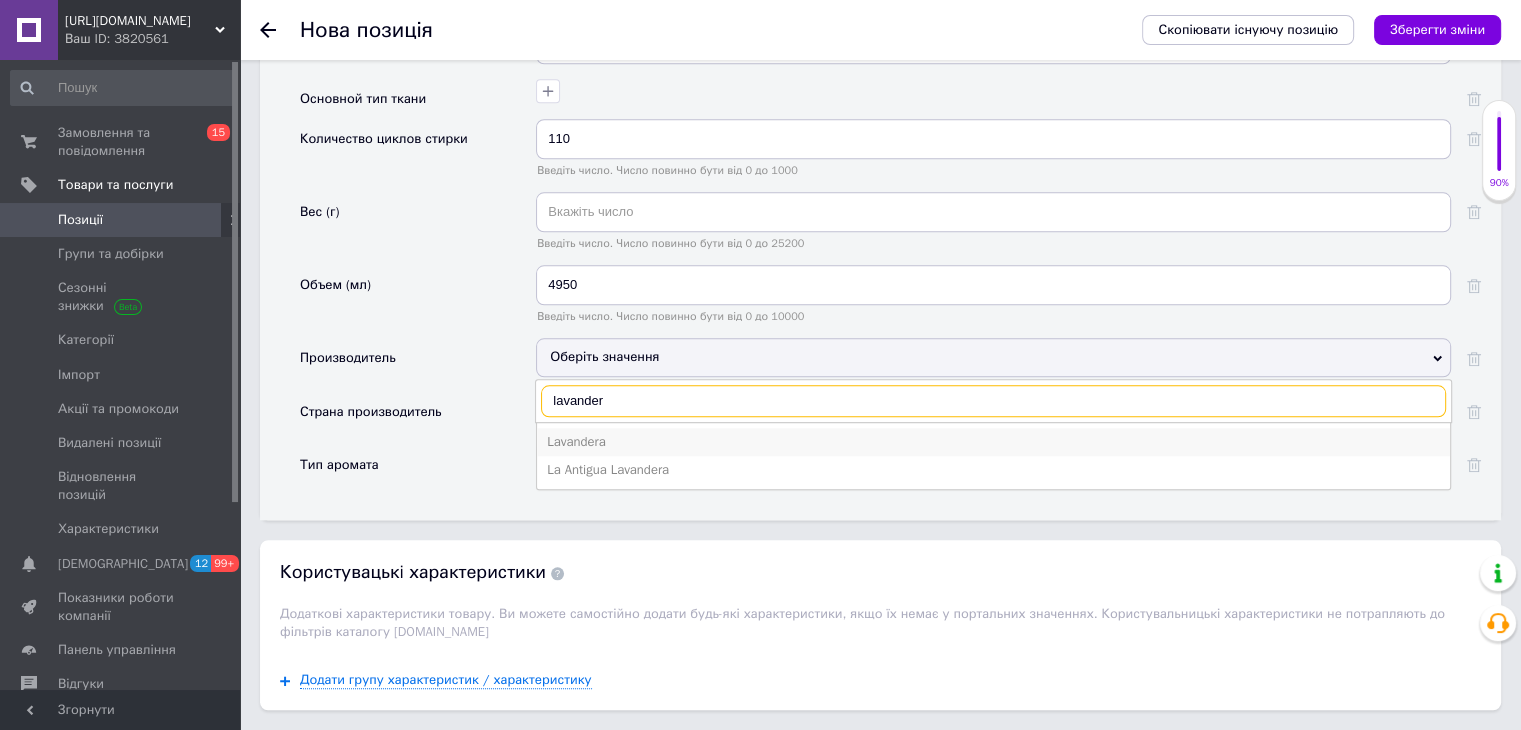 type on "lavander" 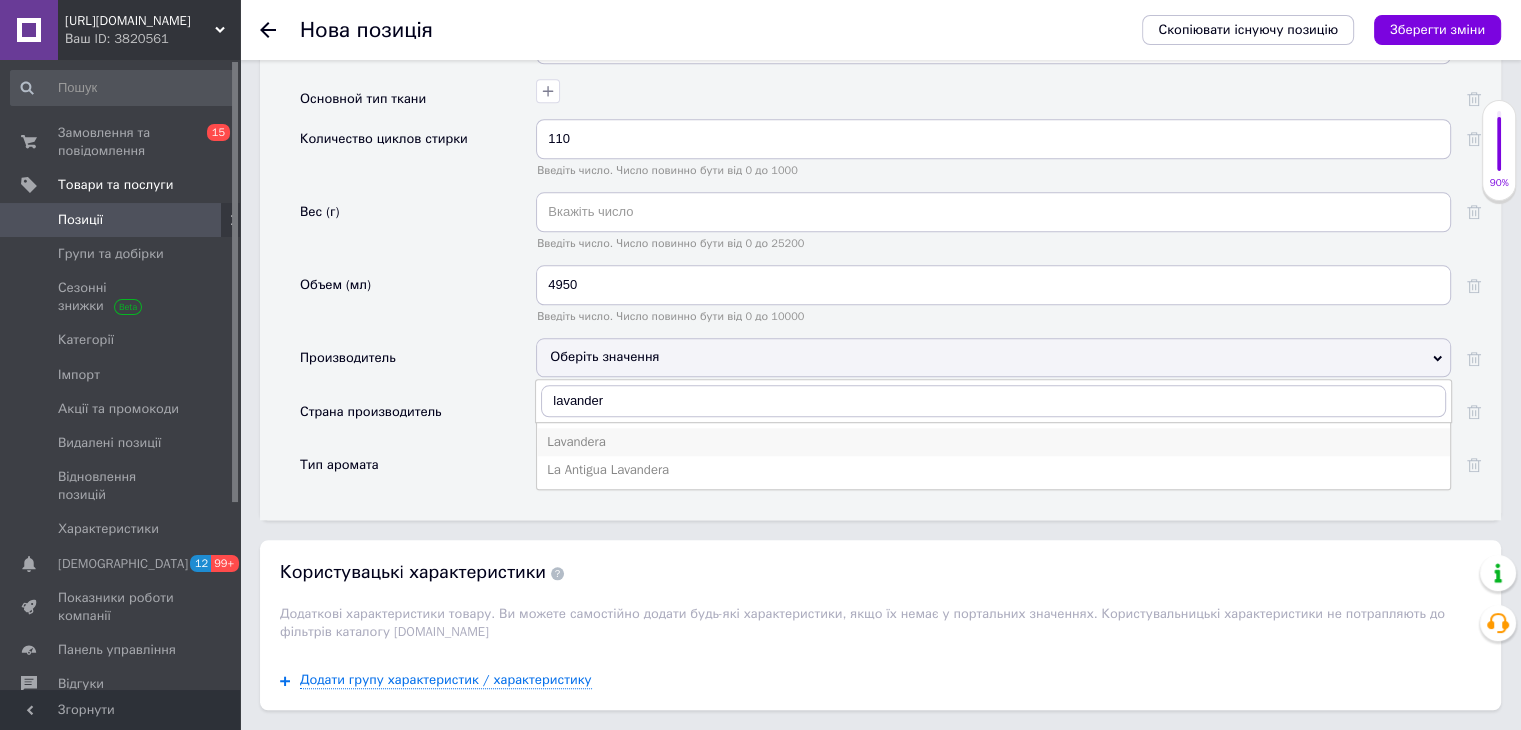 click on "Lavandera" at bounding box center (993, 442) 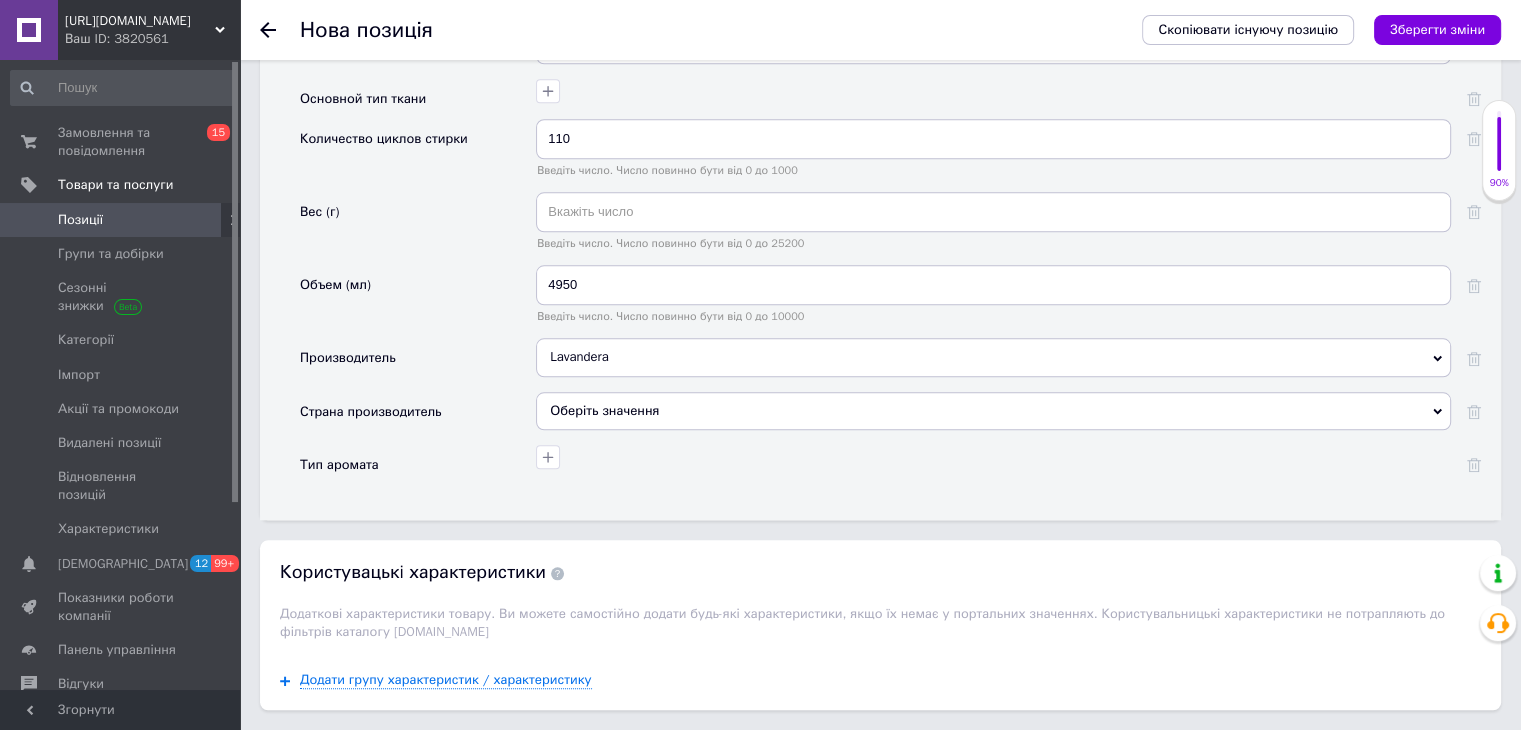 click on "Оберіть значення" at bounding box center [993, 411] 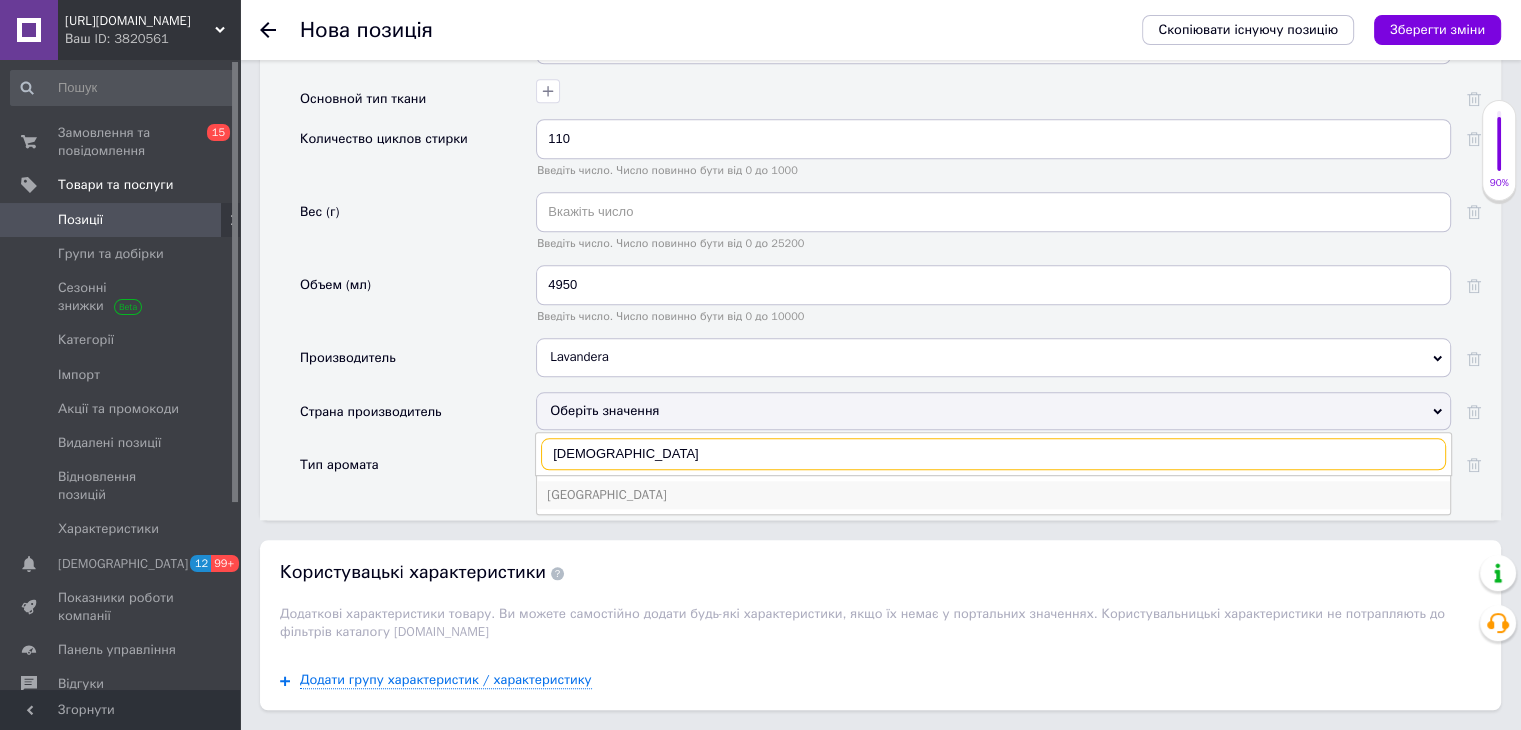 type on "[DEMOGRAPHIC_DATA]" 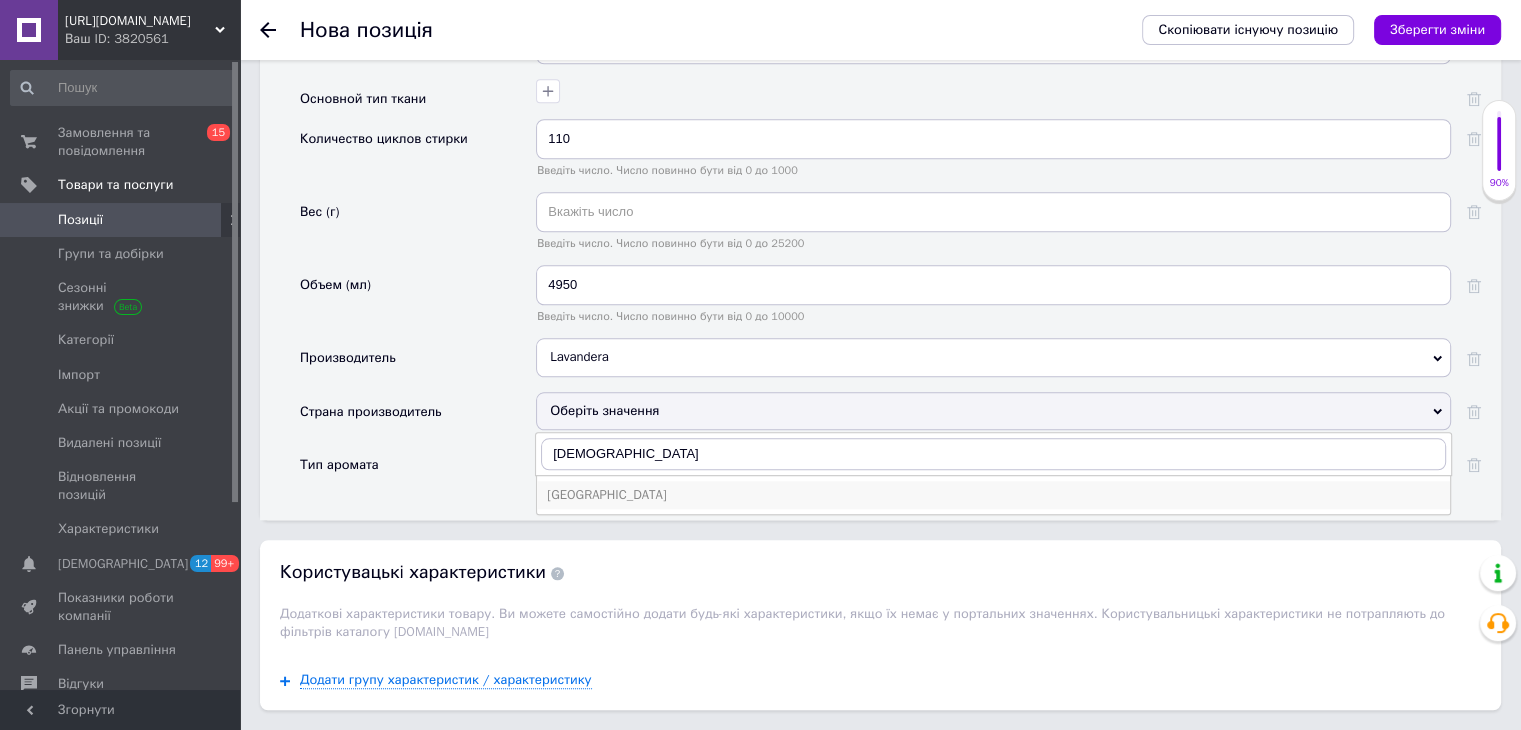 click on "[GEOGRAPHIC_DATA]" at bounding box center [993, 495] 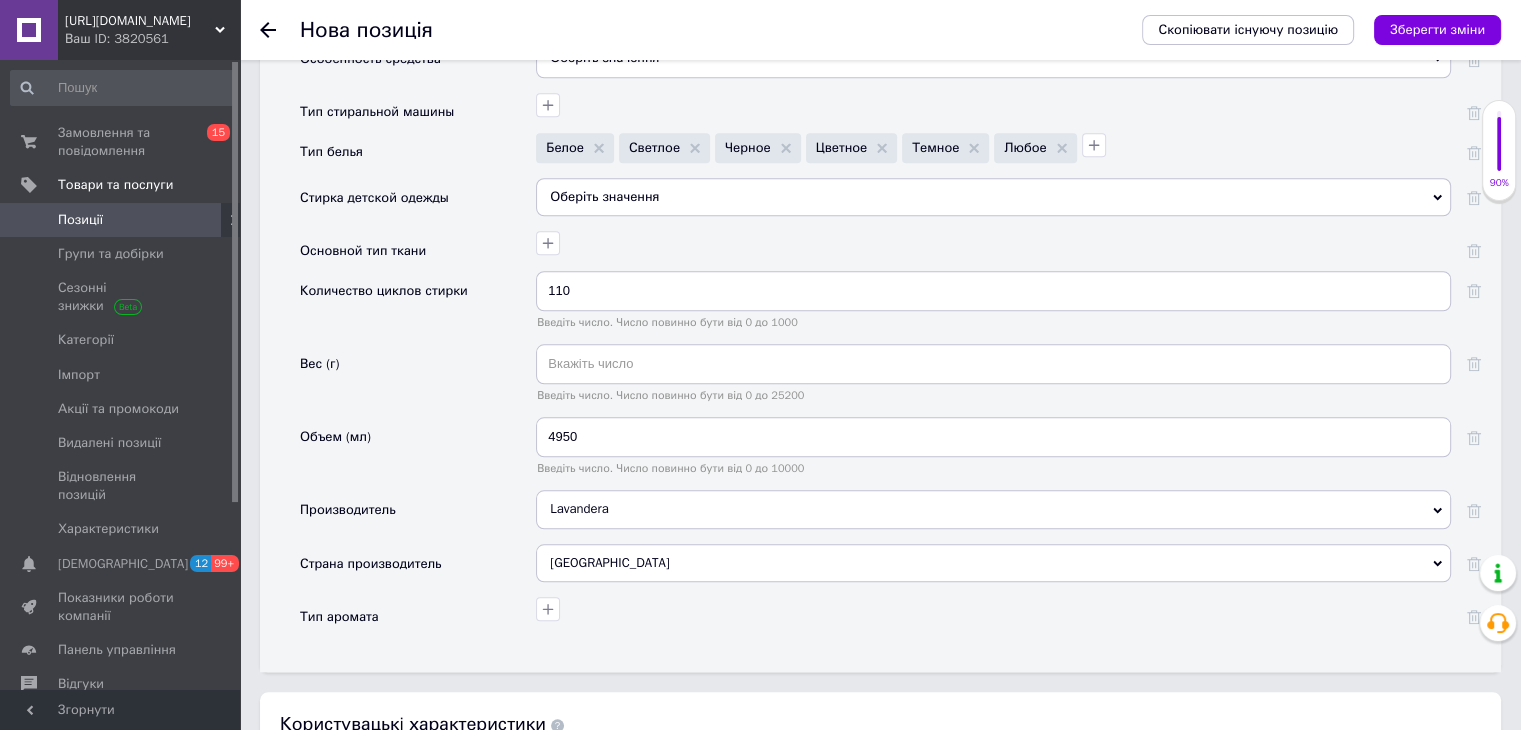 scroll, scrollTop: 1845, scrollLeft: 0, axis: vertical 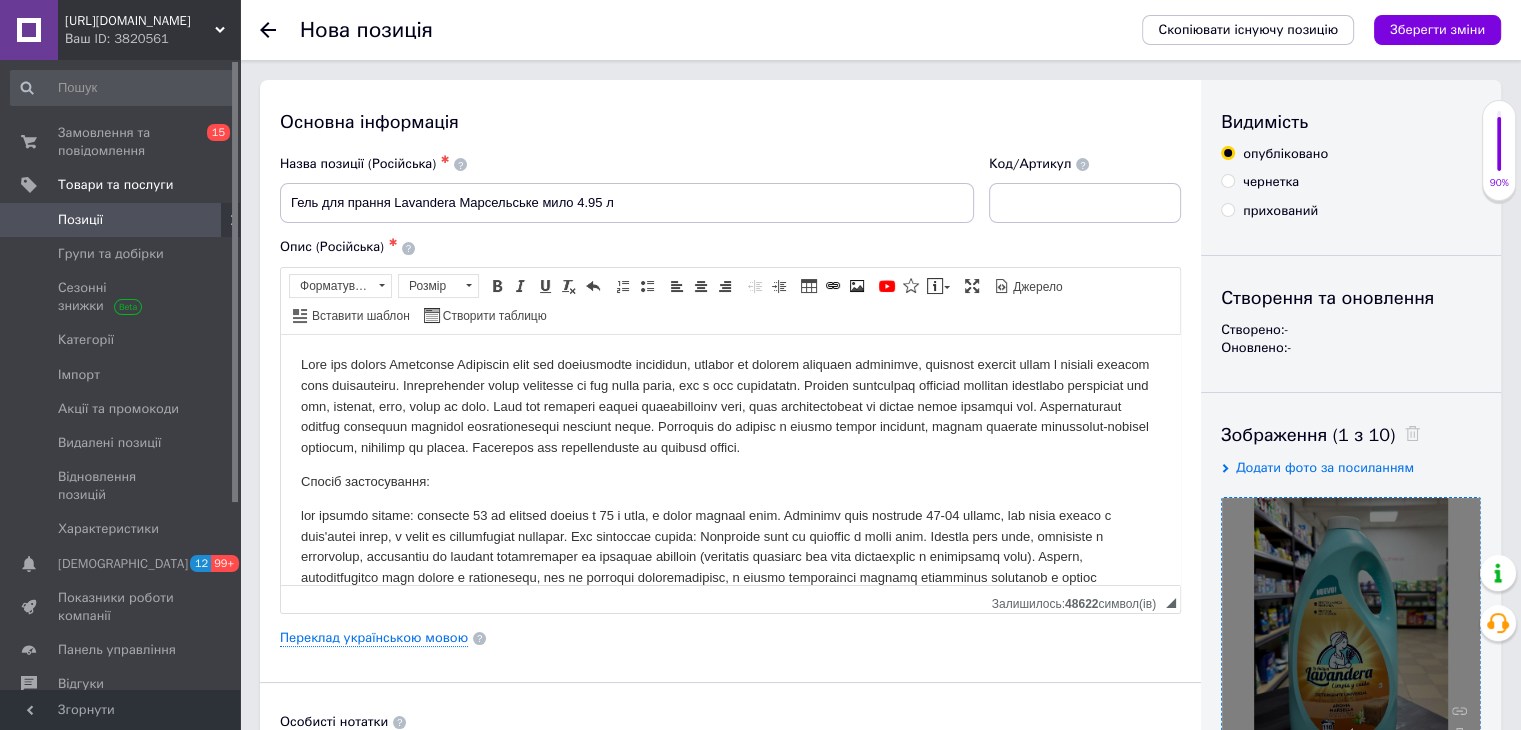 click on "Скопіювати існуючу позицію Зберегти зміни" at bounding box center (1311, 30) 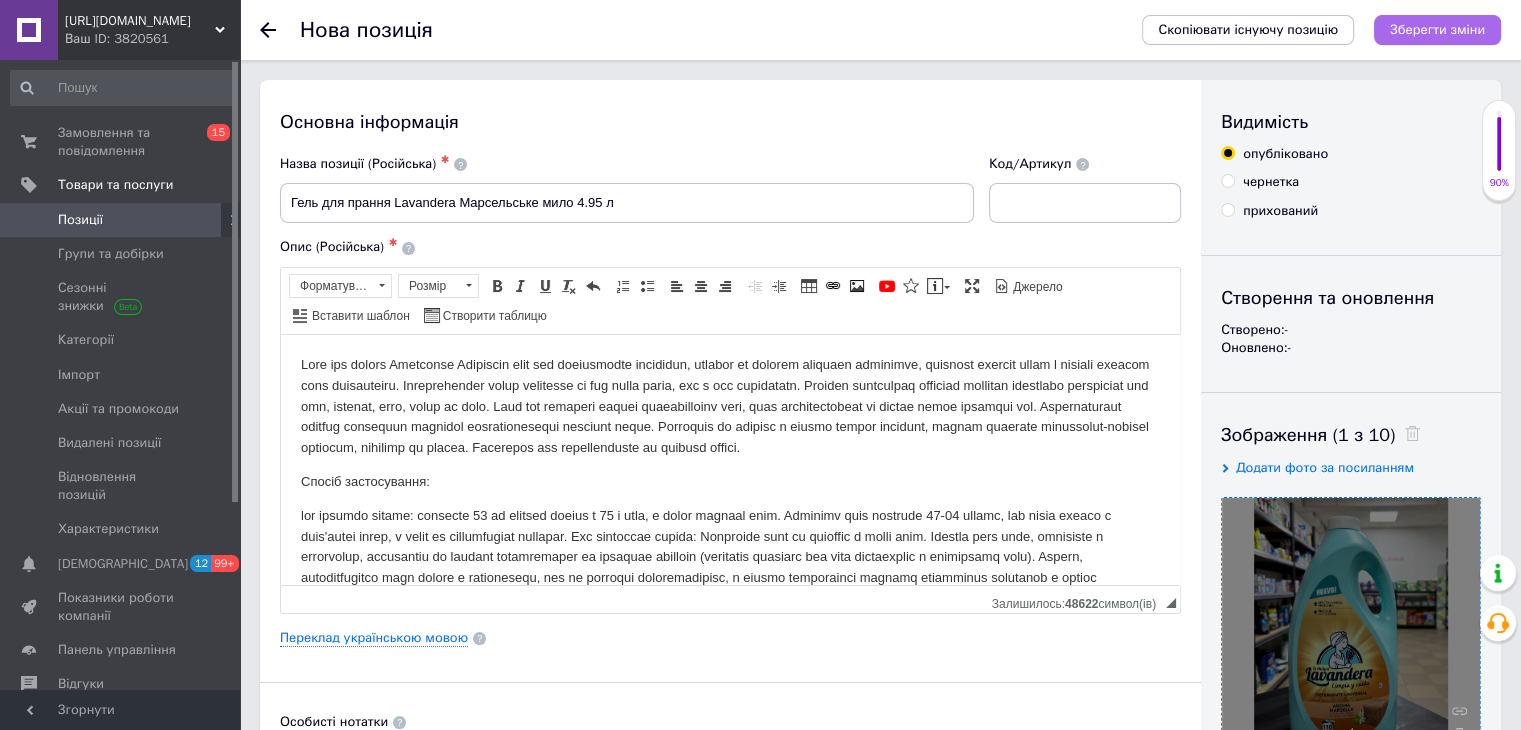click on "Зберегти зміни" at bounding box center (1437, 30) 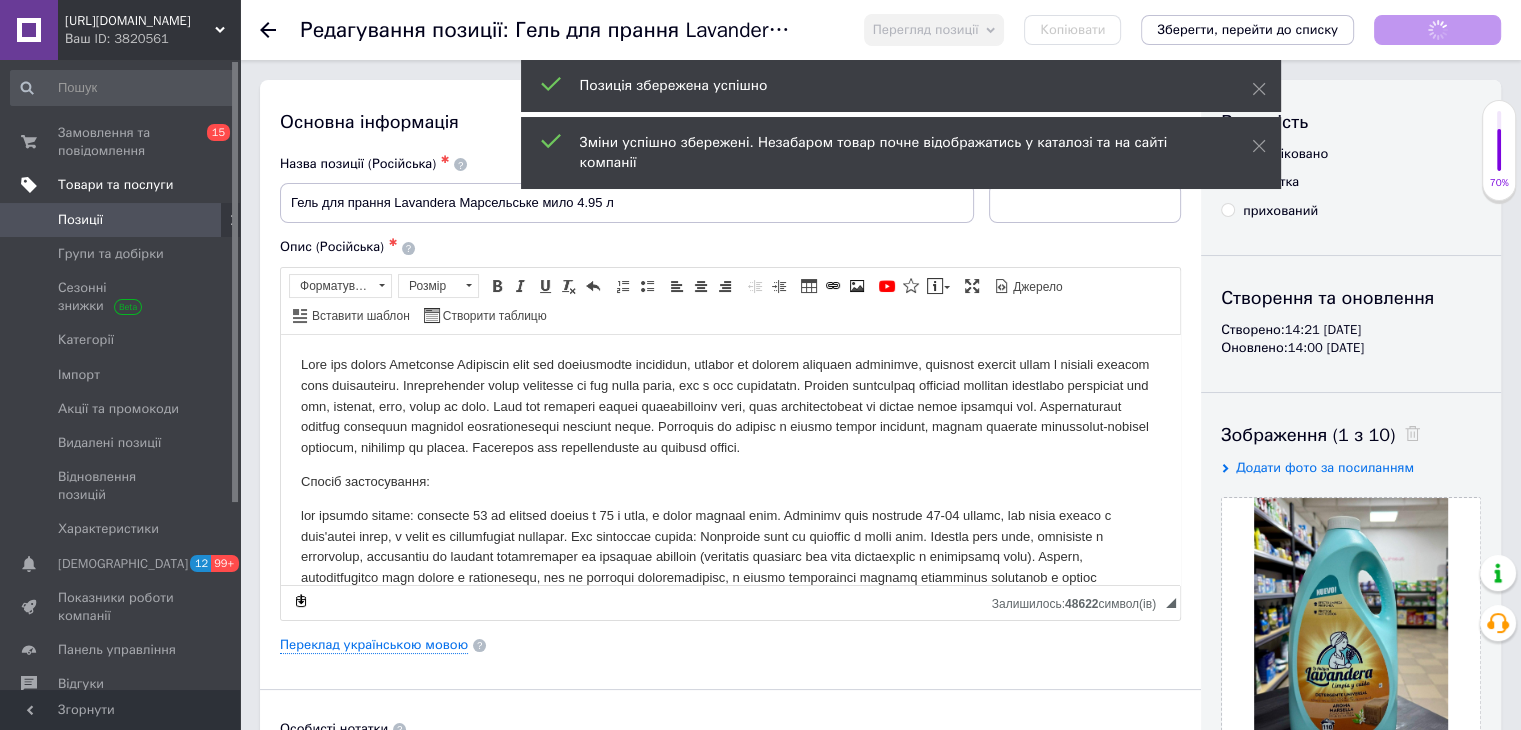 scroll, scrollTop: 0, scrollLeft: 0, axis: both 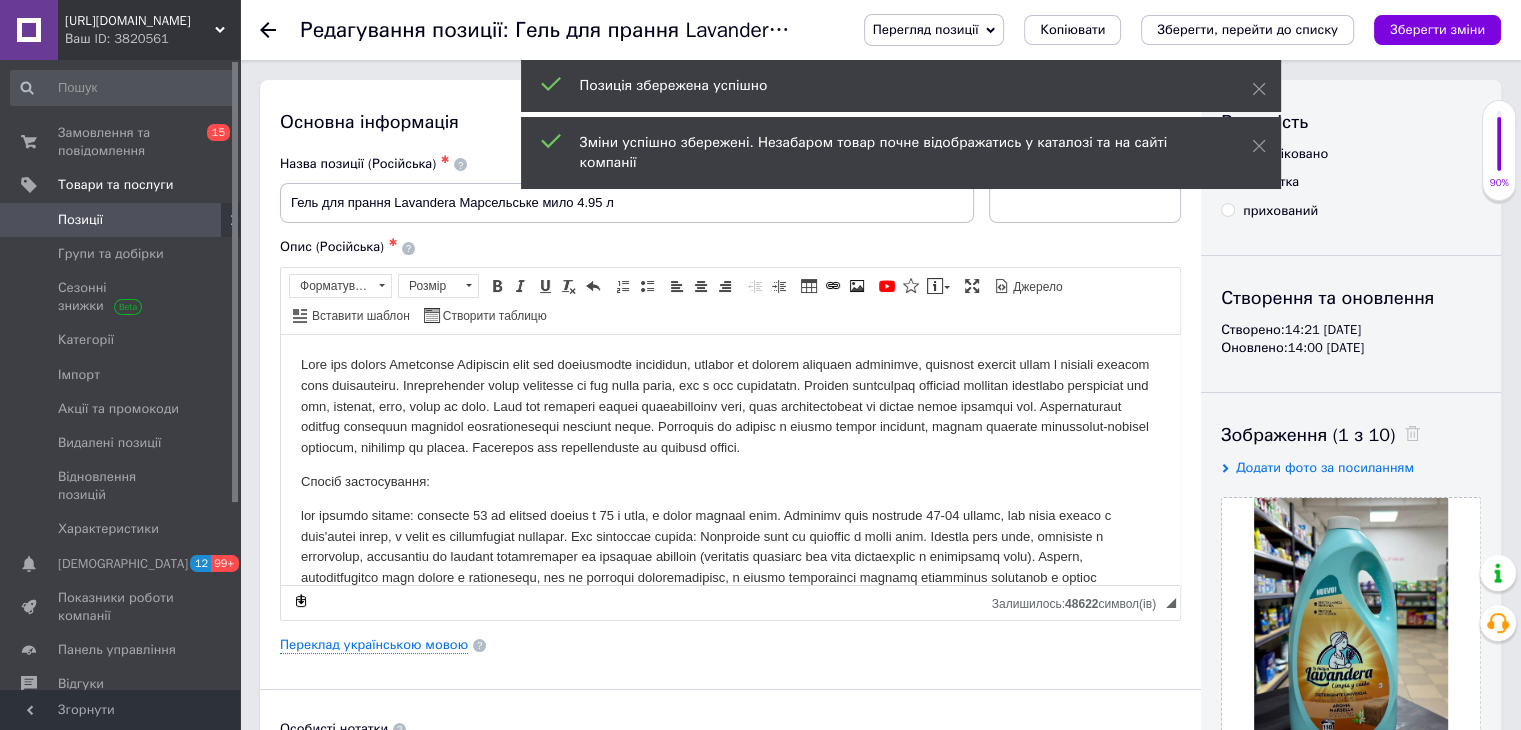 click on "Позиції" at bounding box center (123, 220) 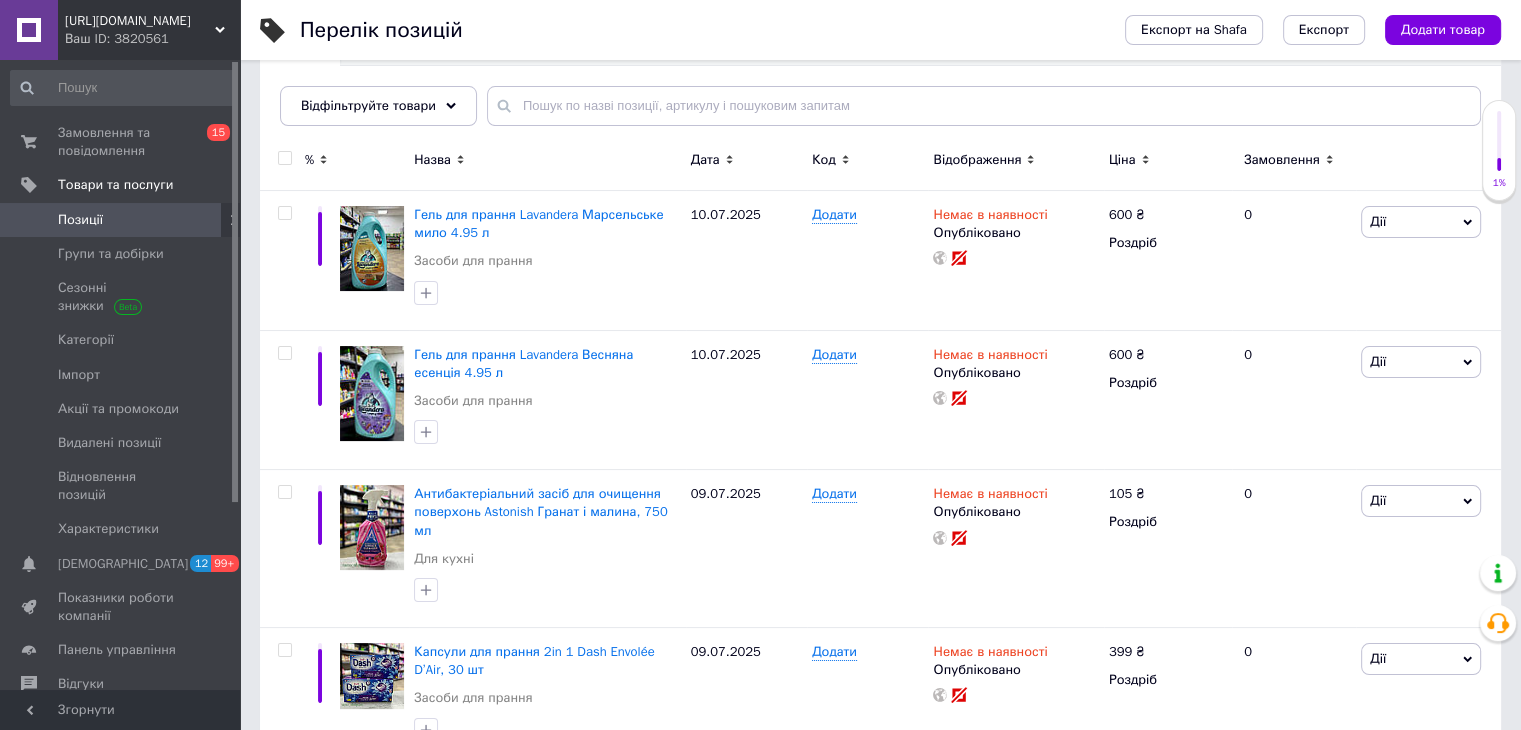 scroll, scrollTop: 219, scrollLeft: 0, axis: vertical 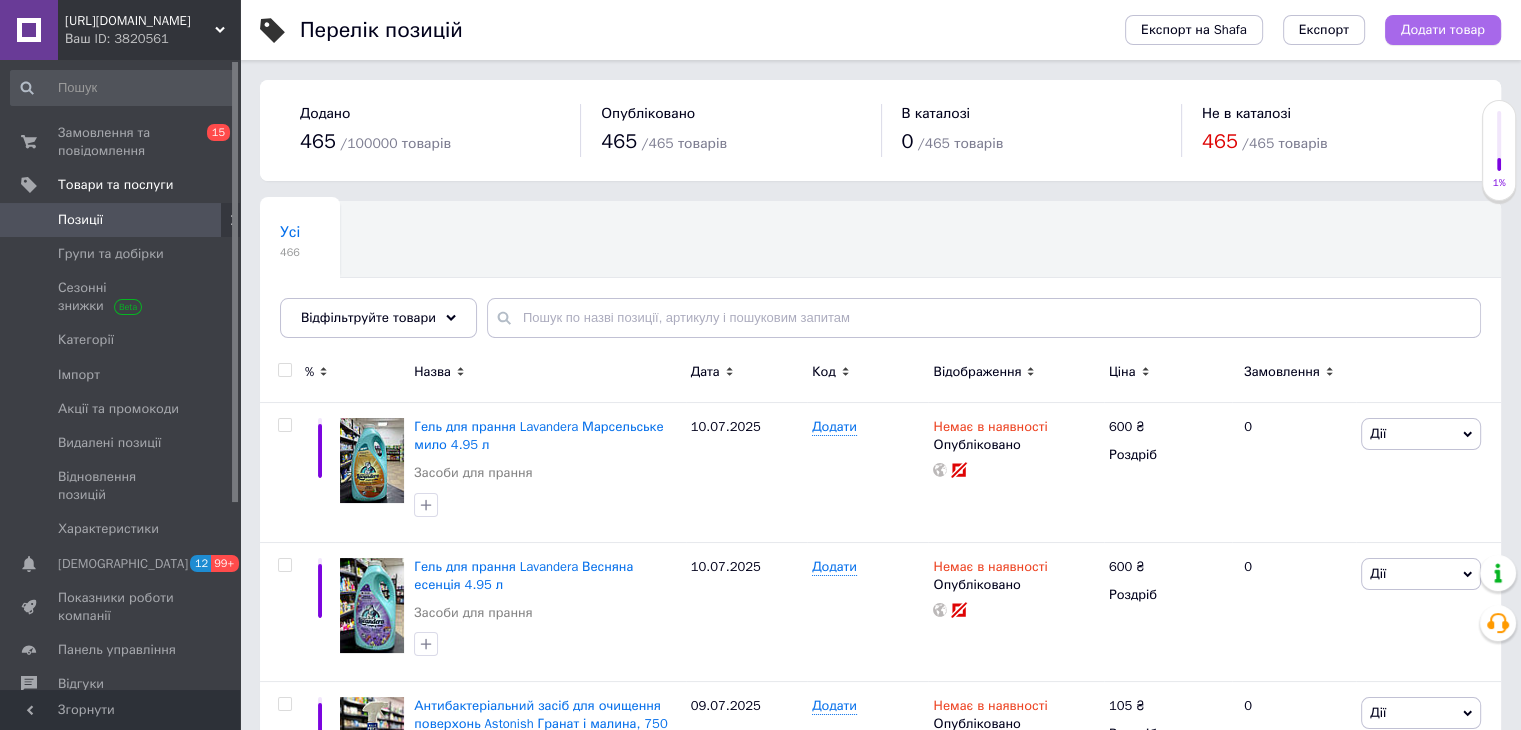 click on "Додати товар" at bounding box center [1443, 30] 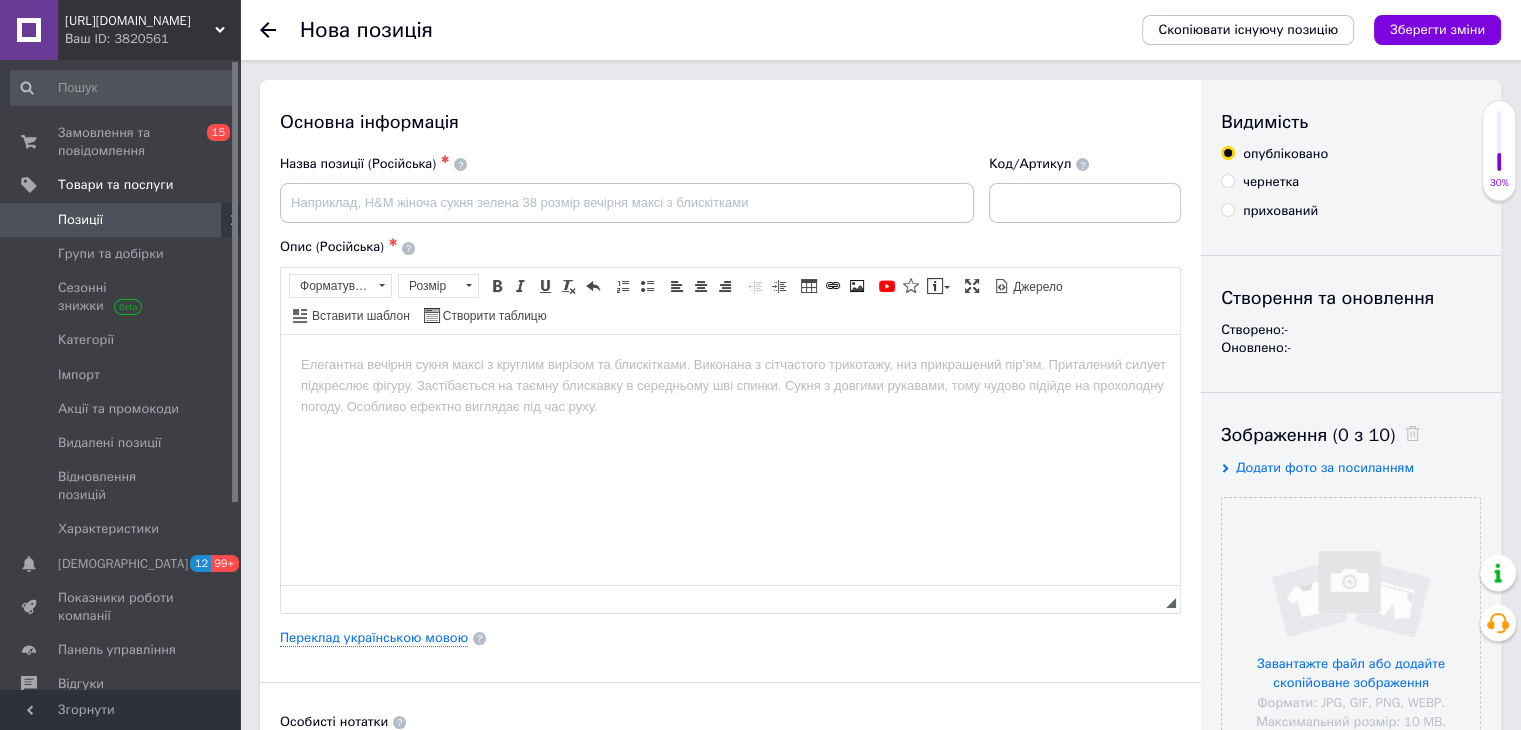 scroll, scrollTop: 0, scrollLeft: 0, axis: both 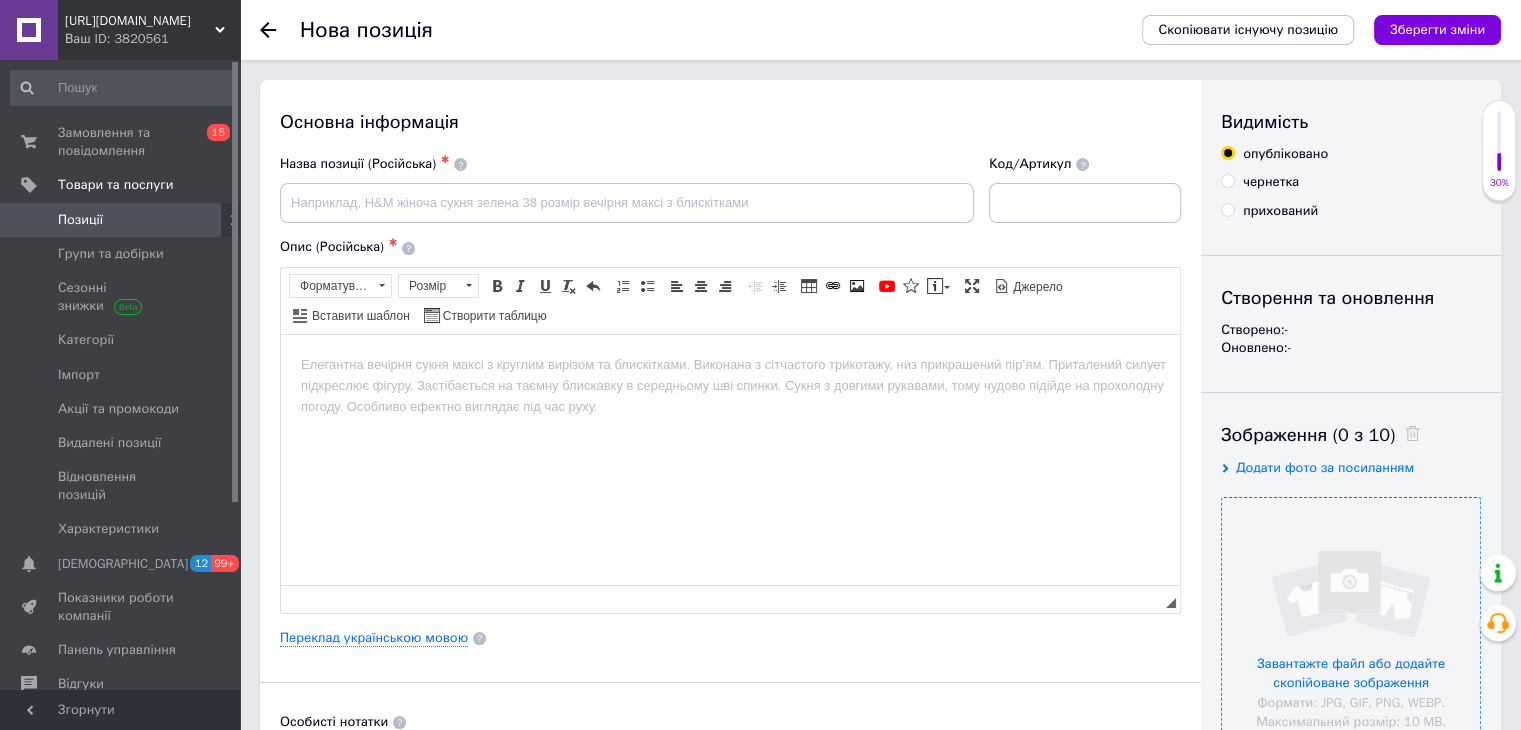 click at bounding box center [1351, 627] 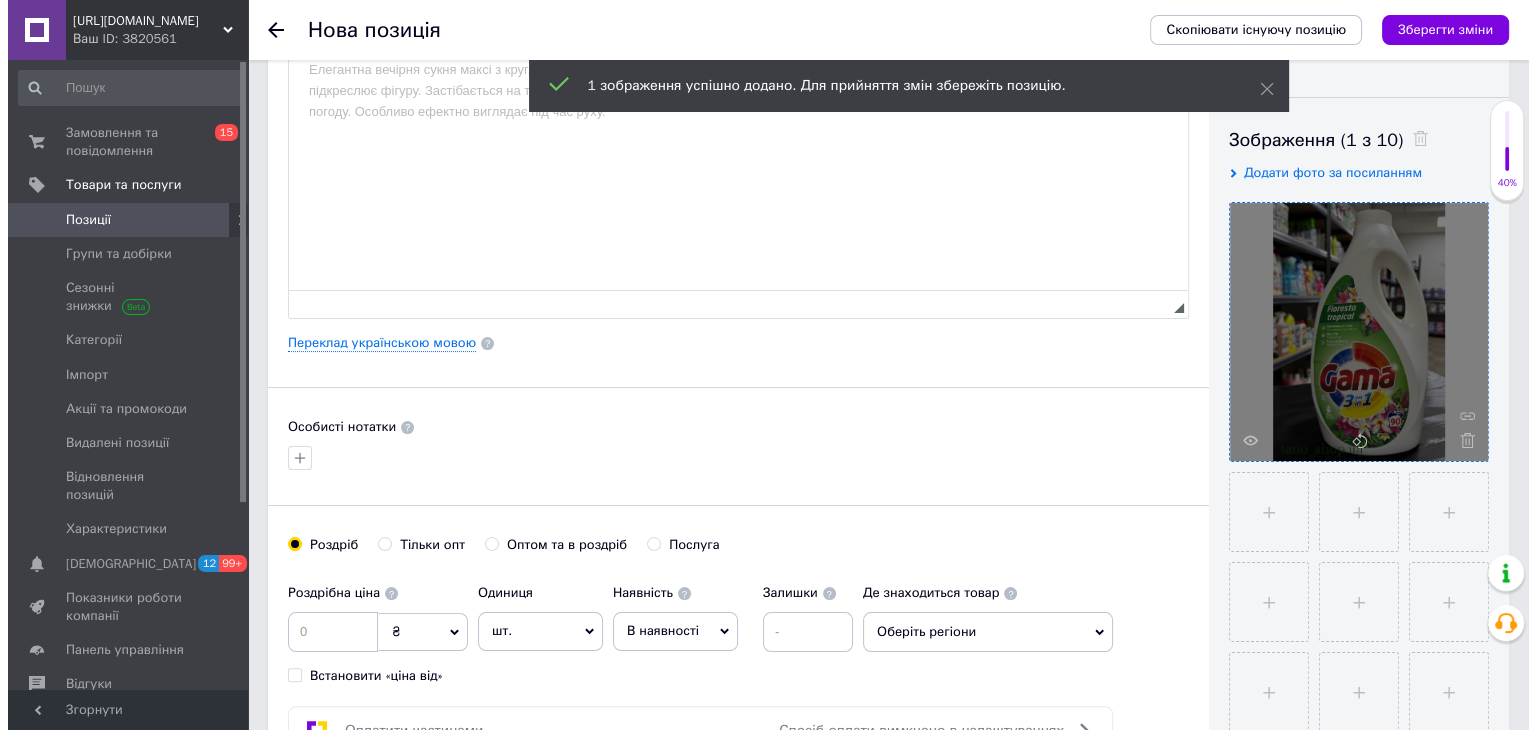 scroll, scrollTop: 0, scrollLeft: 0, axis: both 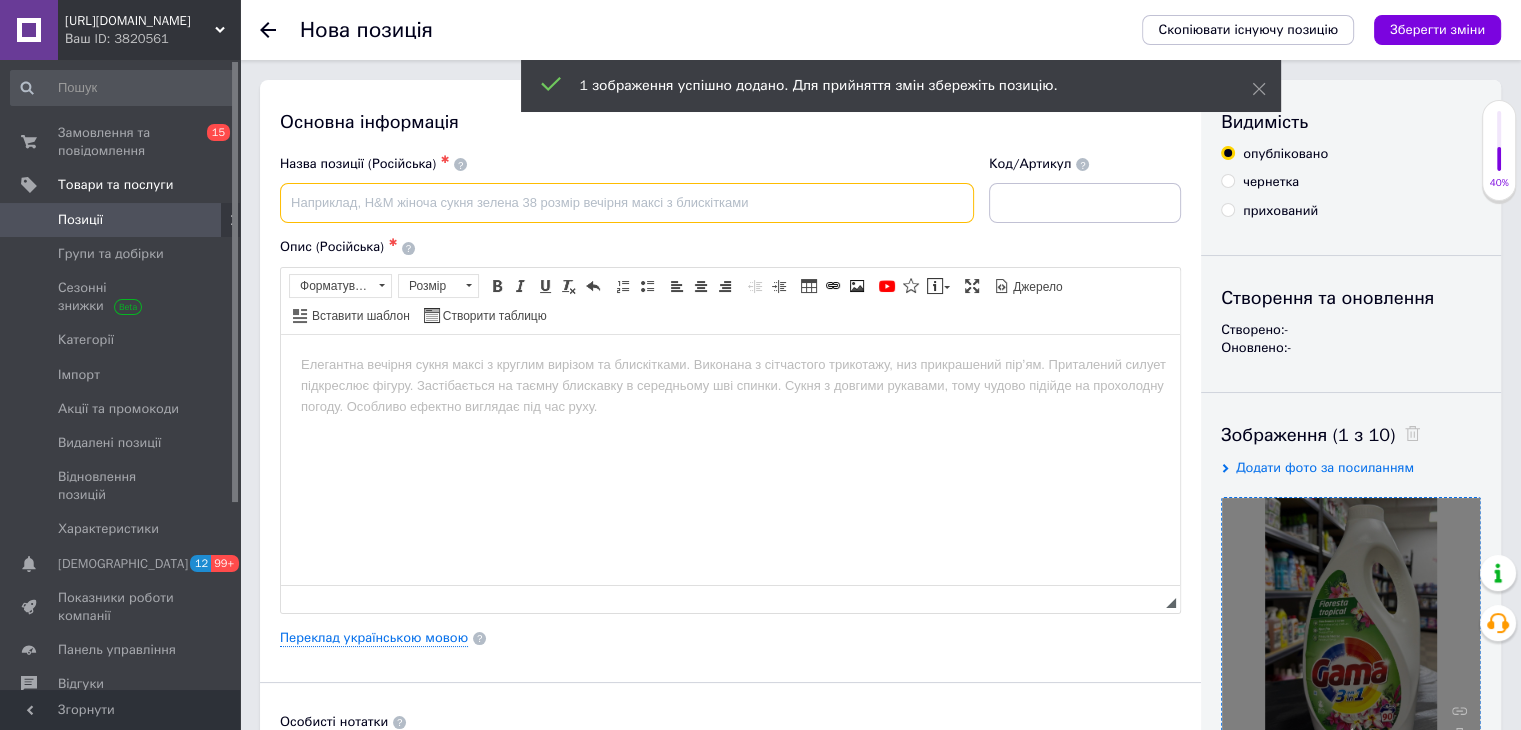 click at bounding box center [627, 203] 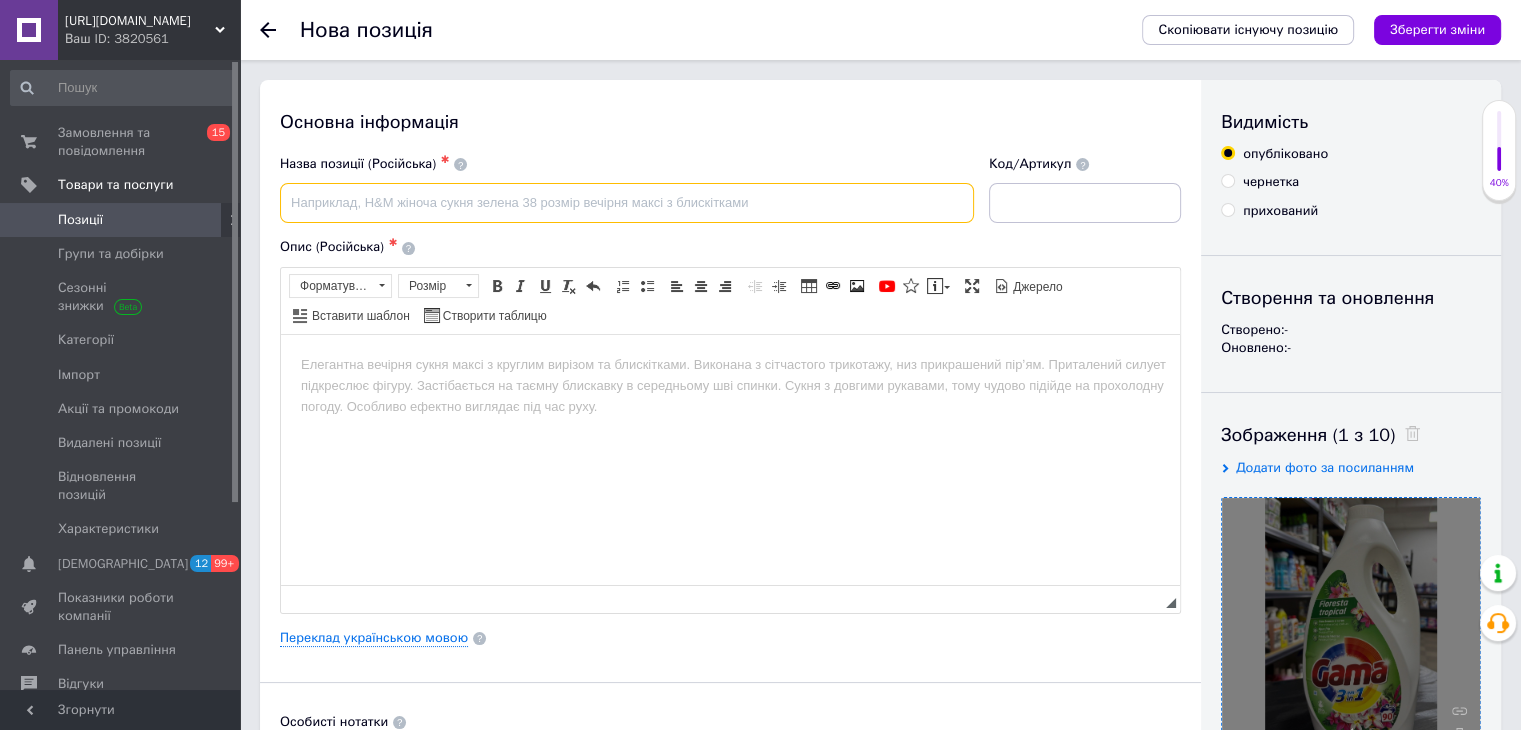 paste on "Гель для прання Gama для кольорових та чорних речей 4.5 л" 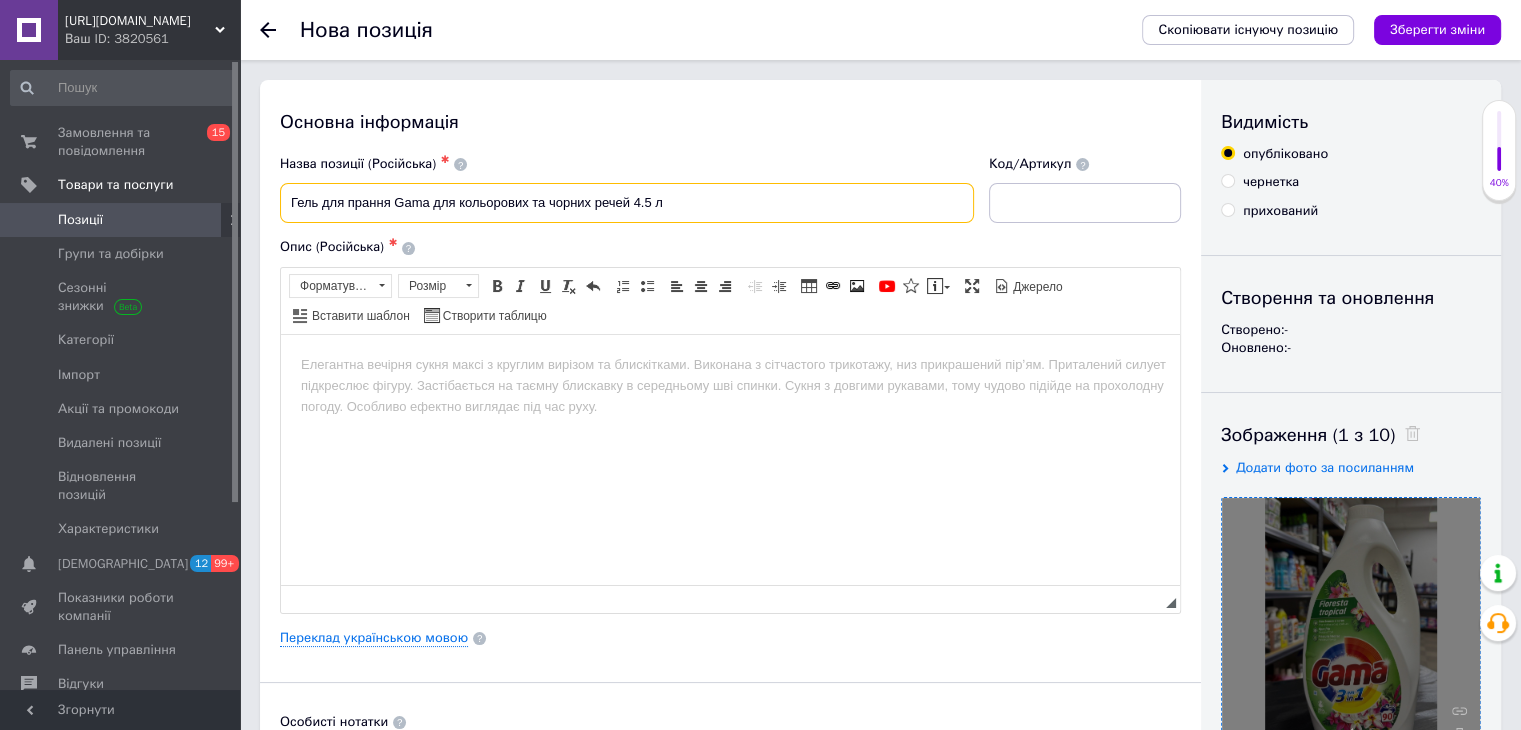 click on "Гель для прання Gama для кольорових та чорних речей 4.5 л" at bounding box center [627, 203] 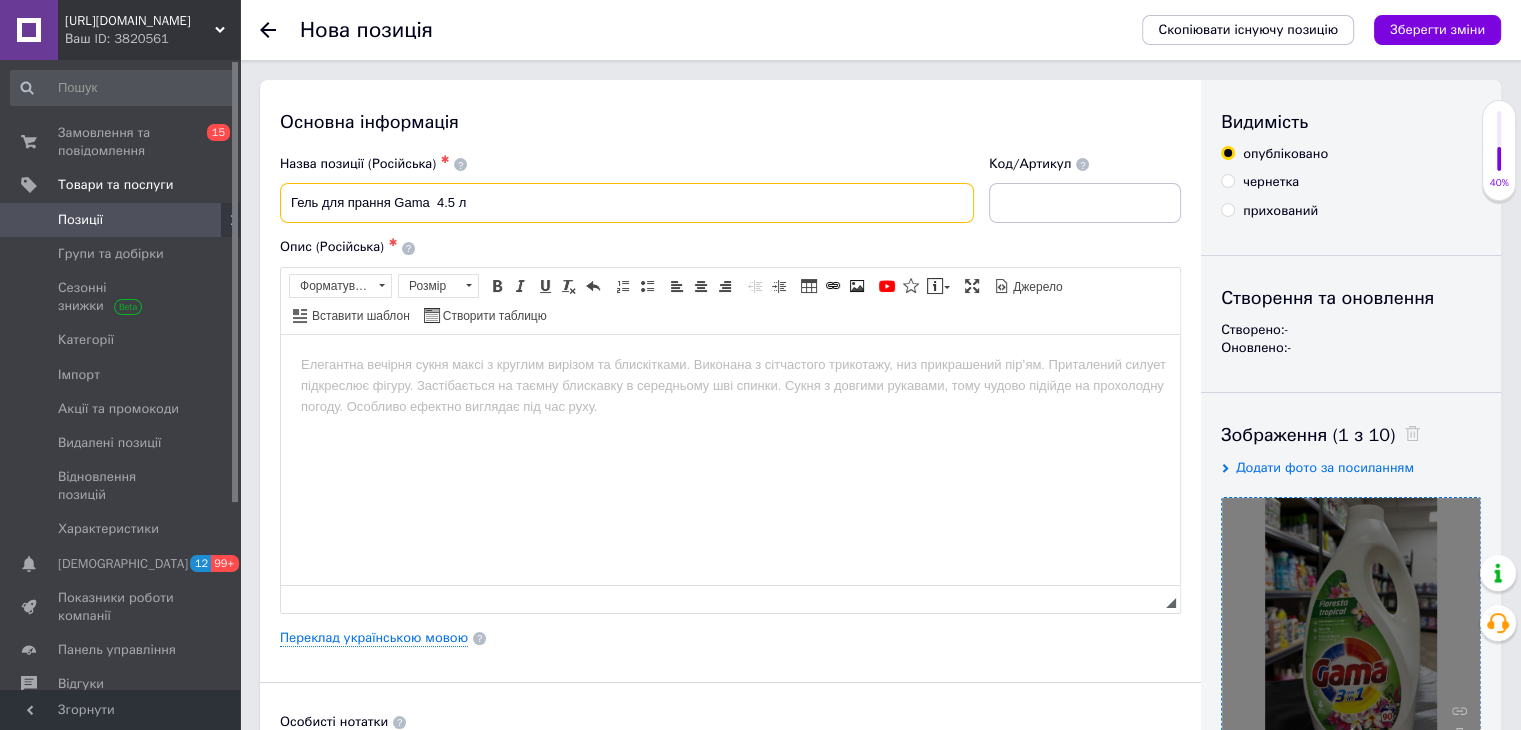 paste on "з ароматом тропічних квітів" 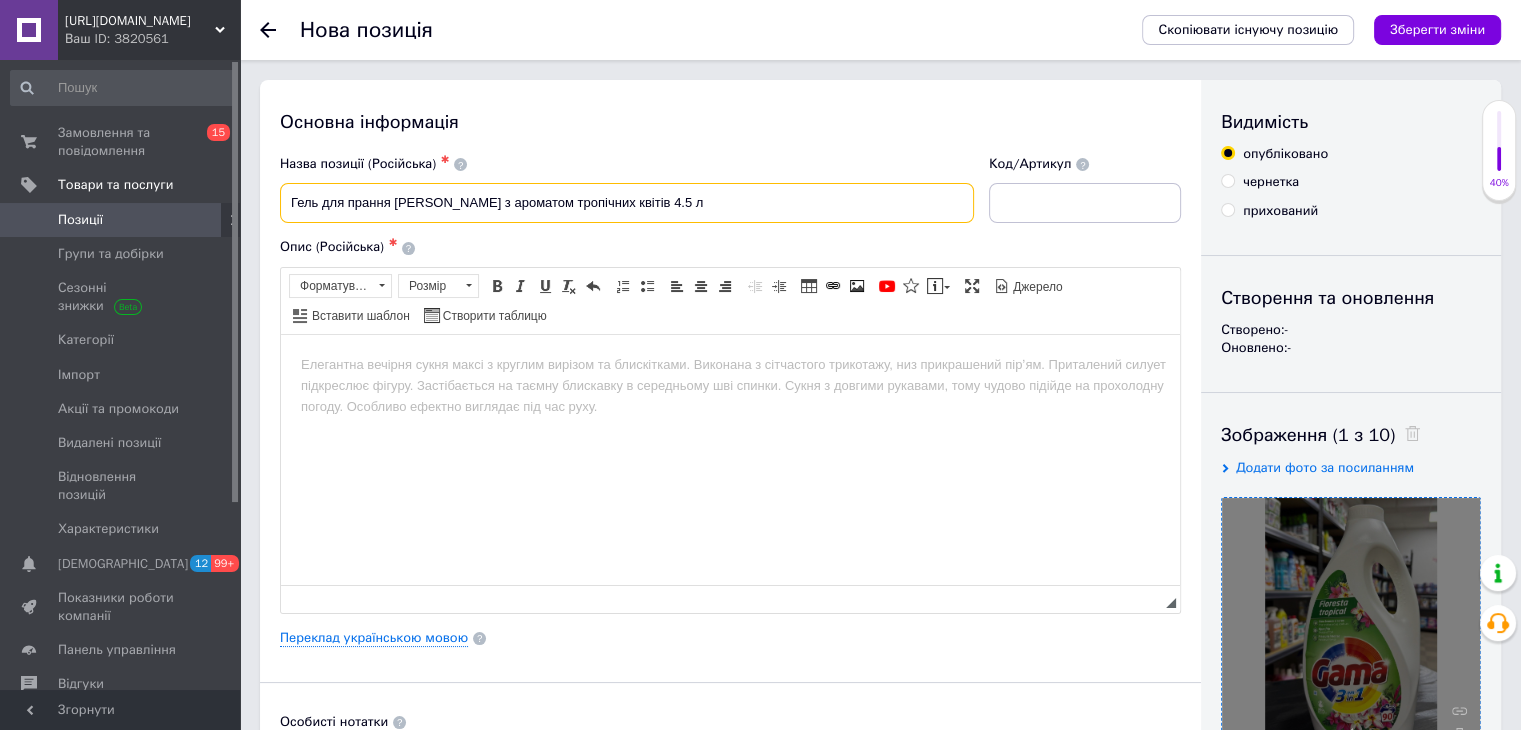 click on "Гель для прання [PERSON_NAME] з ароматом тропічних квітів 4.5 л" at bounding box center [627, 203] 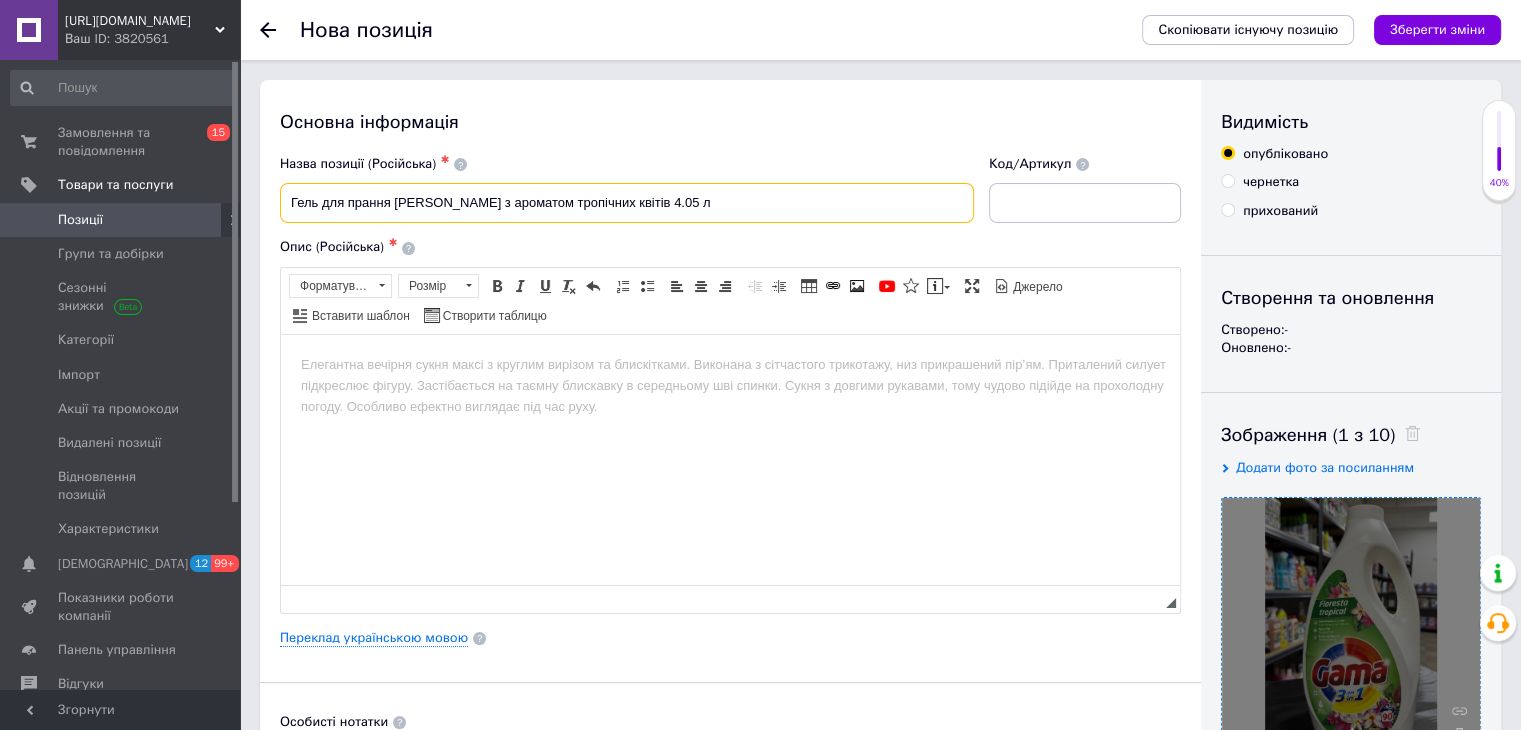 type on "Гель для прання [PERSON_NAME] з ароматом тропічних квітів 4.05 л" 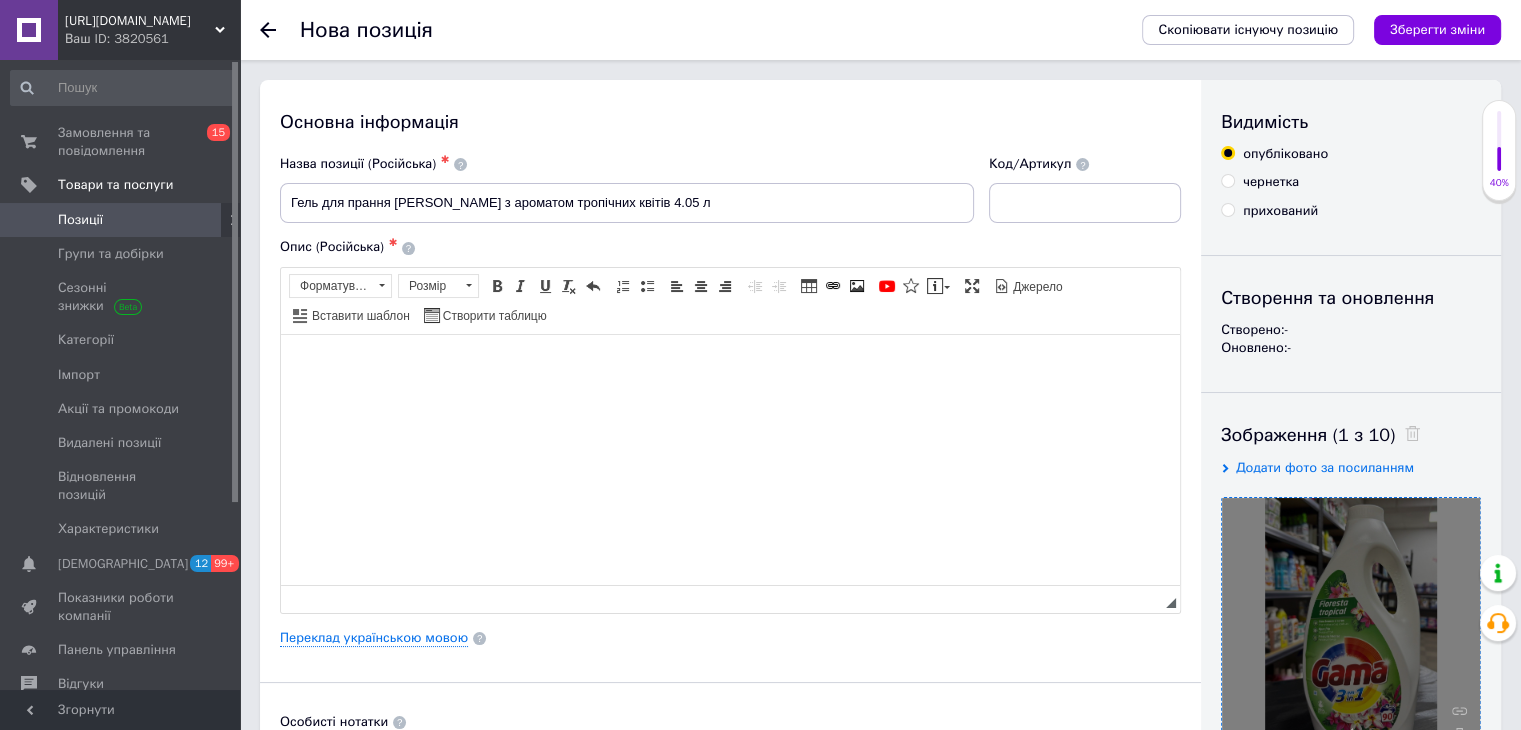 click at bounding box center [730, 364] 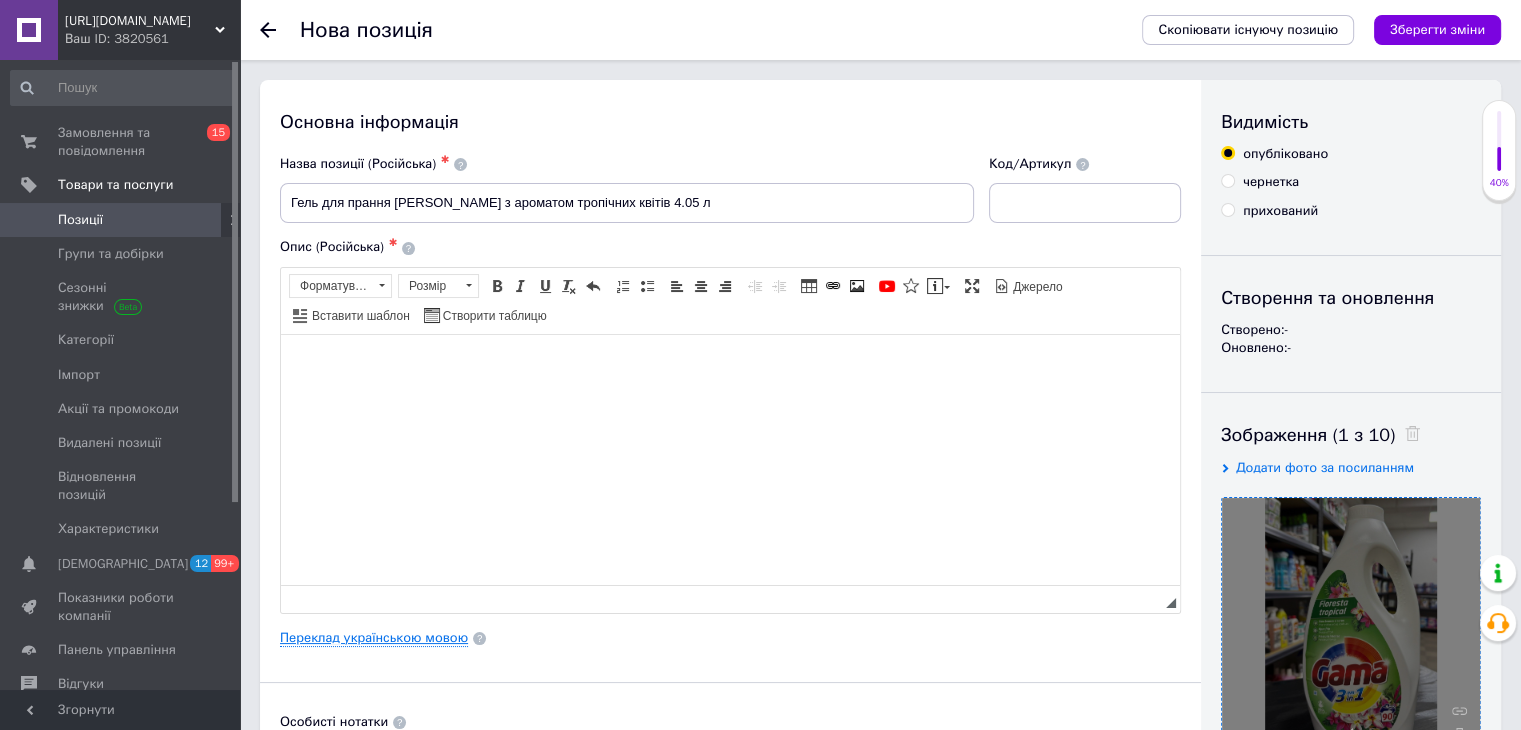 click on "Переклад українською мовою" at bounding box center (374, 638) 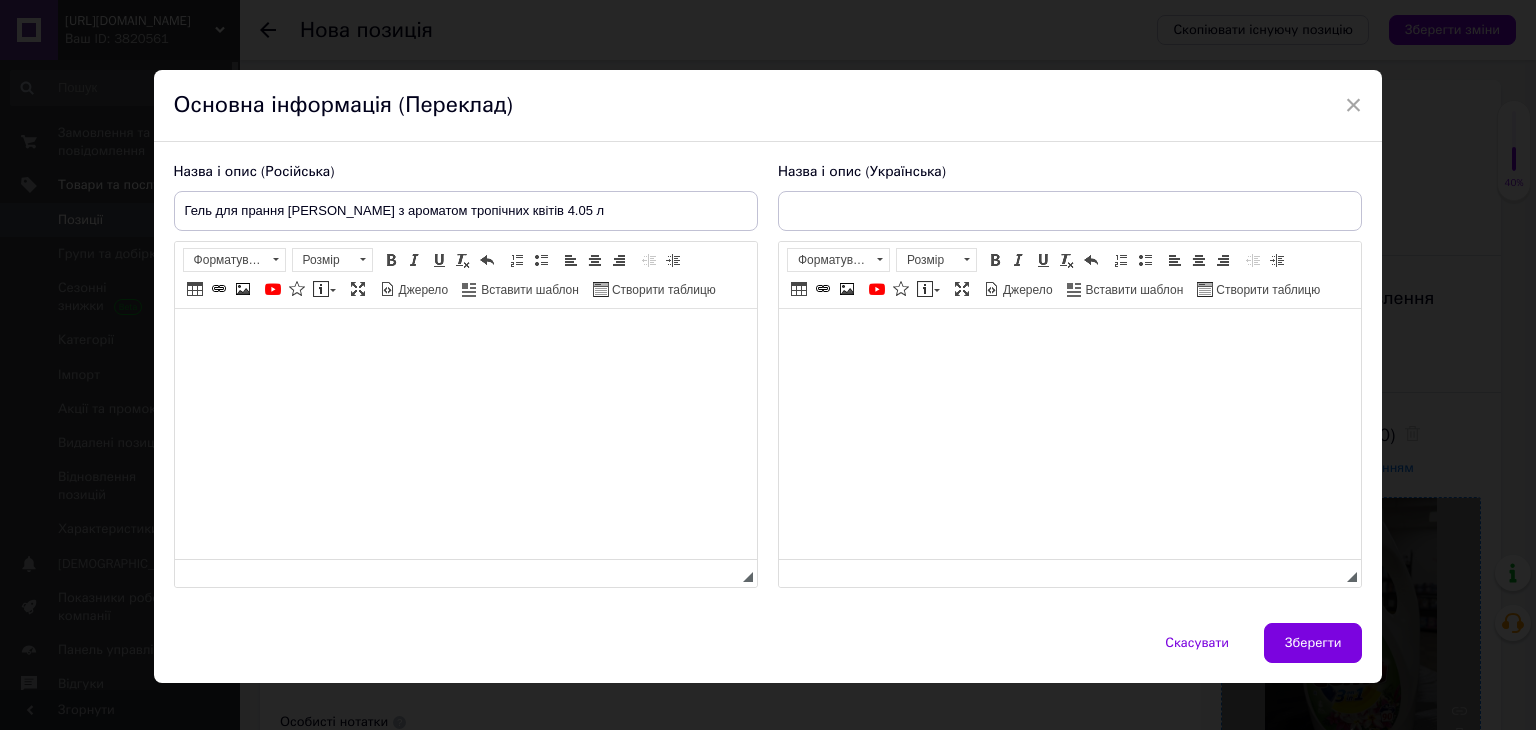 scroll, scrollTop: 0, scrollLeft: 0, axis: both 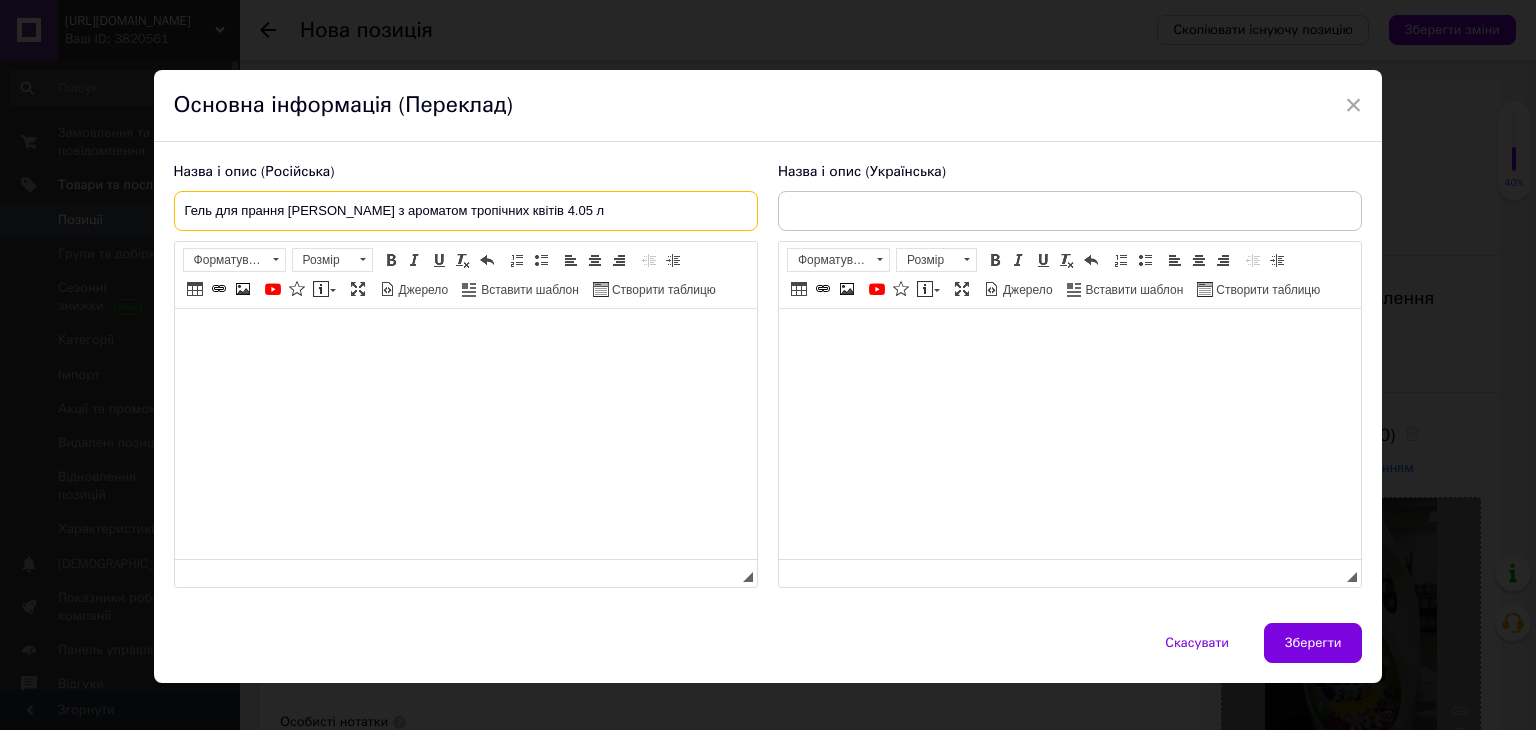 drag, startPoint x: 180, startPoint y: 206, endPoint x: 610, endPoint y: 213, distance: 430.05698 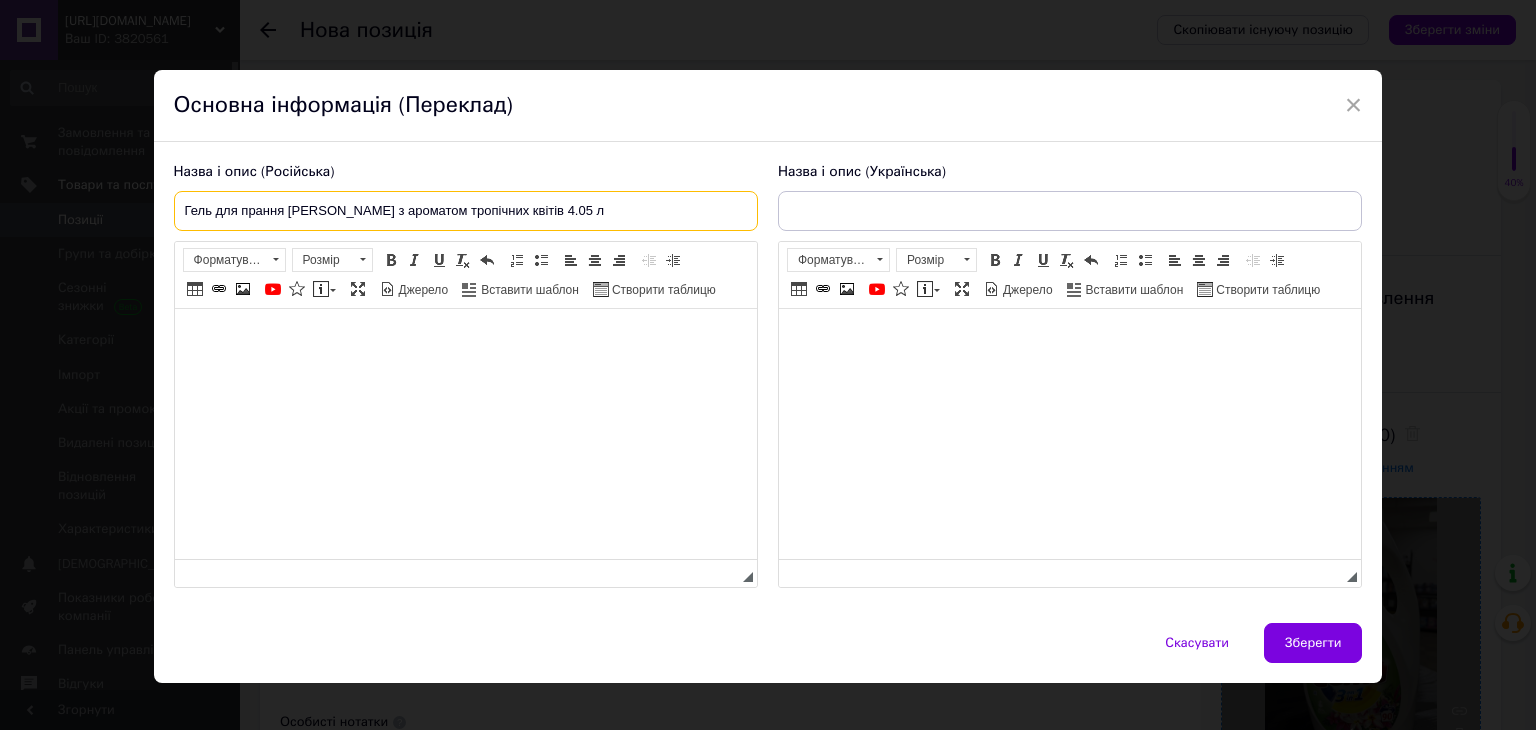 click on "Гель для прання [PERSON_NAME] з ароматом тропічних квітів 4.05 л" at bounding box center (466, 211) 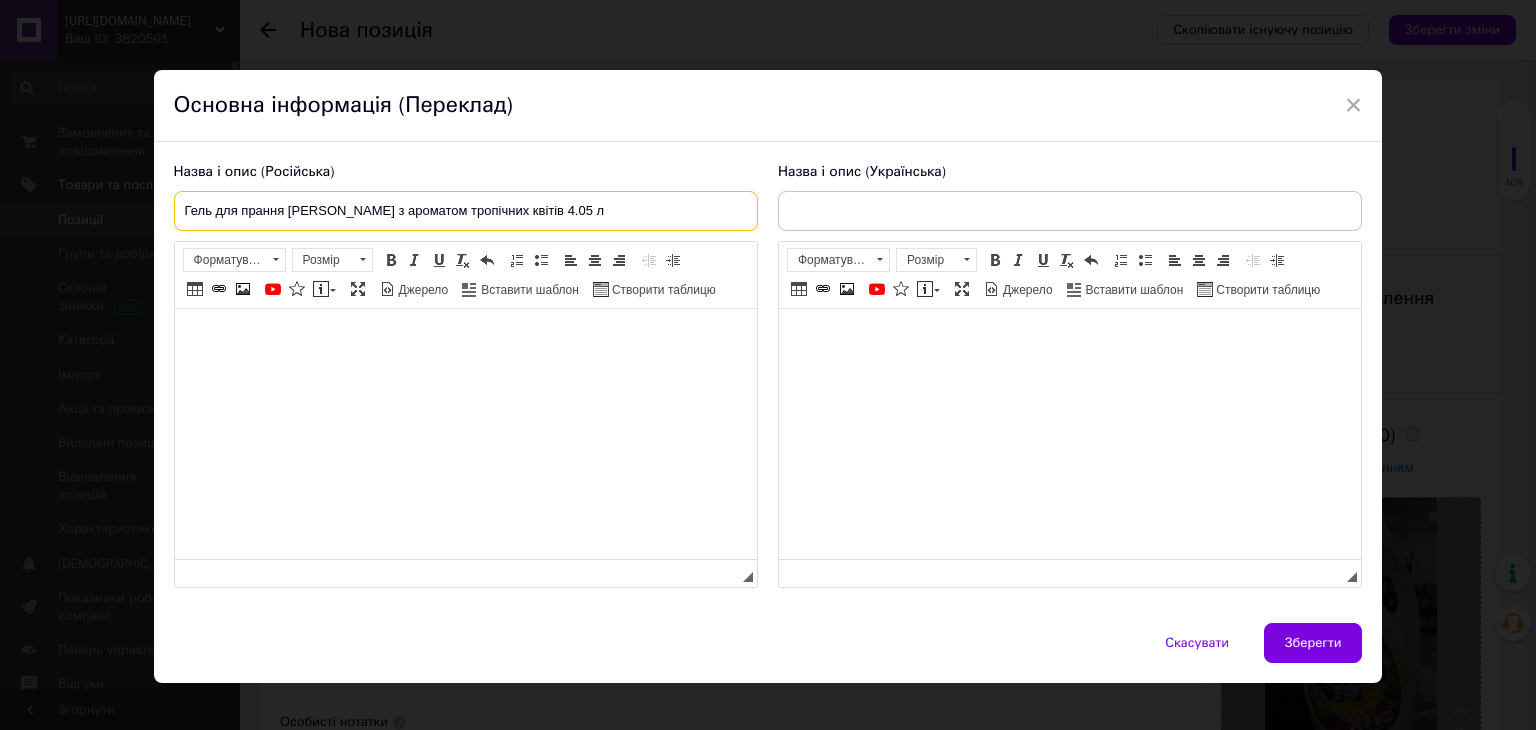 drag, startPoint x: 176, startPoint y: 211, endPoint x: 556, endPoint y: 216, distance: 380.0329 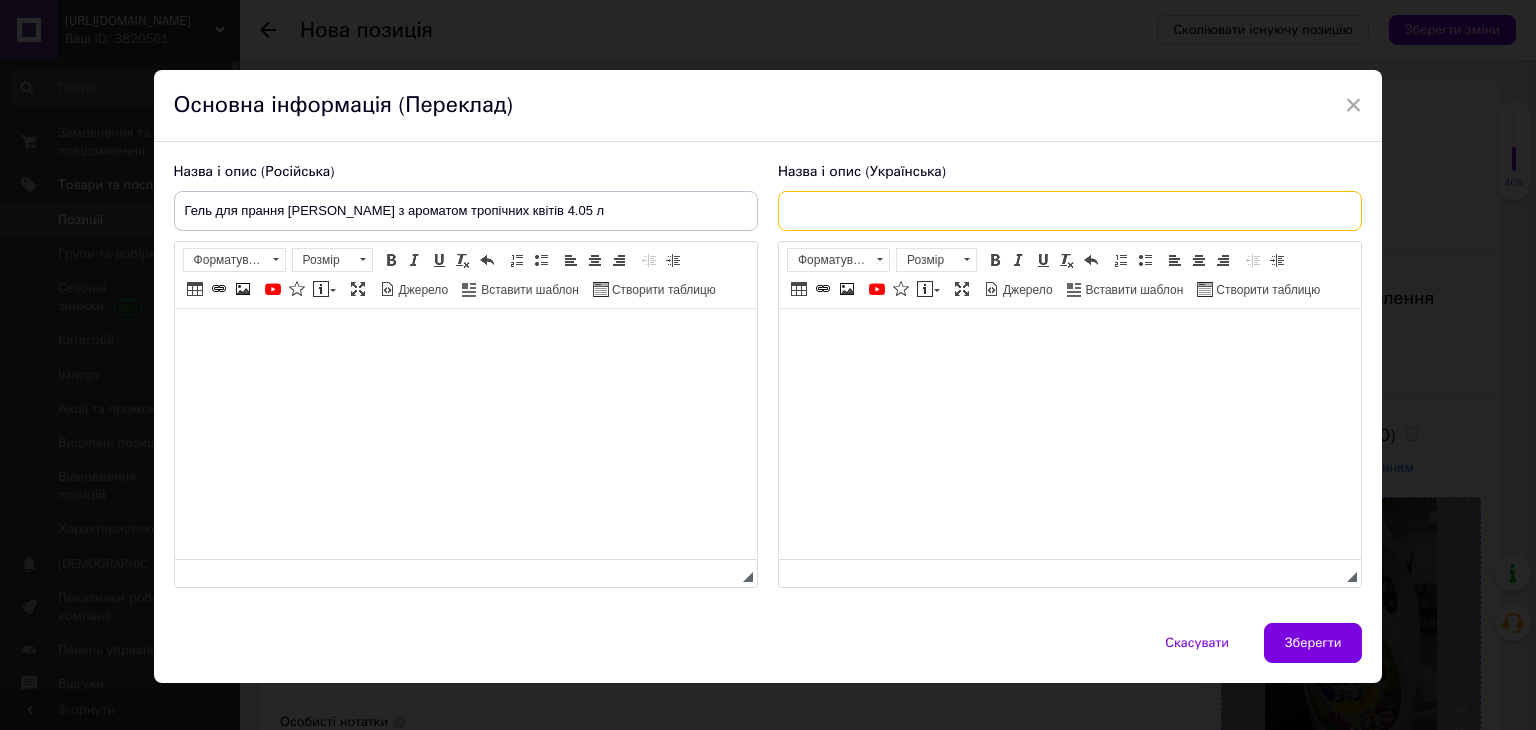 click at bounding box center (1070, 211) 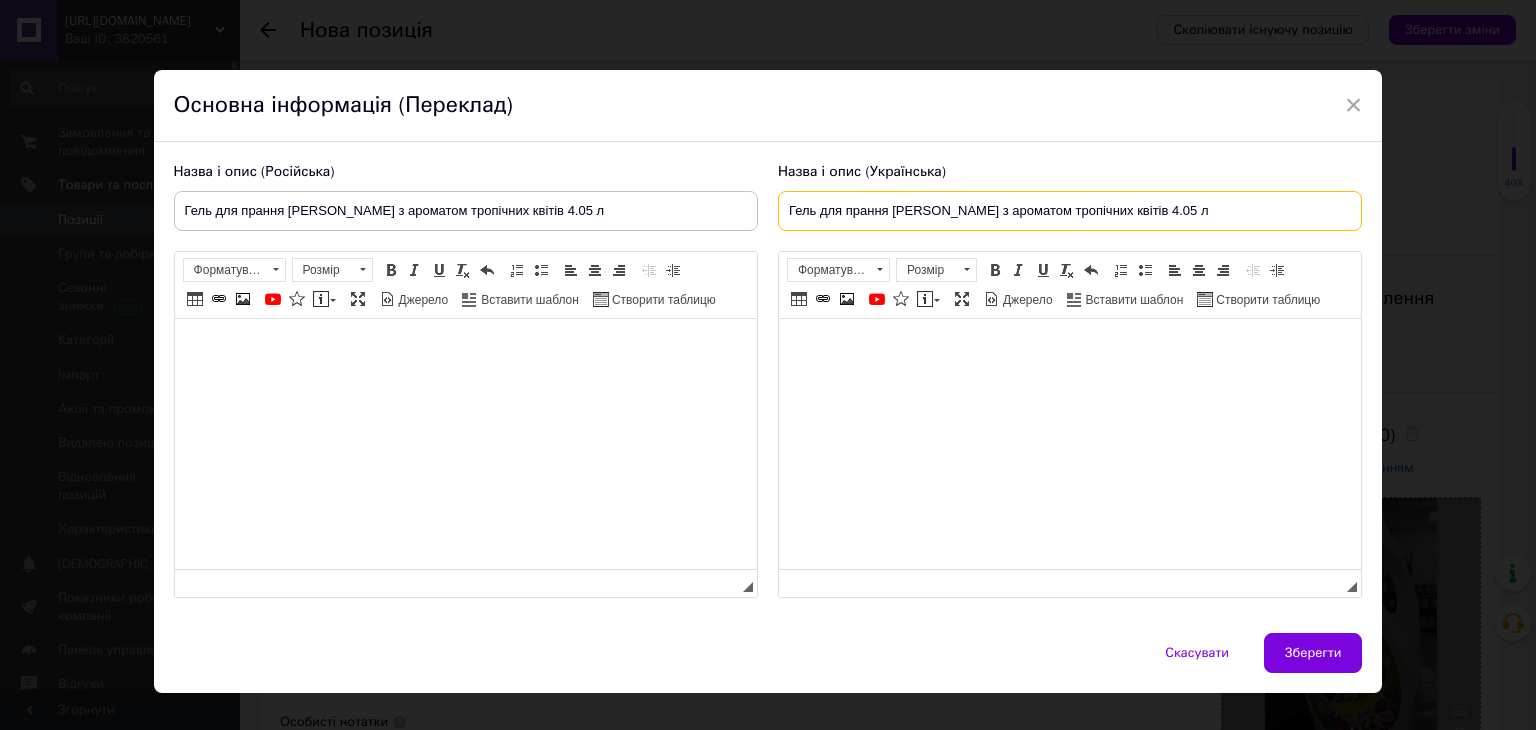 type on "Гель для прання [PERSON_NAME] з ароматом тропічних квітів 4.05 л" 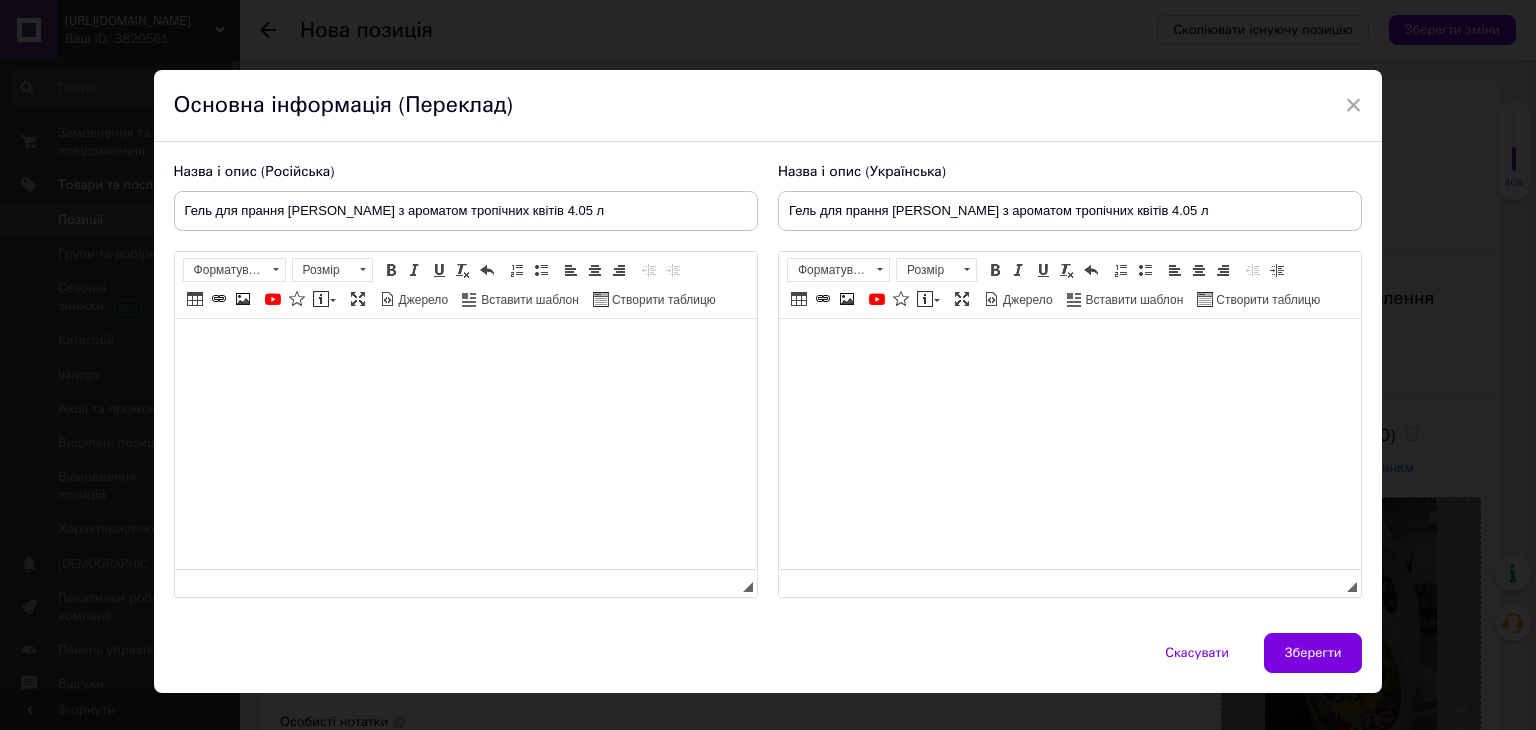 click at bounding box center [465, 349] 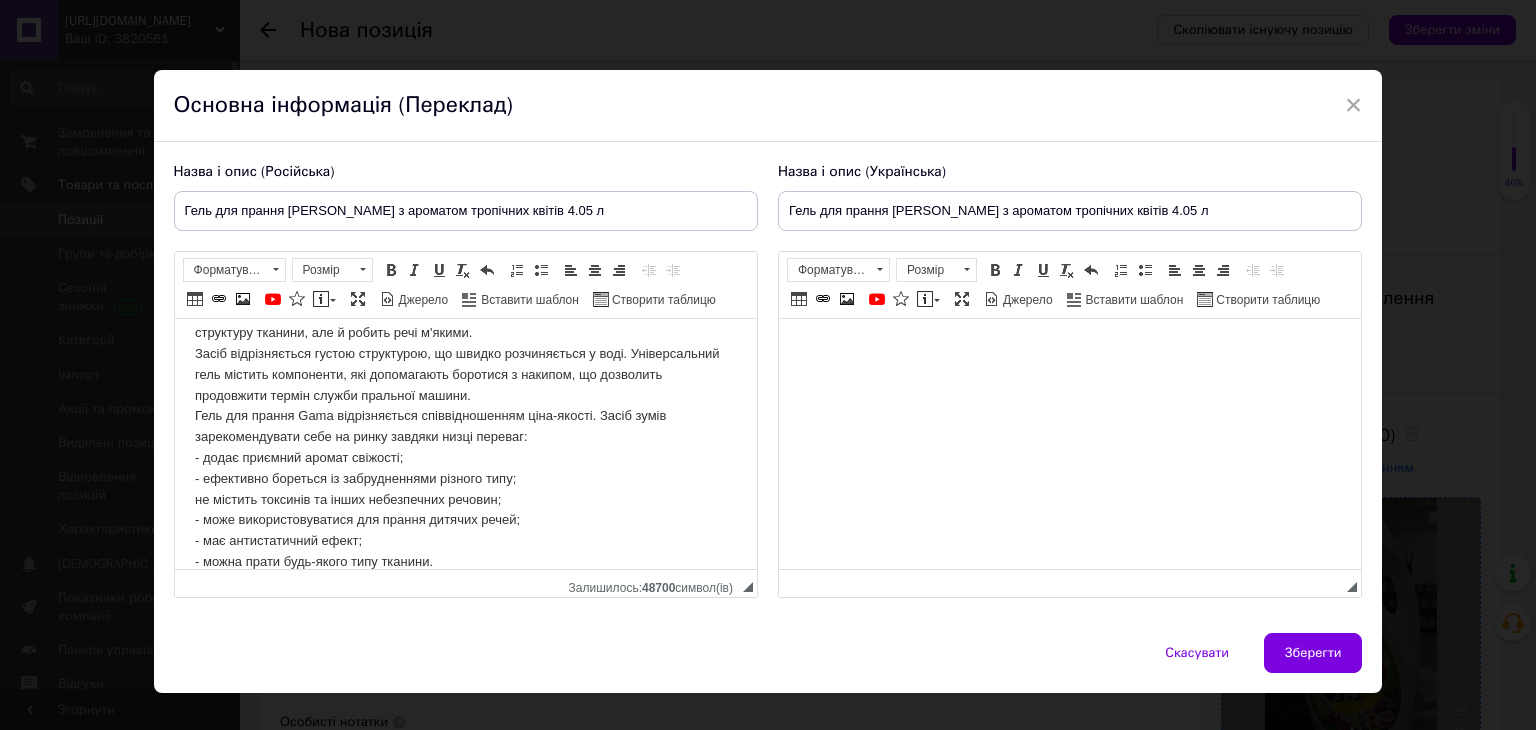 click at bounding box center (1069, 349) 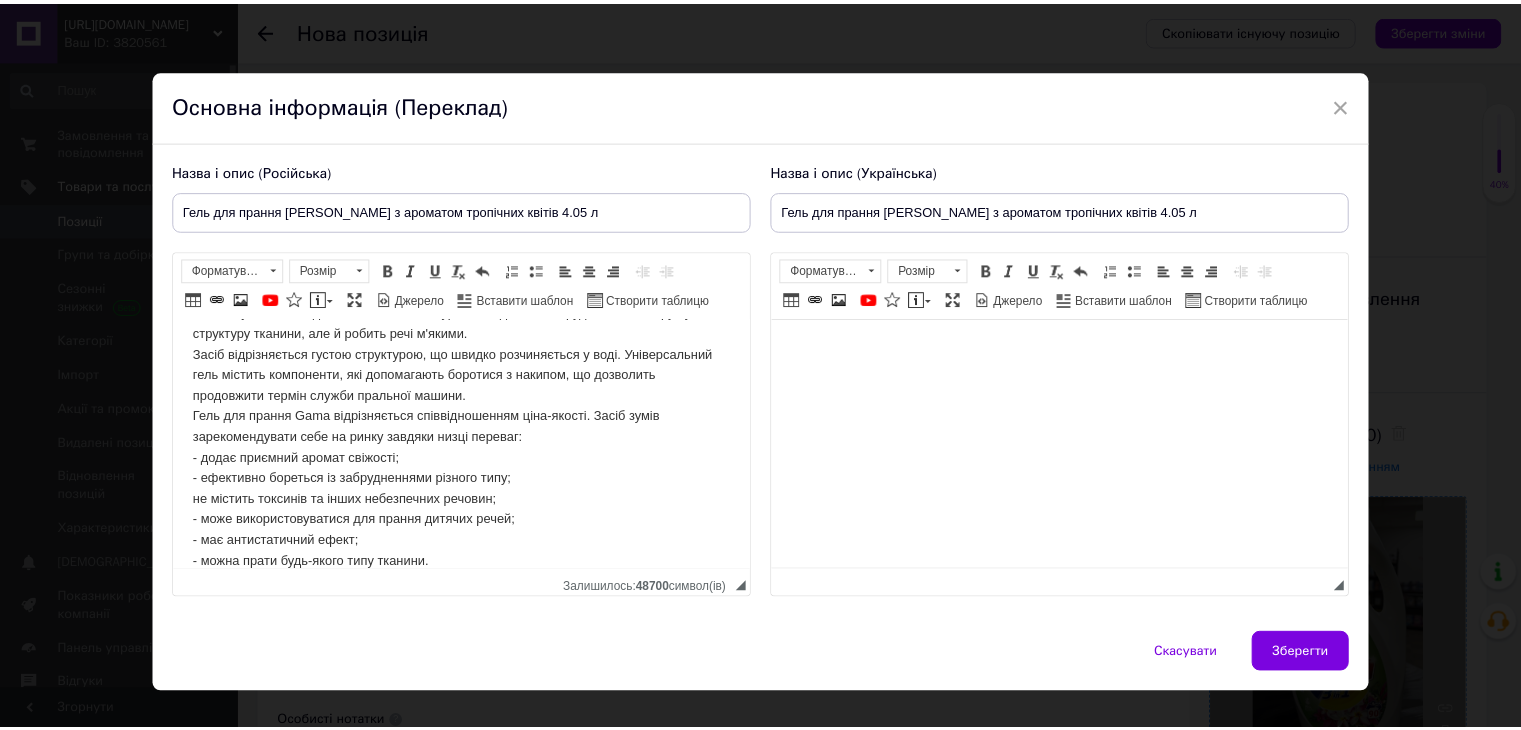 scroll, scrollTop: 203, scrollLeft: 0, axis: vertical 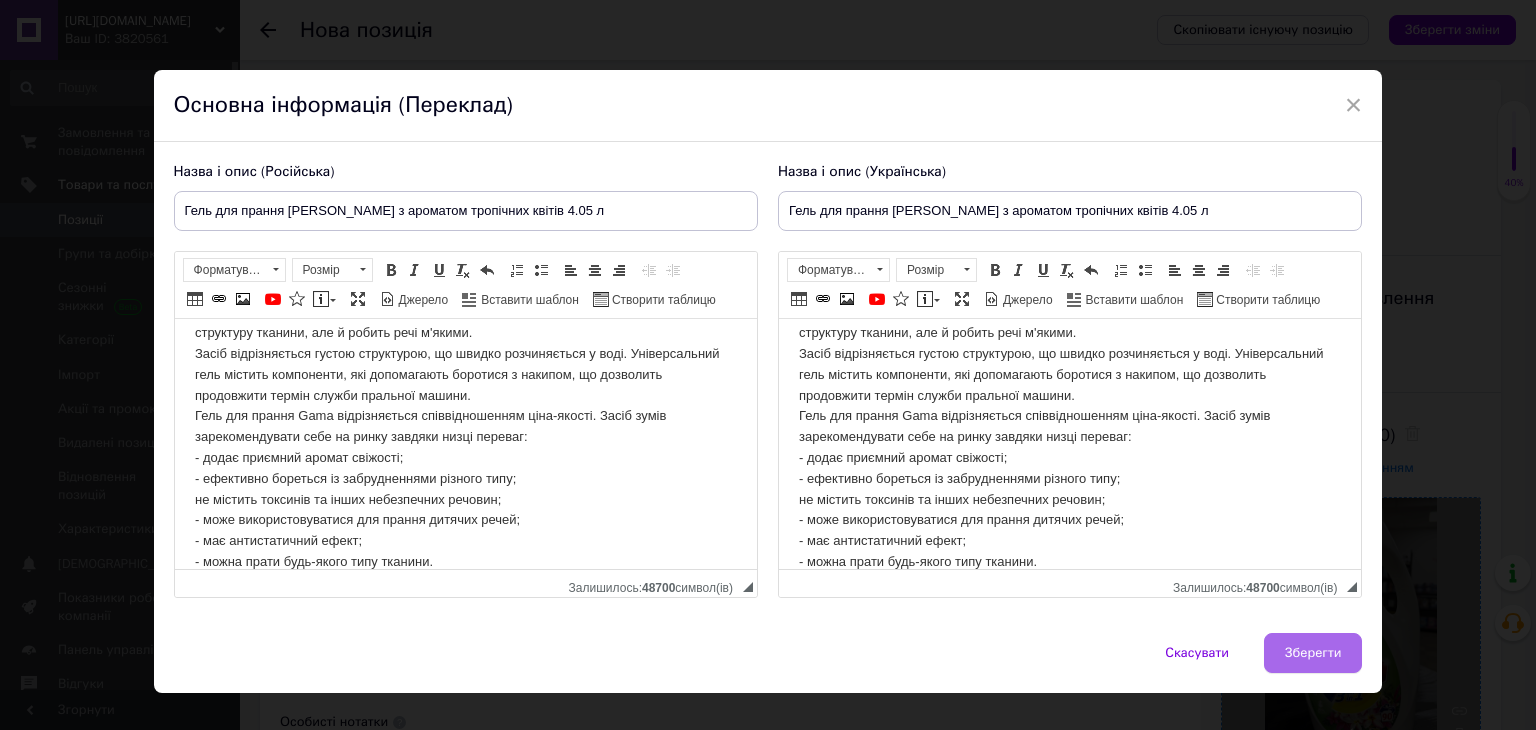 click on "Зберегти" at bounding box center (1313, 653) 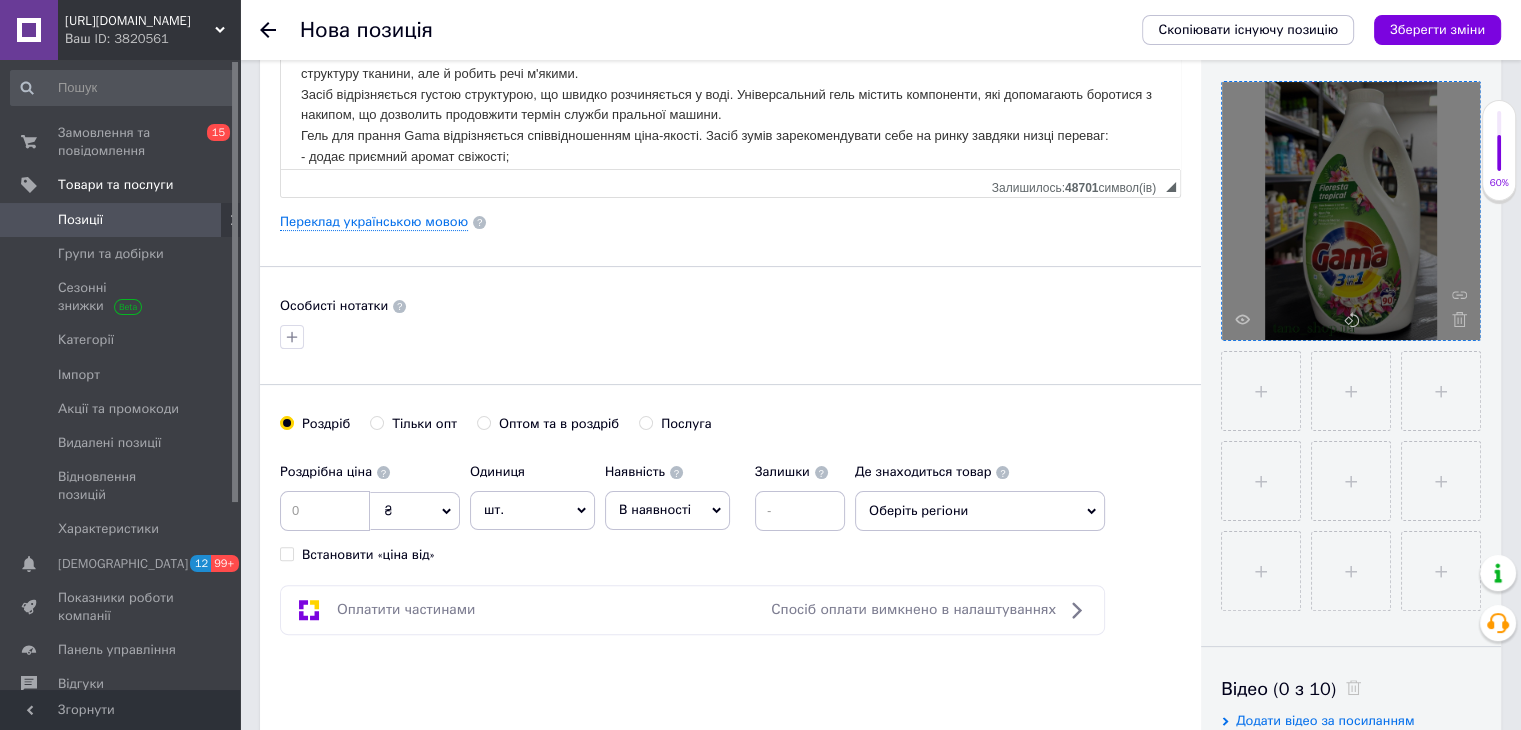 scroll, scrollTop: 452, scrollLeft: 0, axis: vertical 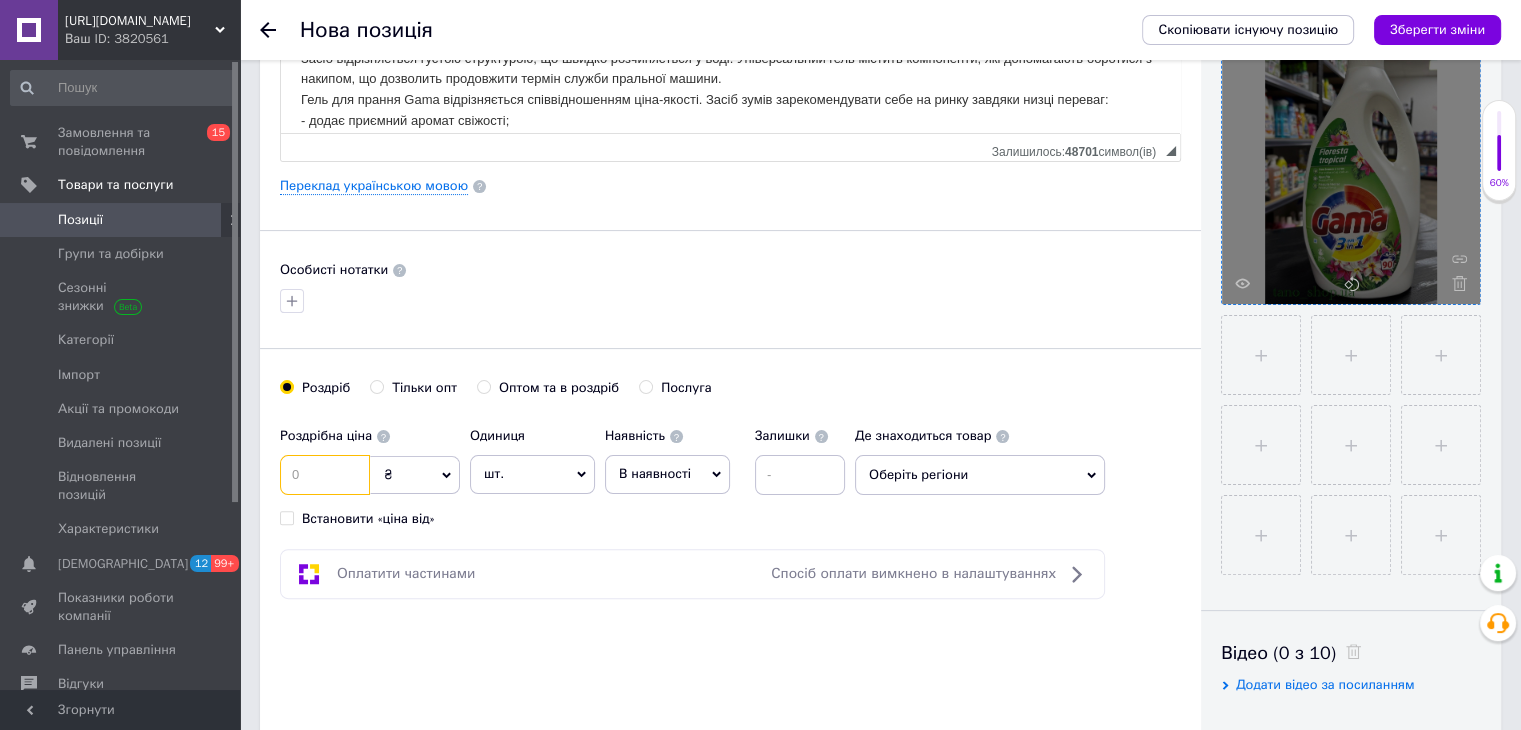 click at bounding box center (325, 475) 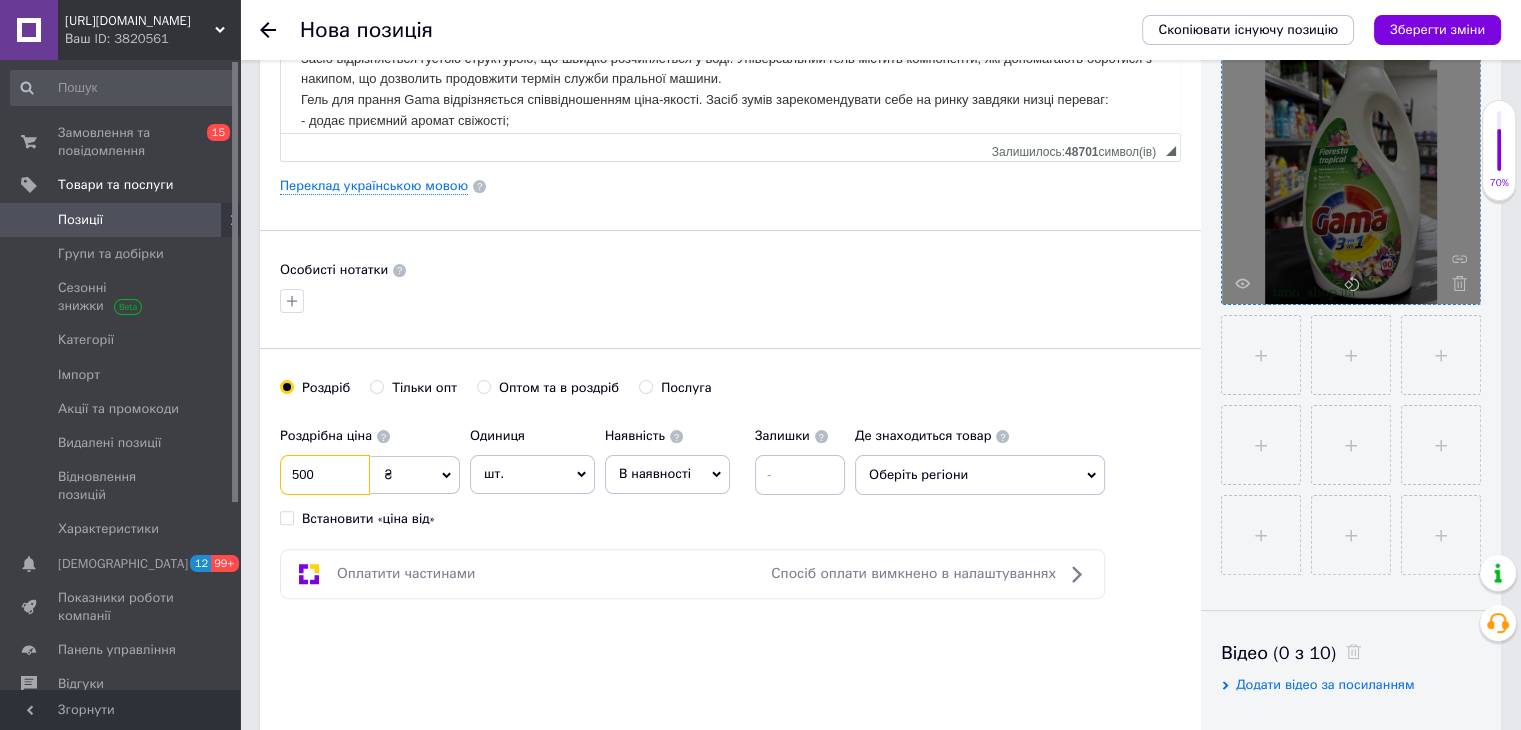 type on "500" 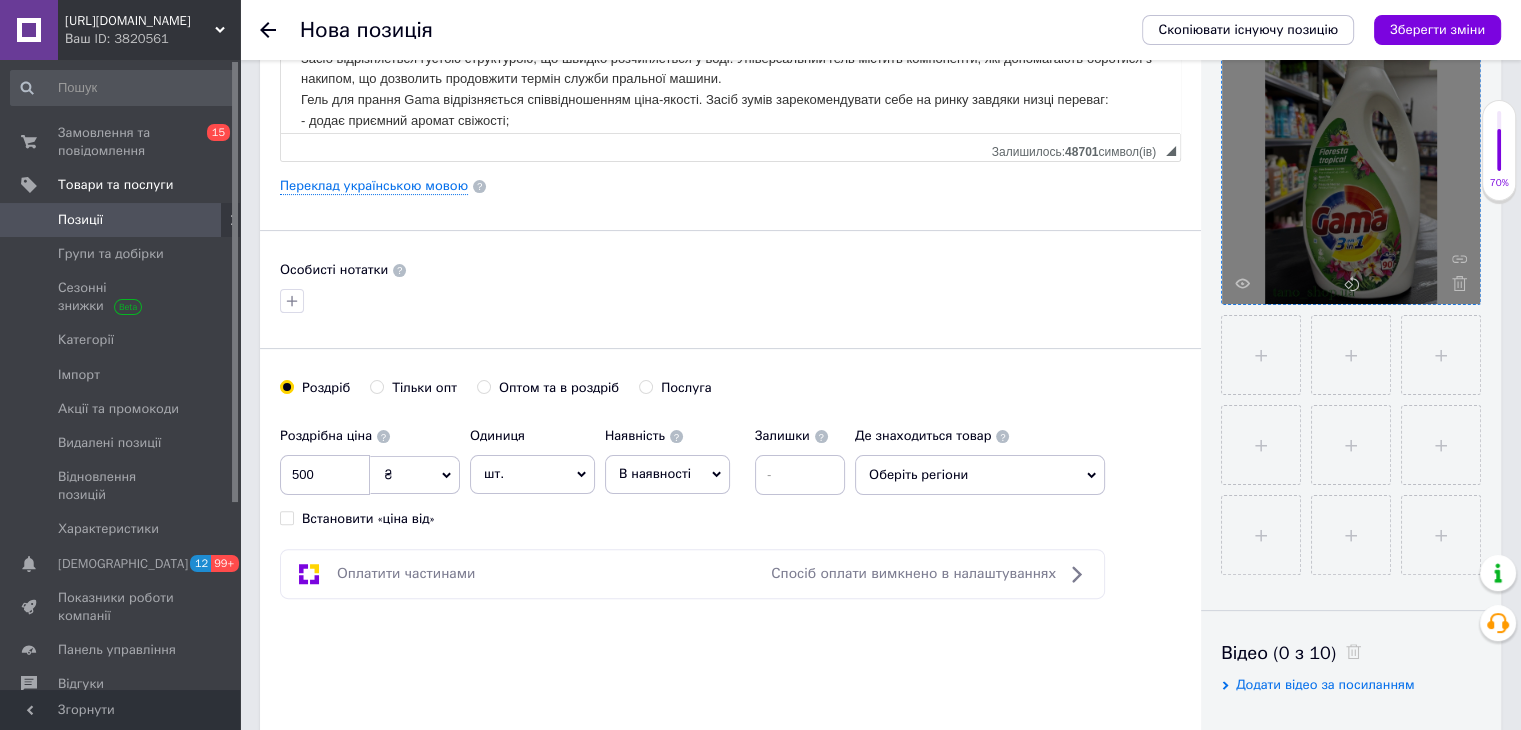click on "В наявності" at bounding box center [667, 474] 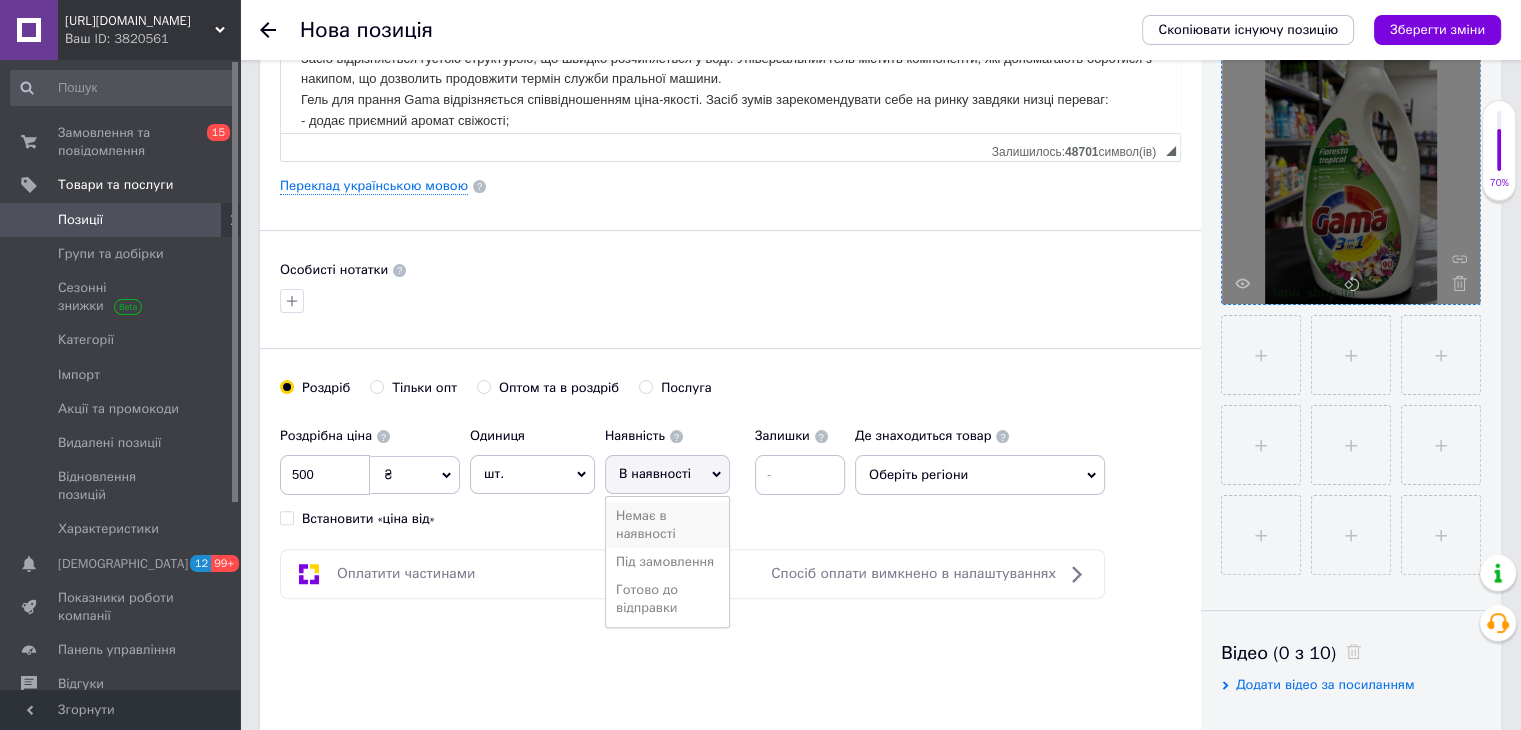 click on "Немає в наявності" at bounding box center (667, 525) 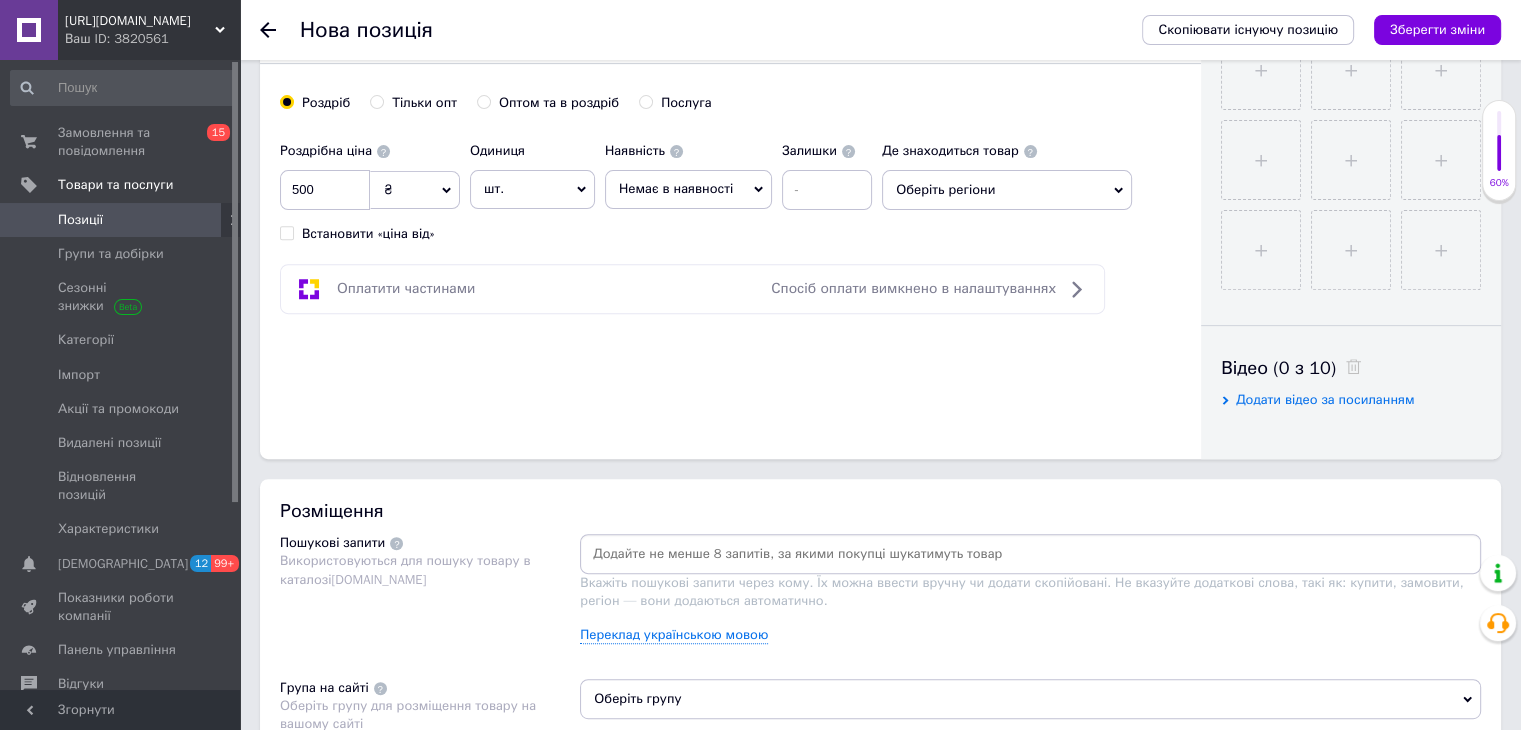 scroll, scrollTop: 723, scrollLeft: 0, axis: vertical 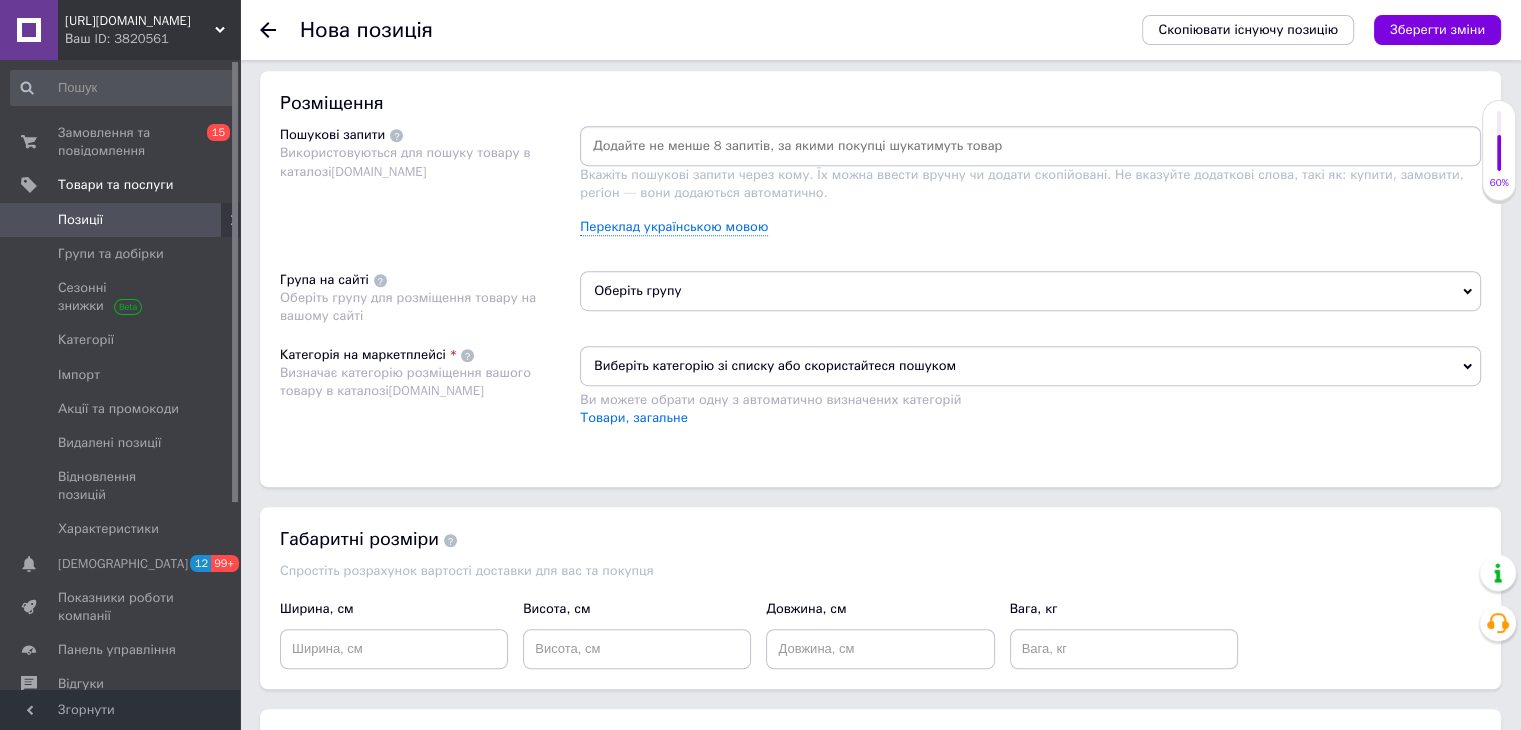 click on "Оберіть групу" at bounding box center [1030, 291] 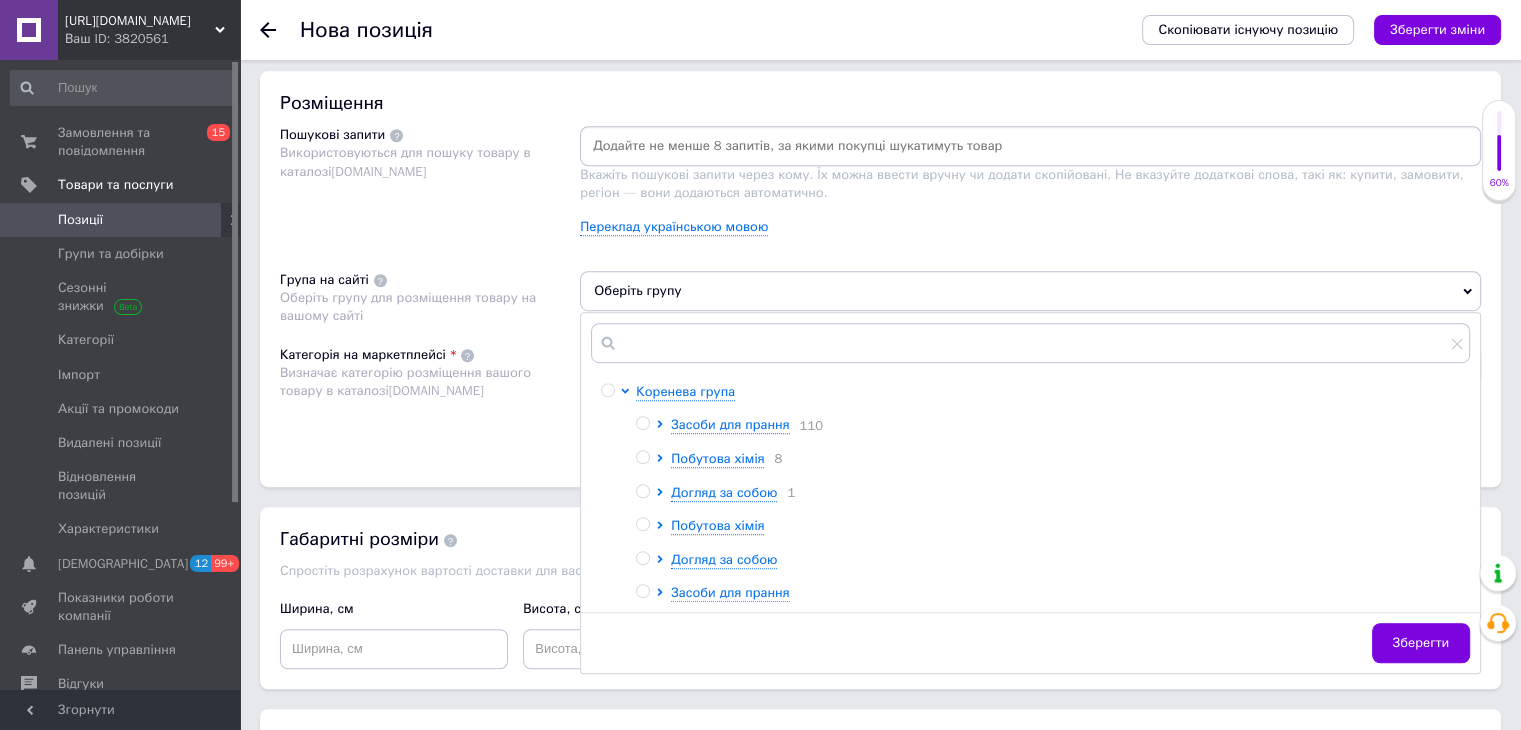 click at bounding box center (642, 423) 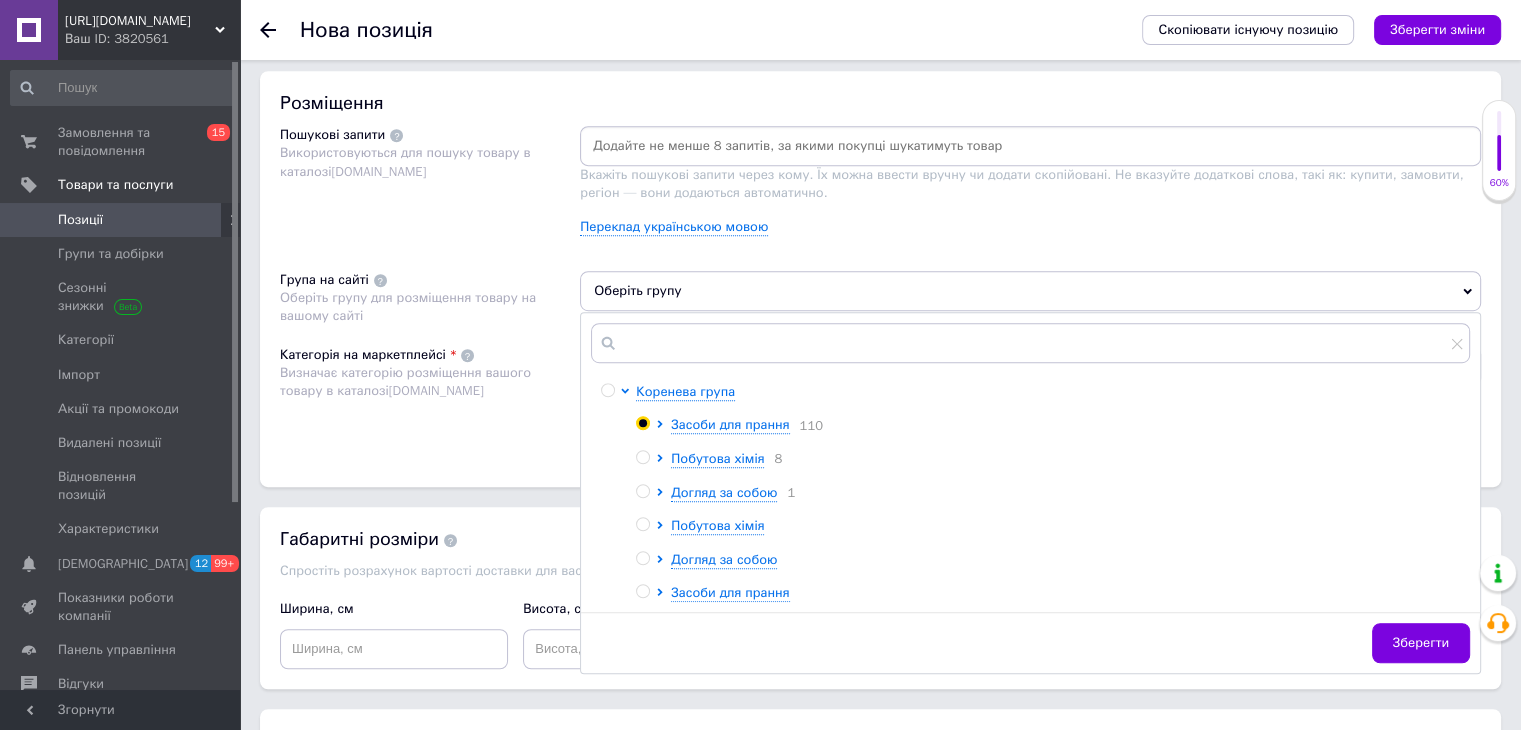 radio on "true" 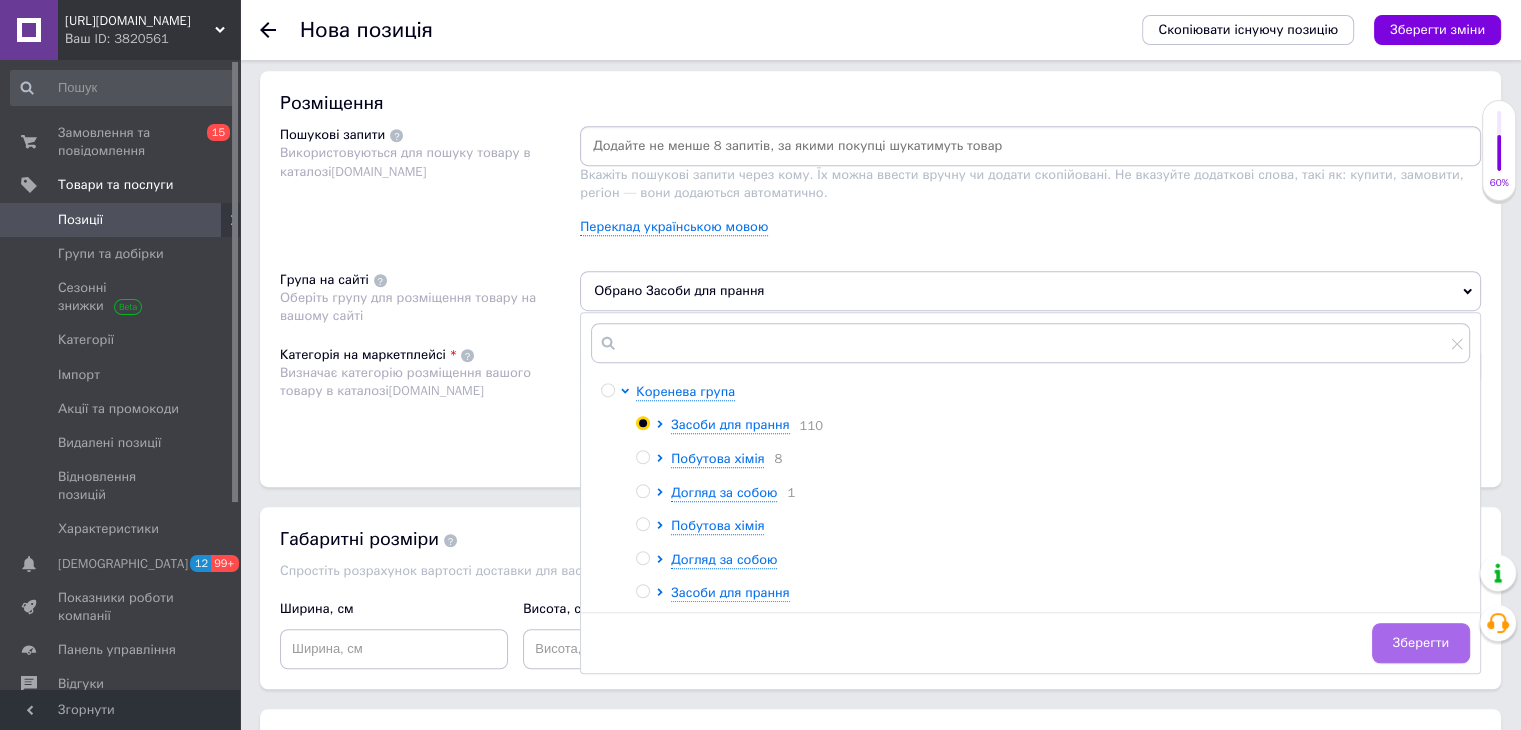 click on "Зберегти" at bounding box center [1421, 643] 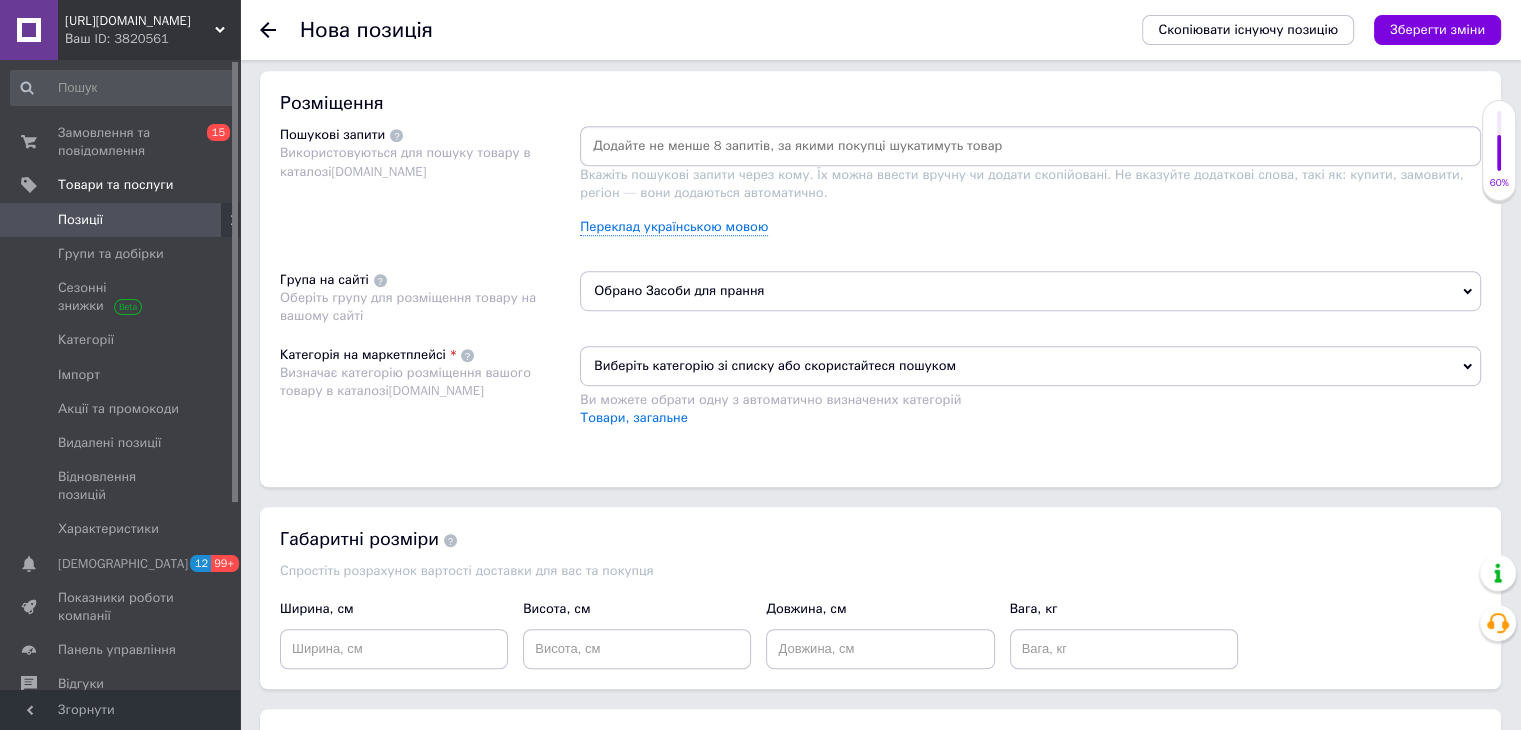 click at bounding box center [1030, 146] 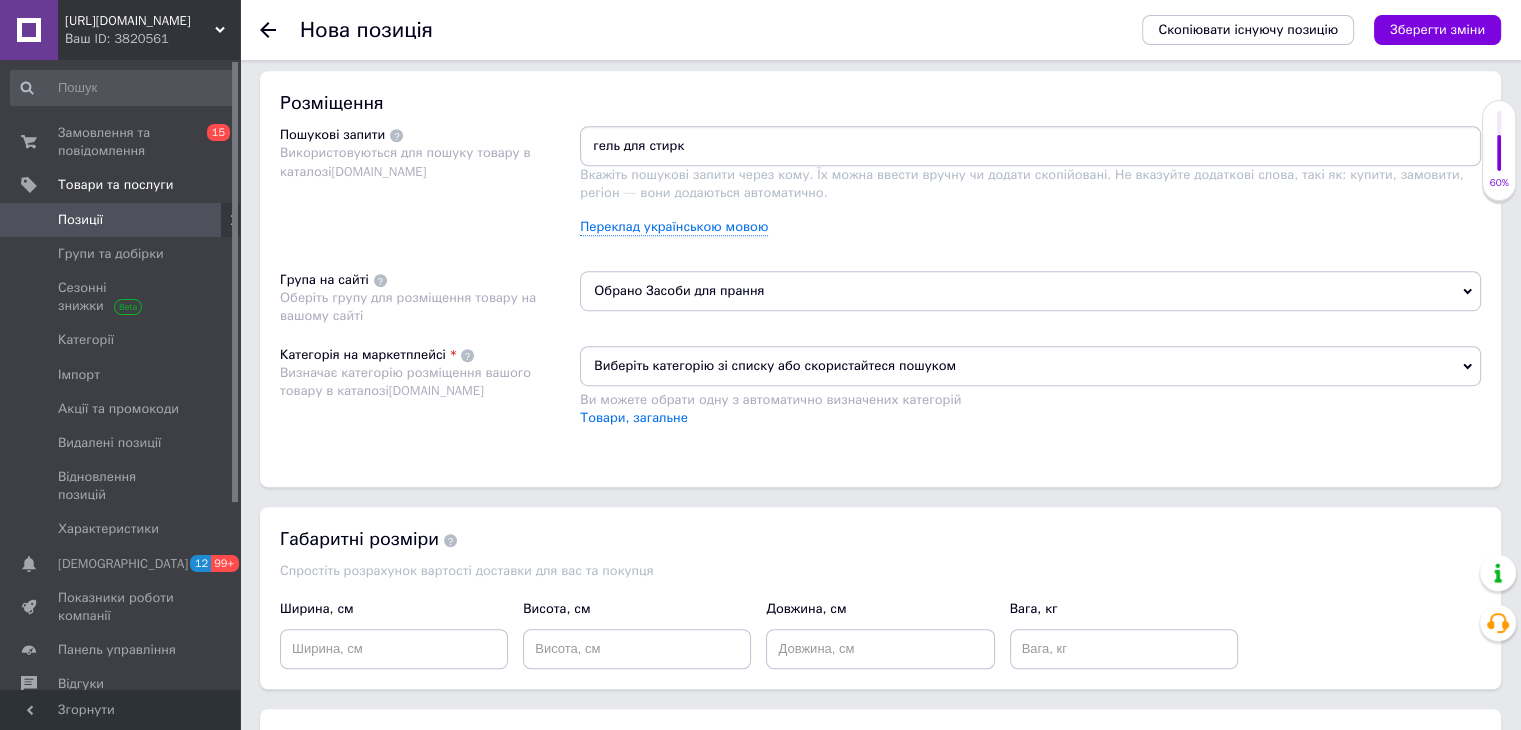 type on "гель для стирки" 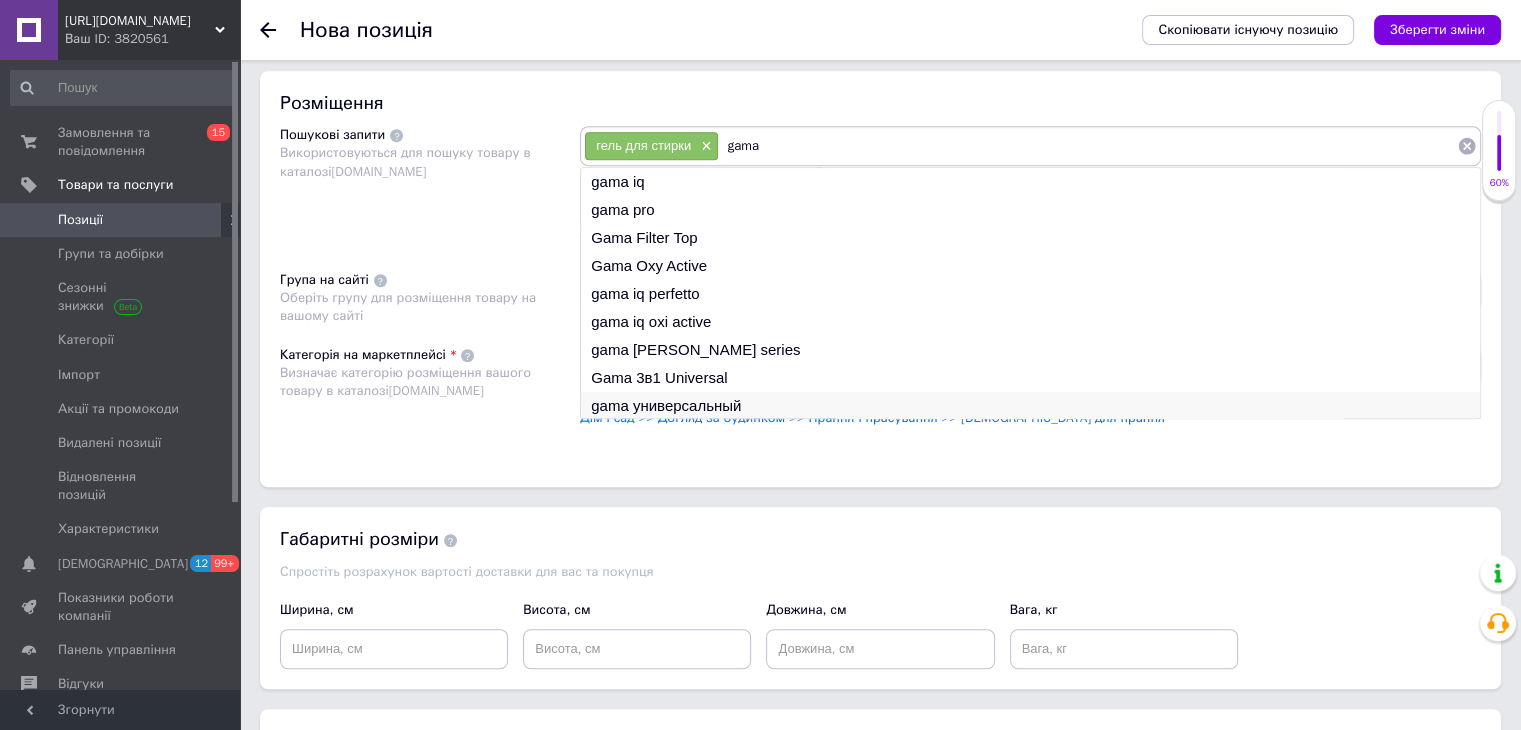 type on "gama" 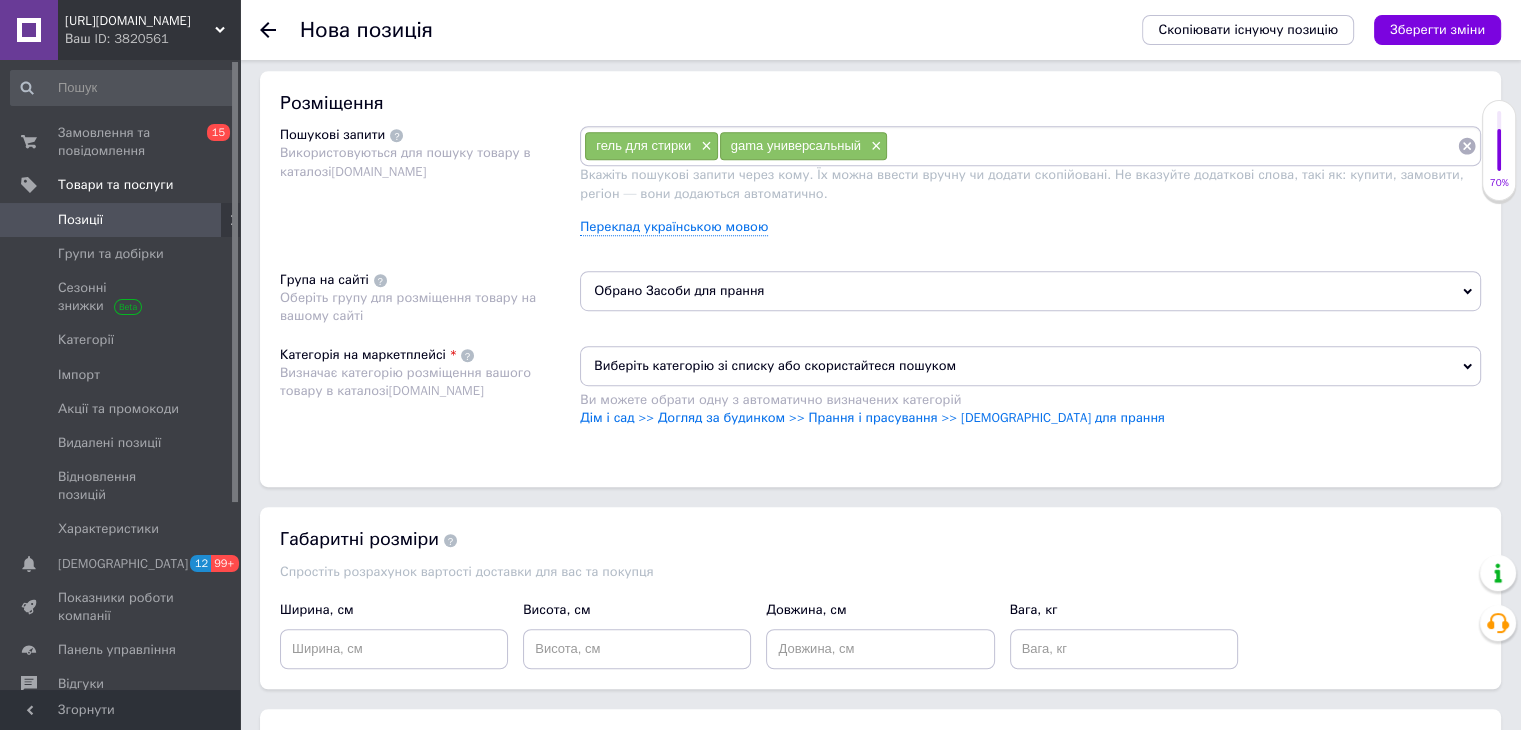 click at bounding box center [1172, 146] 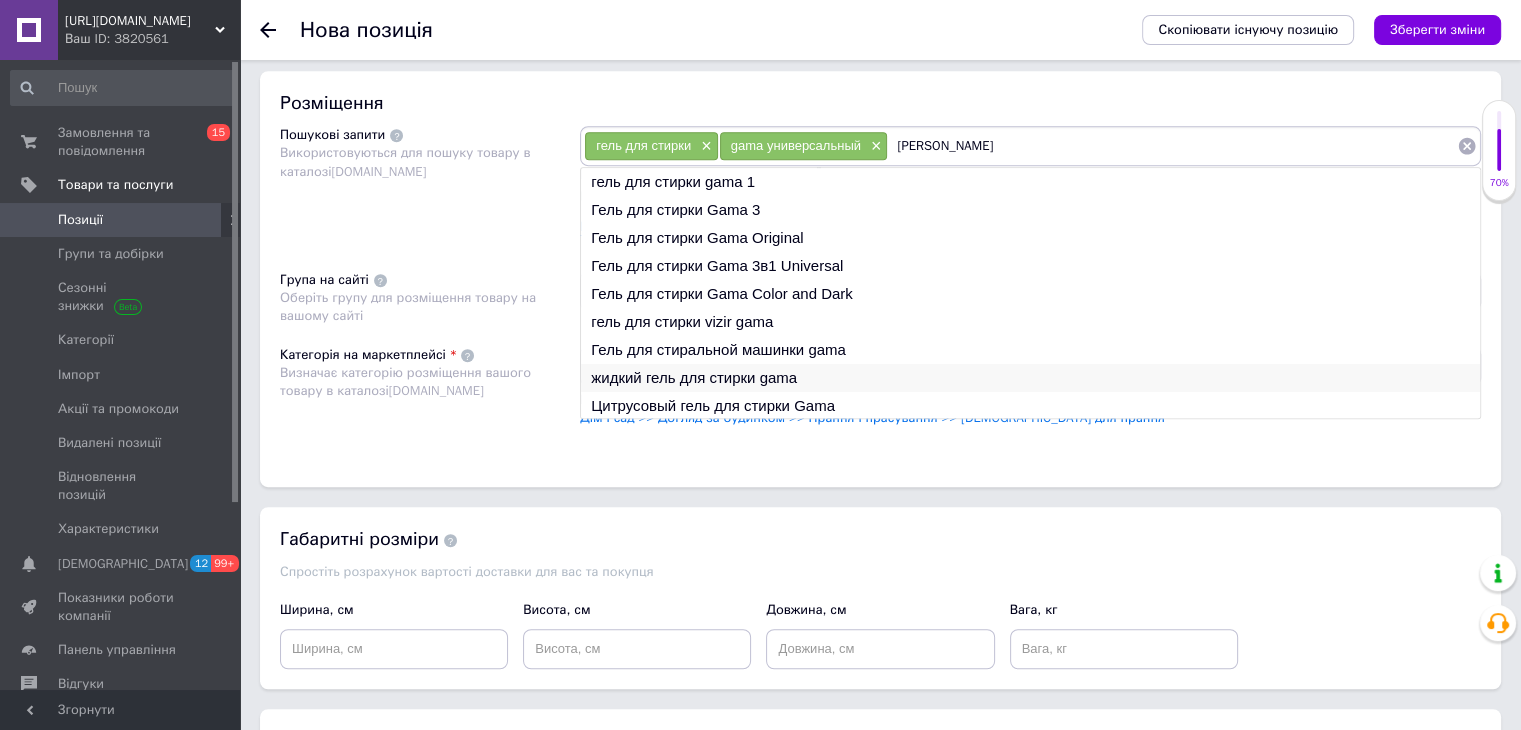 type on "[PERSON_NAME]" 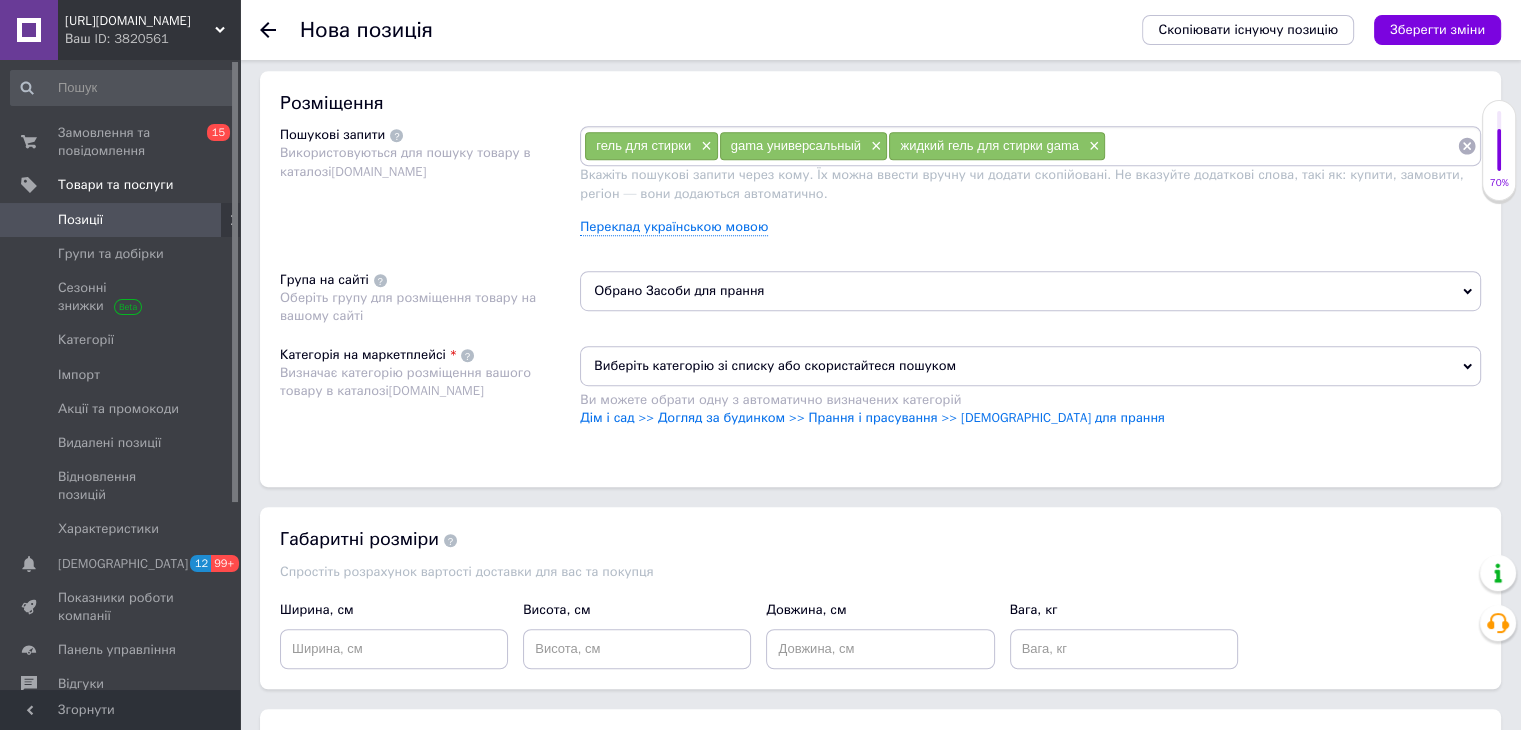 click at bounding box center [1281, 146] 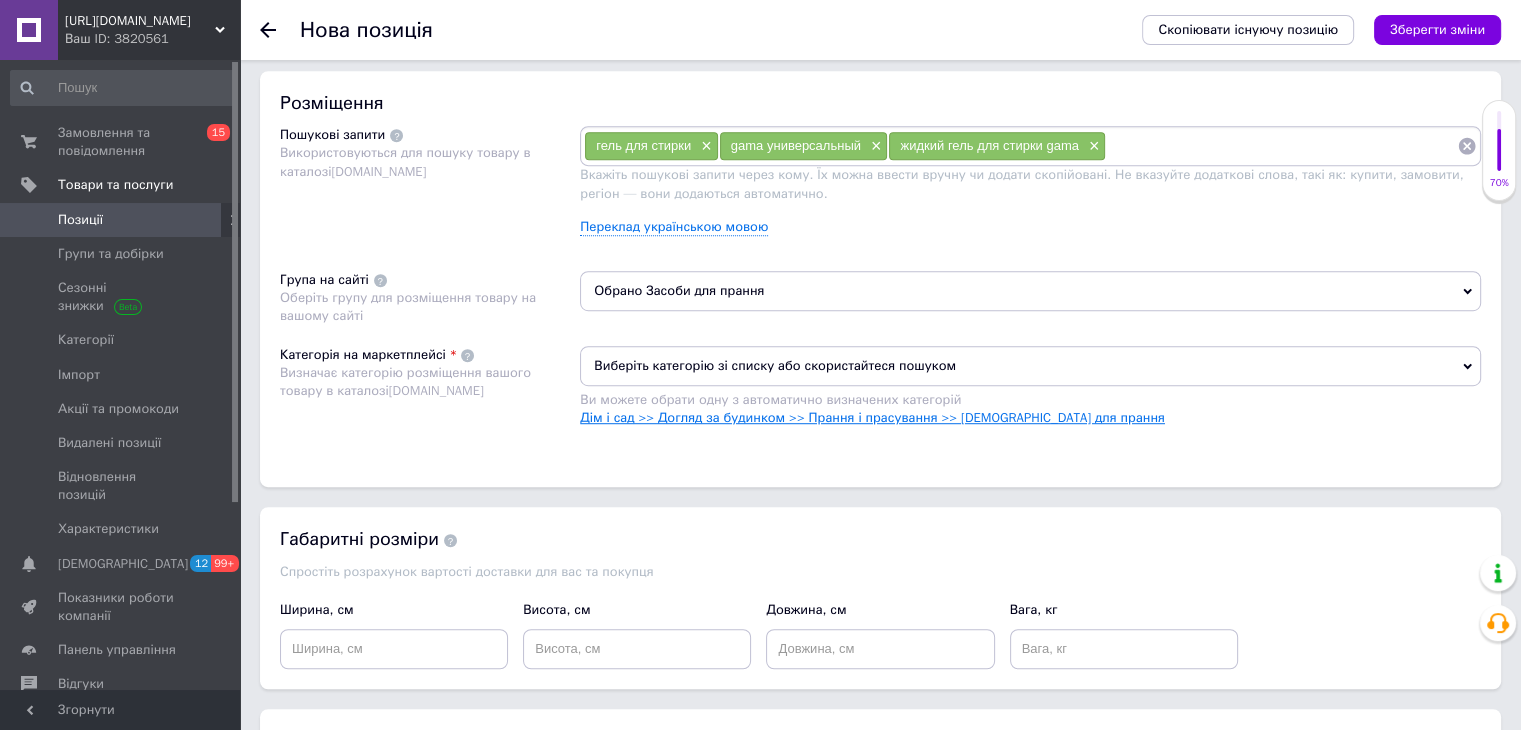 click on "Дім і сад >> Догляд за будинком >> Прання і прасування >> [DEMOGRAPHIC_DATA] для прання" at bounding box center [872, 417] 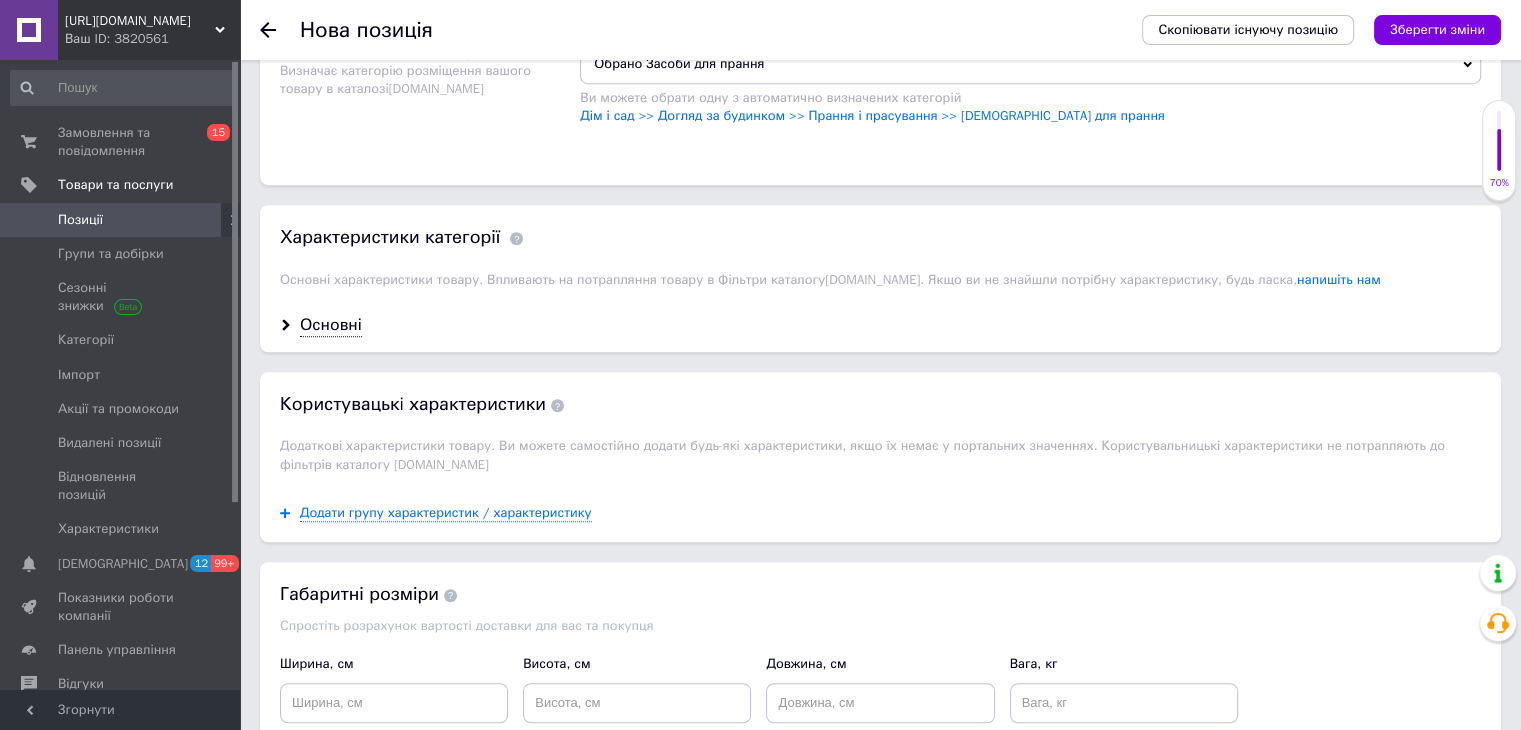 scroll, scrollTop: 1521, scrollLeft: 0, axis: vertical 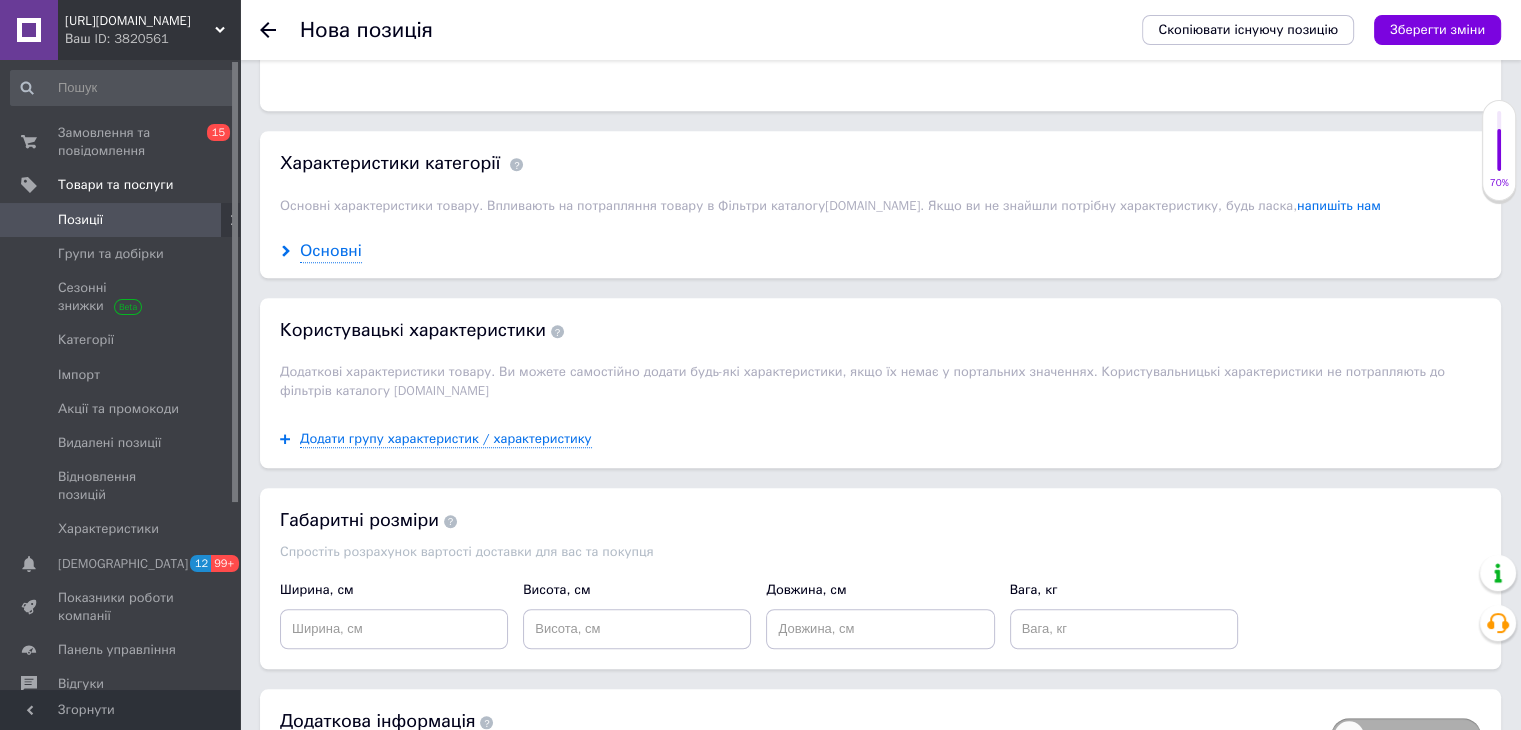 click on "Основні" at bounding box center [331, 251] 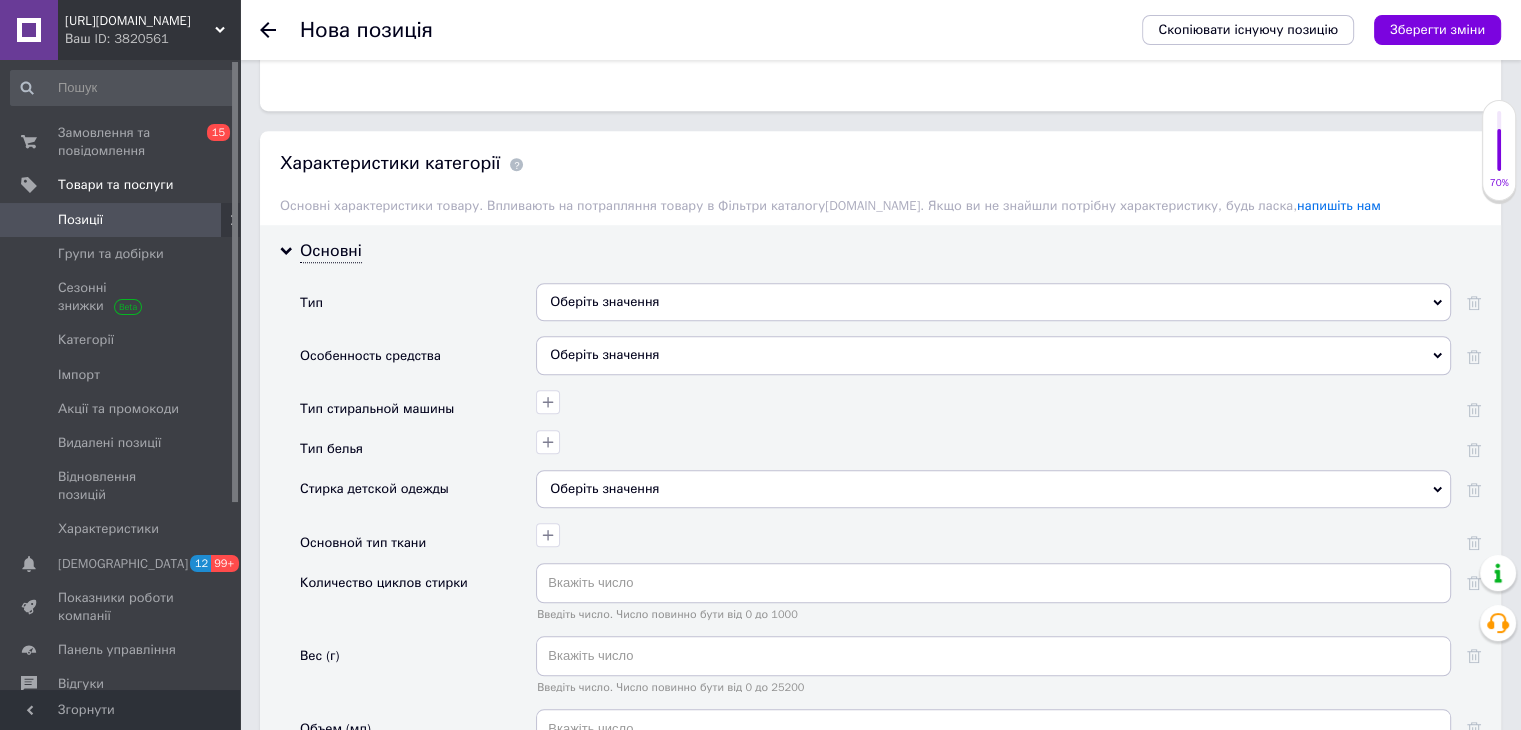 click on "Оберіть значення" at bounding box center (993, 302) 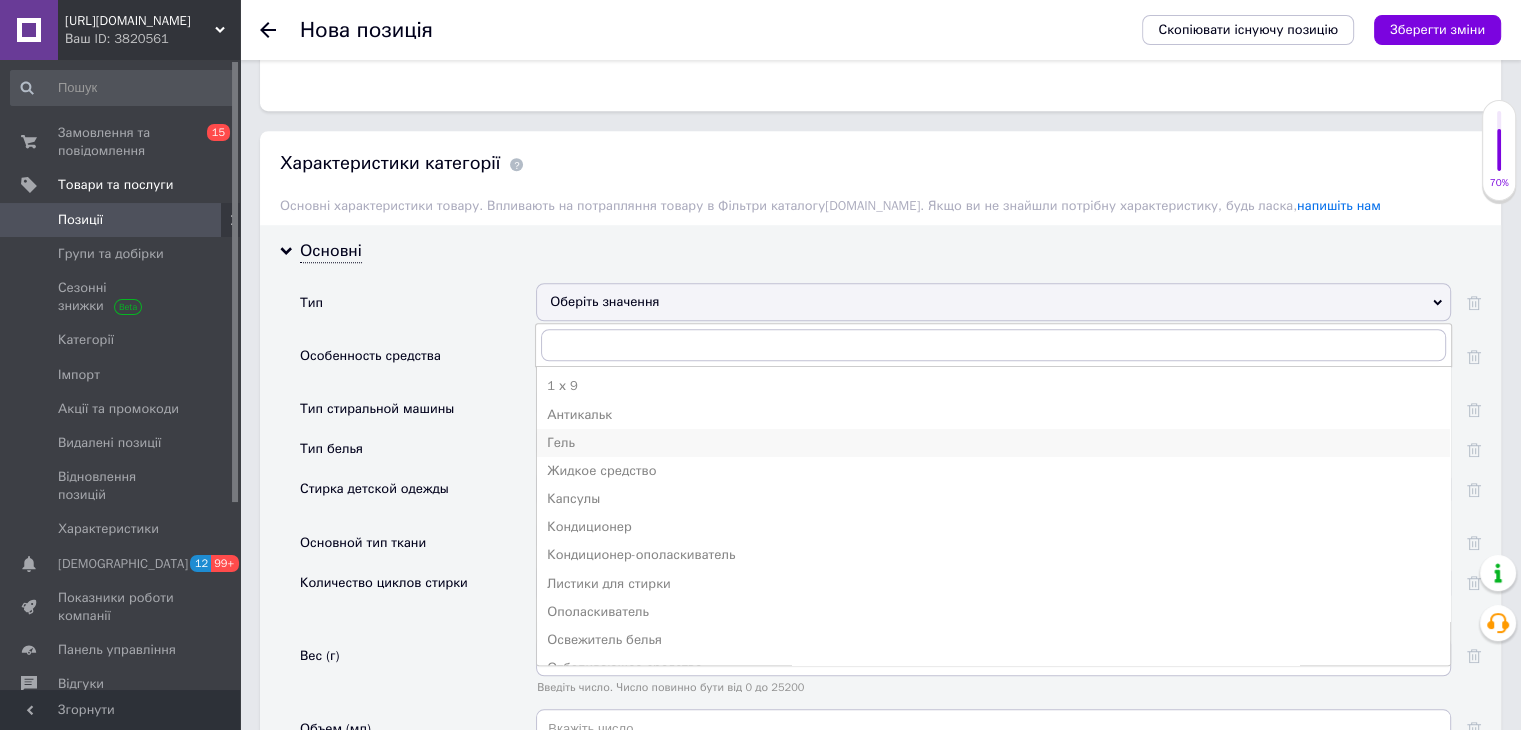click on "Гель" at bounding box center [993, 443] 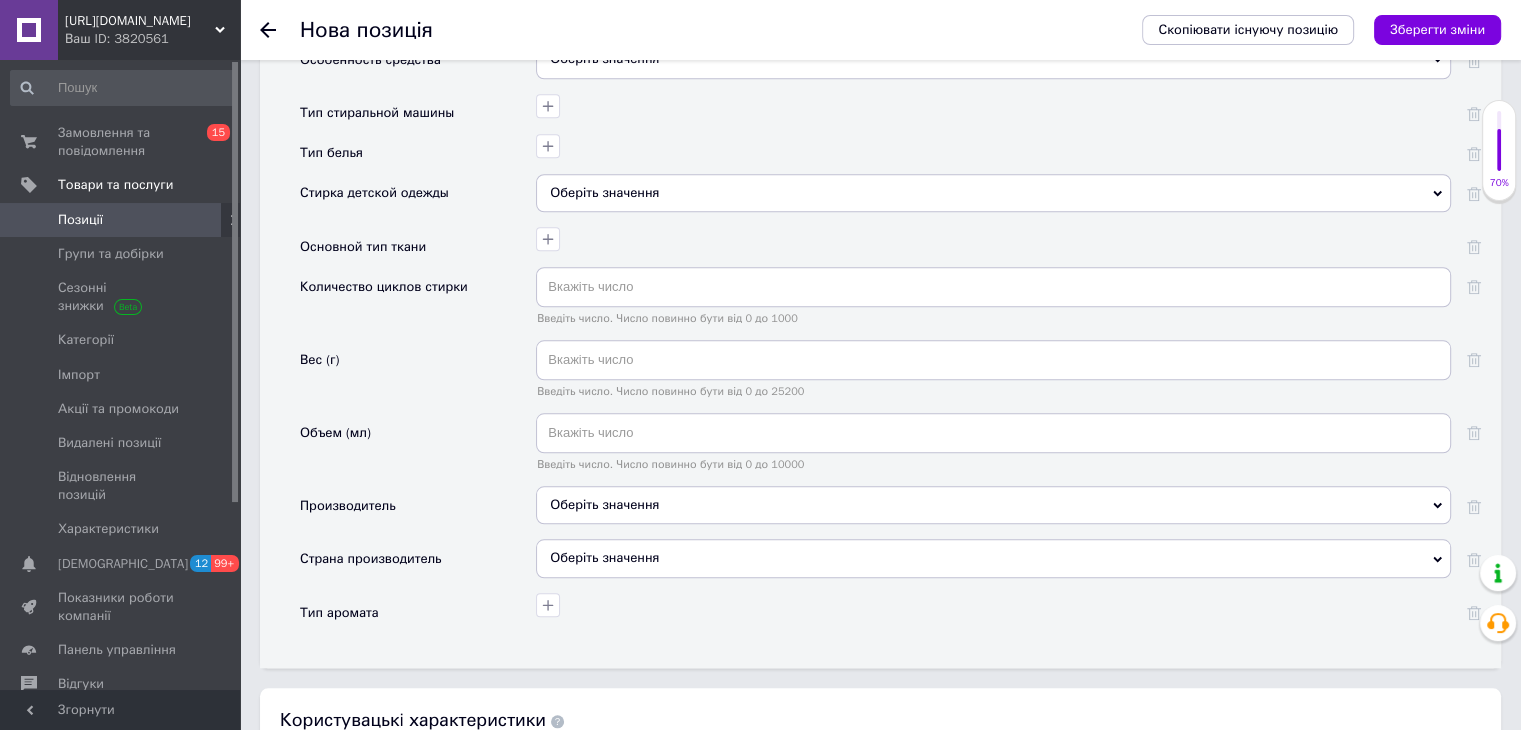 scroll, scrollTop: 1832, scrollLeft: 0, axis: vertical 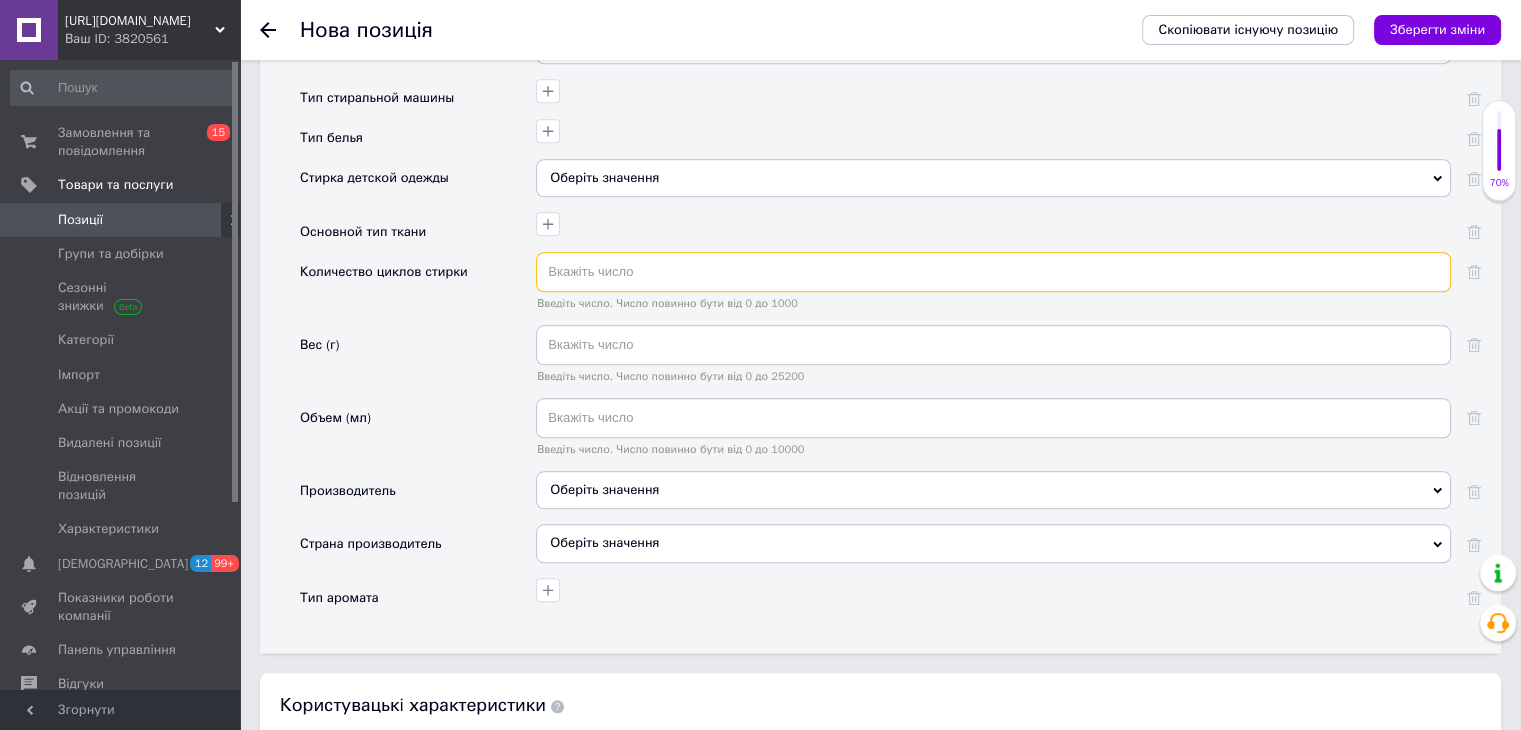 click at bounding box center [993, 272] 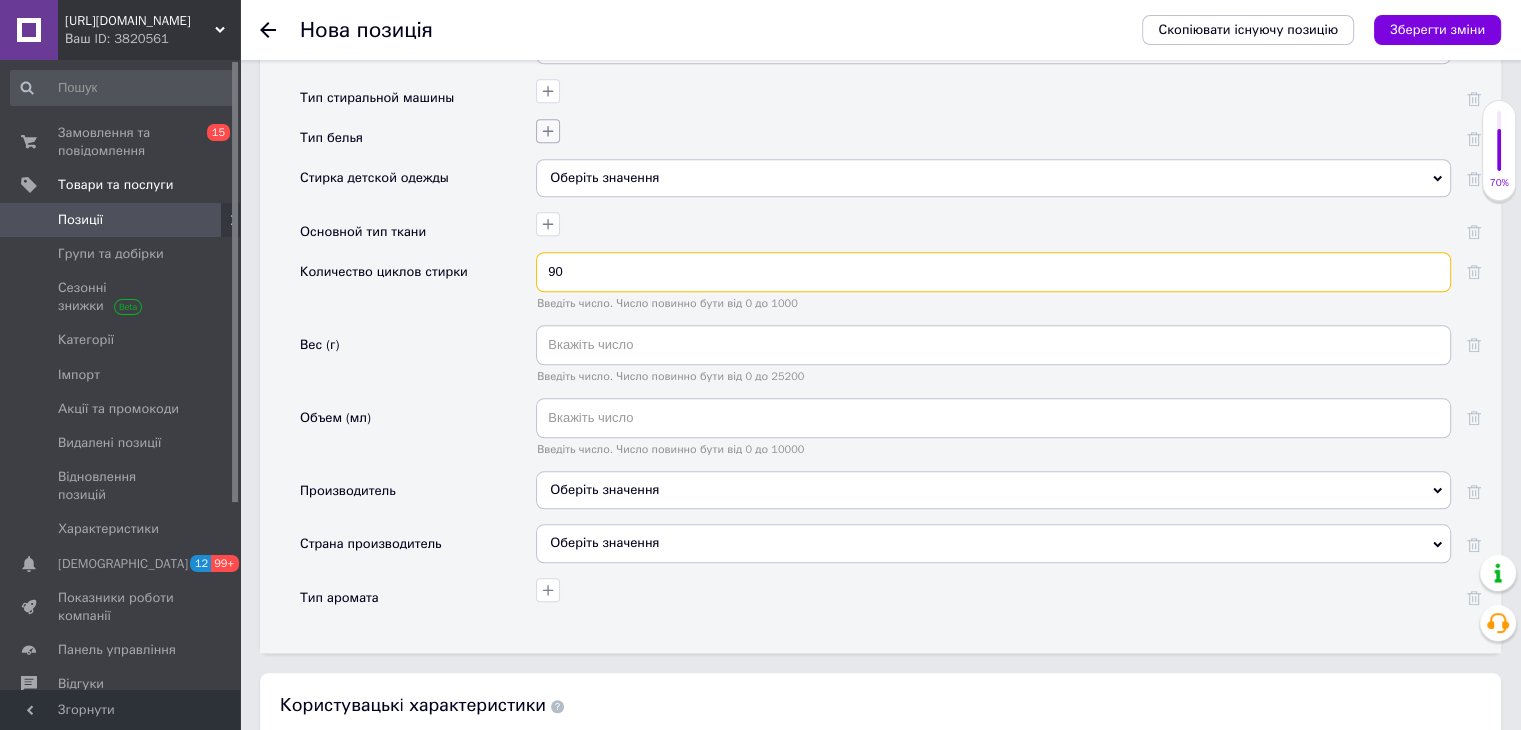 type on "90" 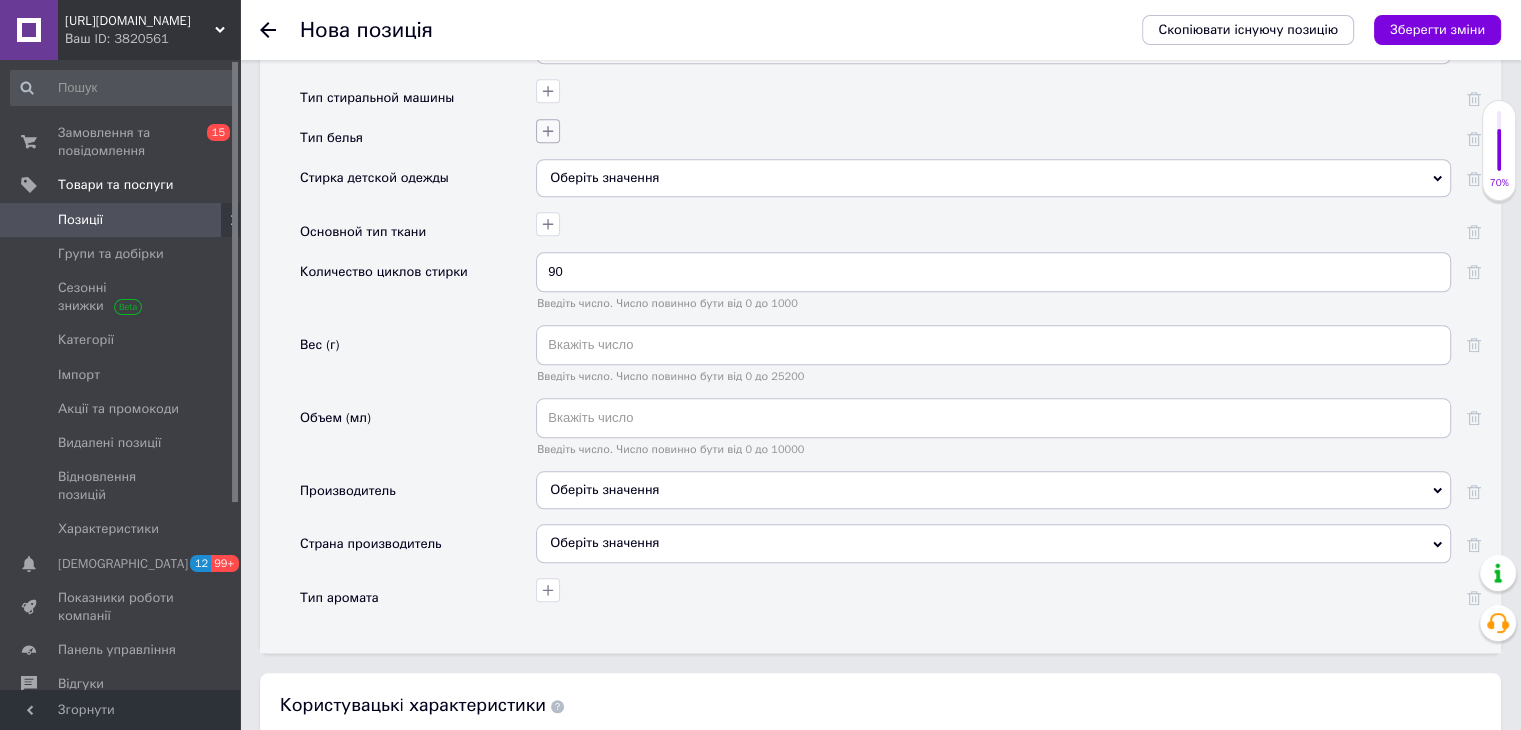 click 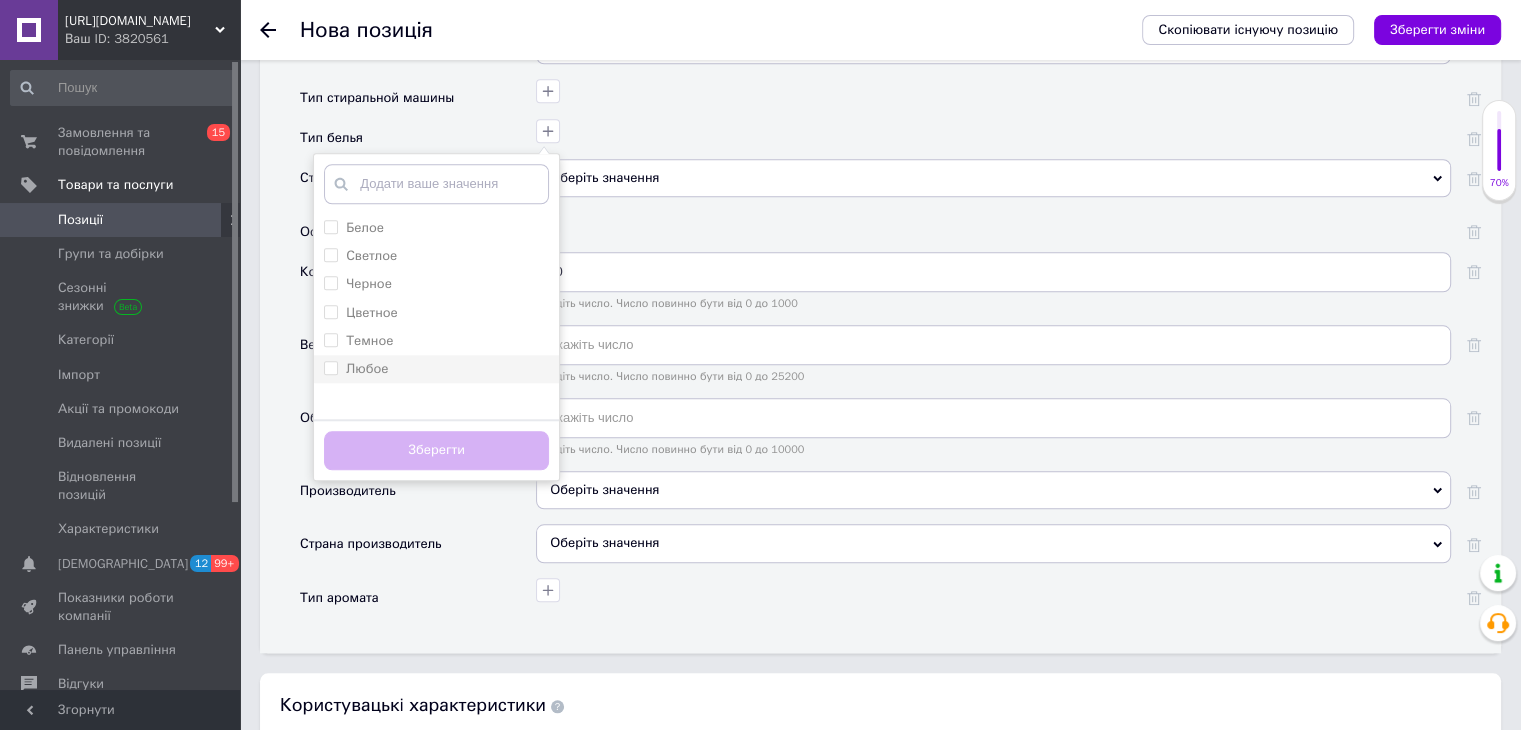 click on "Любое" at bounding box center (330, 367) 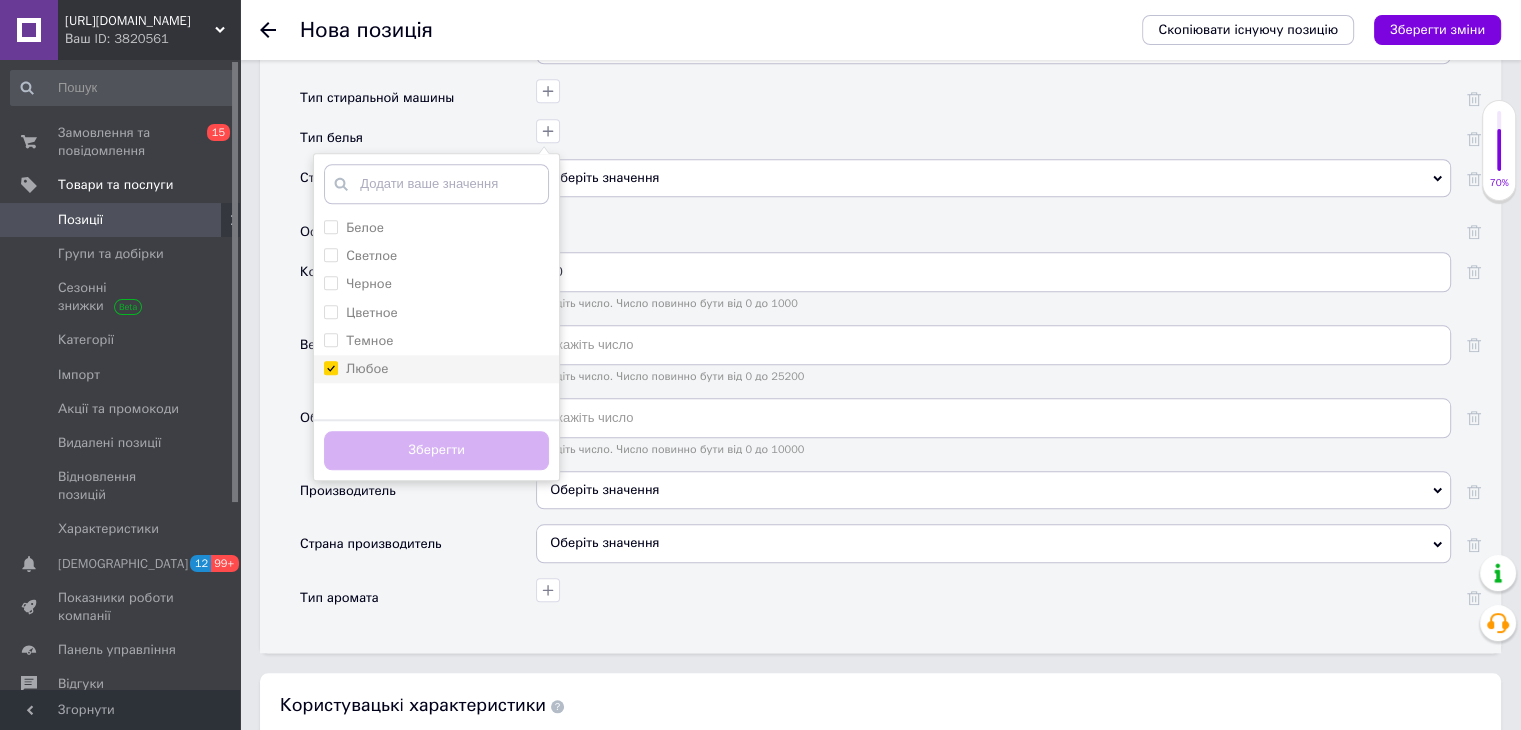 checkbox on "true" 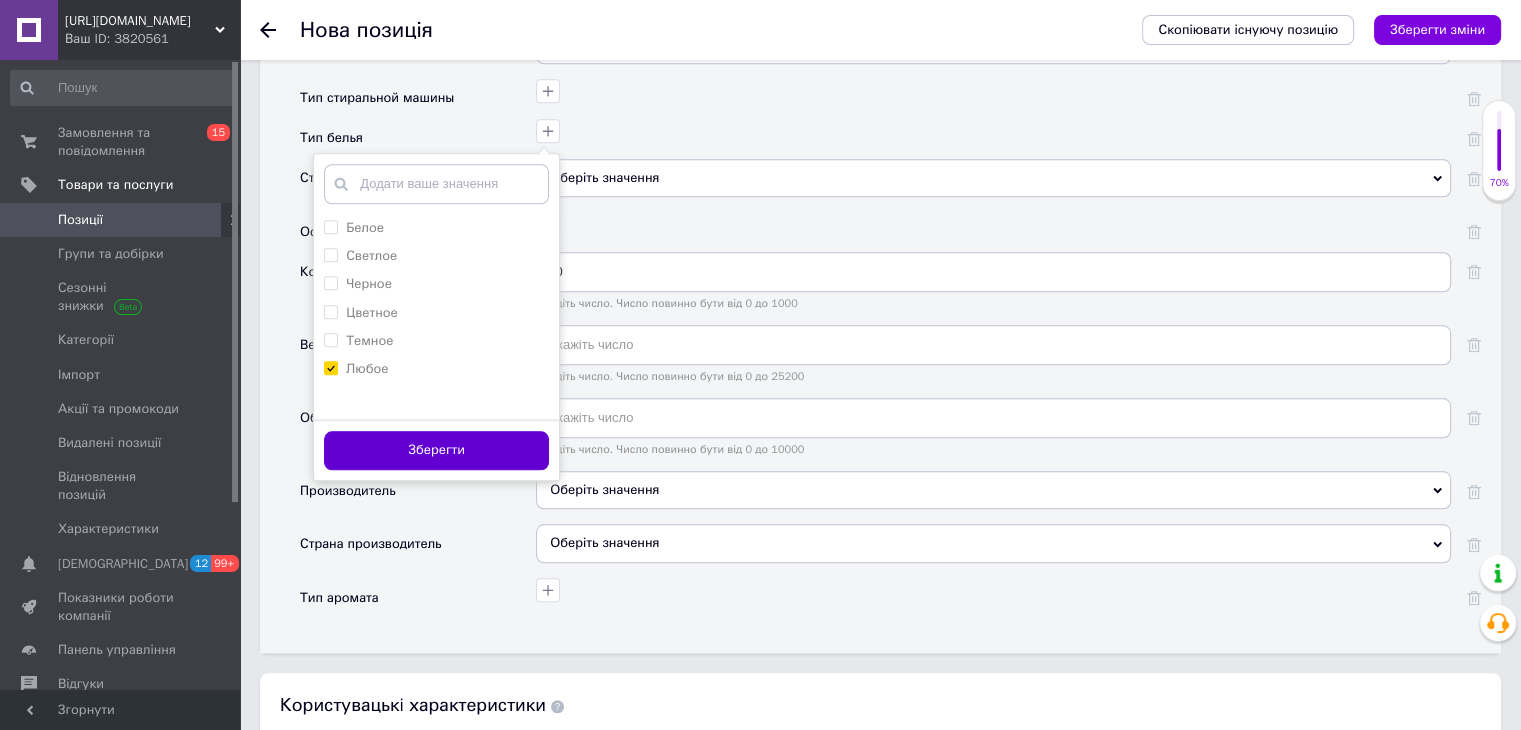 click on "Зберегти" at bounding box center (436, 450) 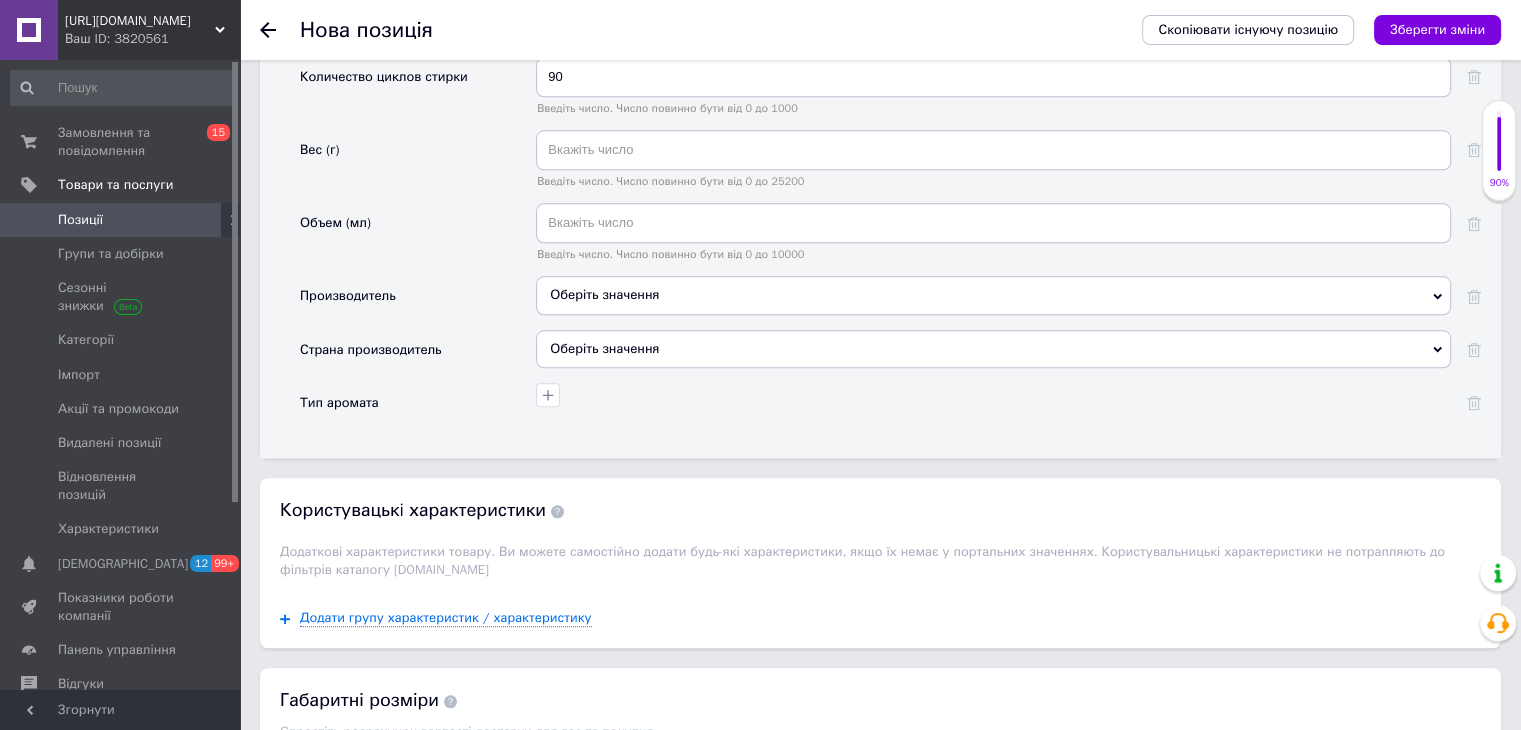 scroll, scrollTop: 2043, scrollLeft: 0, axis: vertical 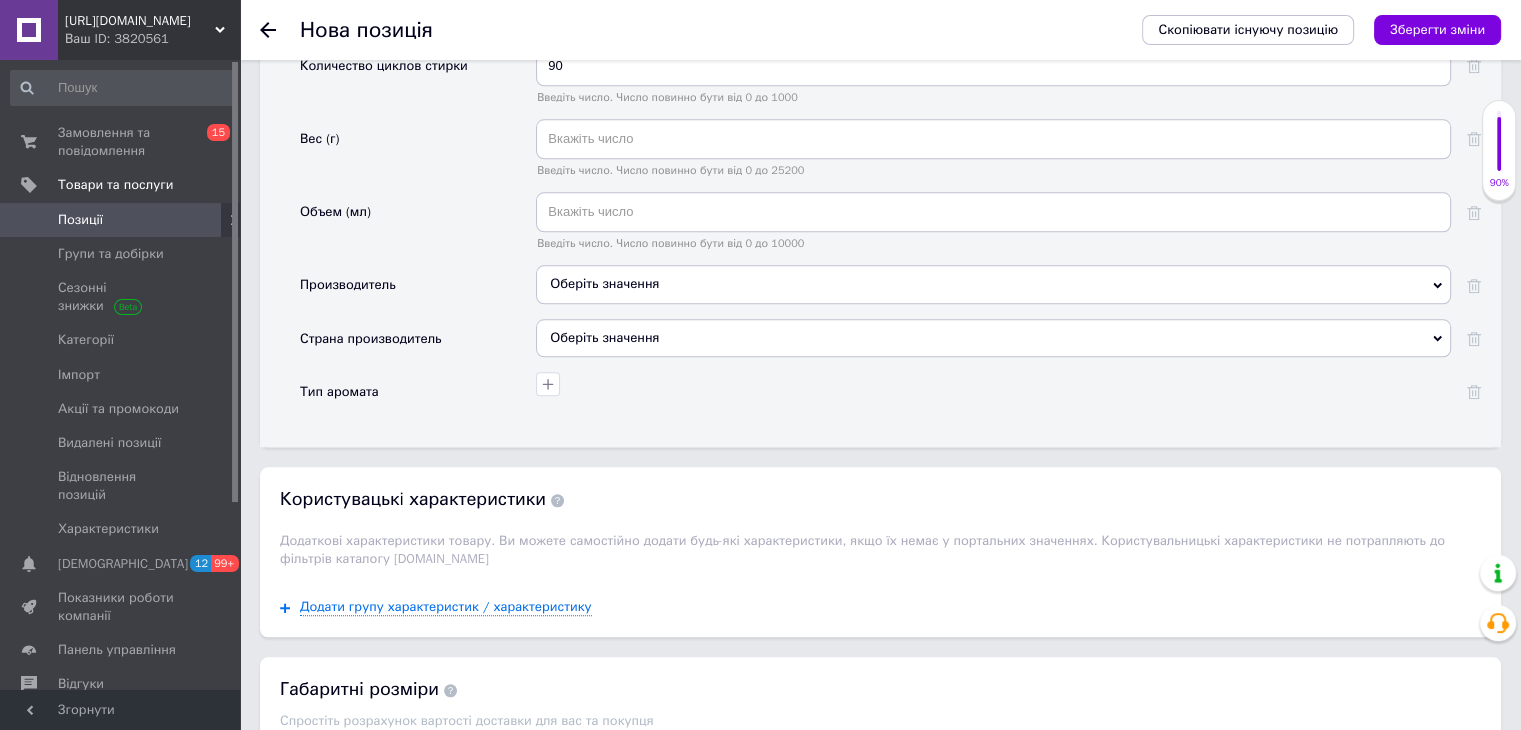 click on "Оберіть значення" at bounding box center [993, 338] 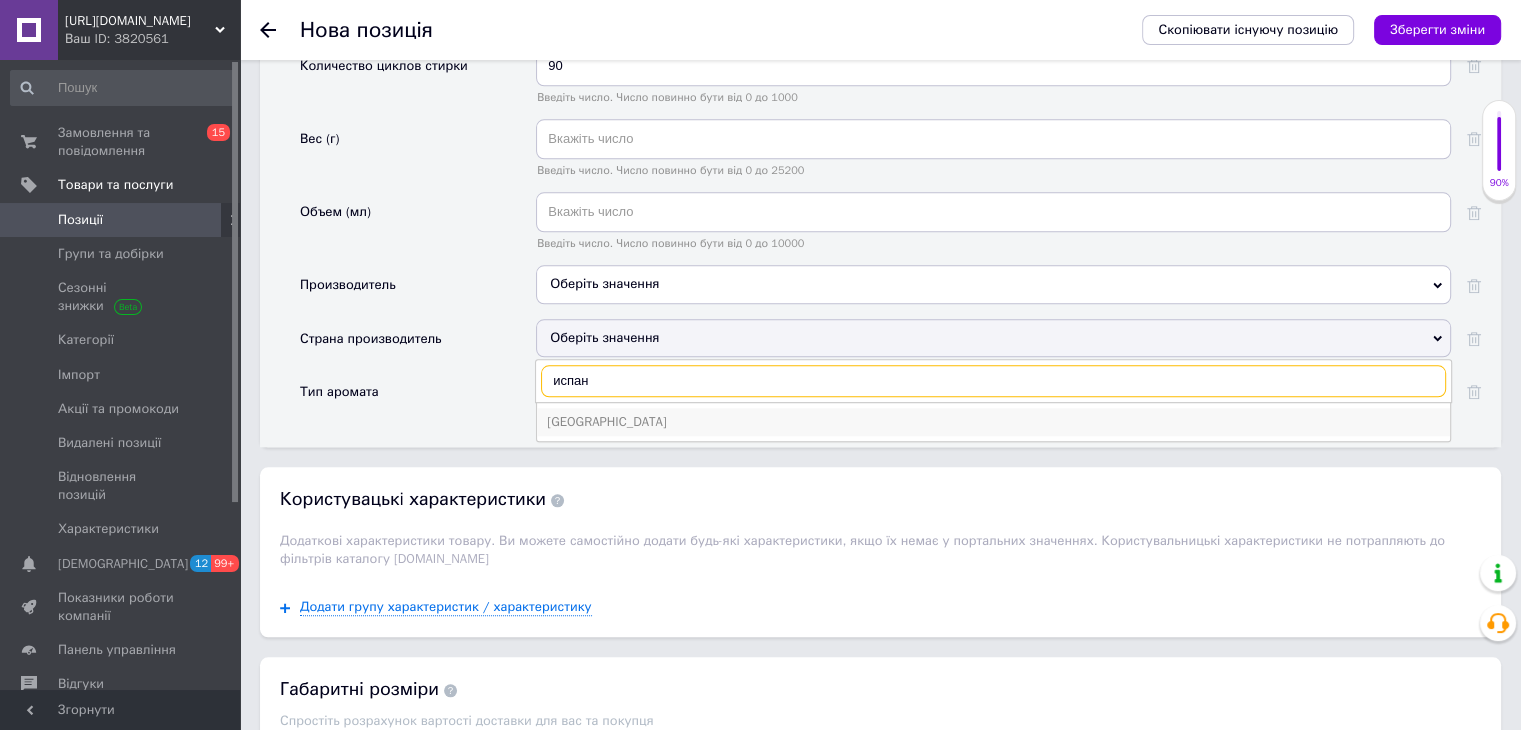 type on "испан" 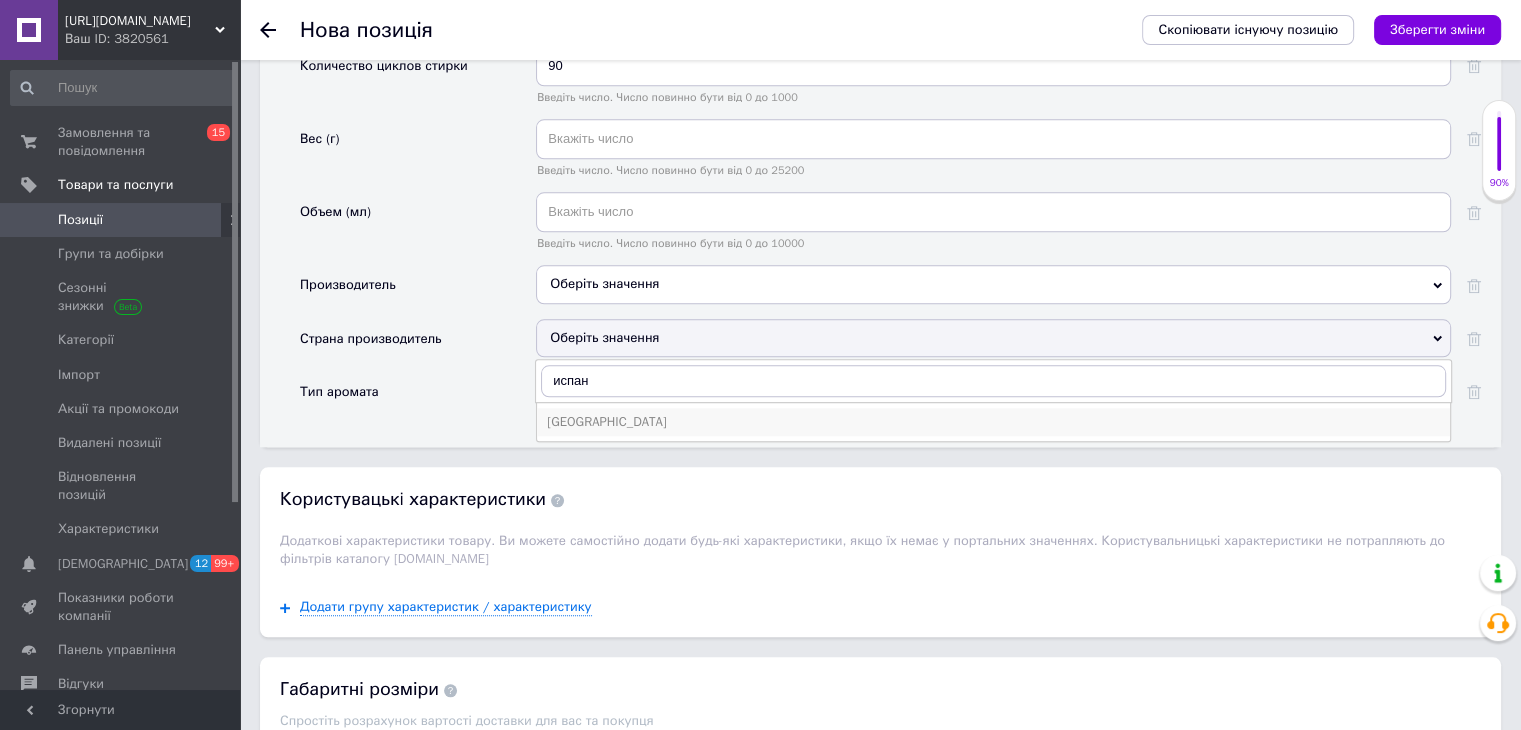 click on "[GEOGRAPHIC_DATA]" at bounding box center (993, 422) 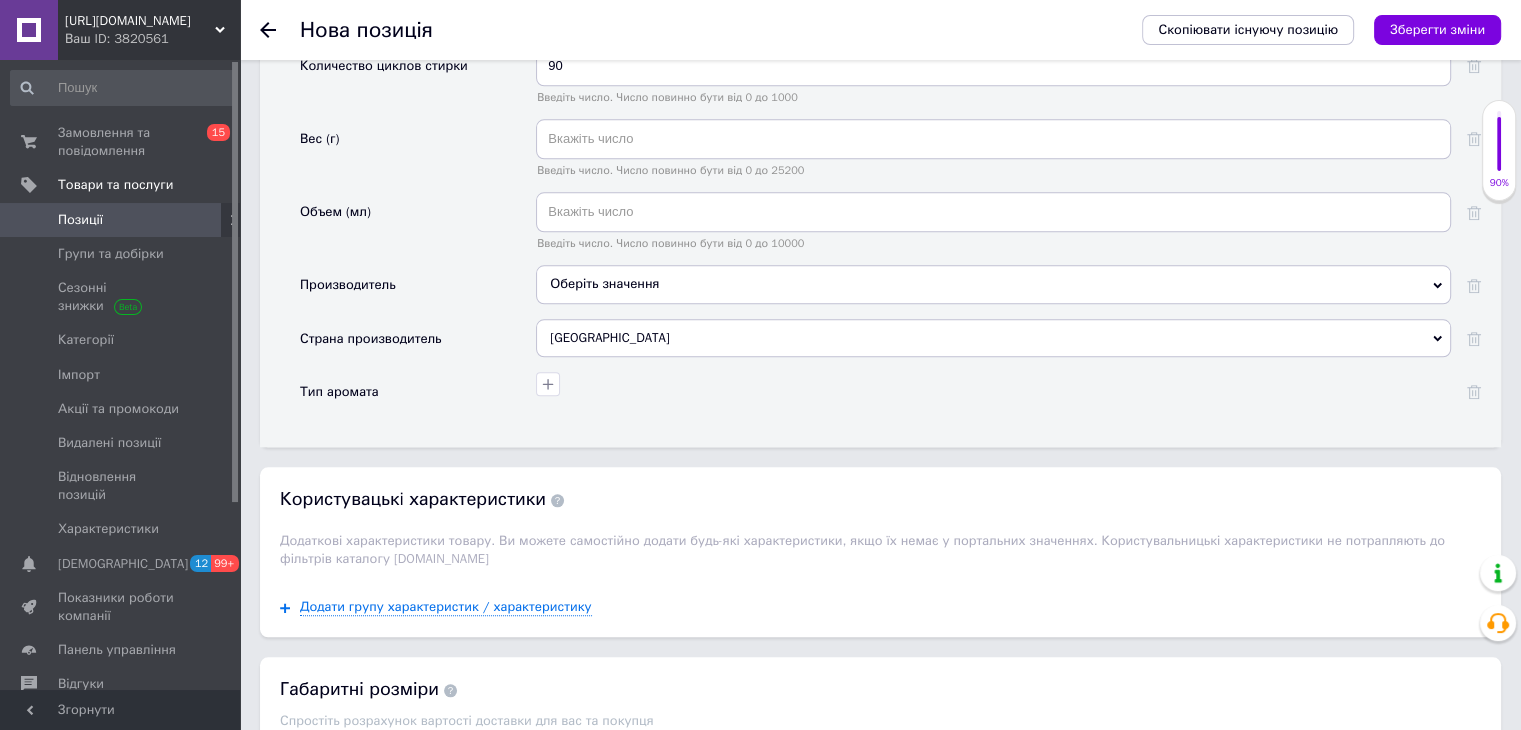 click on "Оберіть значення" at bounding box center [993, 284] 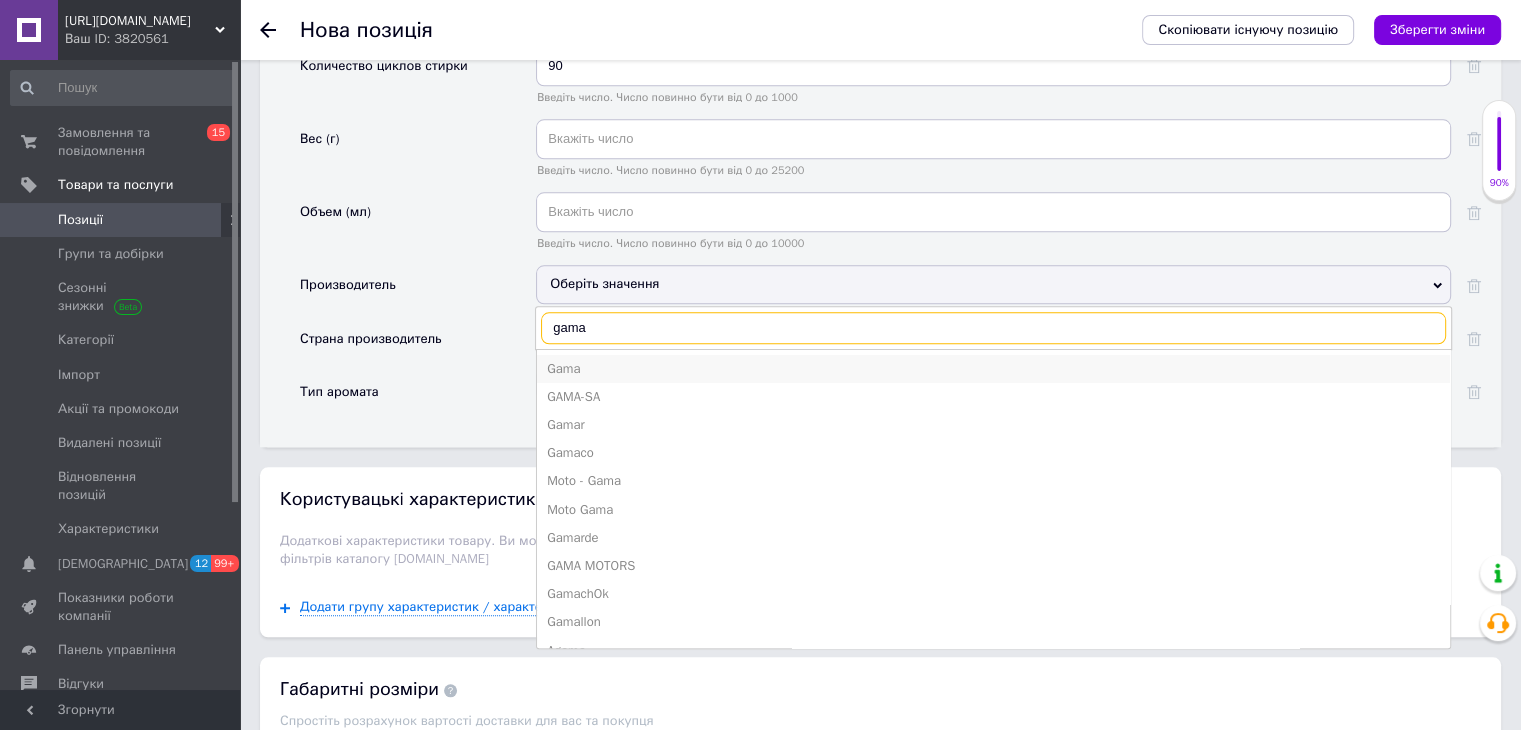 type on "gama" 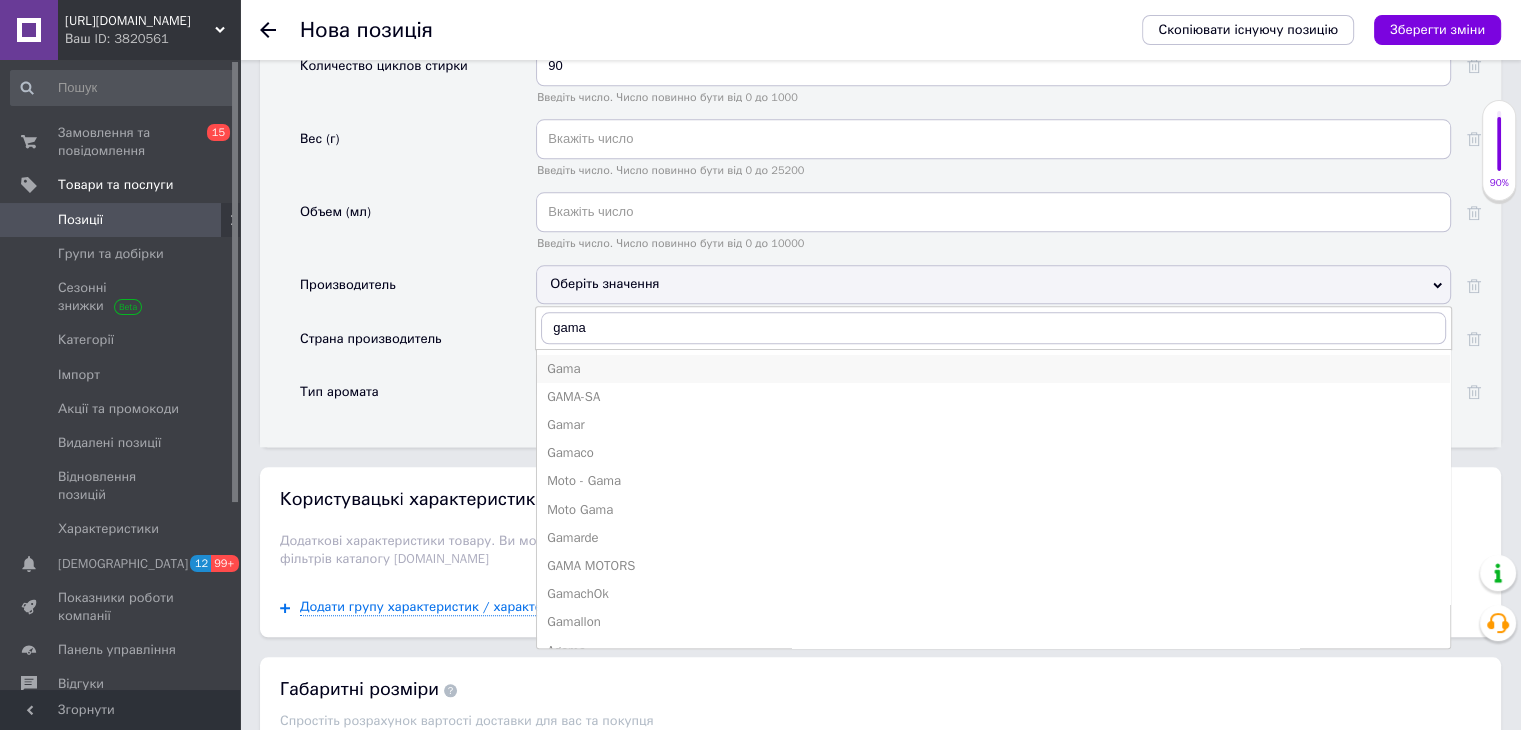 click on "Gama" at bounding box center [993, 369] 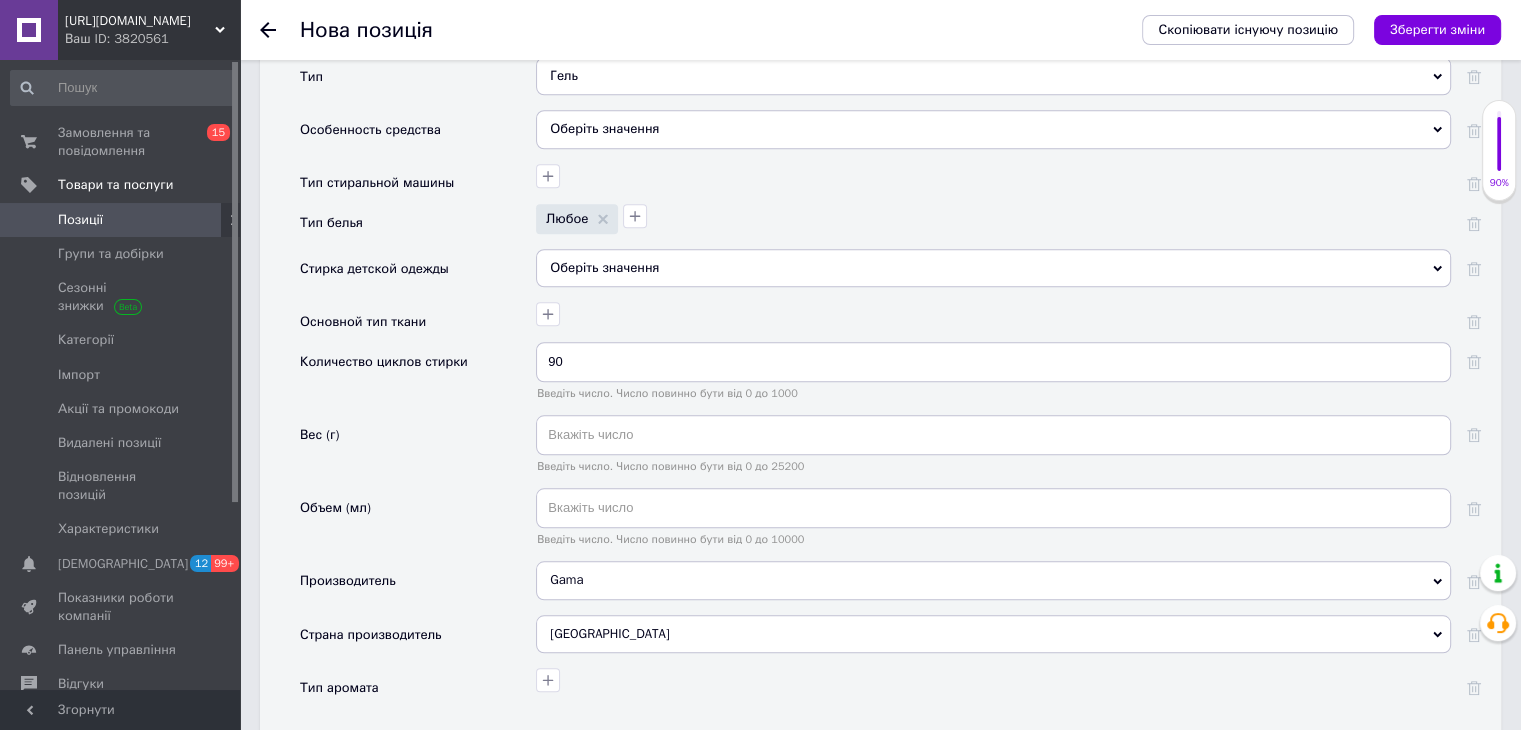 scroll, scrollTop: 1750, scrollLeft: 0, axis: vertical 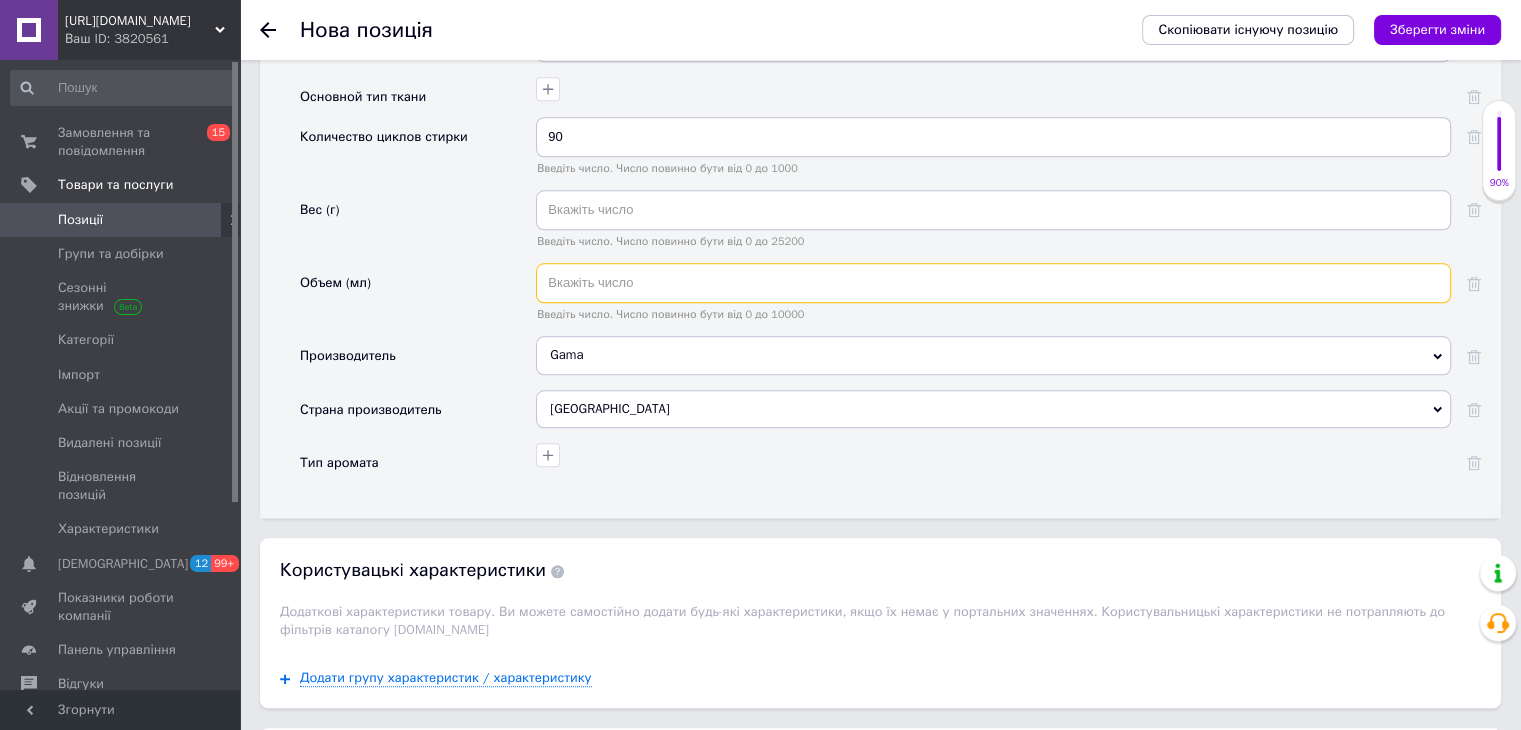 click at bounding box center (993, 283) 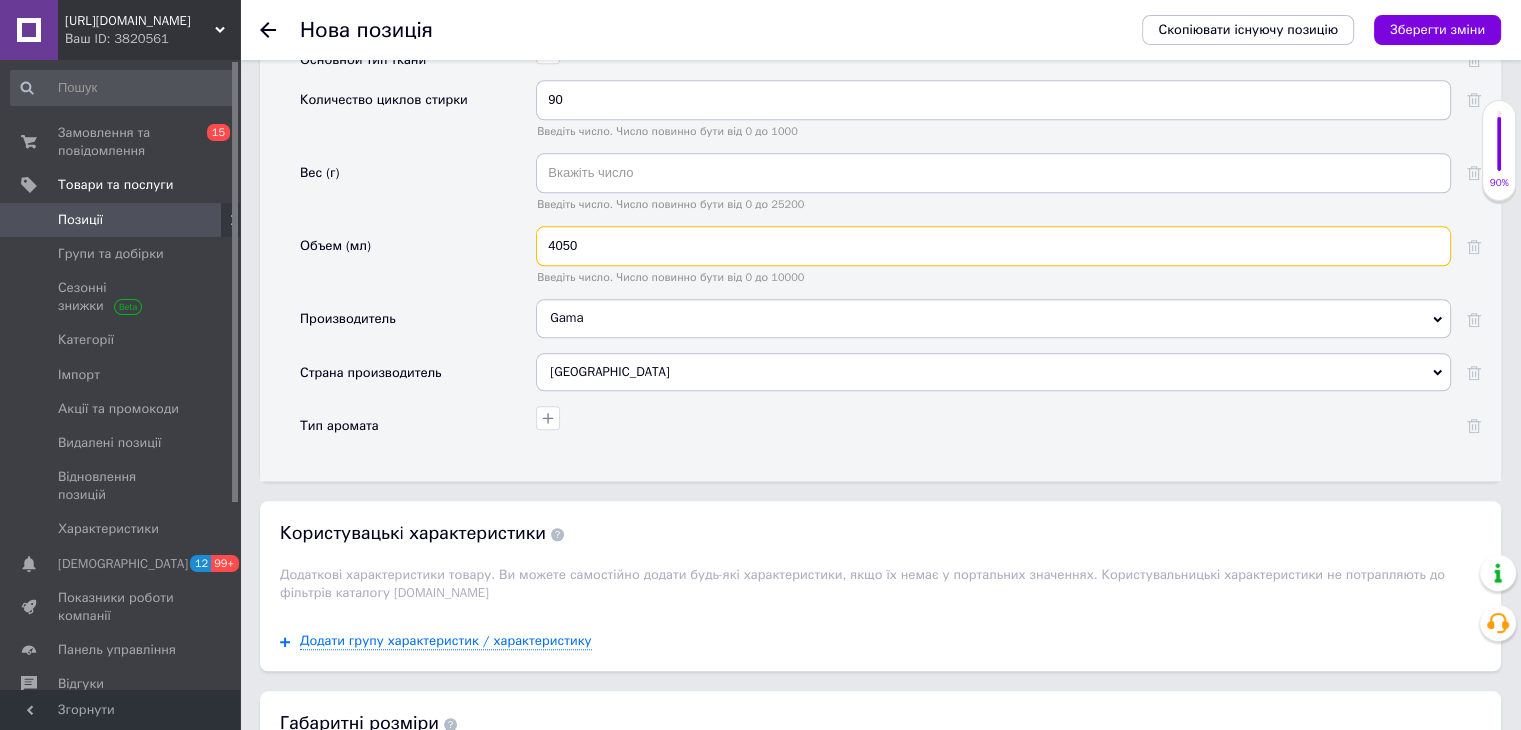 scroll, scrollTop: 1924, scrollLeft: 0, axis: vertical 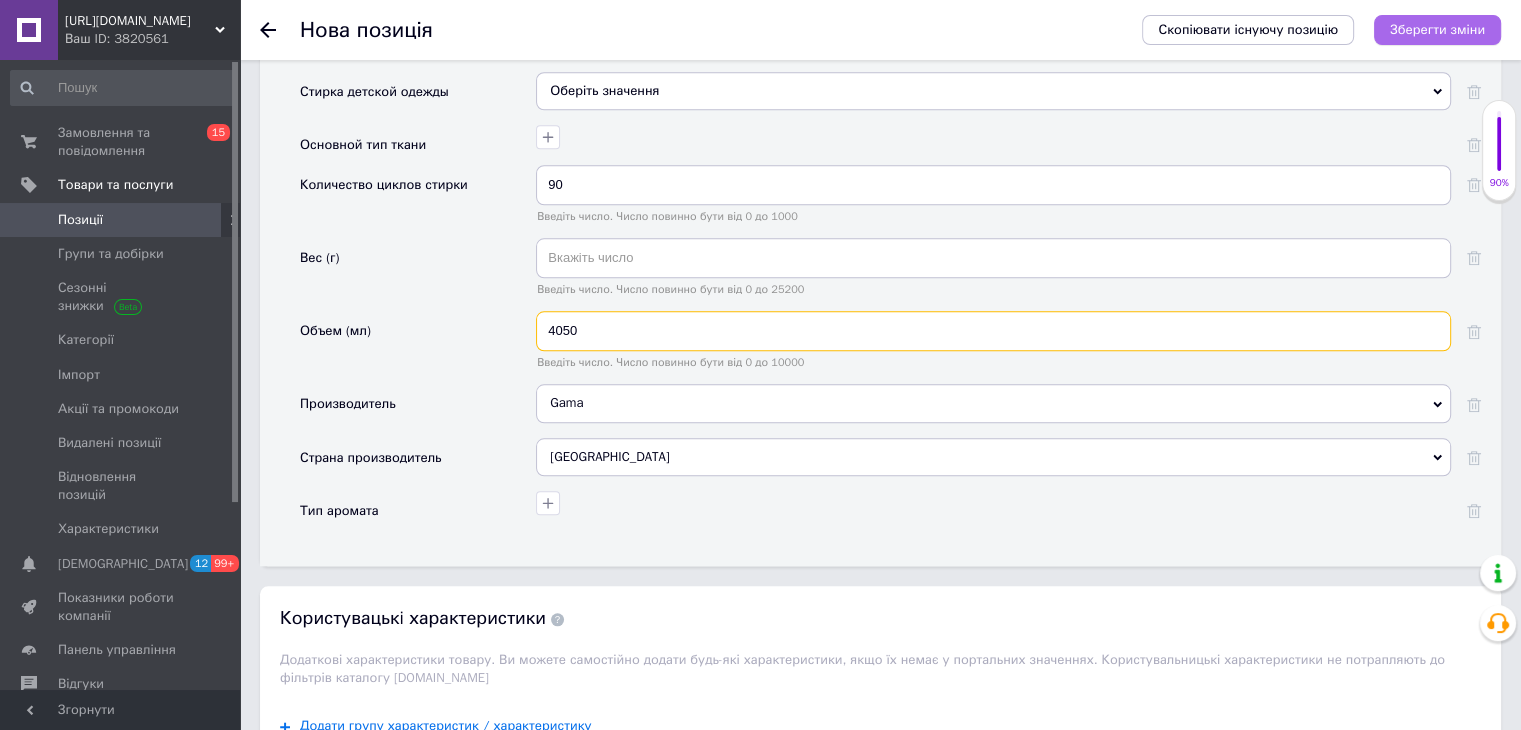 type on "4050" 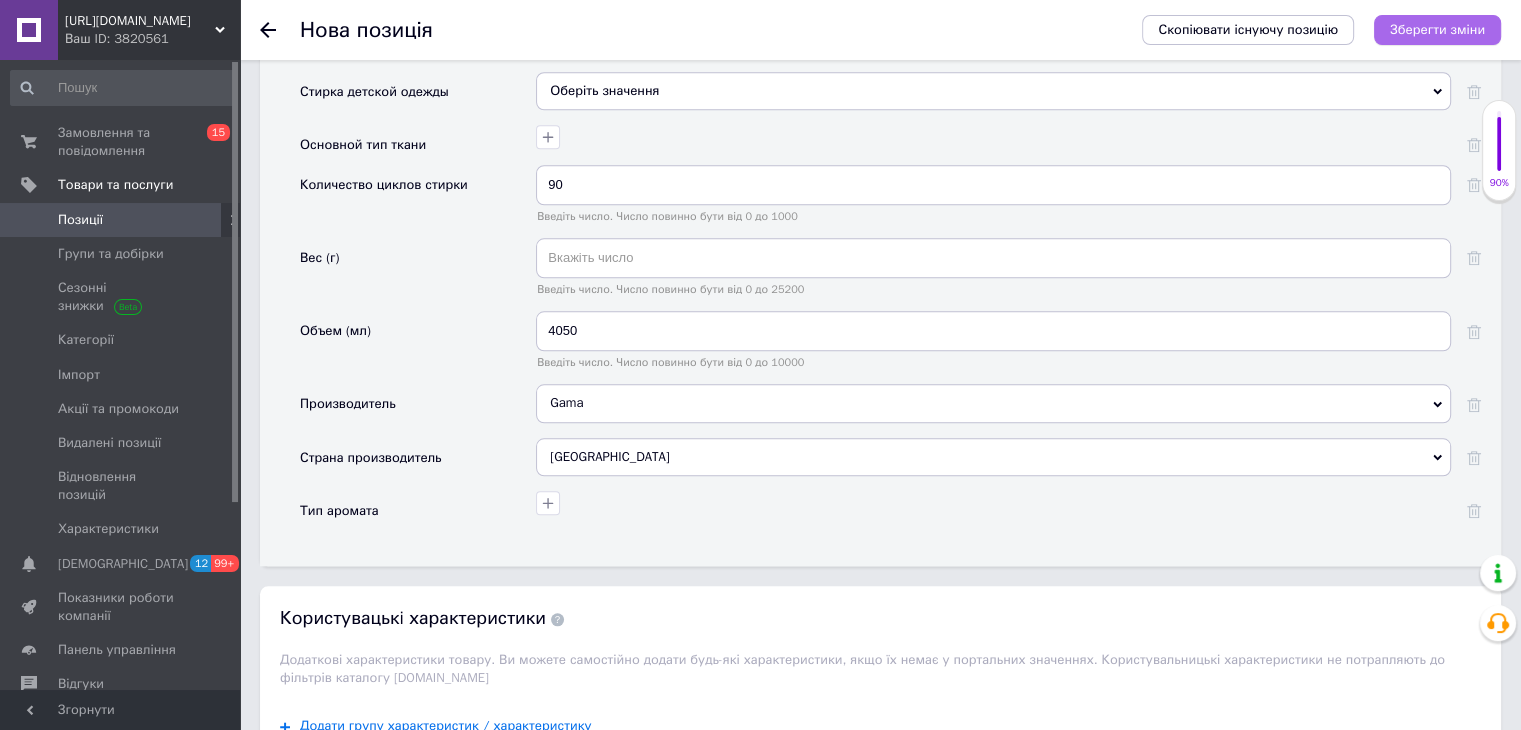 click on "Зберегти зміни" at bounding box center [1437, 29] 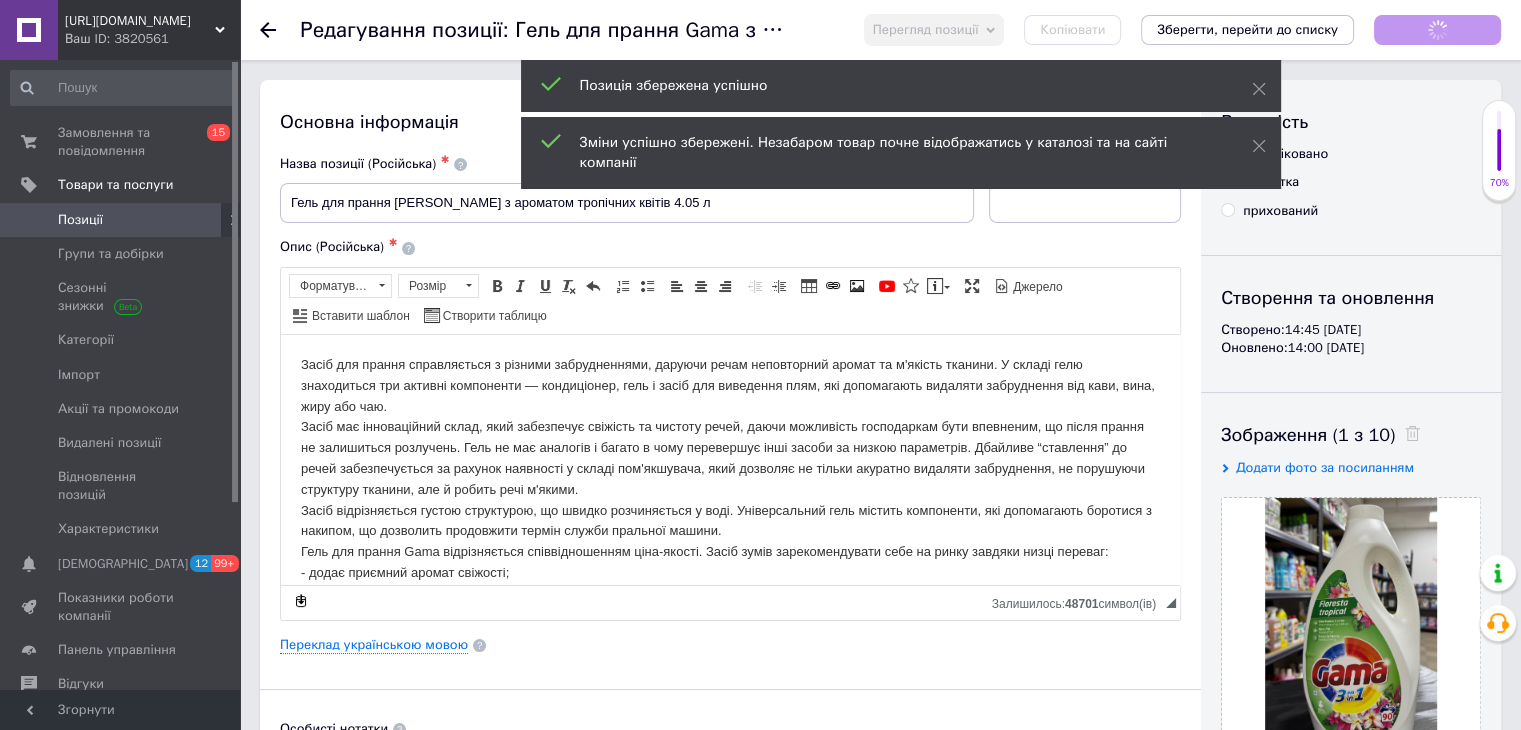 scroll, scrollTop: 0, scrollLeft: 0, axis: both 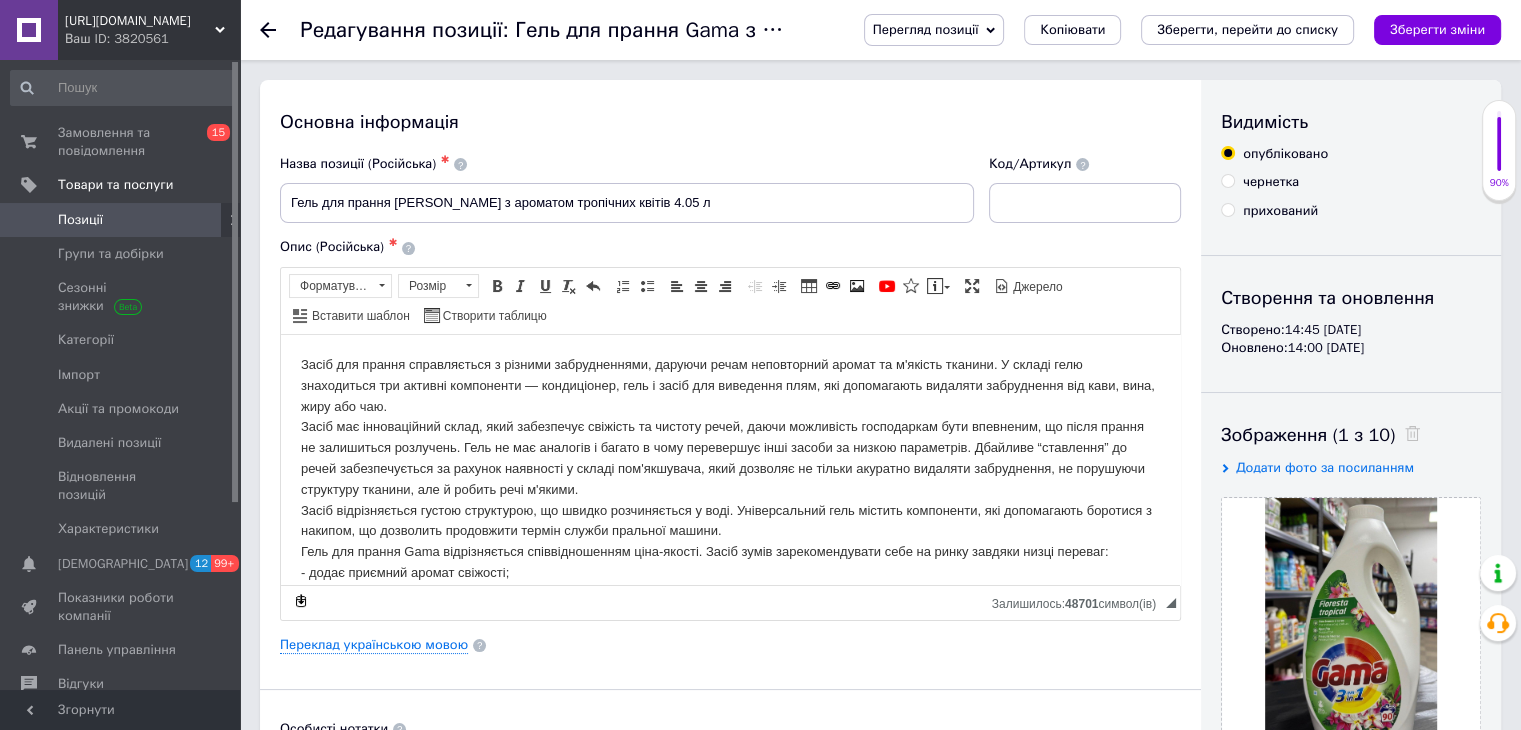 click on "Позиції" at bounding box center (80, 220) 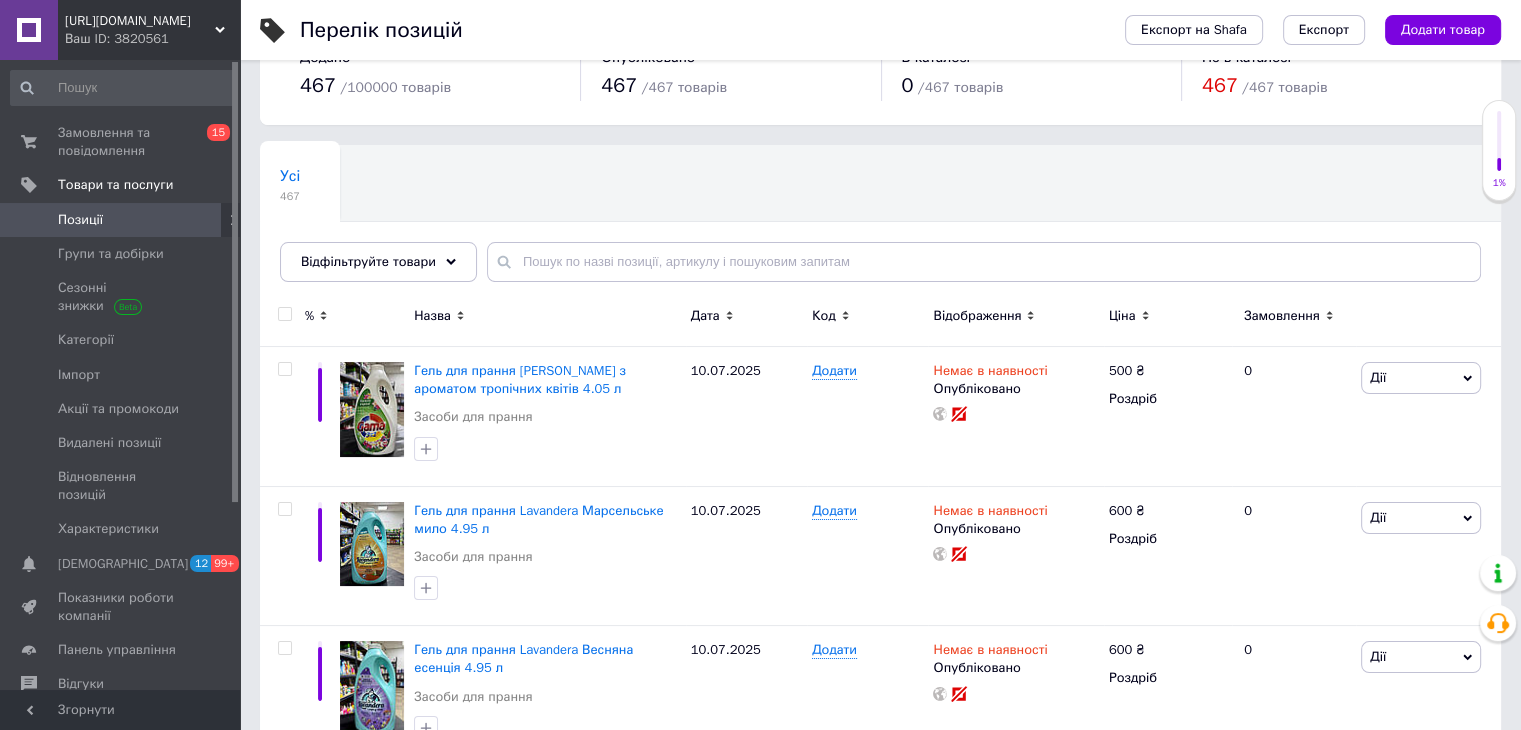 scroll, scrollTop: 0, scrollLeft: 0, axis: both 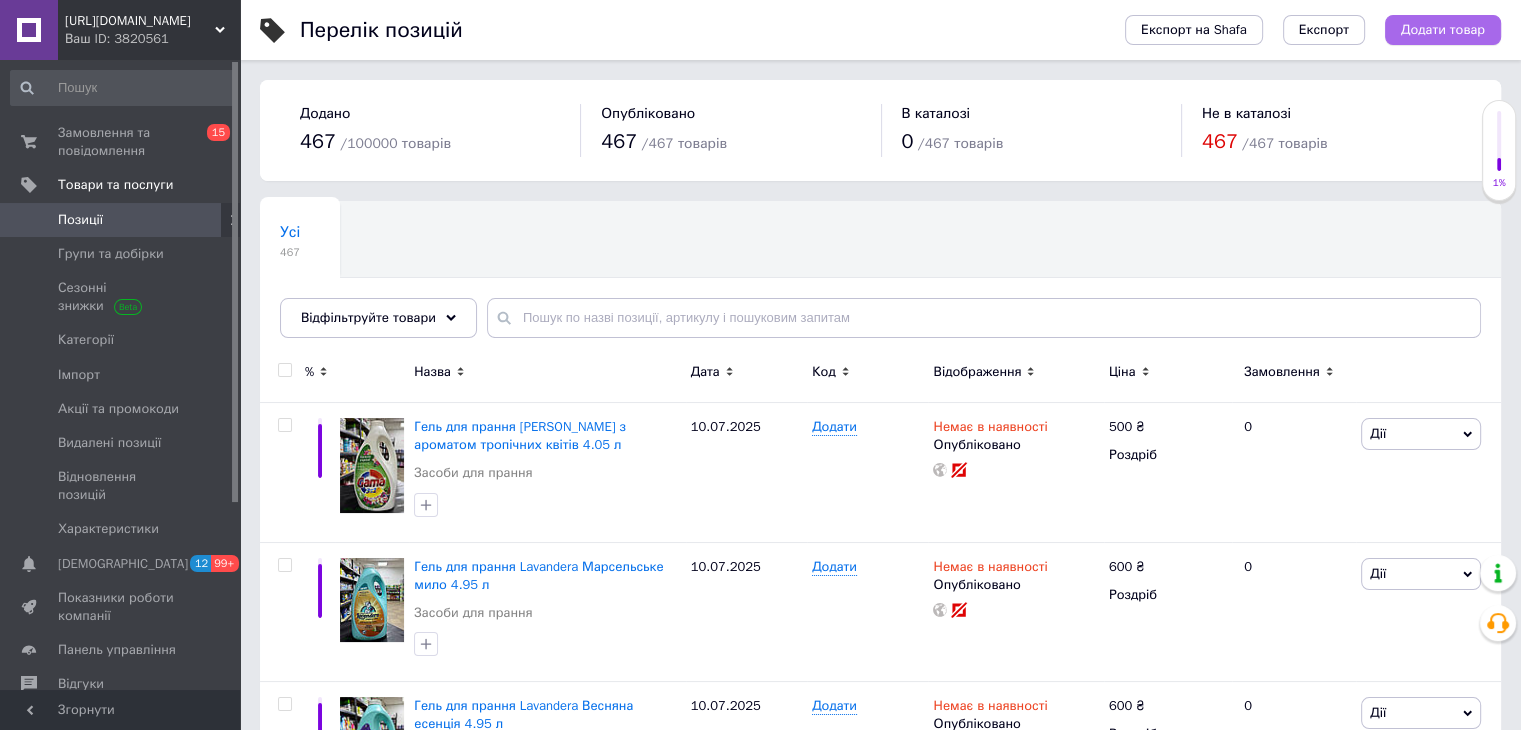 click on "Додати товар" at bounding box center [1443, 30] 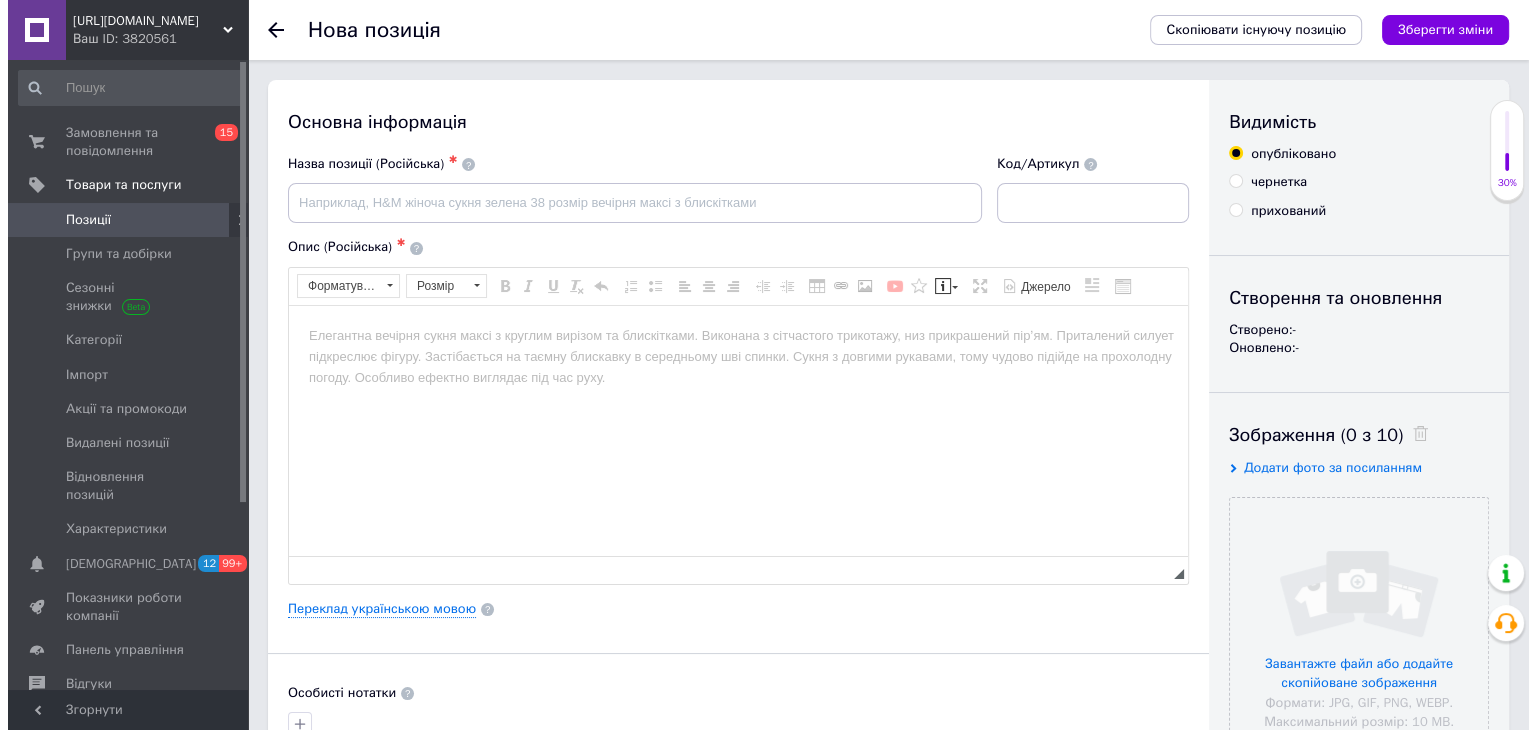 scroll, scrollTop: 0, scrollLeft: 0, axis: both 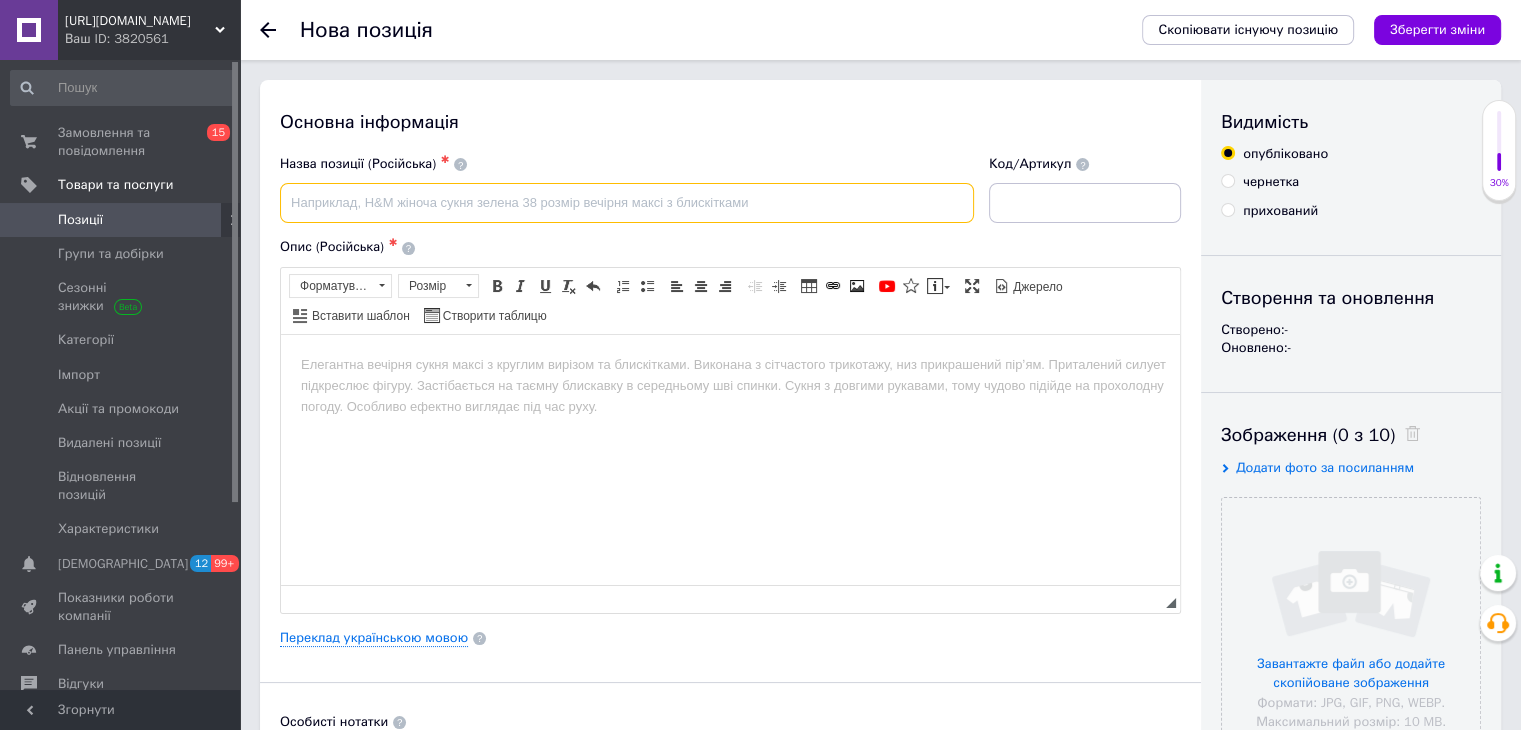 click at bounding box center [627, 203] 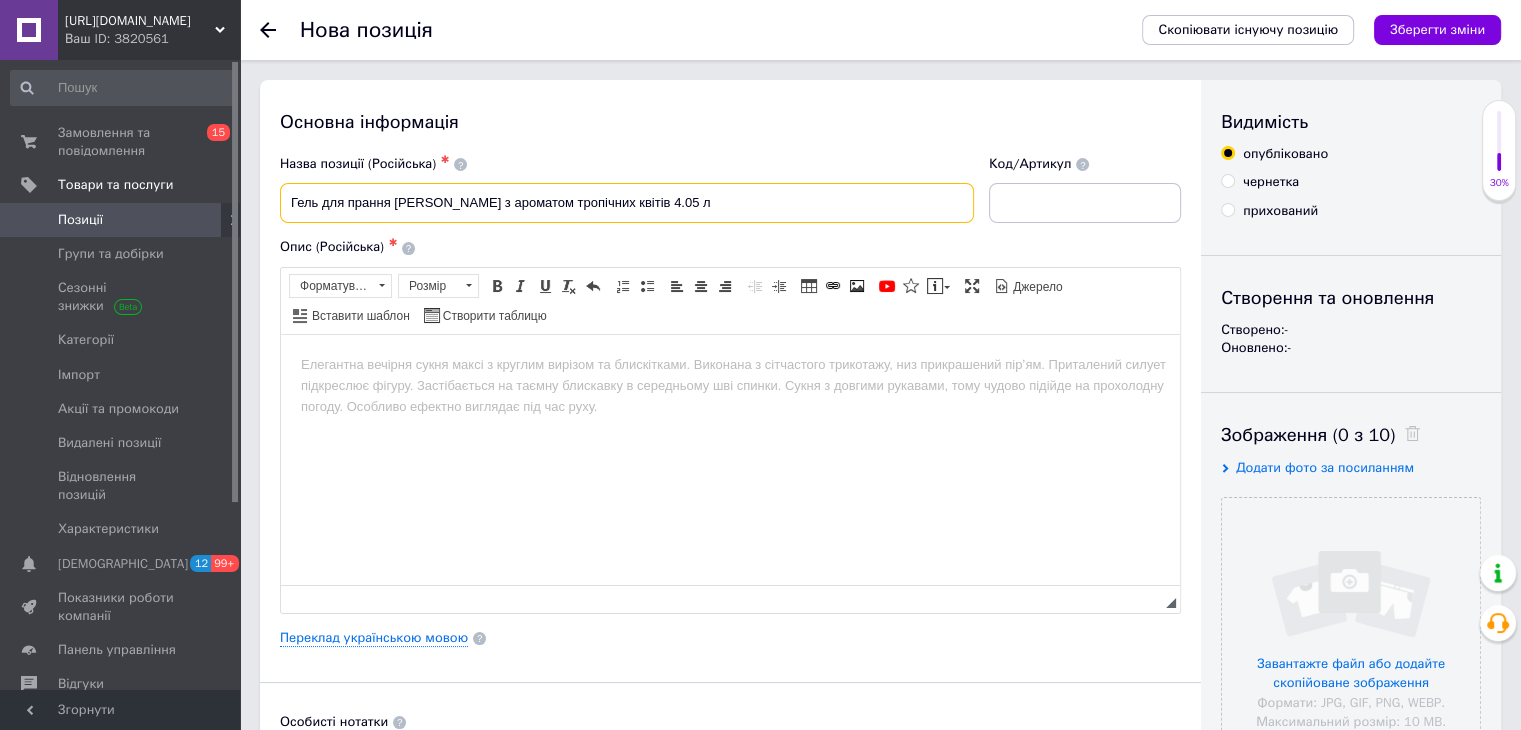 click on "Гель для прання [PERSON_NAME] з ароматом тропічних квітів 4.05 л" at bounding box center [627, 203] 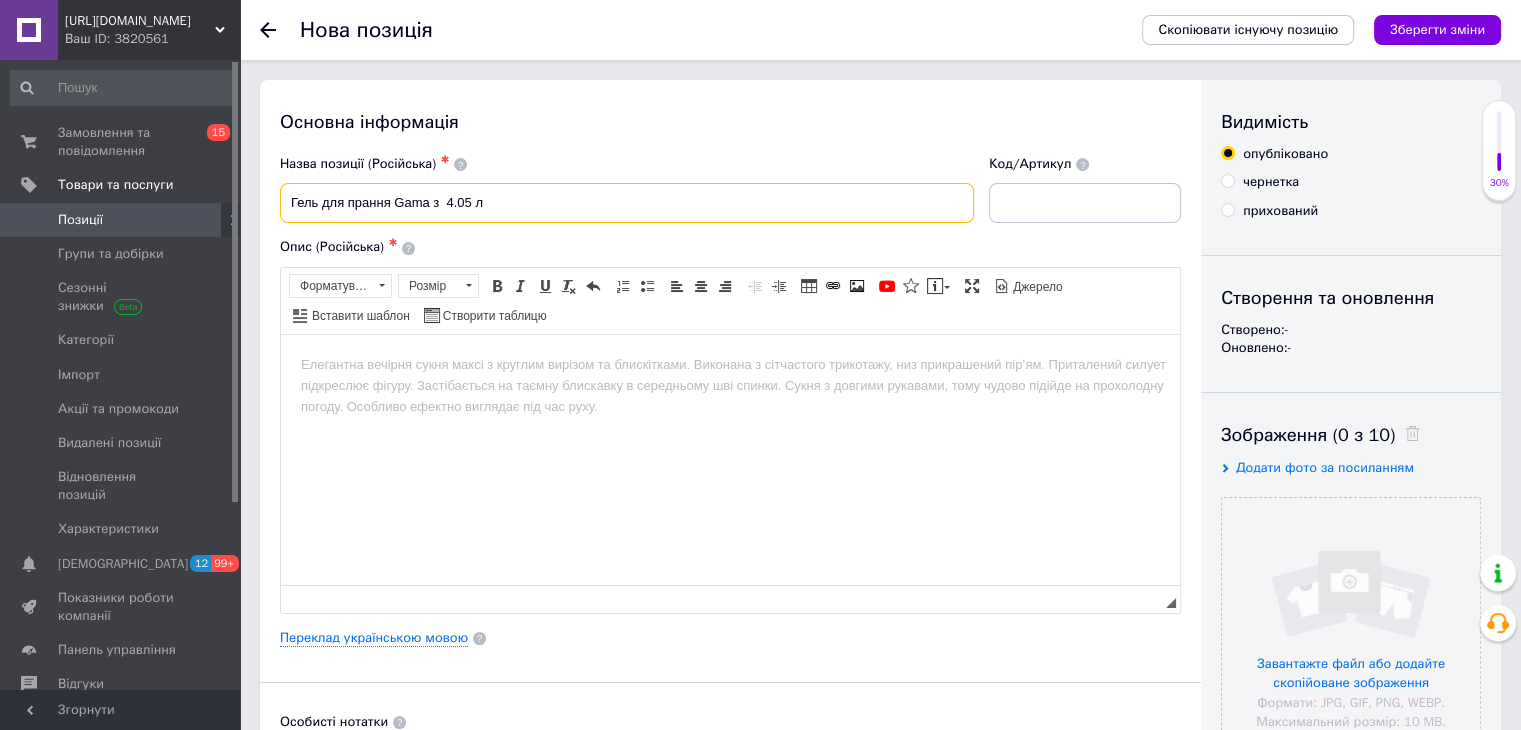 paste on "з квітковим ароматом" 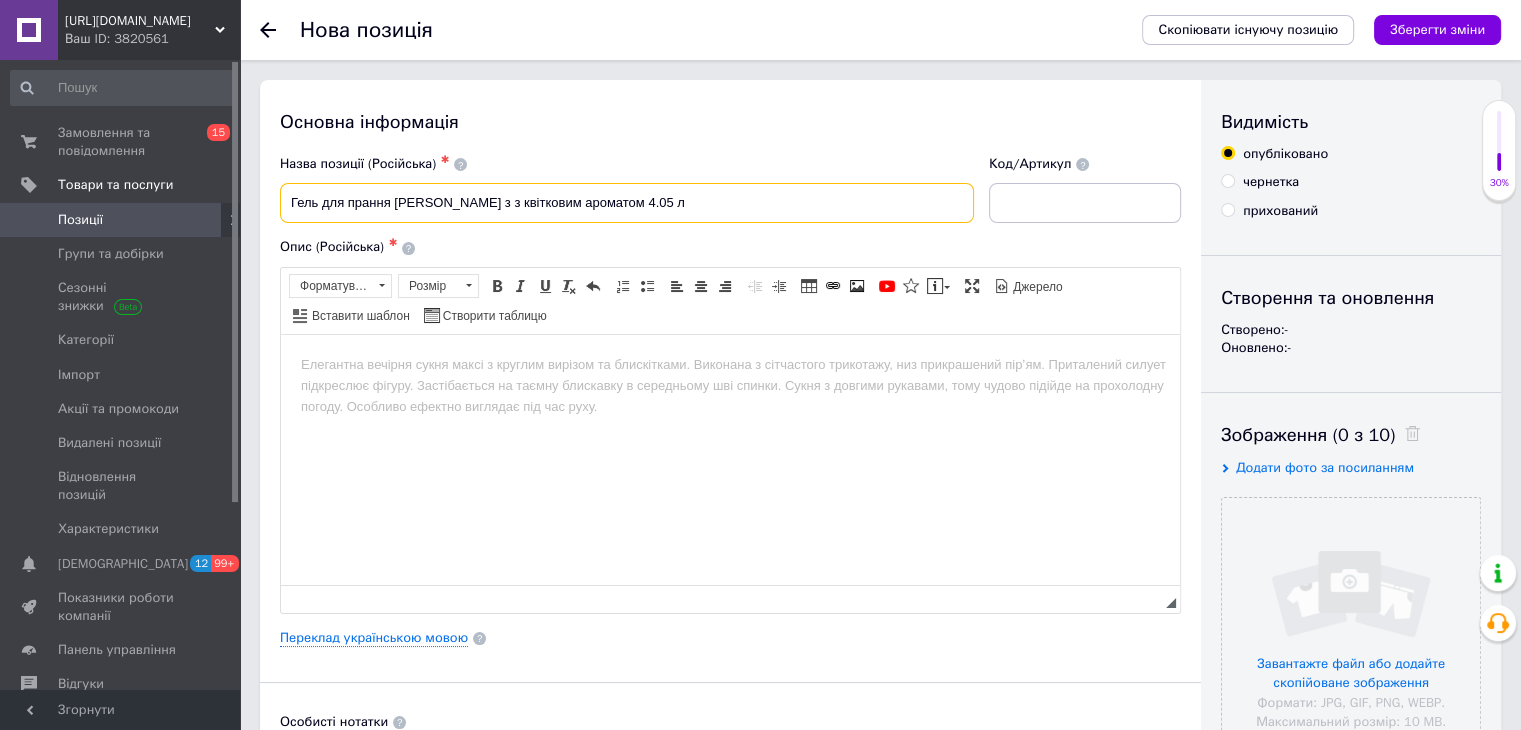 click on "Гель для прання [PERSON_NAME] з з квітковим ароматом 4.05 л" at bounding box center (627, 203) 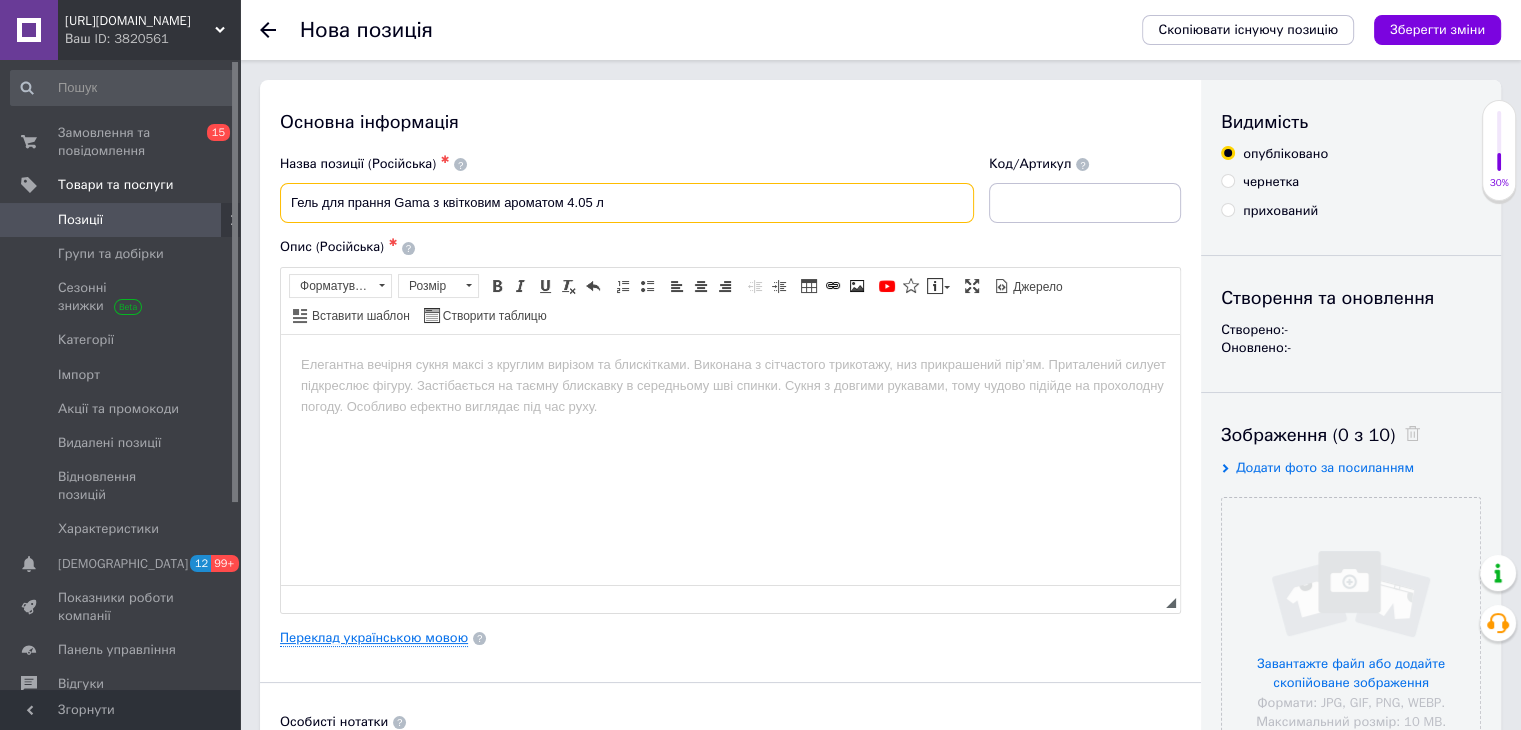 type on "Гель для прання Gama з квітковим ароматом 4.05 л" 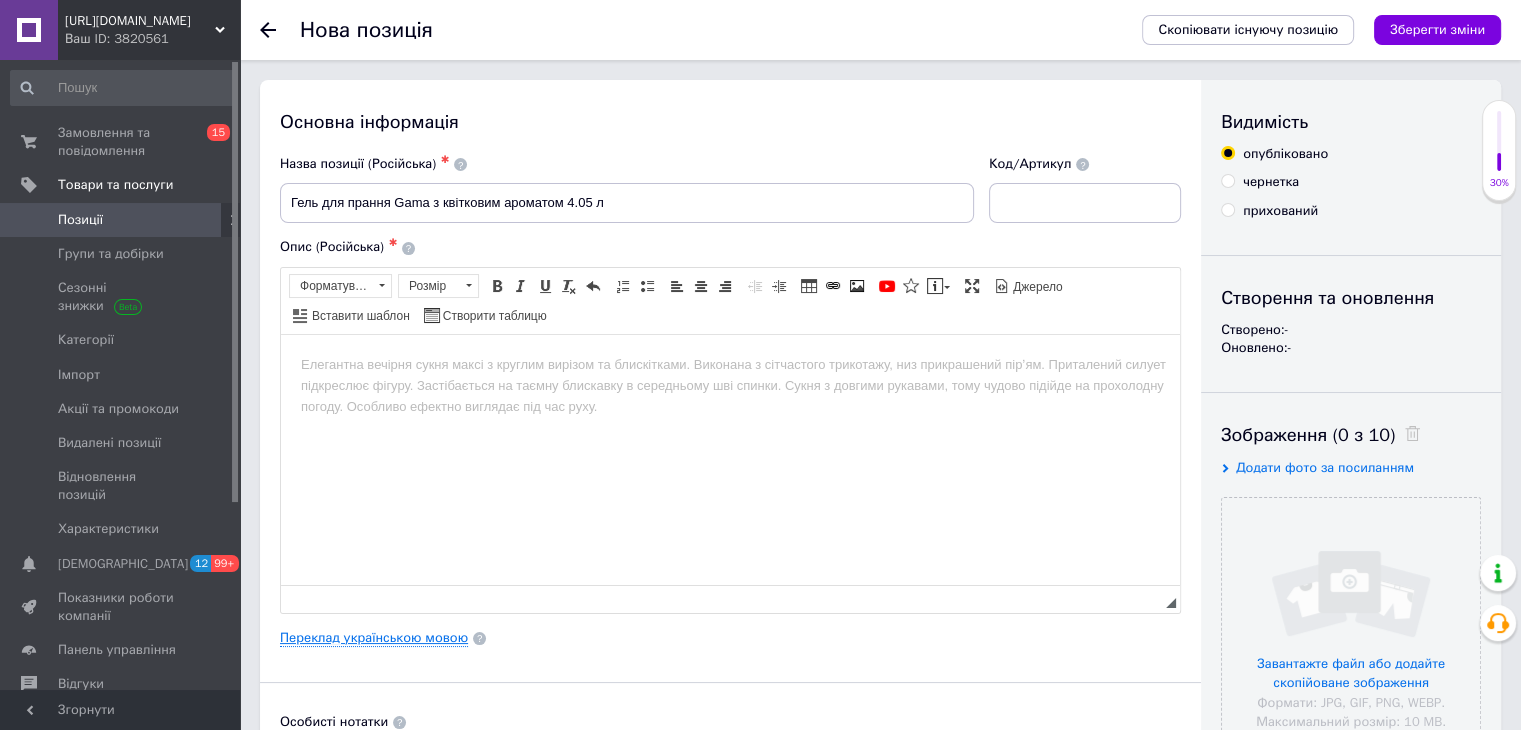 click on "Переклад українською мовою" at bounding box center [374, 638] 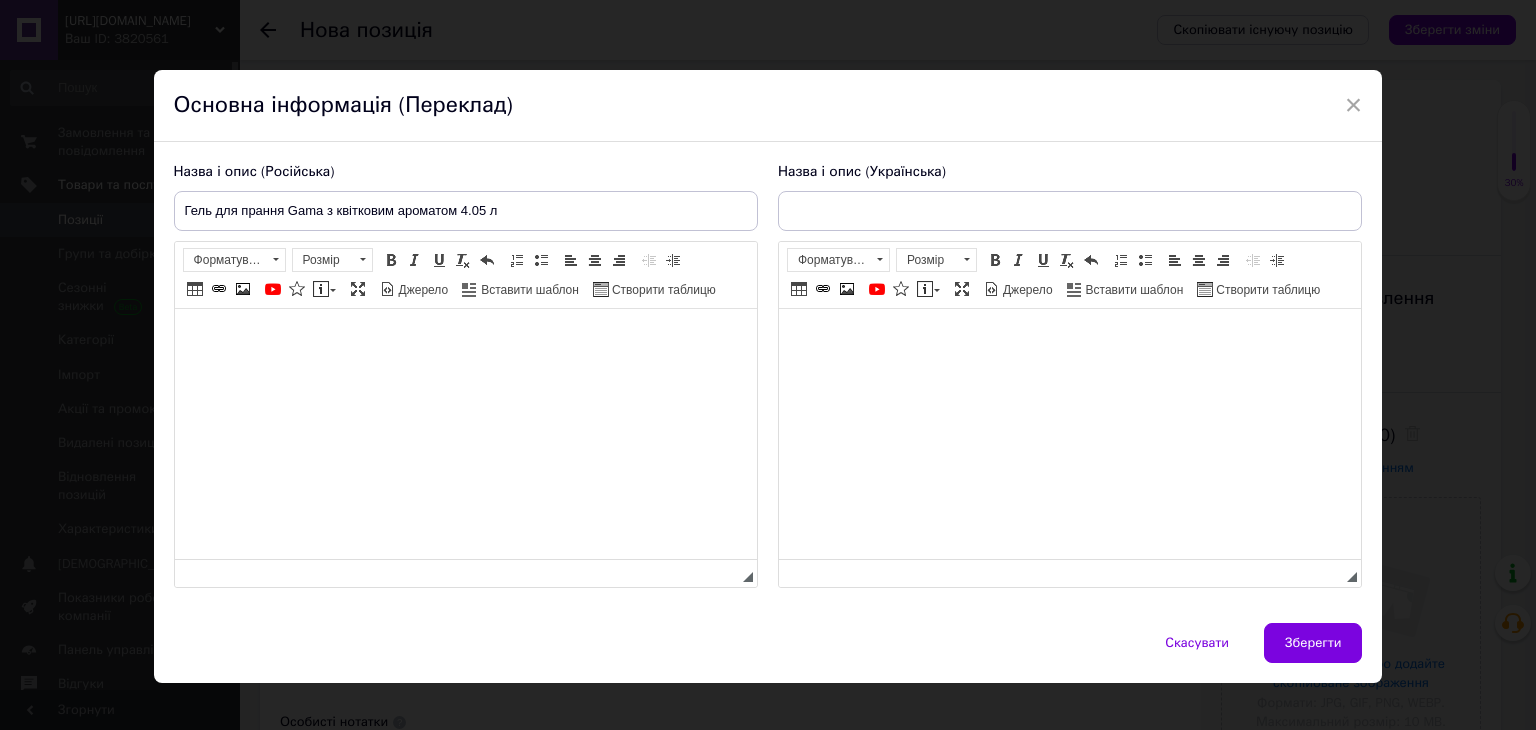 scroll, scrollTop: 0, scrollLeft: 0, axis: both 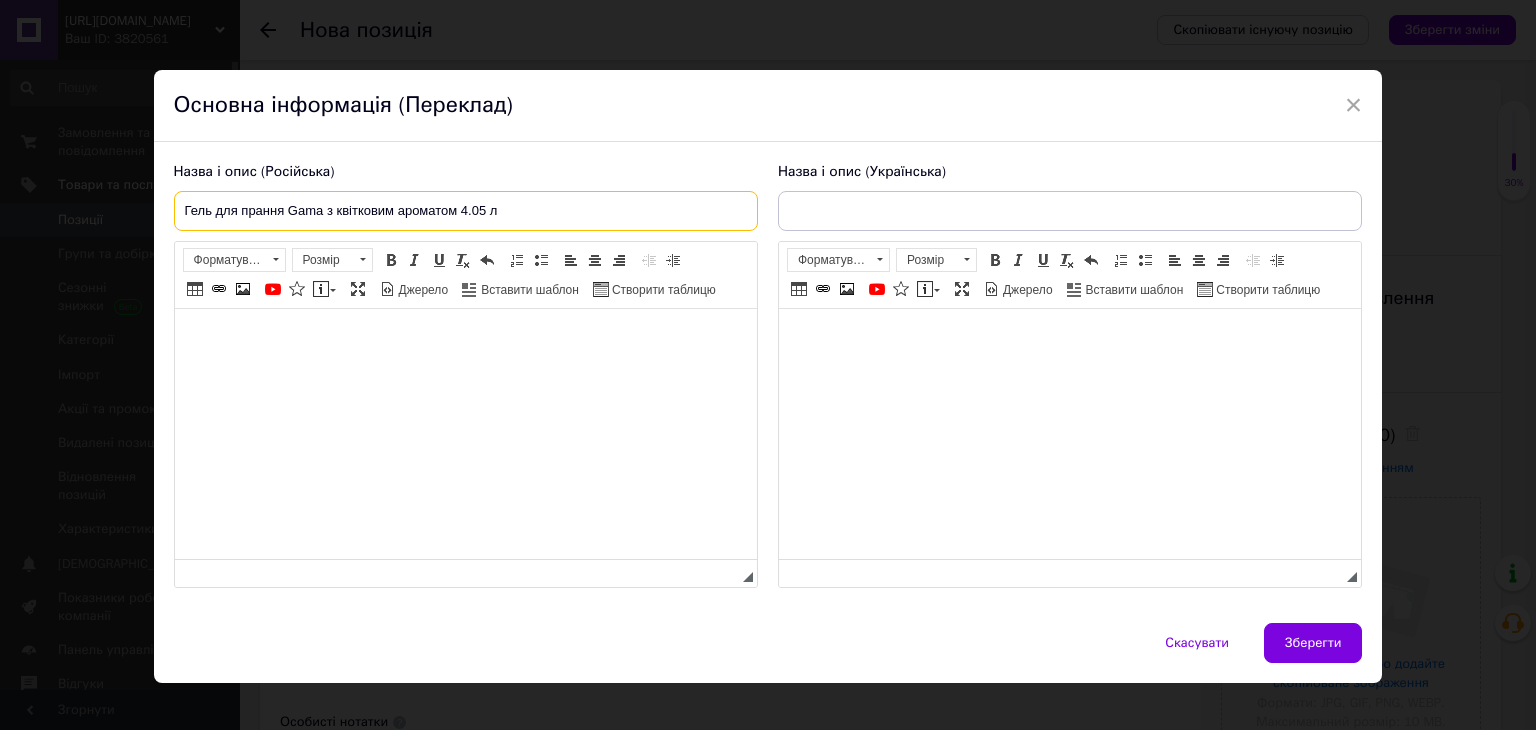 drag, startPoint x: 180, startPoint y: 208, endPoint x: 533, endPoint y: 201, distance: 353.0694 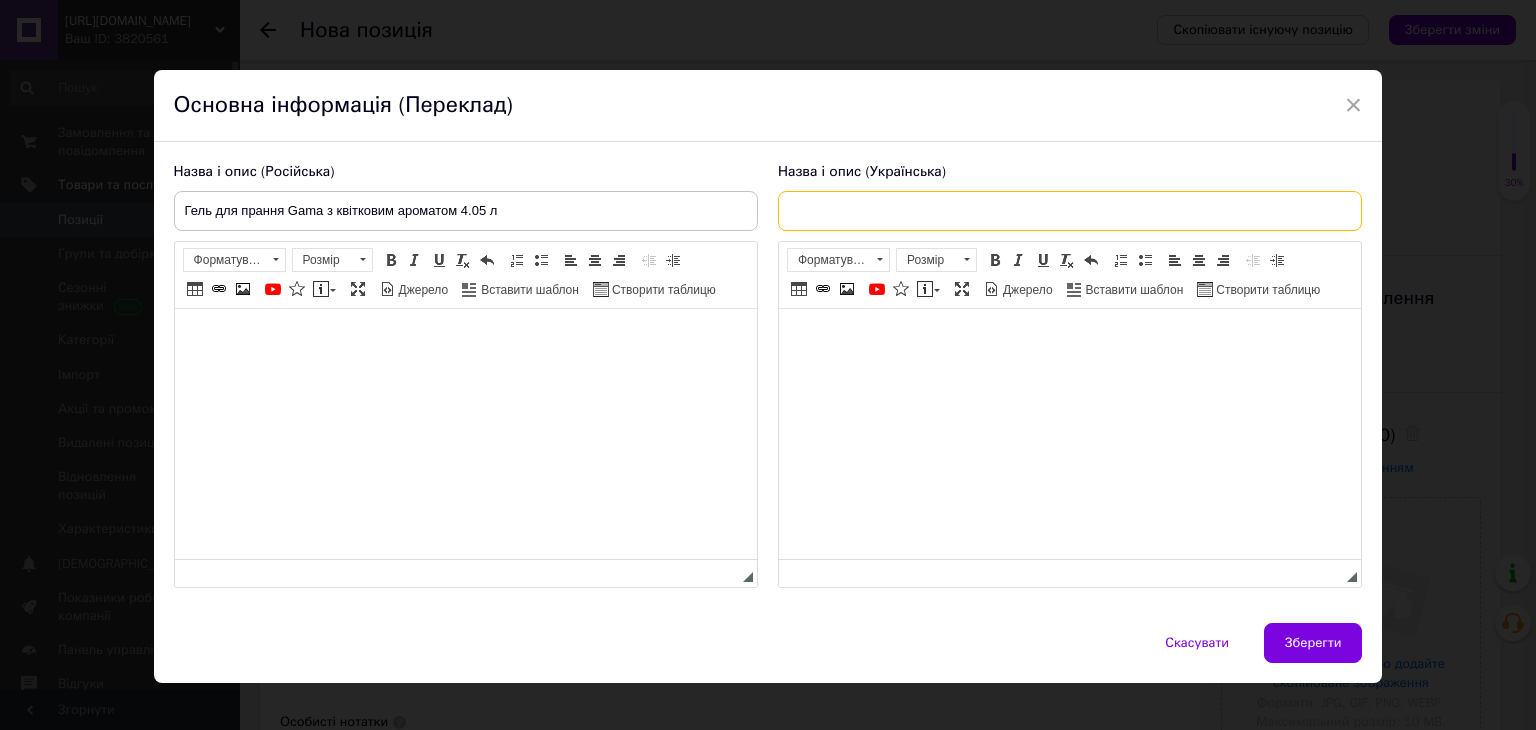 click at bounding box center (1070, 211) 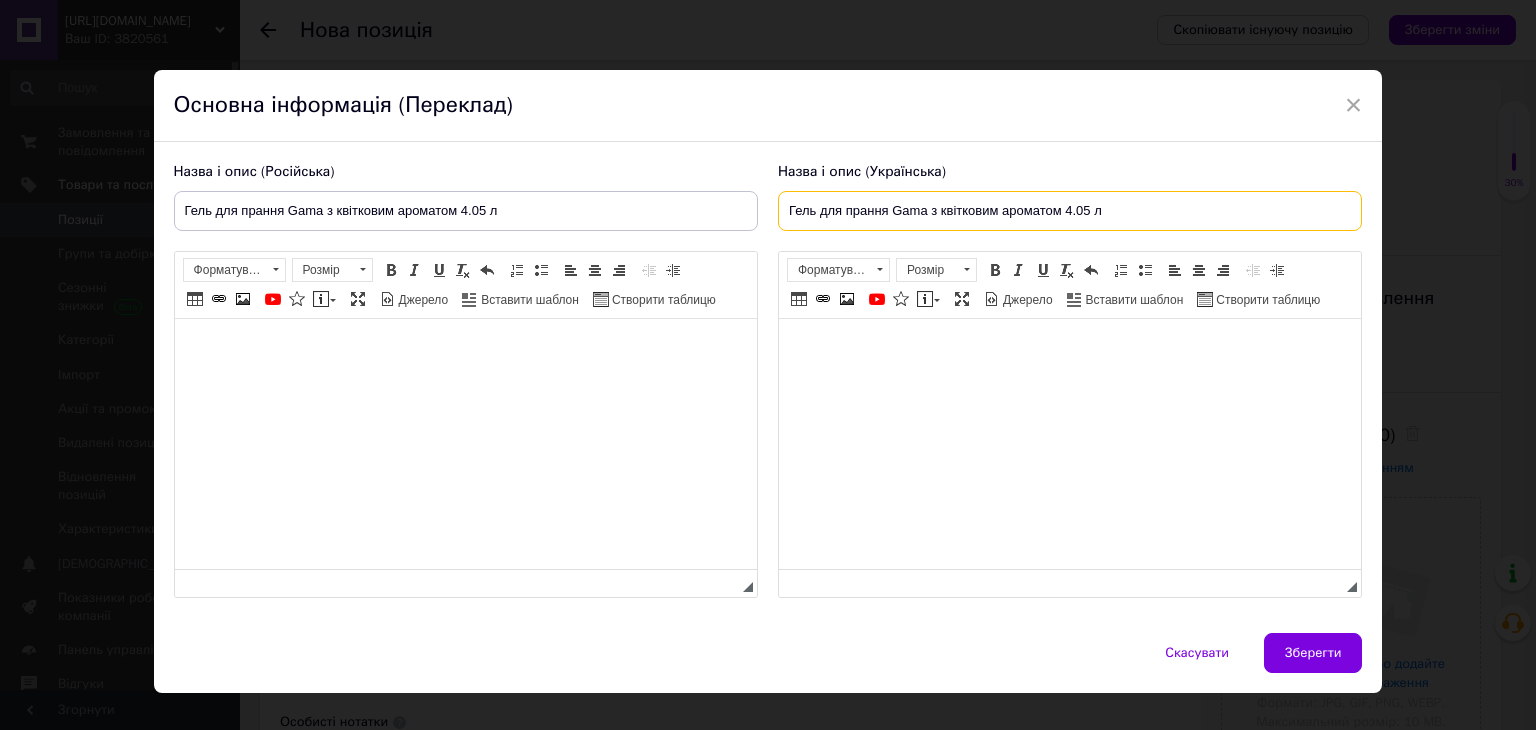 type on "Гель для прання Gama з квітковим ароматом 4.05 л" 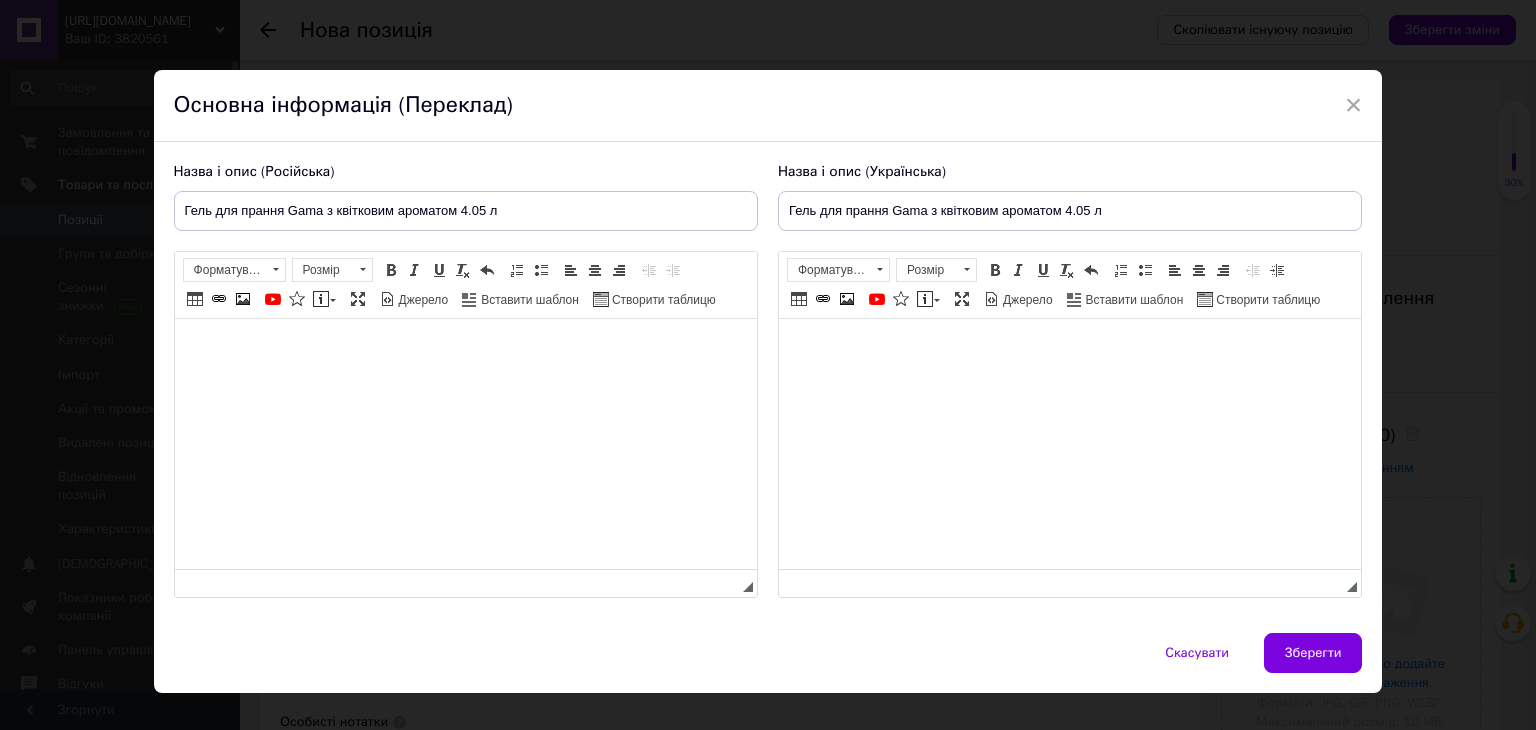 click at bounding box center (465, 349) 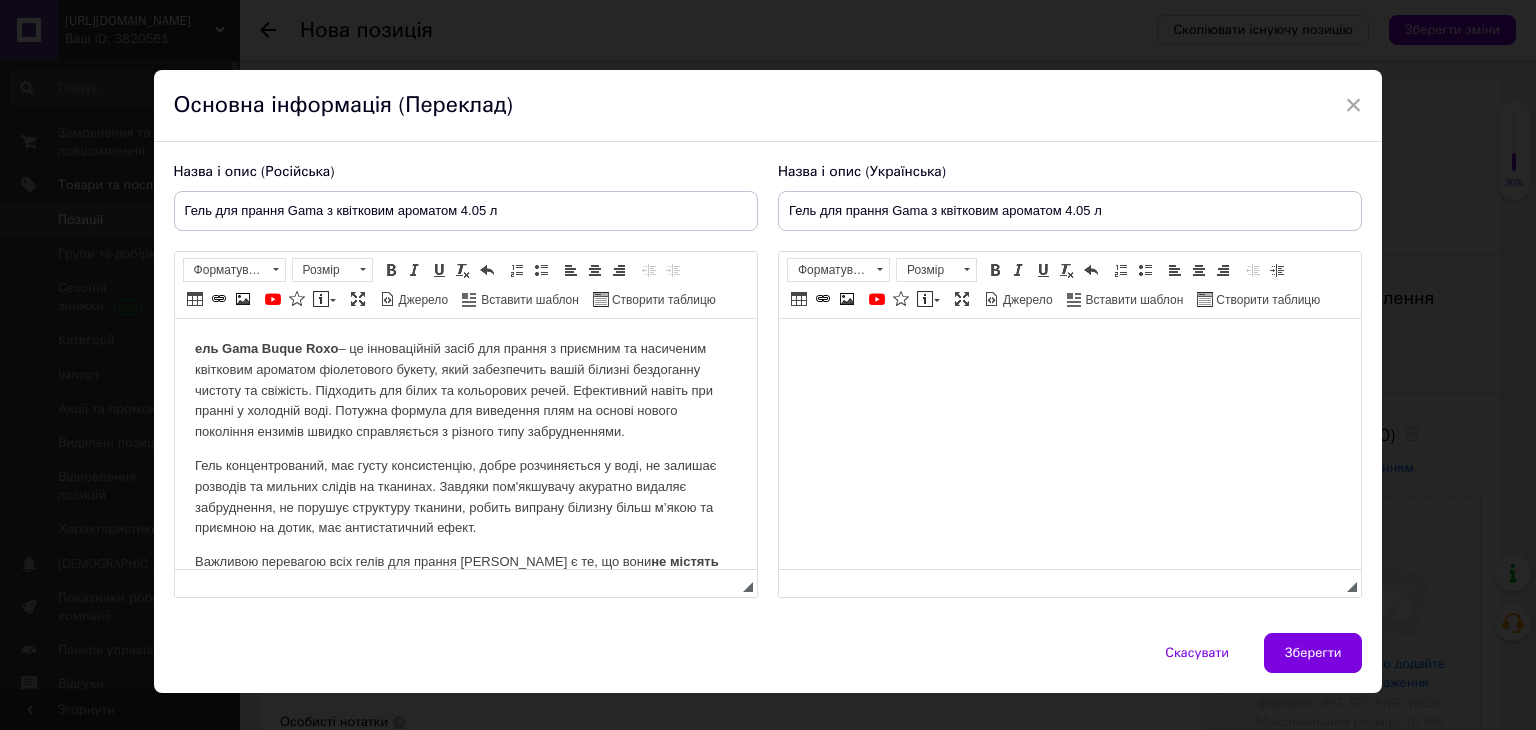 scroll, scrollTop: 63, scrollLeft: 0, axis: vertical 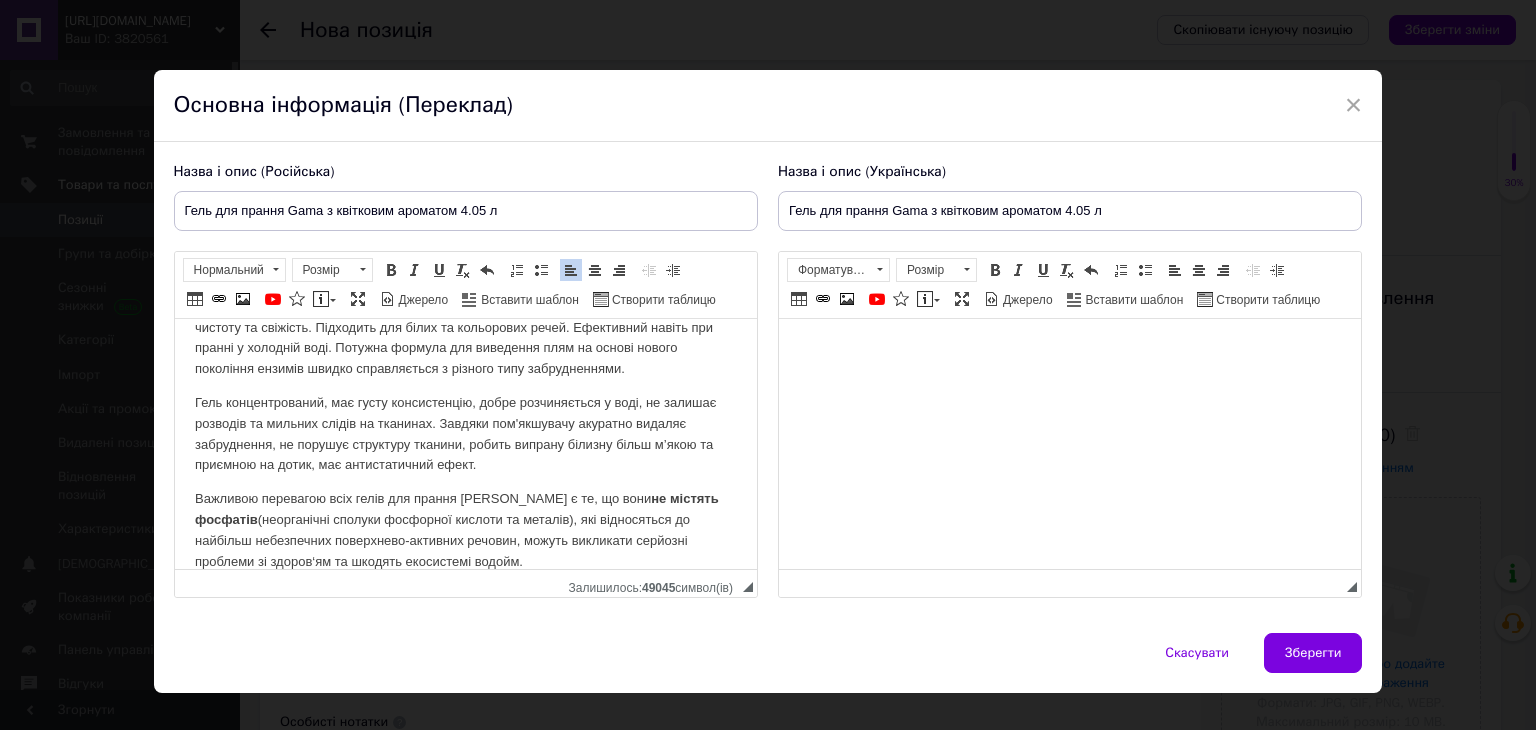 click at bounding box center (1069, 349) 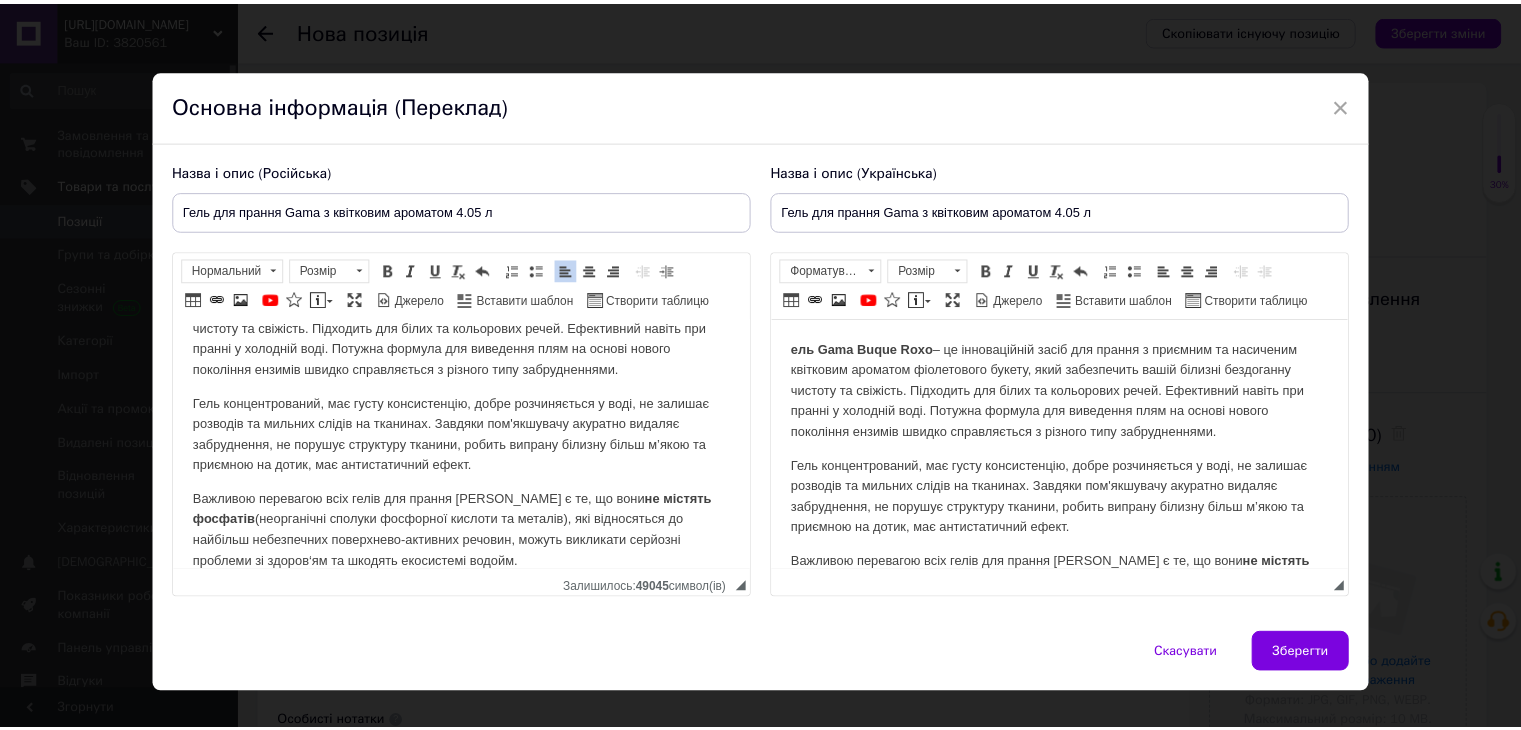 scroll, scrollTop: 63, scrollLeft: 0, axis: vertical 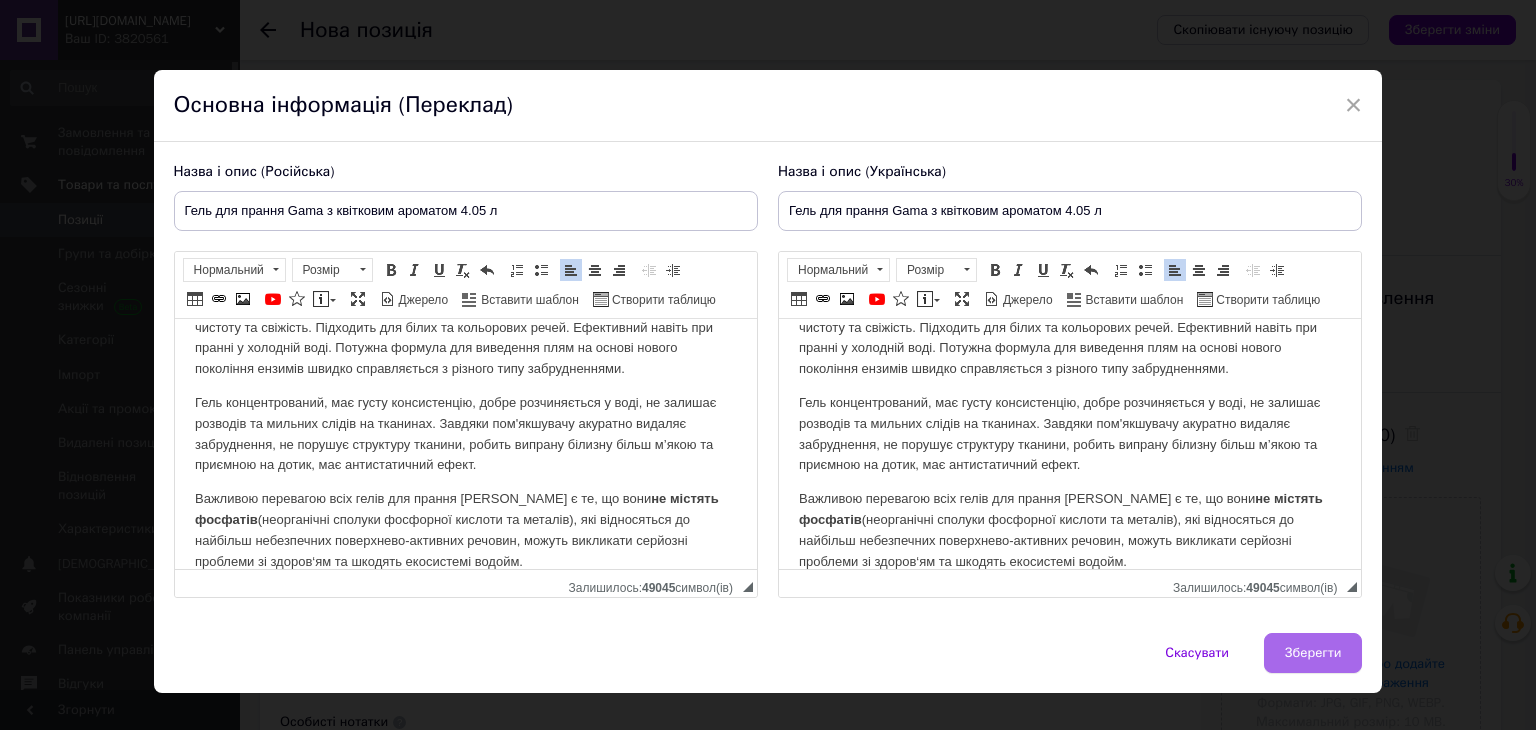 click on "Зберегти" at bounding box center [1313, 653] 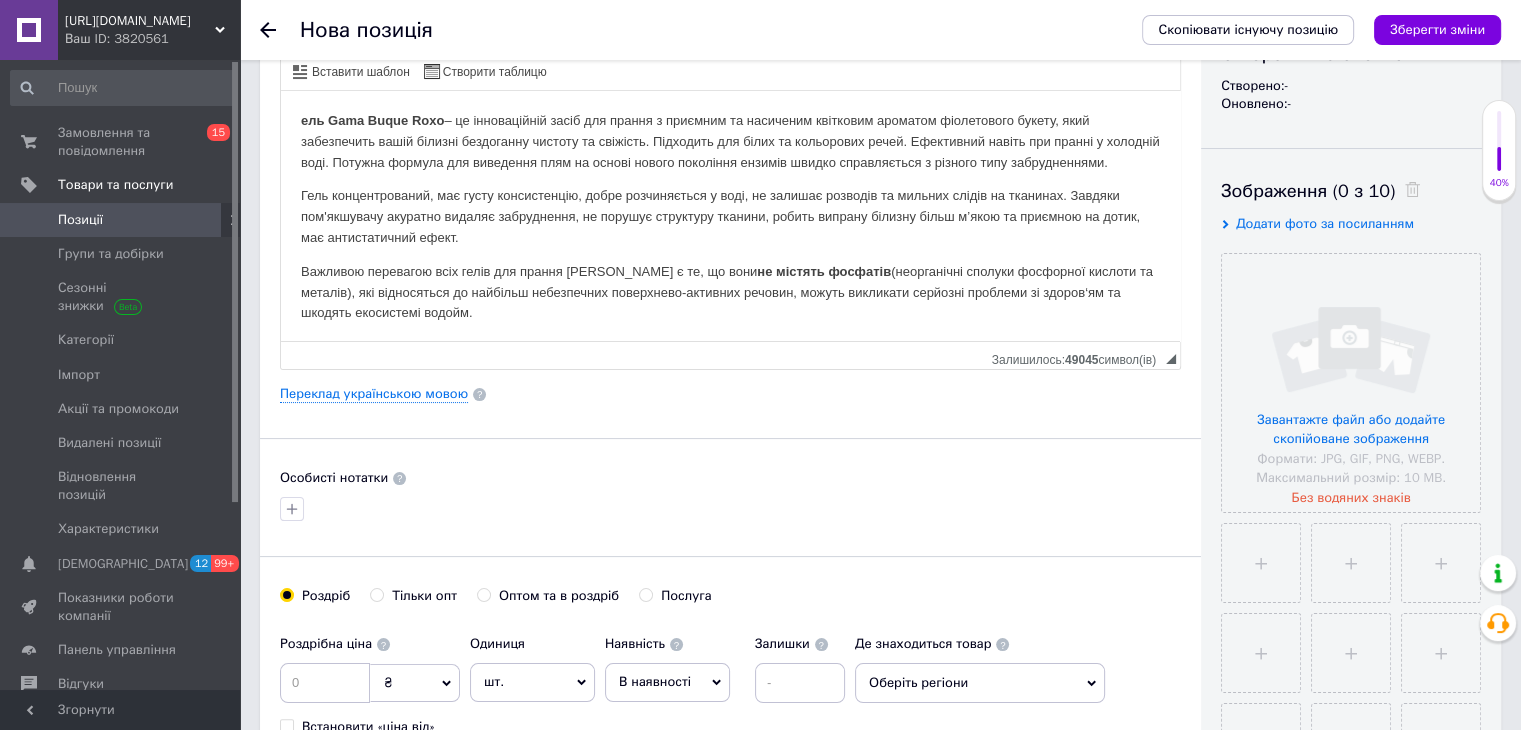 scroll, scrollTop: 270, scrollLeft: 0, axis: vertical 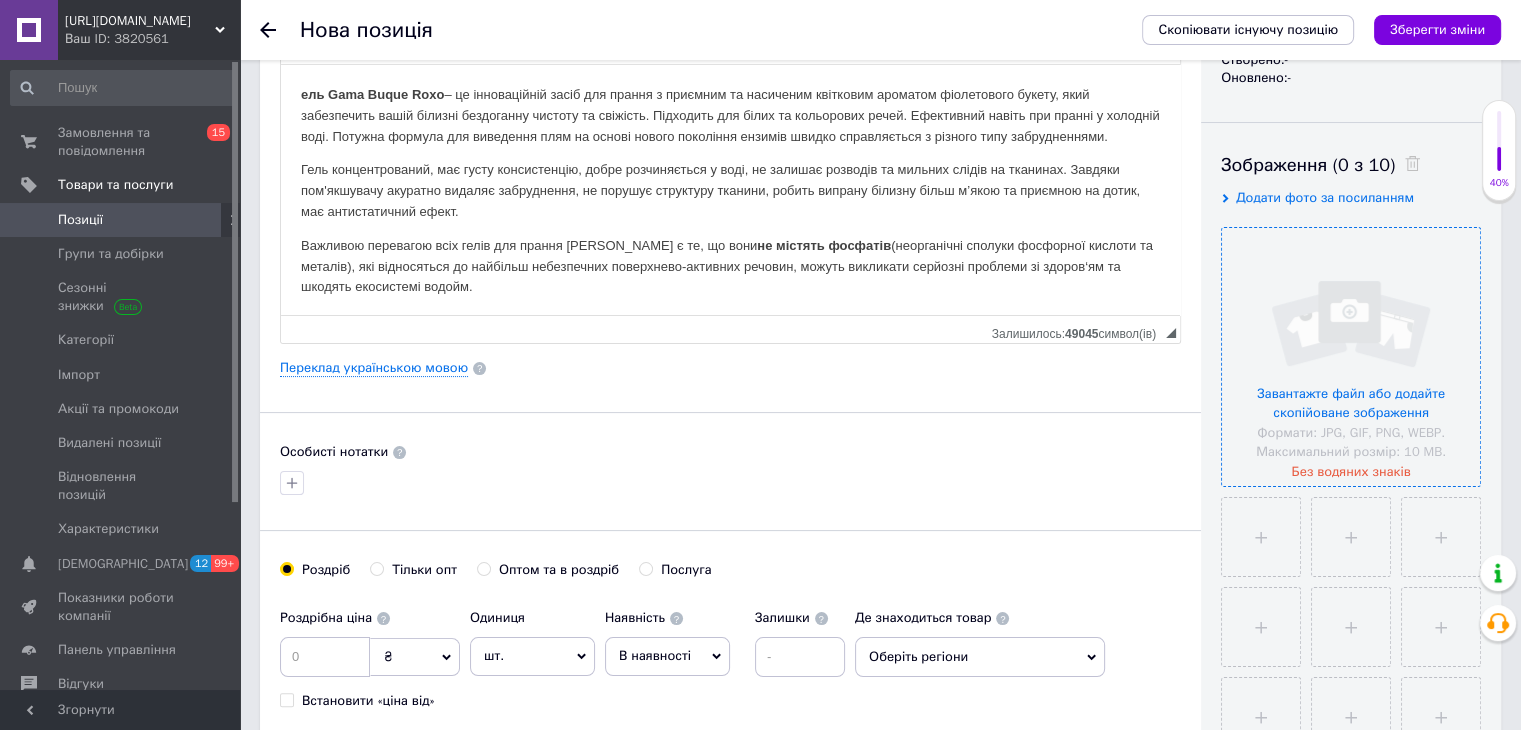 click at bounding box center (1351, 357) 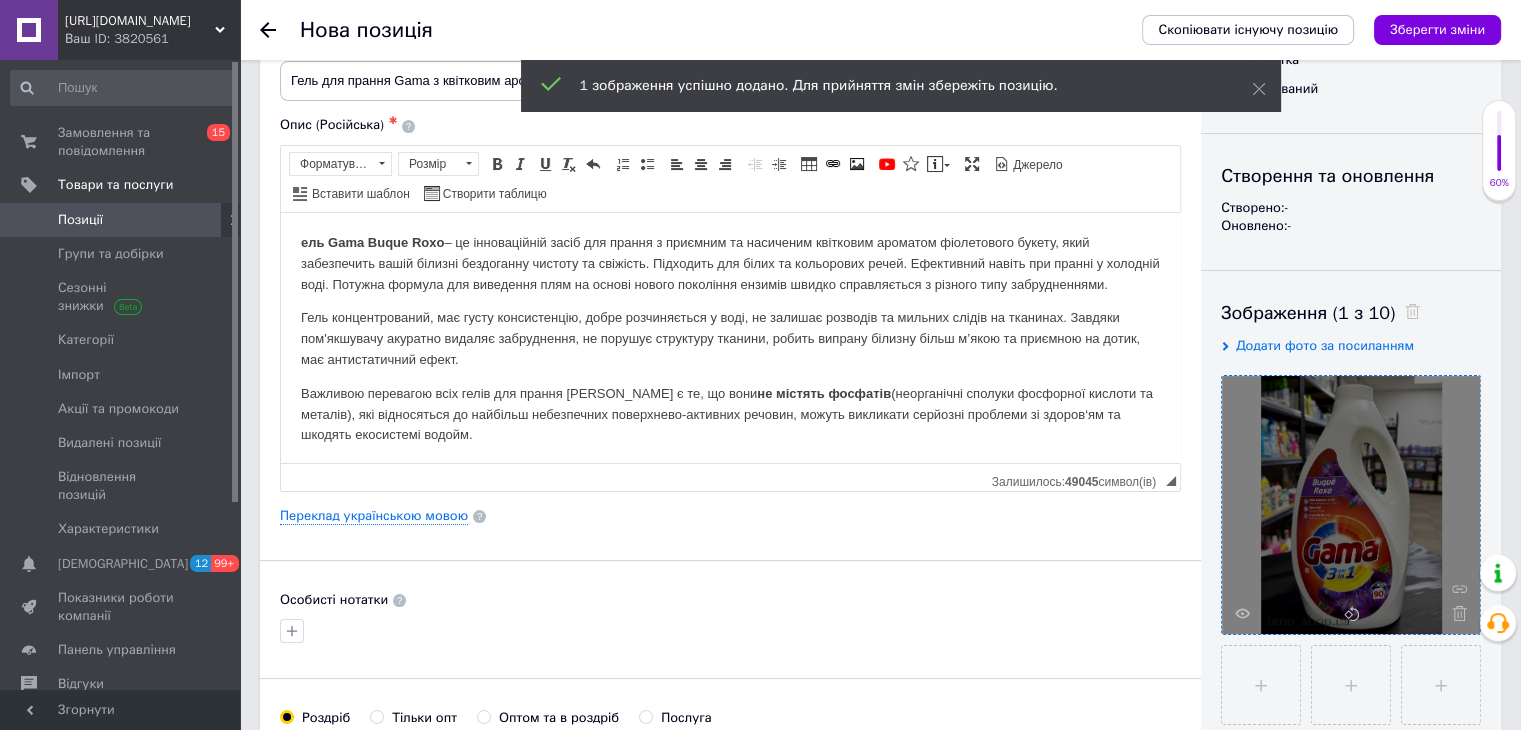 scroll, scrollTop: 0, scrollLeft: 0, axis: both 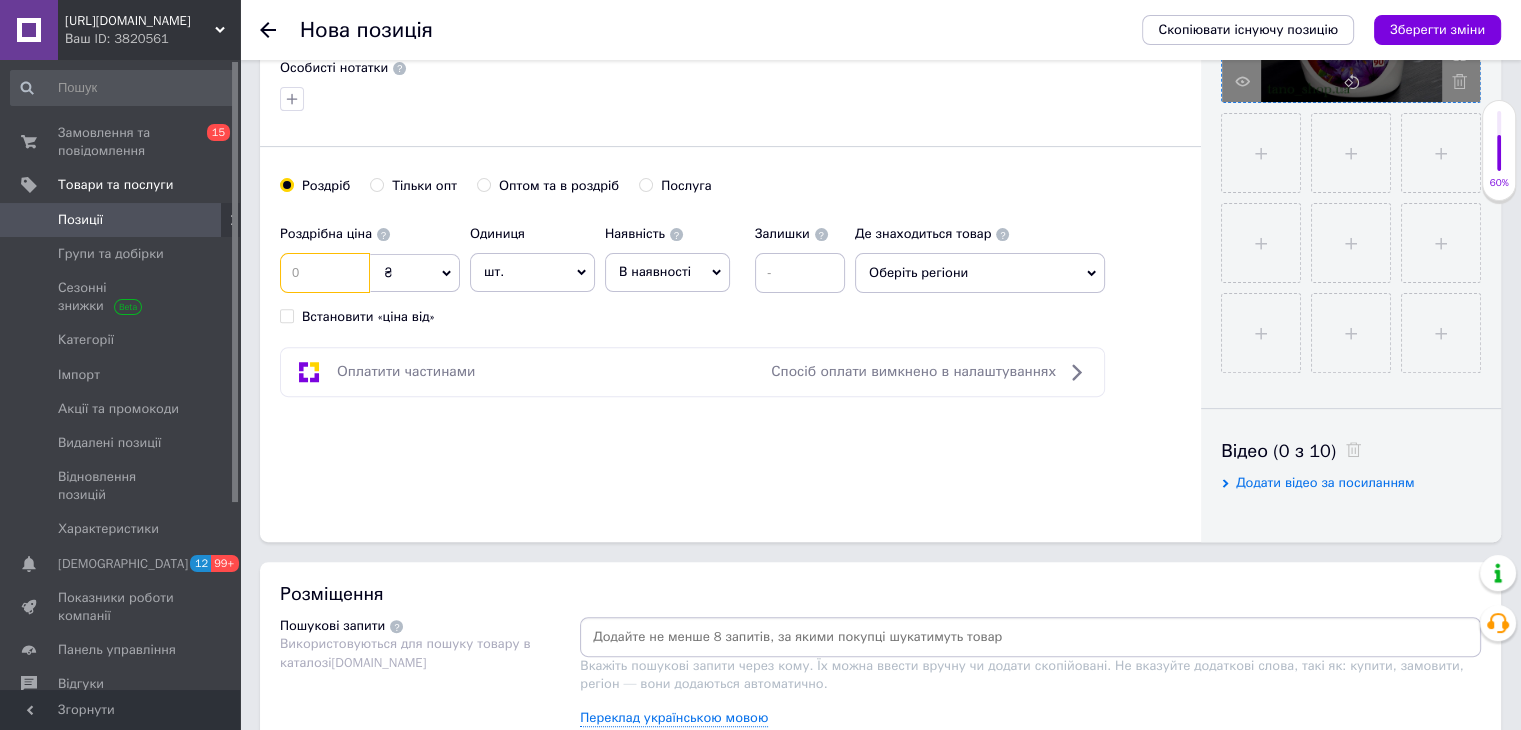 click at bounding box center [325, 273] 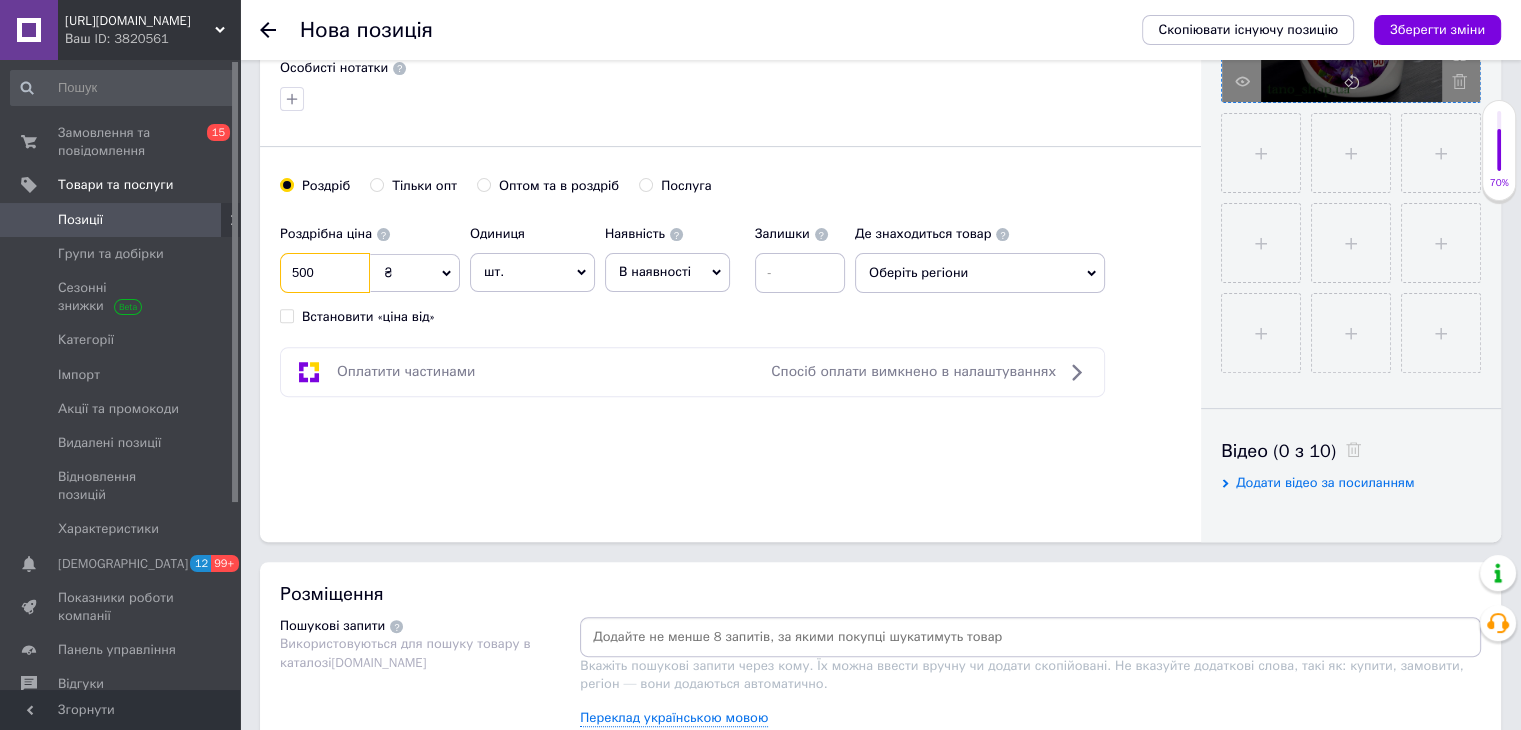 type on "500" 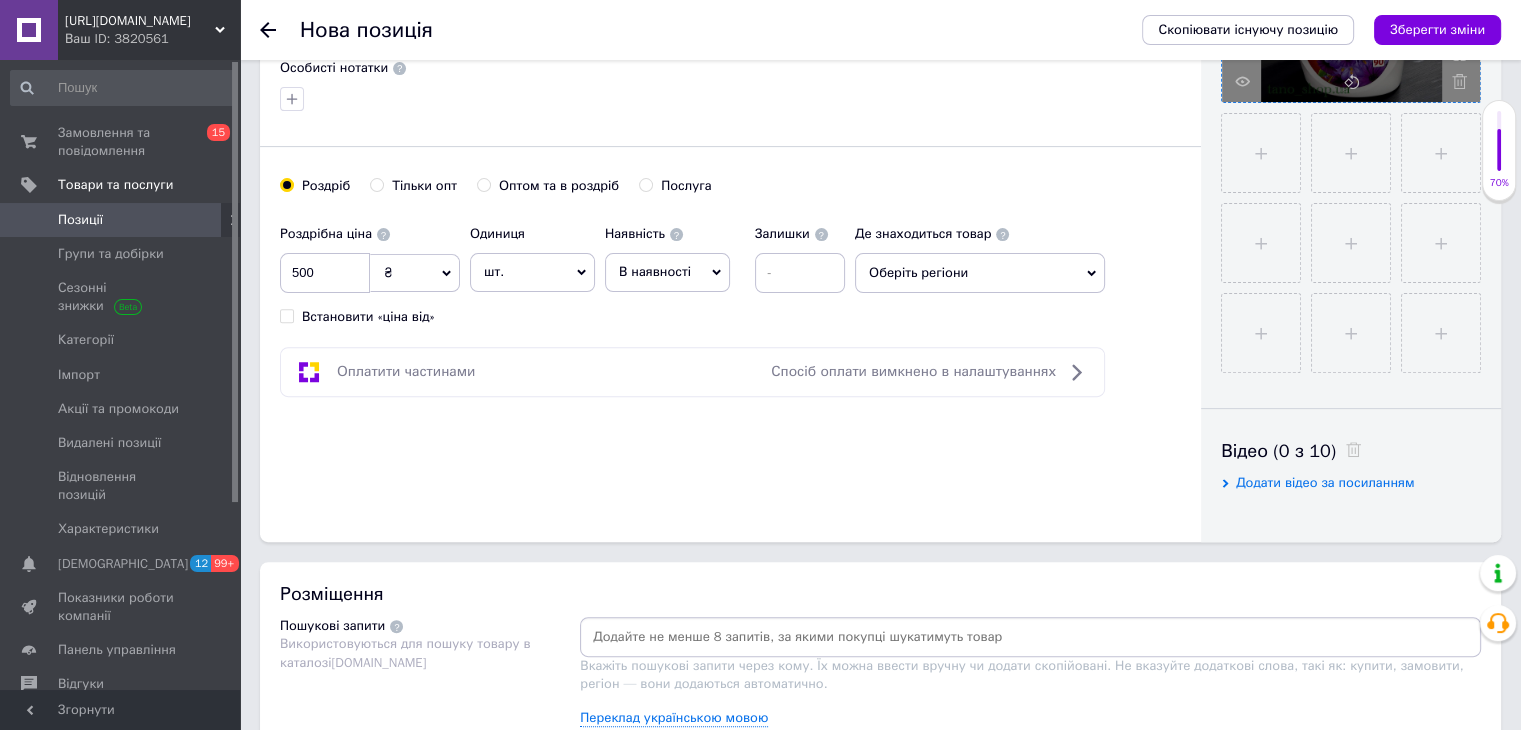 click on "В наявності" at bounding box center [667, 272] 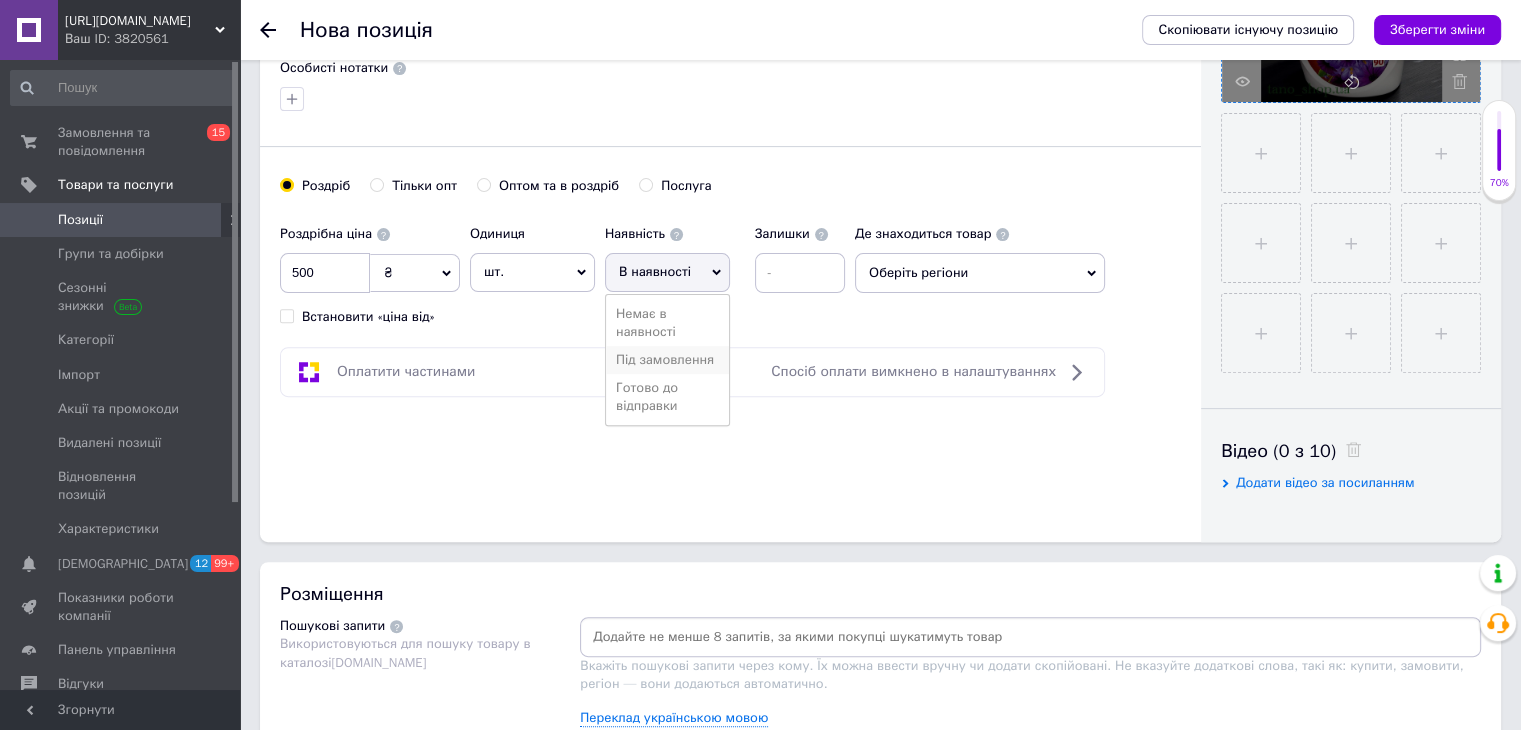 click on "Під замовлення" at bounding box center [667, 360] 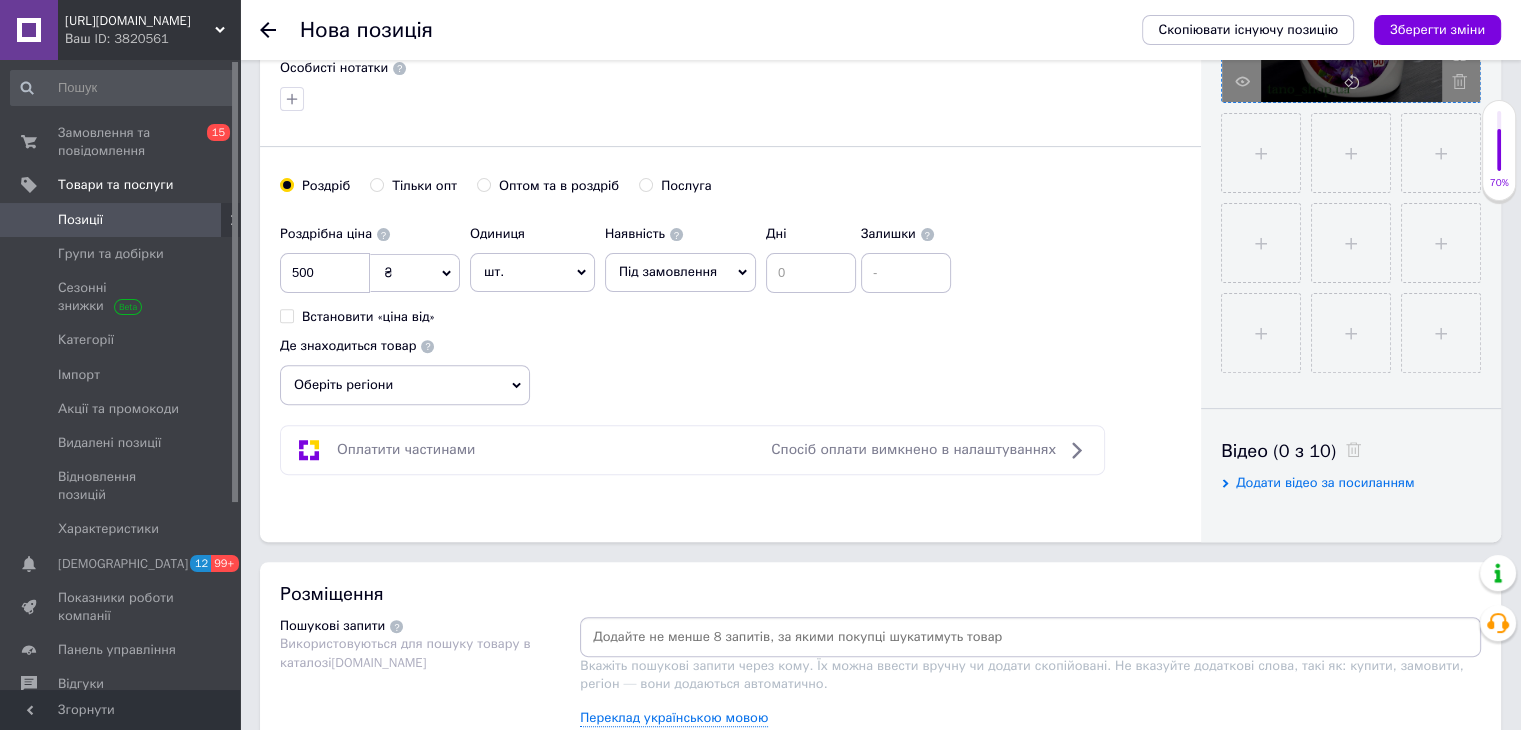click on "Під замовлення" at bounding box center (668, 271) 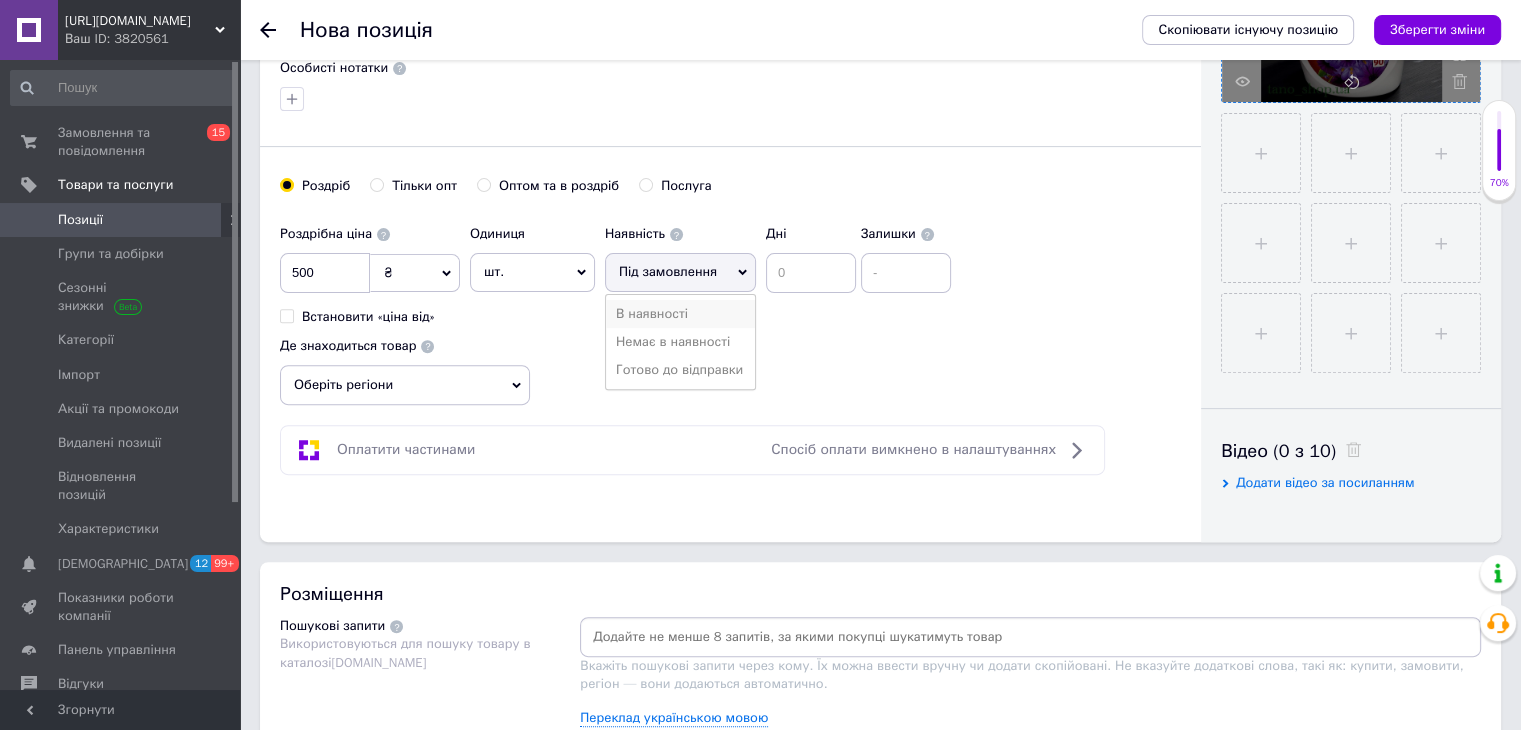 click on "В наявності" at bounding box center [680, 314] 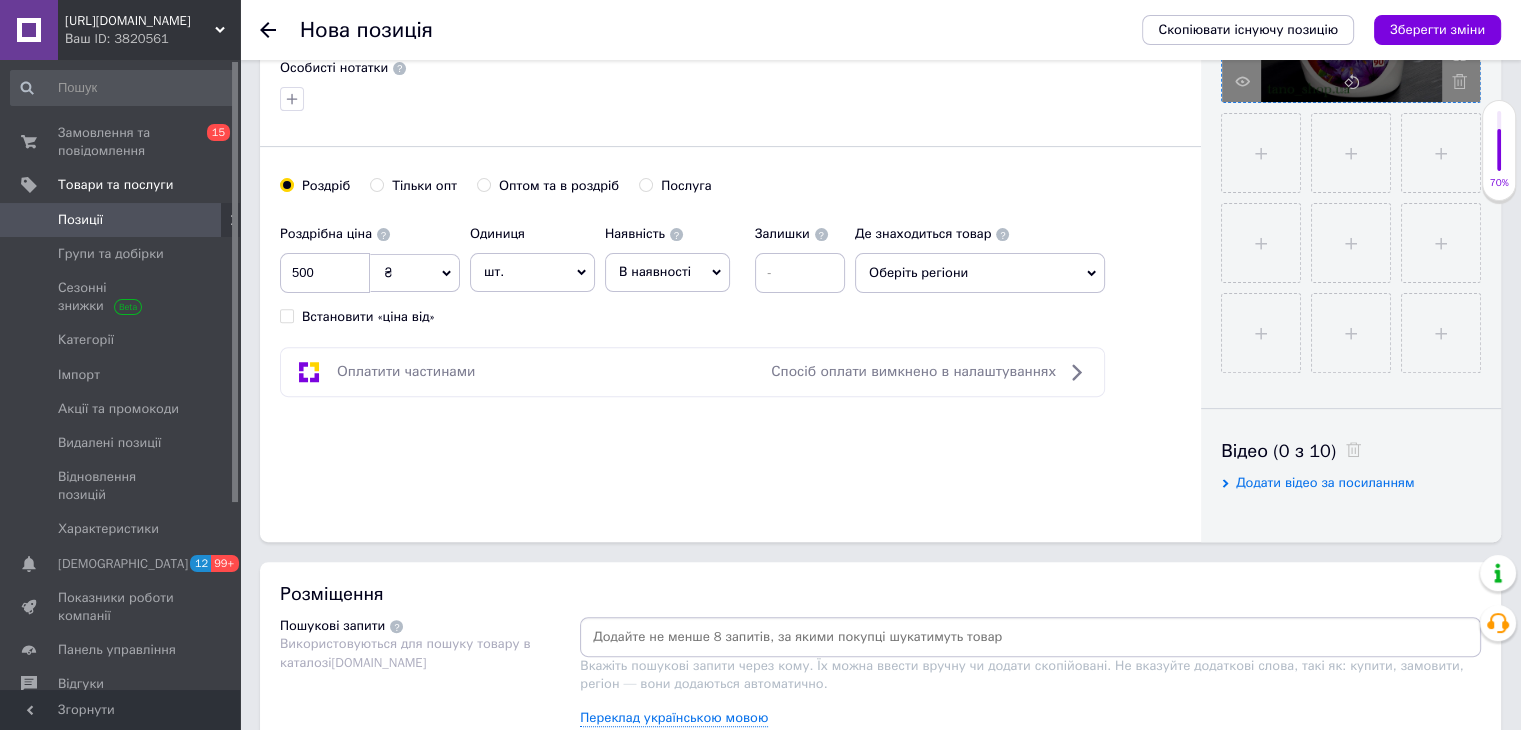click on "В наявності" at bounding box center (667, 272) 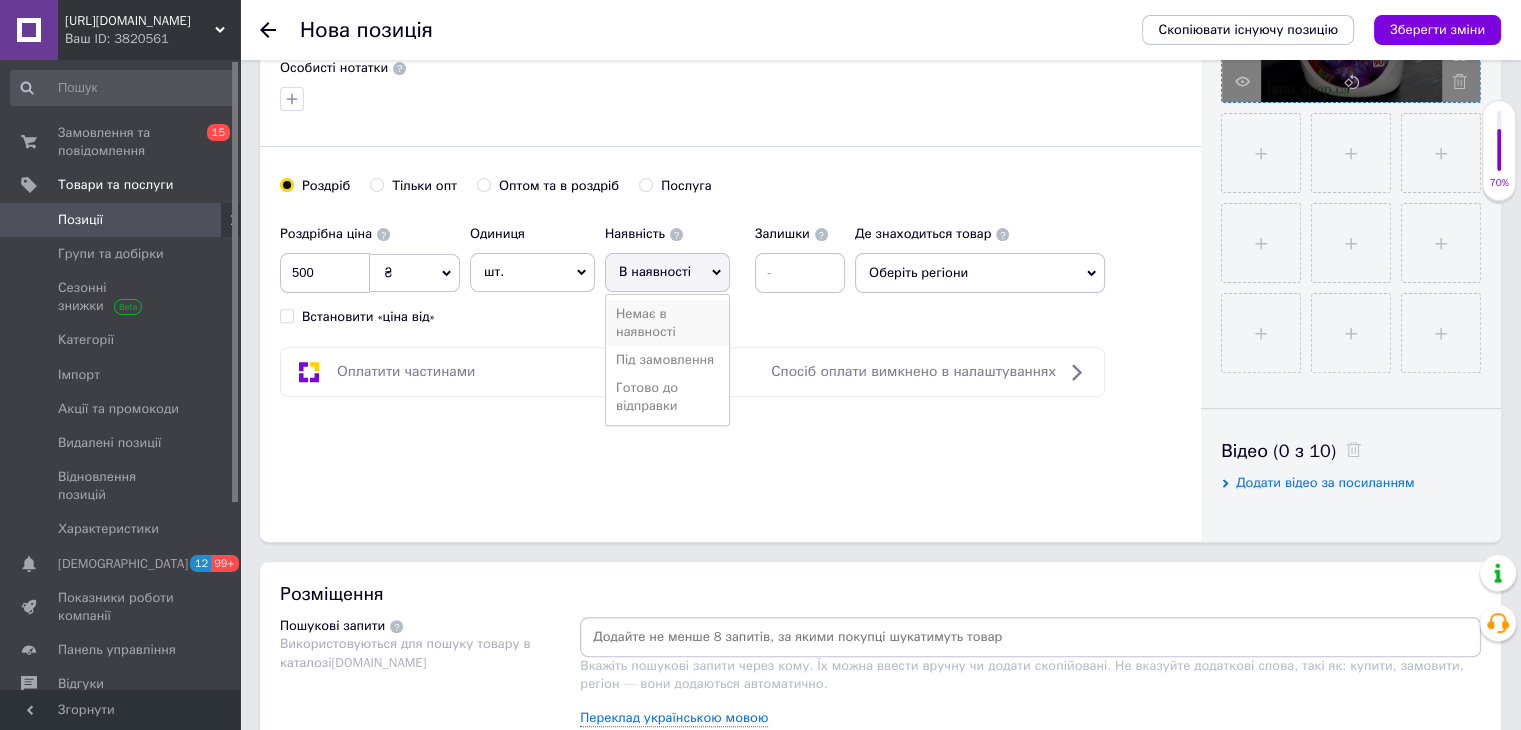 click on "Немає в наявності" at bounding box center [667, 323] 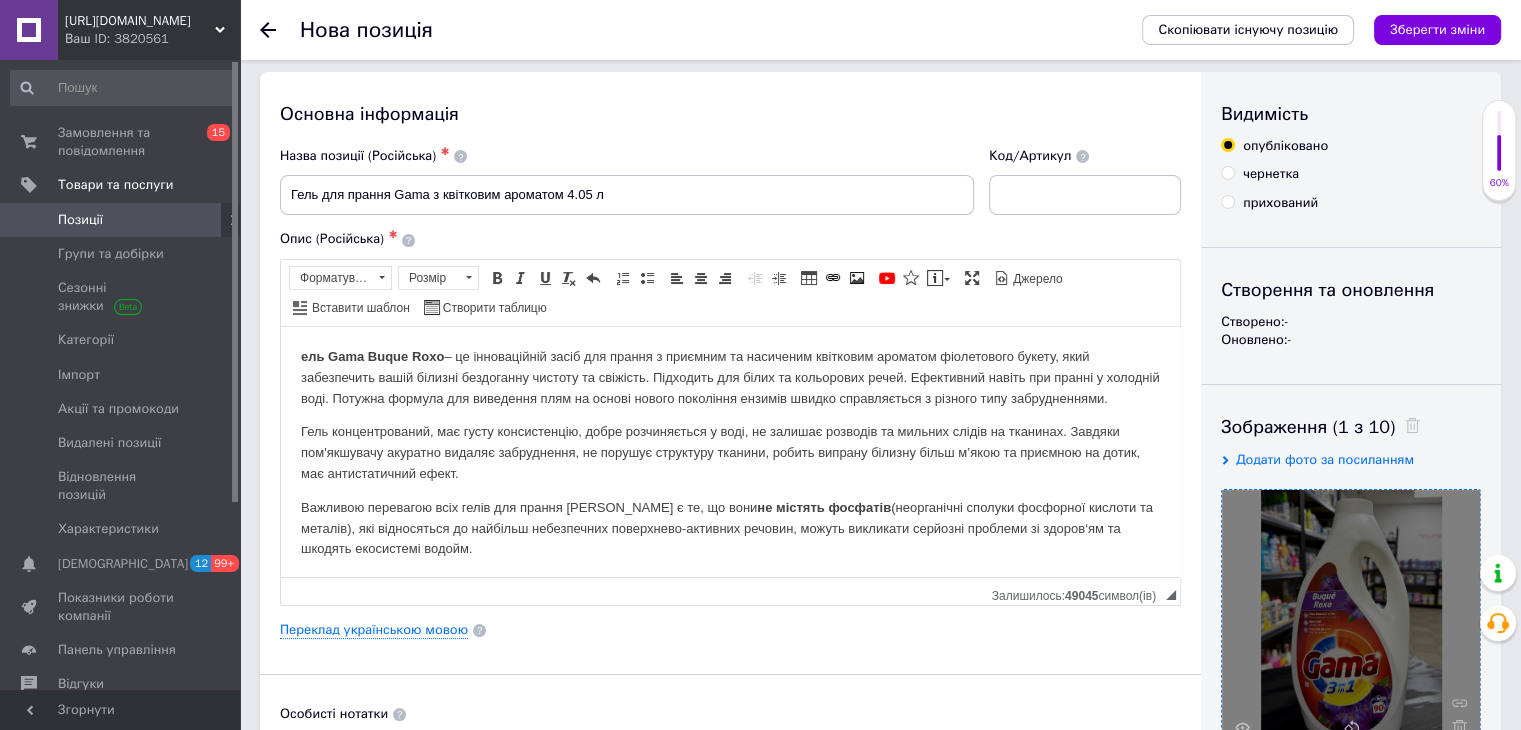 scroll, scrollTop: 0, scrollLeft: 0, axis: both 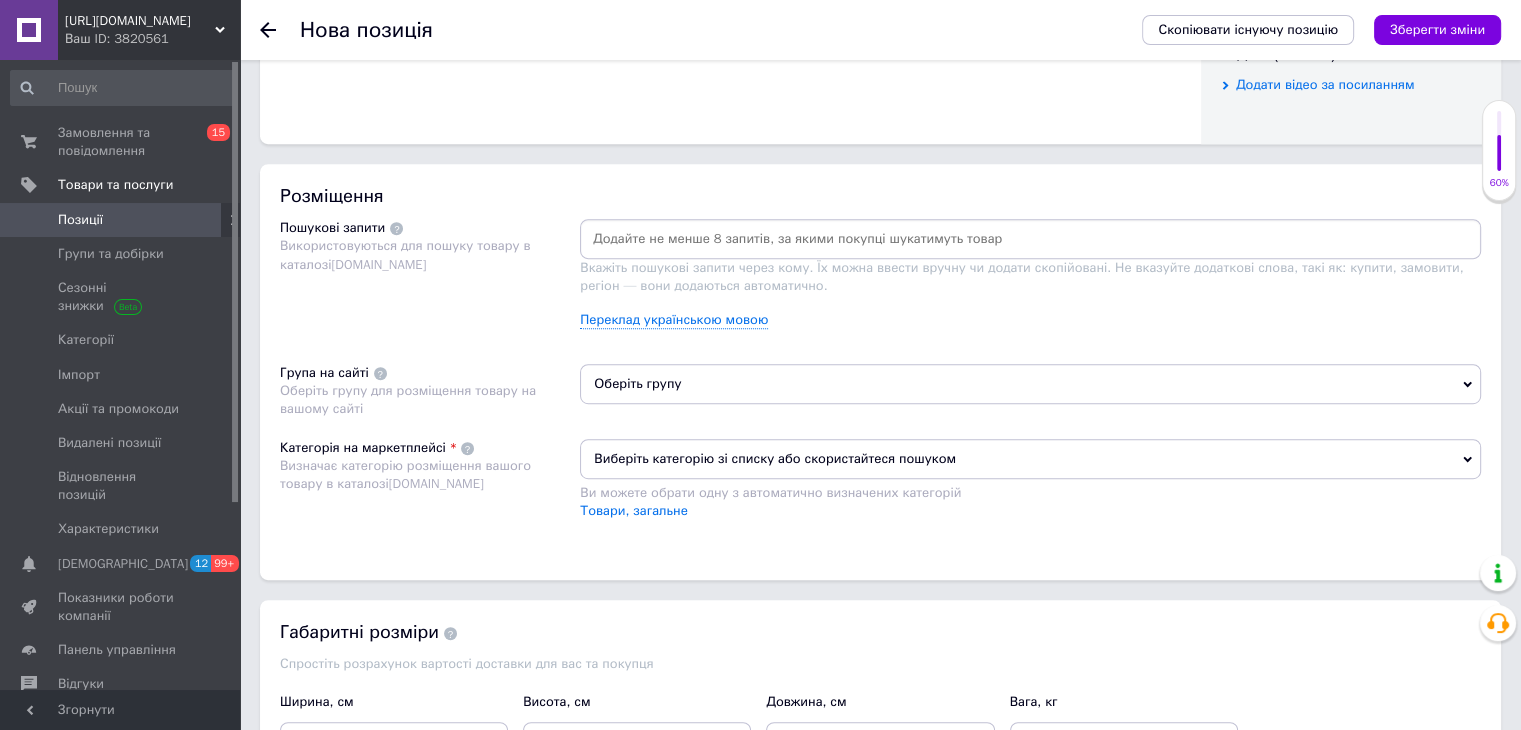 click at bounding box center (1030, 239) 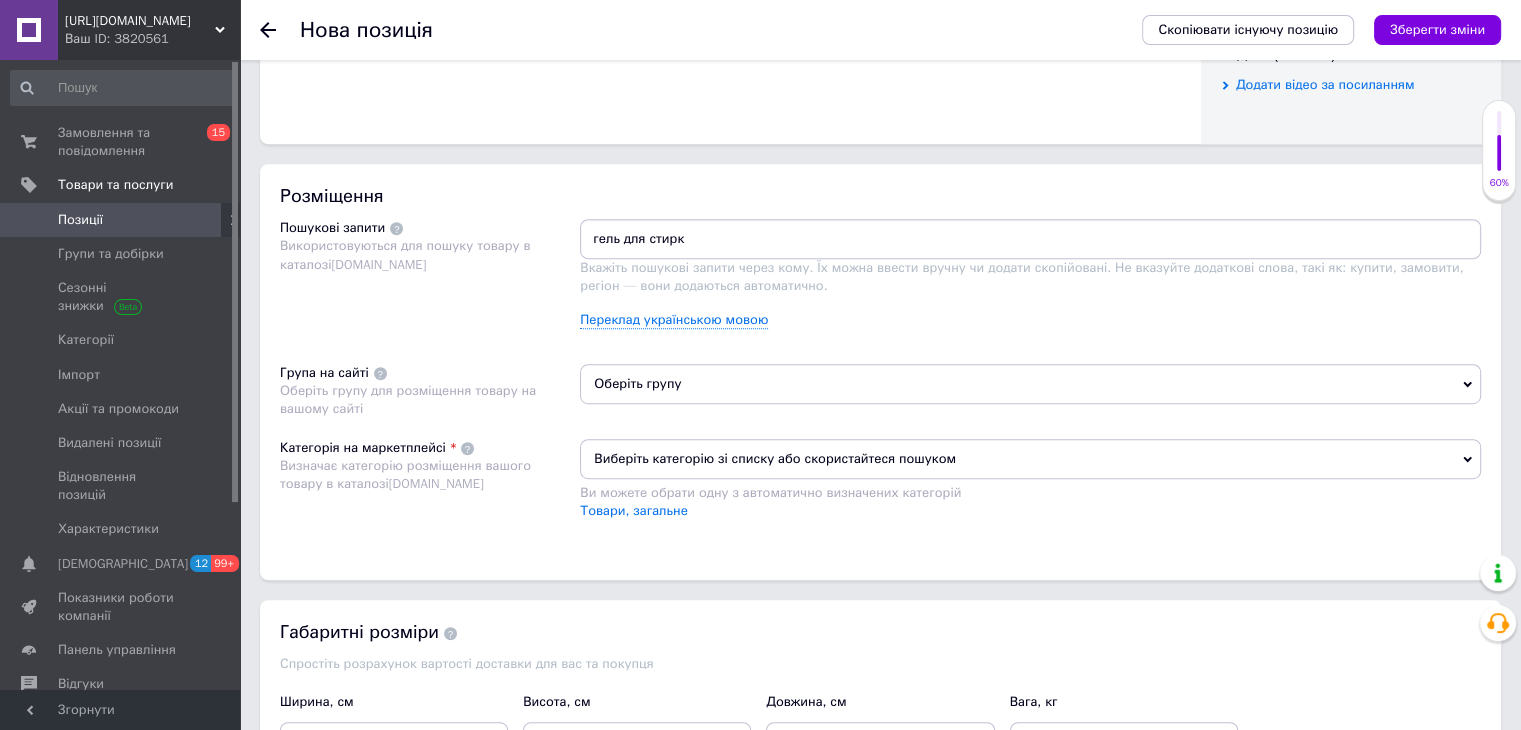 type on "гель для стирки" 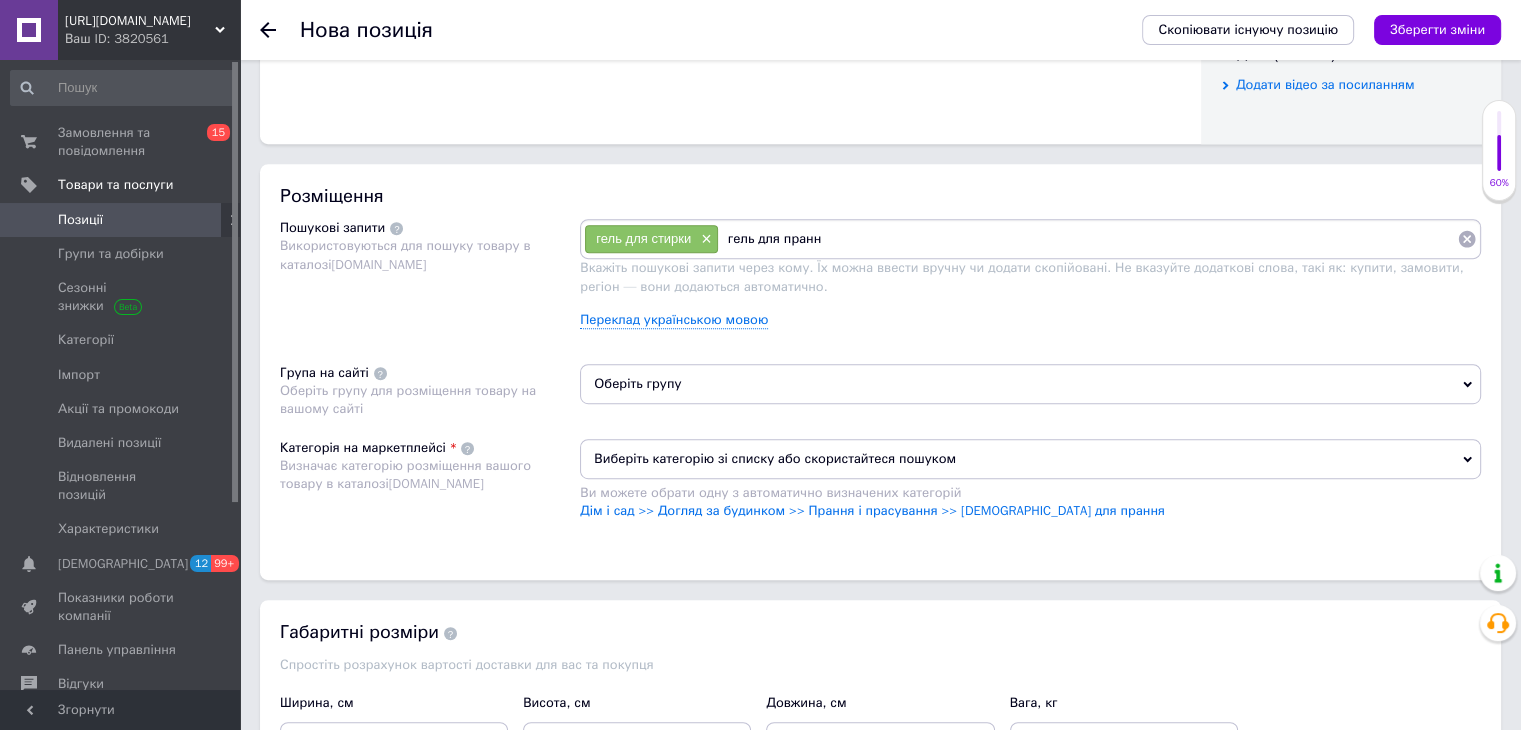 type on "гель для прання" 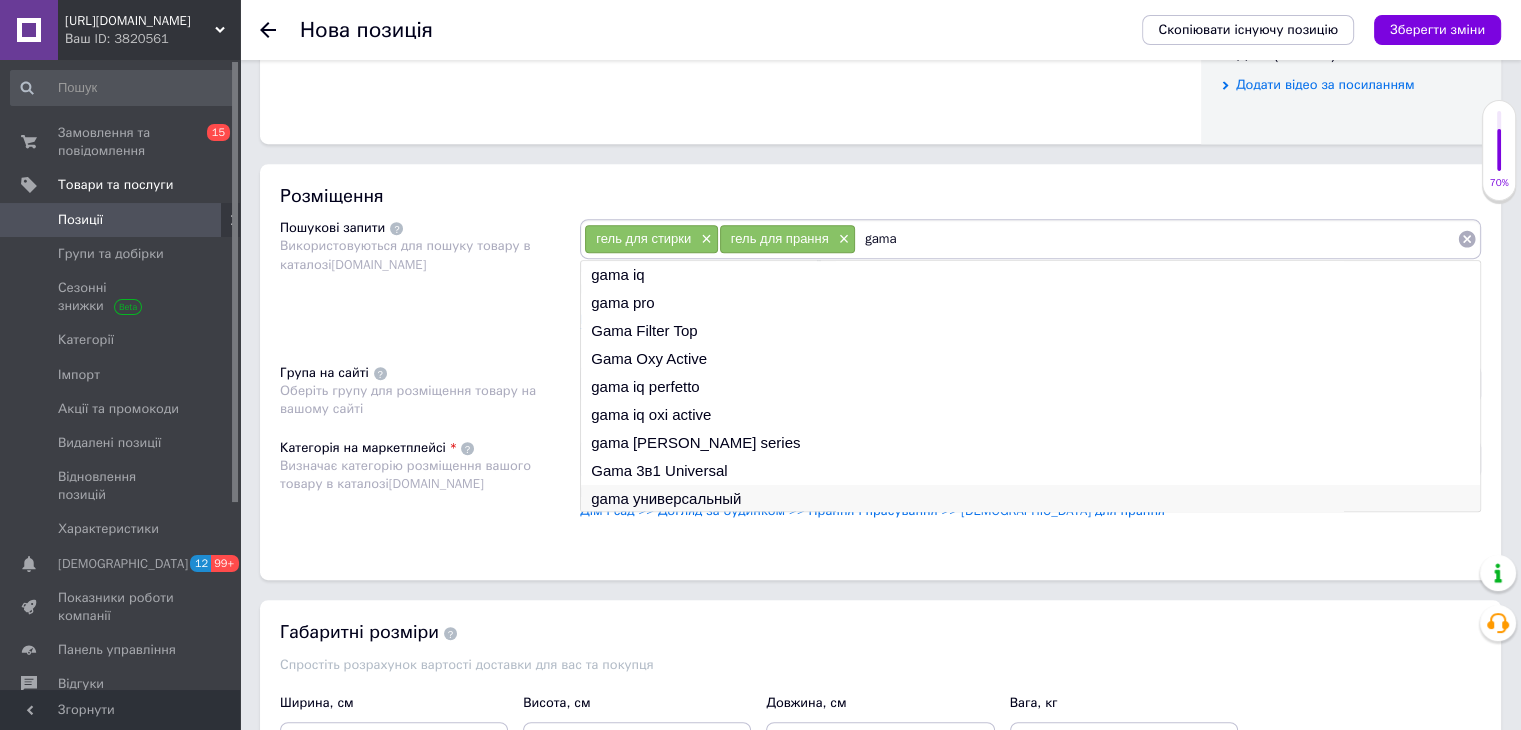type on "gama" 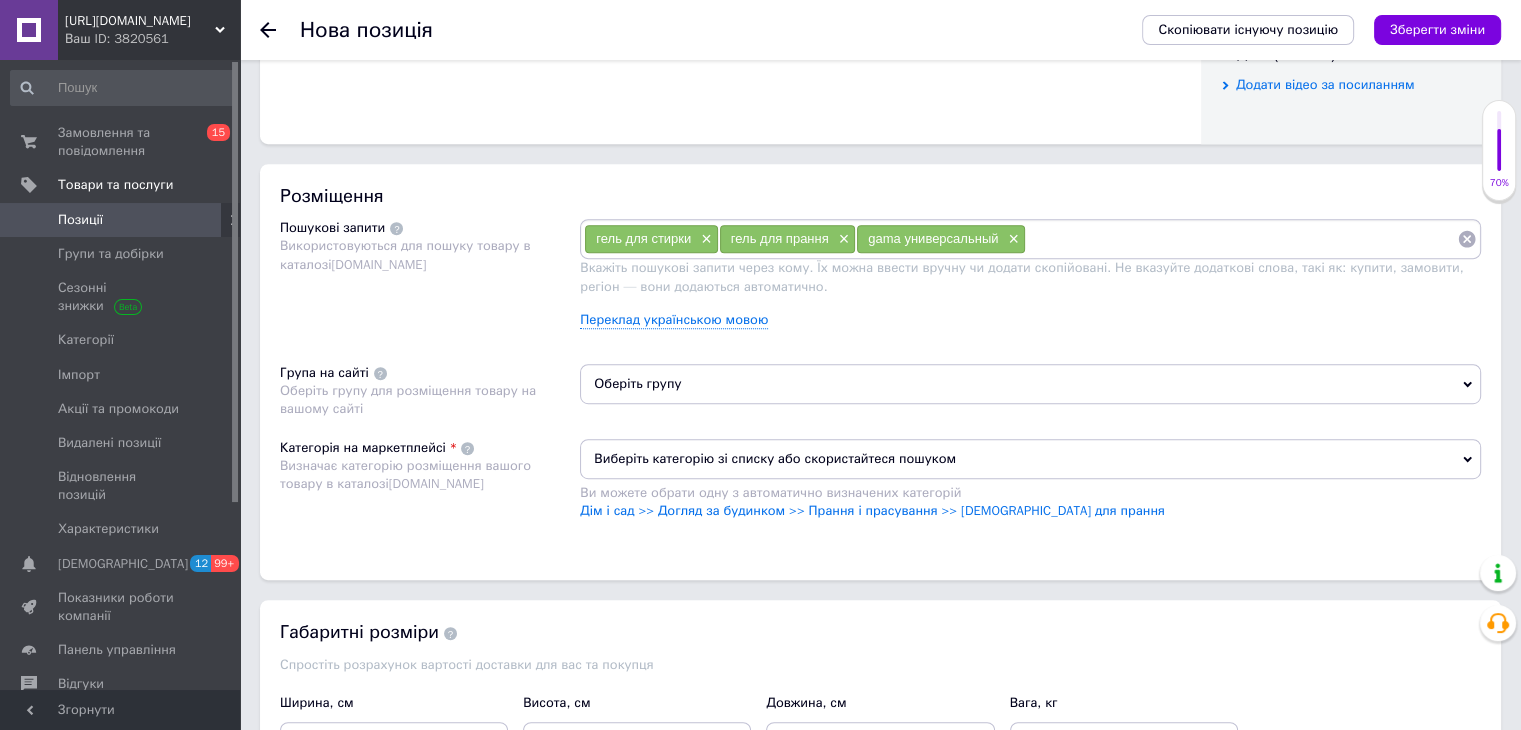 click on "гель для стирки × гель для прання × gama универсальный ×" at bounding box center [1030, 239] 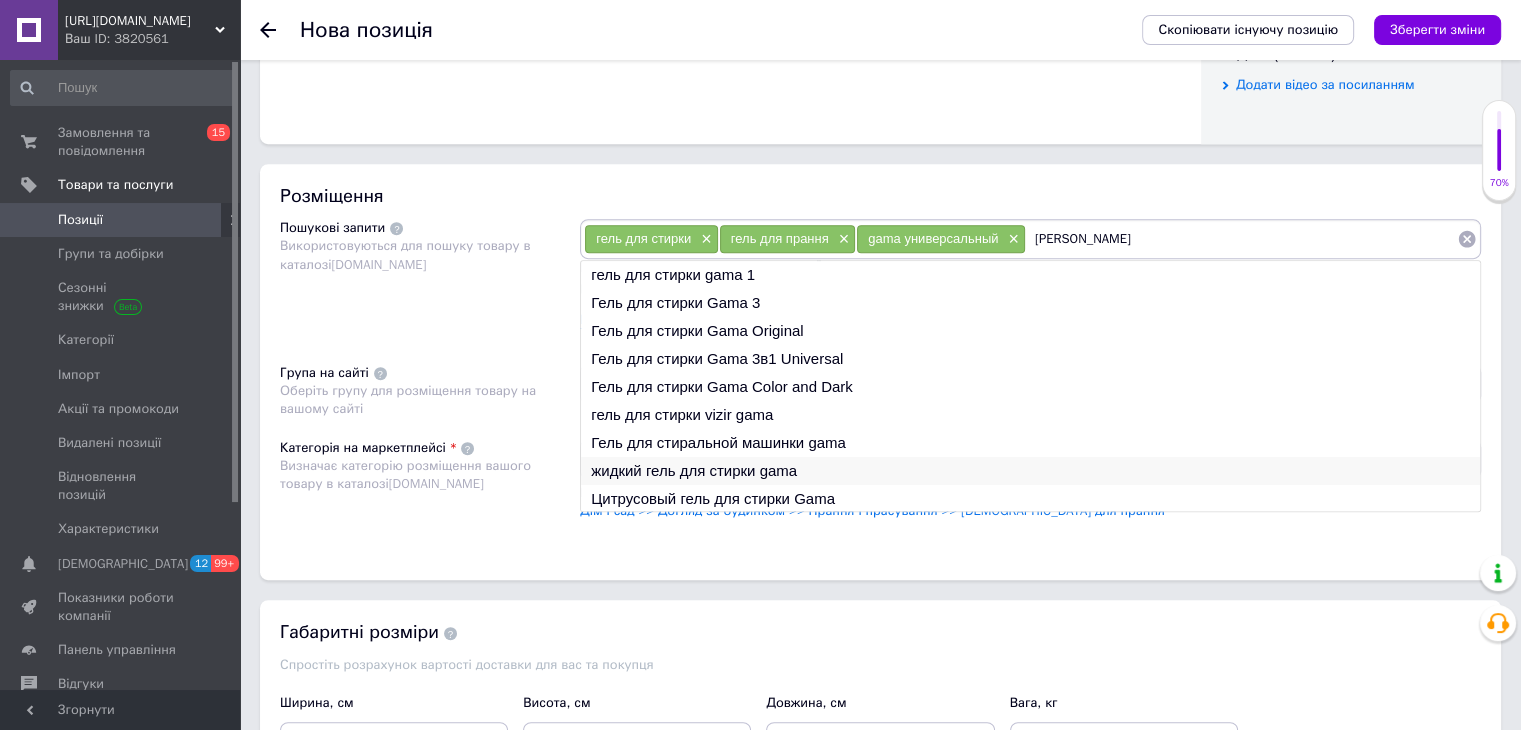 type on "[PERSON_NAME]" 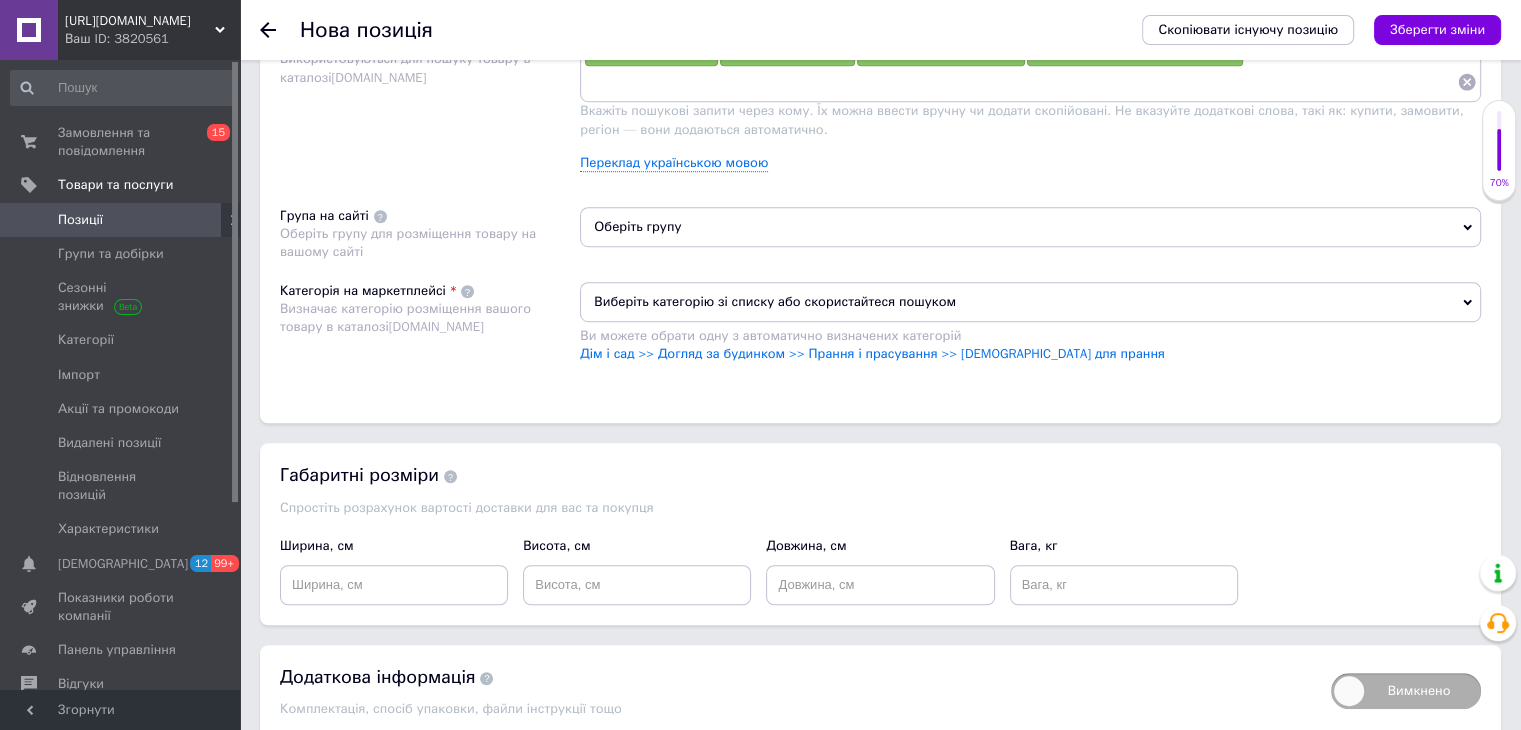 scroll, scrollTop: 1284, scrollLeft: 0, axis: vertical 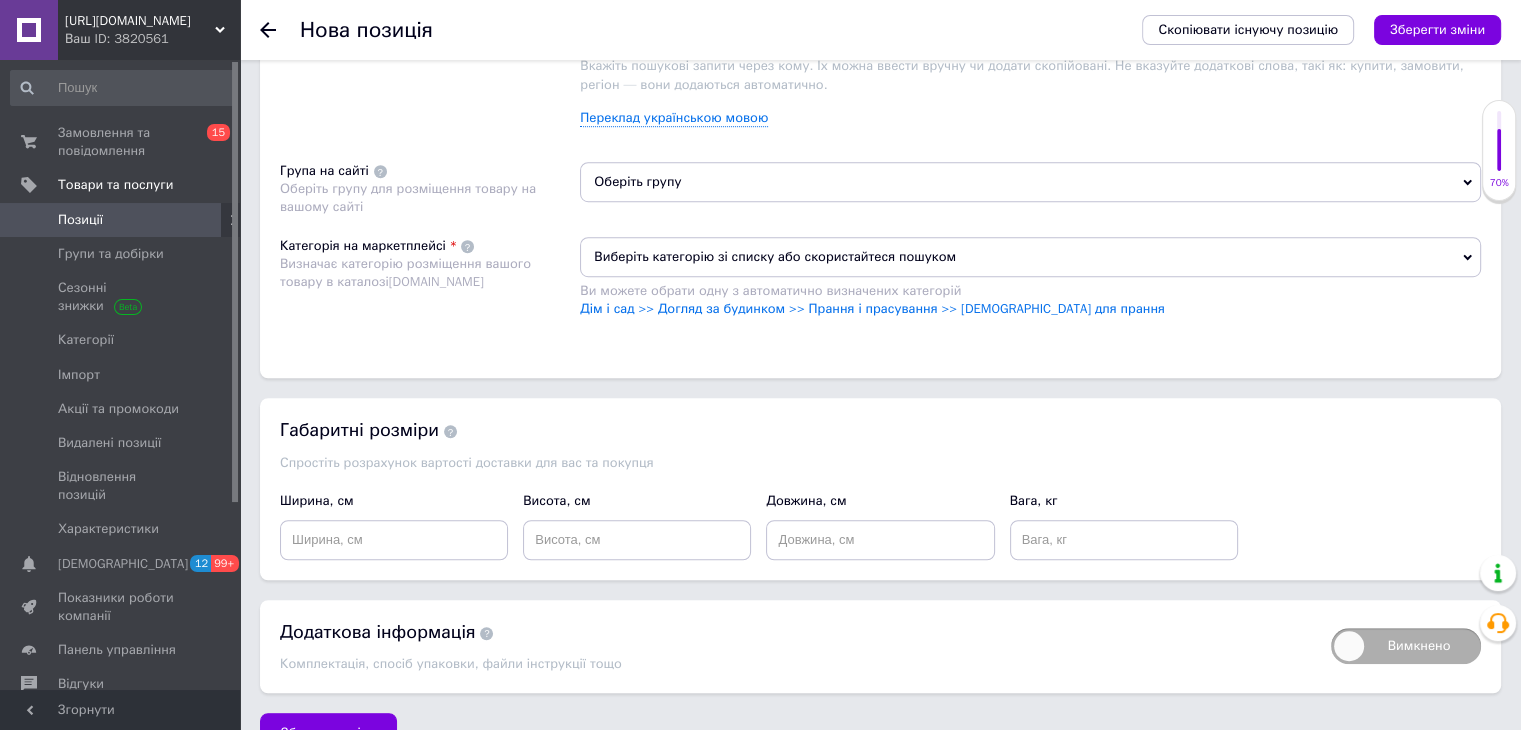 click on "Оберіть групу" at bounding box center (1030, 182) 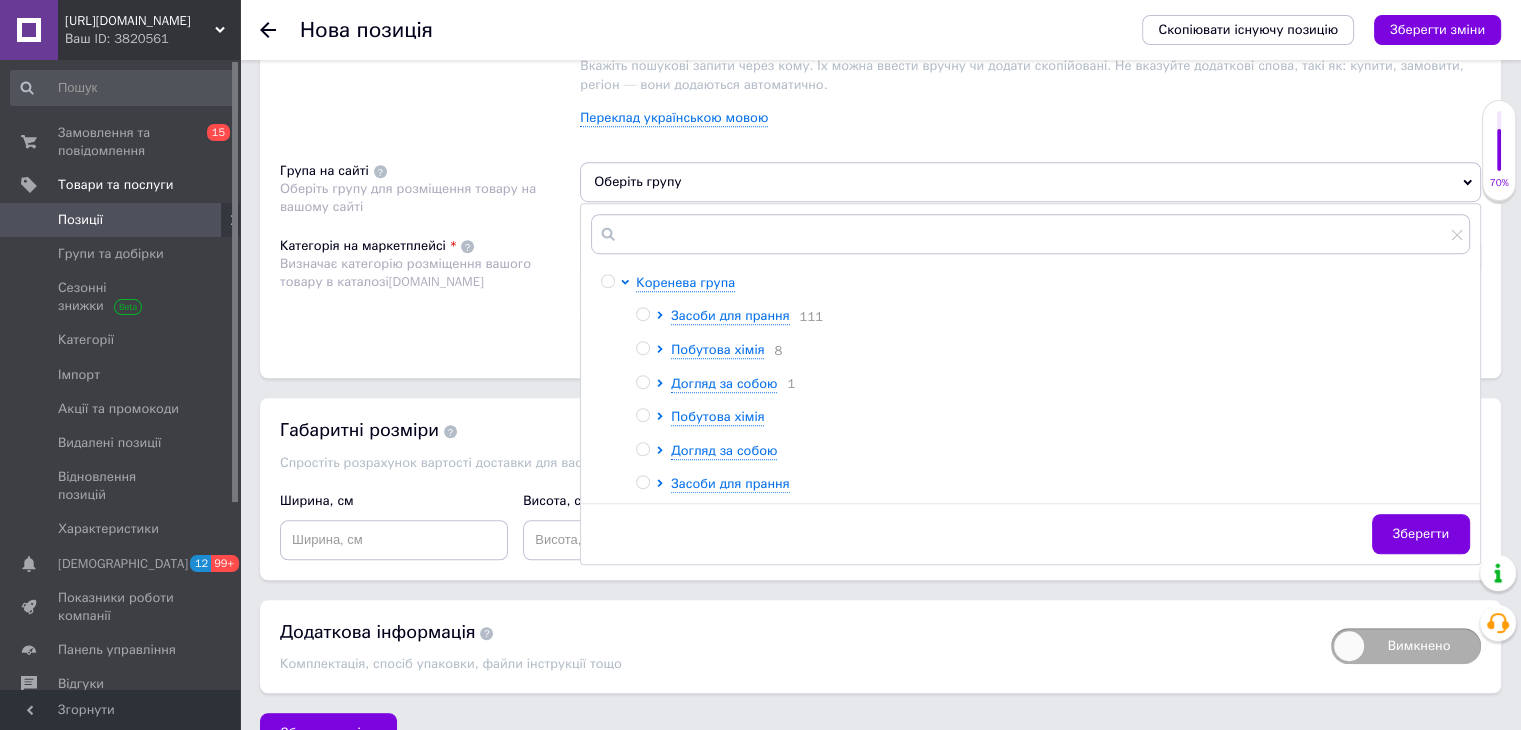 click at bounding box center (642, 314) 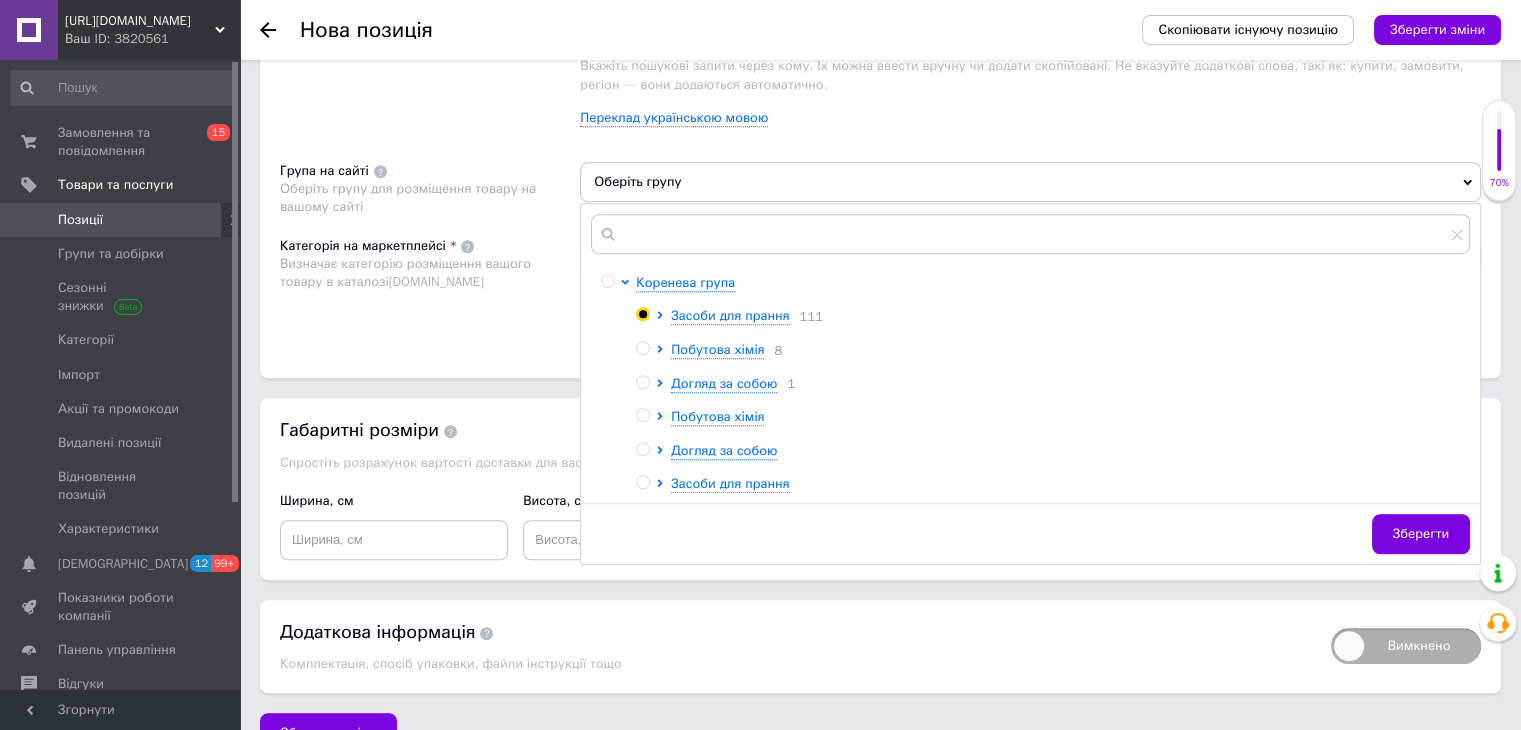 radio on "true" 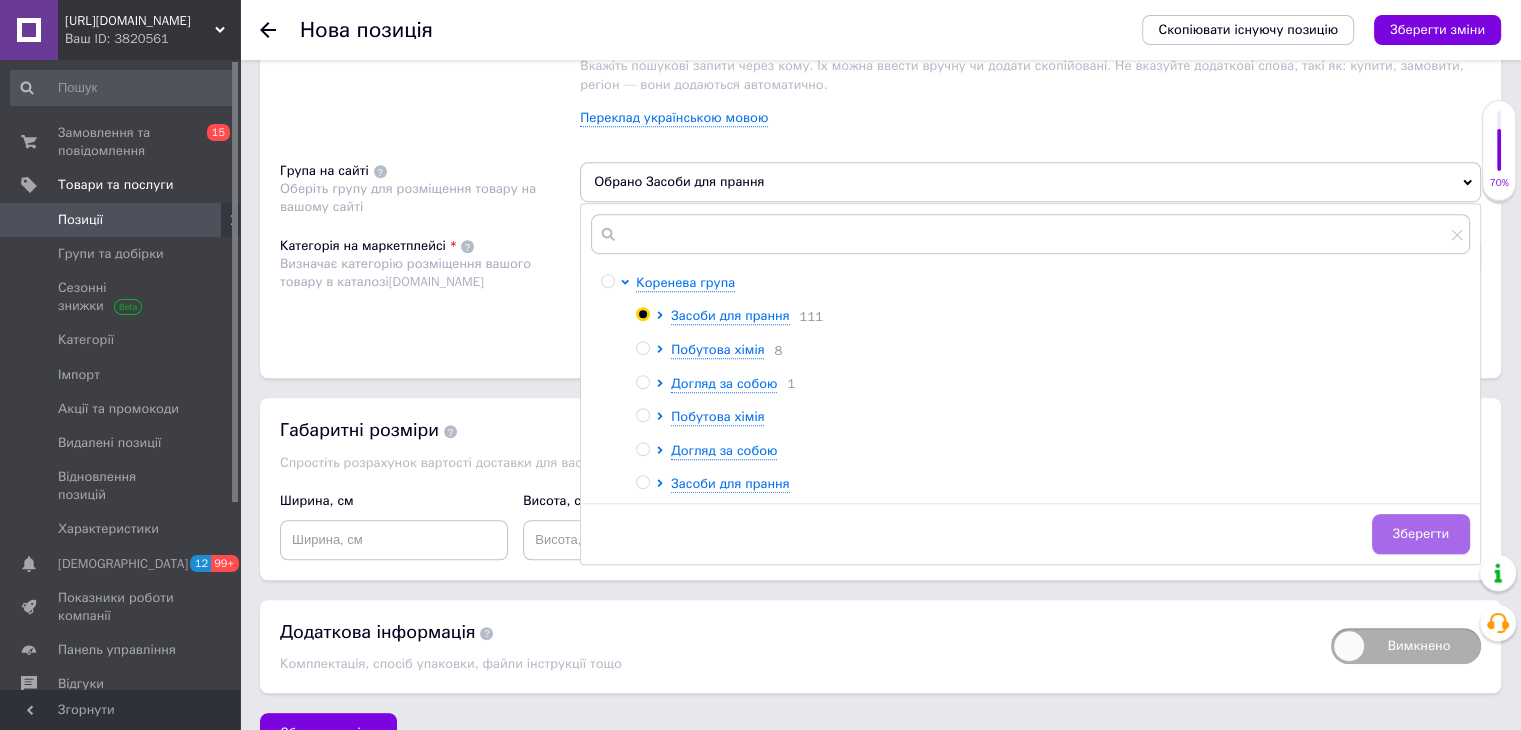 click on "Зберегти" at bounding box center (1421, 534) 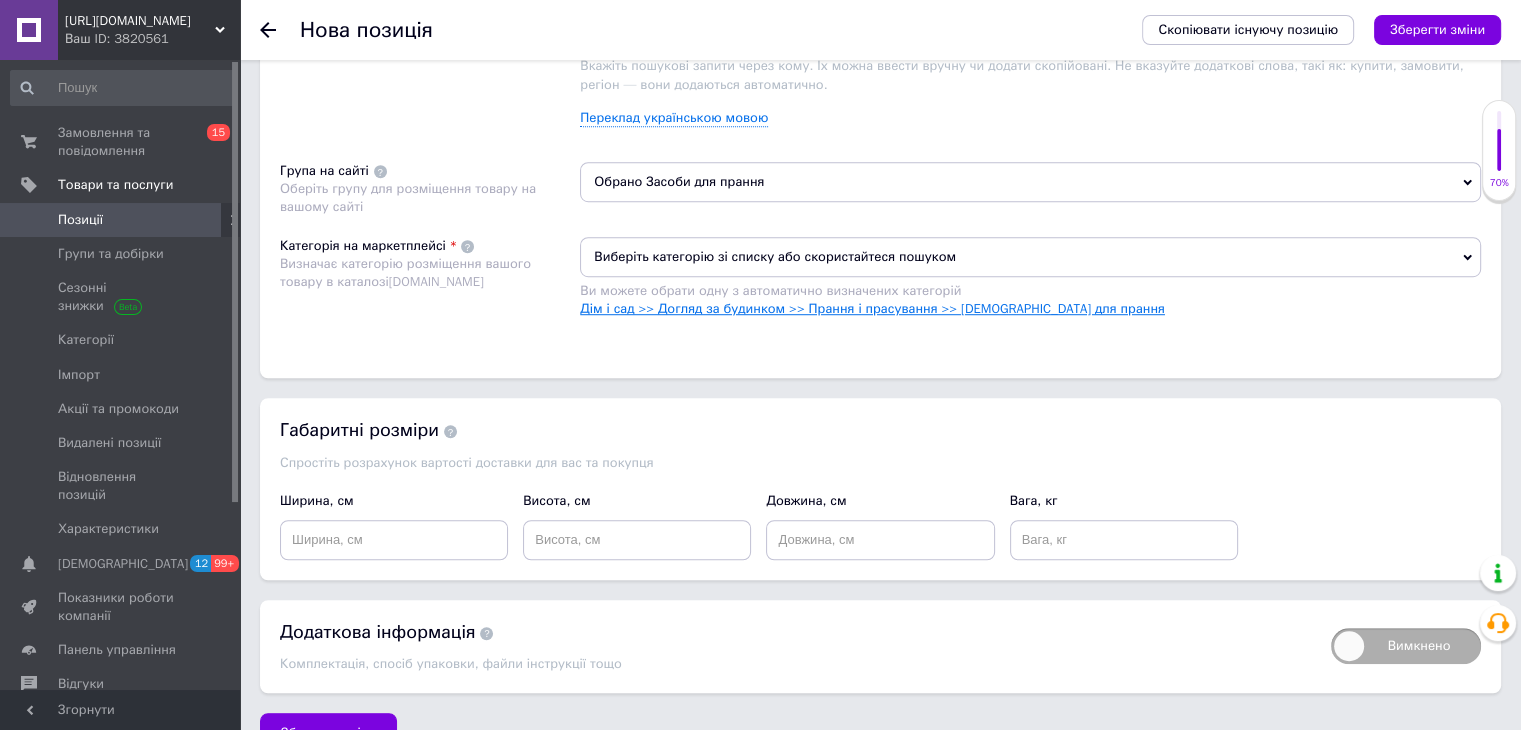 click on "Дім і сад >> Догляд за будинком >> Прання і прасування >> [DEMOGRAPHIC_DATA] для прання" at bounding box center [872, 308] 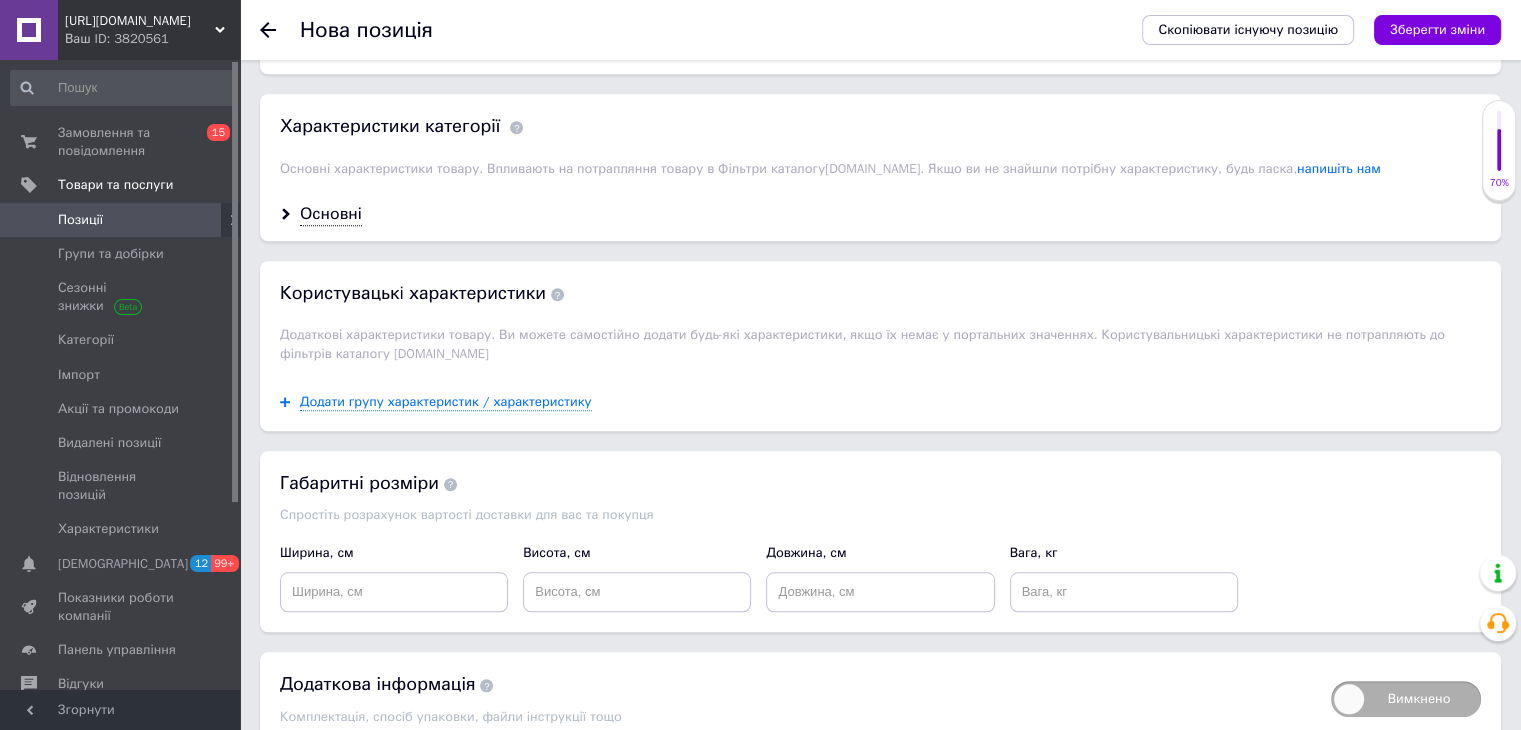scroll, scrollTop: 1620, scrollLeft: 0, axis: vertical 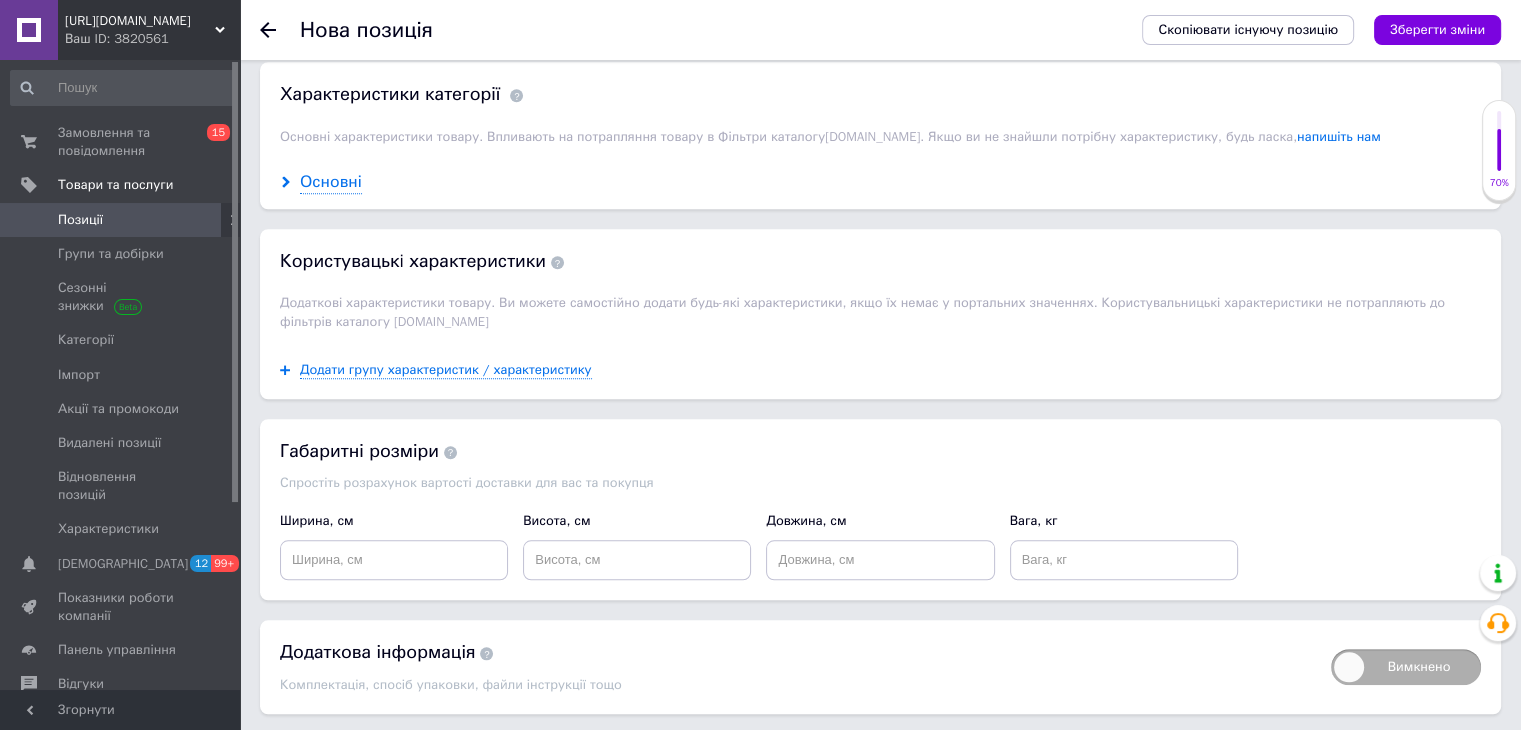 click on "Основні" at bounding box center [331, 182] 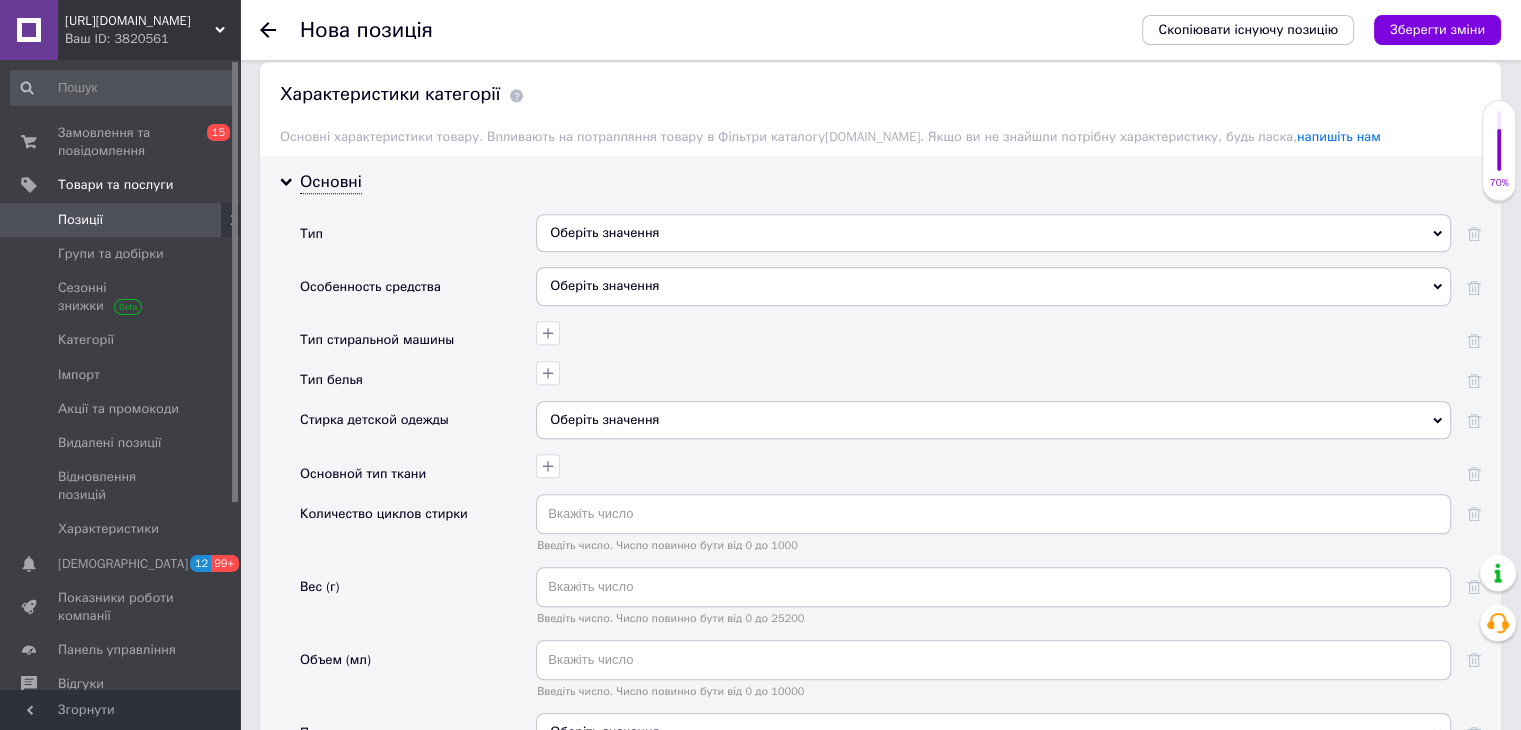 click on "Оберіть значення" at bounding box center [993, 233] 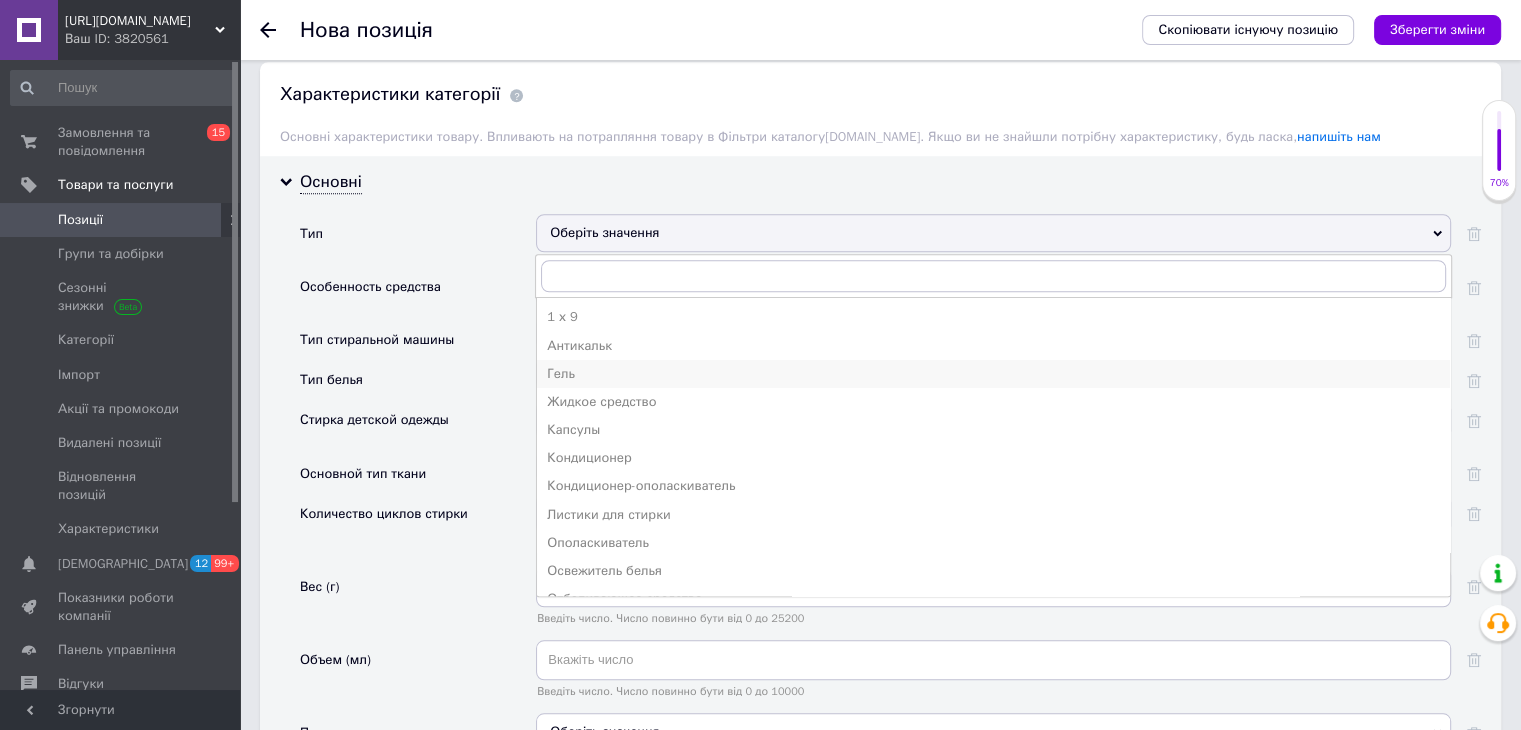 click on "Гель" at bounding box center [993, 374] 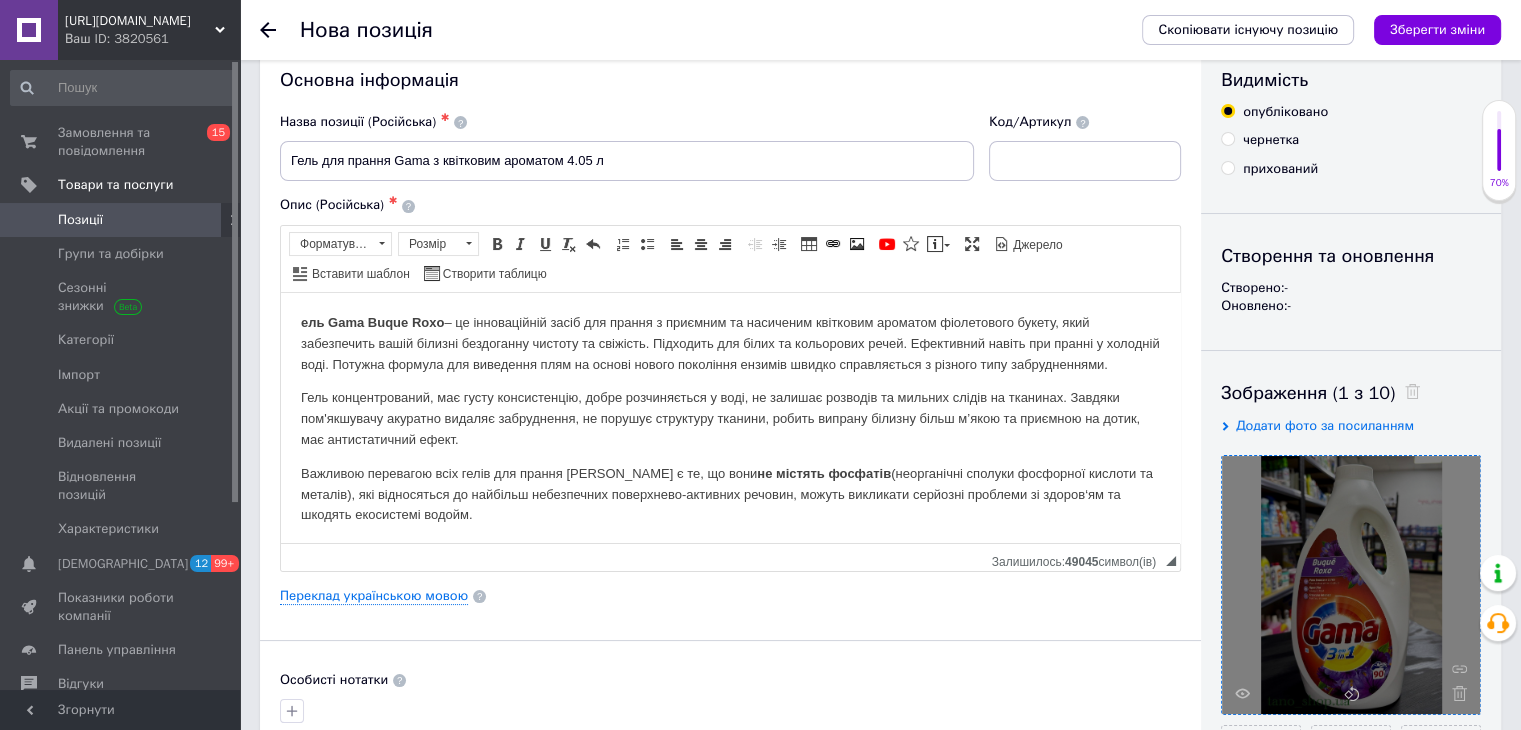 scroll, scrollTop: 0, scrollLeft: 0, axis: both 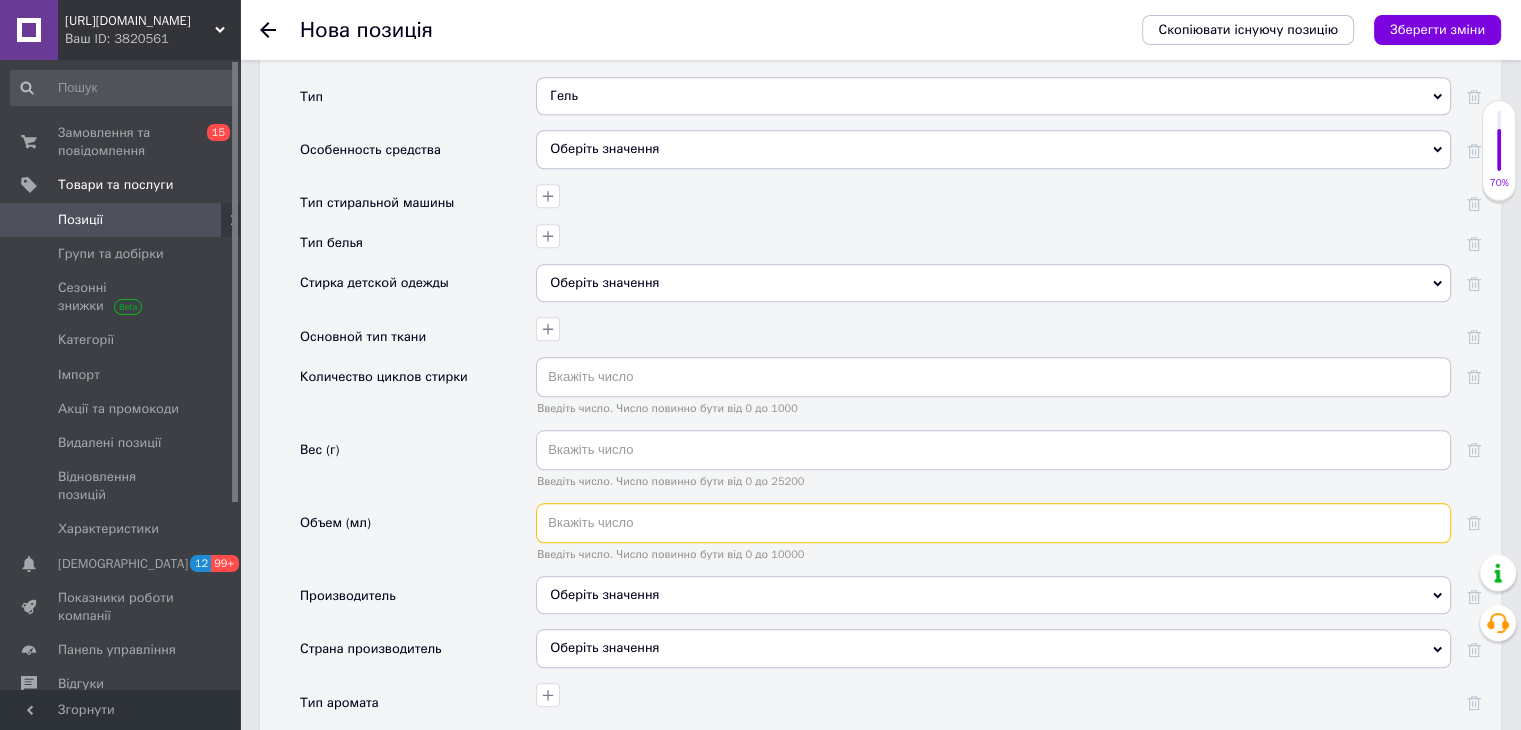click at bounding box center (993, 523) 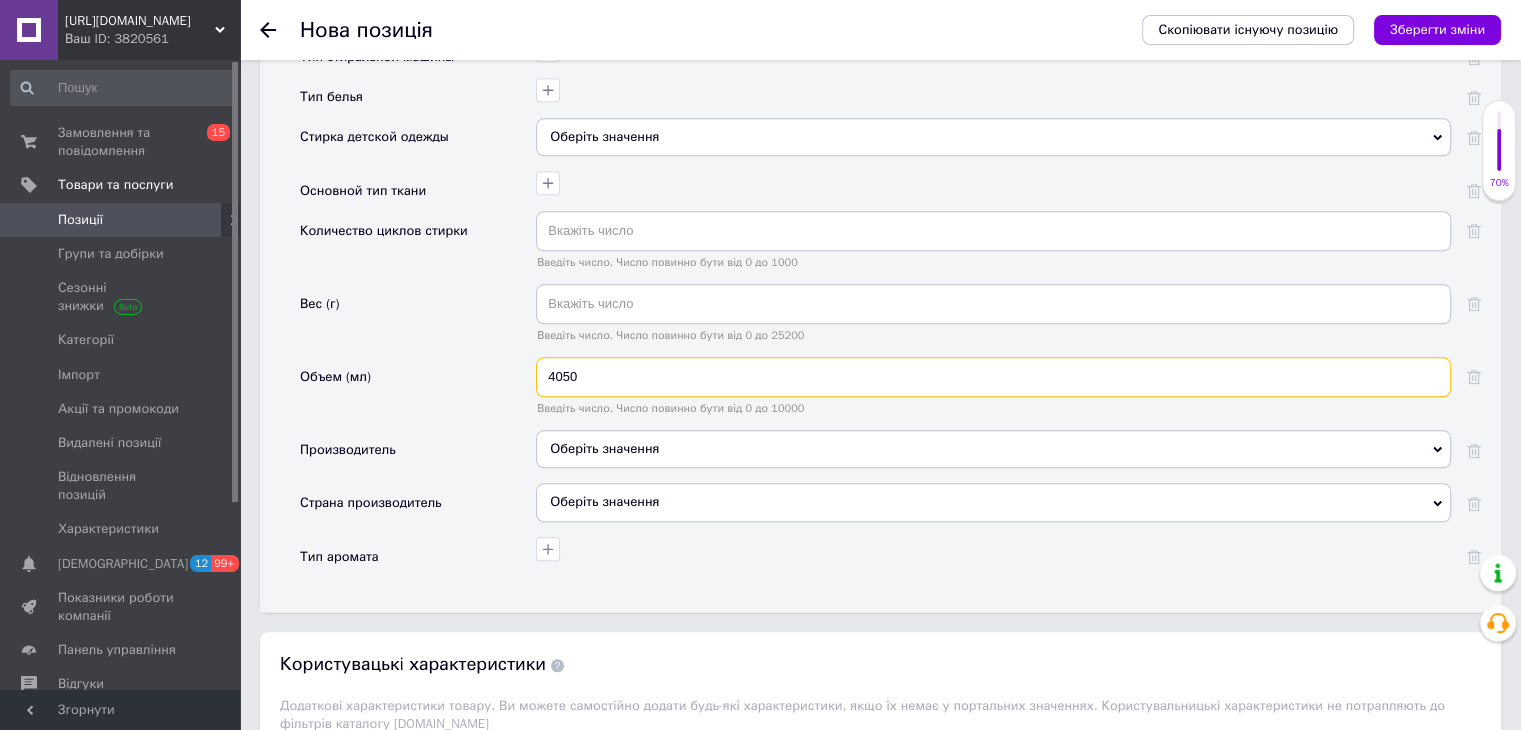 scroll, scrollTop: 1906, scrollLeft: 0, axis: vertical 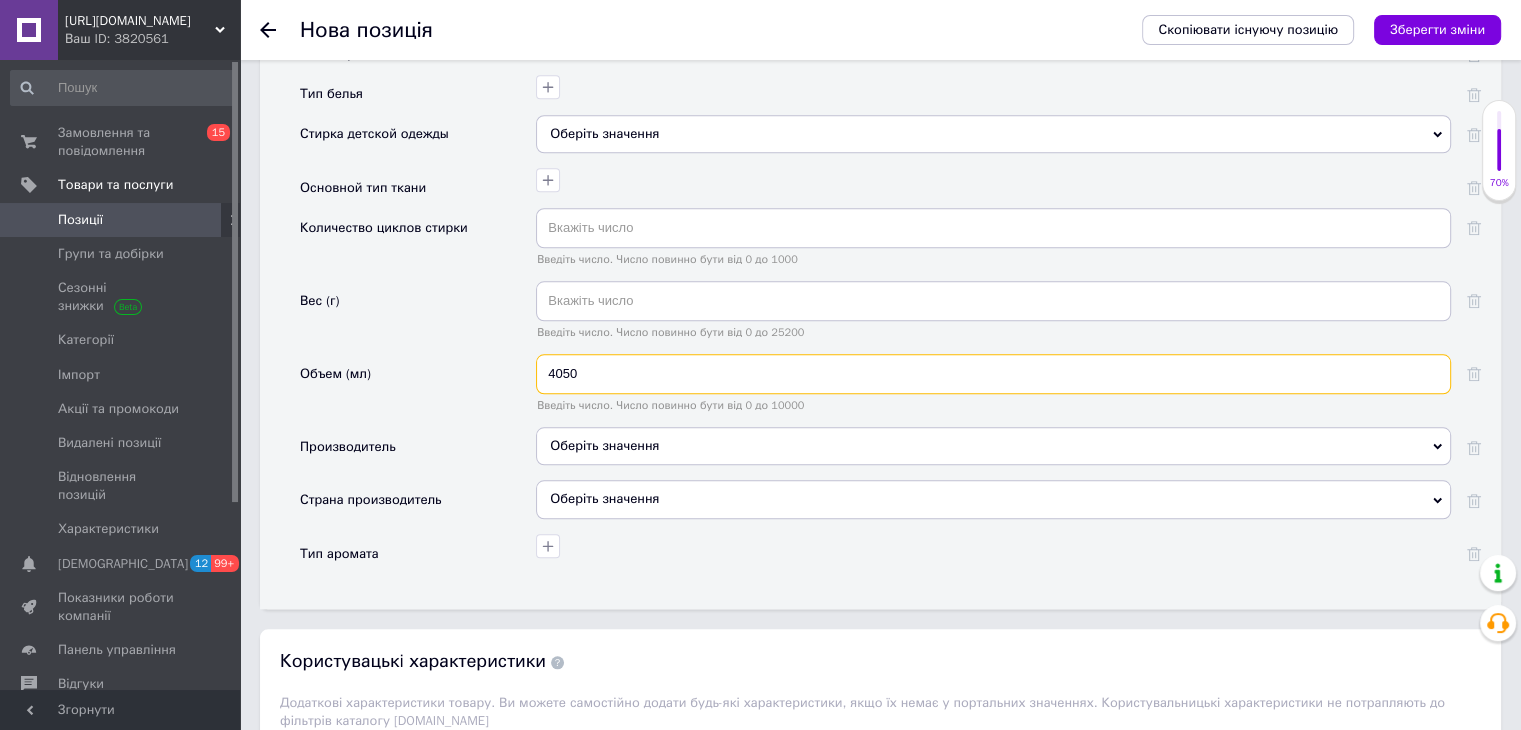 type on "4050" 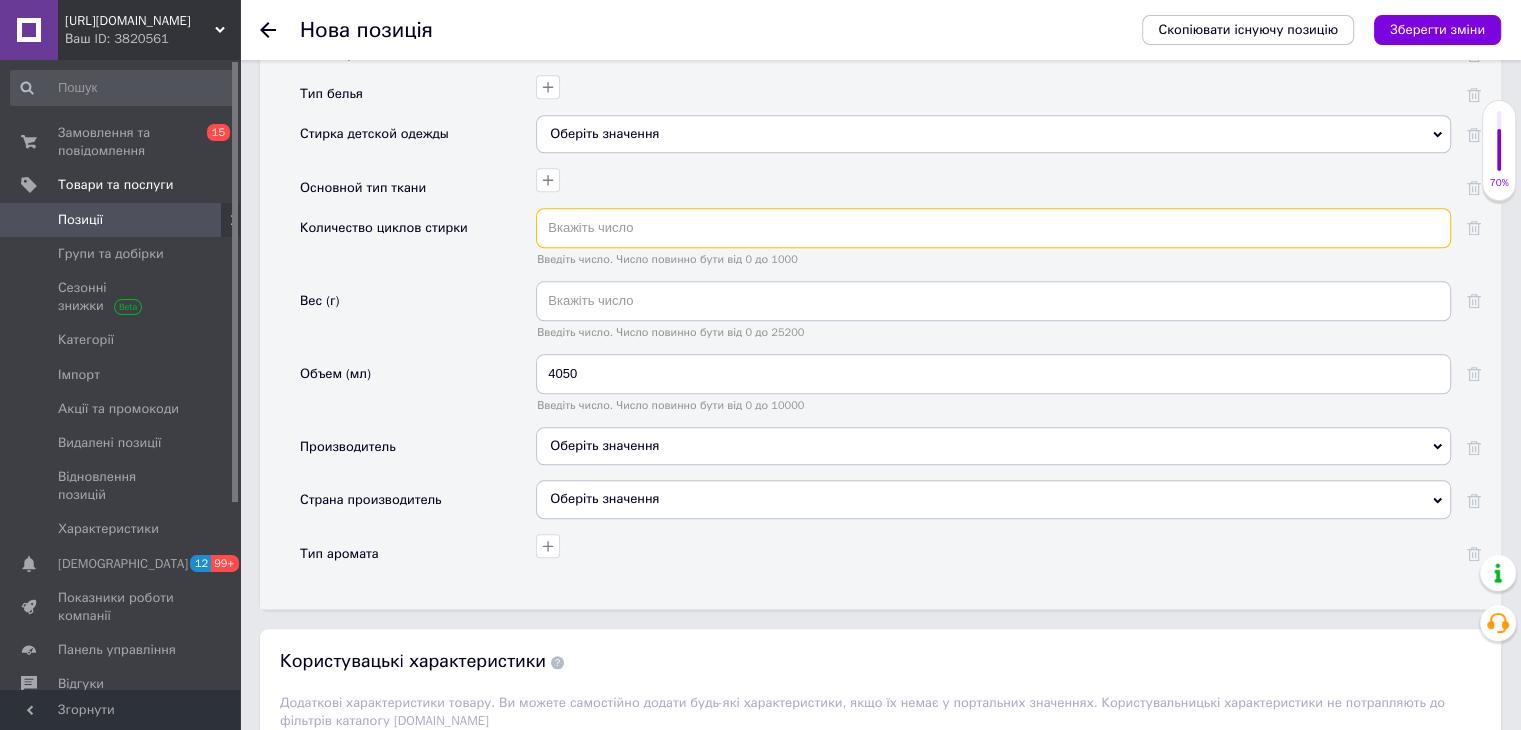 click at bounding box center [993, 228] 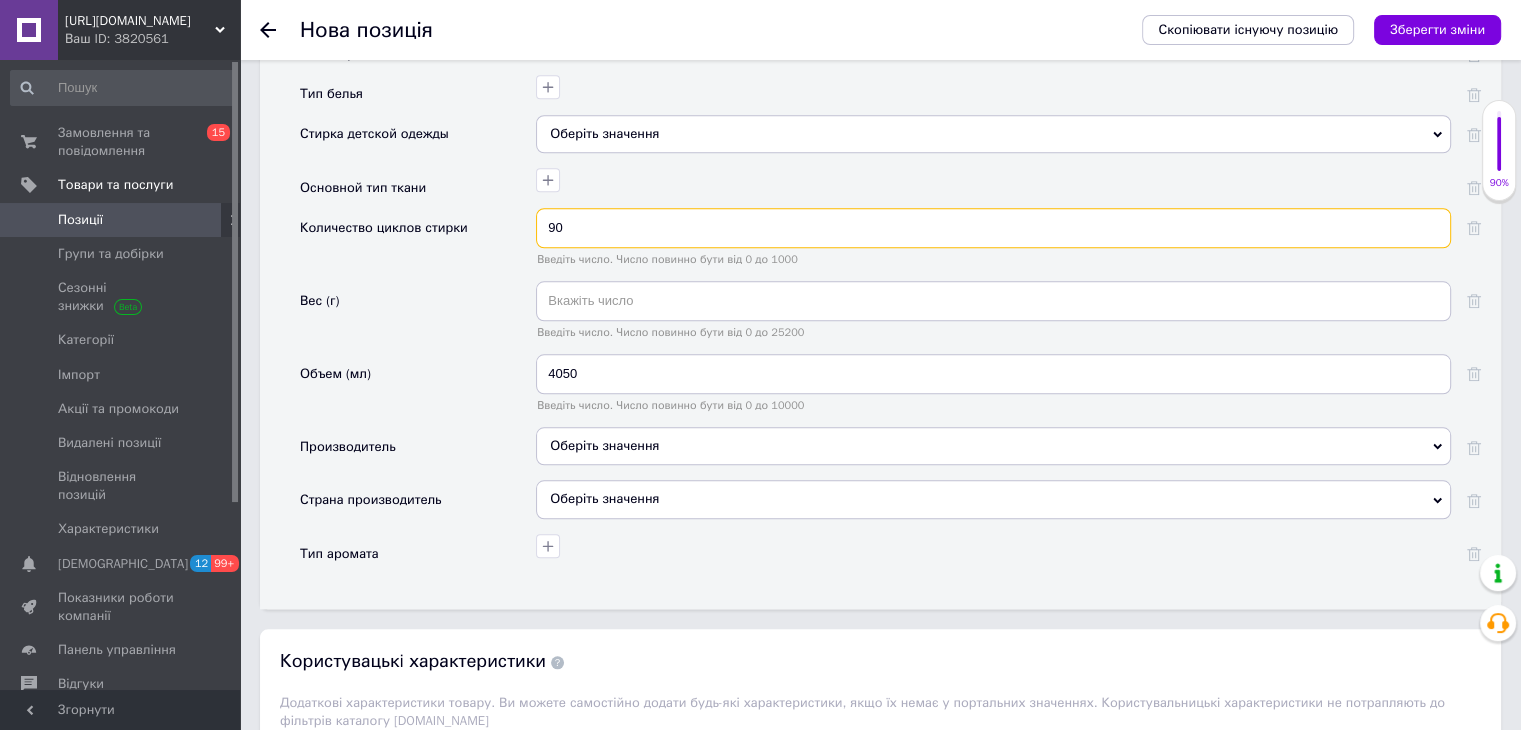 type on "90" 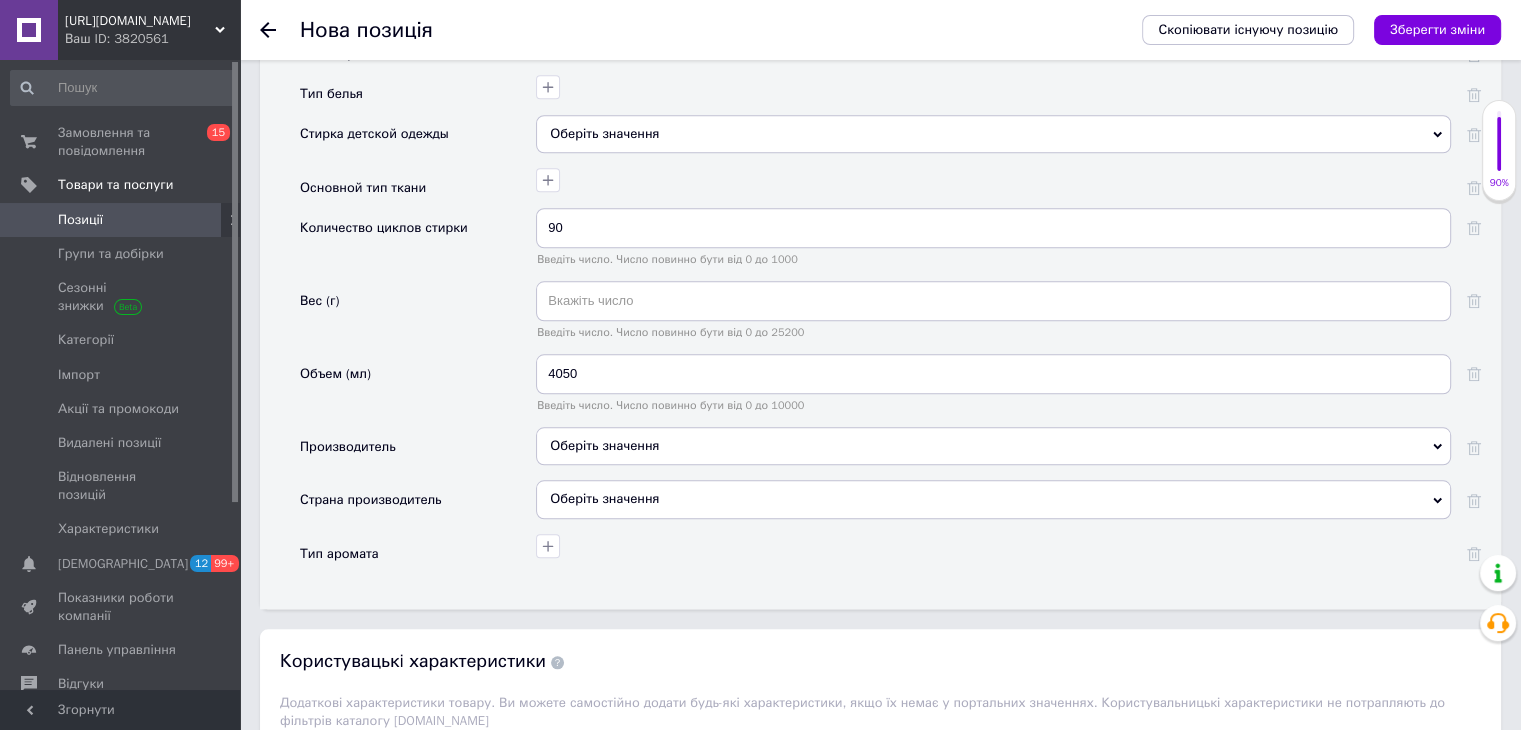 click on "Оберіть значення" at bounding box center (993, 499) 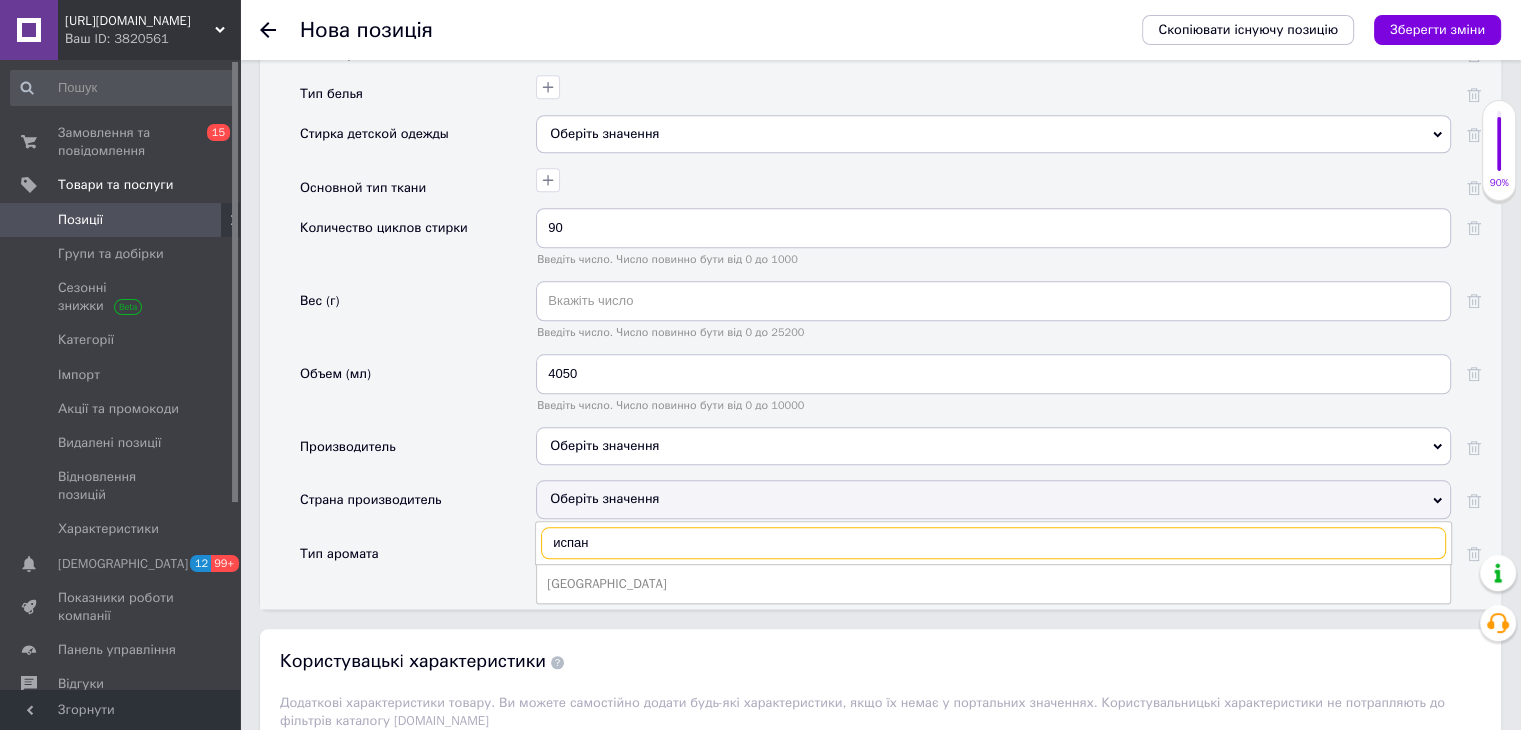 type on "испан" 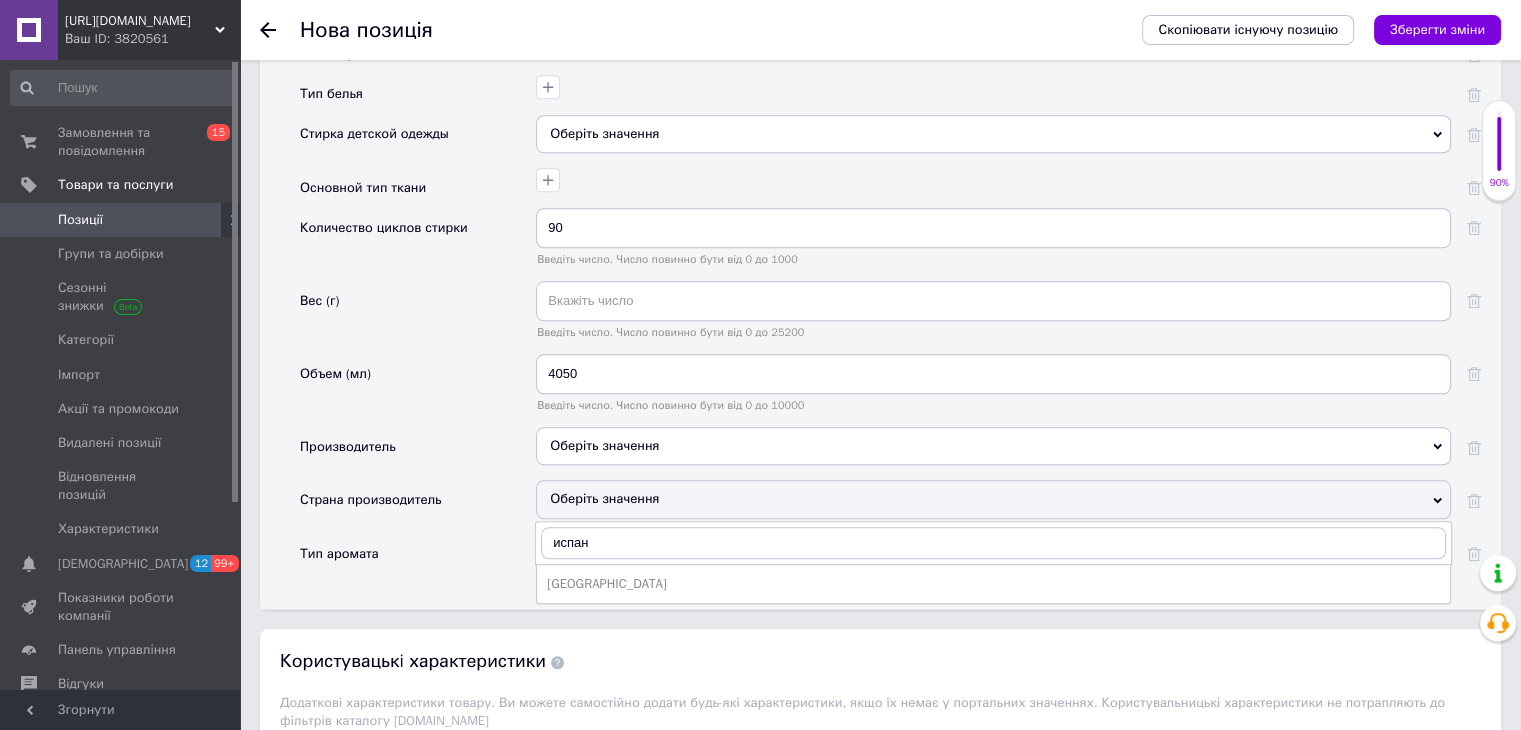 click on "[GEOGRAPHIC_DATA]" at bounding box center [993, 584] 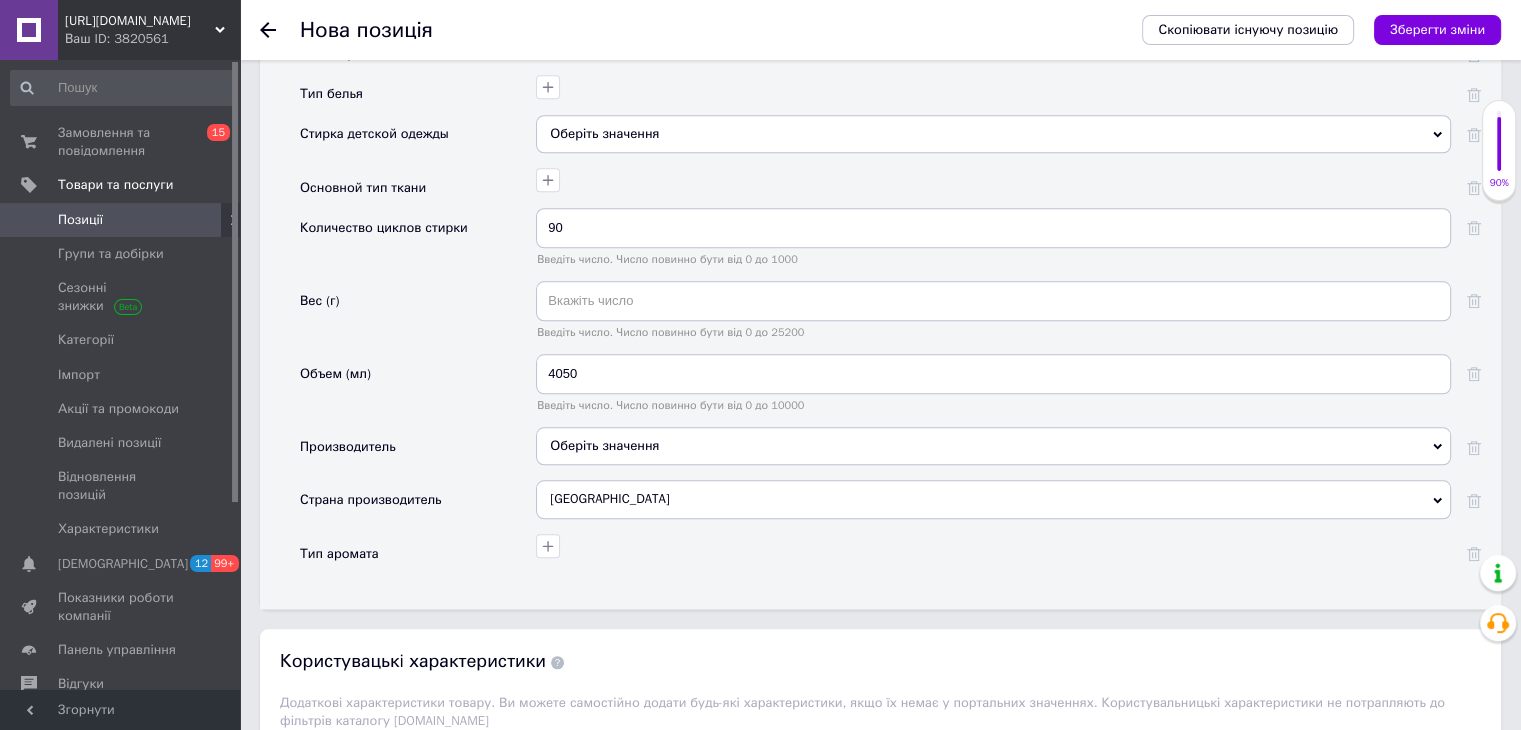 click on "Оберіть значення" at bounding box center [993, 446] 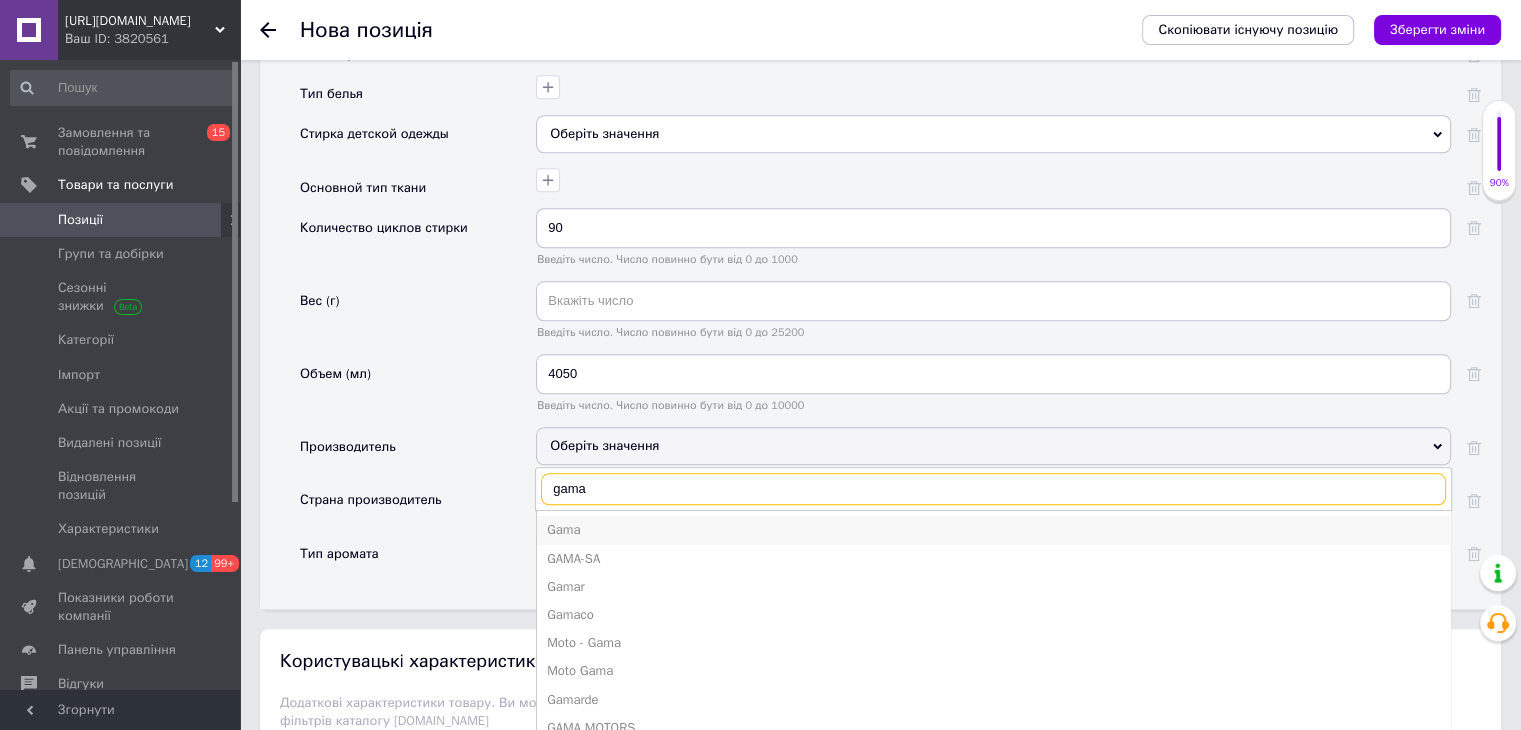 type on "gama" 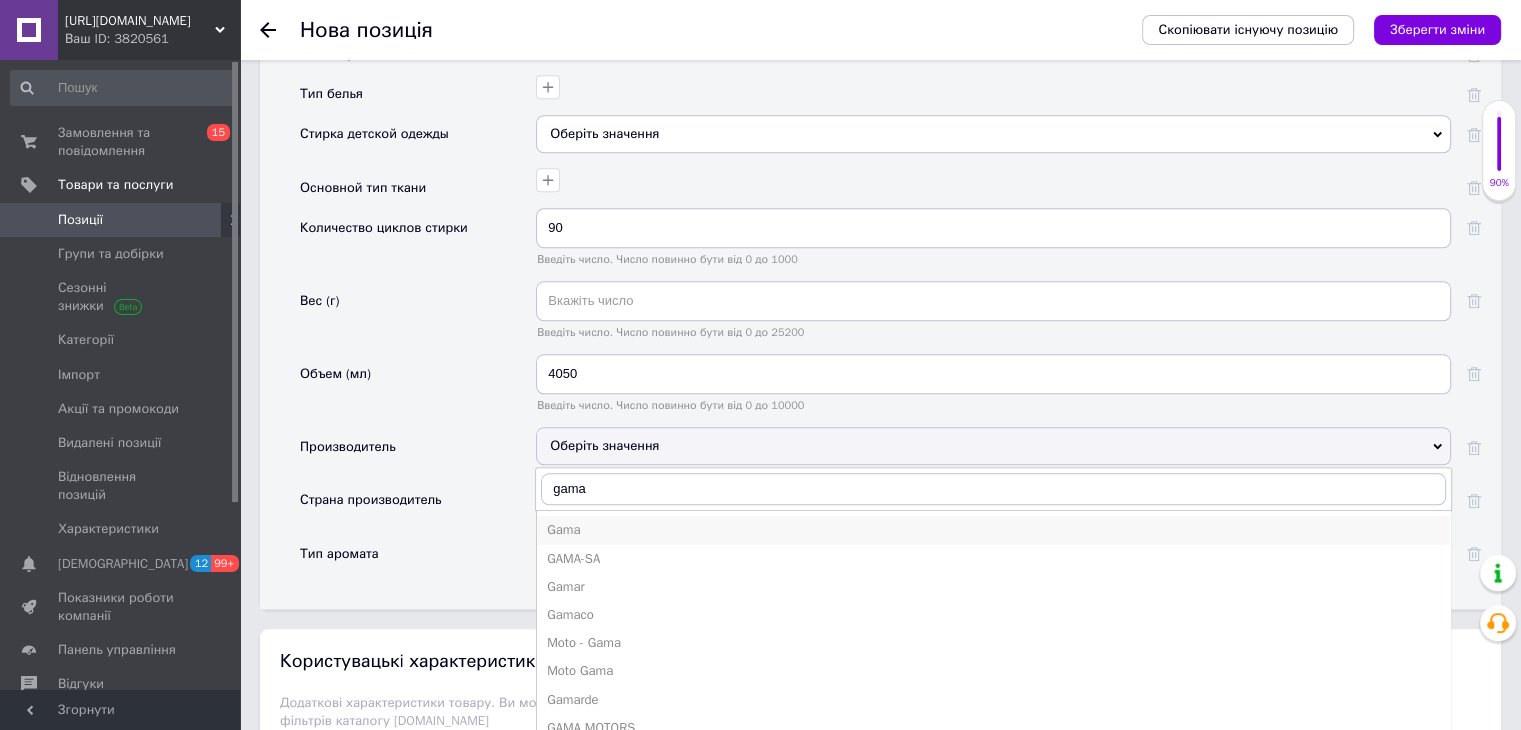 click on "Gama" at bounding box center (993, 530) 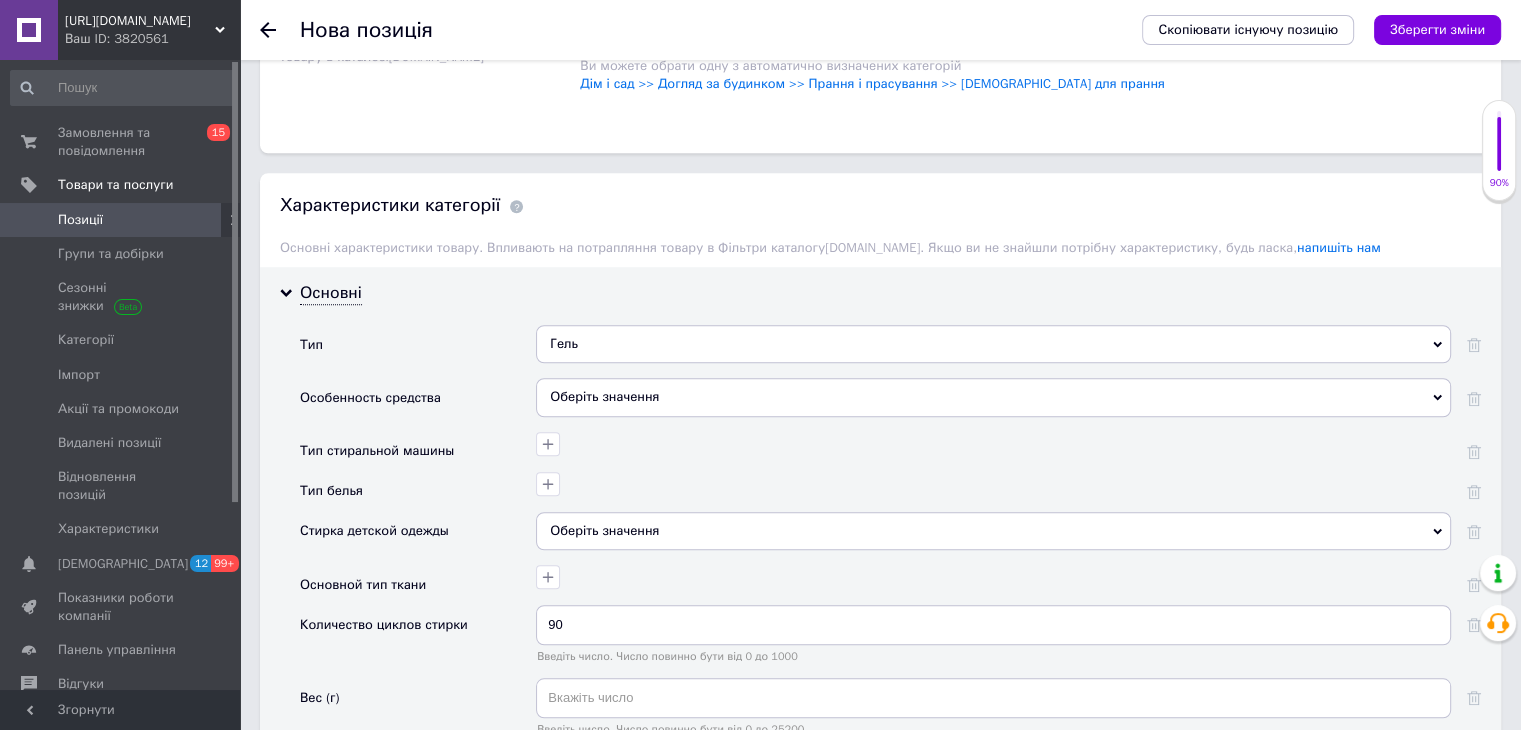 scroll, scrollTop: 1499, scrollLeft: 0, axis: vertical 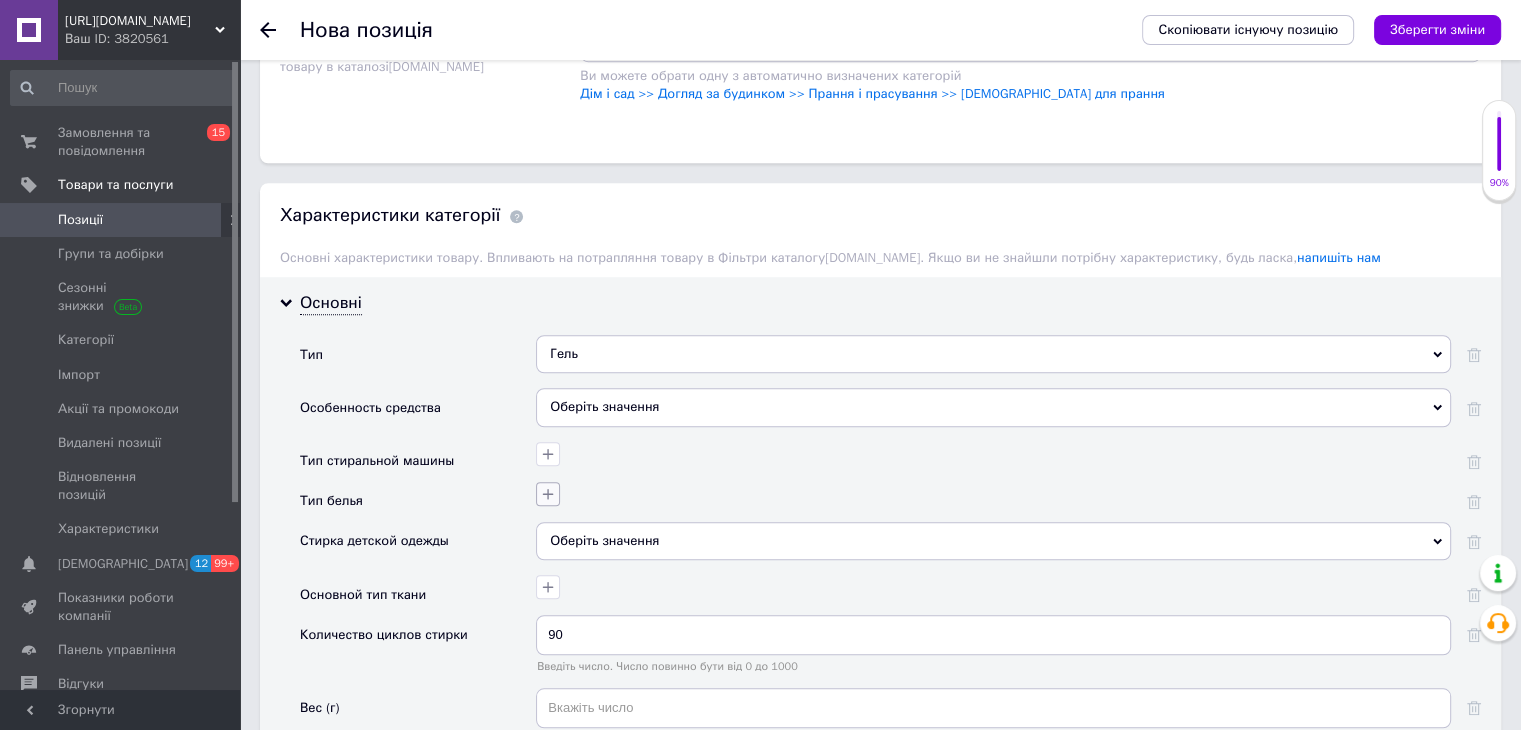 click 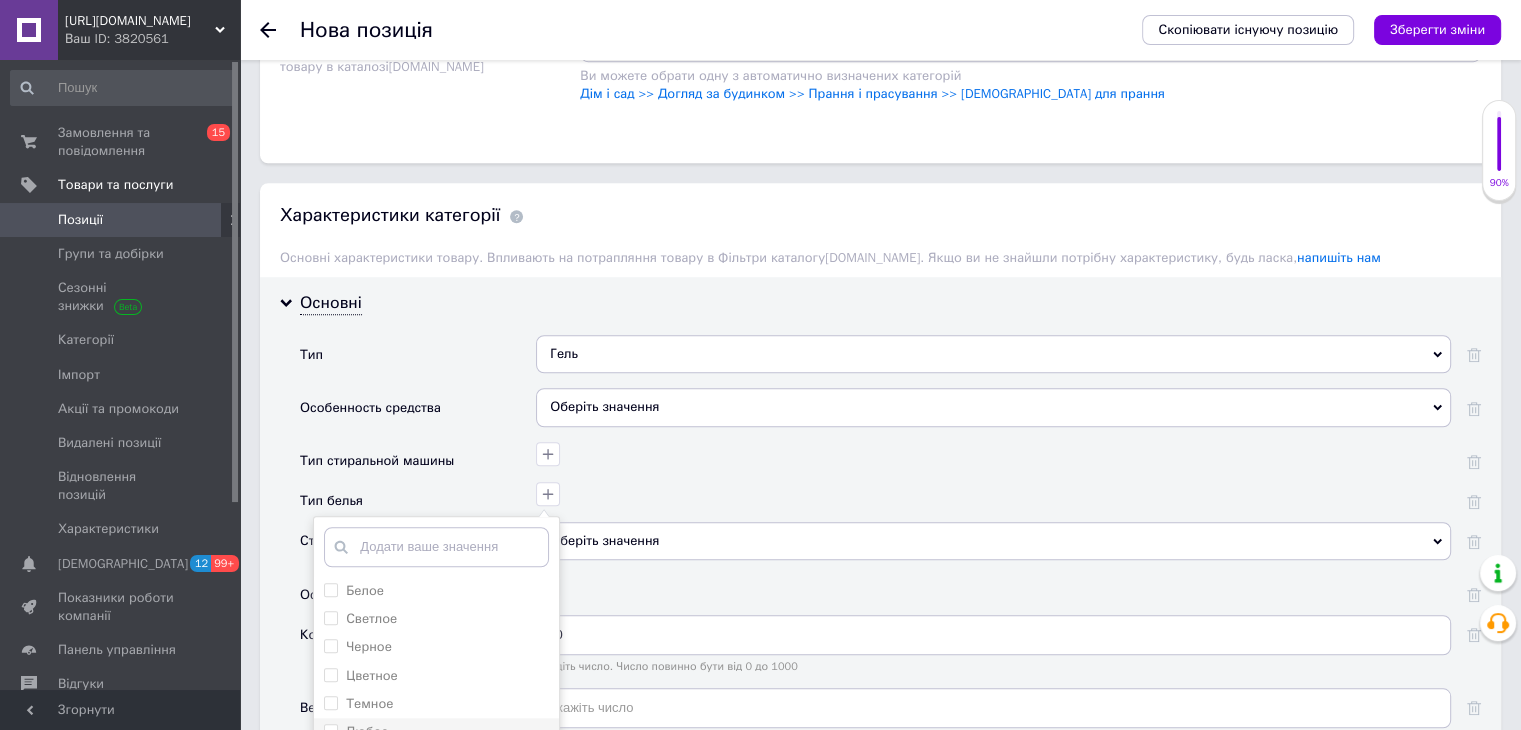 click on "Любое" at bounding box center (330, 730) 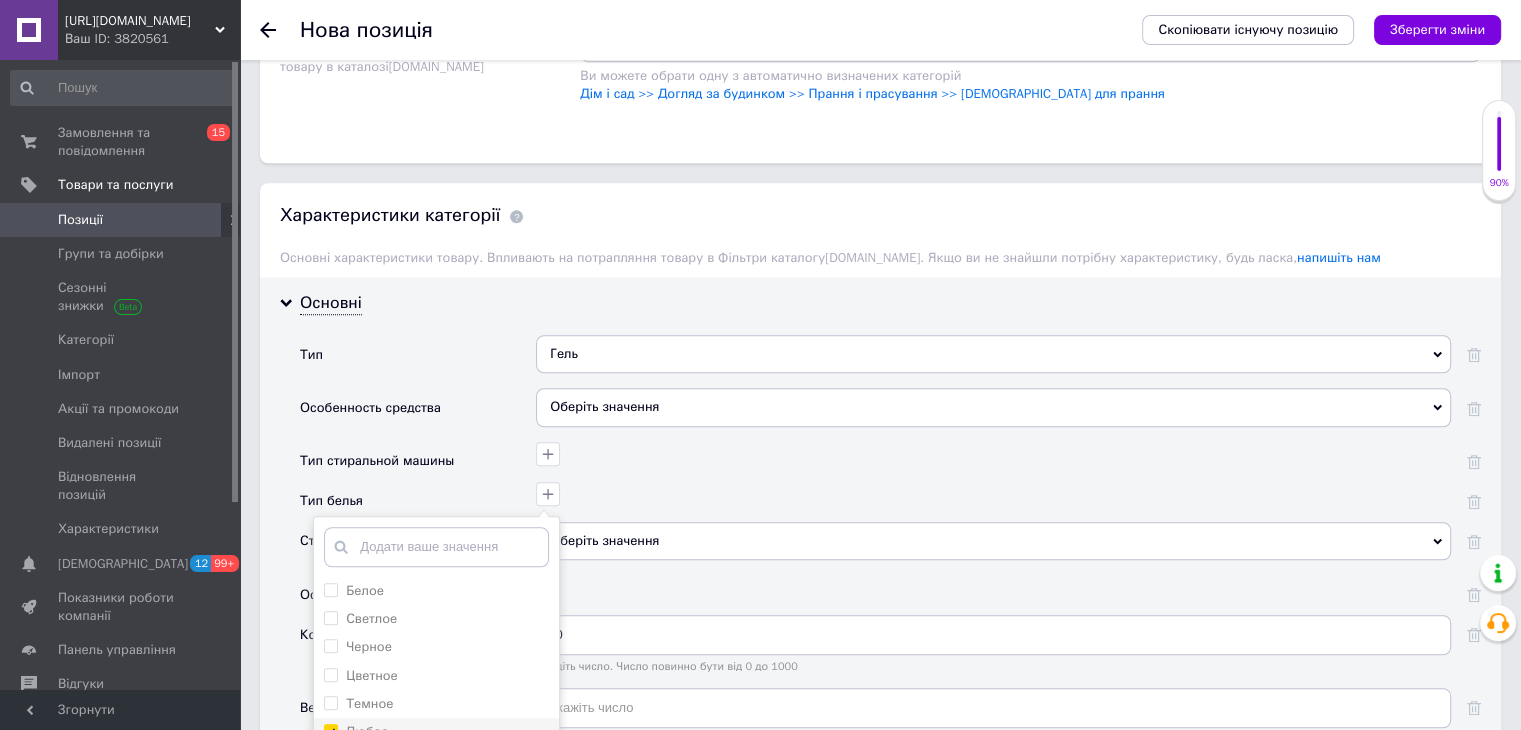 checkbox on "true" 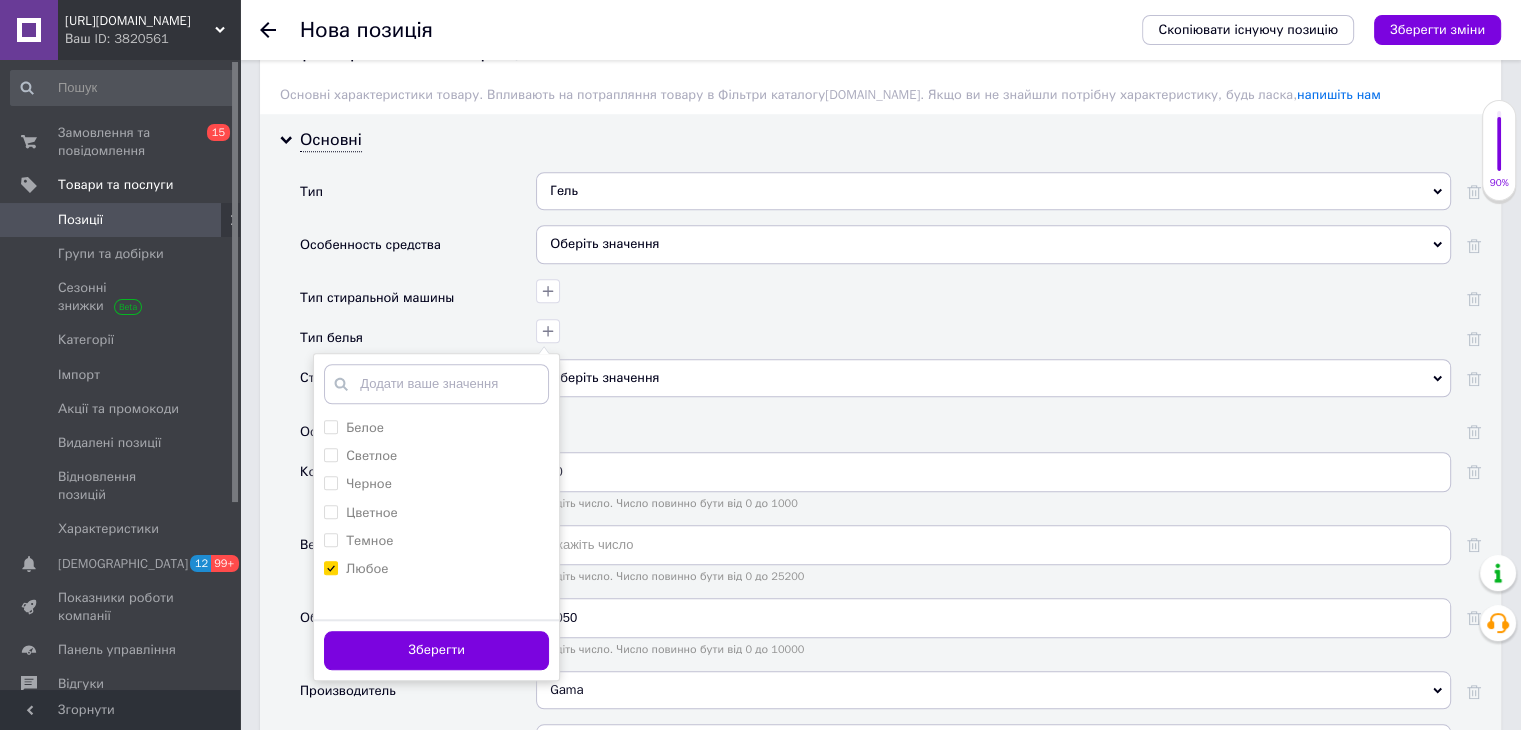 scroll, scrollTop: 1791, scrollLeft: 0, axis: vertical 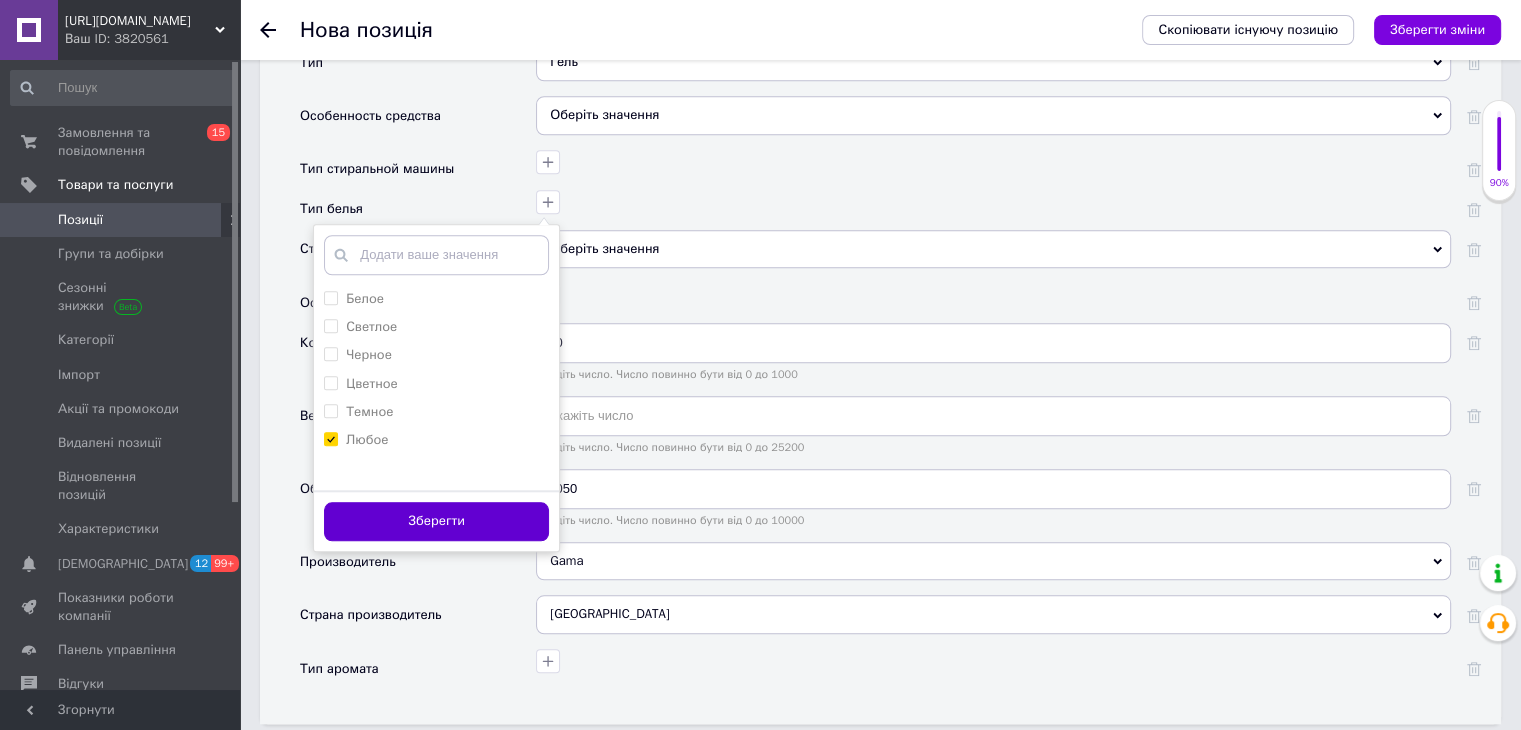 click on "Зберегти" at bounding box center [436, 521] 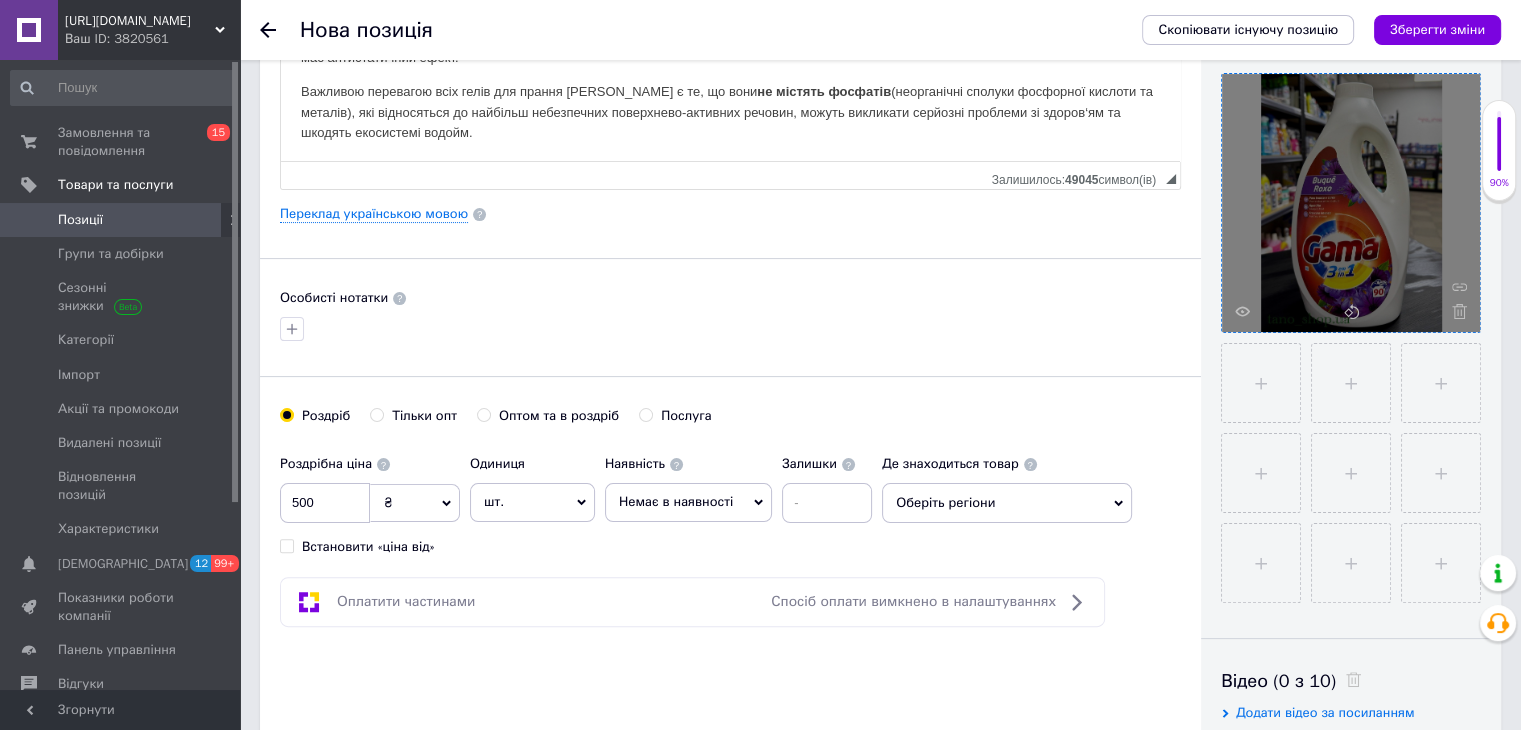 scroll, scrollTop: 0, scrollLeft: 0, axis: both 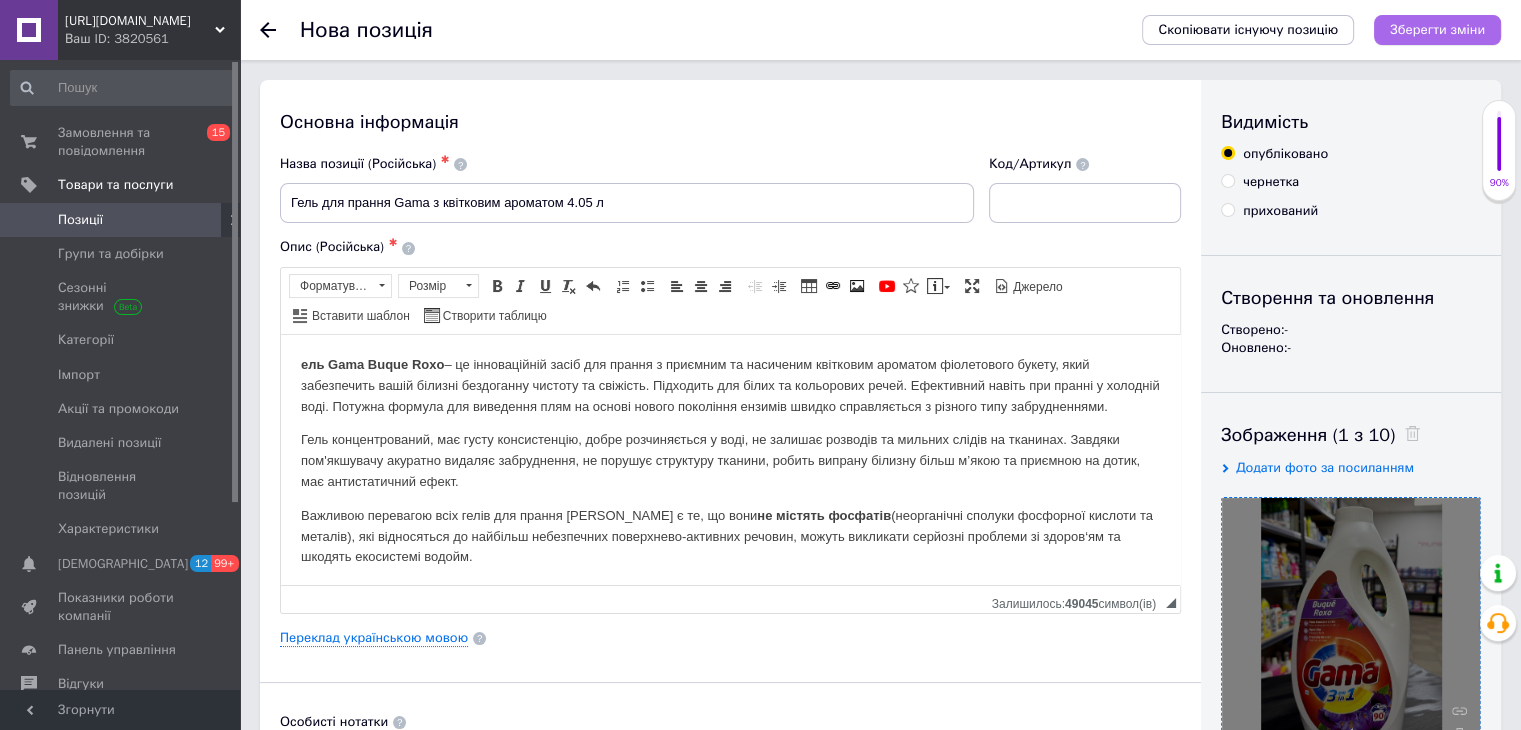click on "Зберегти зміни" at bounding box center (1437, 30) 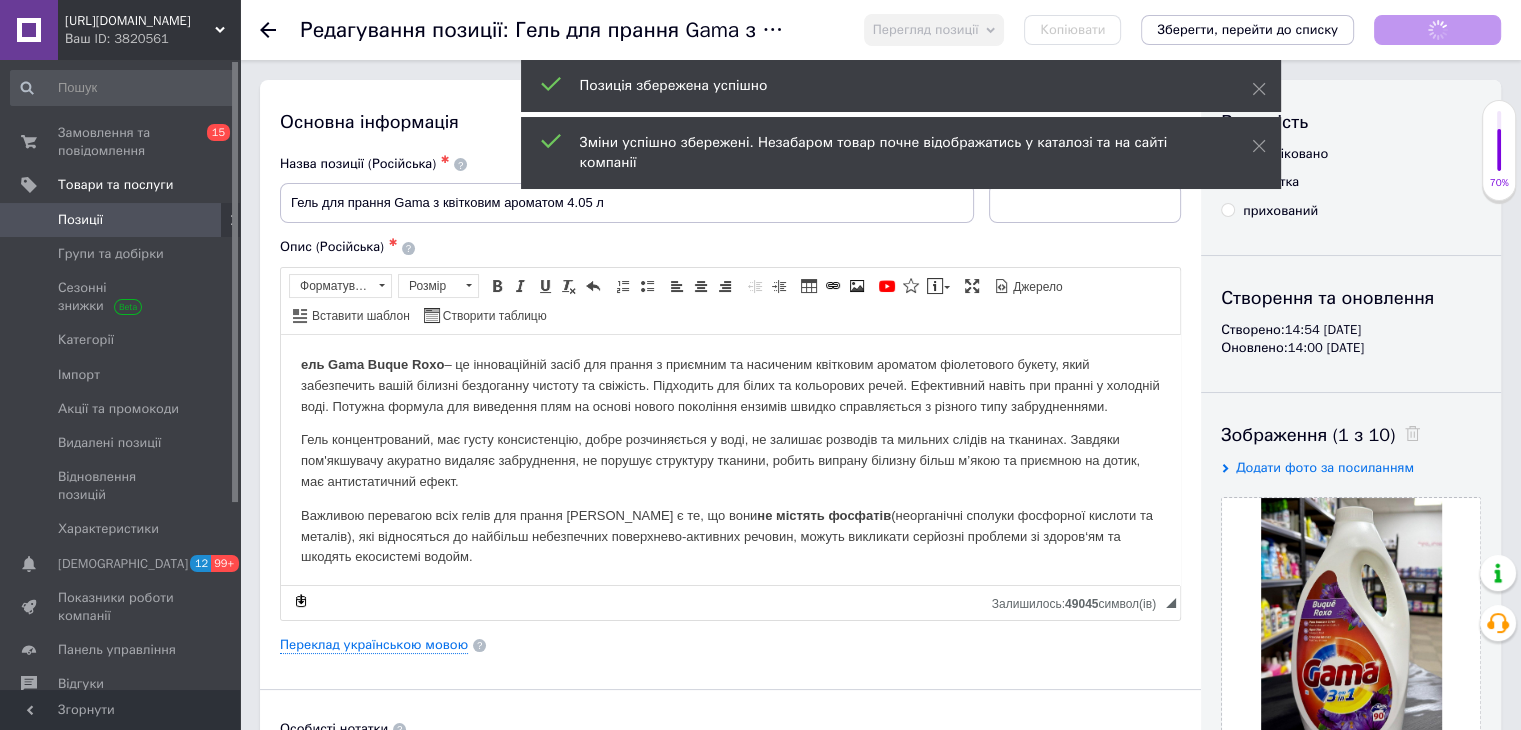 scroll, scrollTop: 0, scrollLeft: 0, axis: both 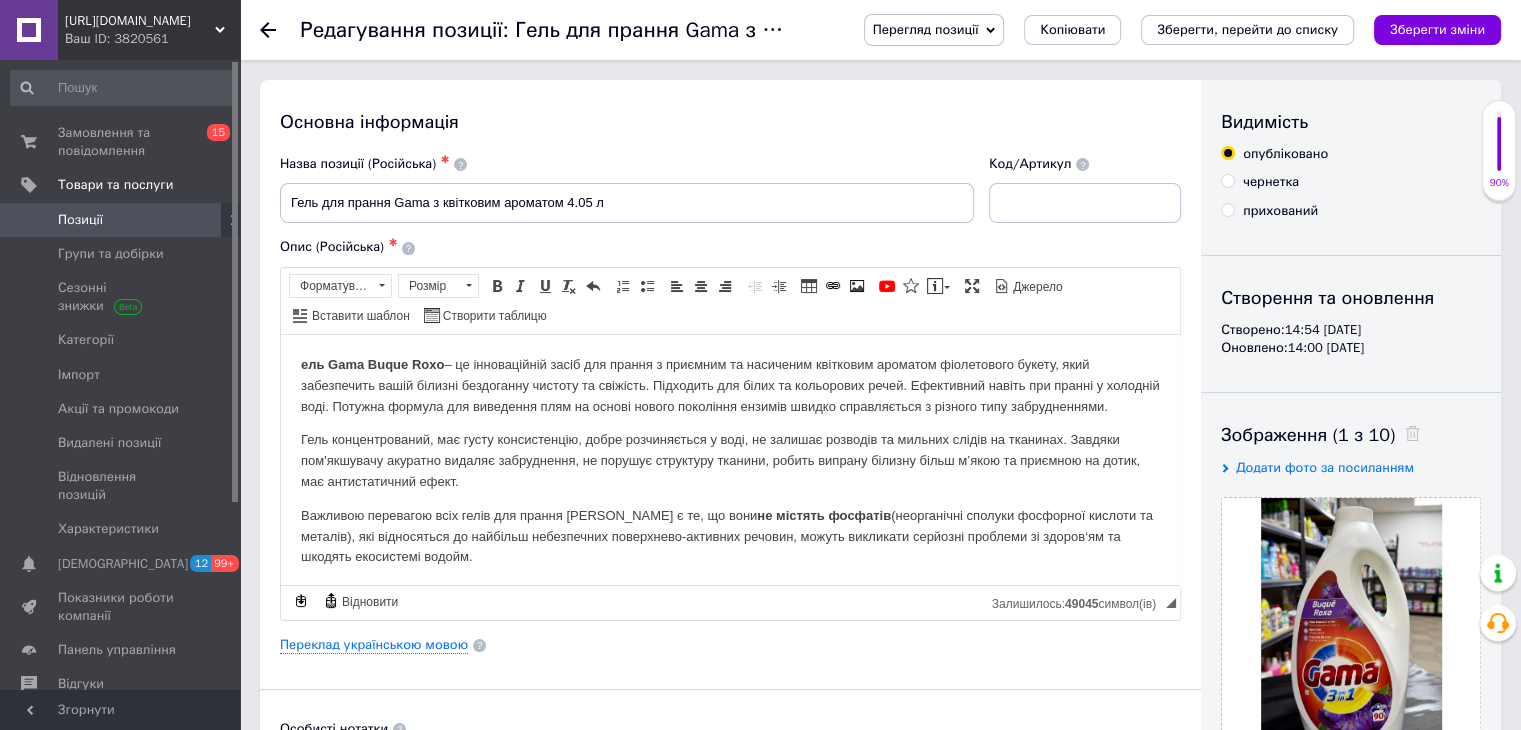 click on "Позиції" at bounding box center (121, 220) 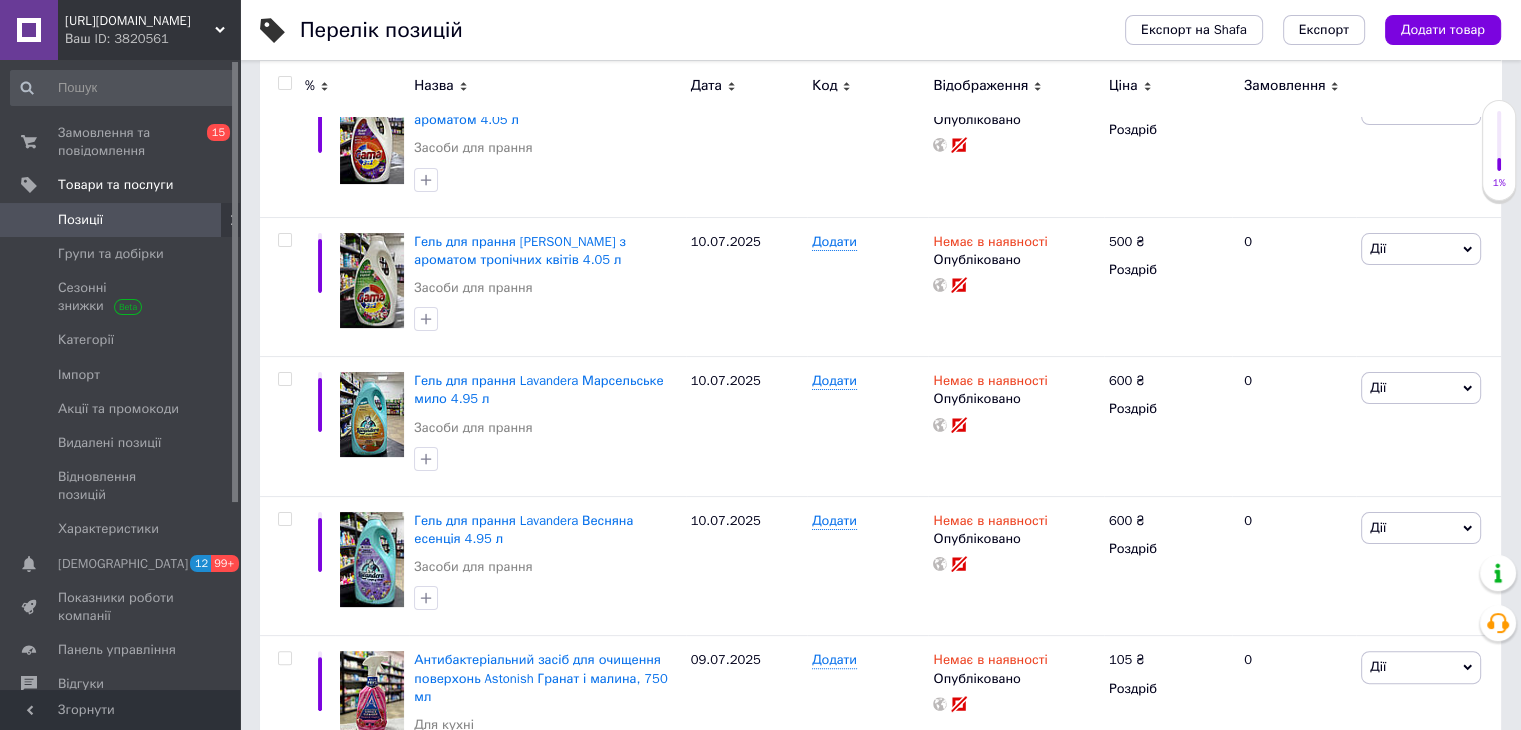 scroll, scrollTop: 292, scrollLeft: 0, axis: vertical 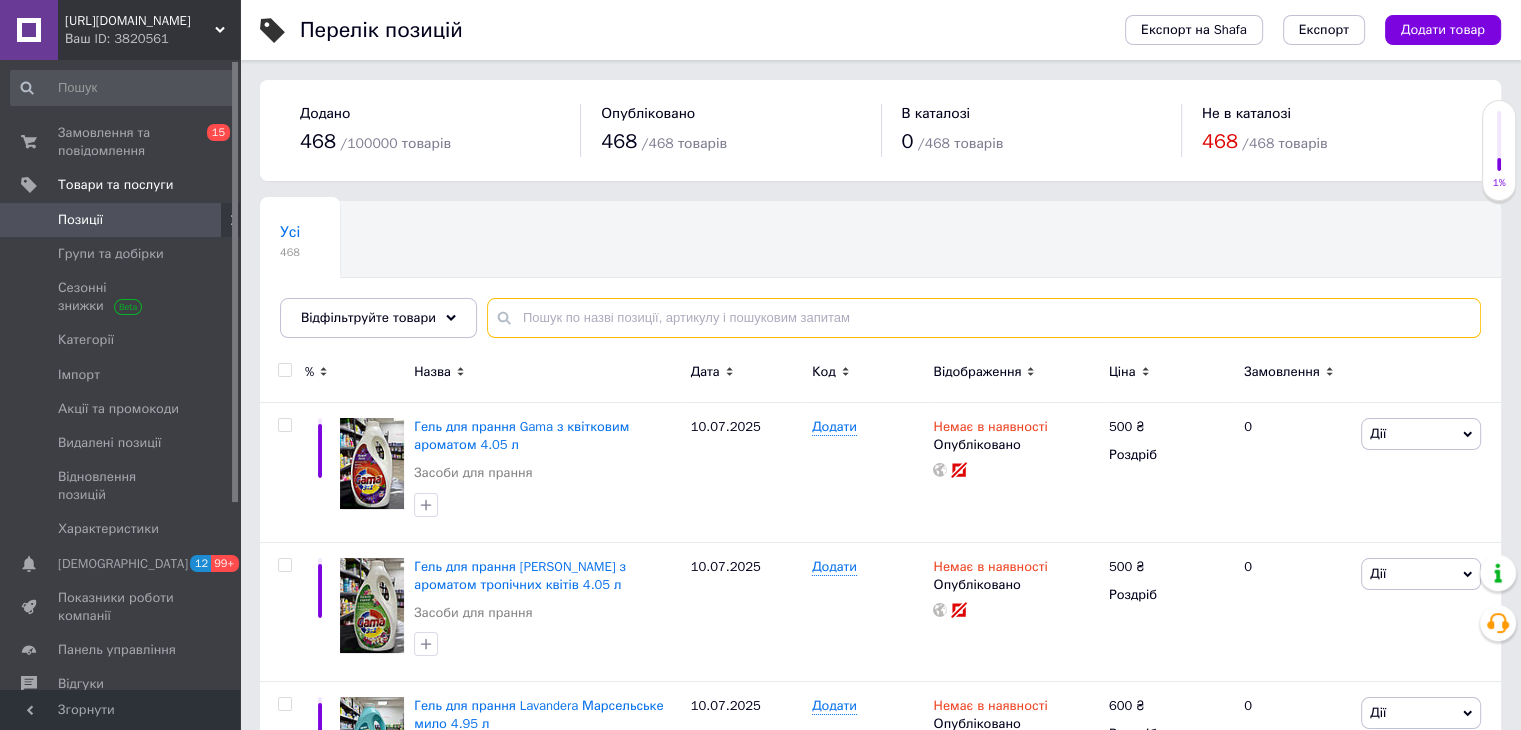 click at bounding box center (984, 318) 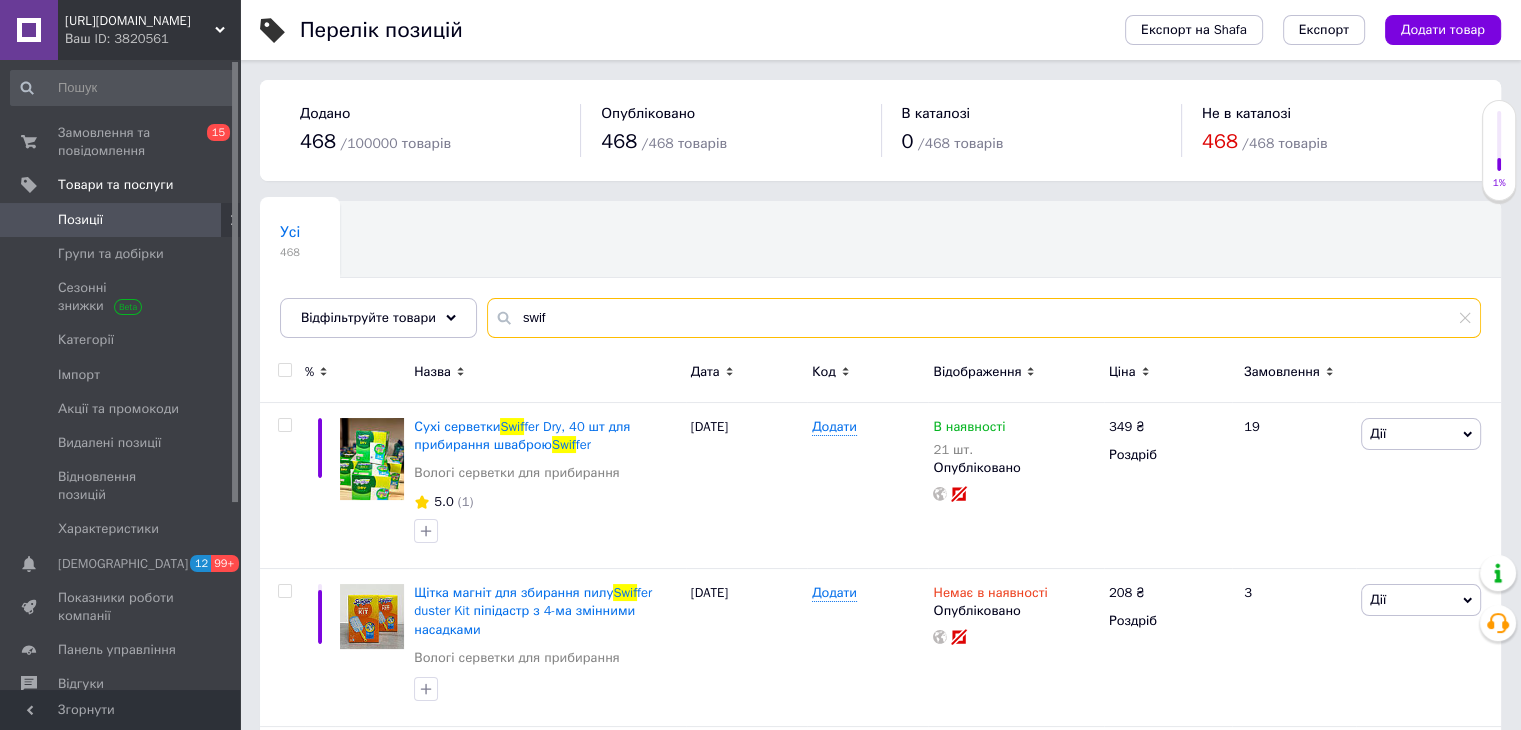 scroll, scrollTop: 638, scrollLeft: 0, axis: vertical 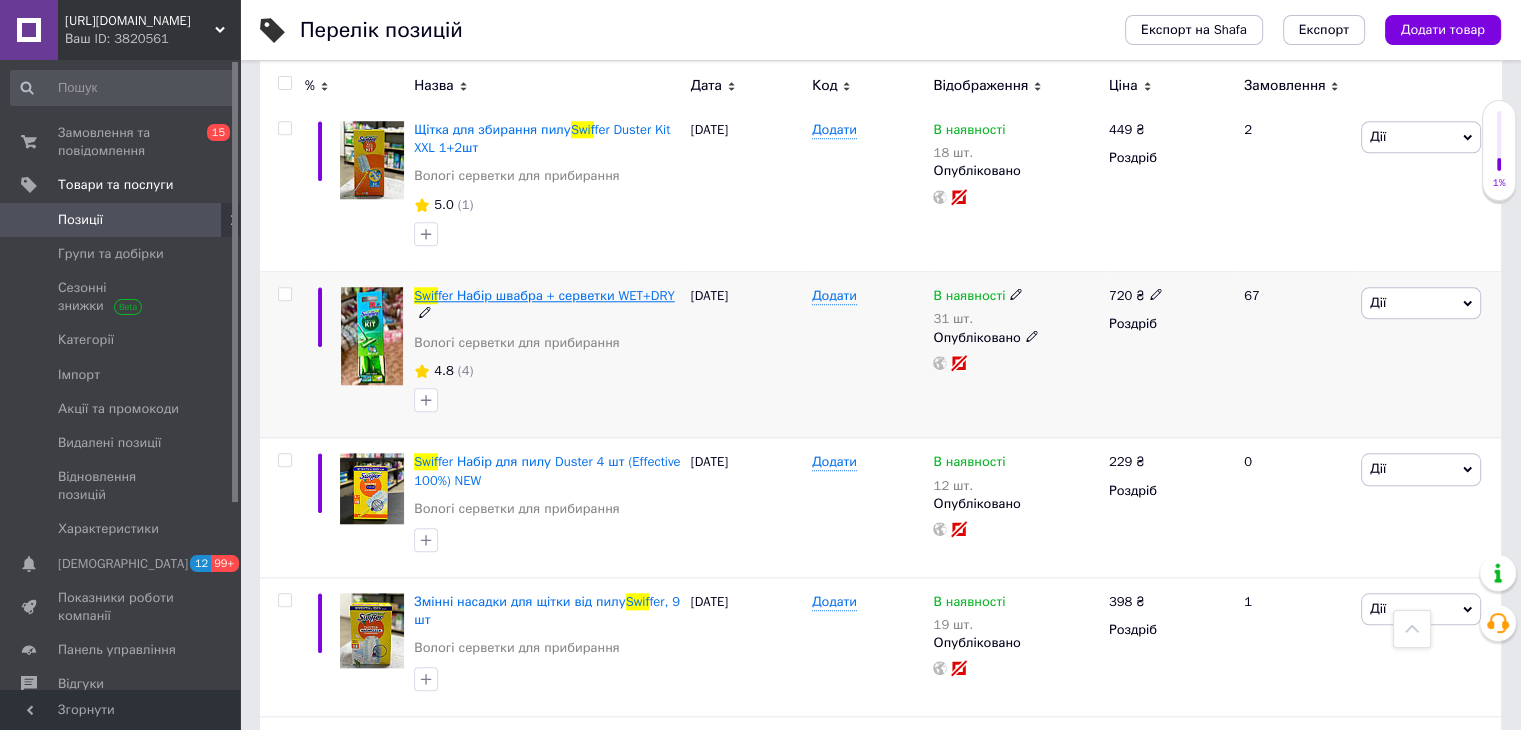 type on "swif" 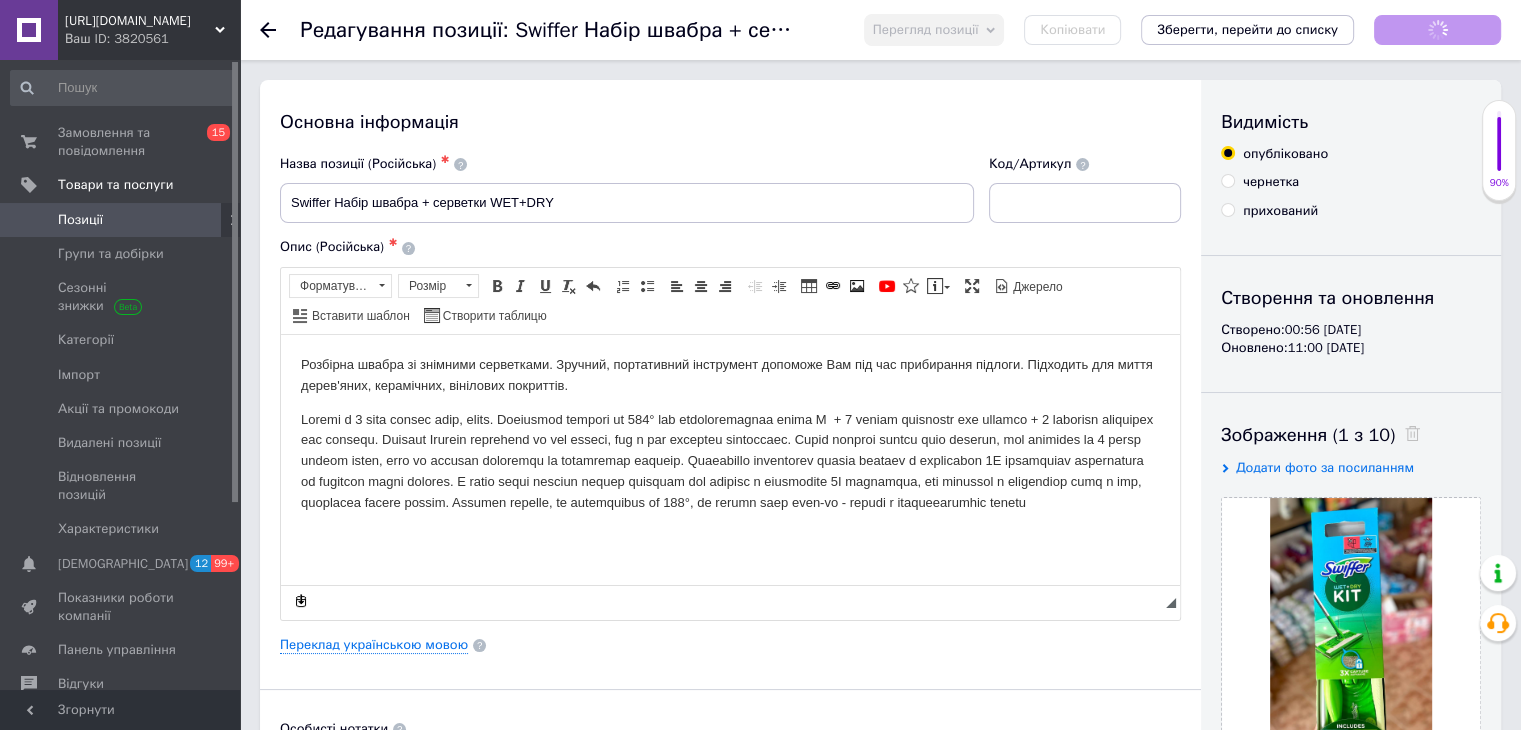scroll, scrollTop: 0, scrollLeft: 0, axis: both 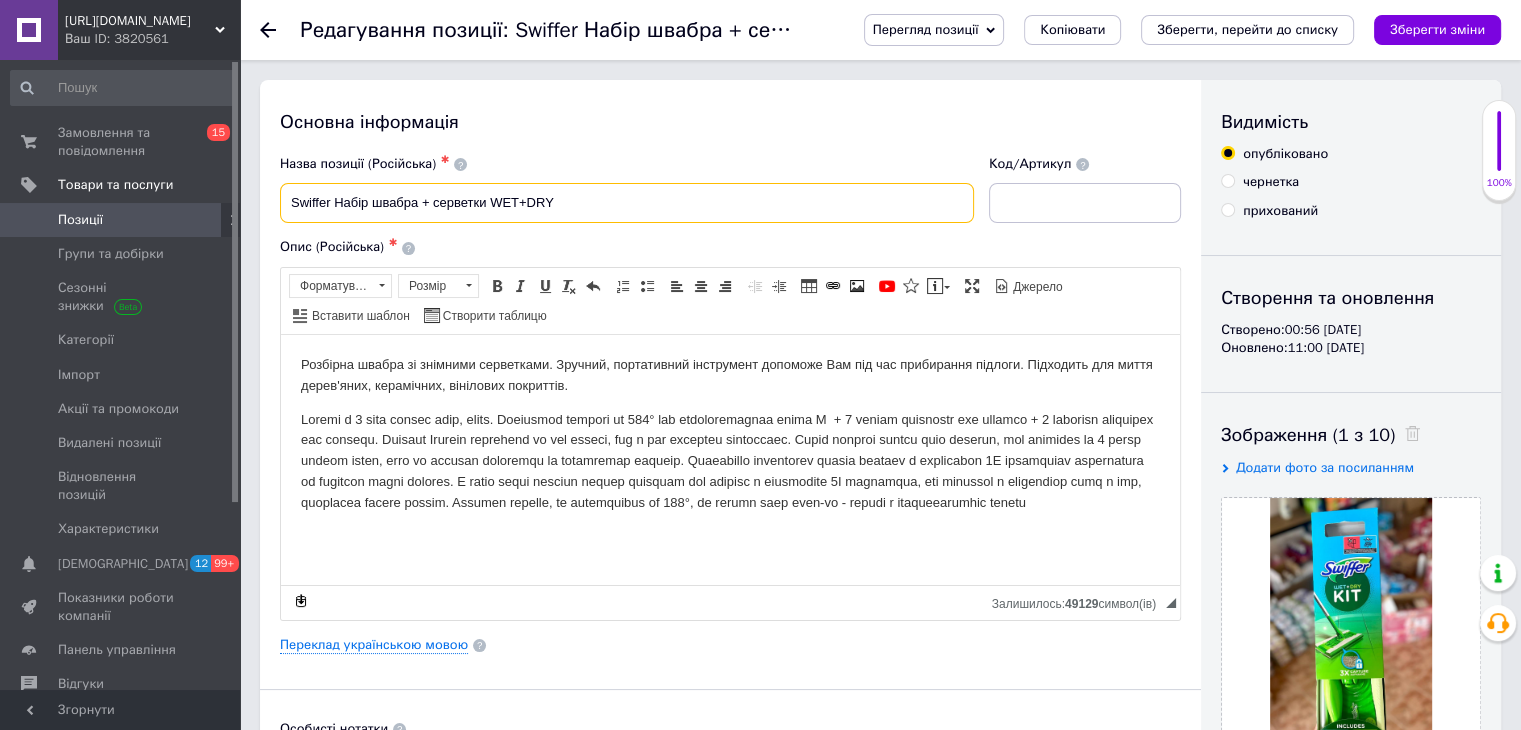 drag, startPoint x: 288, startPoint y: 199, endPoint x: 572, endPoint y: 210, distance: 284.21295 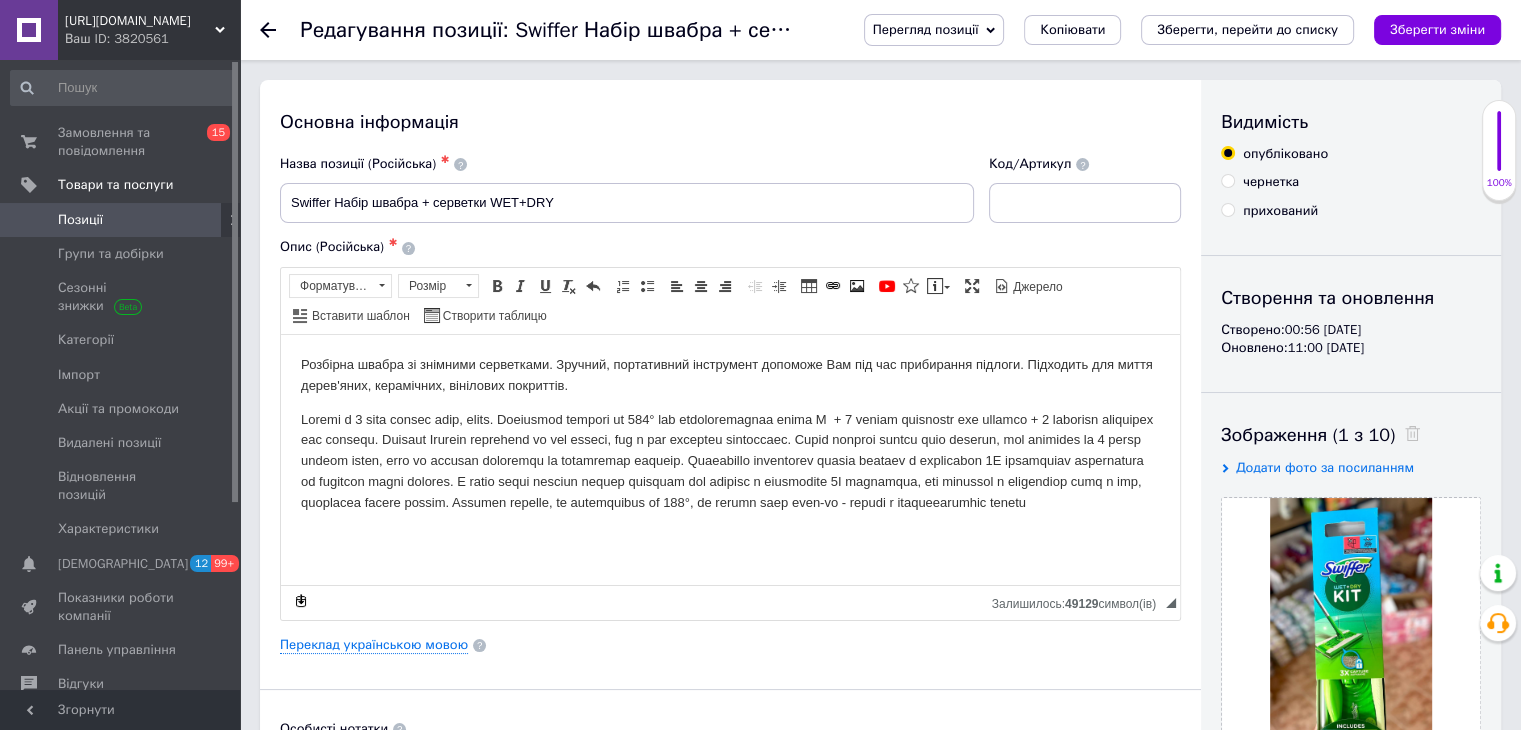 click on "Позиції" at bounding box center [80, 220] 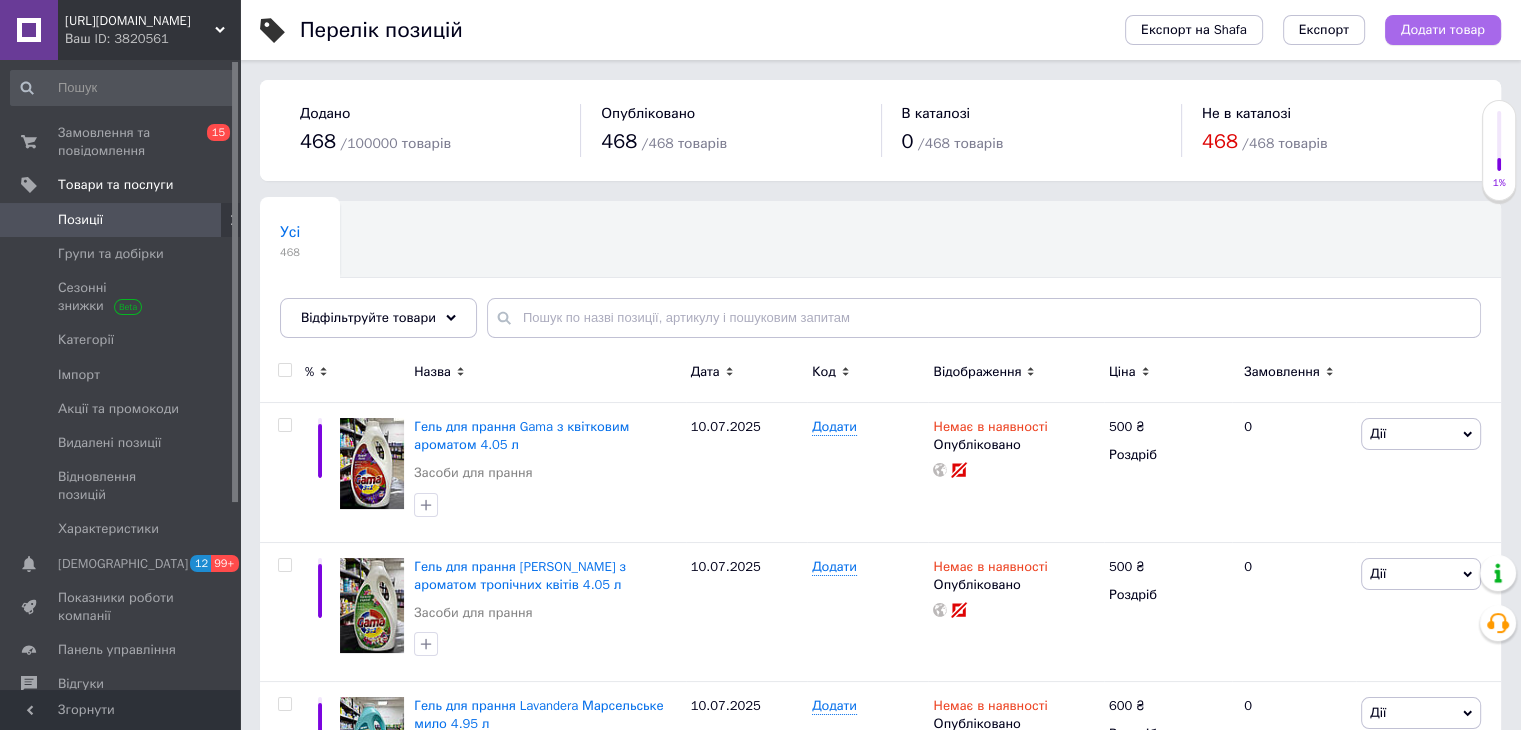 click on "Додати товар" at bounding box center [1443, 30] 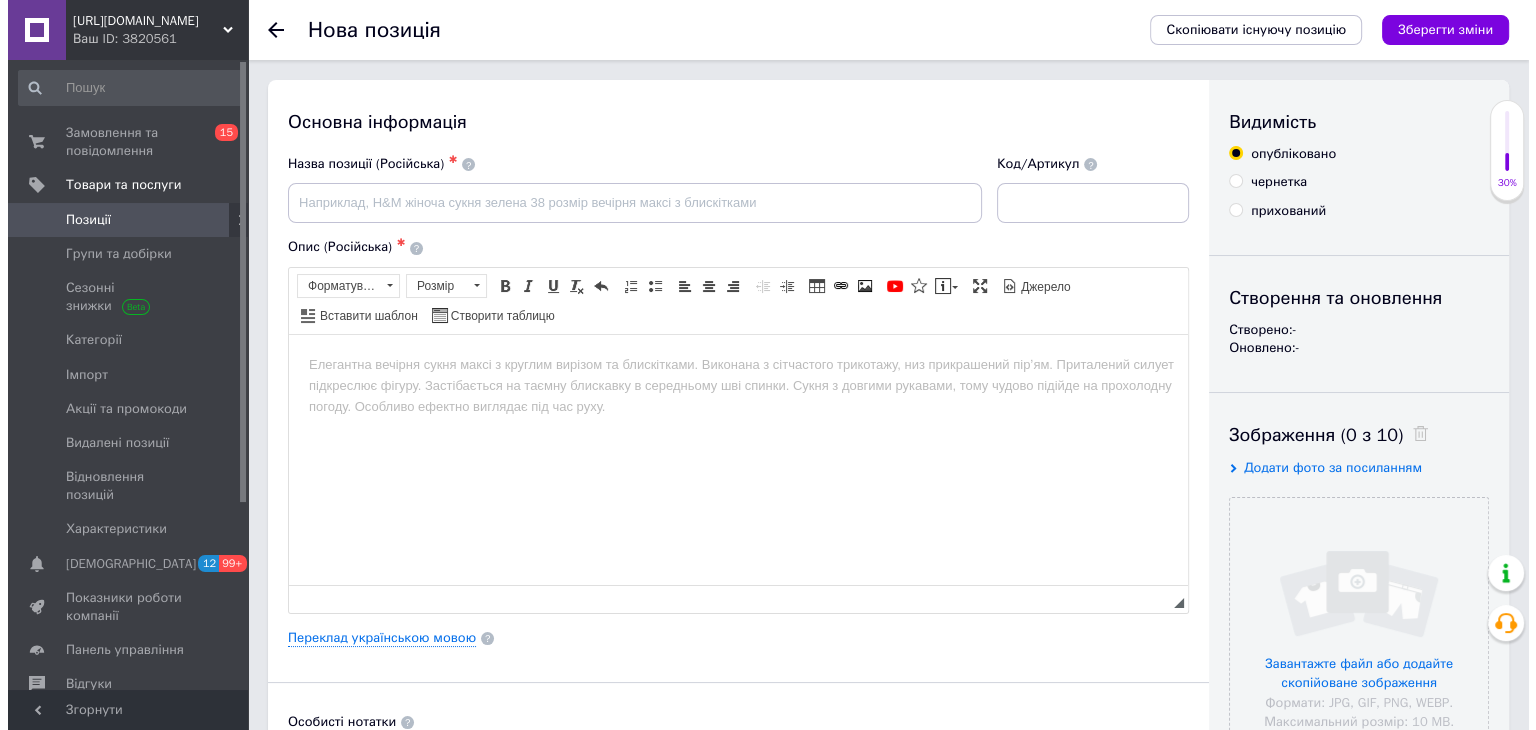 scroll, scrollTop: 0, scrollLeft: 0, axis: both 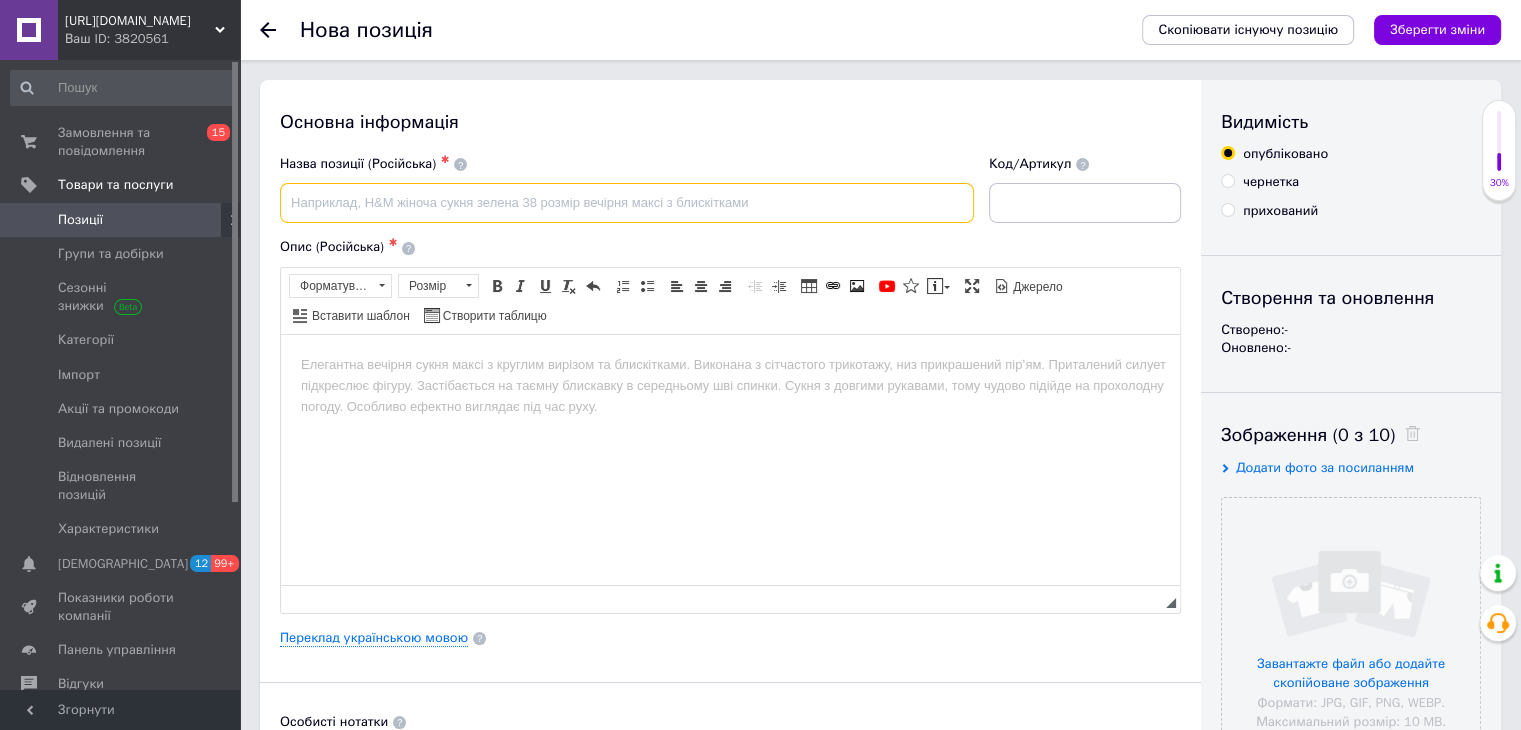 click at bounding box center [627, 203] 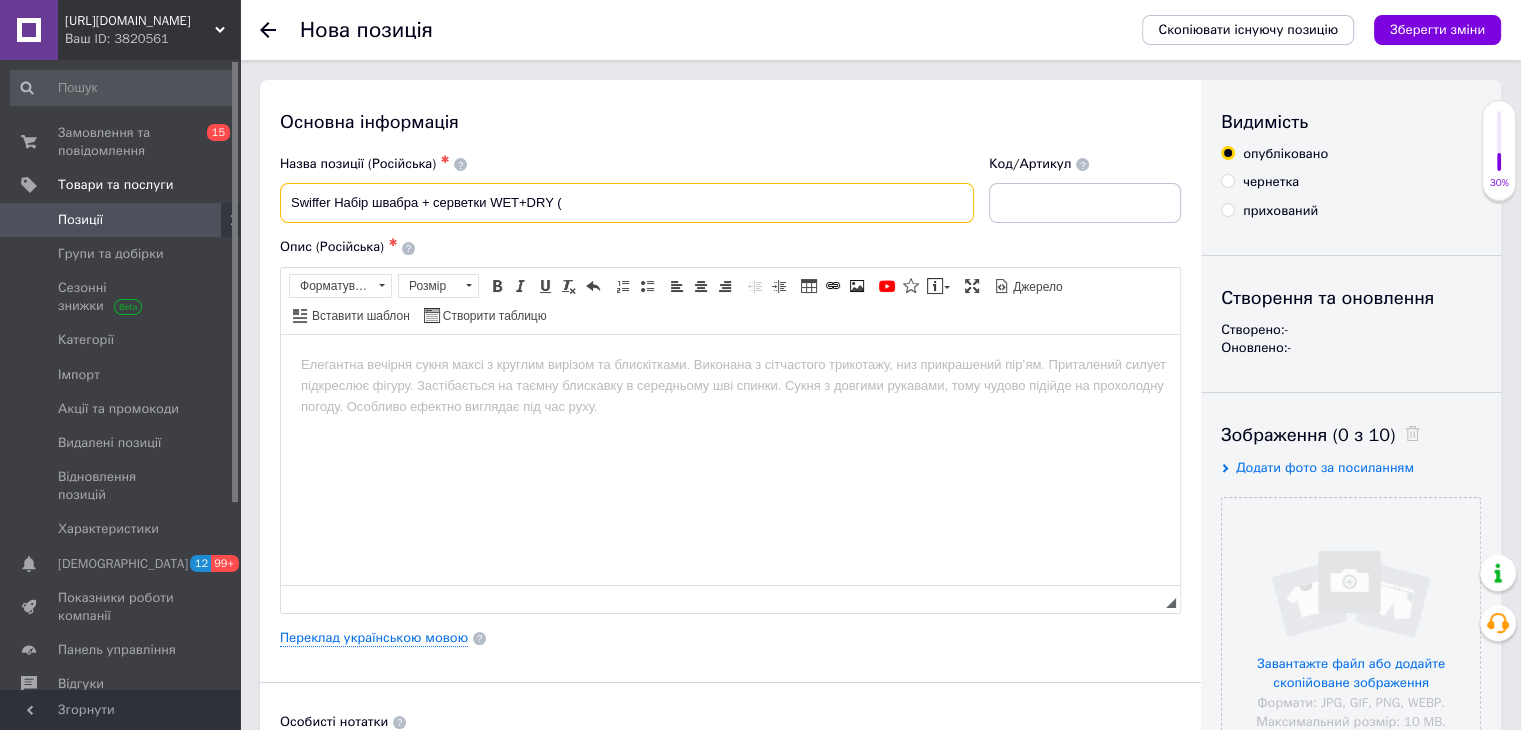paste on "Limited Edition [PERSON_NAME]/pink" 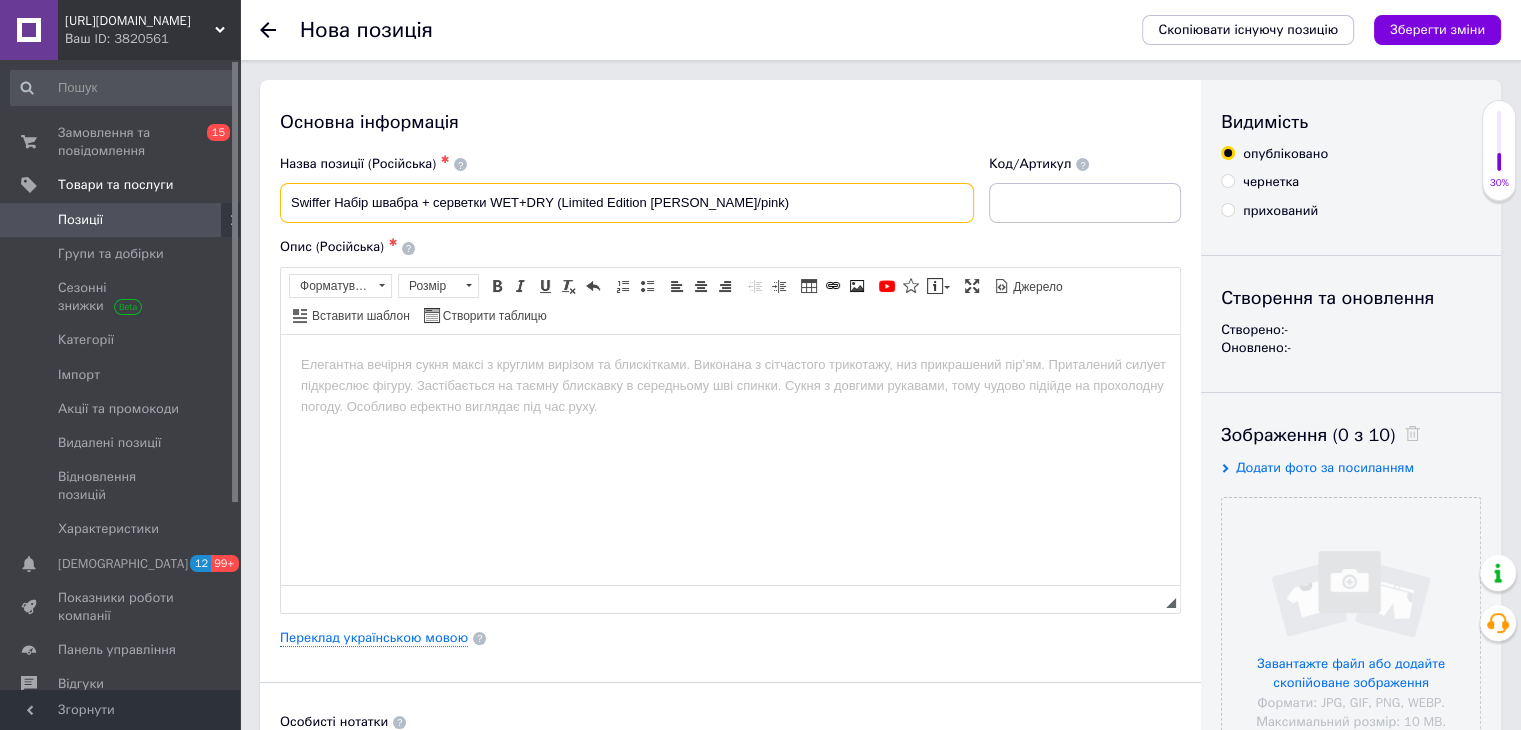 type on "Swiffer Набір швабра + серветки WET+DRY (Limited Edition [PERSON_NAME]/pink)" 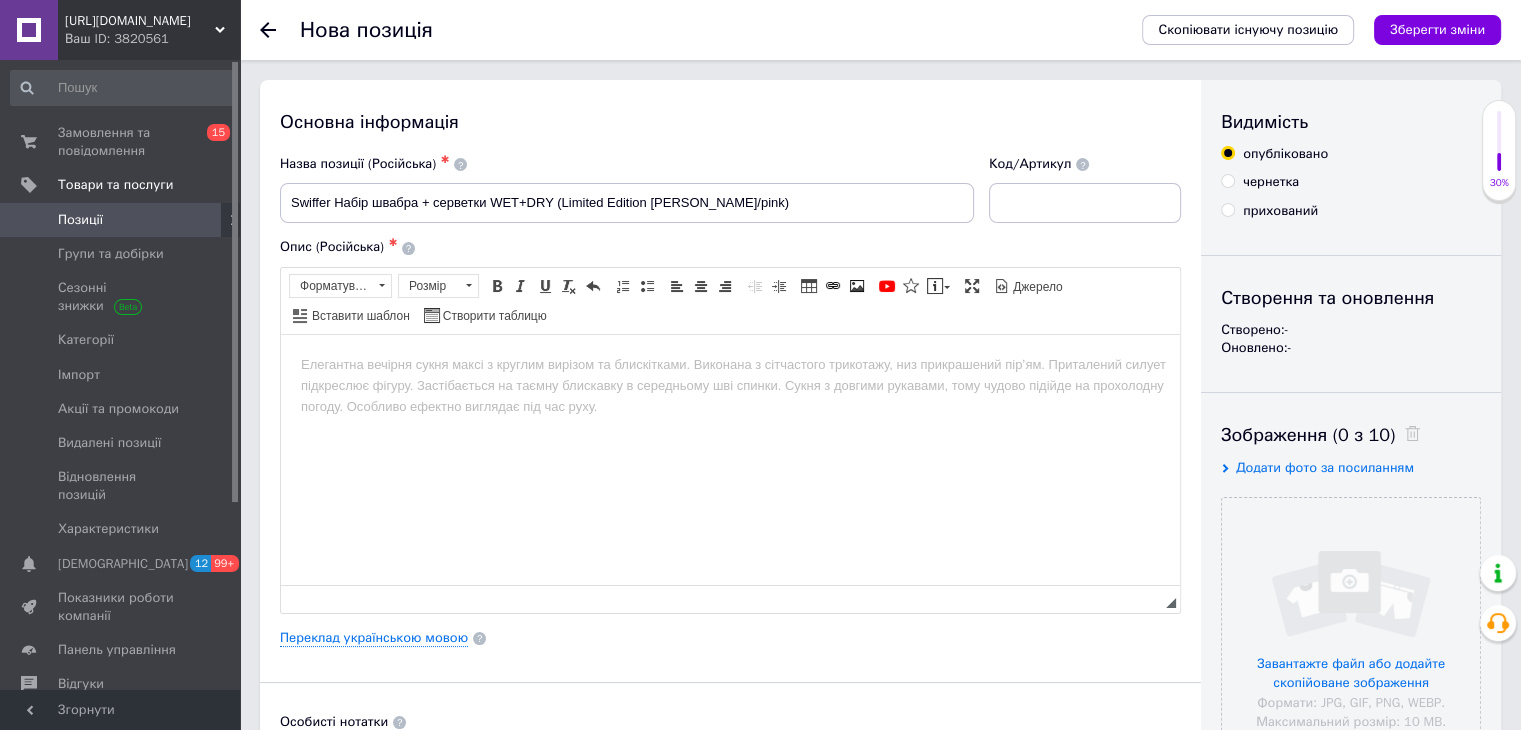 click on "Основна інформація Назва позиції (Російська) ✱ Swiffer Набір швабра + серветки WET+DRY (Limited Edition [PERSON_NAME]/pink) Код/Артикул Опис (Російська) ✱ Розширений текстовий редактор, 23D8DD11-76B6-44E2-97A5-62A5D976065E Панель інструментів редактора Форматування Форматування Розмір Розмір   Жирний  Сполучення клавіш Ctrl+B   Курсив  Сполучення клавіш Ctrl+I   Підкреслений  Сполучення клавіш Ctrl+U   Видалити форматування   Повернути  Сполучення клавіш Ctrl+Z   Вставити/видалити нумерований список   Вставити/видалити маркований список   По лівому краю   По центру   По правому краю   Зменшити відступ" at bounding box center (730, 638) 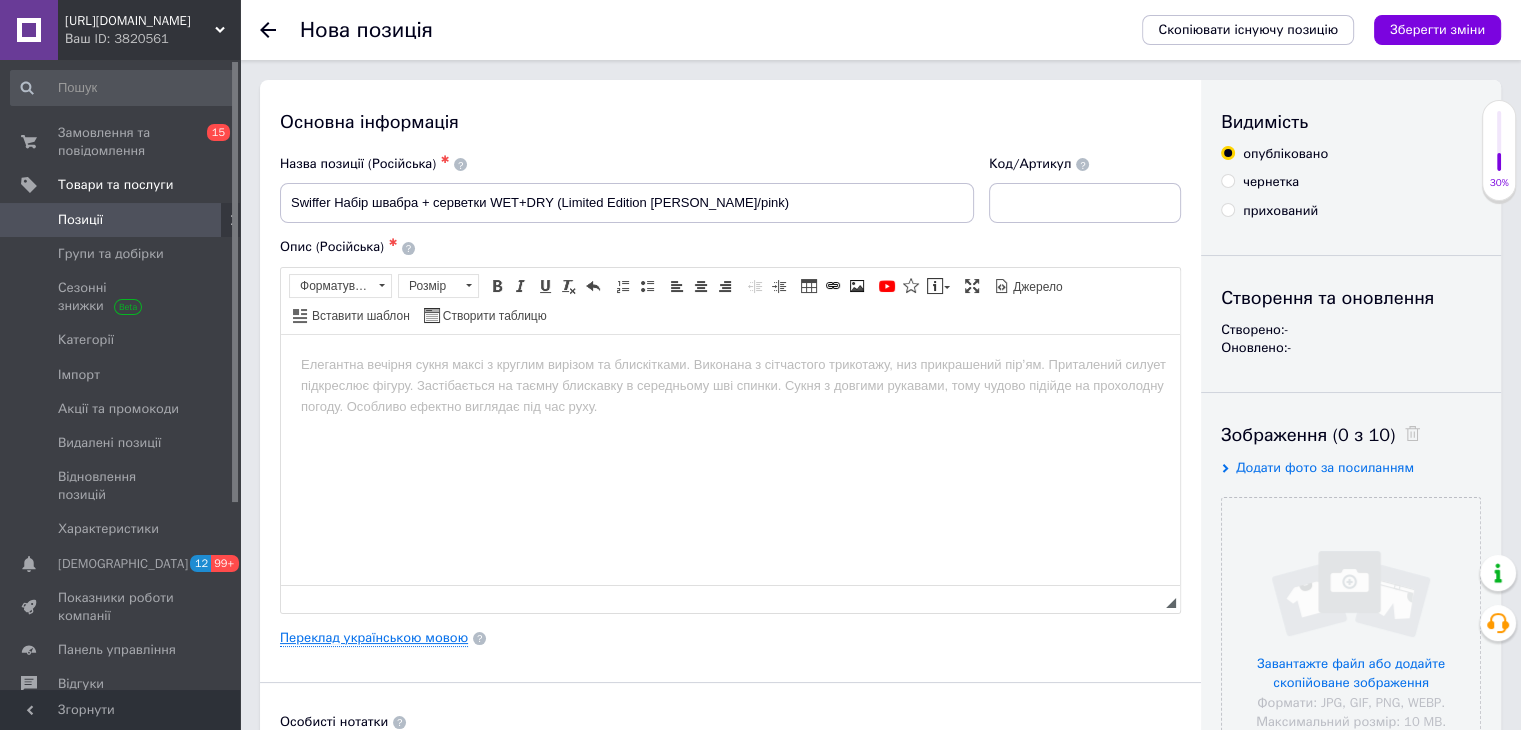 click on "Переклад українською мовою" at bounding box center [374, 638] 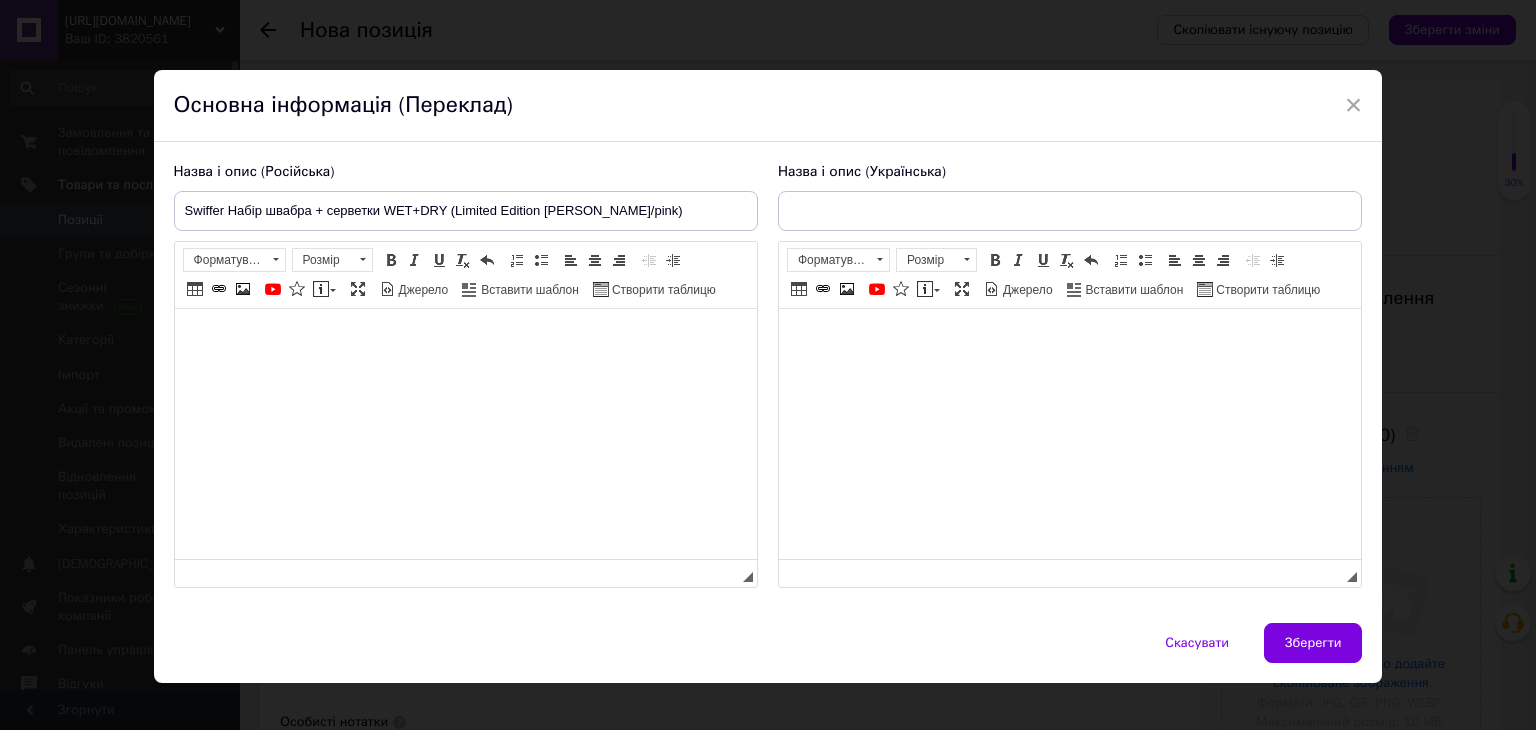 scroll, scrollTop: 0, scrollLeft: 0, axis: both 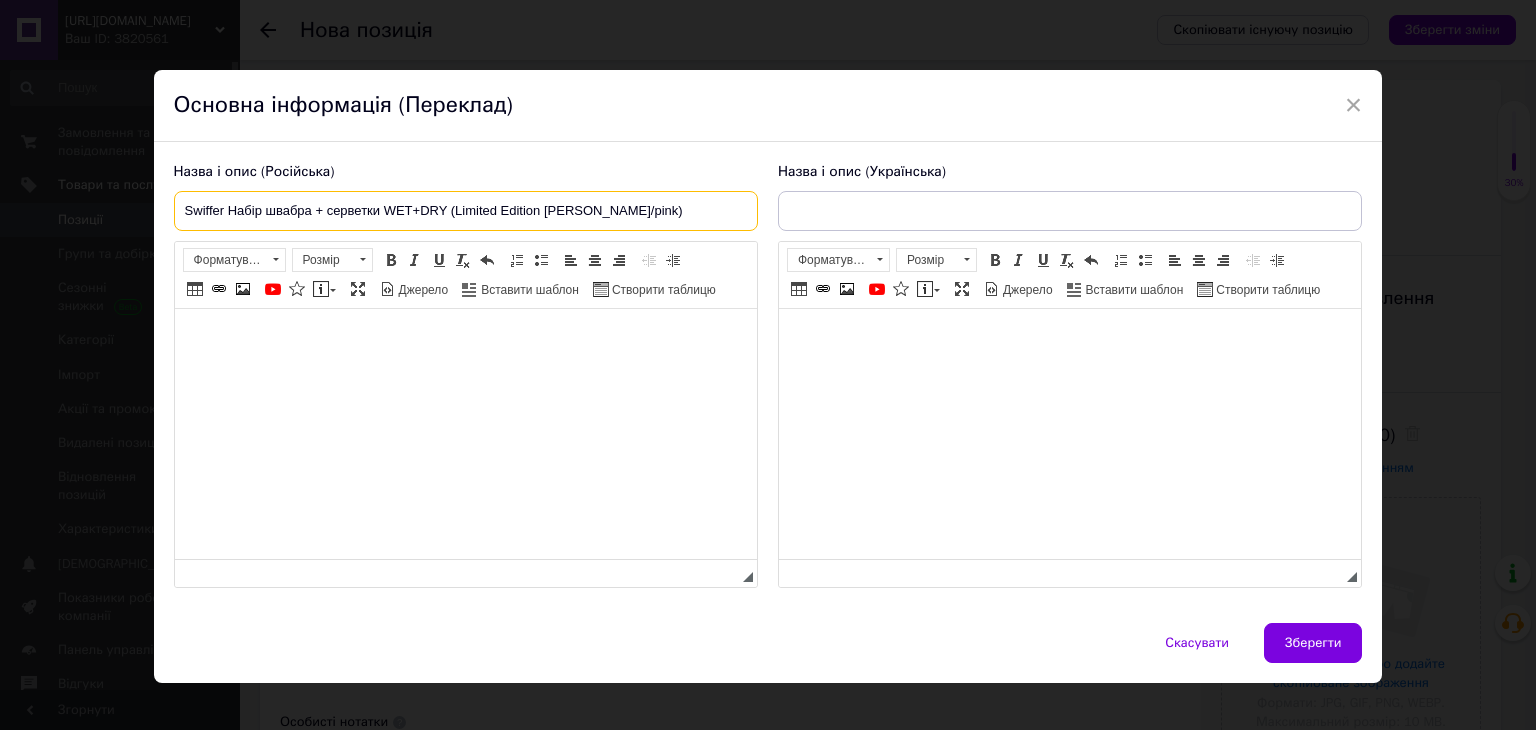 drag, startPoint x: 179, startPoint y: 210, endPoint x: 609, endPoint y: 234, distance: 430.66925 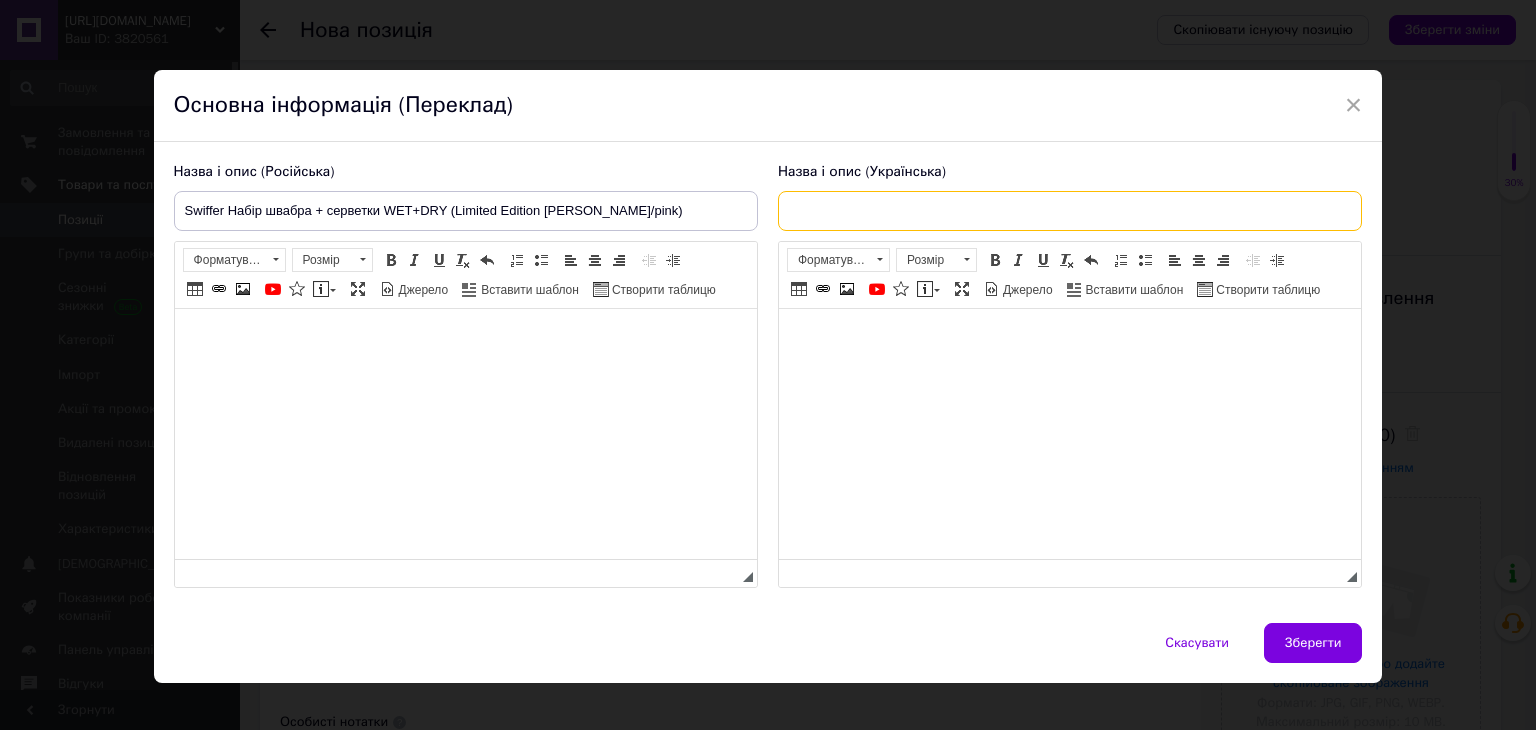 click at bounding box center (1070, 211) 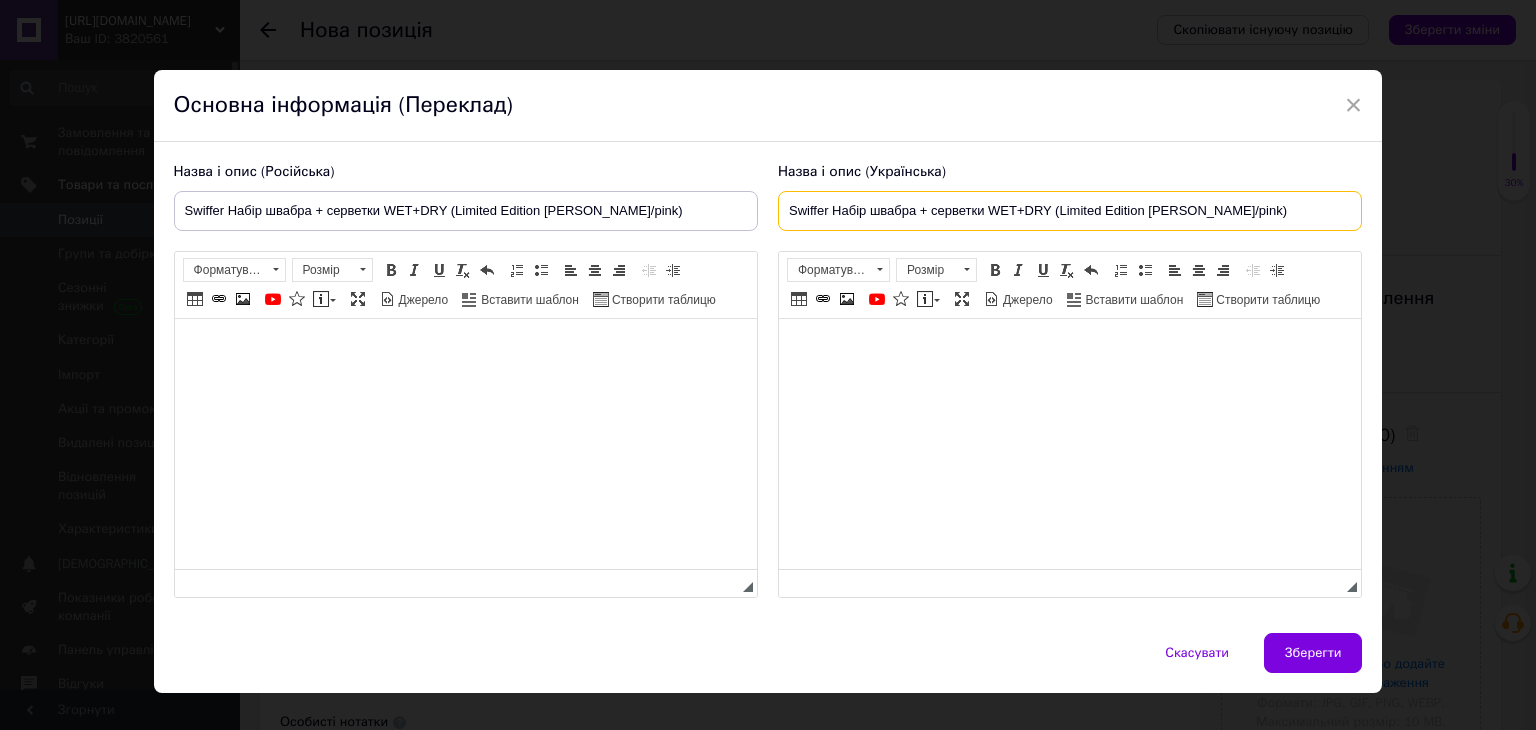 type on "Swiffer Набір швабра + серветки WET+DRY (Limited Edition [PERSON_NAME]/pink)" 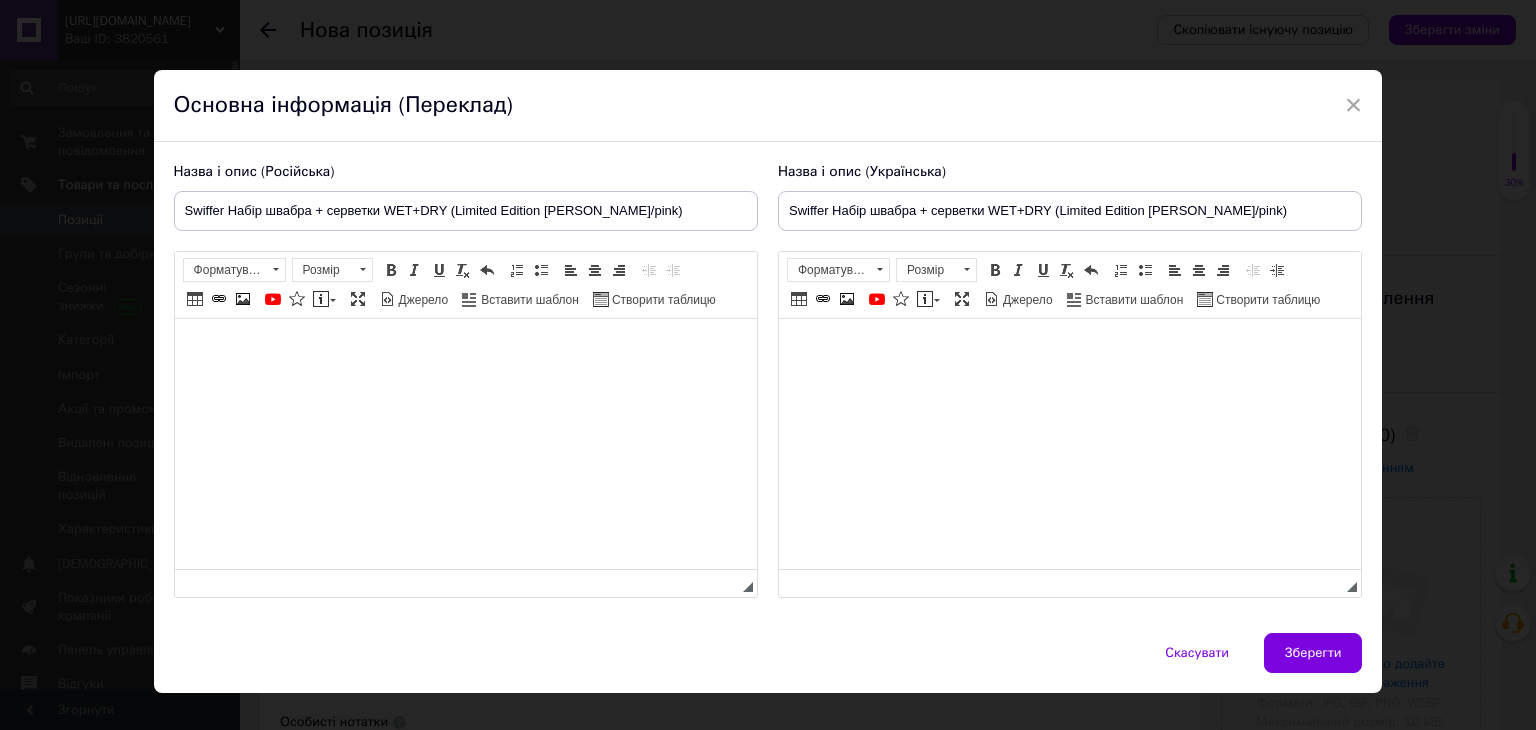 click at bounding box center (465, 349) 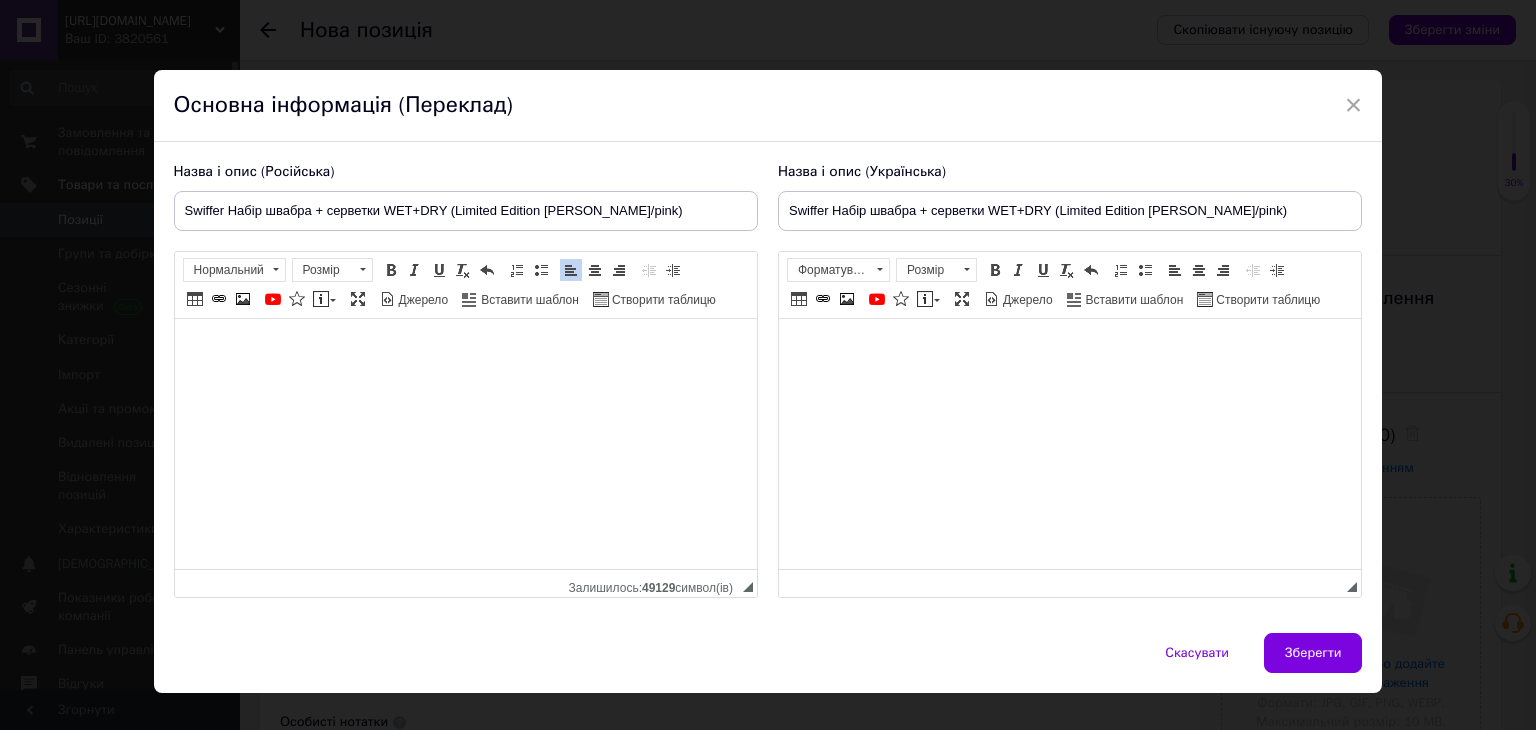 scroll, scrollTop: 28, scrollLeft: 0, axis: vertical 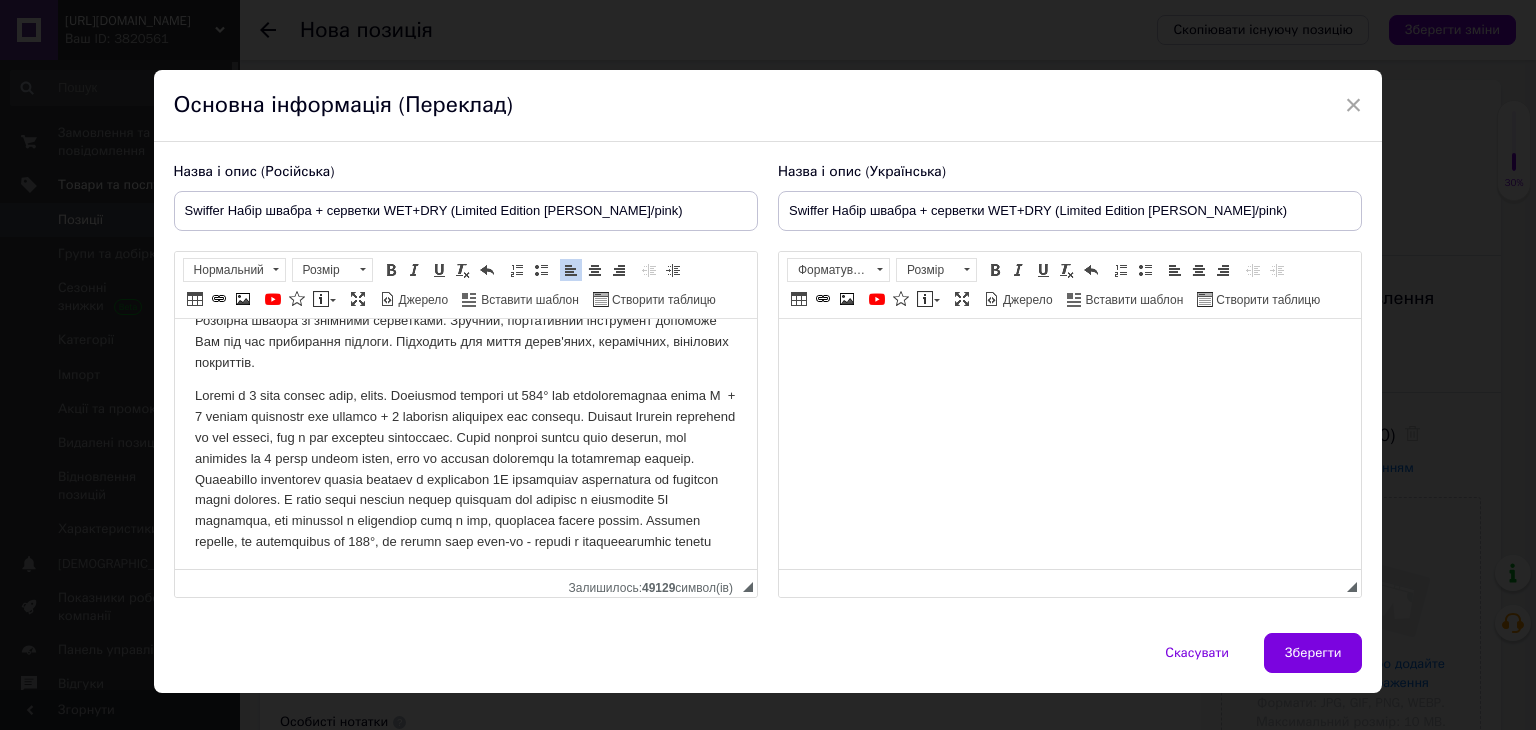 click at bounding box center (1069, 349) 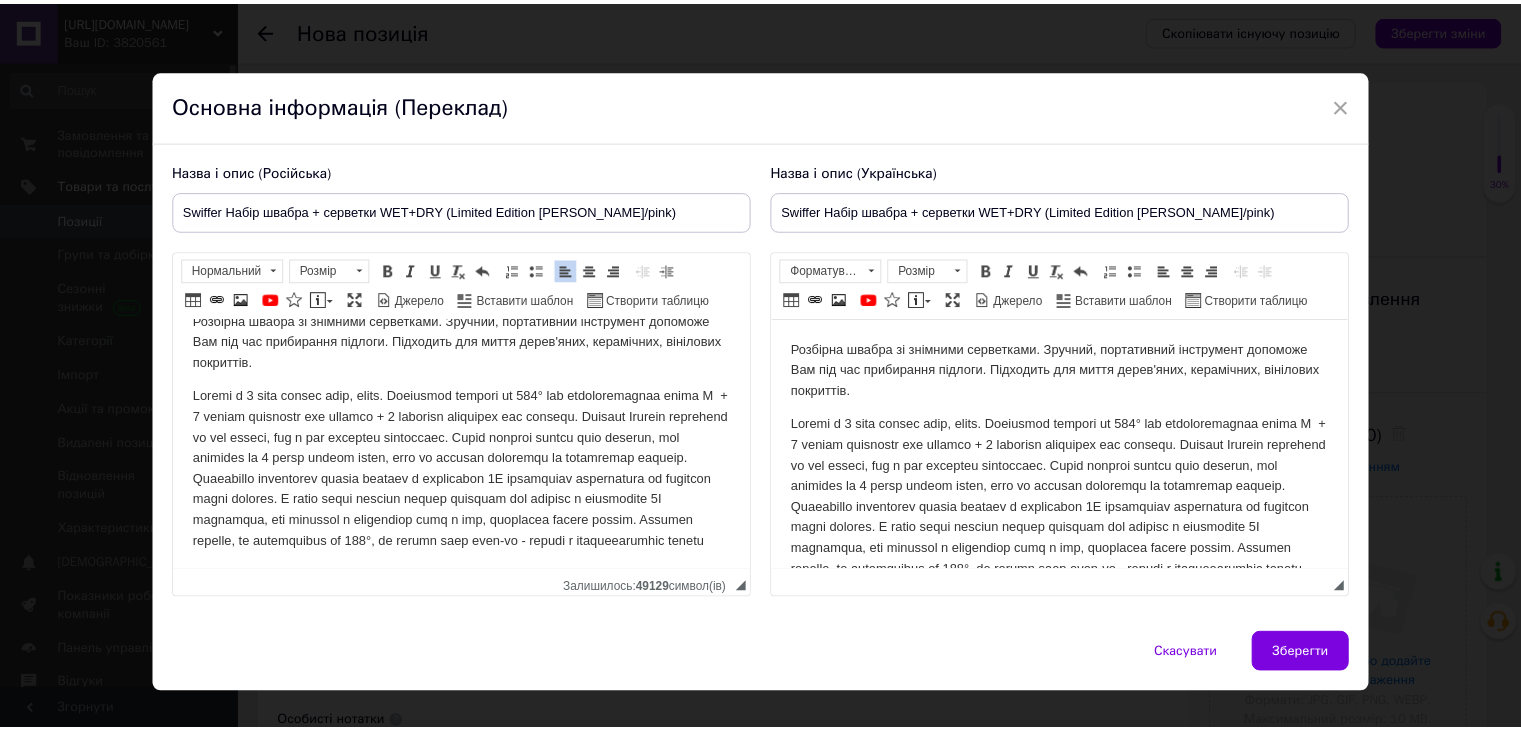 scroll, scrollTop: 28, scrollLeft: 0, axis: vertical 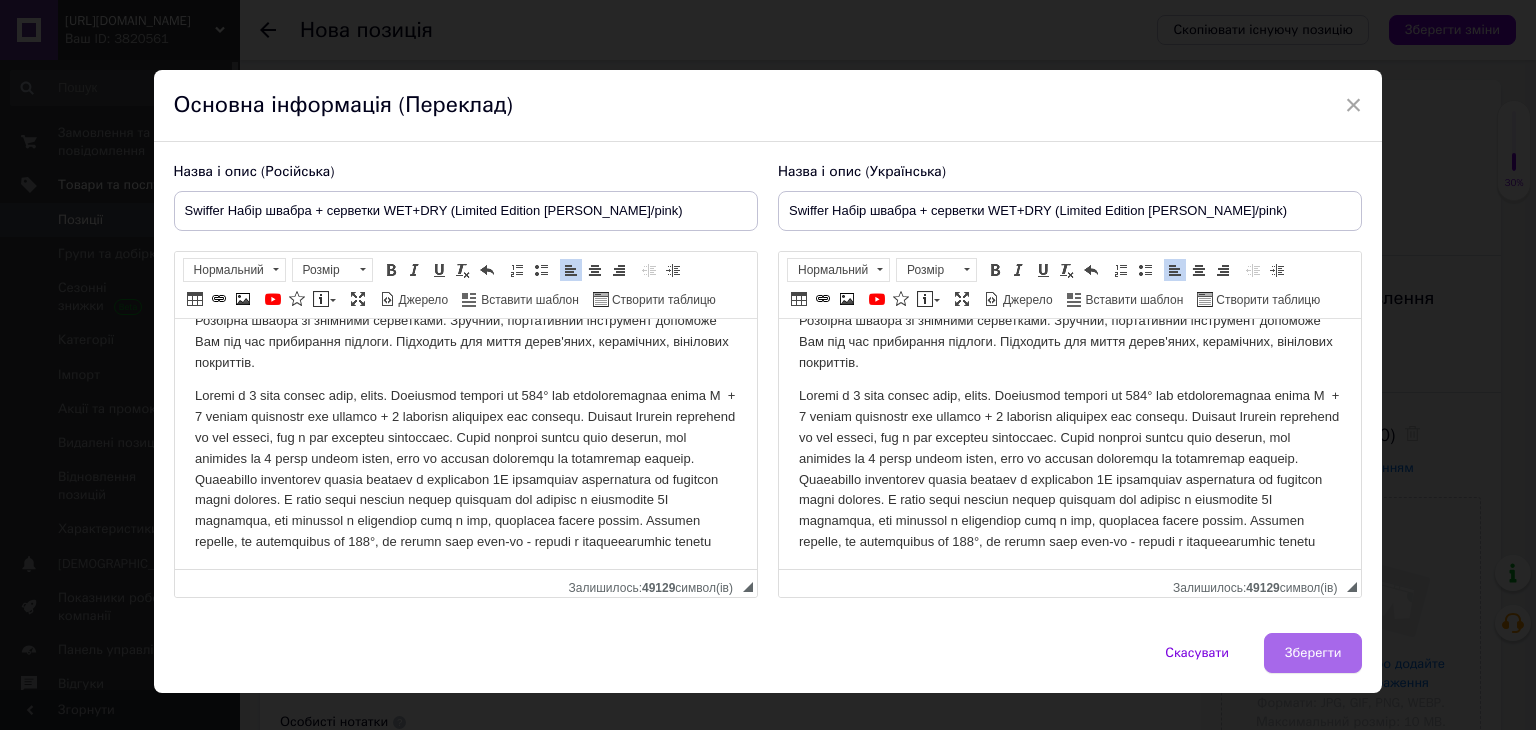 click on "Зберегти" at bounding box center [1313, 653] 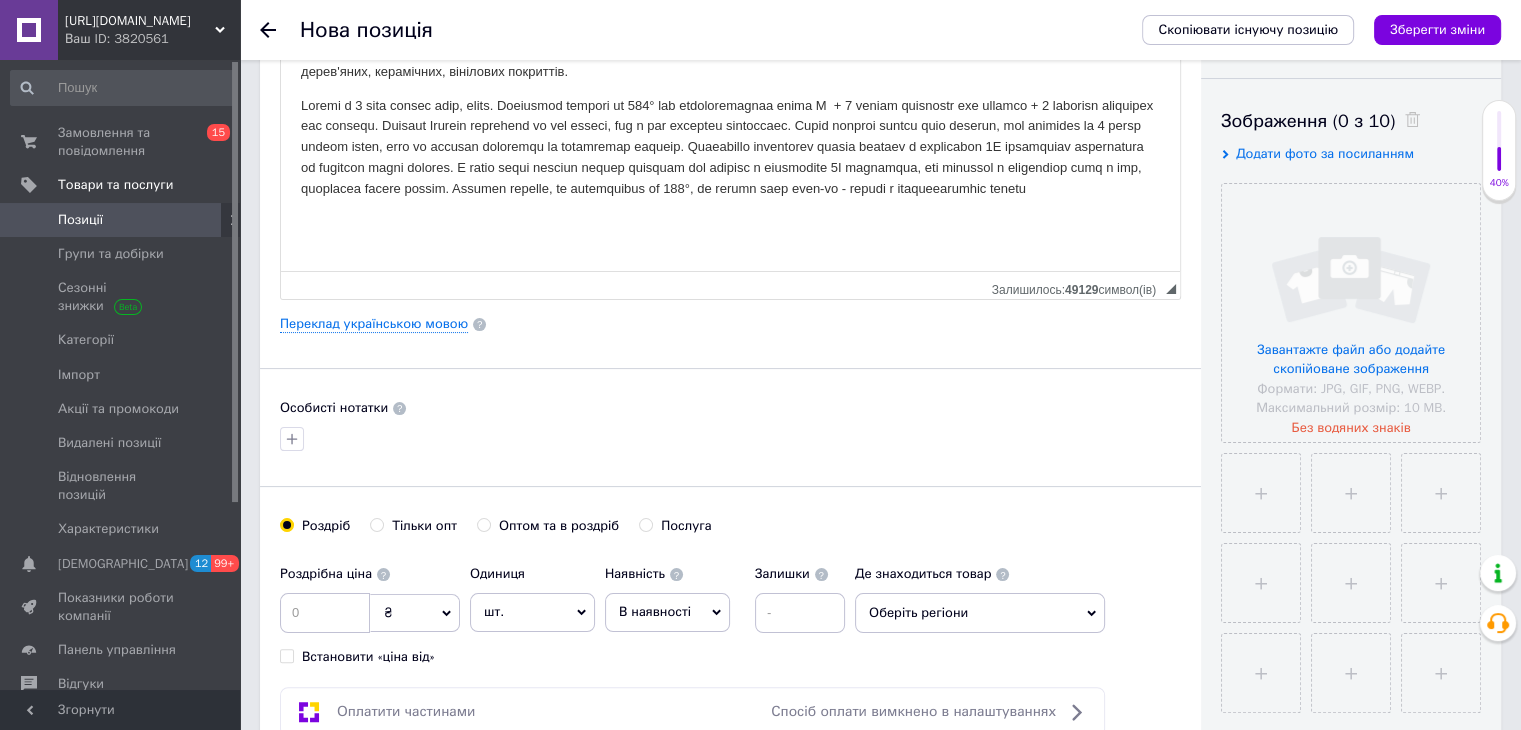 scroll, scrollTop: 326, scrollLeft: 0, axis: vertical 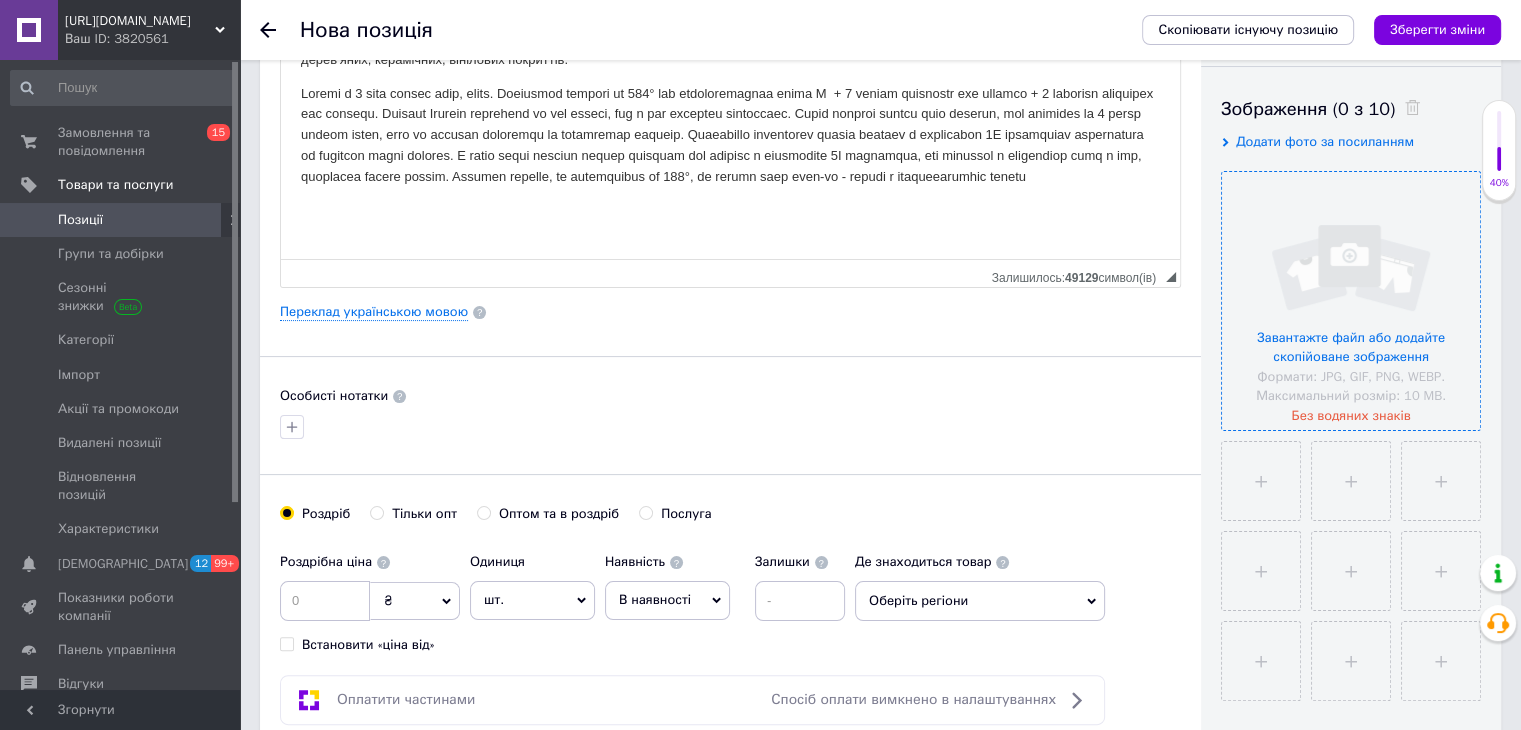 click at bounding box center (1351, 301) 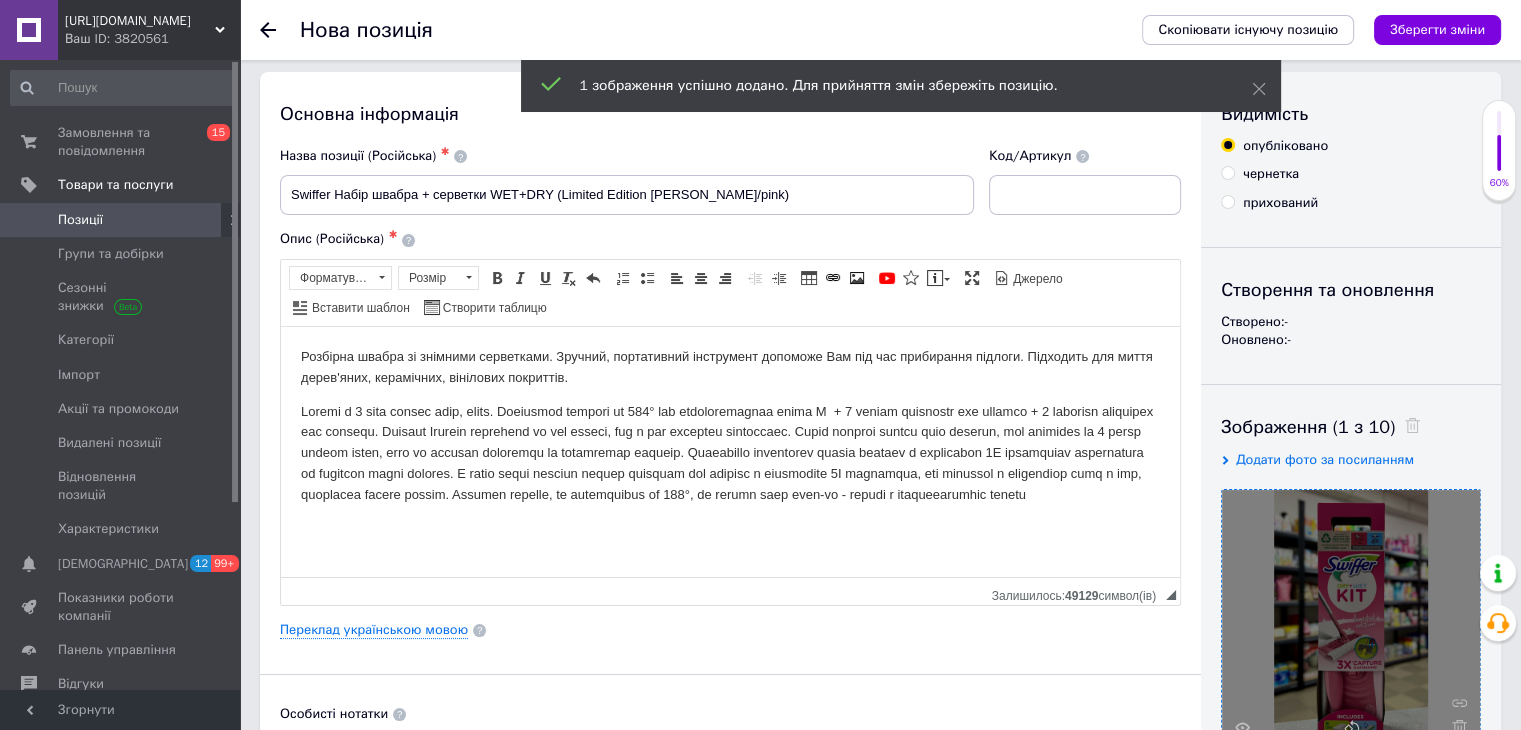 scroll, scrollTop: 0, scrollLeft: 0, axis: both 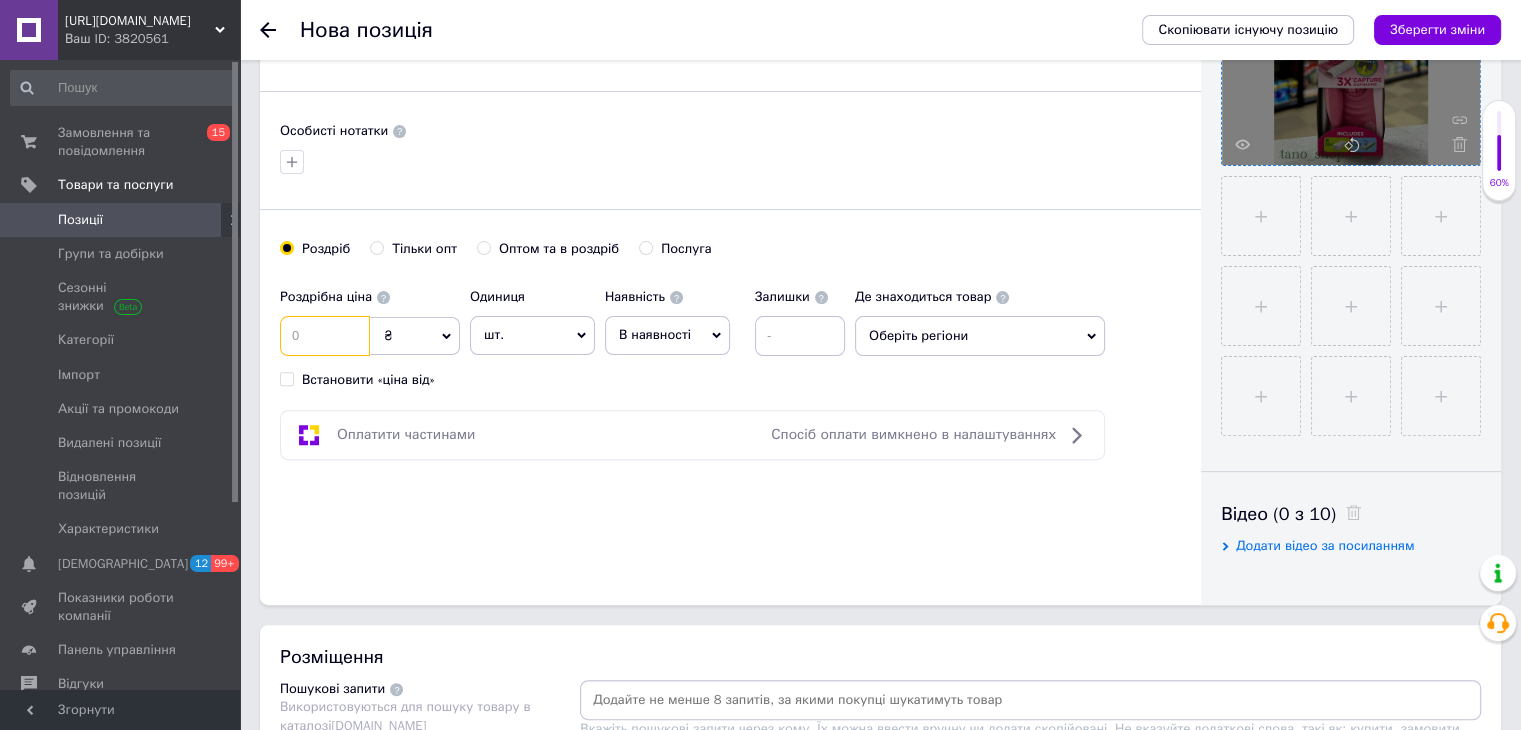click at bounding box center (325, 336) 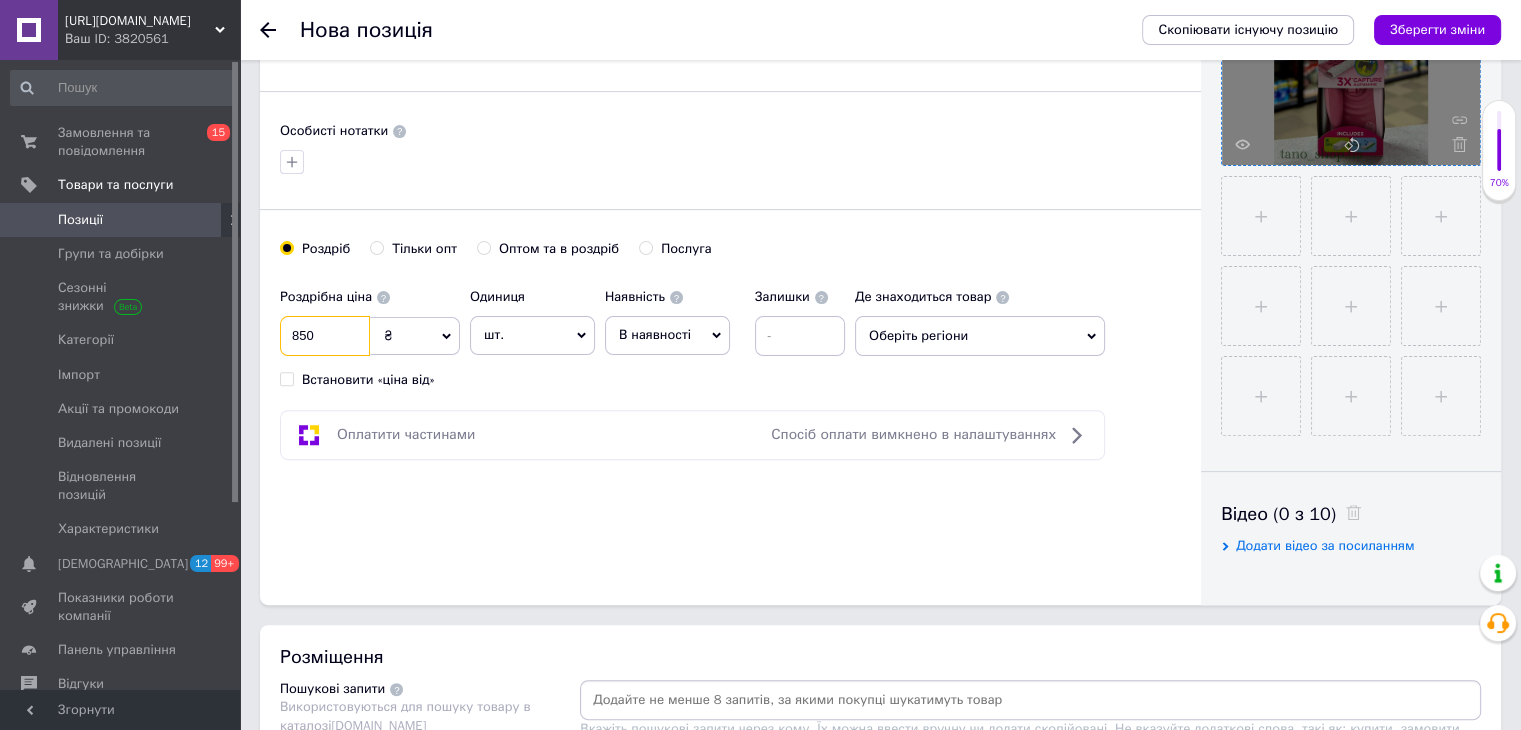 type on "850" 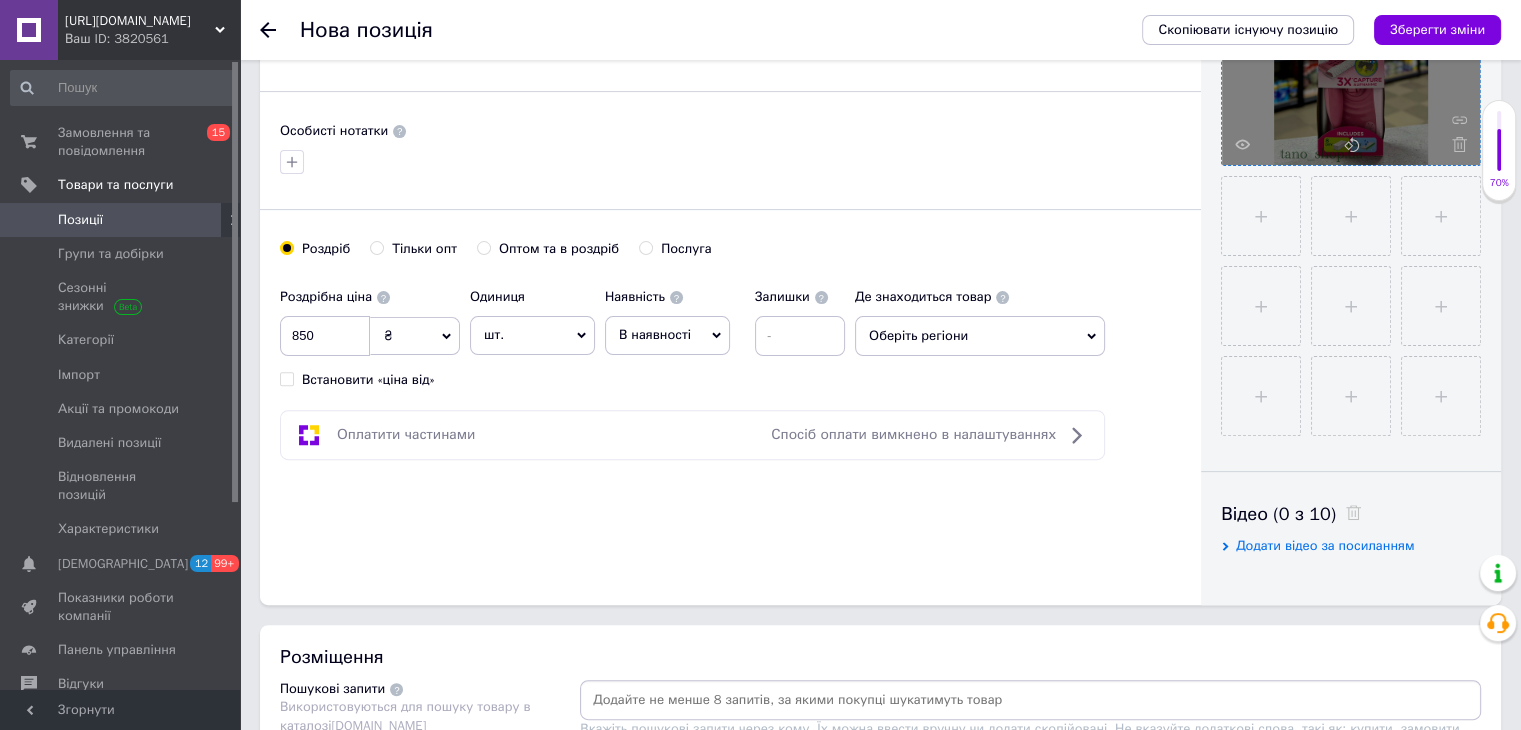 click on "В наявності" at bounding box center (667, 335) 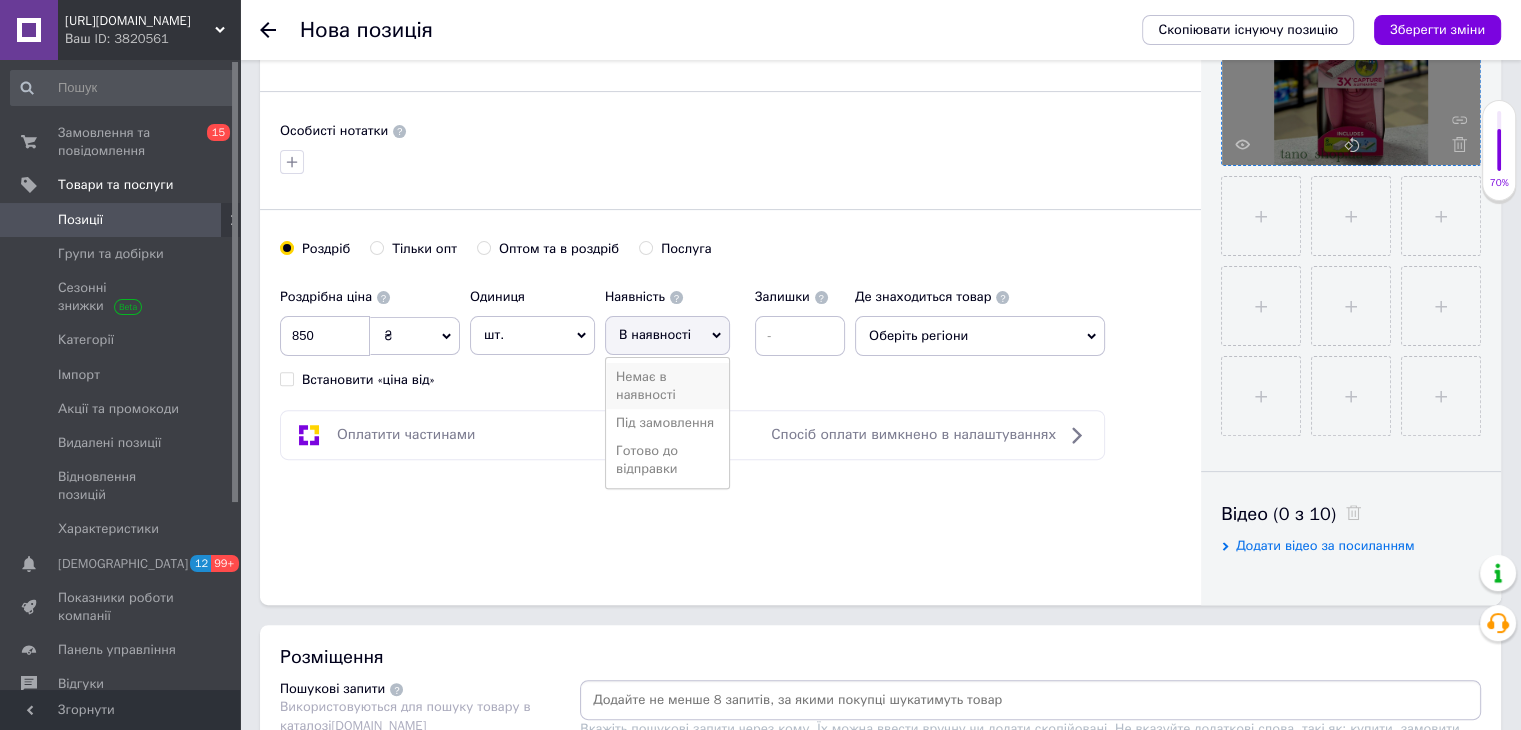 click on "Немає в наявності" at bounding box center (667, 386) 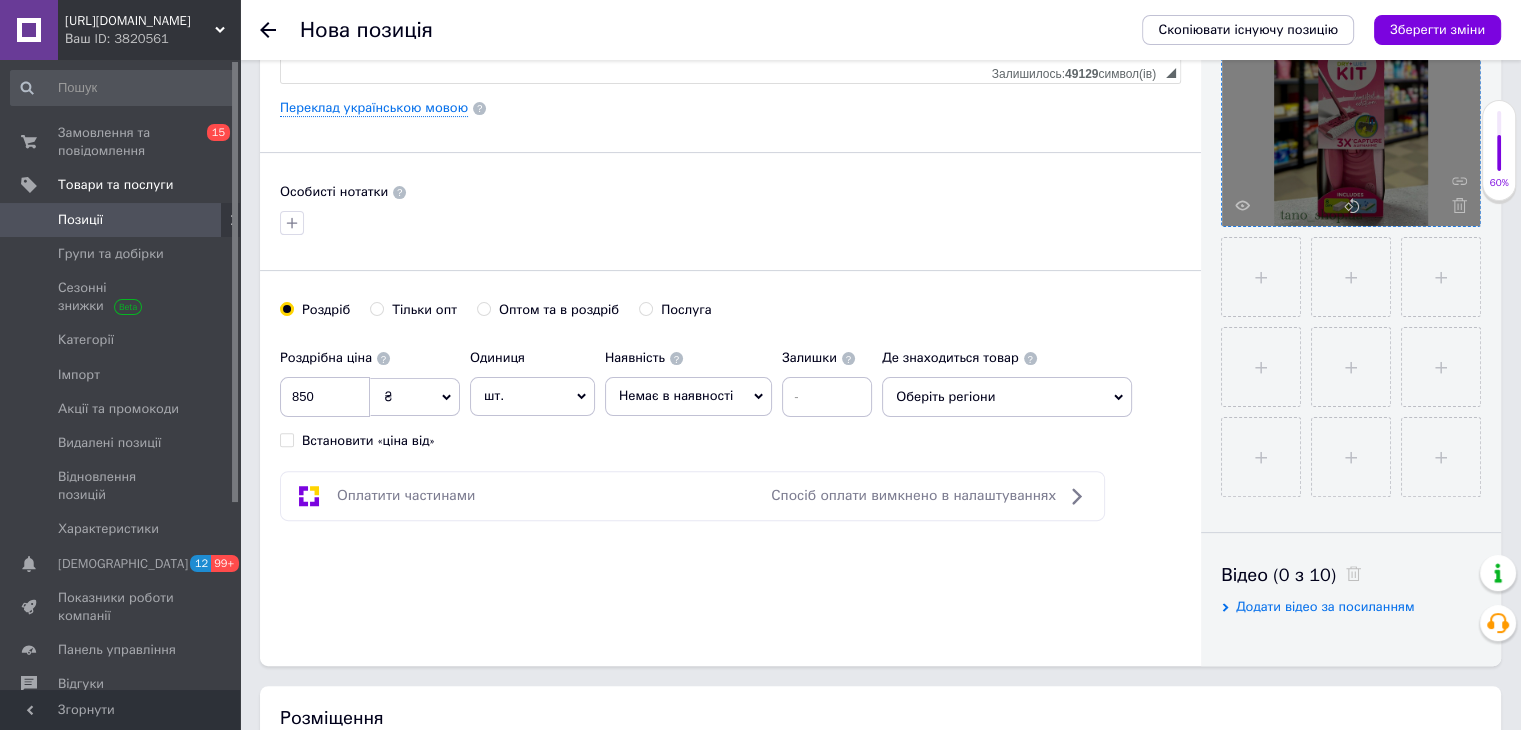 scroll, scrollTop: 576, scrollLeft: 0, axis: vertical 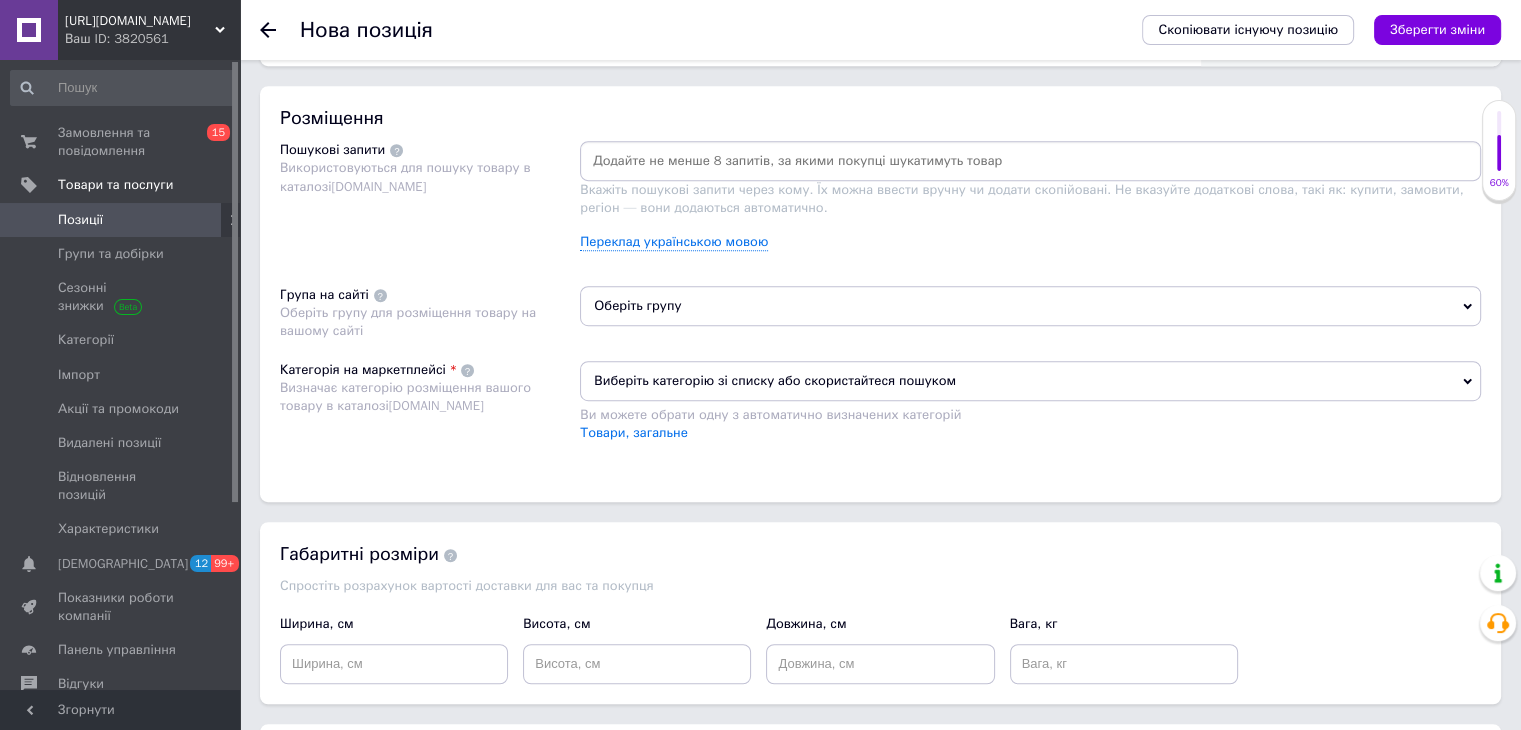 click on "Оберіть групу" at bounding box center (1030, 306) 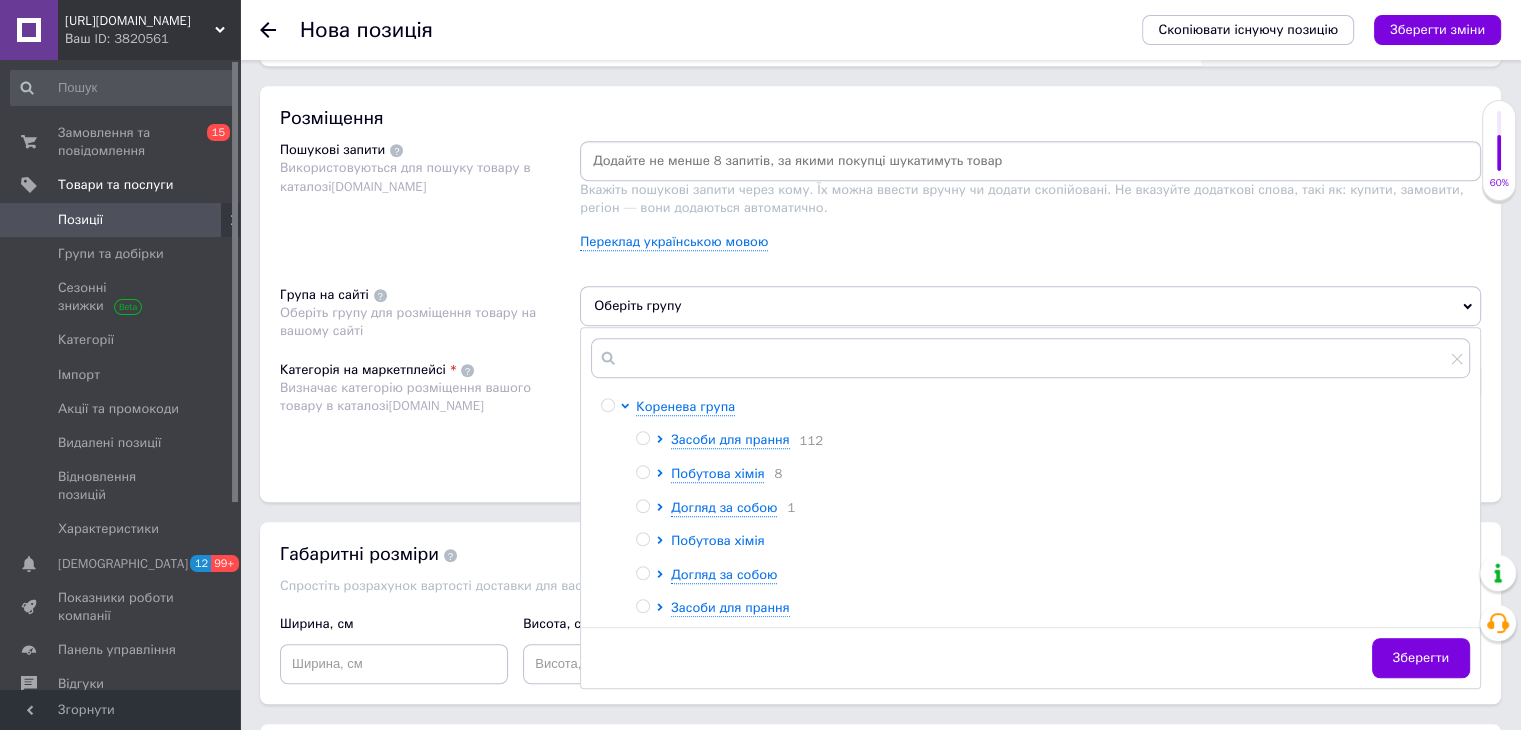 click on "Побутова хімія" at bounding box center [717, 540] 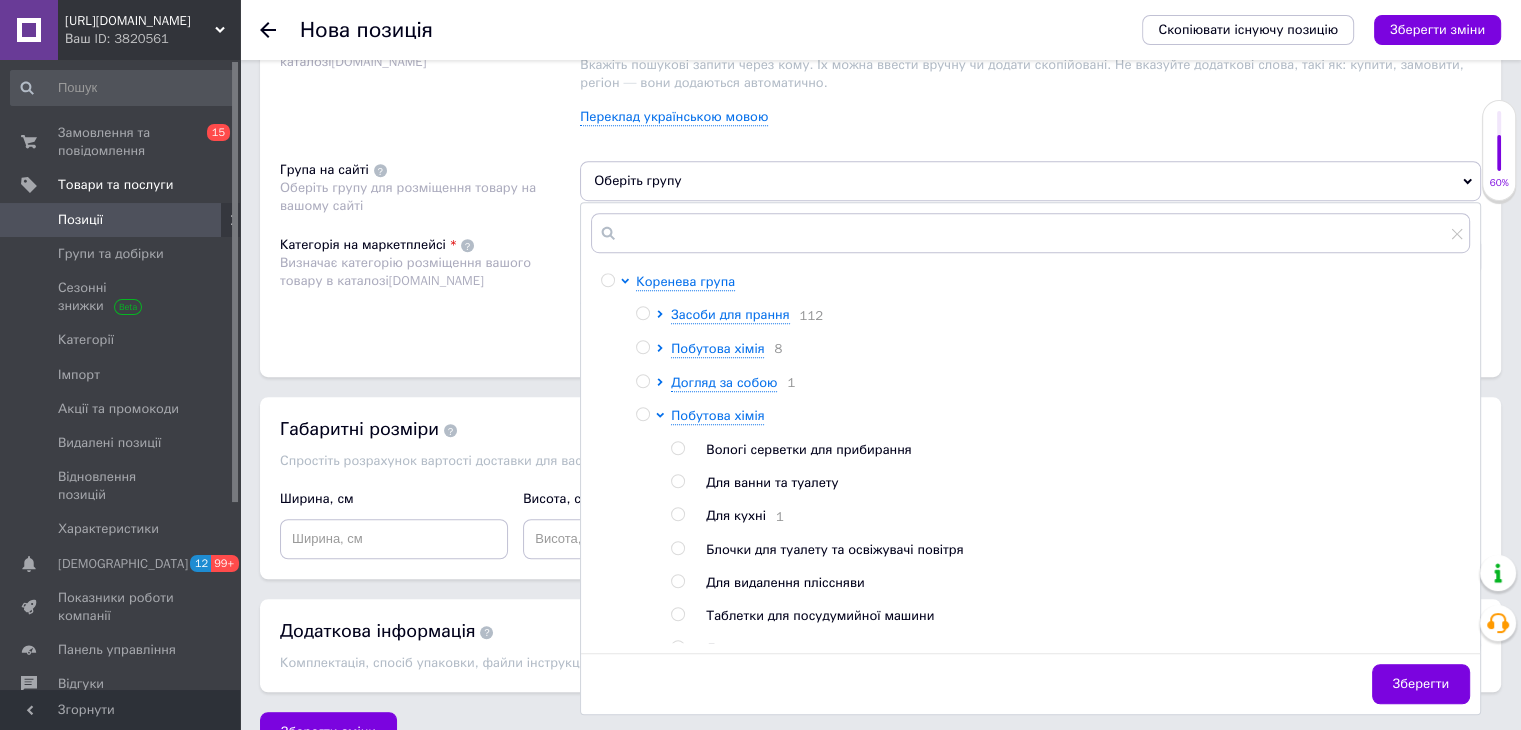 scroll, scrollTop: 1257, scrollLeft: 0, axis: vertical 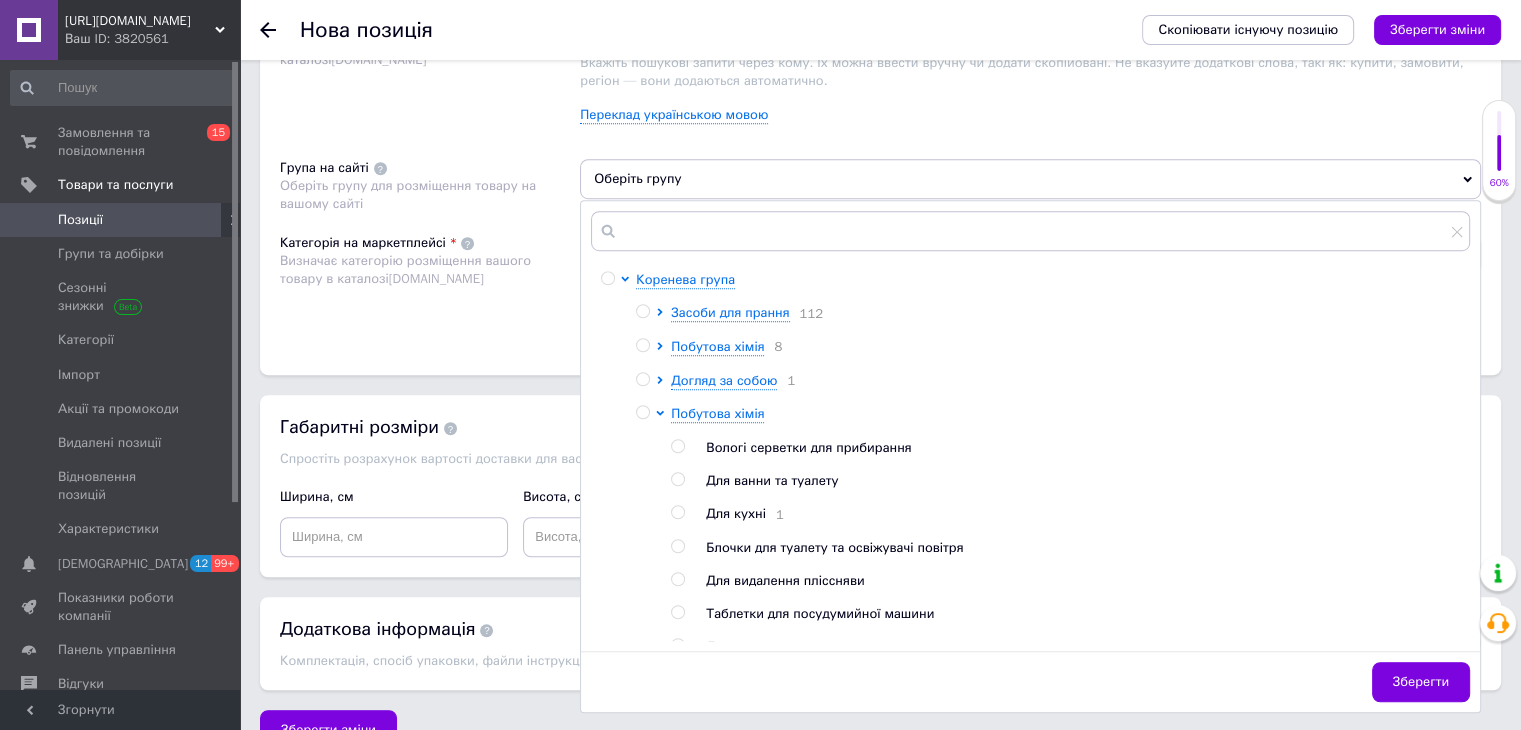click at bounding box center [642, 345] 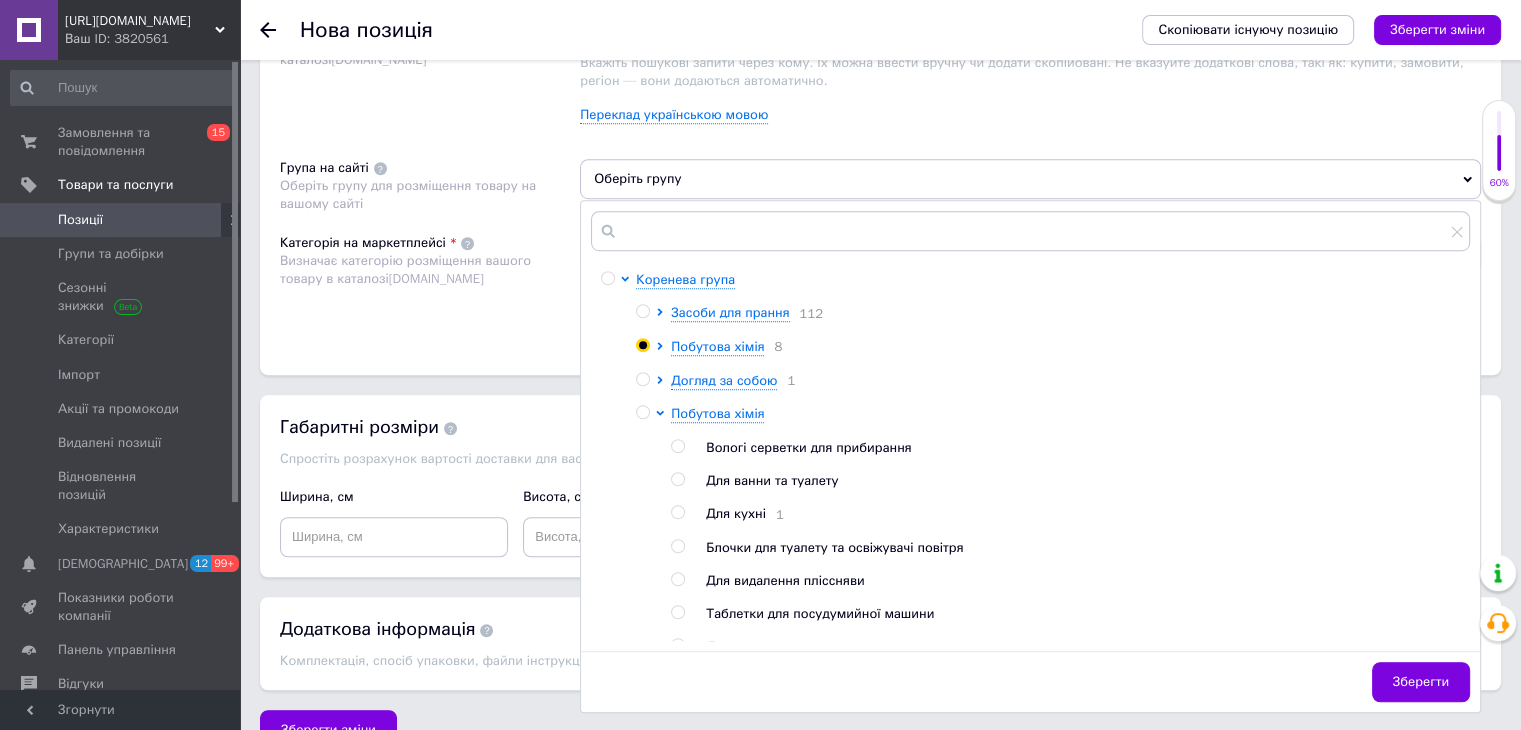 radio on "true" 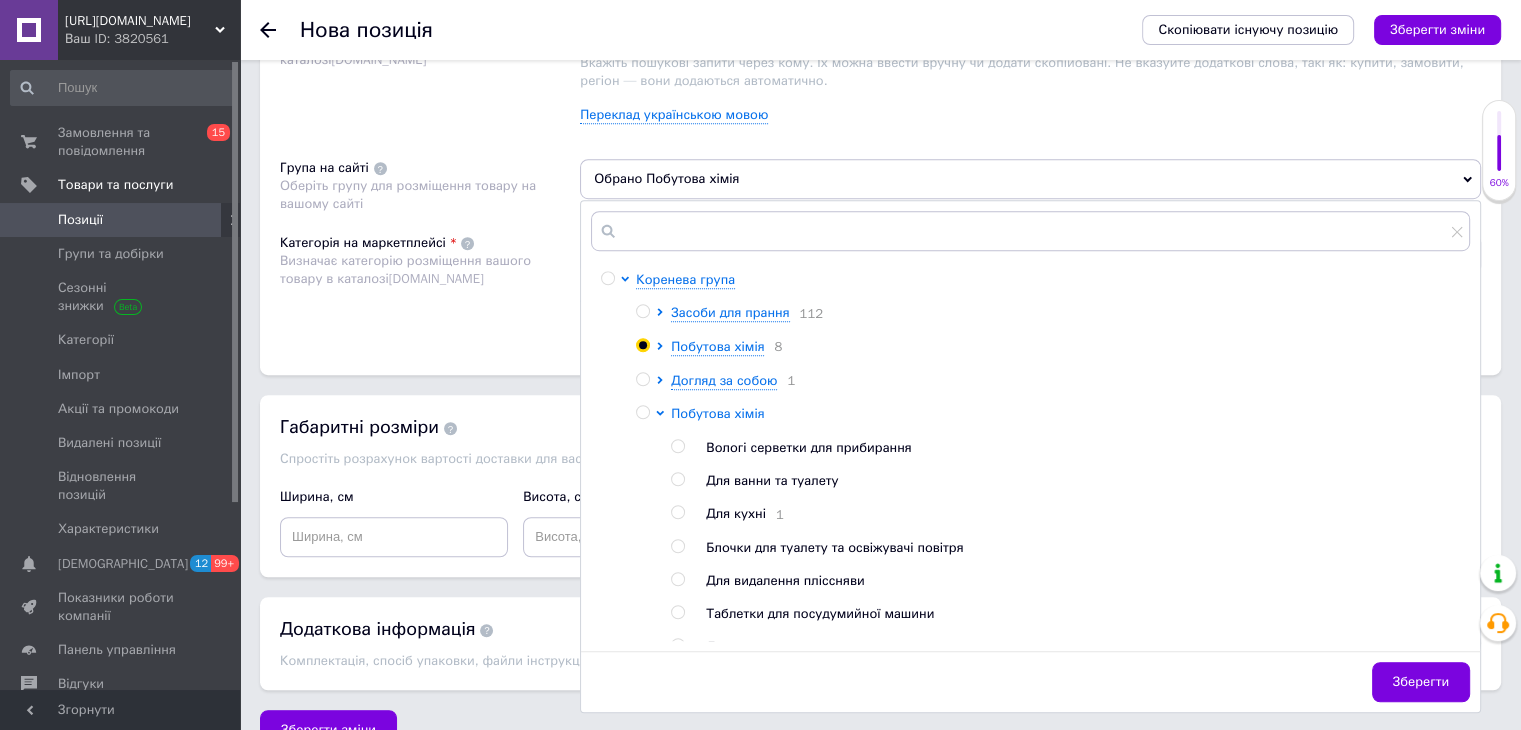 click on "Побутова хімія" at bounding box center [717, 413] 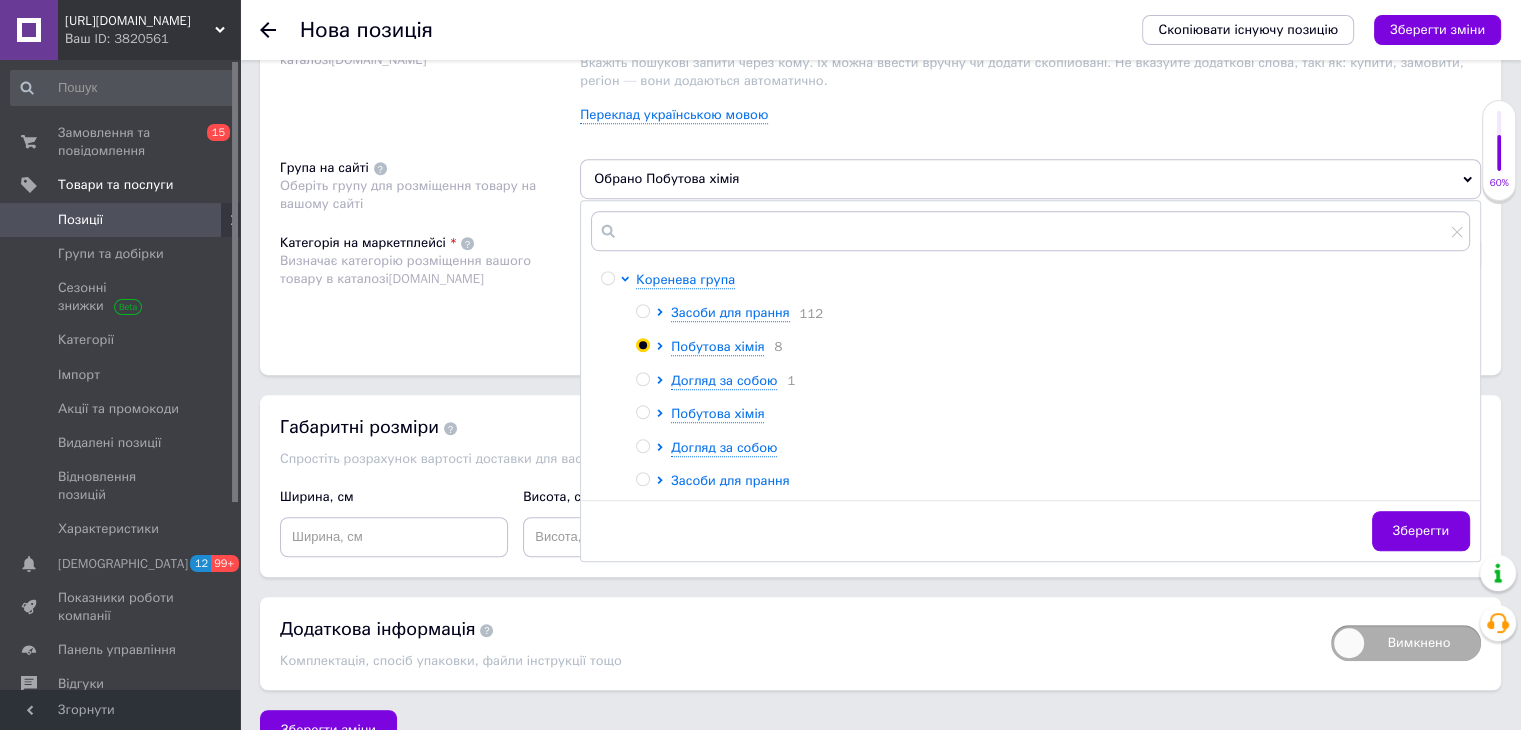 click on "Засоби для прання" at bounding box center [730, 480] 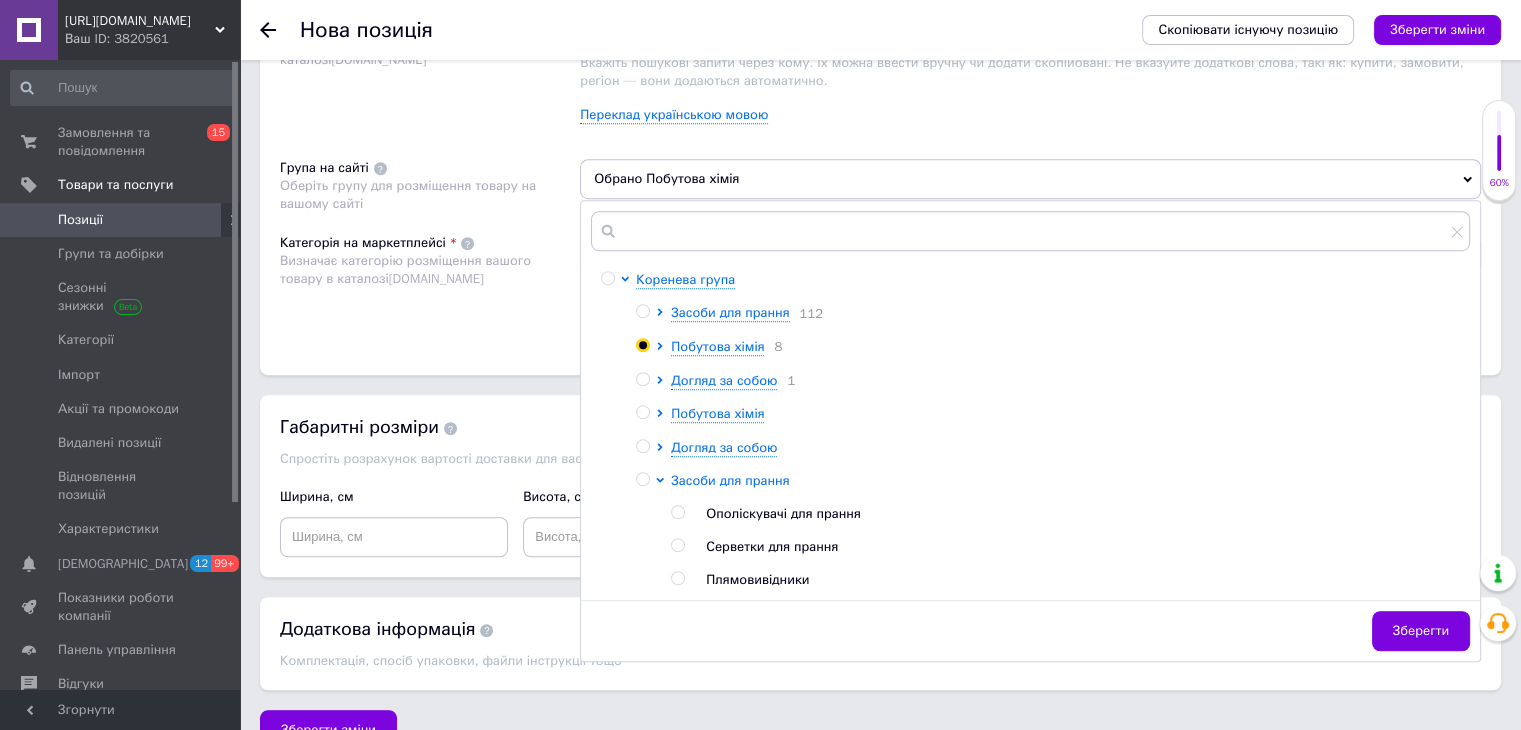 click on "Засоби для прання" at bounding box center [730, 480] 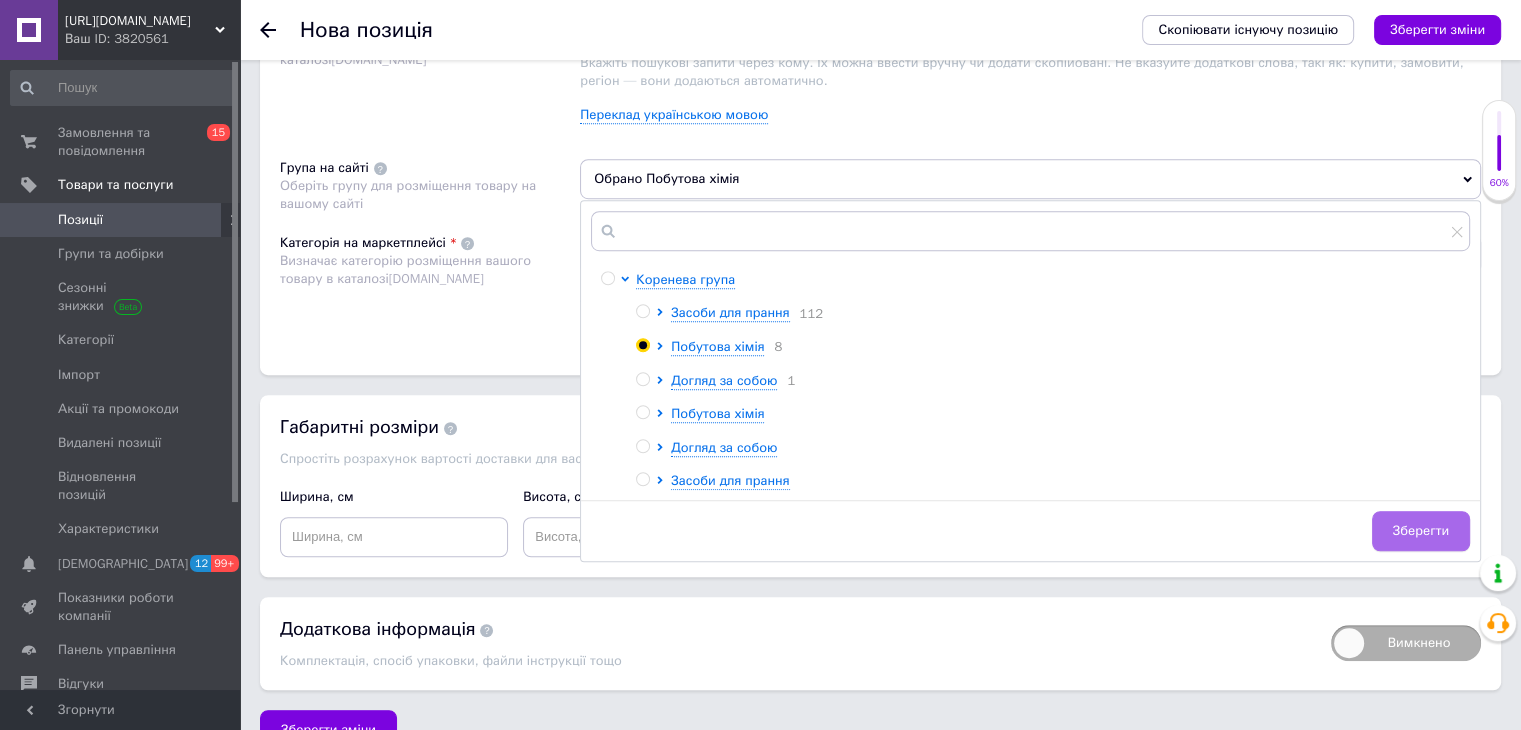 click on "Зберегти" at bounding box center (1421, 531) 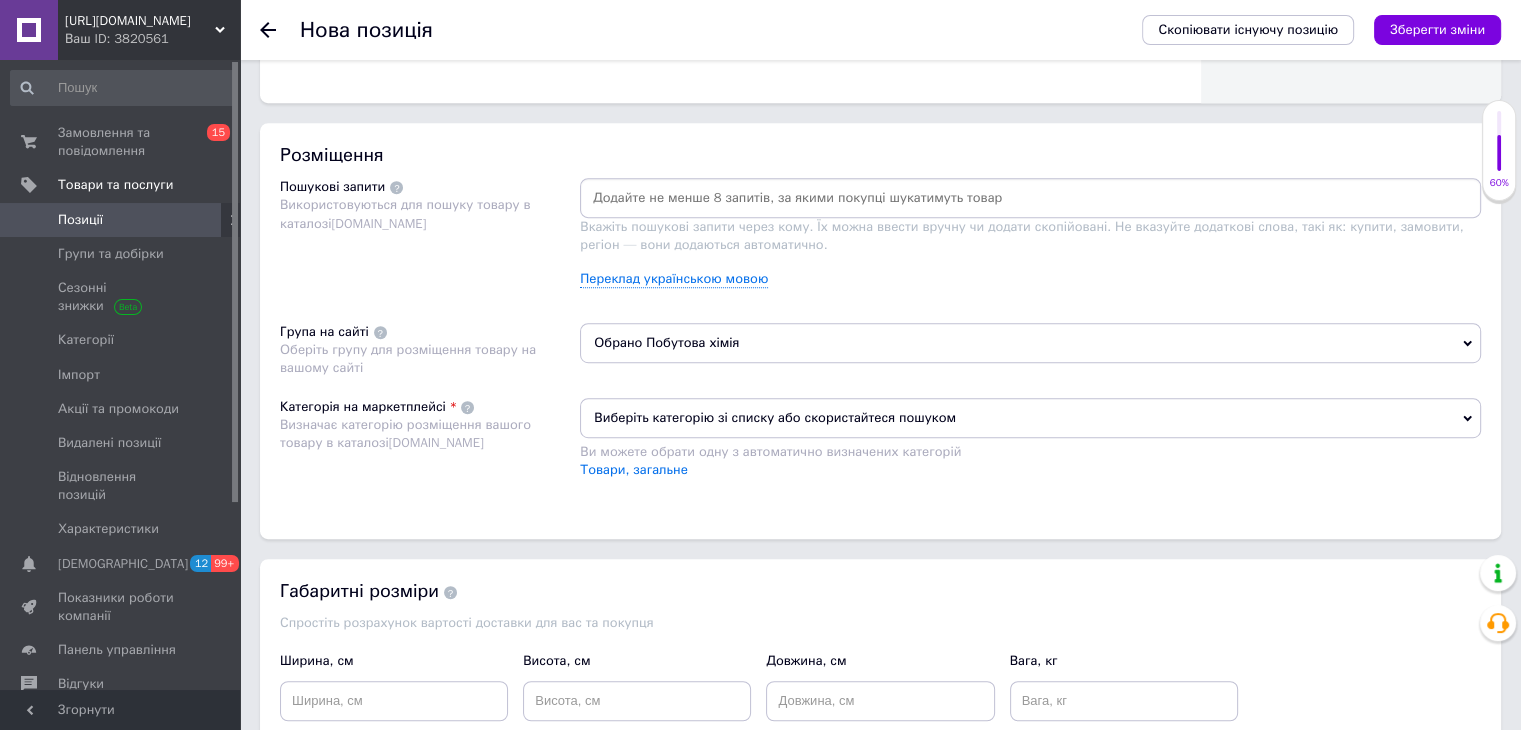 scroll, scrollTop: 1075, scrollLeft: 0, axis: vertical 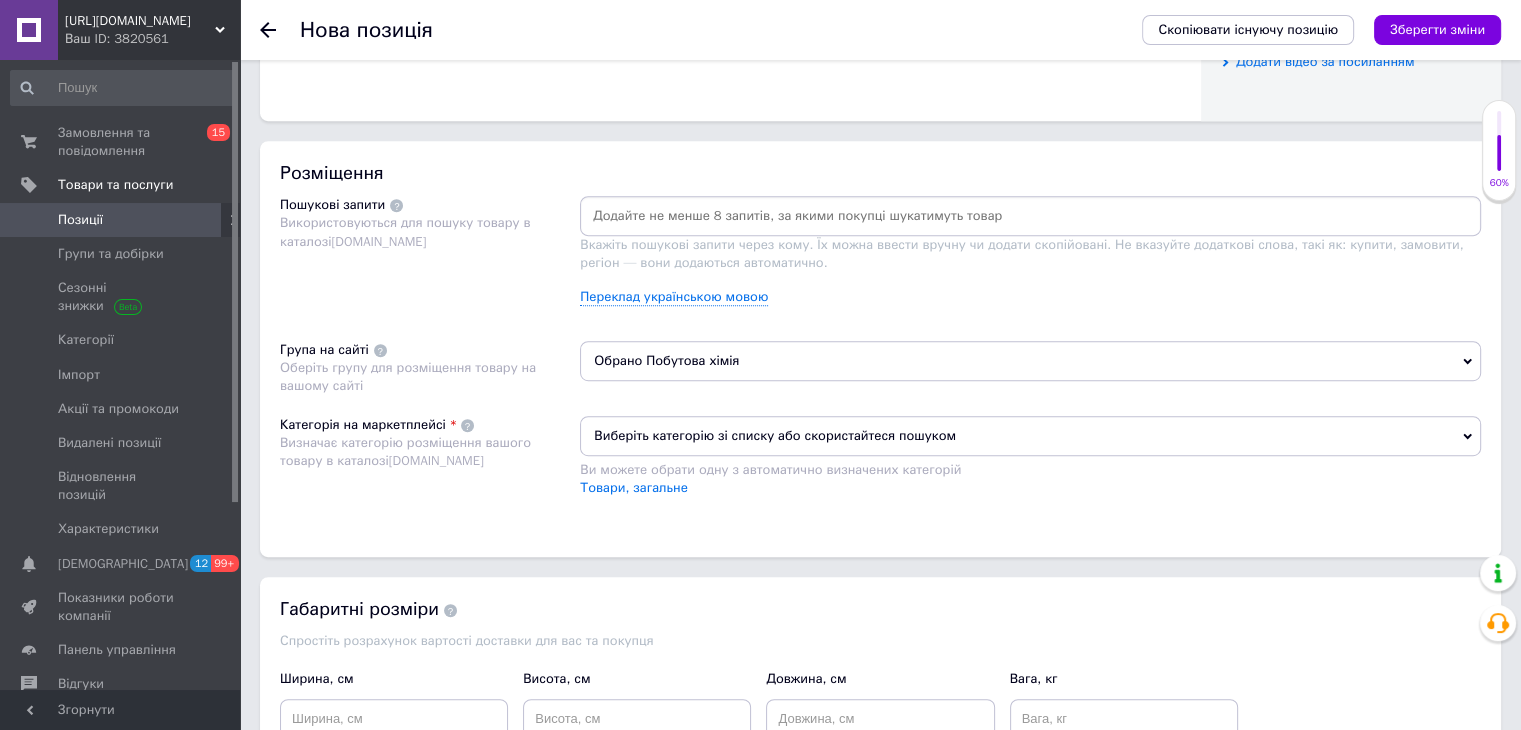 click at bounding box center (1030, 216) 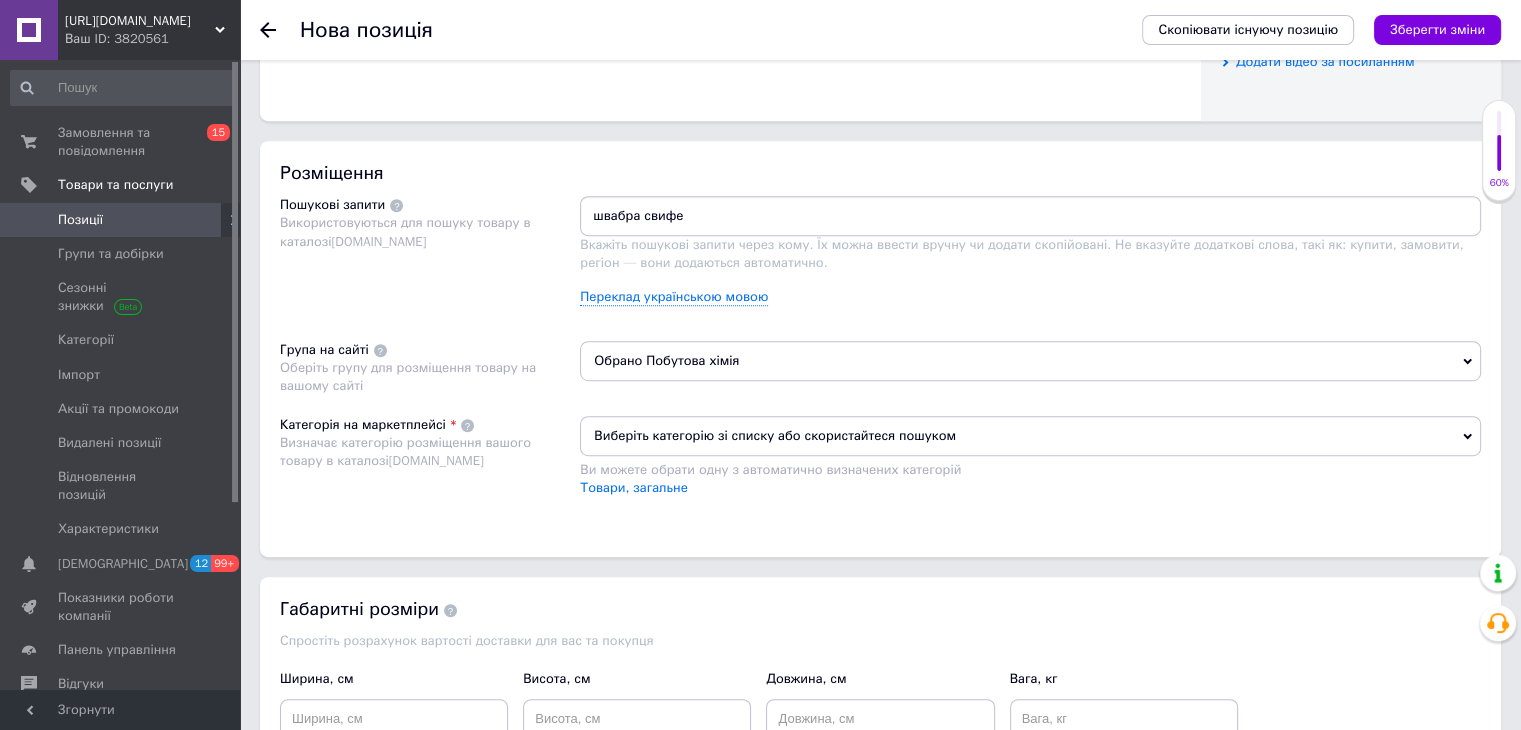 type on "швабра свифер" 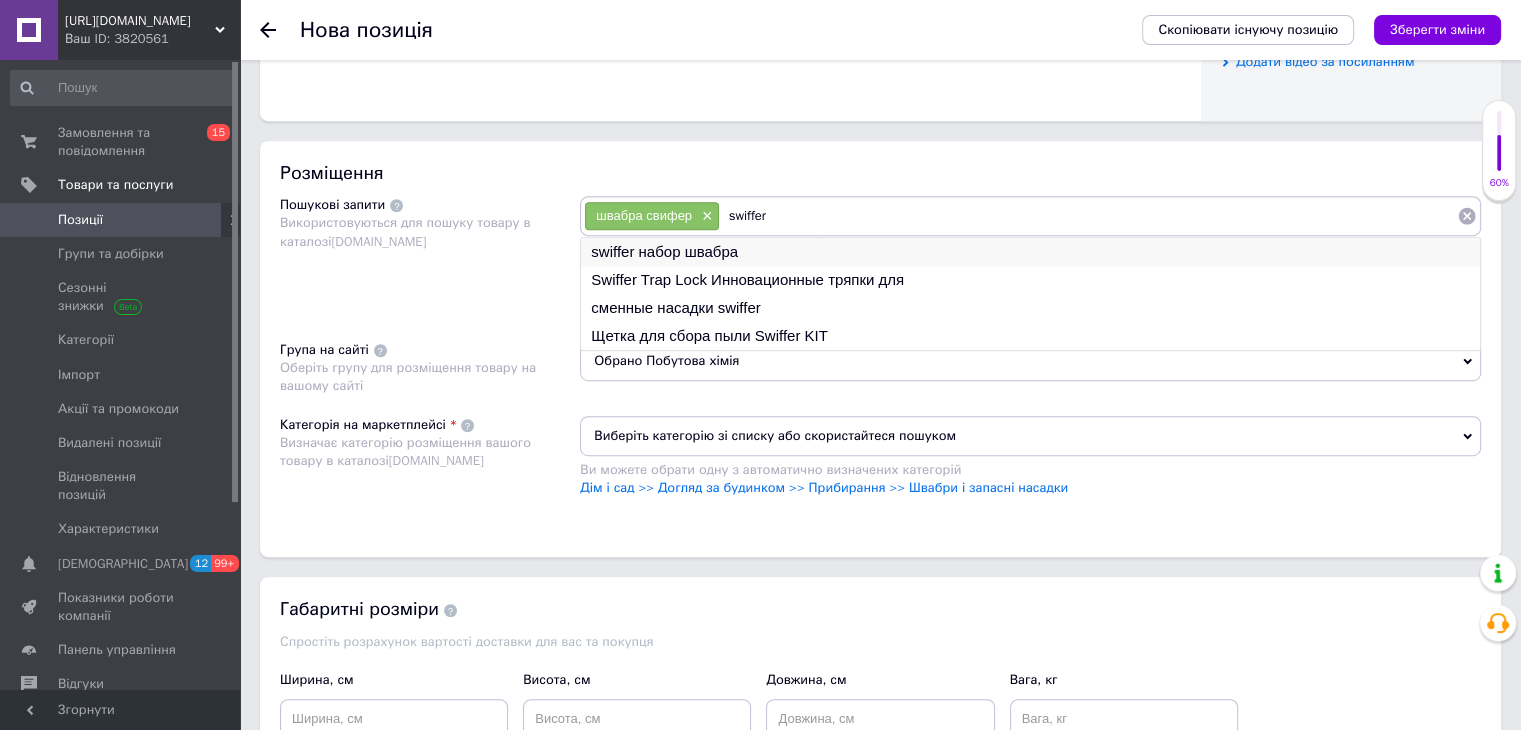 type on "swiffer" 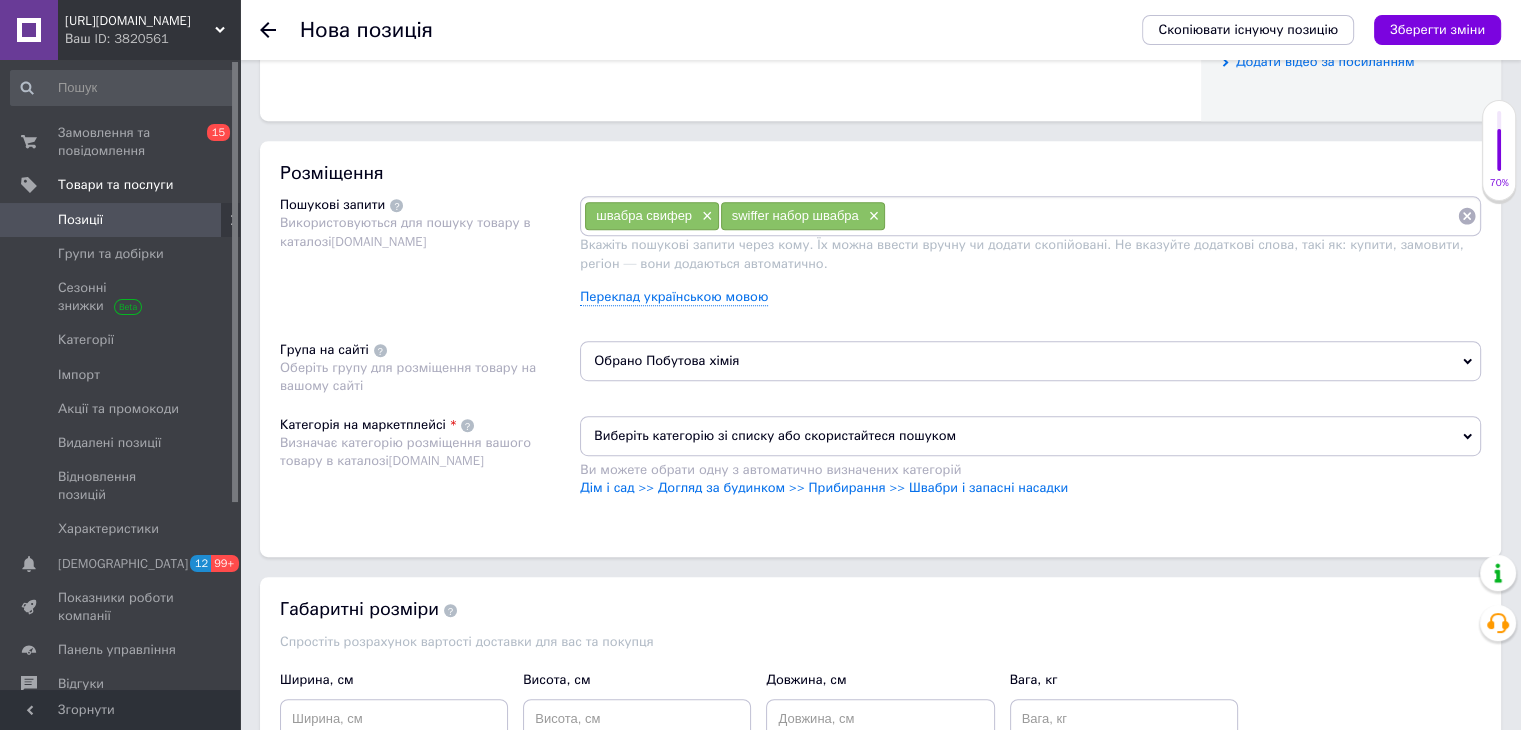 click on "Вкажіть пошукові запити через кому. Їх можна ввести вручну чи додати скопійовані. Не вказуйте додаткові слова, такі як: купити, замовити, регіон — вони додаються автоматично." at bounding box center (1021, 253) 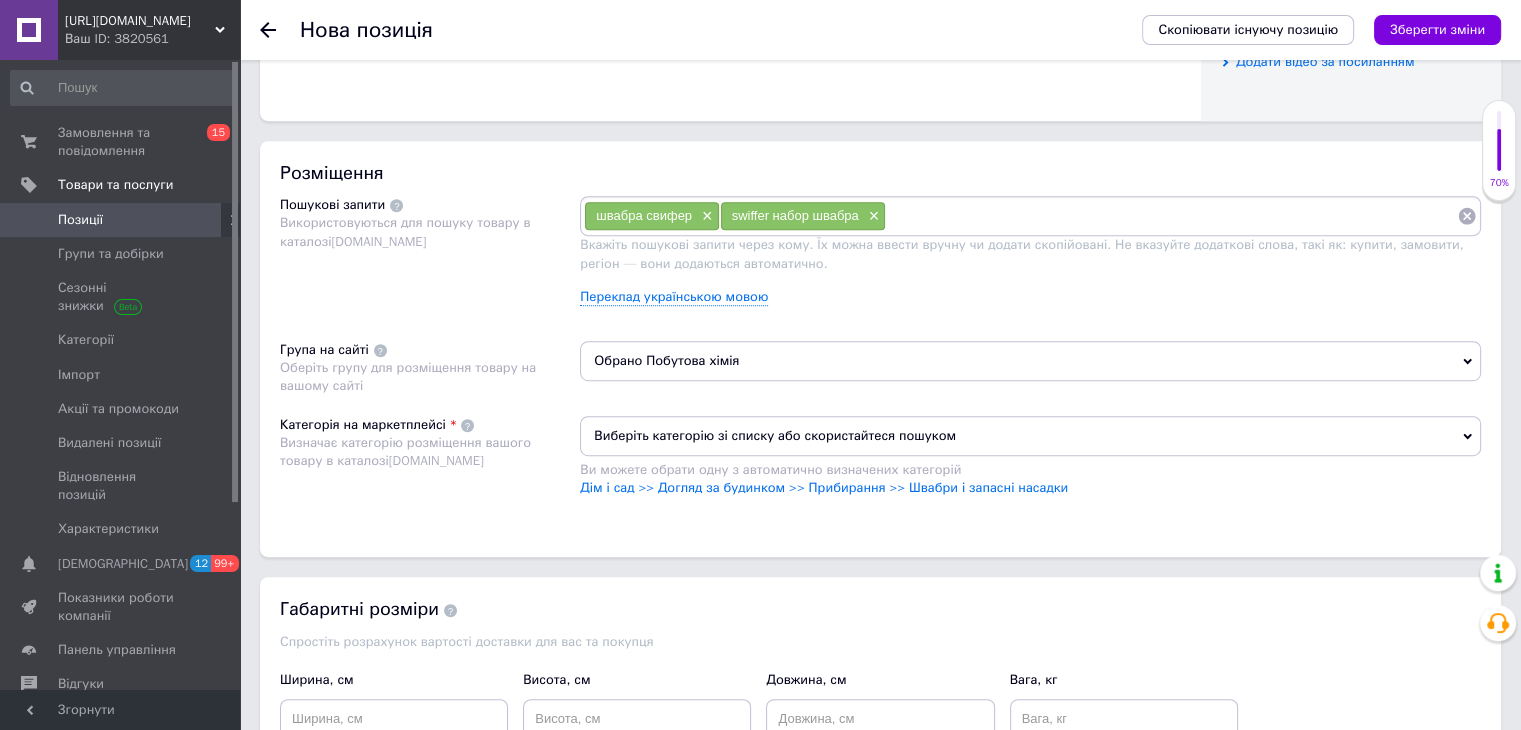 click at bounding box center (1171, 216) 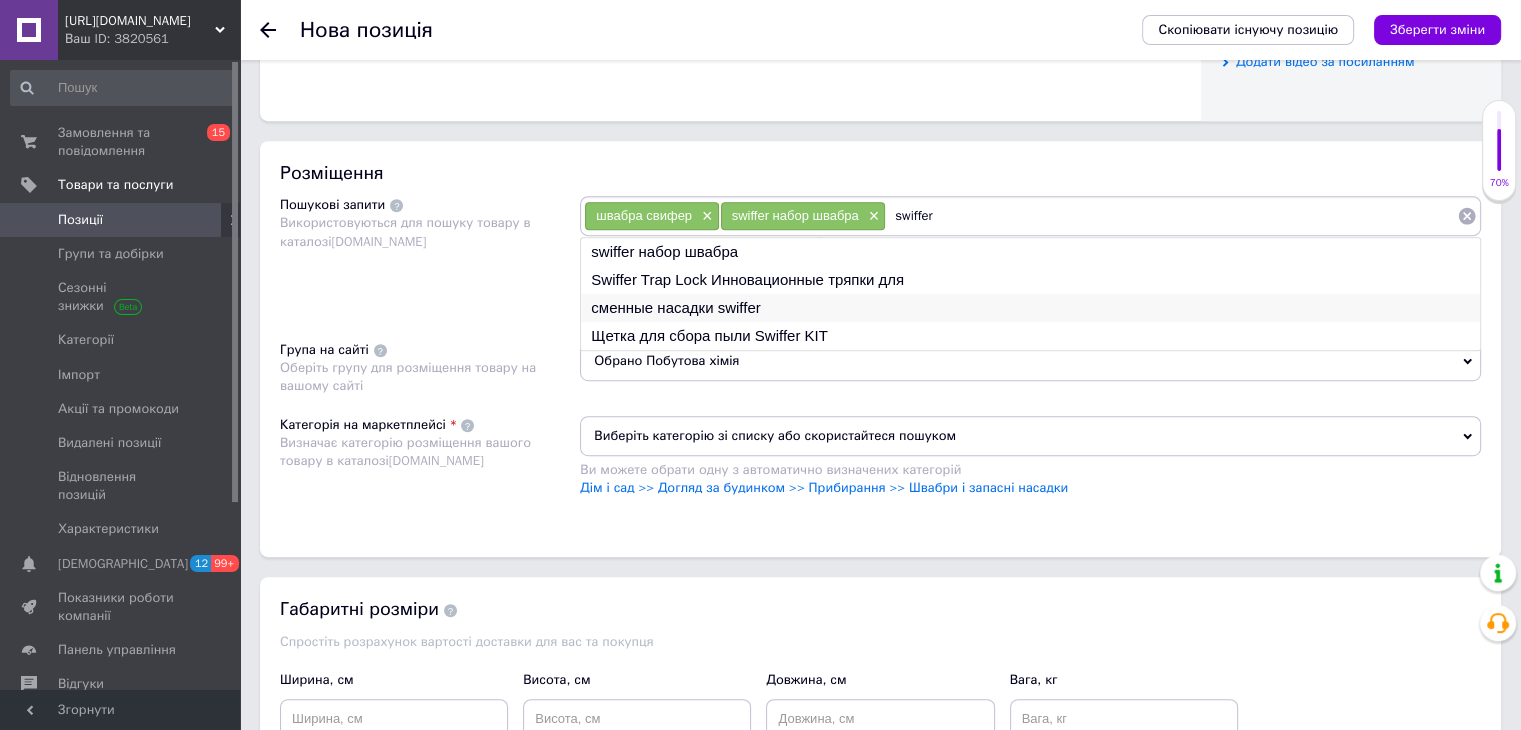 type on "swiffer" 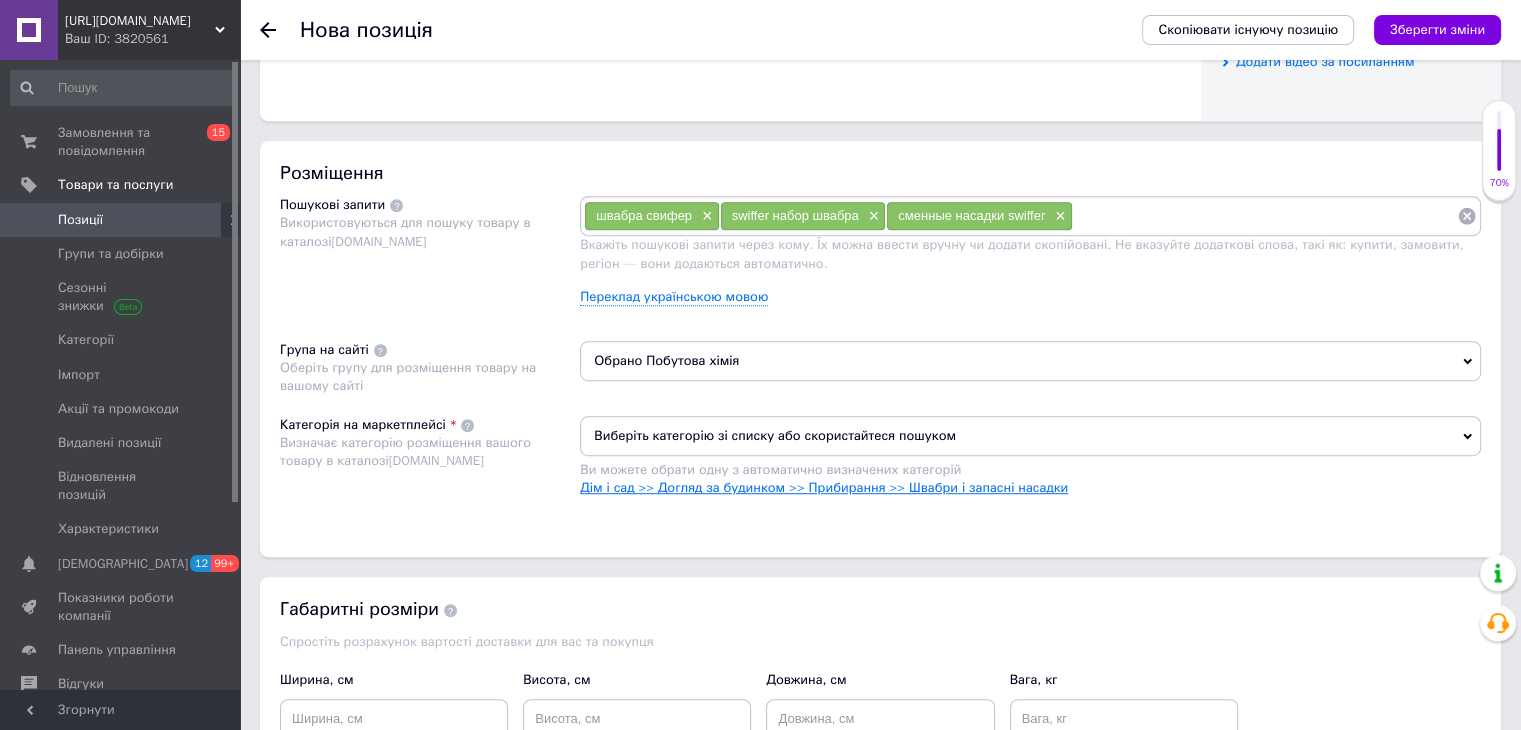 click on "Дім і сад >> Догляд за будинком >> Прибирання >> Швабри і запасні насадки" at bounding box center (824, 487) 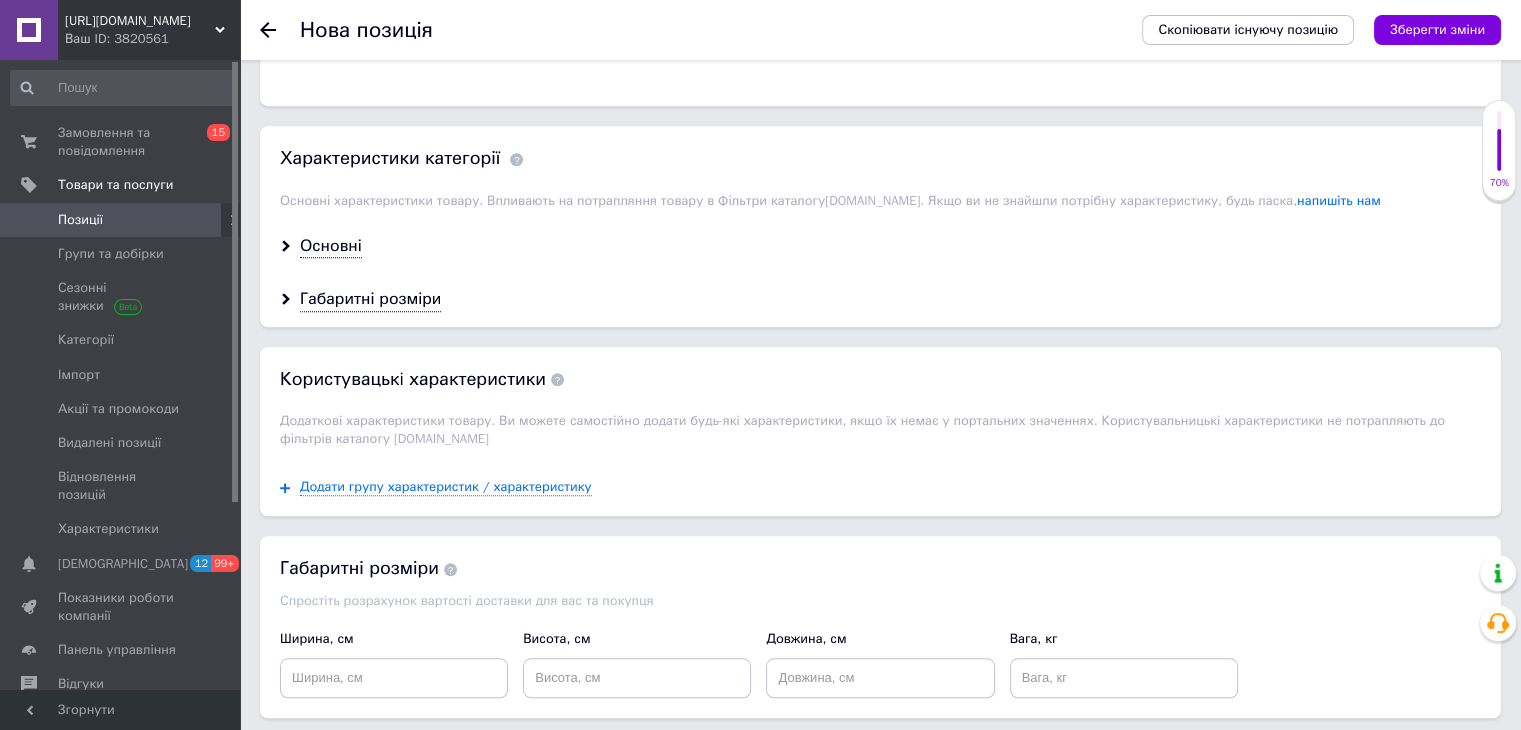 scroll, scrollTop: 1524, scrollLeft: 0, axis: vertical 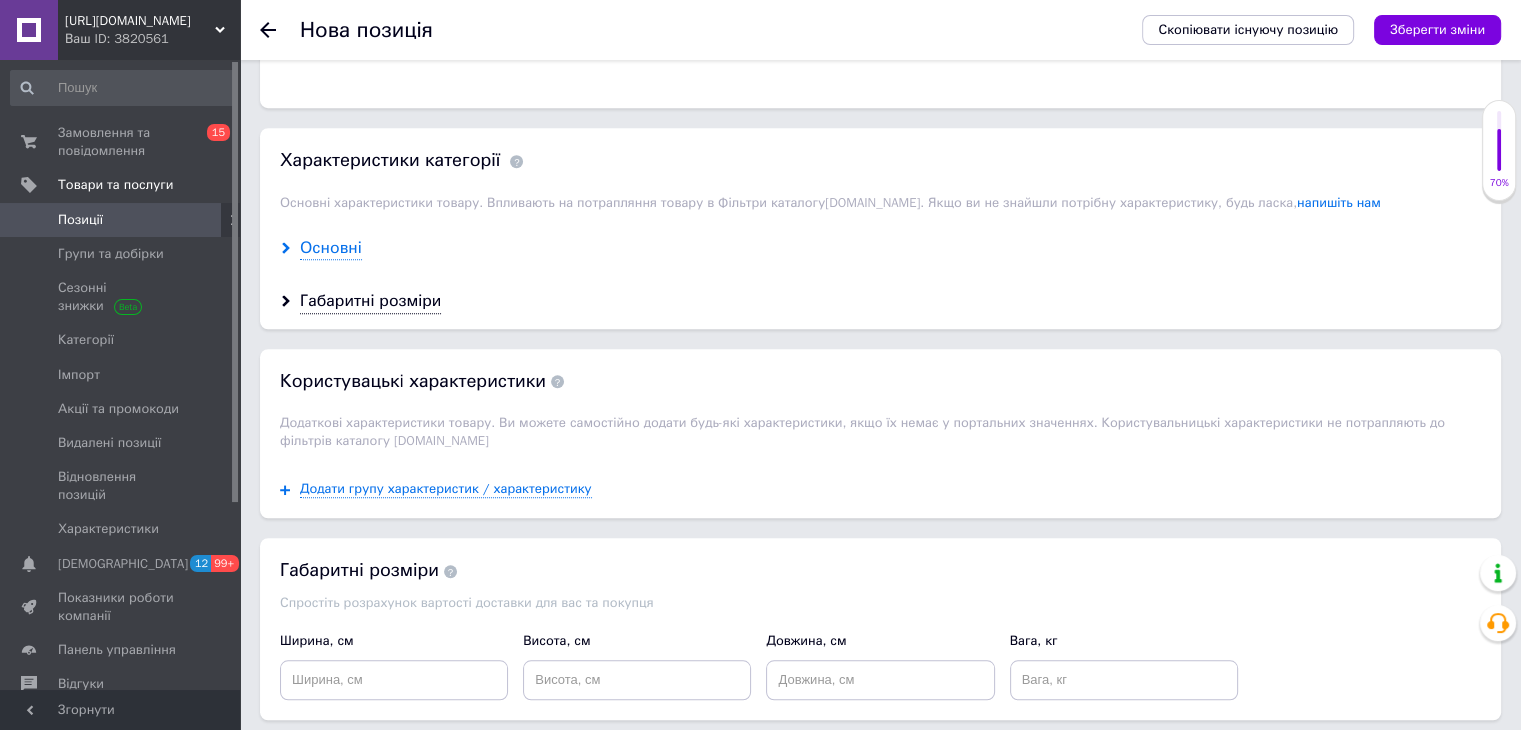 click on "Основні" at bounding box center [331, 248] 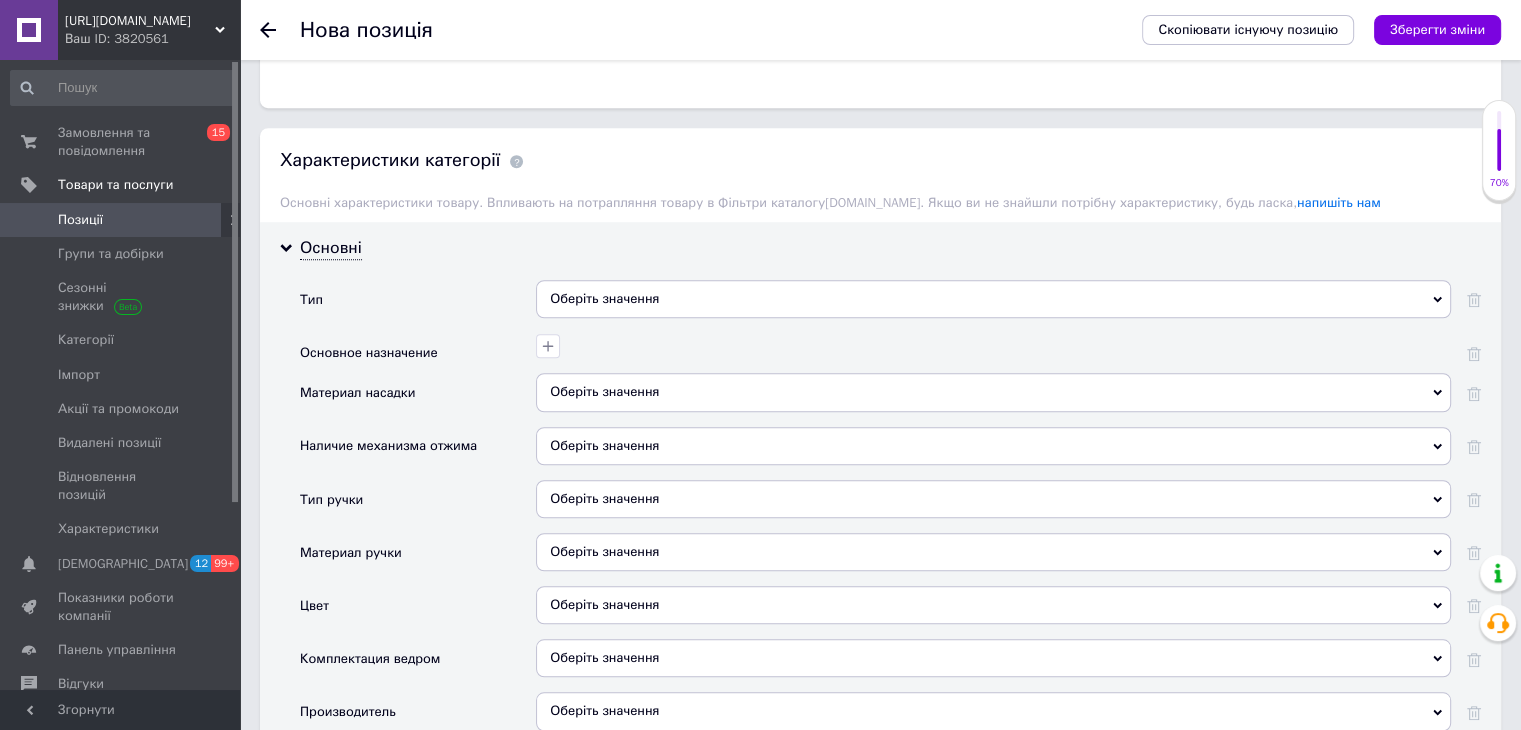 click on "Оберіть значення" at bounding box center [993, 299] 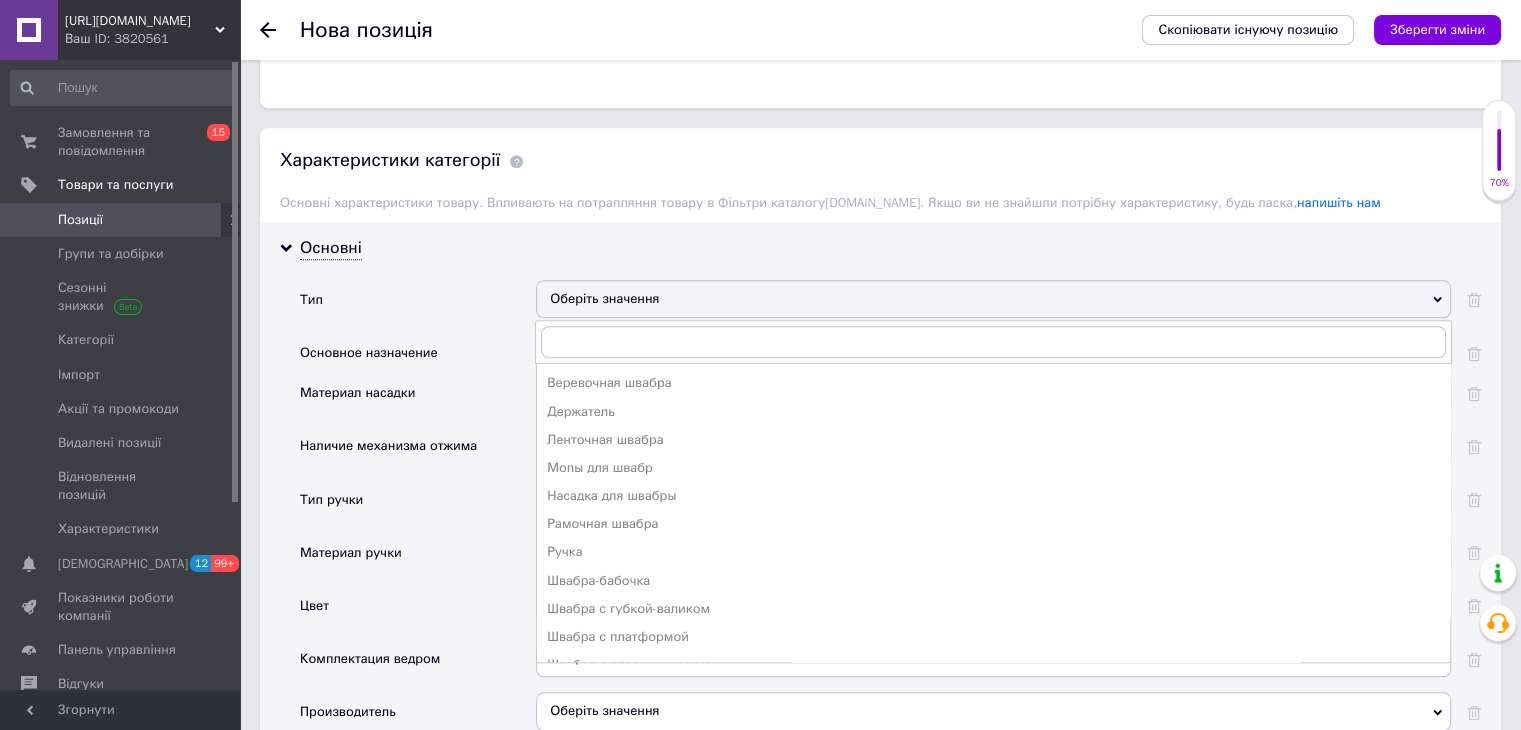 click on "Основное назначение" at bounding box center [418, 353] 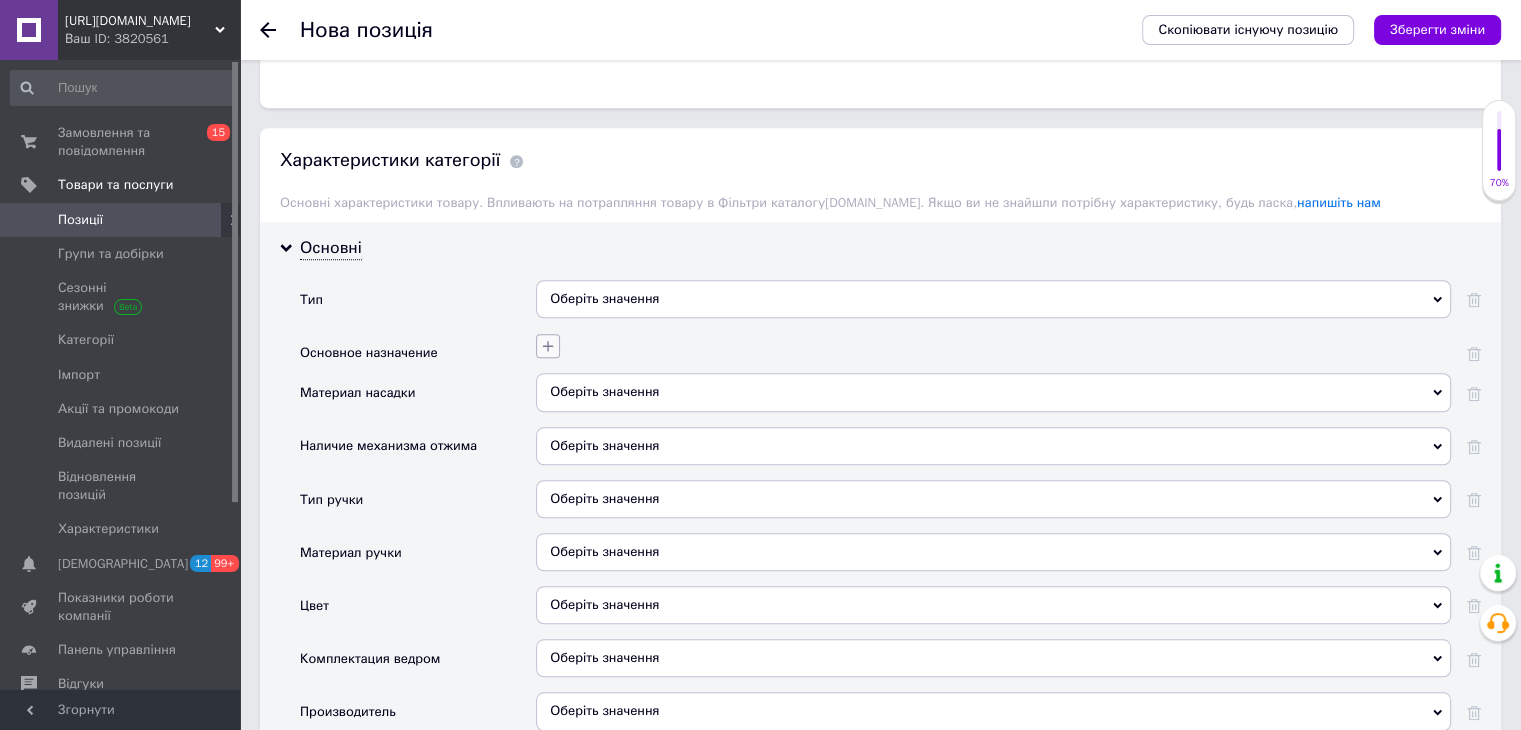 click at bounding box center (548, 346) 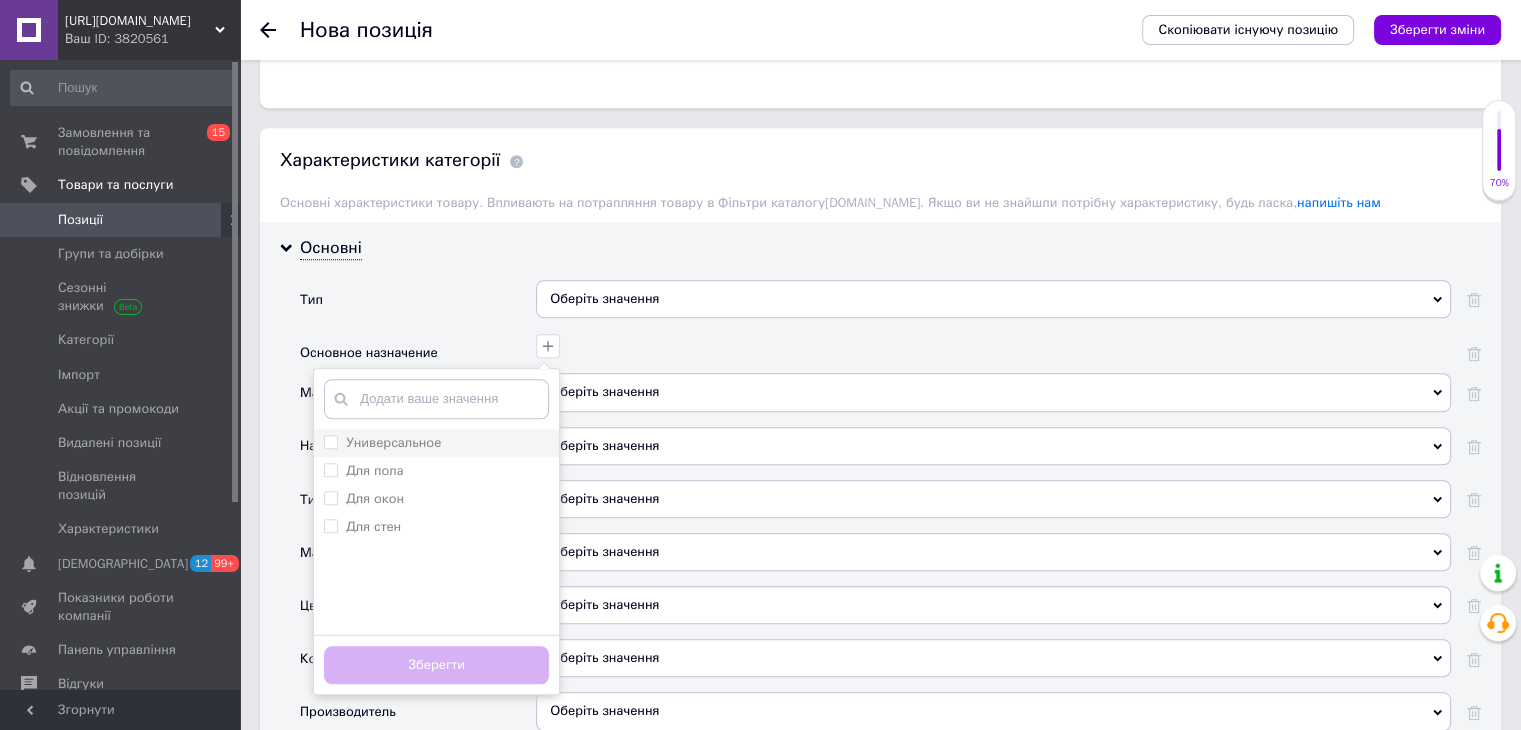 click on "Универсальное" at bounding box center (330, 441) 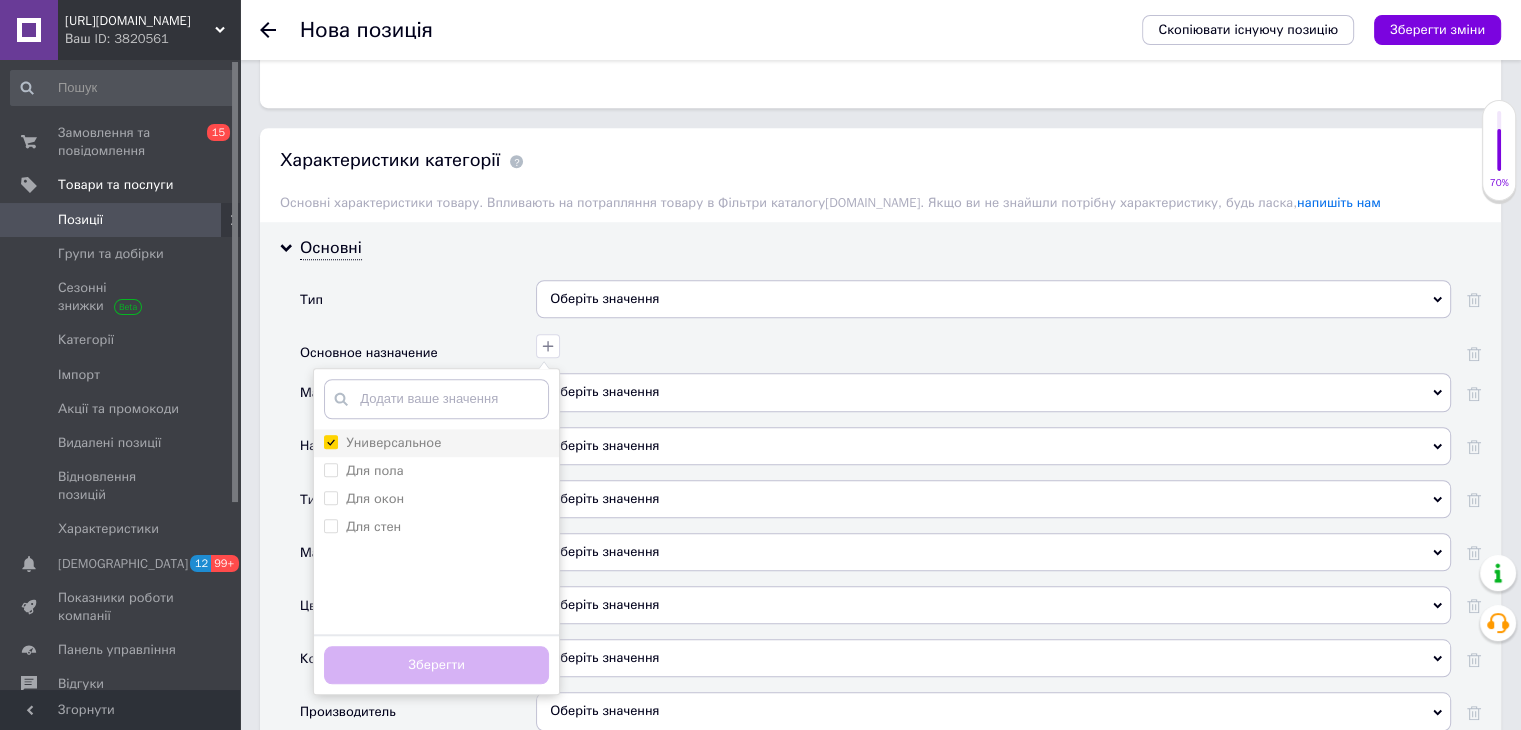 checkbox on "true" 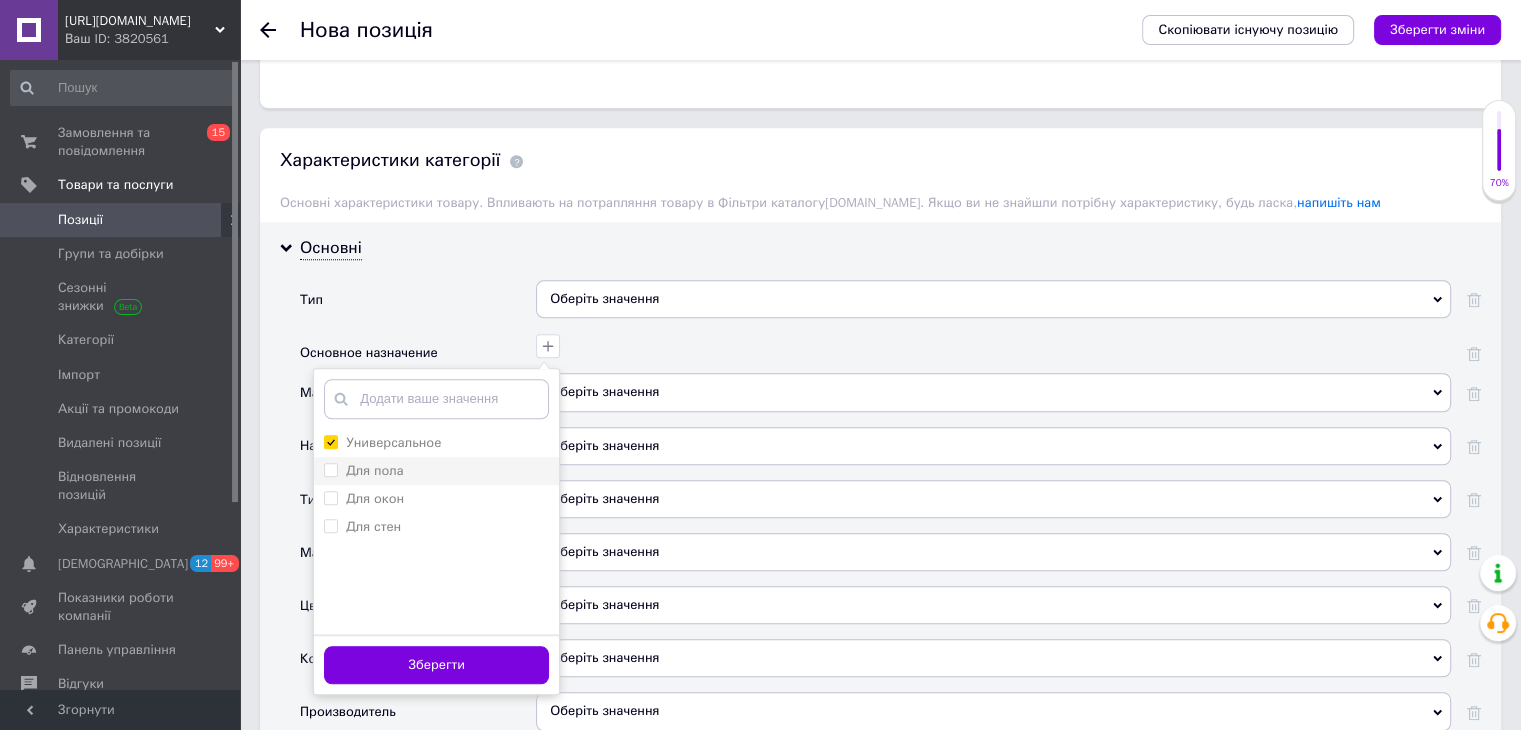 click on "Для пола" at bounding box center [330, 469] 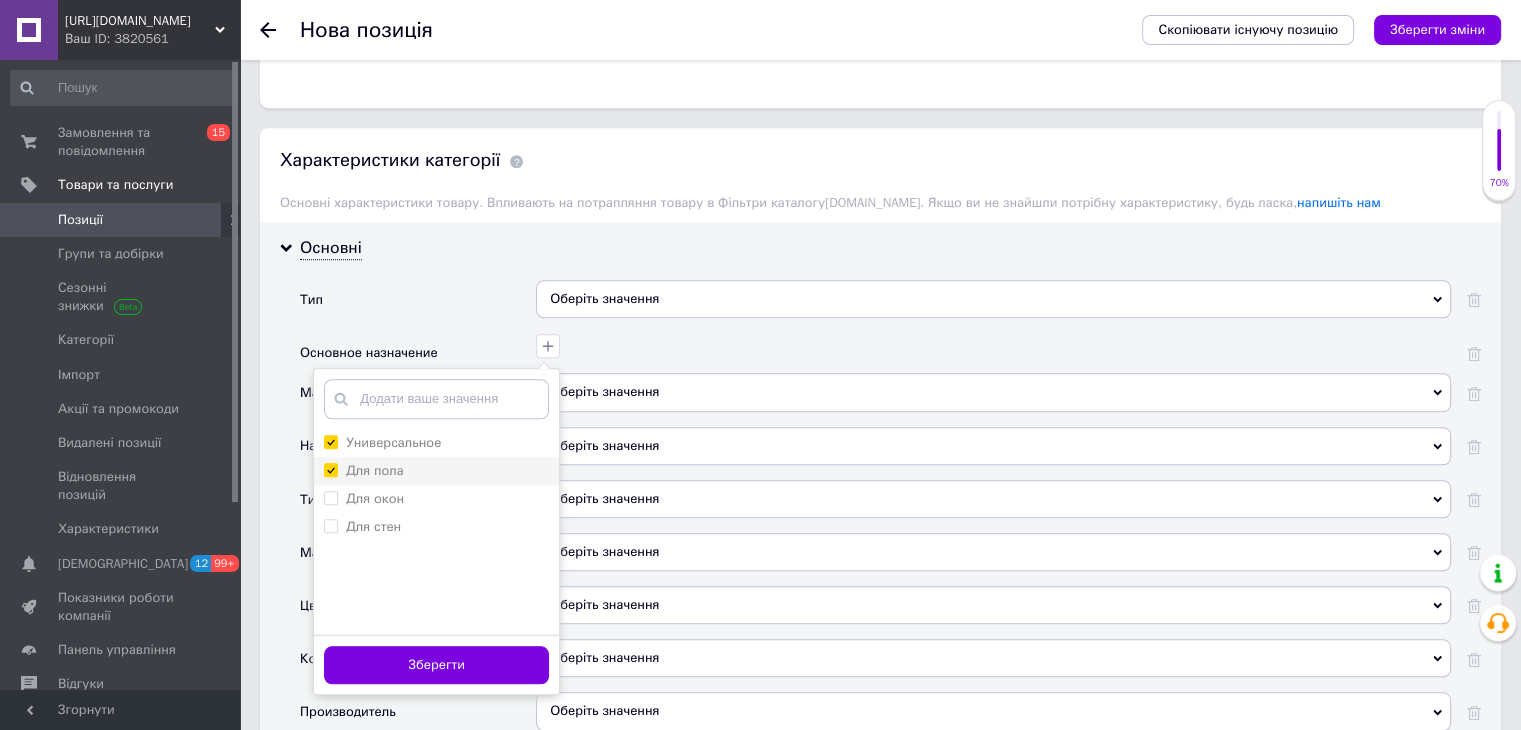 checkbox on "true" 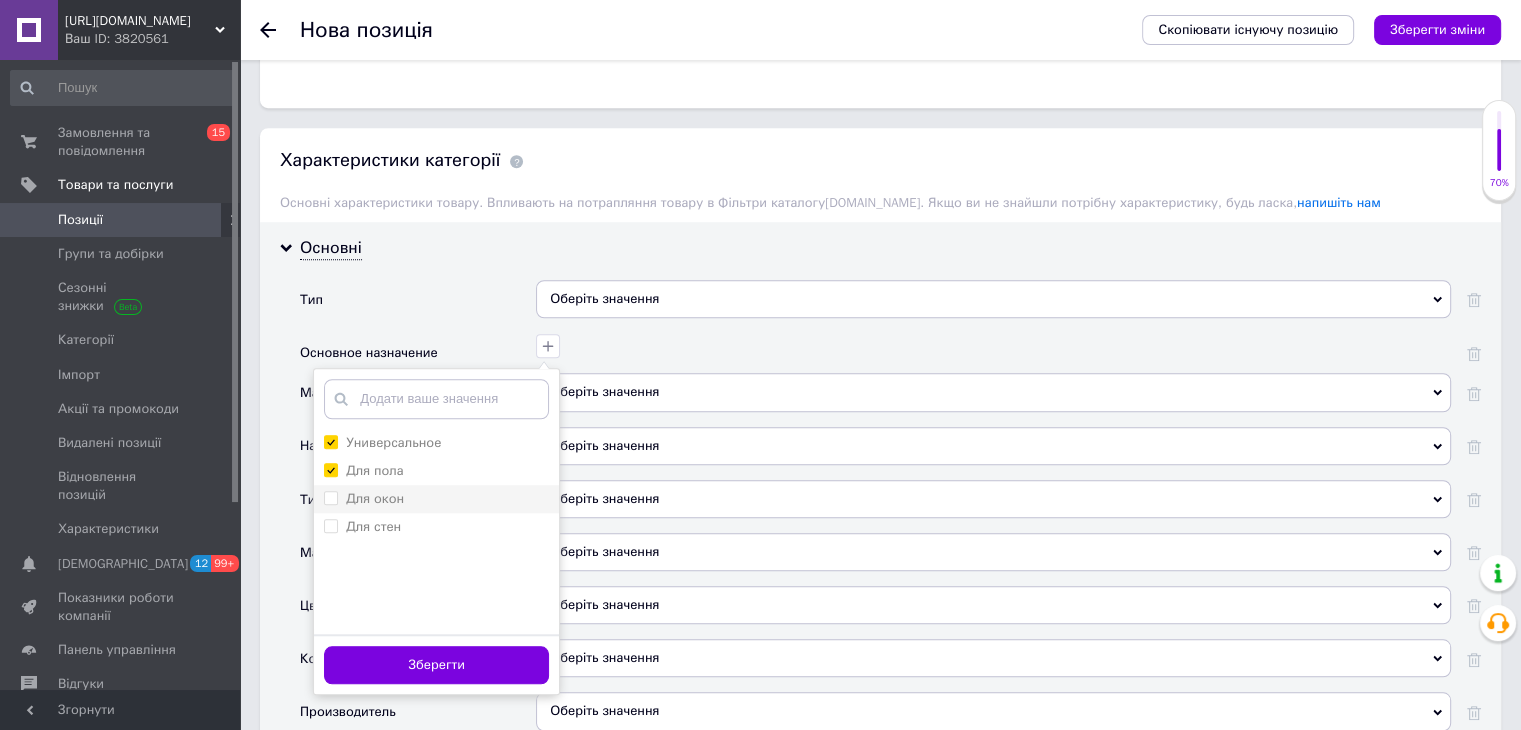 click on "Для окон" at bounding box center (330, 497) 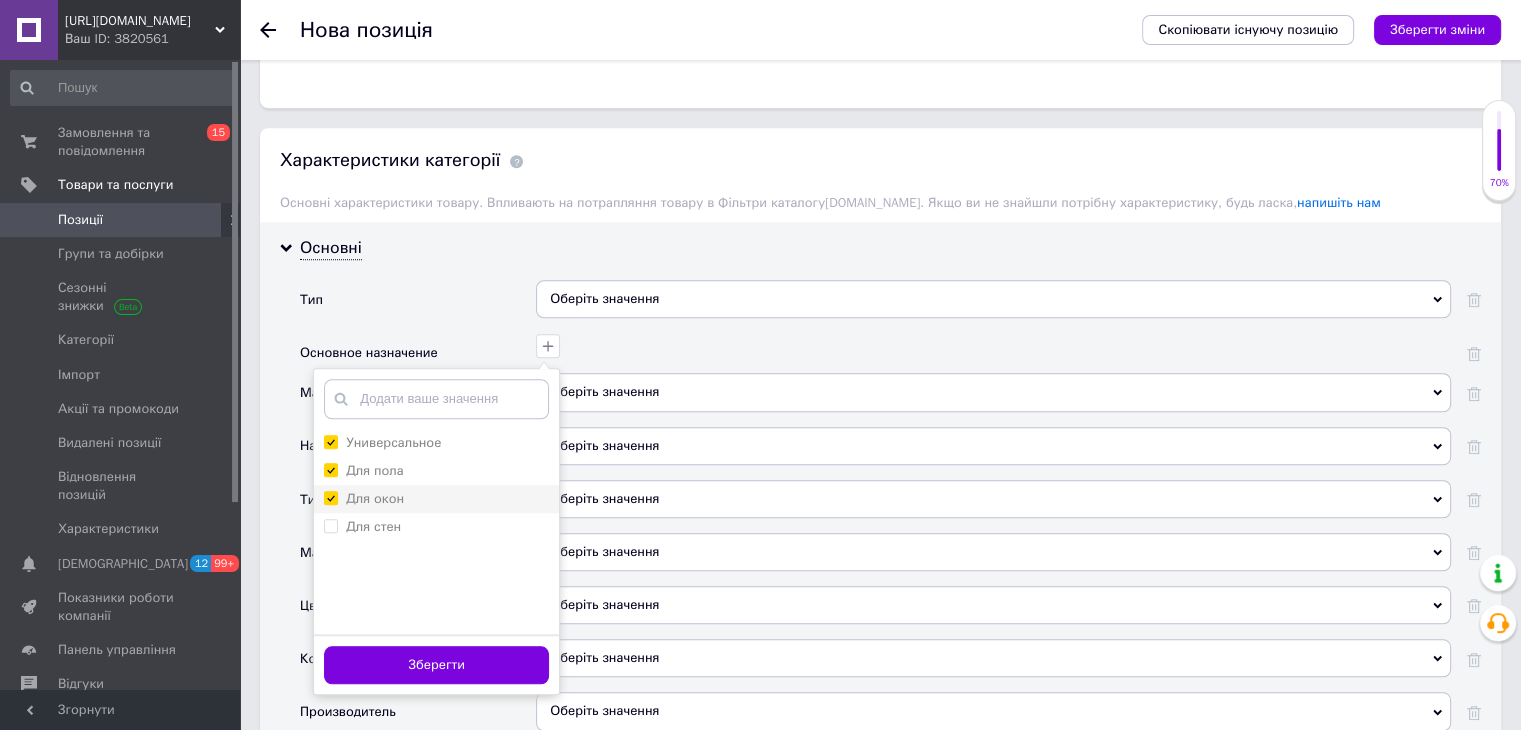 checkbox on "true" 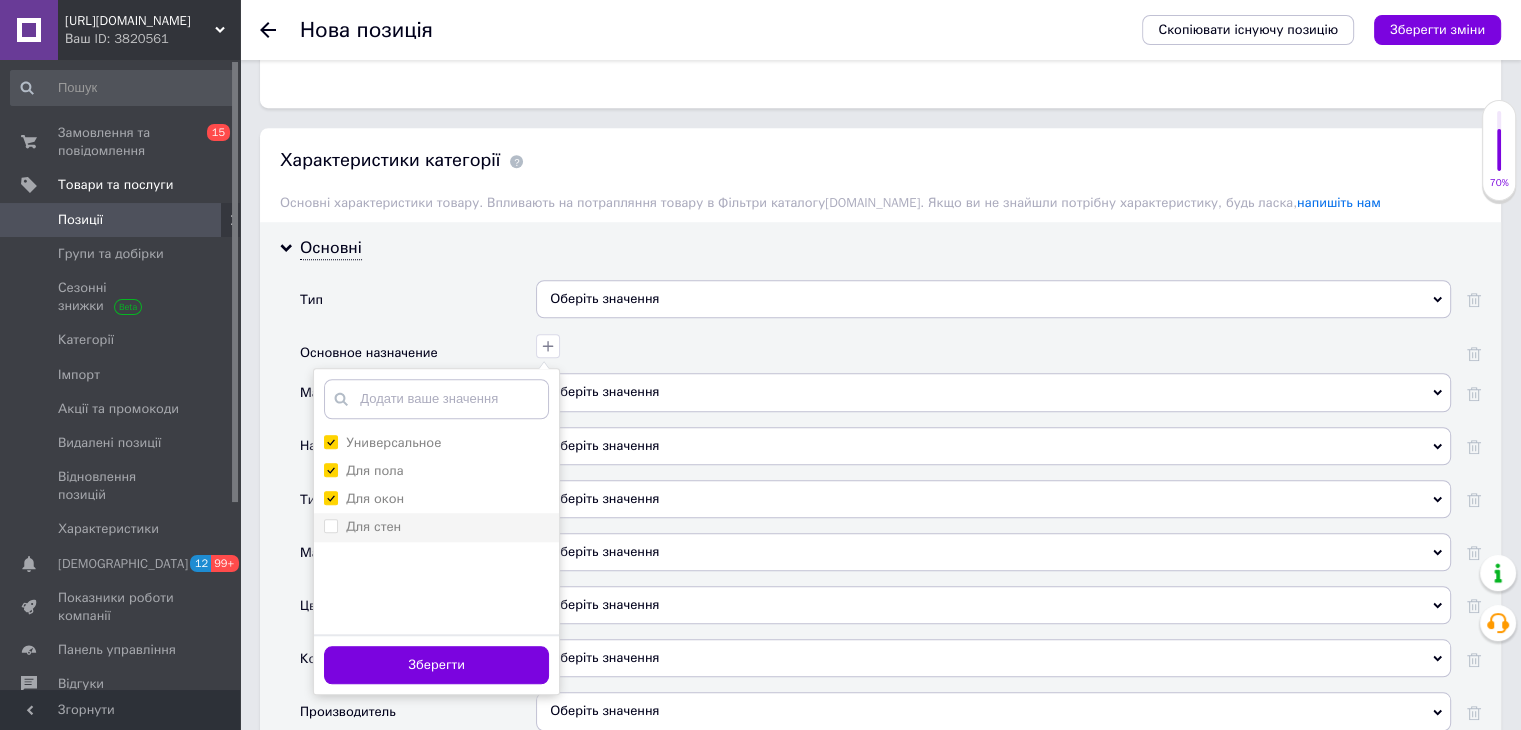 click on "Для стен" at bounding box center (330, 525) 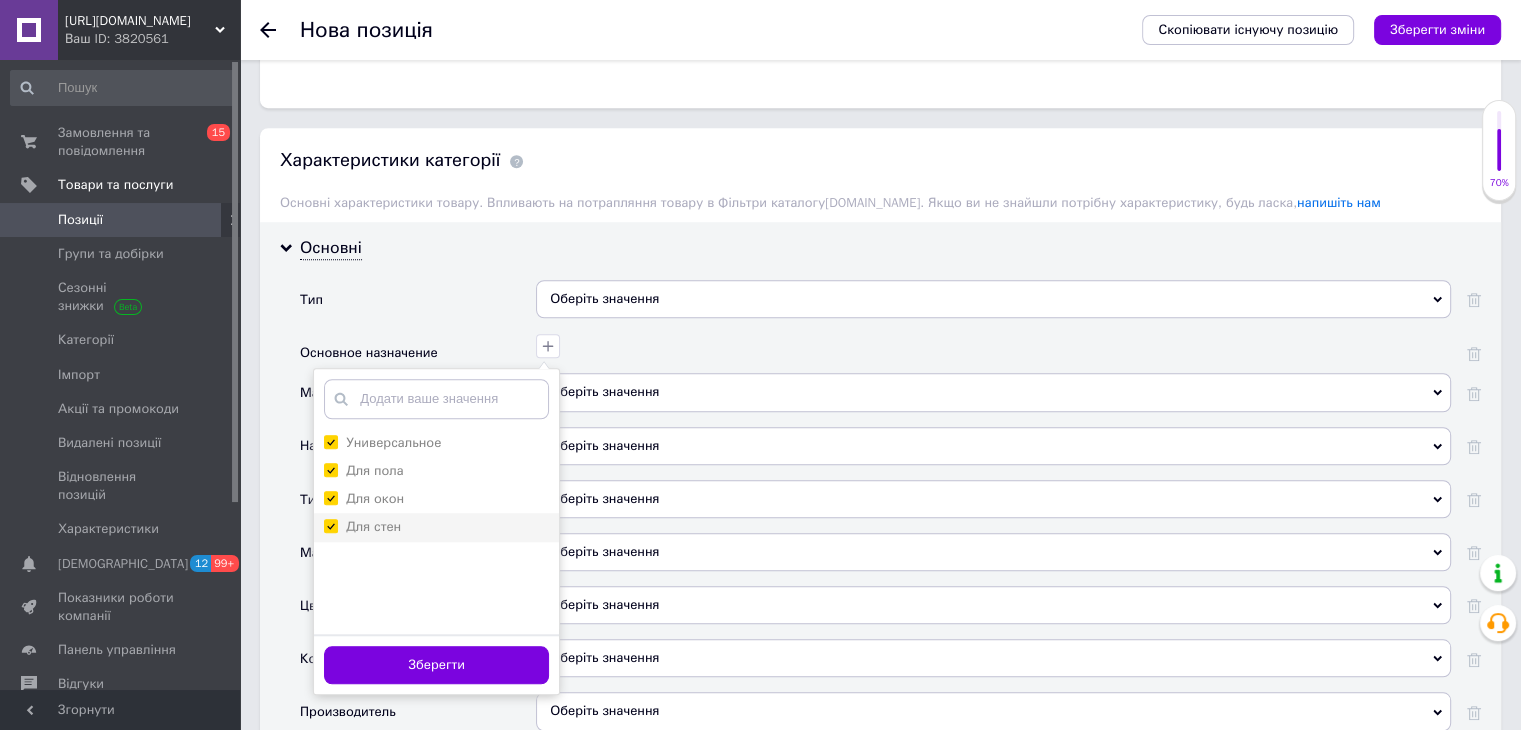 checkbox on "true" 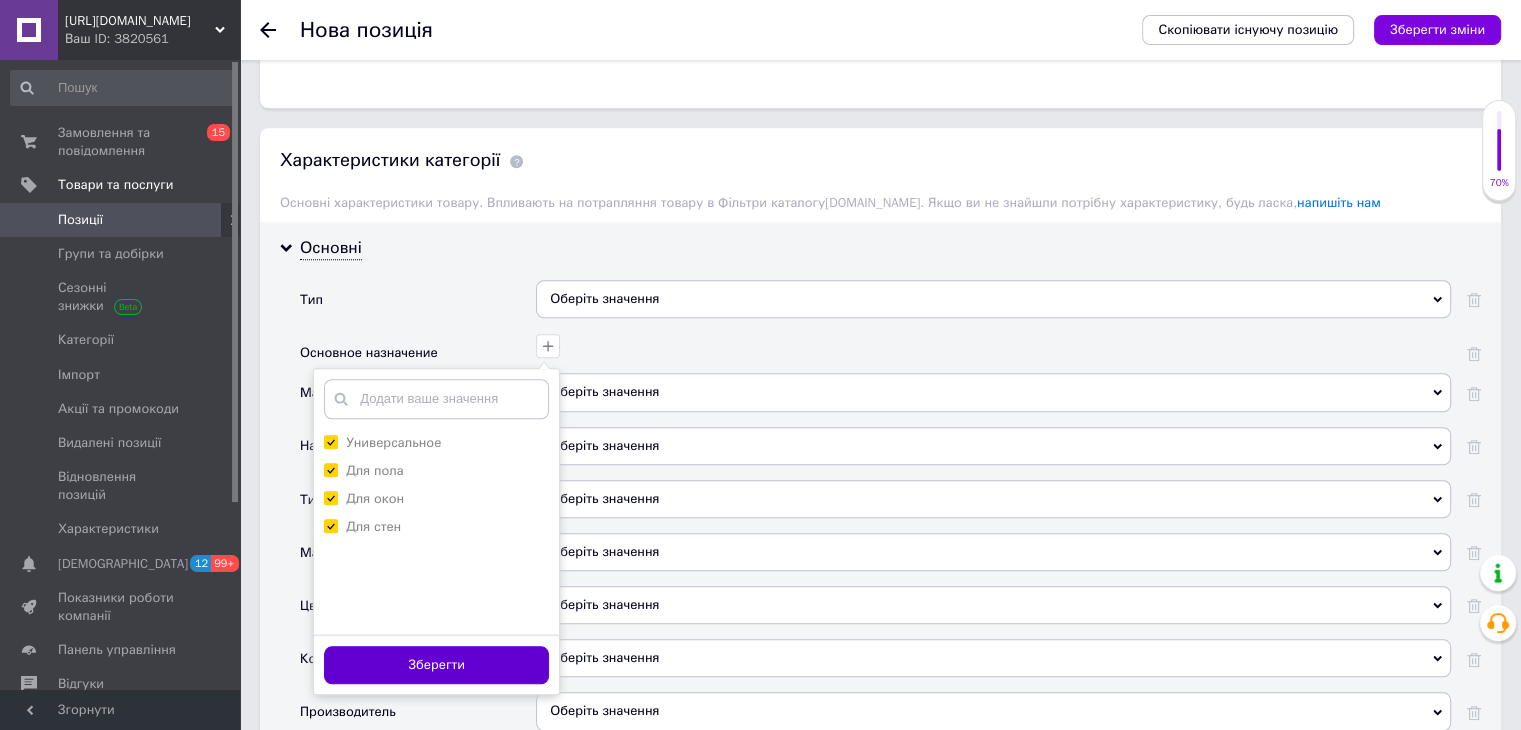 click on "Зберегти" at bounding box center [436, 665] 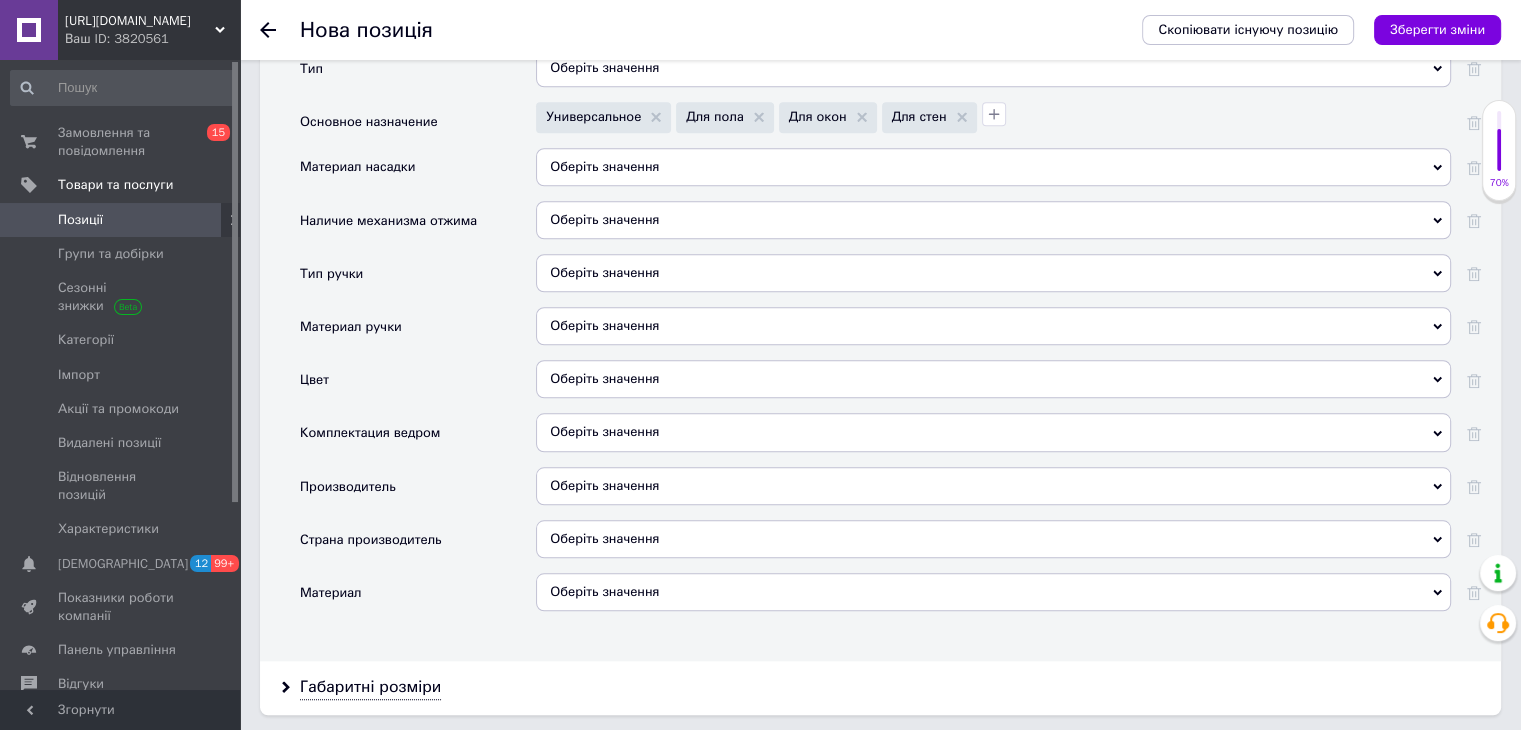 scroll, scrollTop: 1758, scrollLeft: 0, axis: vertical 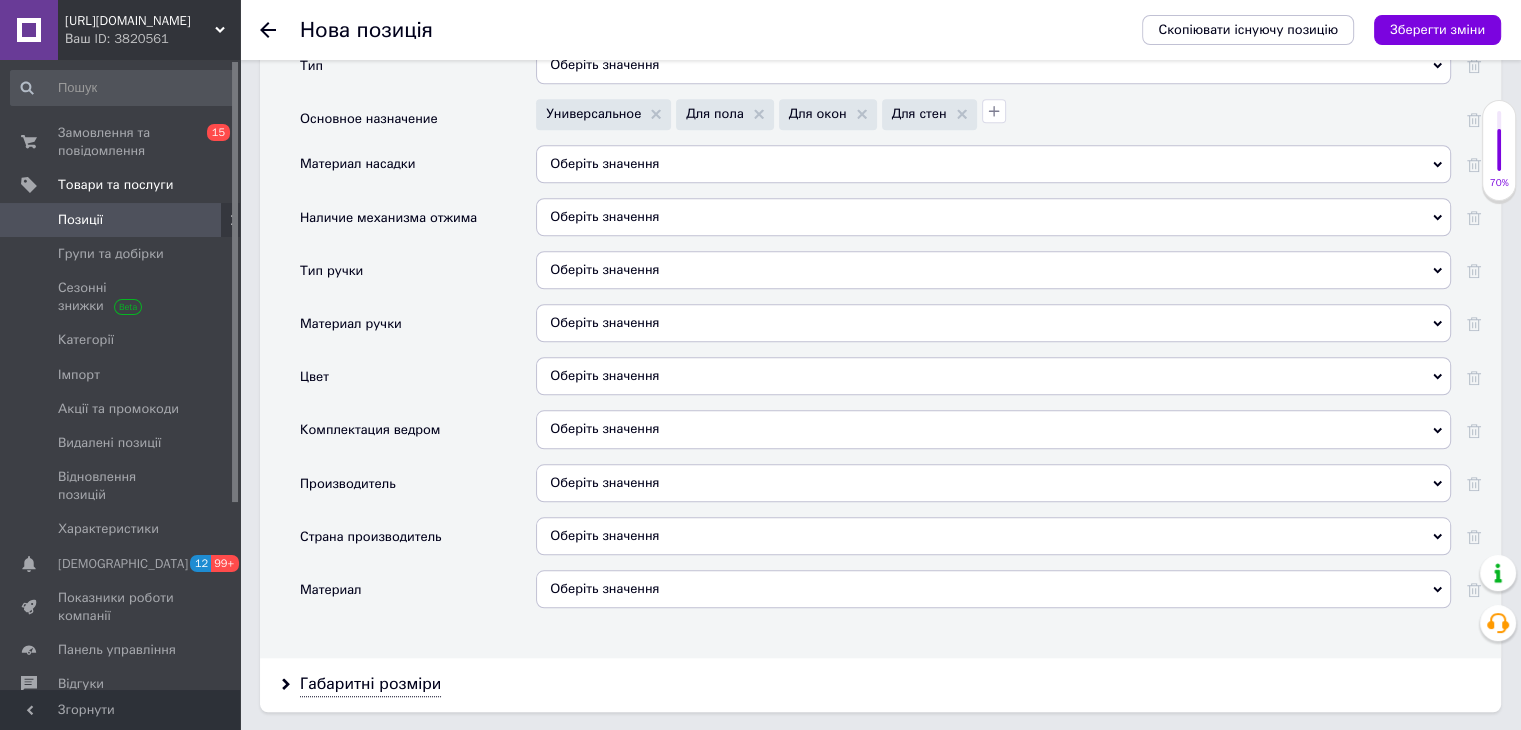 click on "Оберіть значення" at bounding box center [993, 483] 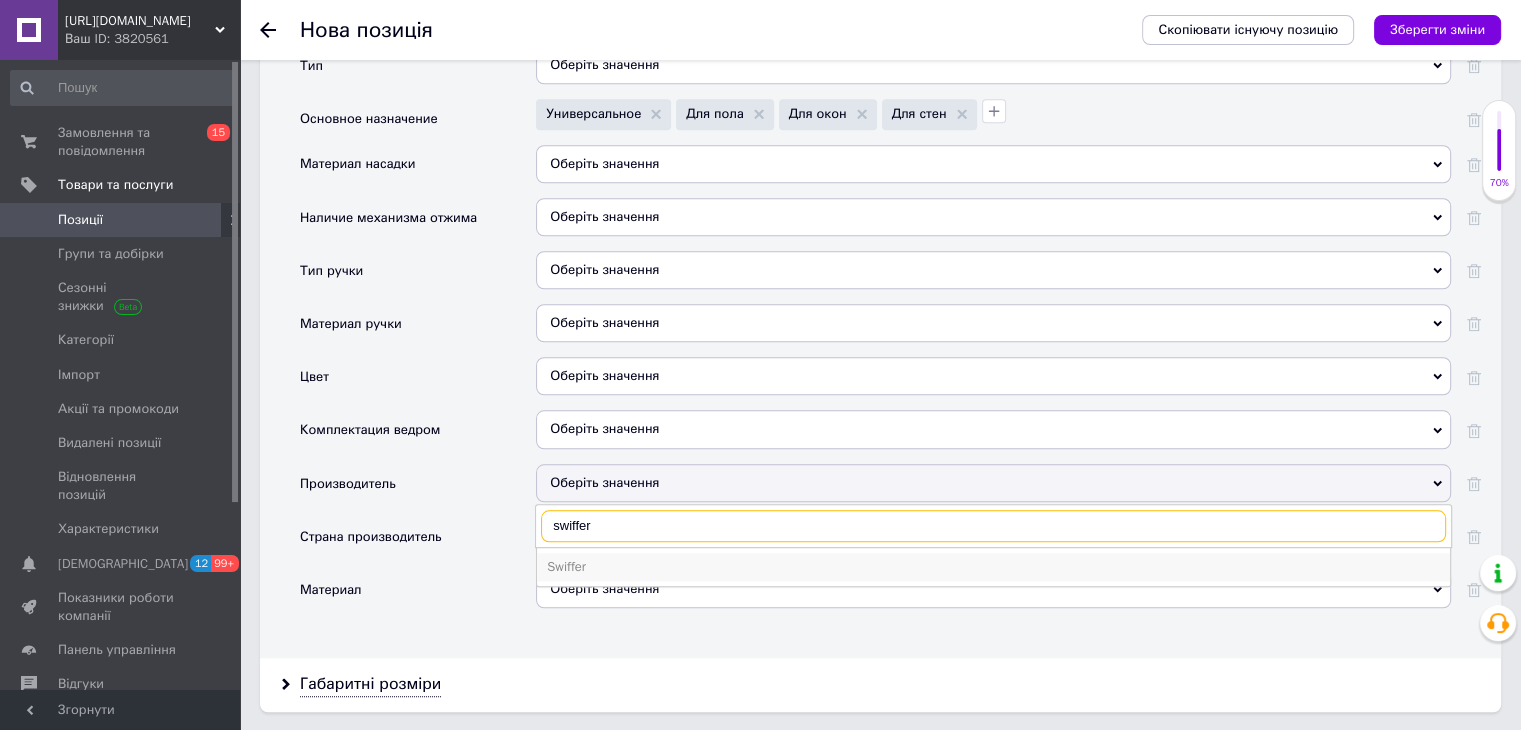type on "swiffer" 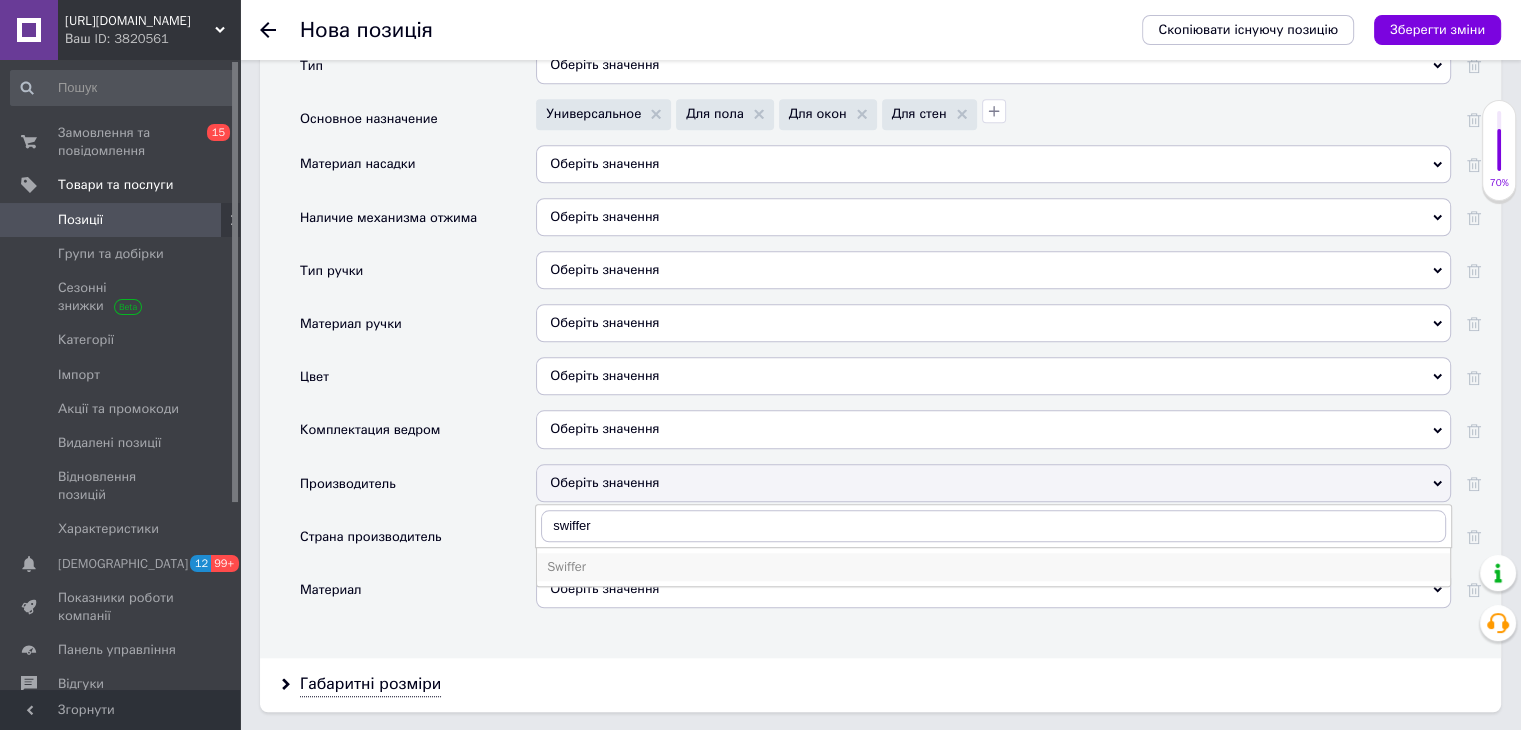 click on "Swiffer" at bounding box center (993, 567) 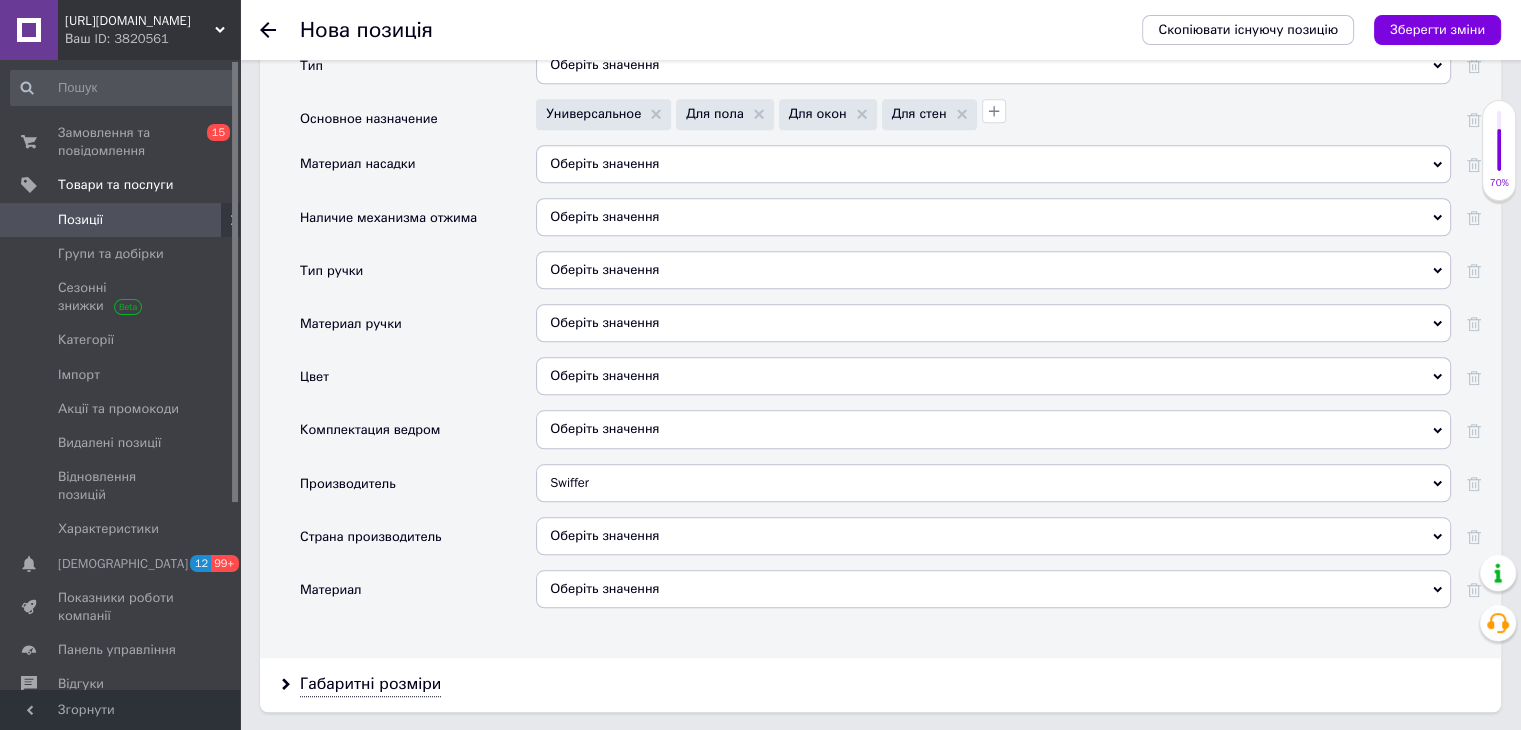 click on "Оберіть значення" at bounding box center [993, 536] 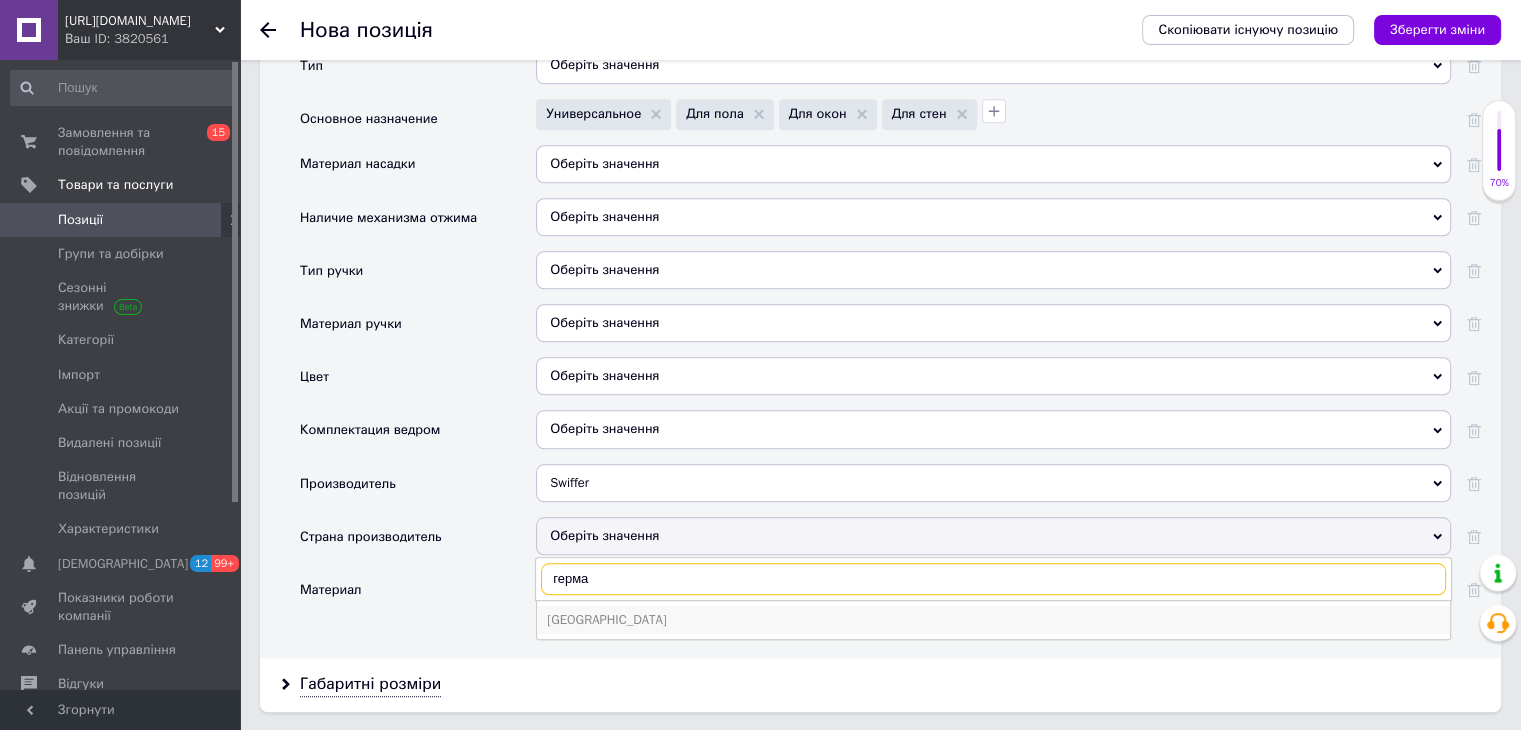 type on "герма" 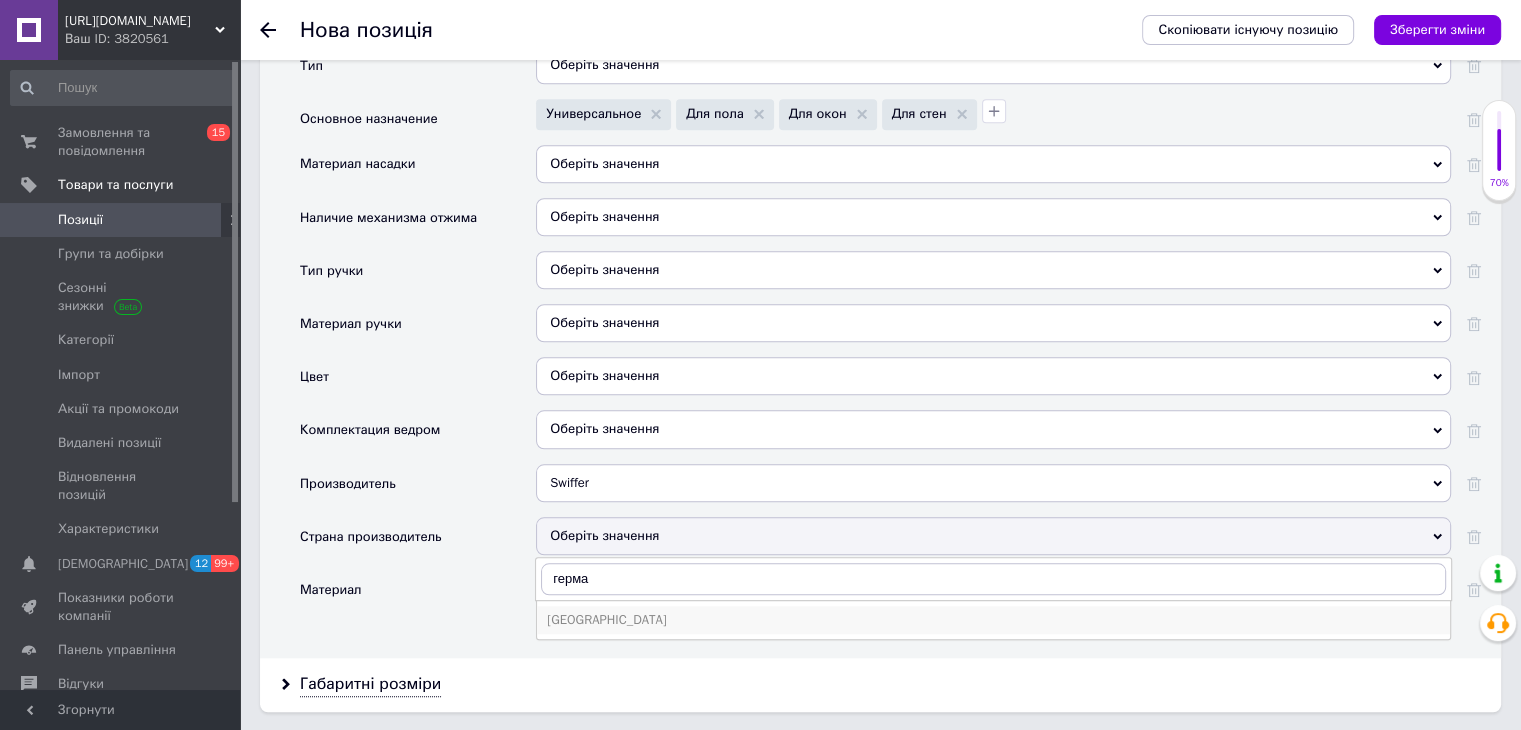 click on "[GEOGRAPHIC_DATA]" at bounding box center (993, 620) 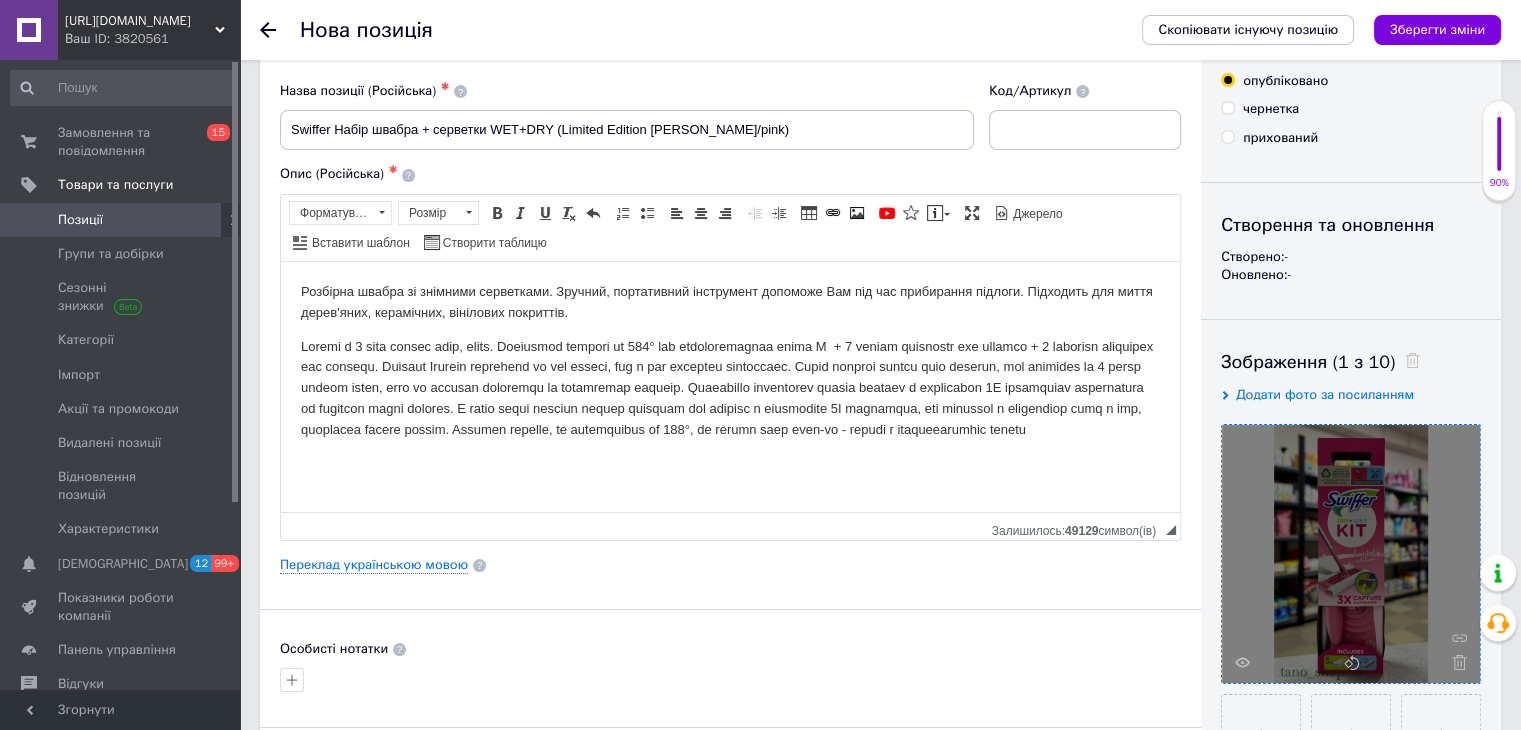 scroll, scrollTop: 0, scrollLeft: 0, axis: both 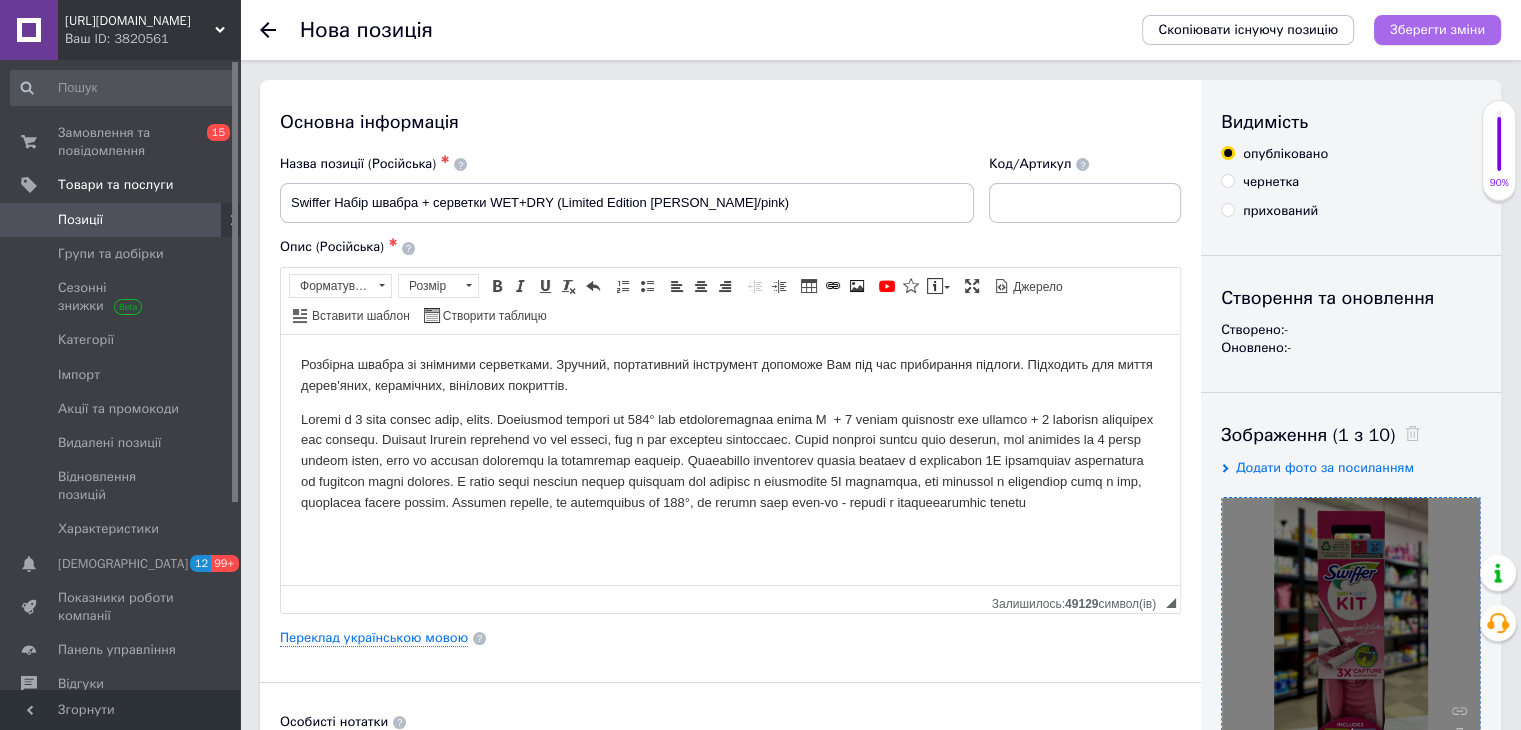 click on "Зберегти зміни" at bounding box center (1437, 29) 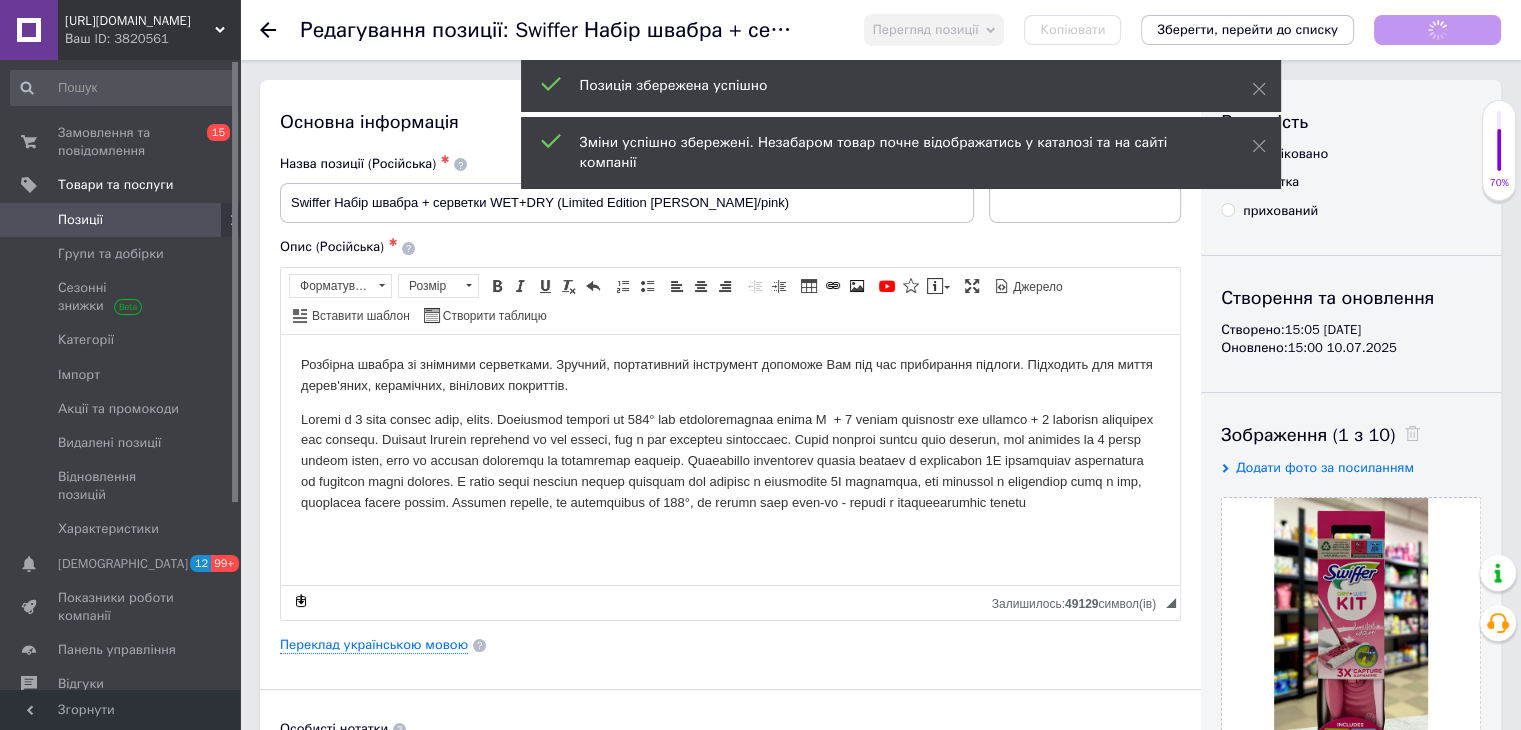 scroll, scrollTop: 0, scrollLeft: 0, axis: both 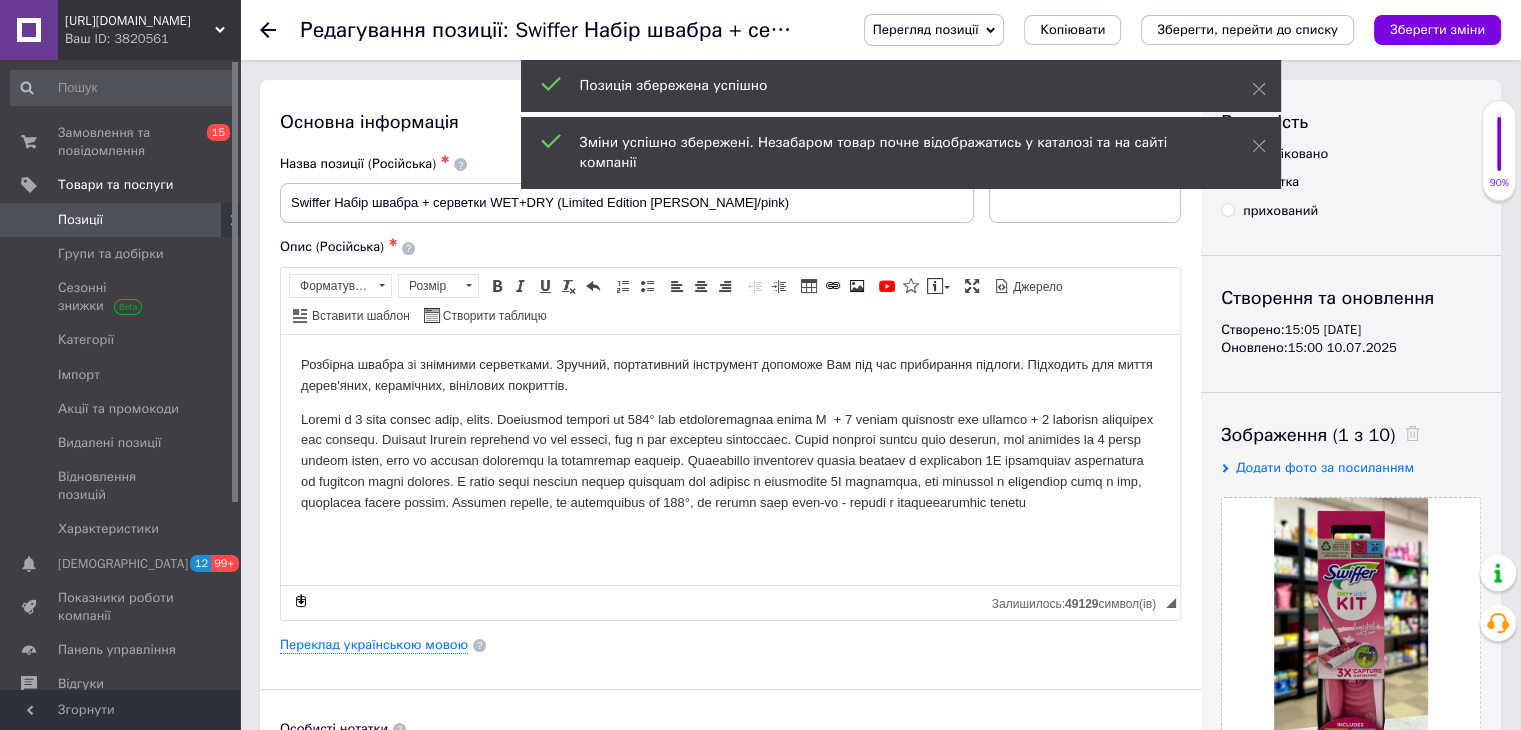 click on "Позиції" at bounding box center [121, 220] 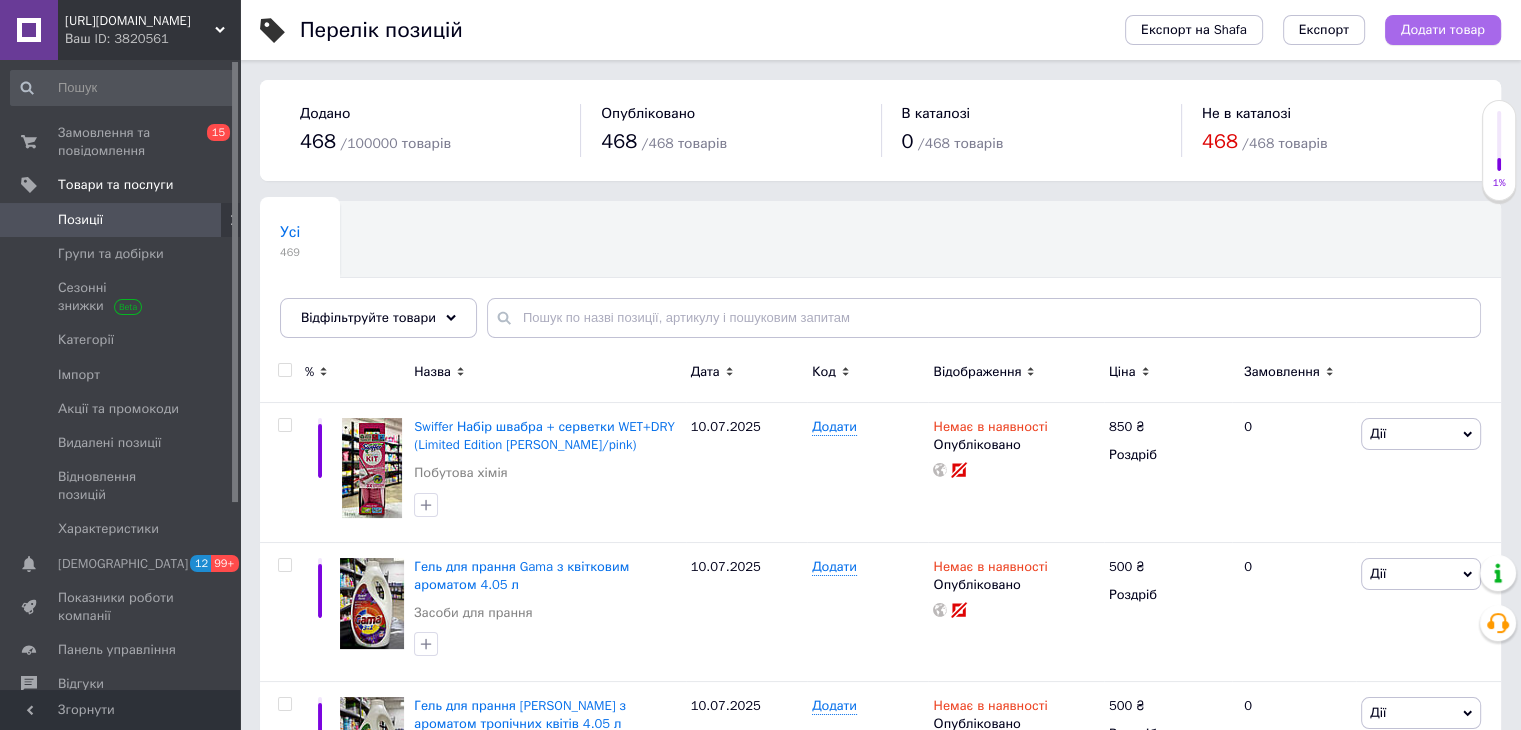 click on "Додати товар" at bounding box center (1443, 30) 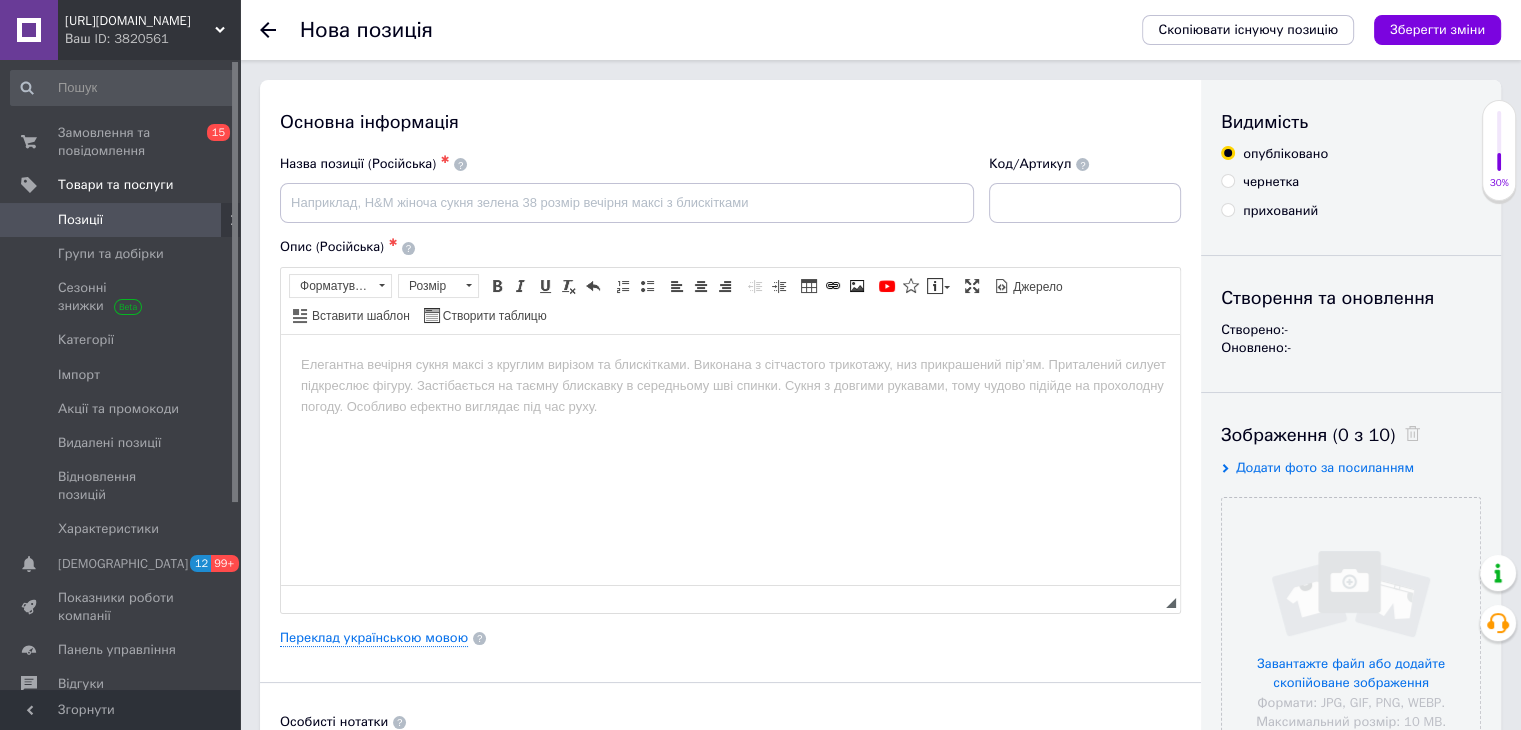 scroll, scrollTop: 0, scrollLeft: 0, axis: both 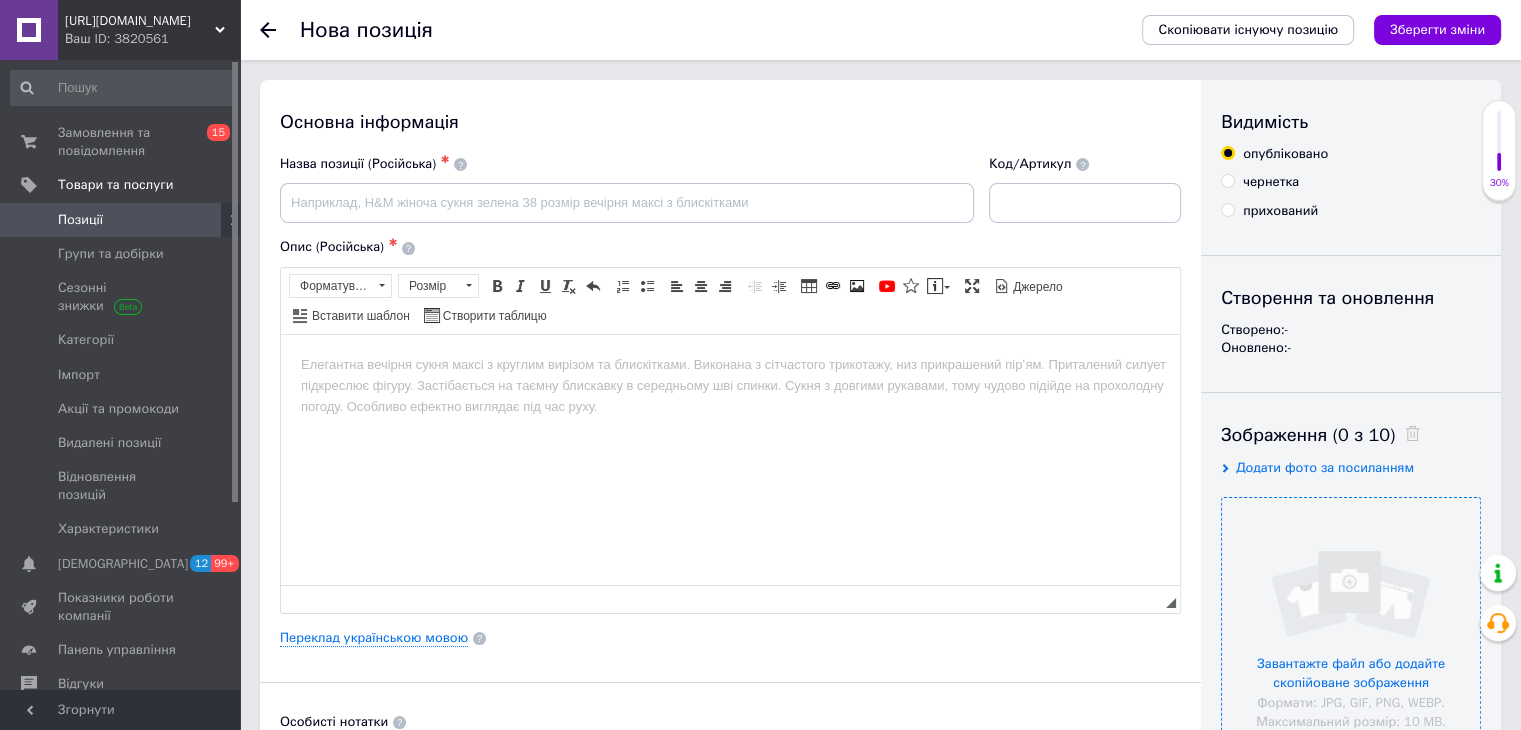 click at bounding box center [1351, 627] 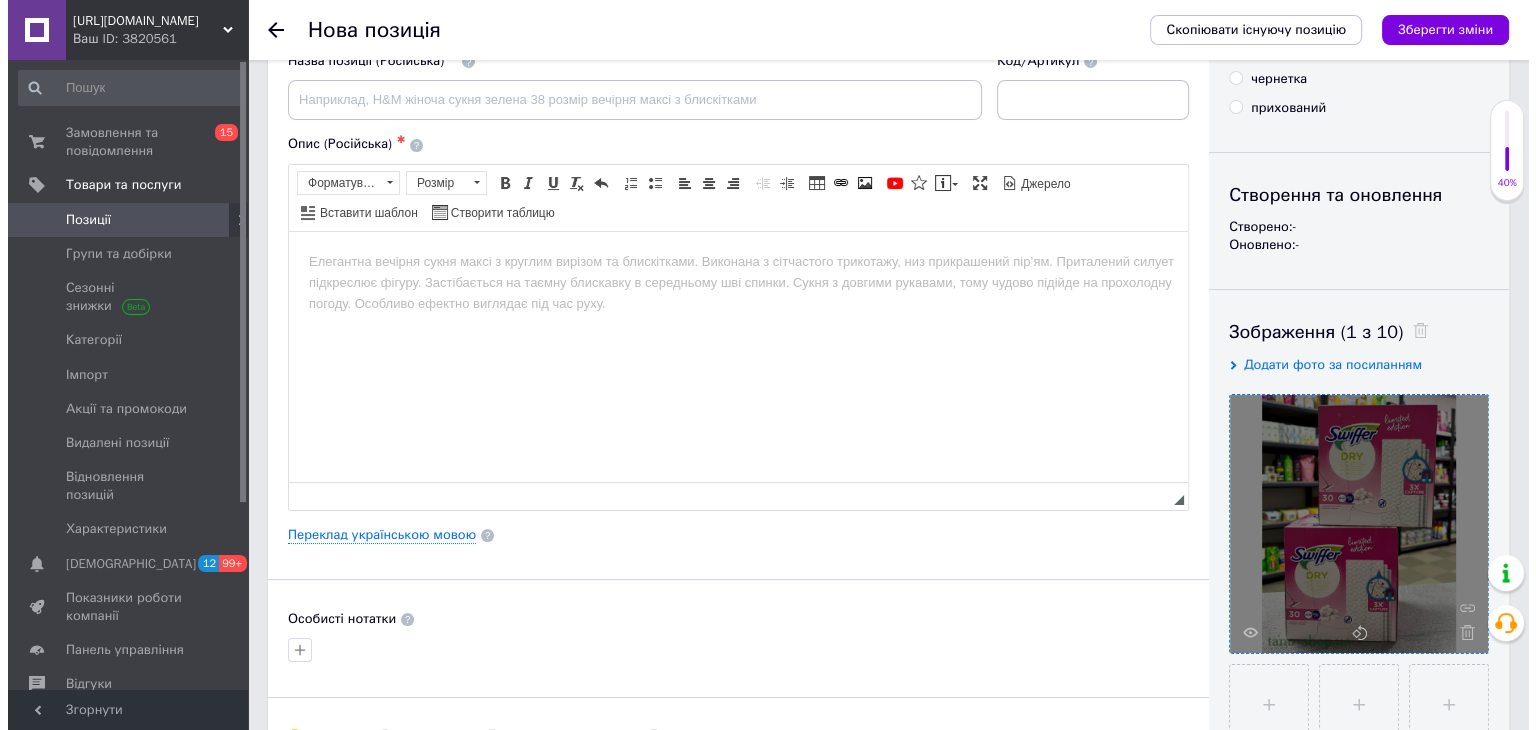 scroll, scrollTop: 0, scrollLeft: 0, axis: both 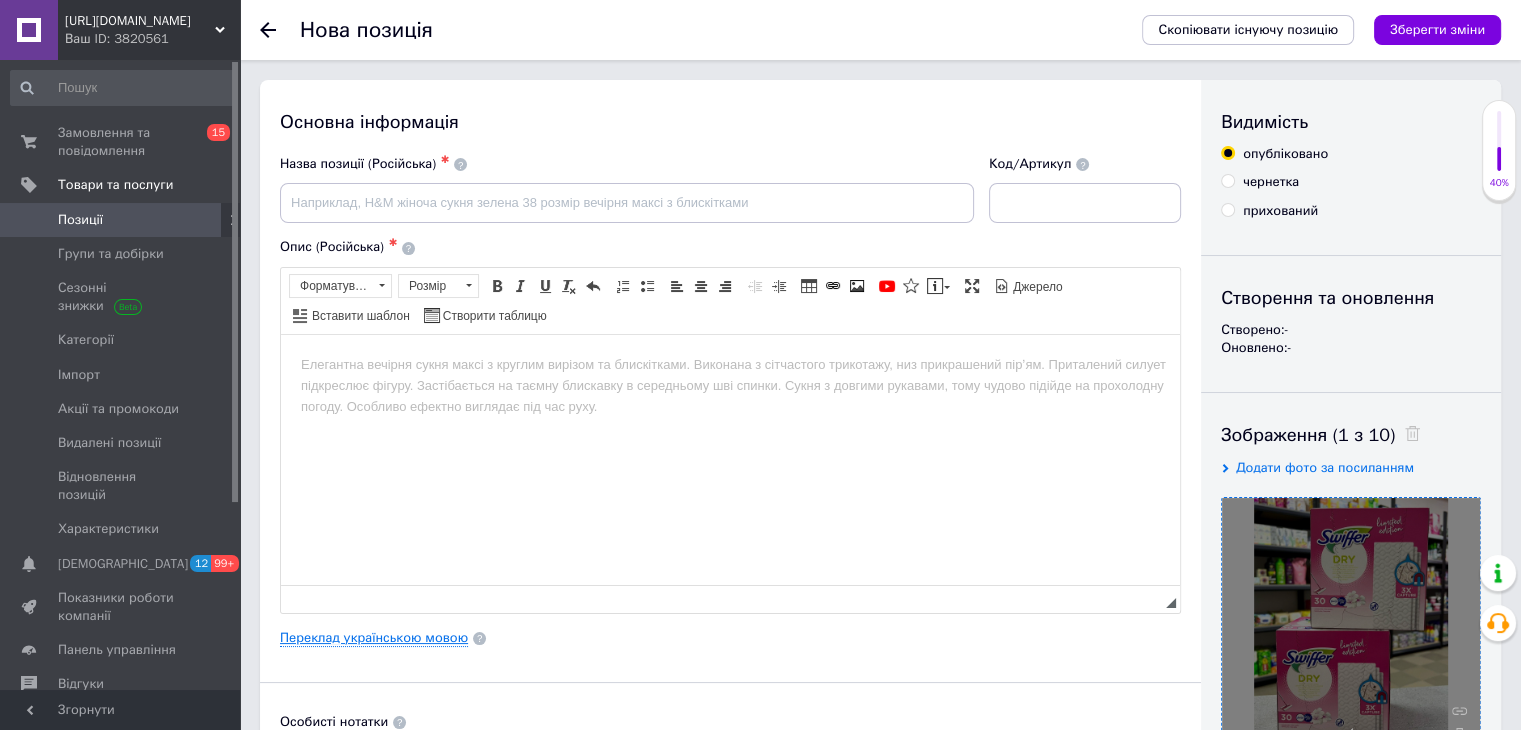 click on "Переклад українською мовою" at bounding box center [374, 638] 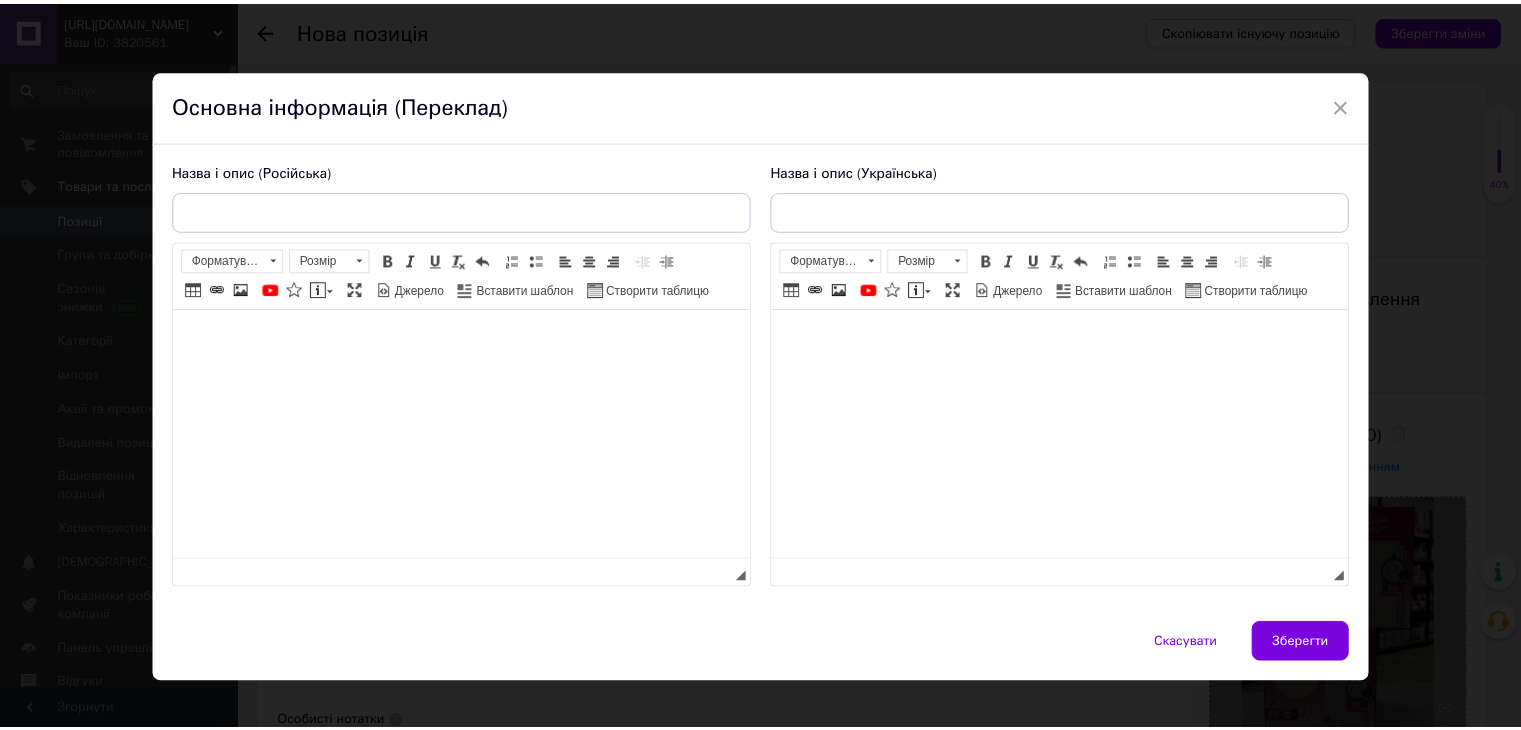scroll, scrollTop: 0, scrollLeft: 0, axis: both 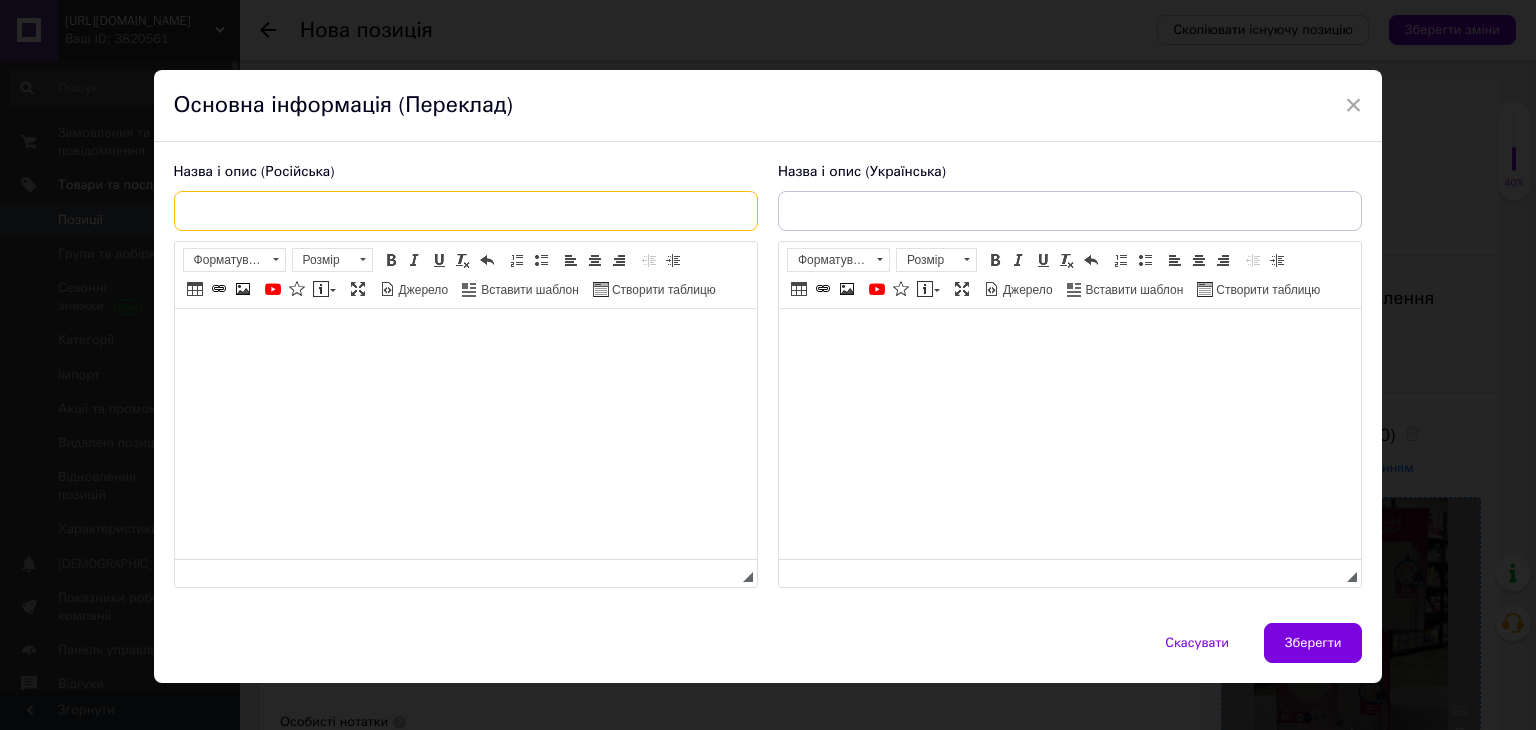 click at bounding box center (466, 211) 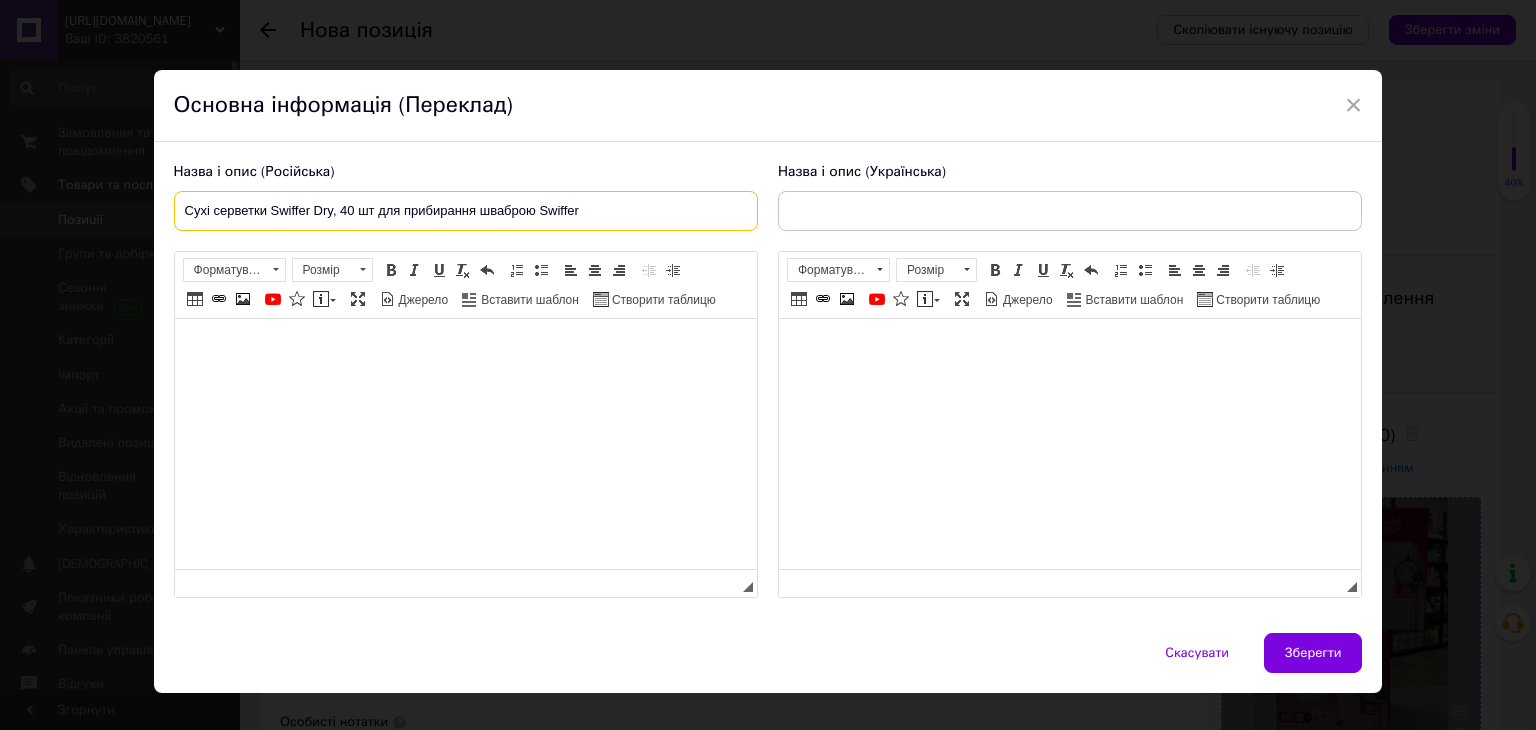 click on "Сухі серветки Swiffer Dry, 40 шт для прибирання шваброю Swiffer" at bounding box center (466, 211) 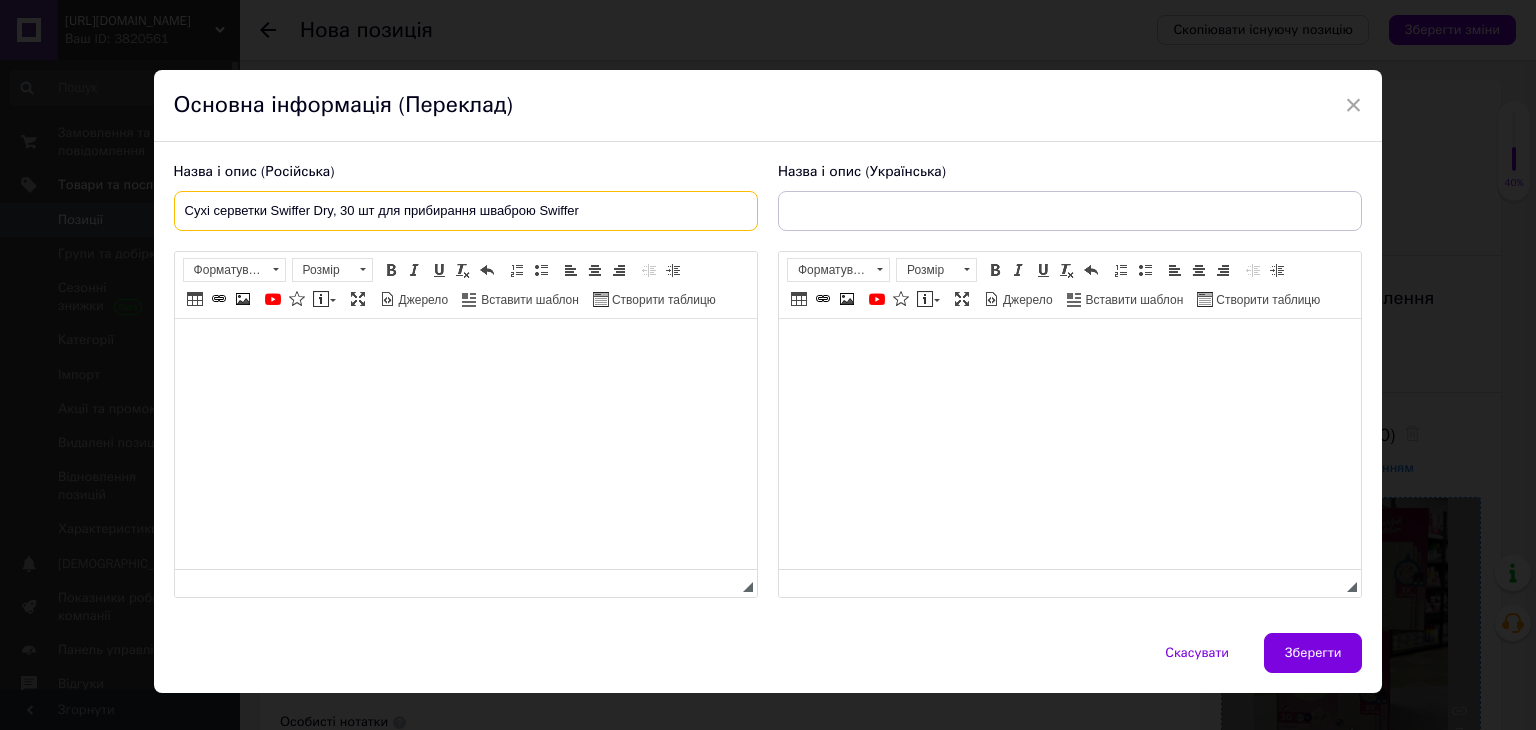 type on "Сухі серветки Swiffer Dry, 30 шт для прибирання шваброю Swiffer" 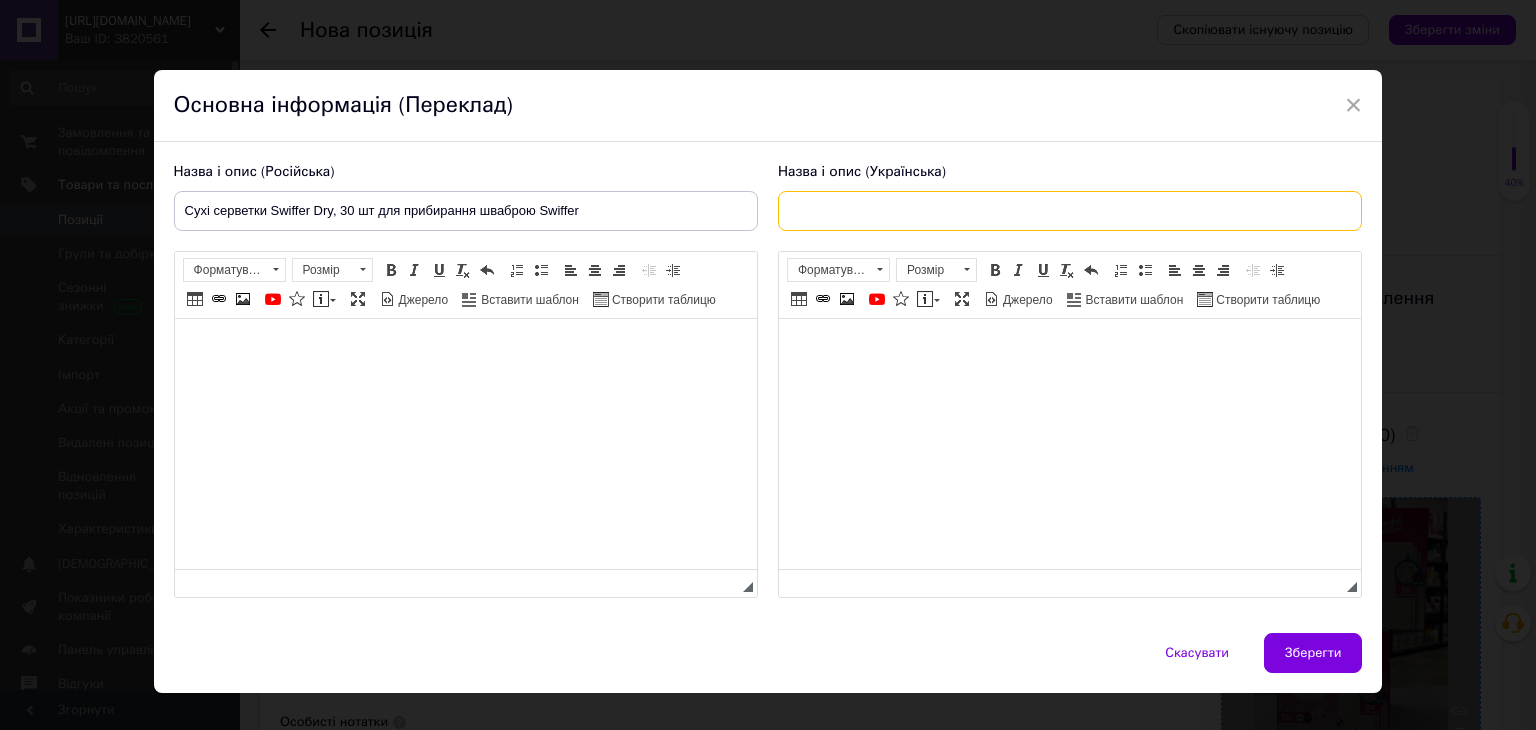 click at bounding box center [1070, 211] 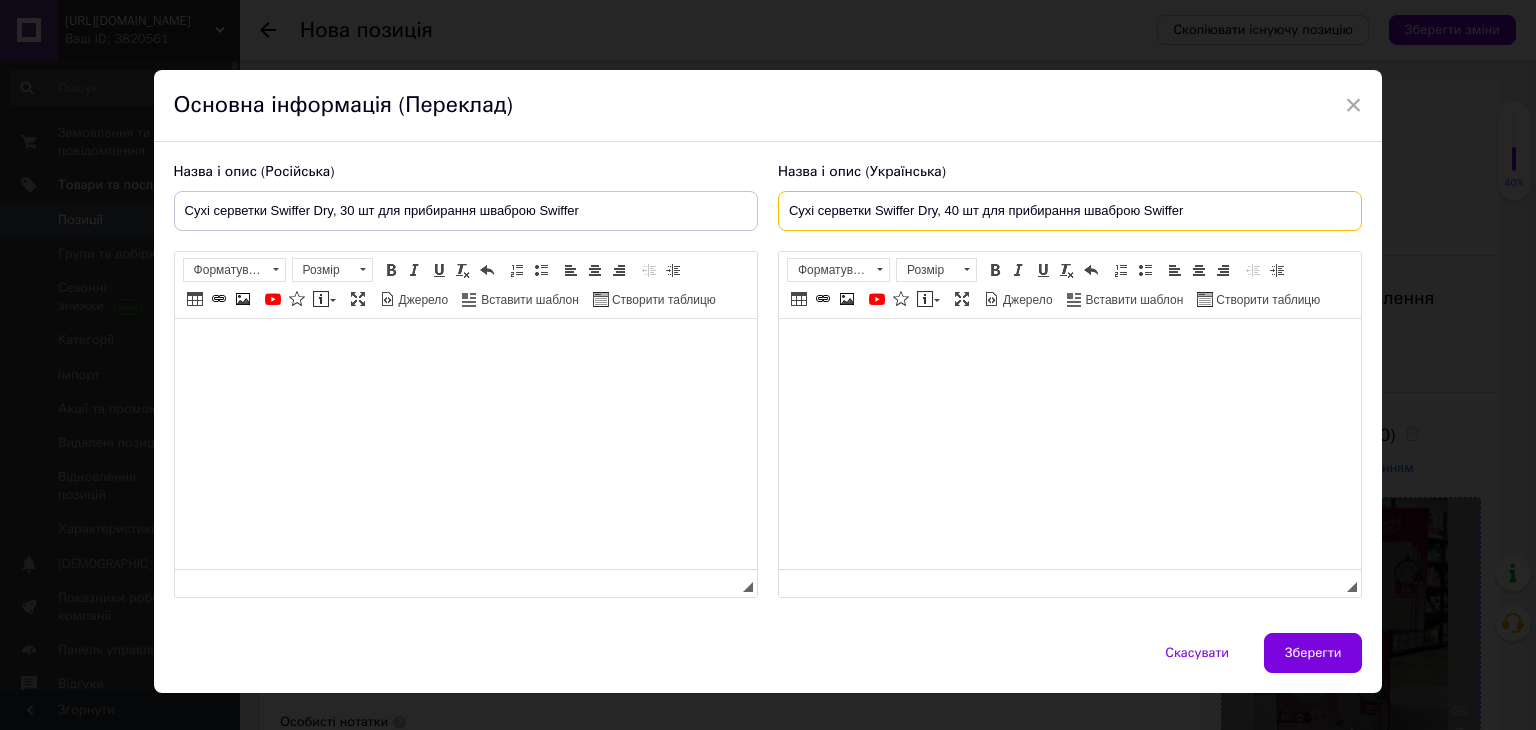 click on "Сухі серветки Swiffer Dry, 40 шт для прибирання шваброю Swiffer" at bounding box center (1070, 211) 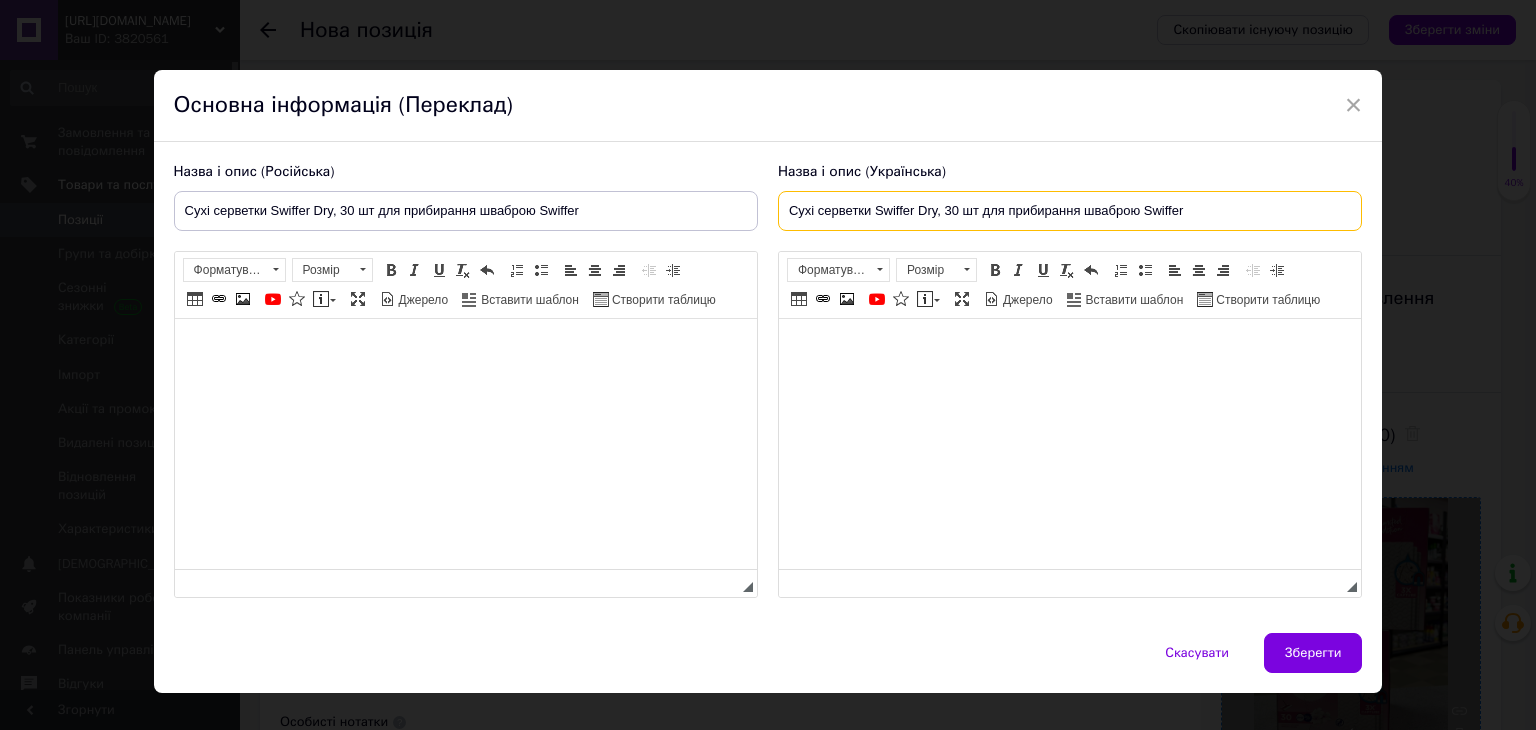 type on "Сухі серветки Swiffer Dry, 30 шт для прибирання шваброю Swiffer" 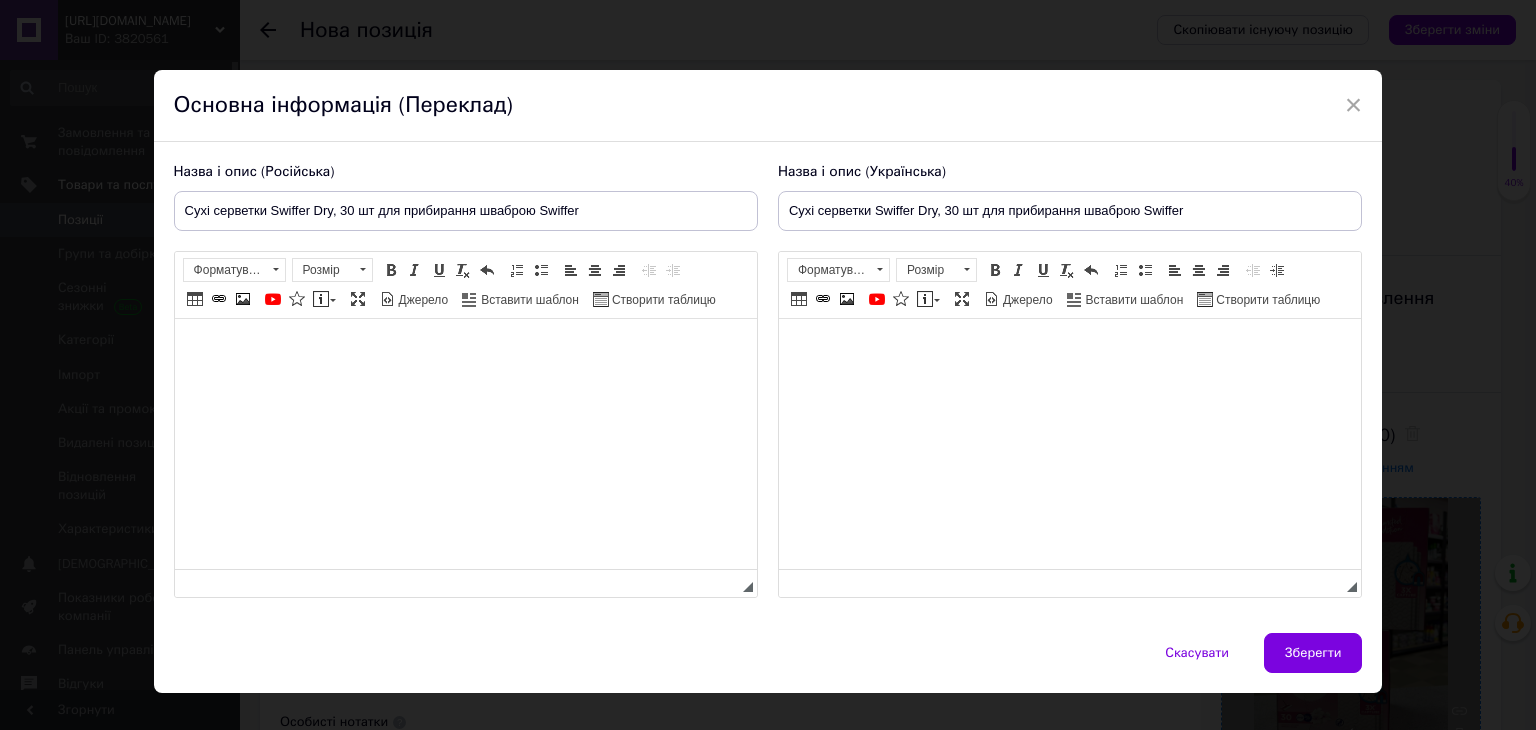 click at bounding box center [465, 349] 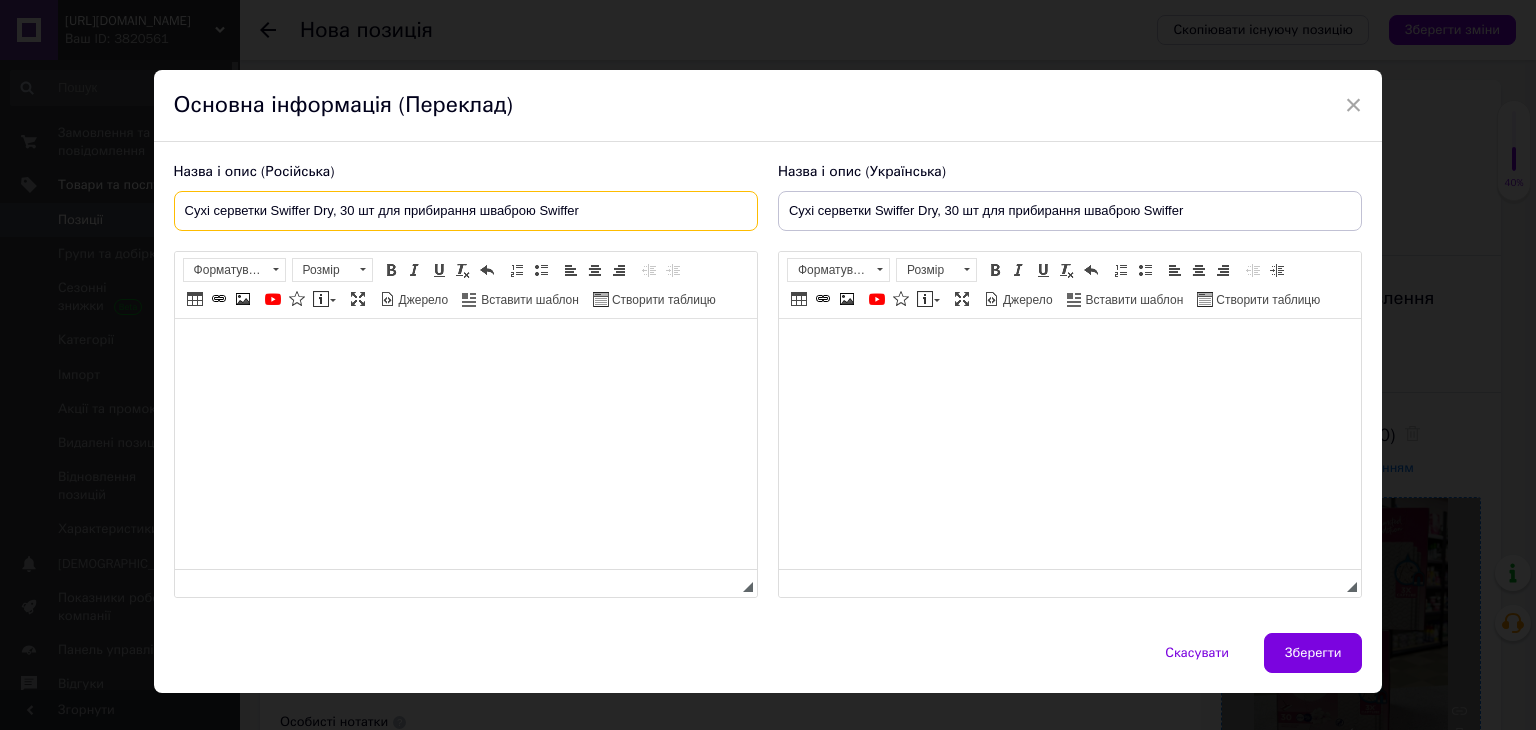 click on "Сухі серветки Swiffer Dry, 30 шт для прибирання шваброю Swiffer" at bounding box center [466, 211] 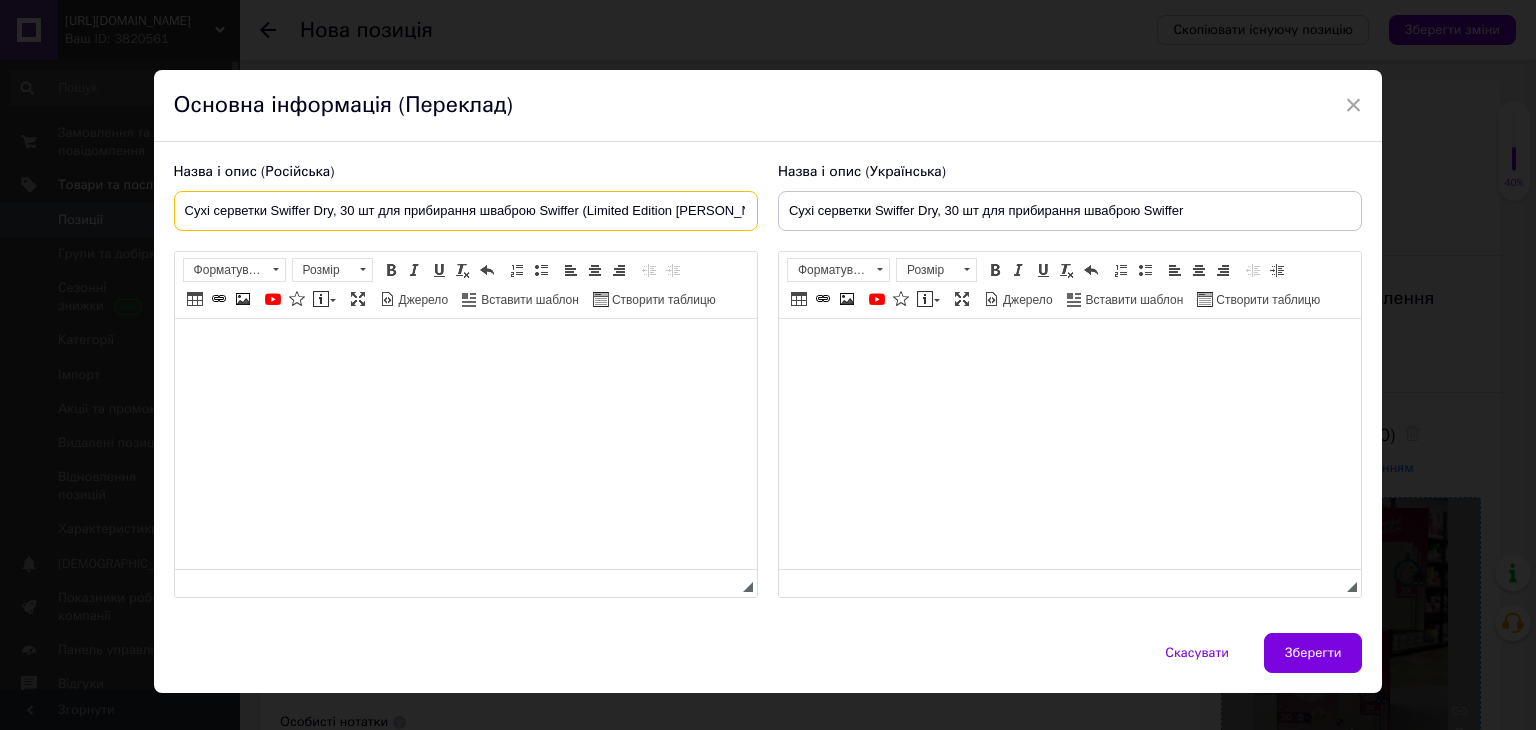 drag, startPoint x: 580, startPoint y: 211, endPoint x: 740, endPoint y: 217, distance: 160.11246 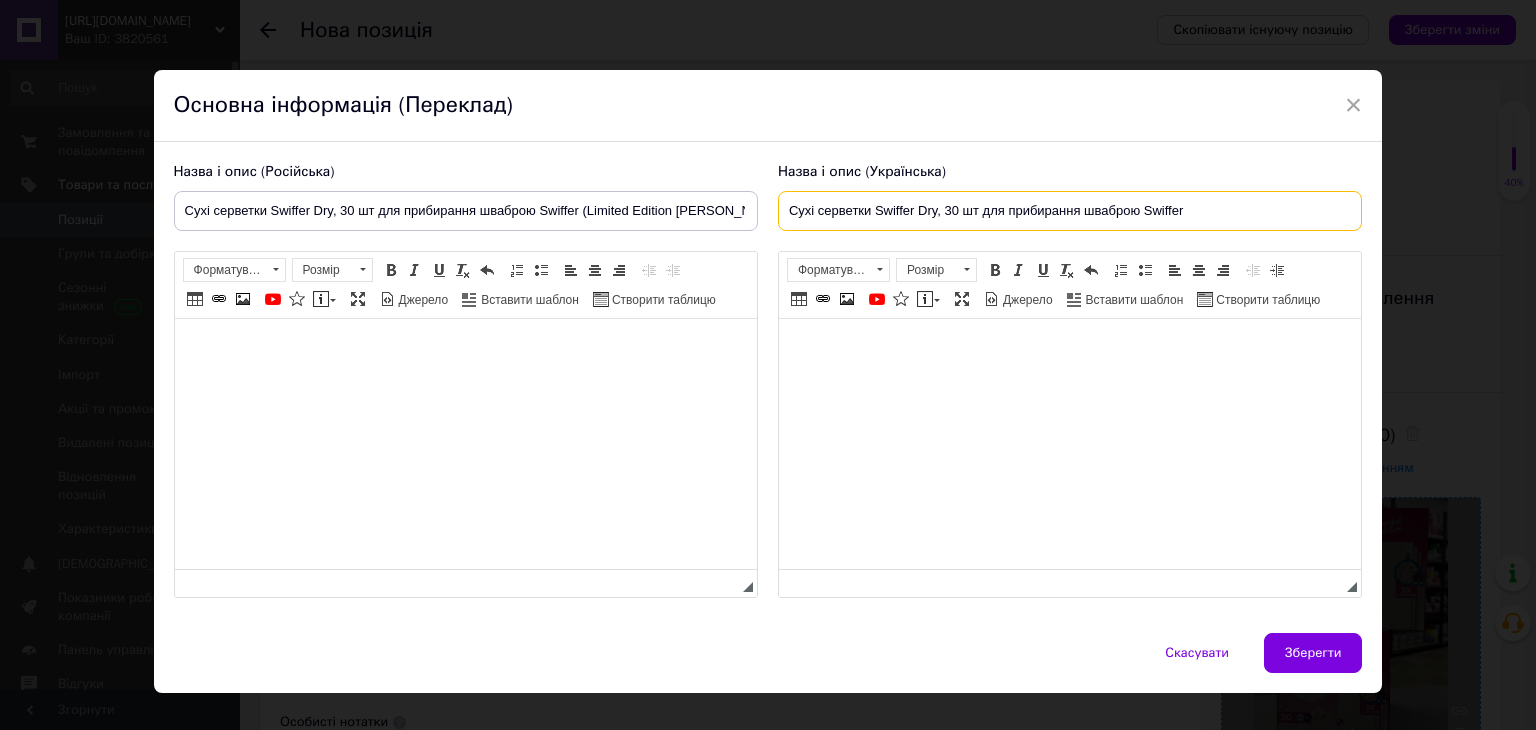 click on "Сухі серветки Swiffer Dry, 30 шт для прибирання шваброю Swiffer" at bounding box center [1070, 211] 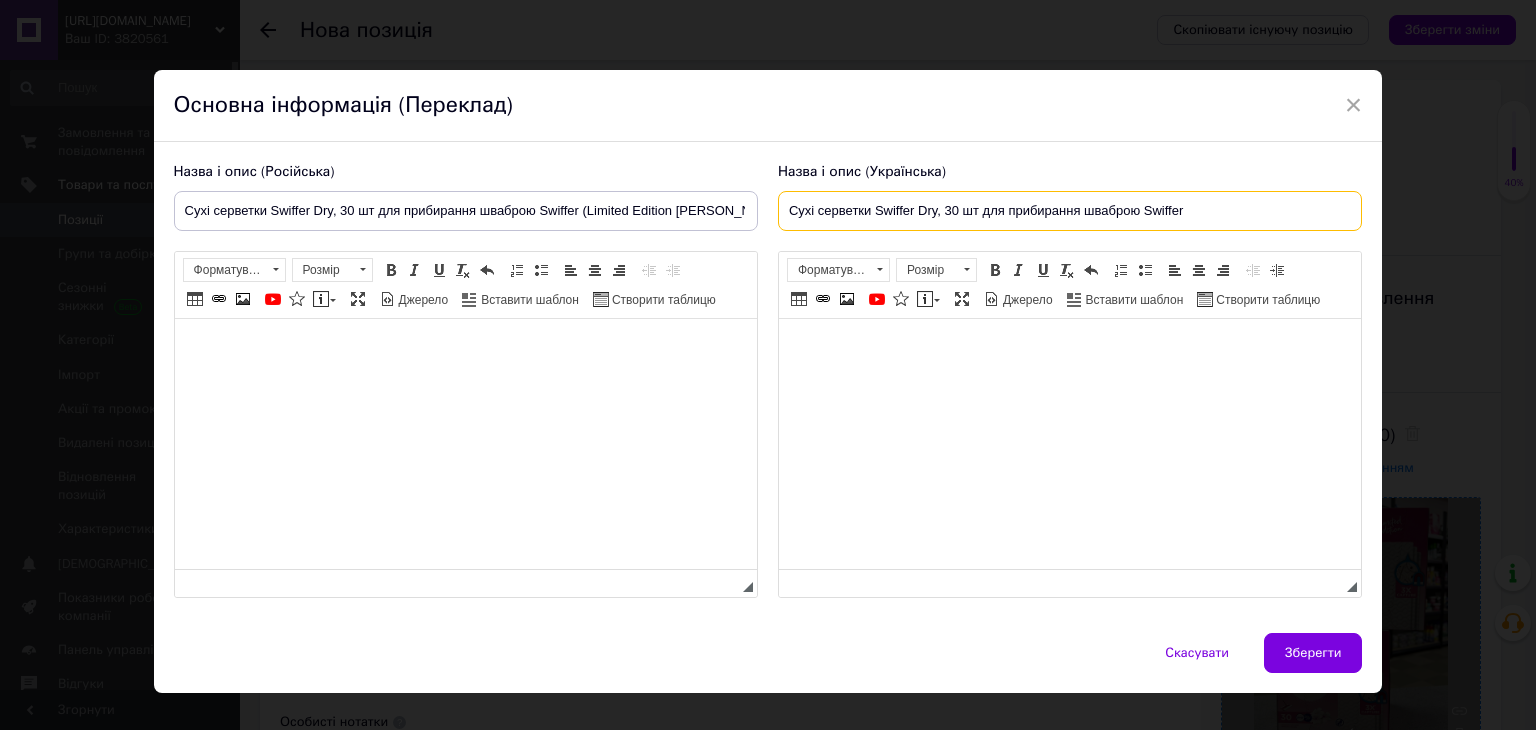 paste on "(Limited Edition [PERSON_NAME]/pink)" 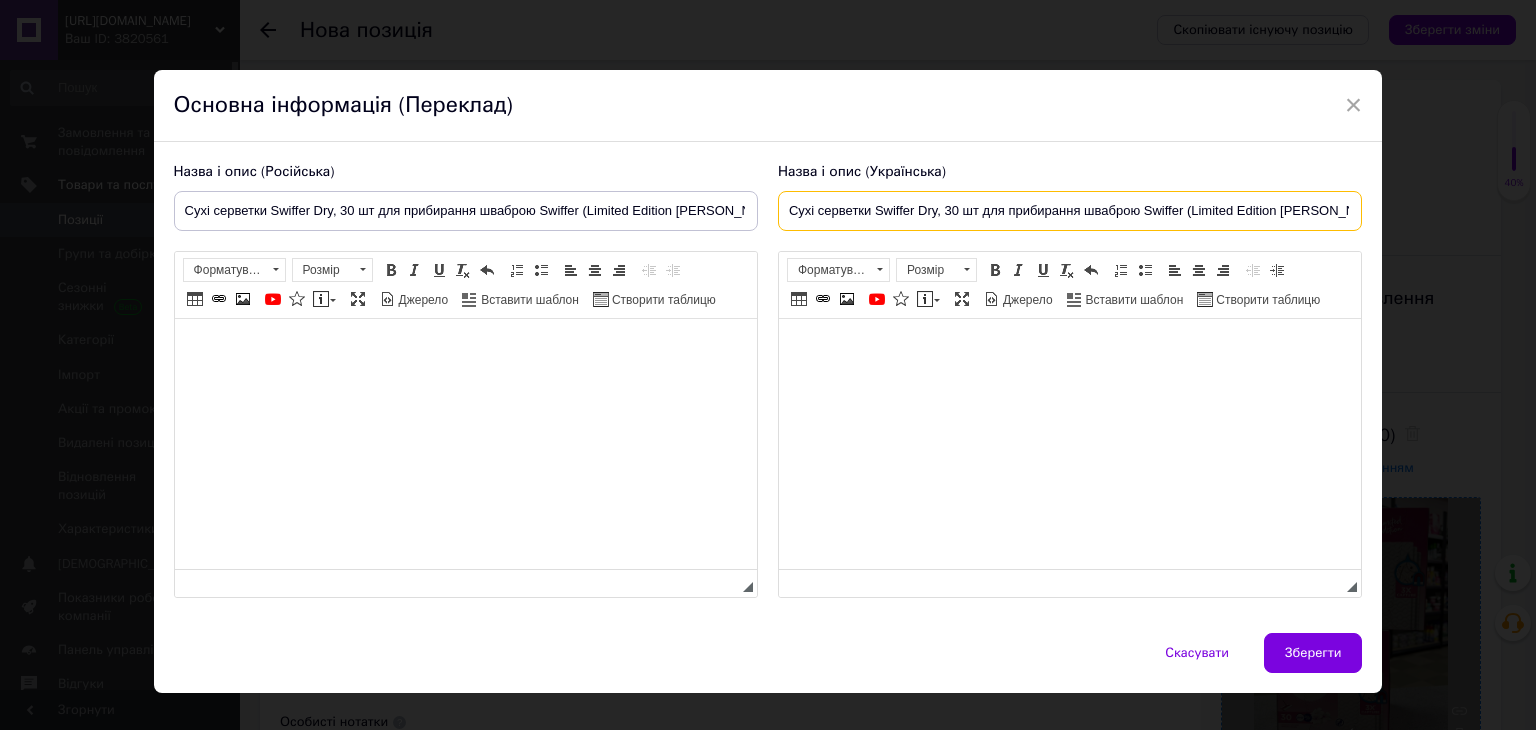 type on "Сухі серветки Swiffer Dry, 30 шт для прибирання шваброю Swiffer (Limited Edition [PERSON_NAME]/pink)" 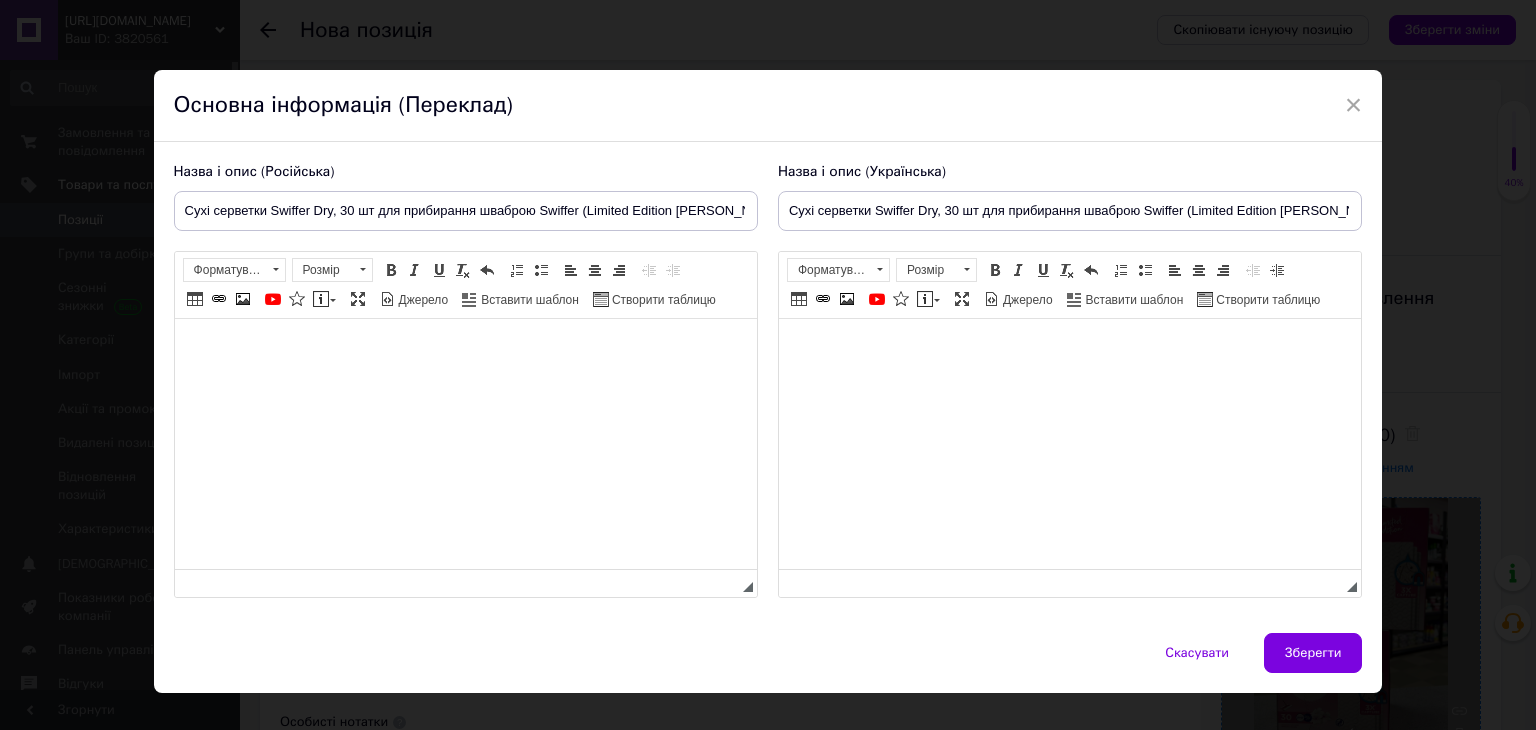 click at bounding box center [465, 349] 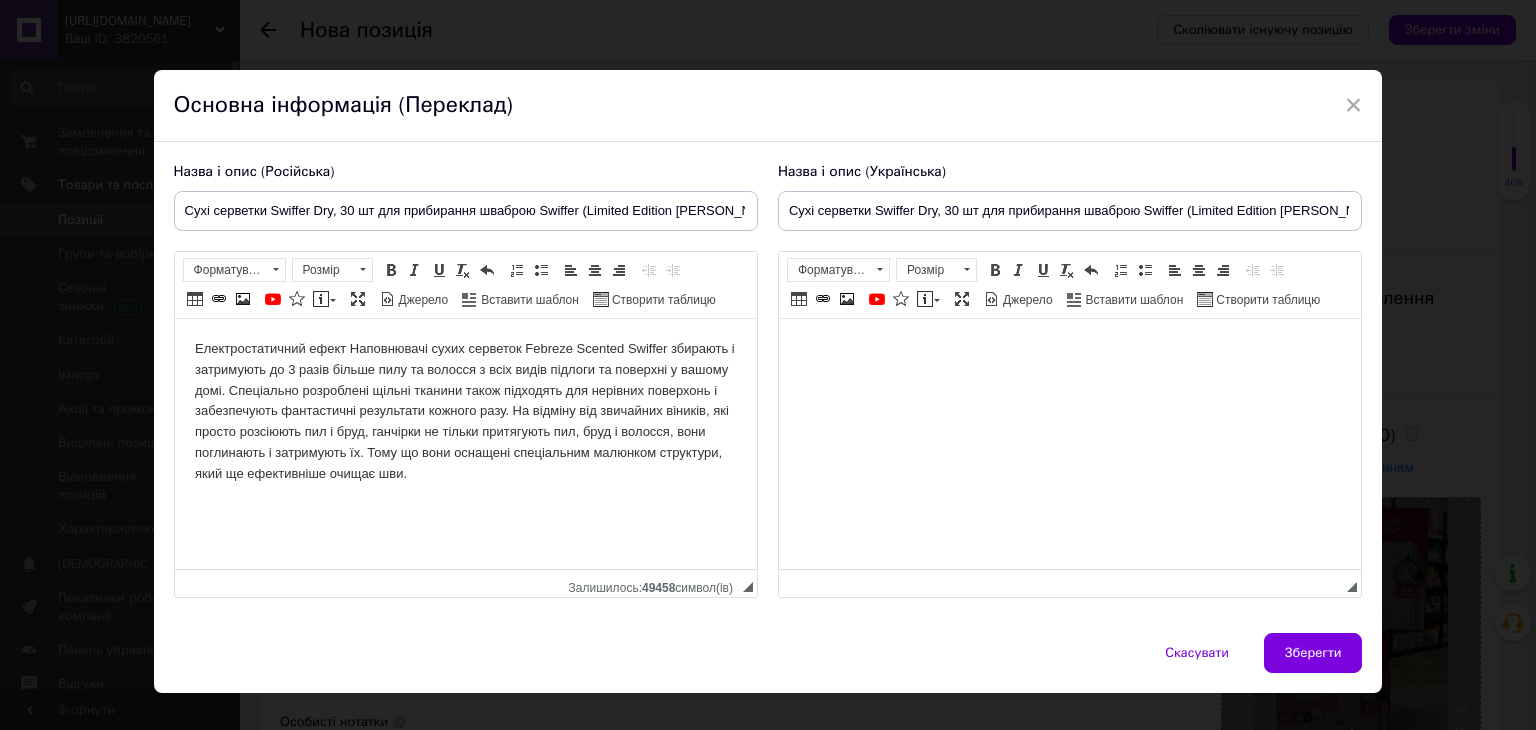 click at bounding box center [1069, 349] 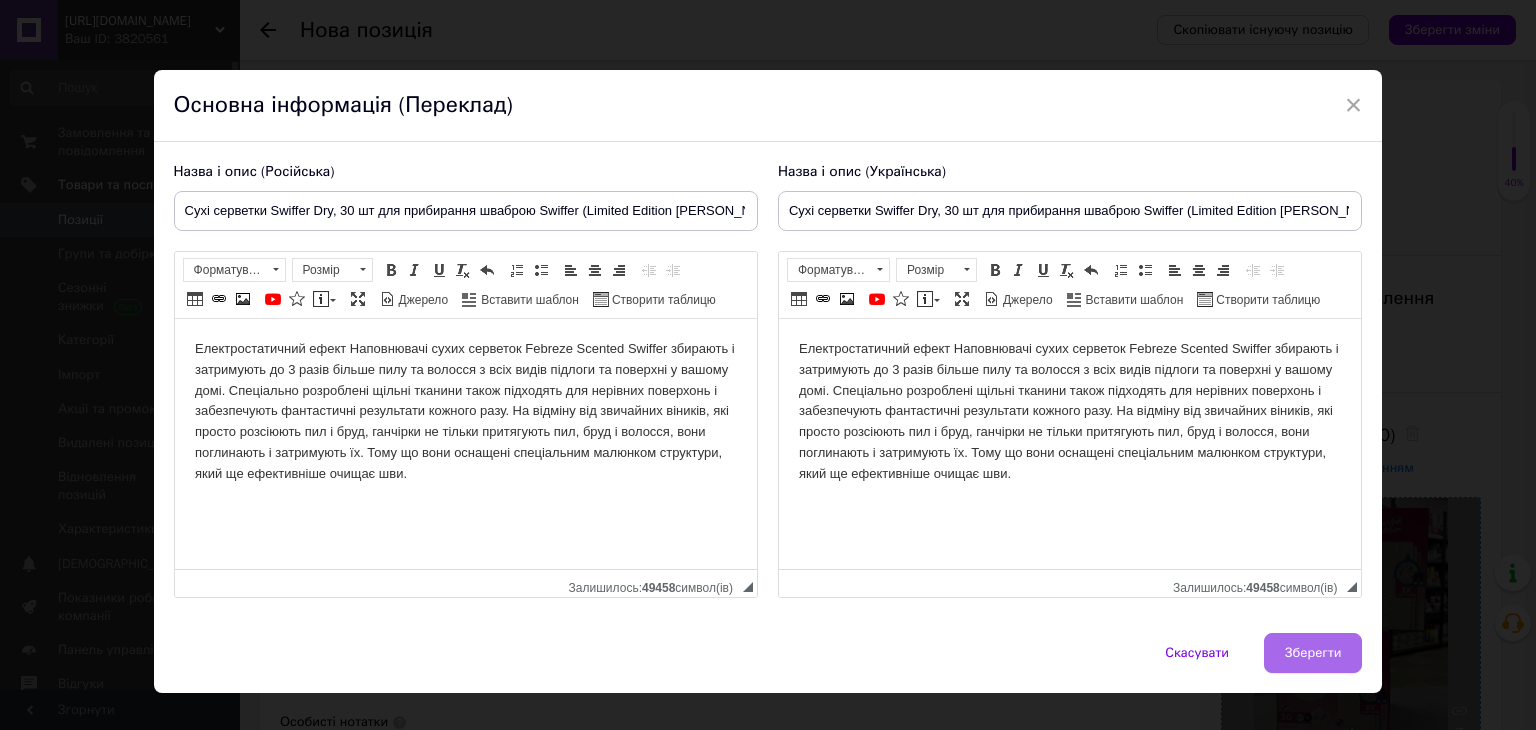 click on "Зберегти" at bounding box center [1313, 653] 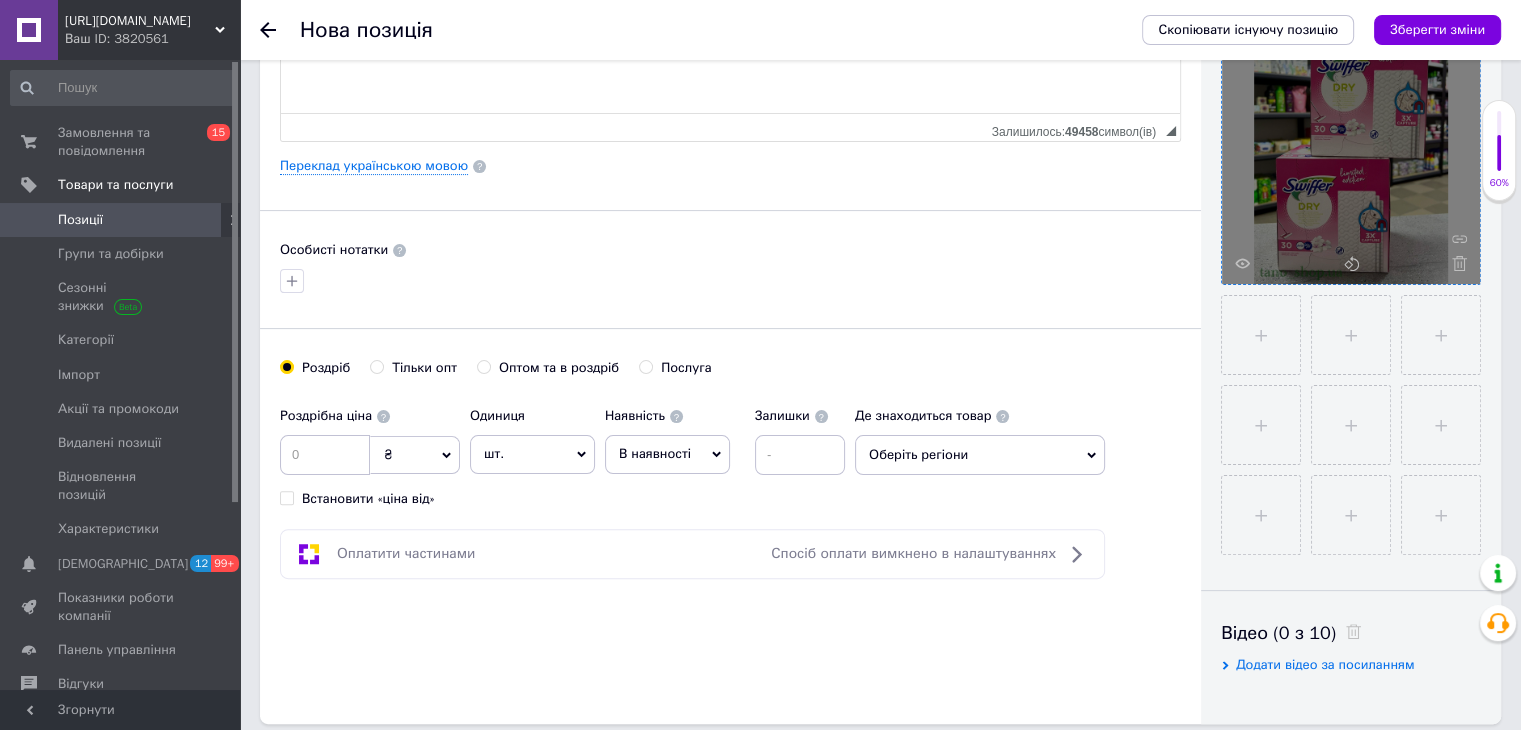scroll, scrollTop: 499, scrollLeft: 0, axis: vertical 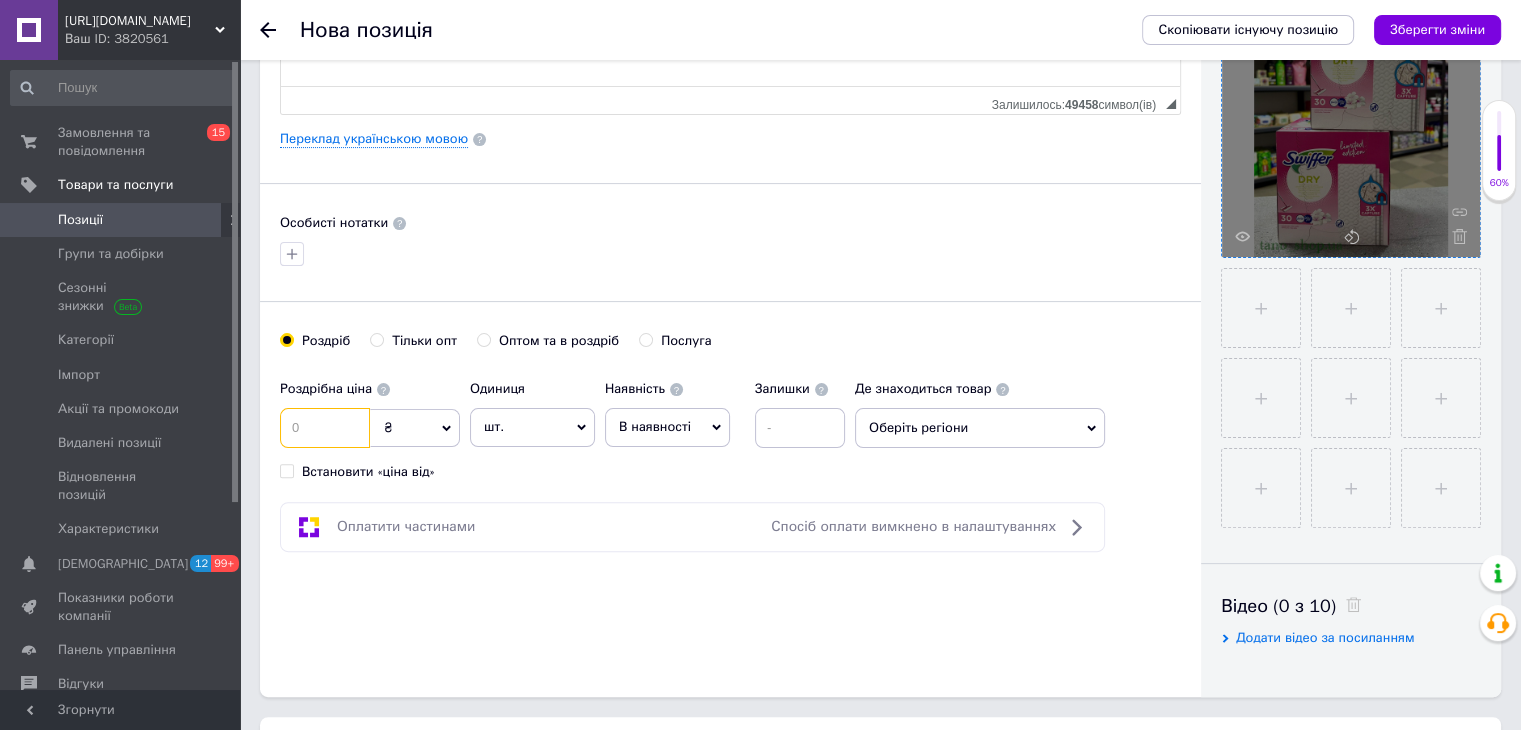 click at bounding box center [325, 428] 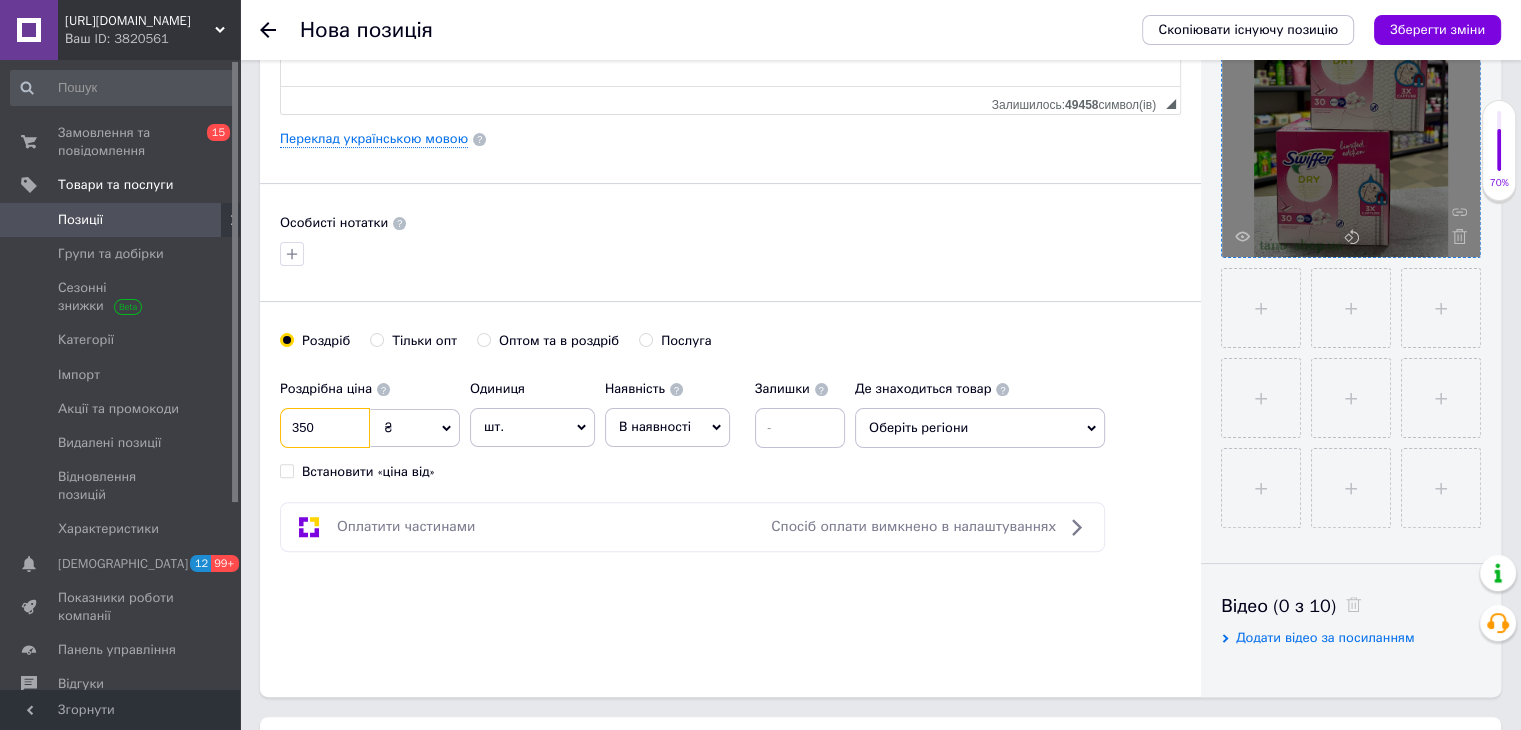 type on "350" 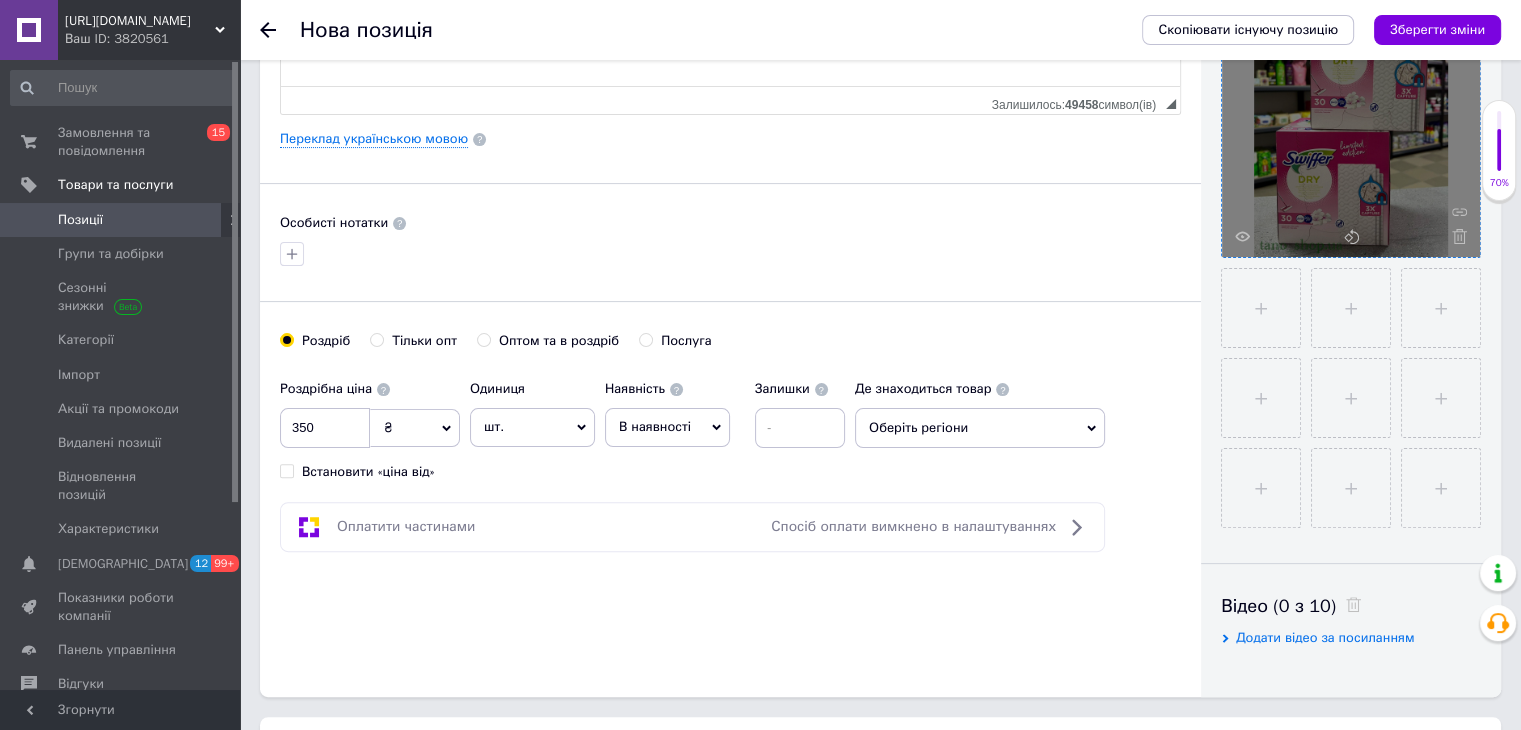 click on "В наявності" at bounding box center [655, 426] 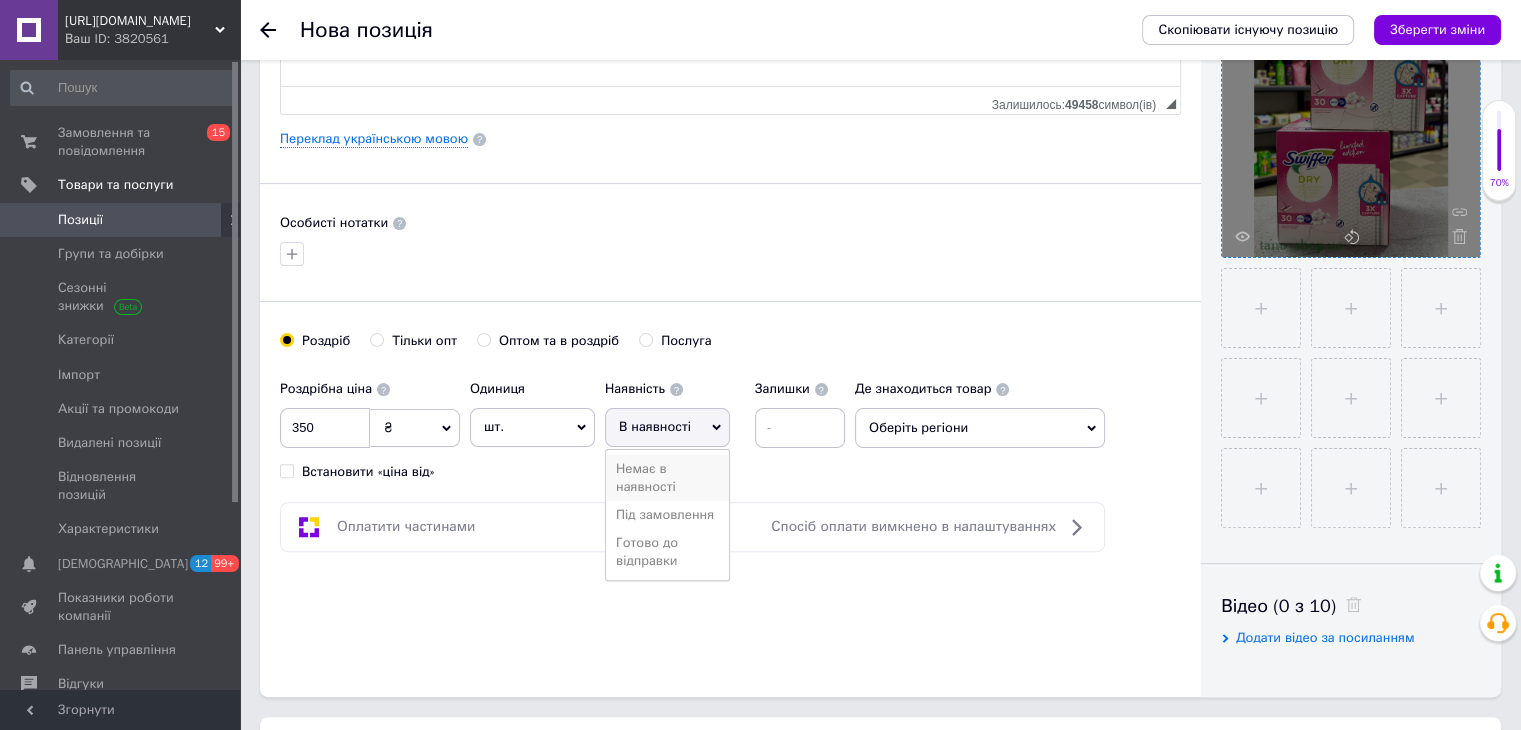click on "Немає в наявності" at bounding box center [667, 478] 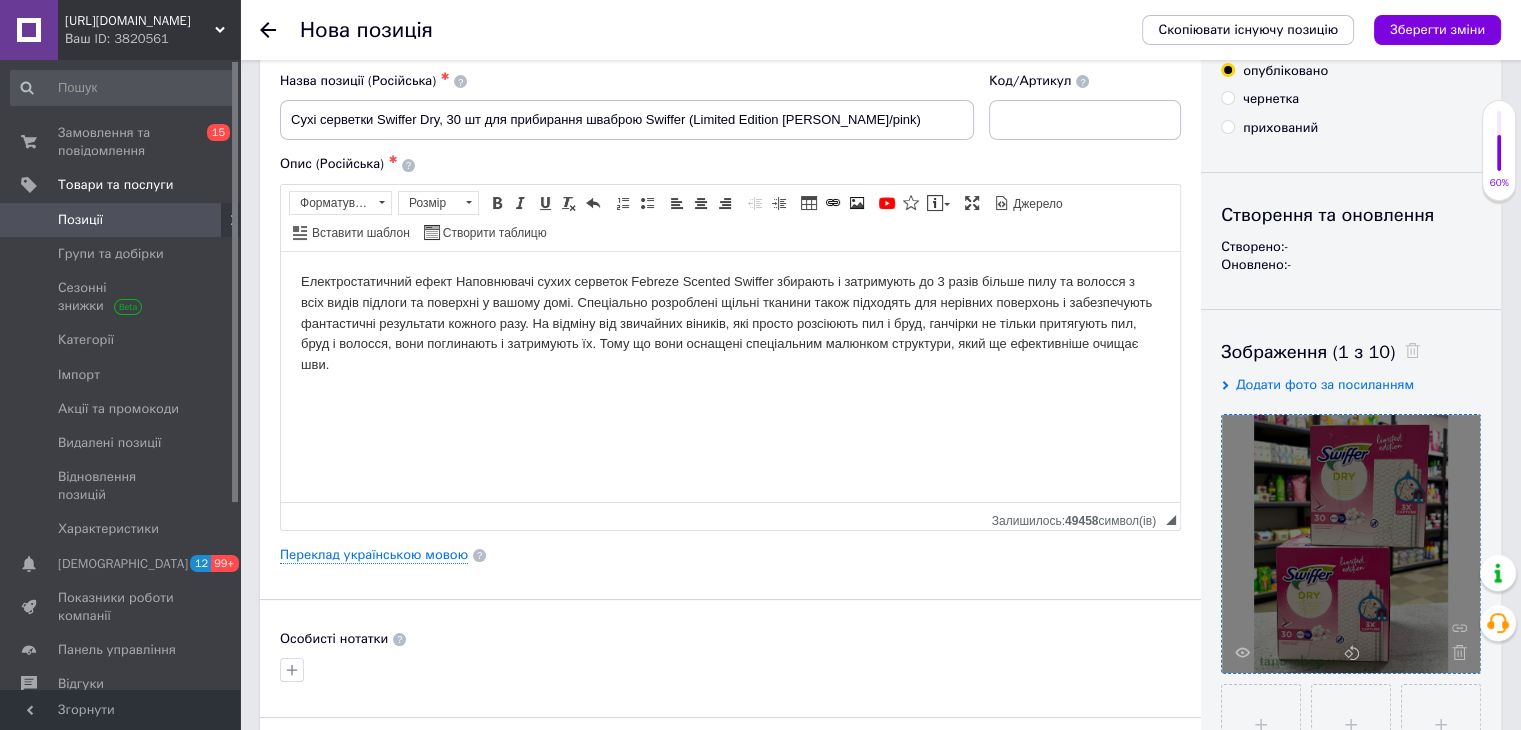 scroll, scrollTop: 0, scrollLeft: 0, axis: both 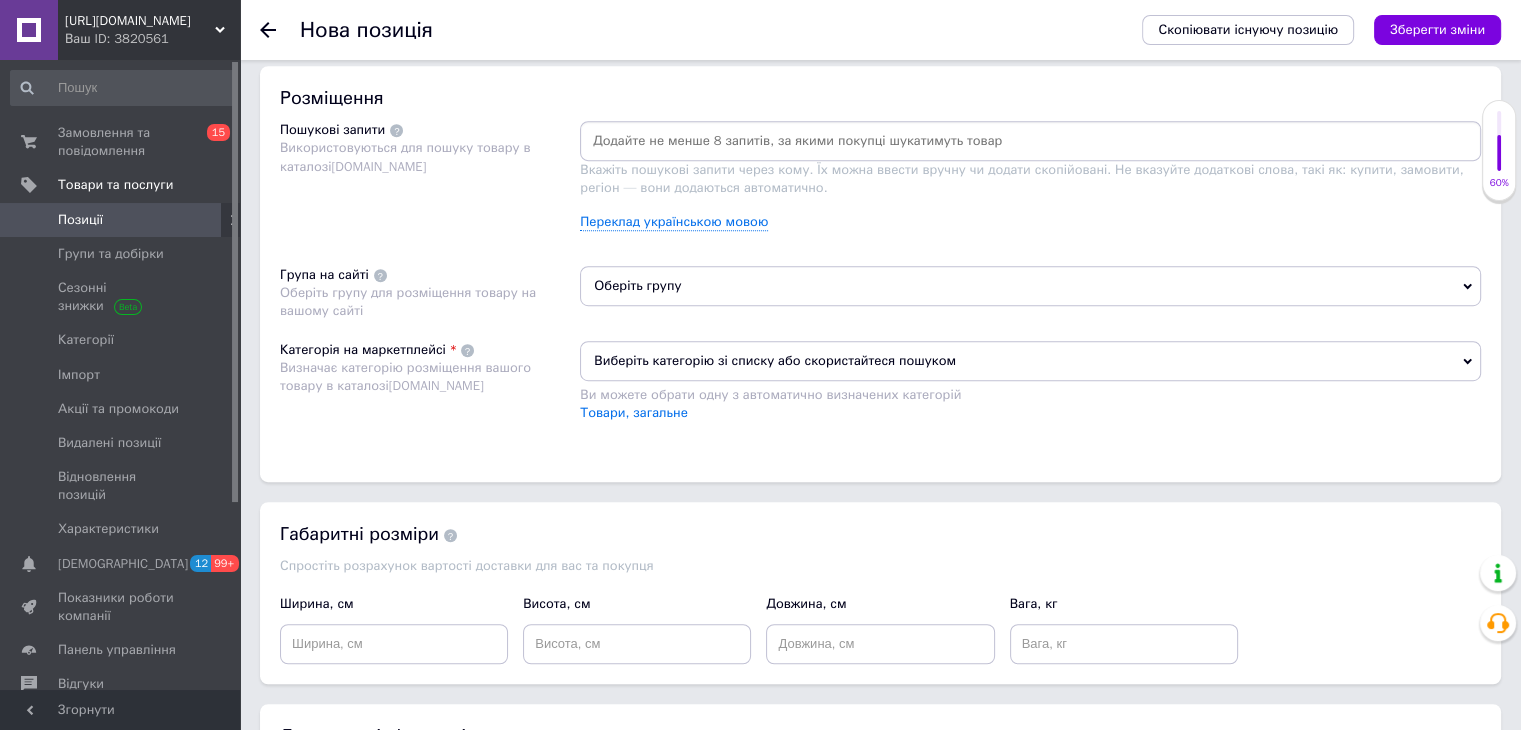 click at bounding box center (1030, 141) 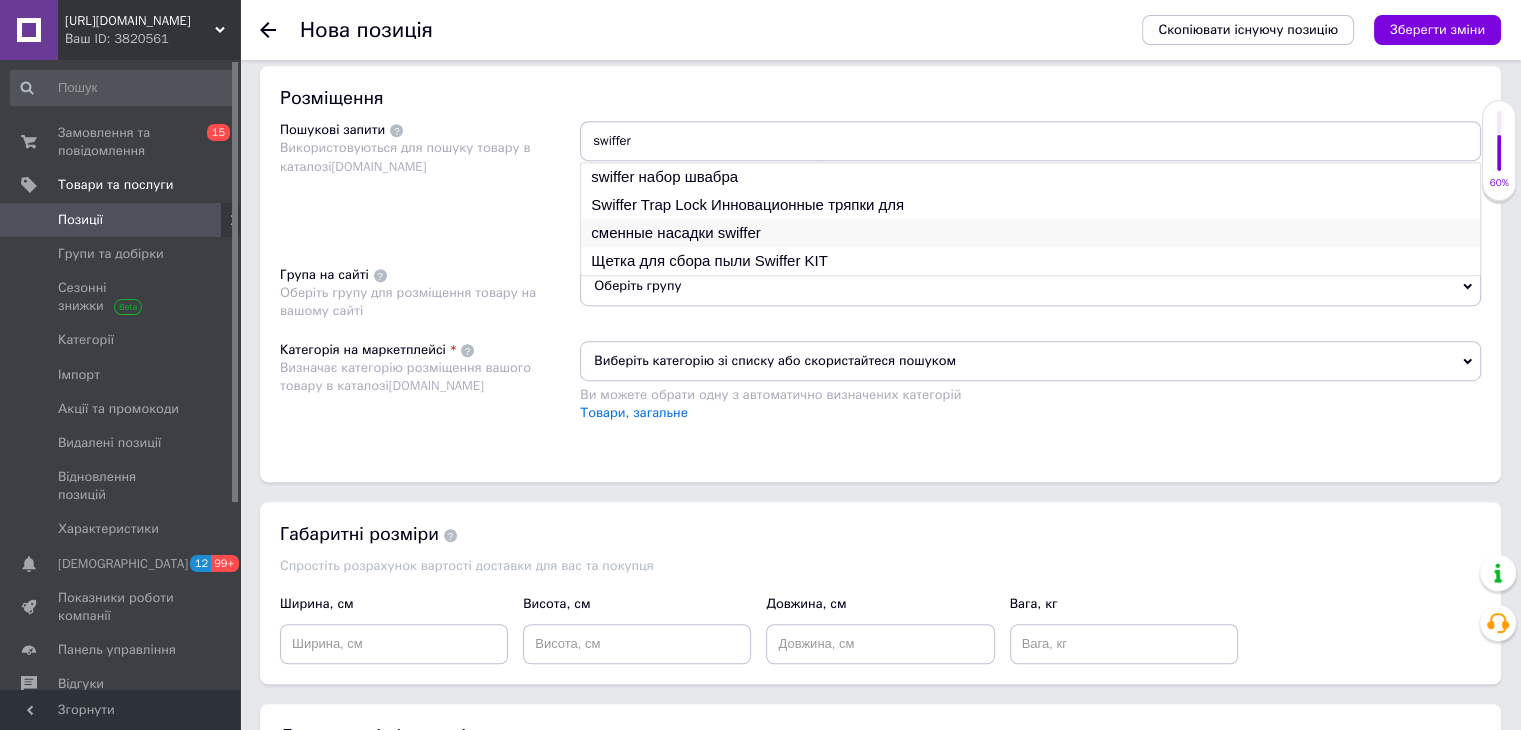 type on "swiffer" 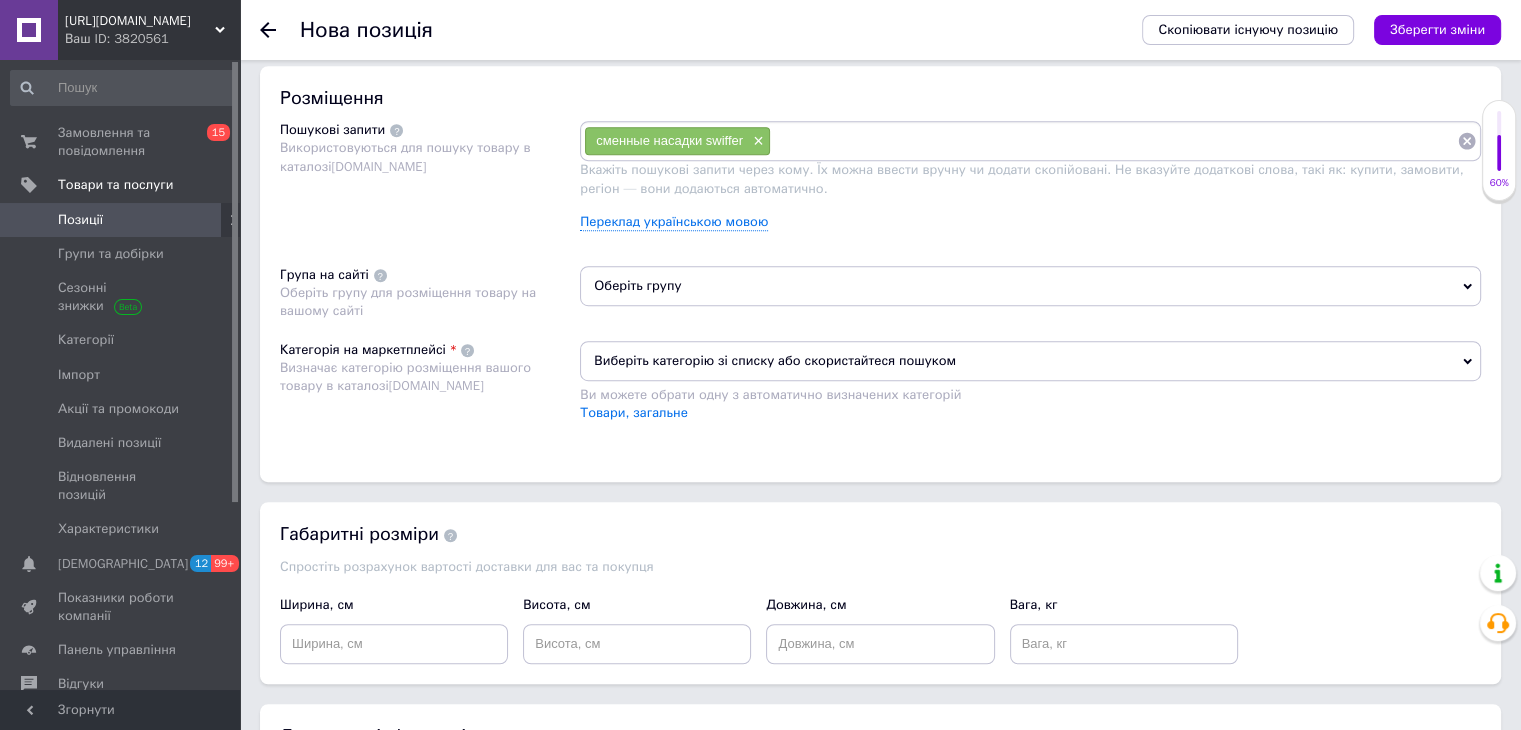 click at bounding box center (1114, 141) 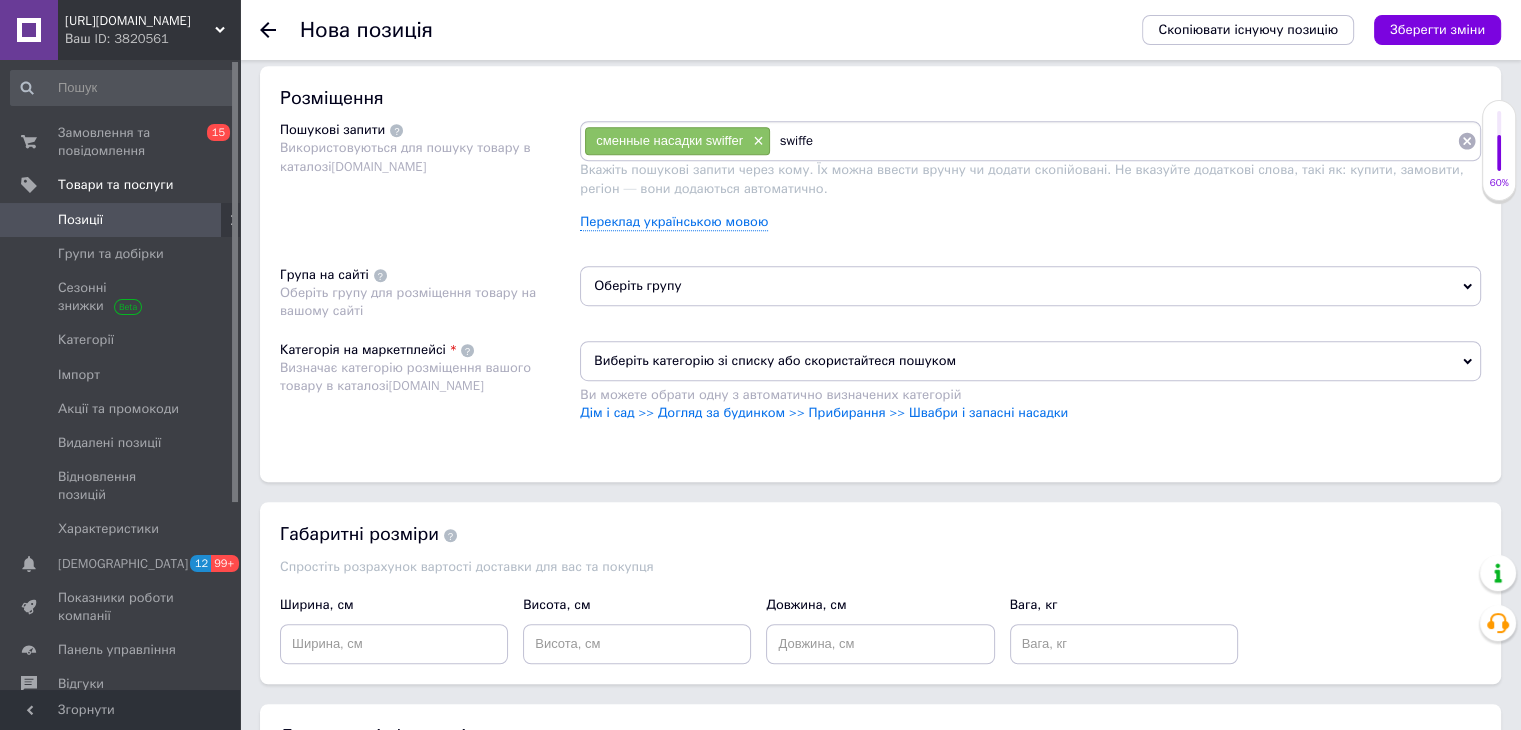 type on "swiffer" 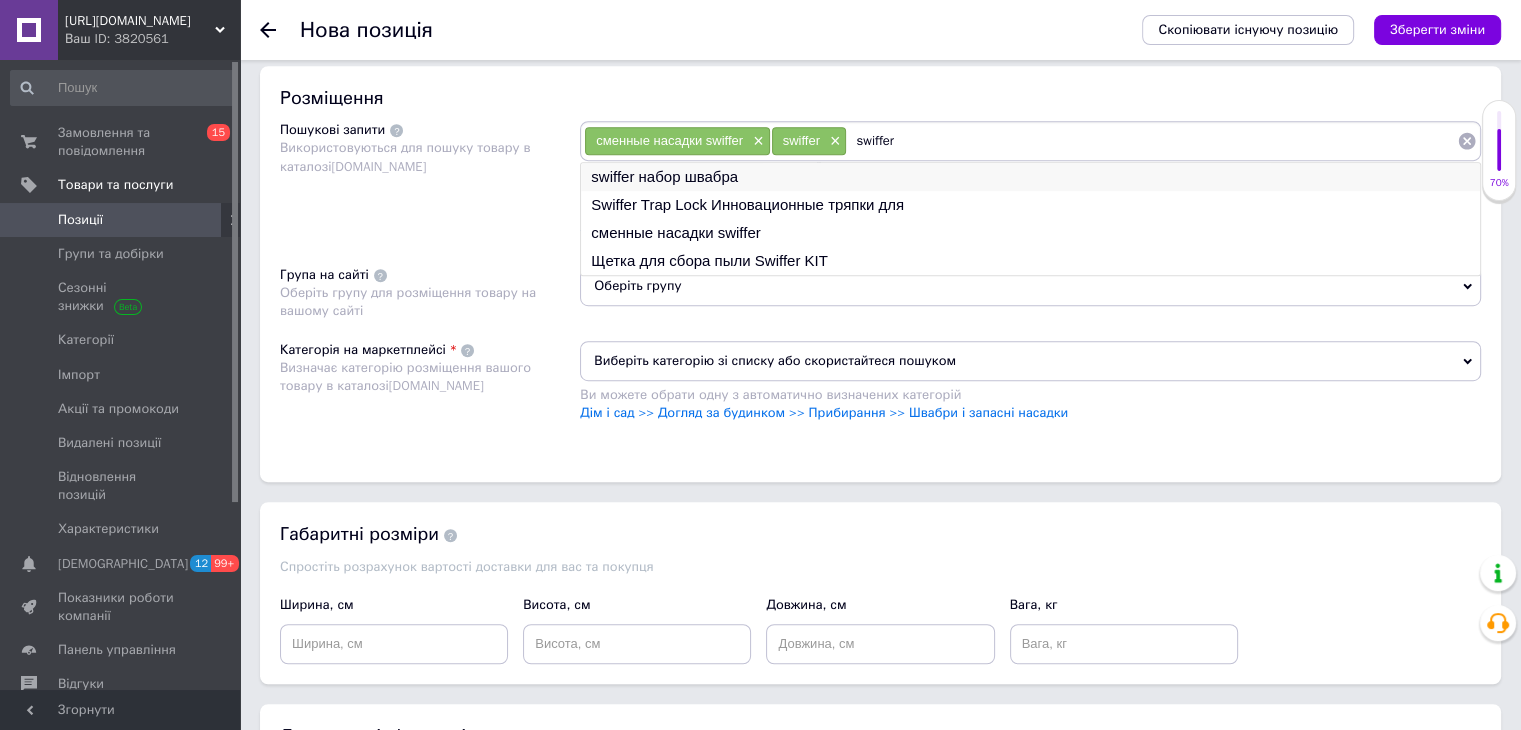 type on "swiffer" 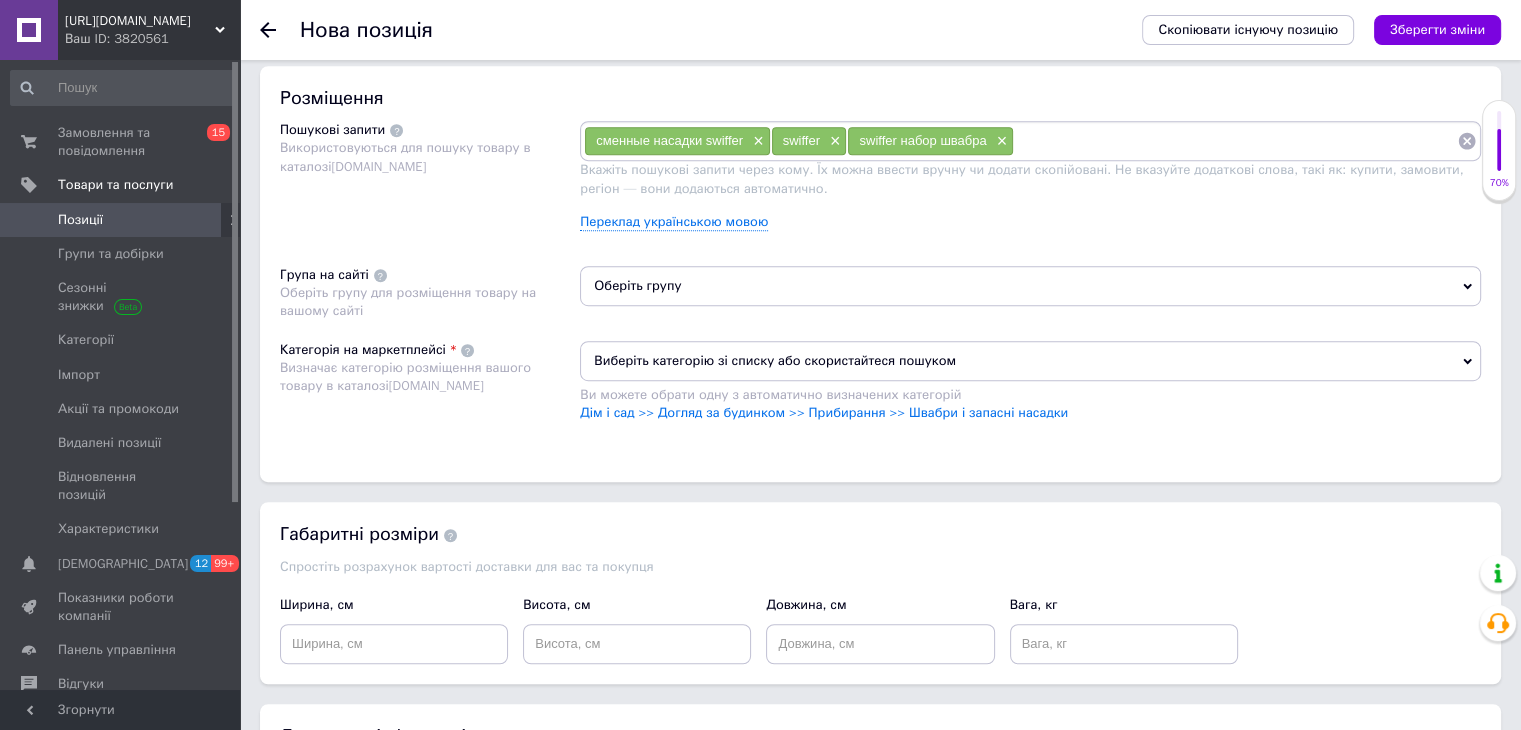 click on "Оберіть групу" at bounding box center [1030, 286] 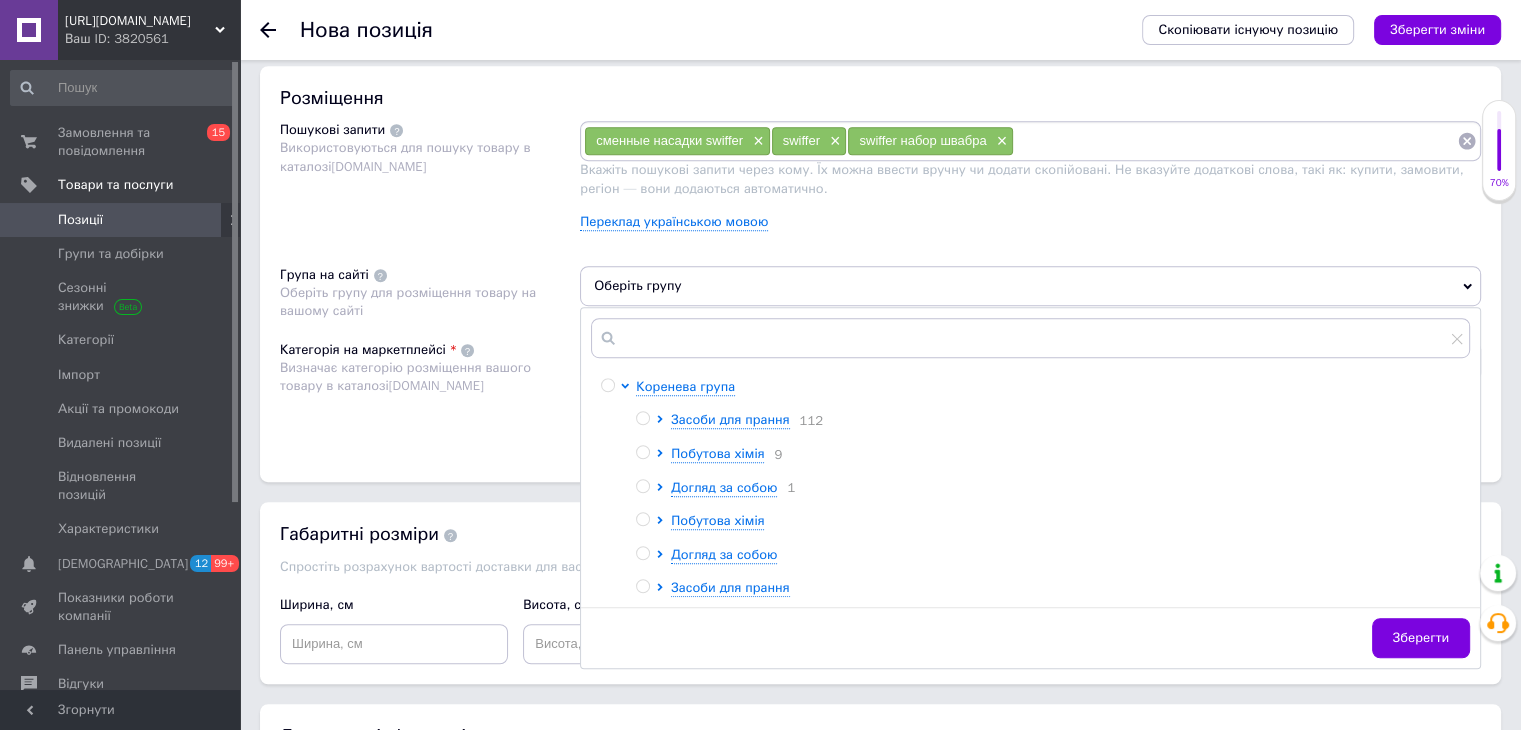 click at bounding box center [642, 452] 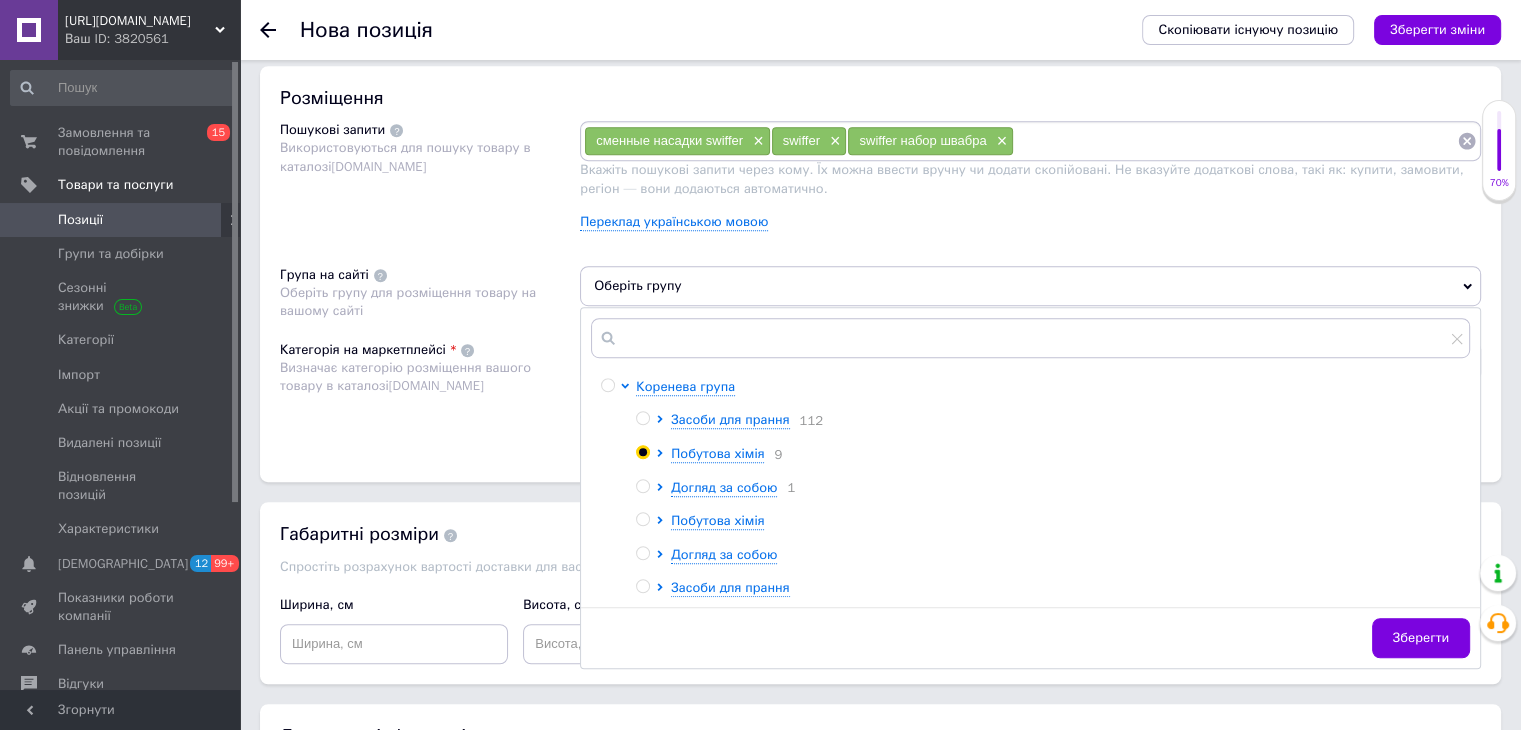 radio on "true" 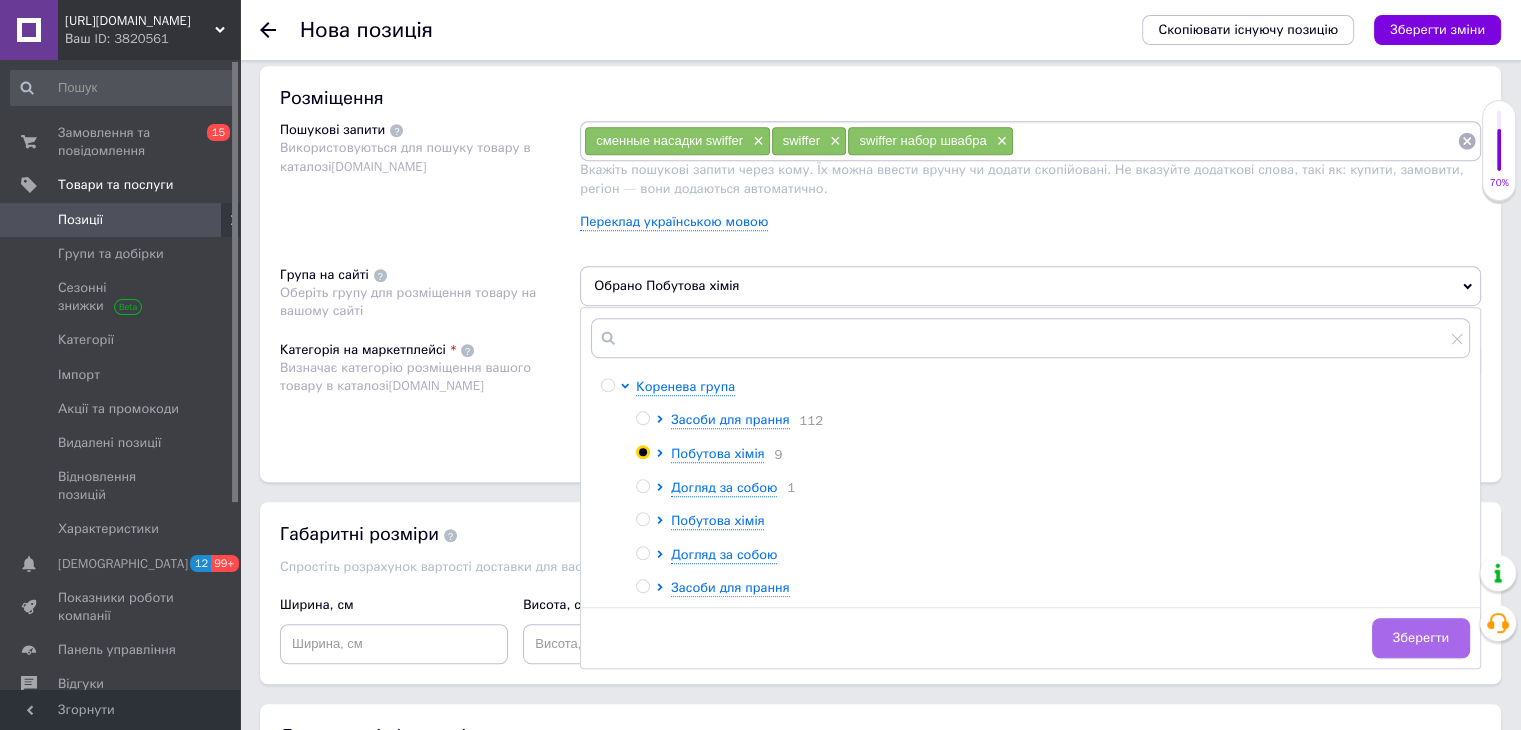 click on "Зберегти" at bounding box center [1421, 638] 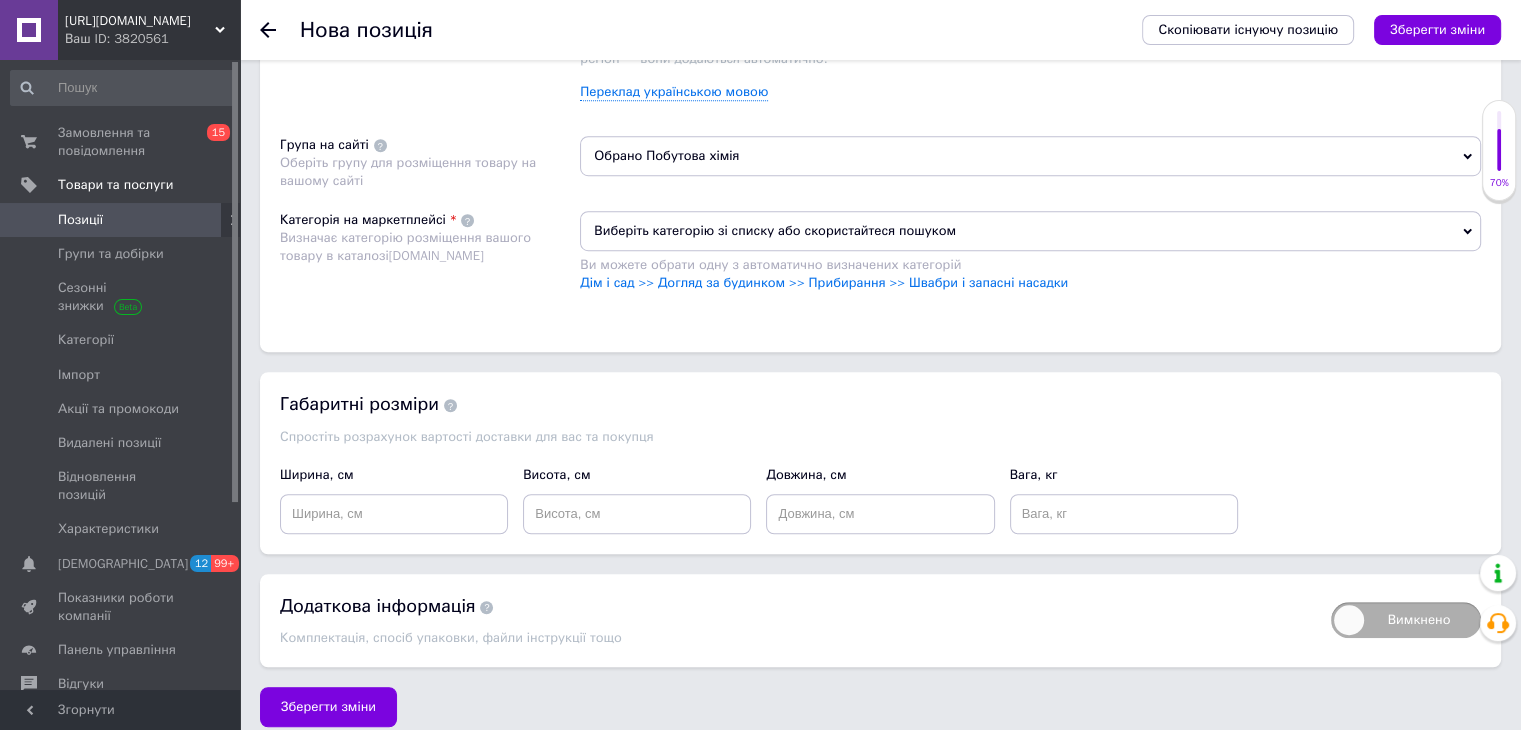 scroll, scrollTop: 1292, scrollLeft: 0, axis: vertical 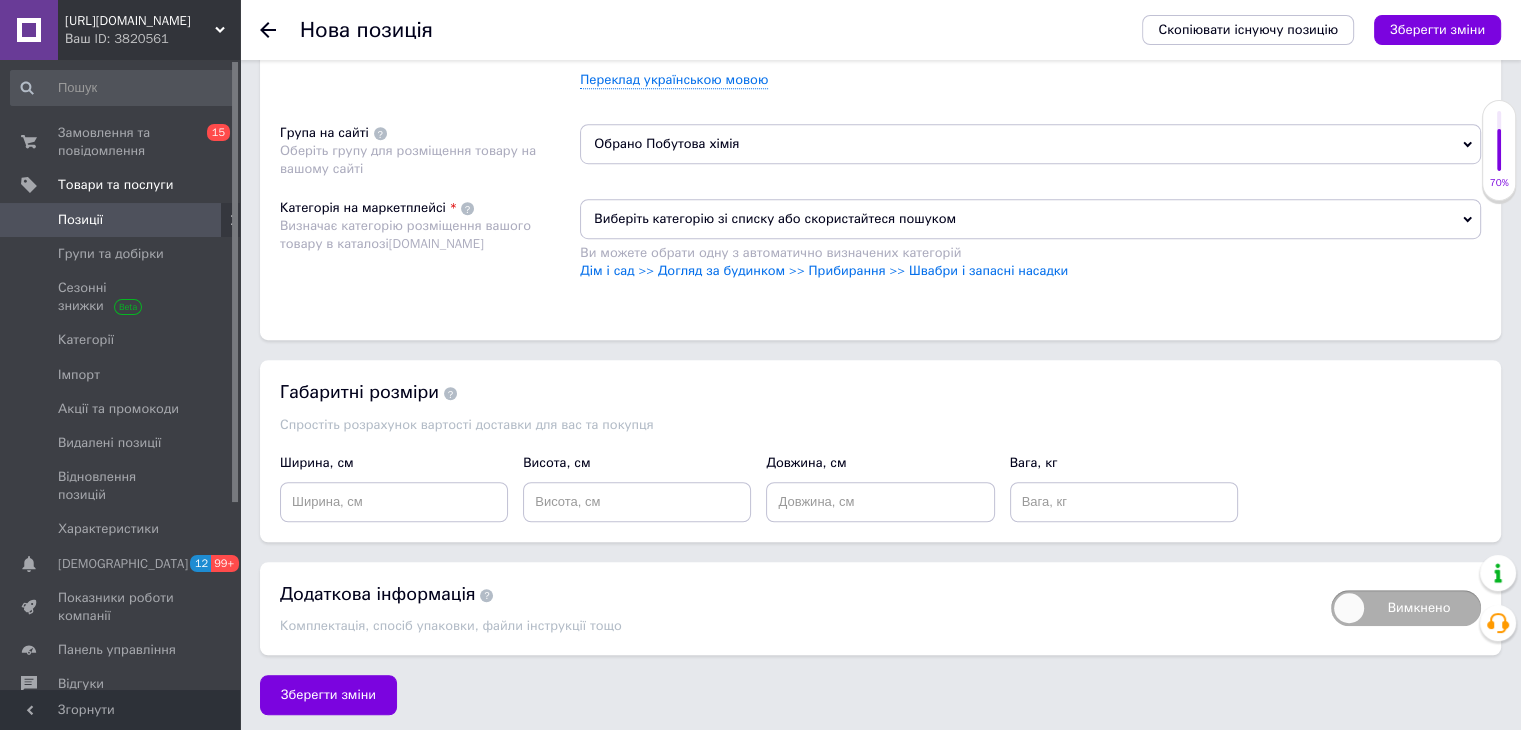 click on "Виберіть категорію зі списку або скористайтеся пошуком" at bounding box center (1030, 219) 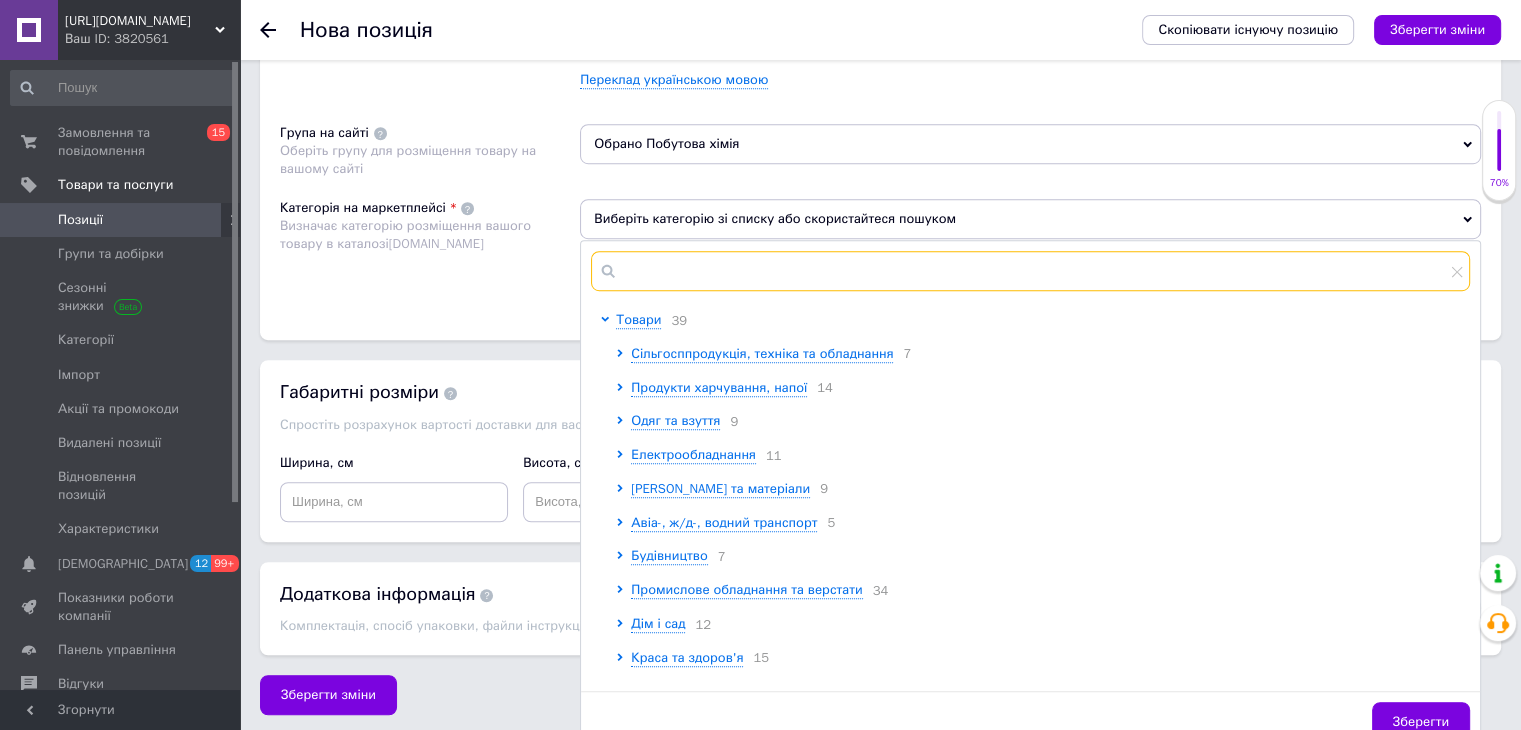 click at bounding box center [1030, 271] 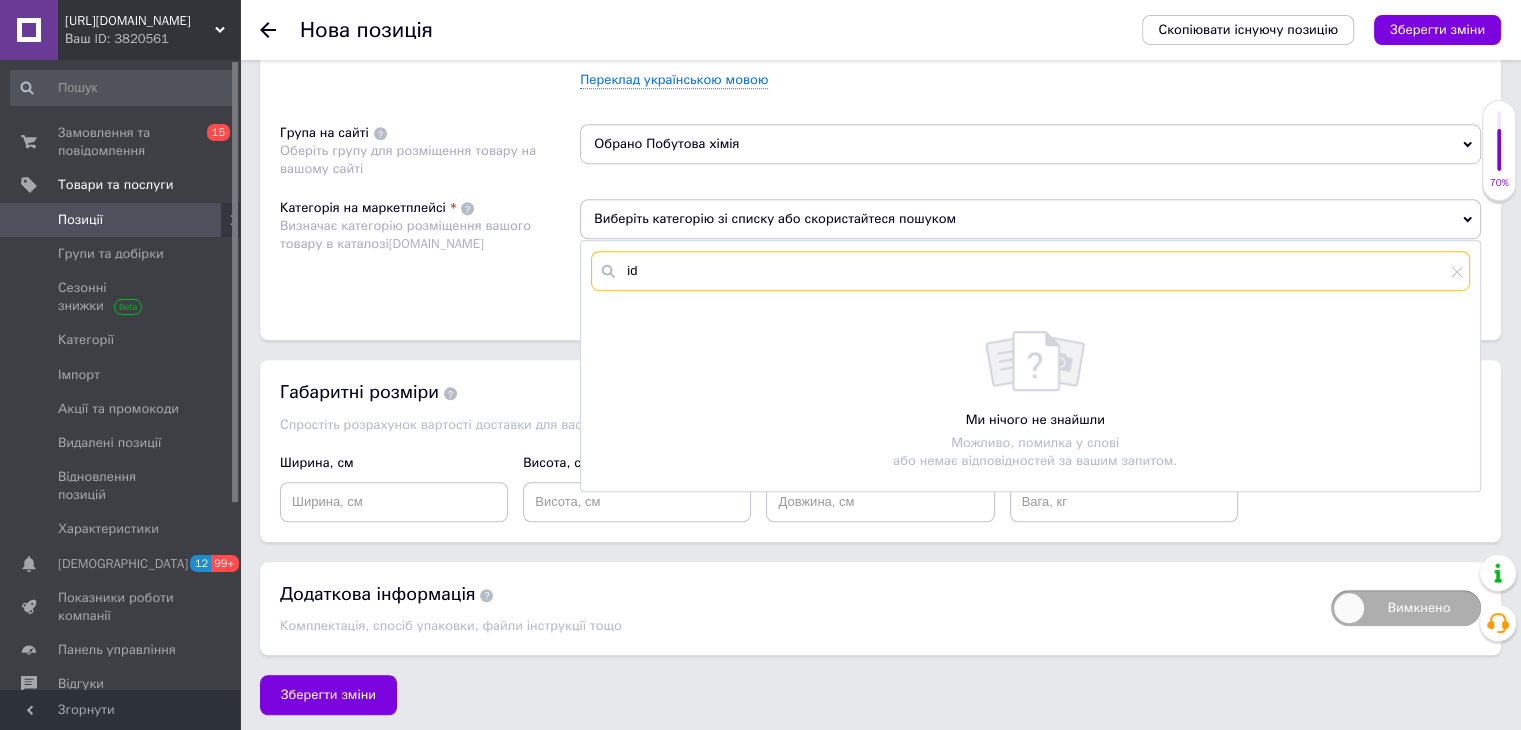 type on "i" 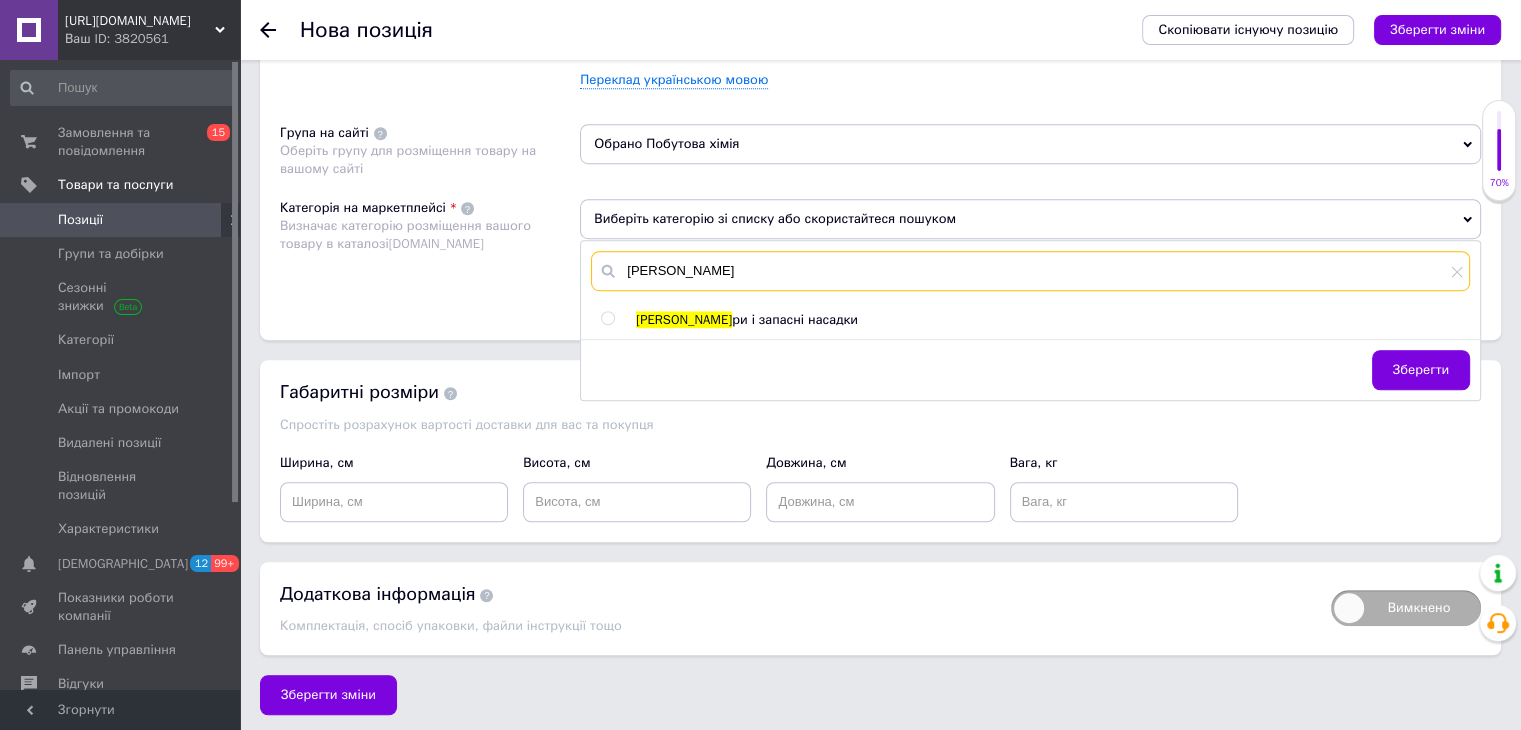 type on "[PERSON_NAME]" 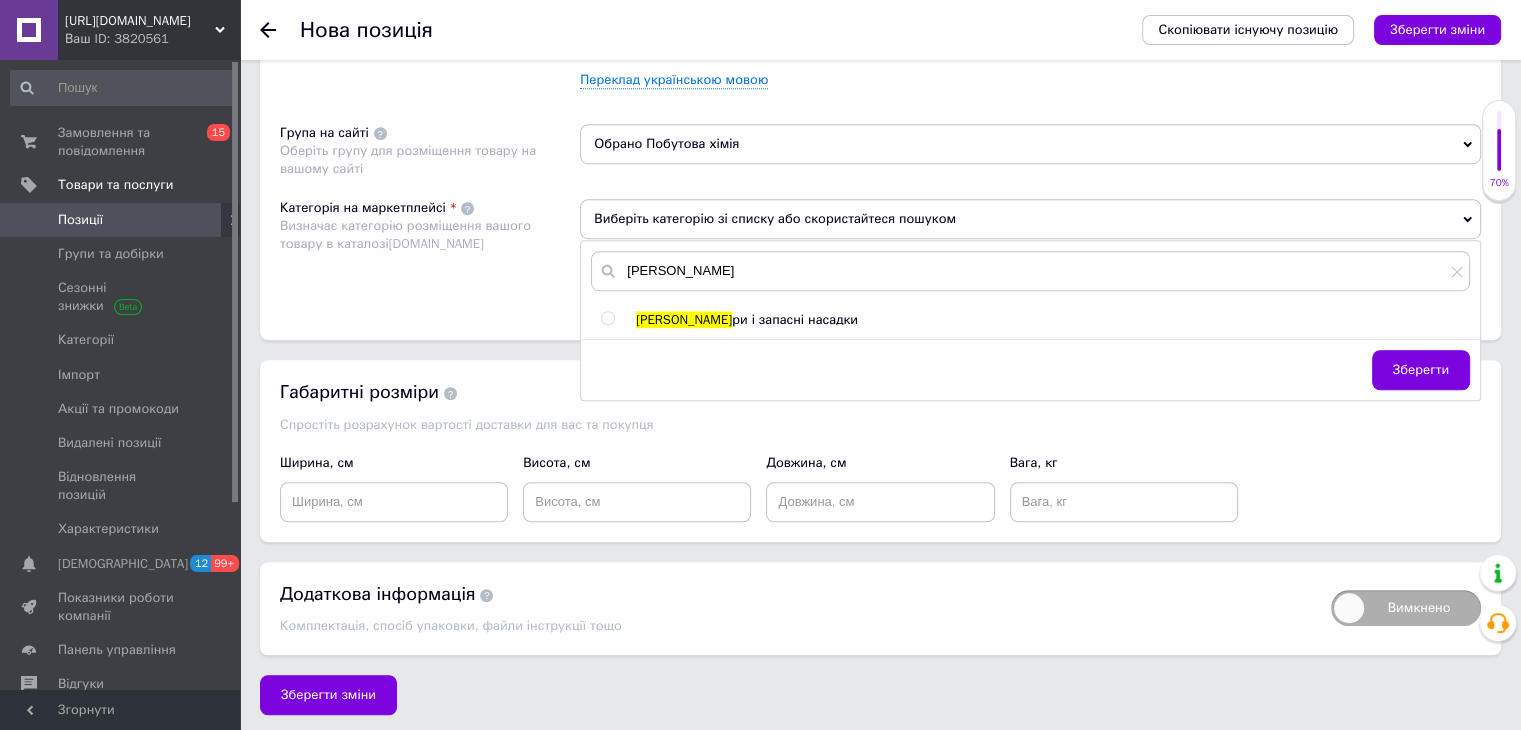 click at bounding box center [607, 318] 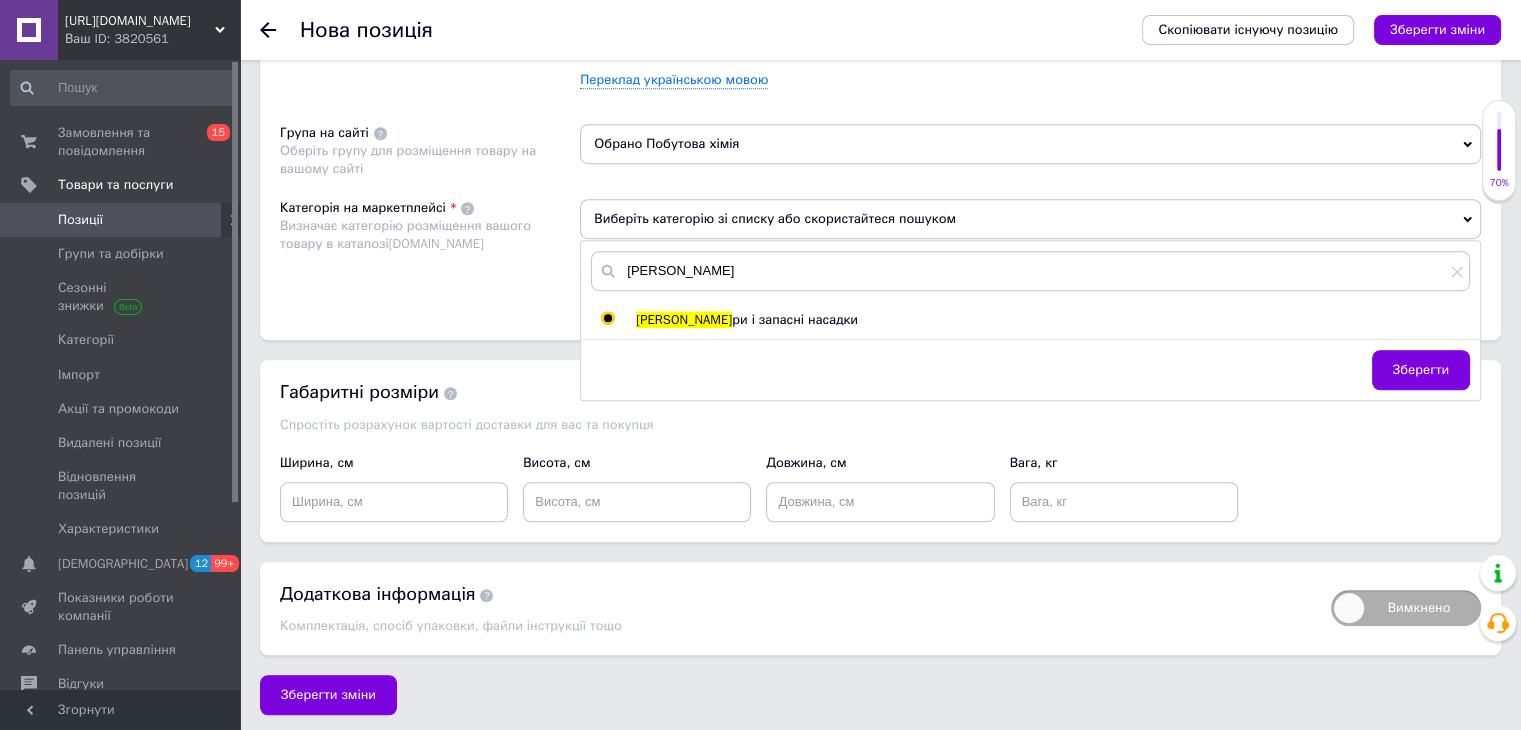 radio on "true" 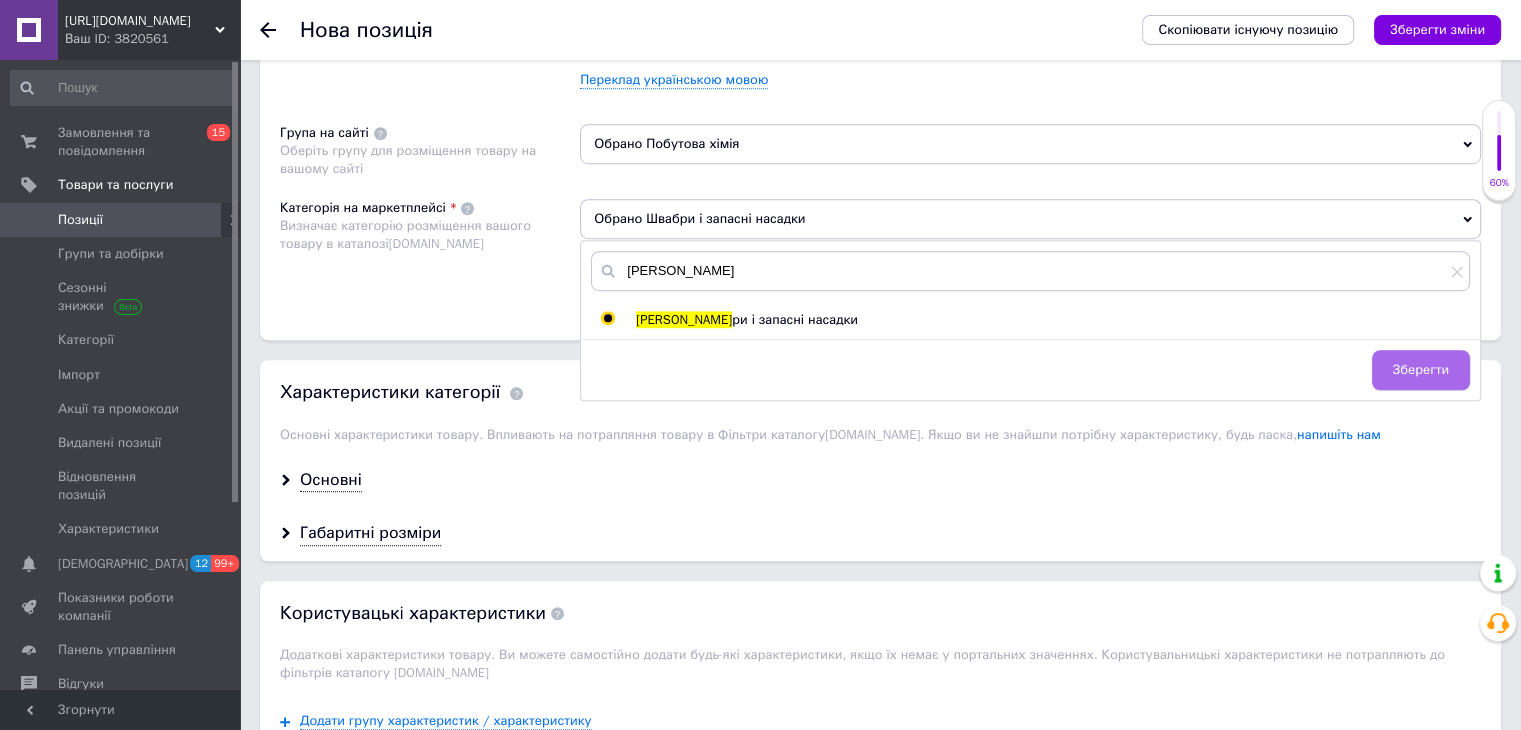 click on "Зберегти" at bounding box center [1421, 370] 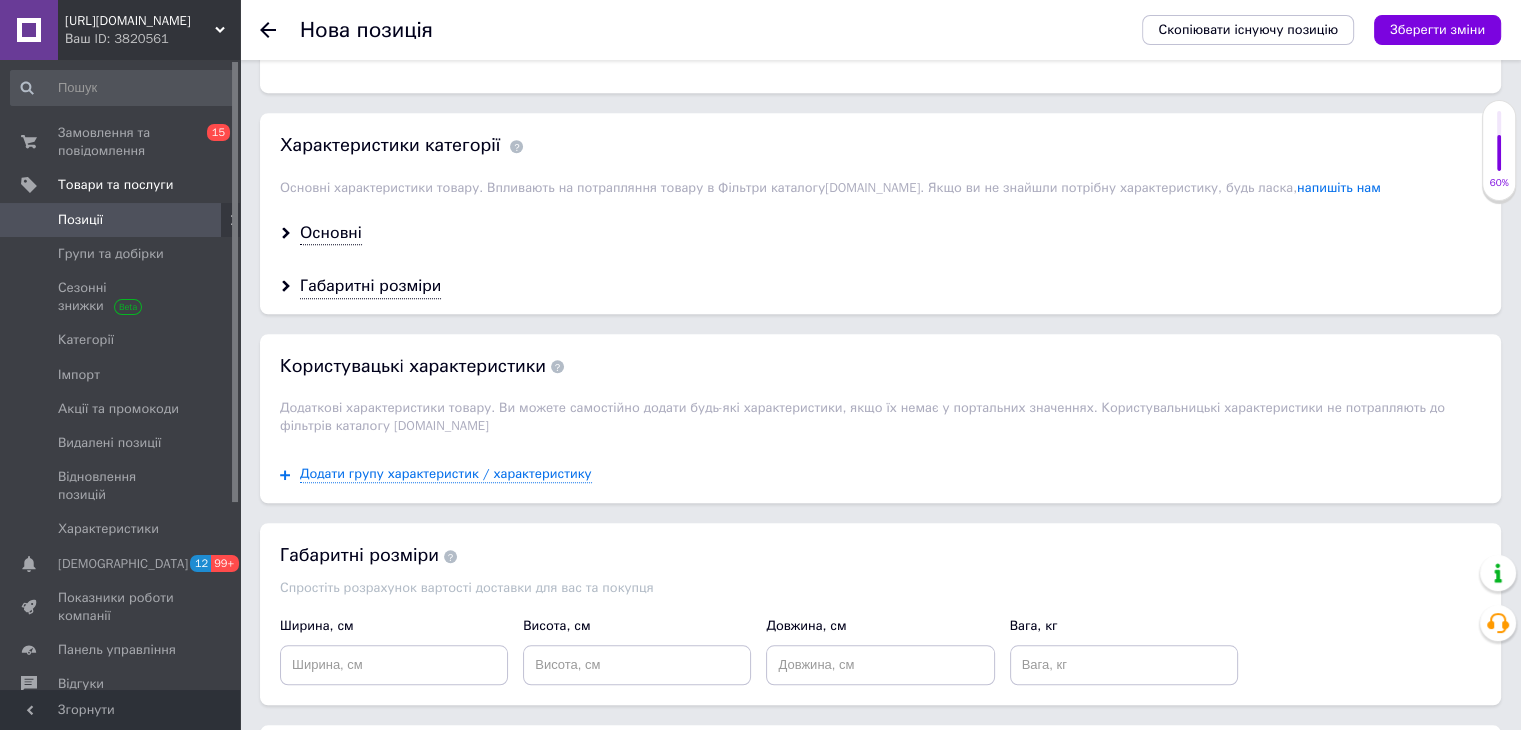 scroll, scrollTop: 1570, scrollLeft: 0, axis: vertical 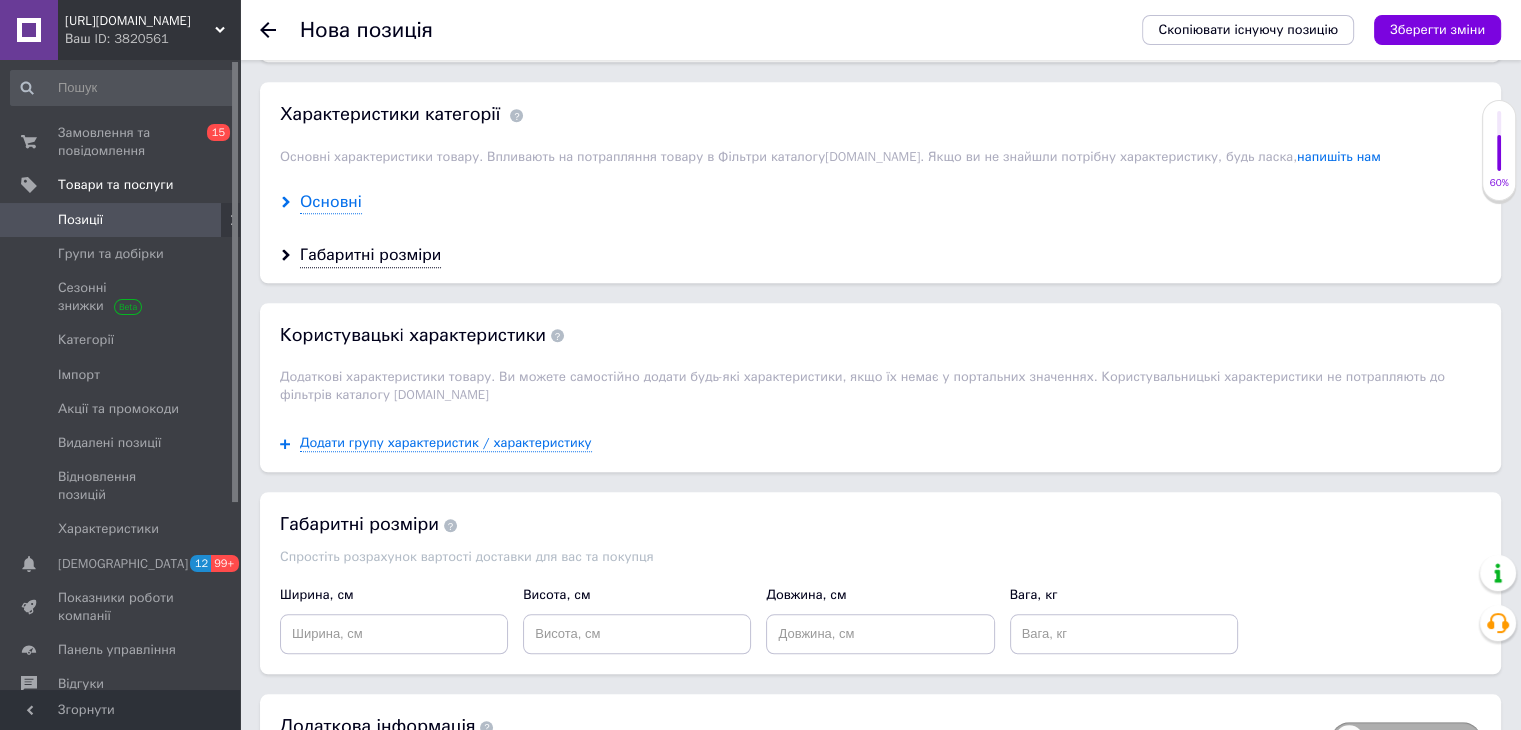 click on "Основні" at bounding box center (331, 202) 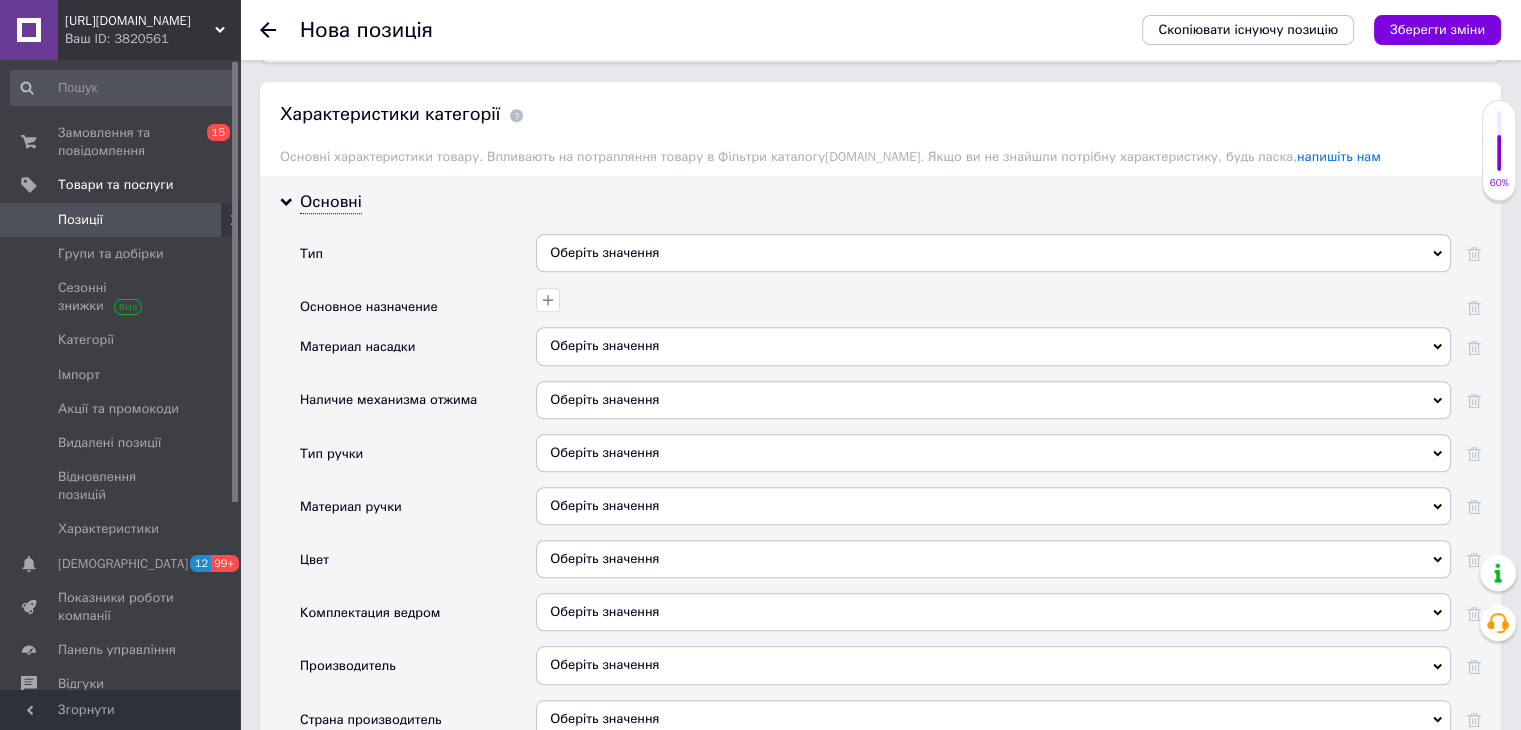 click on "Оберіть значення" at bounding box center (993, 253) 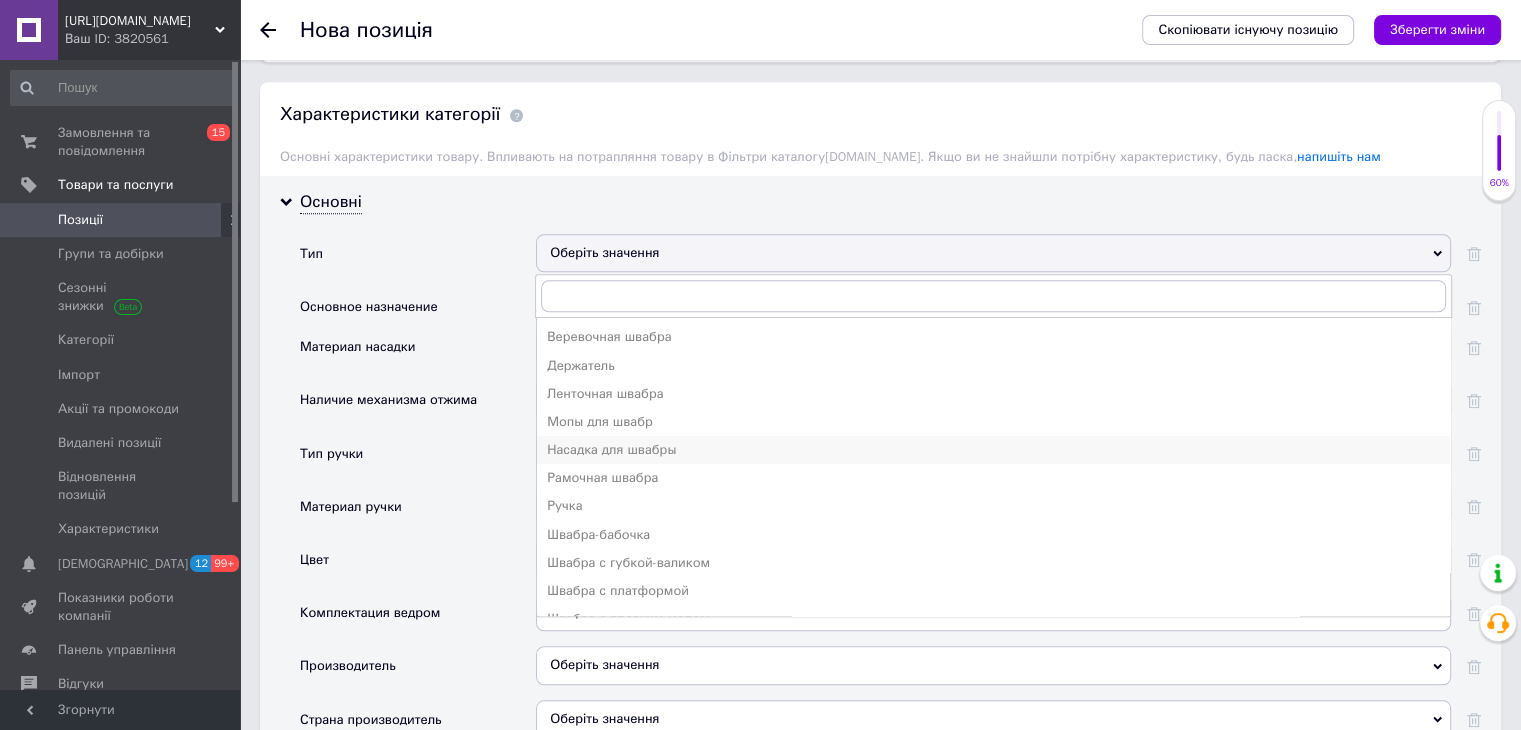 click on "Насадка для швабры" at bounding box center (993, 450) 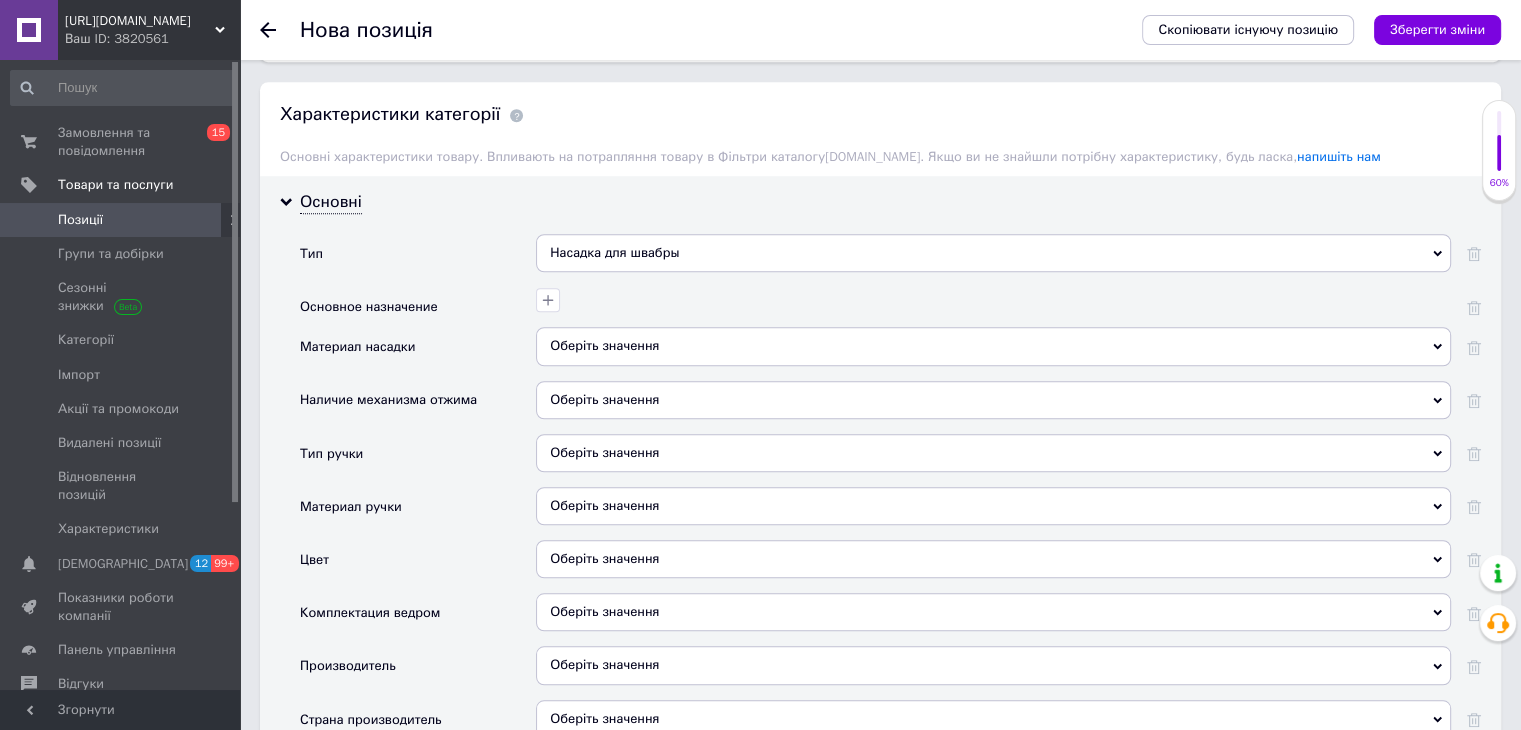 click on "Оберіть значення" at bounding box center [993, 346] 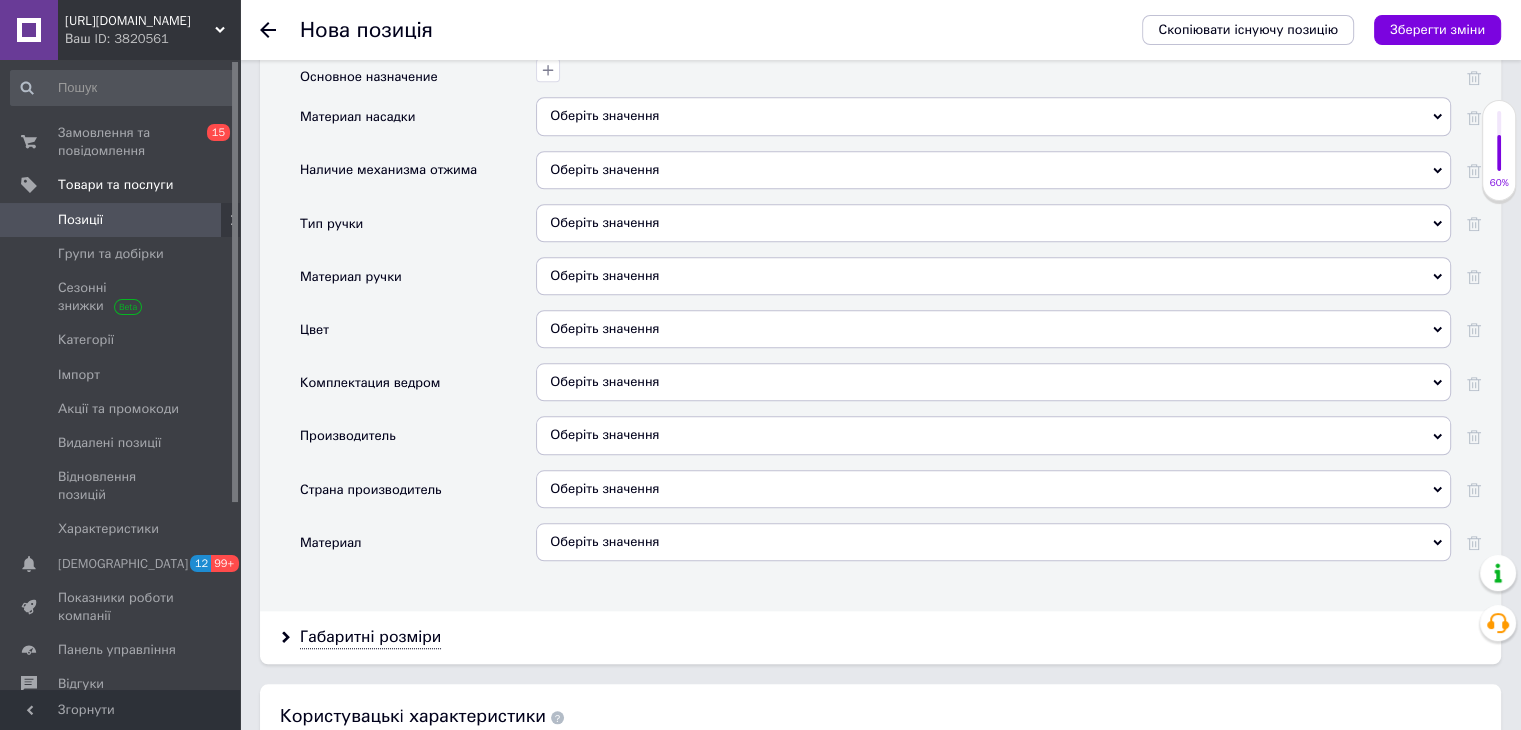 scroll, scrollTop: 1808, scrollLeft: 0, axis: vertical 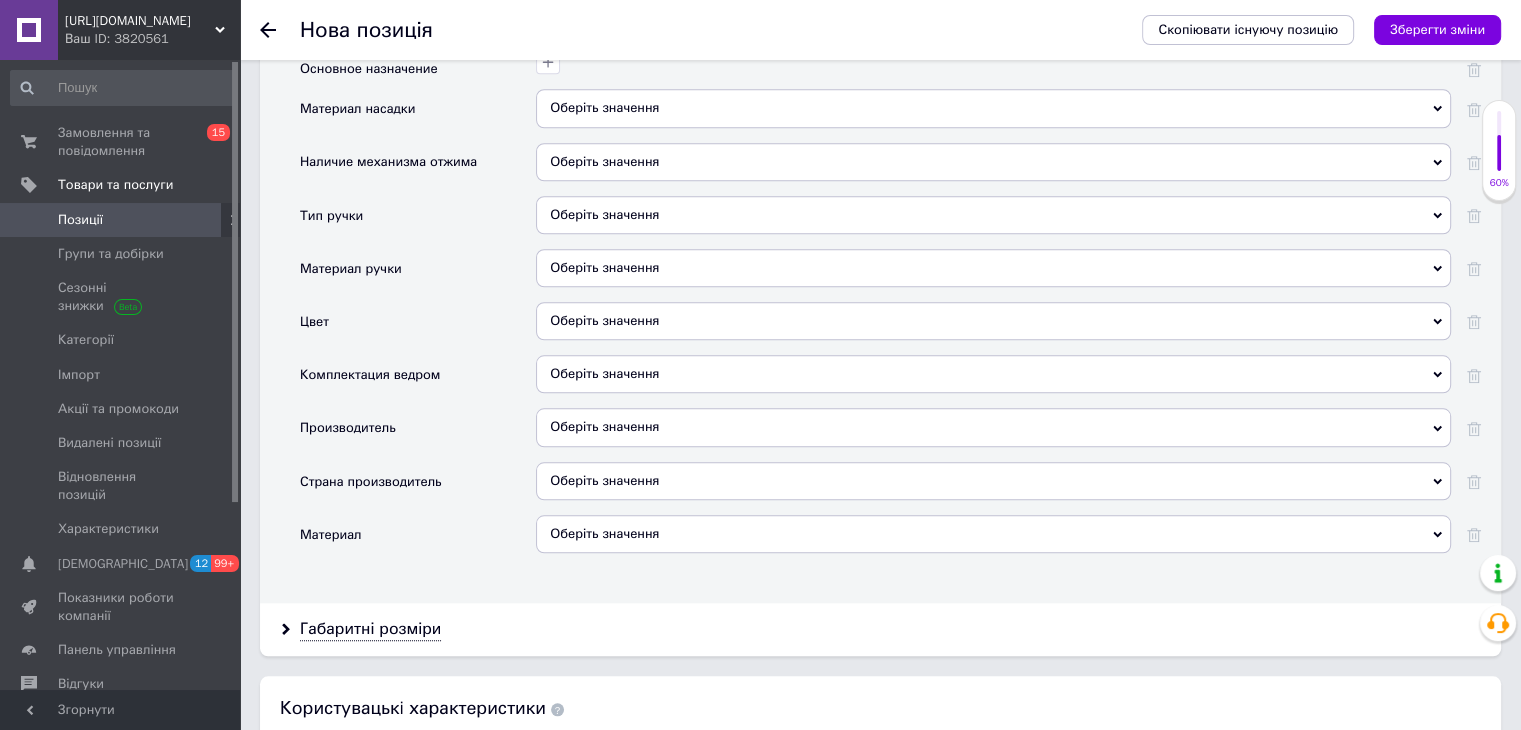 click on "Оберіть значення" at bounding box center (993, 481) 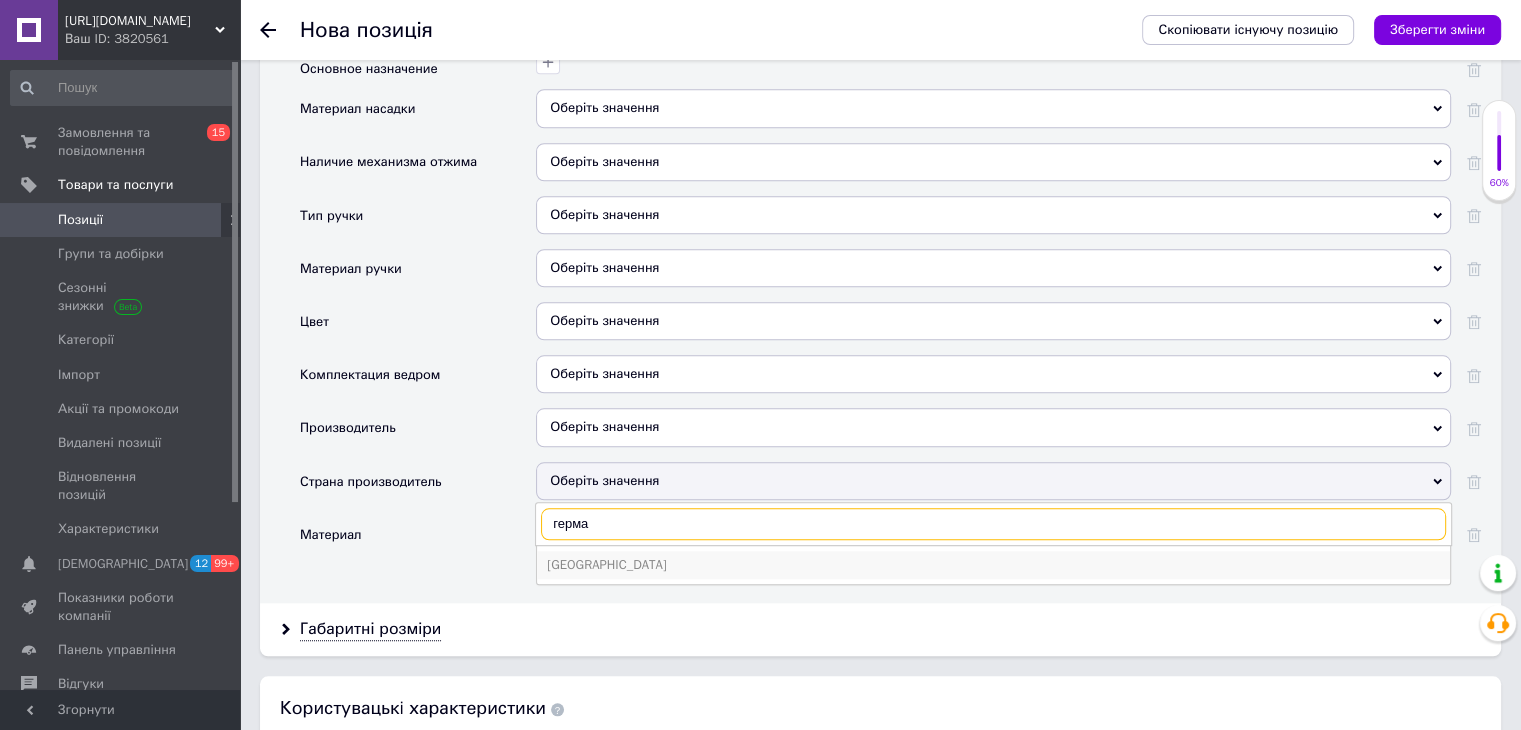 type on "герма" 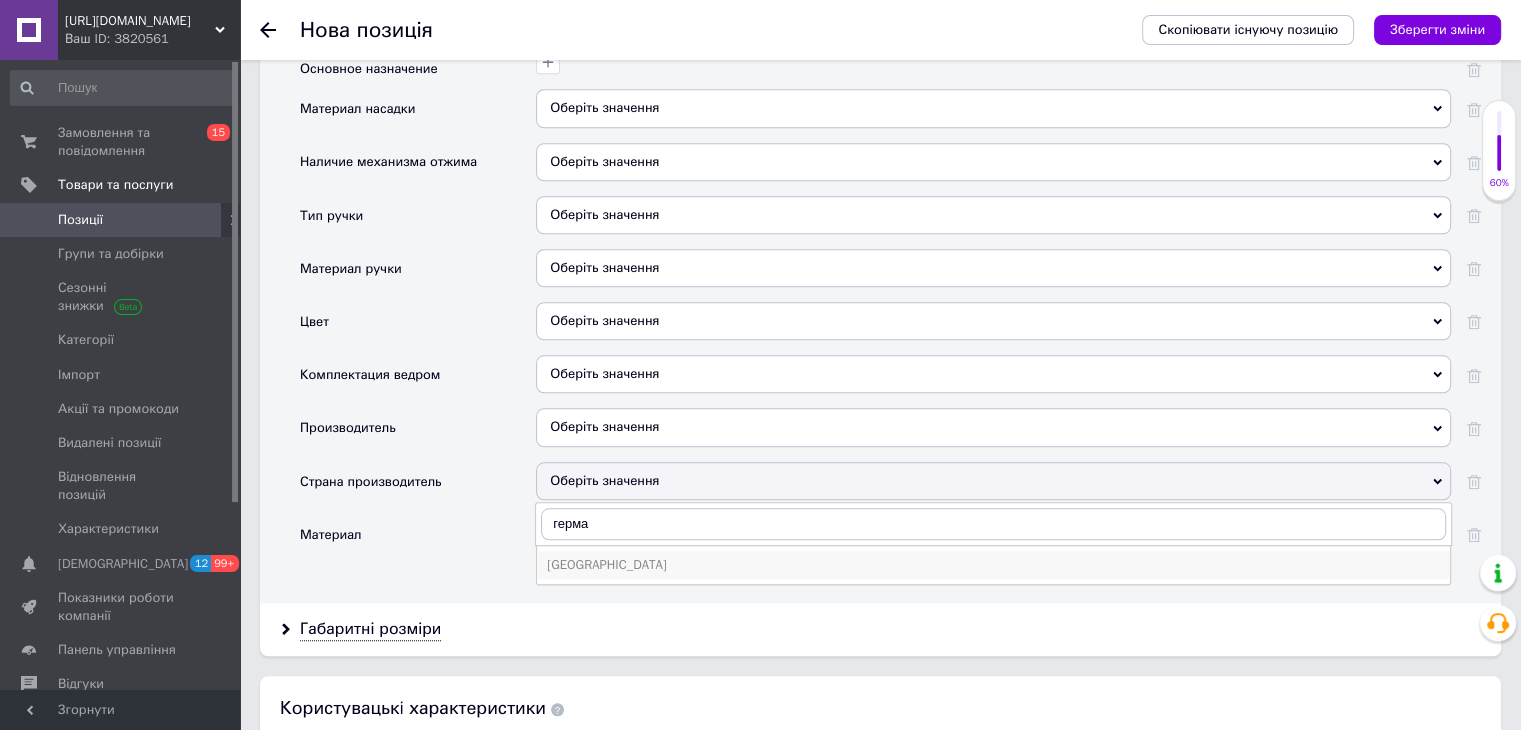 click on "[GEOGRAPHIC_DATA]" at bounding box center (993, 565) 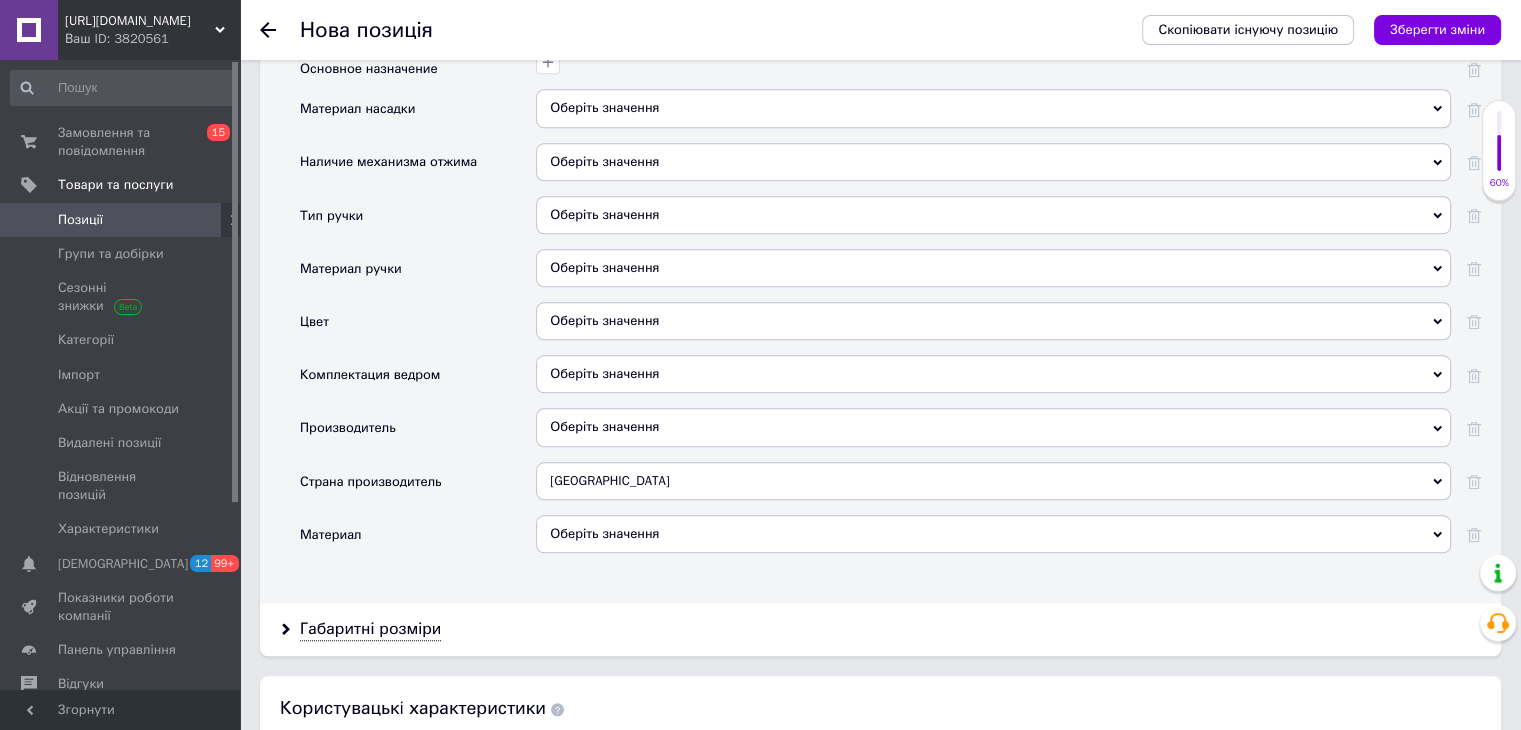 click on "Оберіть значення" at bounding box center (993, 427) 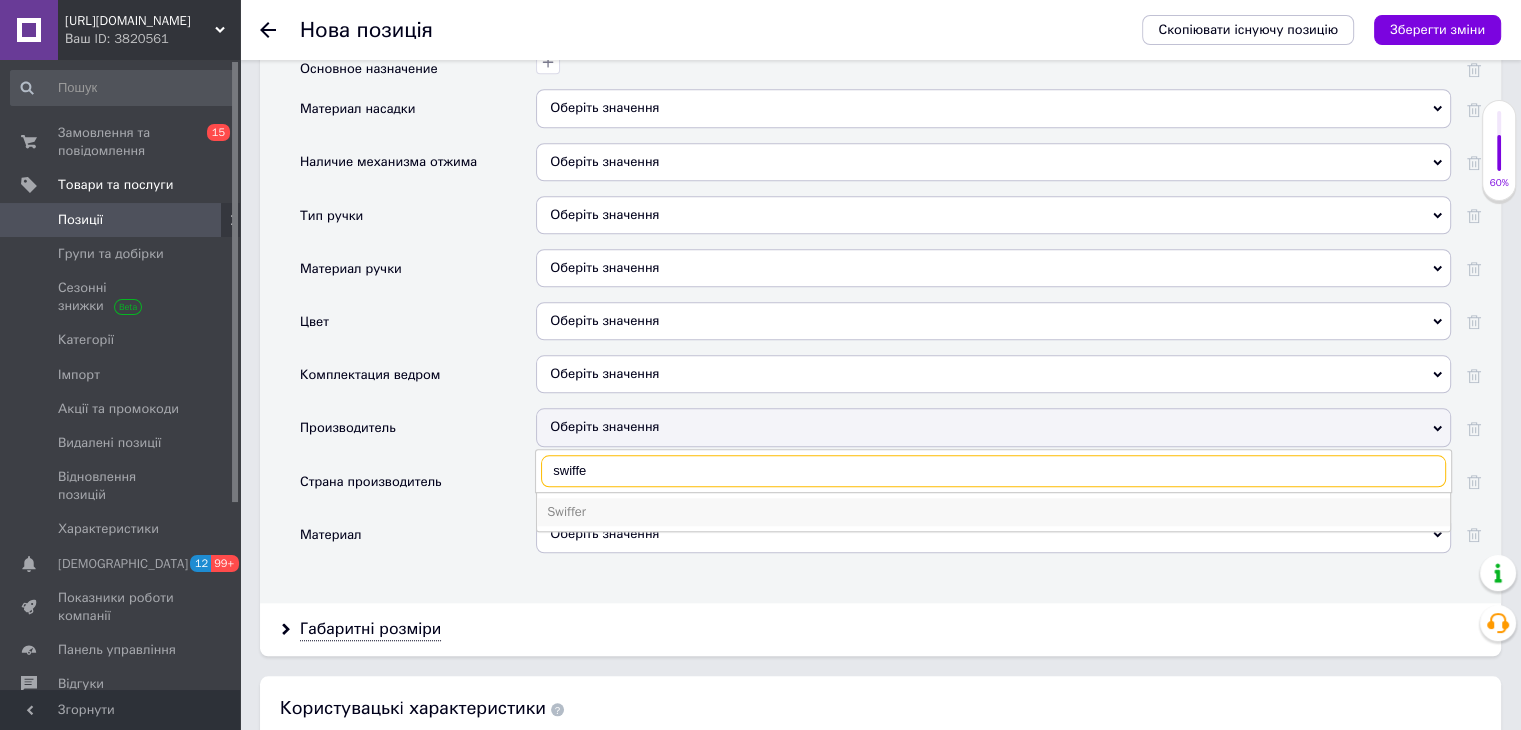 type on "swiffe" 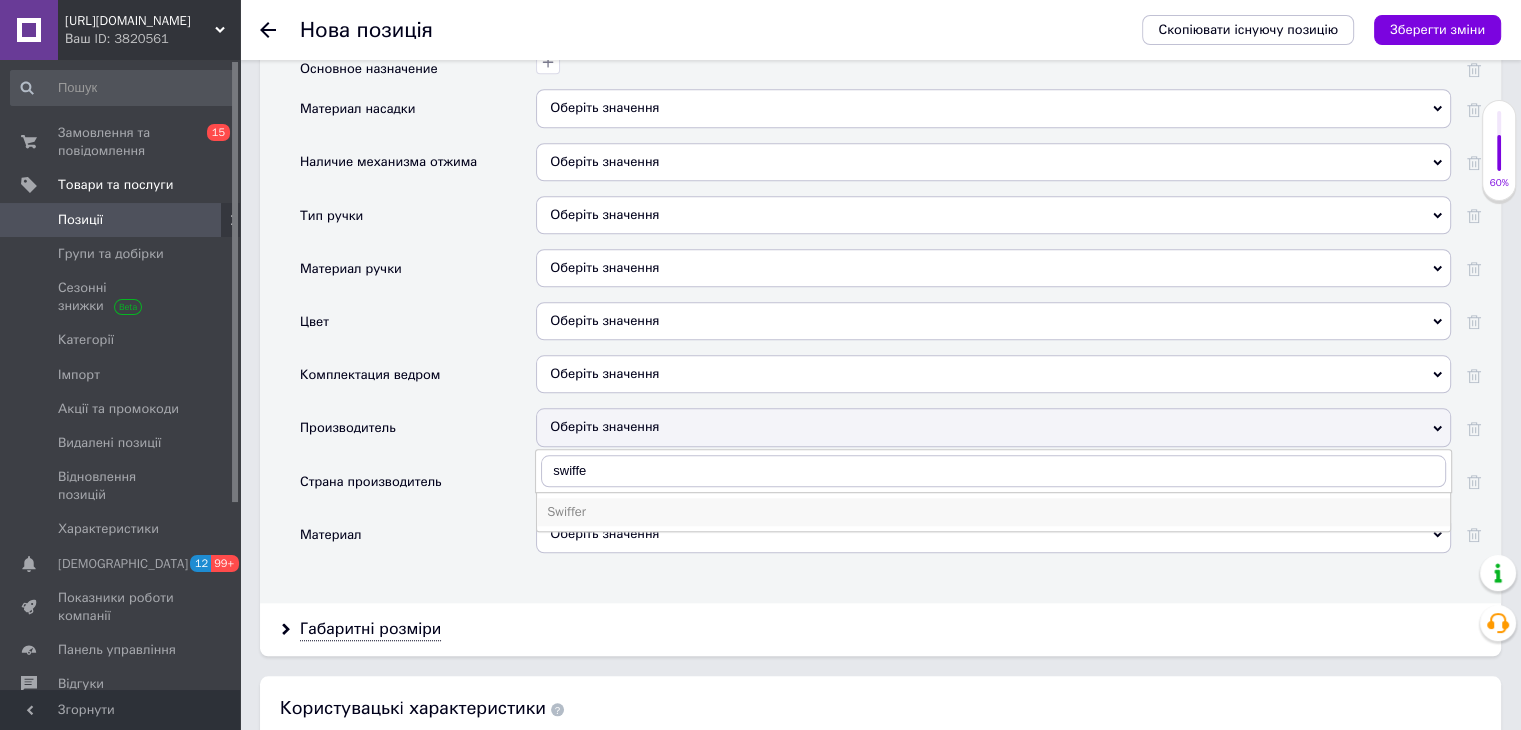 click on "Swiffer" at bounding box center (993, 512) 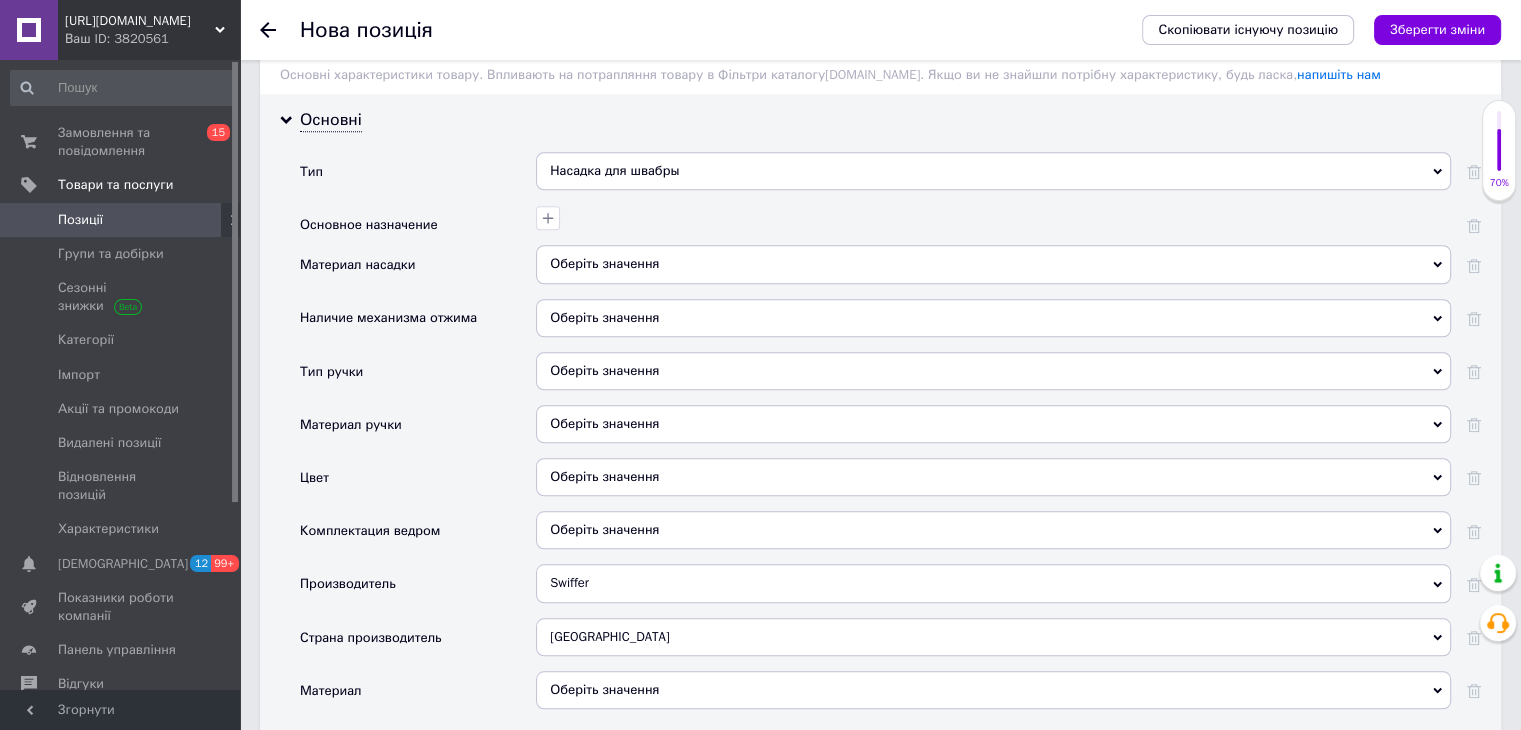 scroll, scrollTop: 1649, scrollLeft: 0, axis: vertical 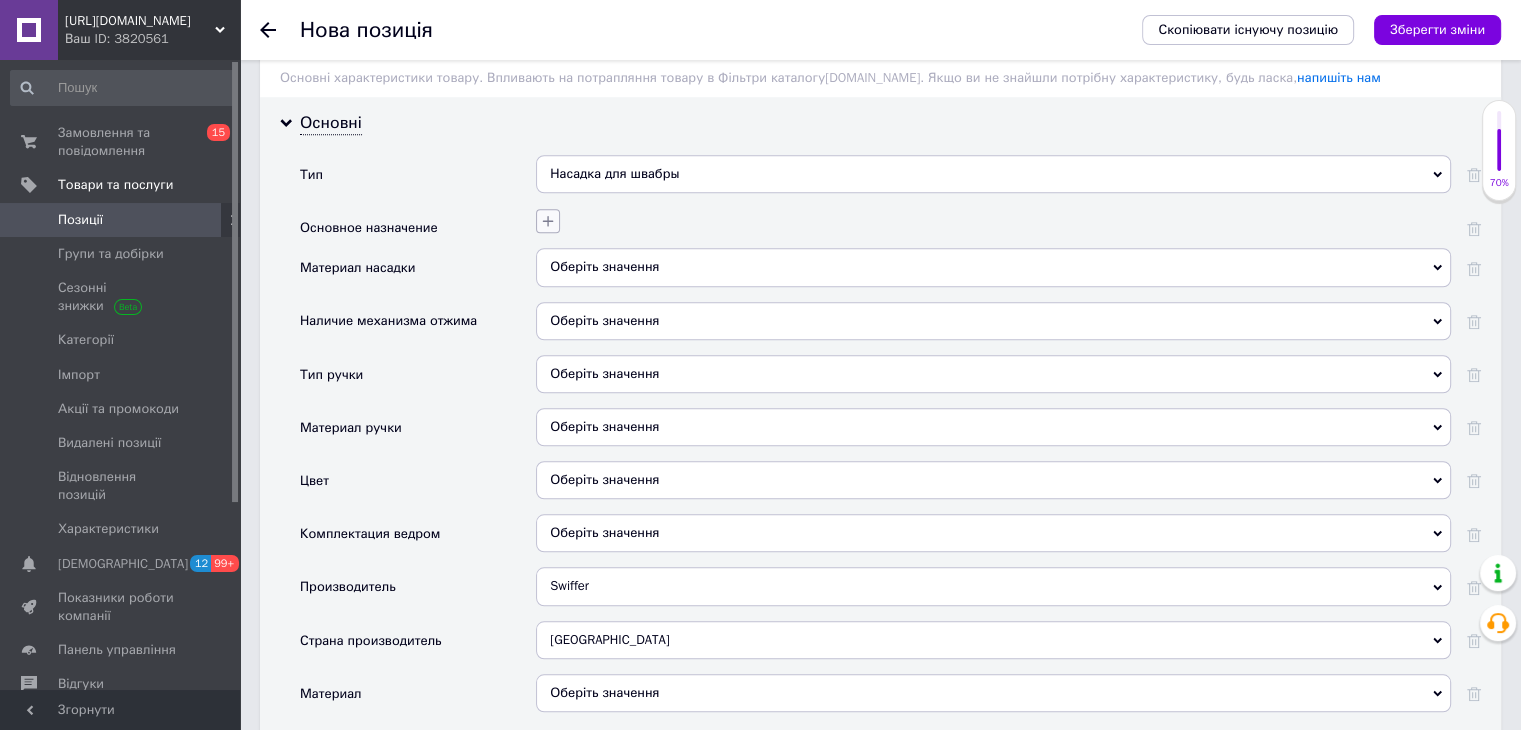 click at bounding box center (548, 221) 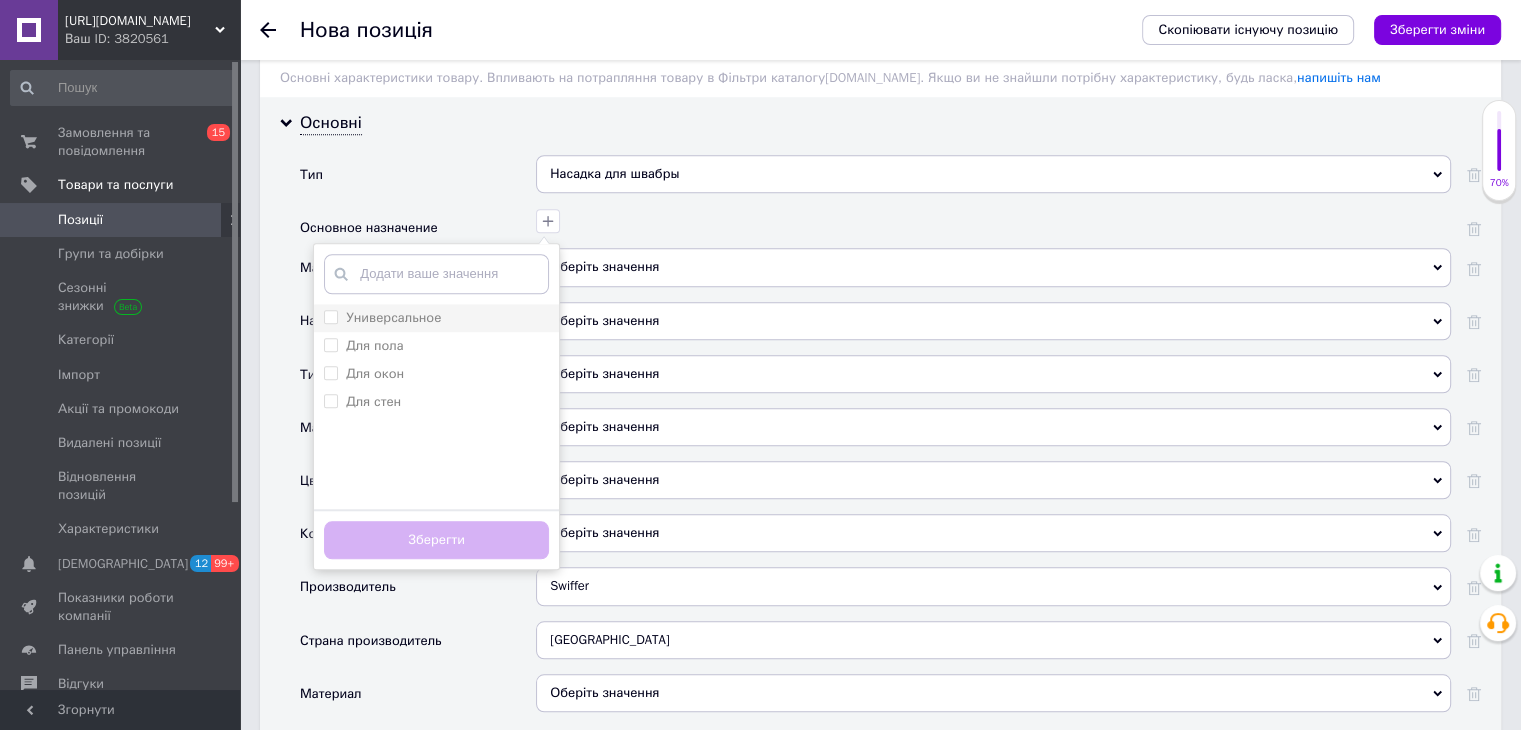 click on "Универсальное" at bounding box center (382, 318) 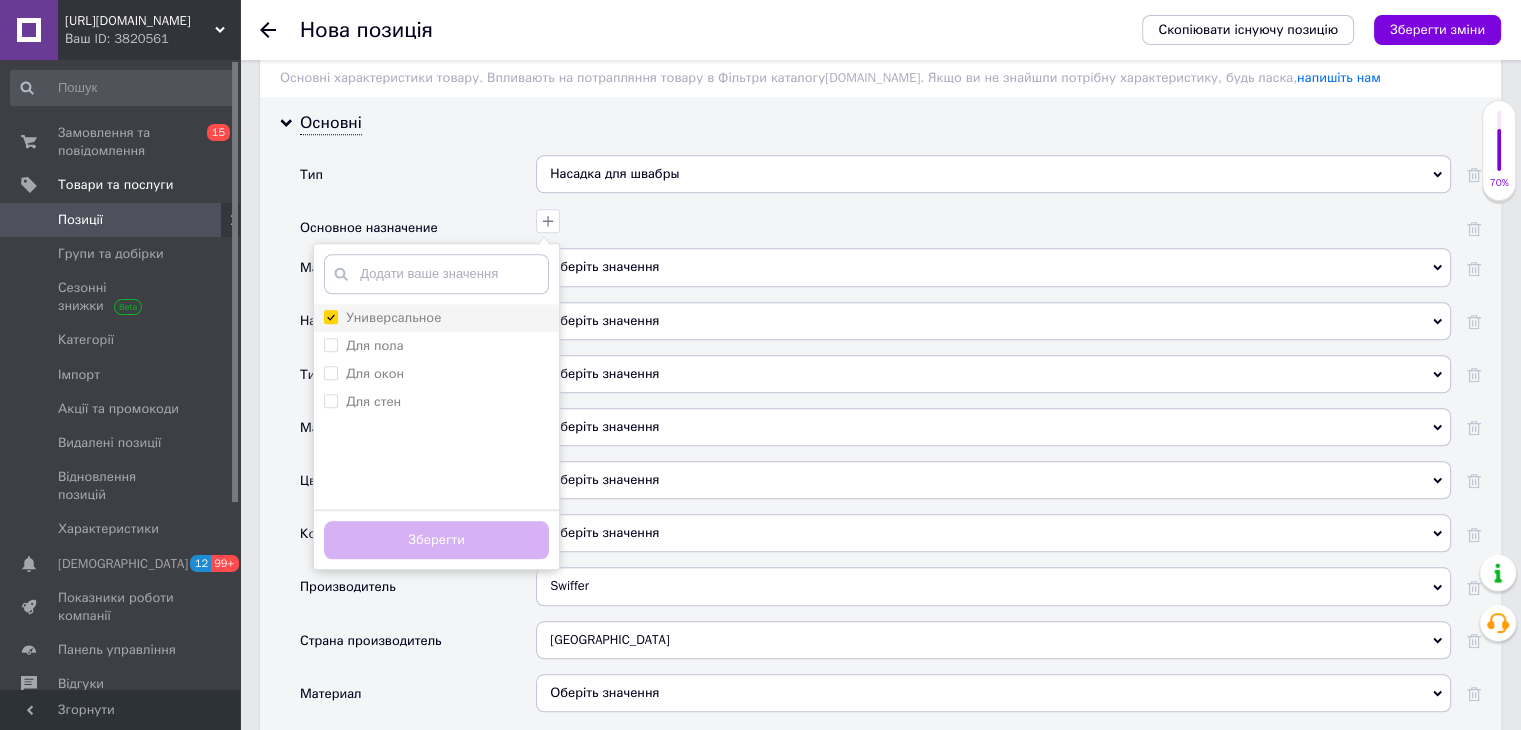 click on "Универсальное" at bounding box center (330, 316) 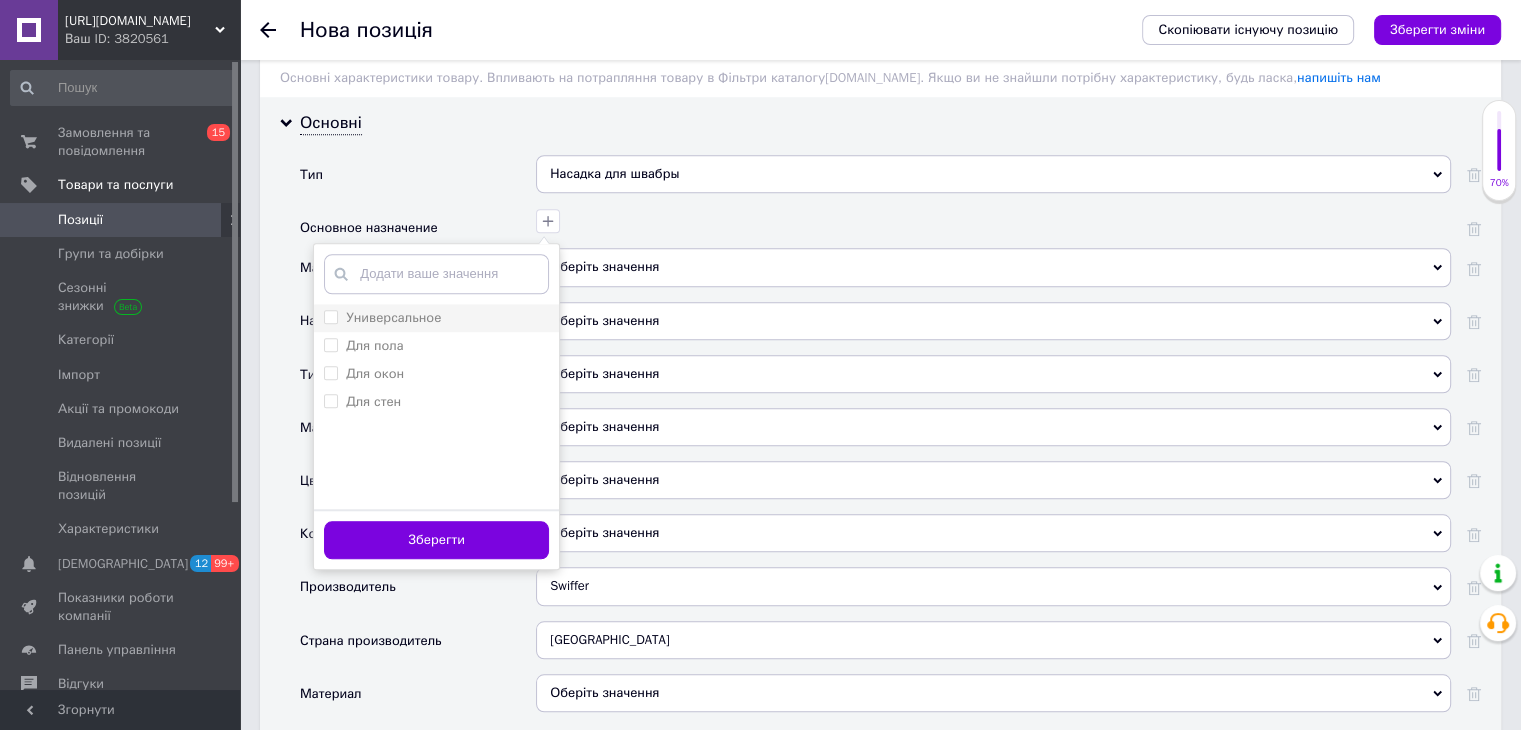 click on "Универсальное" at bounding box center (330, 316) 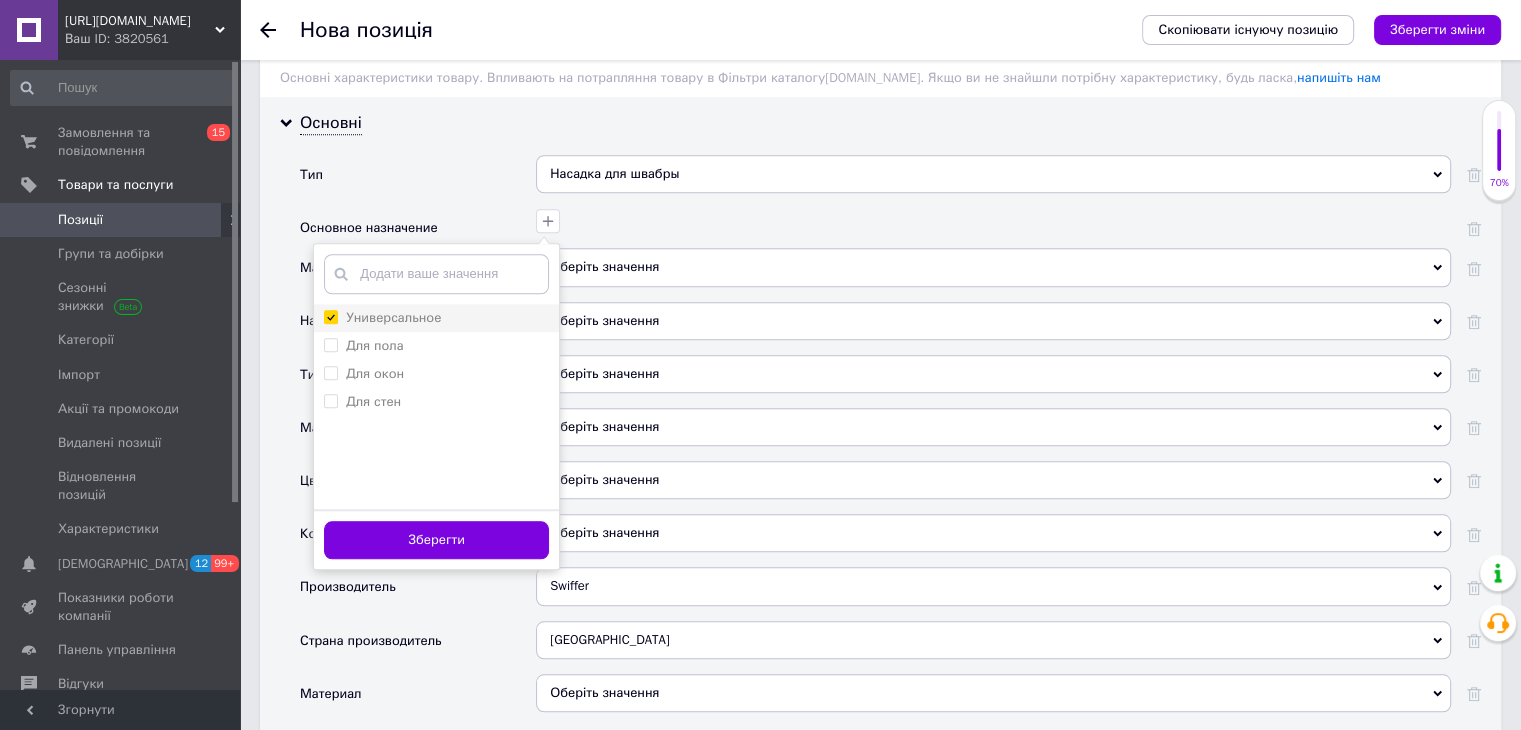 checkbox on "true" 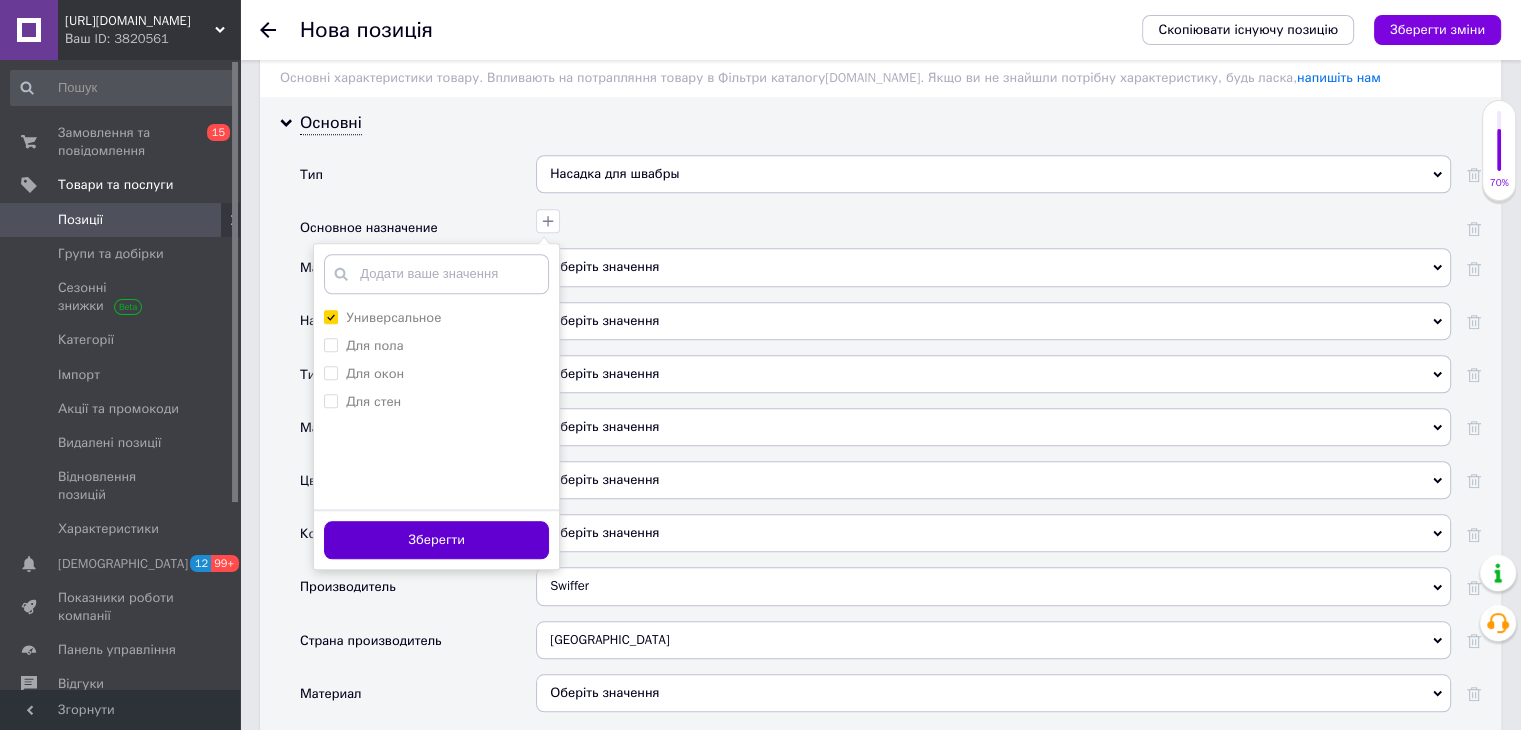 click on "Зберегти" at bounding box center (436, 540) 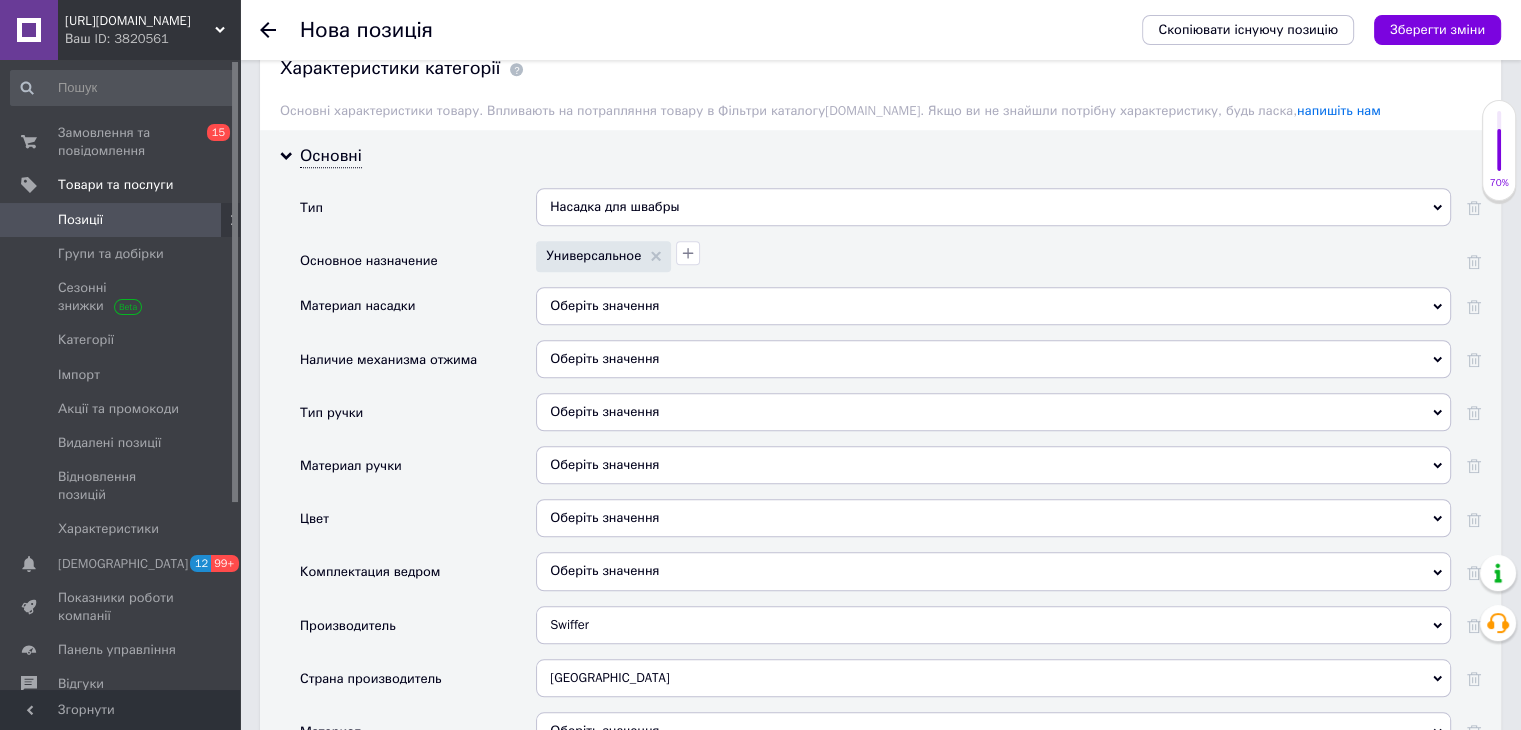 scroll, scrollTop: 1612, scrollLeft: 0, axis: vertical 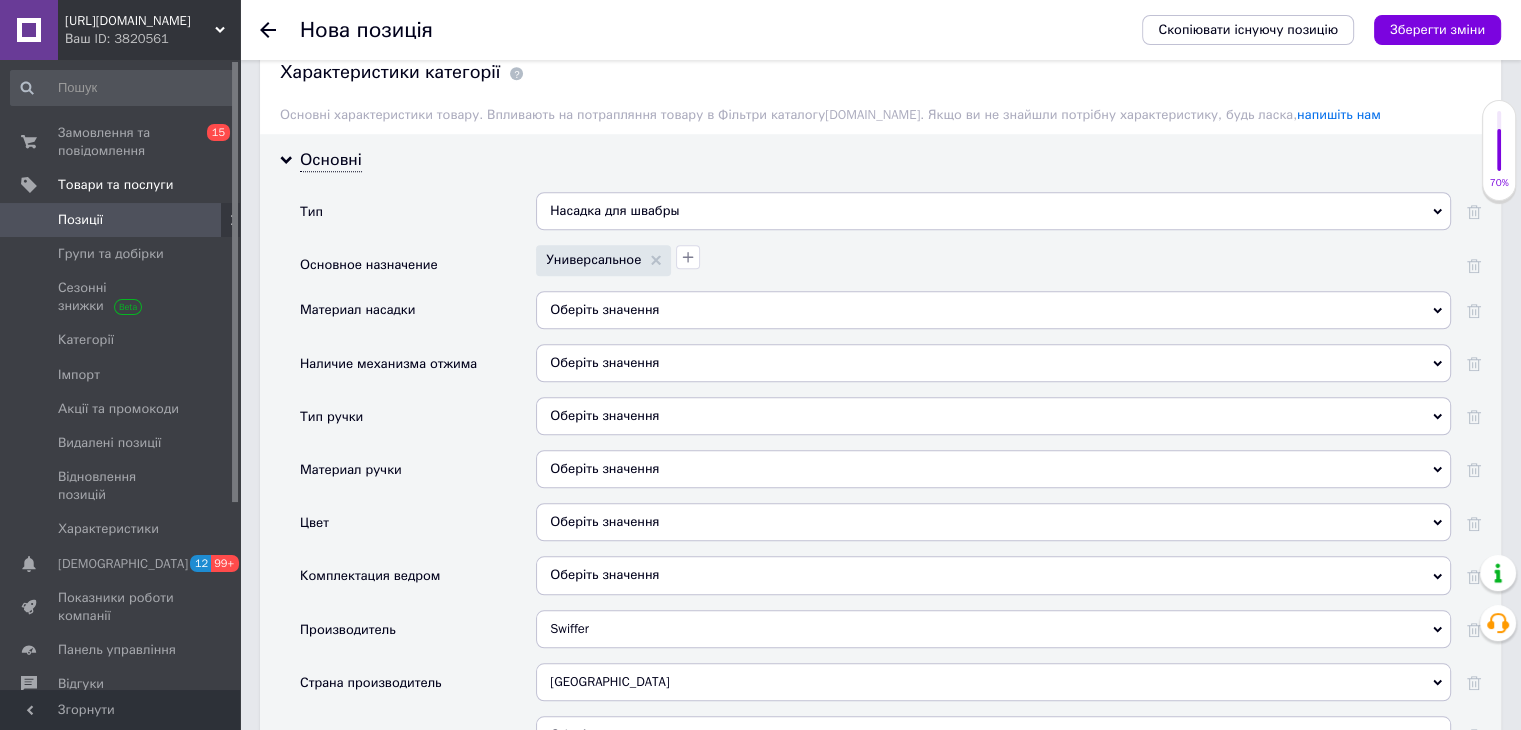 click on "Оберіть значення" at bounding box center [993, 310] 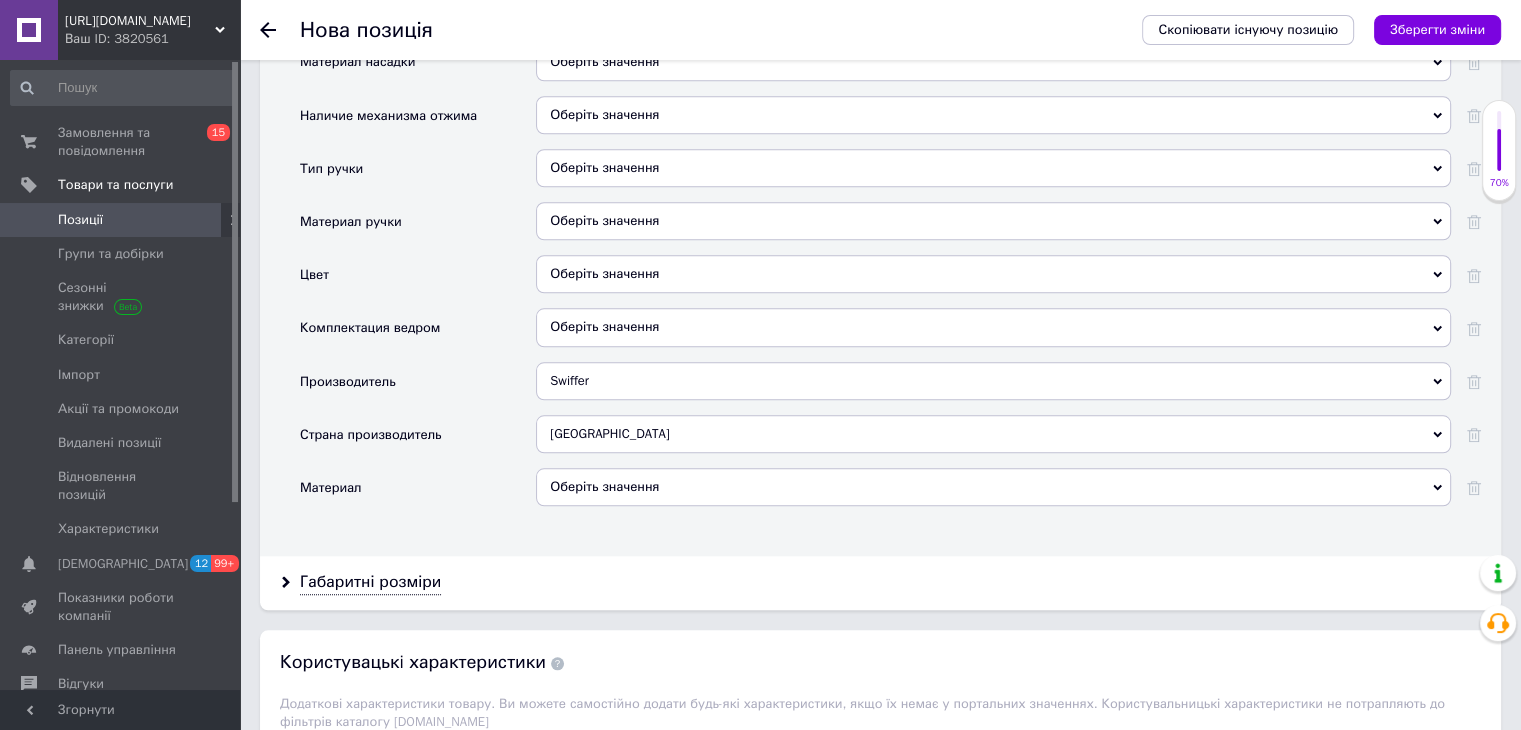 scroll, scrollTop: 1878, scrollLeft: 0, axis: vertical 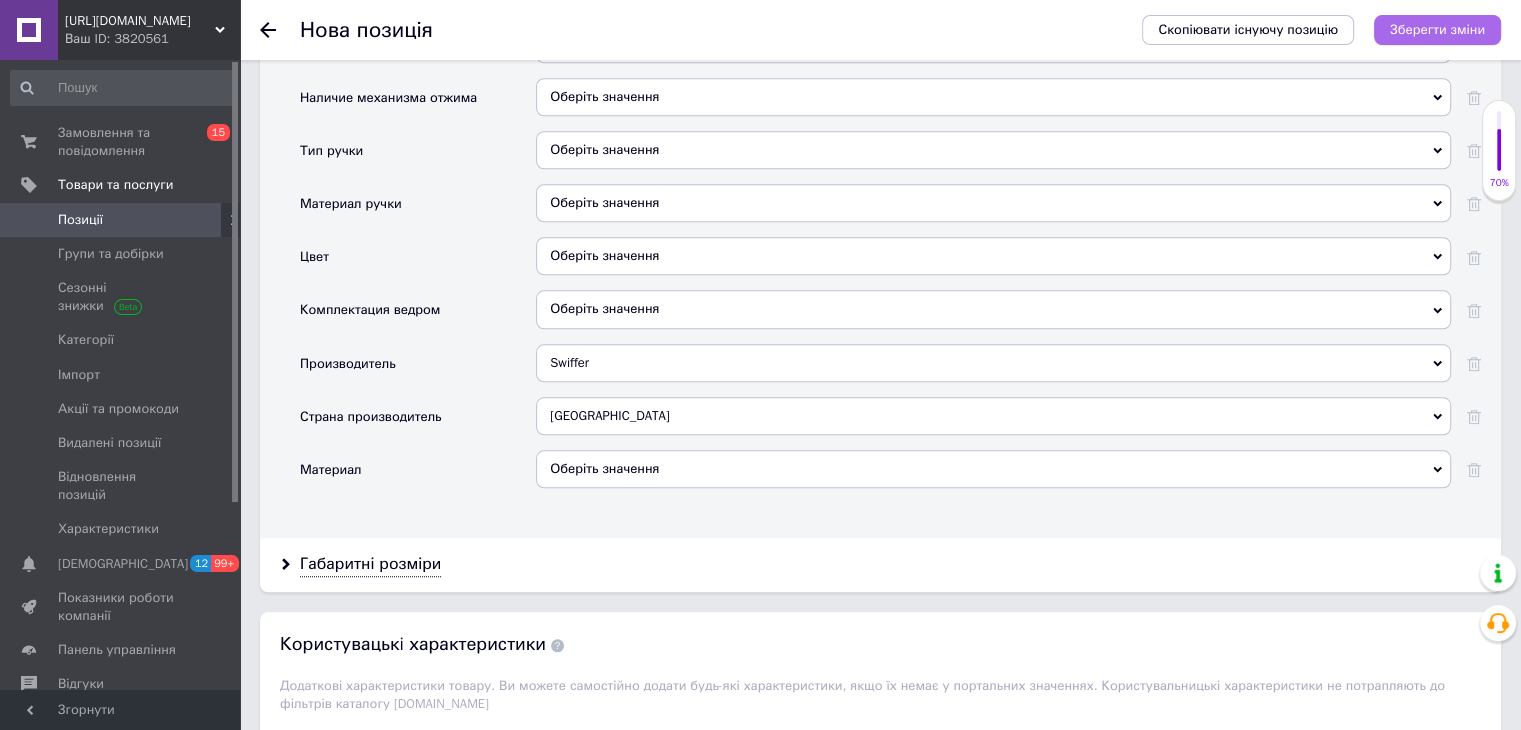 click on "Зберегти зміни" at bounding box center [1437, 29] 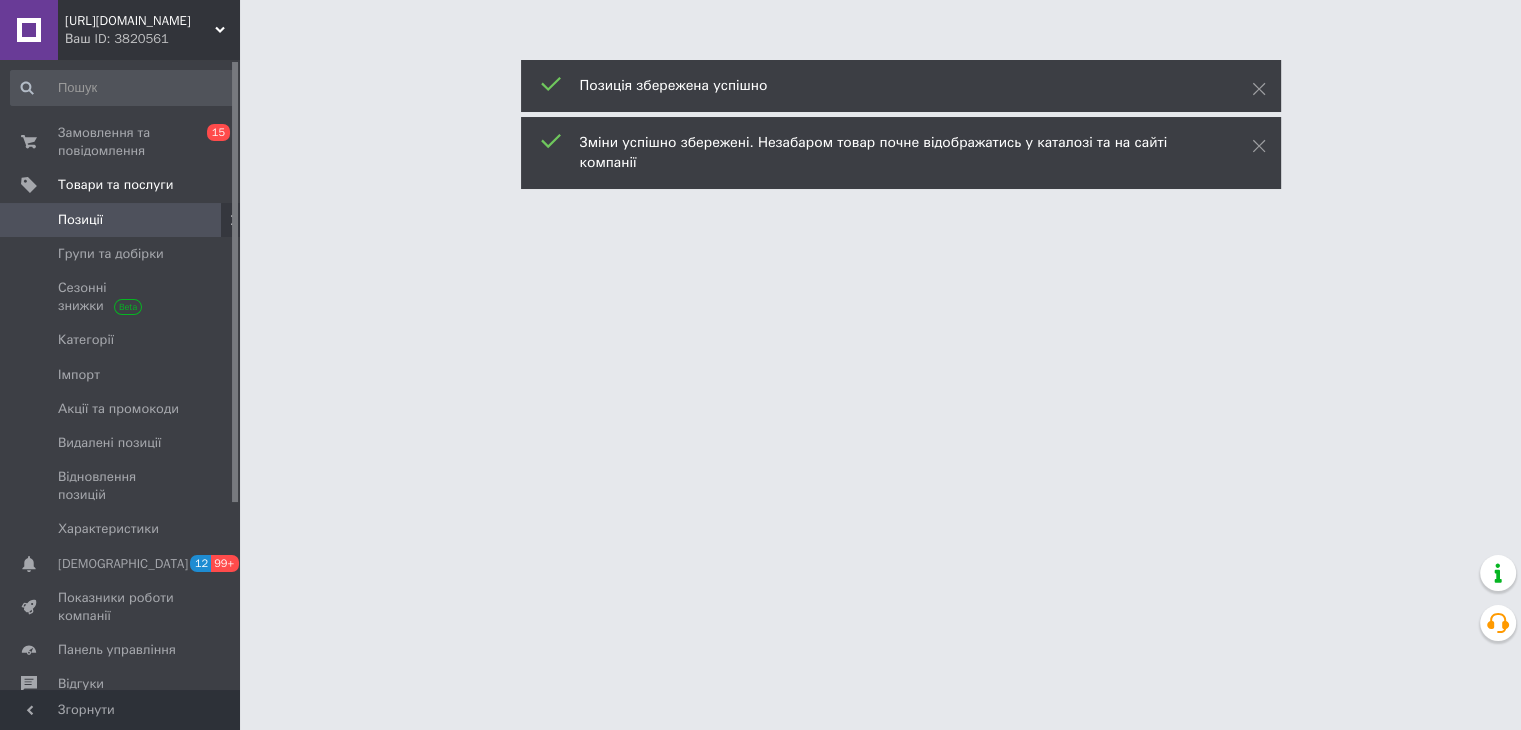 scroll, scrollTop: 0, scrollLeft: 0, axis: both 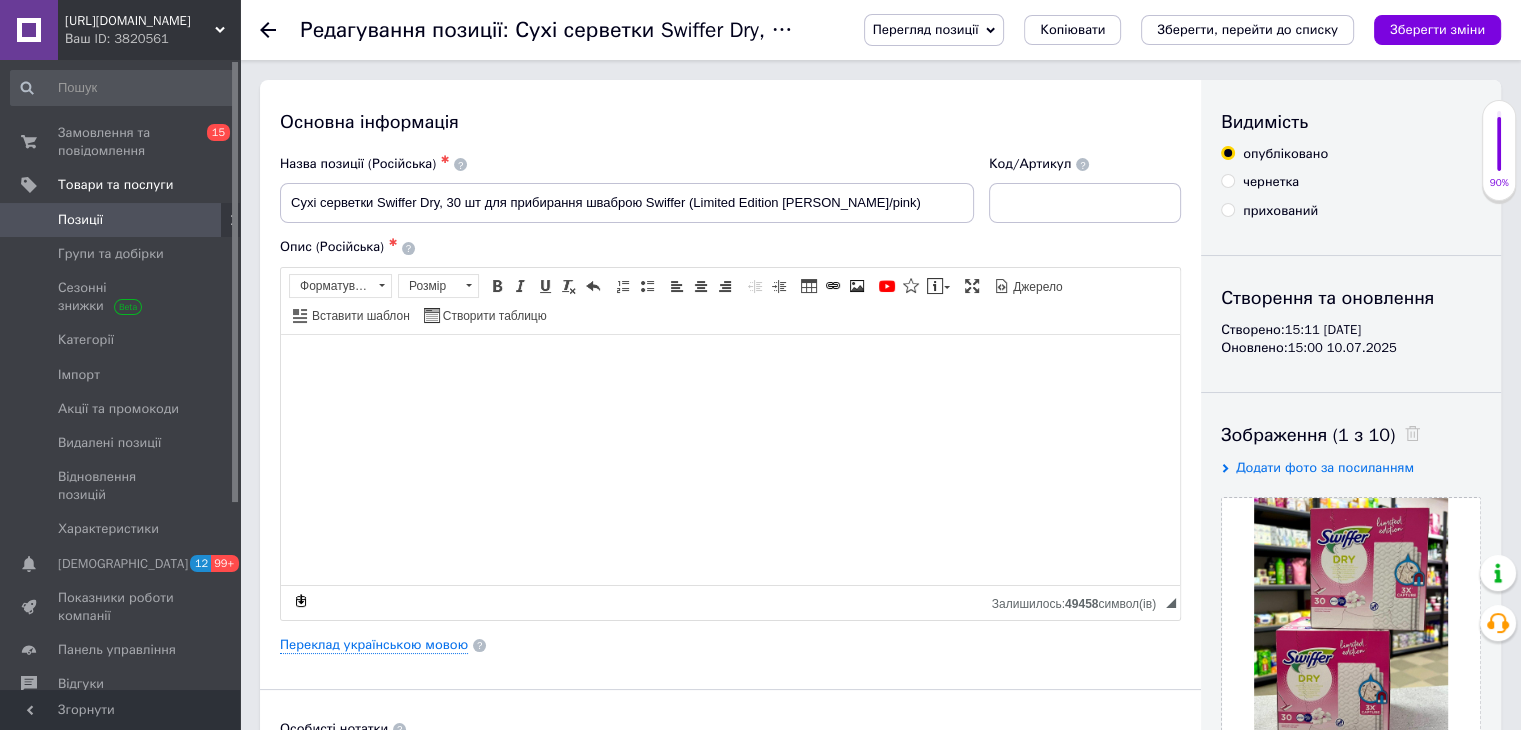 click at bounding box center (29, 220) 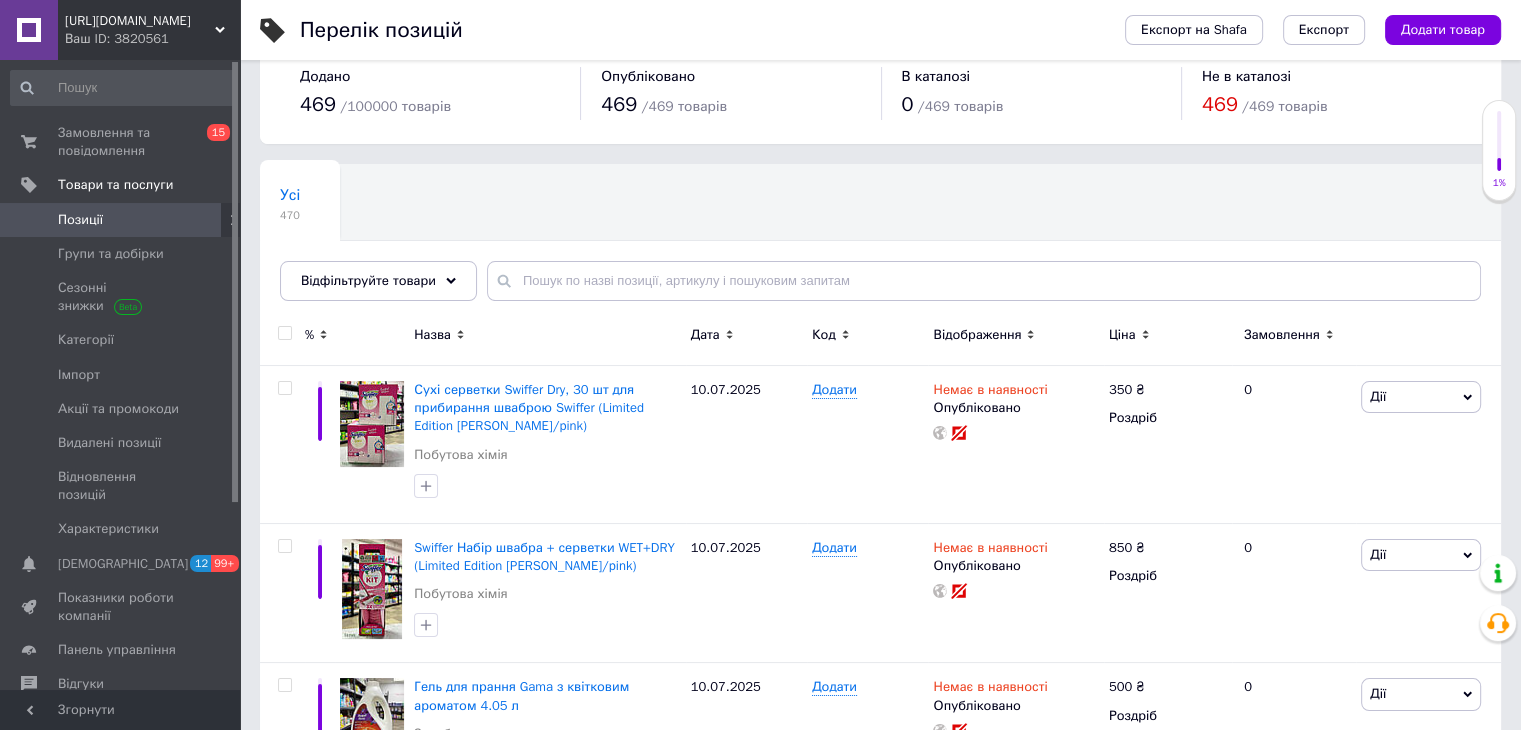 scroll, scrollTop: 6, scrollLeft: 0, axis: vertical 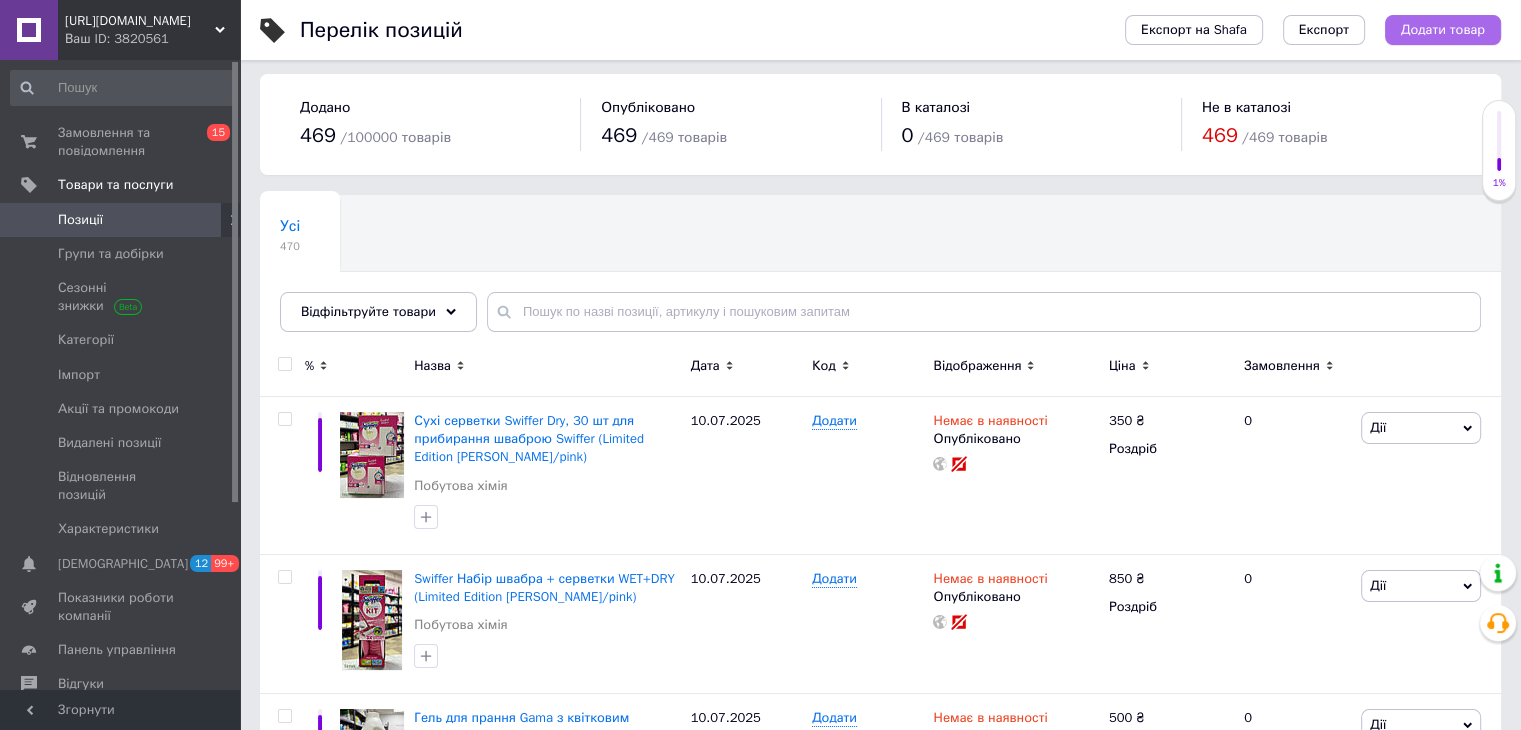 click on "Додати товар" at bounding box center [1443, 30] 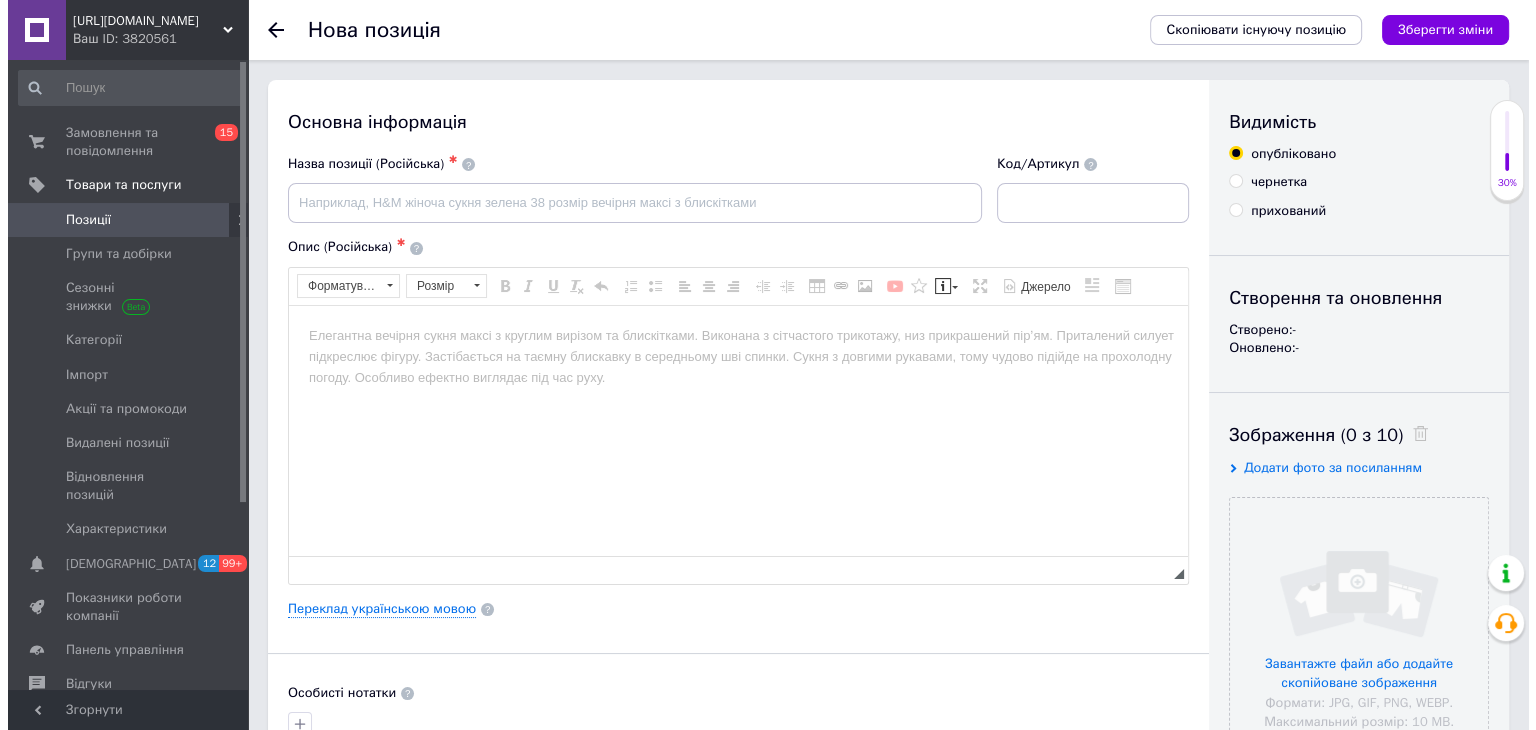 scroll, scrollTop: 0, scrollLeft: 0, axis: both 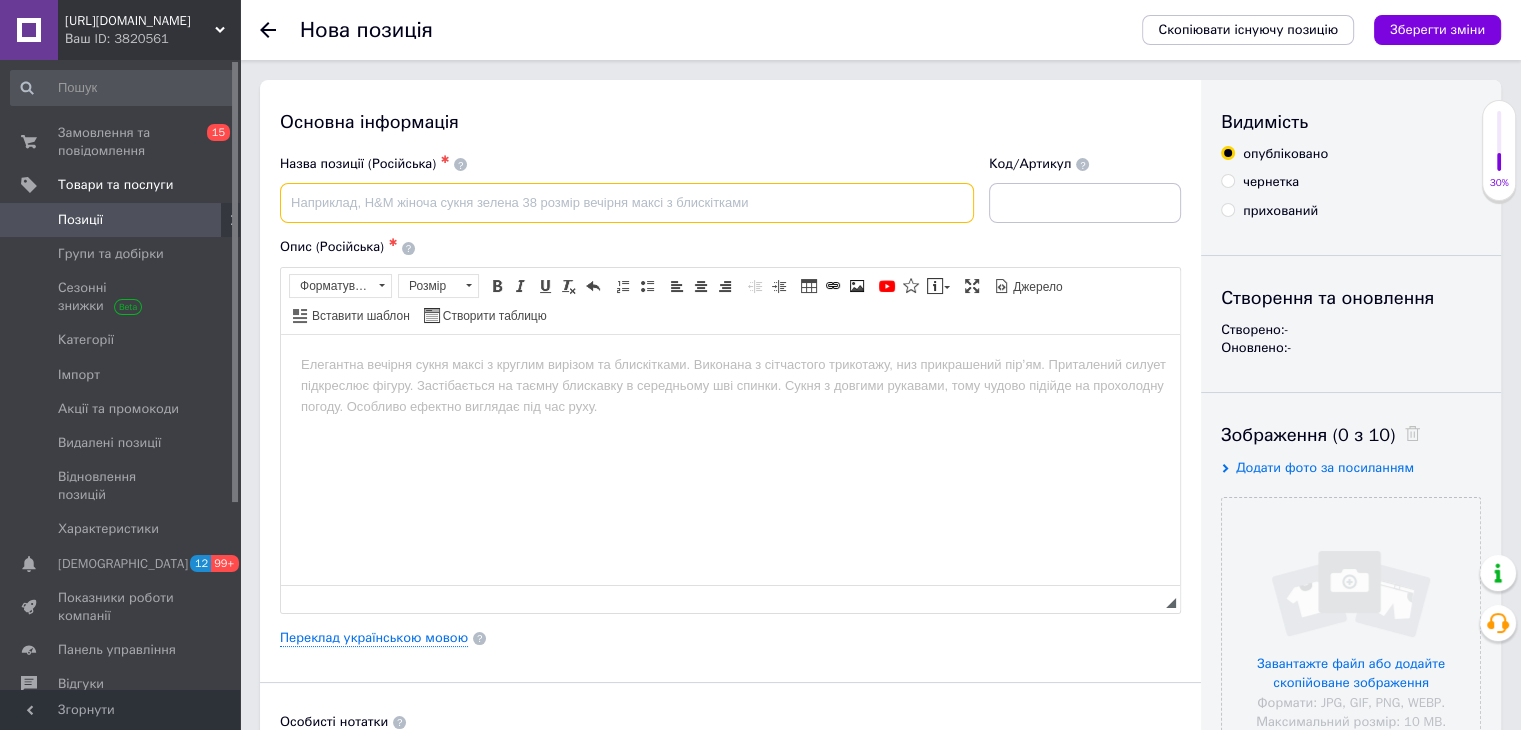 click at bounding box center [627, 203] 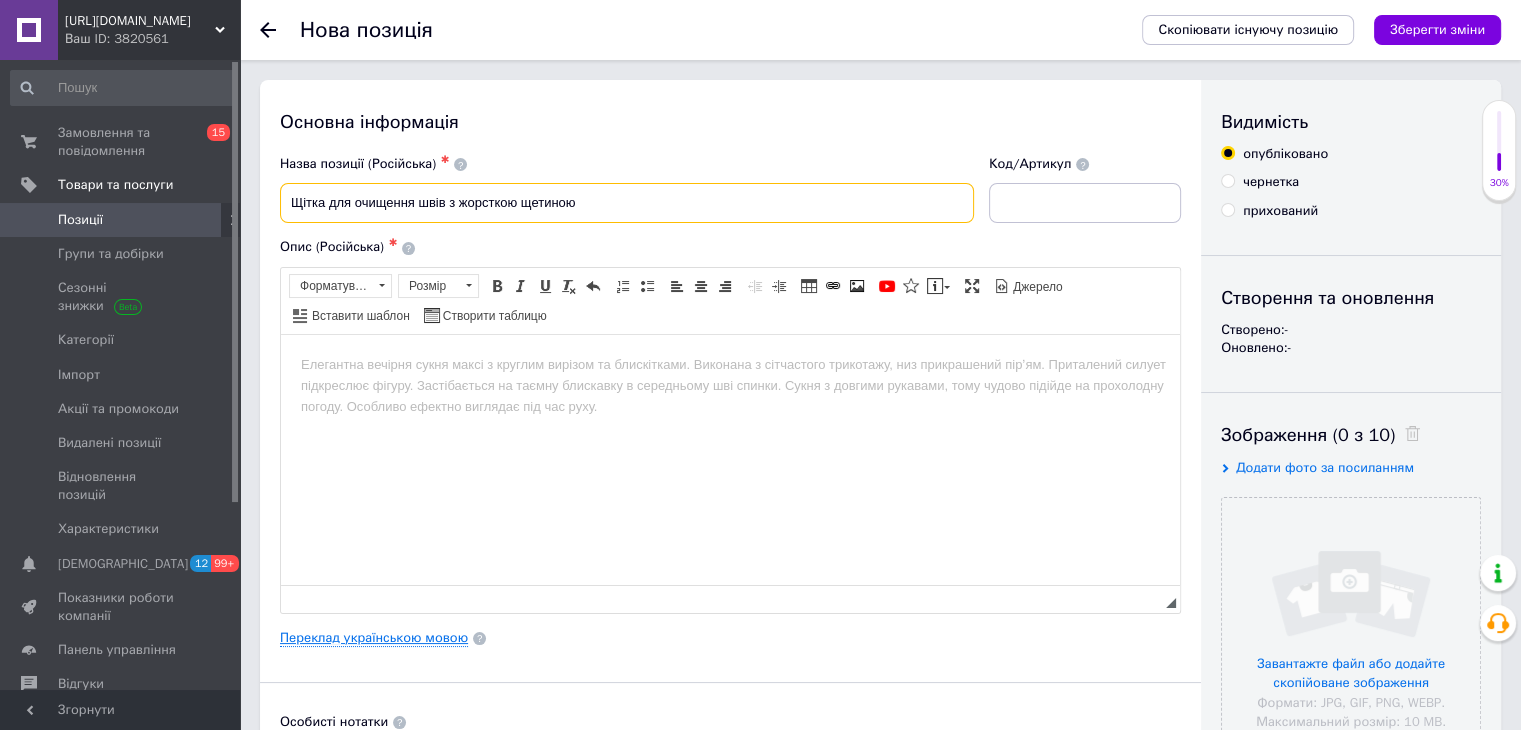 type on "Щітка для очищення швів з жорсткою щетиною" 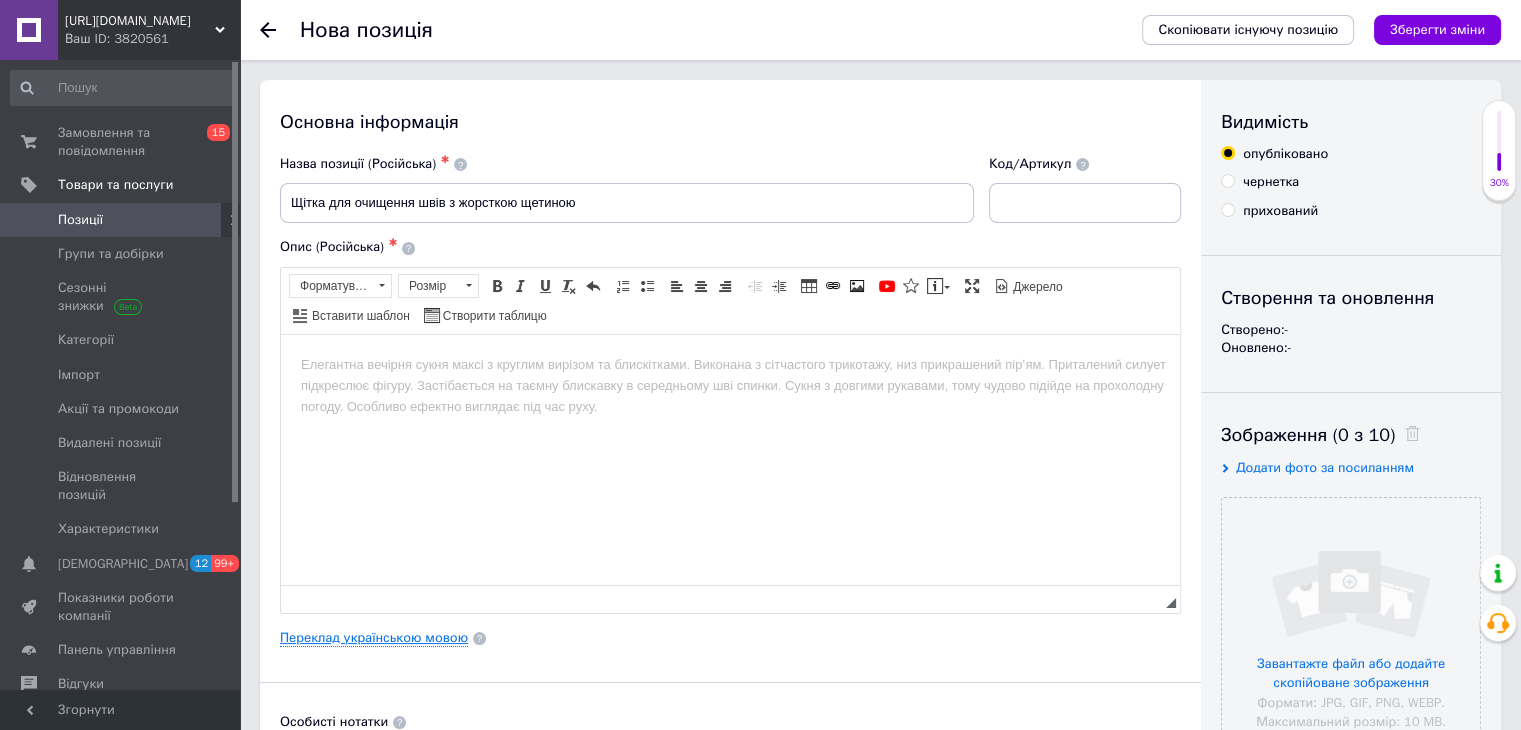 click on "Переклад українською мовою" at bounding box center [374, 638] 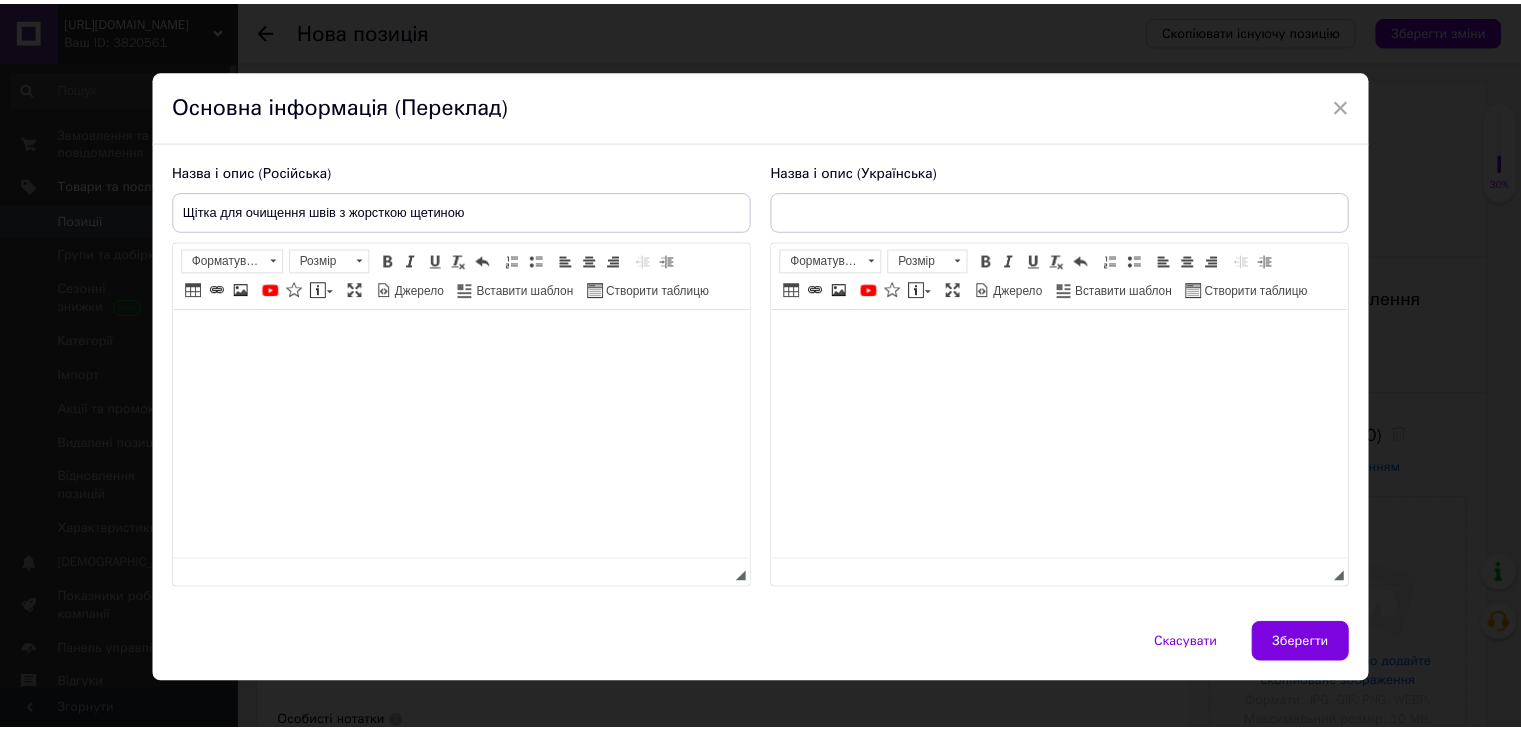 scroll, scrollTop: 0, scrollLeft: 0, axis: both 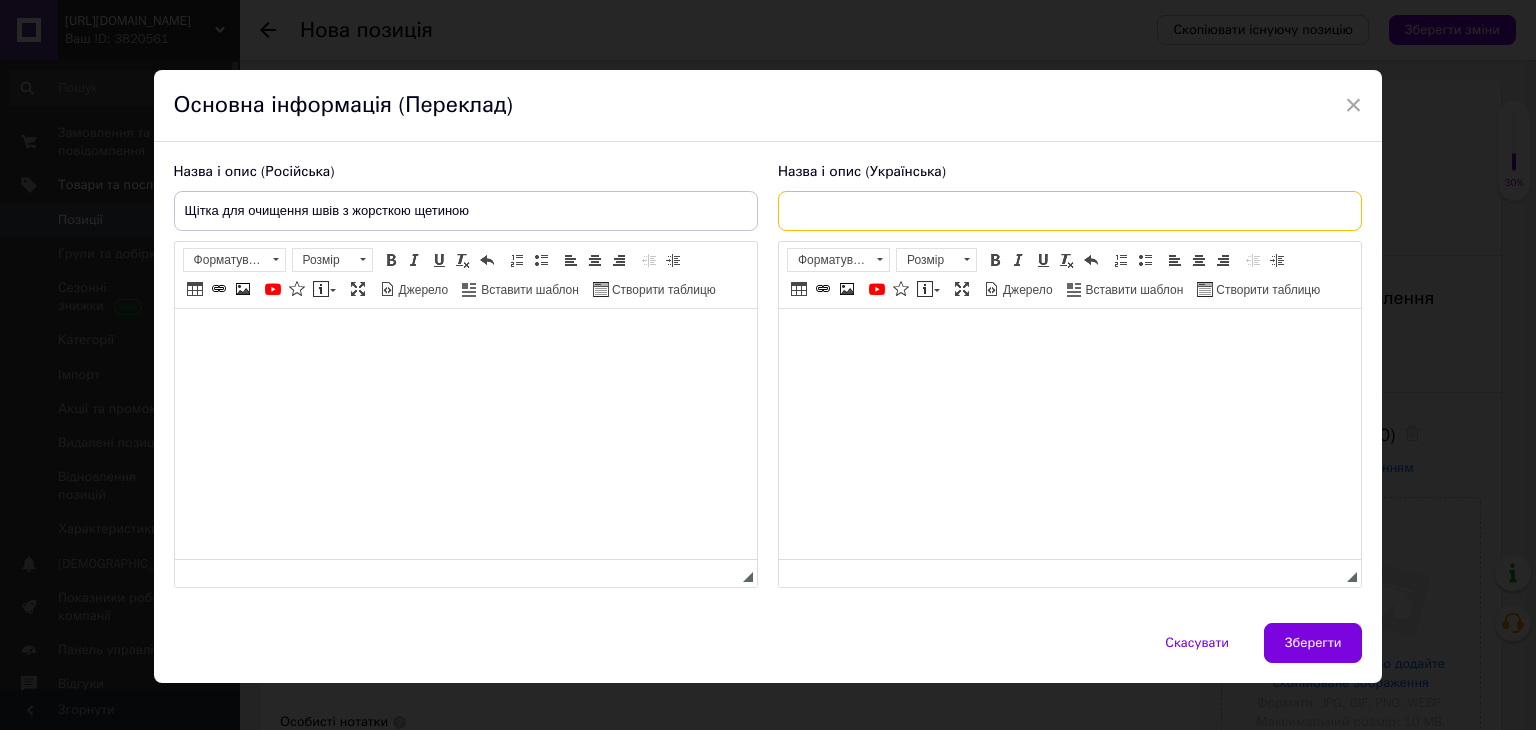 click at bounding box center [1070, 211] 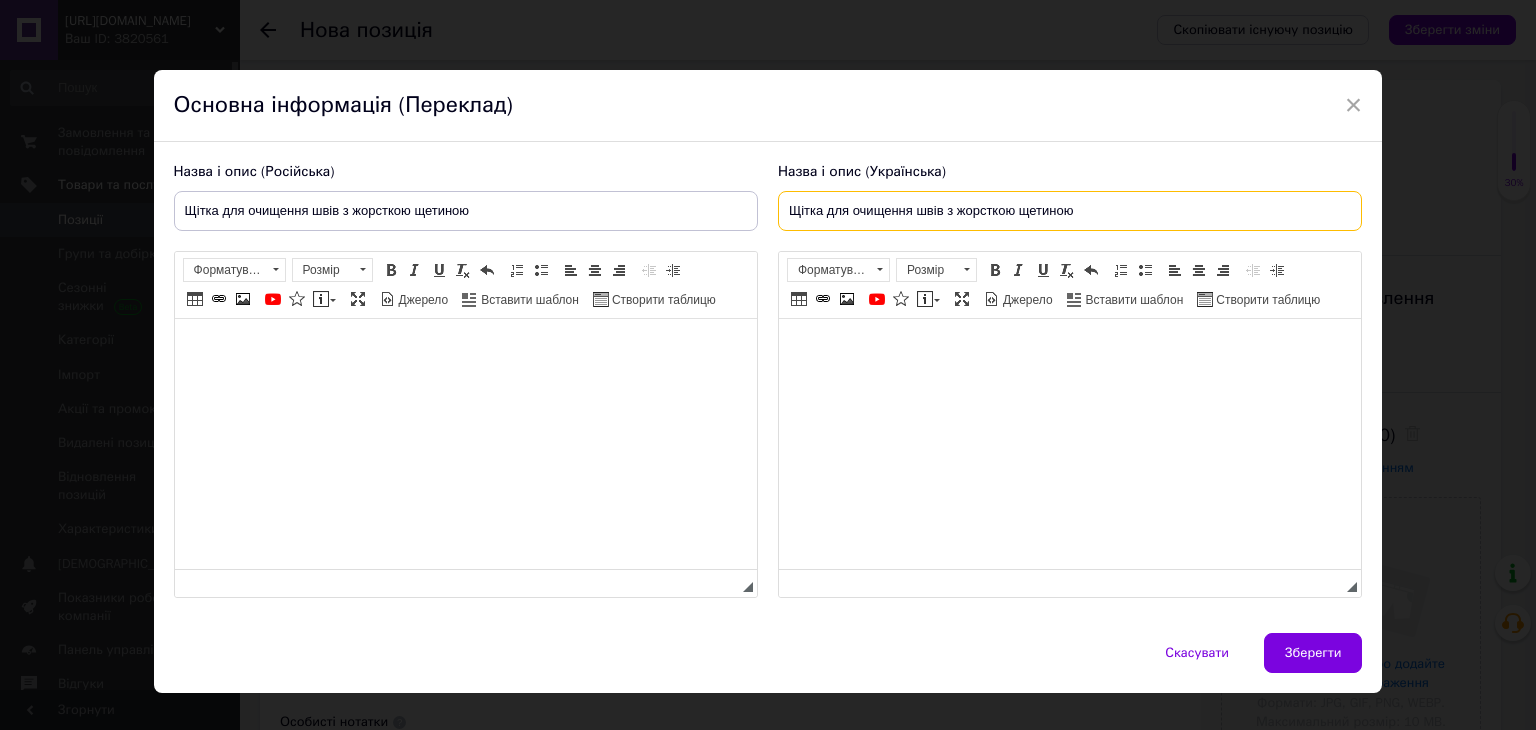 type on "Щітка для очищення швів з жорсткою щетиною" 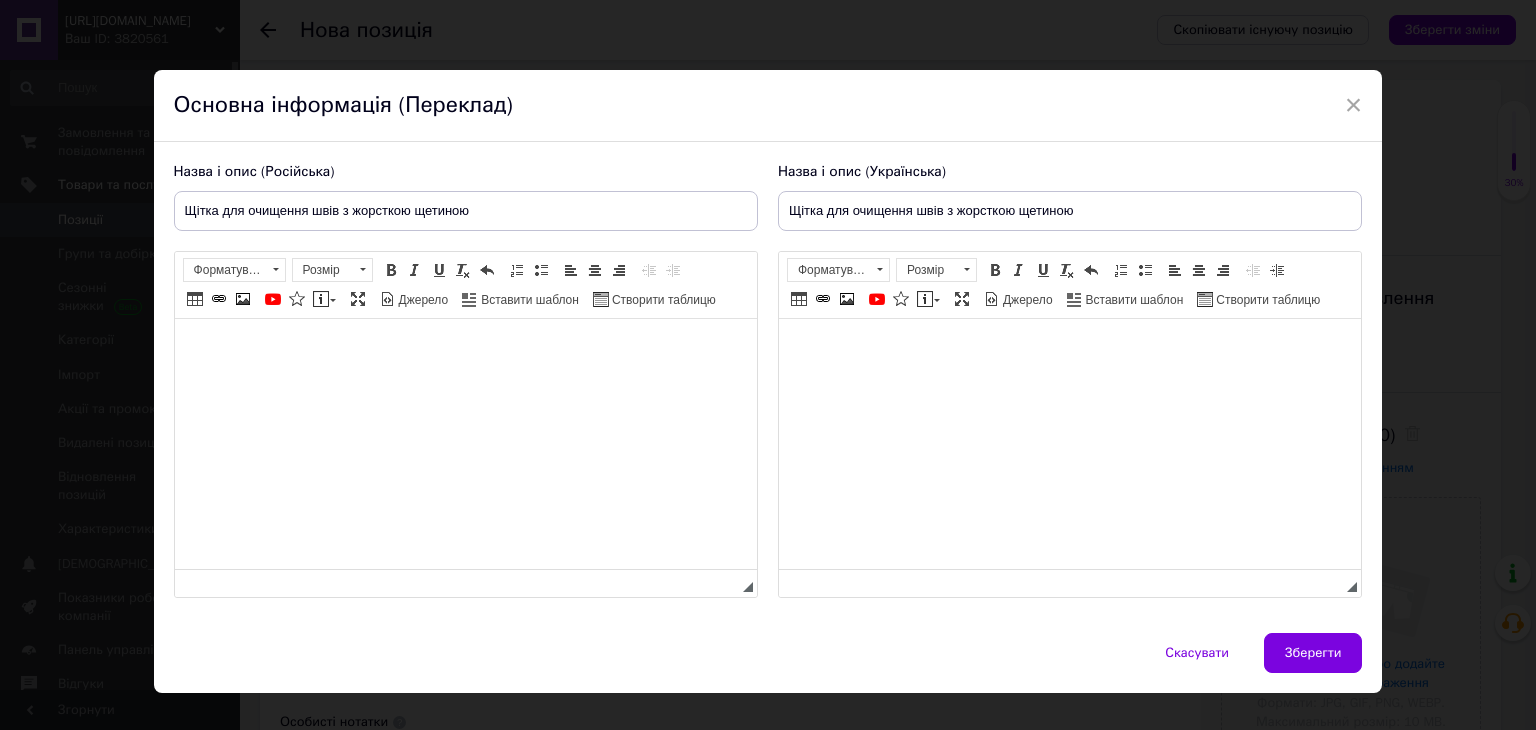 click at bounding box center [465, 349] 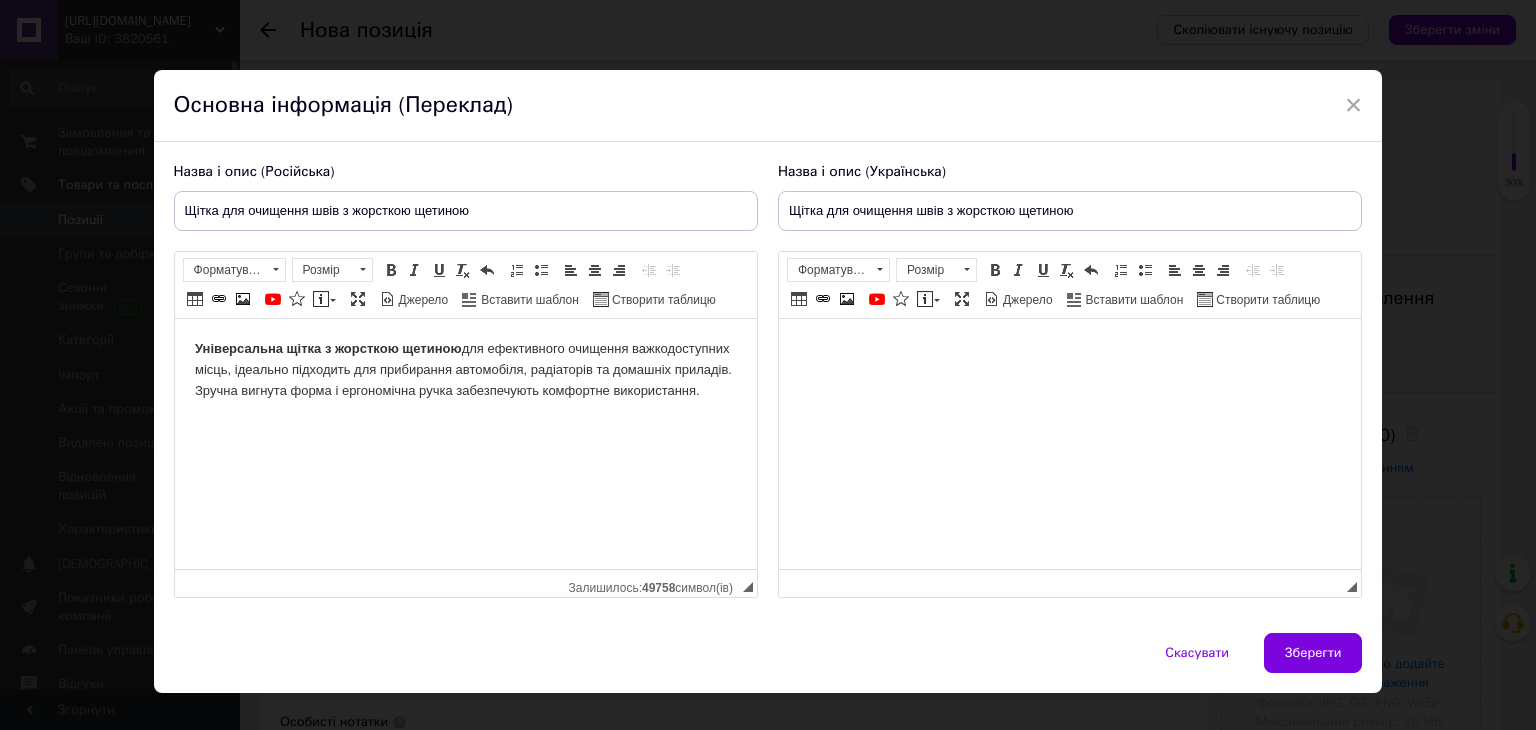 click at bounding box center (1069, 349) 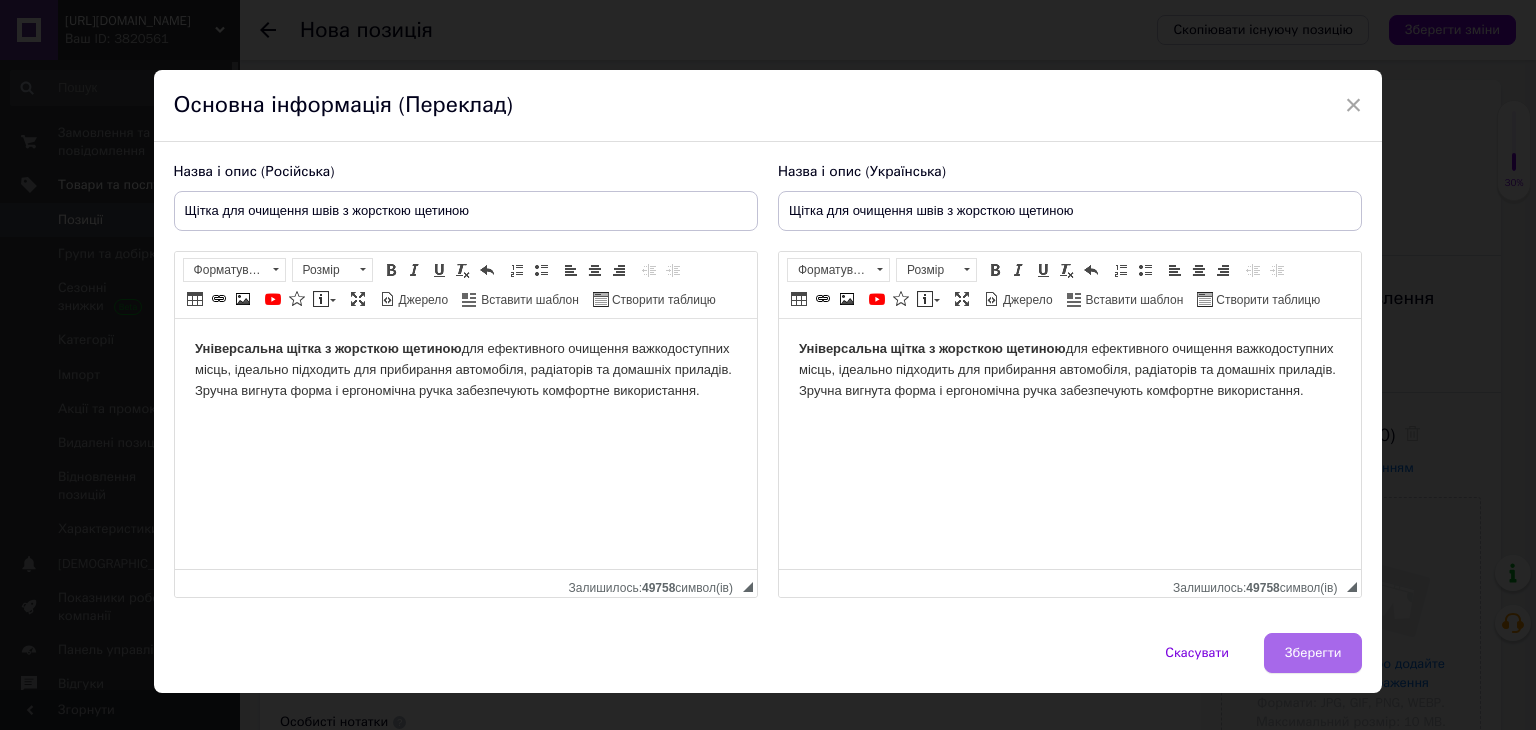 click on "Зберегти" at bounding box center (1313, 653) 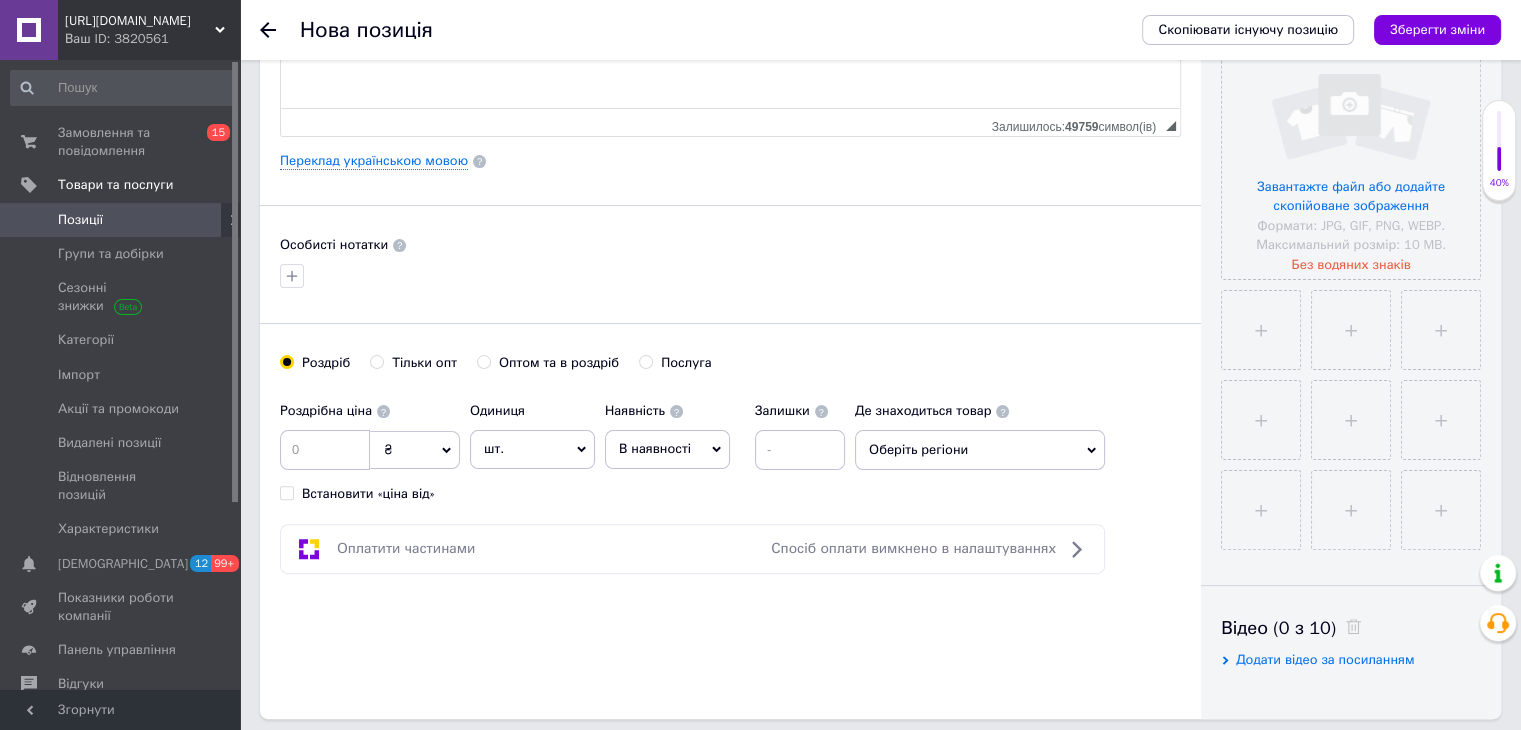 scroll, scrollTop: 494, scrollLeft: 0, axis: vertical 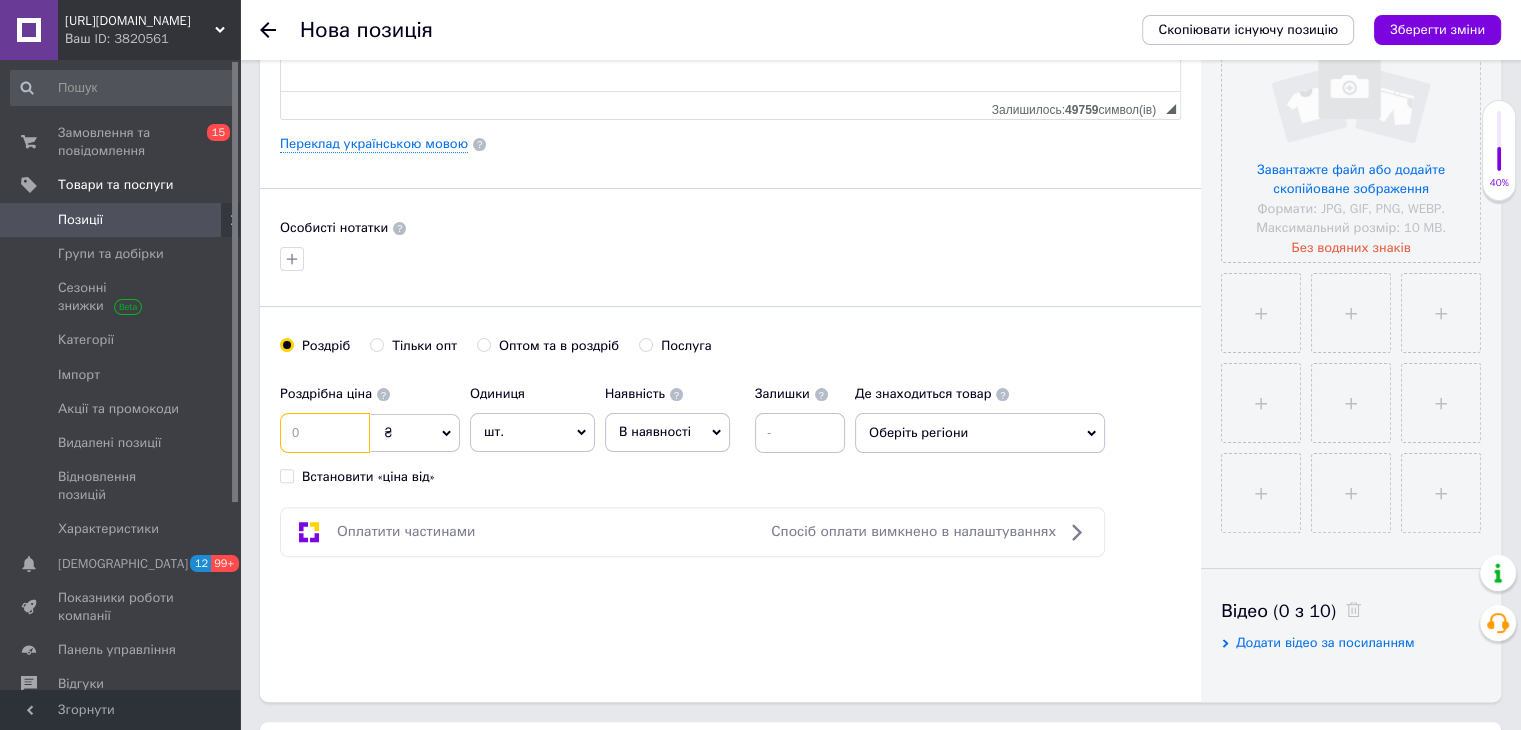click at bounding box center [325, 433] 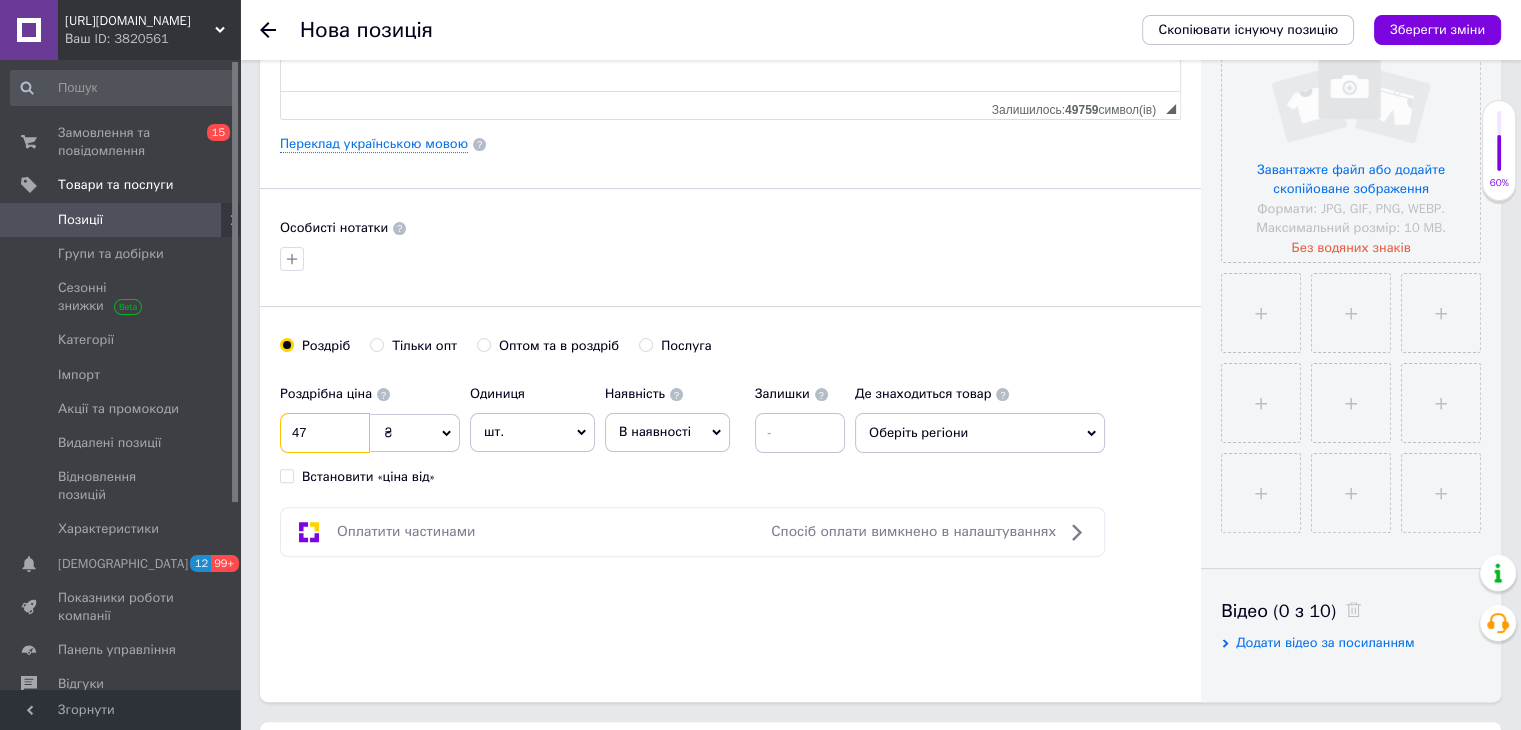 type on "47" 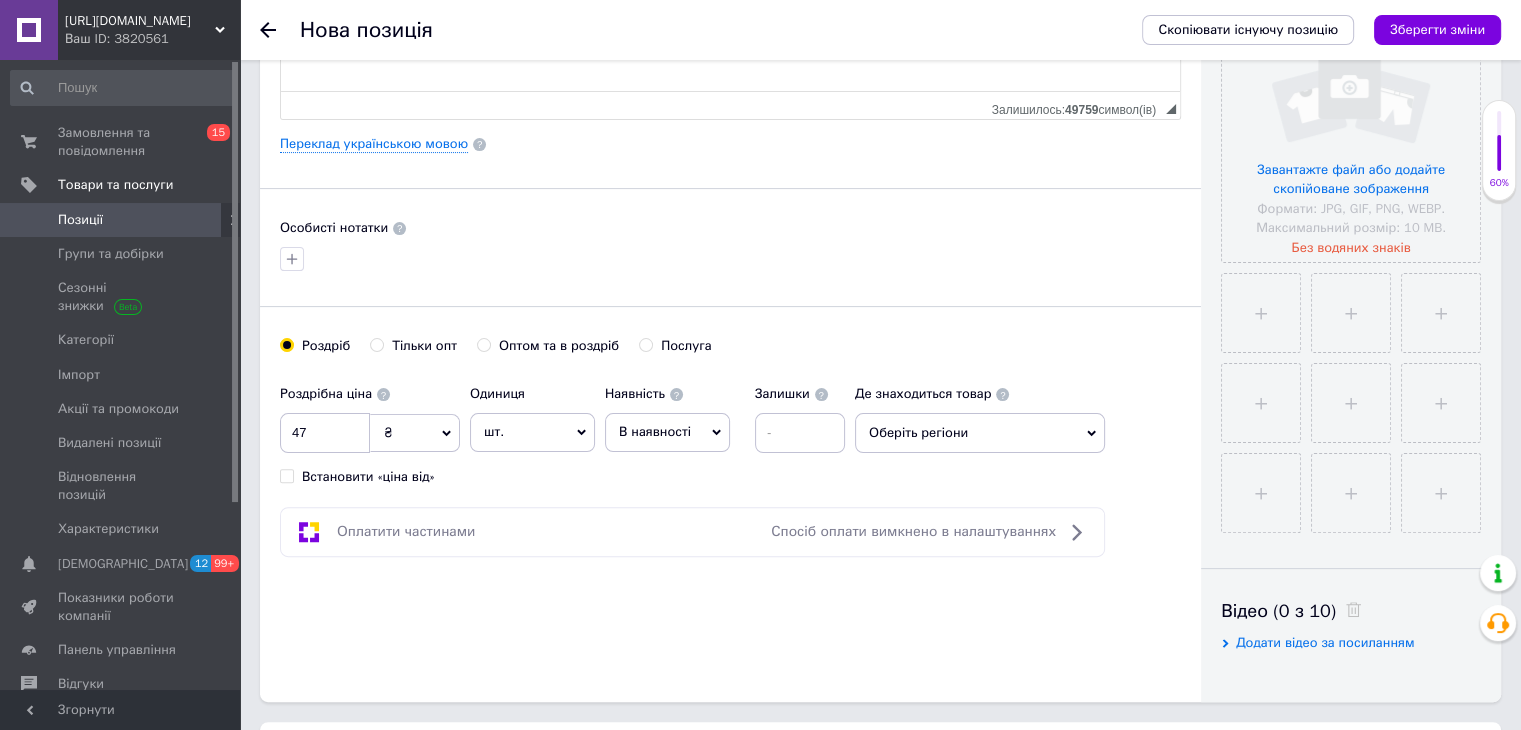 click on "В наявності" at bounding box center (655, 431) 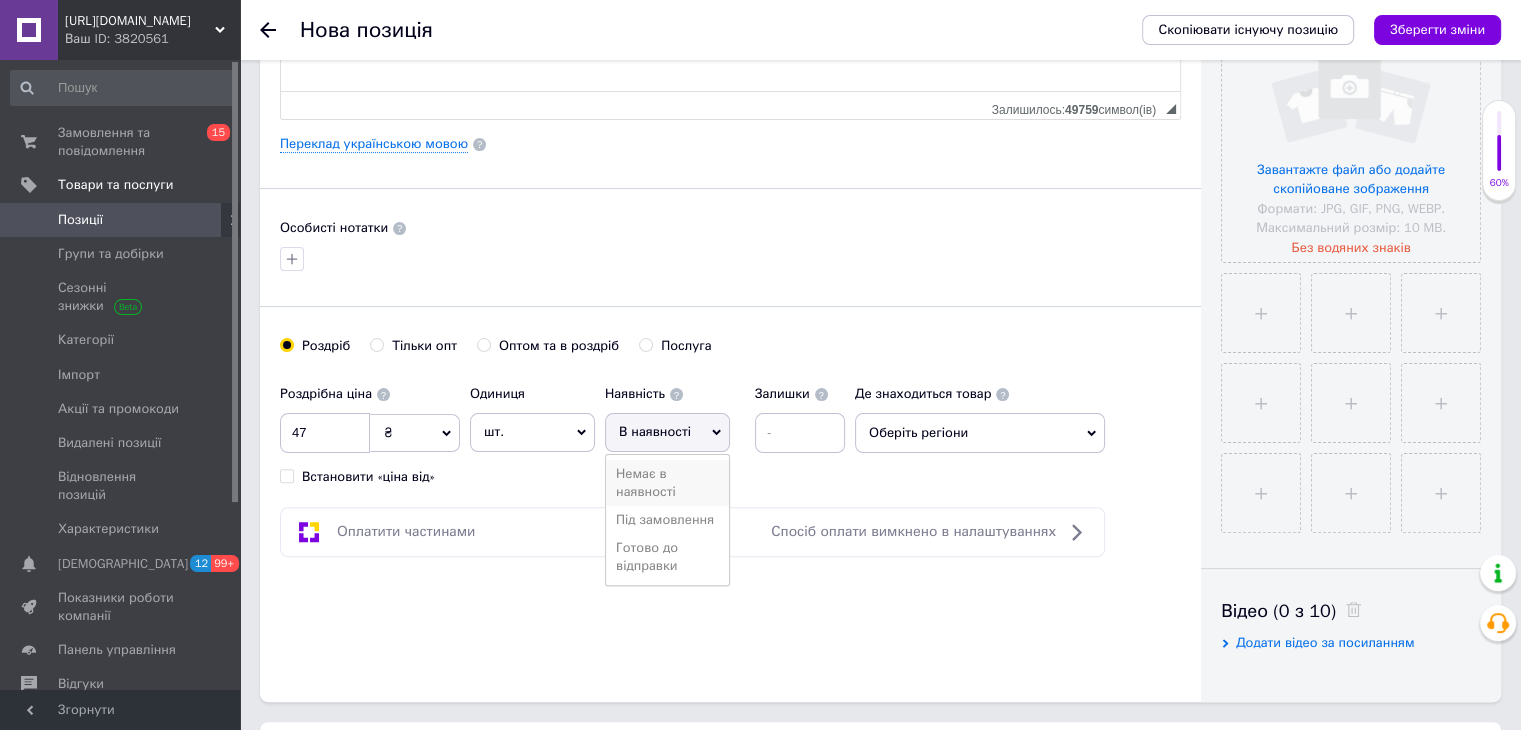 click on "Немає в наявності" at bounding box center (667, 483) 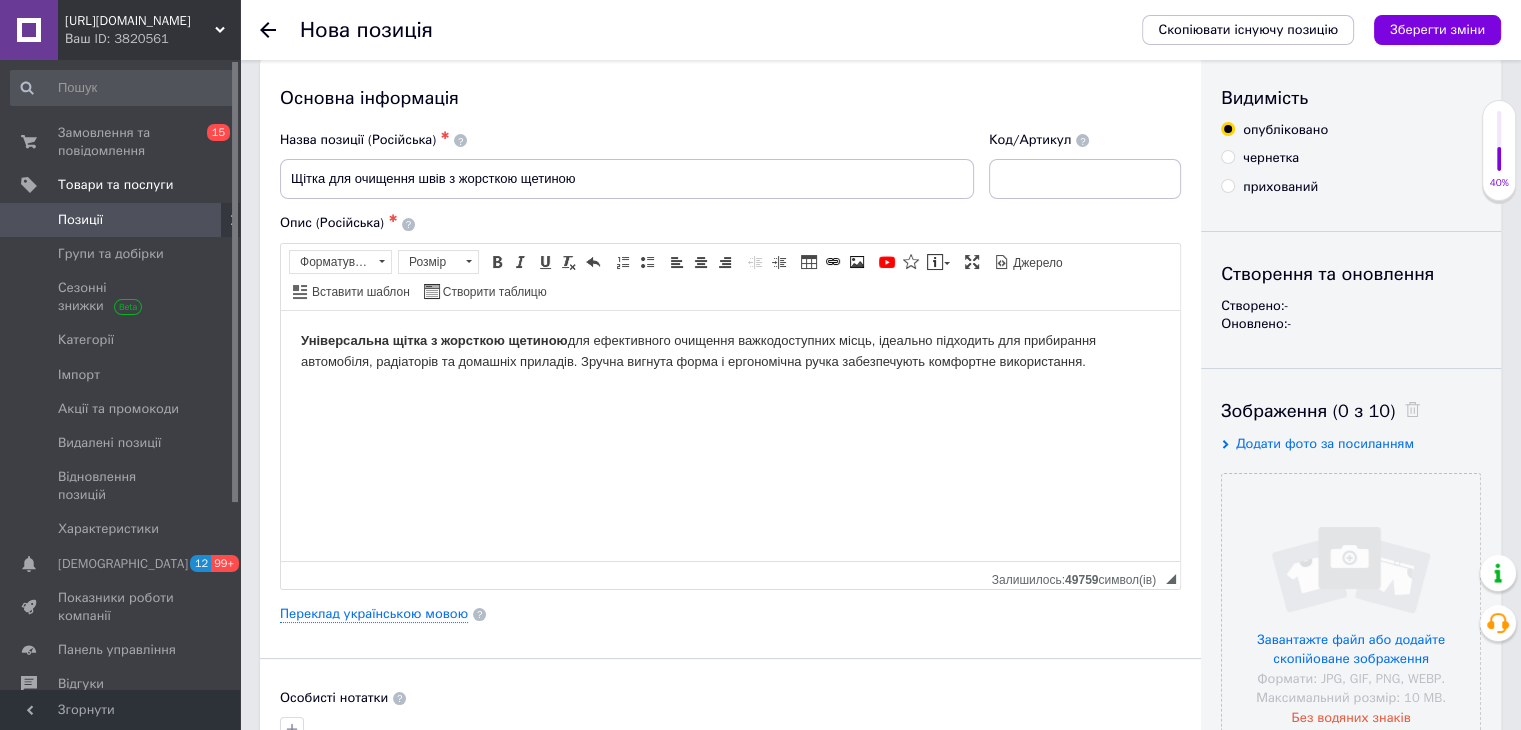 scroll, scrollTop: 0, scrollLeft: 0, axis: both 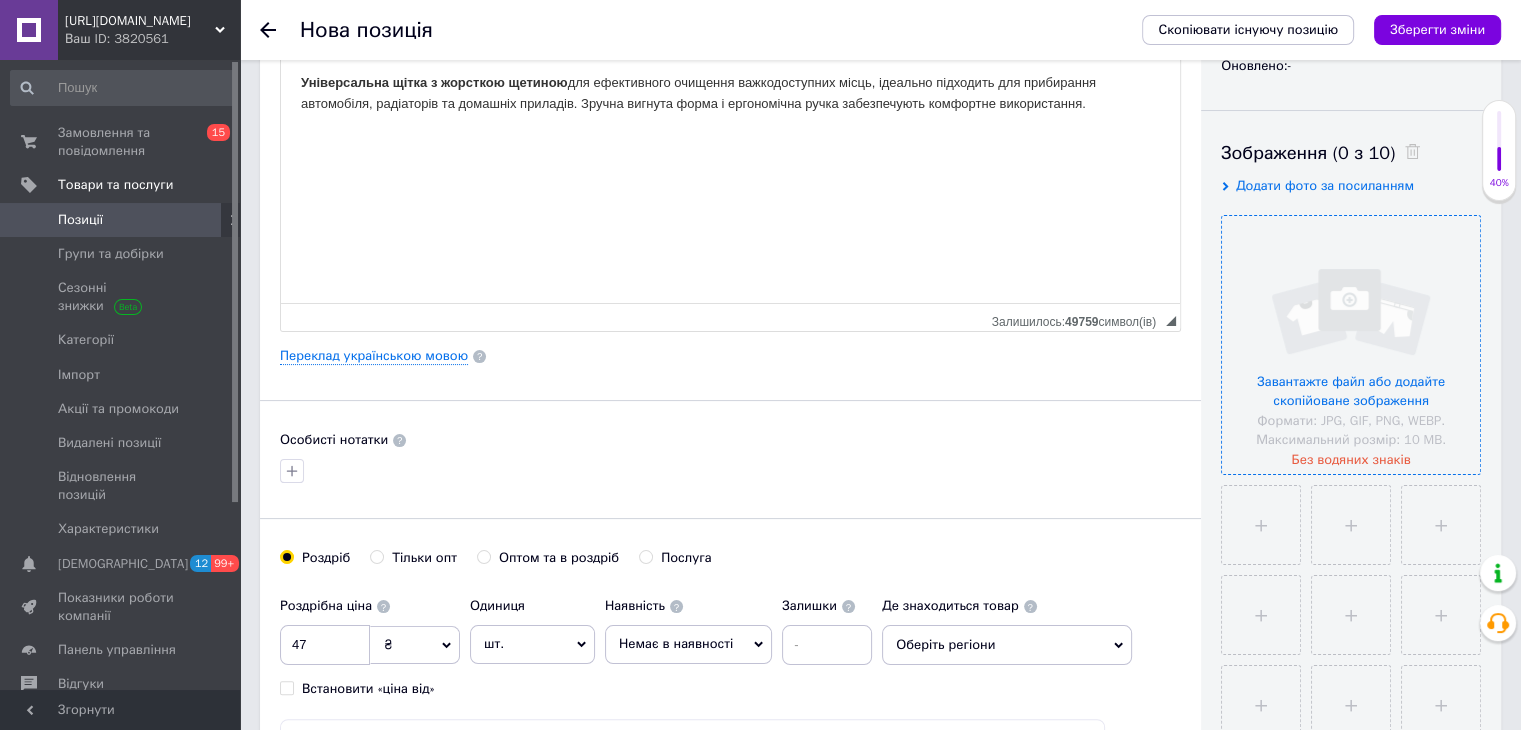 click at bounding box center [1351, 345] 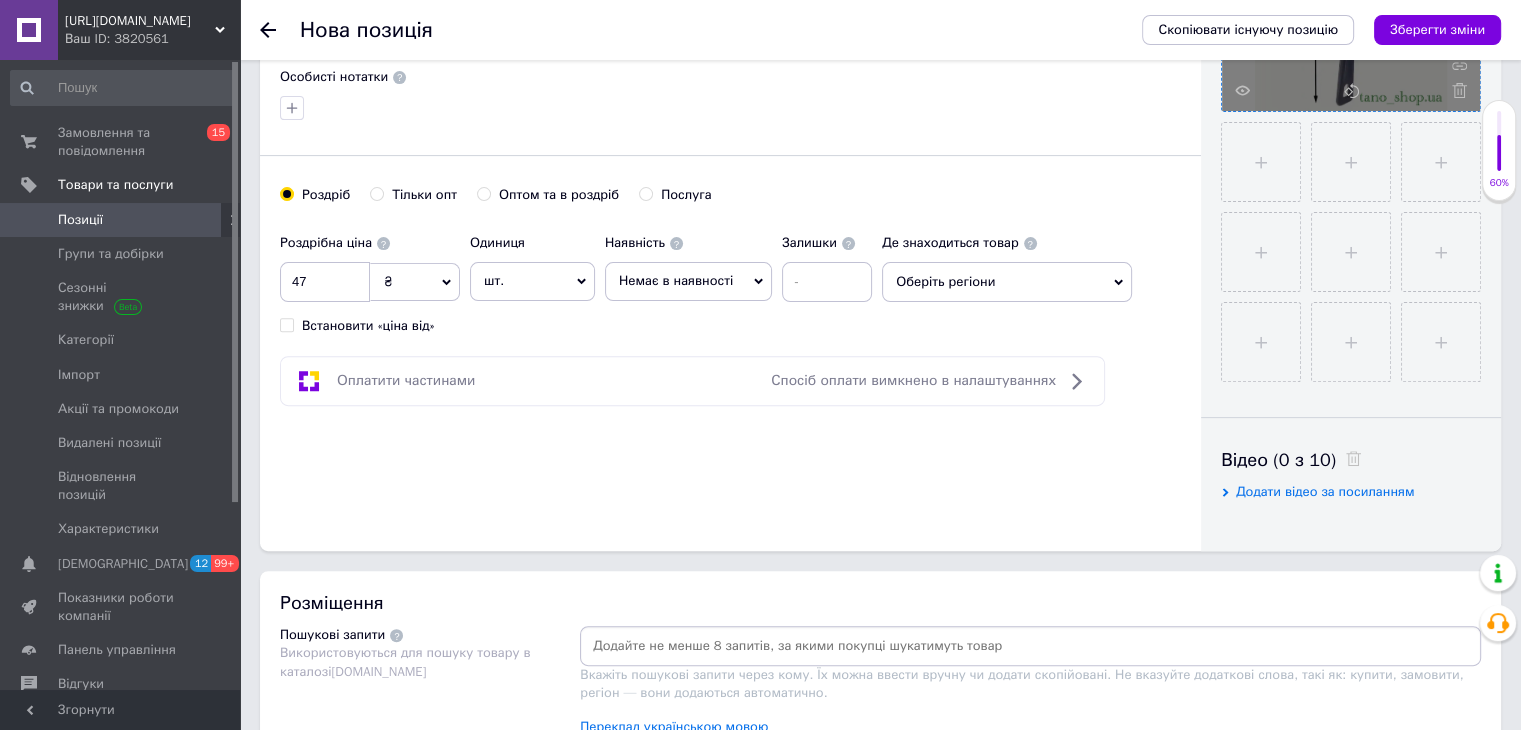 scroll, scrollTop: 643, scrollLeft: 0, axis: vertical 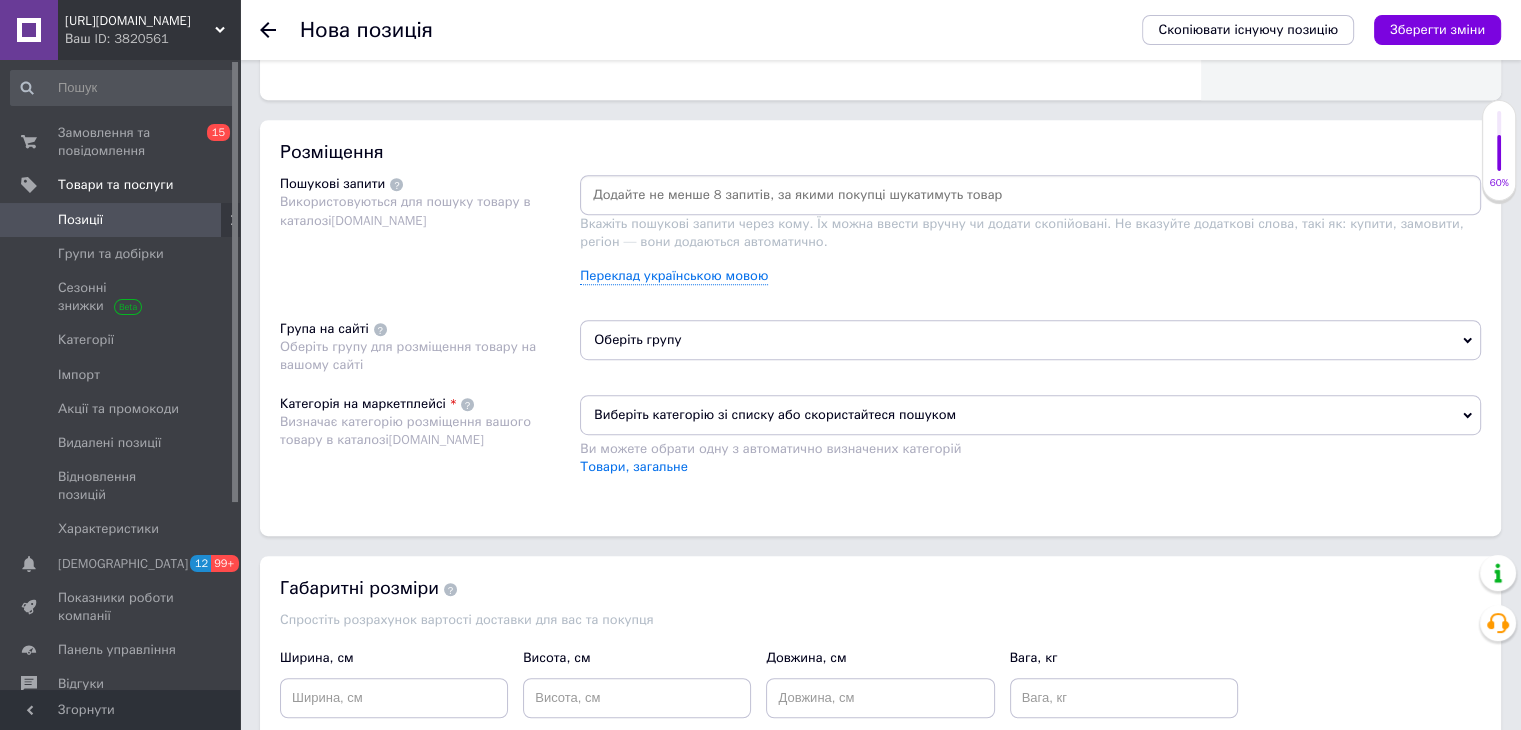 click on "Оберіть групу" at bounding box center (1030, 340) 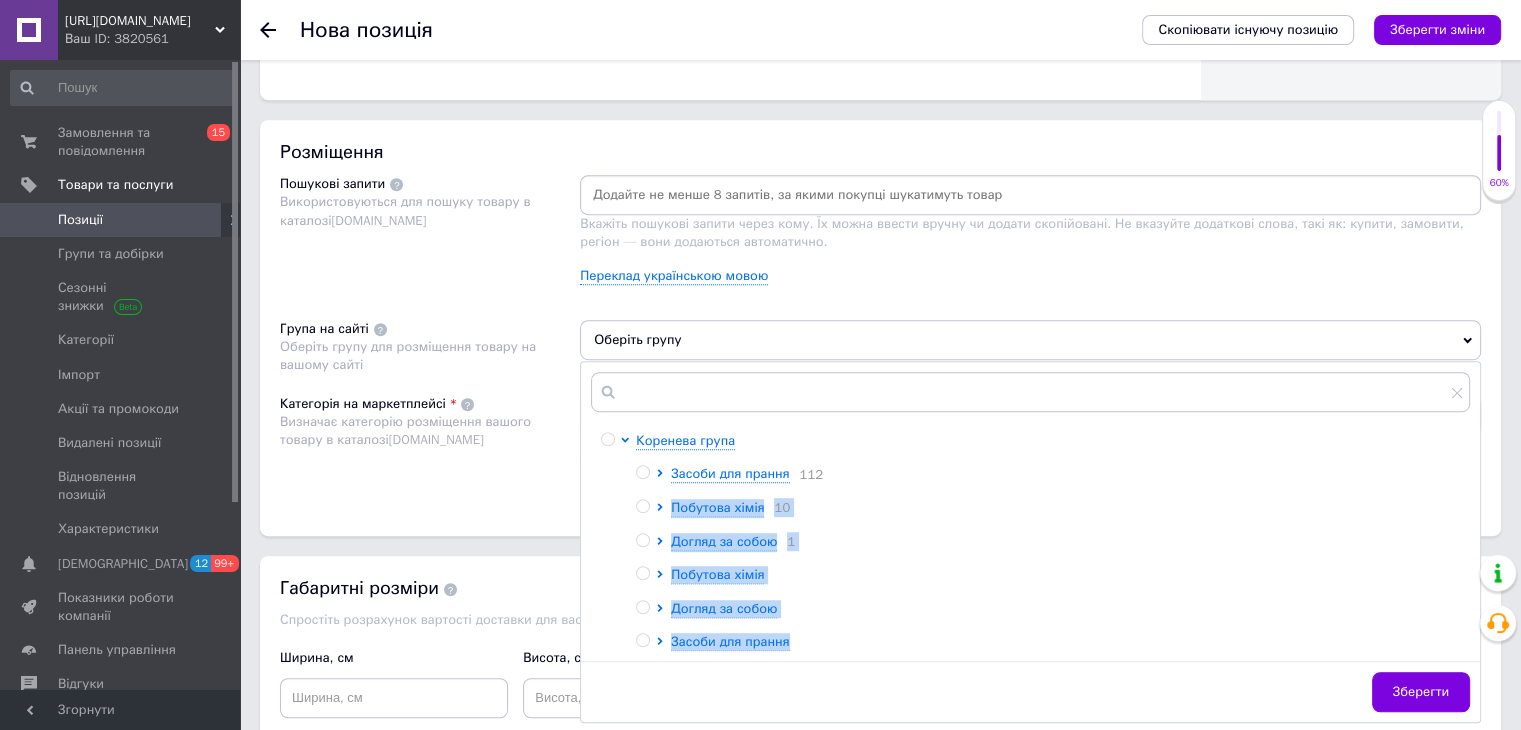drag, startPoint x: 1472, startPoint y: 505, endPoint x: 1452, endPoint y: 468, distance: 42.059483 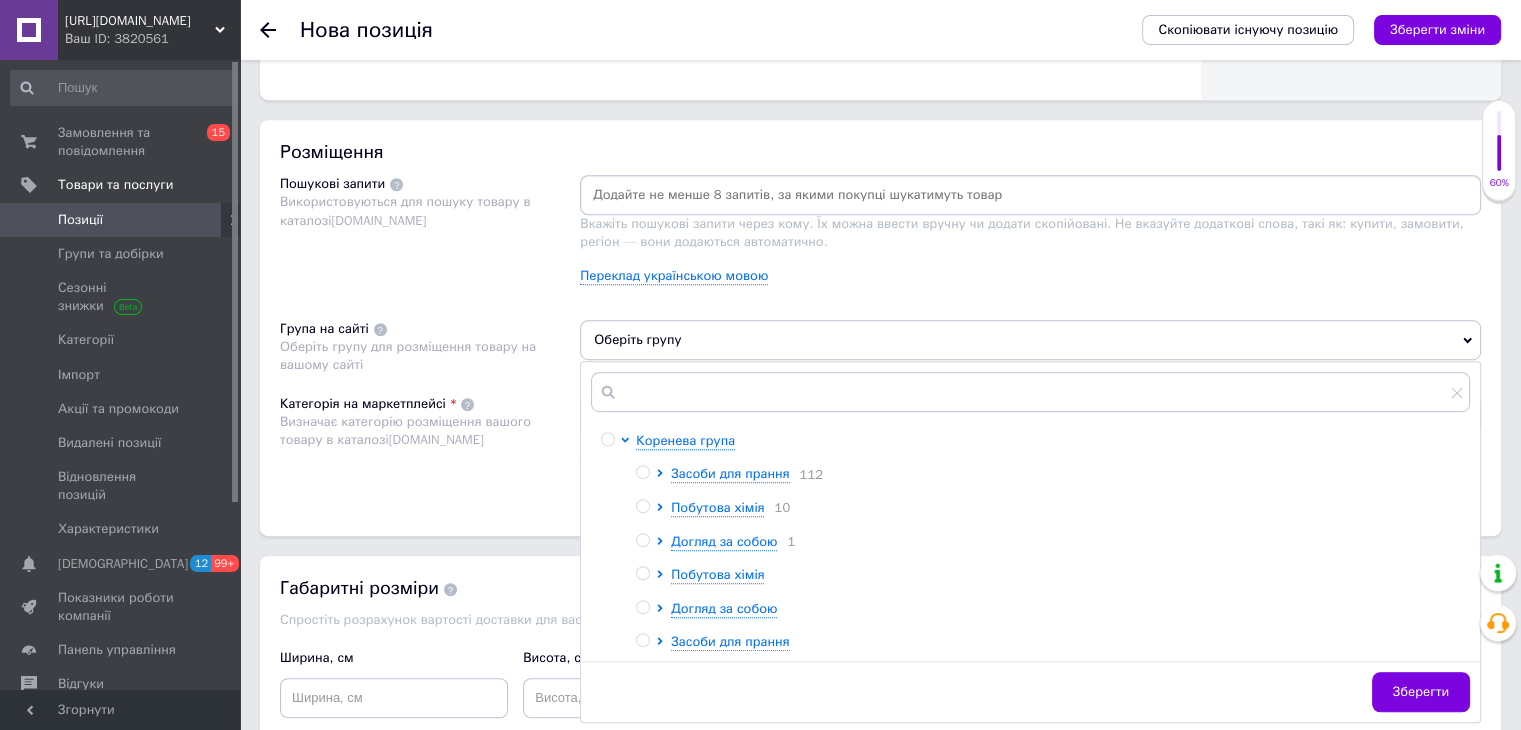click at bounding box center (663, 575) 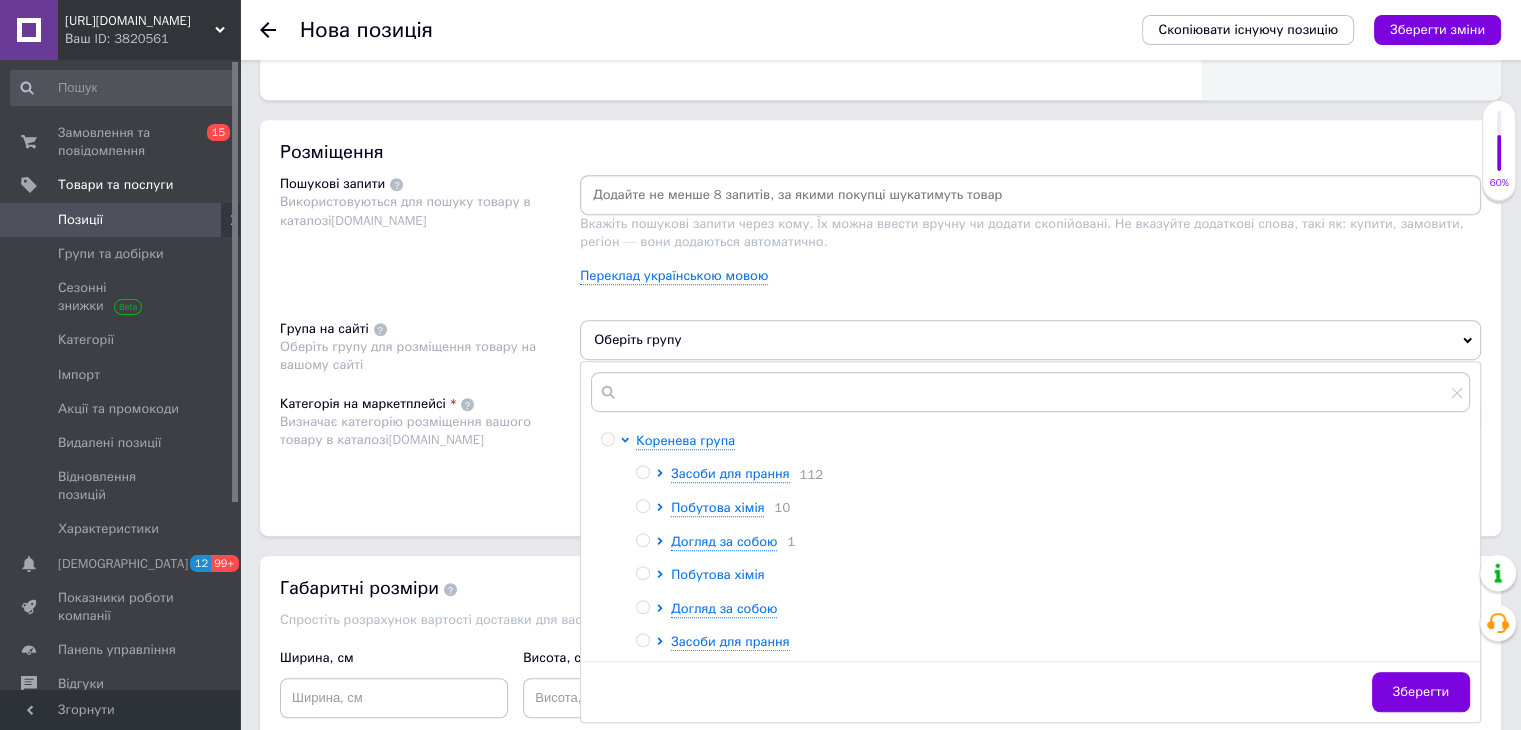 click on "Побутова хімія" at bounding box center [717, 574] 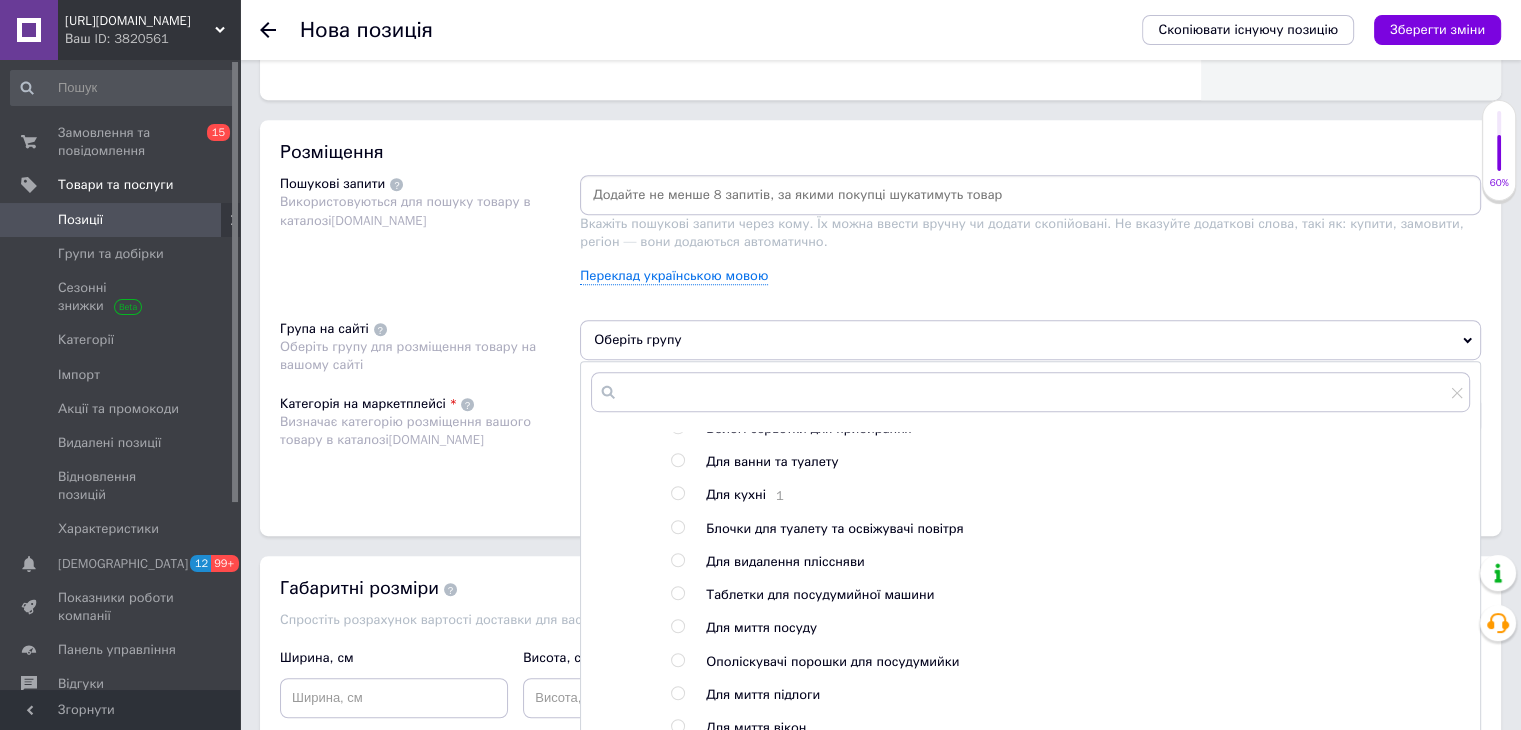 scroll, scrollTop: 187, scrollLeft: 0, axis: vertical 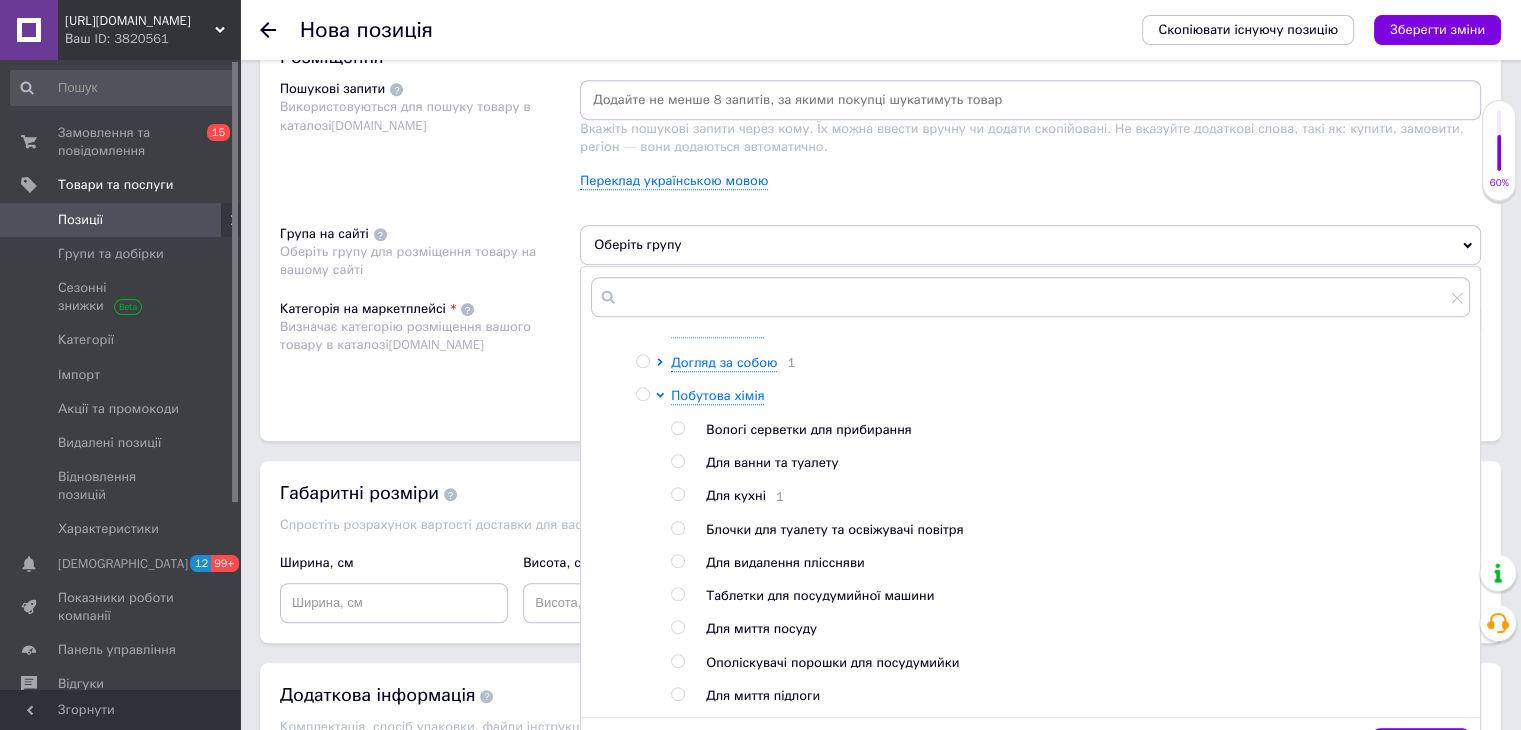 click at bounding box center [642, 394] 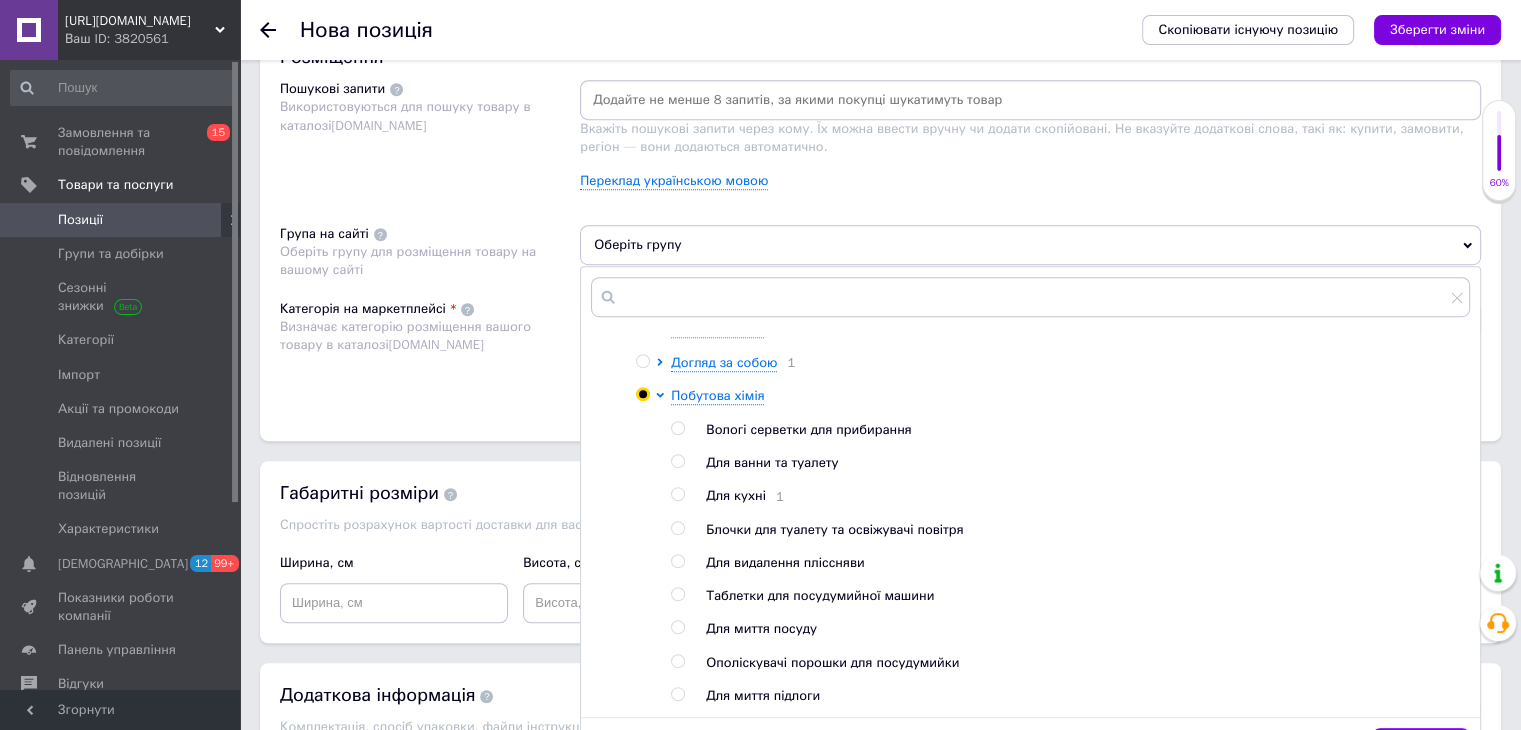 radio on "true" 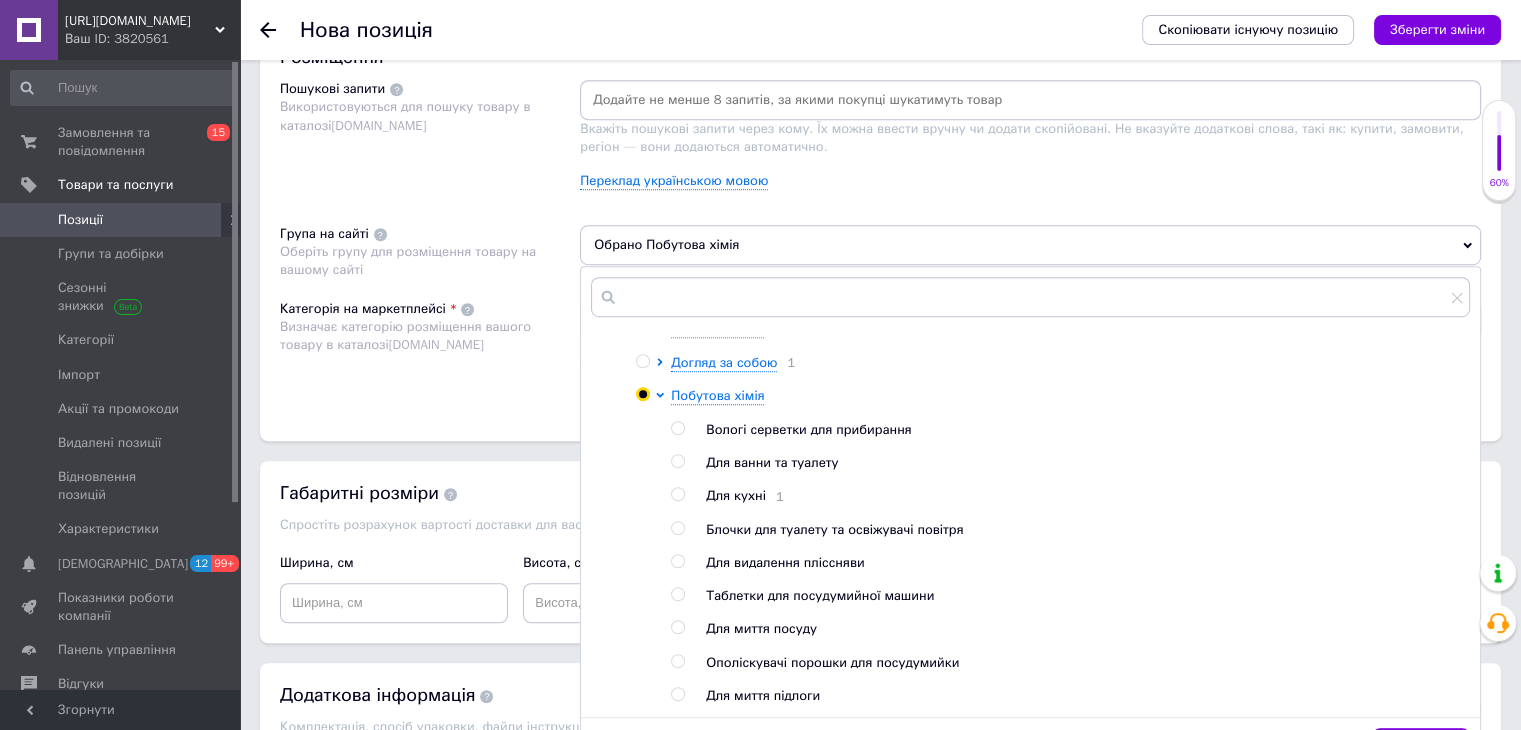 scroll, scrollTop: 1292, scrollLeft: 0, axis: vertical 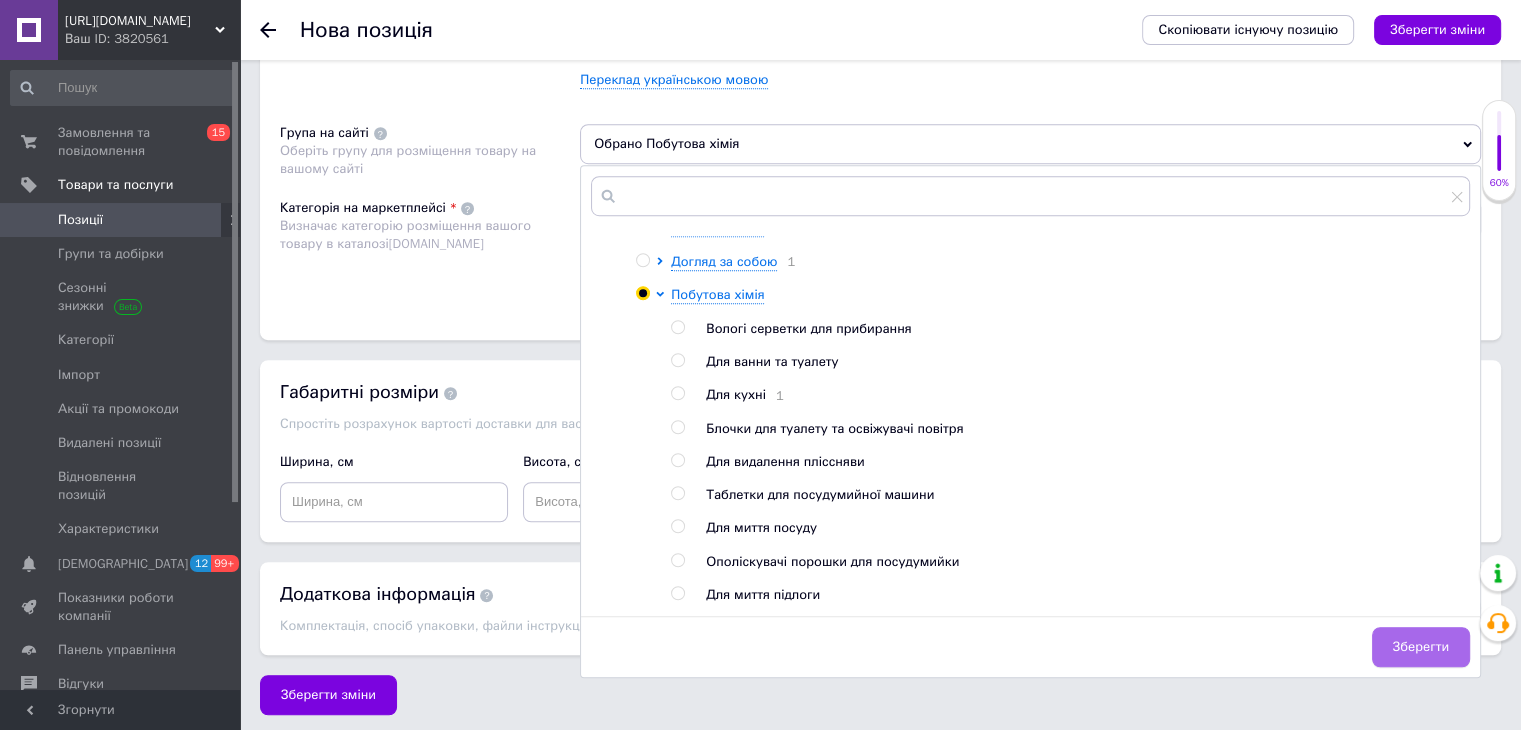 click on "Зберегти" at bounding box center (1421, 647) 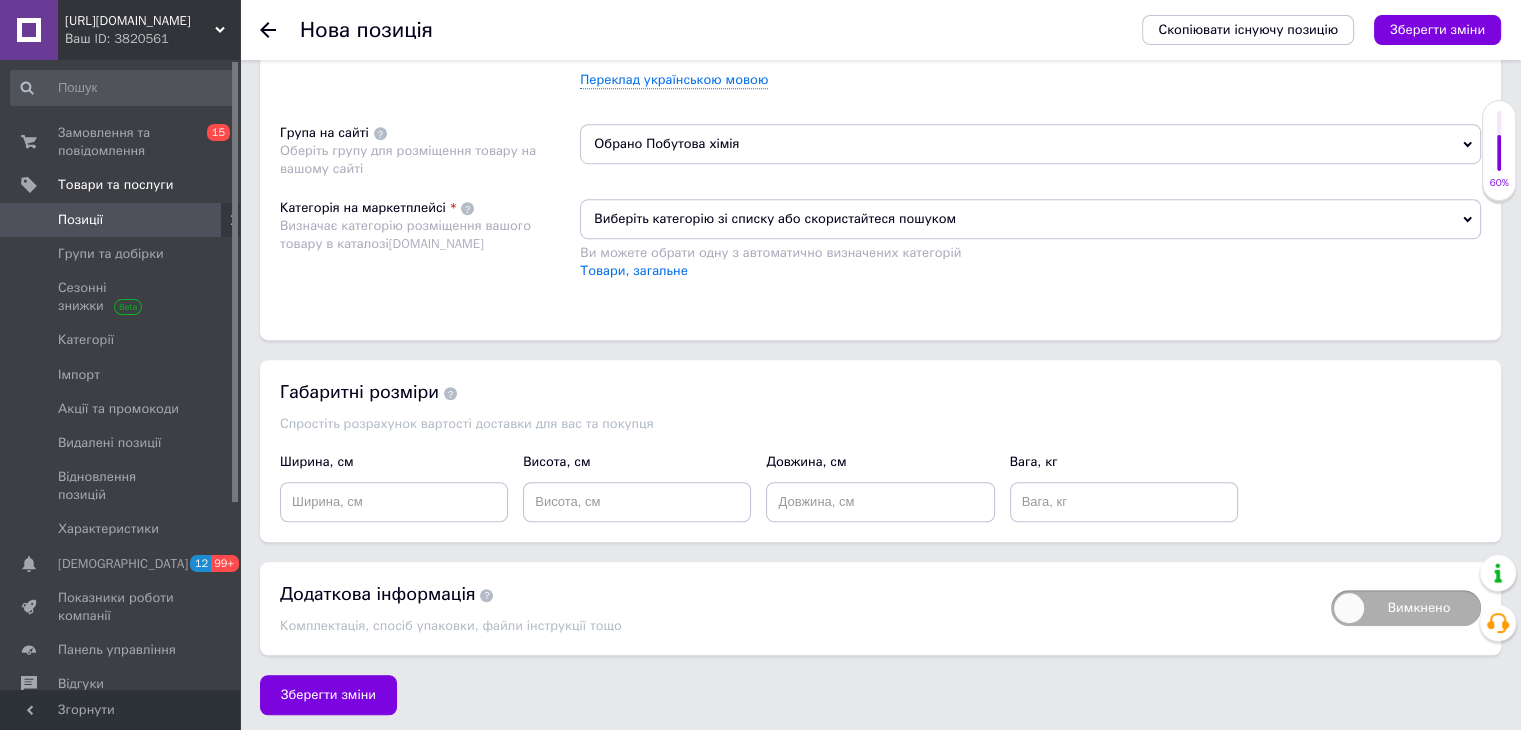 click on "Виберіть категорію зі списку або скористайтеся пошуком" at bounding box center [1030, 219] 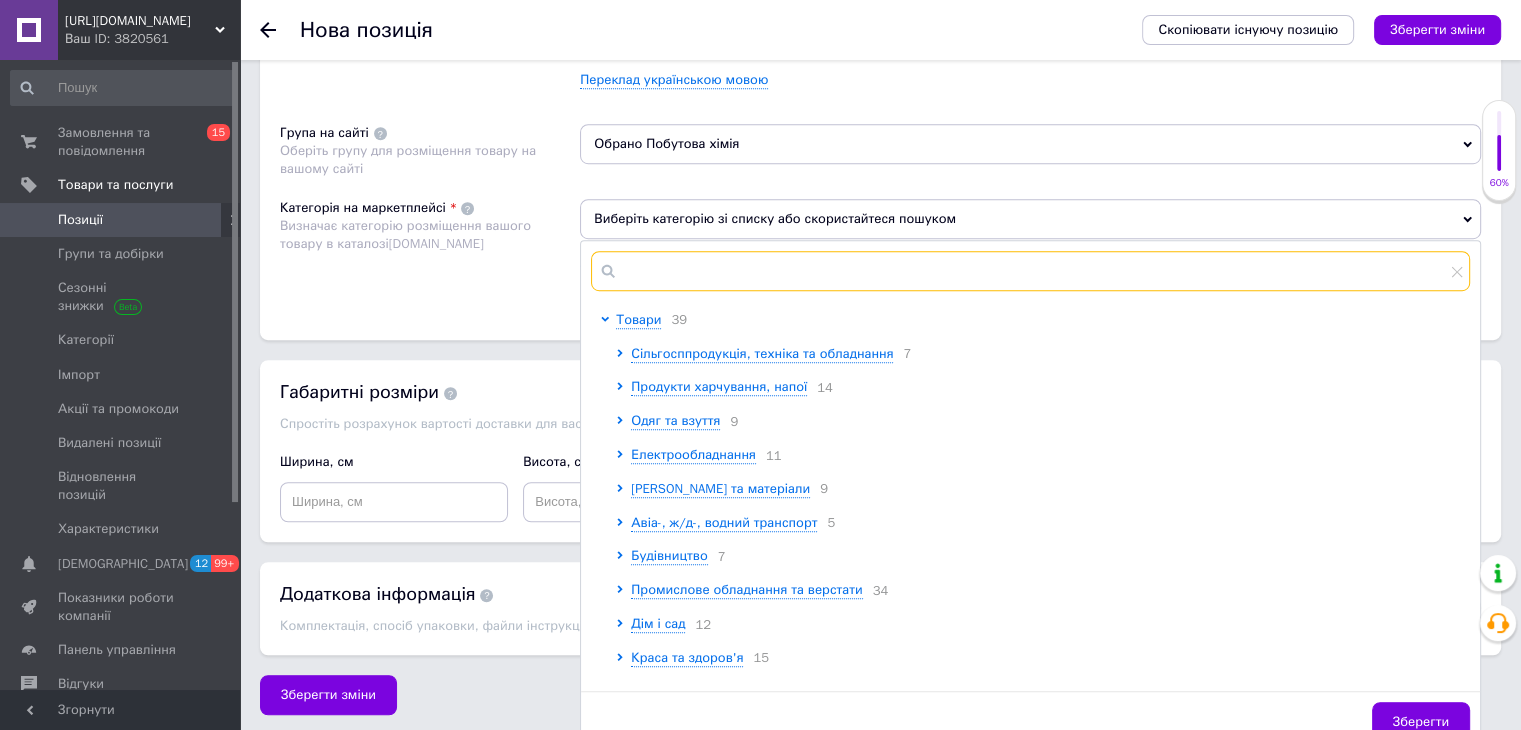 click at bounding box center (1030, 271) 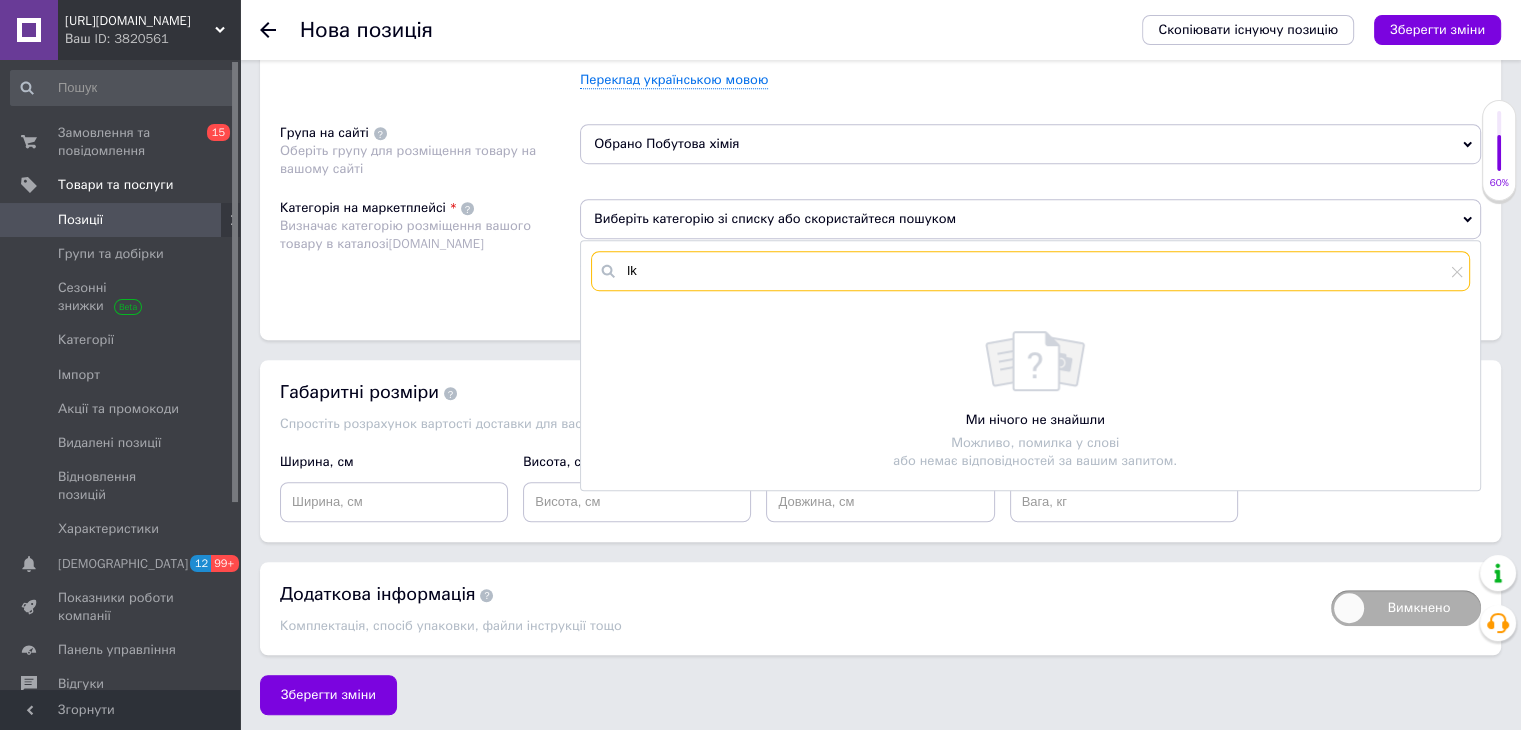 type on "l" 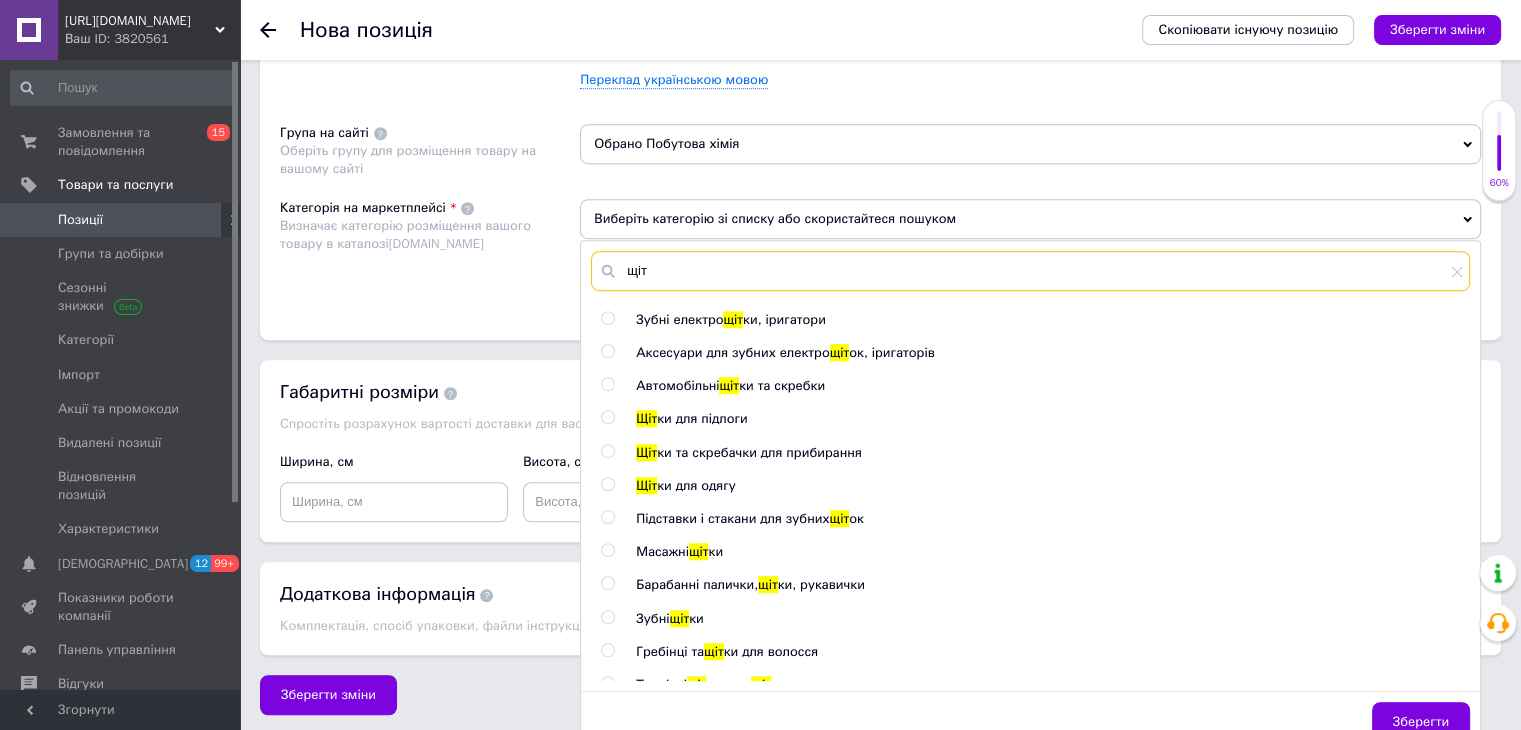 type on "щіт" 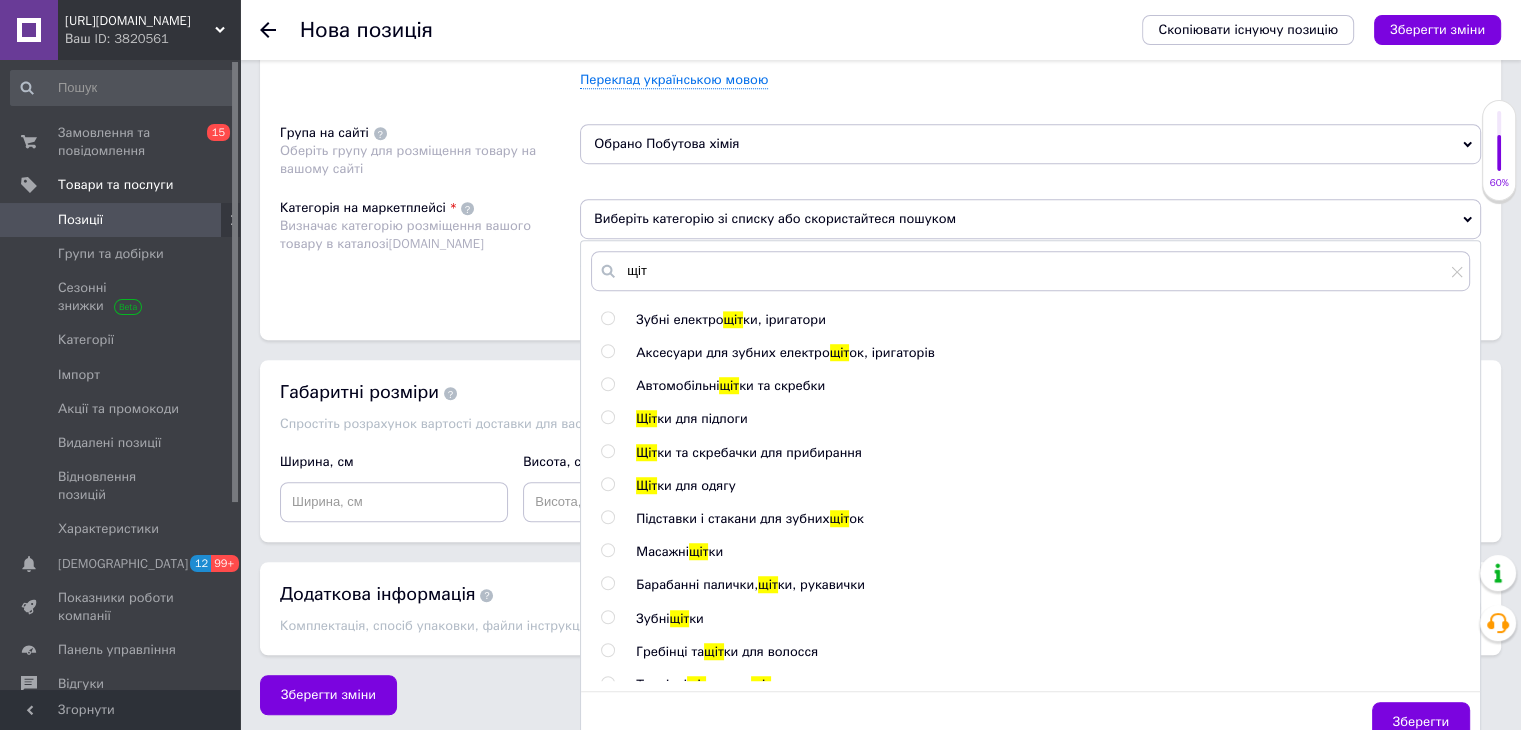 click at bounding box center [607, 451] 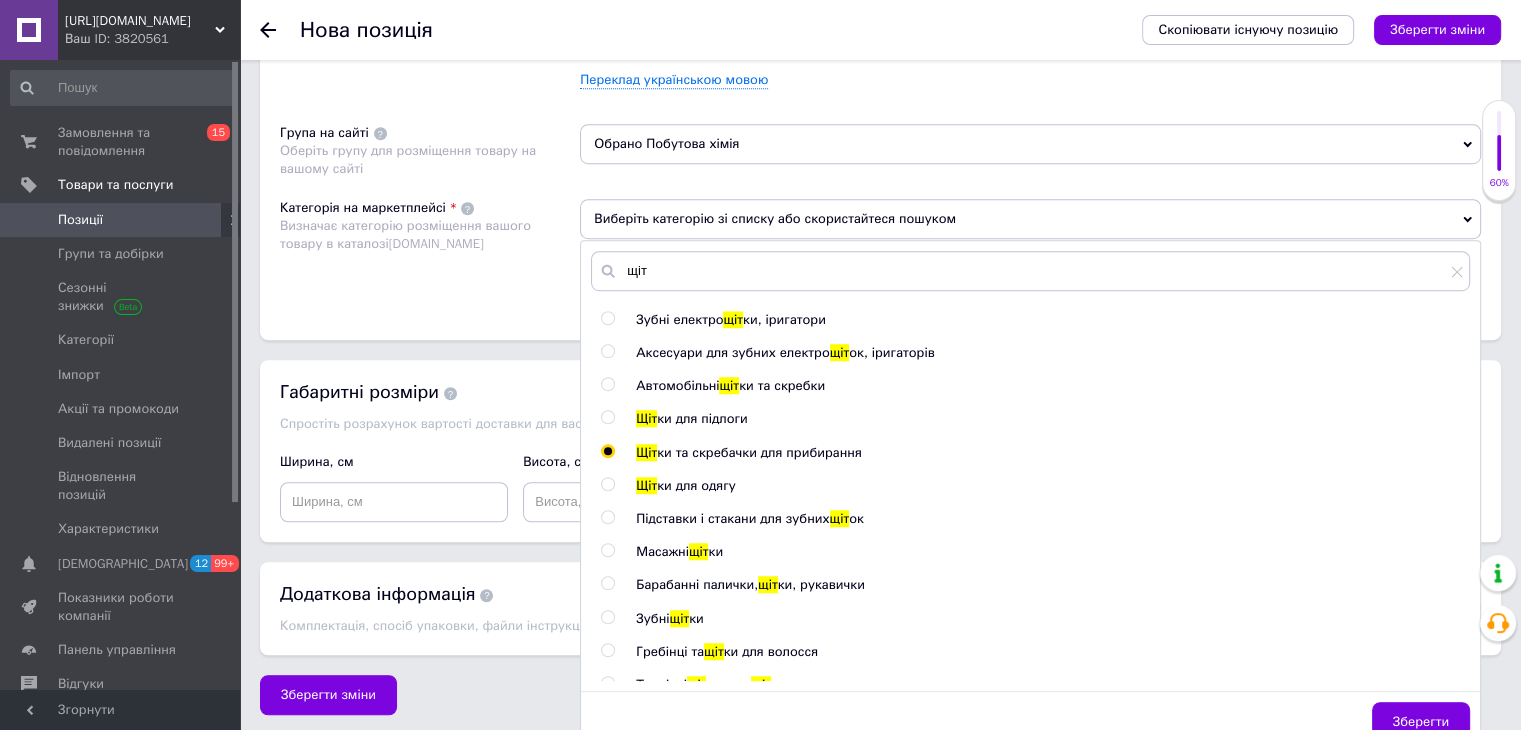 radio on "true" 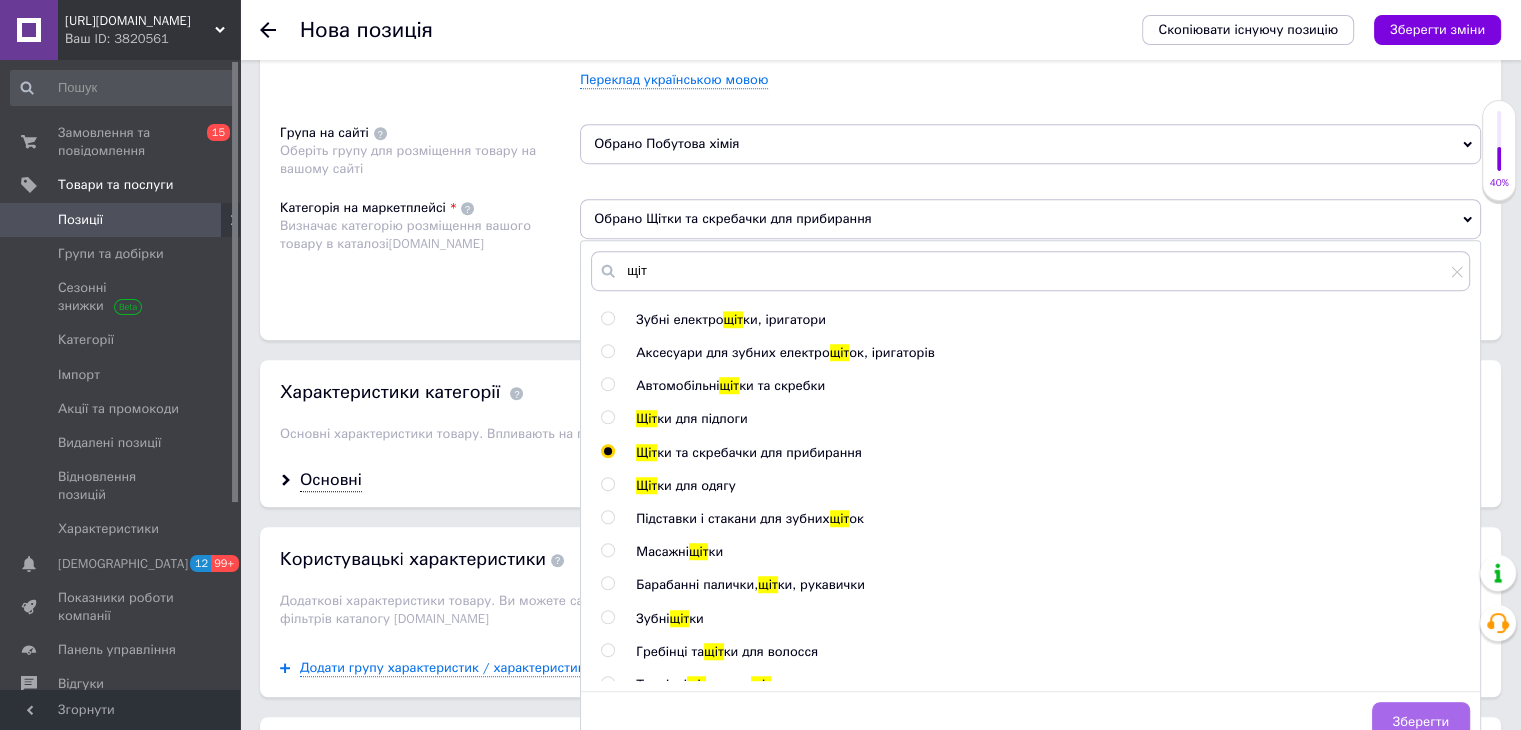 click on "Зберегти" at bounding box center (1421, 722) 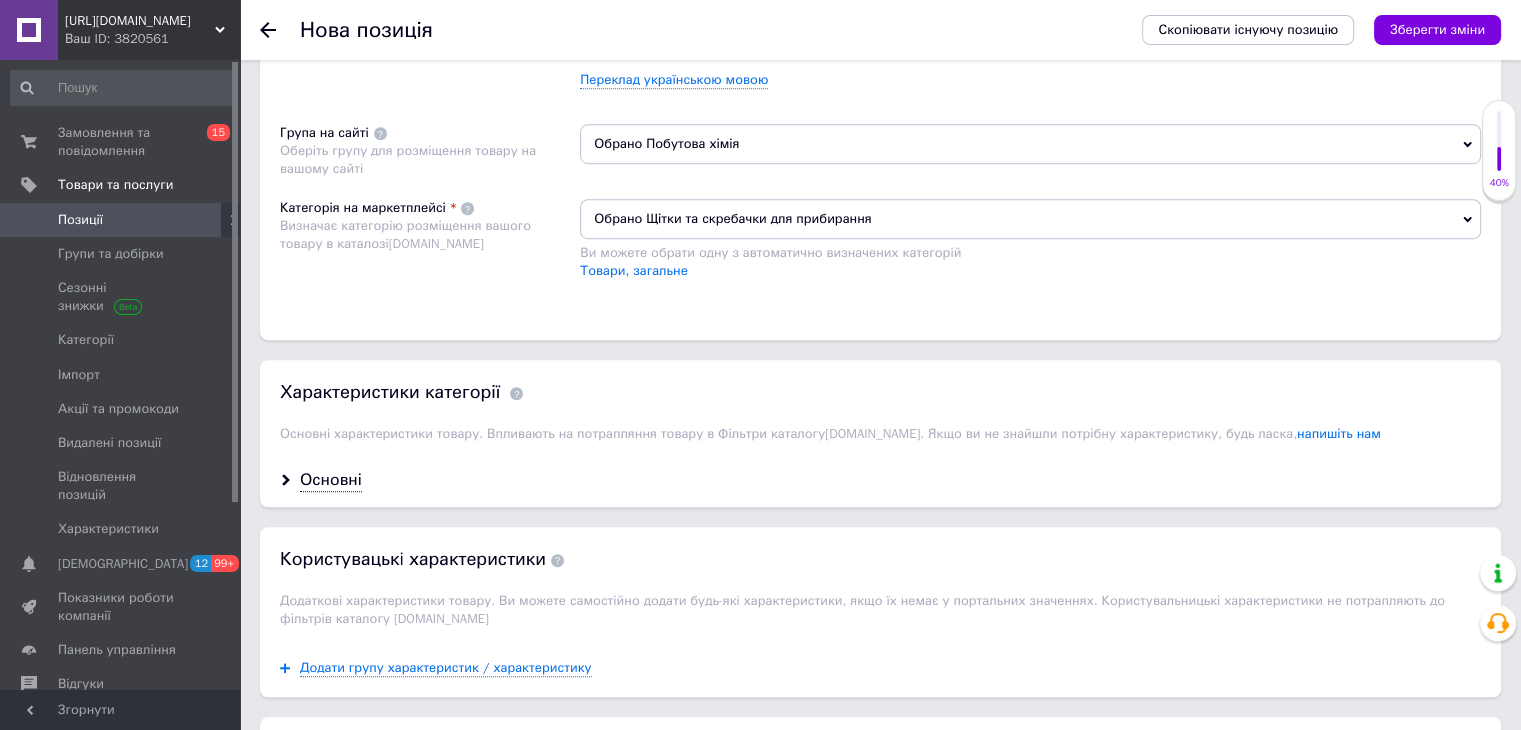 scroll, scrollTop: 1396, scrollLeft: 0, axis: vertical 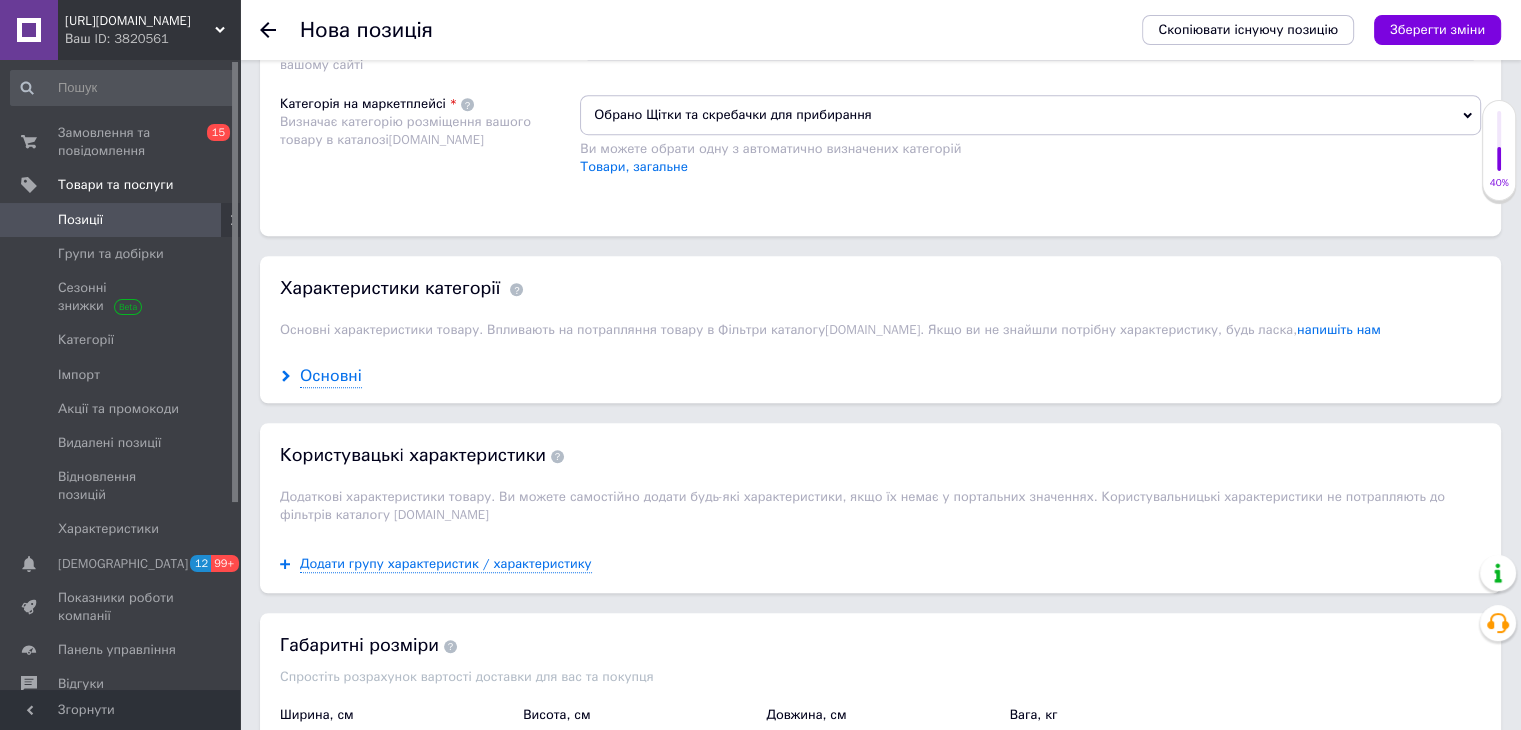 click on "Основні" at bounding box center (331, 376) 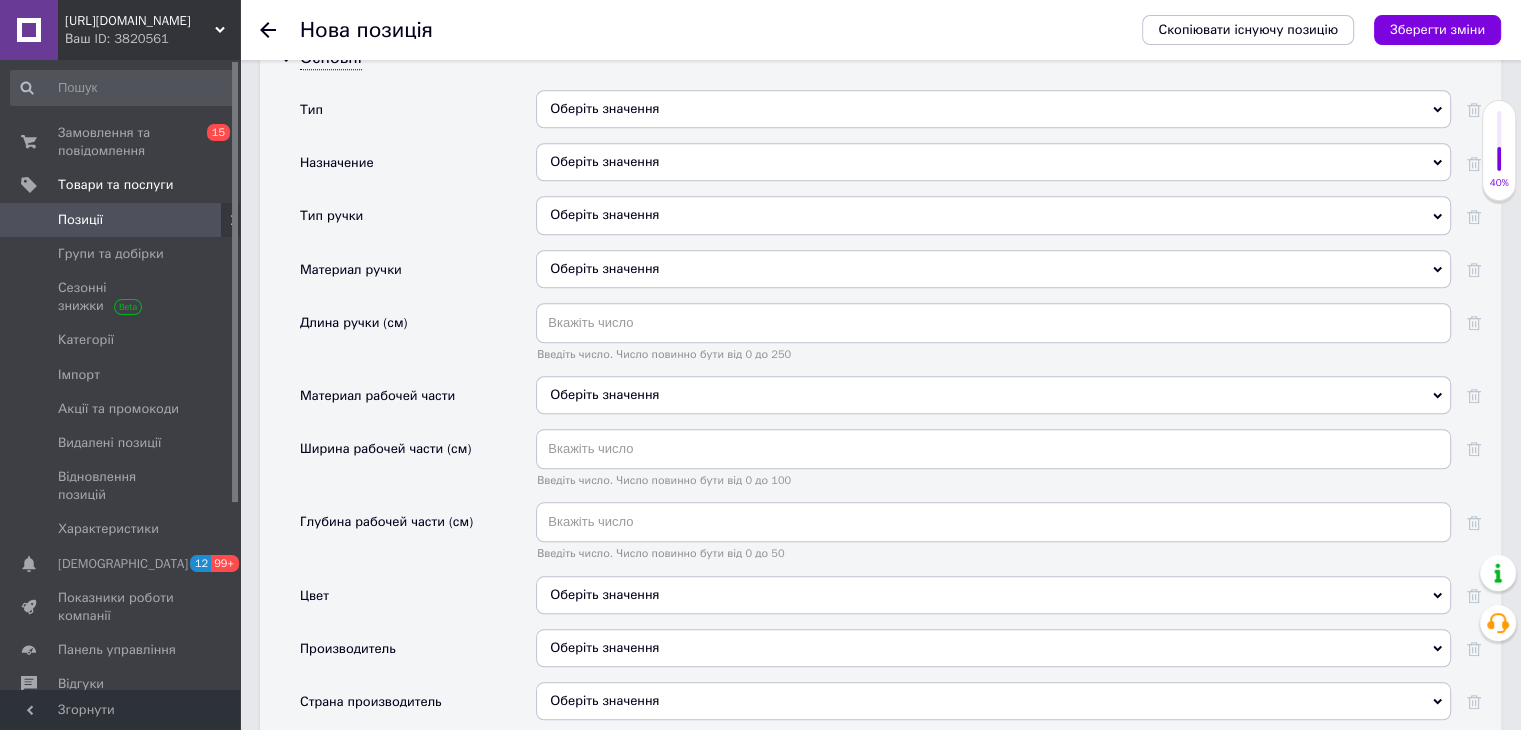 scroll, scrollTop: 1721, scrollLeft: 0, axis: vertical 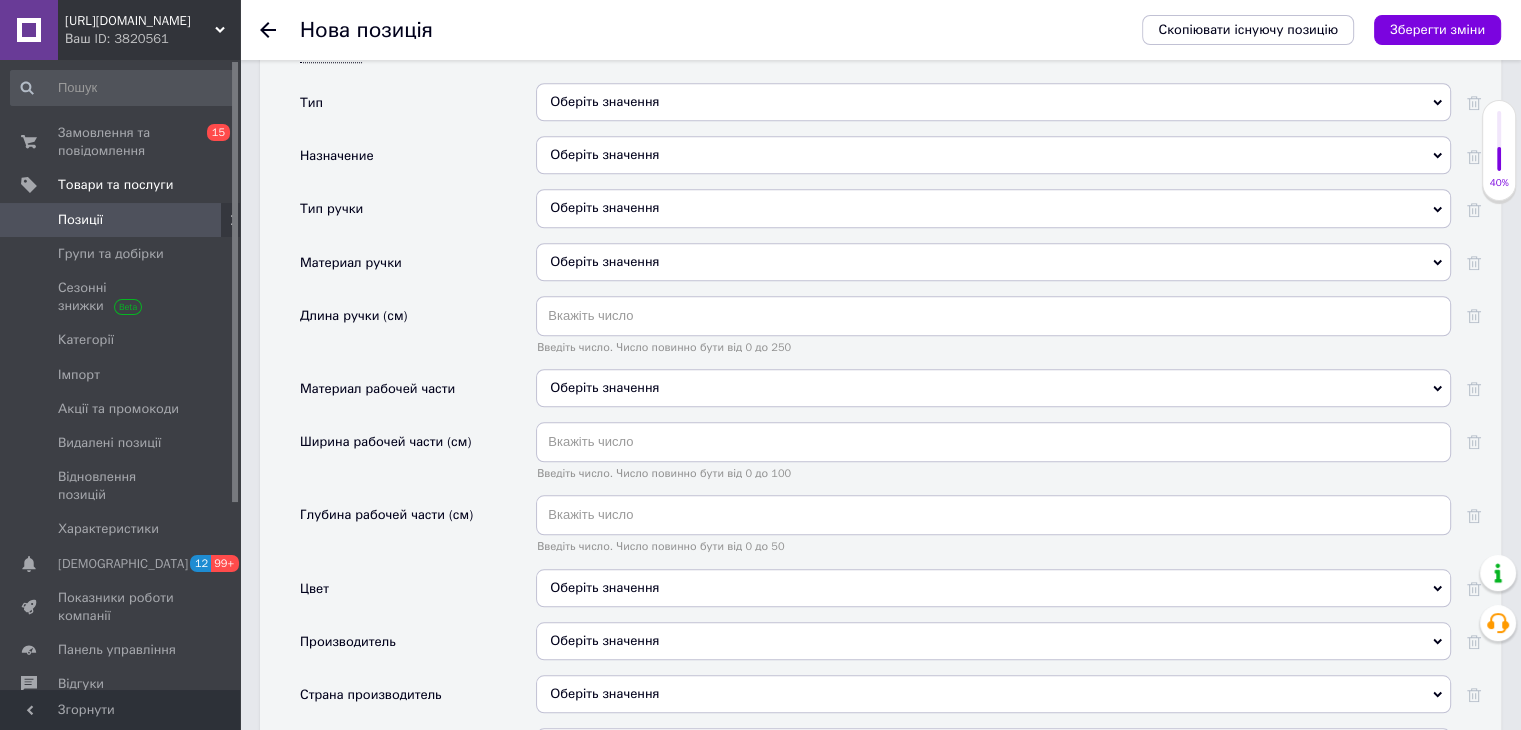 click on "Оберіть значення" at bounding box center [993, 102] 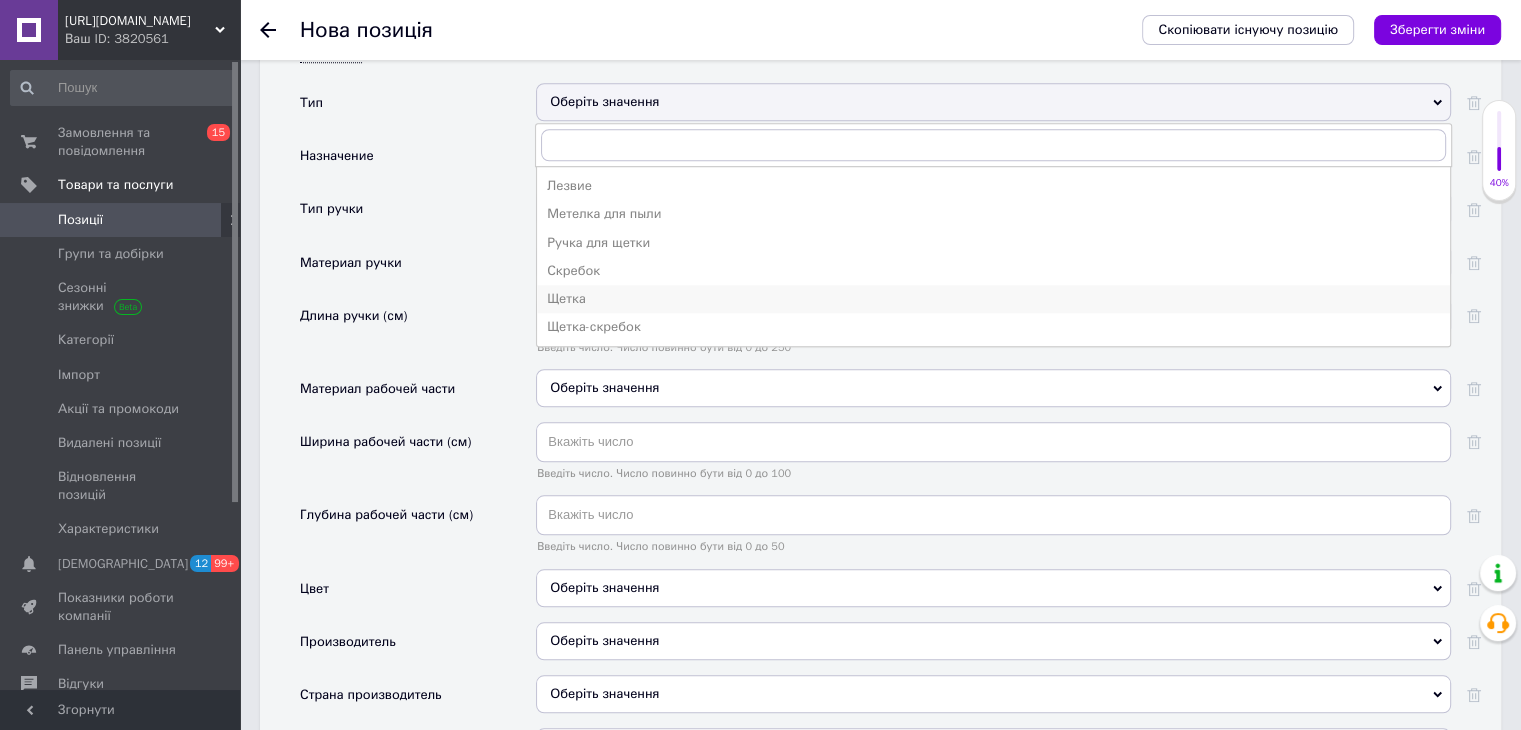 click on "Щетка" at bounding box center [993, 299] 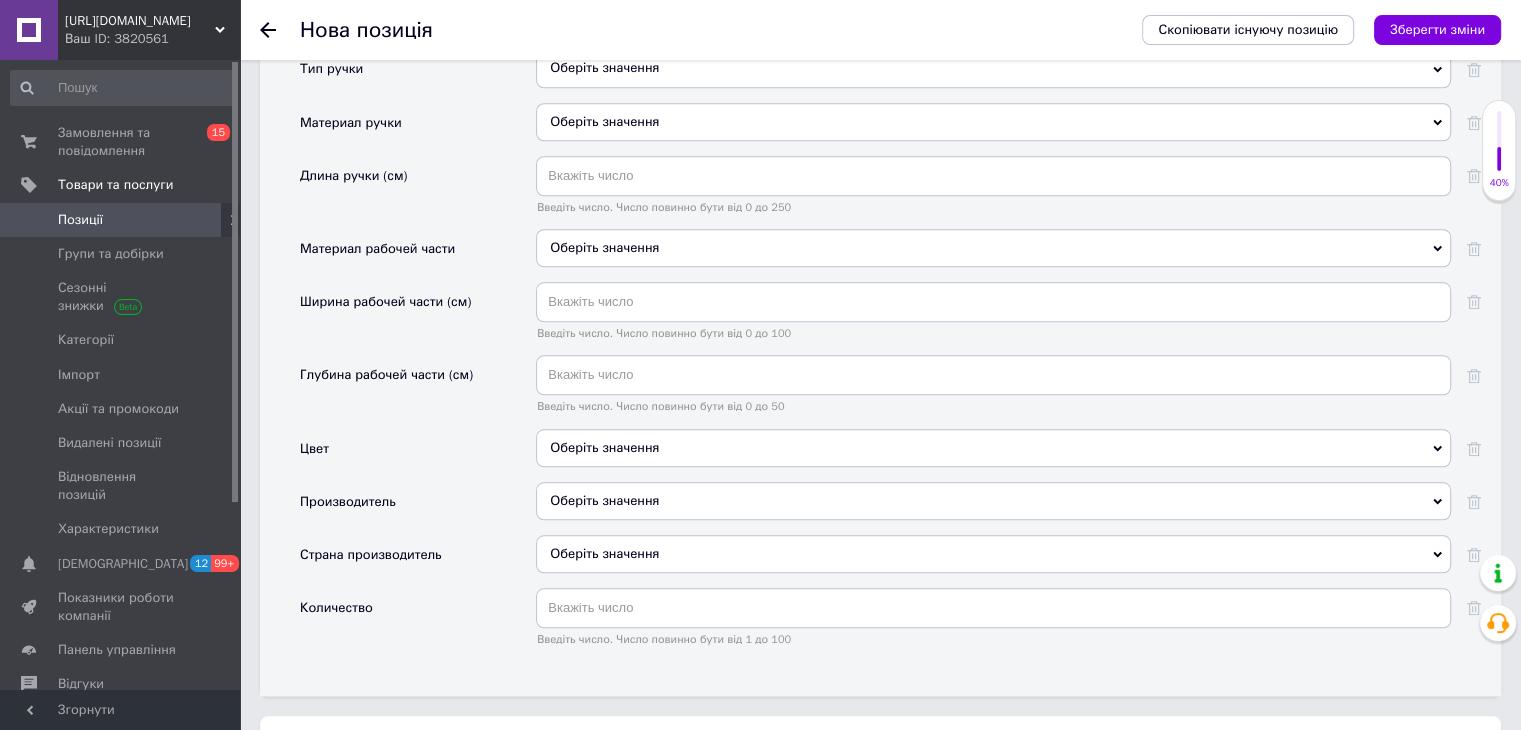 scroll, scrollTop: 1880, scrollLeft: 0, axis: vertical 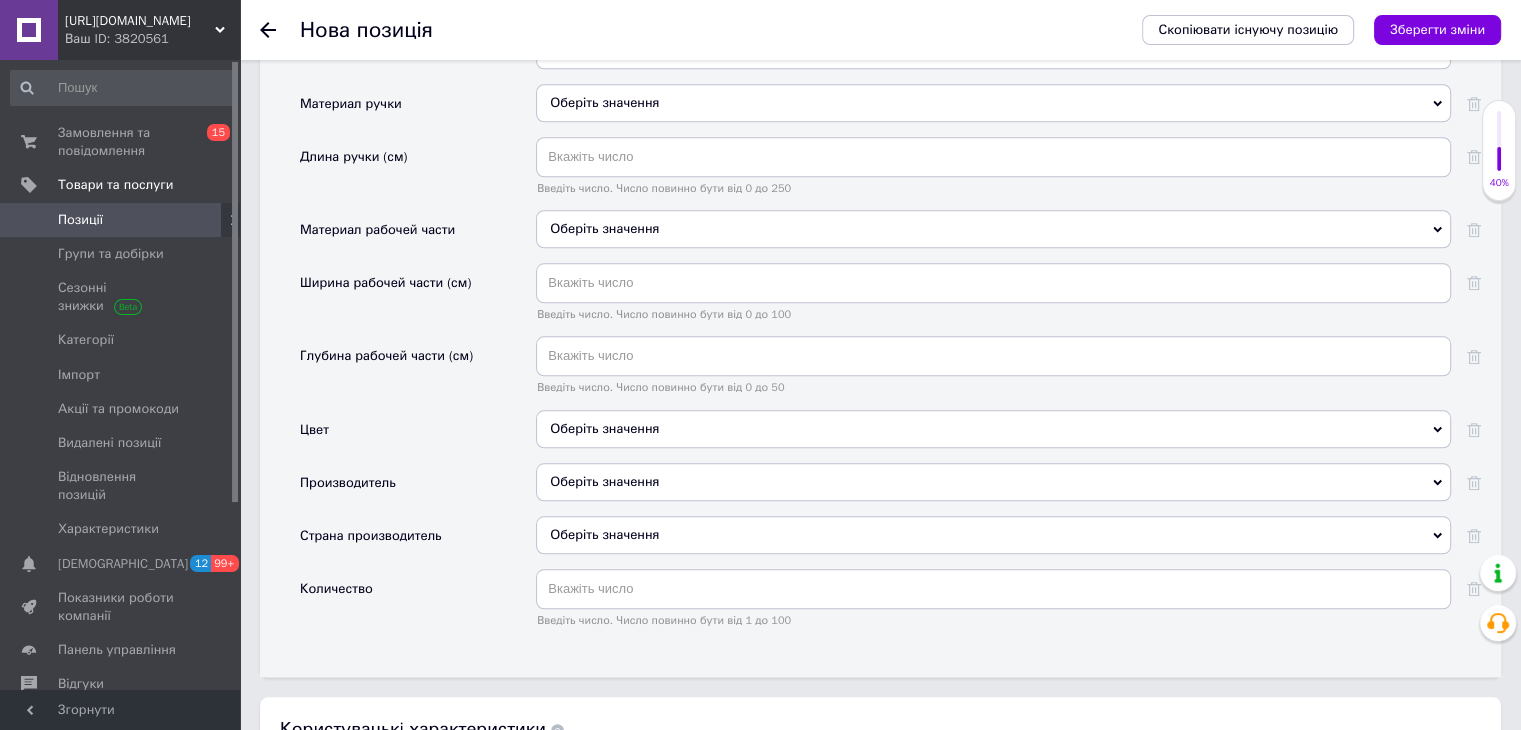click on "Оберіть значення" at bounding box center (993, 482) 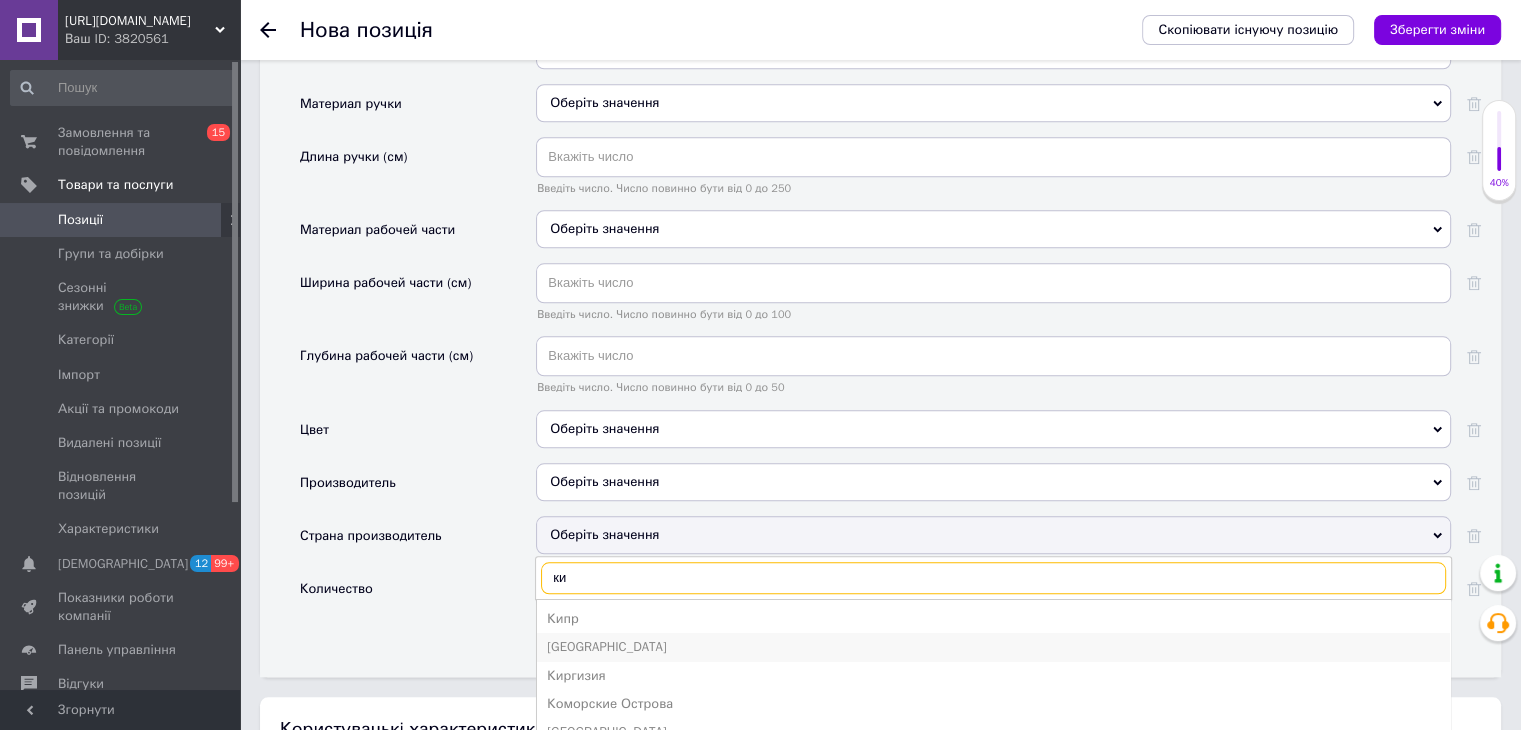 type on "ки" 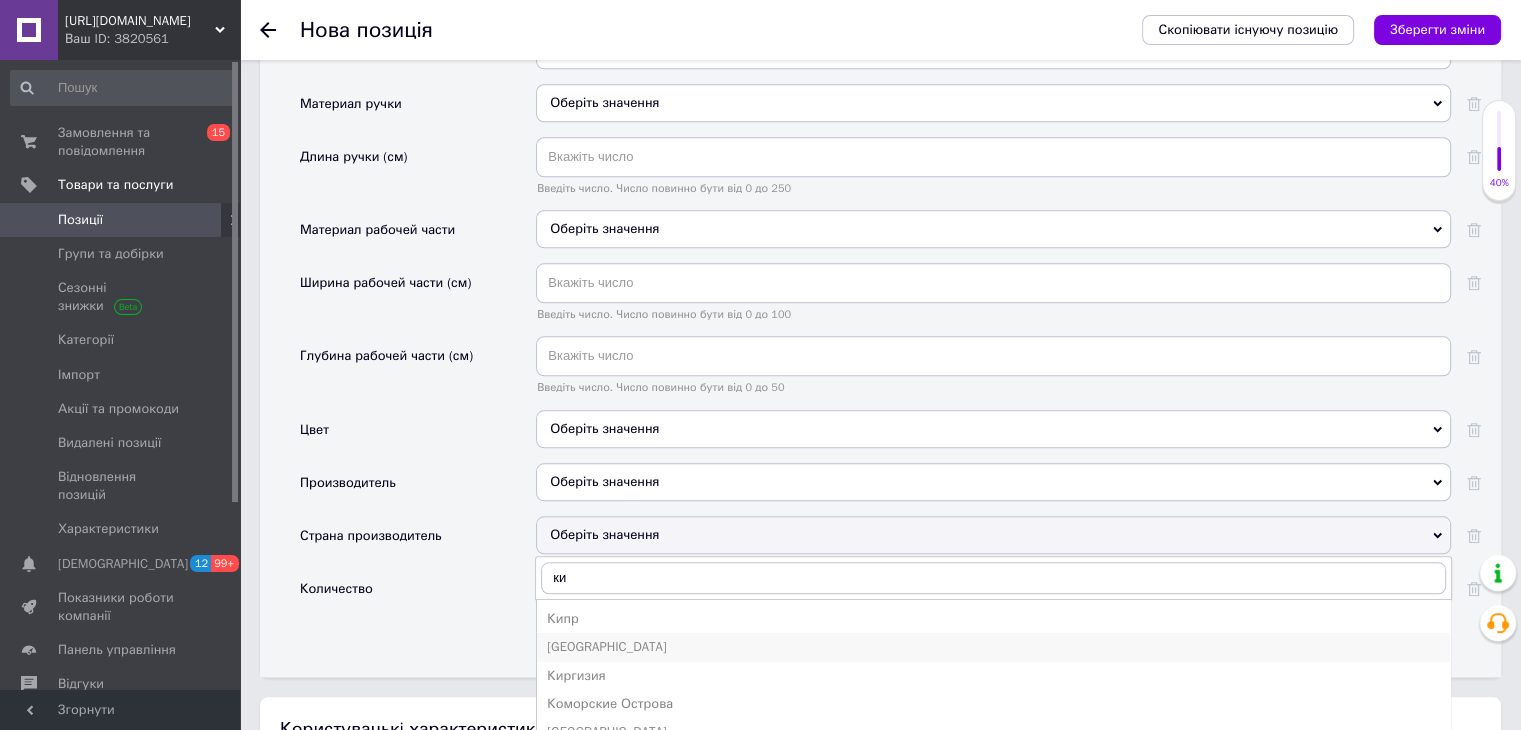 click on "[GEOGRAPHIC_DATA]" at bounding box center (993, 647) 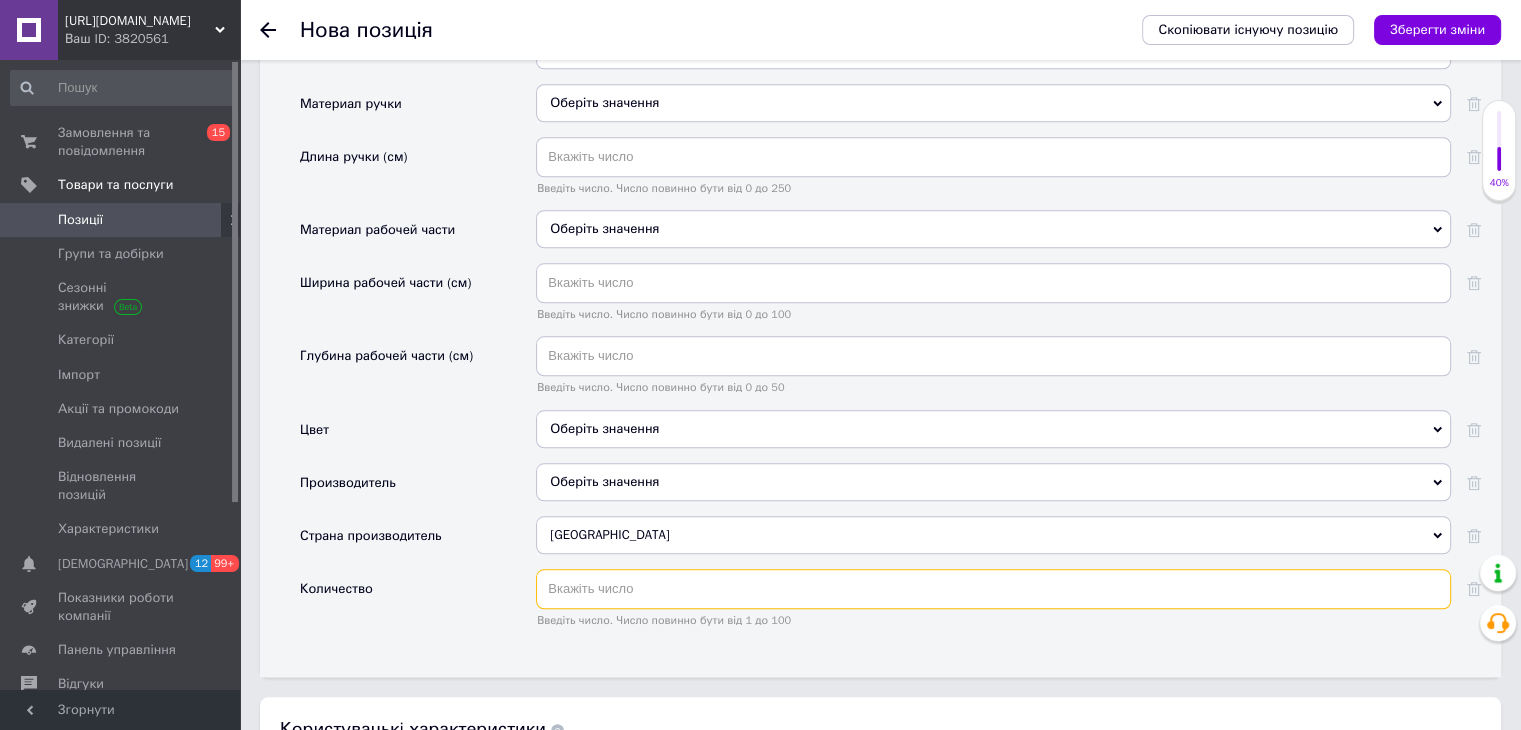 click at bounding box center (993, 589) 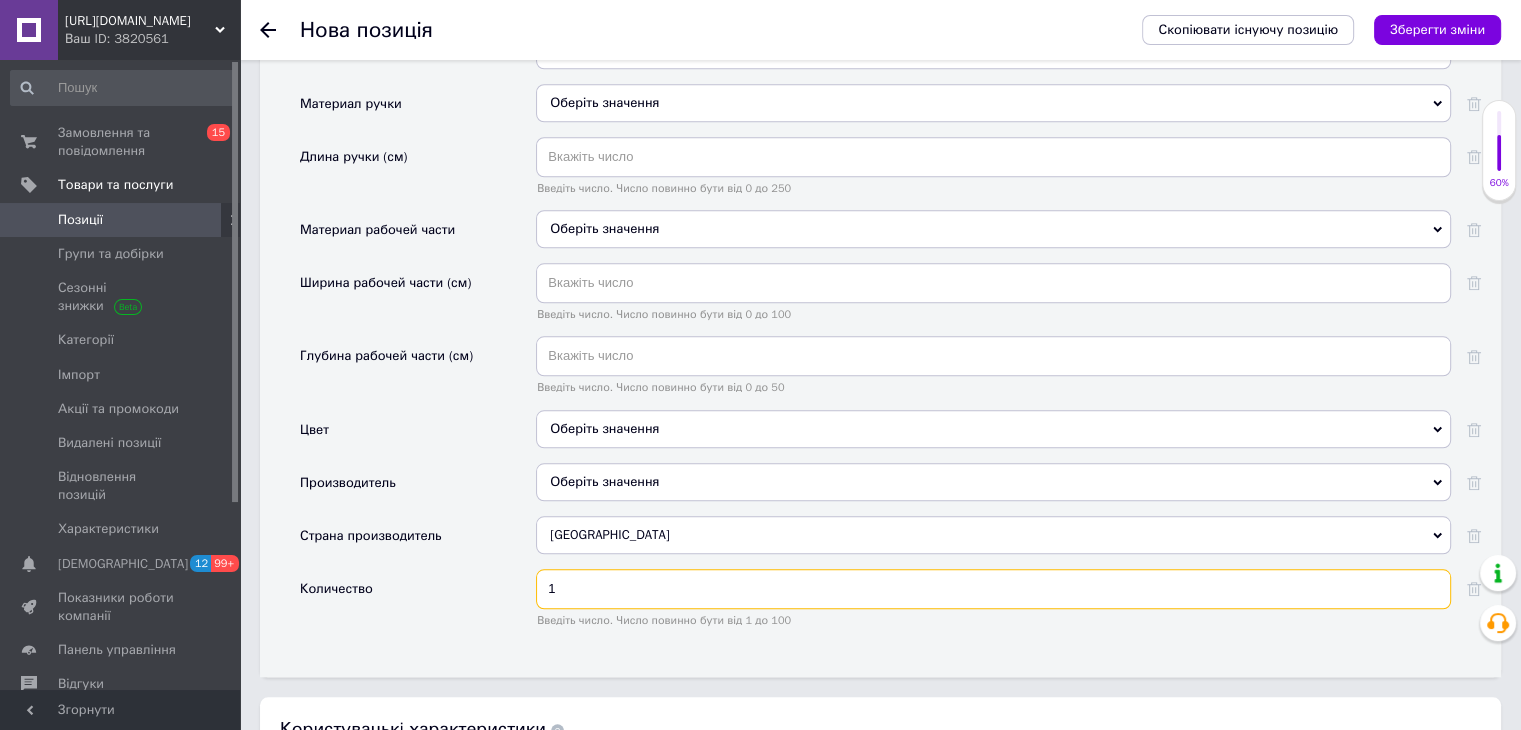 type on "1" 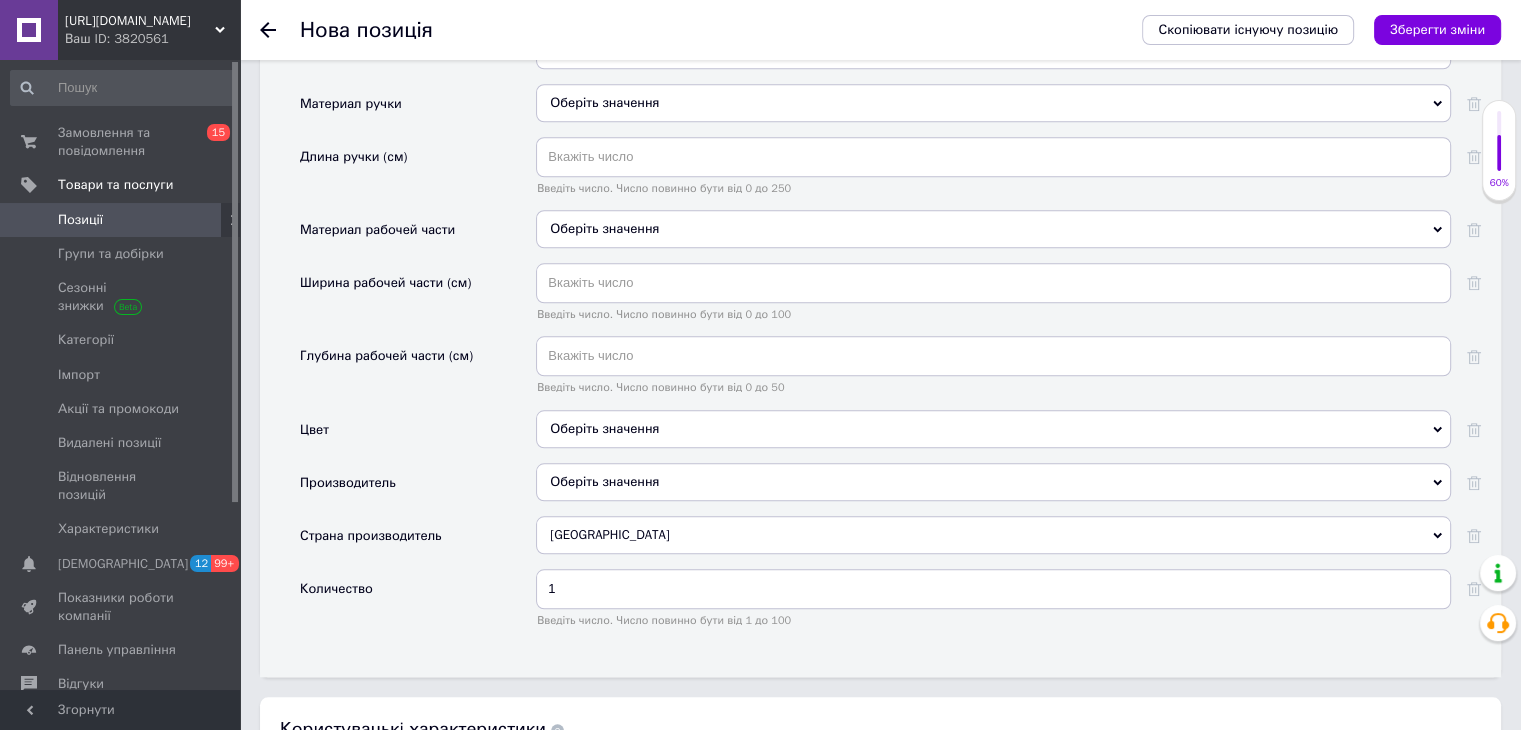click on "Оберіть значення" at bounding box center [993, 429] 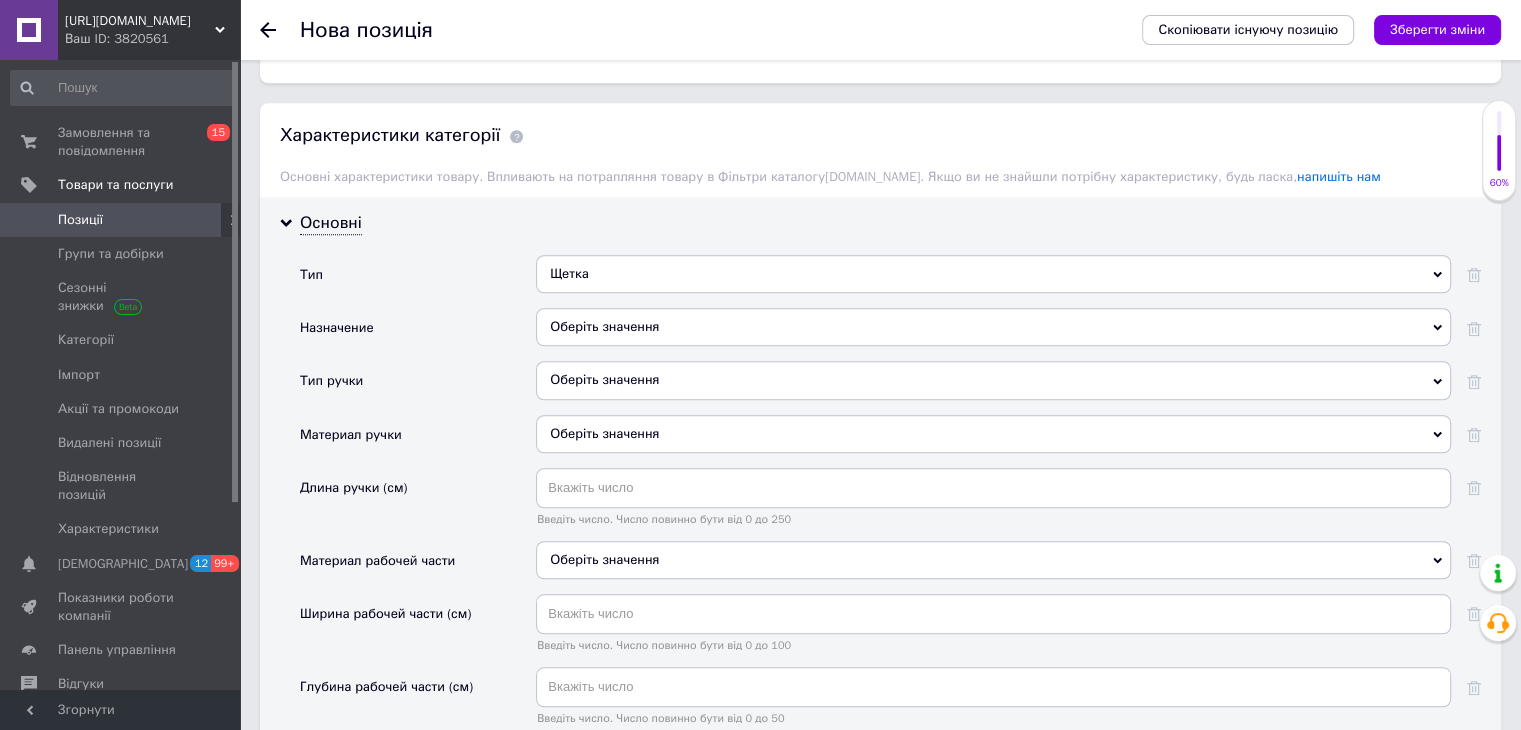 scroll, scrollTop: 1552, scrollLeft: 0, axis: vertical 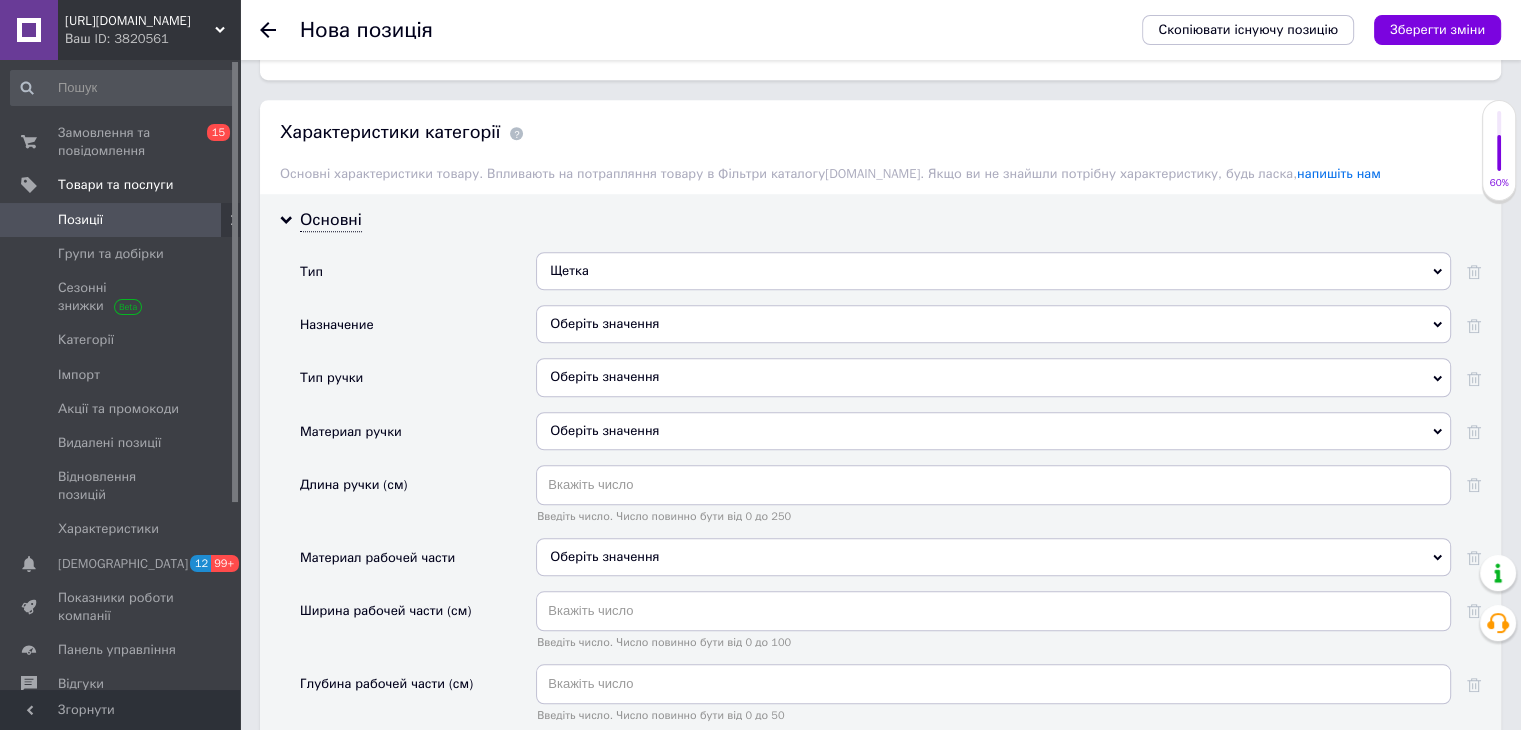 click on "Оберіть значення" at bounding box center [993, 324] 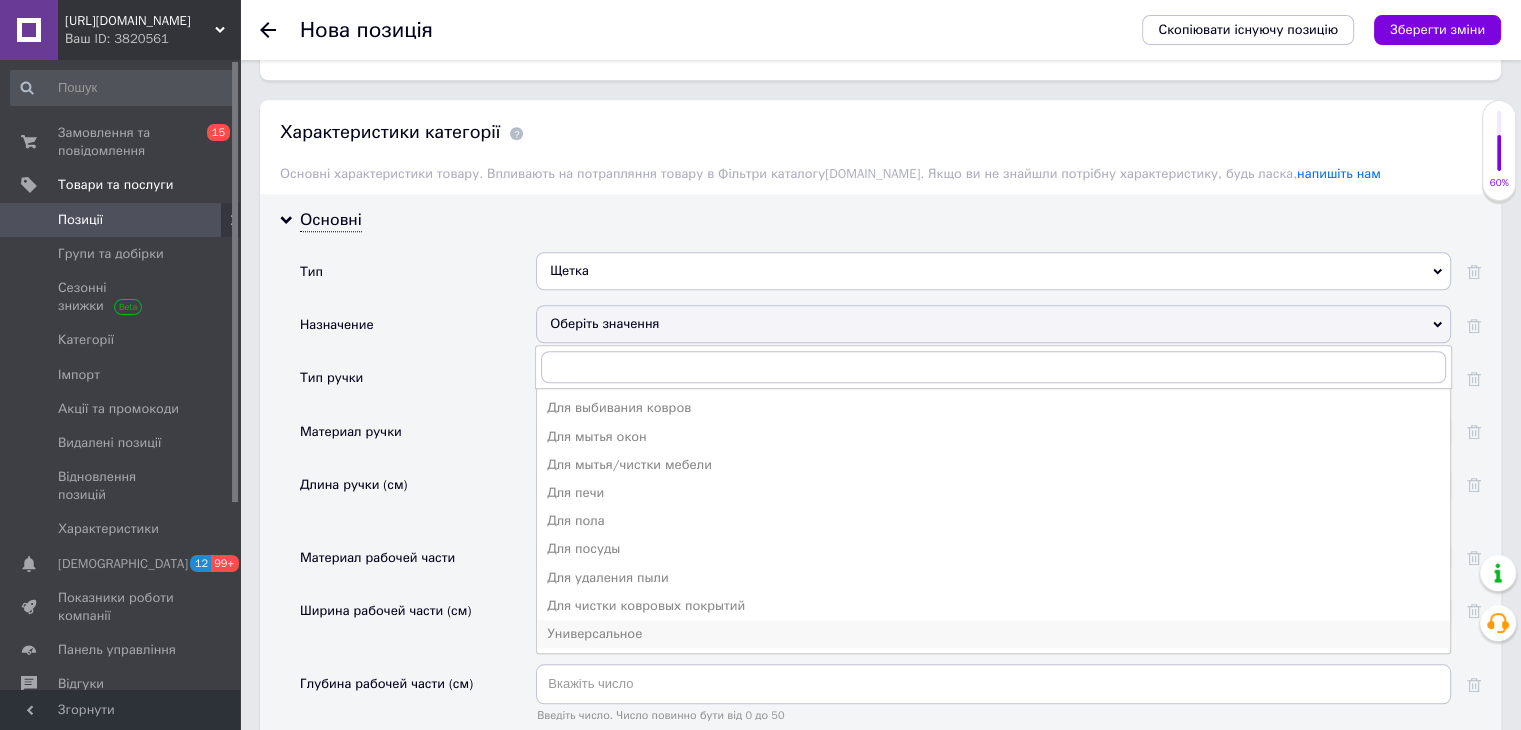 click on "Универсальное" at bounding box center (993, 634) 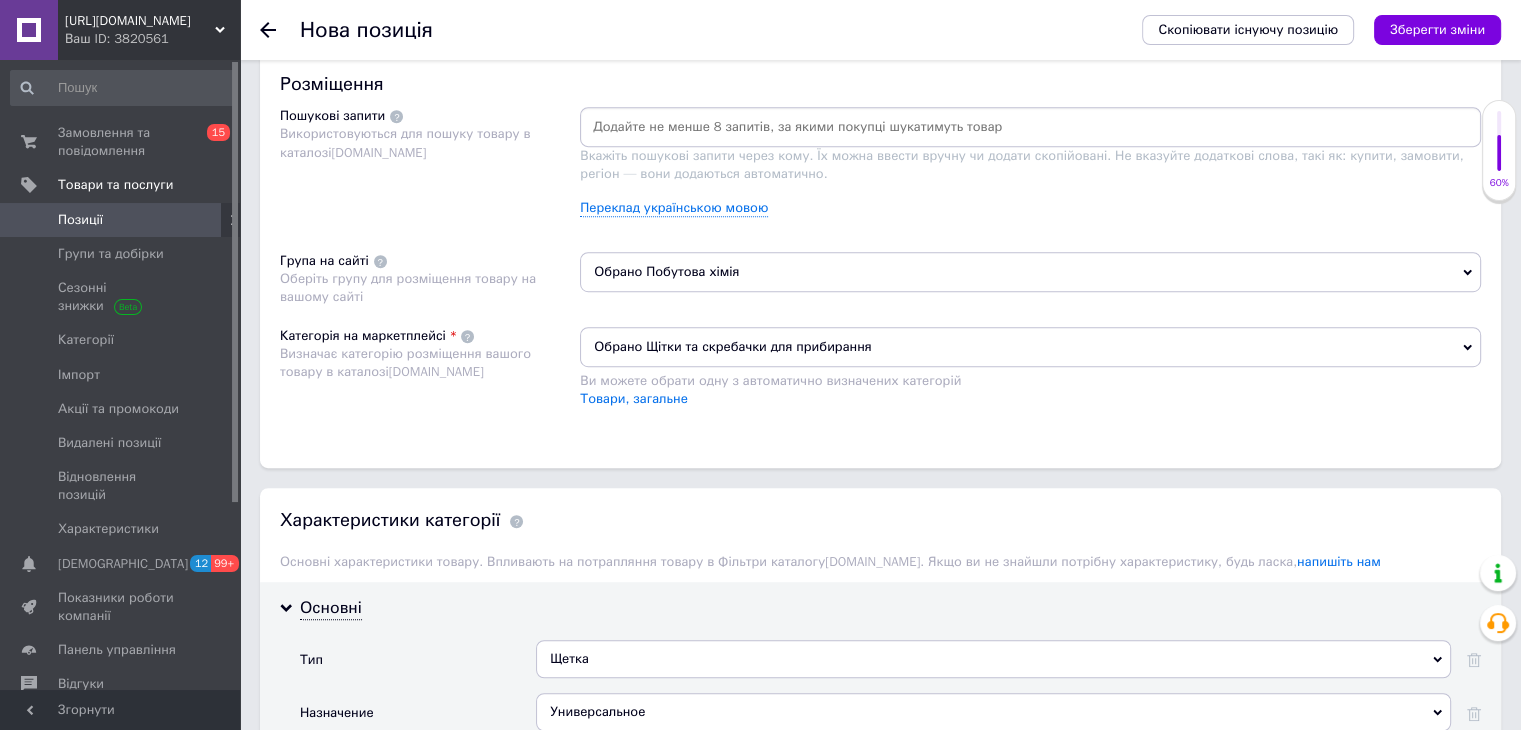 scroll, scrollTop: 1052, scrollLeft: 0, axis: vertical 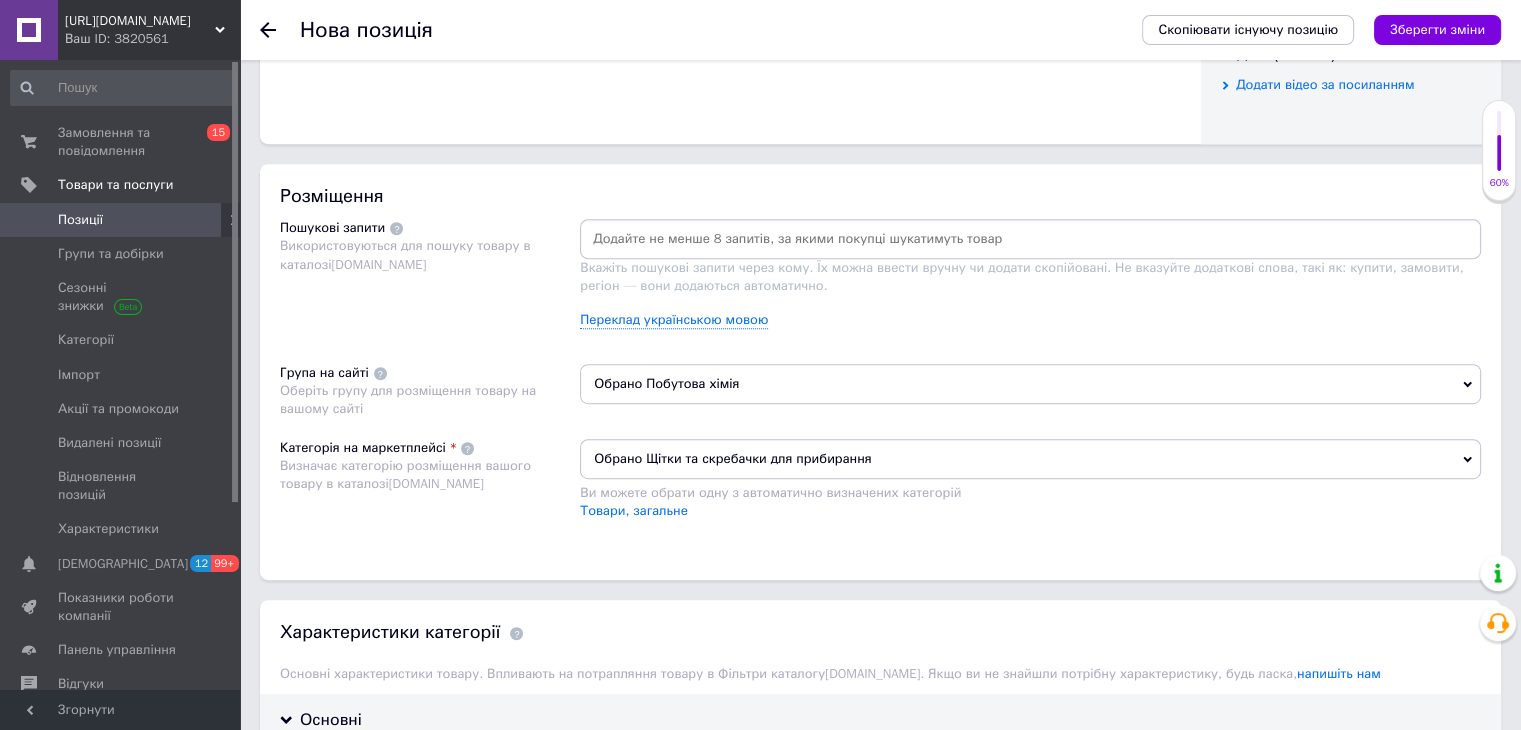 click at bounding box center [1030, 239] 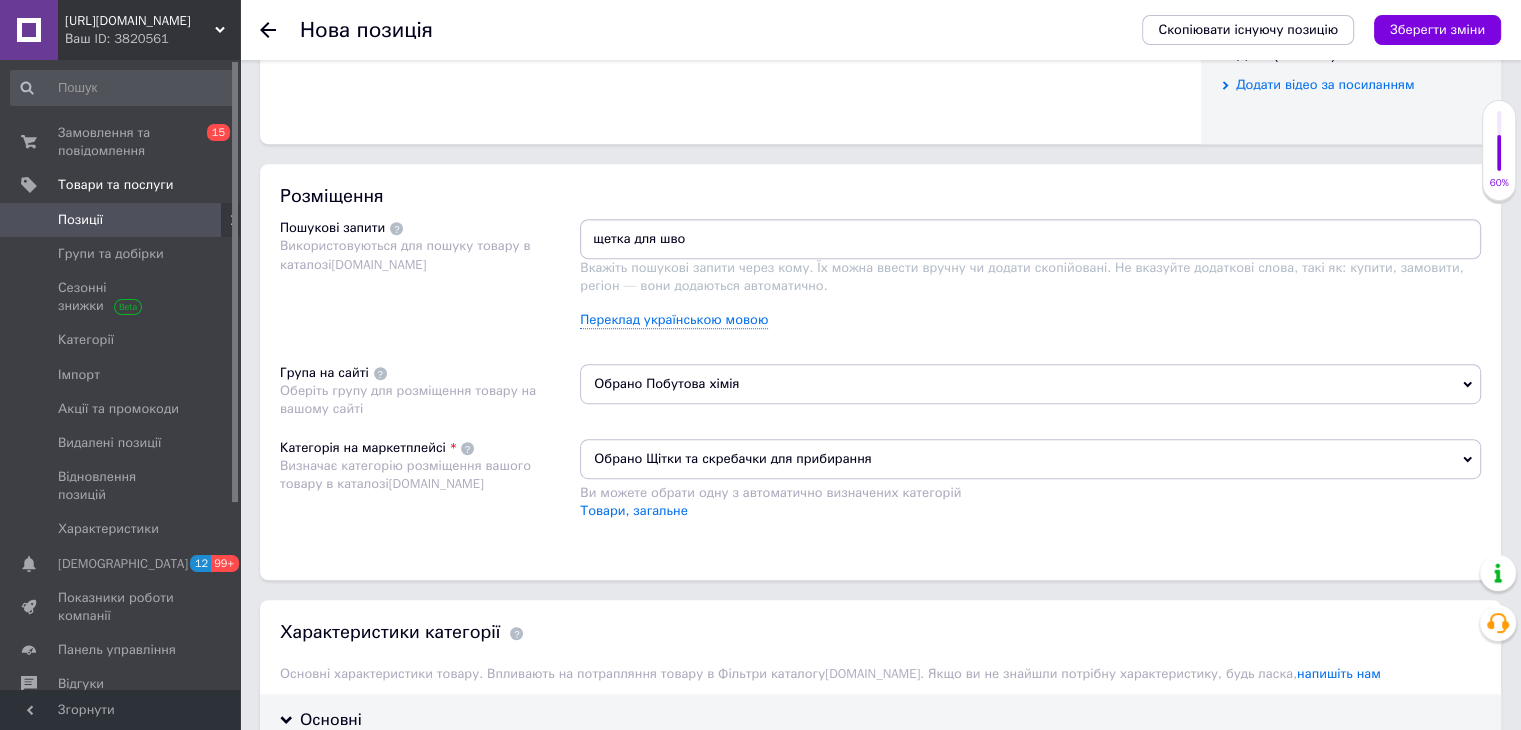 type on "щетка для швов" 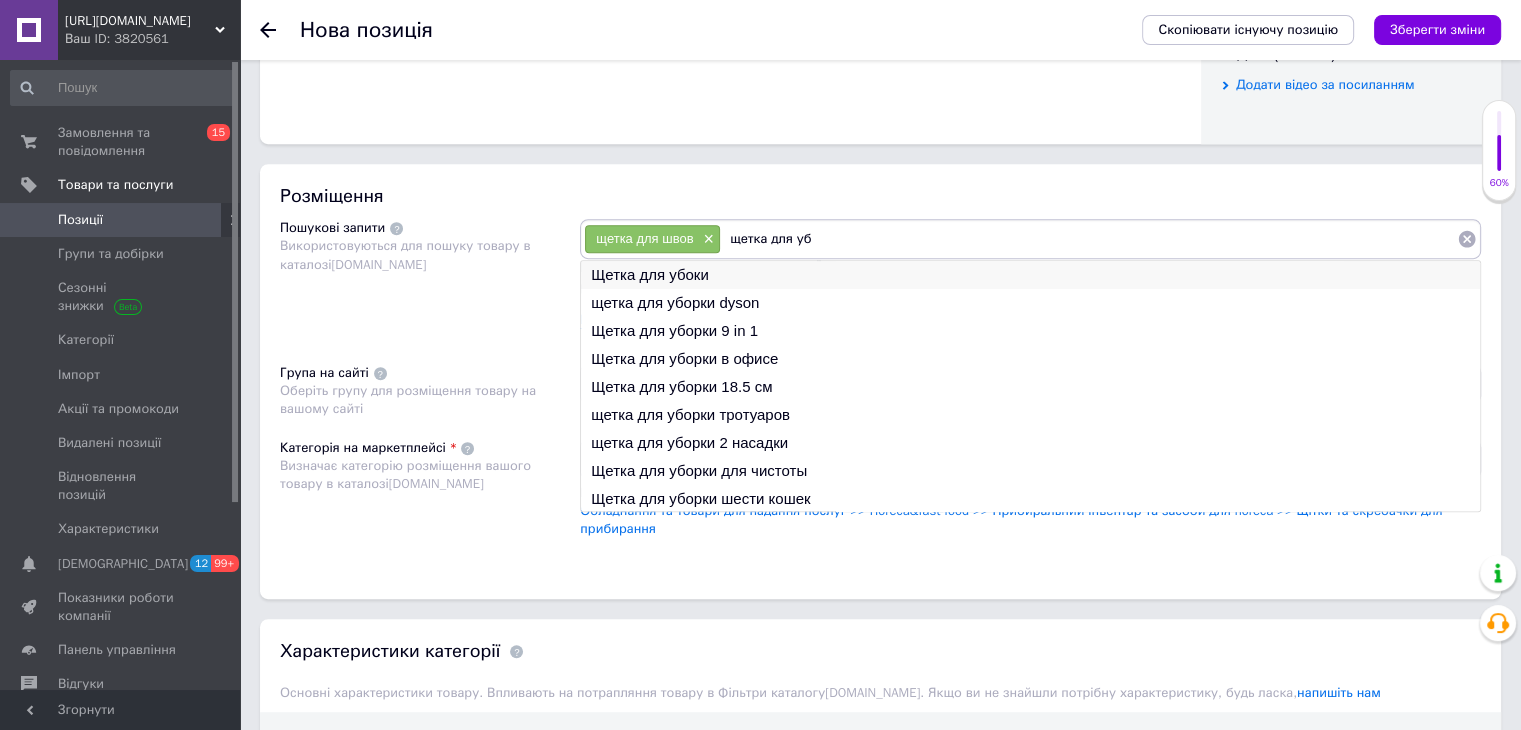 type on "щетка для уб" 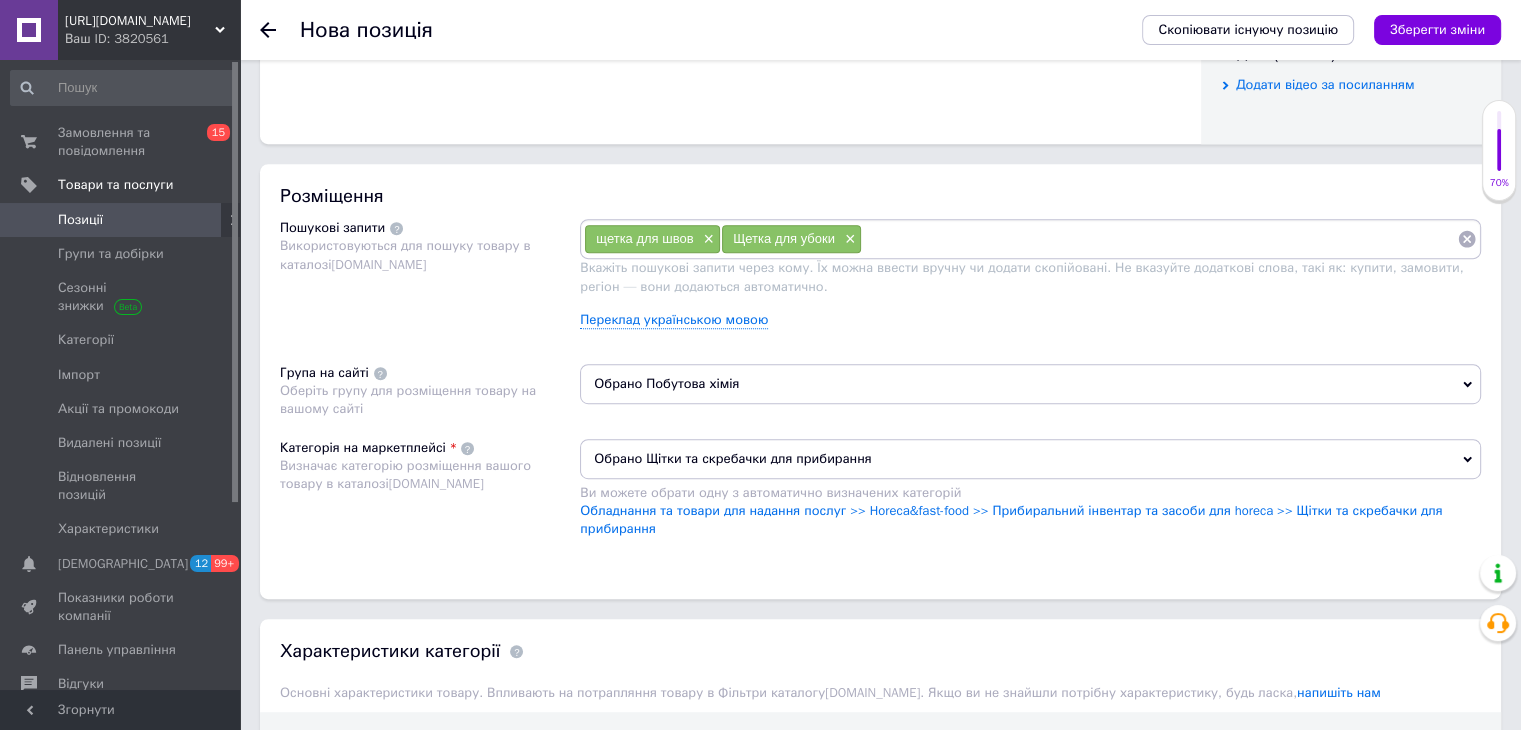 click at bounding box center [1159, 239] 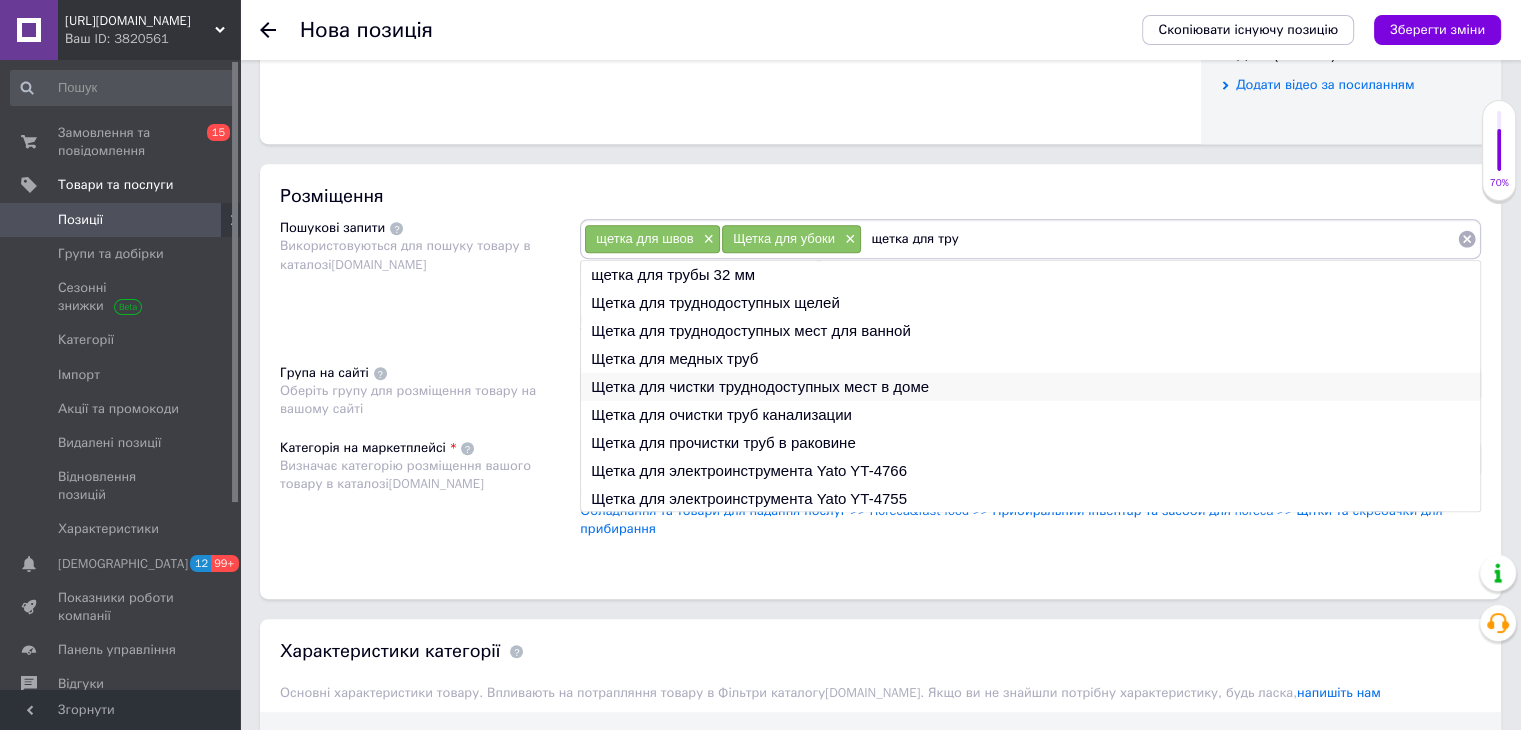 type on "щетка для тру" 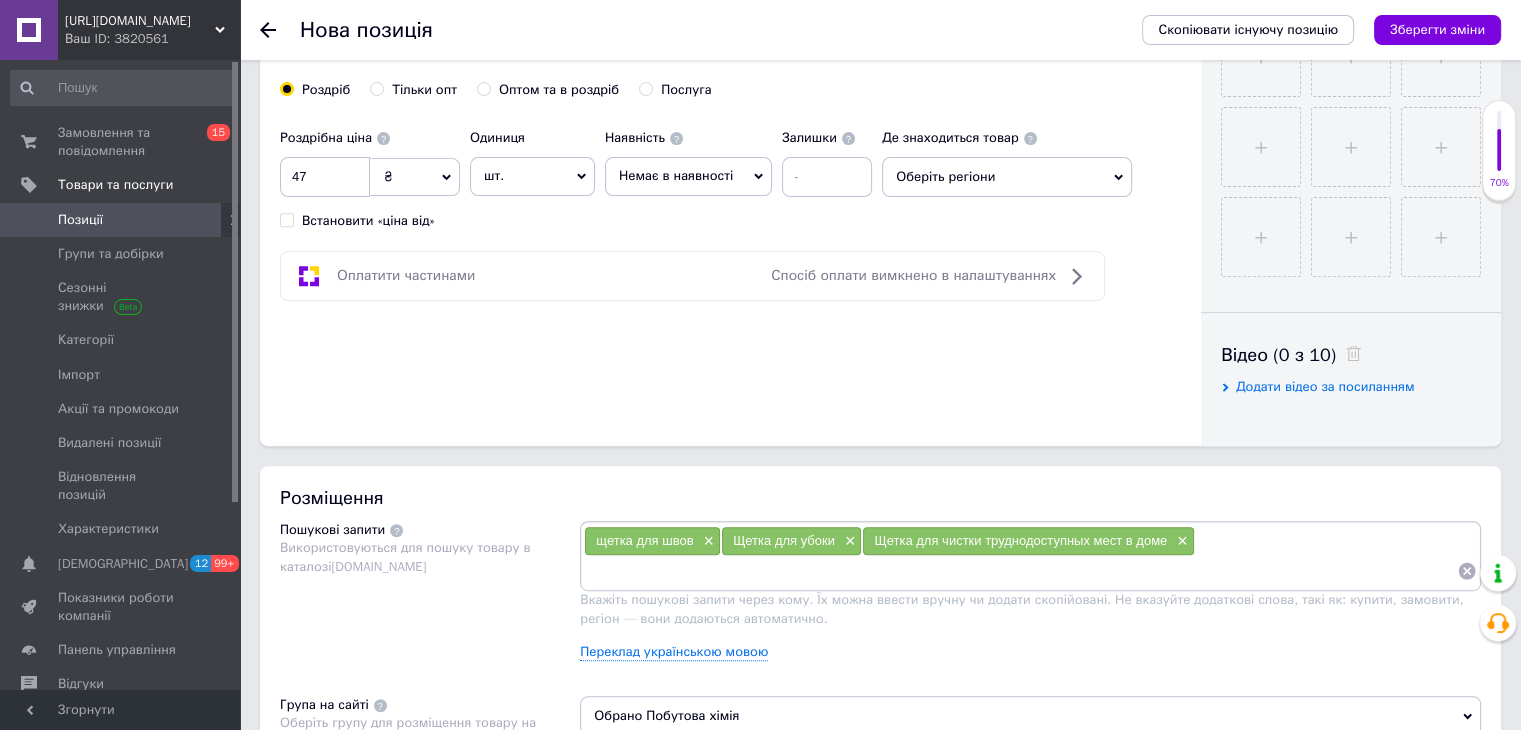 scroll, scrollTop: 768, scrollLeft: 0, axis: vertical 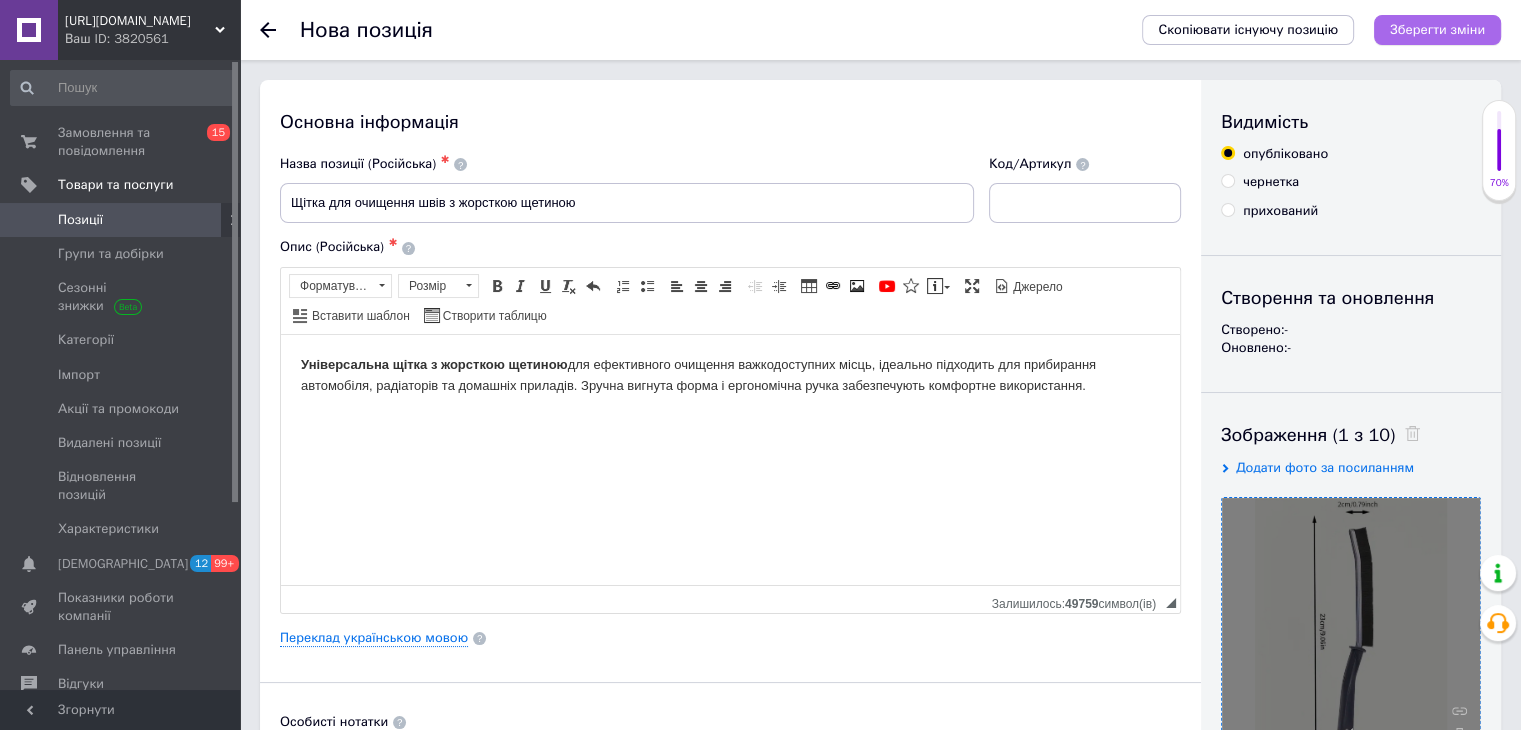 click on "Зберегти зміни" at bounding box center (1437, 29) 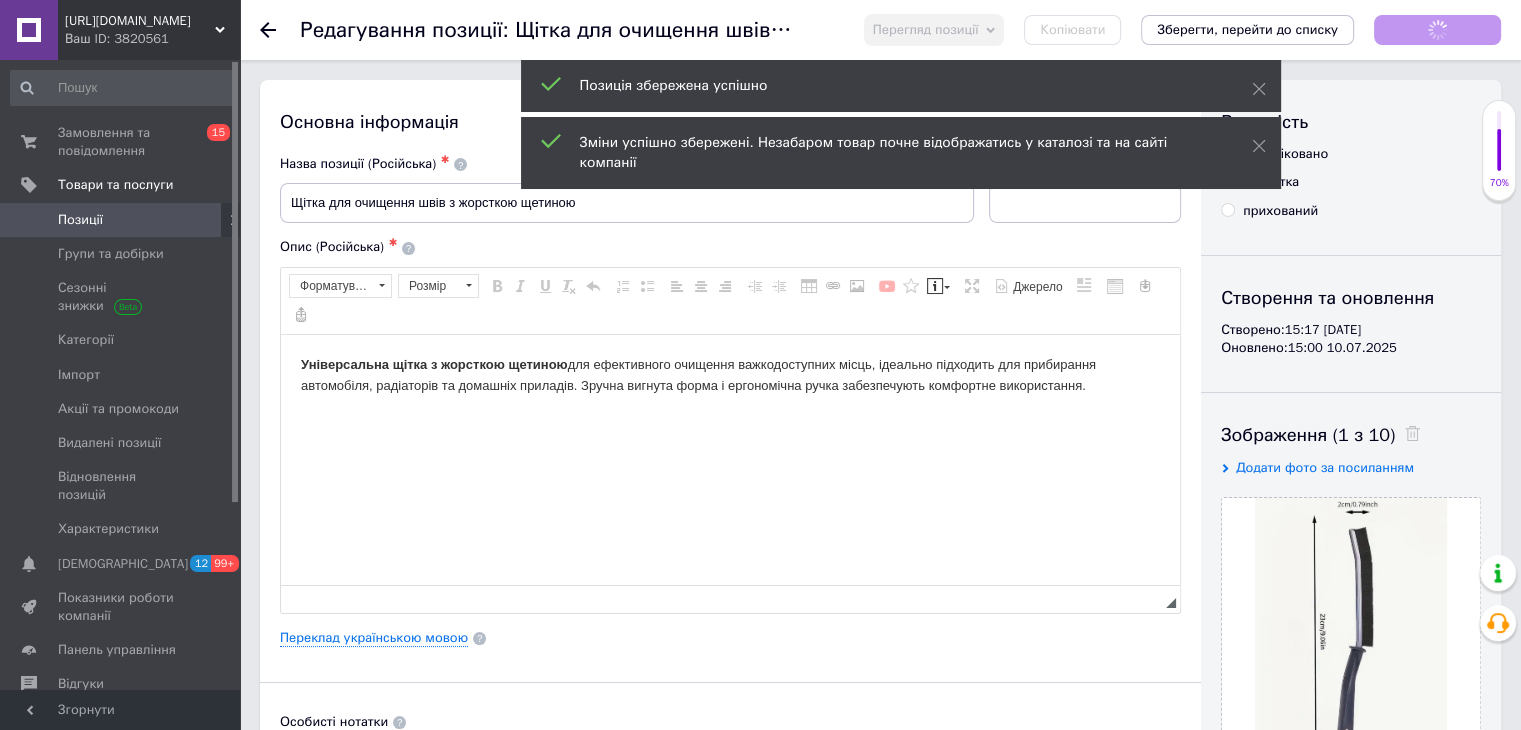 scroll, scrollTop: 0, scrollLeft: 0, axis: both 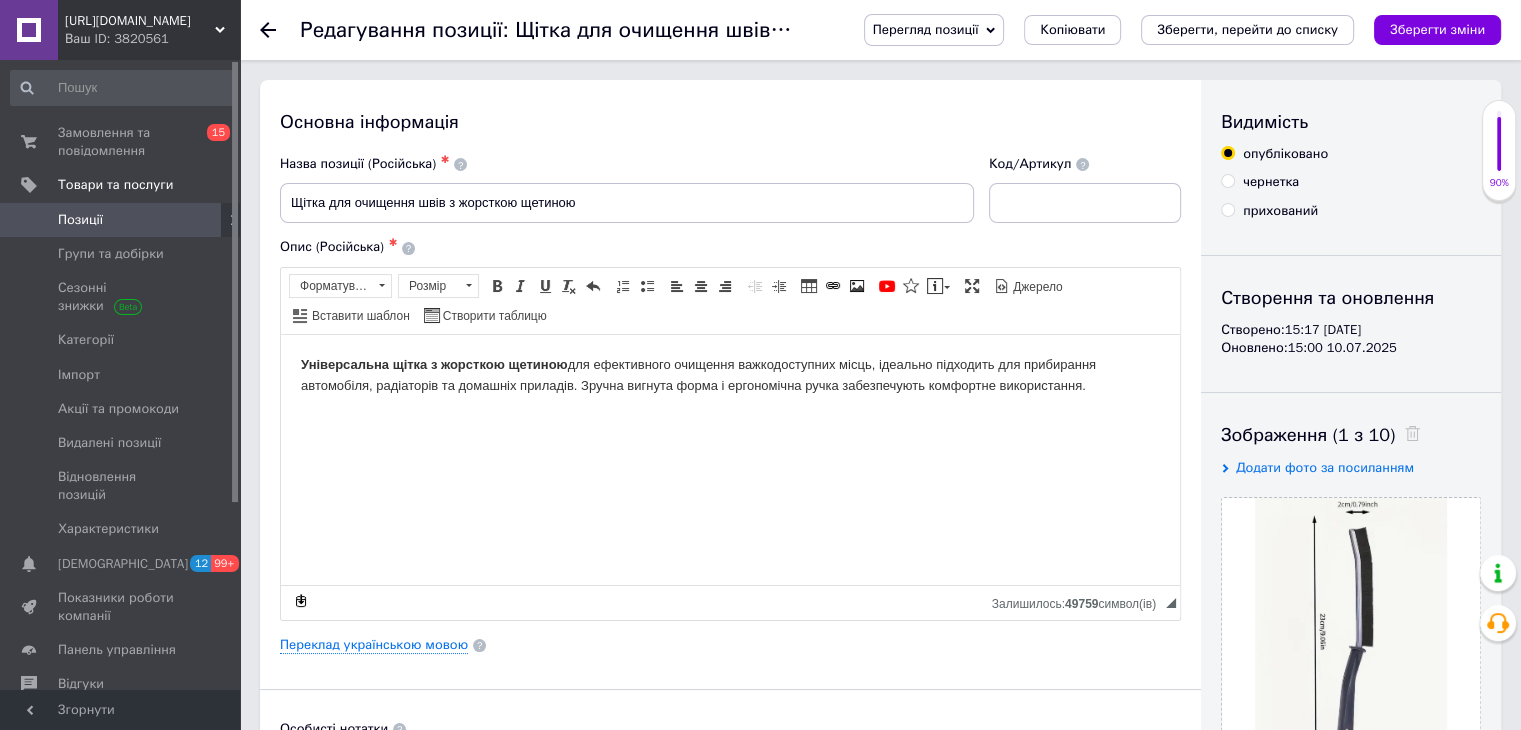 click on "Позиції" at bounding box center (121, 220) 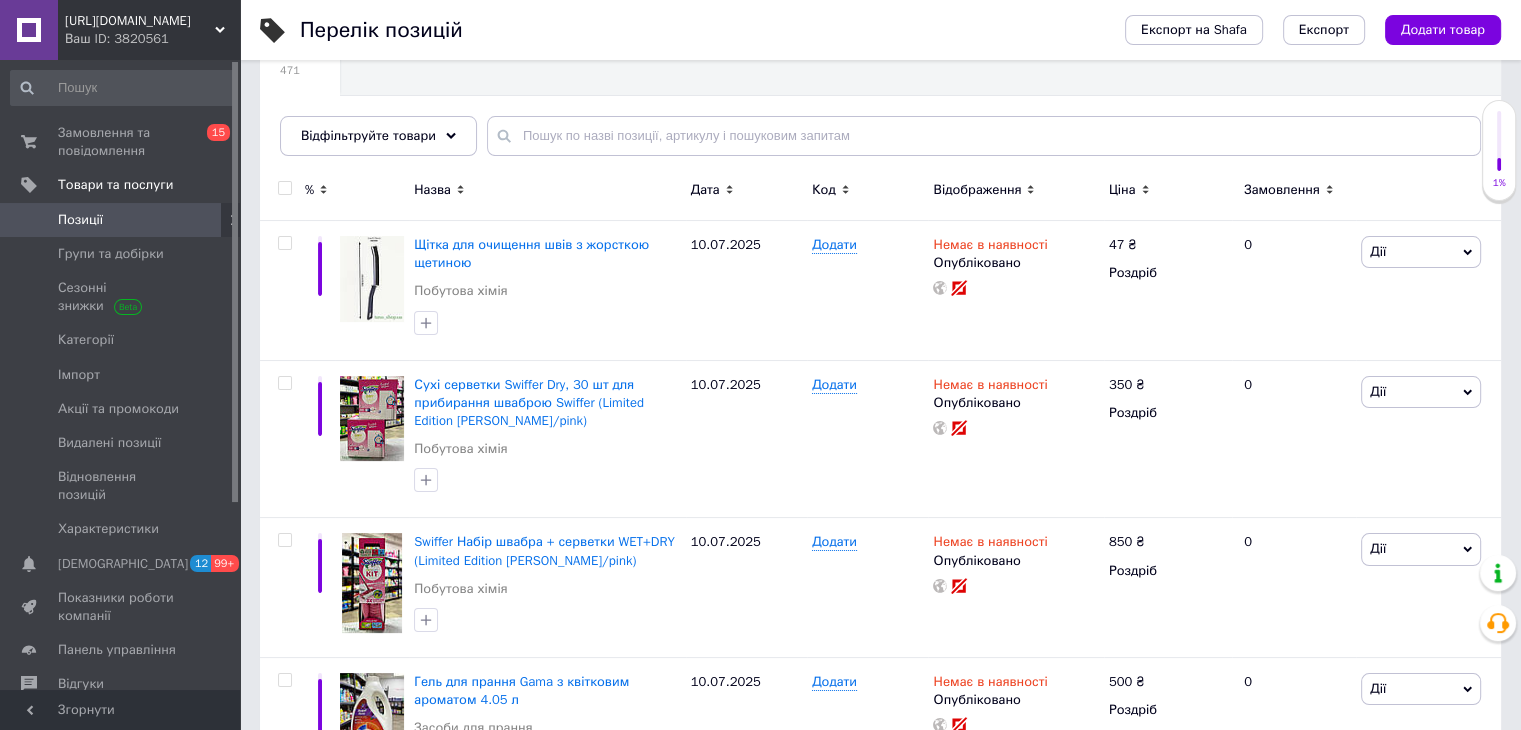 scroll, scrollTop: 197, scrollLeft: 0, axis: vertical 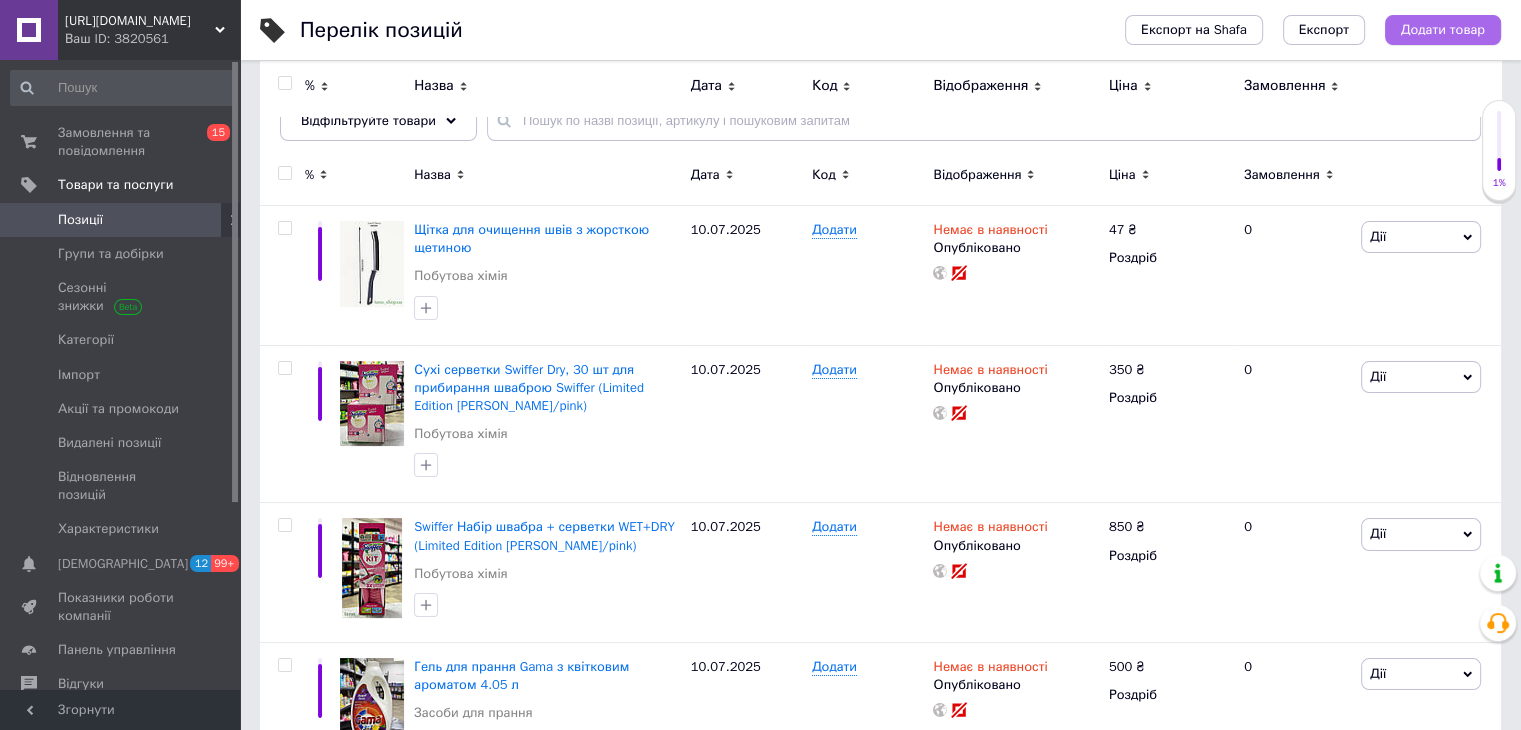 click on "Додати товар" at bounding box center (1443, 30) 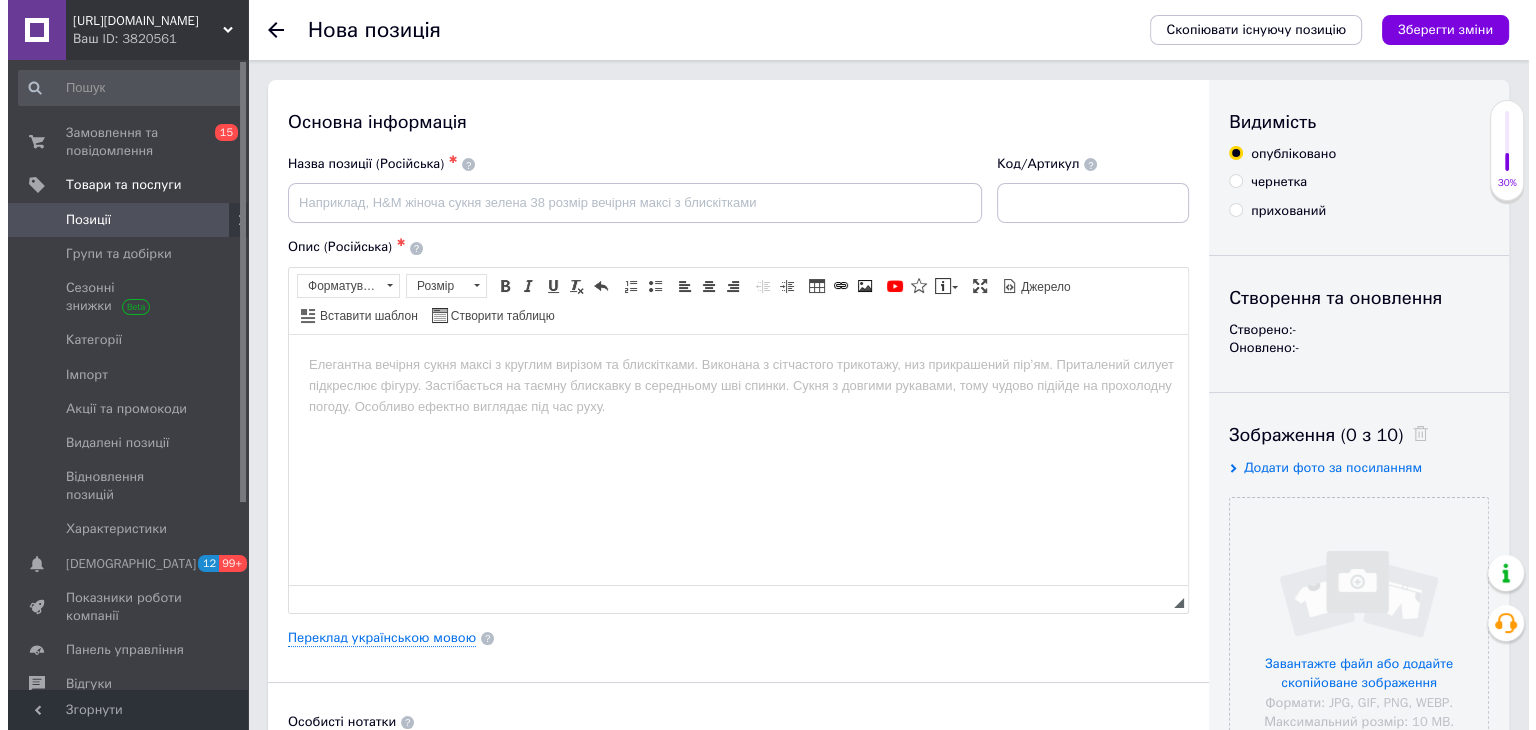 scroll, scrollTop: 0, scrollLeft: 0, axis: both 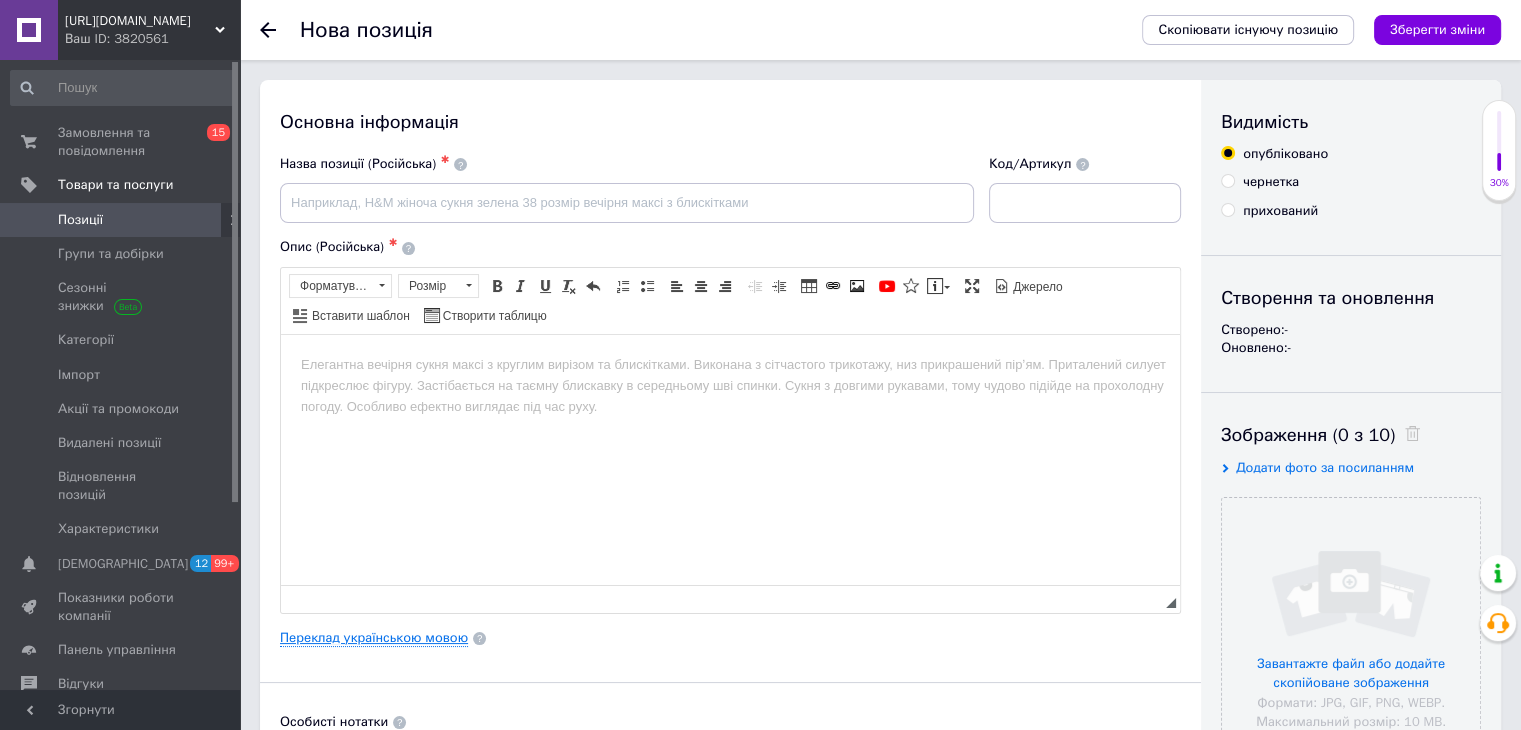 click on "Переклад українською мовою" at bounding box center (374, 638) 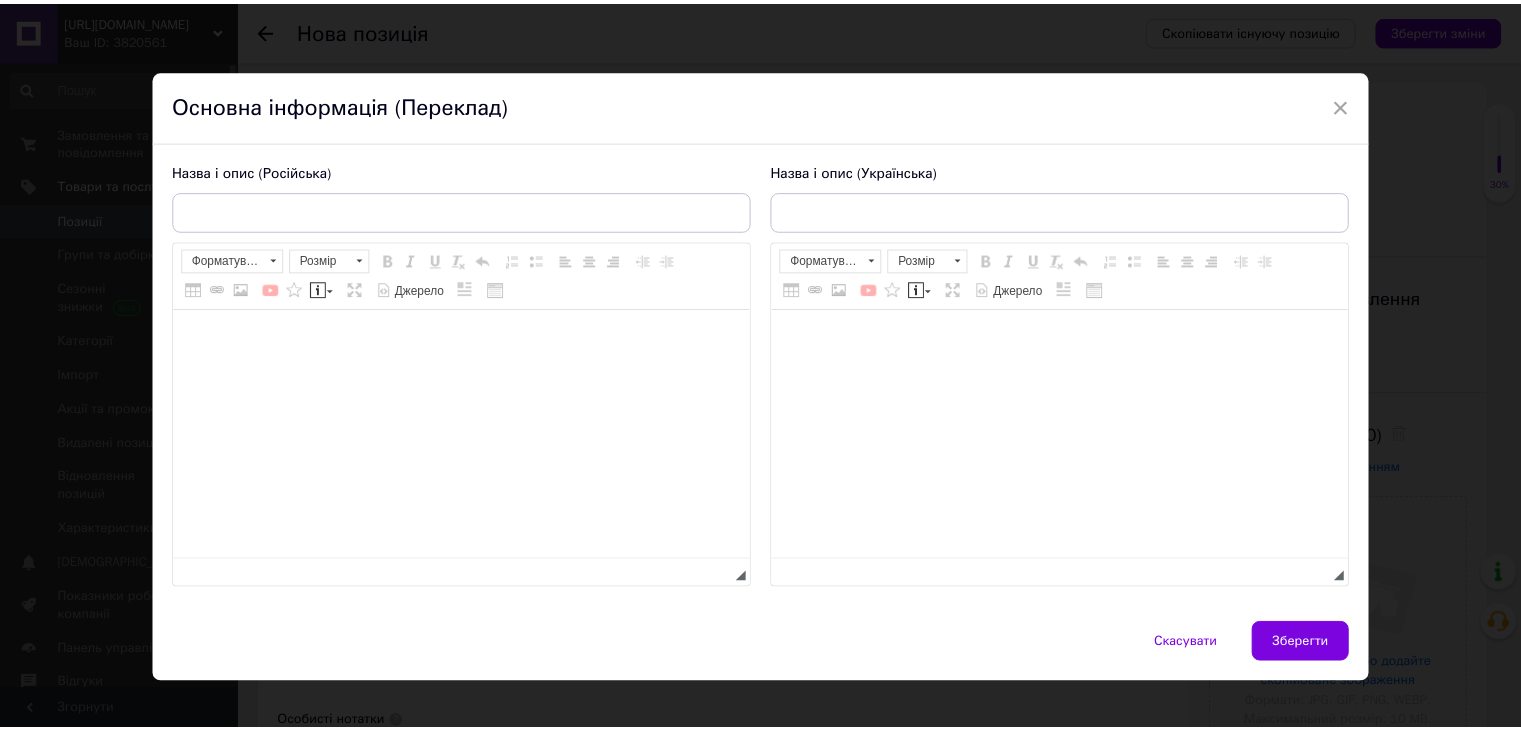 scroll, scrollTop: 0, scrollLeft: 0, axis: both 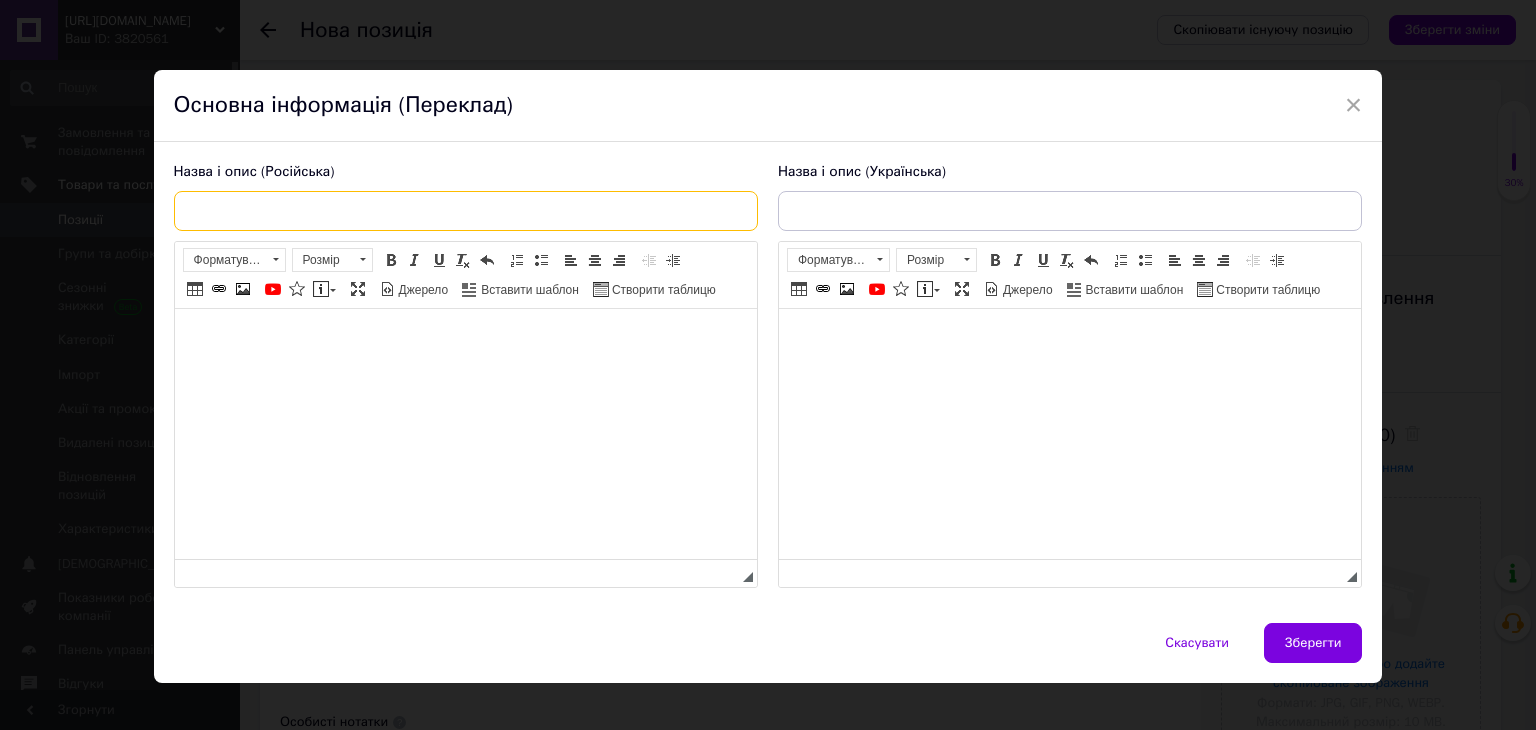 click at bounding box center (466, 211) 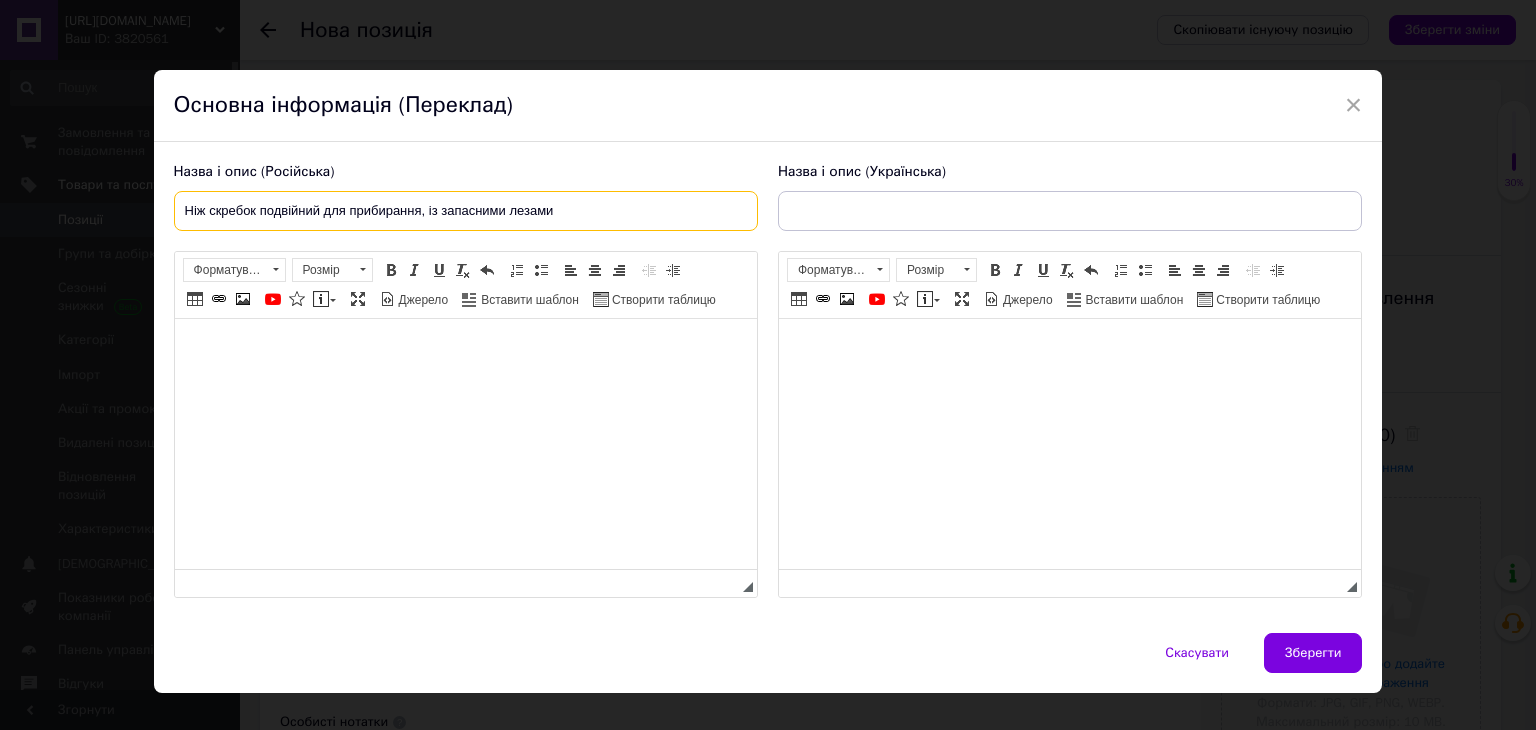 type on "Ніж скребок подвійний для прибирання, із запасними лезами" 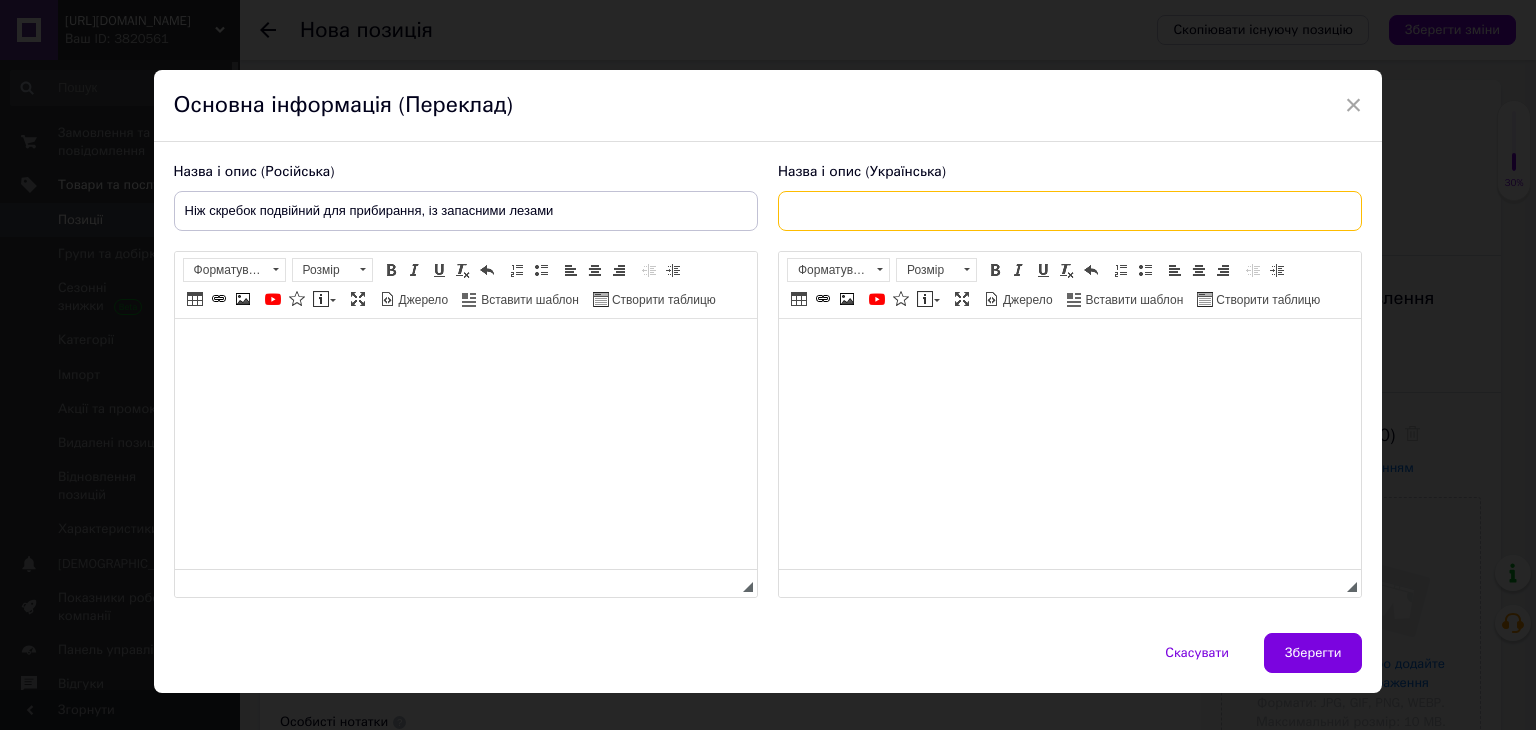 click at bounding box center [1070, 211] 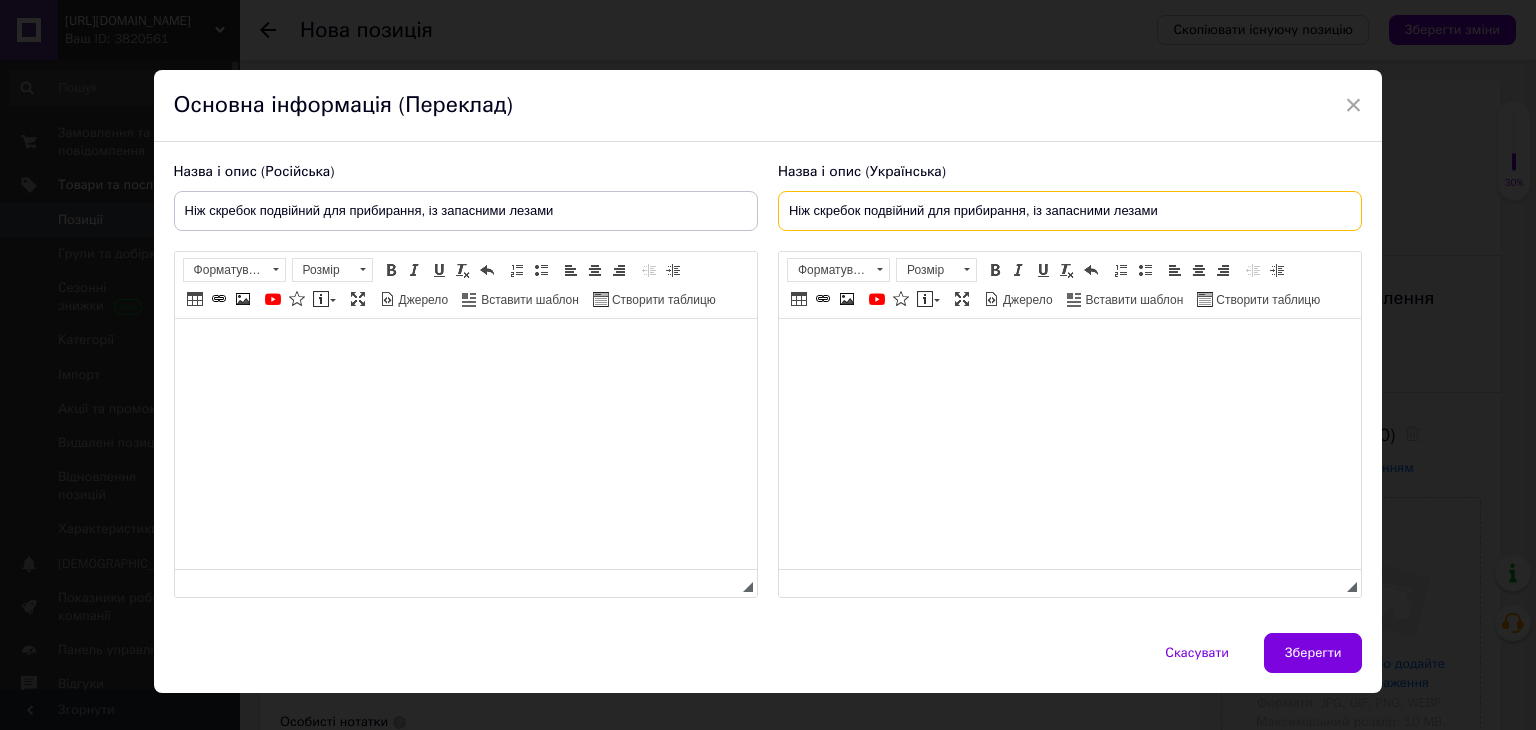 type on "Ніж скребок подвійний для прибирання, із запасними лезами" 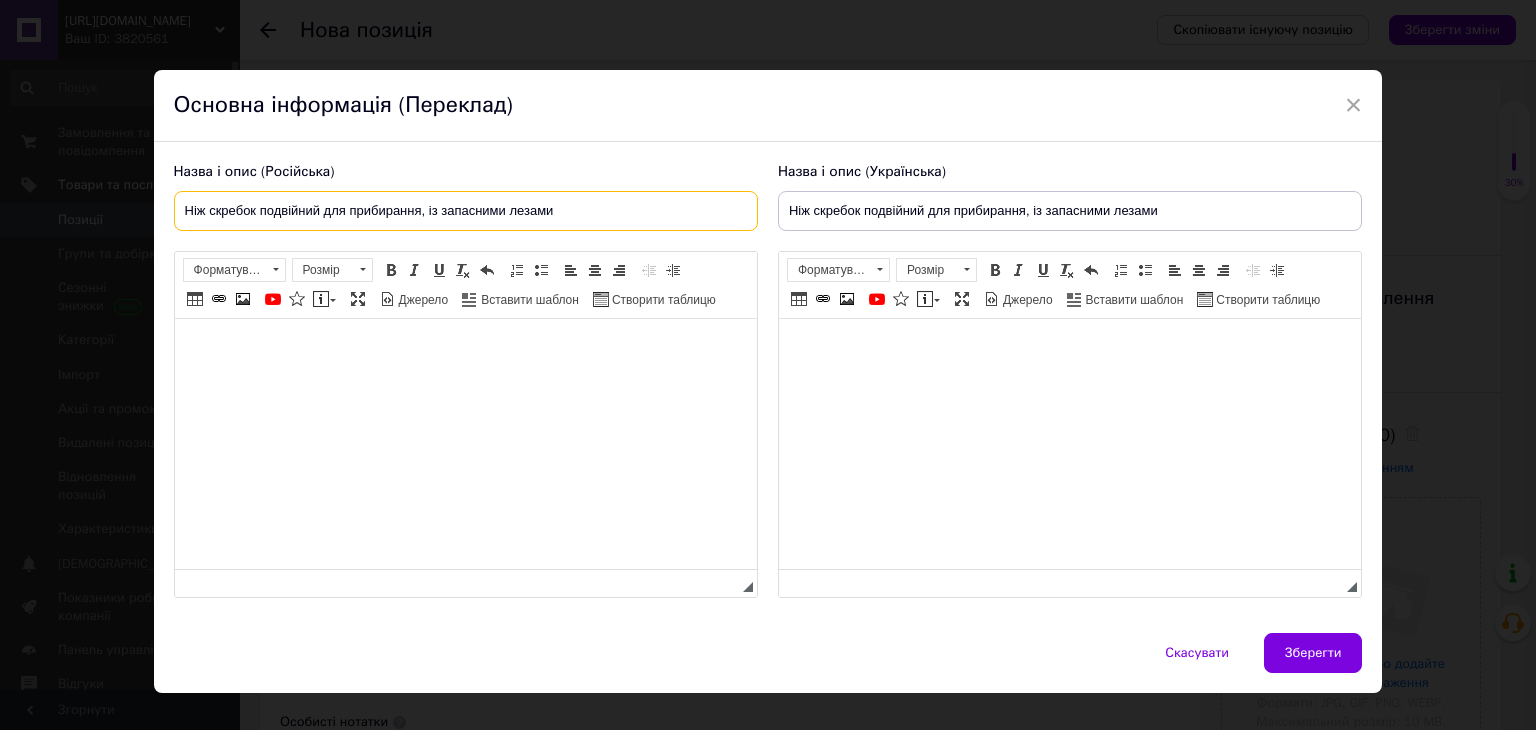 click on "Ніж скребок подвійний для прибирання, із запасними лезами" at bounding box center [466, 211] 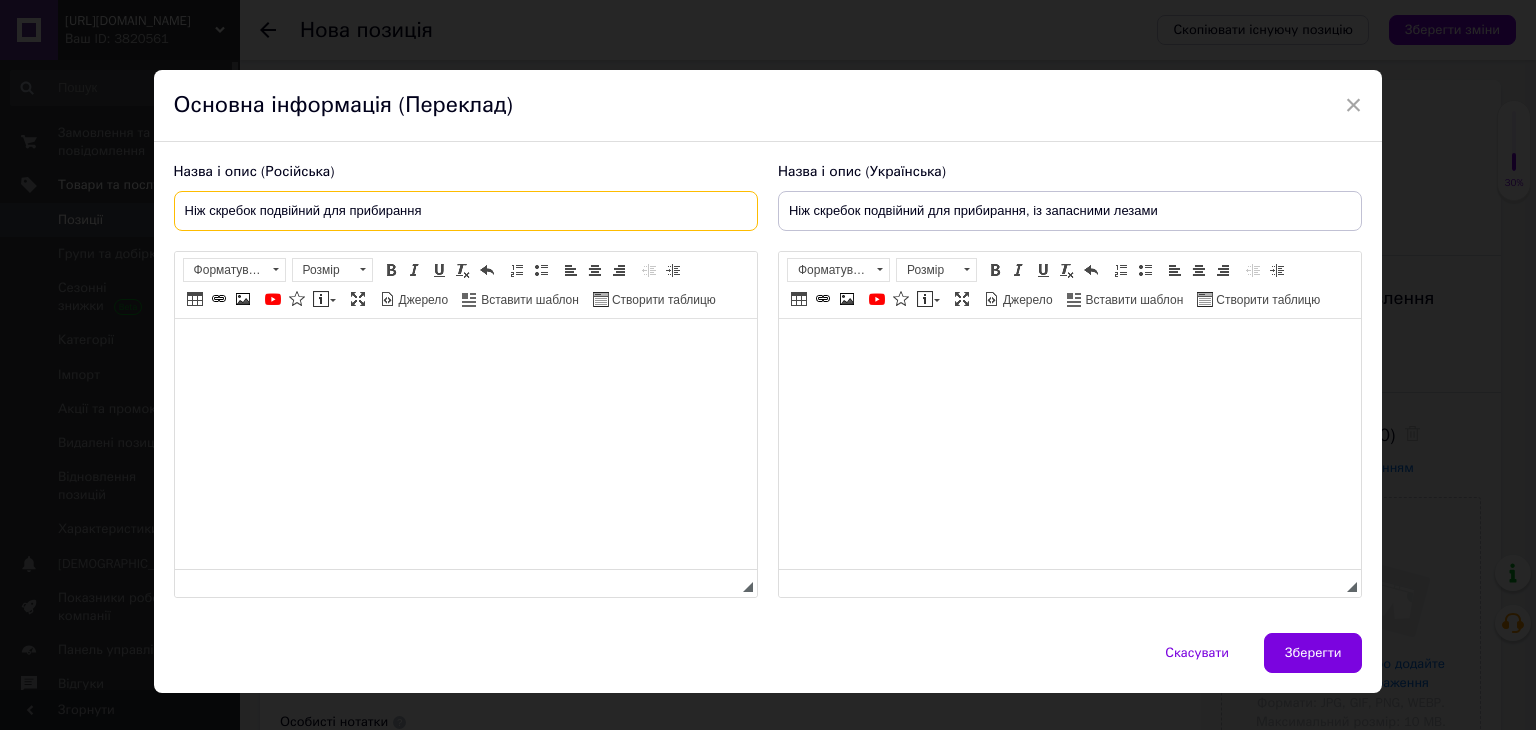 type on "Ніж скребок подвійний для прибирання" 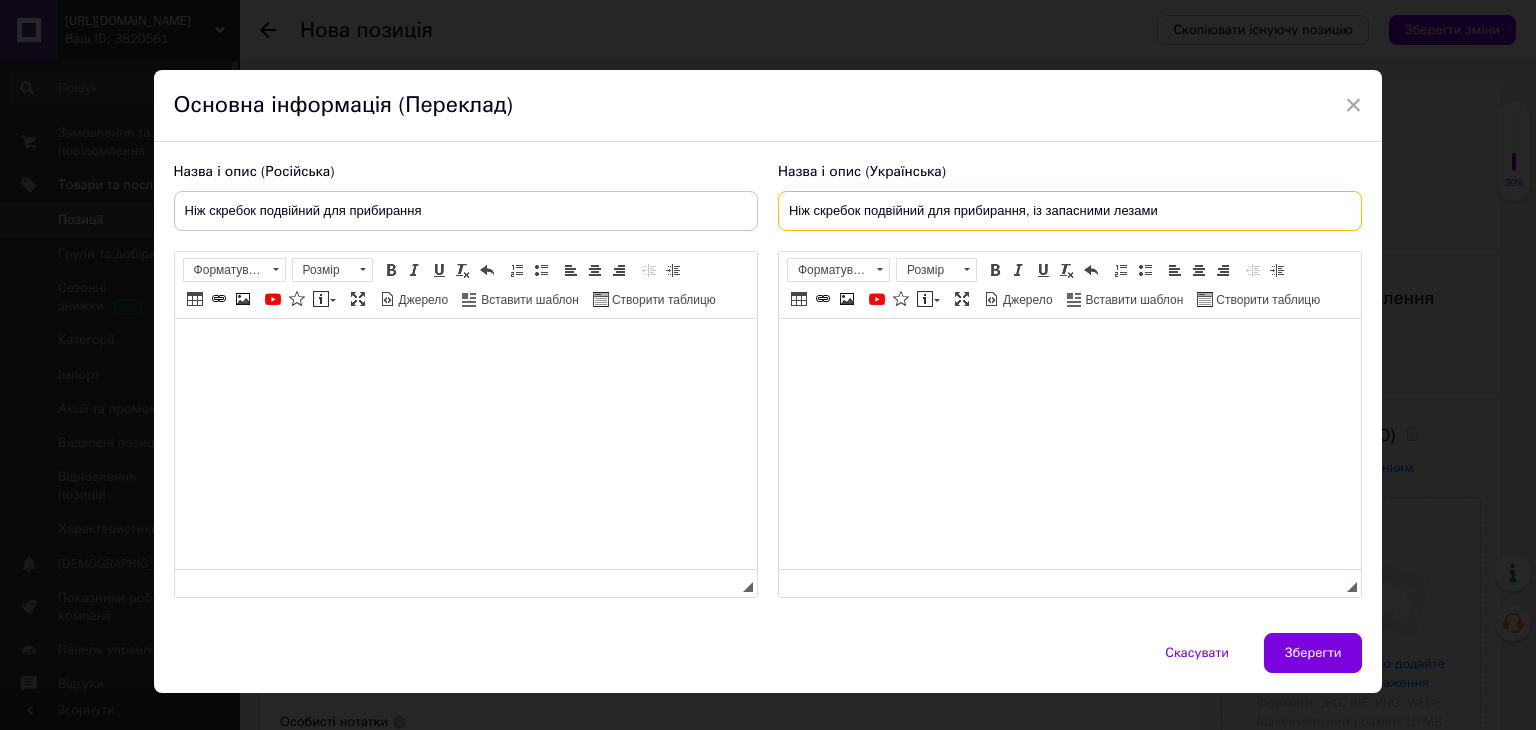 click on "Ніж скребок подвійний для прибирання, із запасними лезами" at bounding box center [1070, 211] 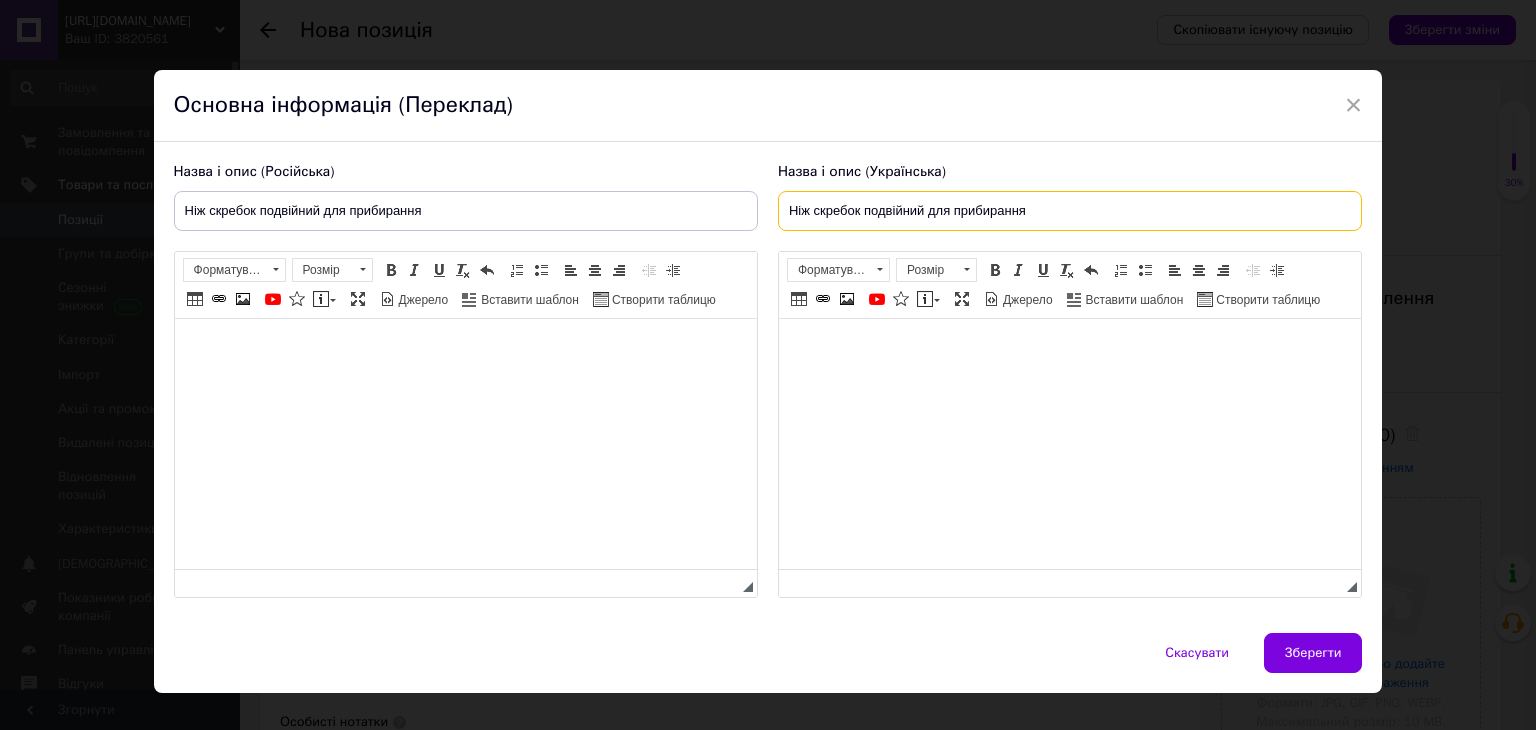 type on "Ніж скребок подвійний для прибирання" 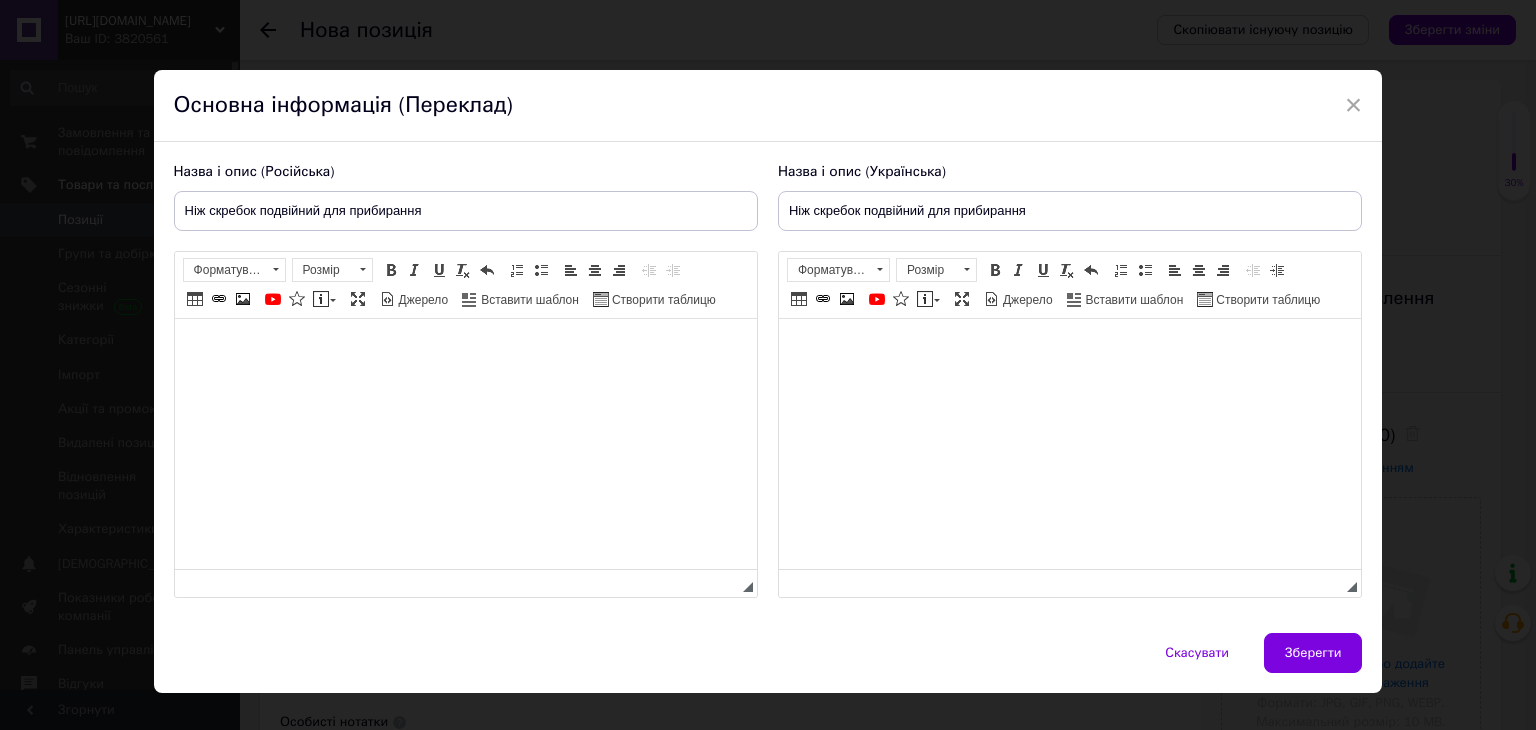 click at bounding box center [465, 349] 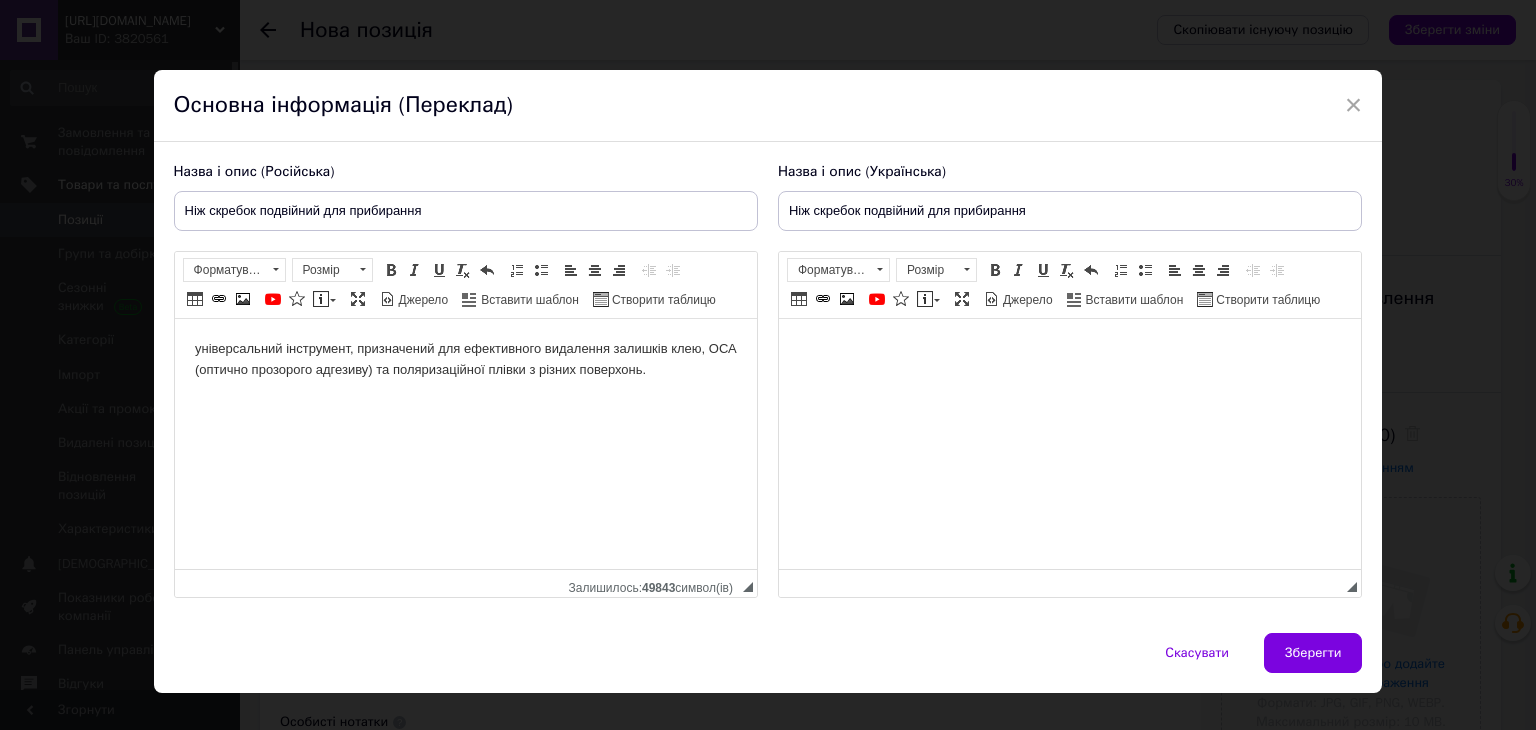 click at bounding box center (1069, 349) 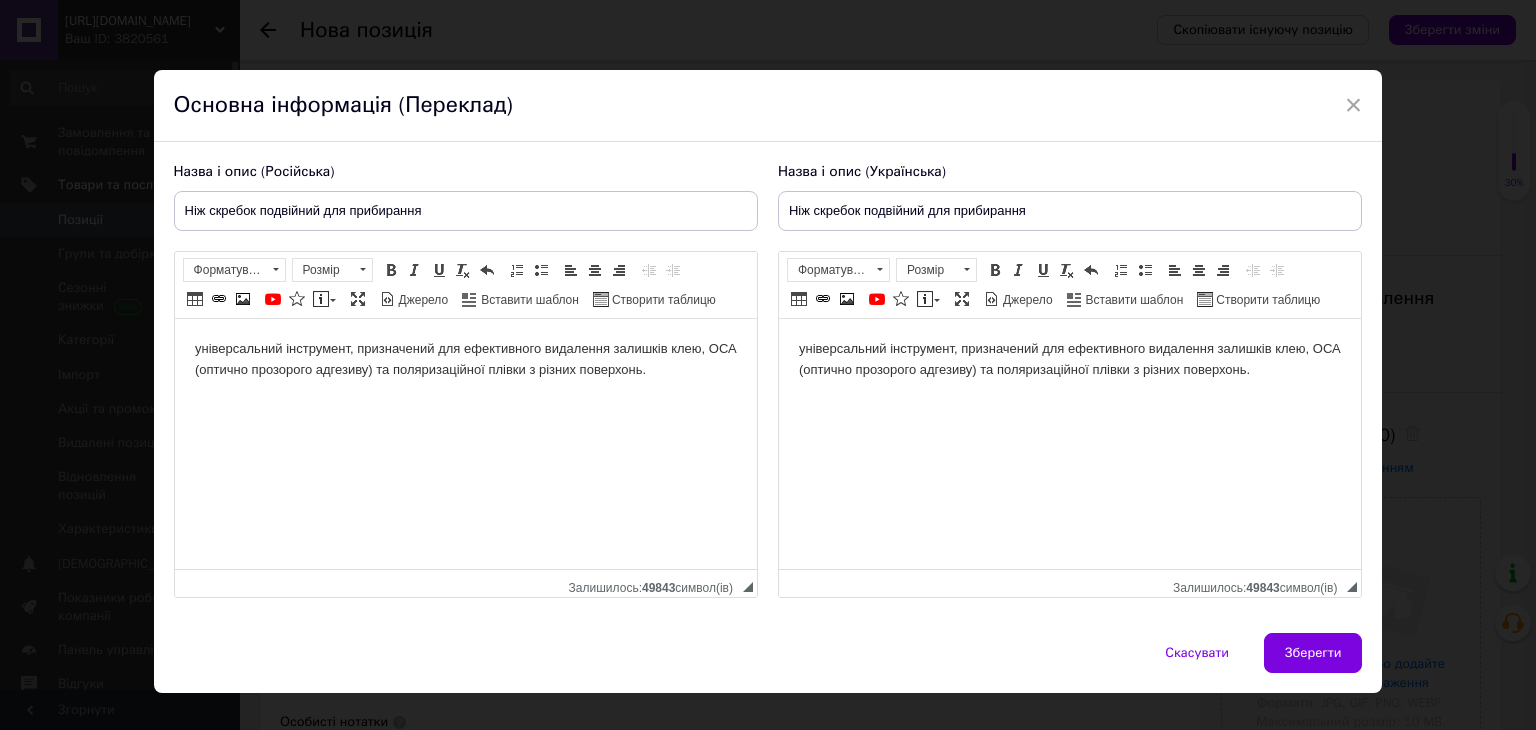 click on "універсальний інструмент, призначений для ефективного видалення залишків клею, ОСА (оптично прозорого адгезиву) та поляризаційної плівки з різних поверхонь." at bounding box center [1069, 360] 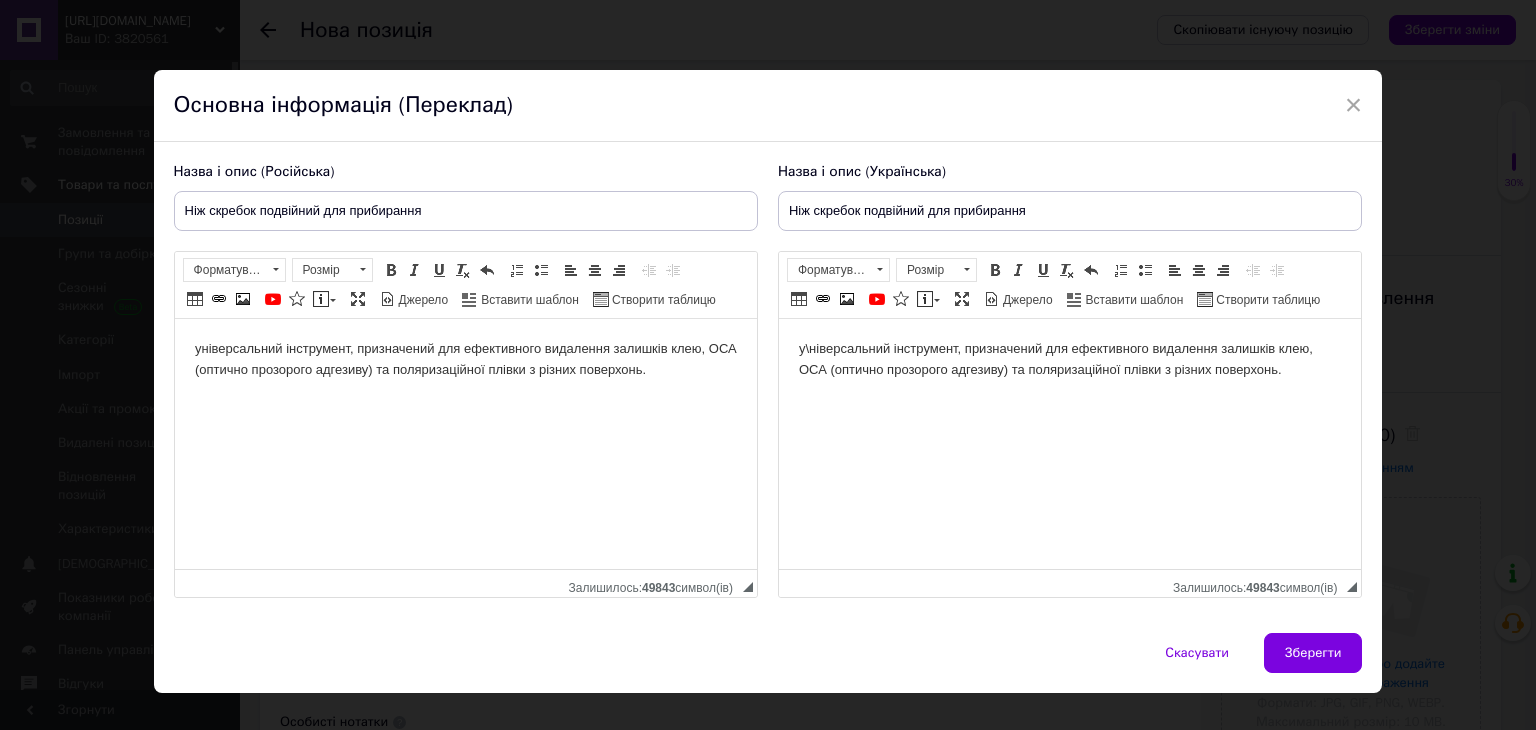 type 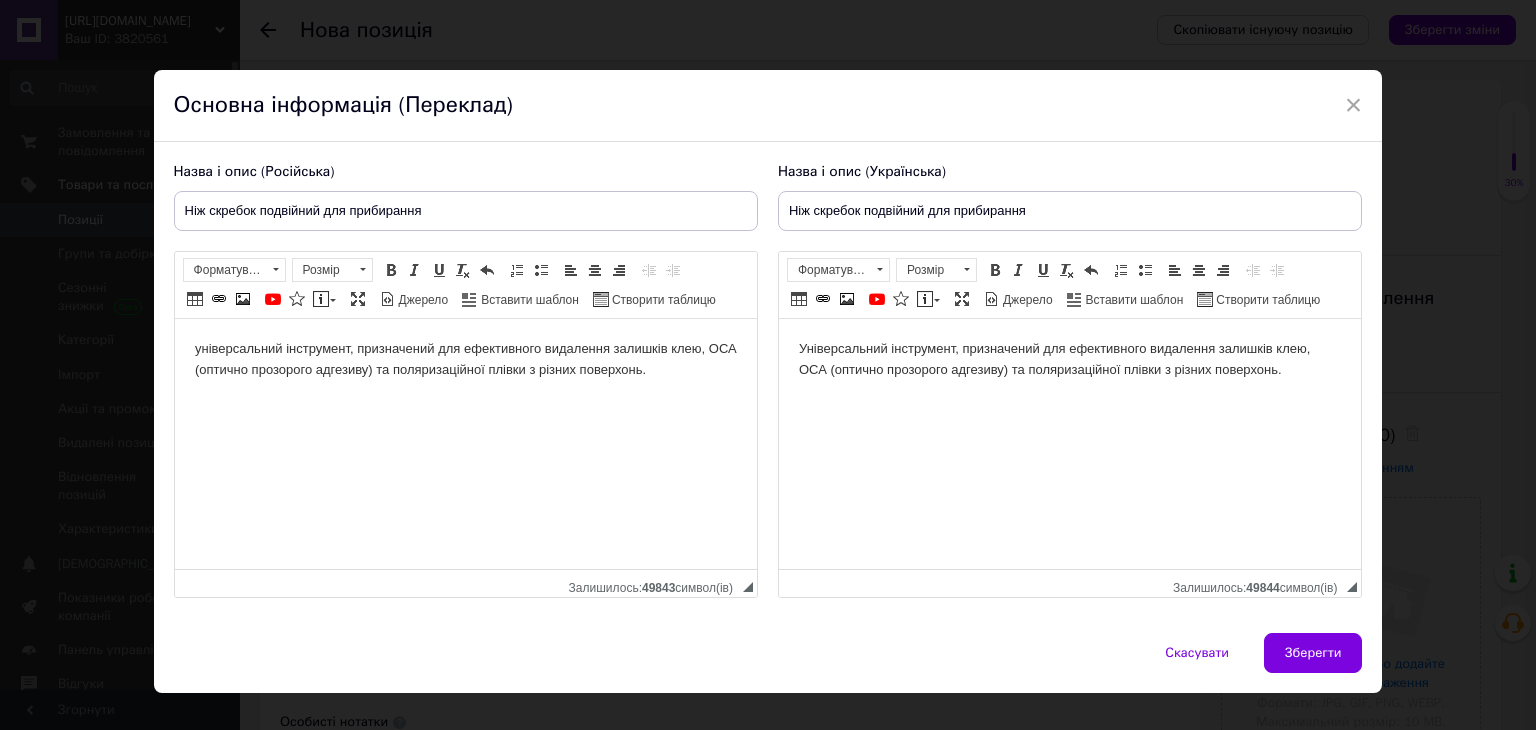 click on "універсальний інструмент, призначений для ефективного видалення залишків клею, ОСА (оптично прозорого адгезиву) та поляризаційної плівки з різних поверхонь." at bounding box center [465, 360] 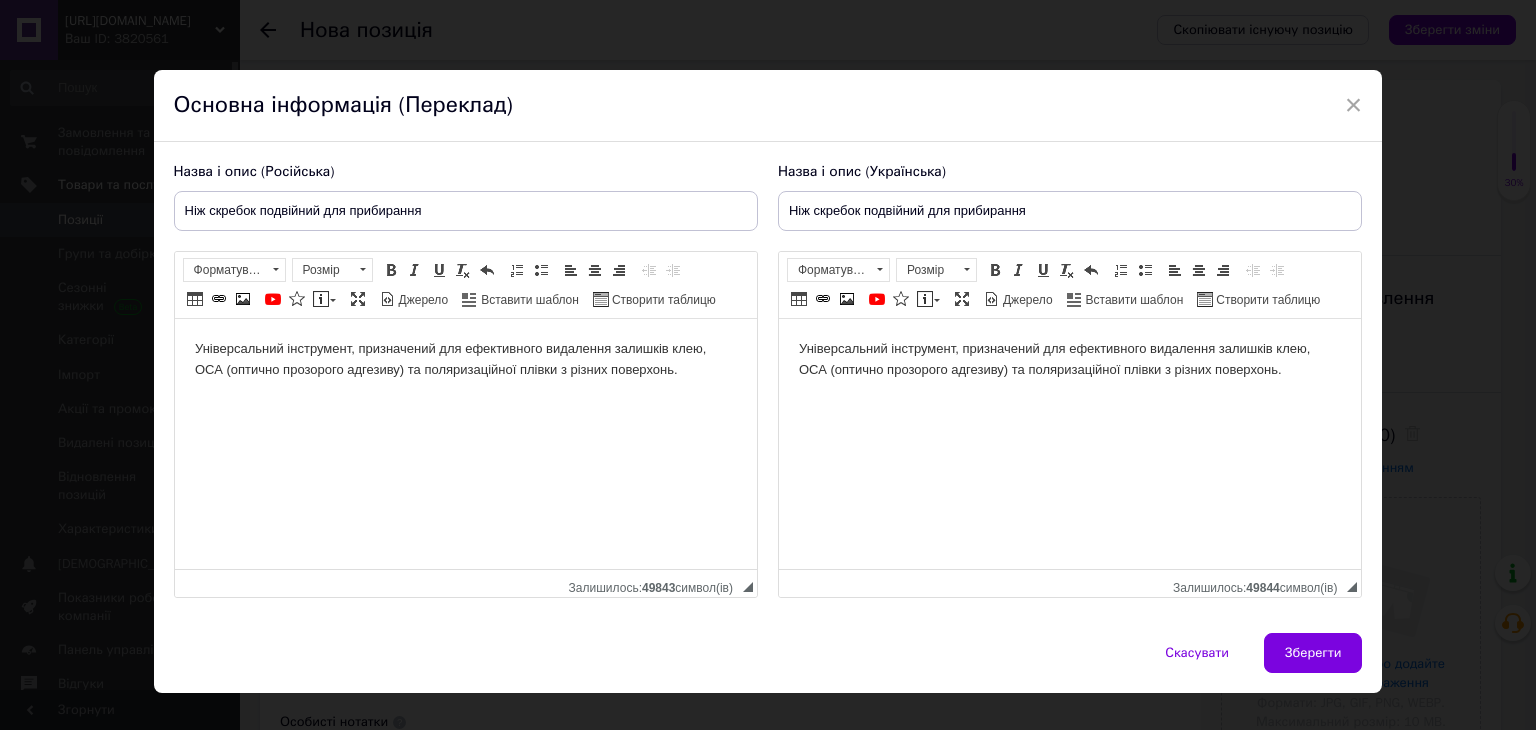 click on "Універсальний інструмент, призначений для ефективного видалення залишків клею, ОСА (оптично прозорого адгезиву) та поляризаційної плівки з різних поверхонь." at bounding box center (465, 360) 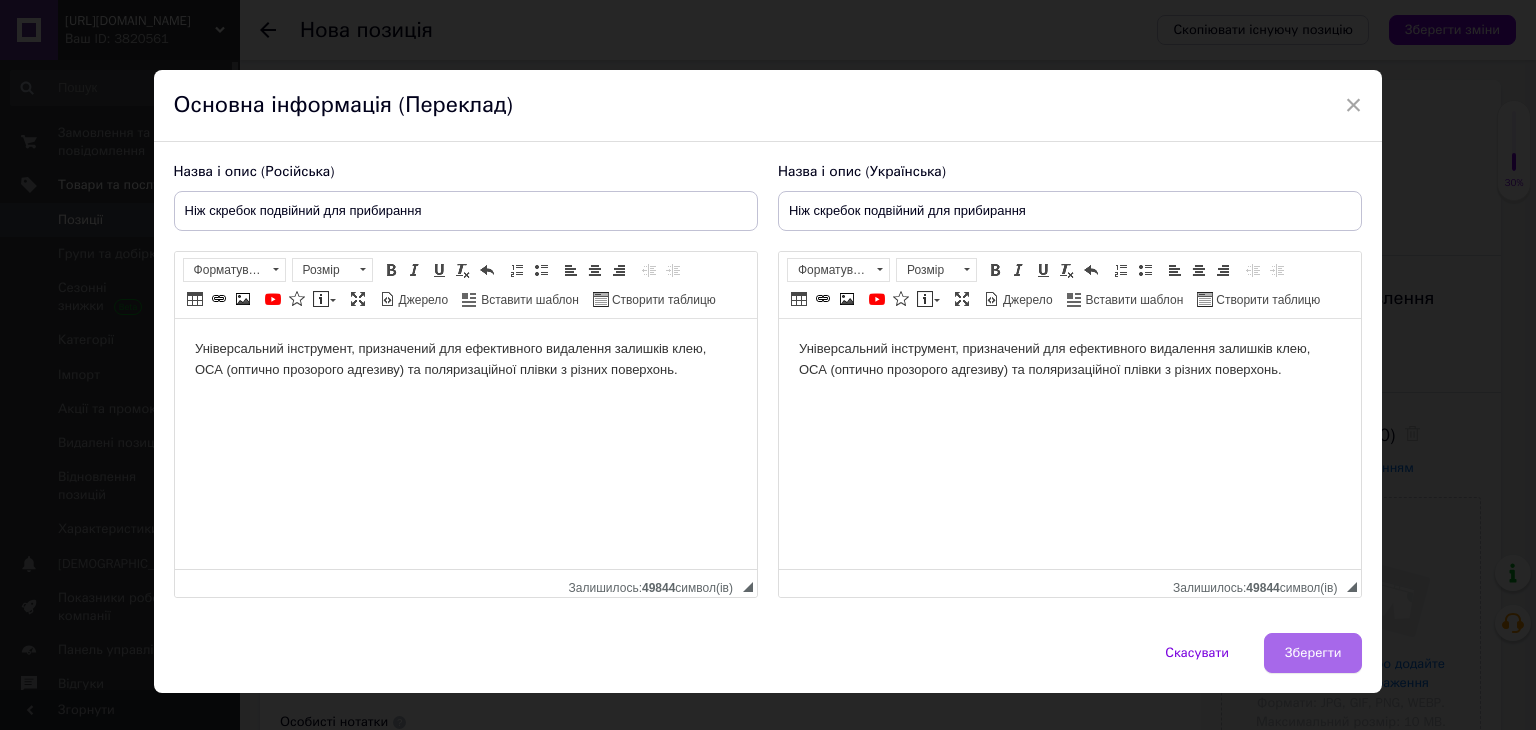 click on "Зберегти" at bounding box center [1313, 653] 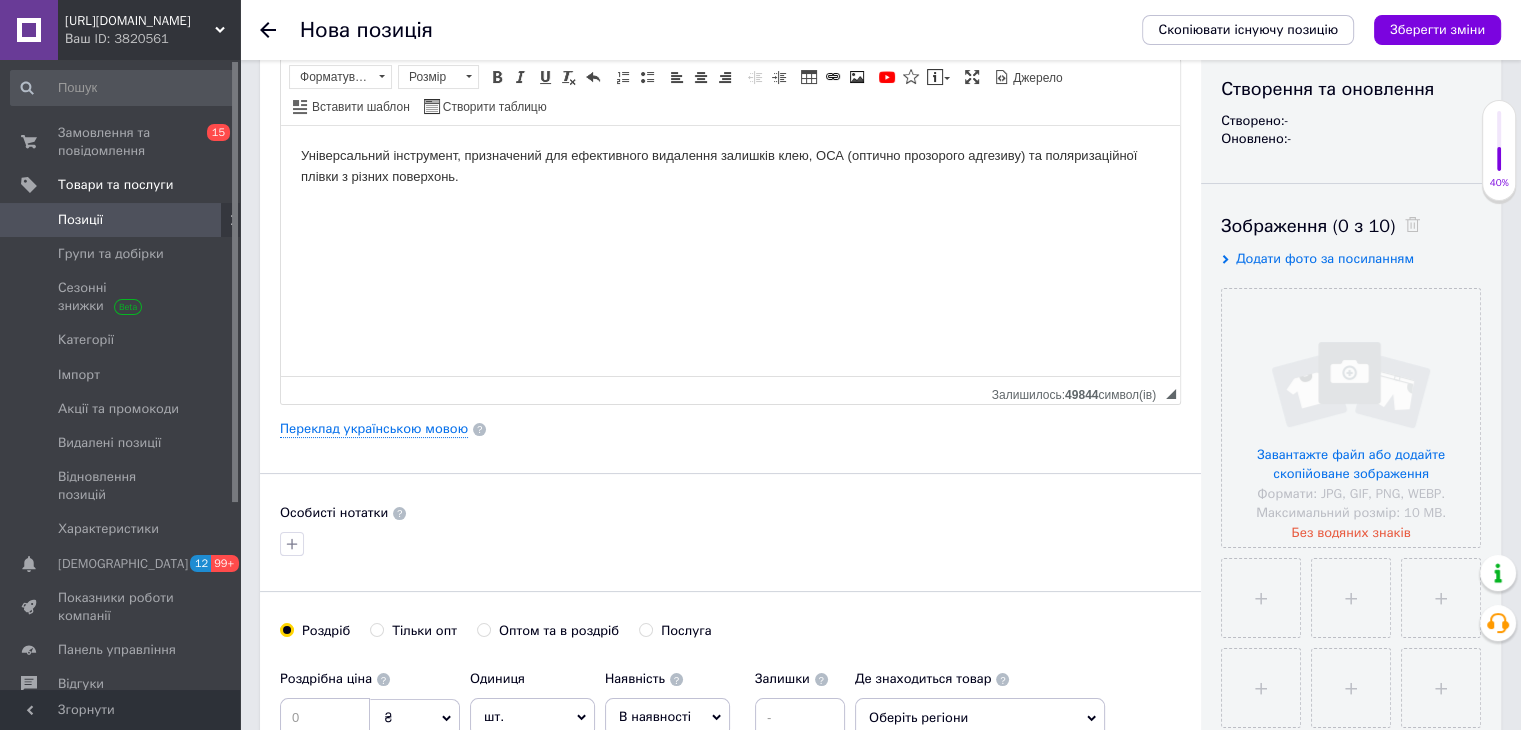 scroll, scrollTop: 231, scrollLeft: 0, axis: vertical 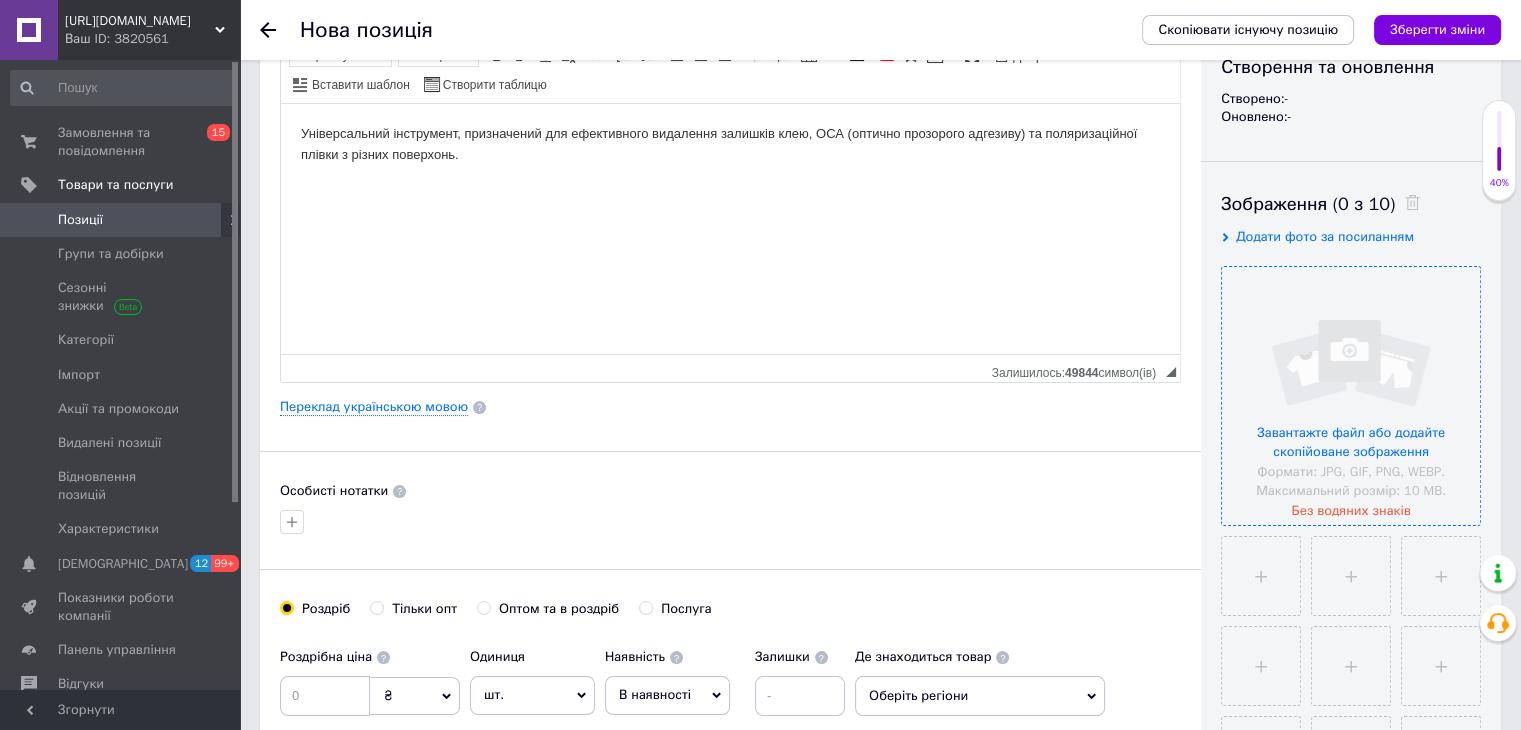 click at bounding box center [1351, 396] 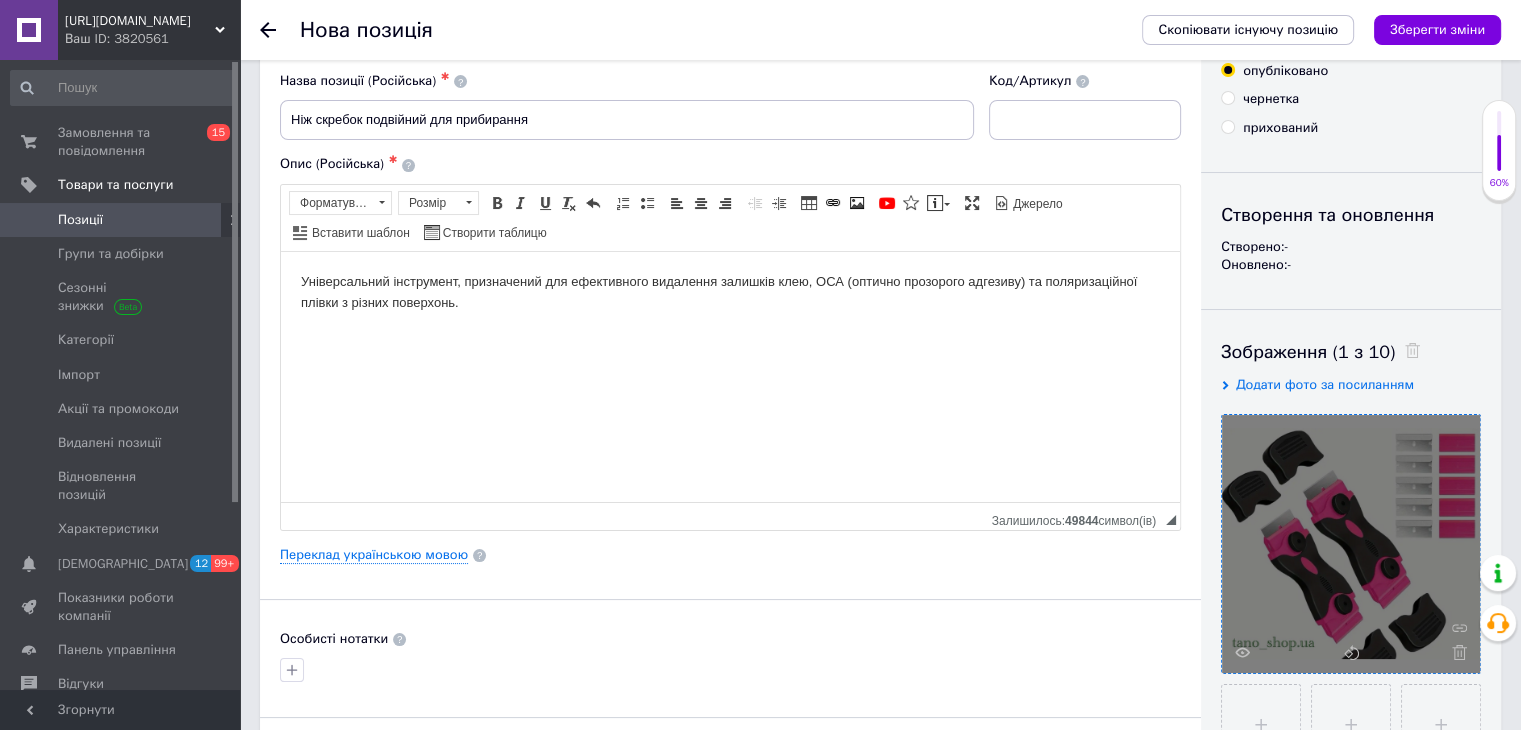 scroll, scrollTop: 0, scrollLeft: 0, axis: both 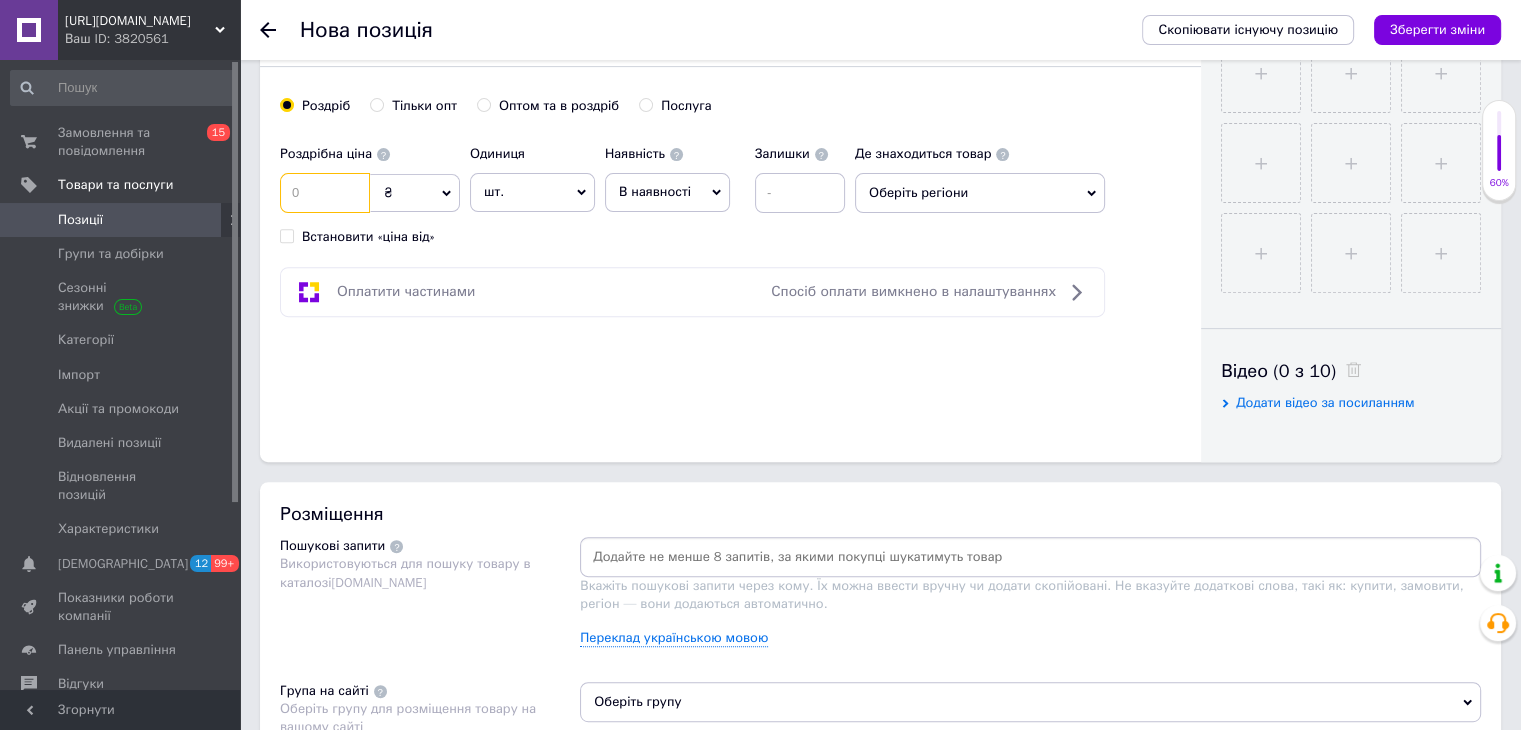click at bounding box center [325, 193] 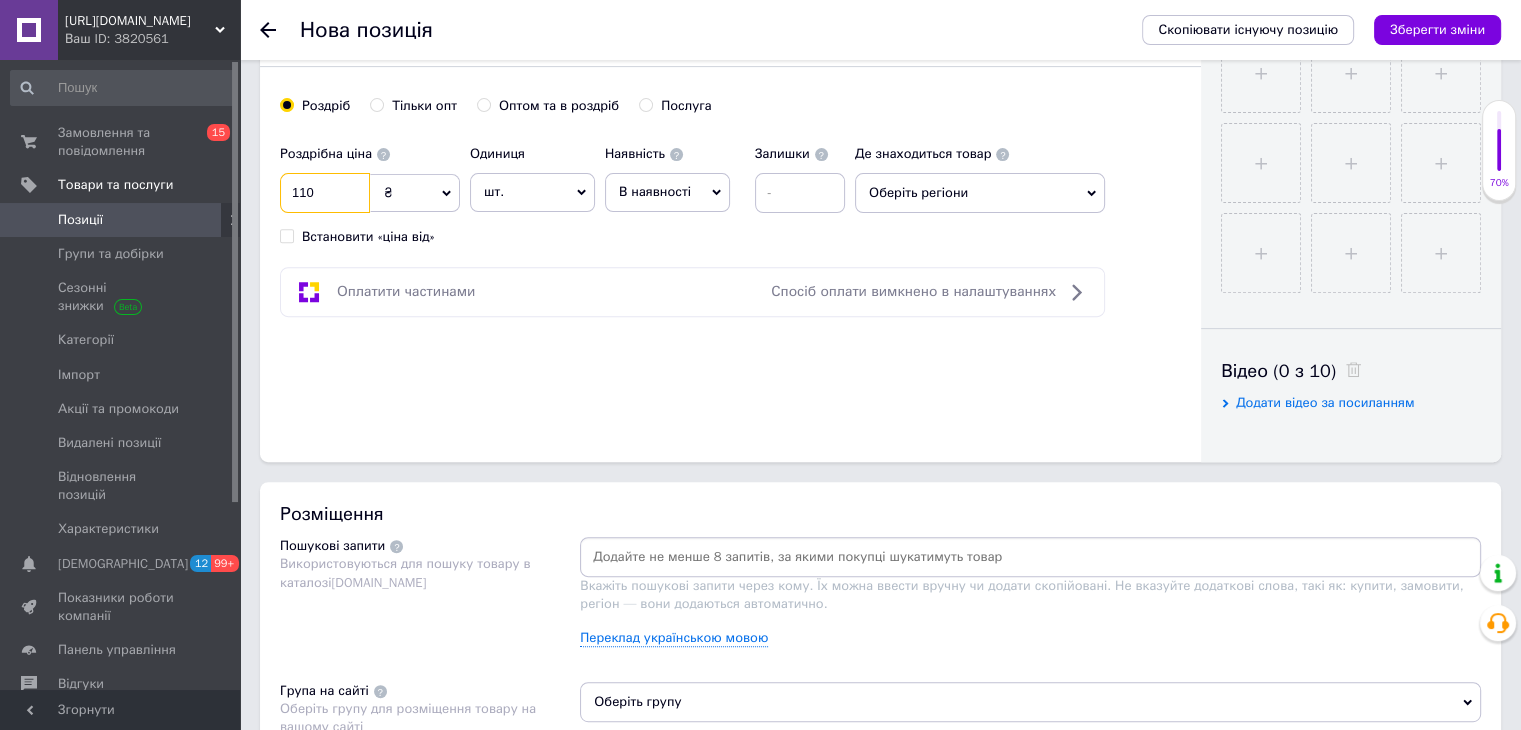 type on "110" 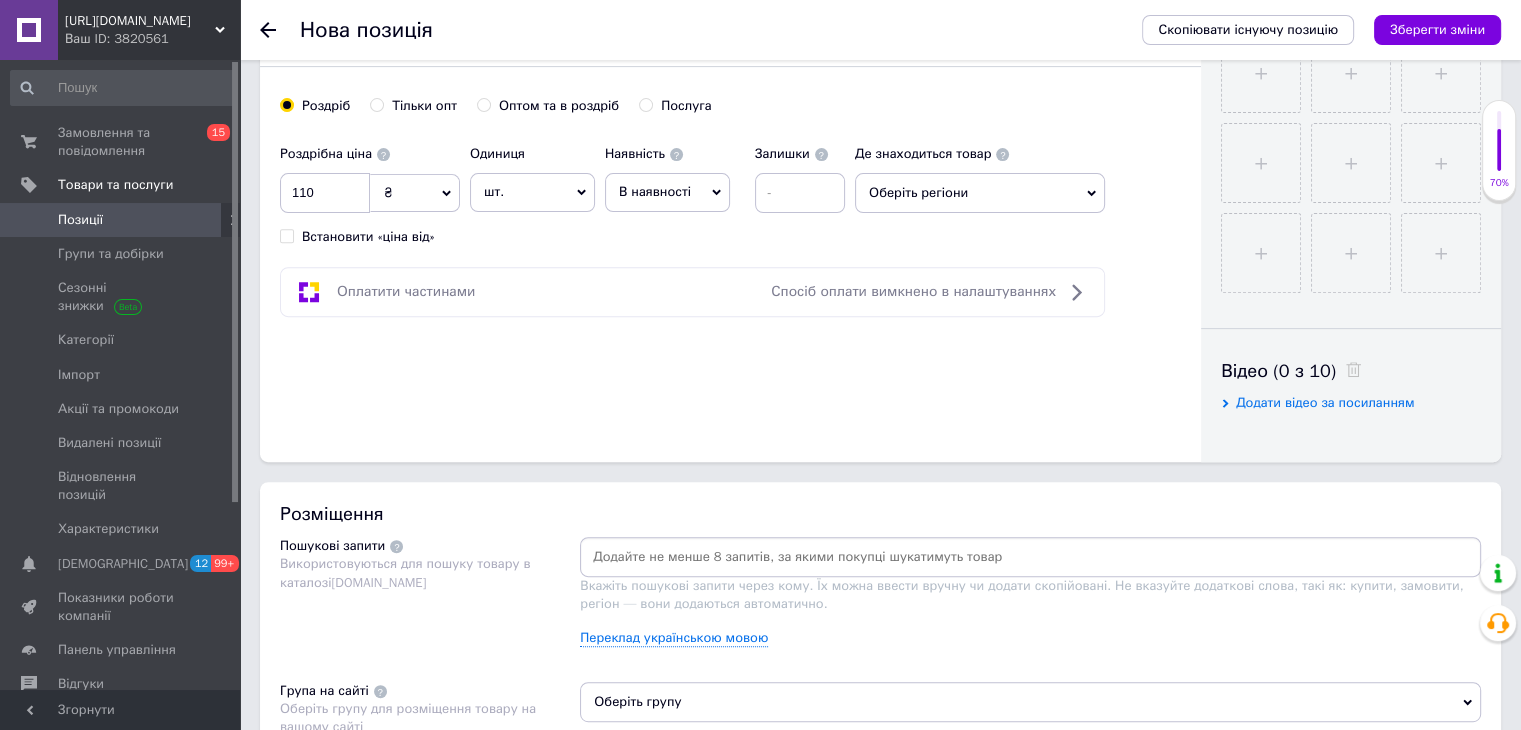click on "В наявності" at bounding box center [655, 191] 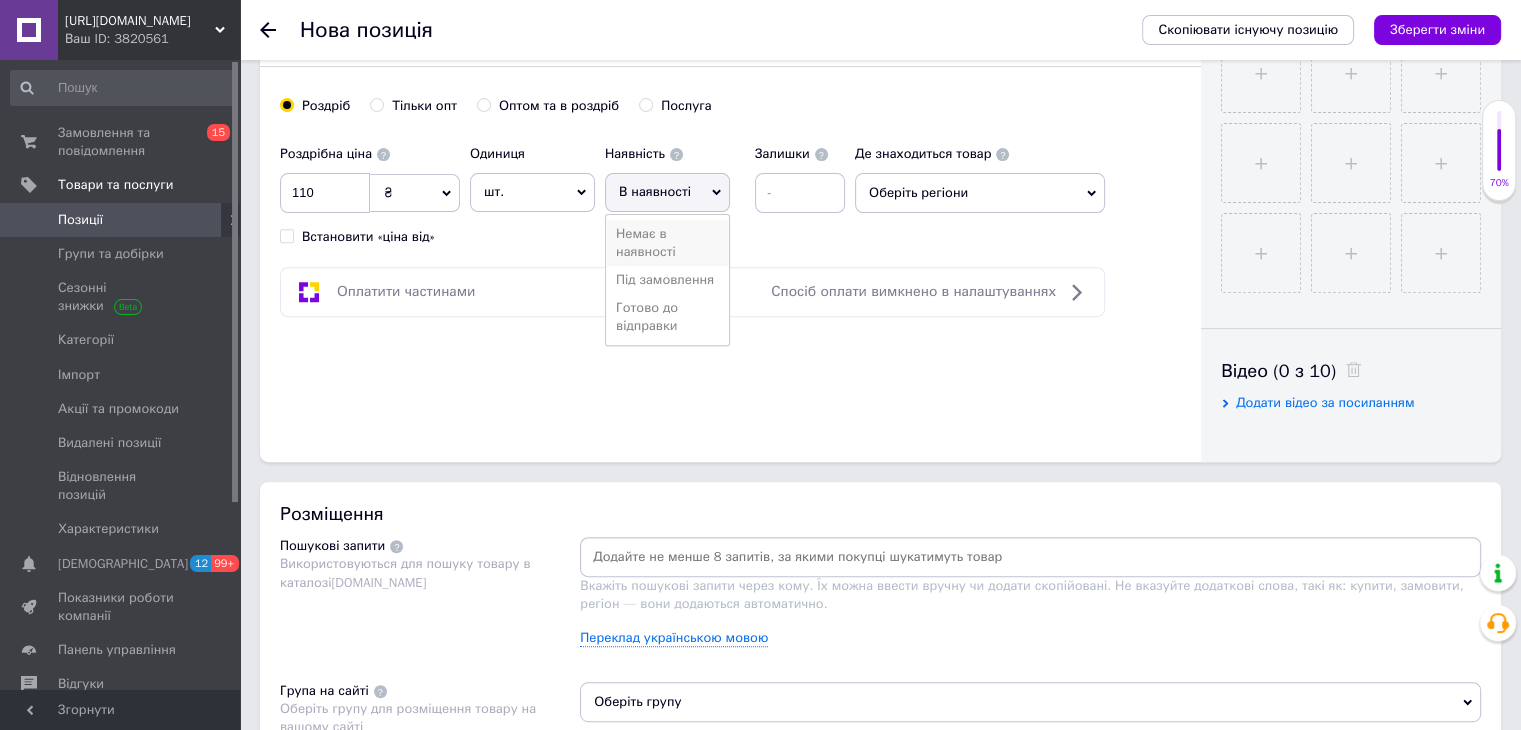 click on "Немає в наявності" at bounding box center [667, 243] 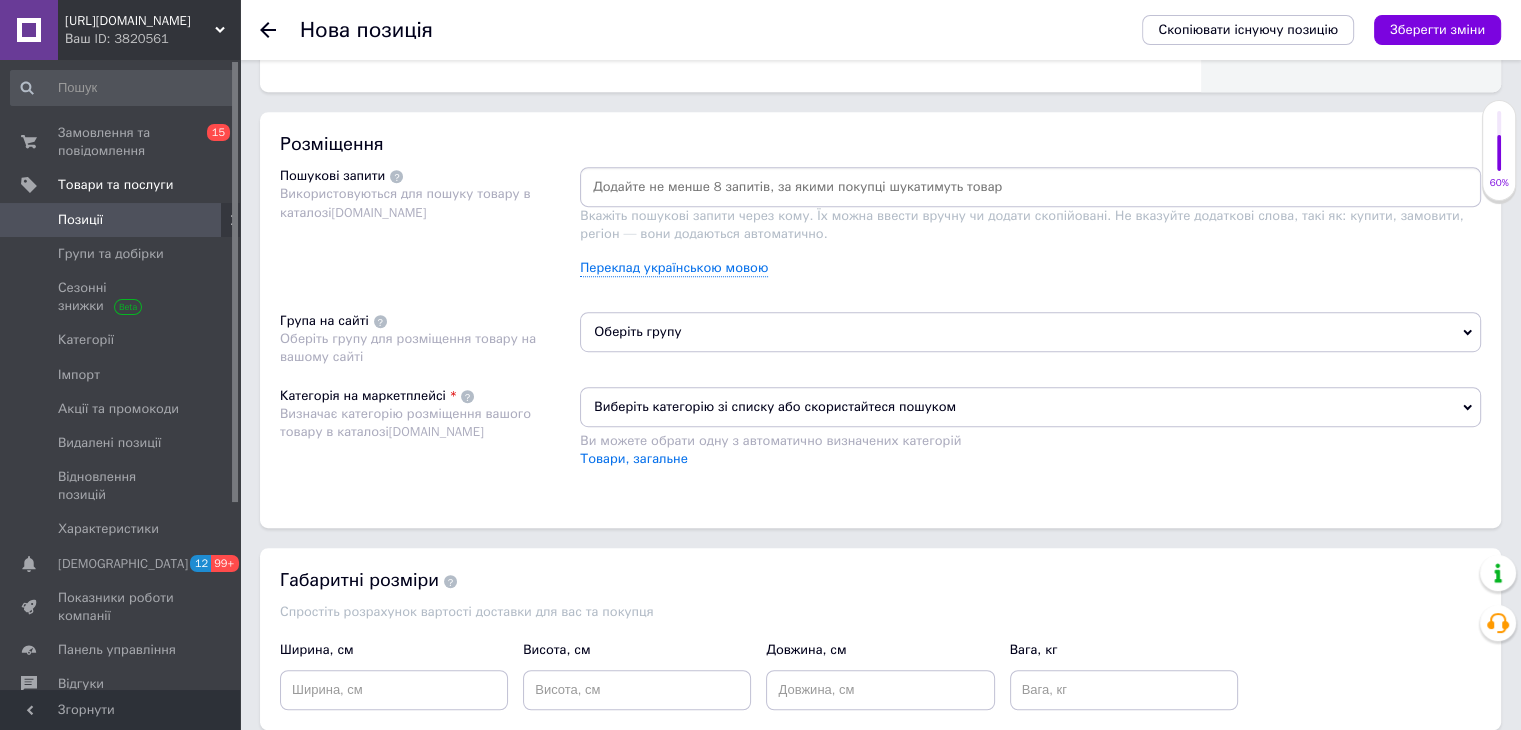 scroll, scrollTop: 1135, scrollLeft: 0, axis: vertical 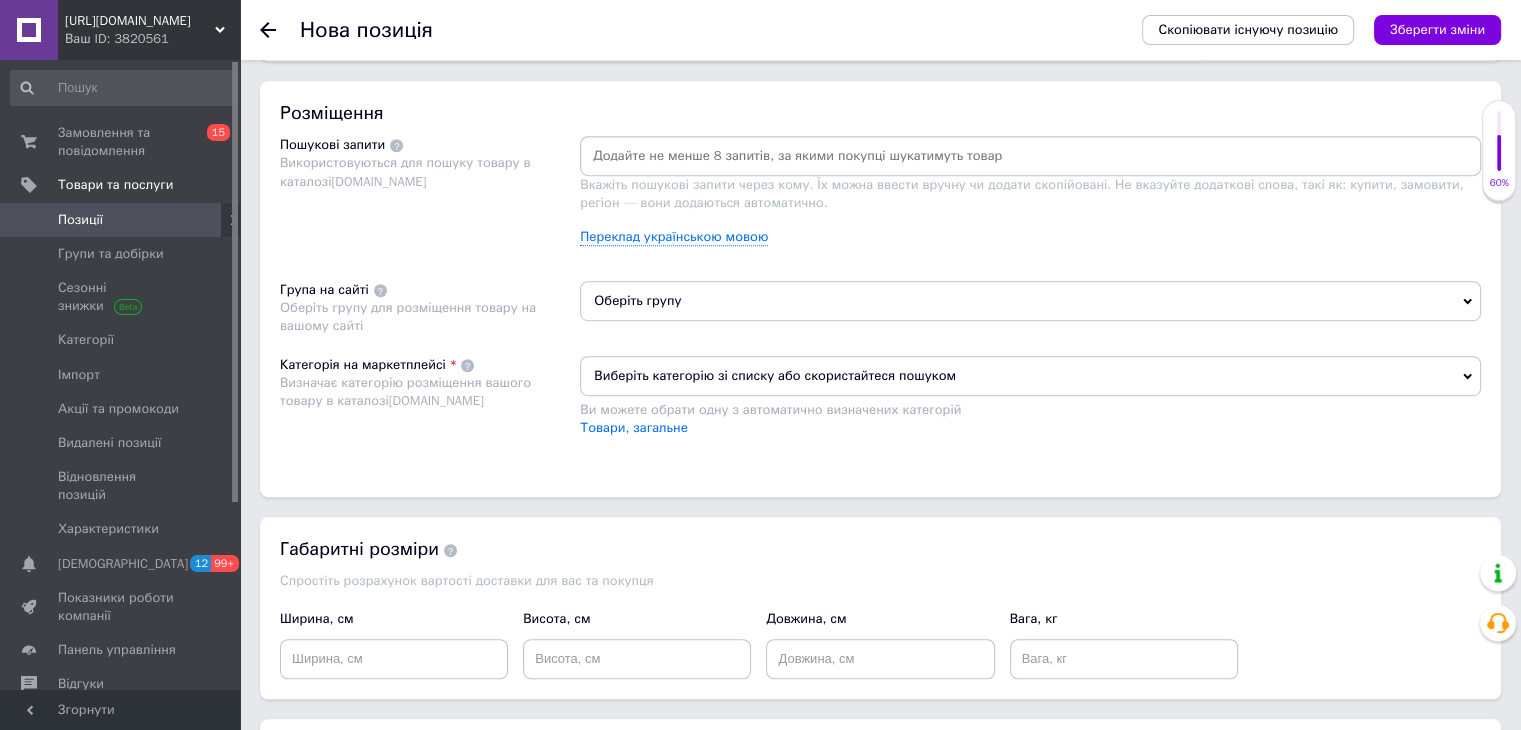 click at bounding box center (1030, 156) 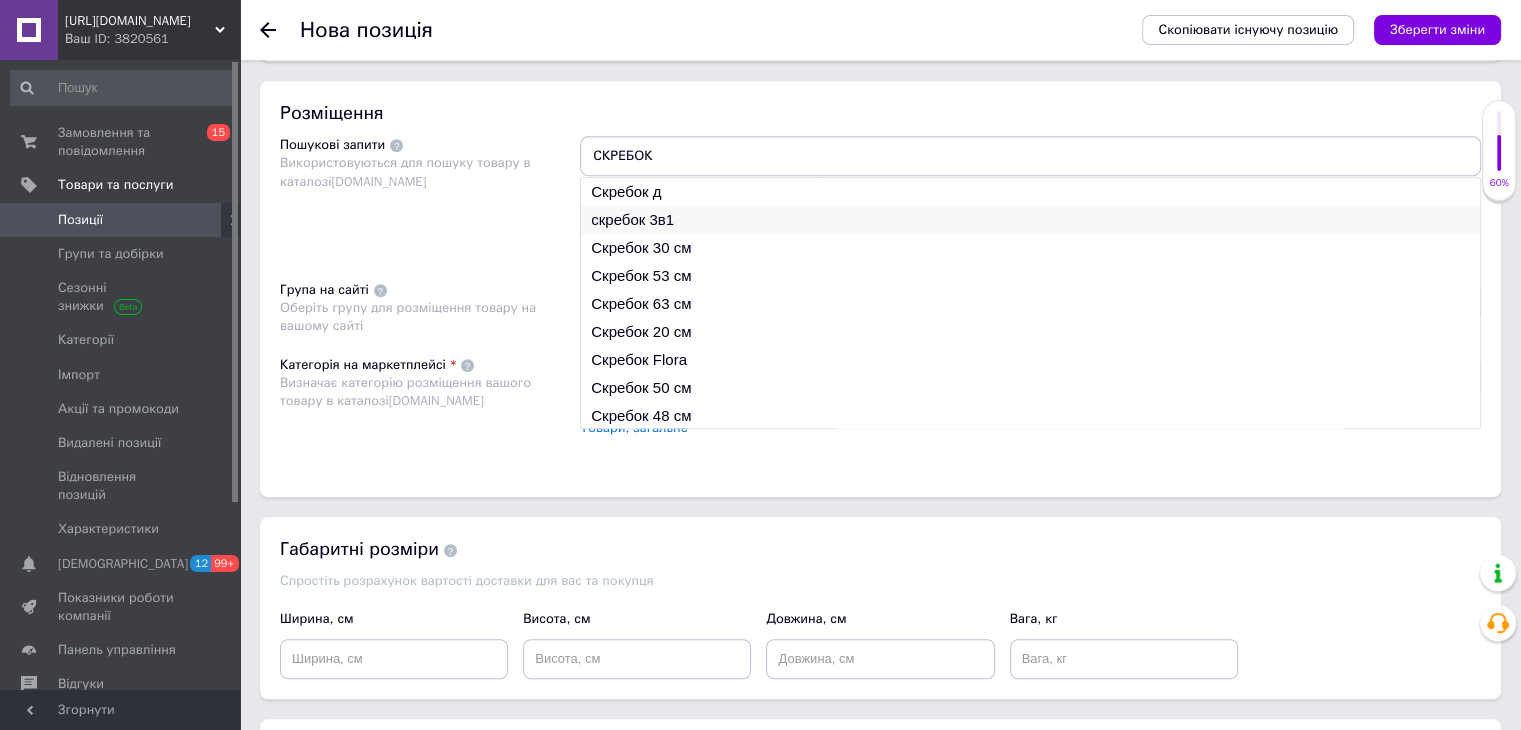 type on "СКРЕБОК" 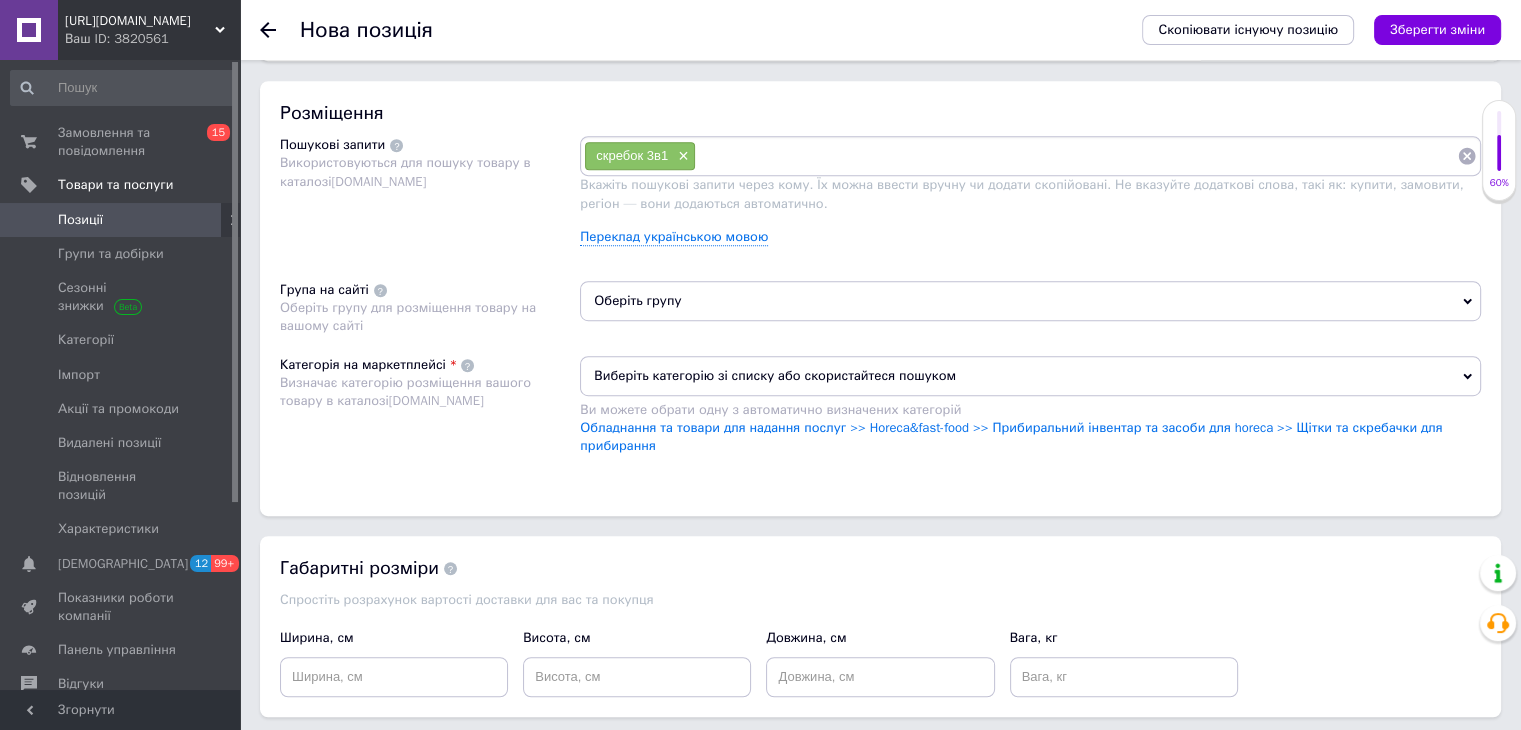 click at bounding box center [1076, 156] 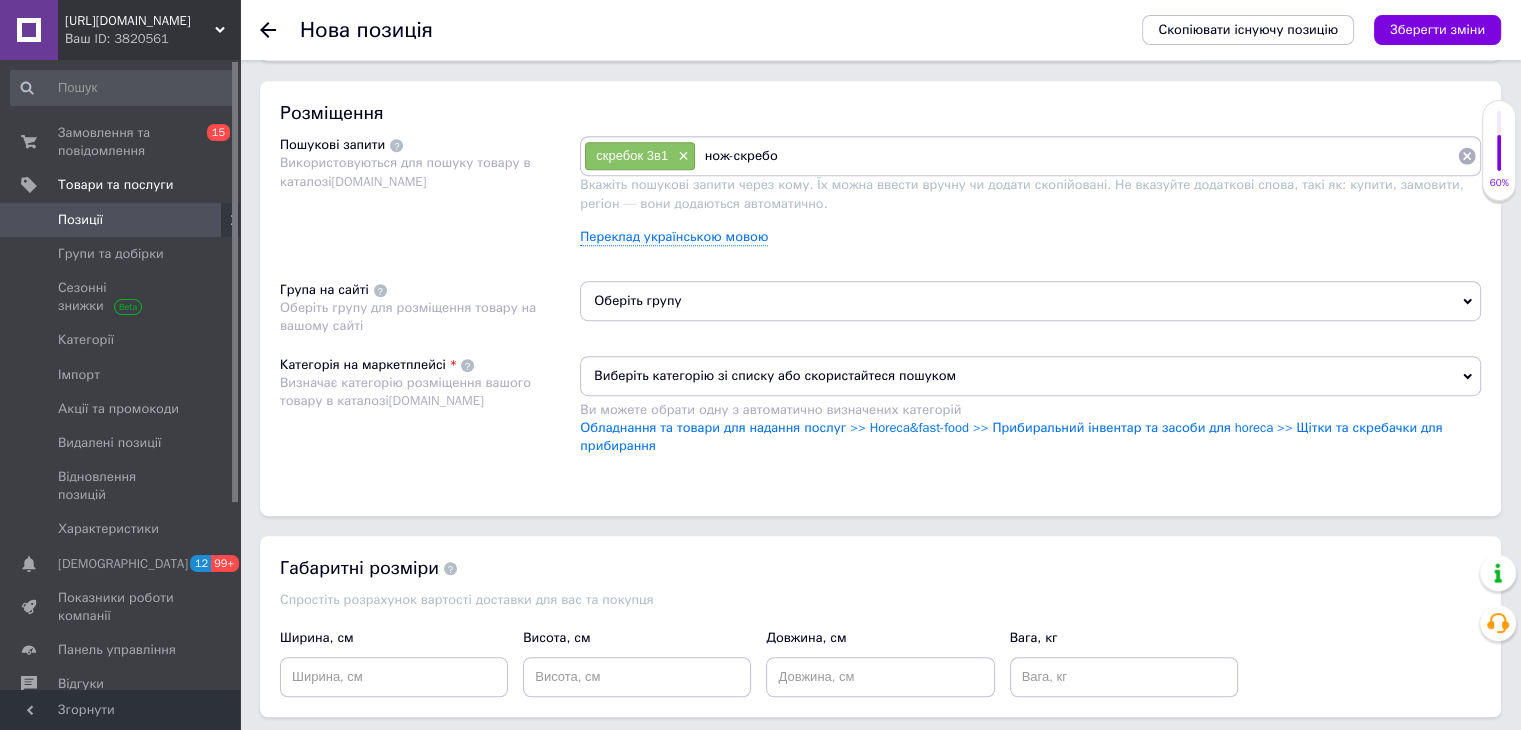 type on "нож-скребок" 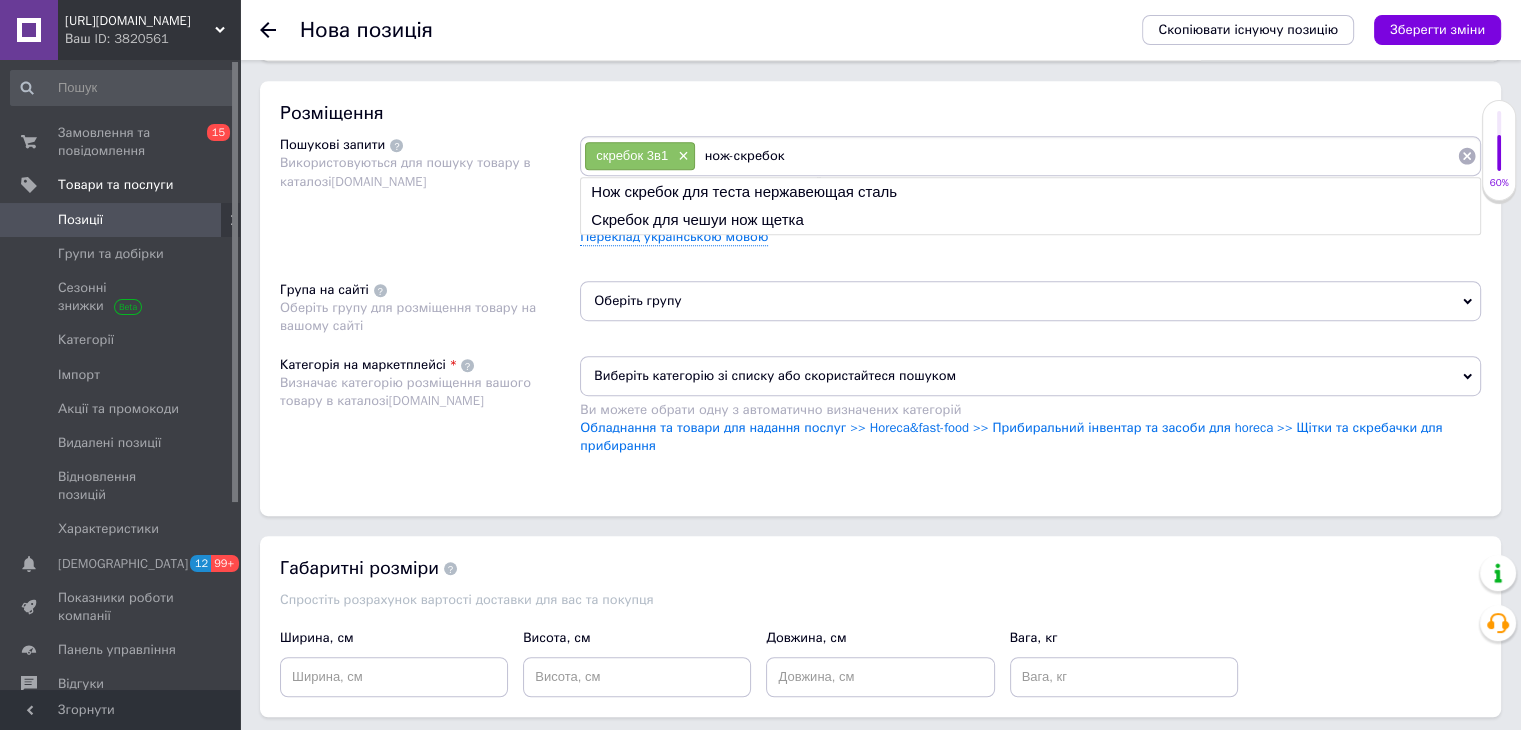 type 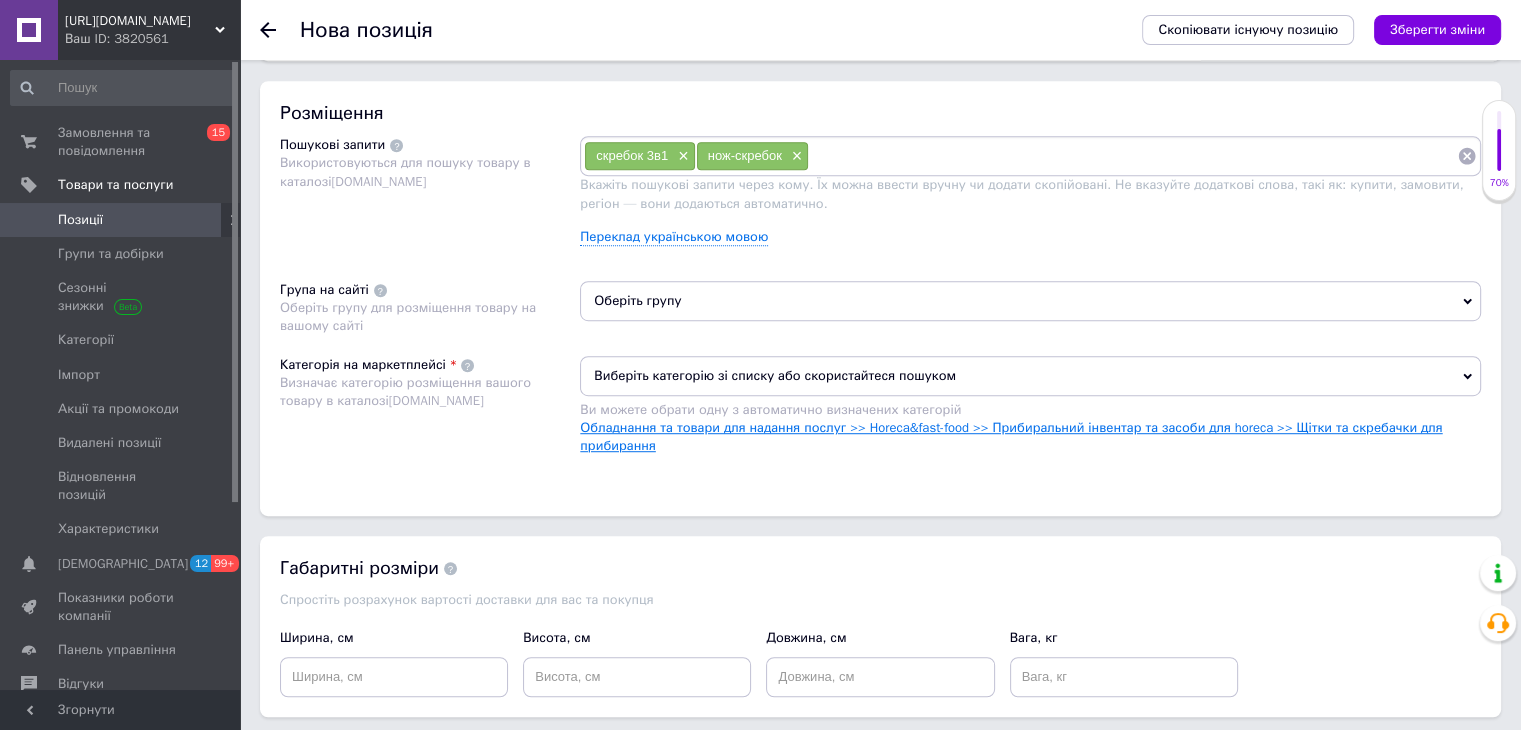 click on "Обладнання та товари для надання послуг >> Horeca&fast-food >> Прибиральний інвентар та засоби для horeca >> Щітки та скребачки для прибирання" at bounding box center [1011, 436] 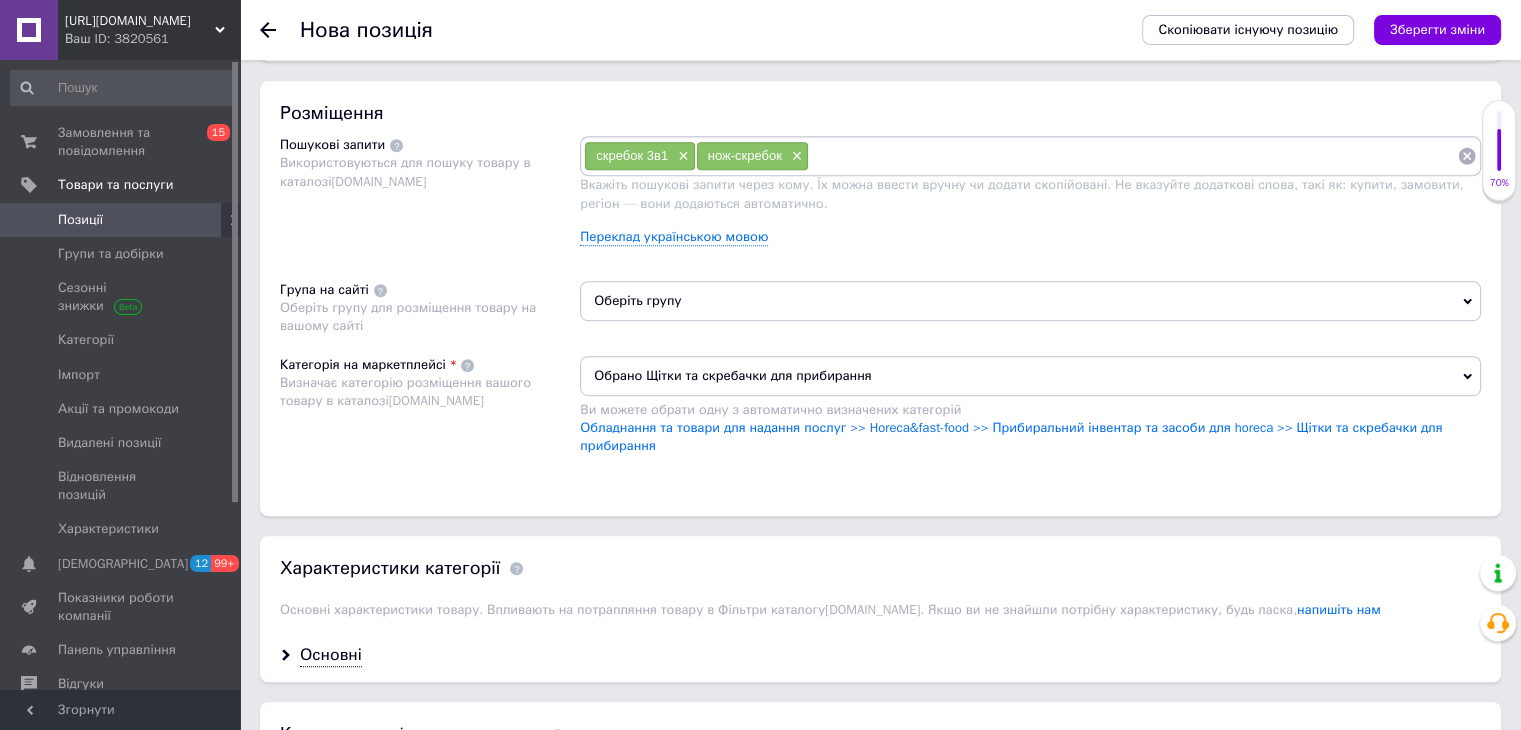 click on "Оберіть групу" at bounding box center [1030, 301] 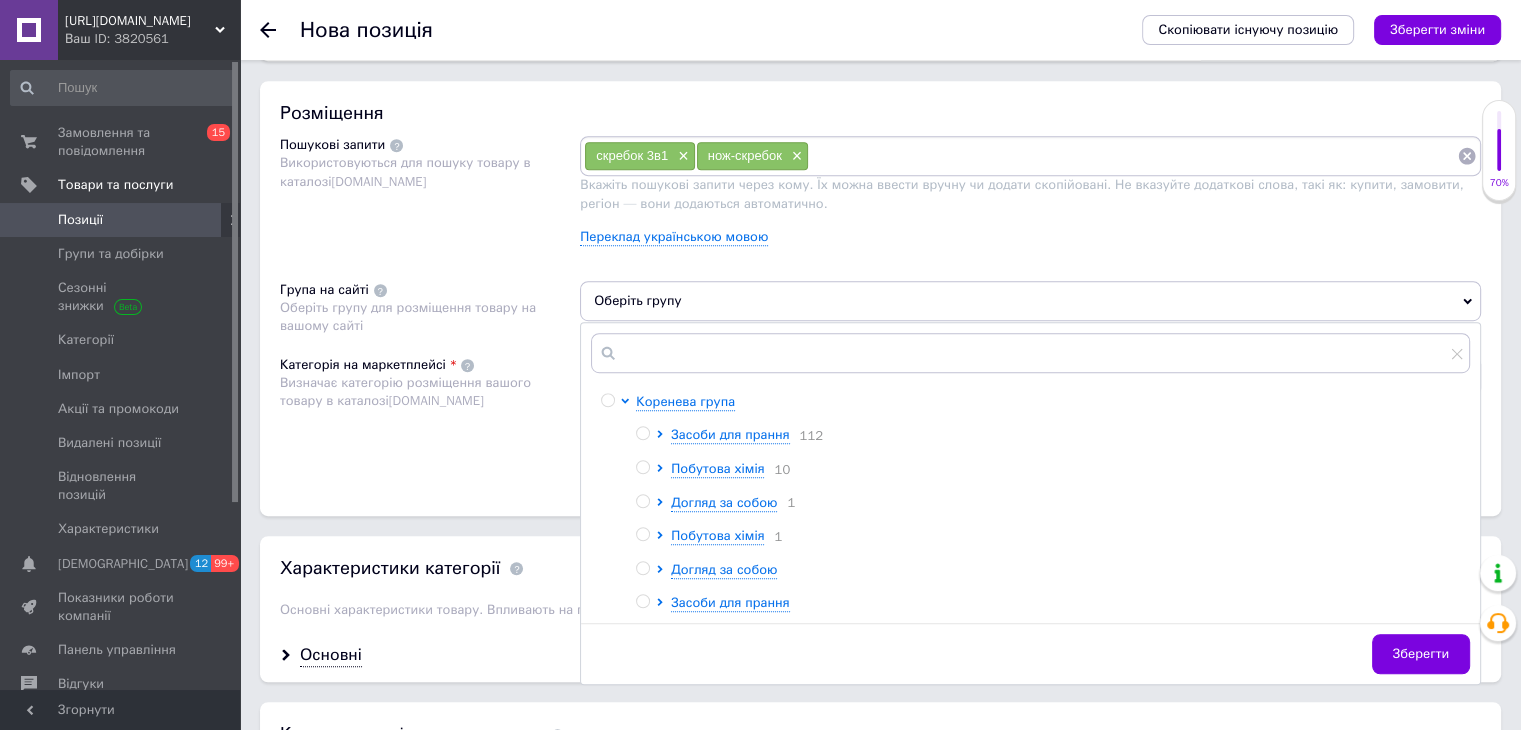 click at bounding box center (642, 467) 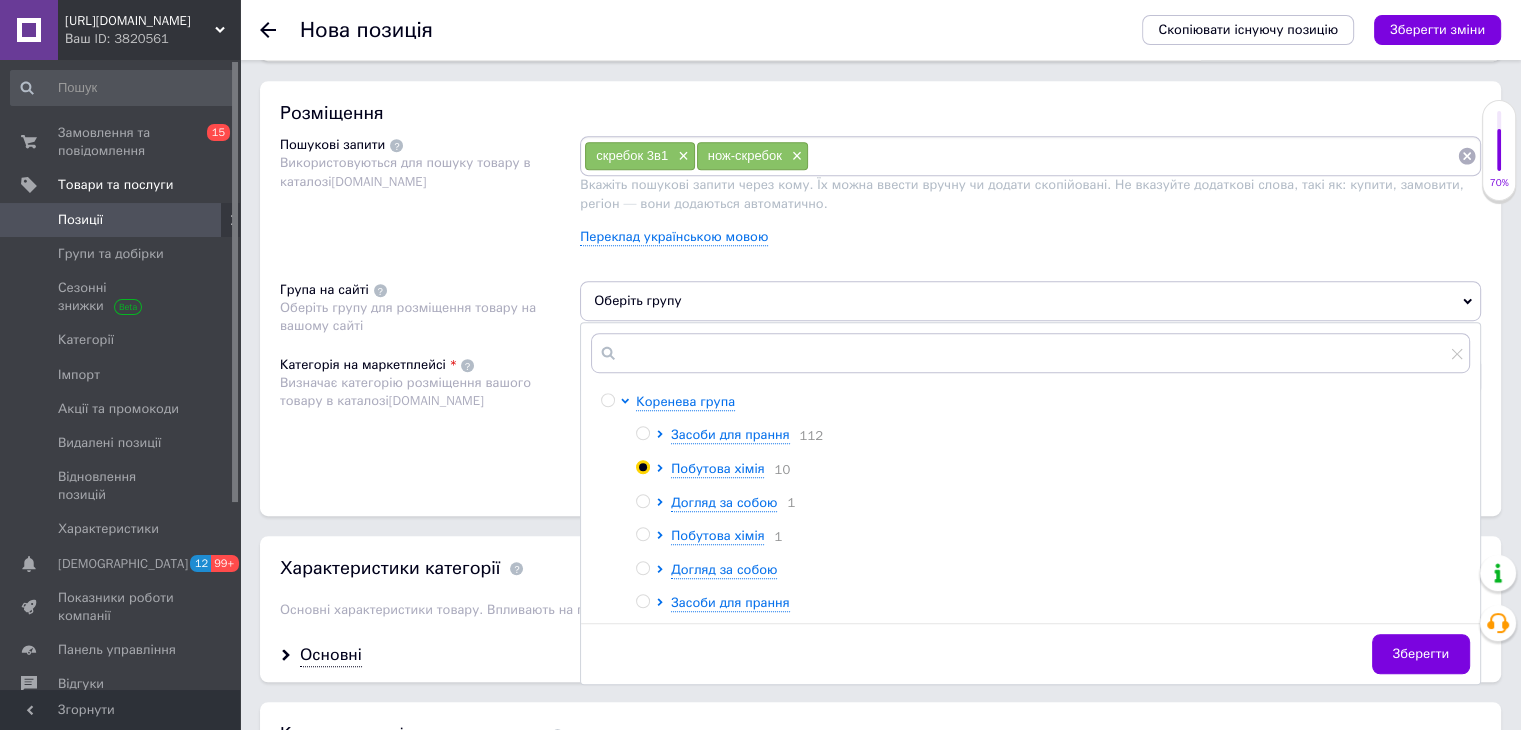 radio on "true" 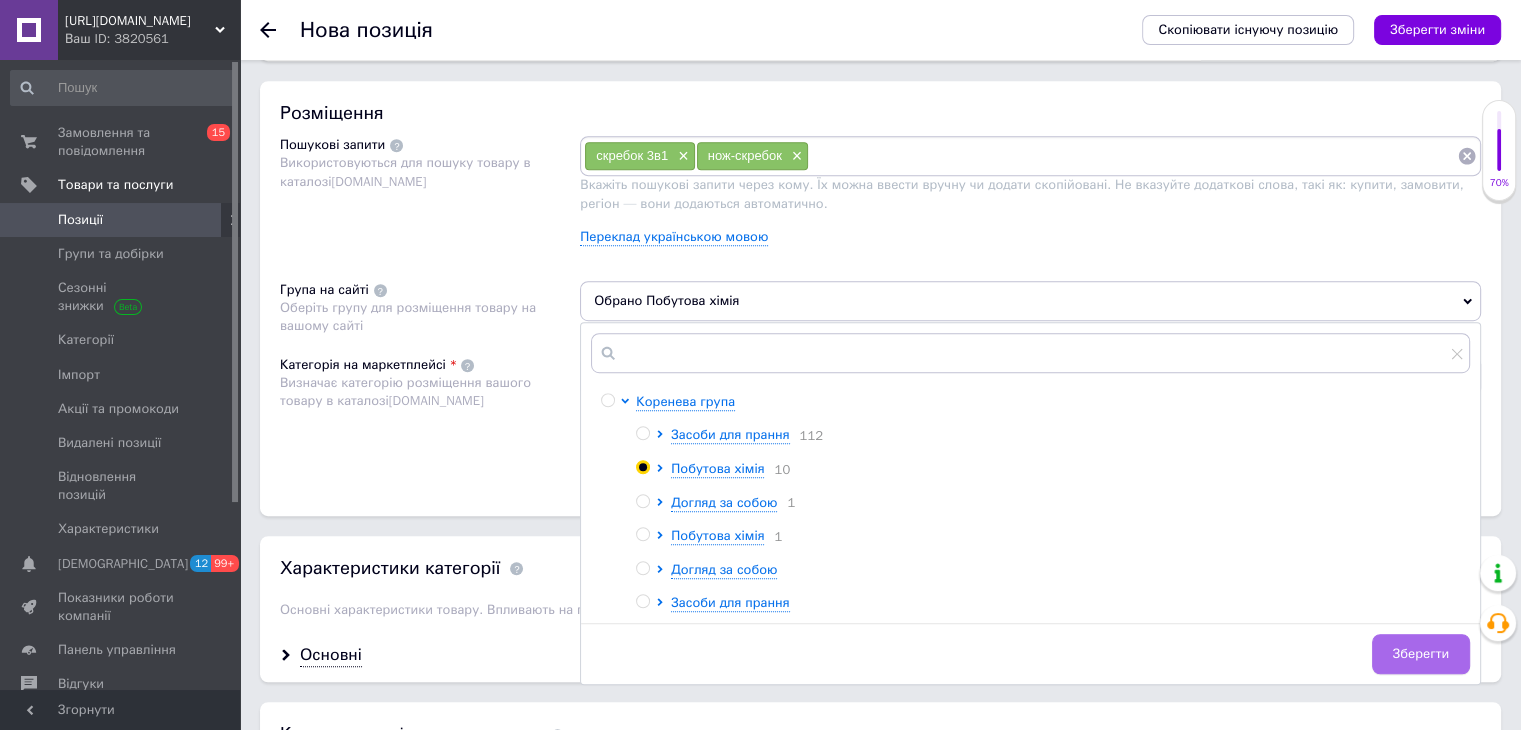 click on "Зберегти" at bounding box center (1421, 654) 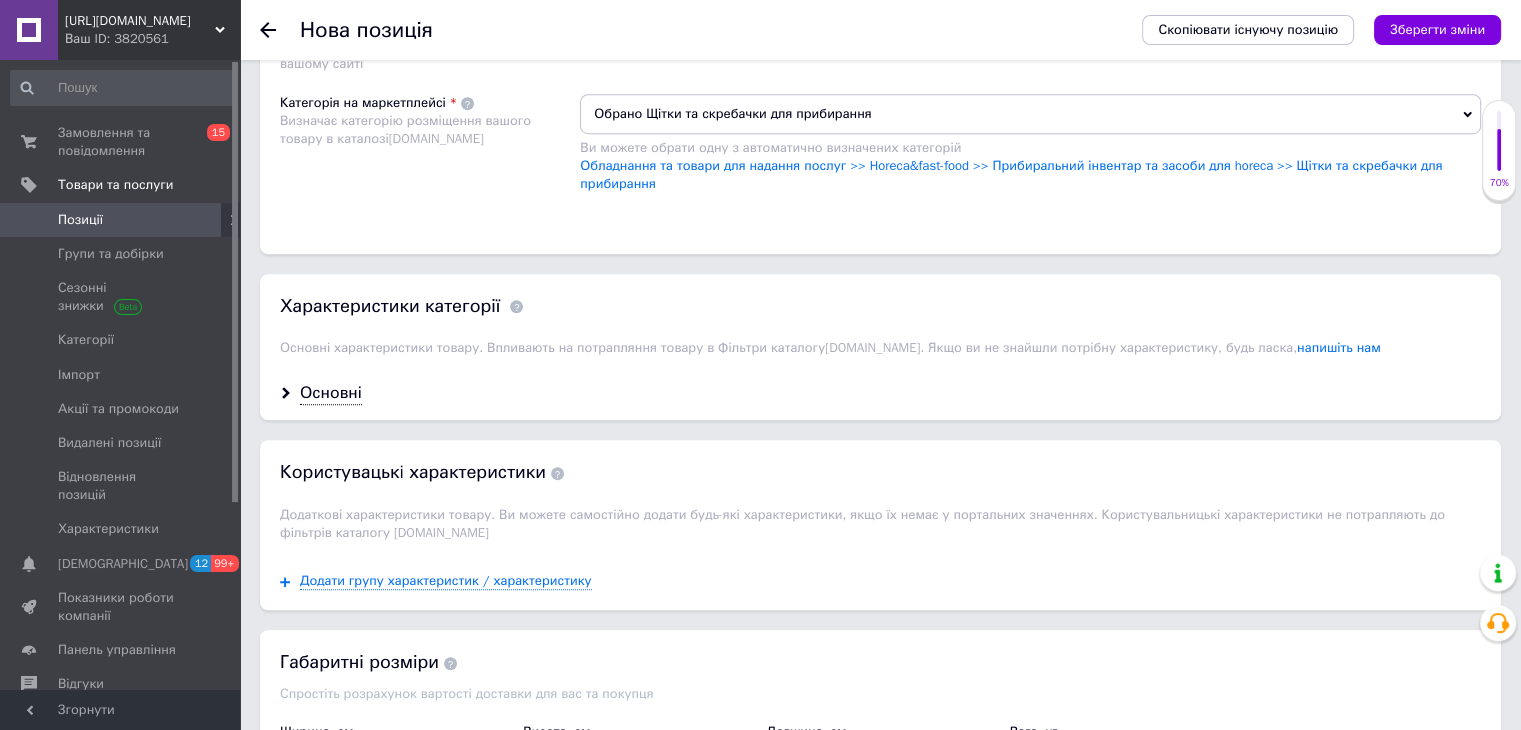 scroll, scrollTop: 1505, scrollLeft: 0, axis: vertical 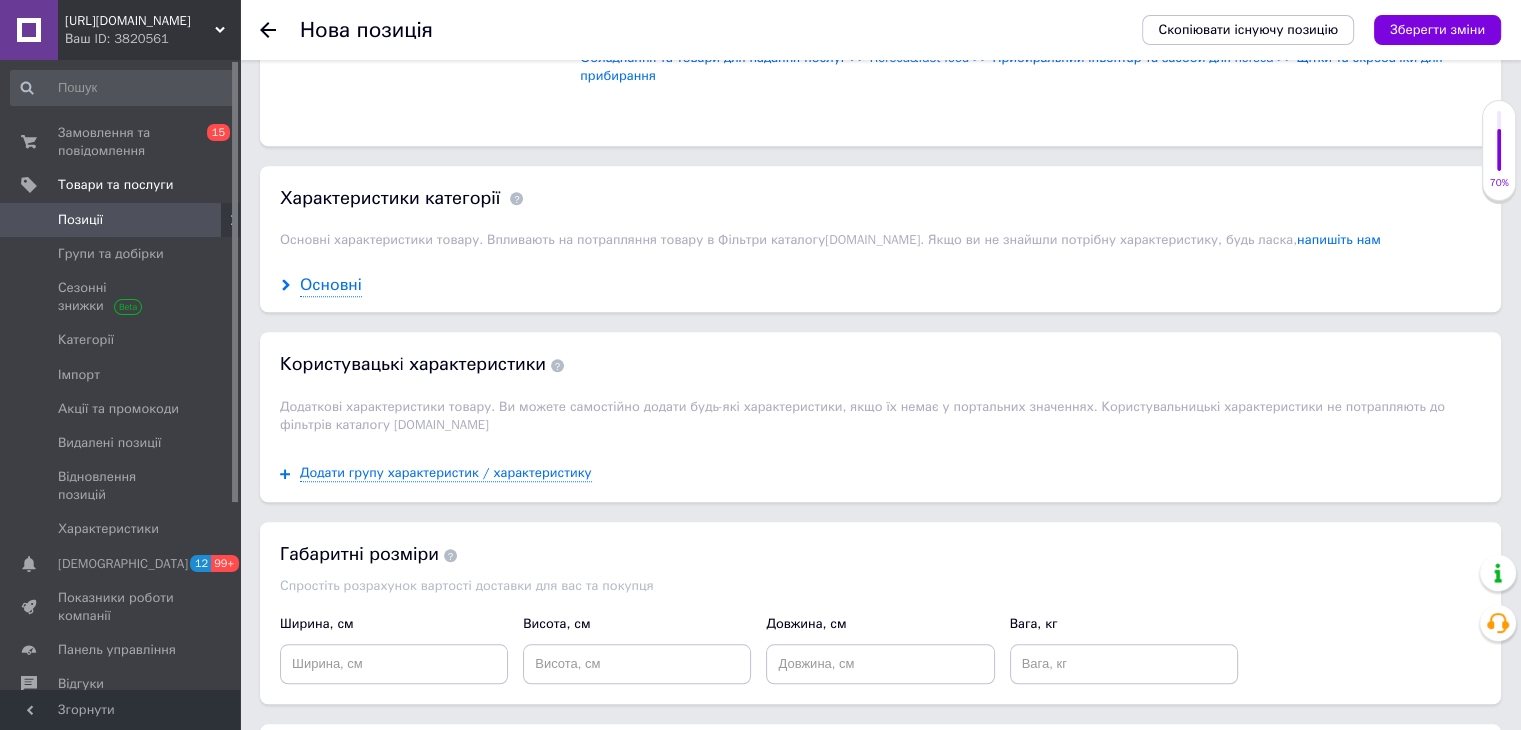 click on "Основні" at bounding box center [331, 285] 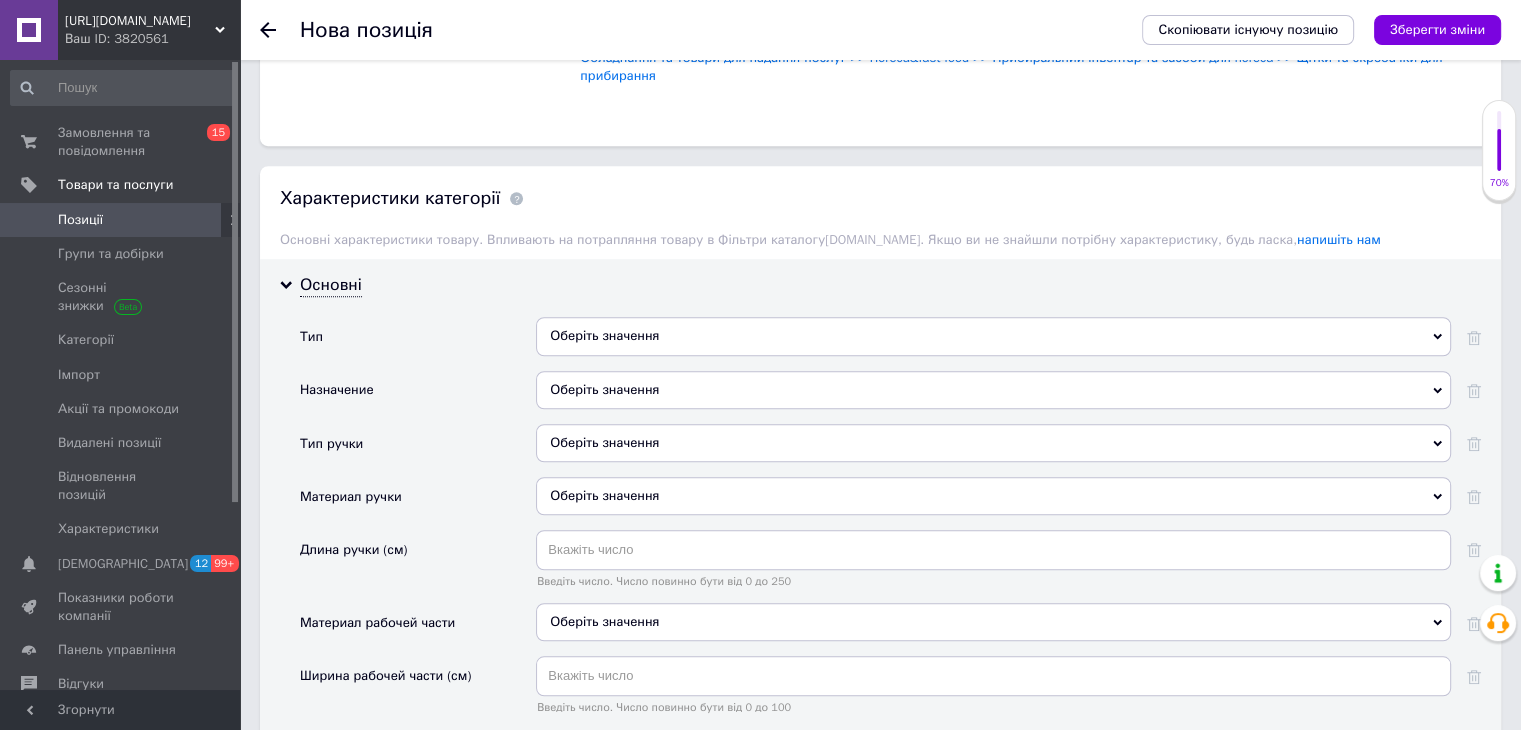 click on "Оберіть значення" at bounding box center (993, 336) 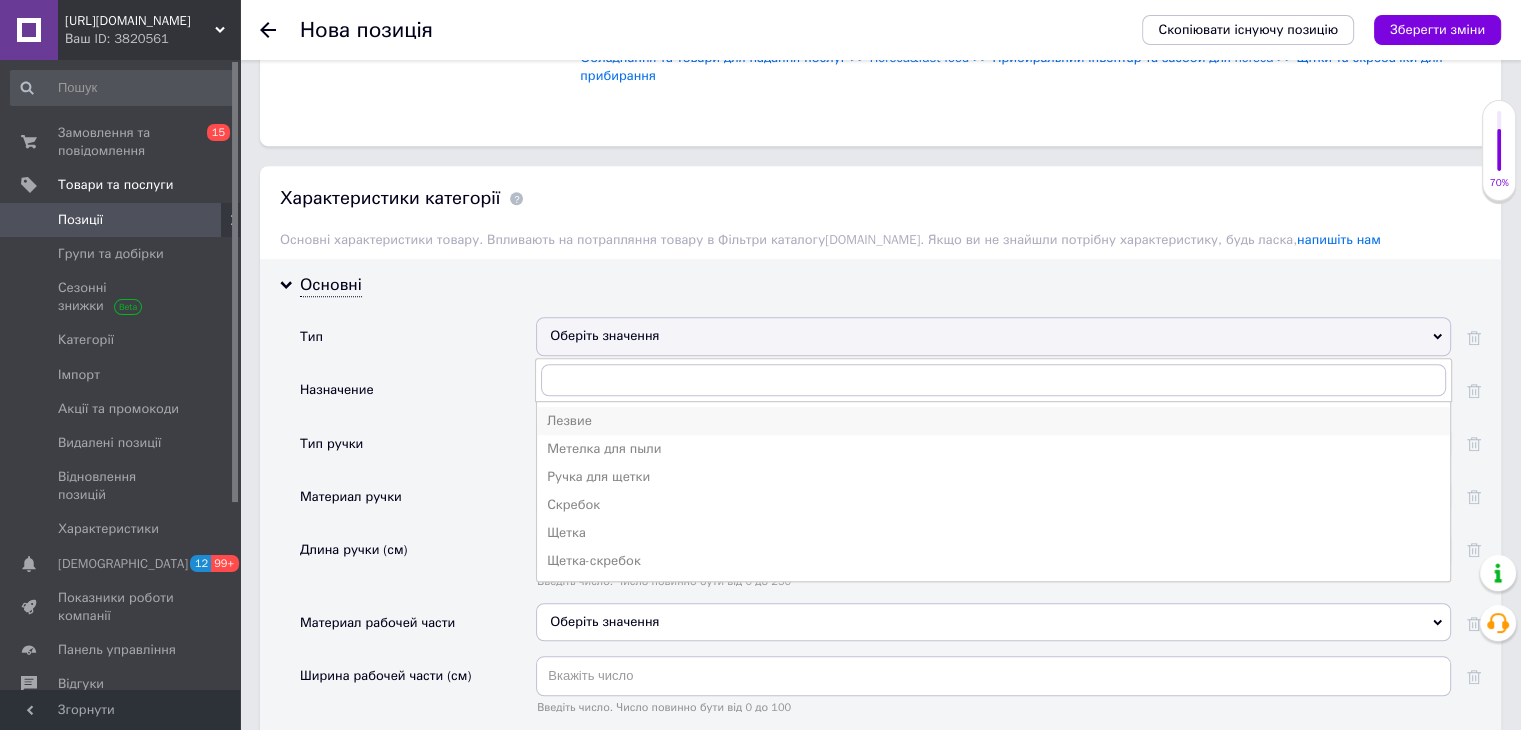 click on "Лезвие" at bounding box center (993, 421) 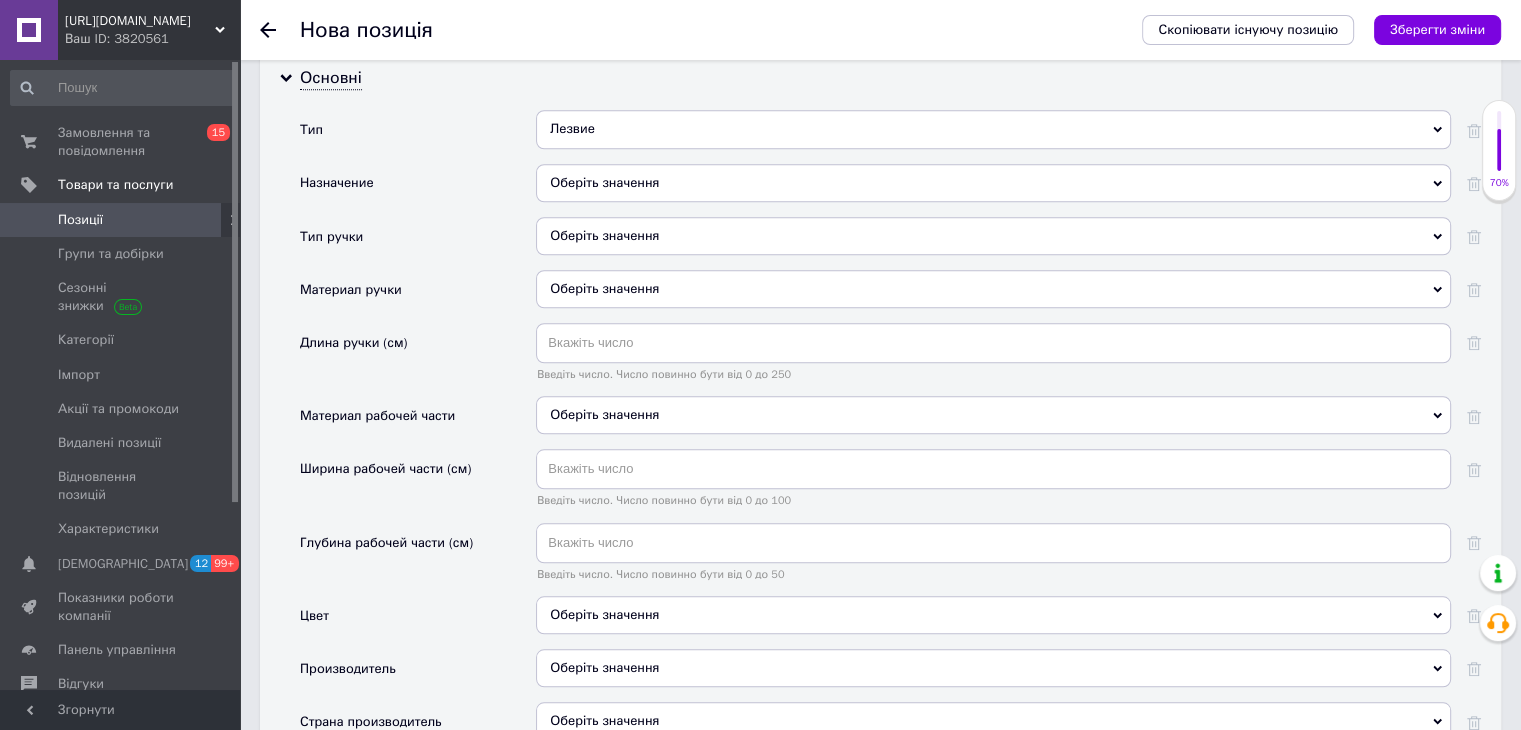 scroll, scrollTop: 1748, scrollLeft: 0, axis: vertical 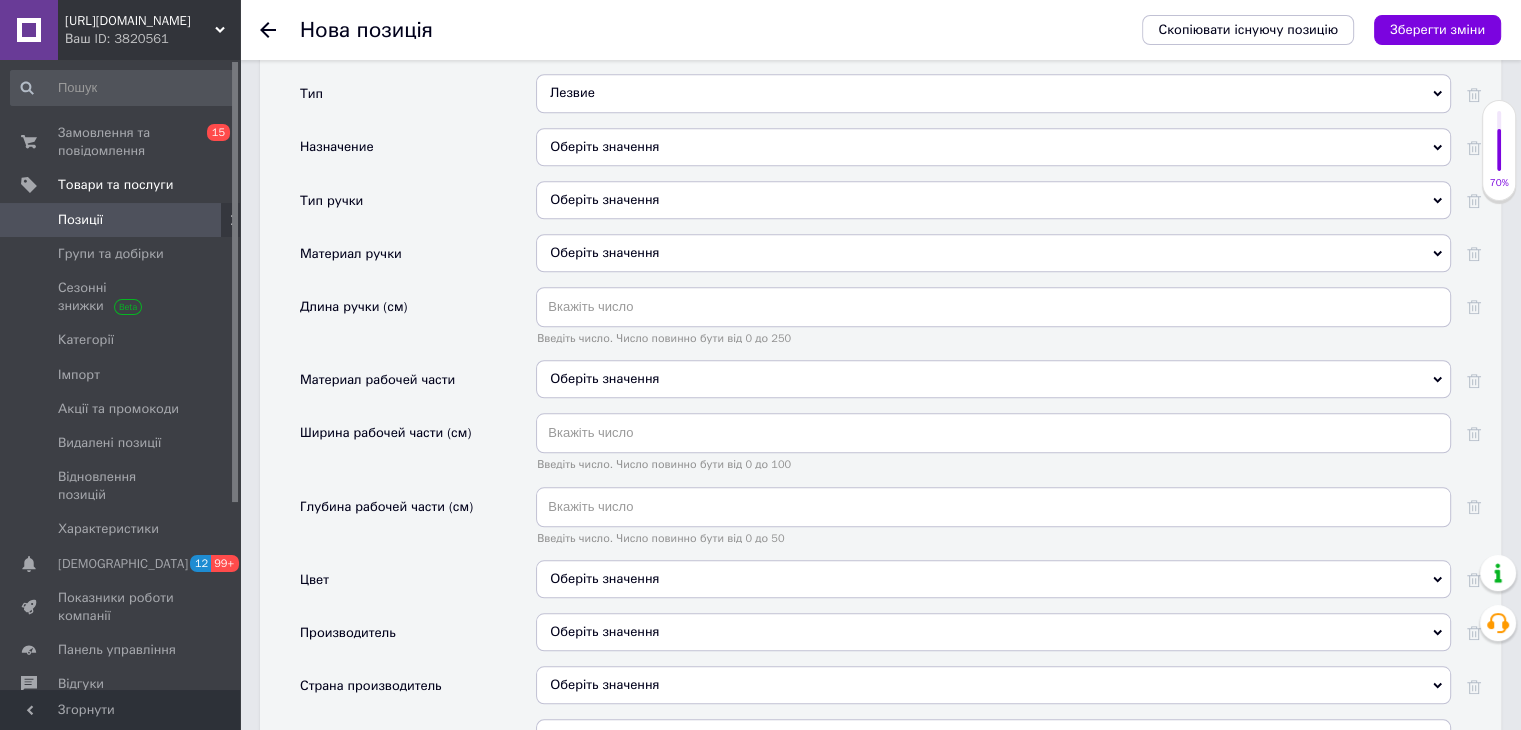 click on "Оберіть значення" at bounding box center (993, 147) 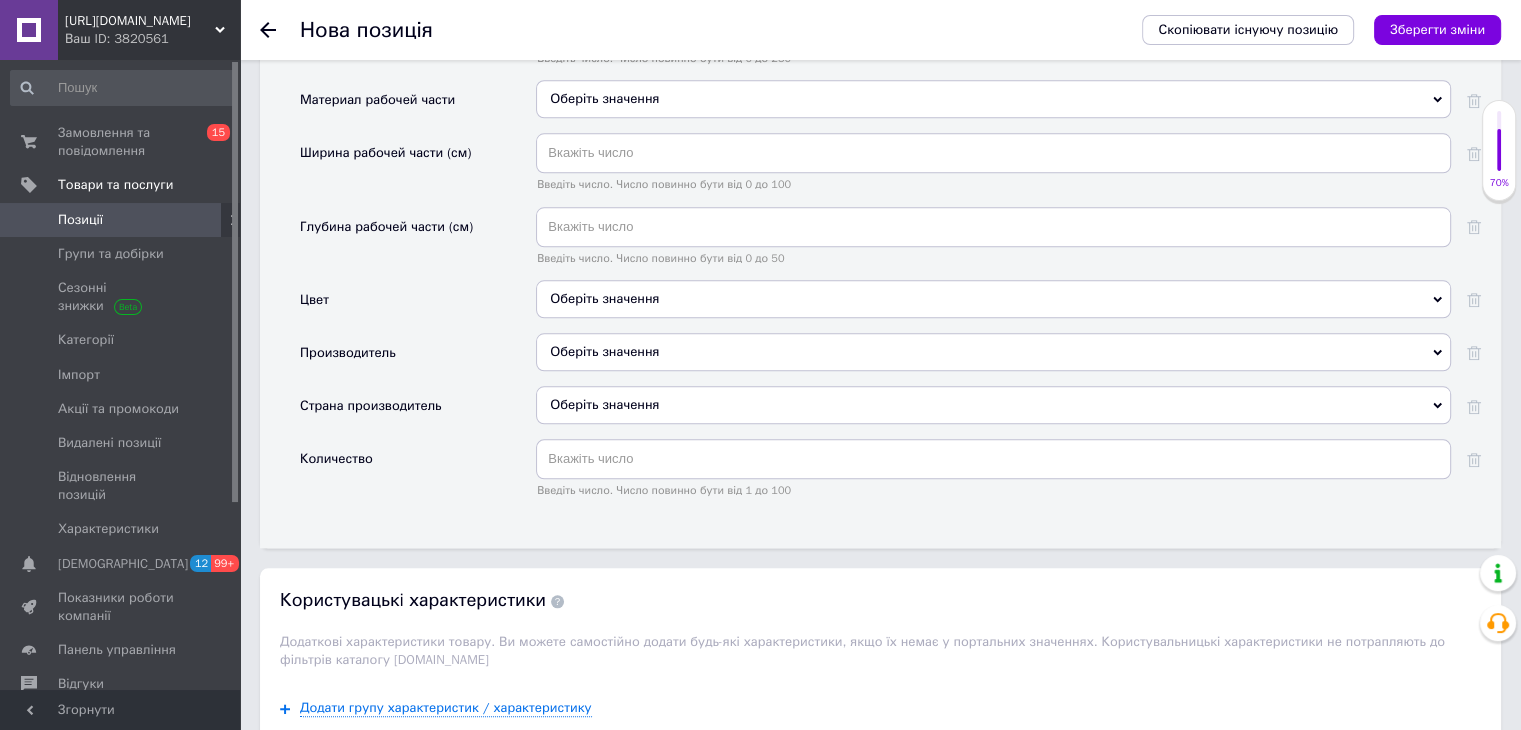 scroll, scrollTop: 2031, scrollLeft: 0, axis: vertical 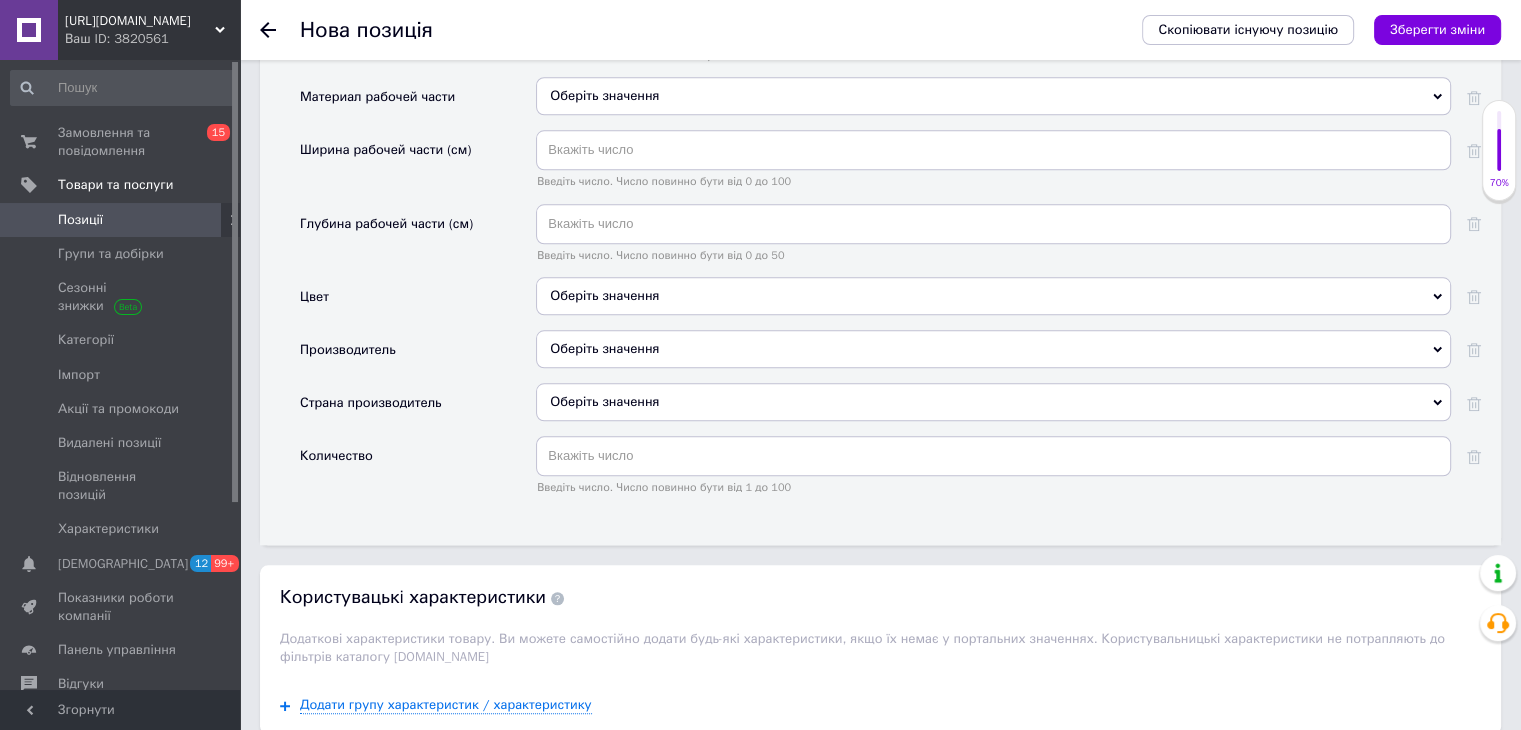click on "Оберіть значення" at bounding box center (993, 296) 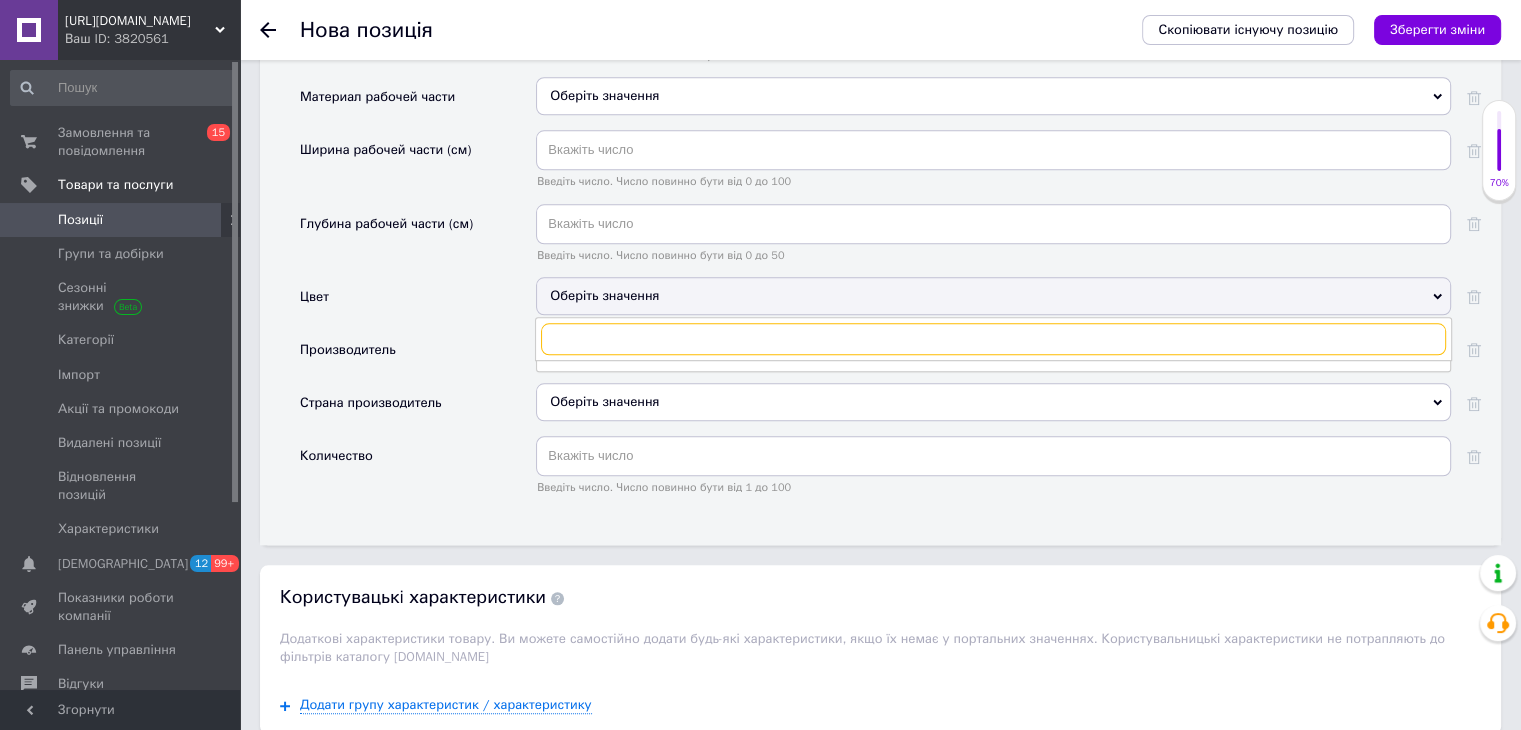 type on "о" 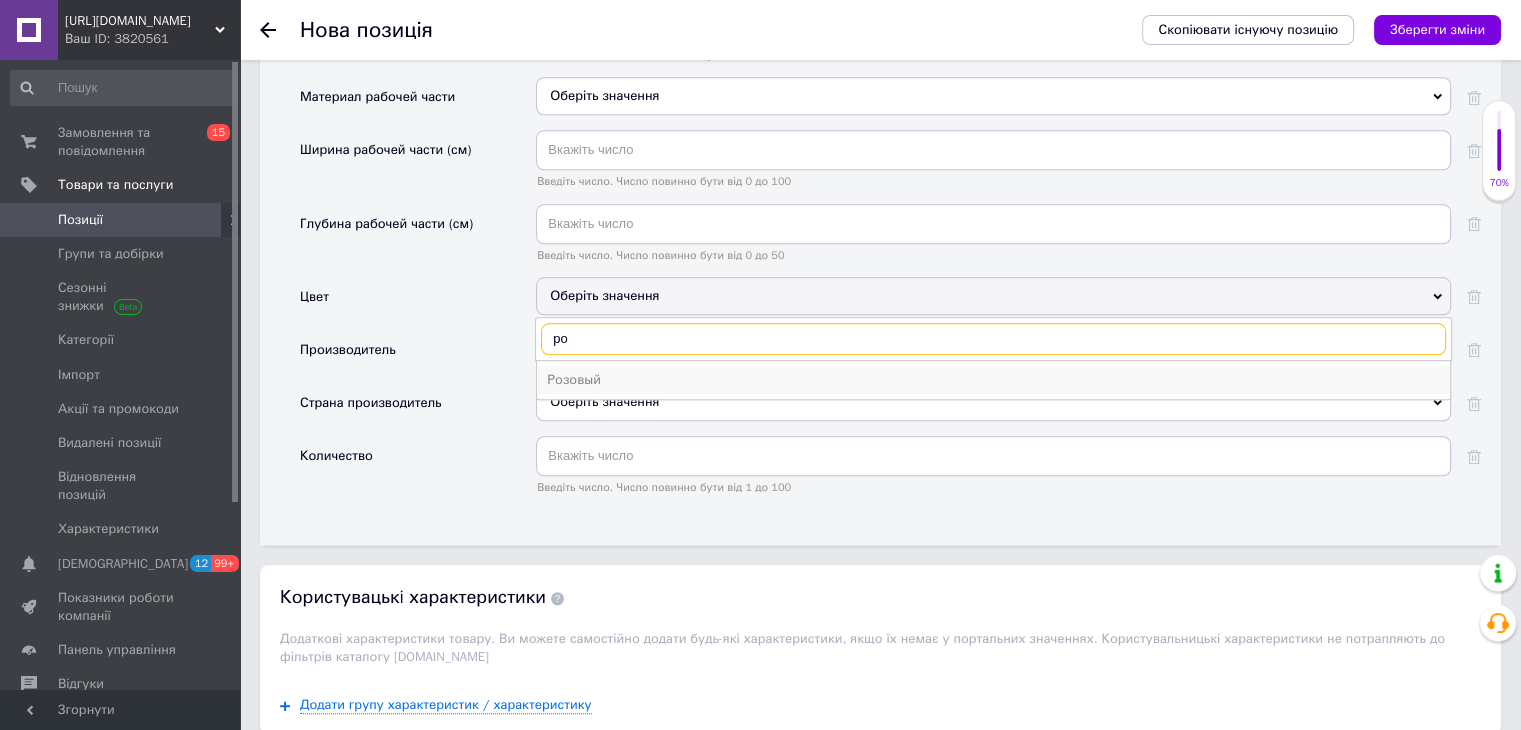 type on "ро" 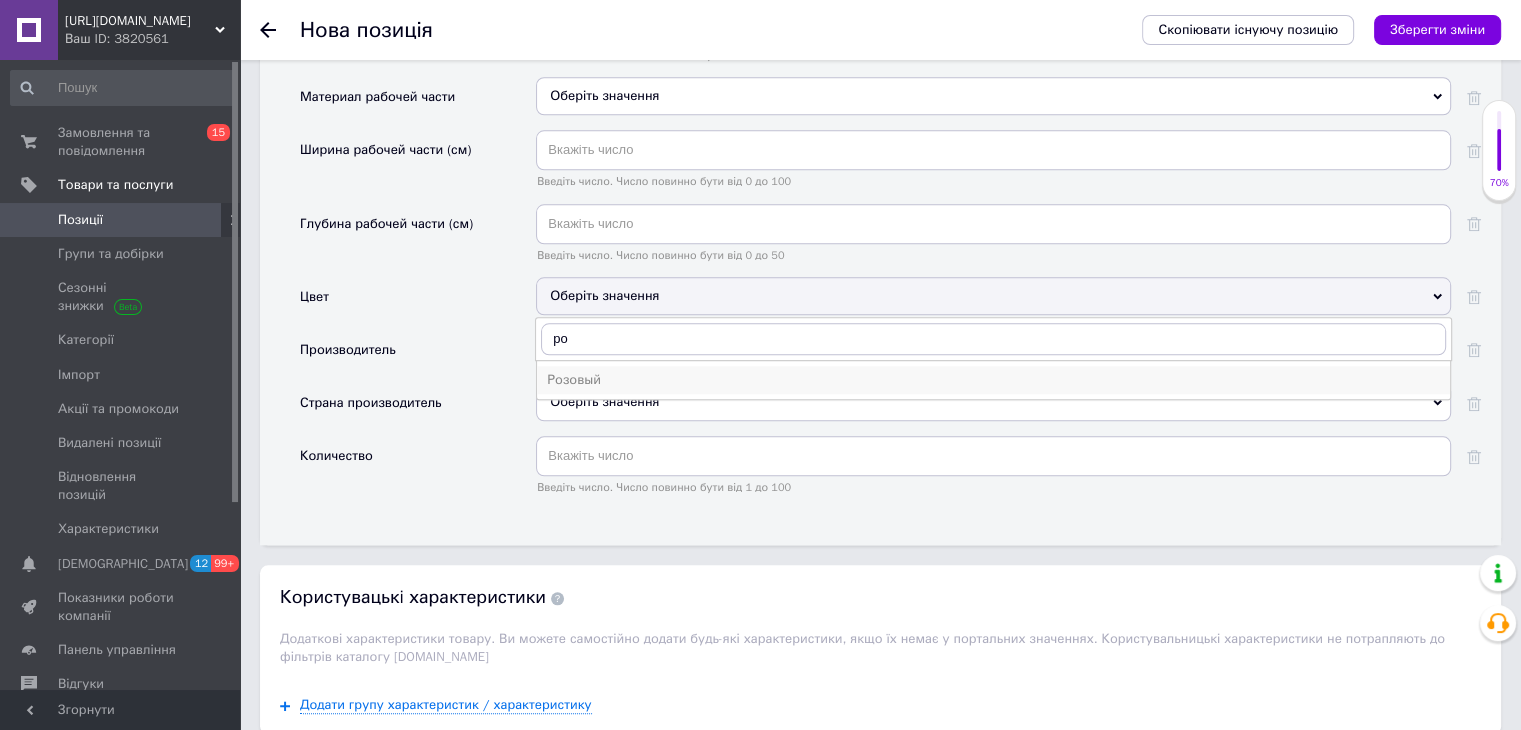 click on "Розовый" at bounding box center (993, 380) 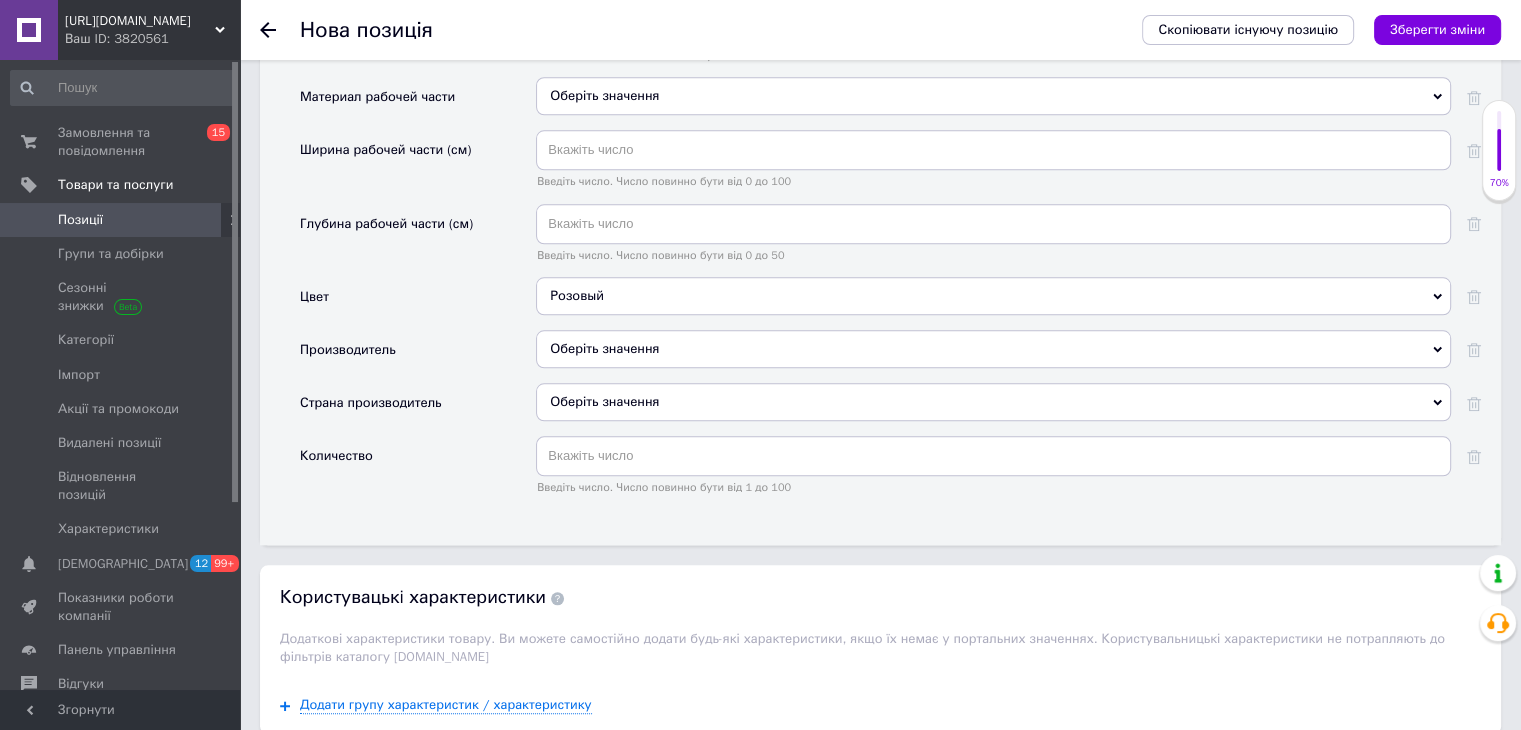 click on "Оберіть значення" at bounding box center [993, 409] 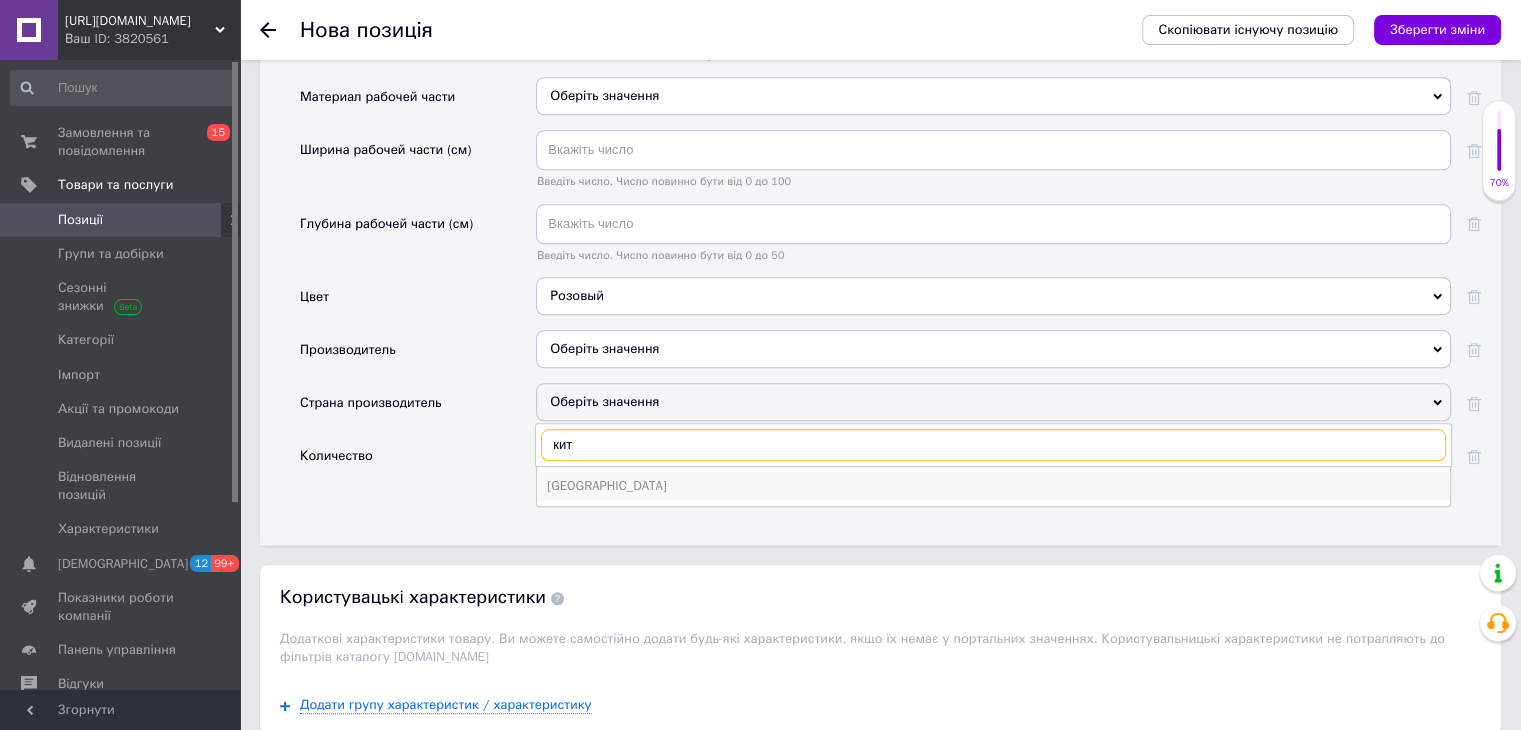type on "кит" 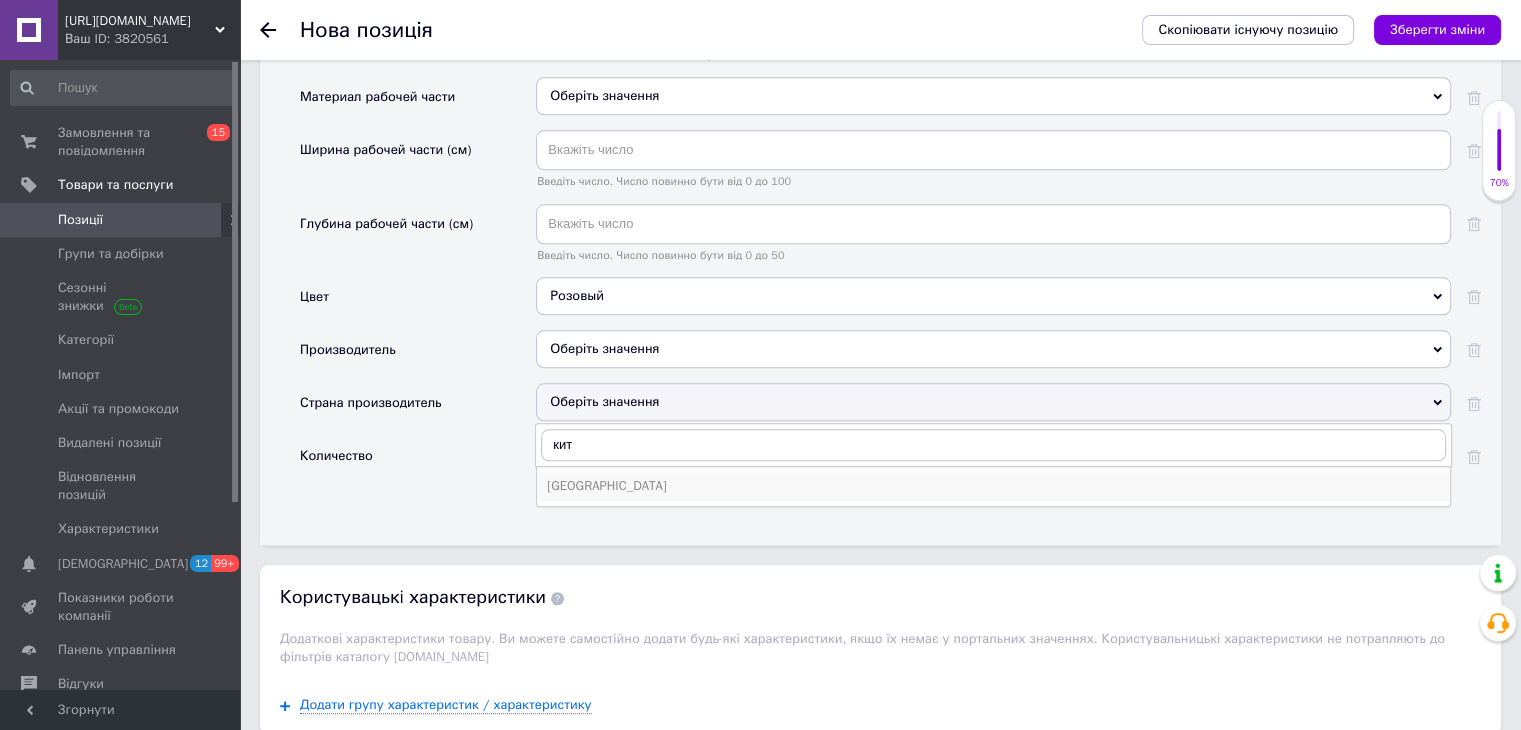 click on "[GEOGRAPHIC_DATA]" at bounding box center [993, 486] 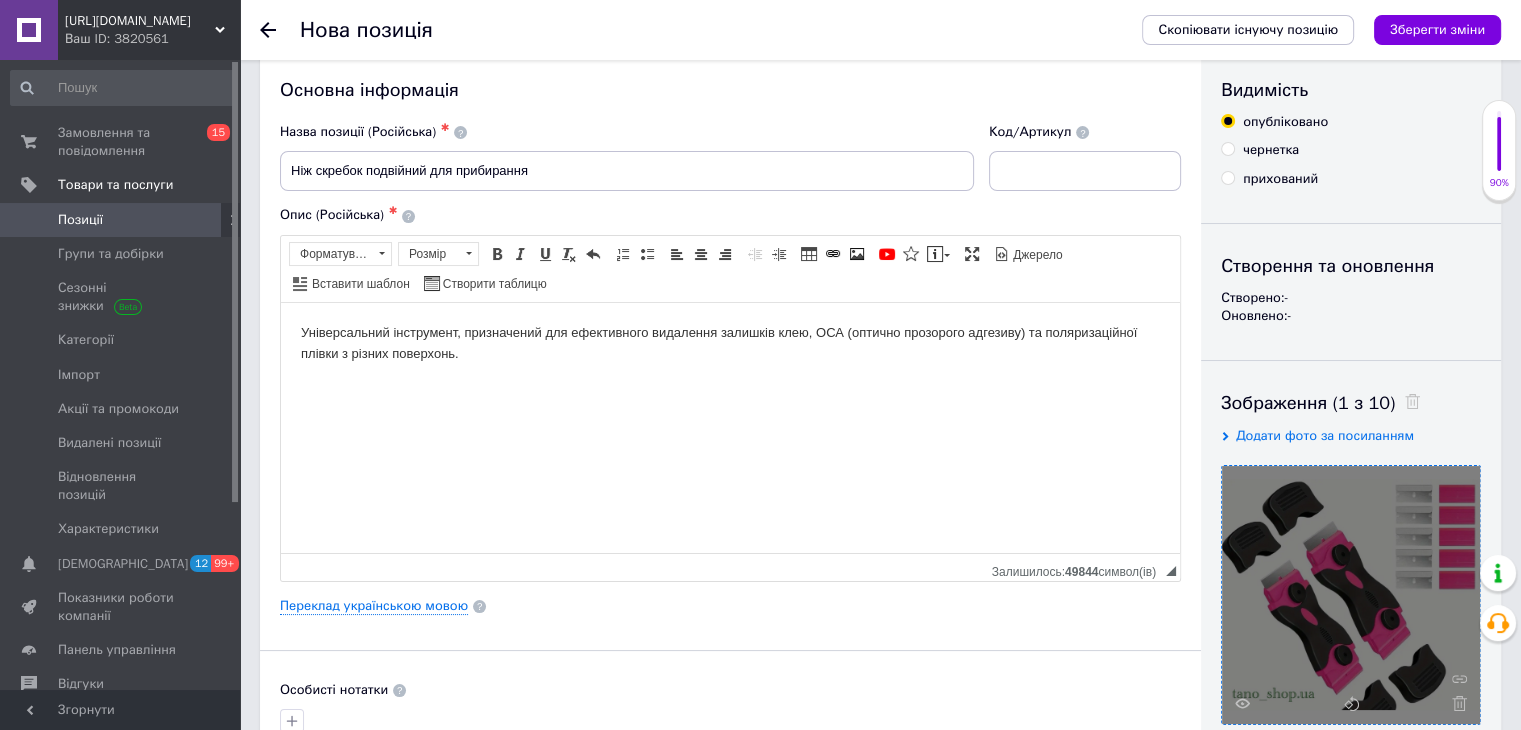 scroll, scrollTop: 0, scrollLeft: 0, axis: both 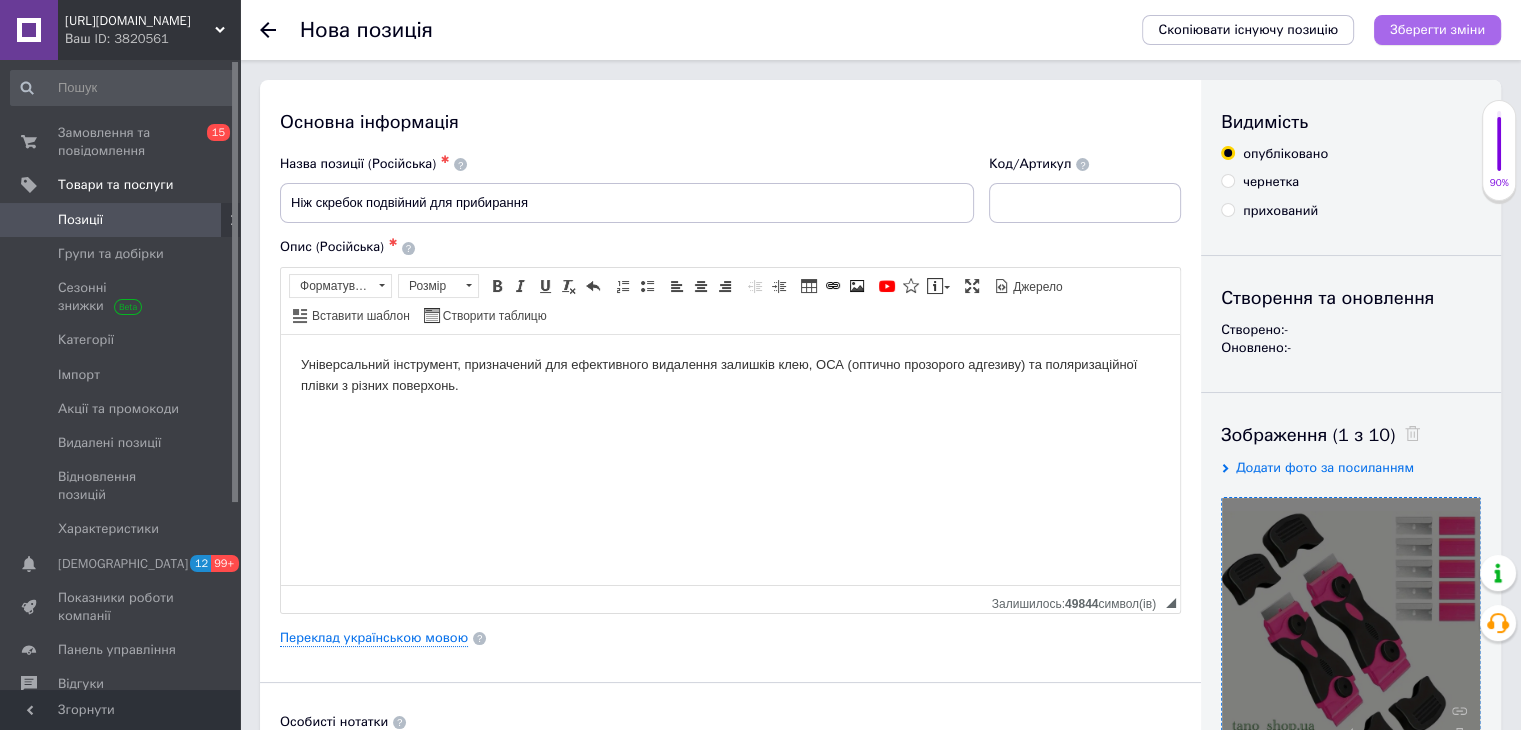 click on "Зберегти зміни" at bounding box center (1437, 29) 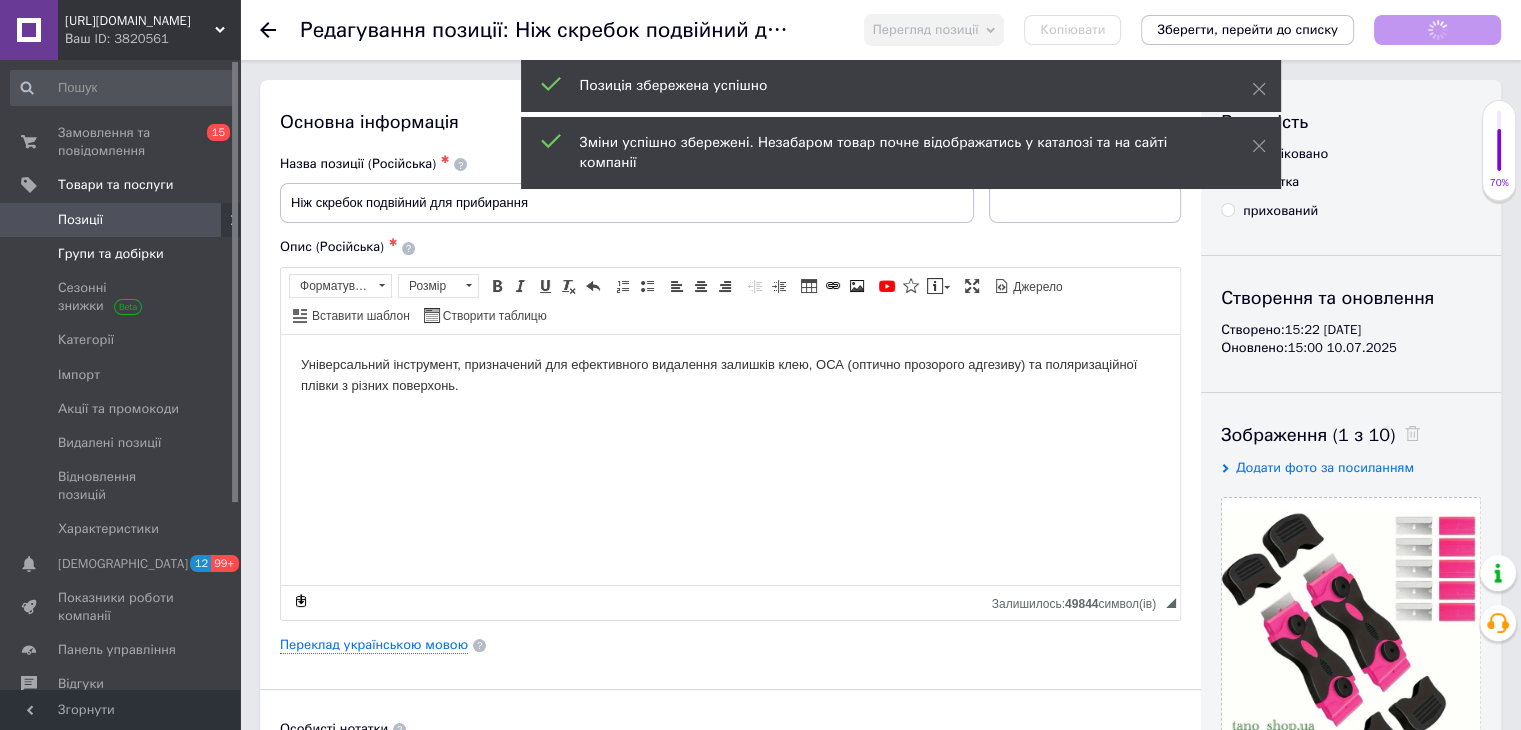 scroll, scrollTop: 0, scrollLeft: 0, axis: both 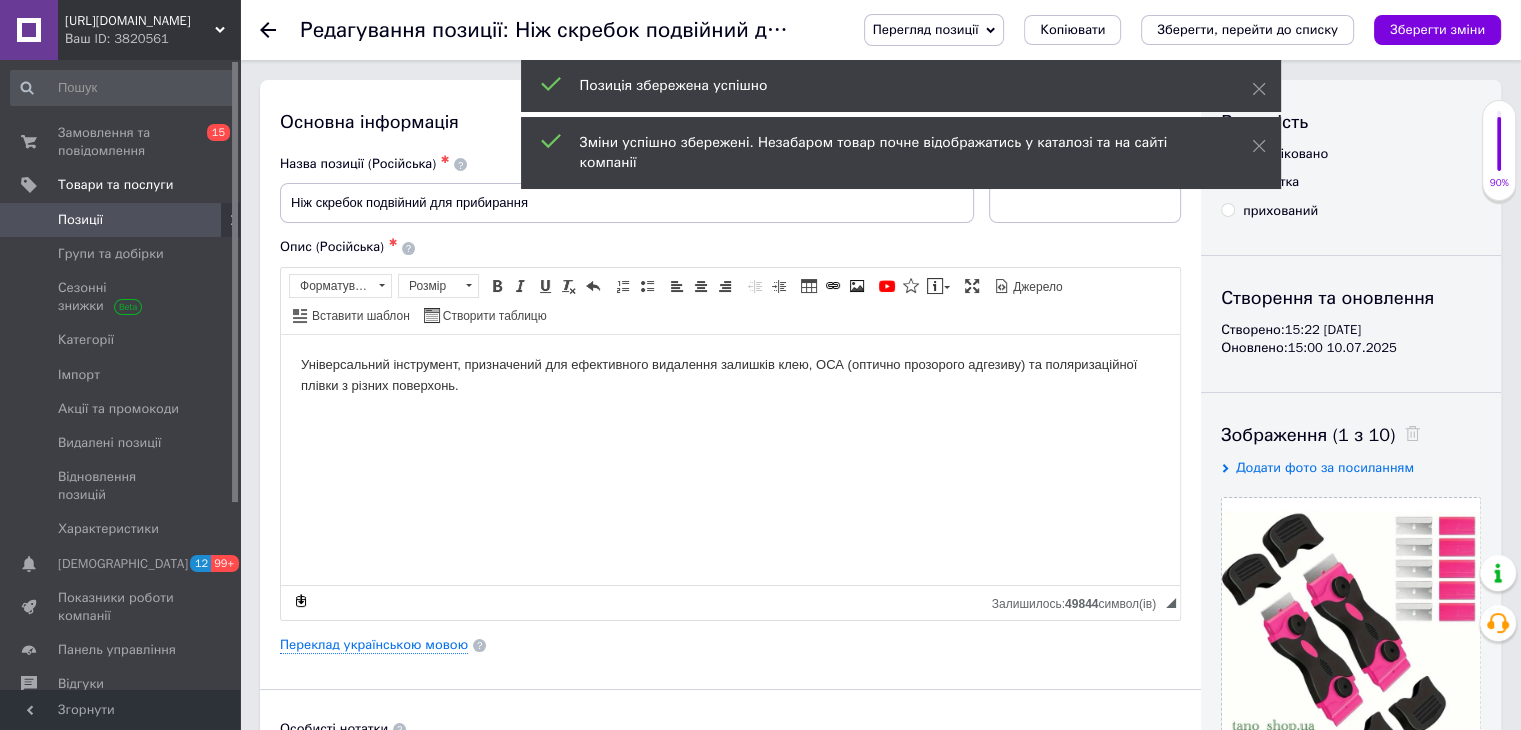 click on "Позиції" at bounding box center (123, 220) 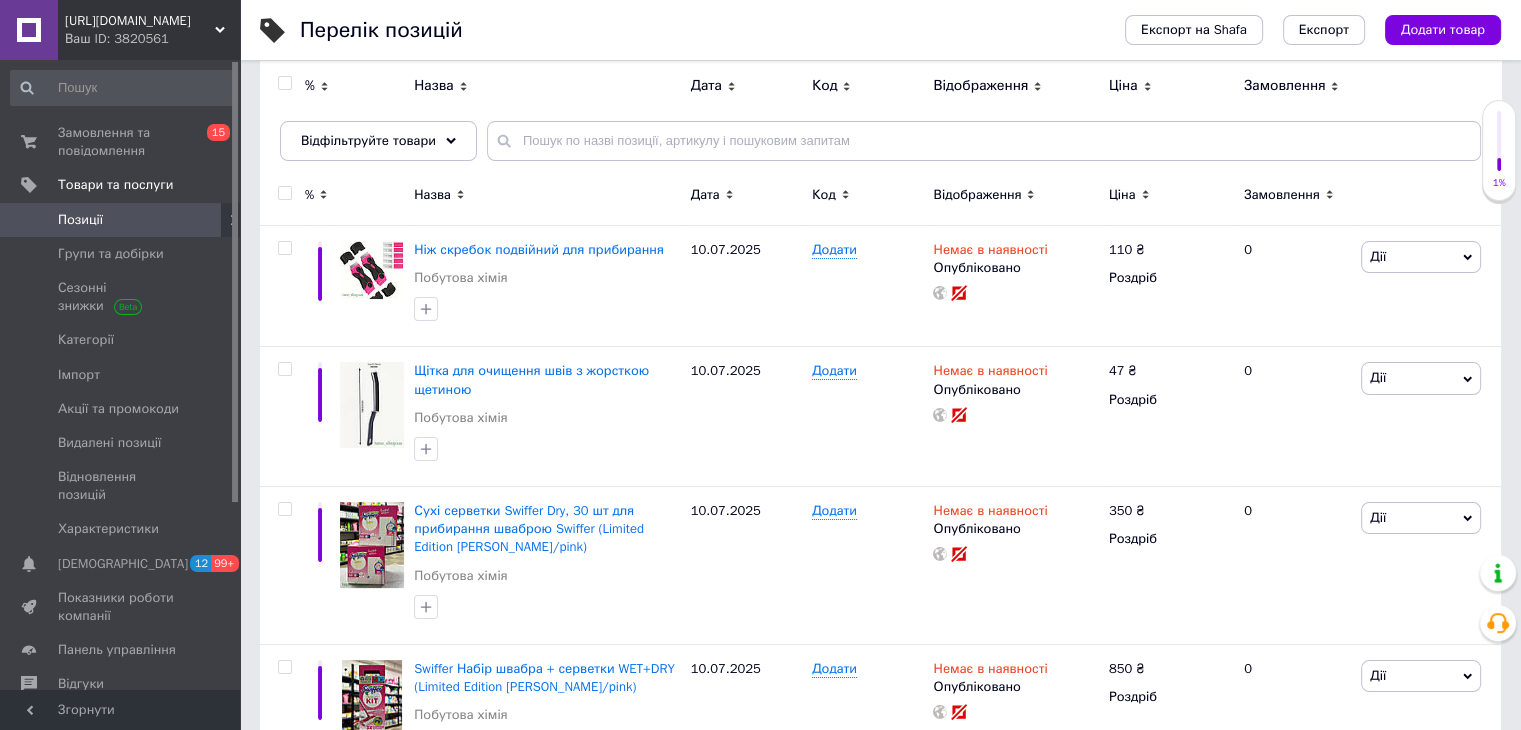 scroll, scrollTop: 0, scrollLeft: 0, axis: both 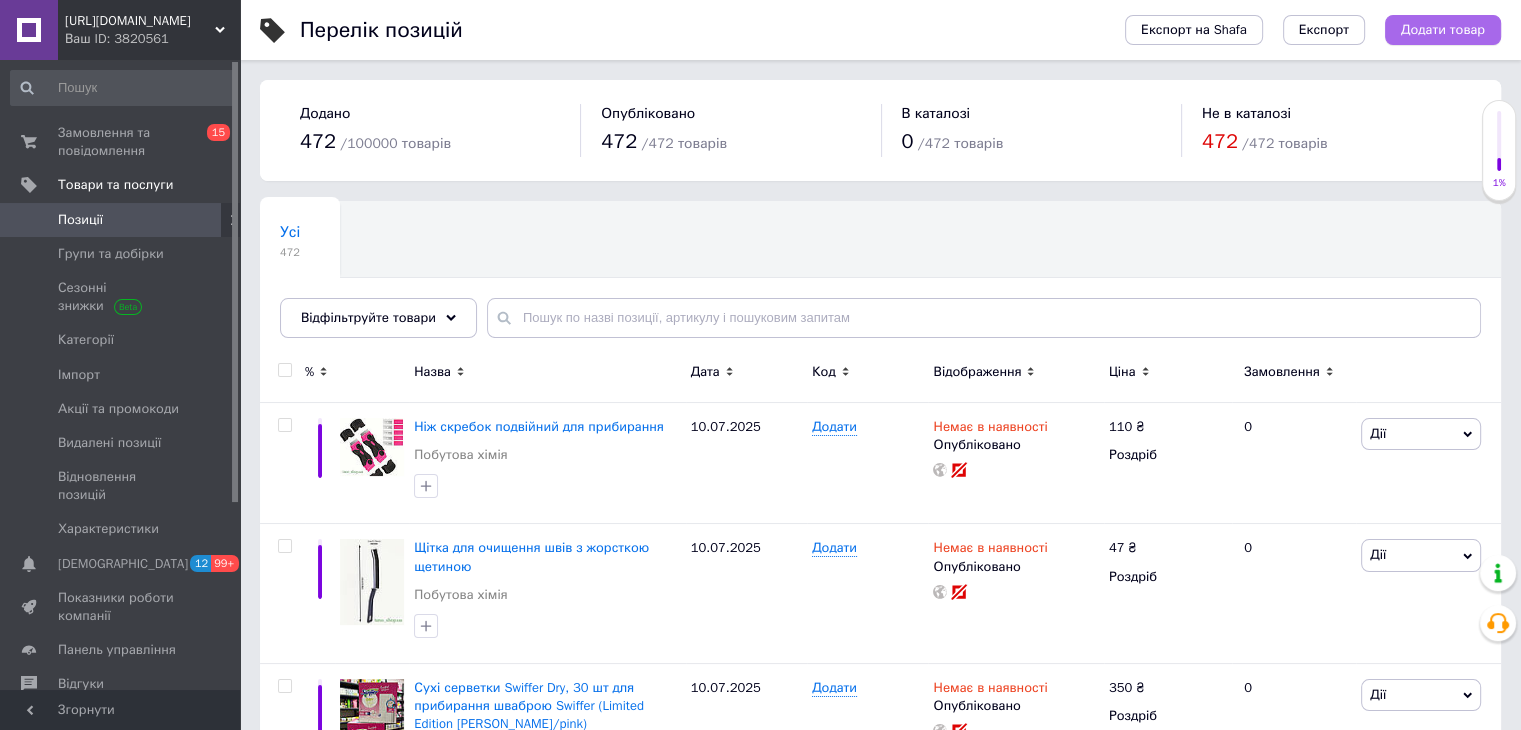 click on "Додати товар" at bounding box center [1443, 30] 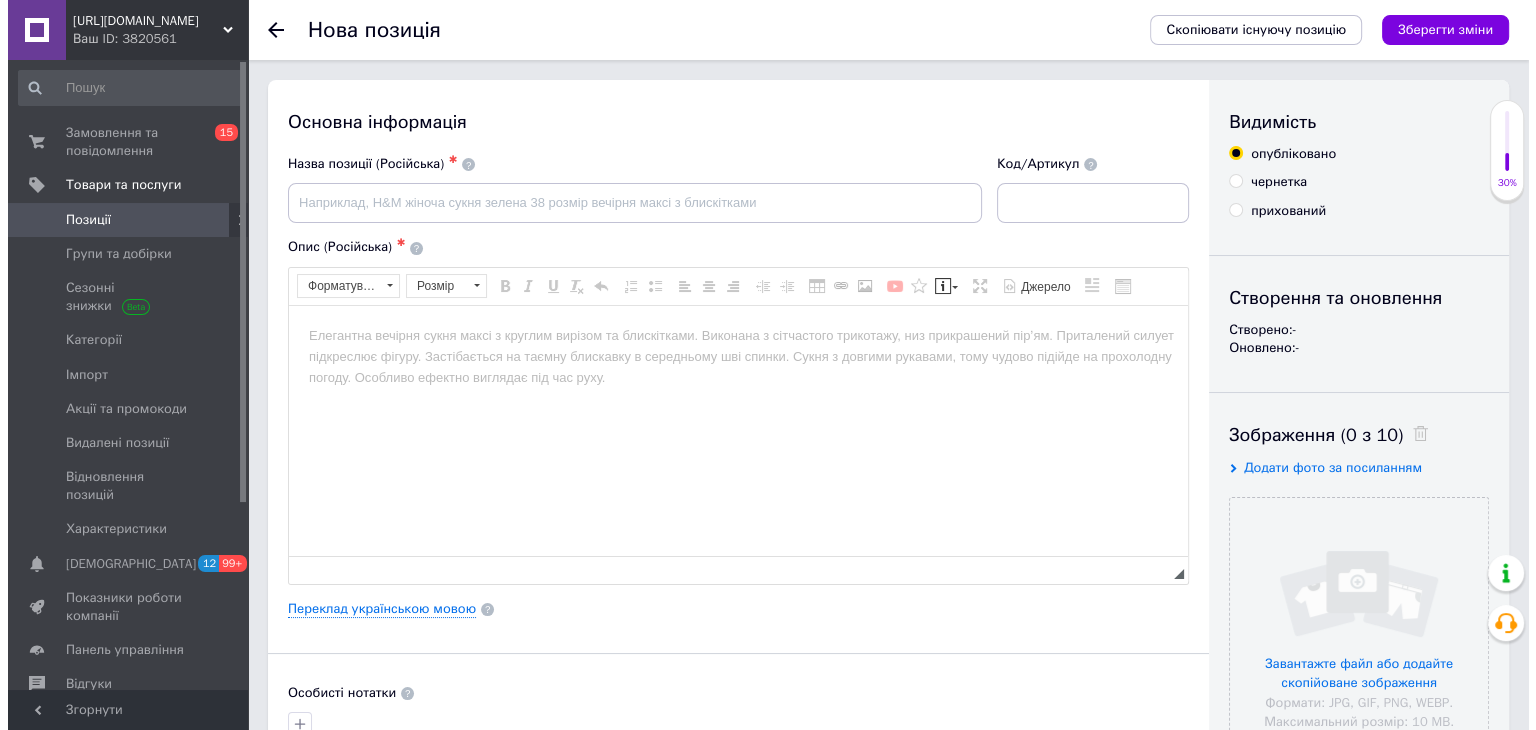 scroll, scrollTop: 0, scrollLeft: 0, axis: both 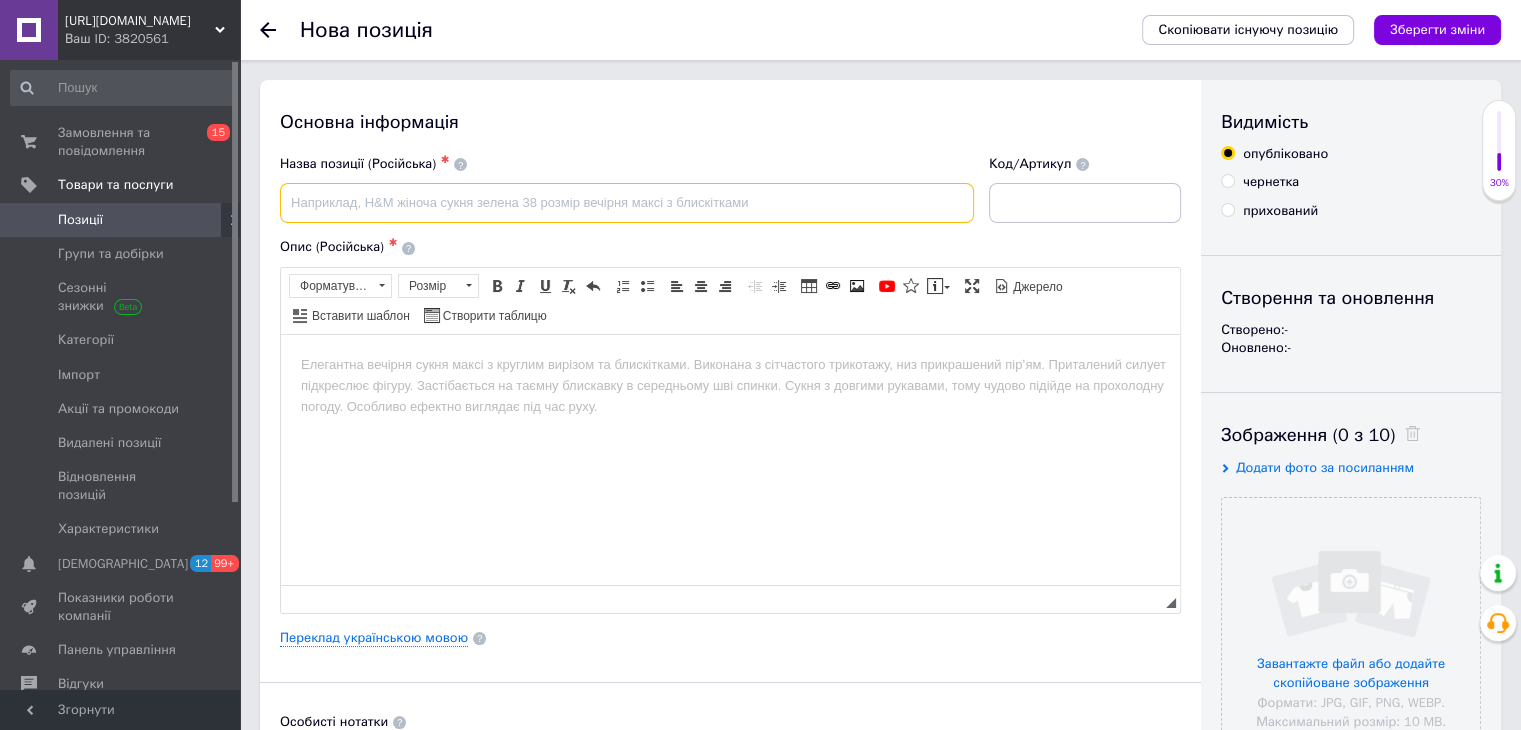 click at bounding box center (627, 203) 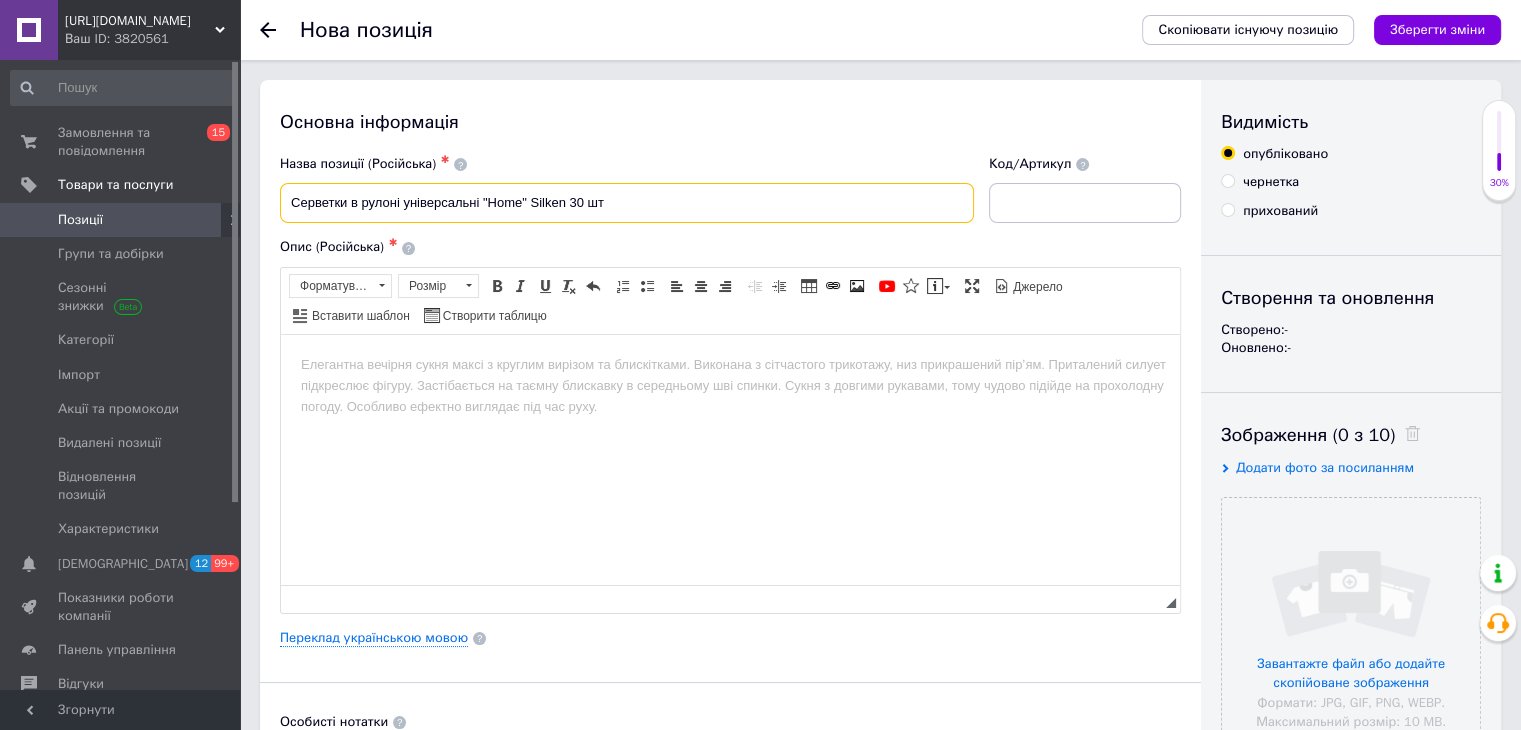 click on "Серветки в рулоні універсальні "Home" Silken 30 шт" at bounding box center (627, 203) 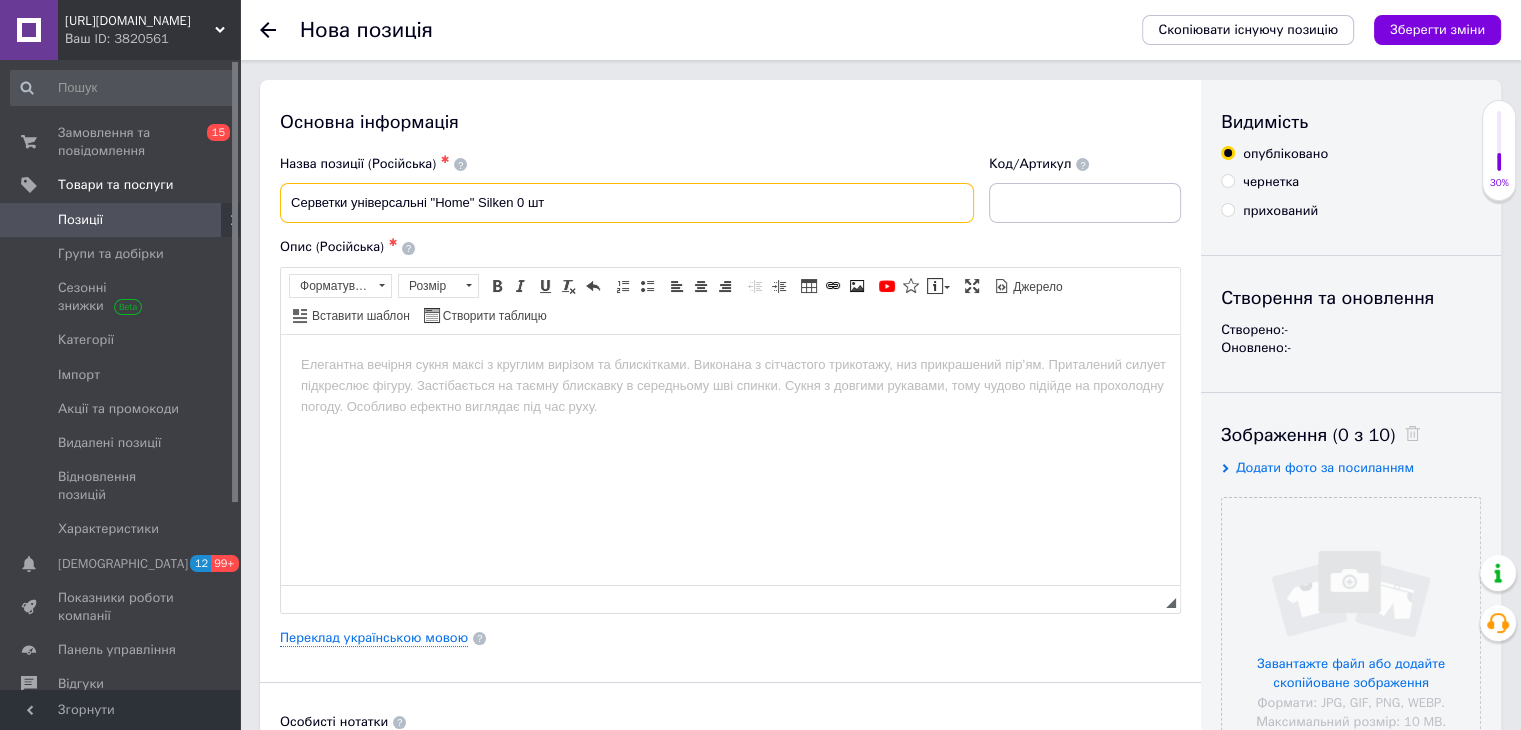 click on "Серветки універсальні "Home" Silken 0 шт" at bounding box center [627, 203] 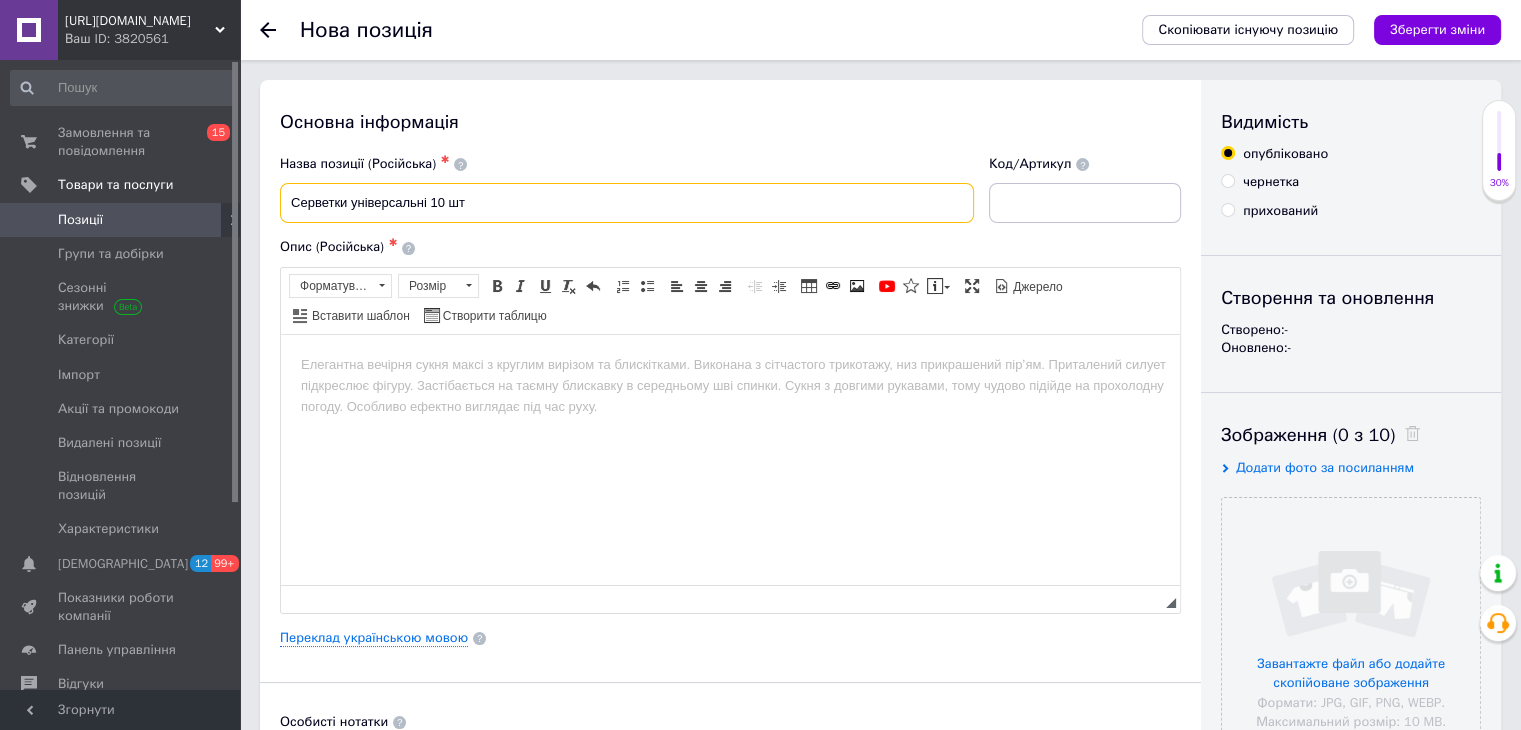 click on "Серветки універсальні 10 шт" at bounding box center (627, 203) 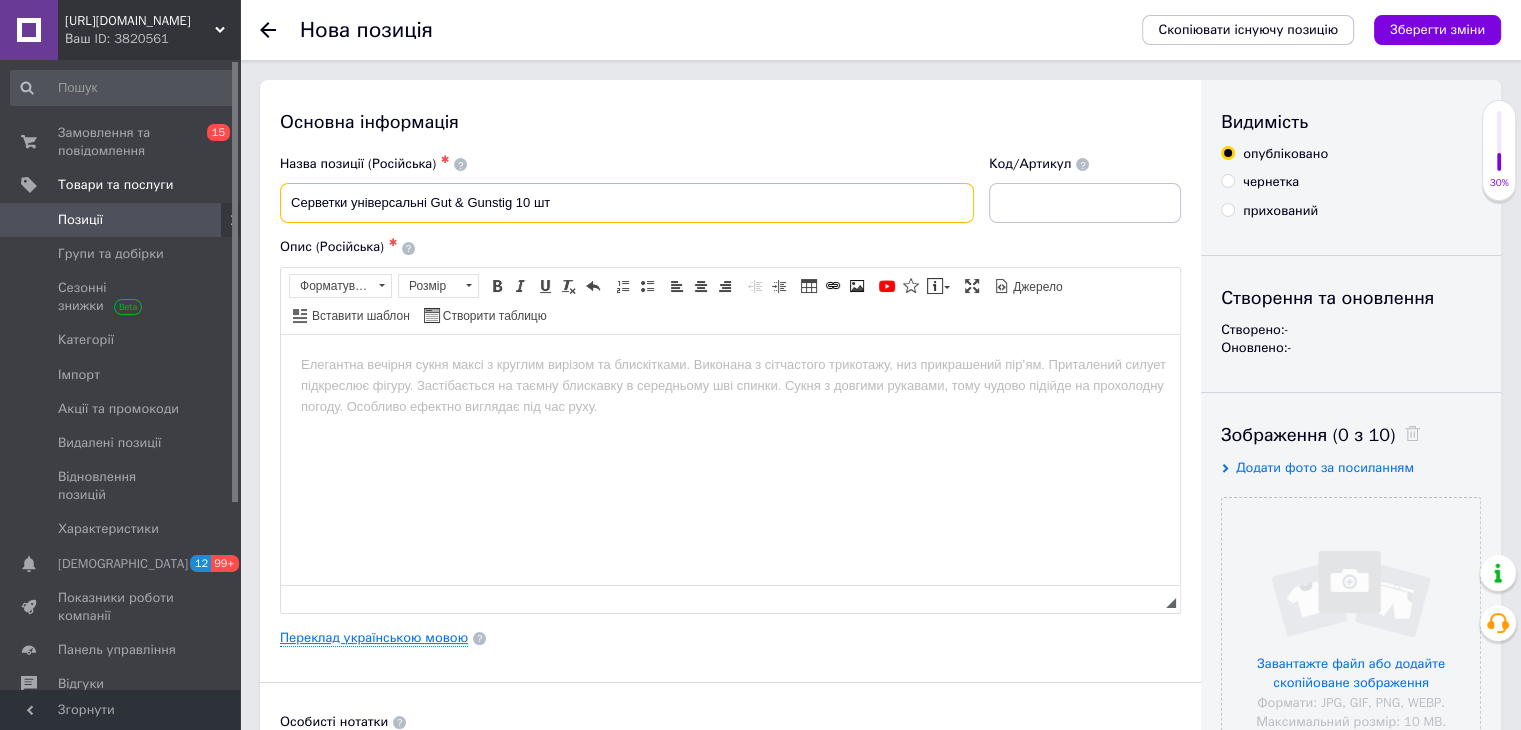 type on "Серветки універсальні Gut & Gunstig 10 шт" 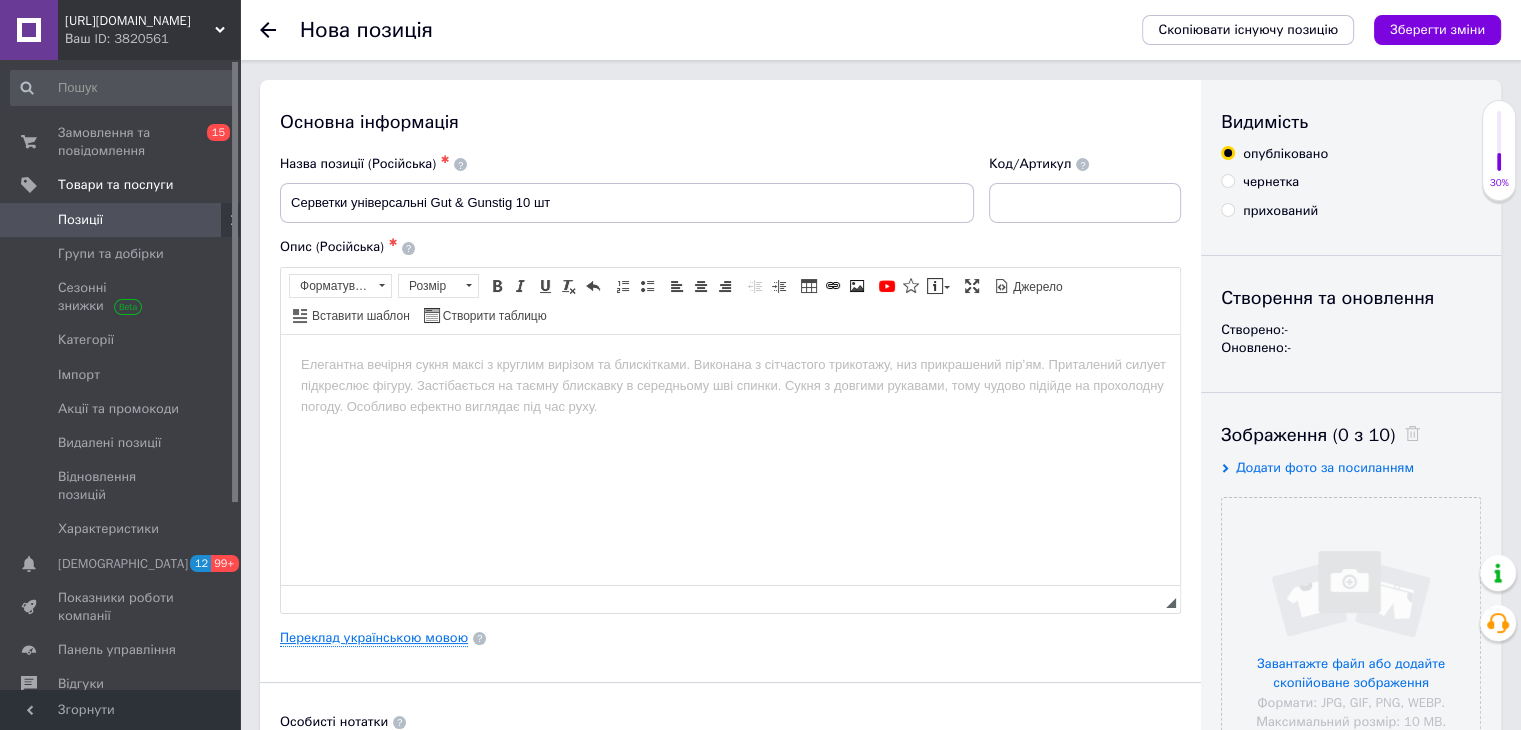 click on "Переклад українською мовою" at bounding box center [374, 638] 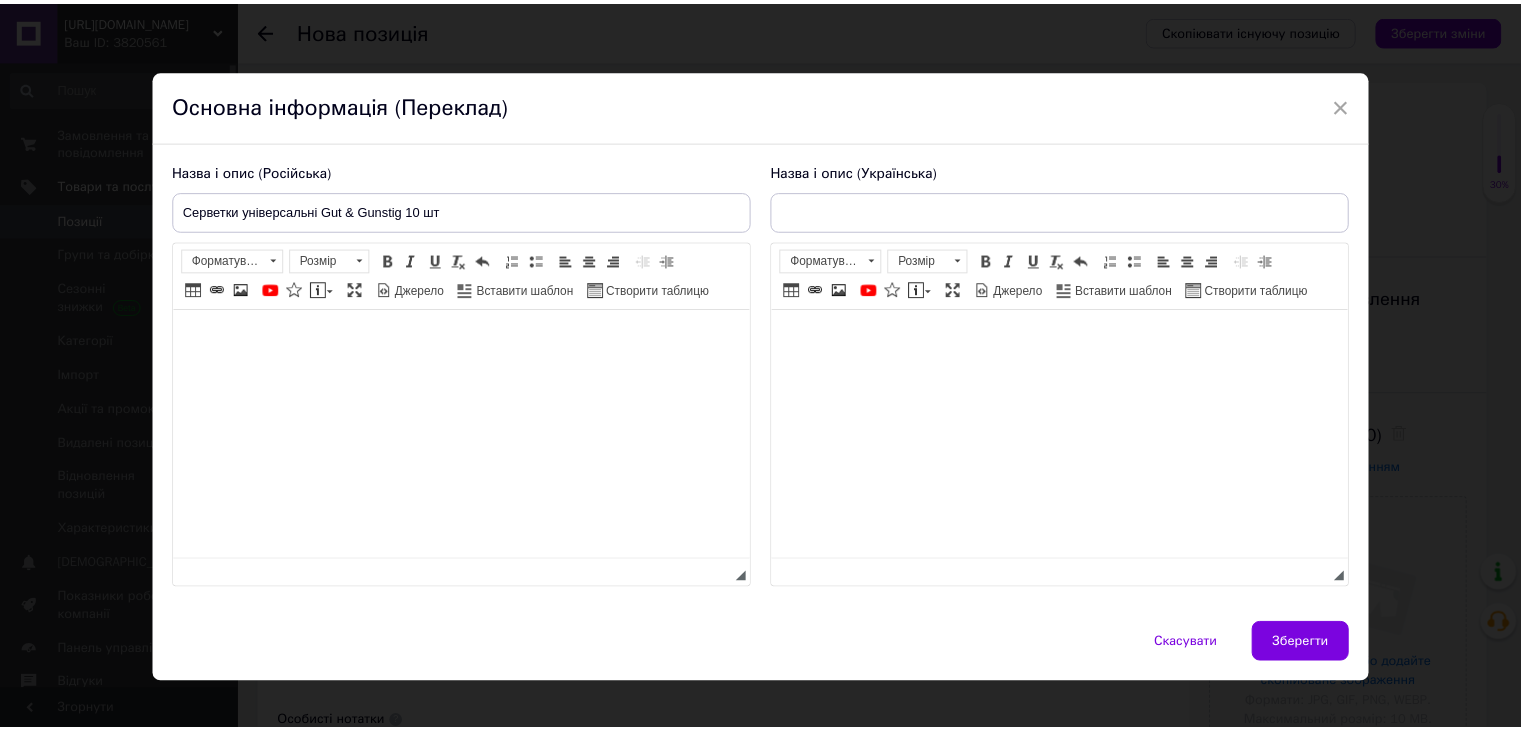 scroll, scrollTop: 0, scrollLeft: 0, axis: both 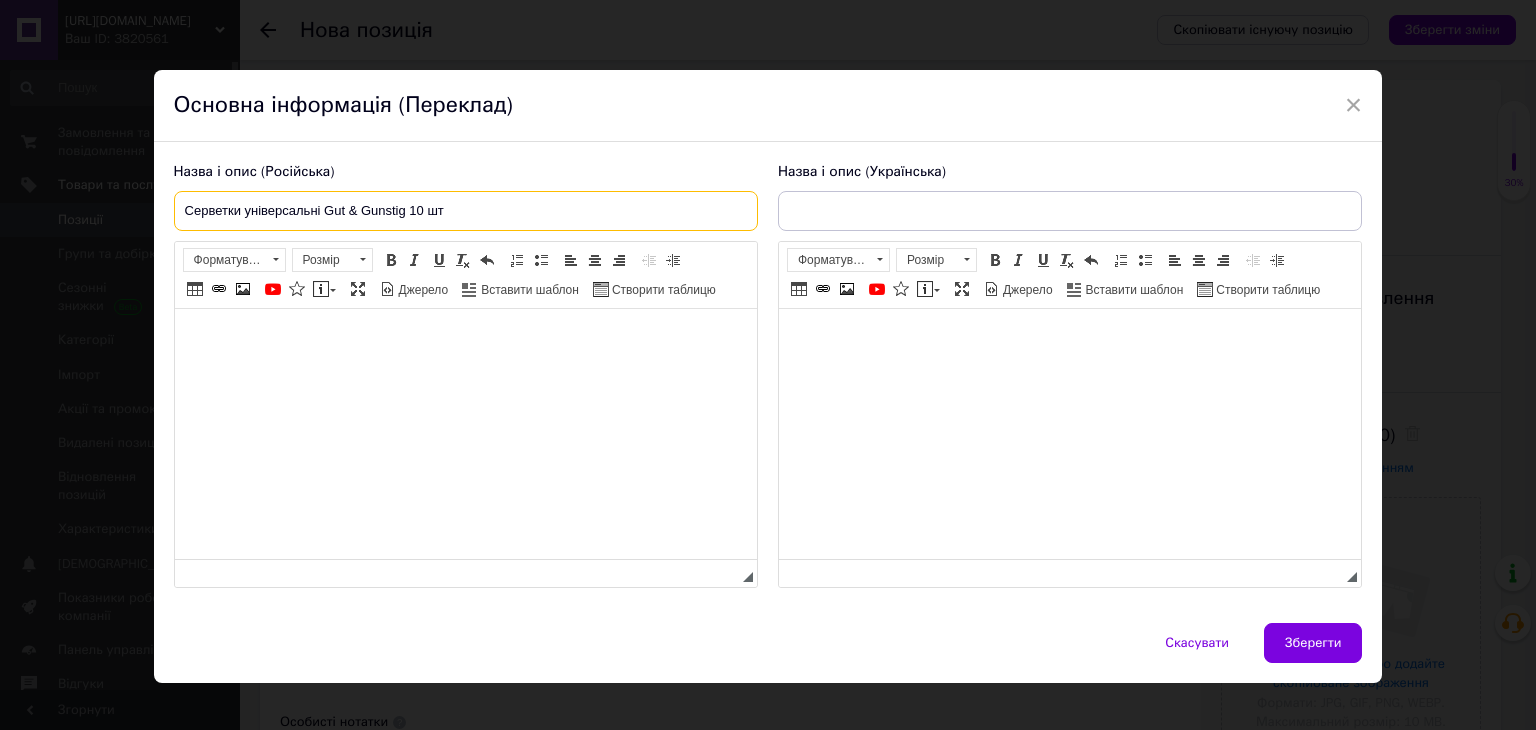 drag, startPoint x: 177, startPoint y: 209, endPoint x: 488, endPoint y: 183, distance: 312.08493 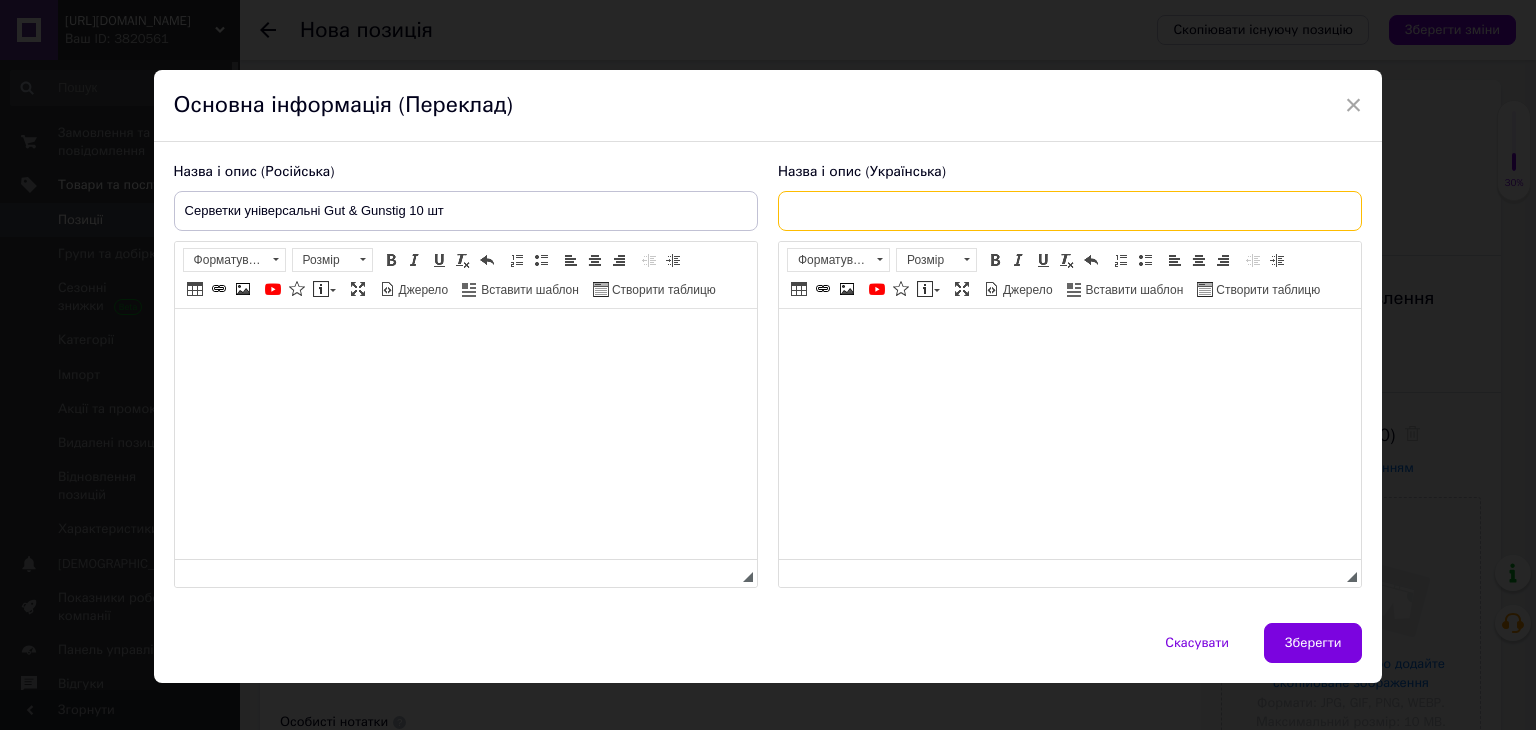 click at bounding box center [1070, 211] 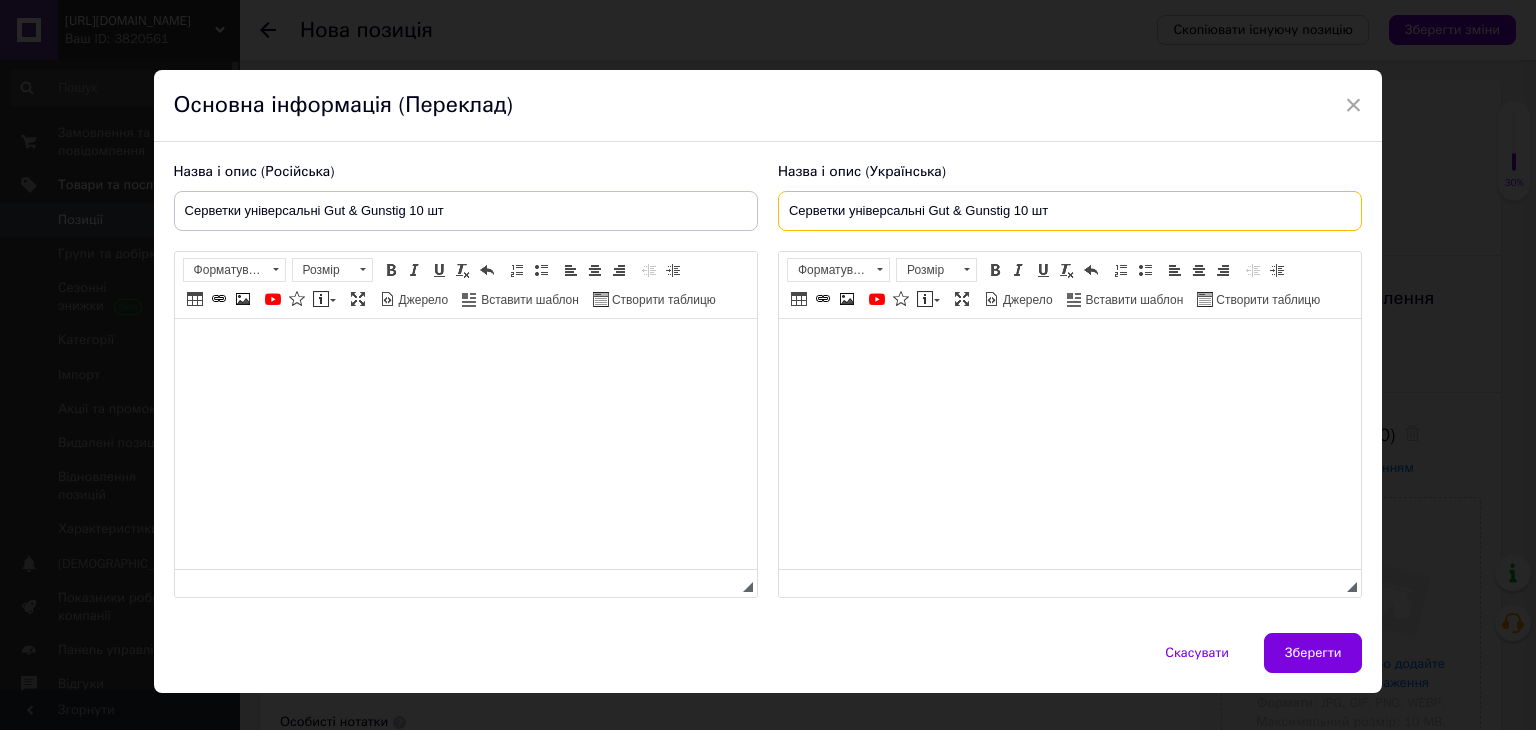 type on "Серветки універсальні Gut & Gunstig 10 шт" 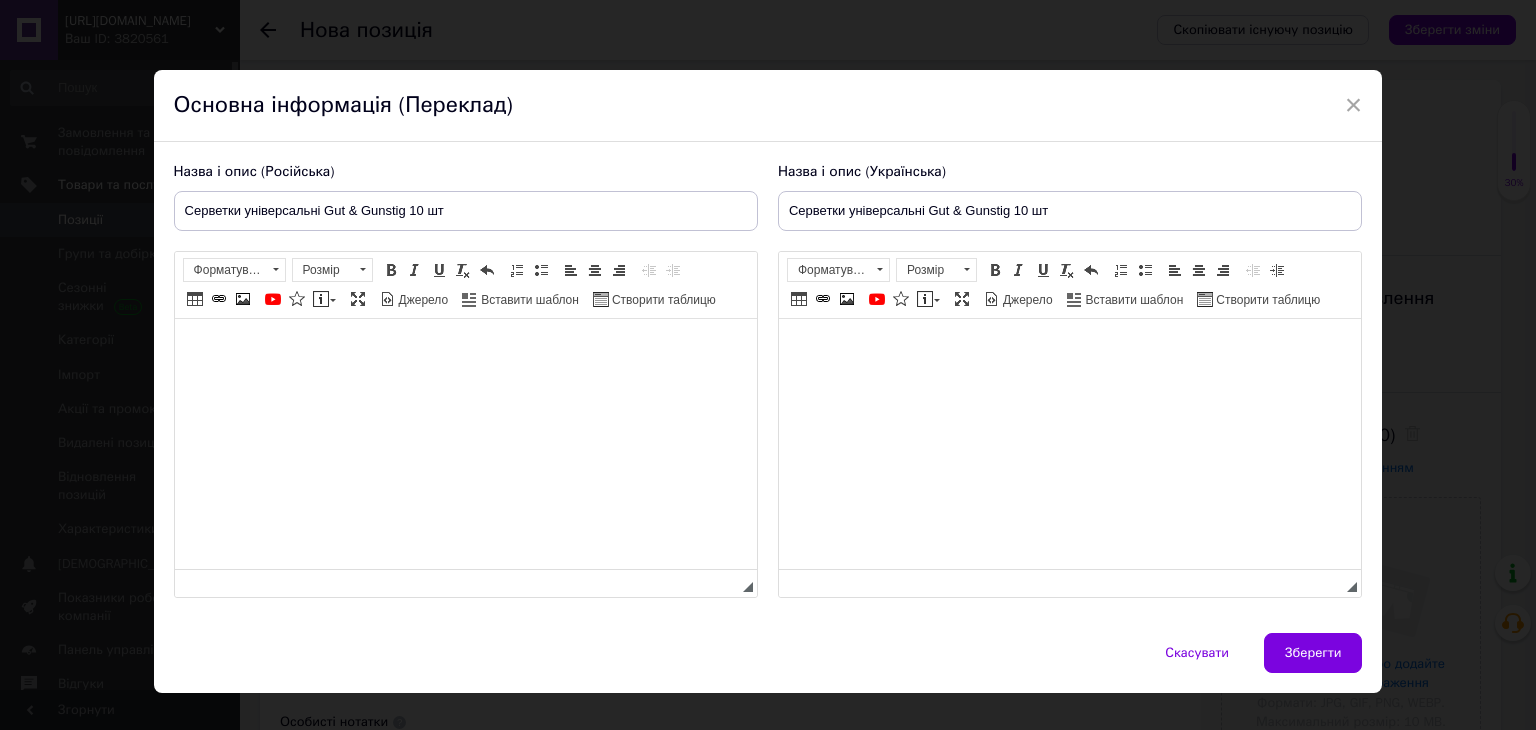 click at bounding box center [465, 349] 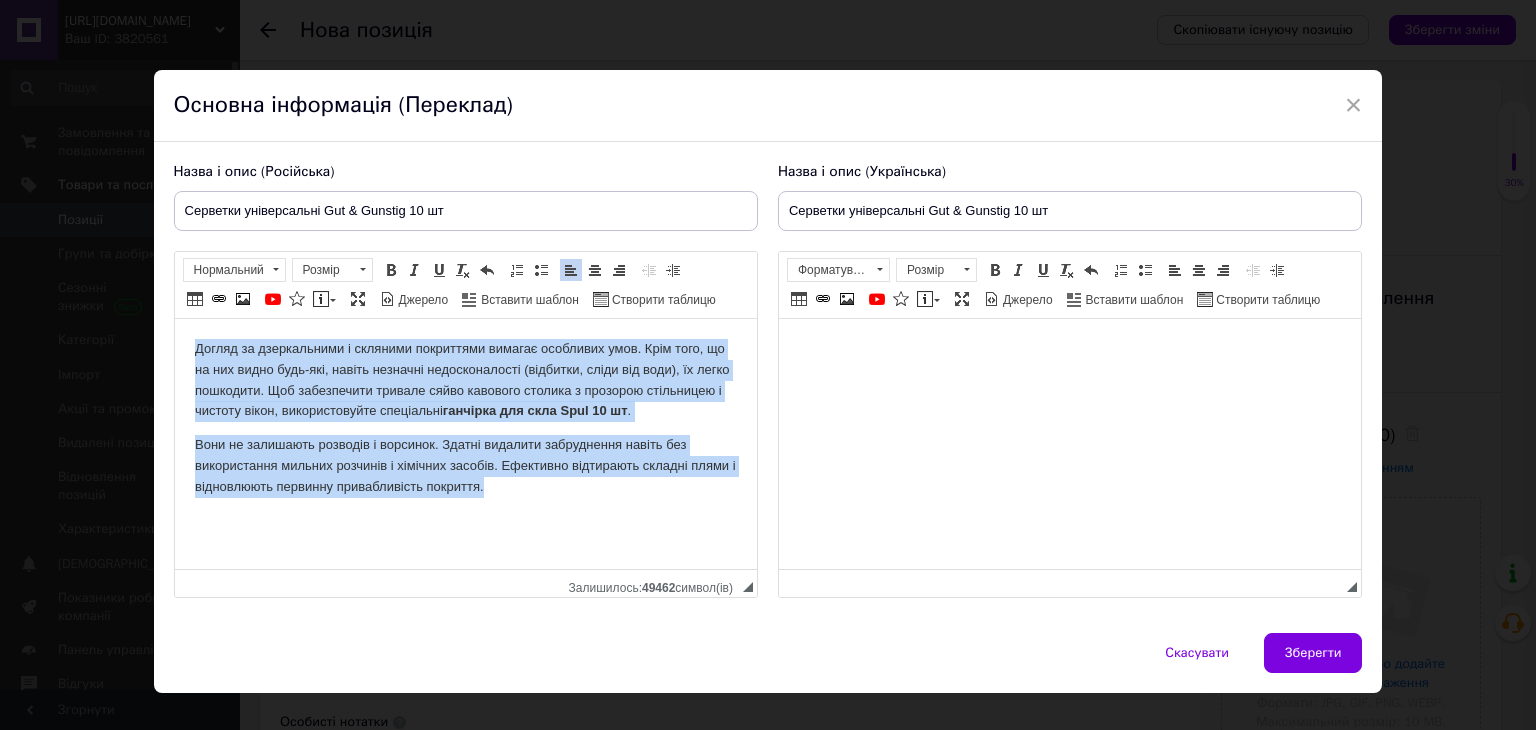 drag, startPoint x: 184, startPoint y: 348, endPoint x: 528, endPoint y: 540, distance: 393.9543 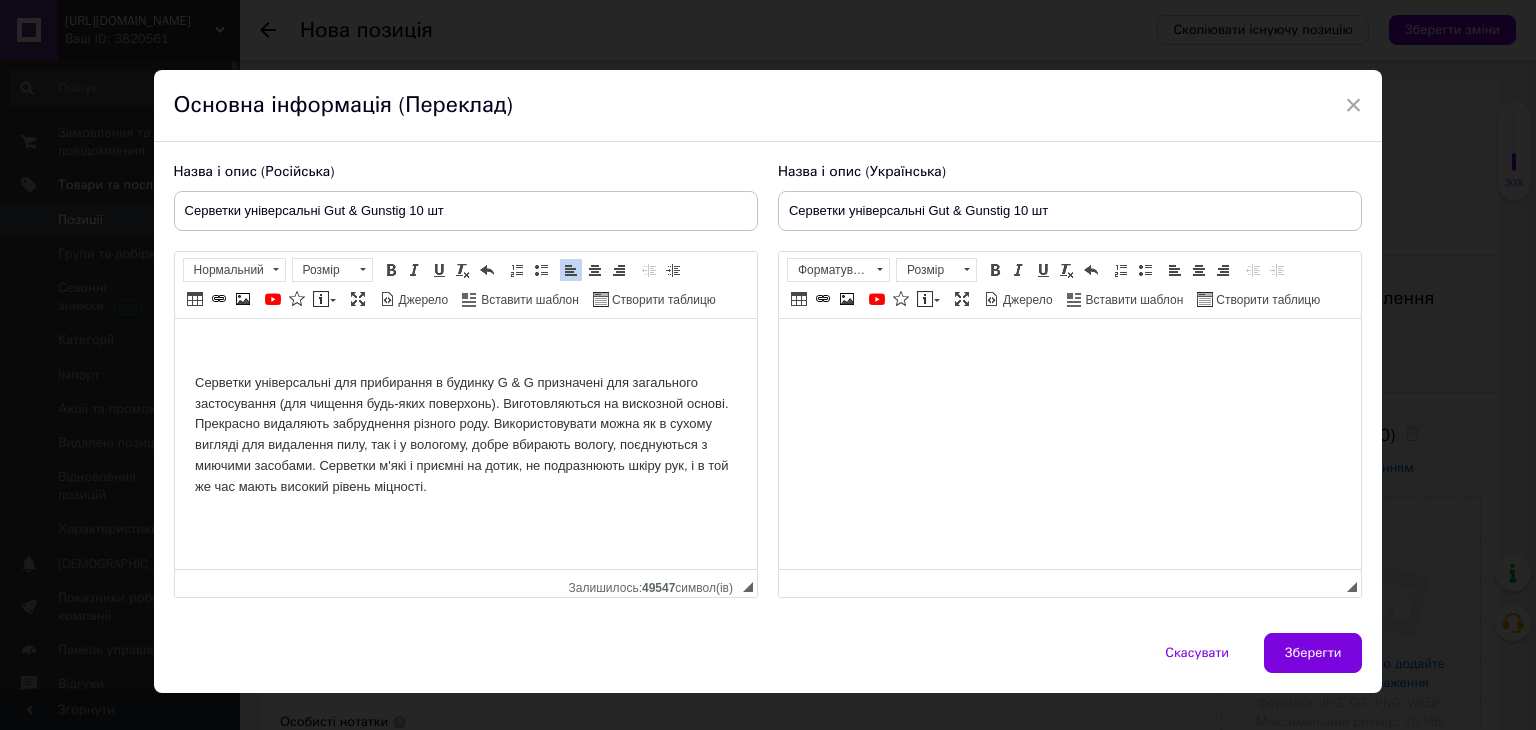 click at bounding box center [1069, 349] 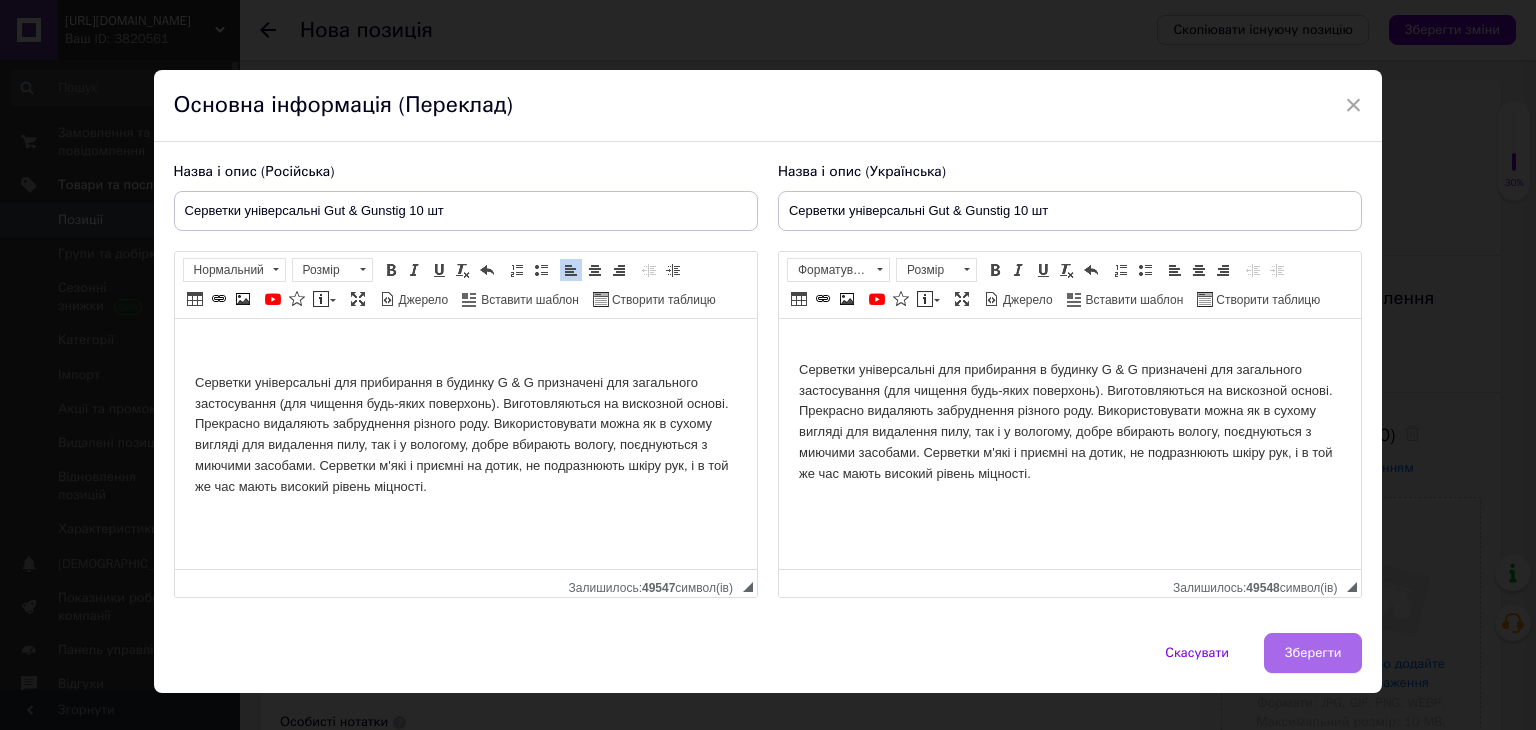 click on "Зберегти" at bounding box center [1313, 653] 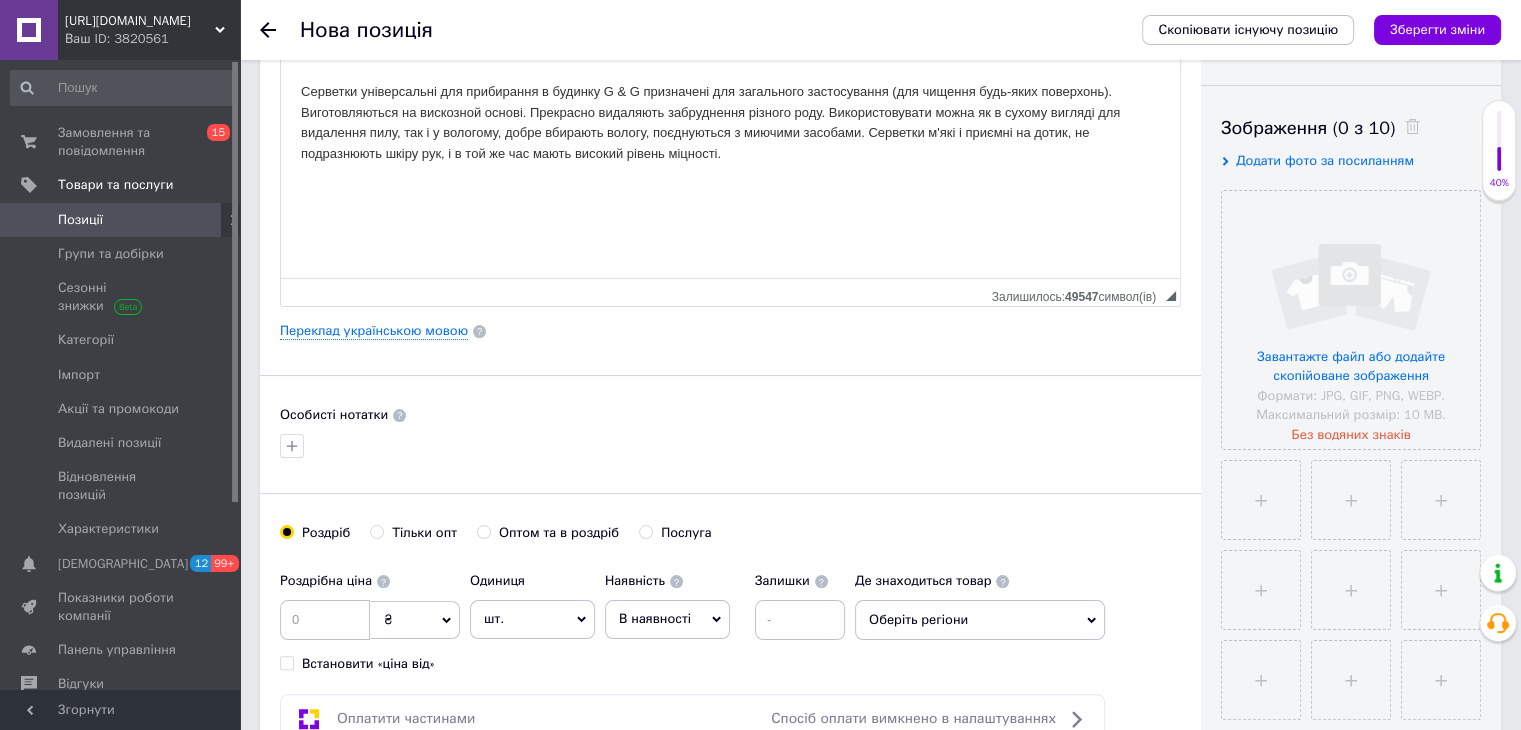 scroll, scrollTop: 326, scrollLeft: 0, axis: vertical 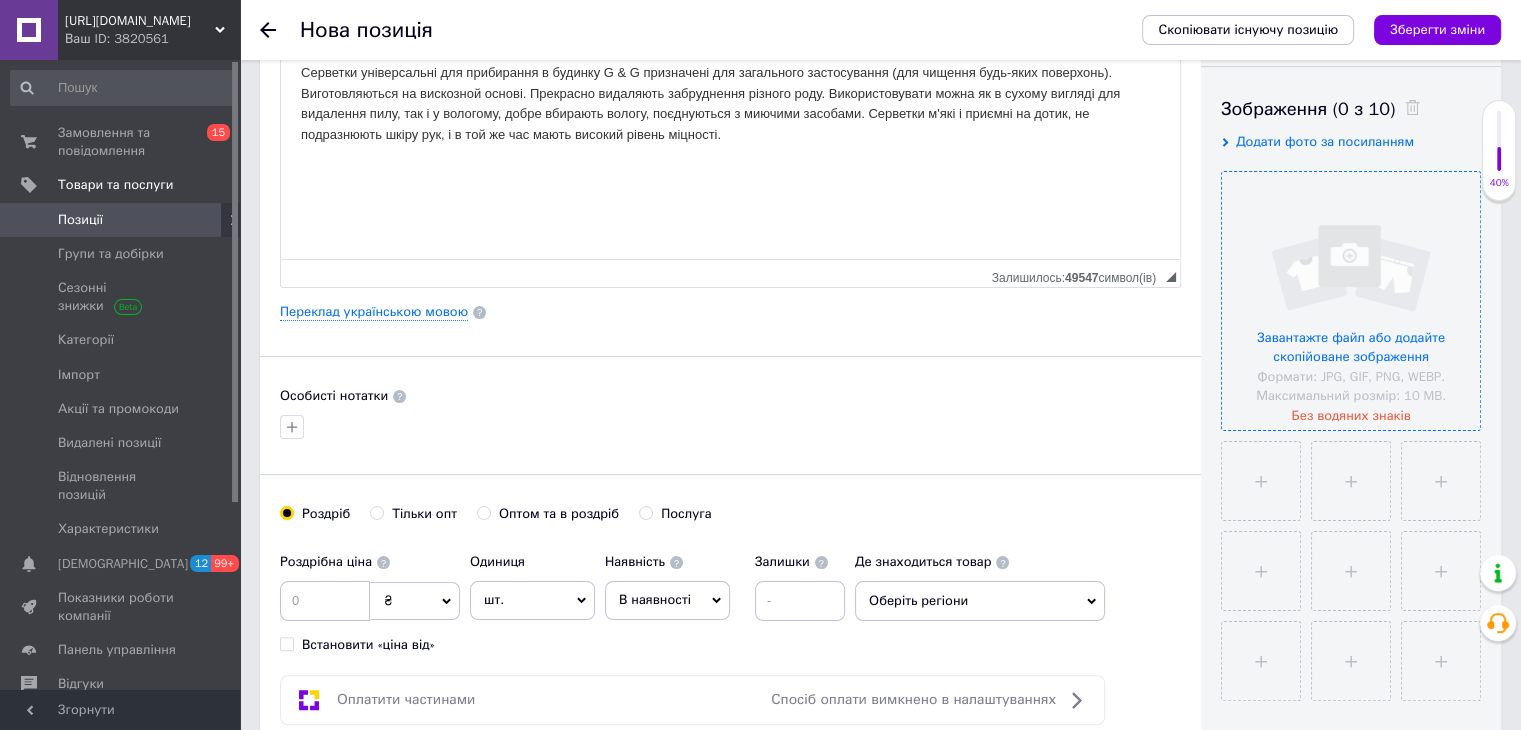 click at bounding box center [1351, 301] 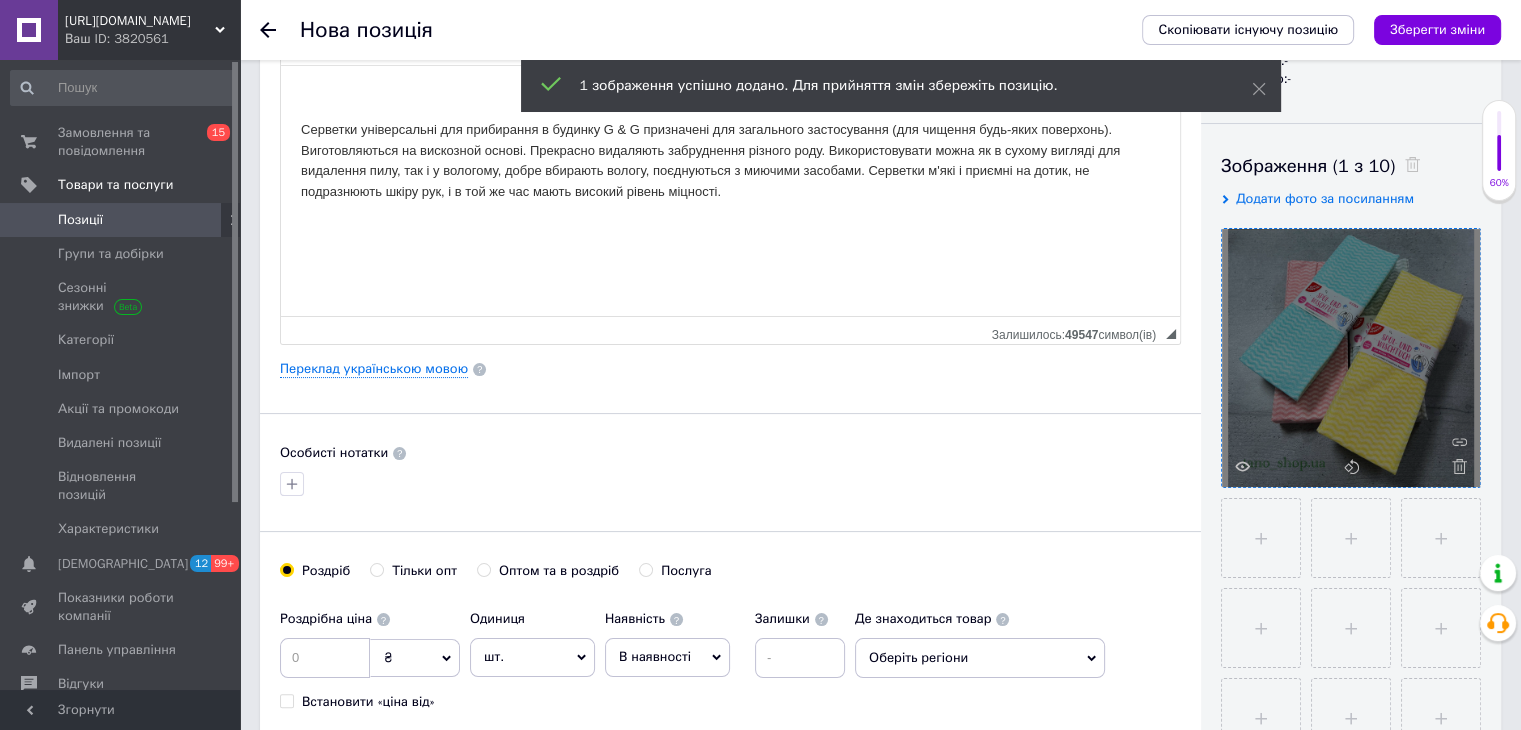 scroll, scrollTop: 0, scrollLeft: 0, axis: both 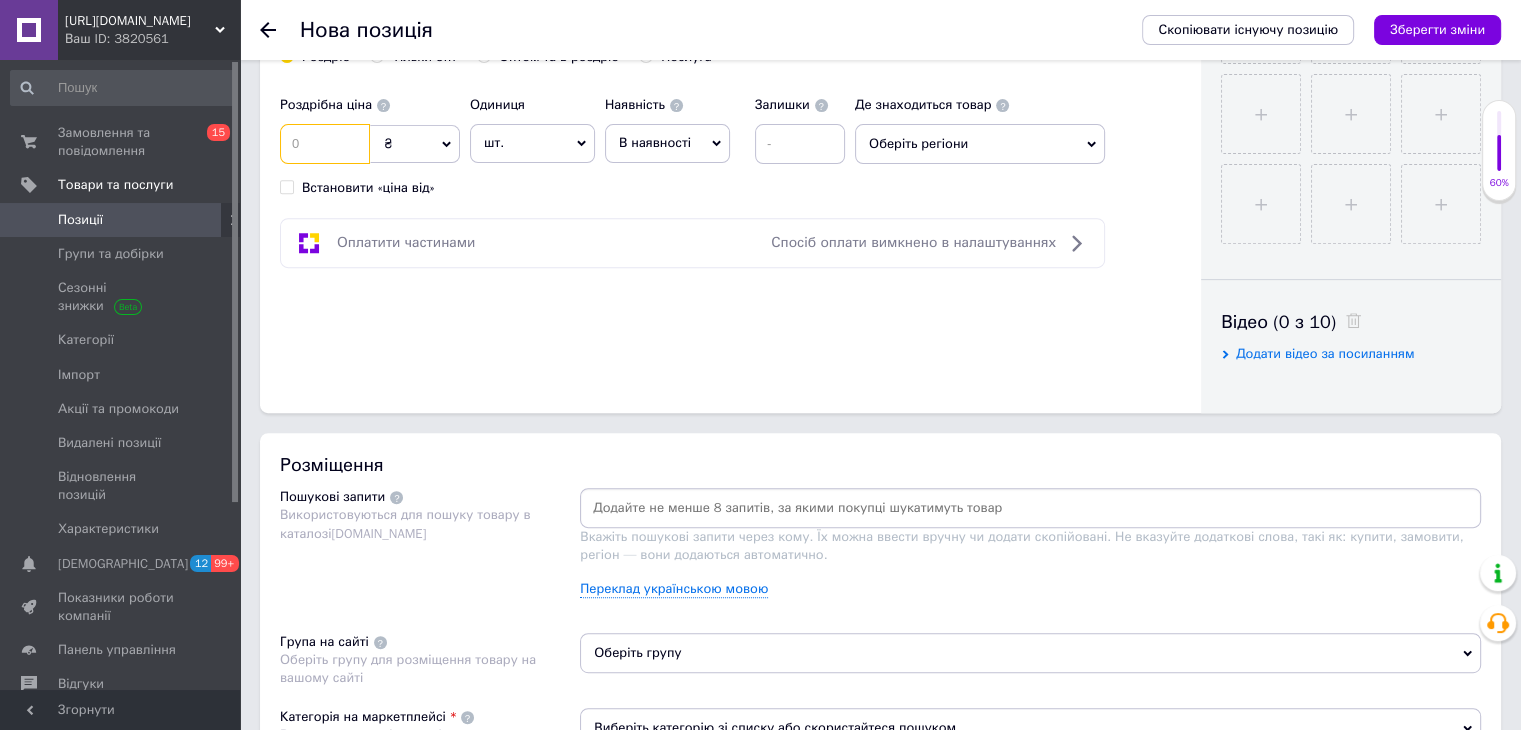 click at bounding box center (325, 144) 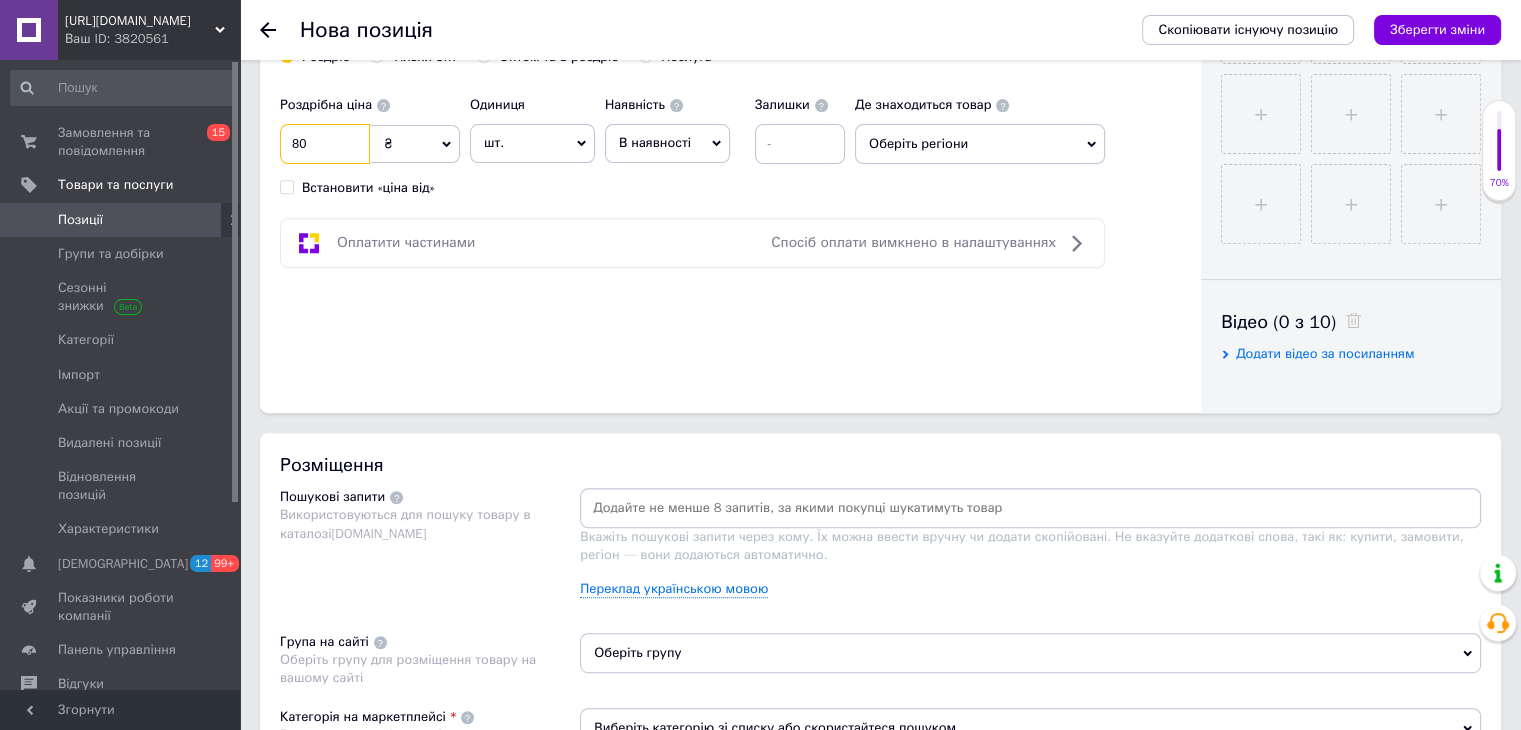 type on "80" 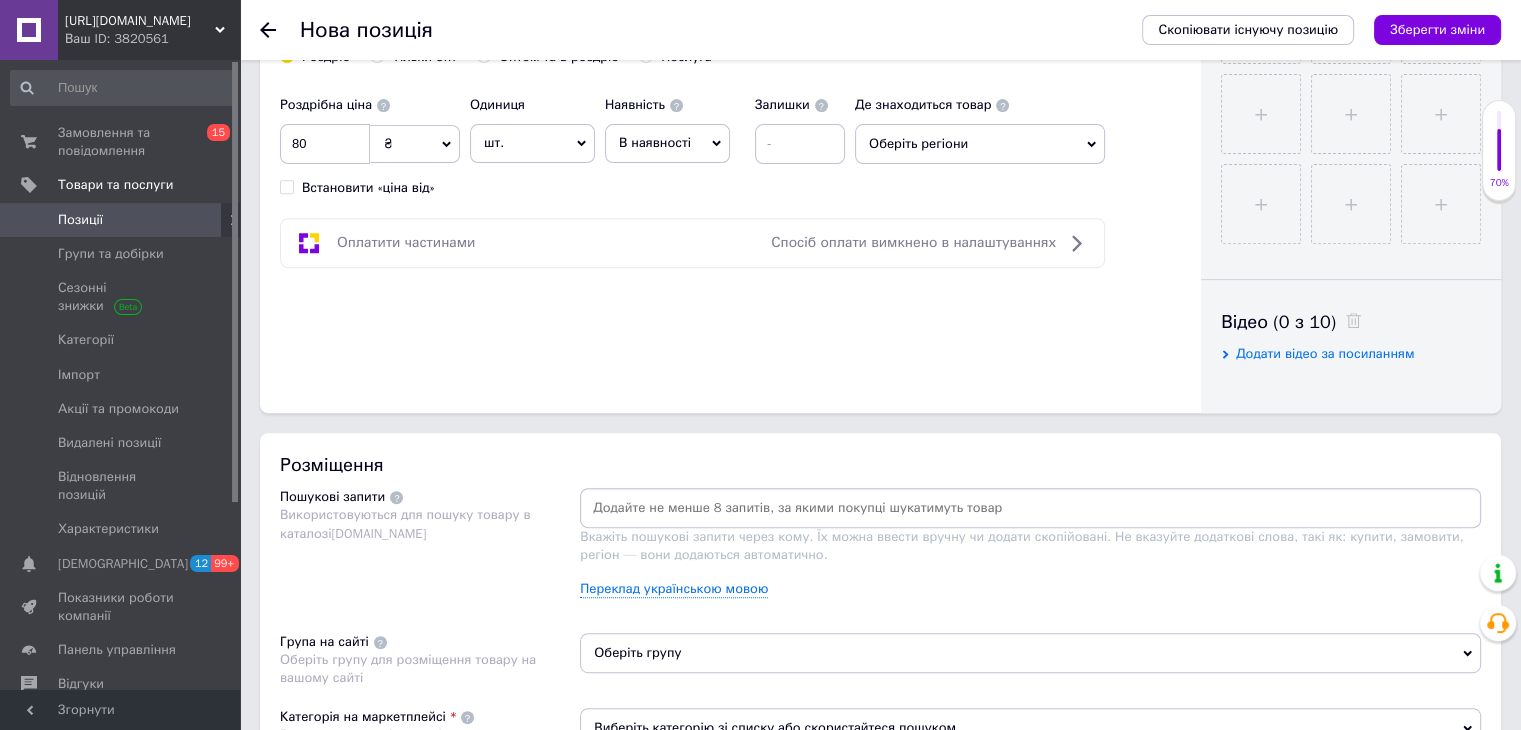 click on "В наявності" at bounding box center [655, 142] 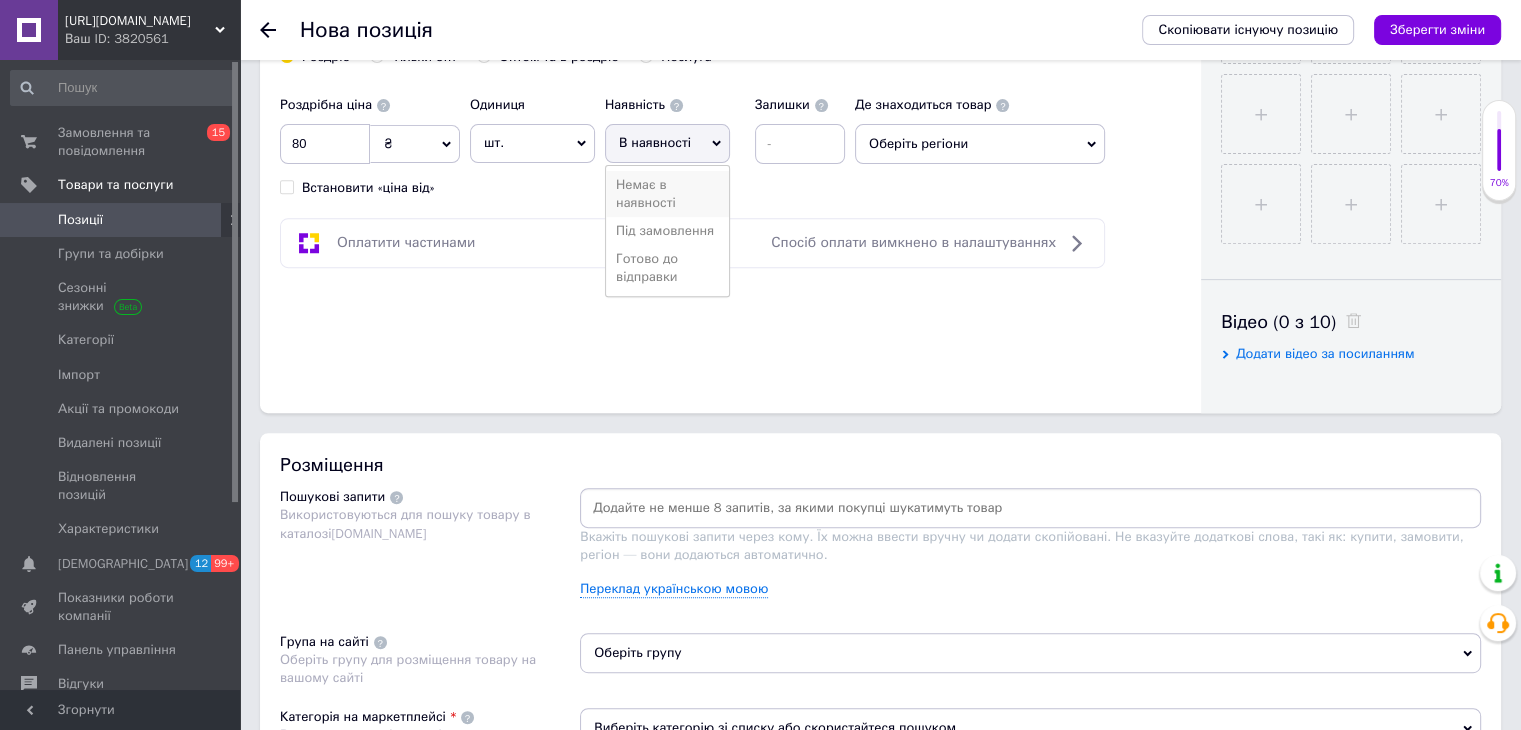 click on "Немає в наявності" at bounding box center [667, 194] 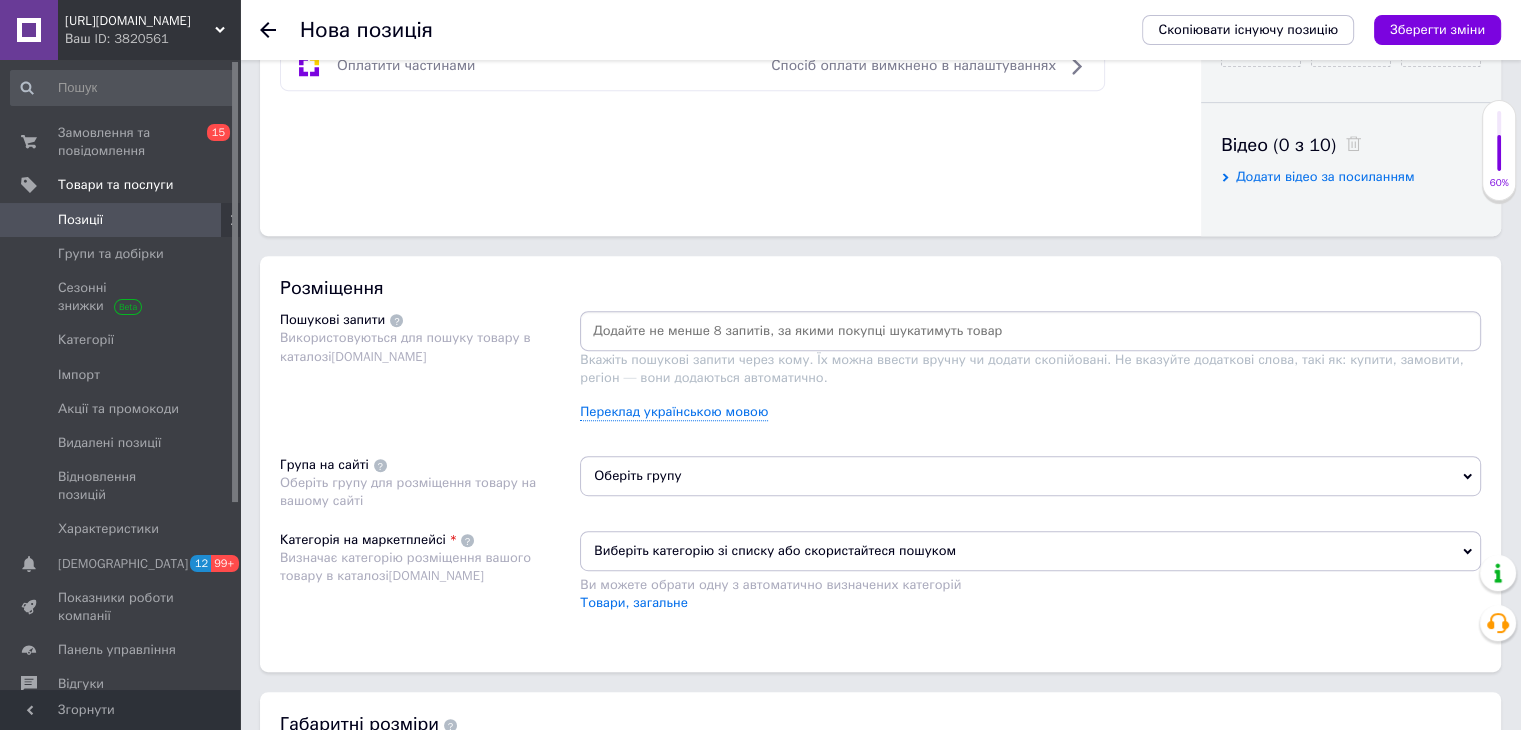scroll, scrollTop: 1083, scrollLeft: 0, axis: vertical 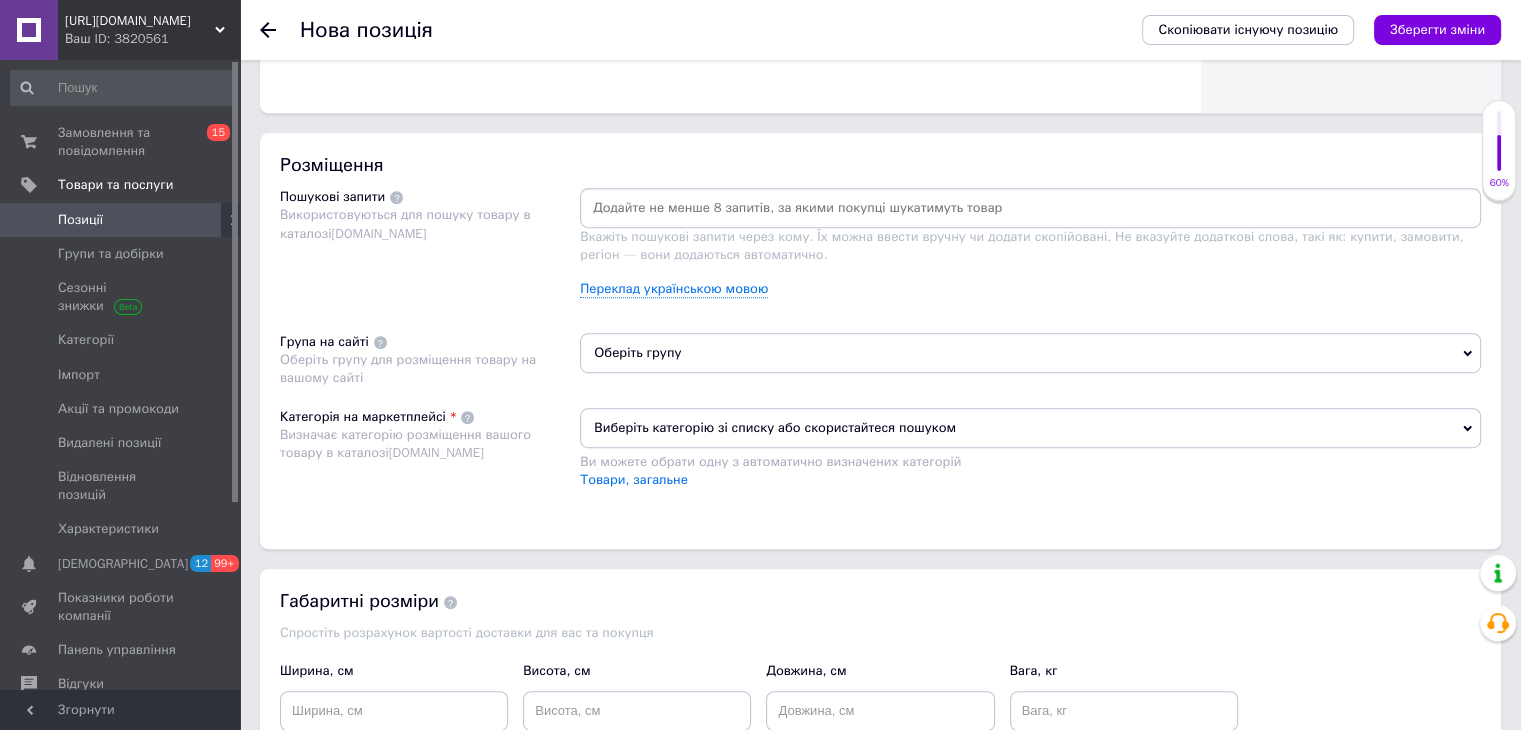 click at bounding box center [1030, 208] 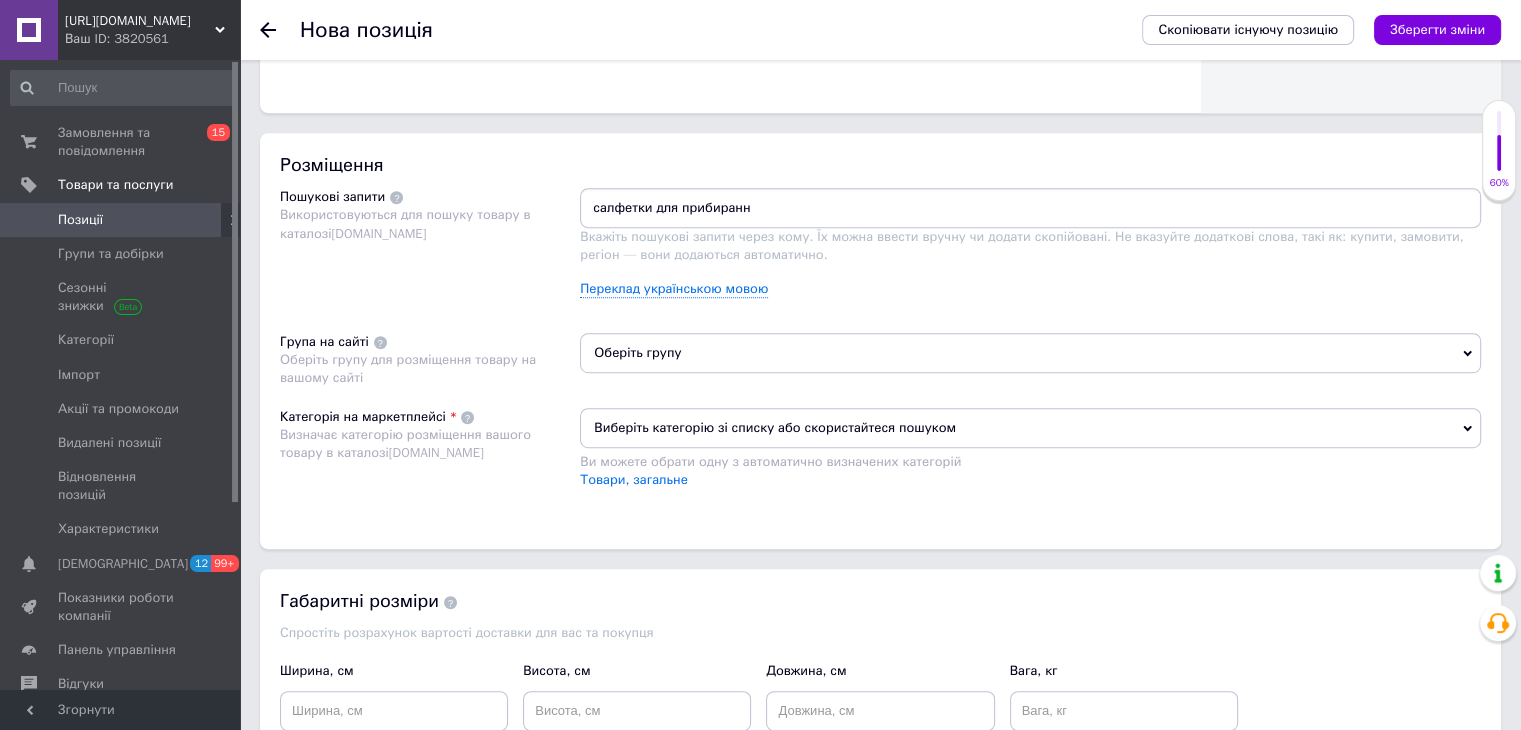 type on "салфетки для прибирання" 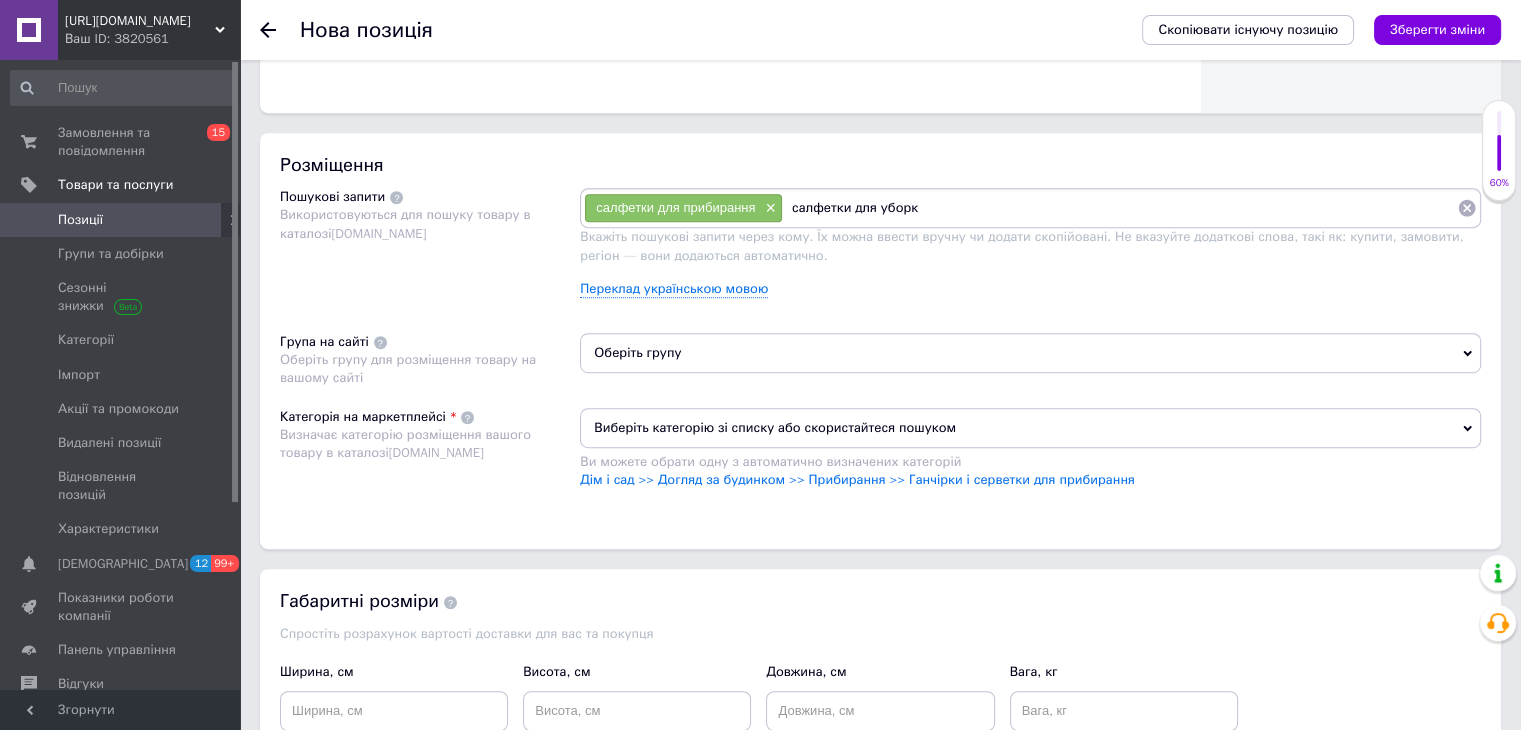 type on "салфетки для уборки" 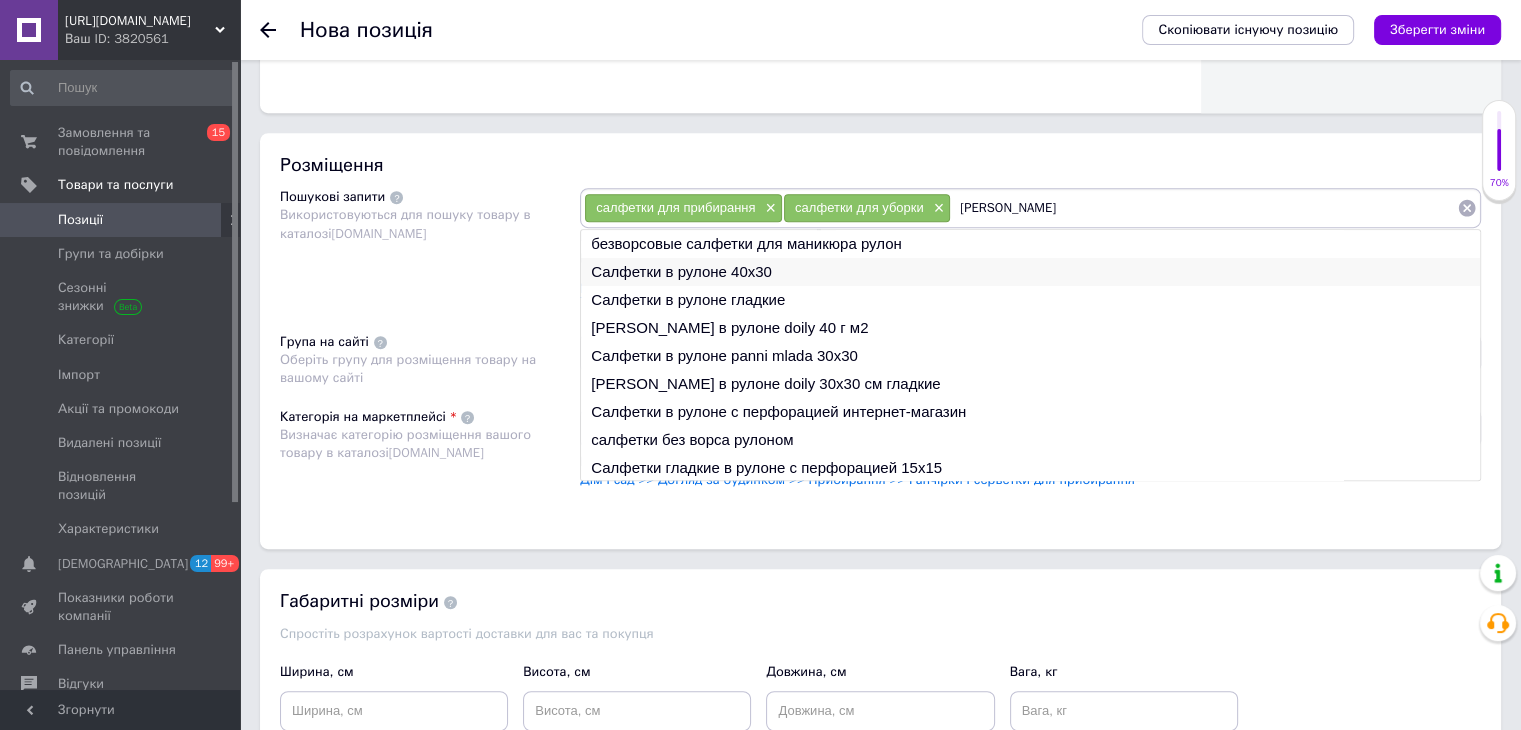 type on "[PERSON_NAME]" 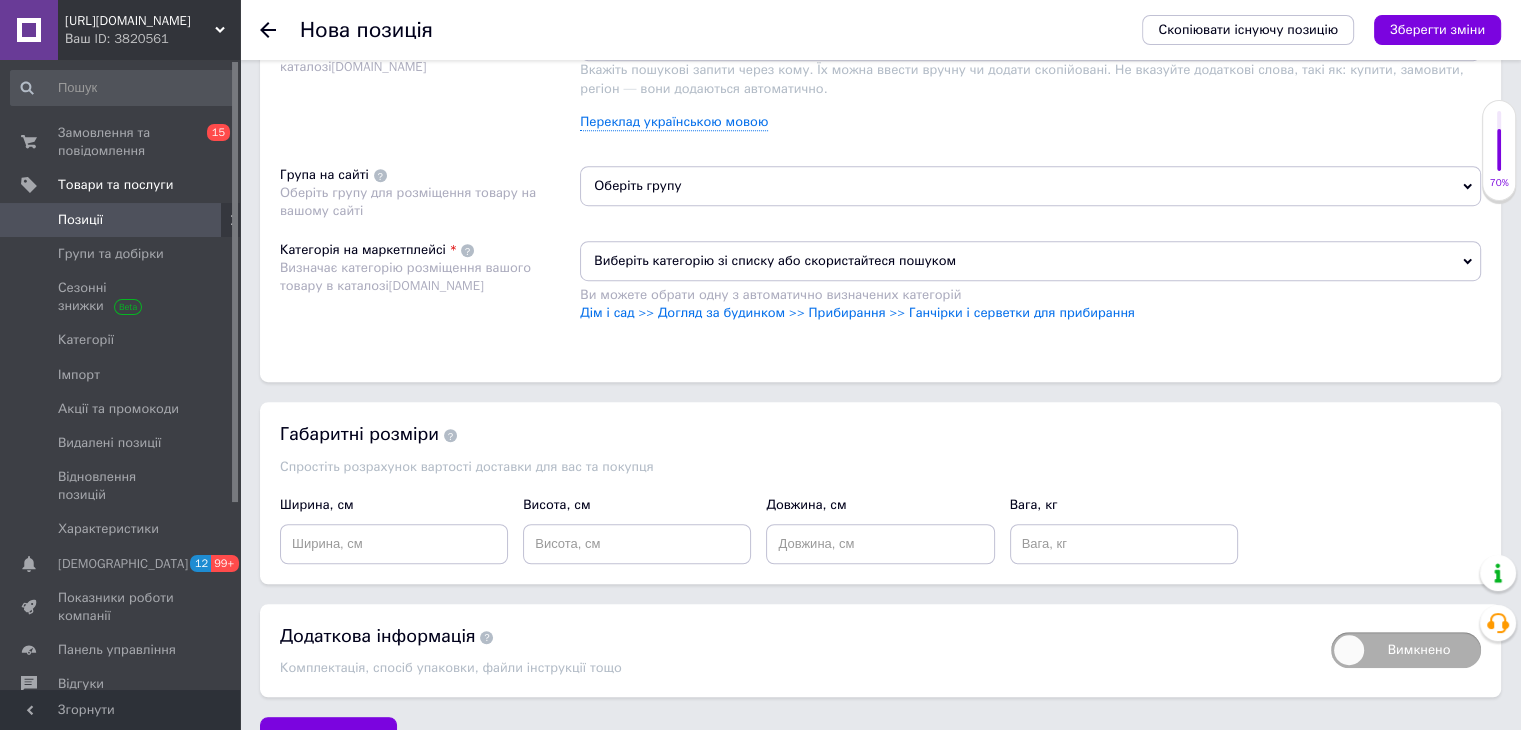 scroll, scrollTop: 1292, scrollLeft: 0, axis: vertical 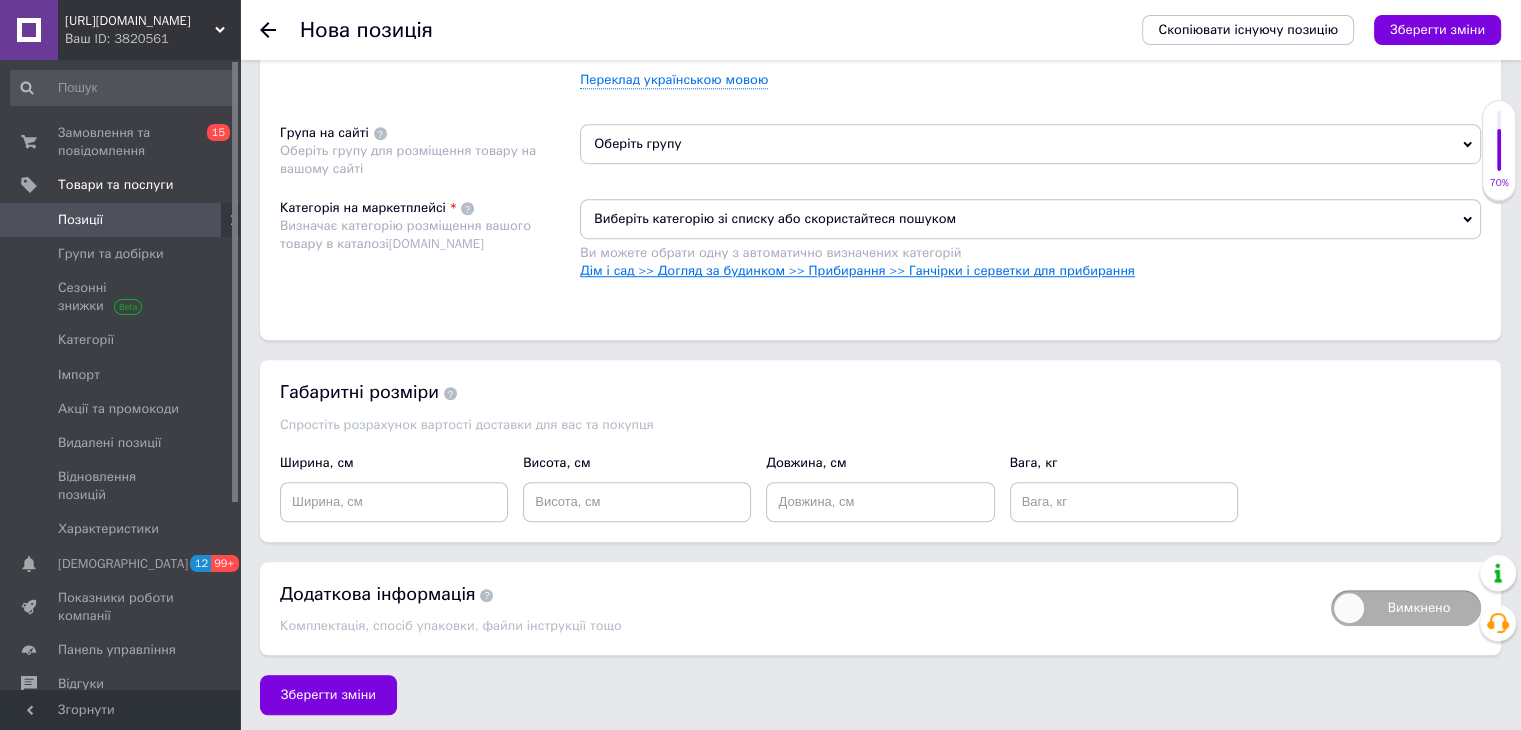 click on "Дім і сад >> Догляд за будинком >> Прибирання >> Ганчірки і серветки для прибирання" at bounding box center (857, 270) 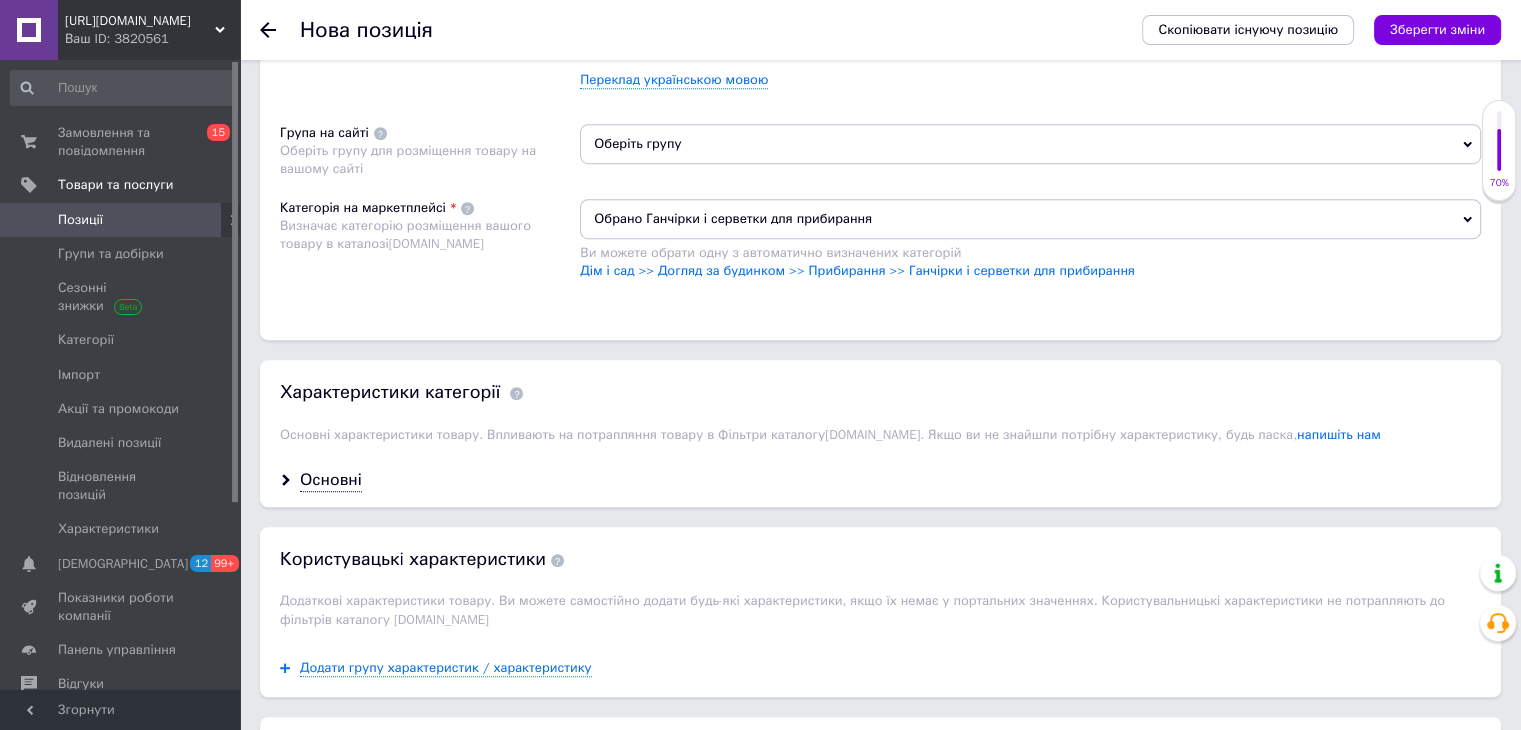 click on "Оберіть групу" at bounding box center (1030, 144) 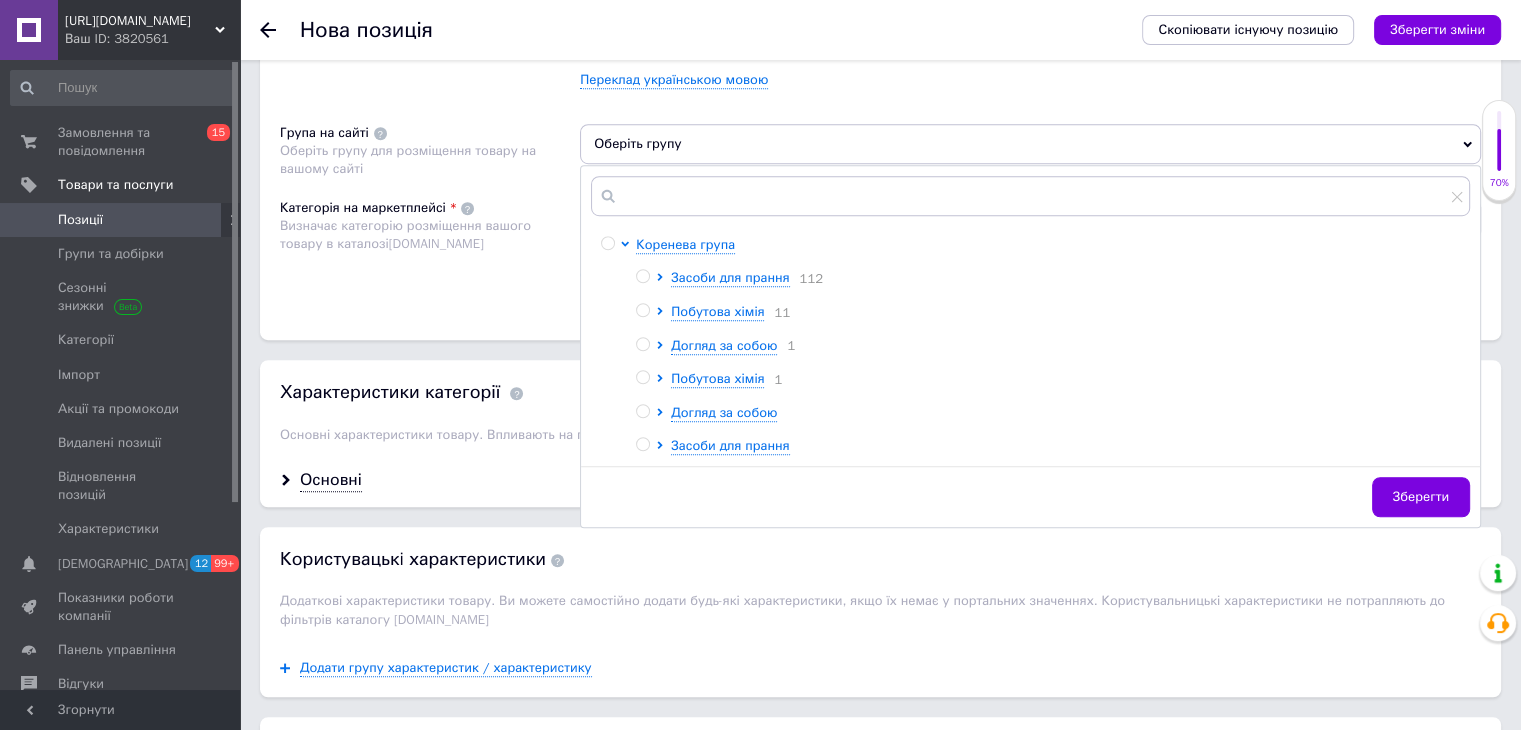click at bounding box center (642, 310) 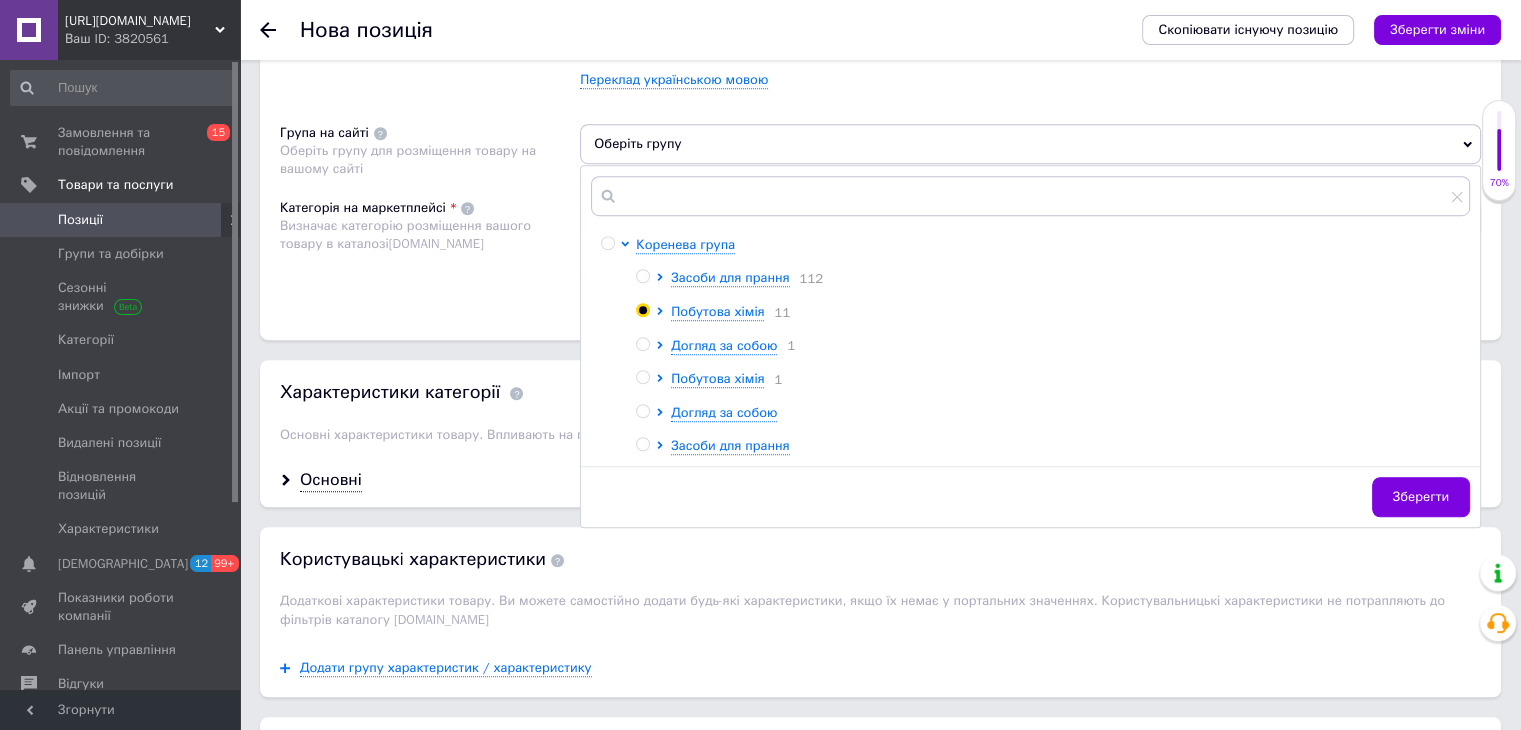 radio on "true" 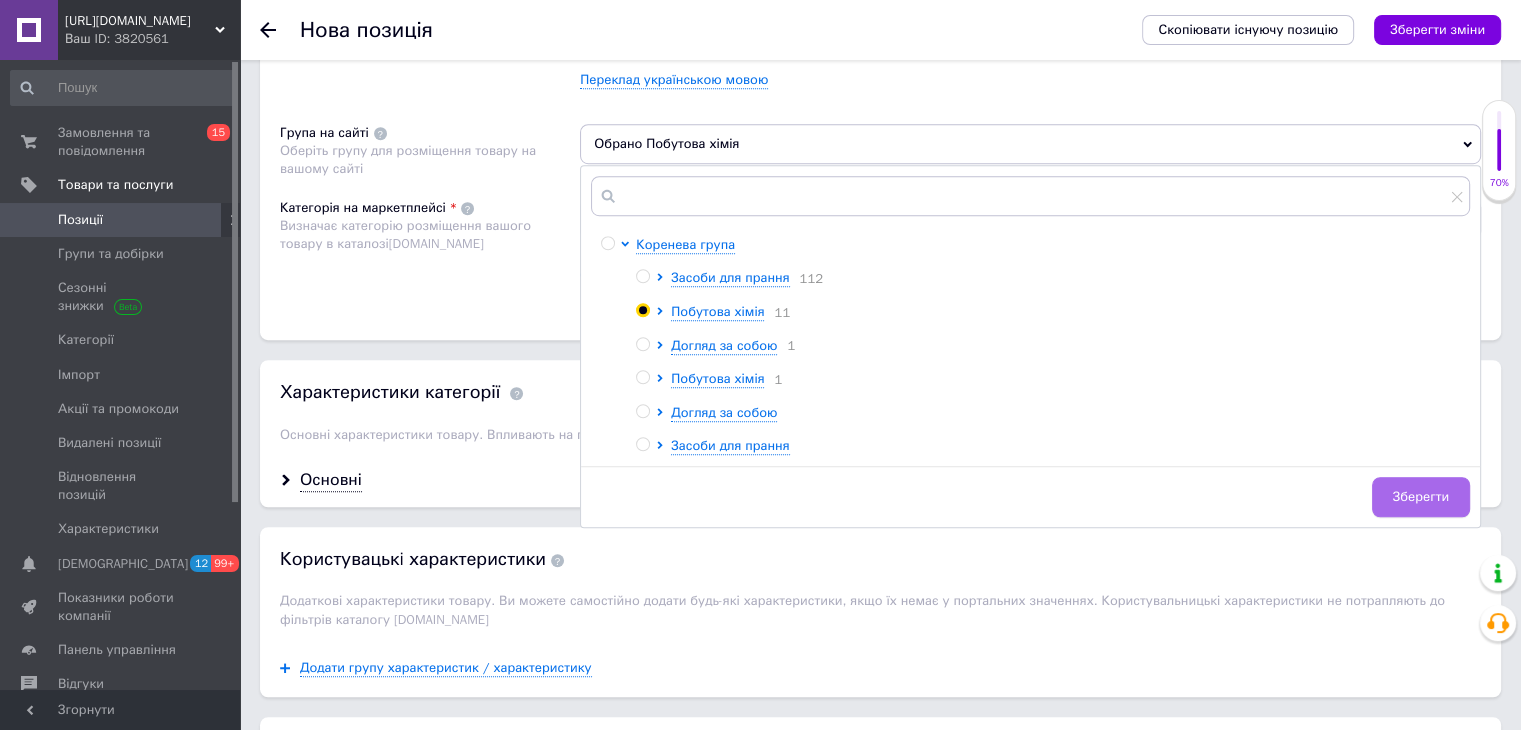 click on "Зберегти" at bounding box center [1421, 497] 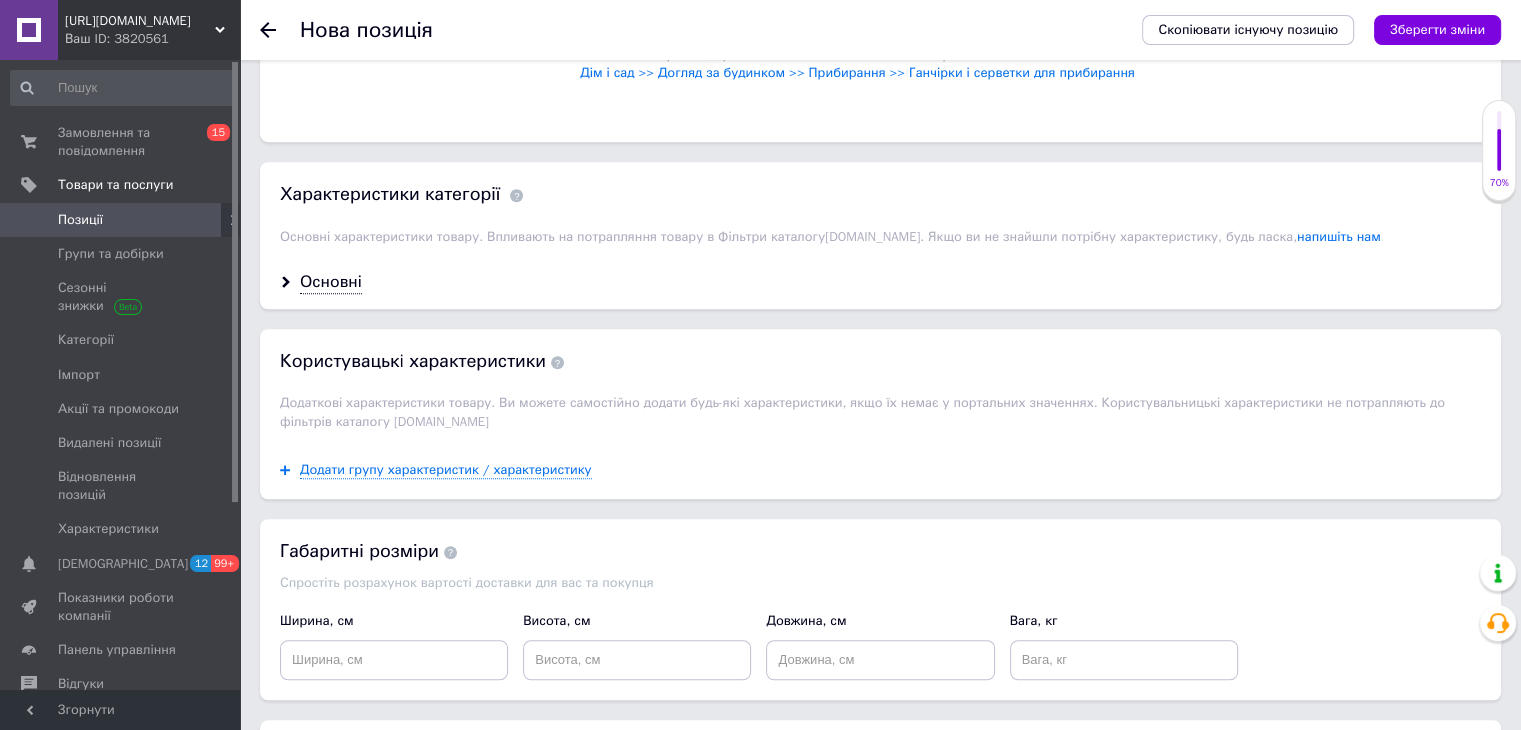 scroll, scrollTop: 1567, scrollLeft: 0, axis: vertical 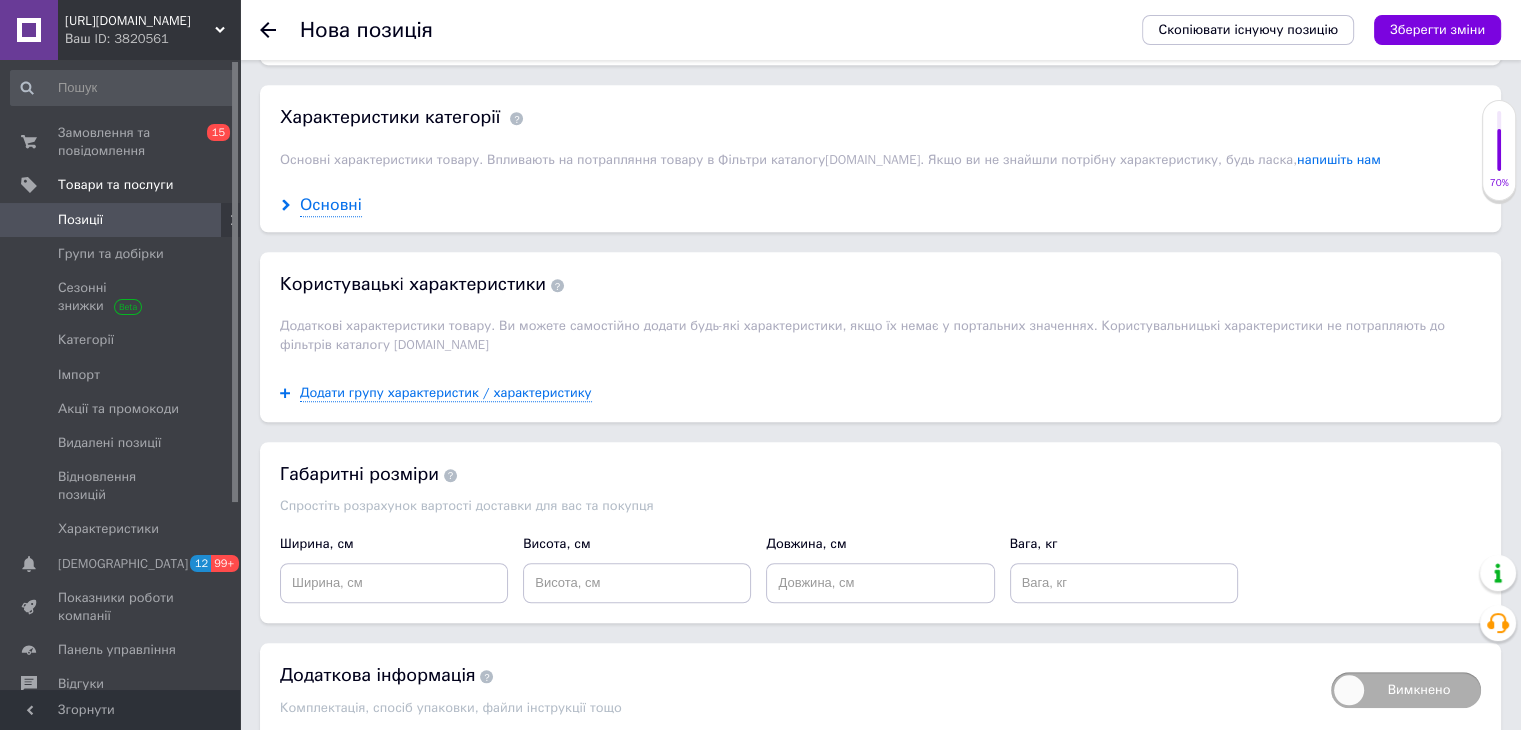 click on "Основні" at bounding box center (331, 205) 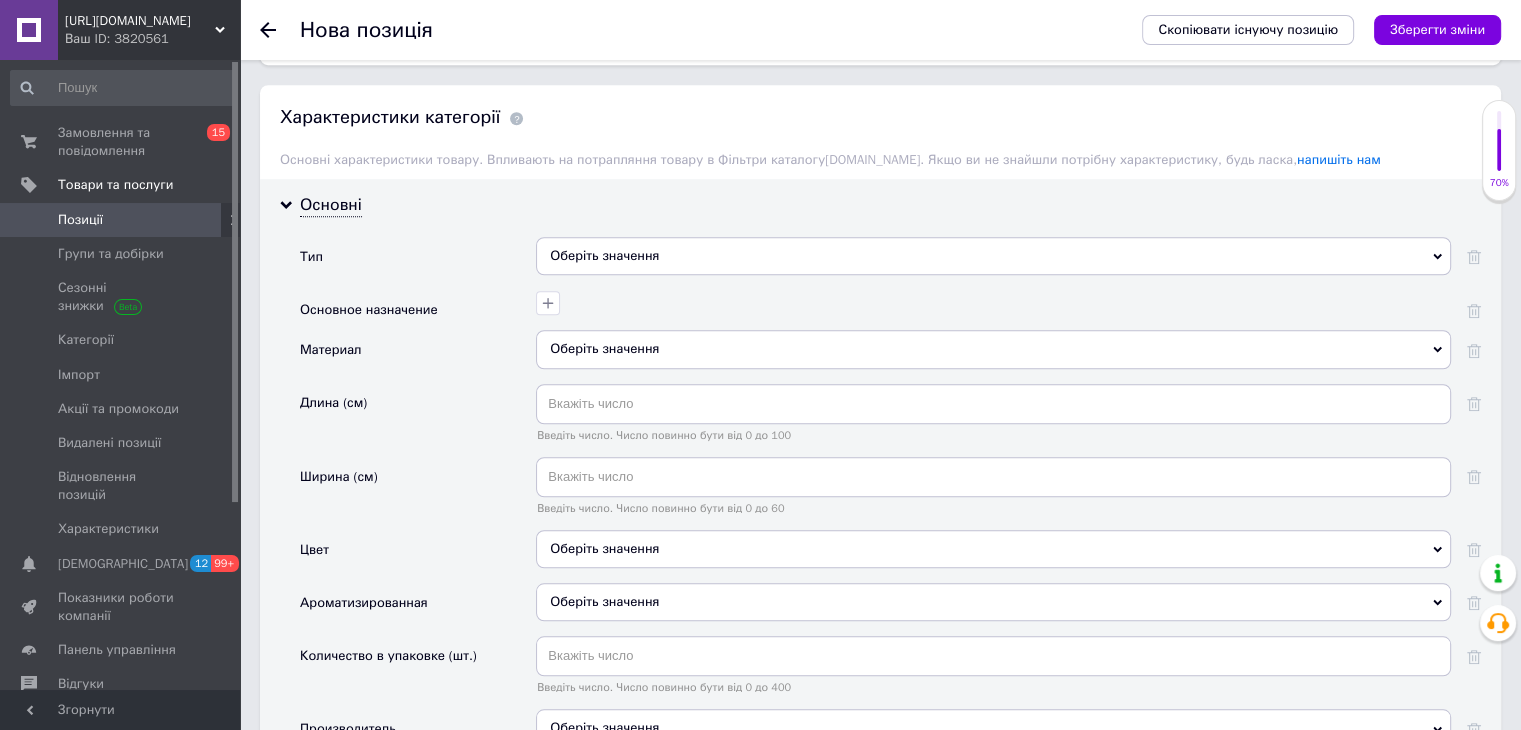scroll, scrollTop: 1659, scrollLeft: 0, axis: vertical 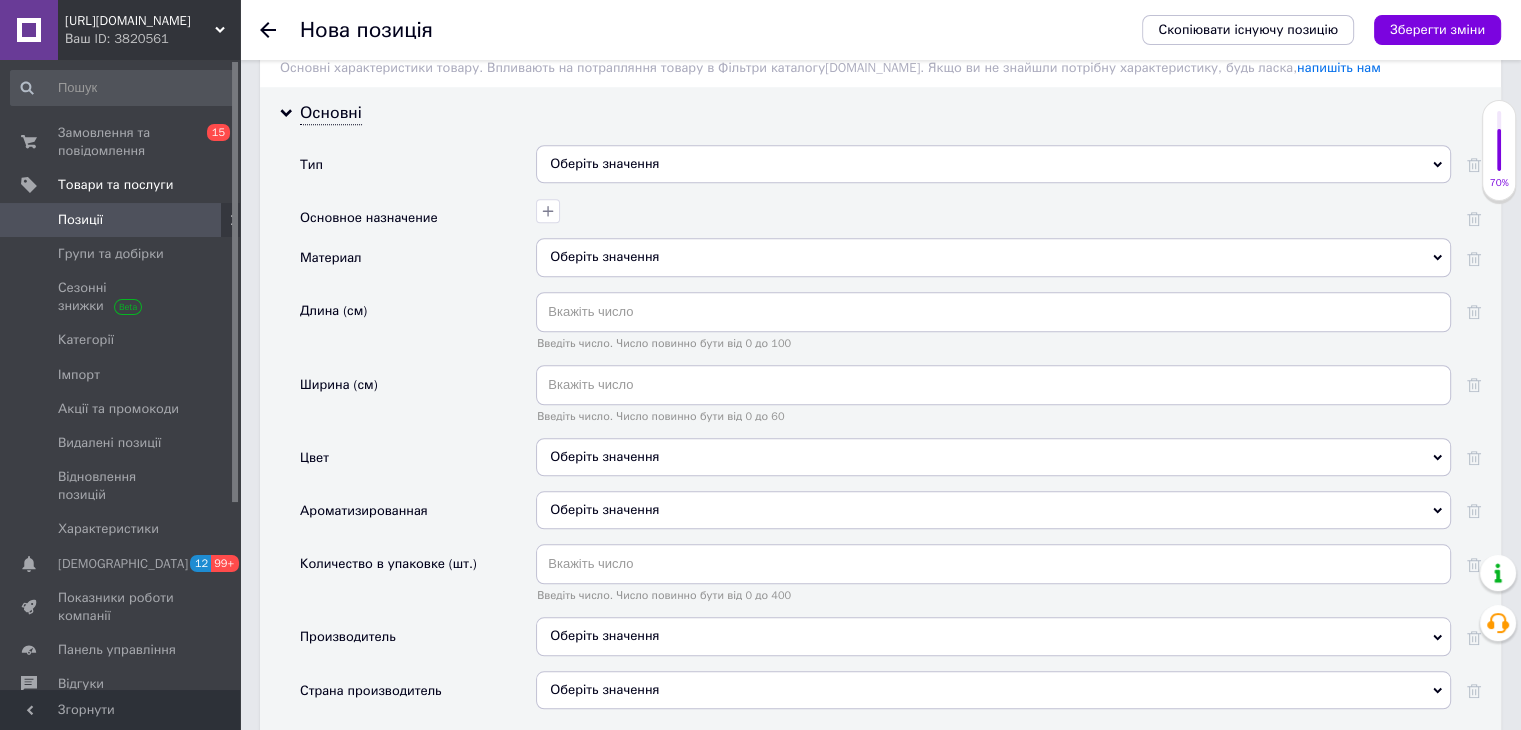 click on "Оберіть значення" at bounding box center (993, 164) 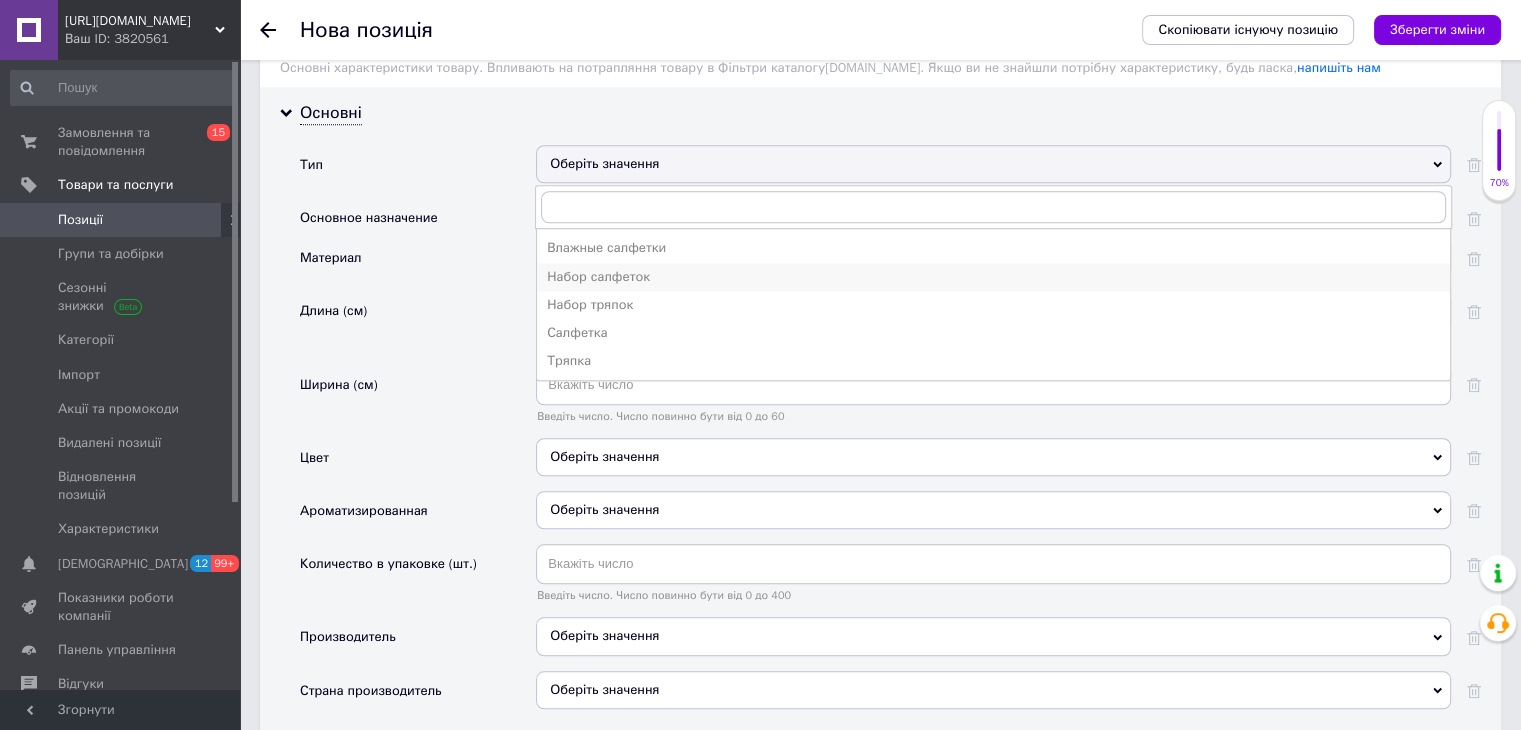 click on "Набор салфеток" at bounding box center (993, 277) 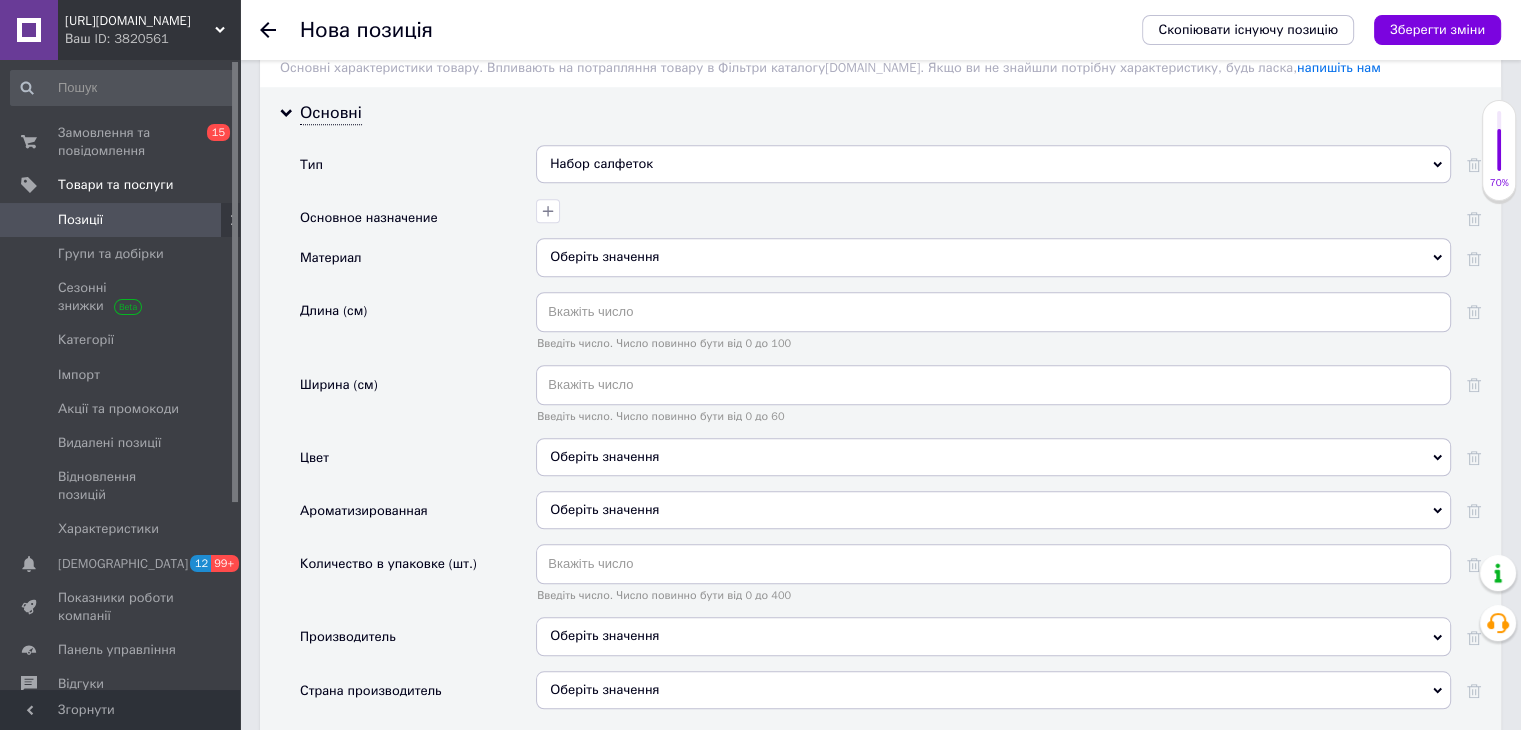 click on "Набор салфеток" at bounding box center (993, 164) 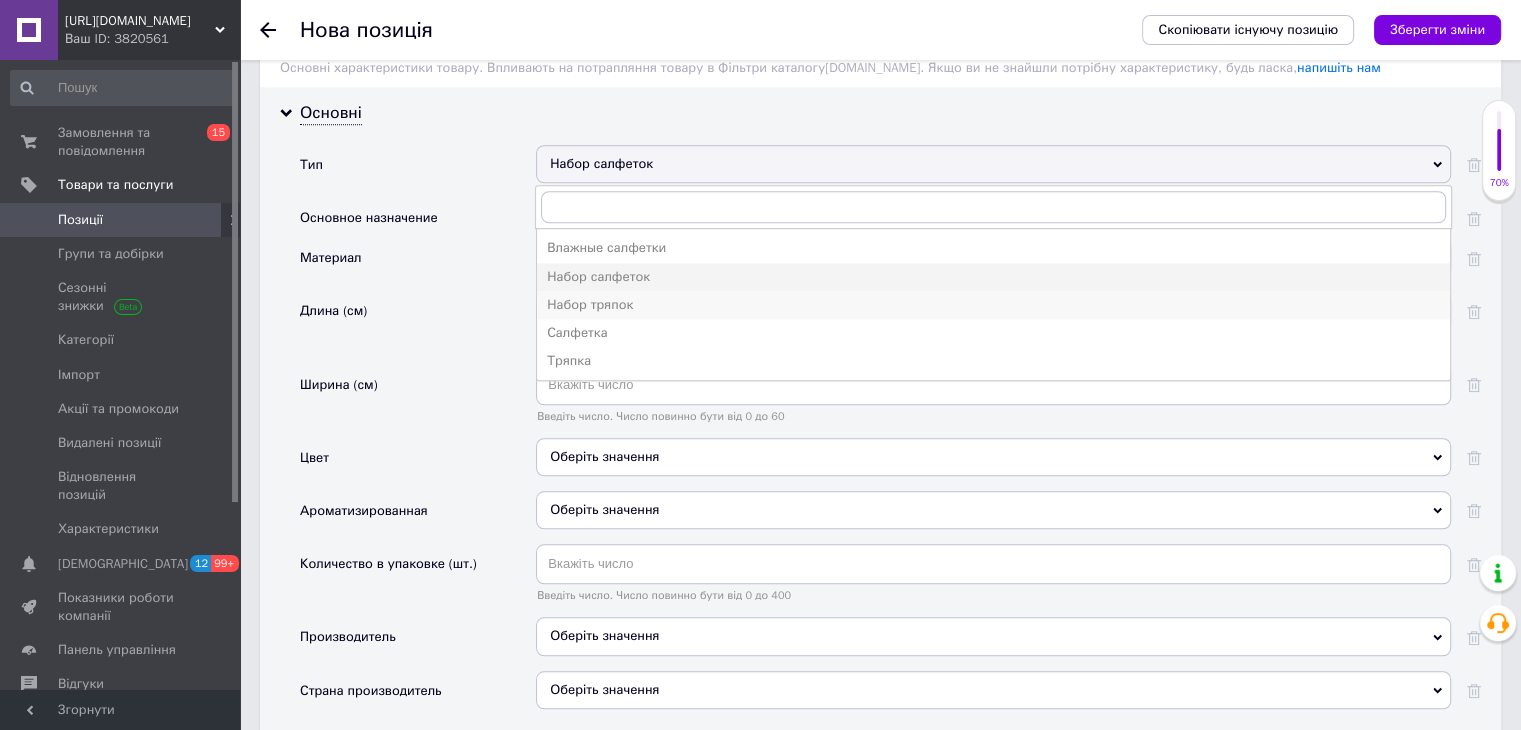 click on "Набор тряпок" at bounding box center [993, 305] 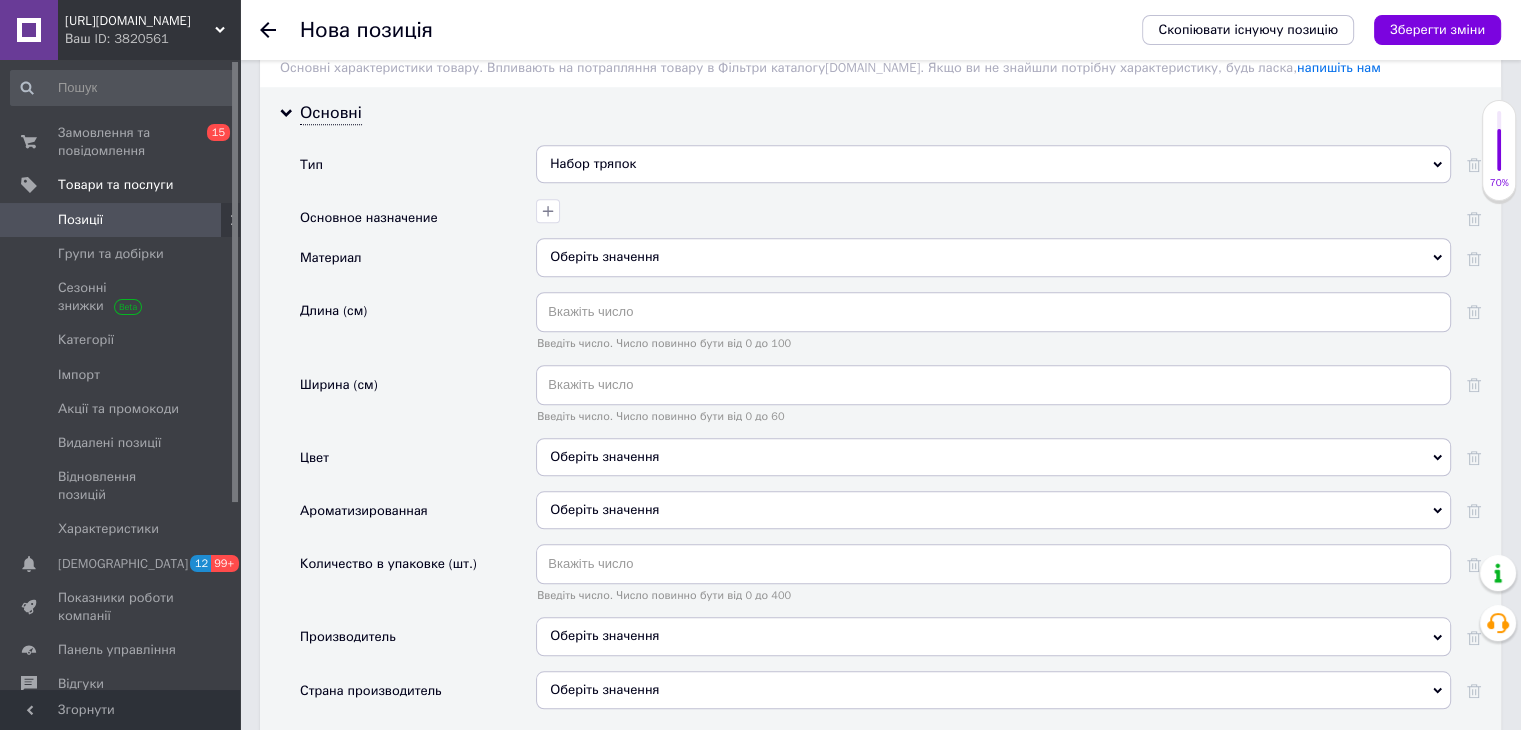click on "Оберіть значення" at bounding box center (993, 257) 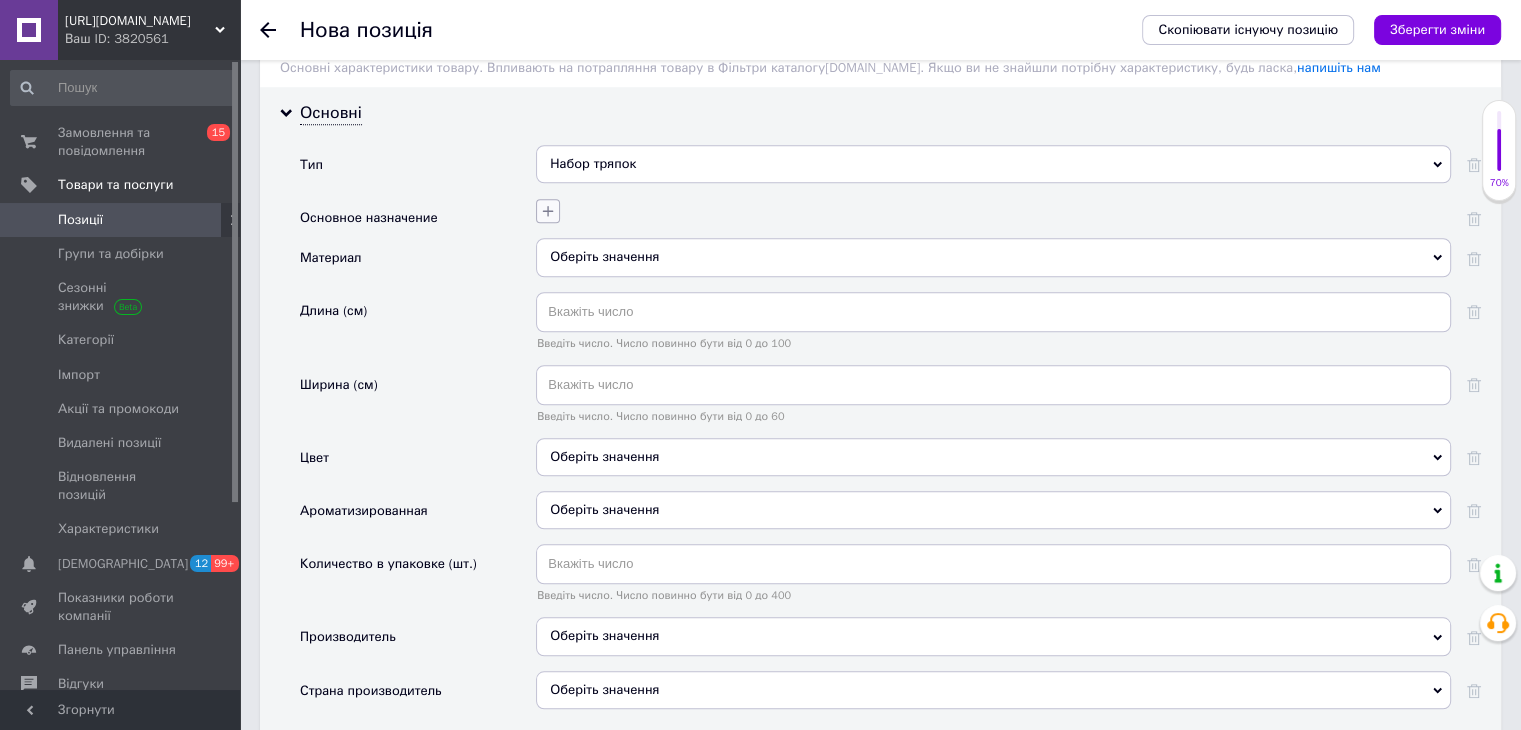 click 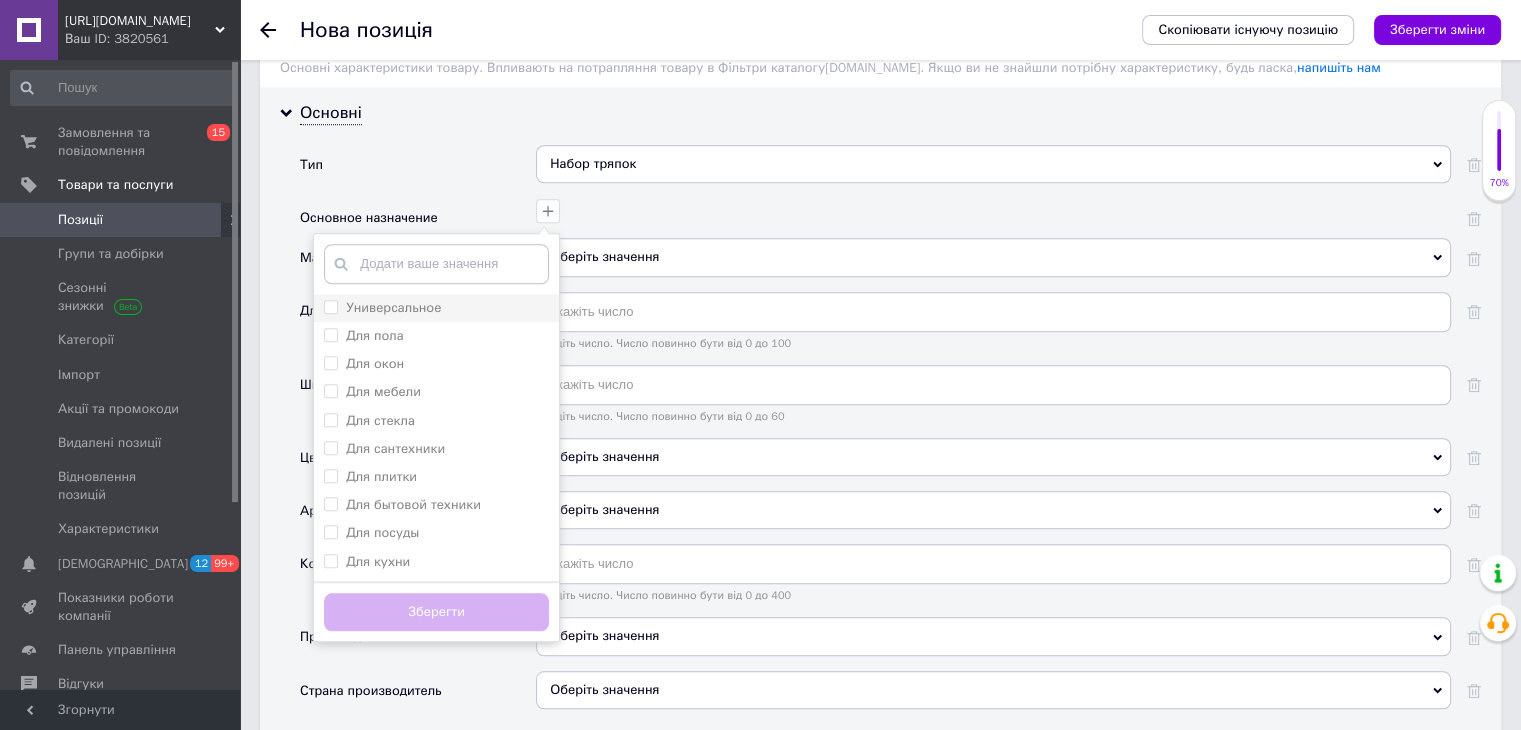 click on "Универсальное" at bounding box center [330, 306] 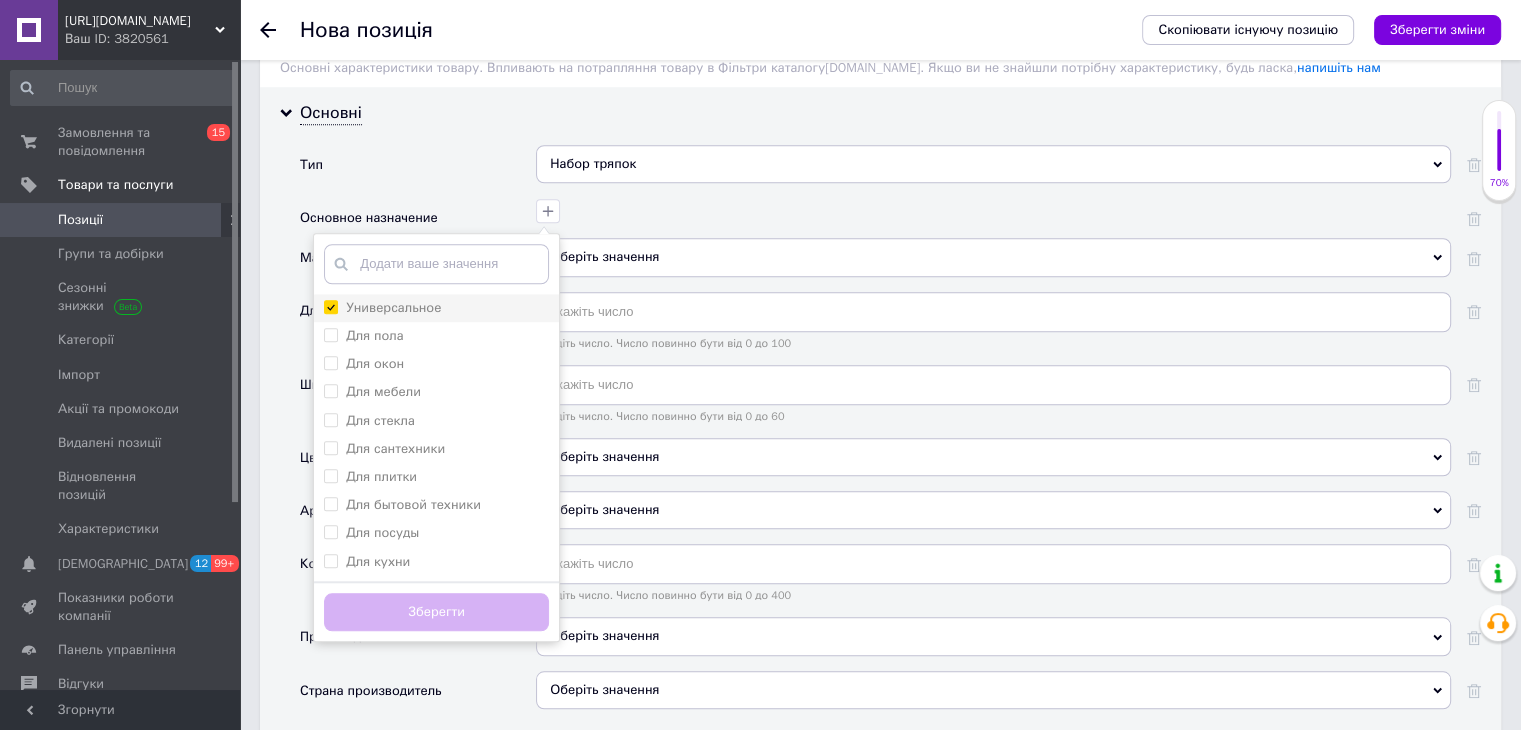 checkbox on "true" 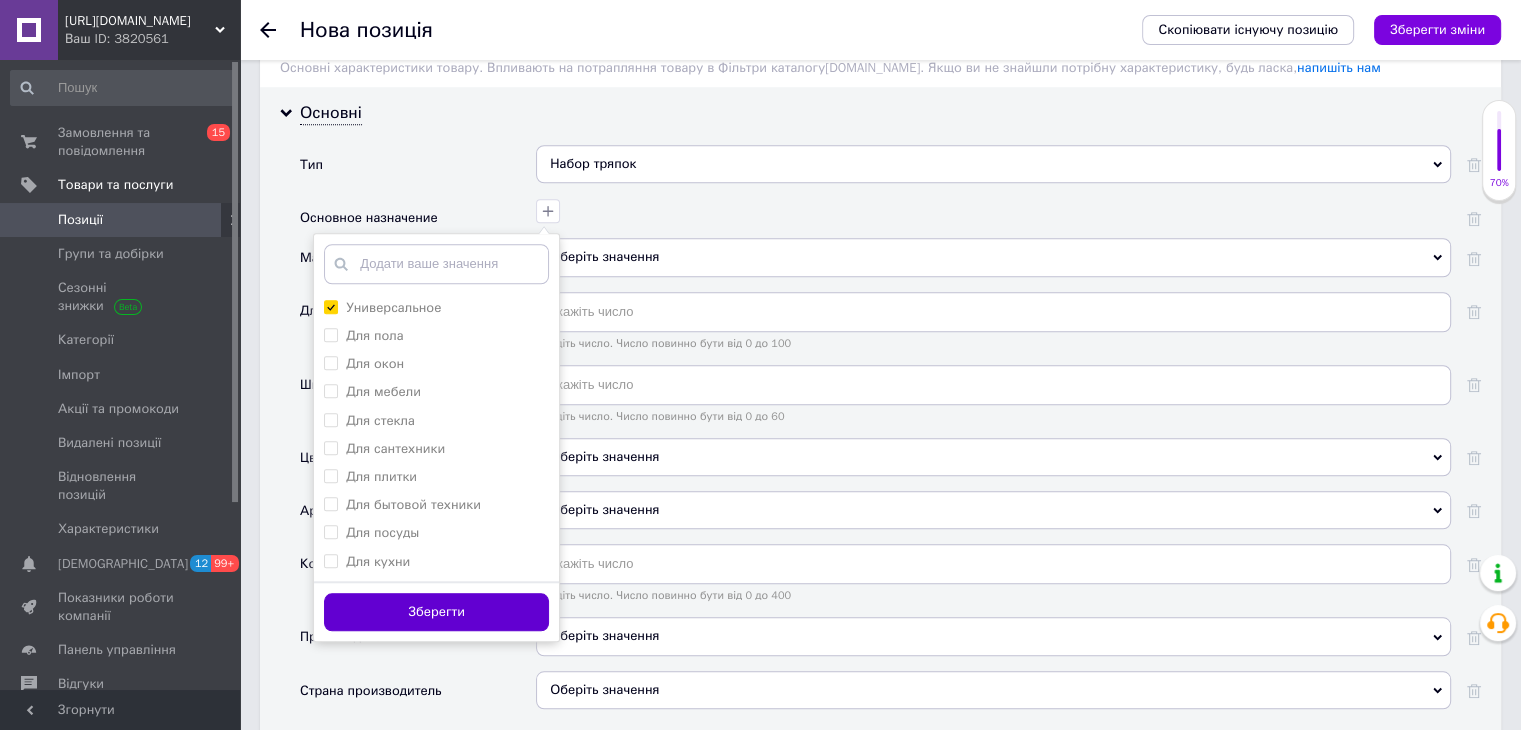 click on "Зберегти" at bounding box center (436, 612) 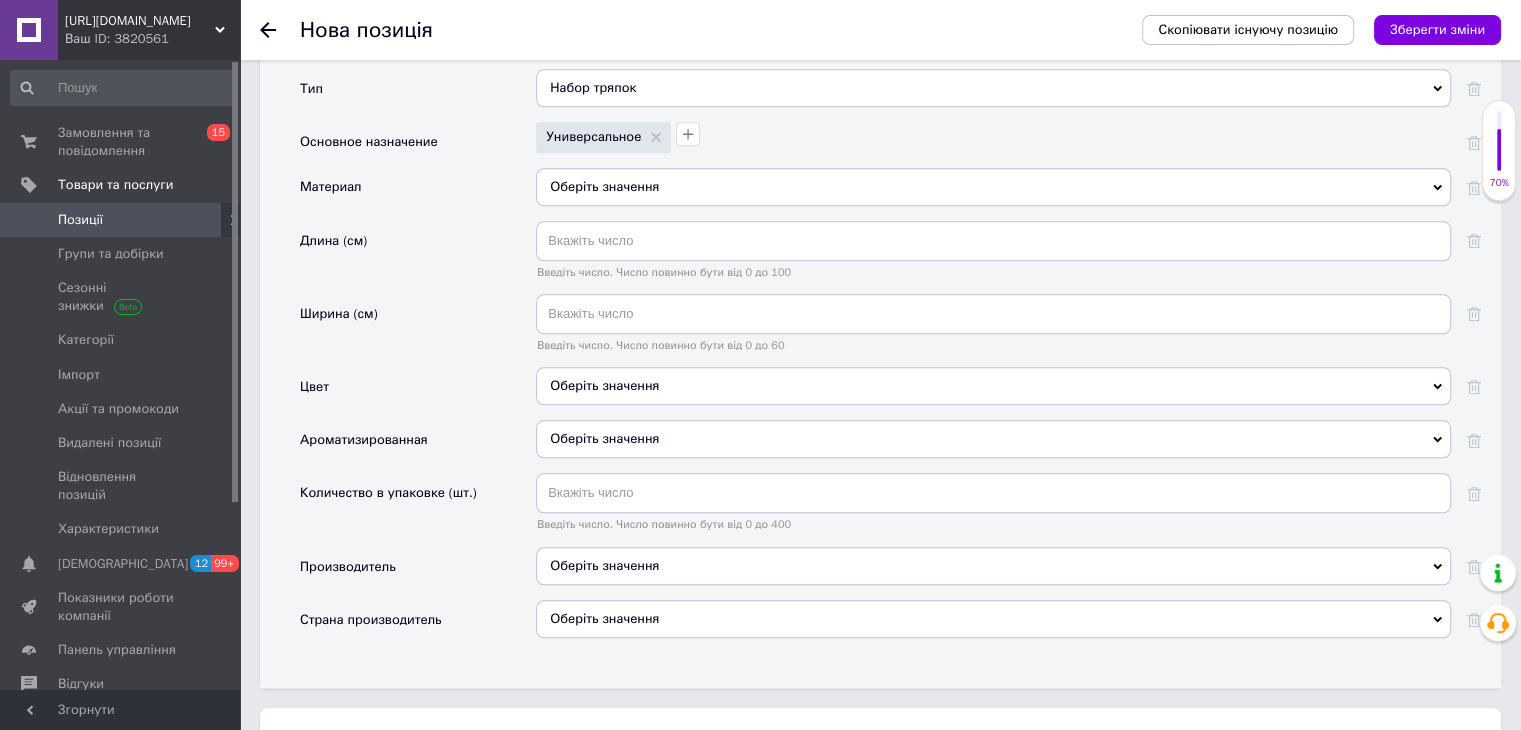 scroll, scrollTop: 1769, scrollLeft: 0, axis: vertical 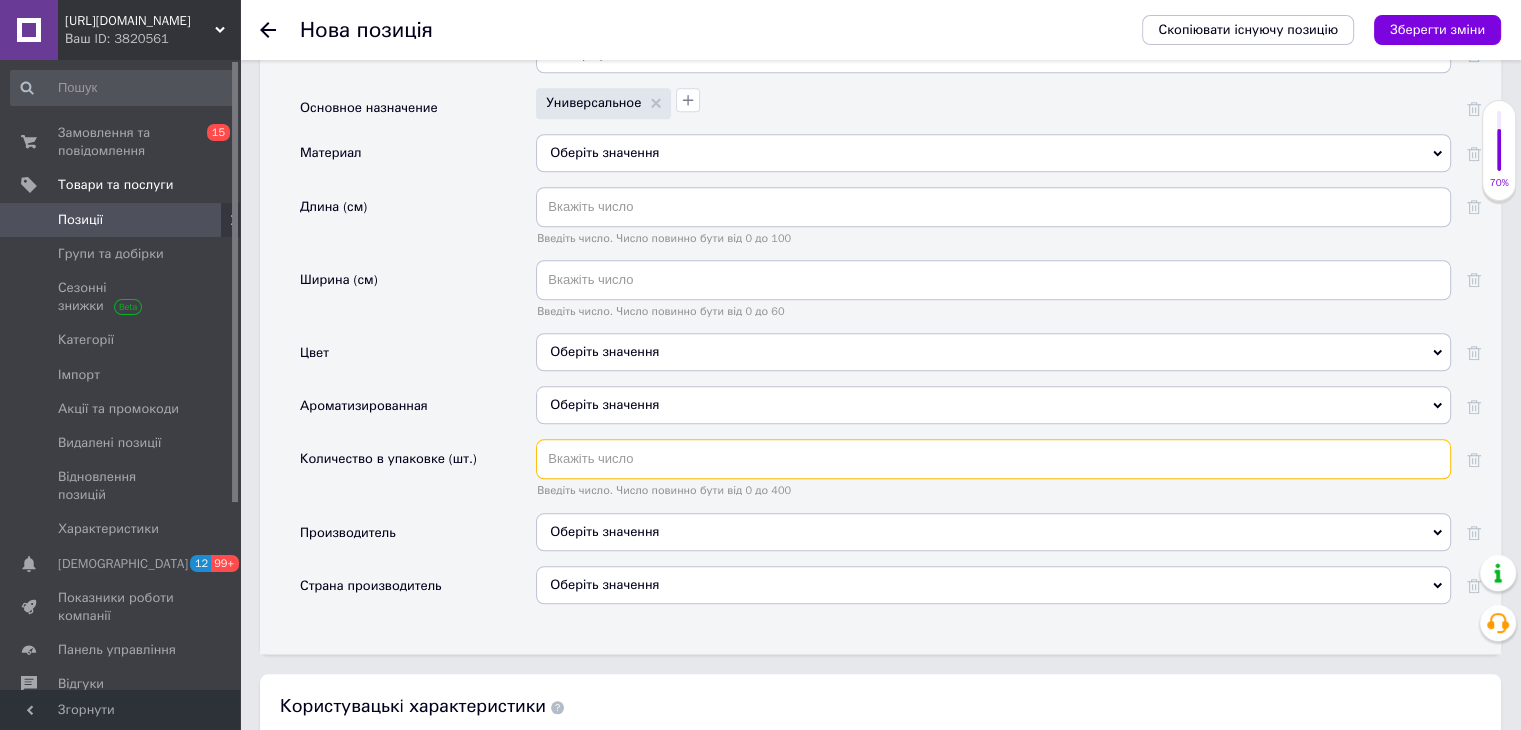 click at bounding box center [993, 459] 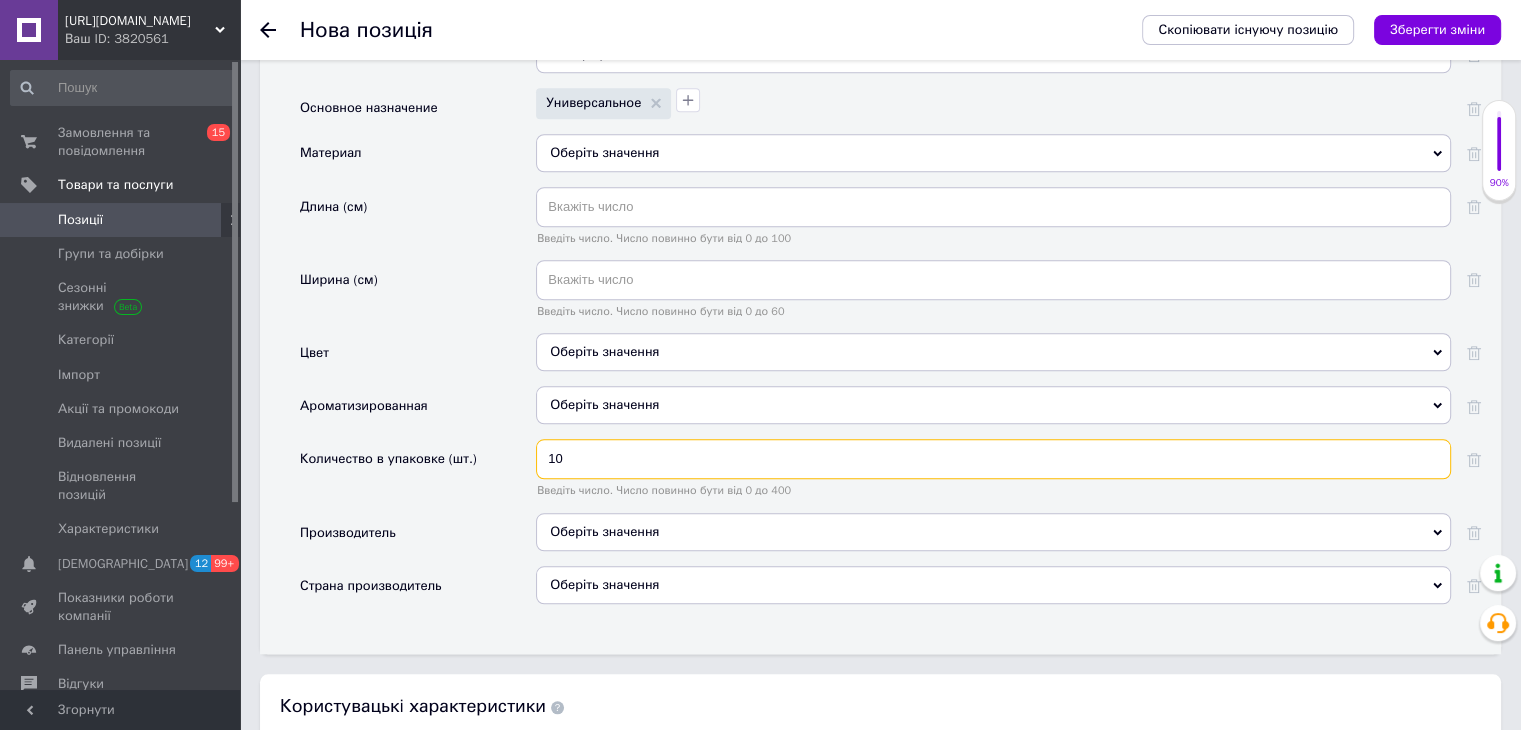 type on "10" 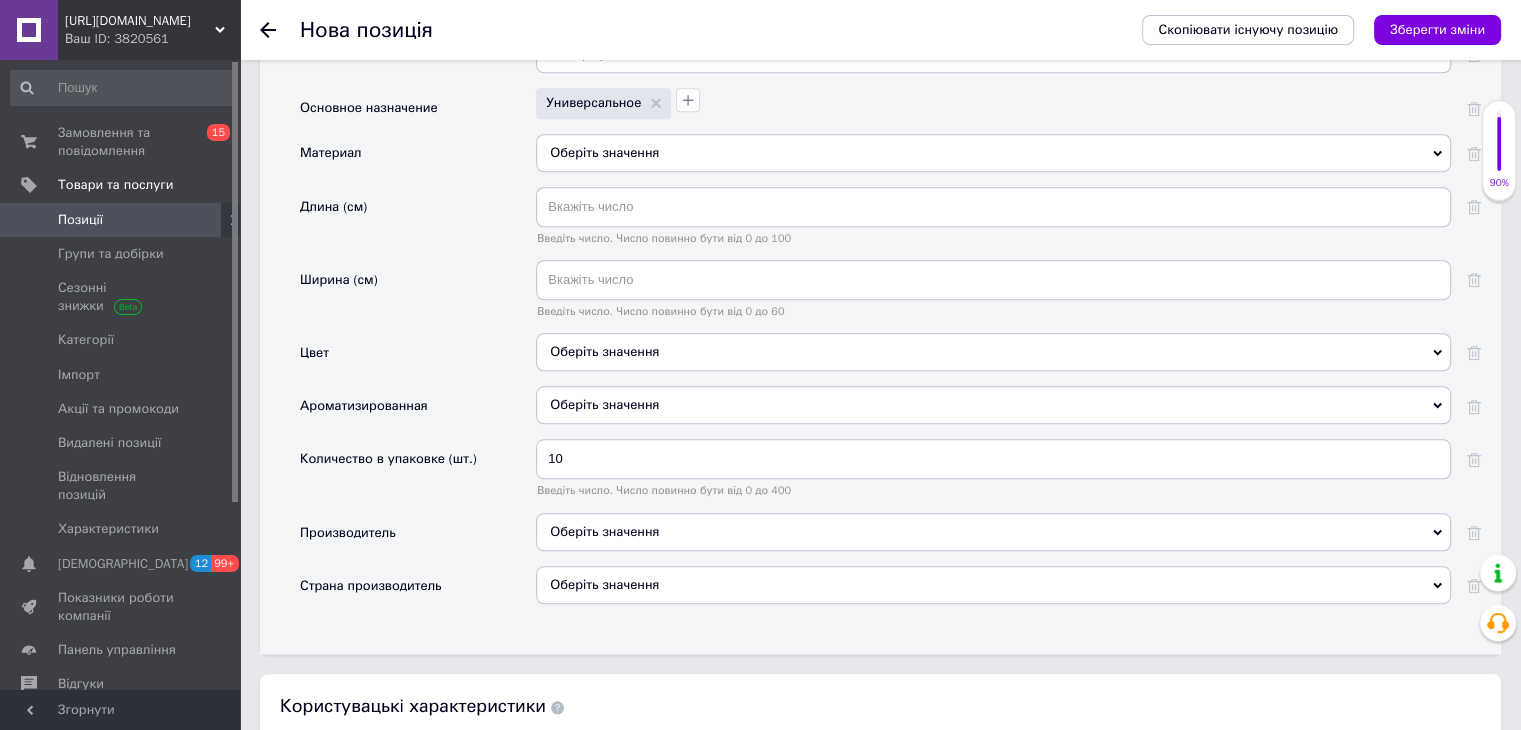 click on "Оберіть значення" at bounding box center (993, 153) 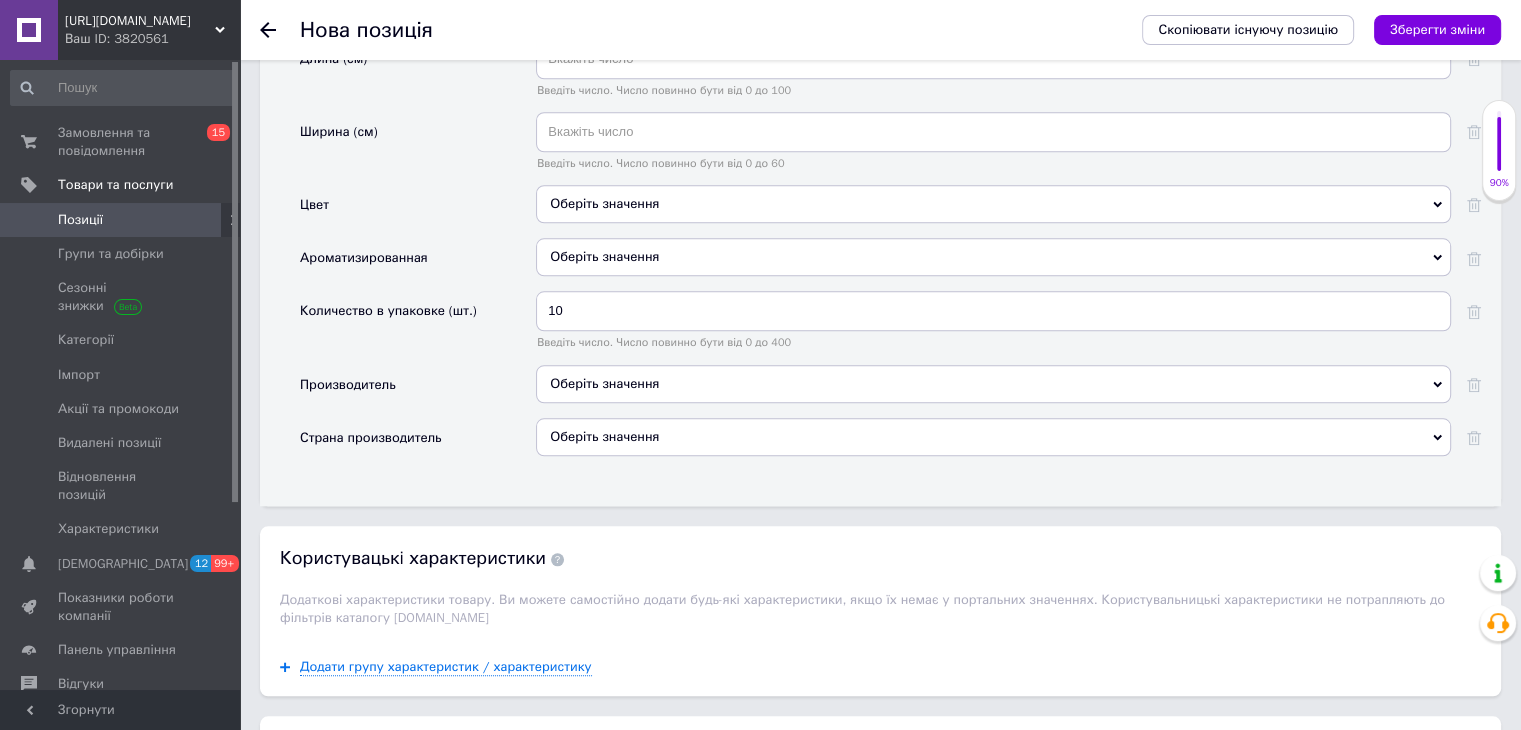 scroll, scrollTop: 1938, scrollLeft: 0, axis: vertical 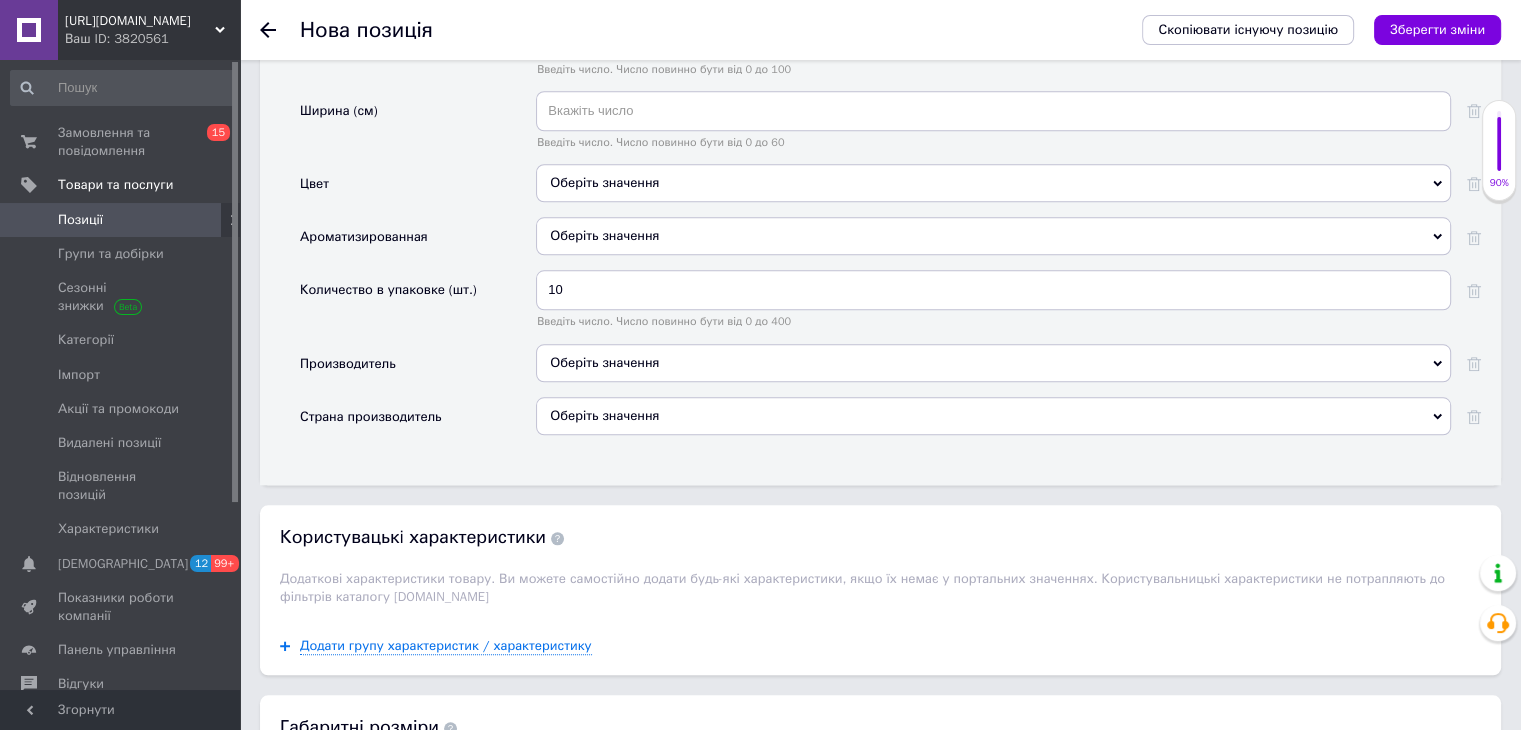 click on "Оберіть значення" at bounding box center [993, 363] 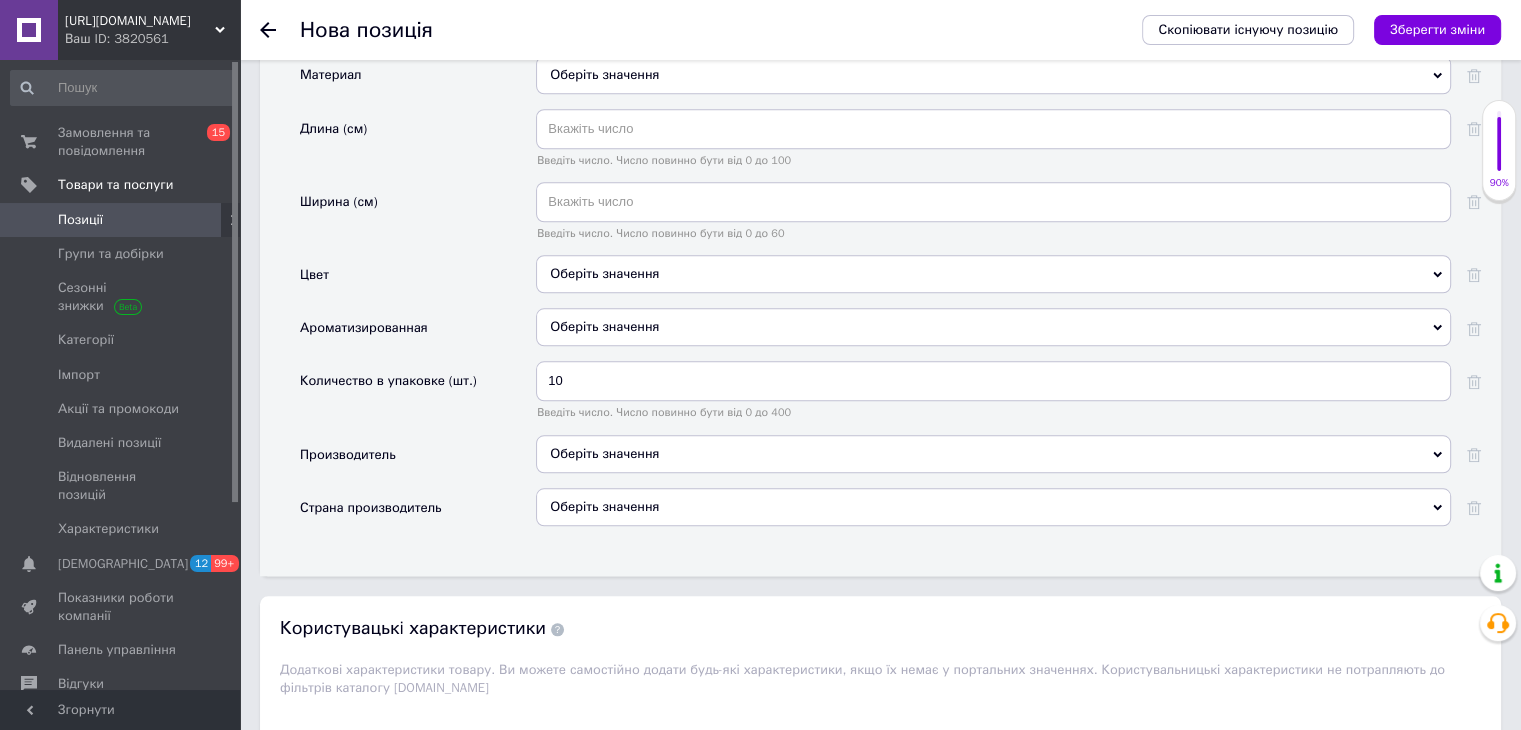 scroll, scrollTop: 1861, scrollLeft: 0, axis: vertical 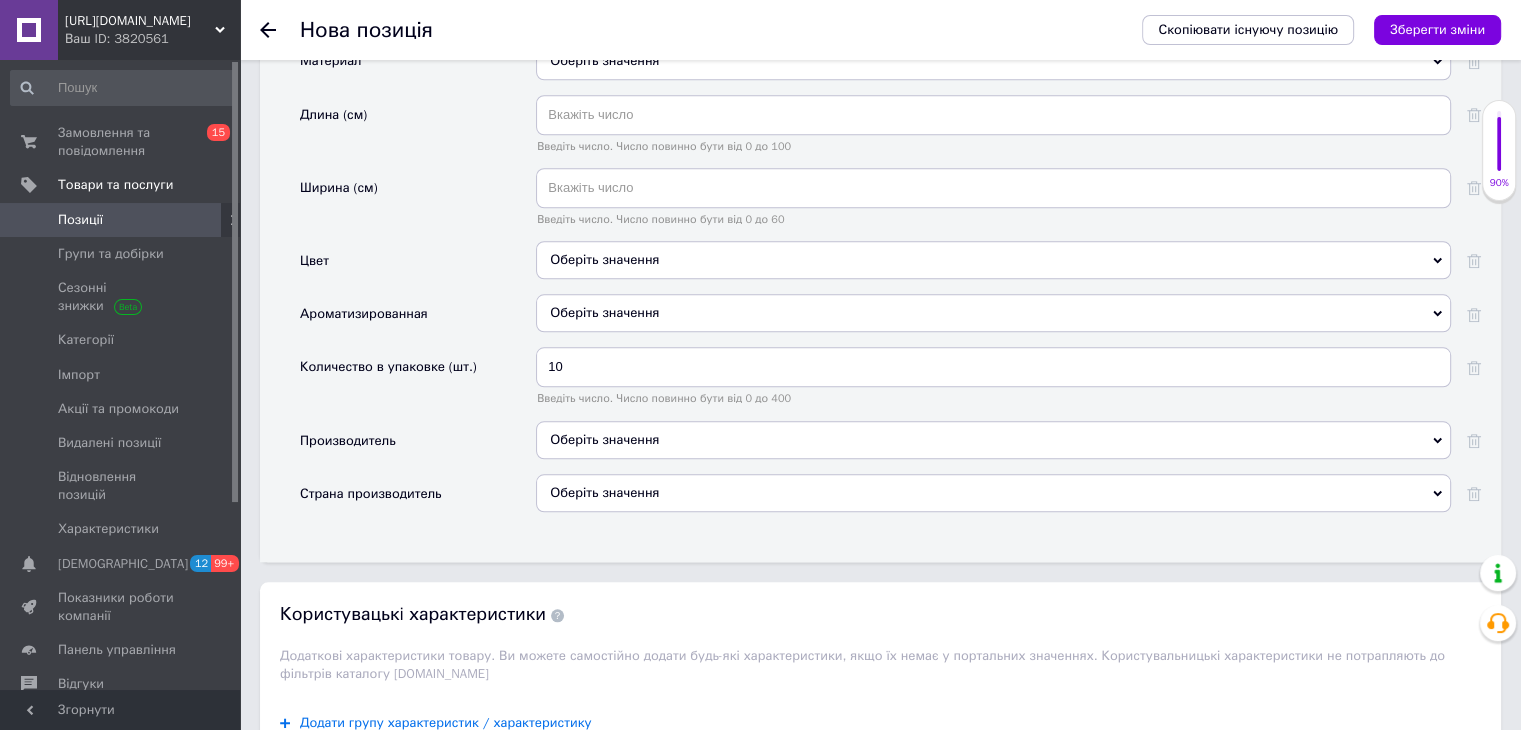 click on "Оберіть значення" at bounding box center (993, 440) 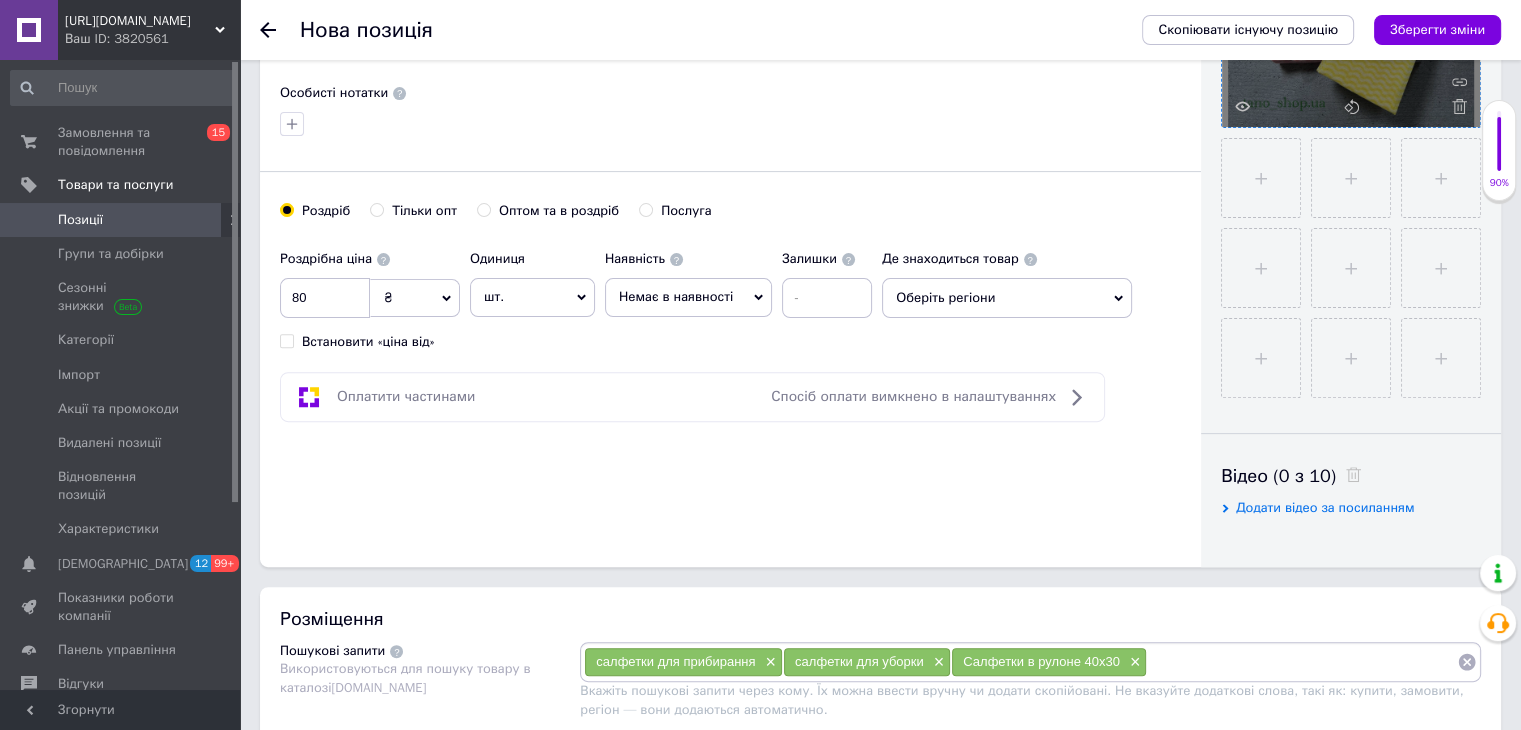 scroll, scrollTop: 0, scrollLeft: 0, axis: both 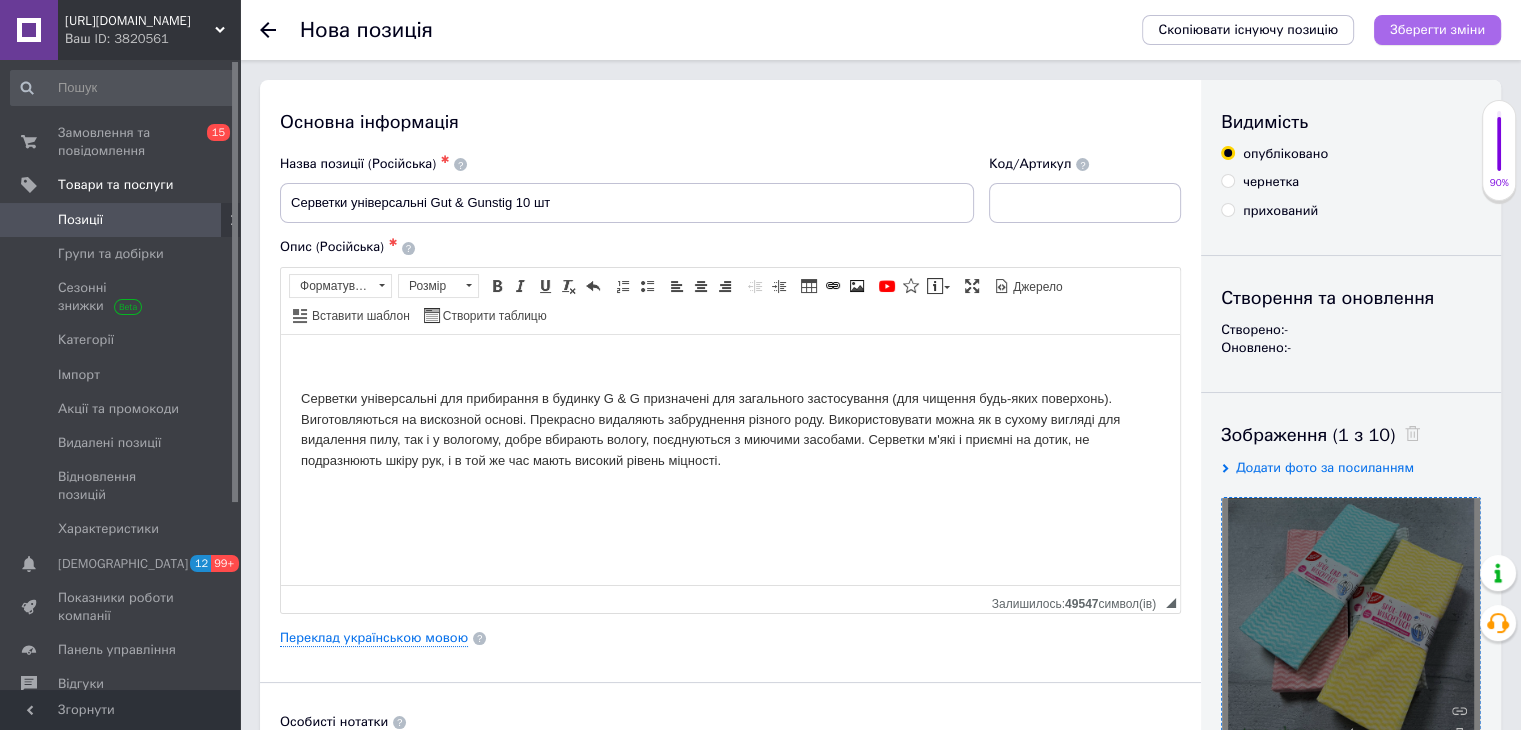 click on "Зберегти зміни" at bounding box center [1437, 29] 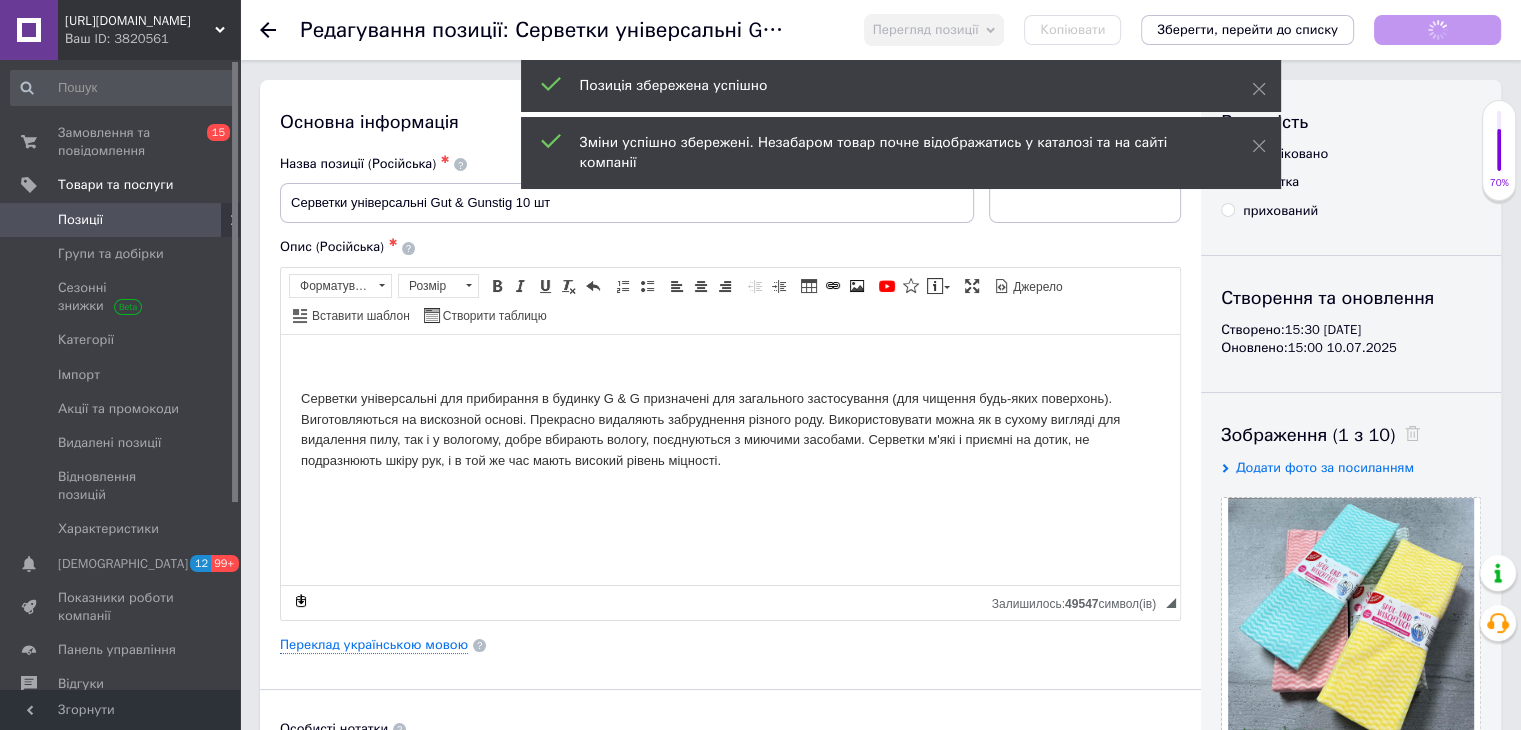 scroll, scrollTop: 0, scrollLeft: 0, axis: both 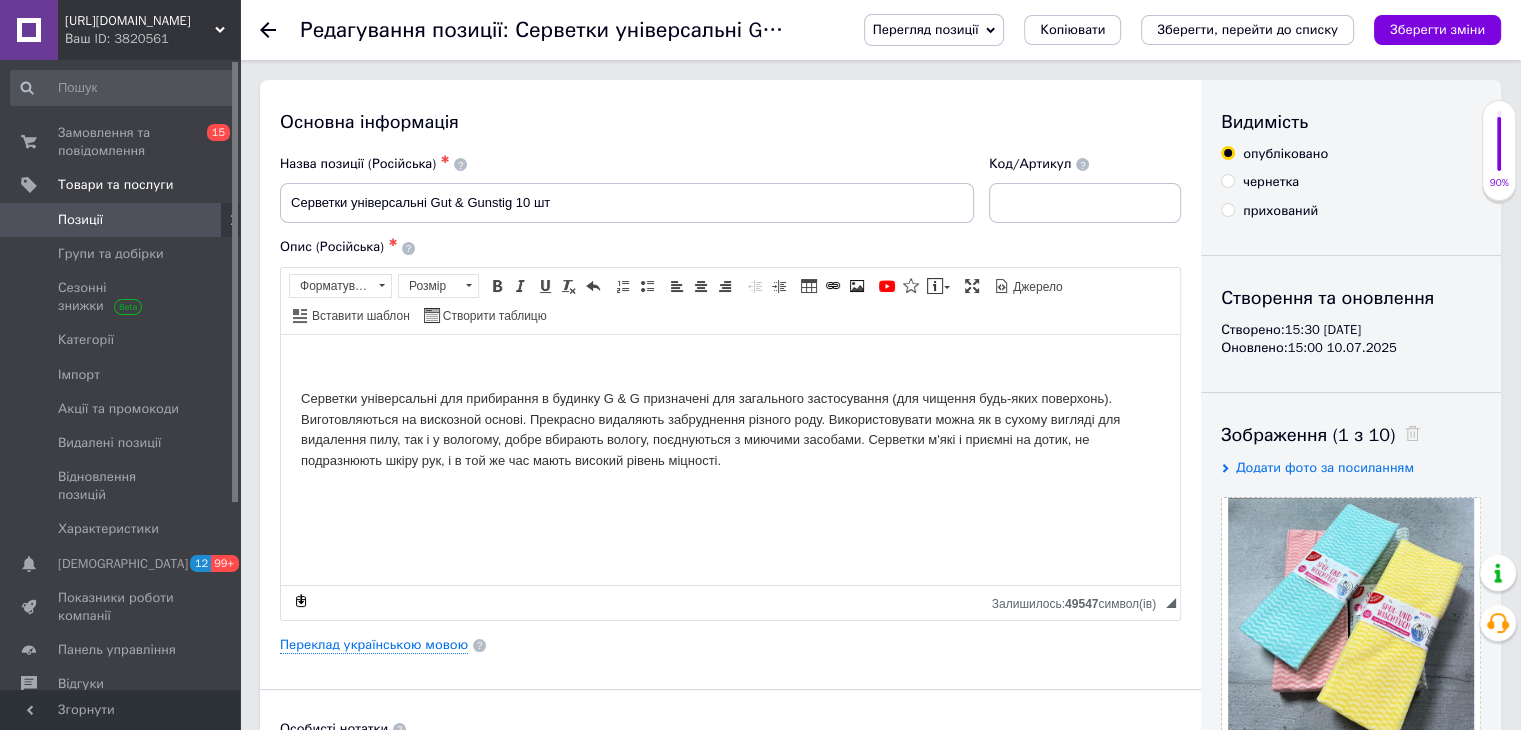 click on "Позиції" at bounding box center [80, 220] 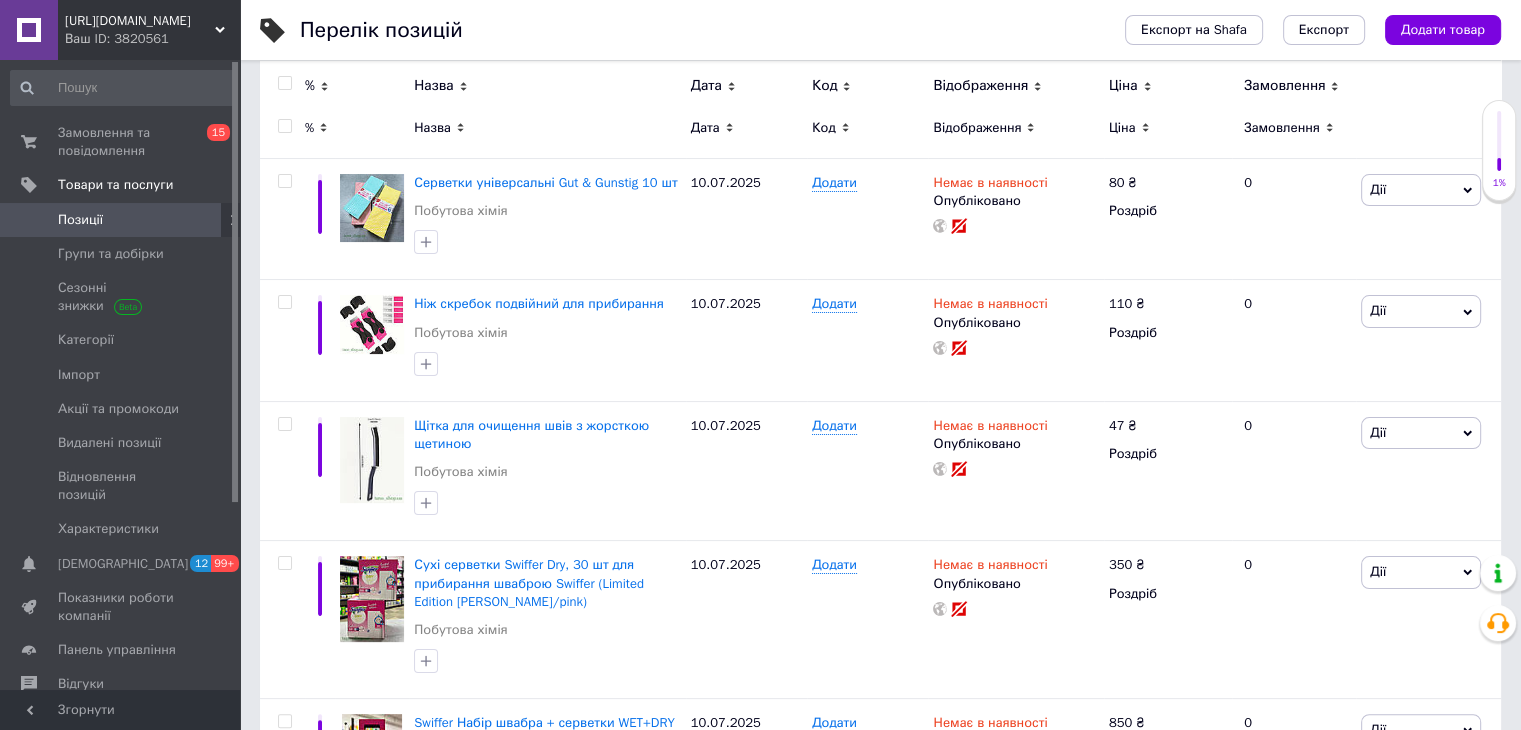 scroll, scrollTop: 0, scrollLeft: 0, axis: both 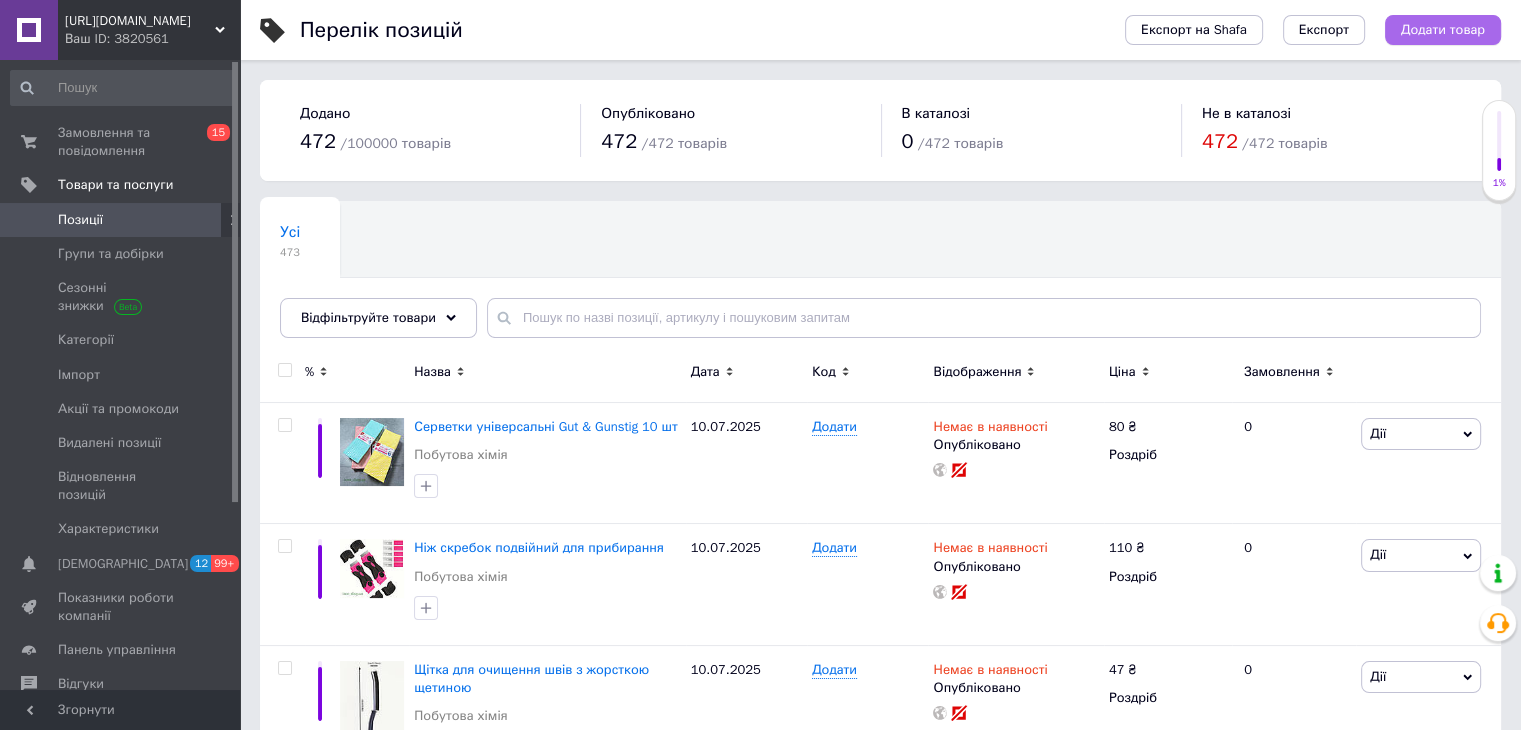 click on "Додати товар" at bounding box center [1443, 30] 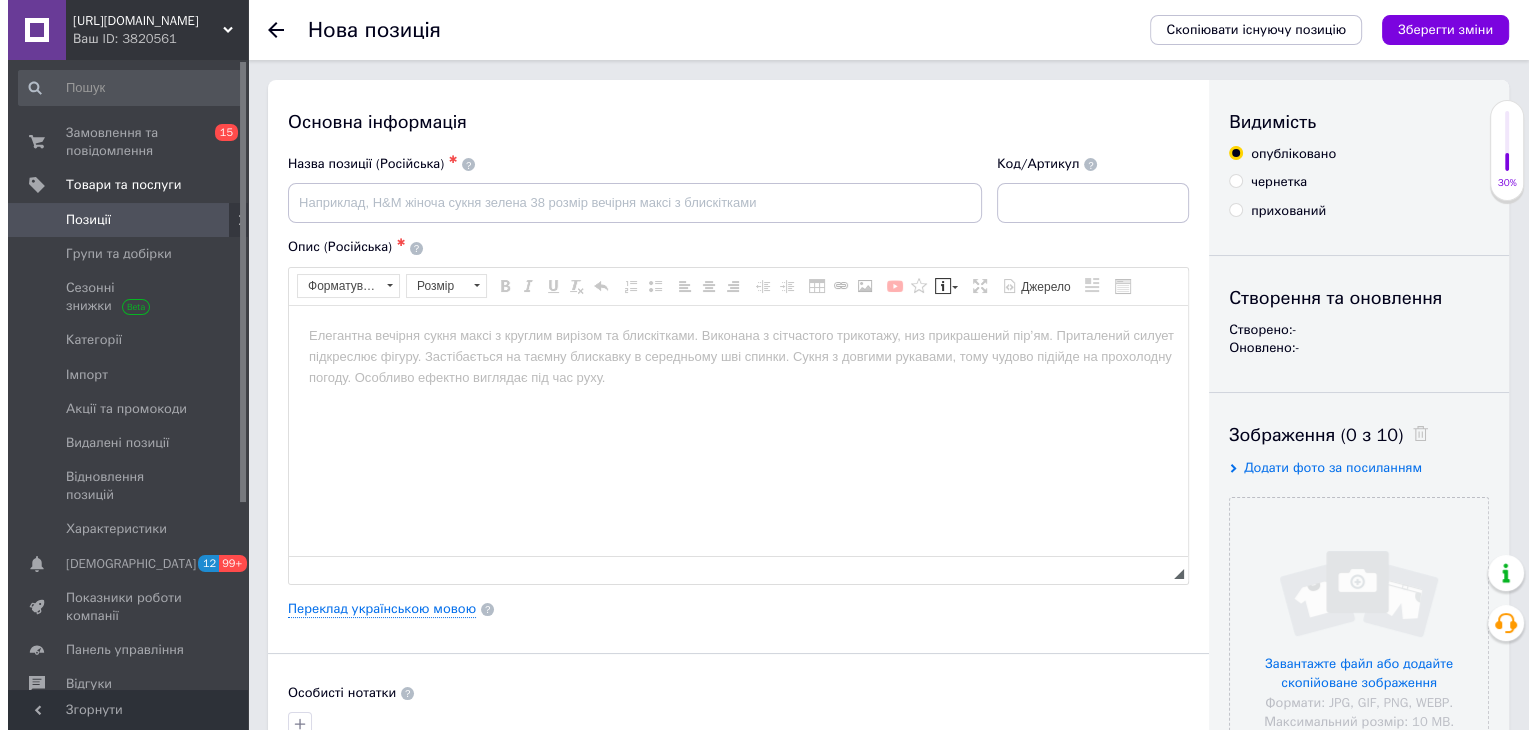 scroll, scrollTop: 0, scrollLeft: 0, axis: both 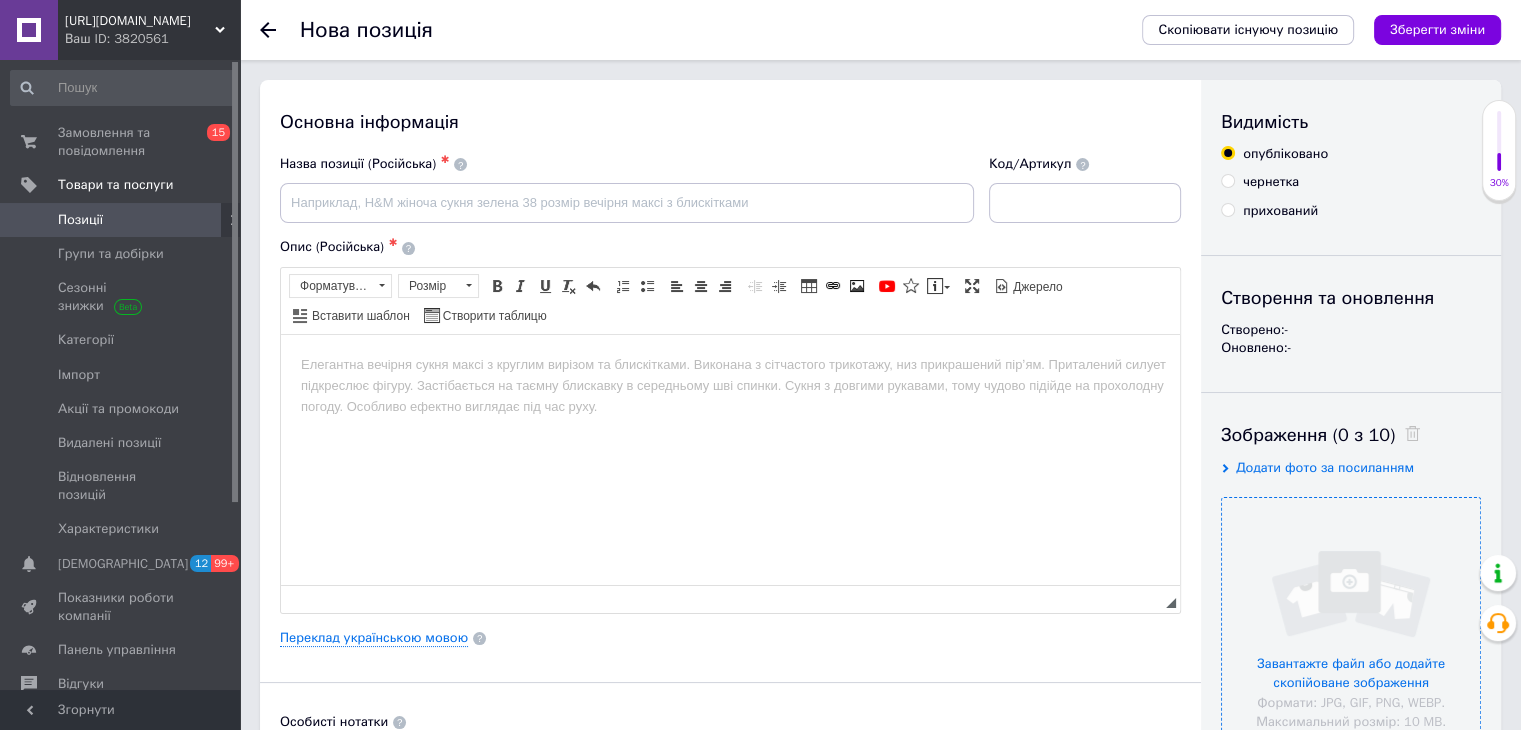 click at bounding box center [1351, 627] 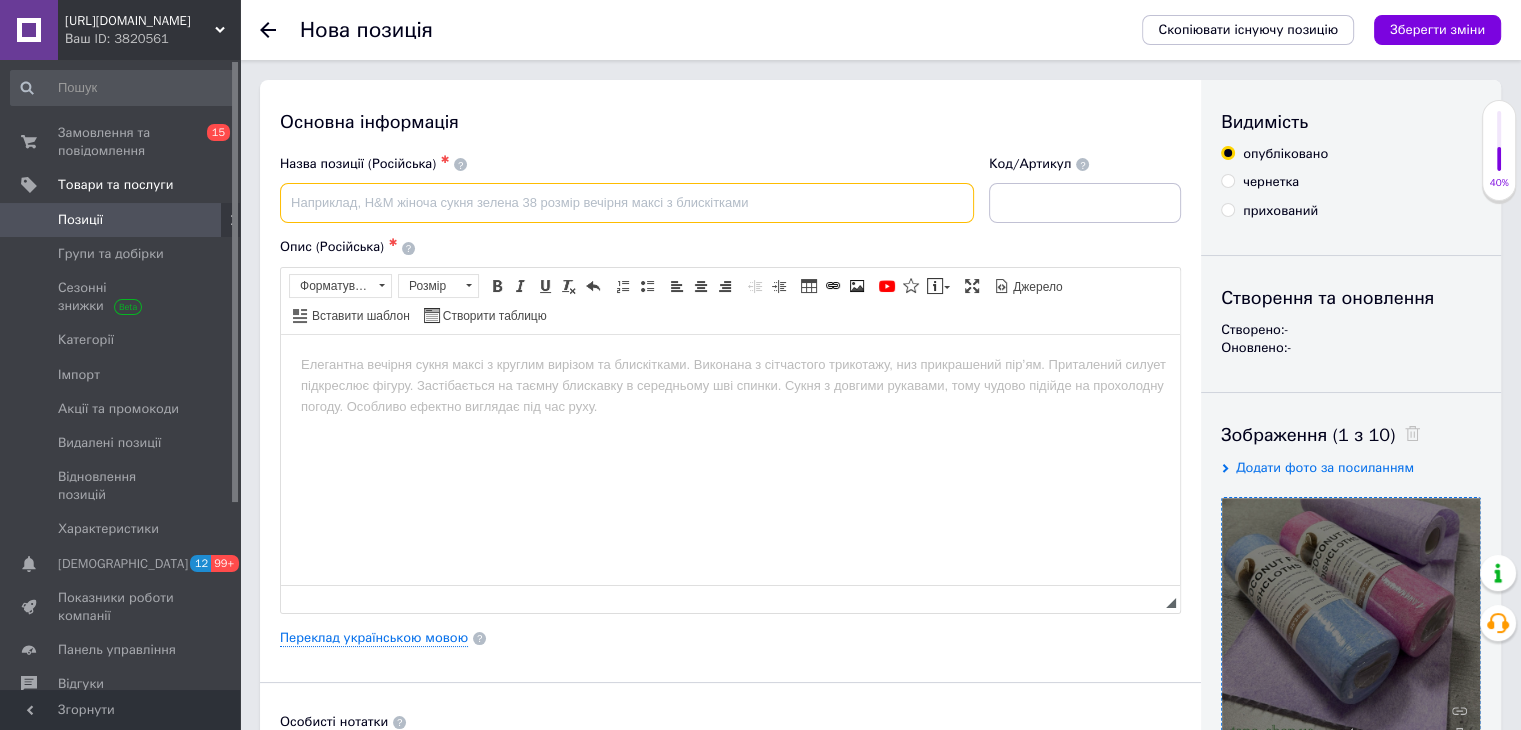 click at bounding box center (627, 203) 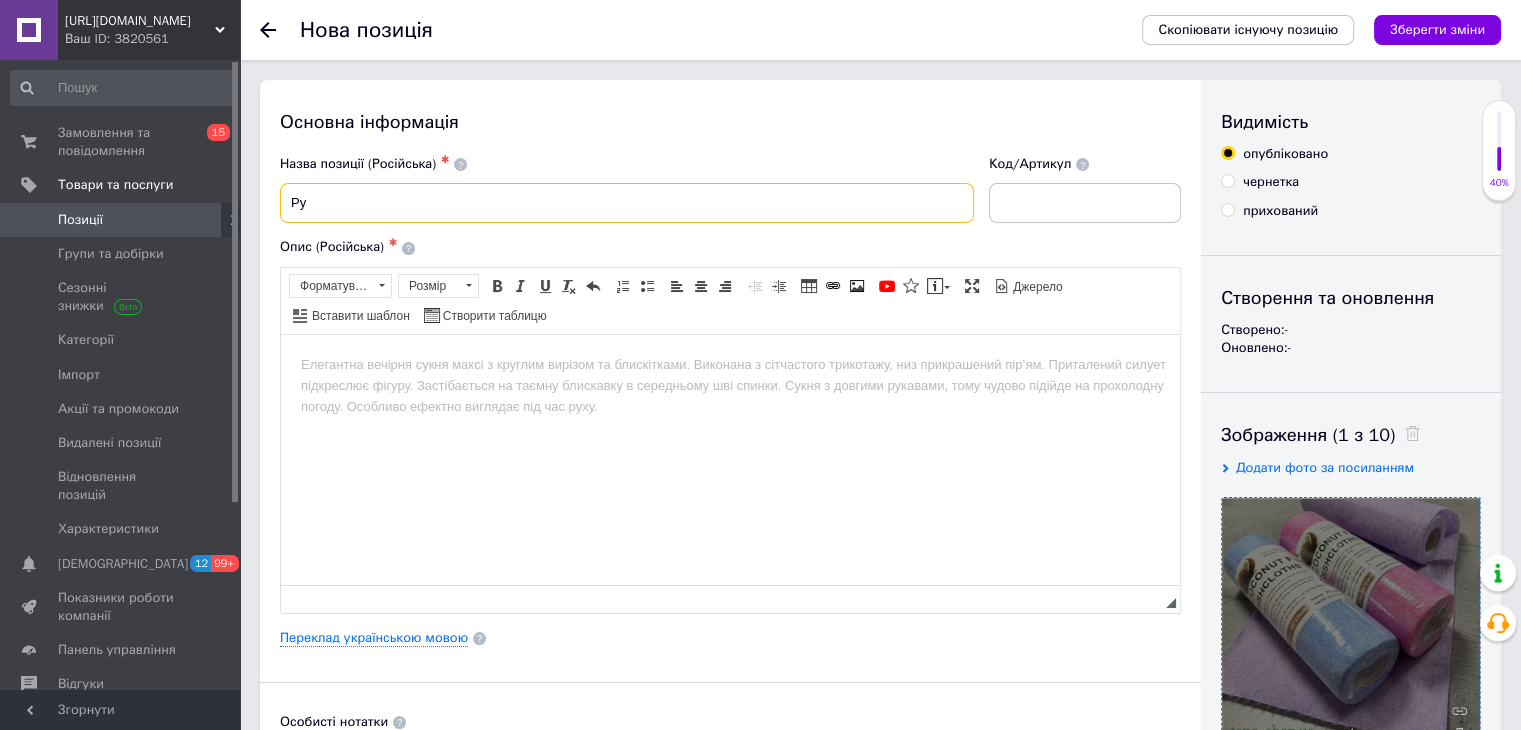 type on "Р" 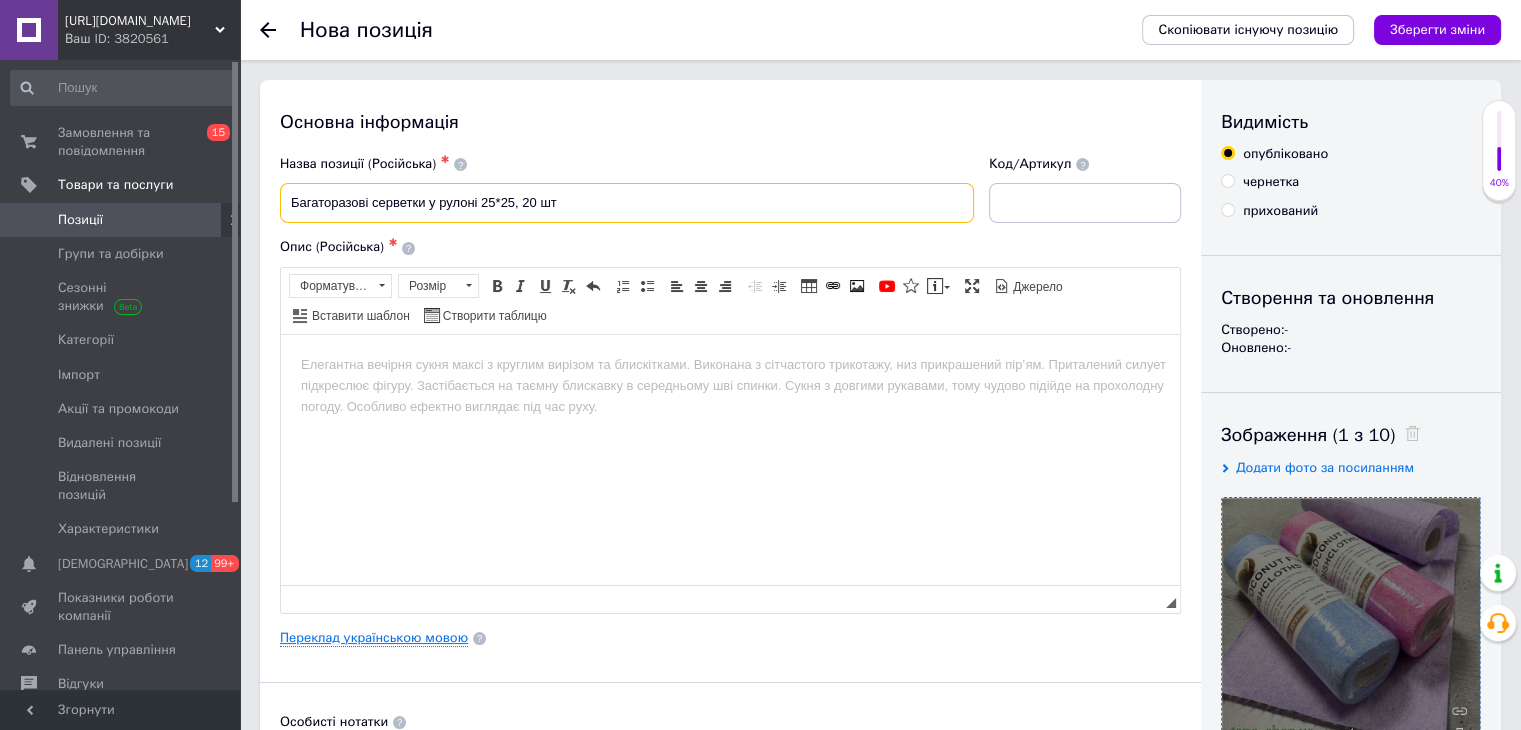 type on "Багаторазові серветки у рулоні 25*25, 20 шт" 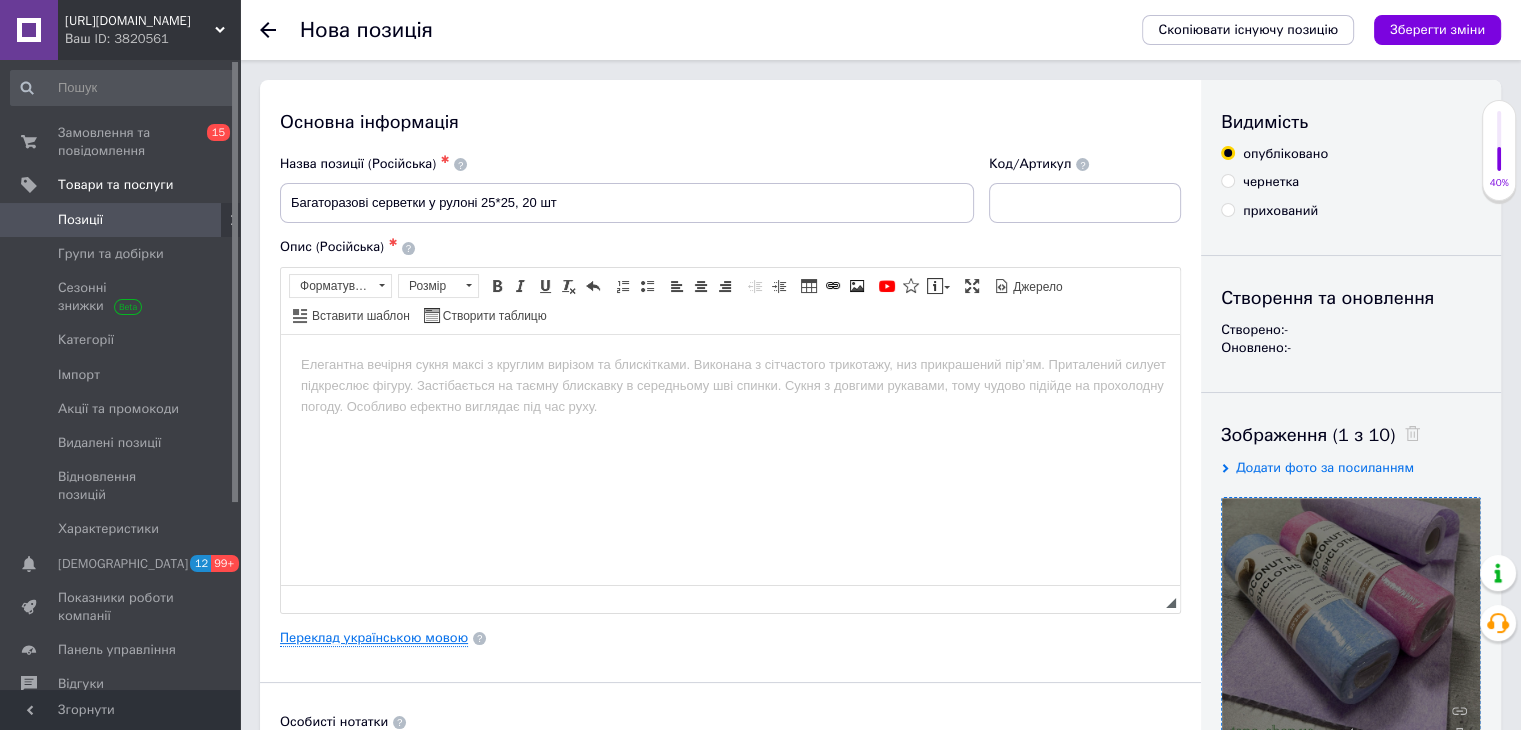 click on "Переклад українською мовою" at bounding box center (374, 638) 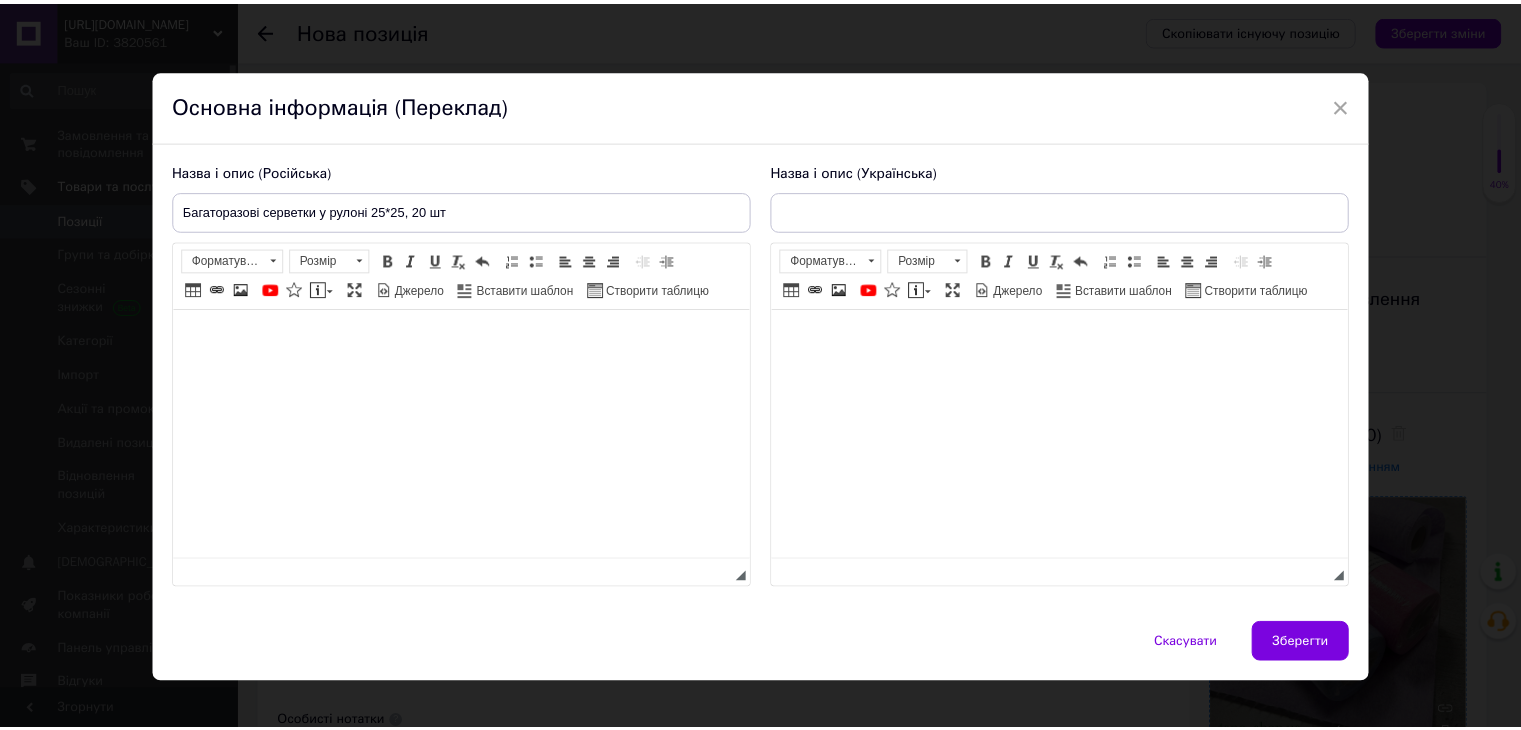 scroll, scrollTop: 0, scrollLeft: 0, axis: both 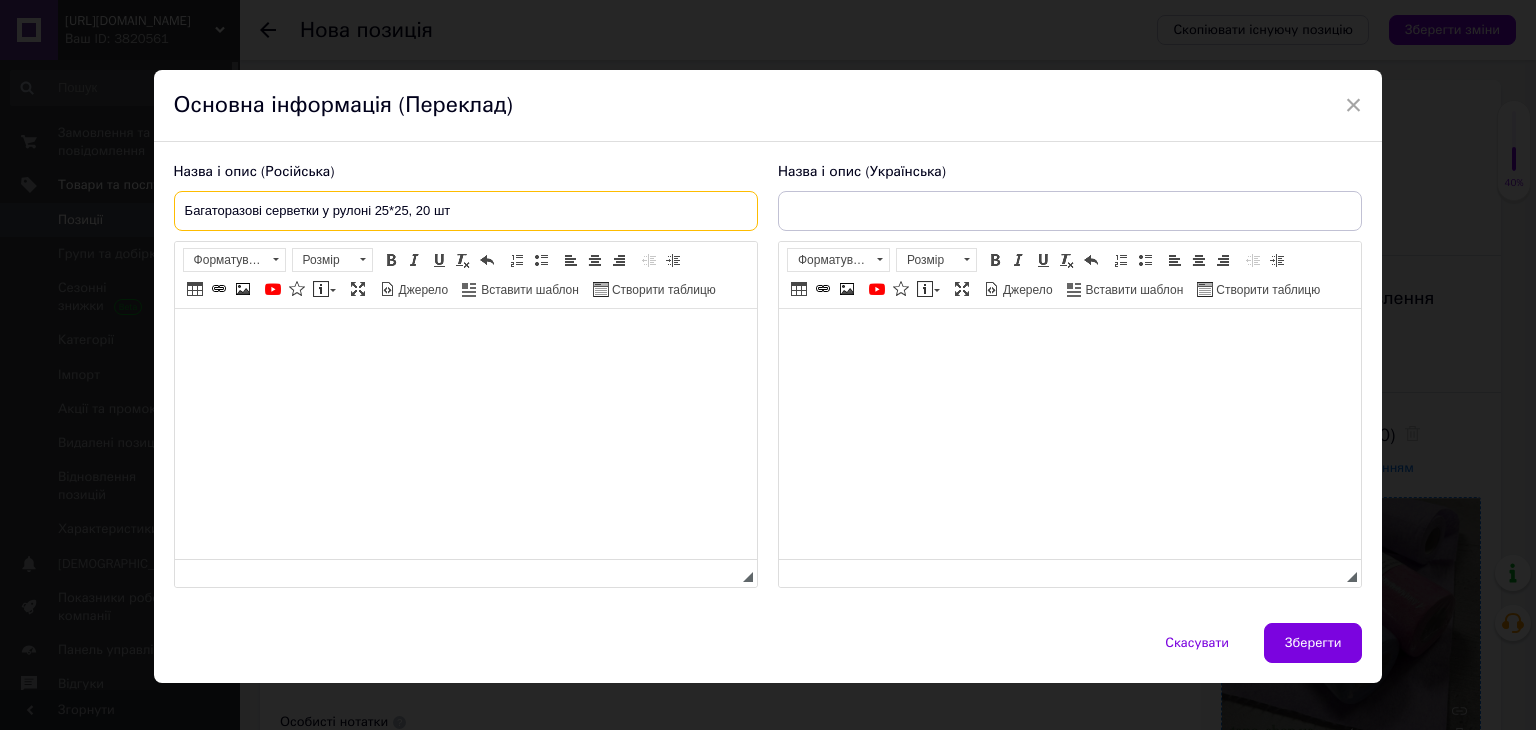 drag, startPoint x: 177, startPoint y: 208, endPoint x: 542, endPoint y: 181, distance: 365.99725 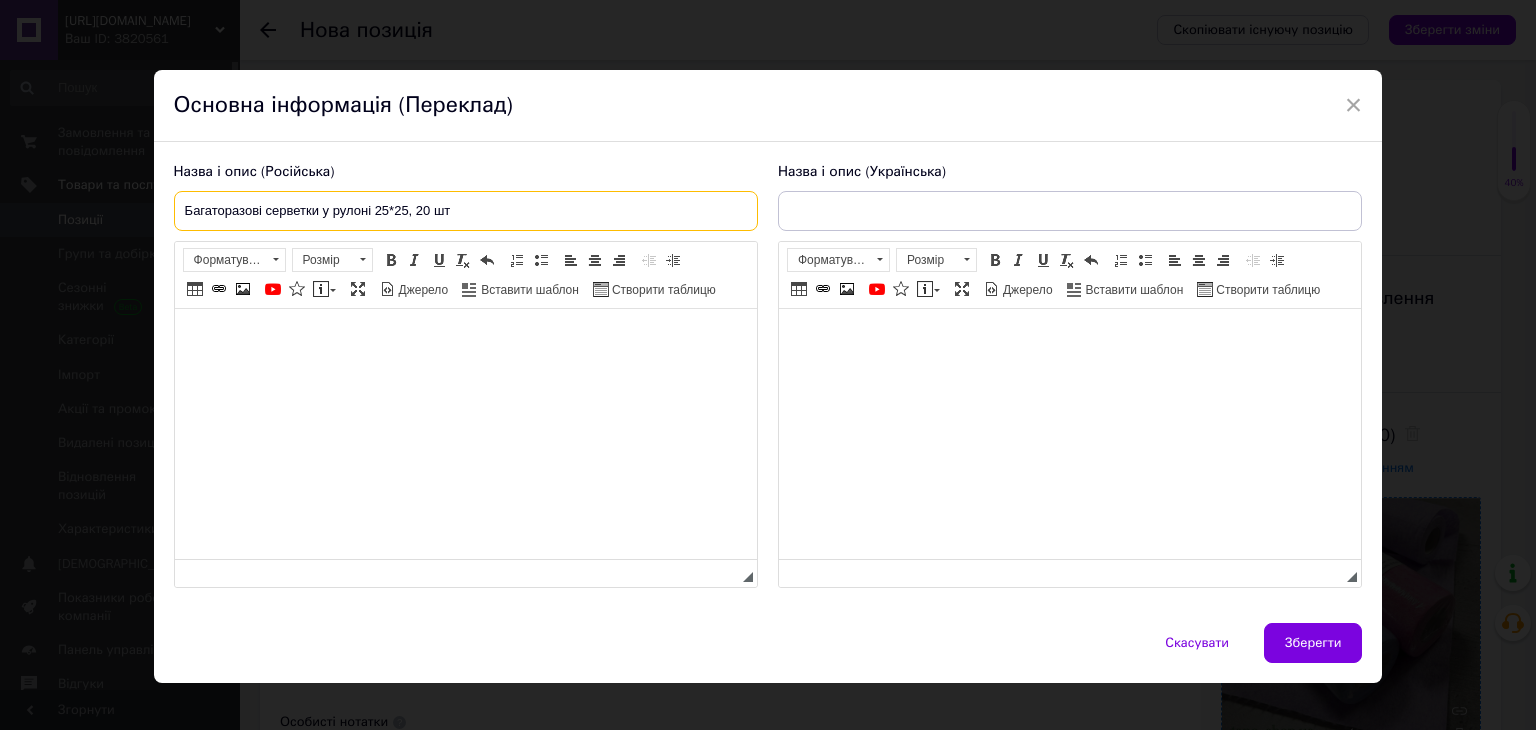 click on "Багаторазові серветки у рулоні 25*25, 20 шт" at bounding box center [466, 211] 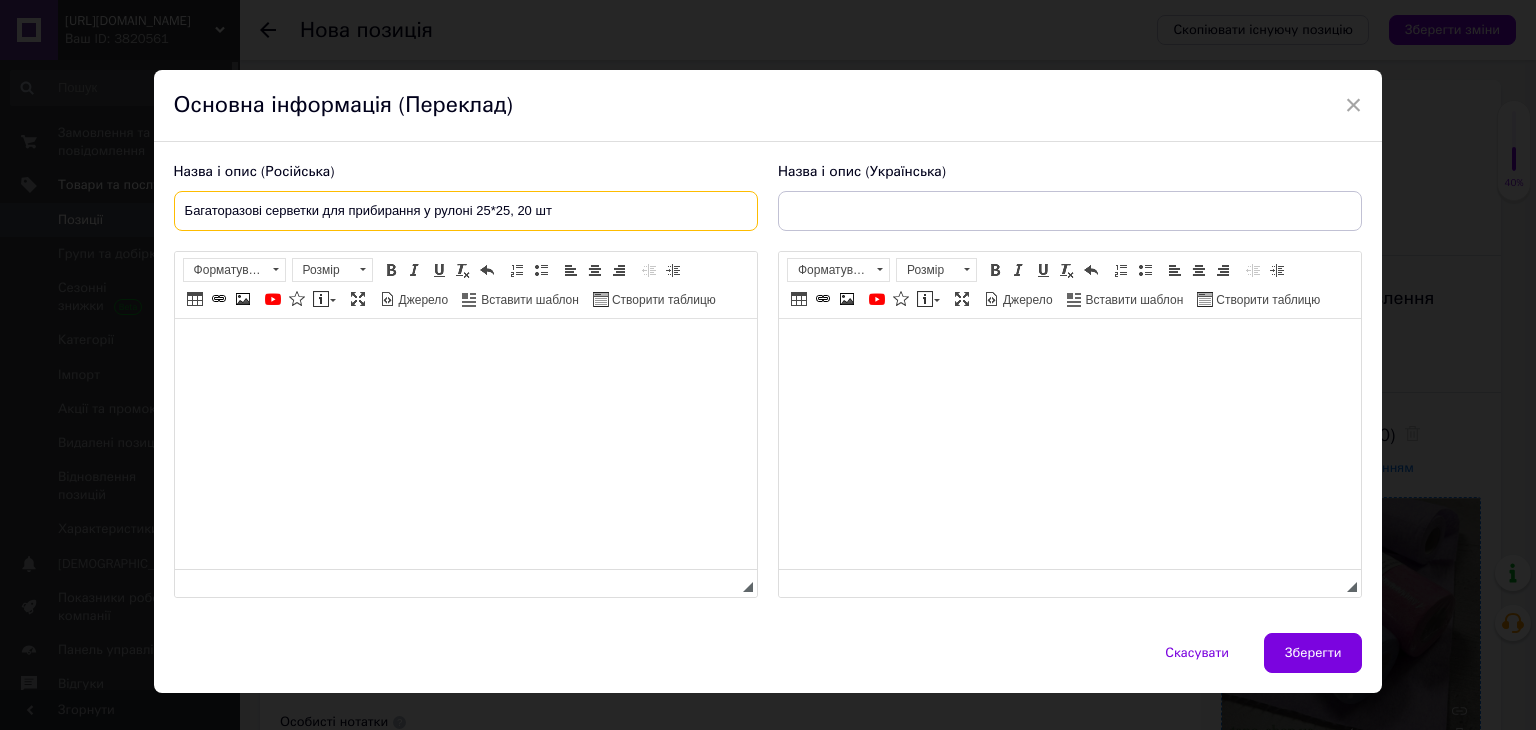 drag, startPoint x: 178, startPoint y: 214, endPoint x: 643, endPoint y: 205, distance: 465.0871 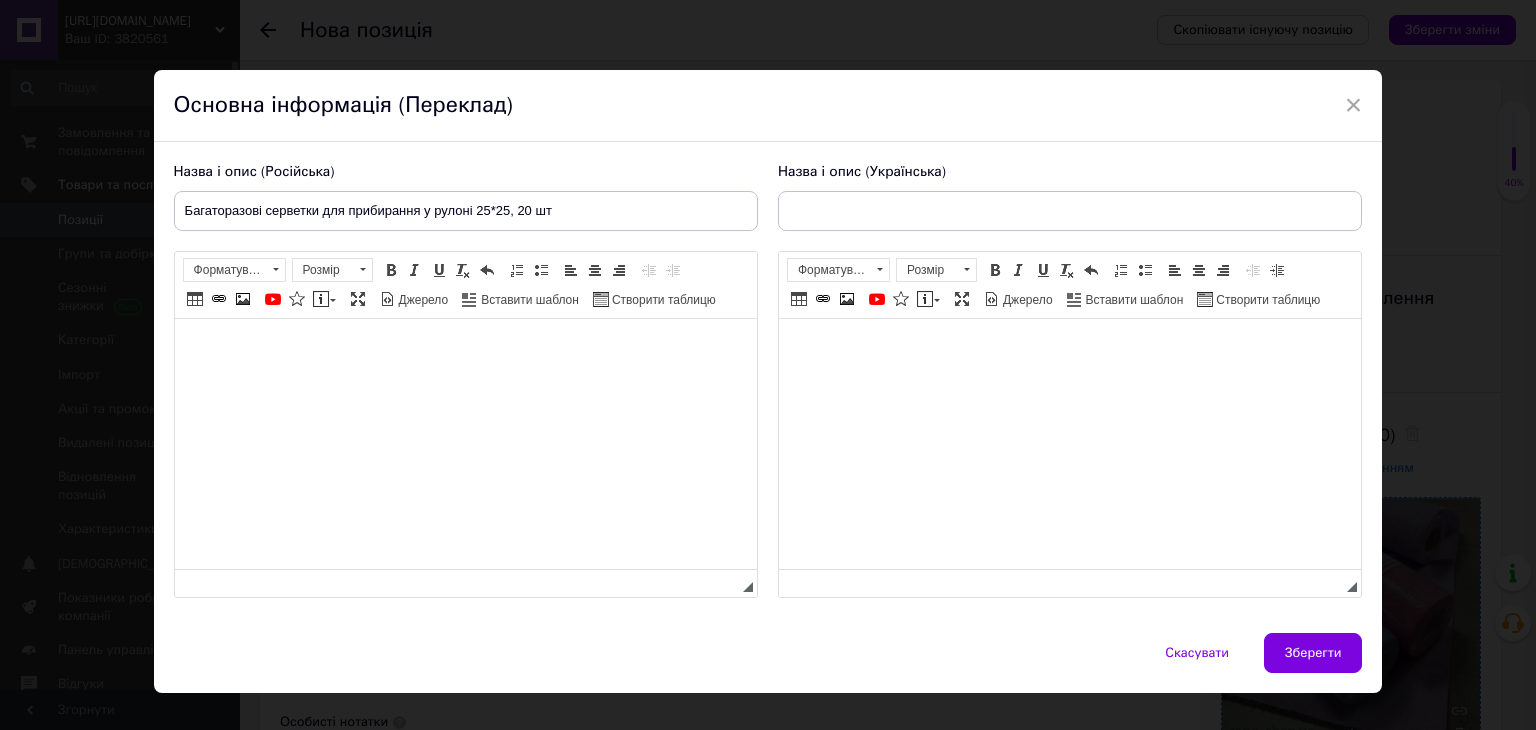 click at bounding box center (465, 349) 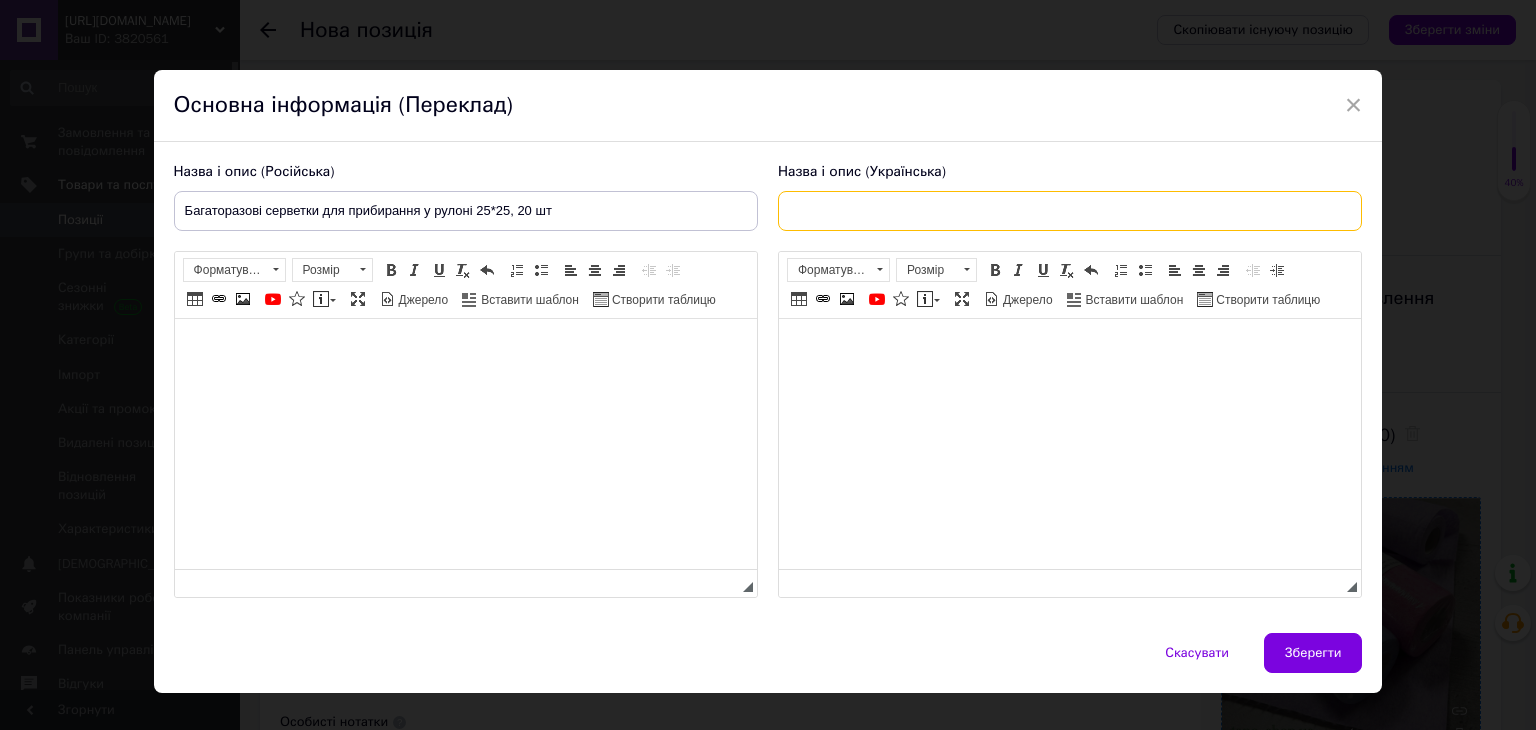 click at bounding box center (1070, 211) 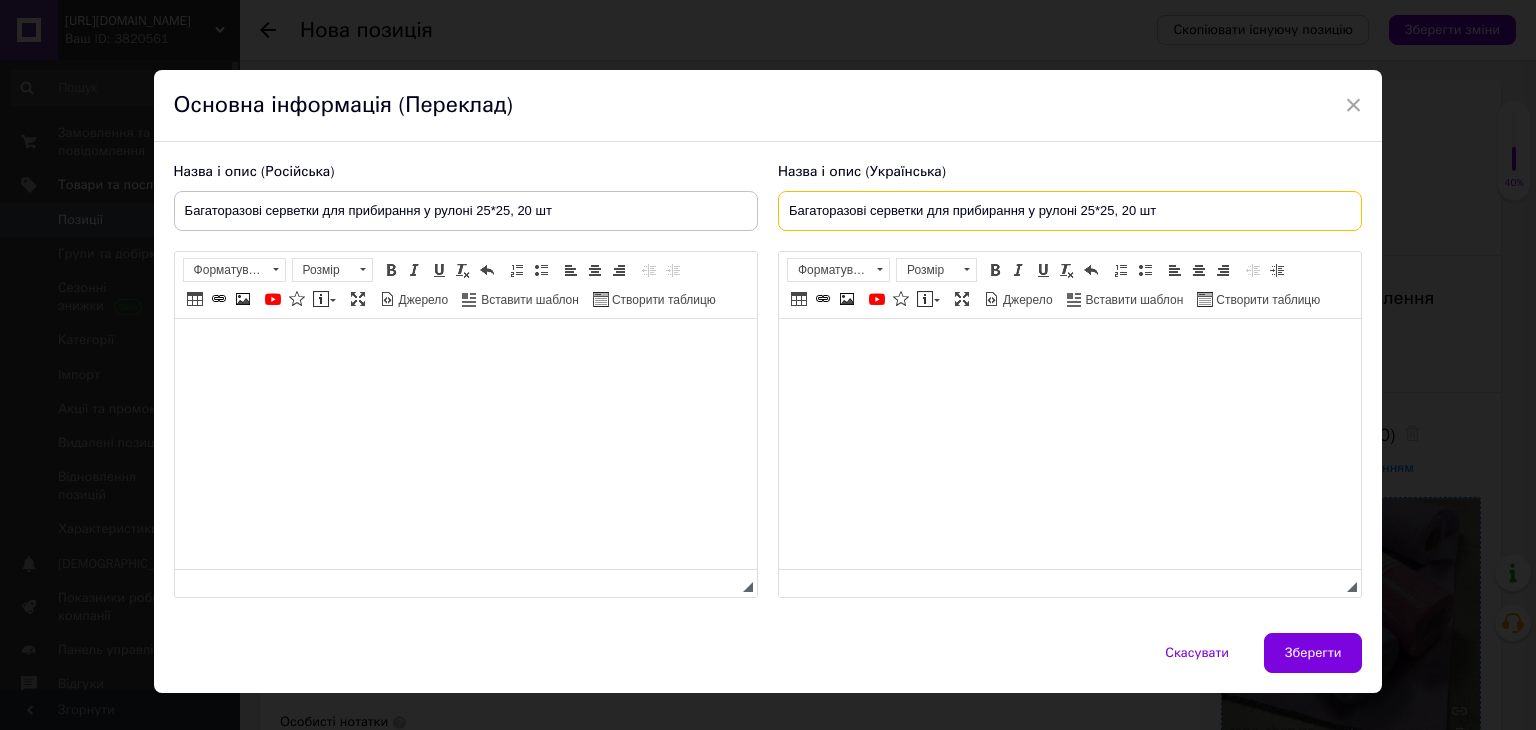 type on "Багаторазові серветки для прибирання у рулоні 25*25, 20 шт" 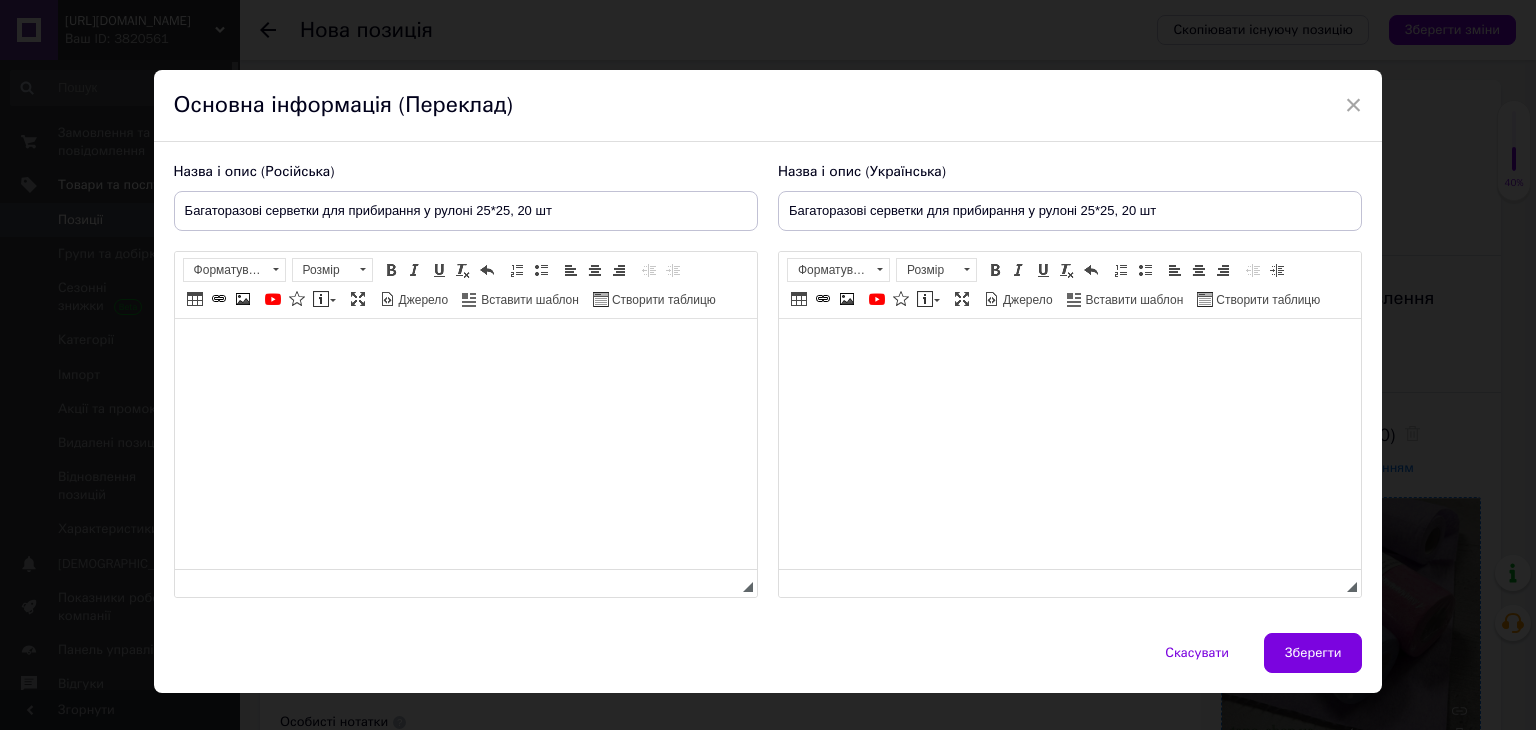click at bounding box center (465, 349) 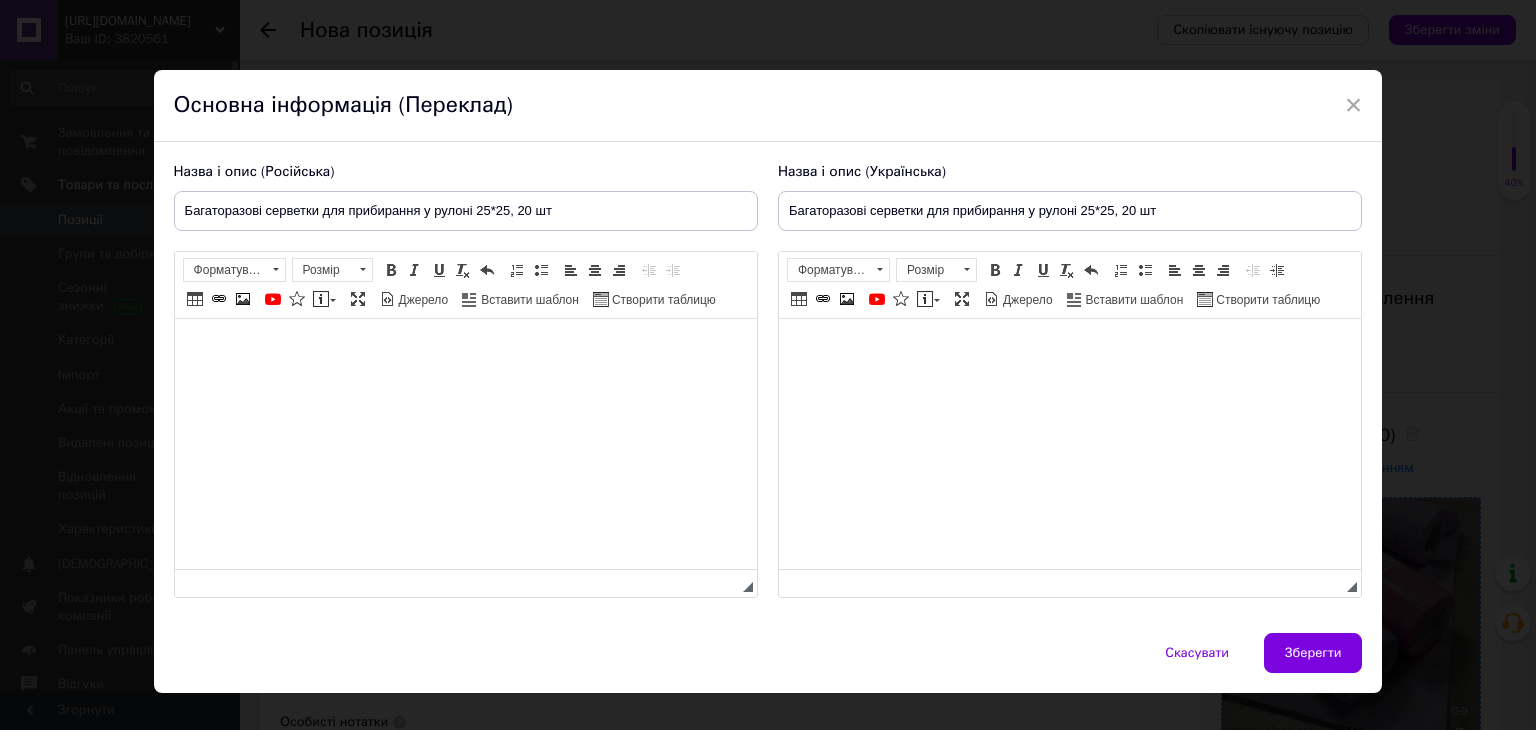 click on "Багаторазові серветки для прибирання у рулоні 25*25, 20 шт" at bounding box center (466, 211) 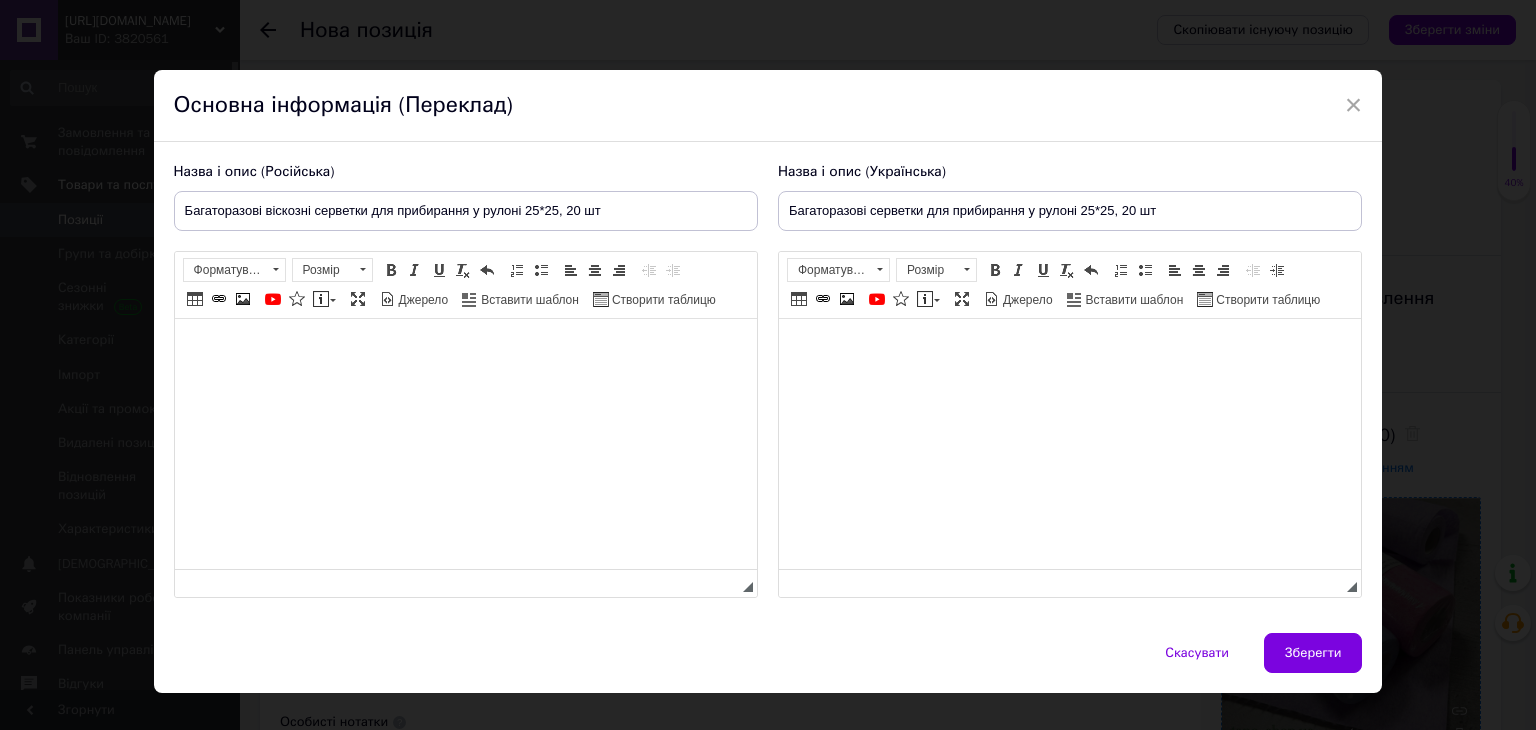 type on "Багаторазові віскозні серветки для прибирання у рулоні 25*25, 20 шт" 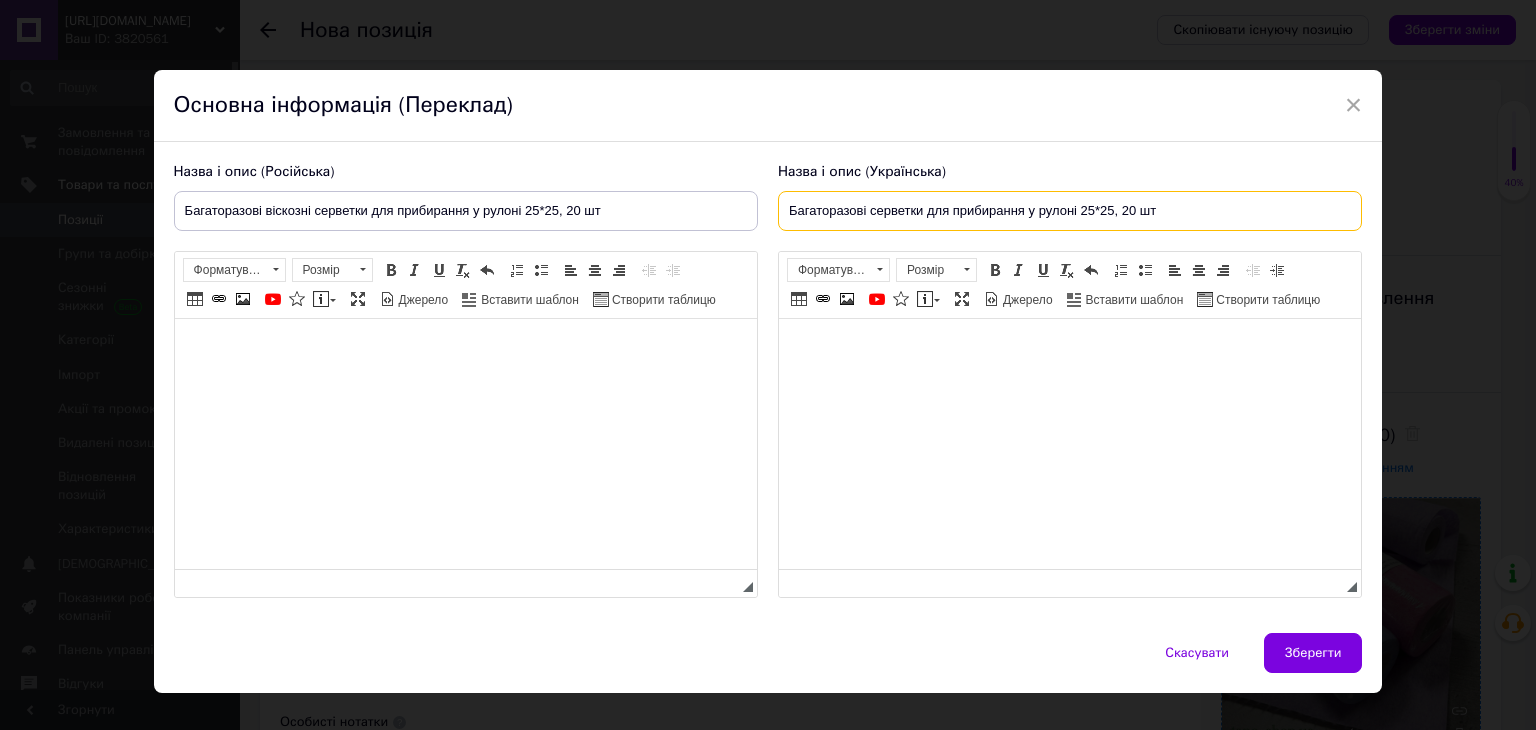 click on "Багаторазові серветки для прибирання у рулоні 25*25, 20 шт" at bounding box center [1070, 211] 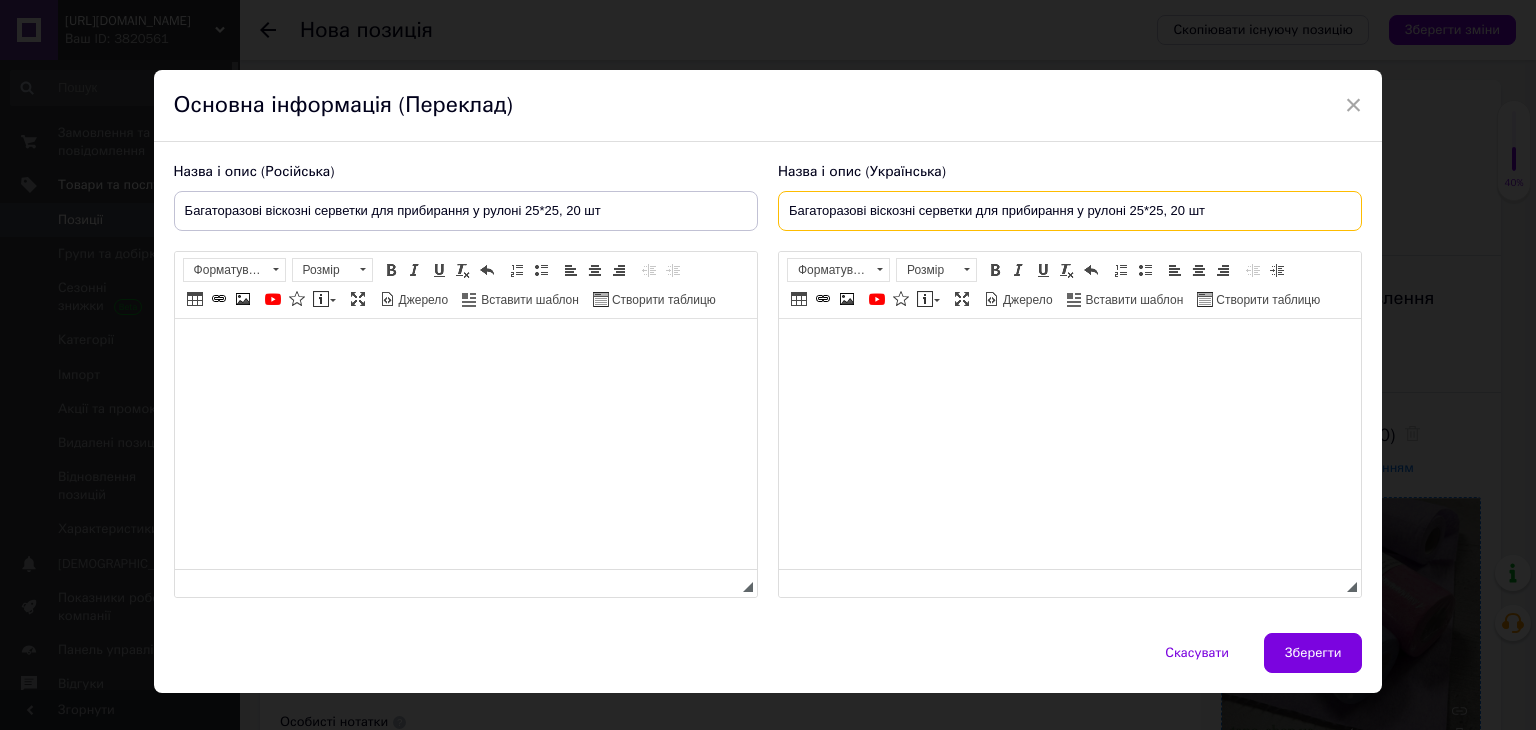 type on "Багаторазові віскозні серветки для прибирання у рулоні 25*25, 20 шт" 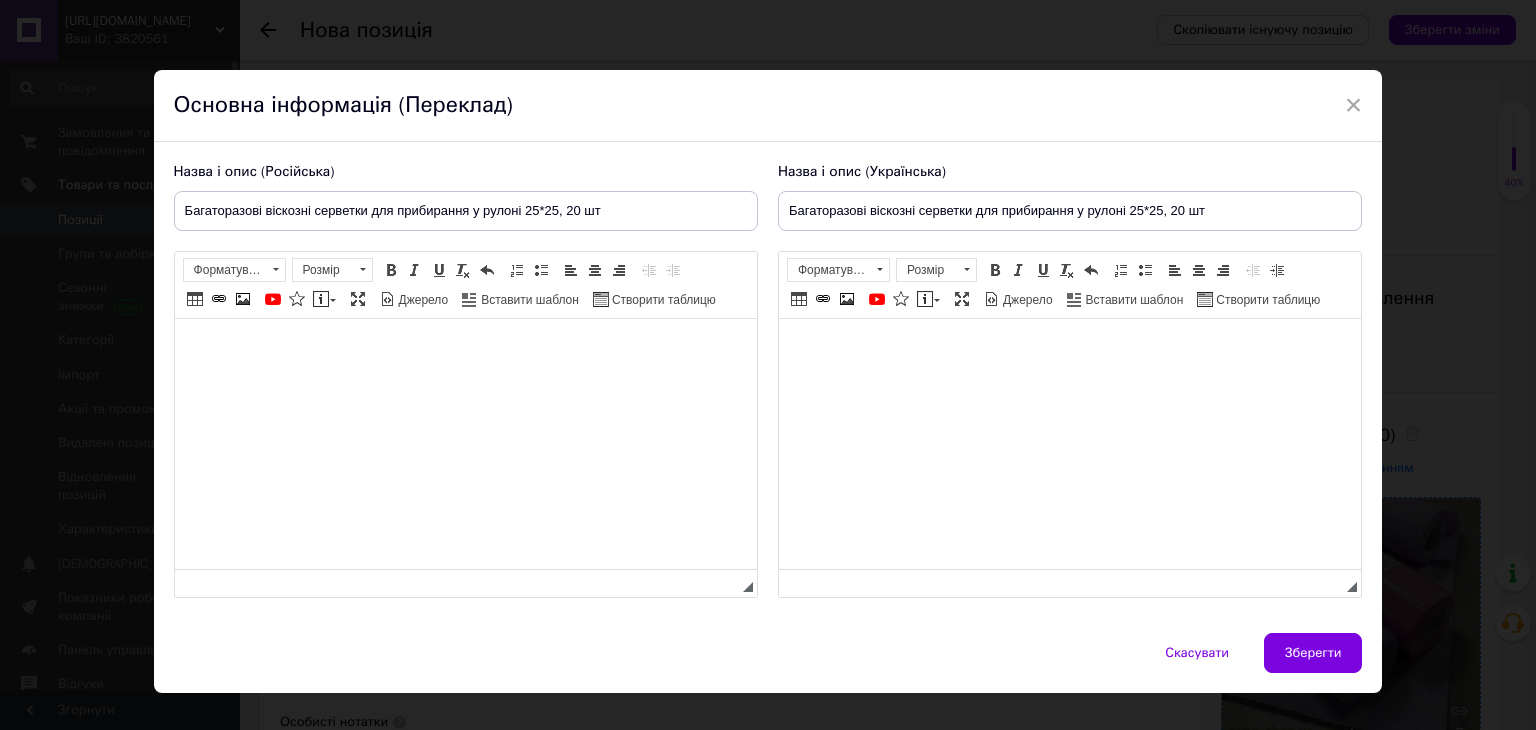 click at bounding box center [465, 349] 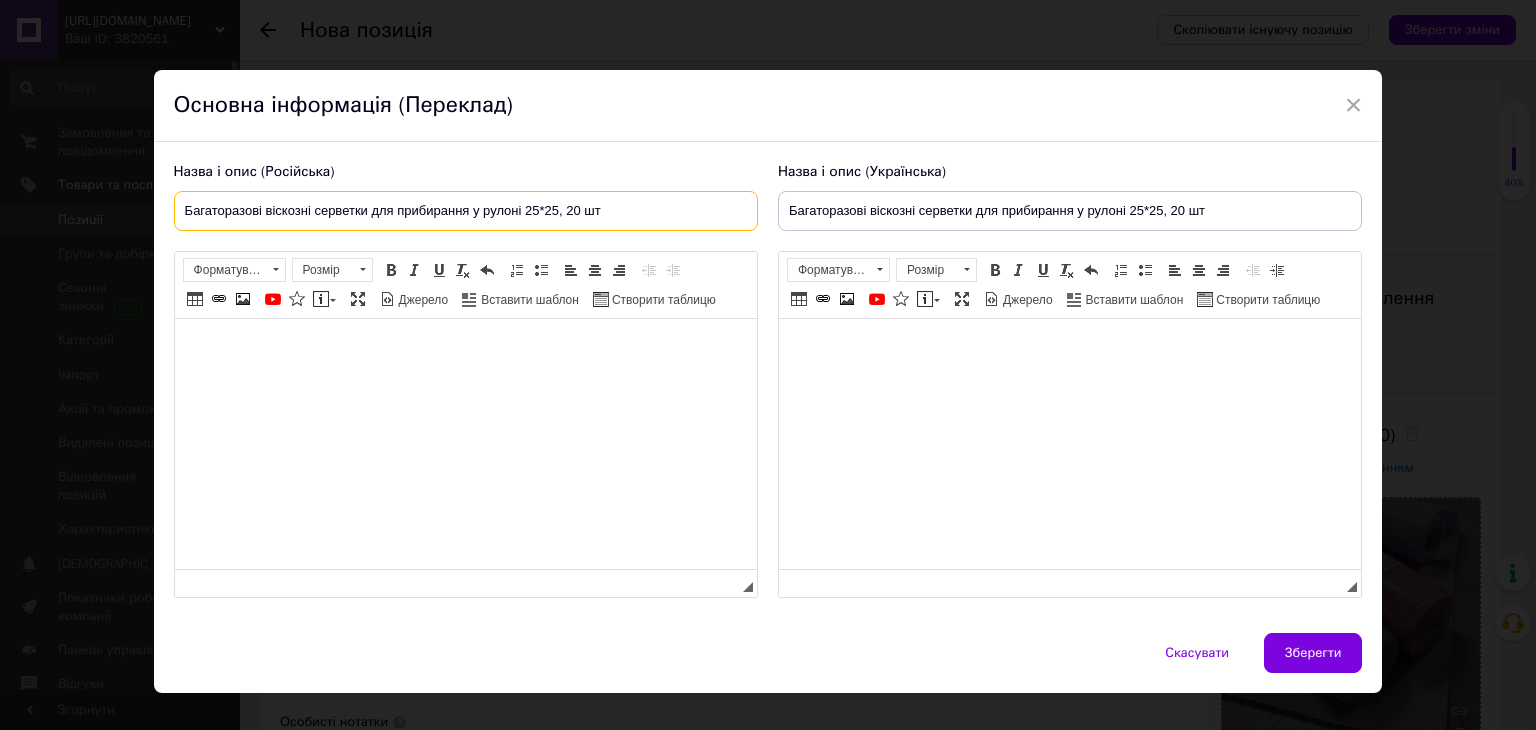 drag, startPoint x: 182, startPoint y: 215, endPoint x: 613, endPoint y: 217, distance: 431.00464 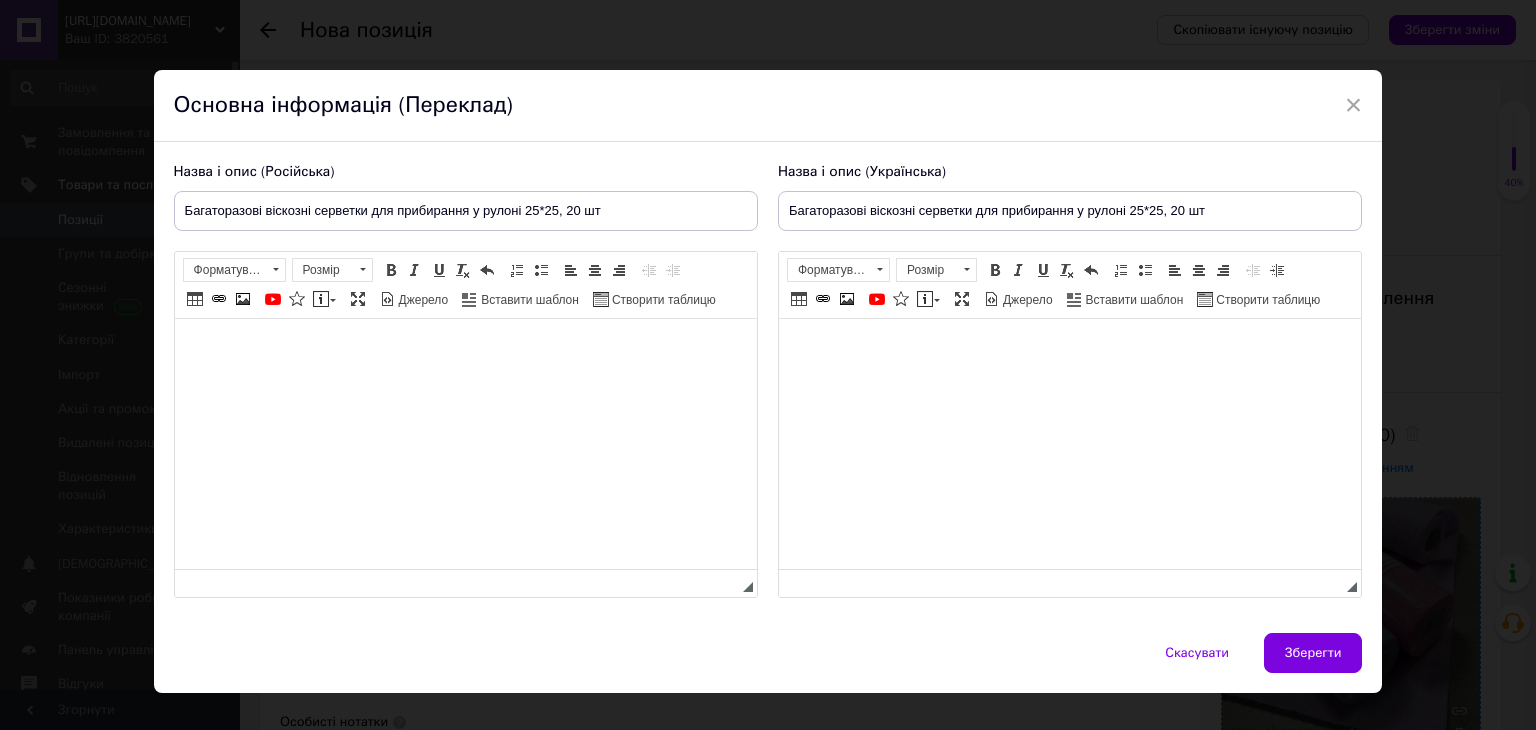 click at bounding box center [465, 349] 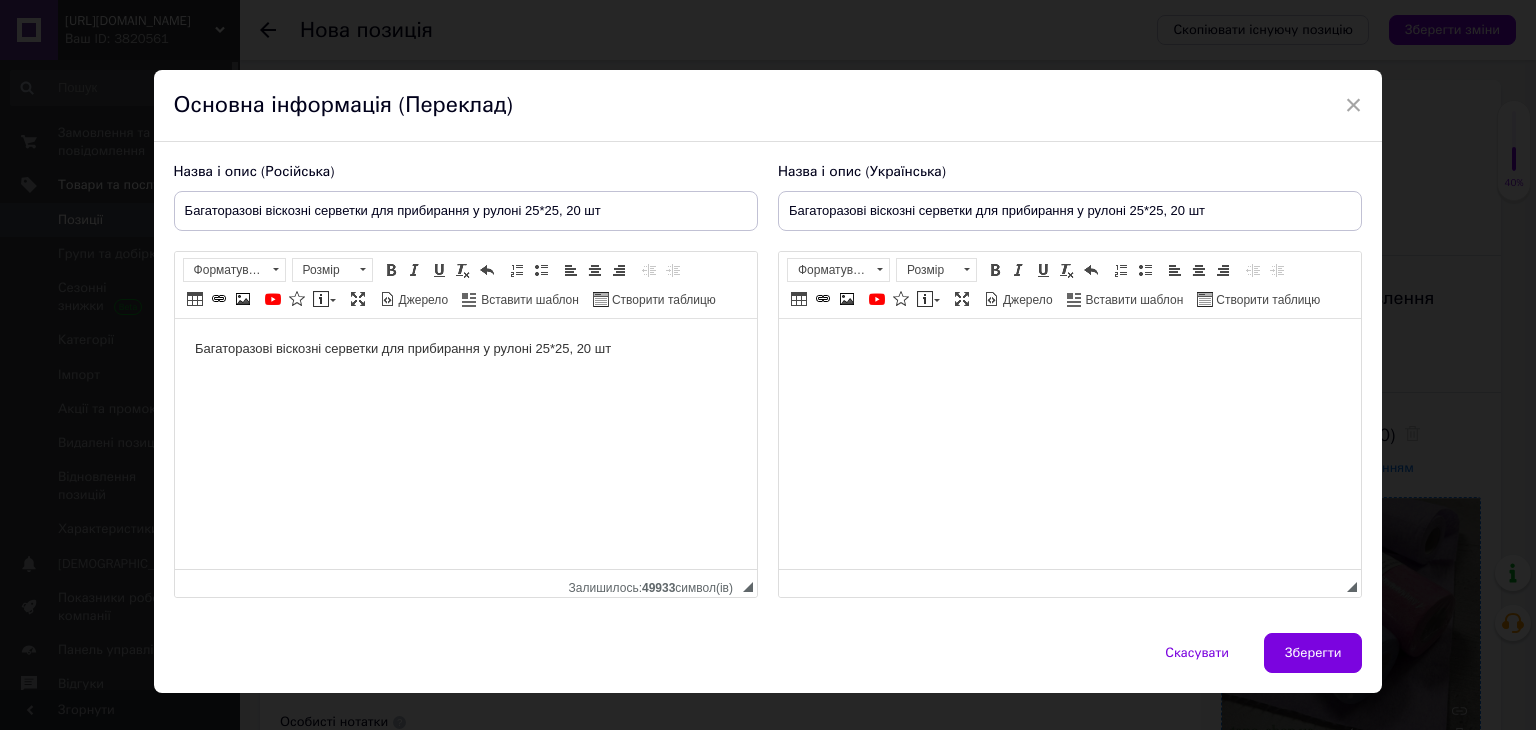 click at bounding box center (1069, 349) 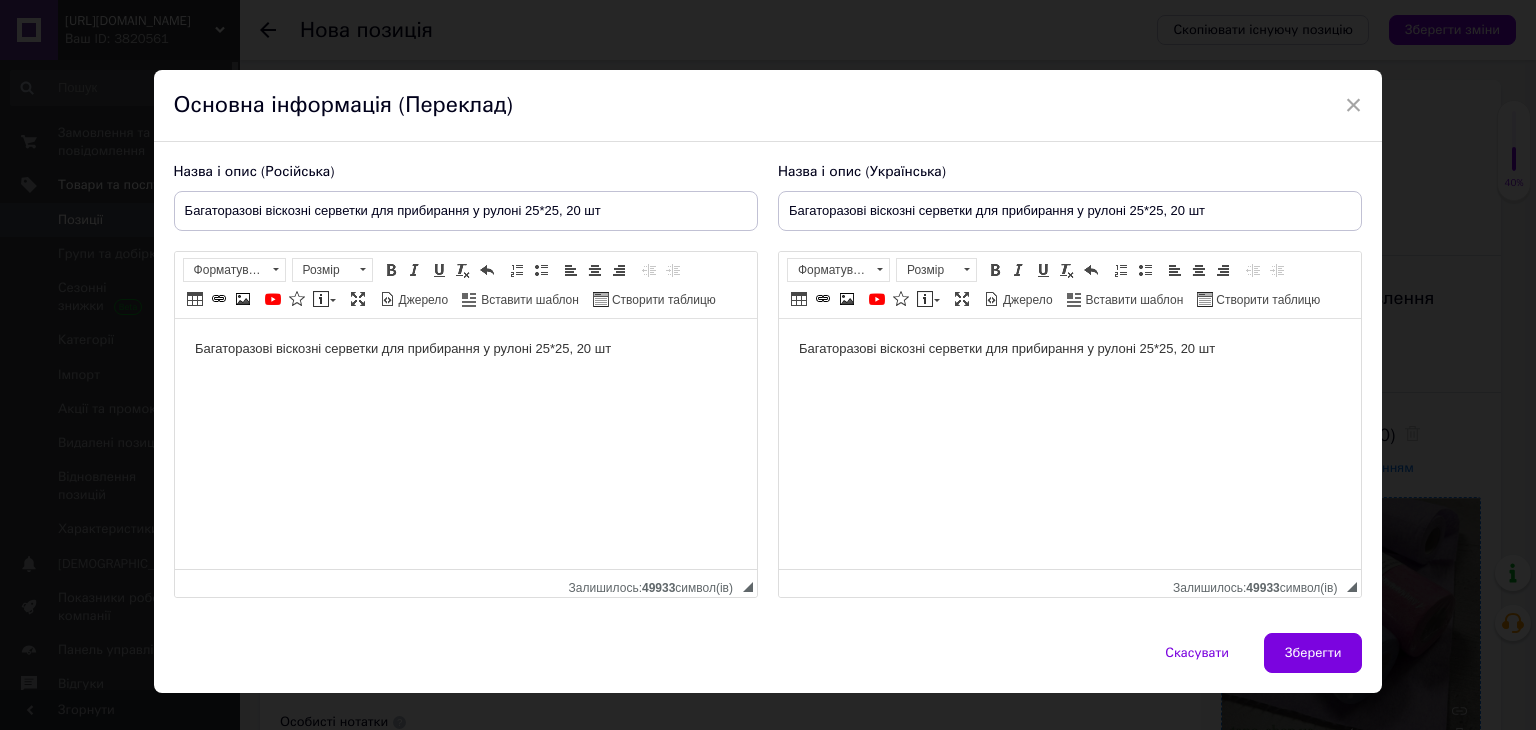click on "Багаторазові віскозні серветки для прибирання у рулоні 25*25, 20 шт" at bounding box center [1069, 349] 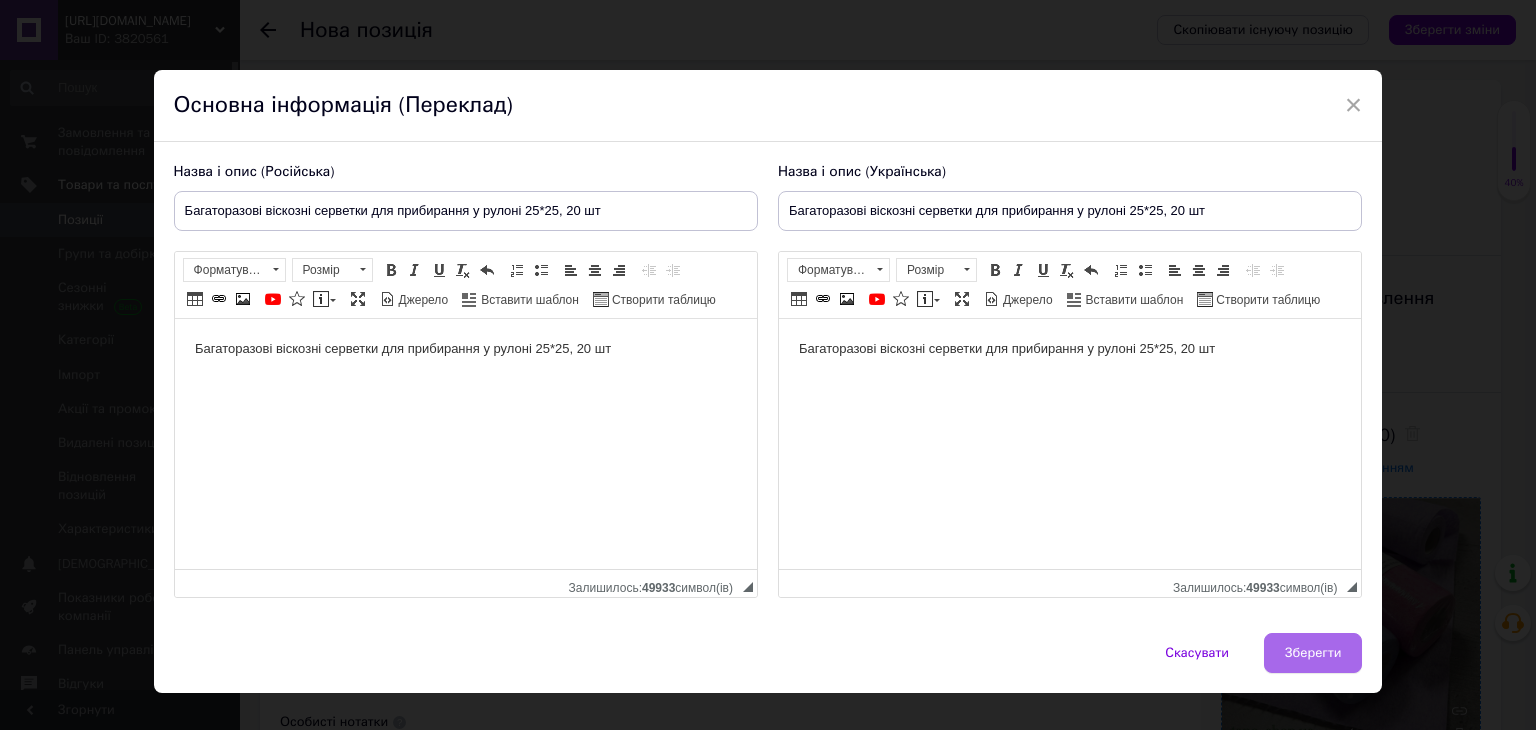click on "Зберегти" at bounding box center (1313, 653) 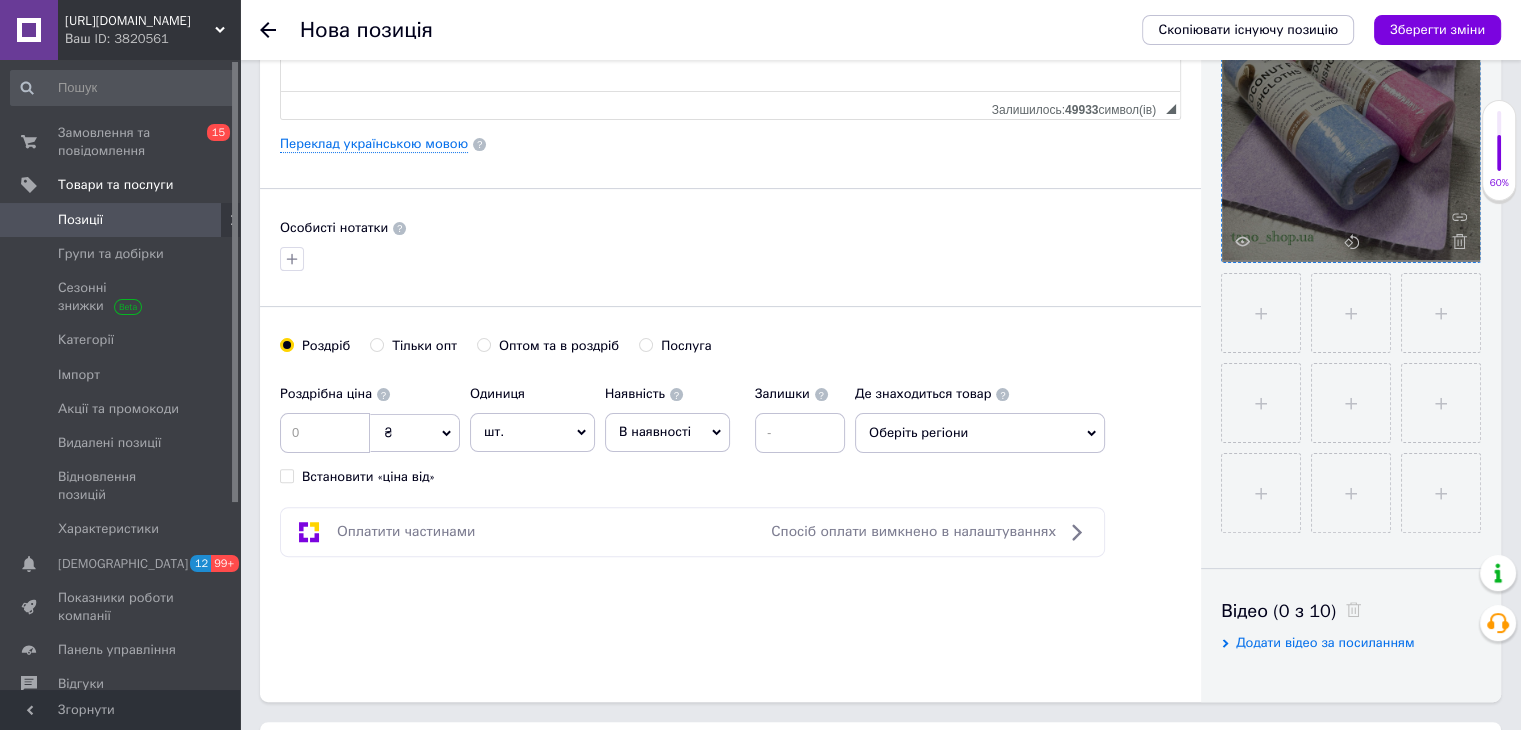 scroll, scrollTop: 499, scrollLeft: 0, axis: vertical 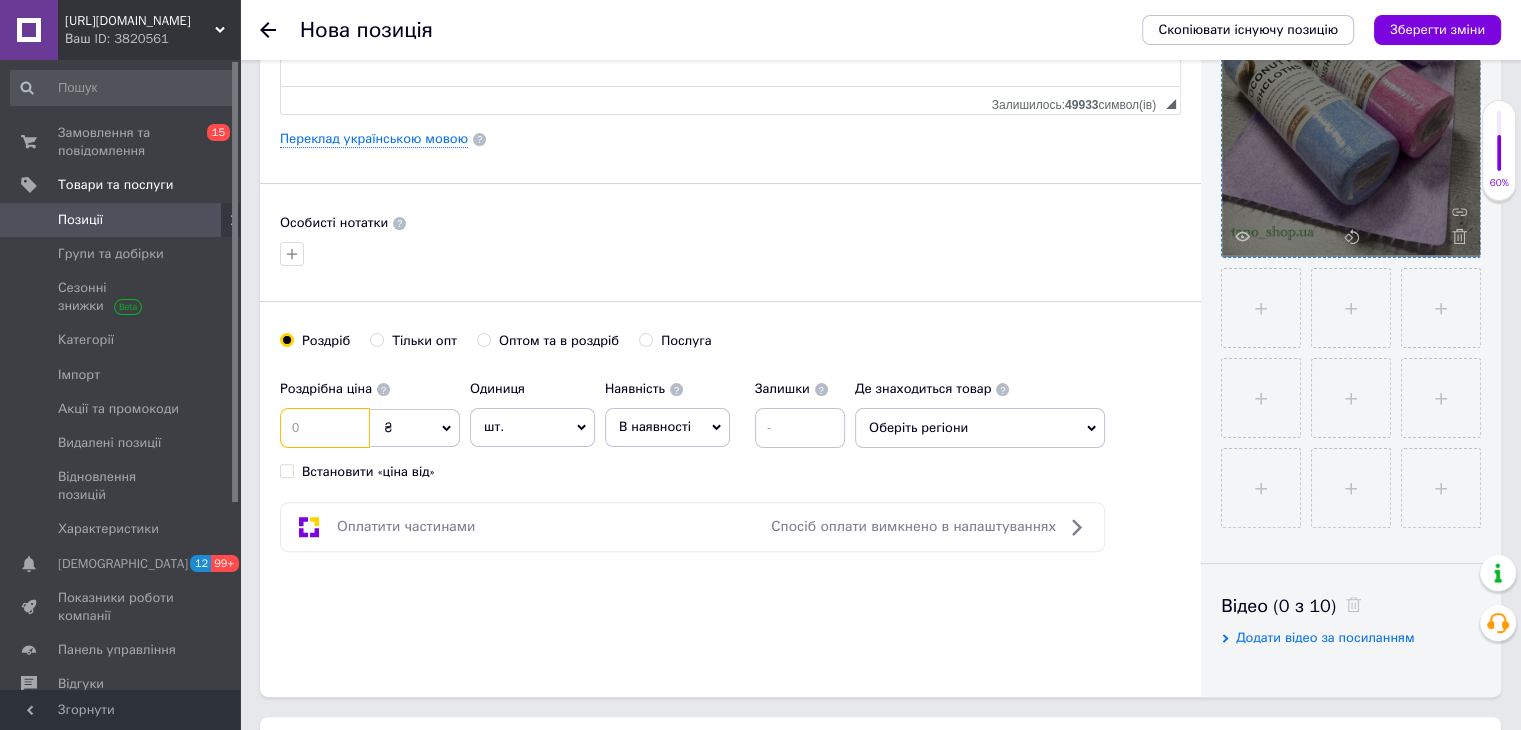 click at bounding box center [325, 428] 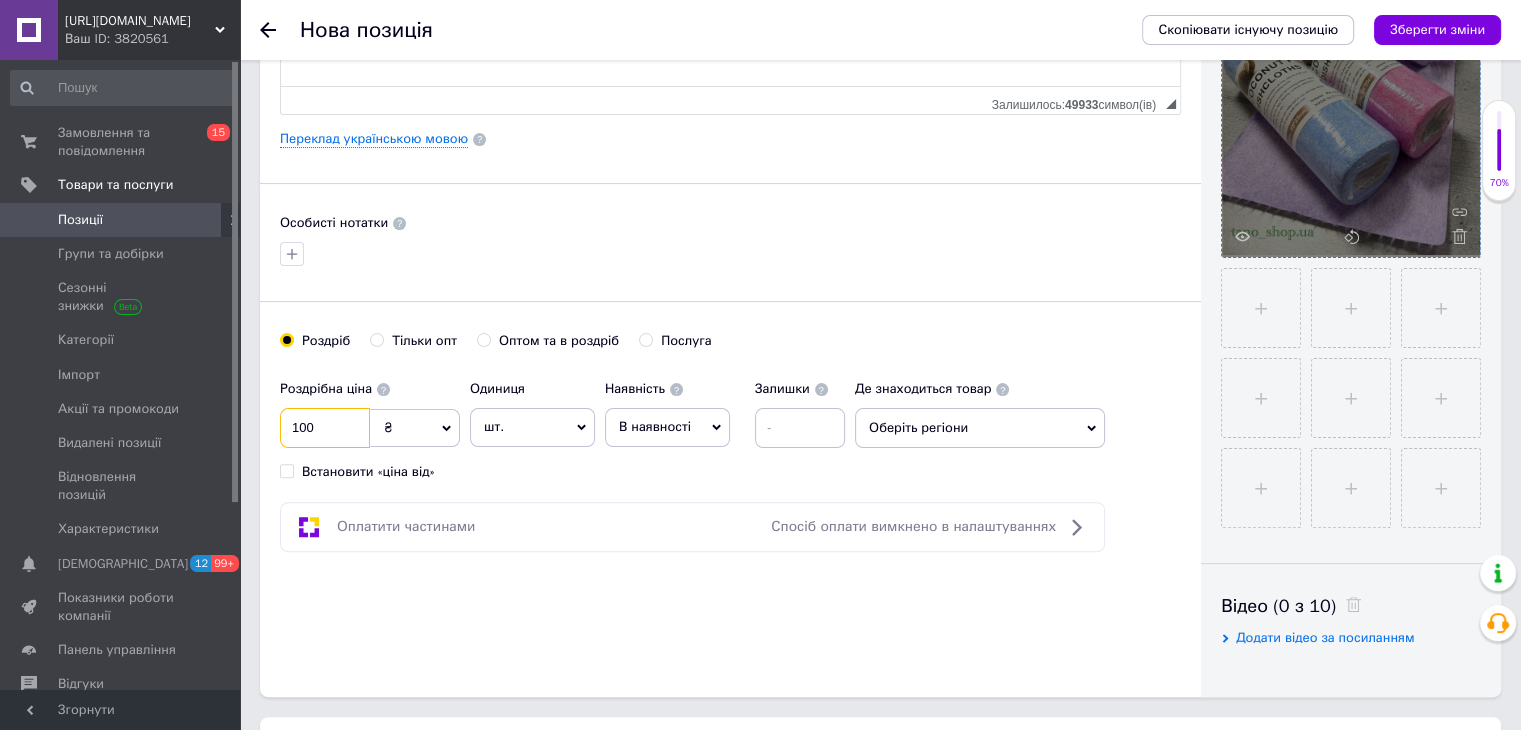 type on "100" 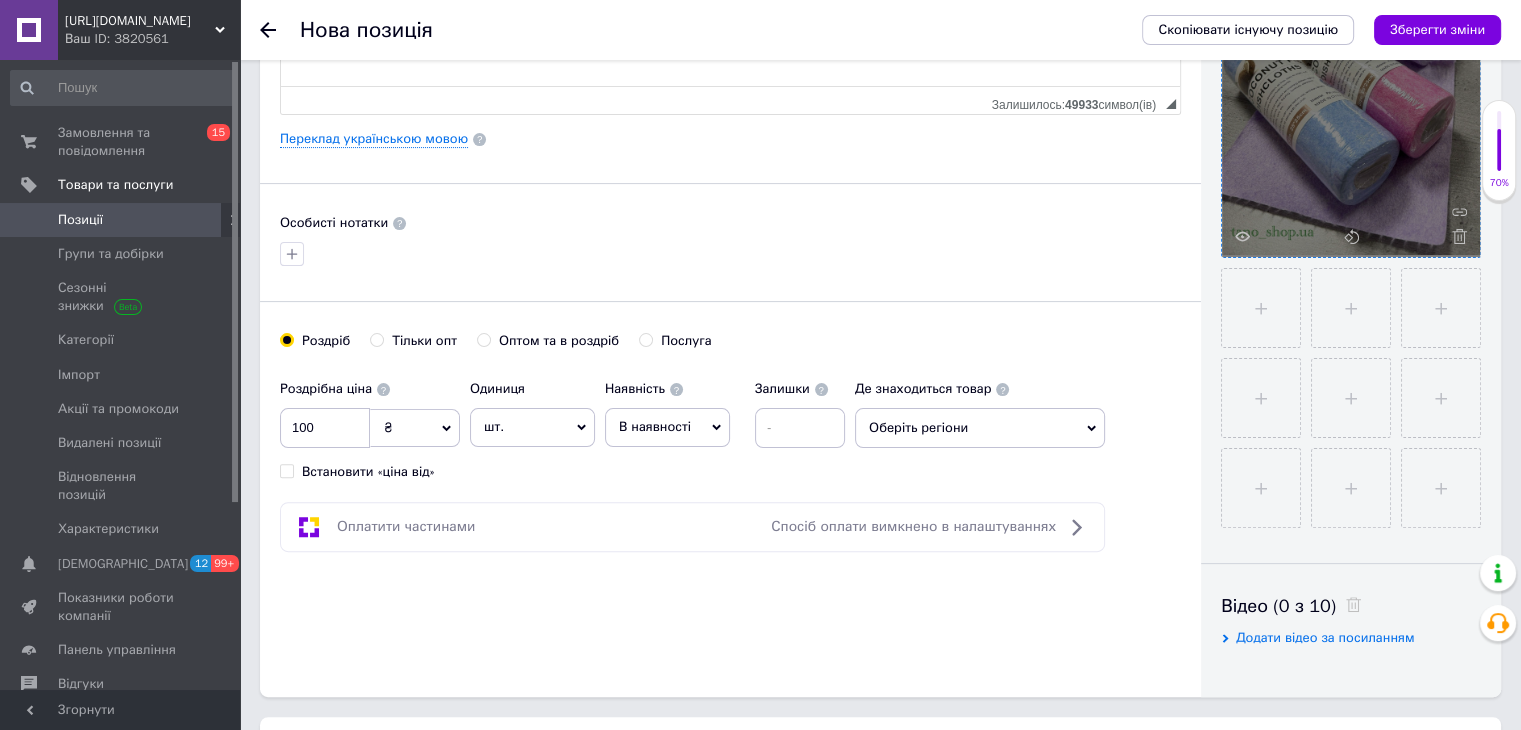 click on "В наявності" at bounding box center [655, 426] 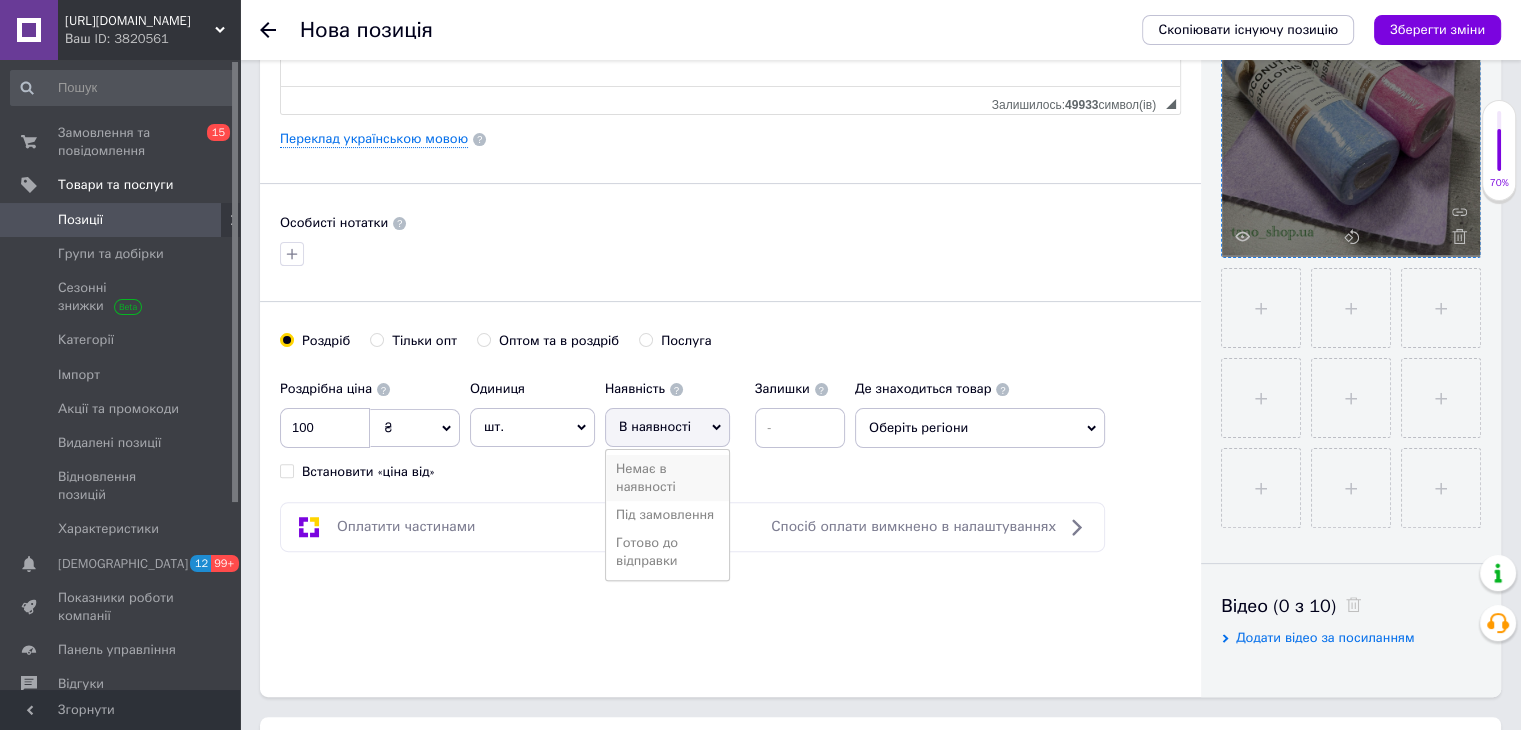 click on "Немає в наявності" at bounding box center (667, 478) 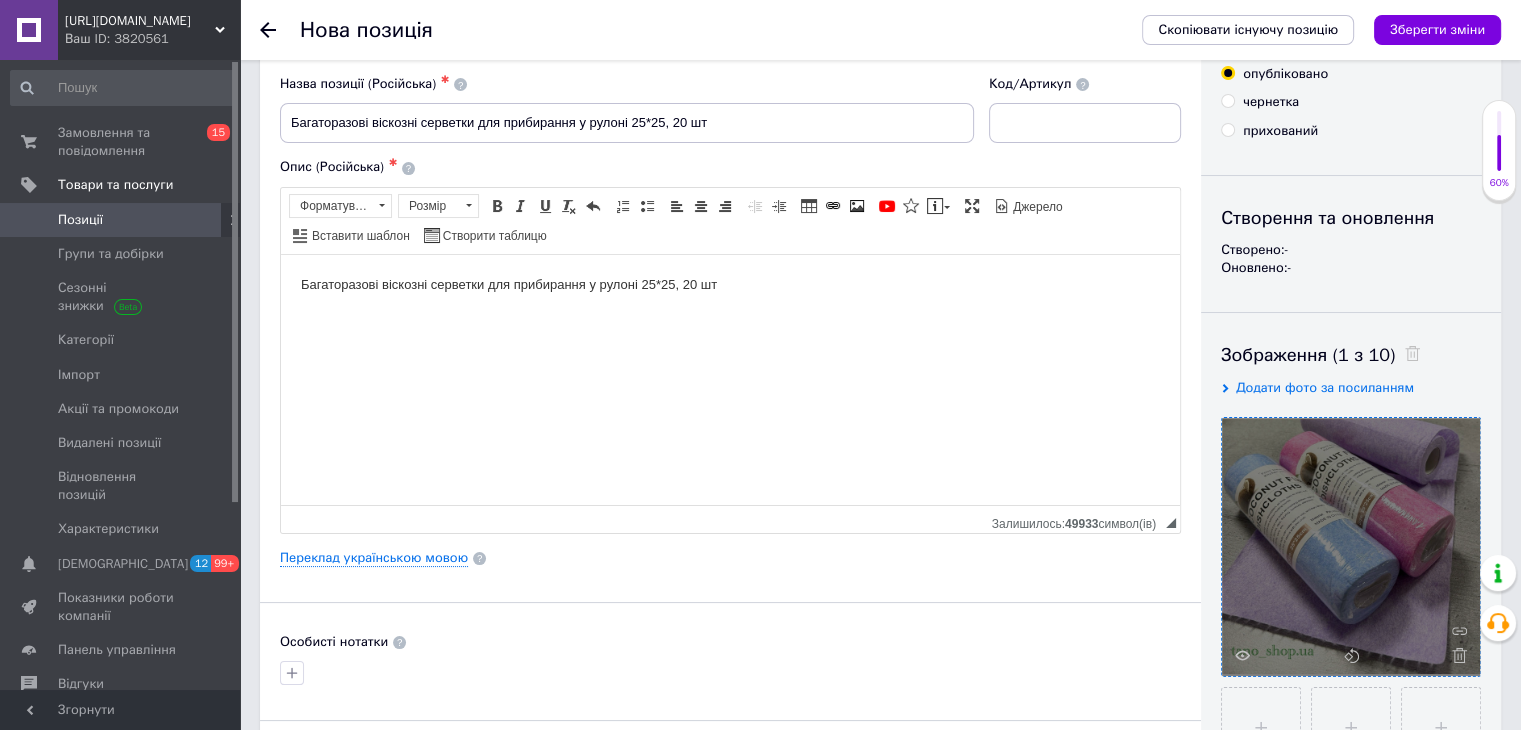 scroll, scrollTop: 0, scrollLeft: 0, axis: both 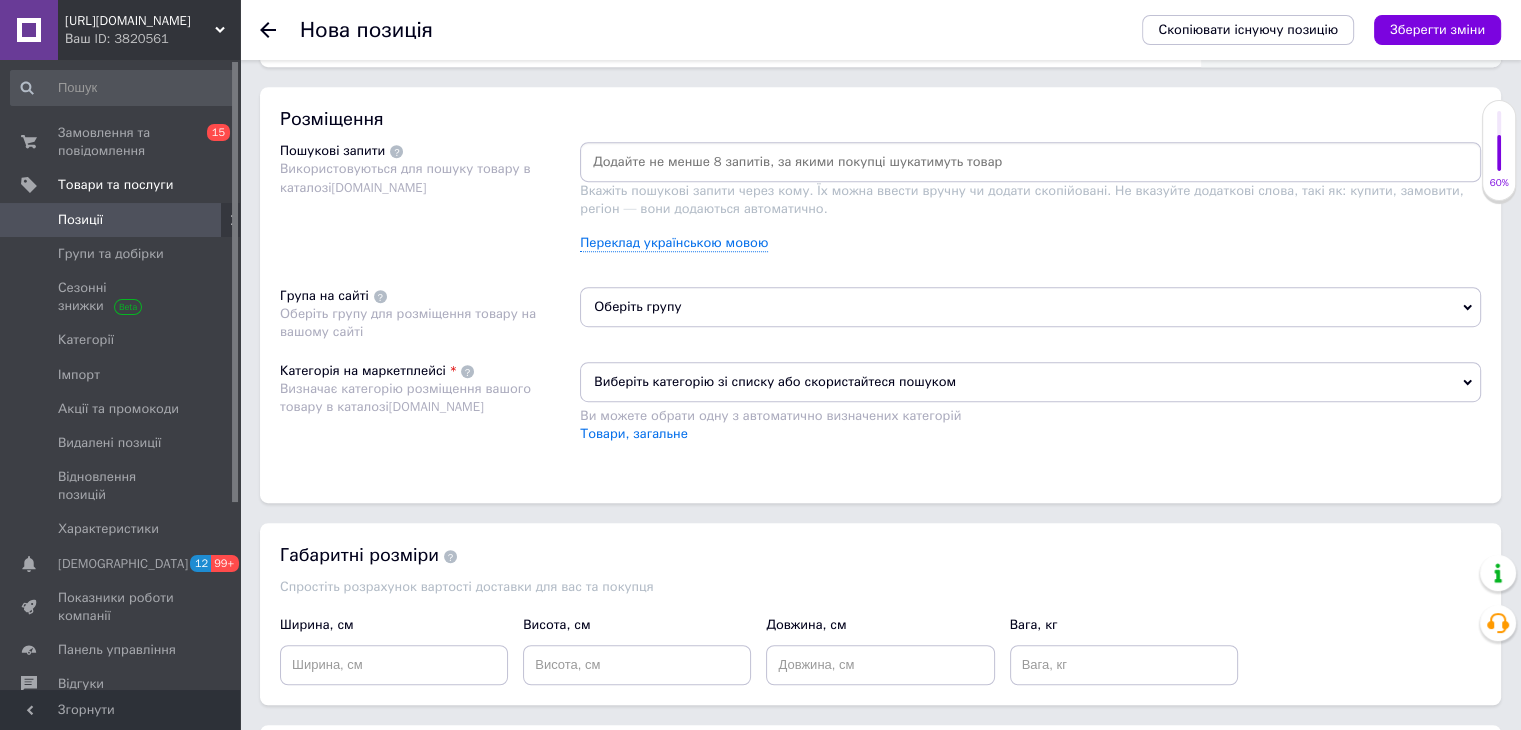 click on "Оберіть групу" at bounding box center (1030, 307) 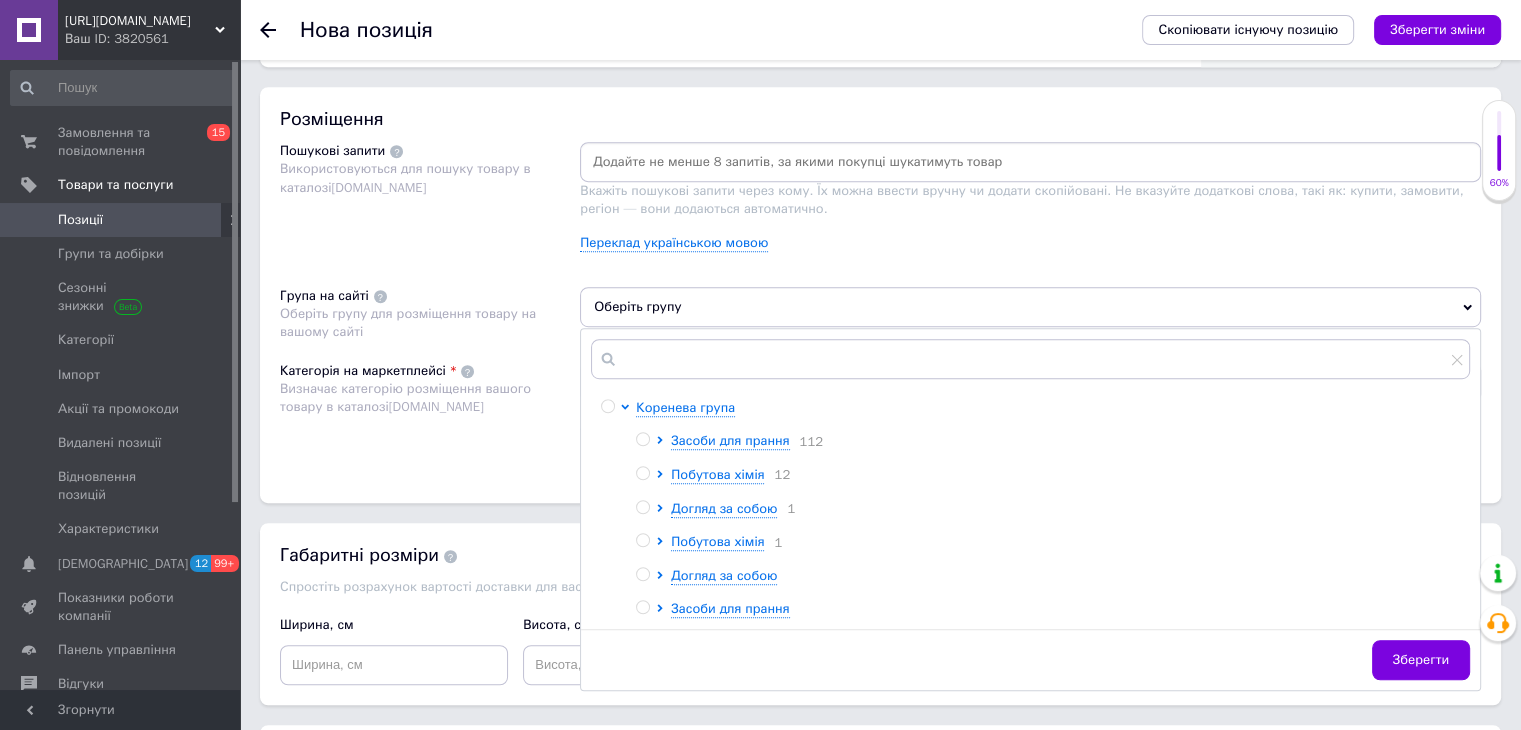 click at bounding box center (642, 473) 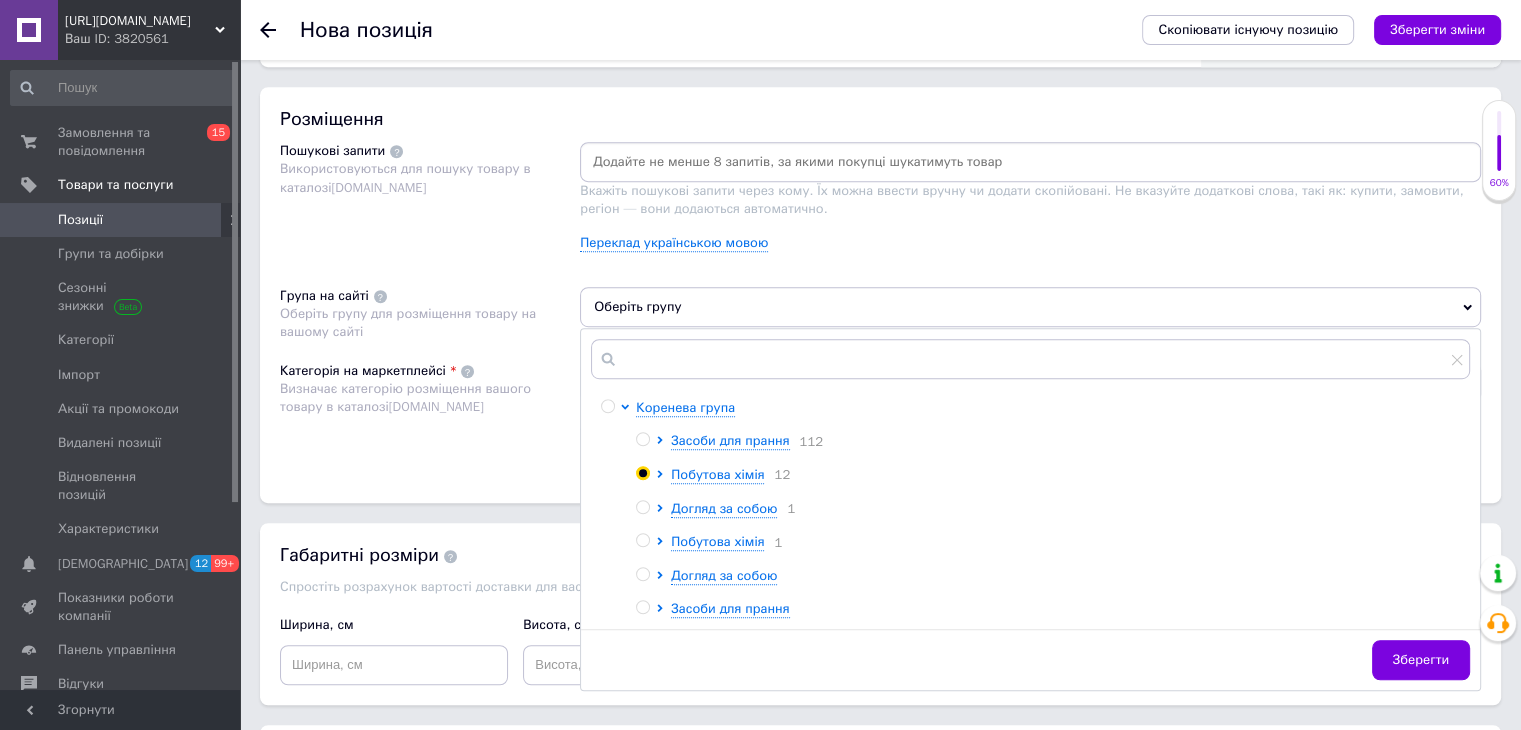 radio on "true" 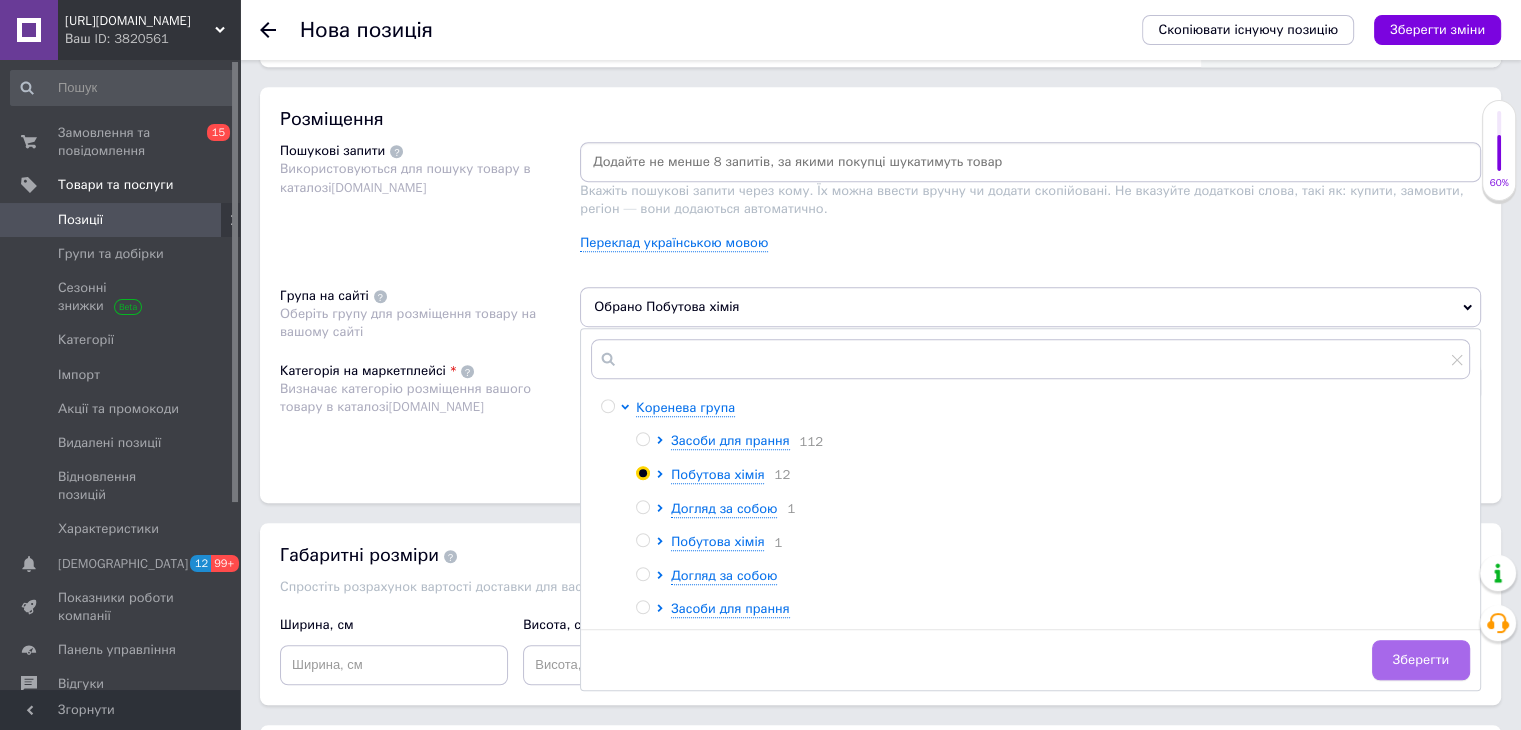 click on "Зберегти" at bounding box center [1421, 660] 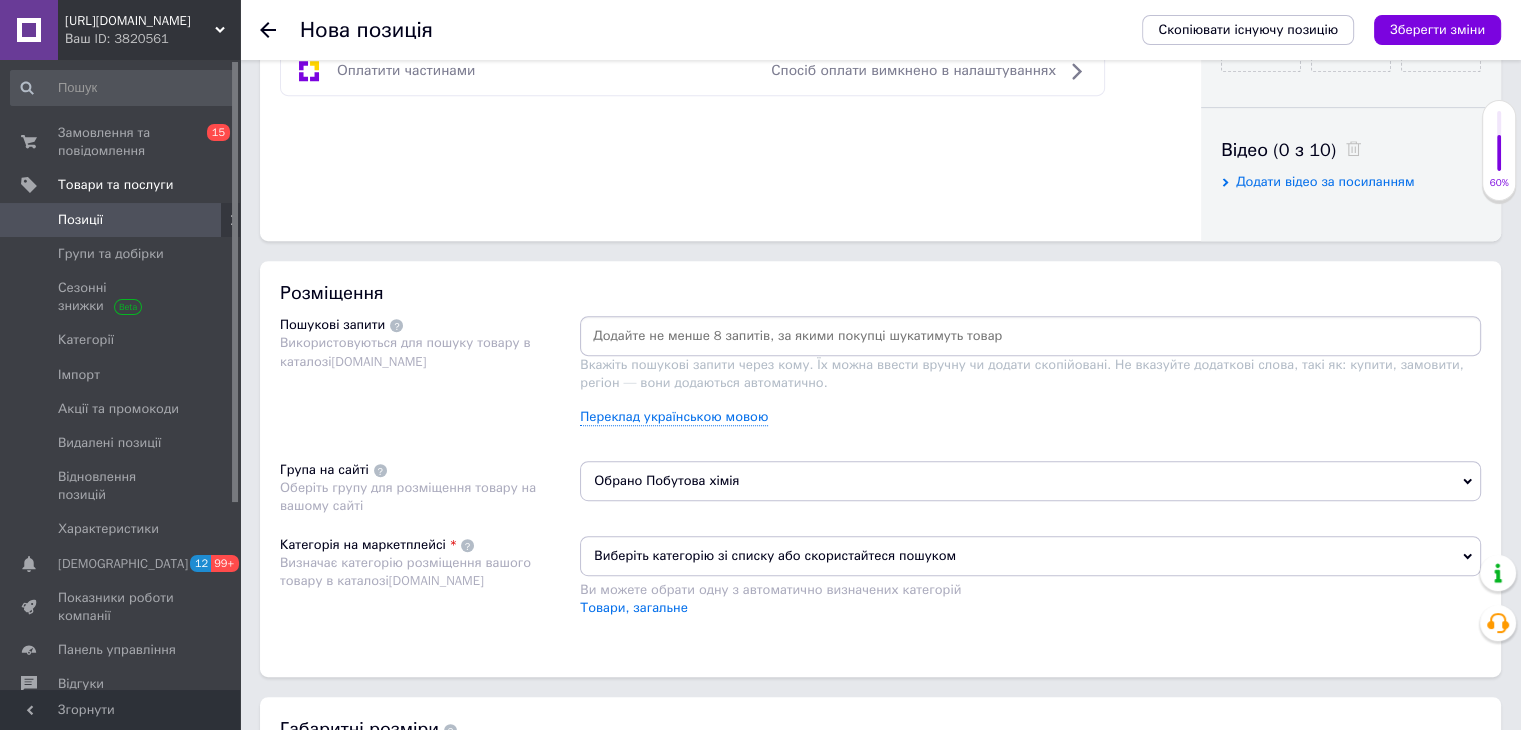 scroll, scrollTop: 1009, scrollLeft: 0, axis: vertical 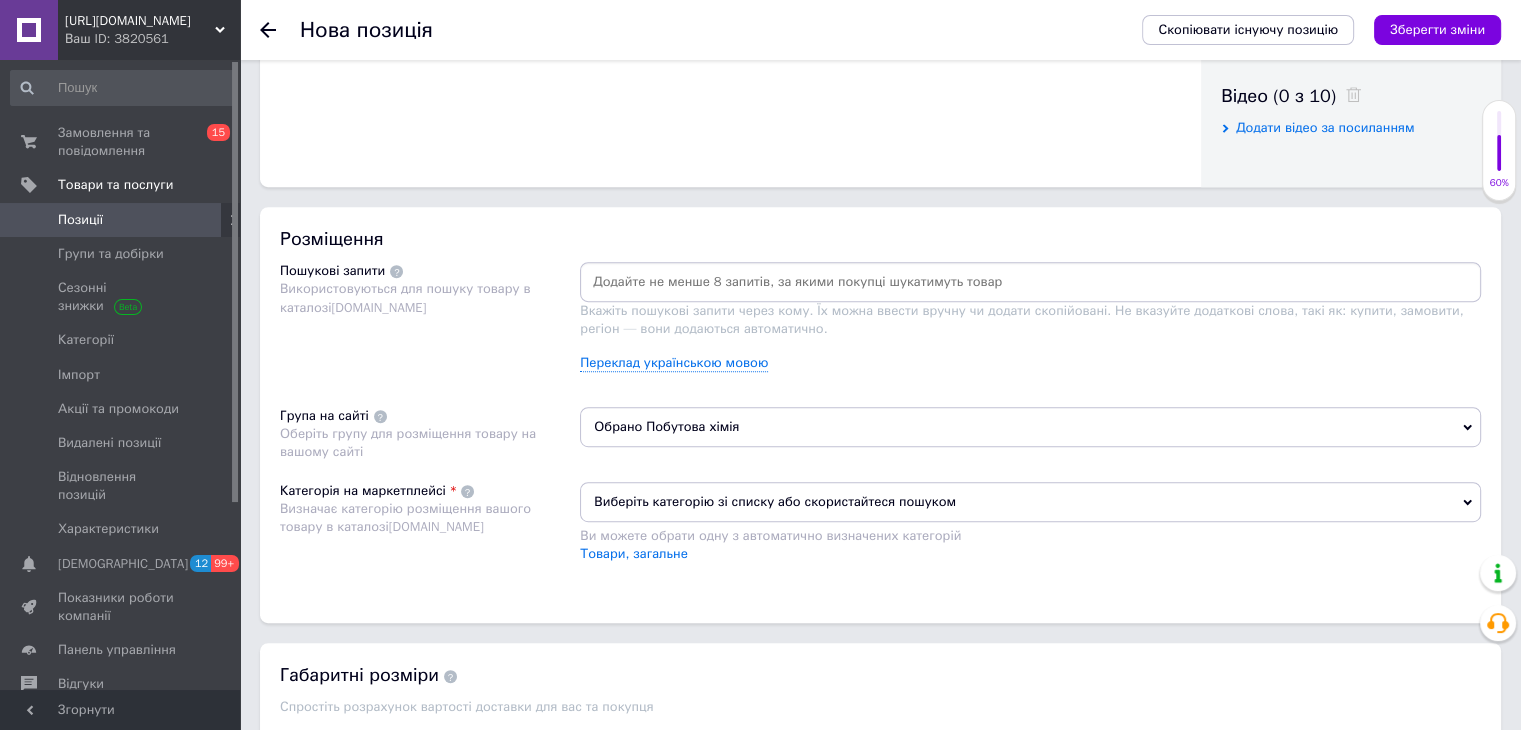 click at bounding box center (1030, 282) 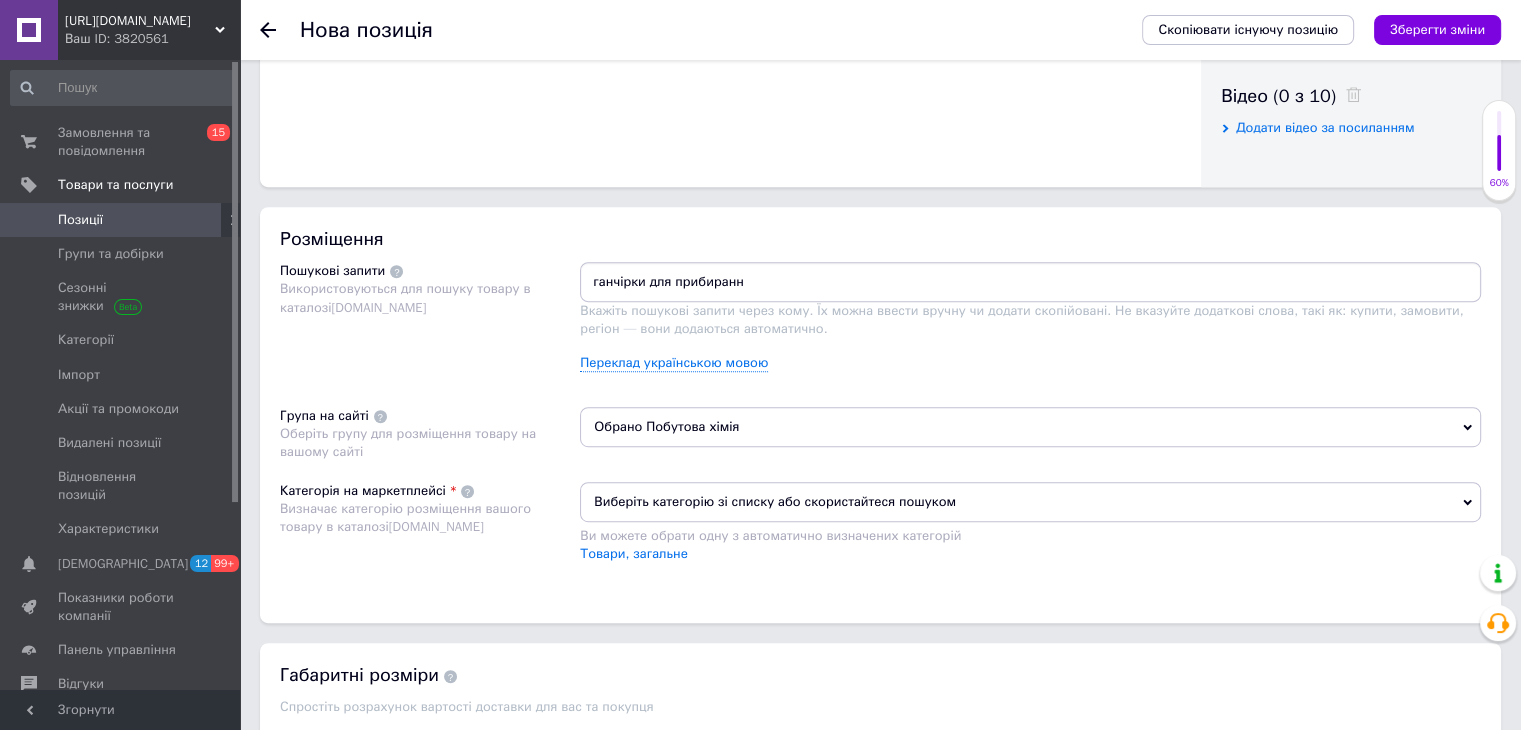 type on "ганчірки для прибирання" 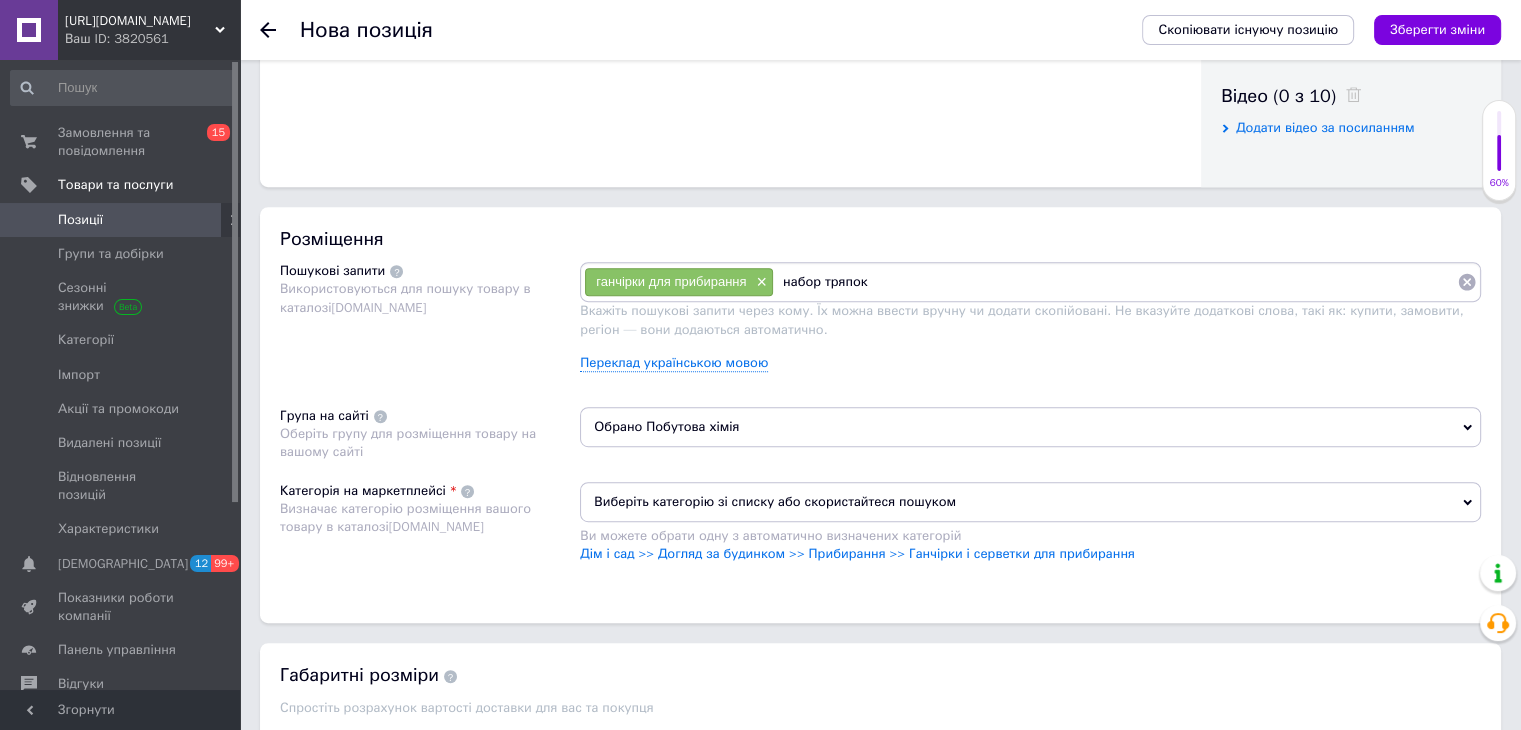 type on "набор тряпок" 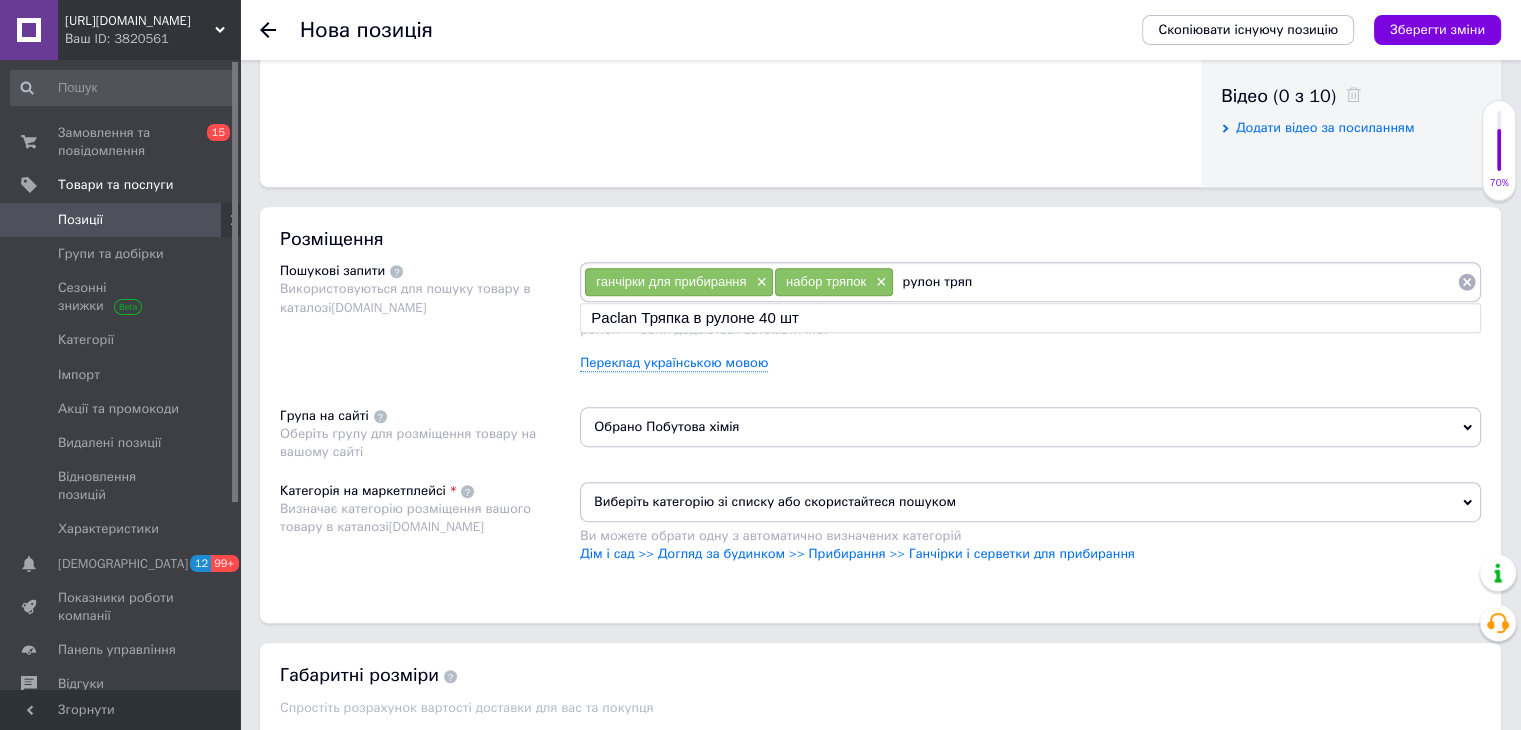type on "рулон тряп" 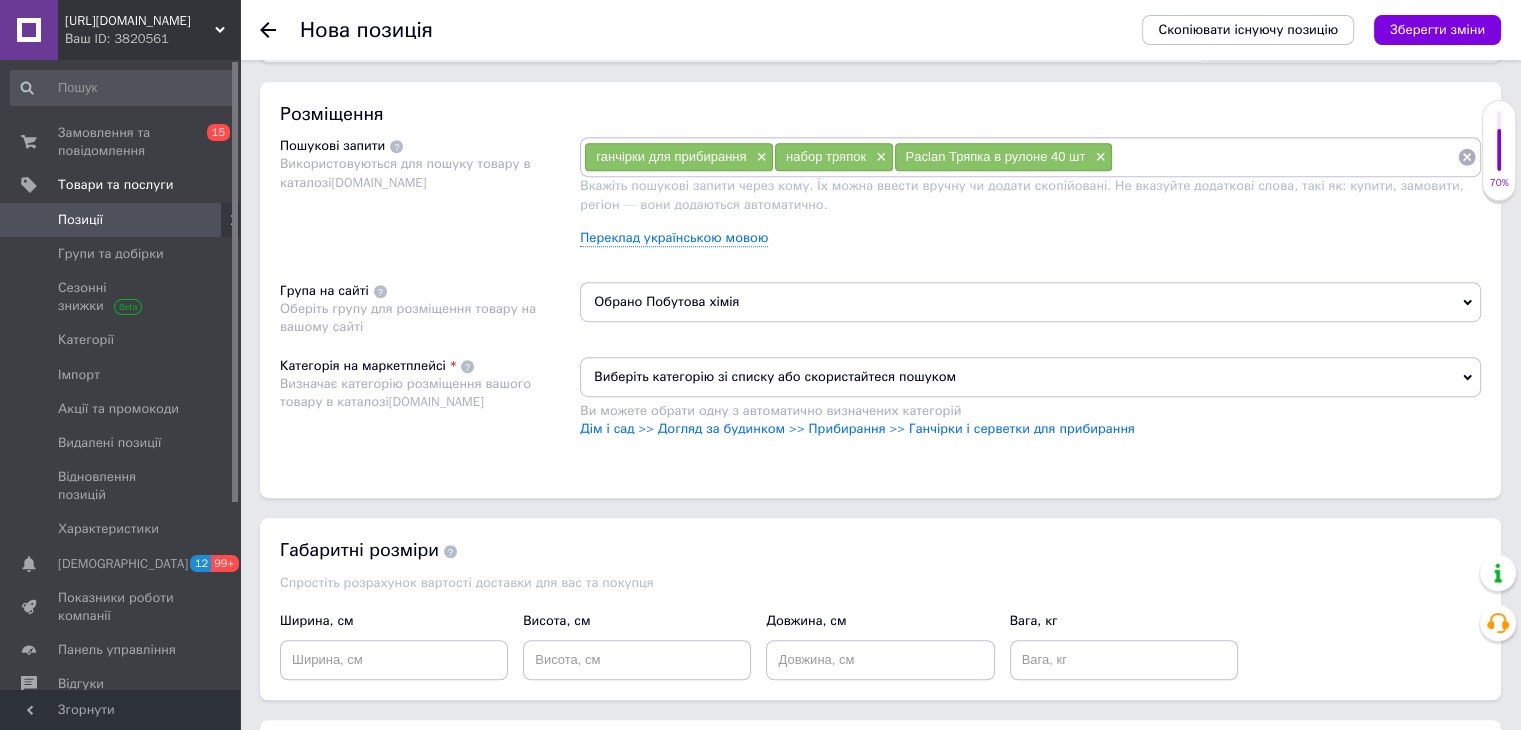 scroll, scrollTop: 1141, scrollLeft: 0, axis: vertical 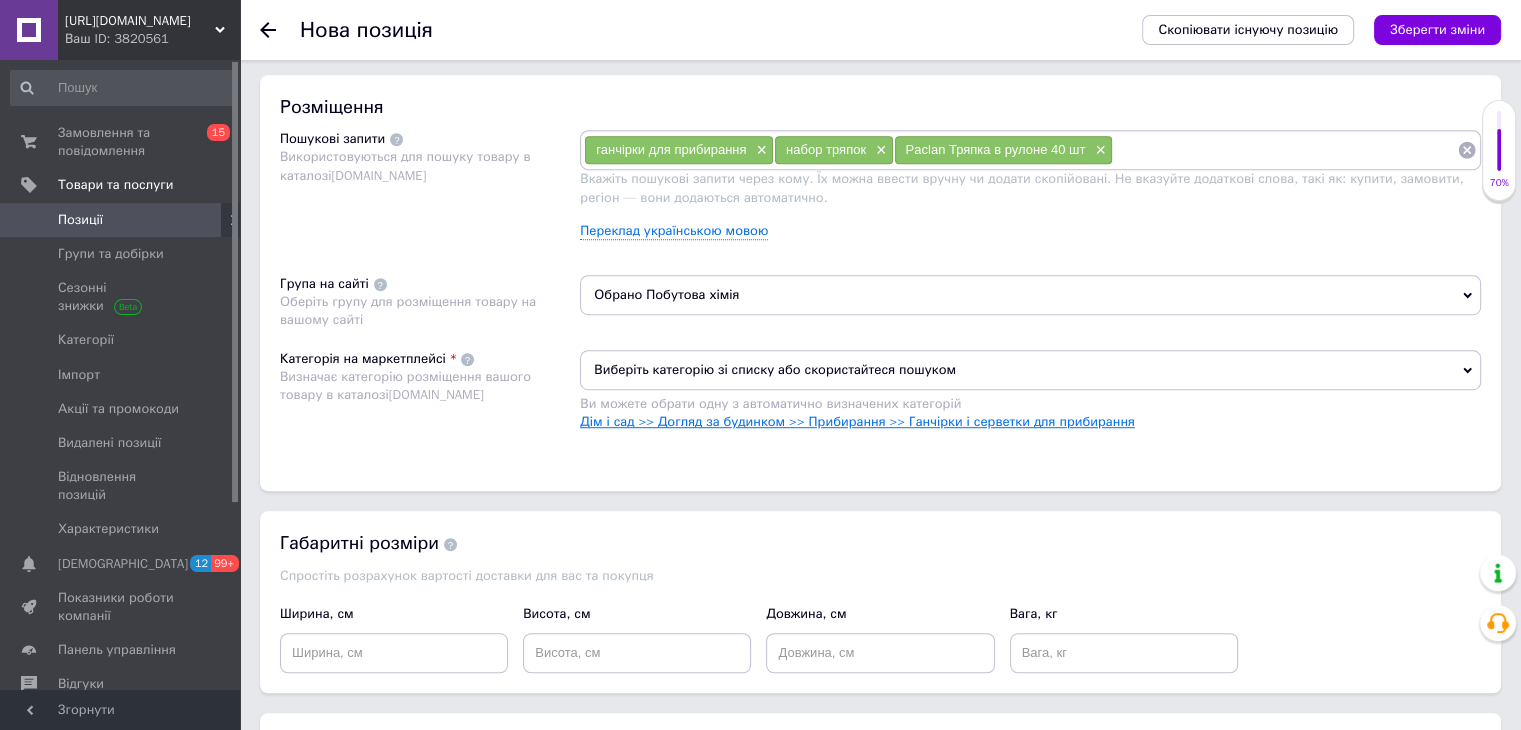 click on "Дім і сад >> Догляд за будинком >> Прибирання >> Ганчірки і серветки для прибирання" at bounding box center [857, 421] 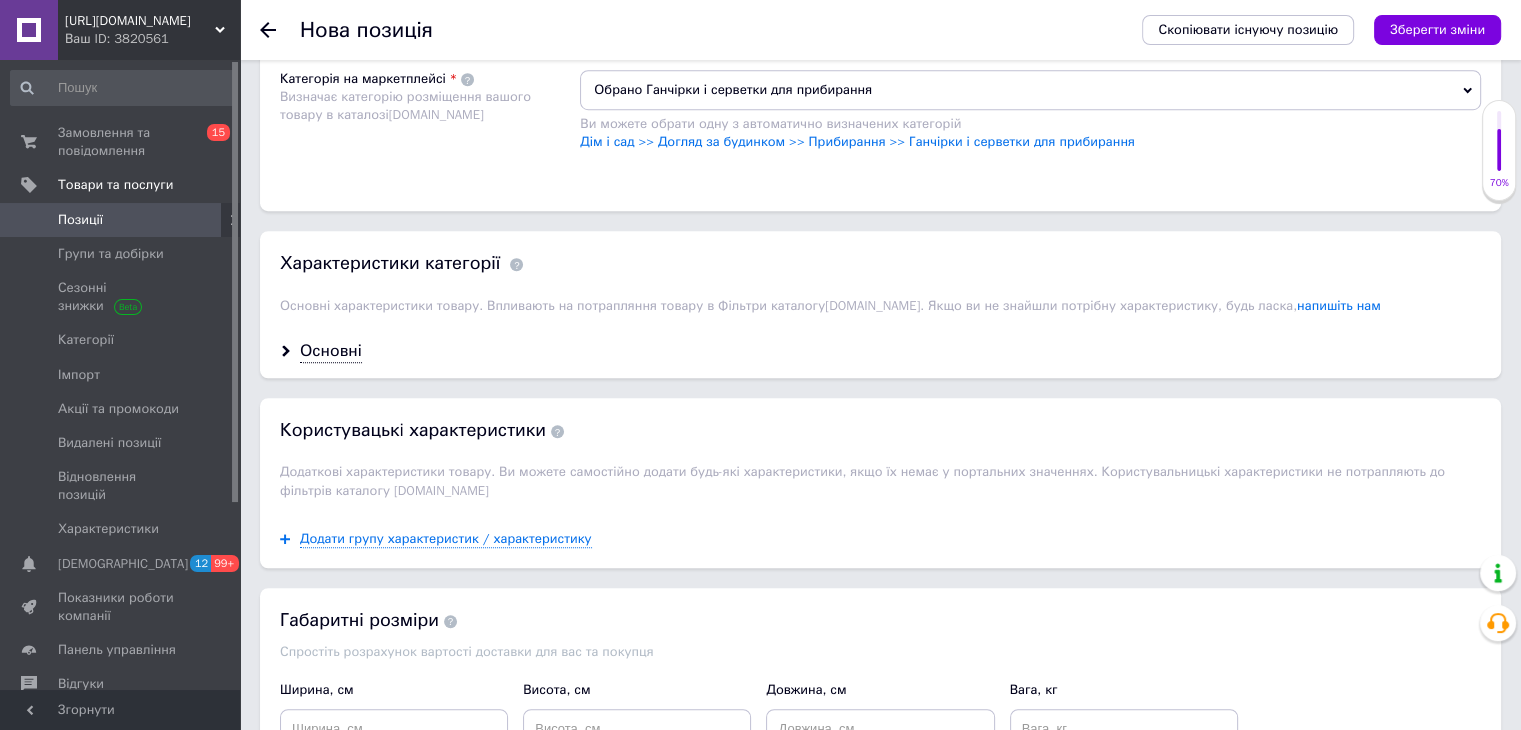 scroll, scrollTop: 1468, scrollLeft: 0, axis: vertical 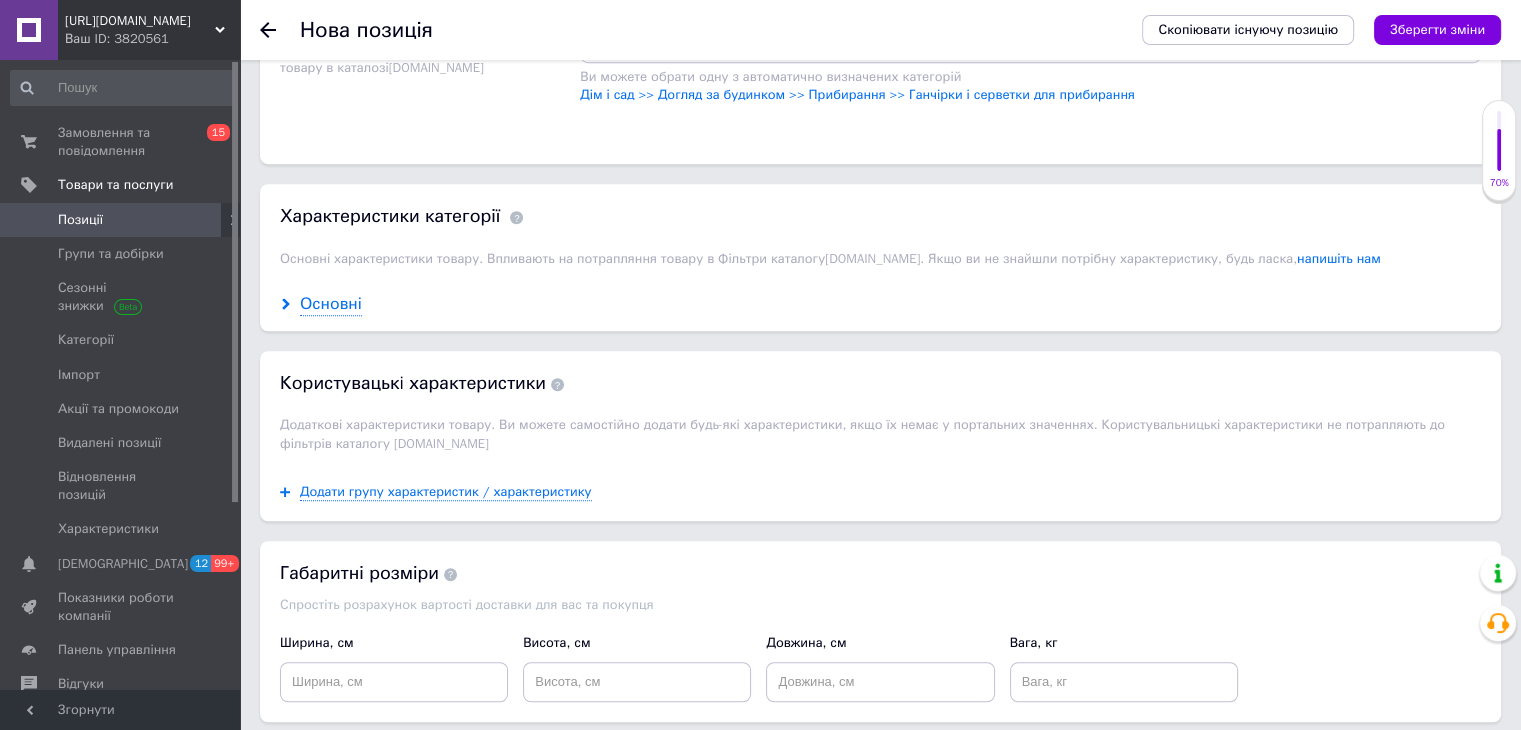 click on "Основні" at bounding box center [331, 304] 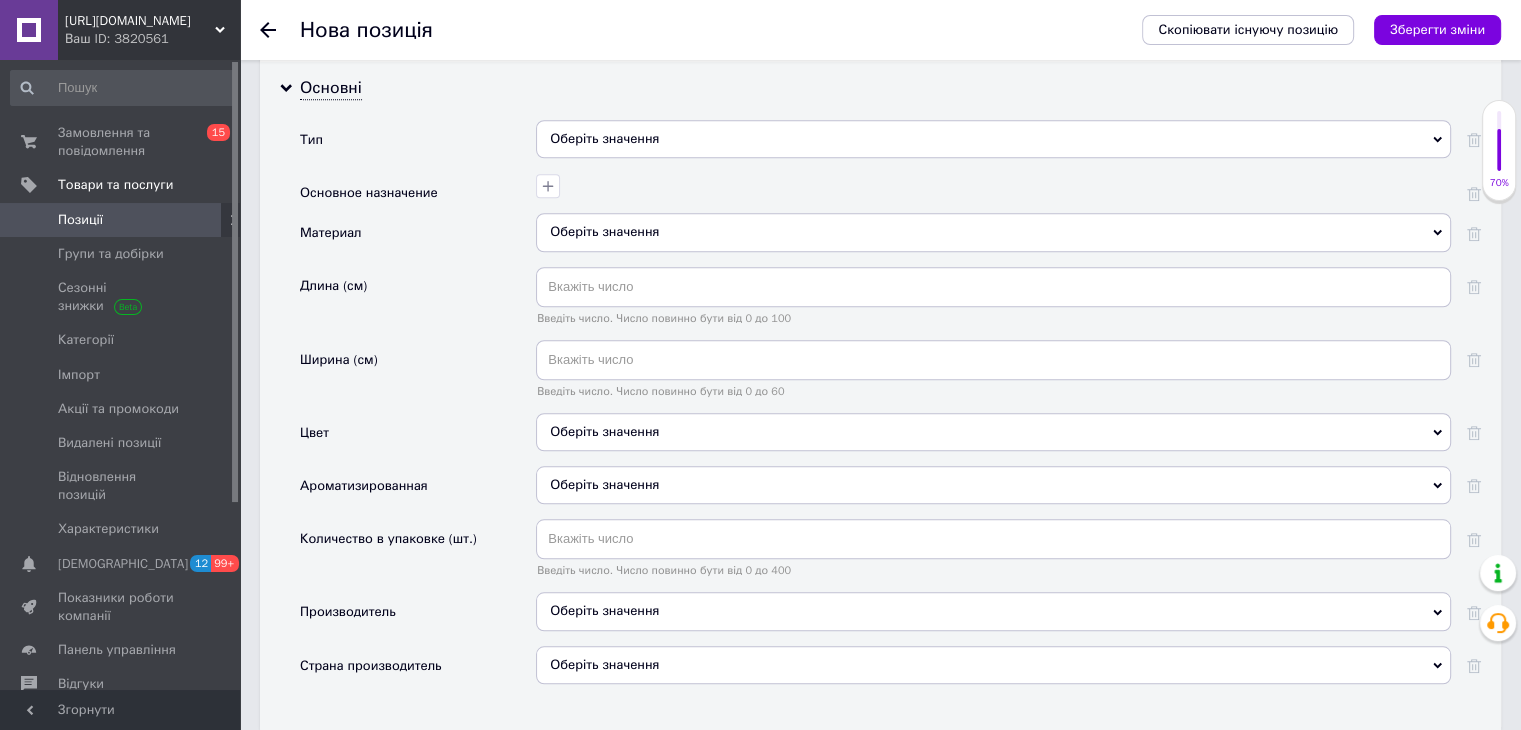 scroll, scrollTop: 1695, scrollLeft: 0, axis: vertical 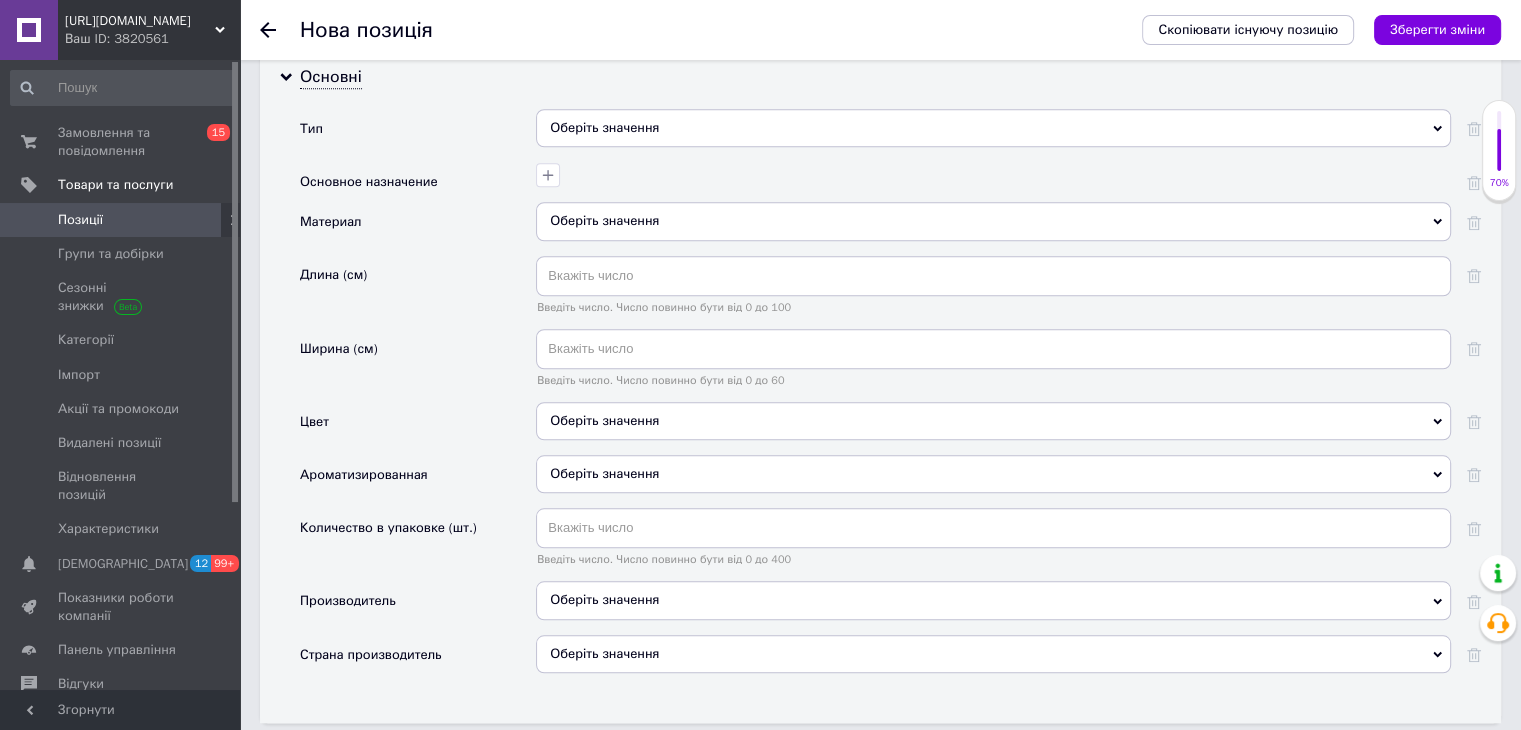 click on "Оберіть значення" at bounding box center (993, 128) 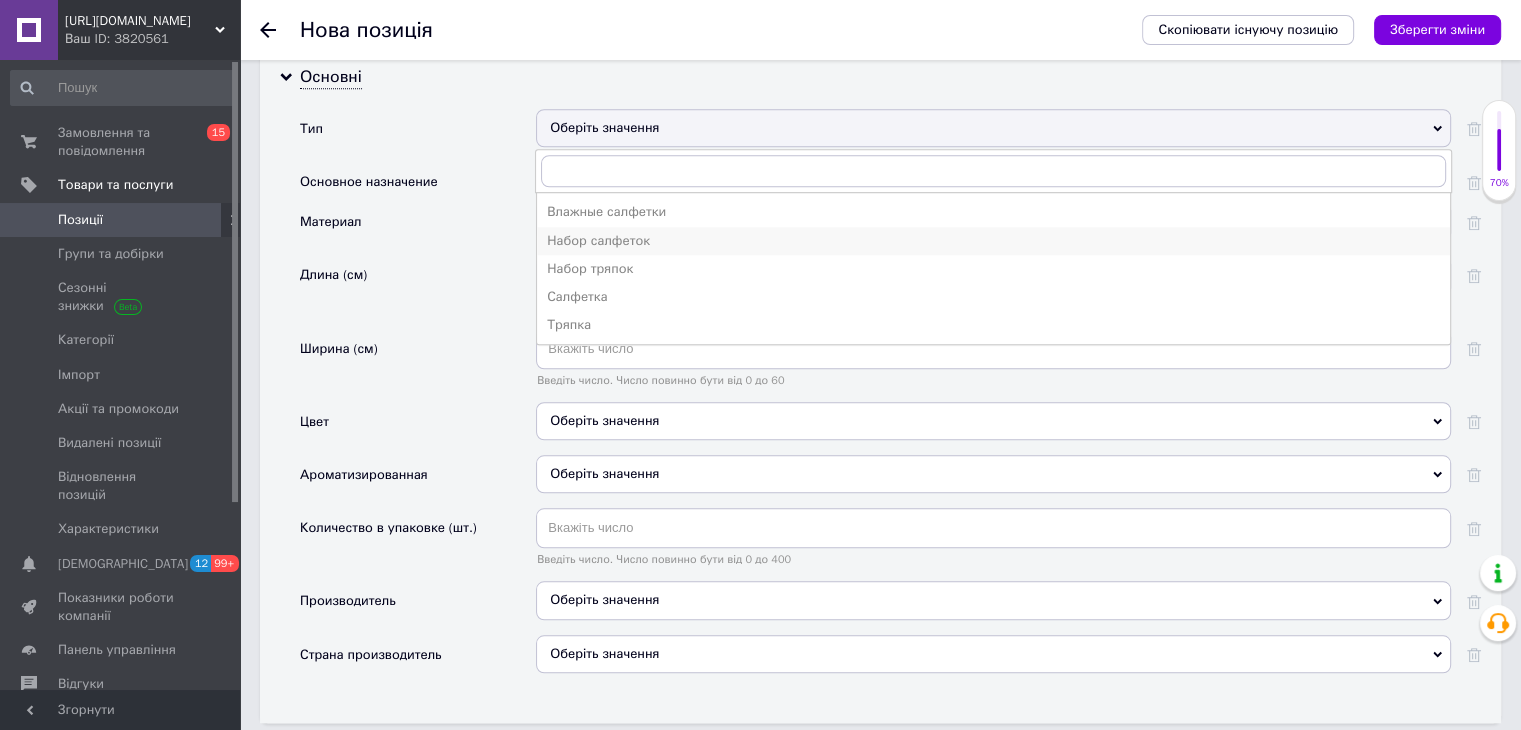 click on "Набор салфеток" at bounding box center (993, 241) 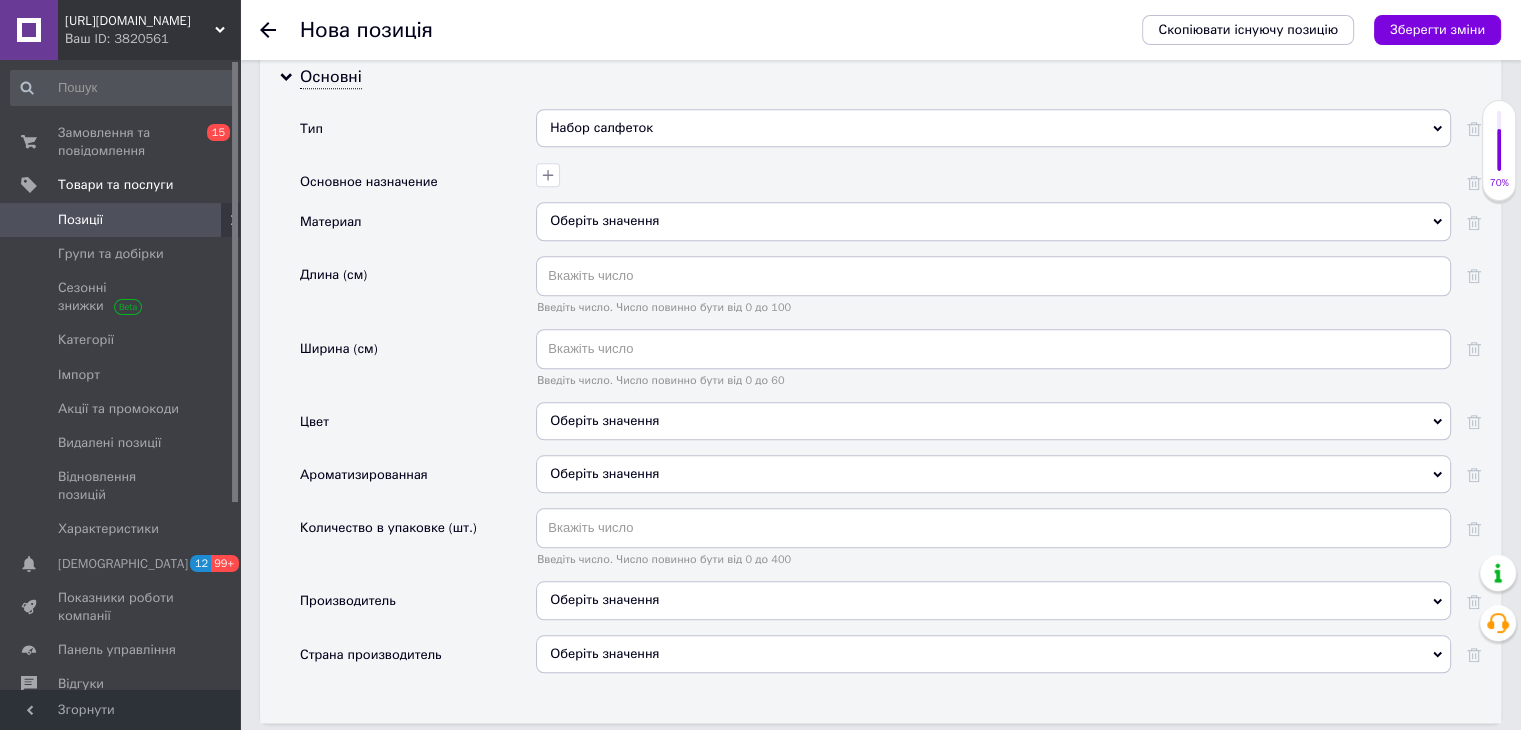 click on "Набор салфеток" at bounding box center [993, 128] 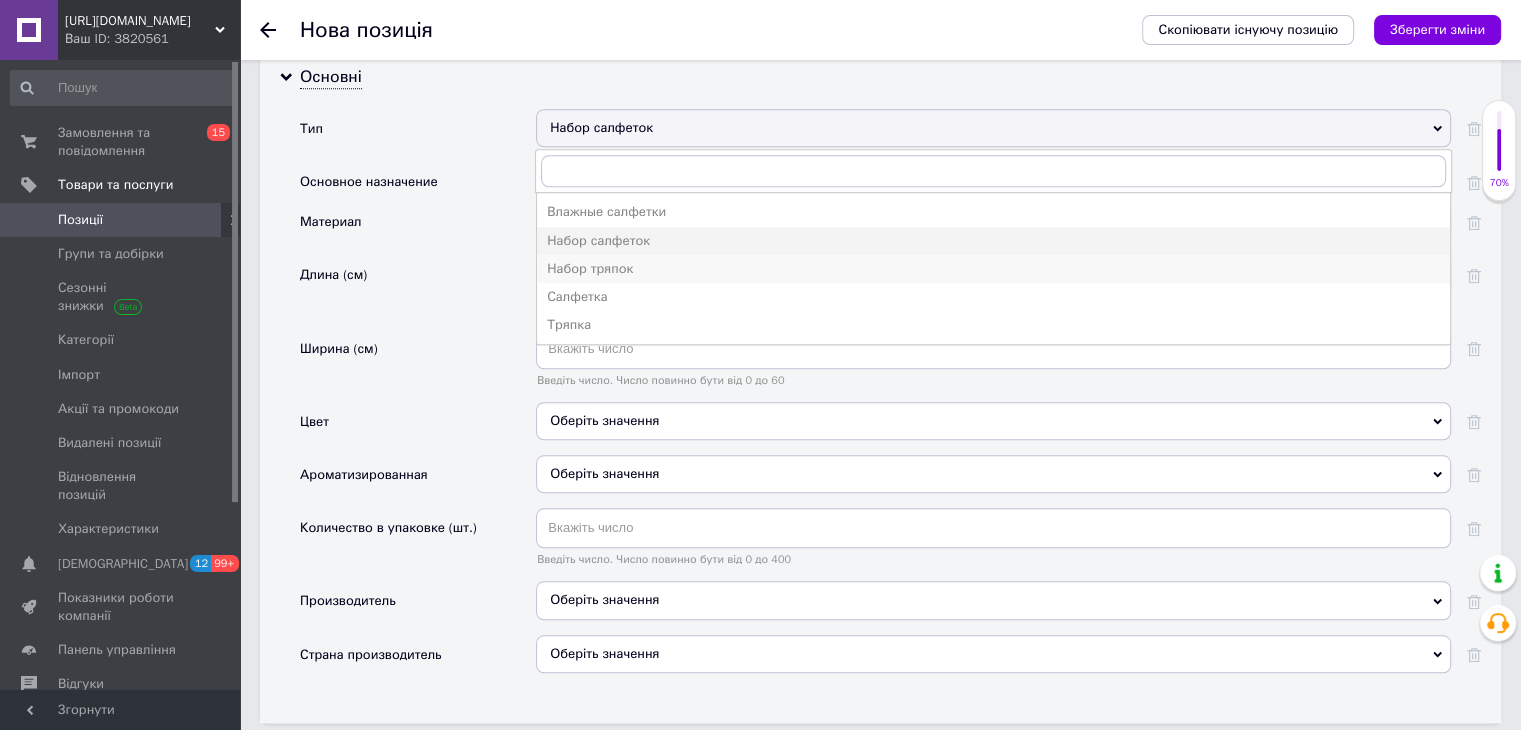 click on "Набор тряпок" at bounding box center (993, 269) 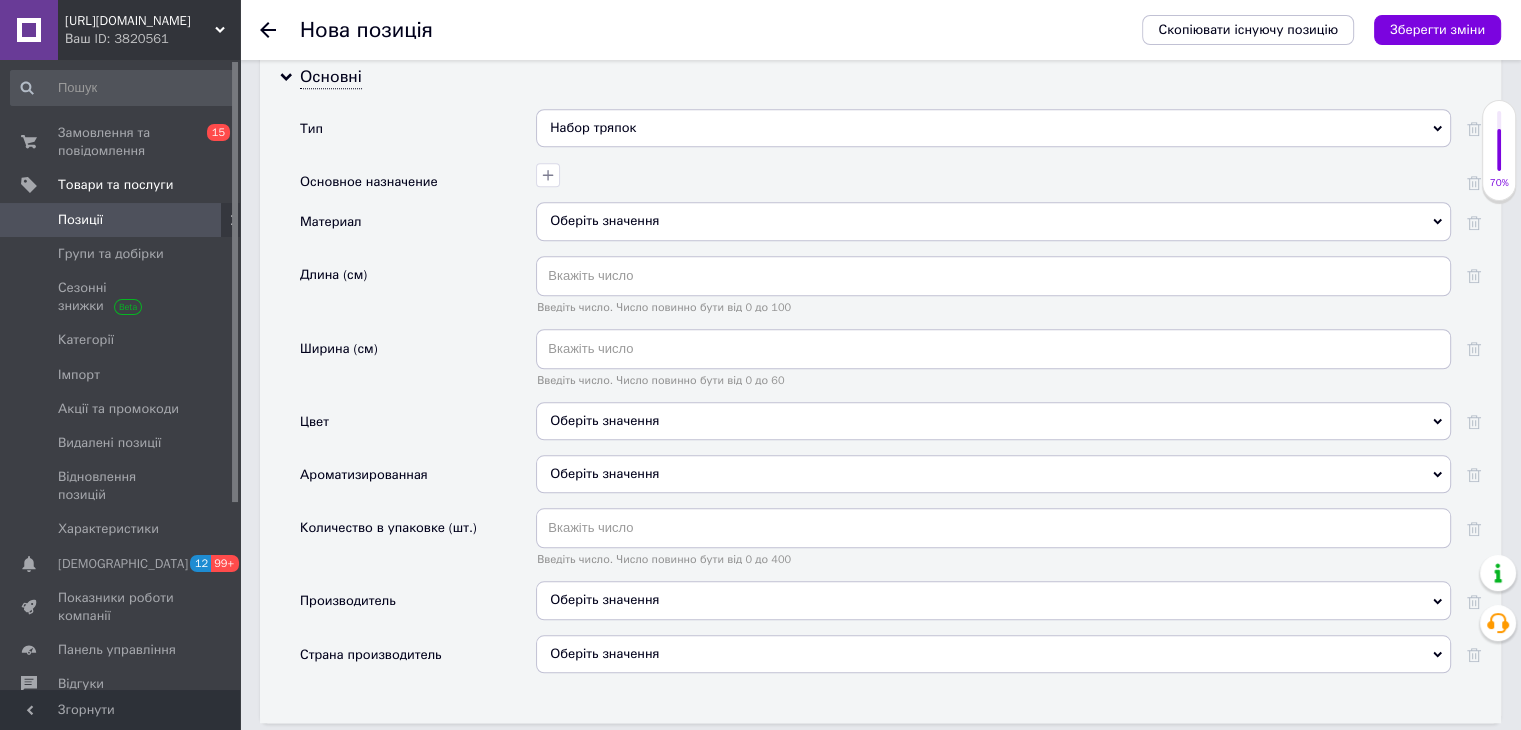 click on "Оберіть значення" at bounding box center (993, 221) 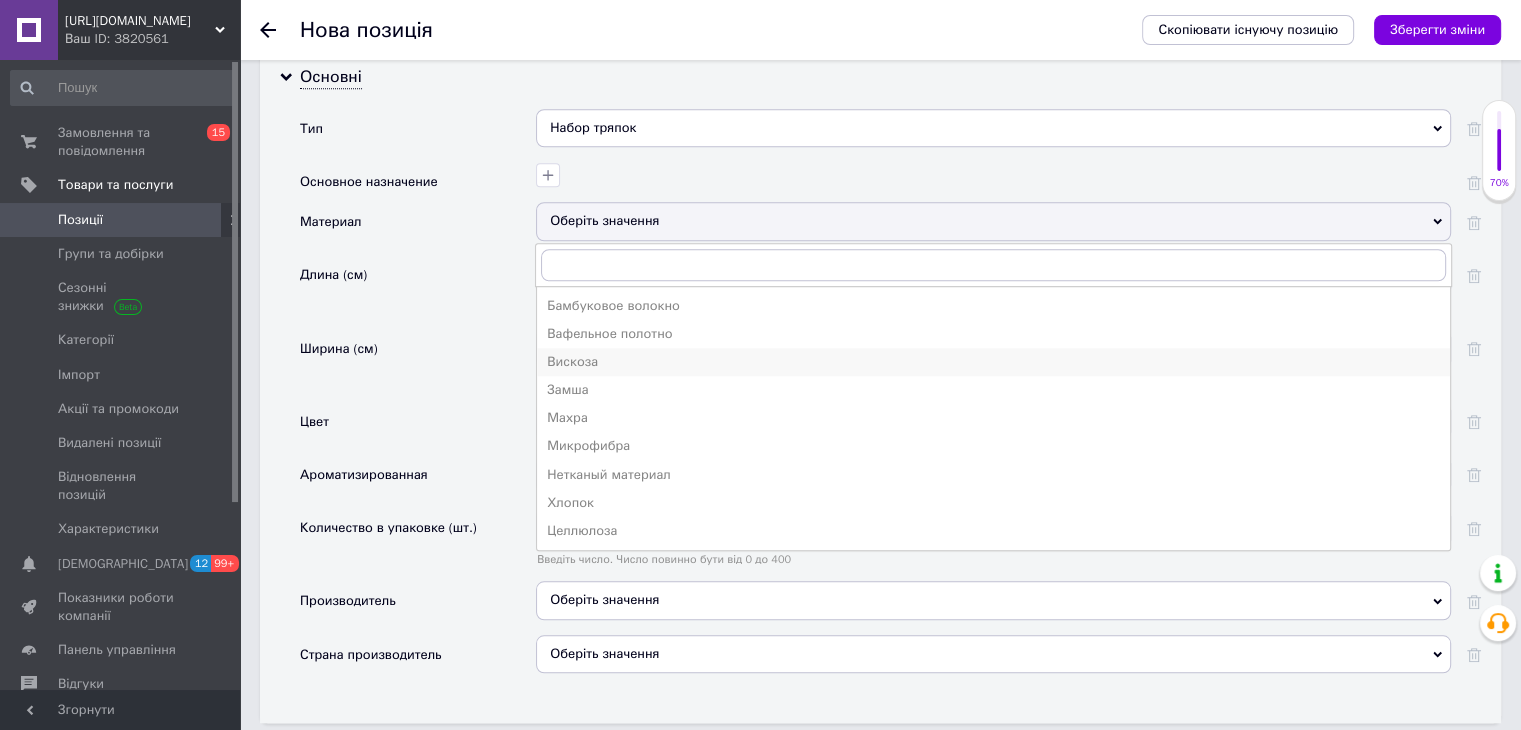 click on "Вискоза" at bounding box center [993, 362] 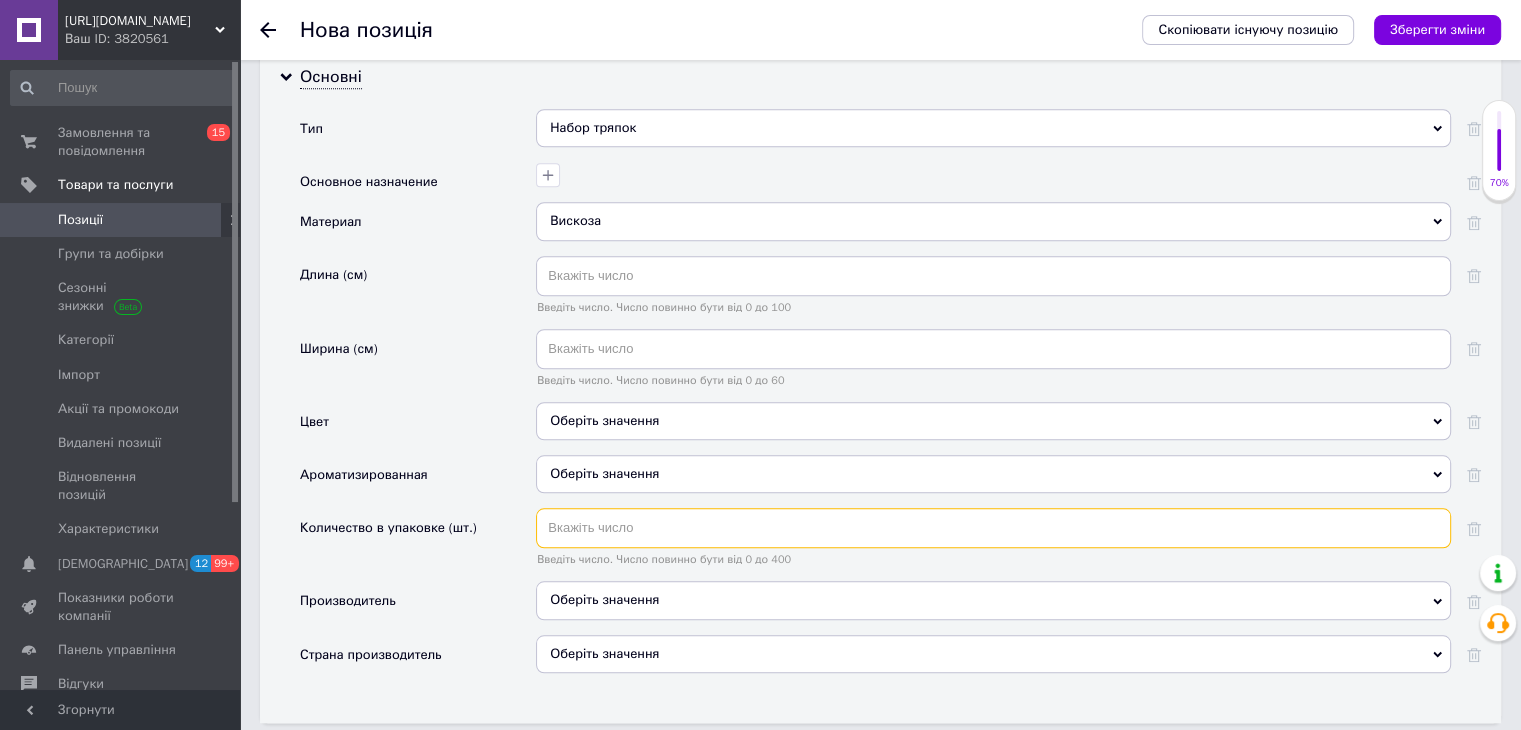 click at bounding box center [993, 528] 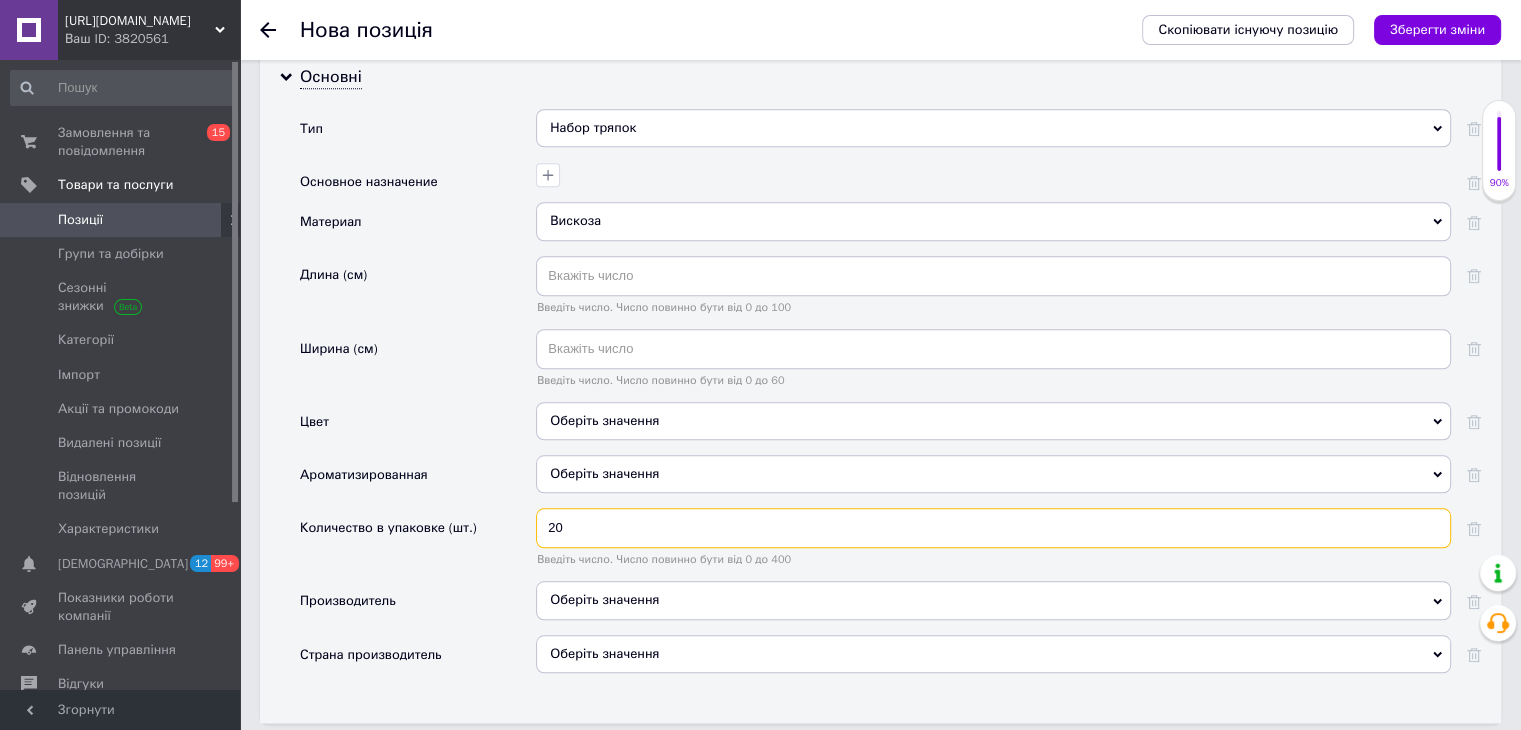 type on "20" 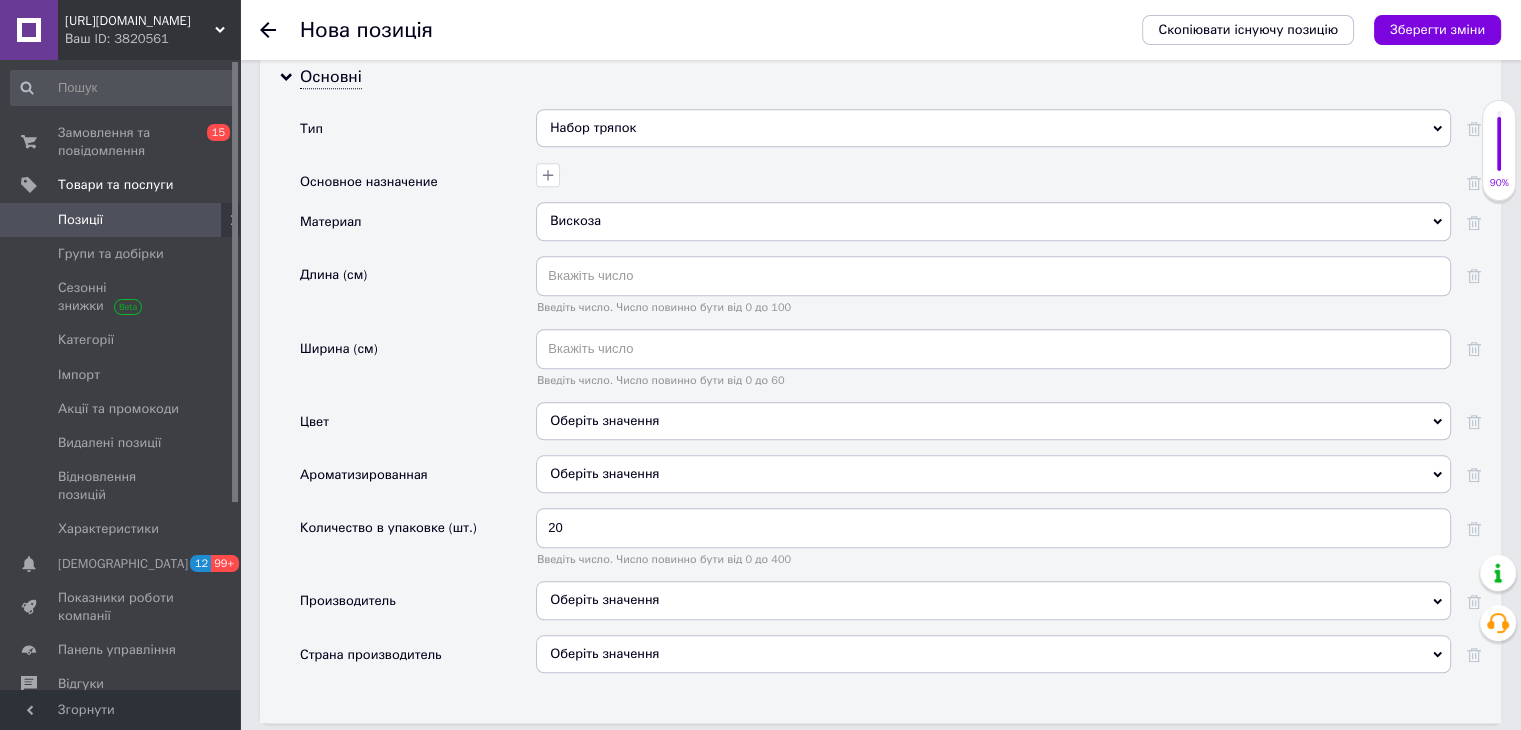 click on "Оберіть значення" at bounding box center (993, 654) 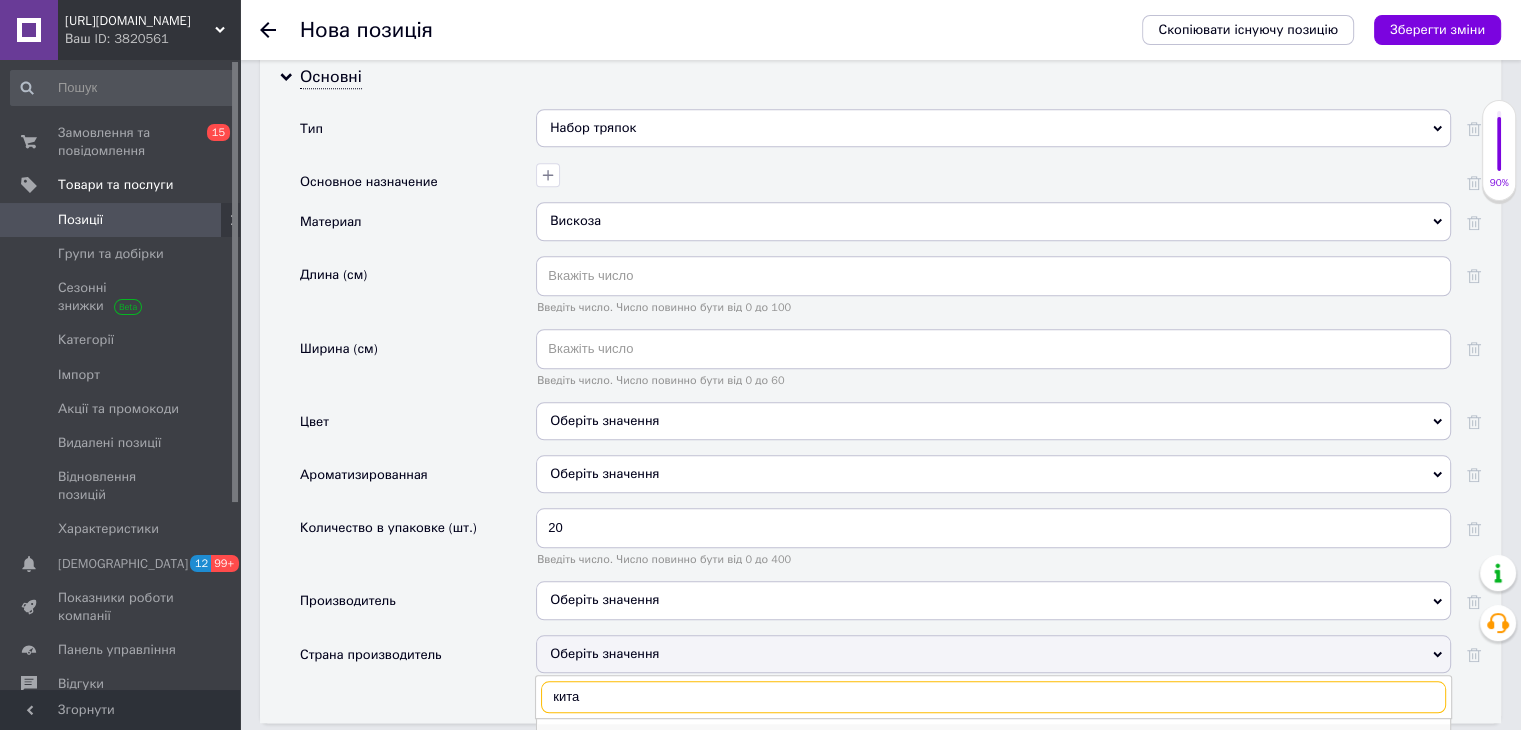 type on "кита" 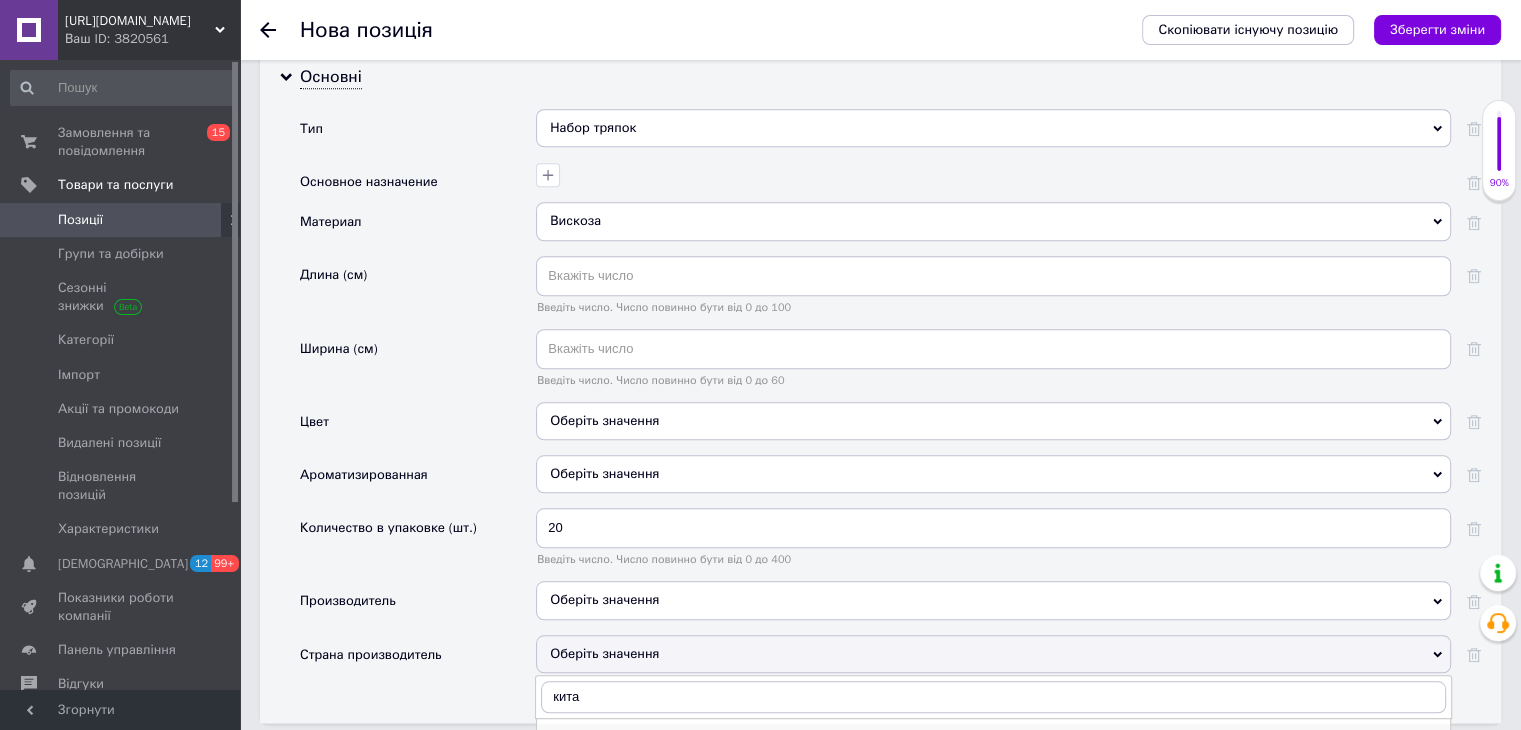 click on "[GEOGRAPHIC_DATA]" at bounding box center (993, 738) 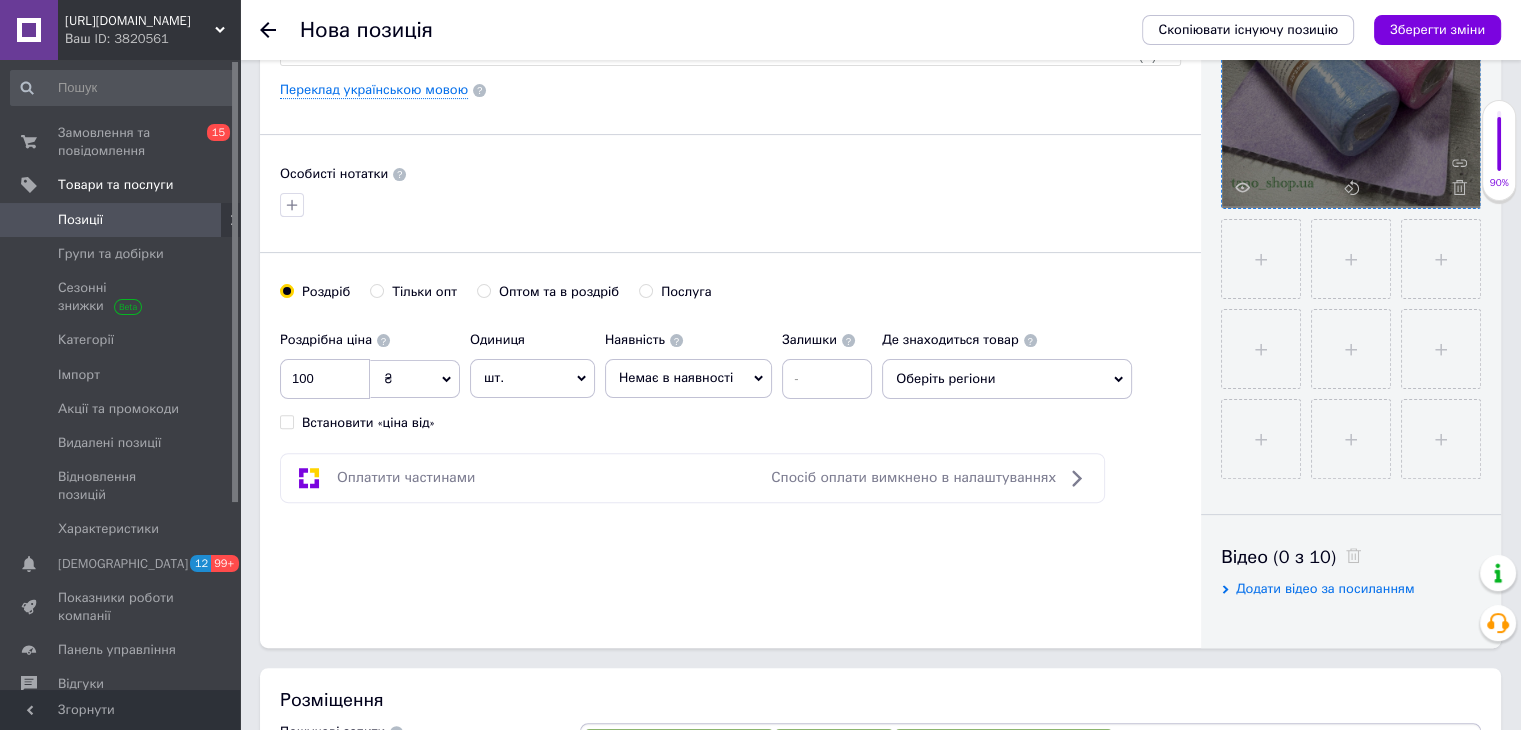 scroll, scrollTop: 0, scrollLeft: 0, axis: both 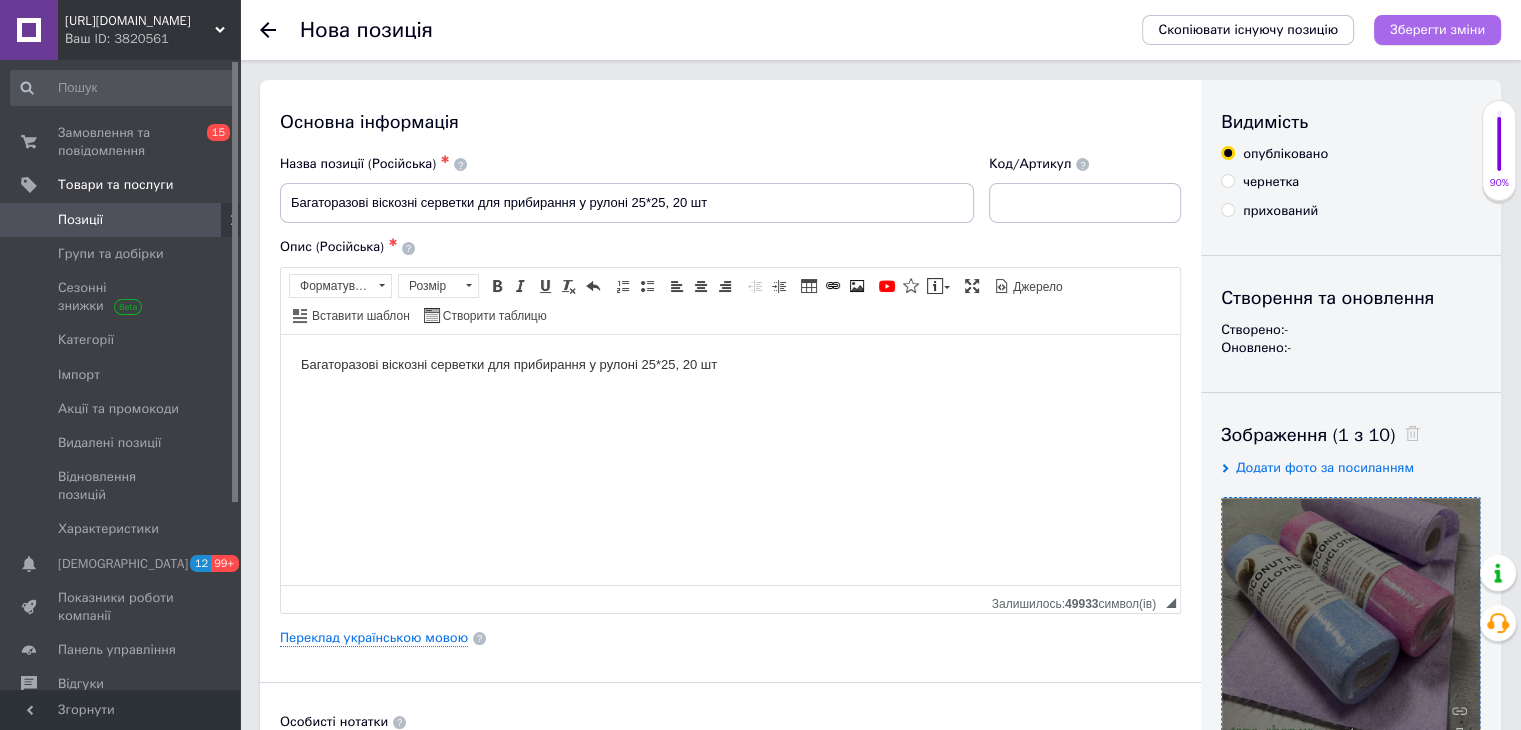click on "Зберегти зміни" at bounding box center (1437, 29) 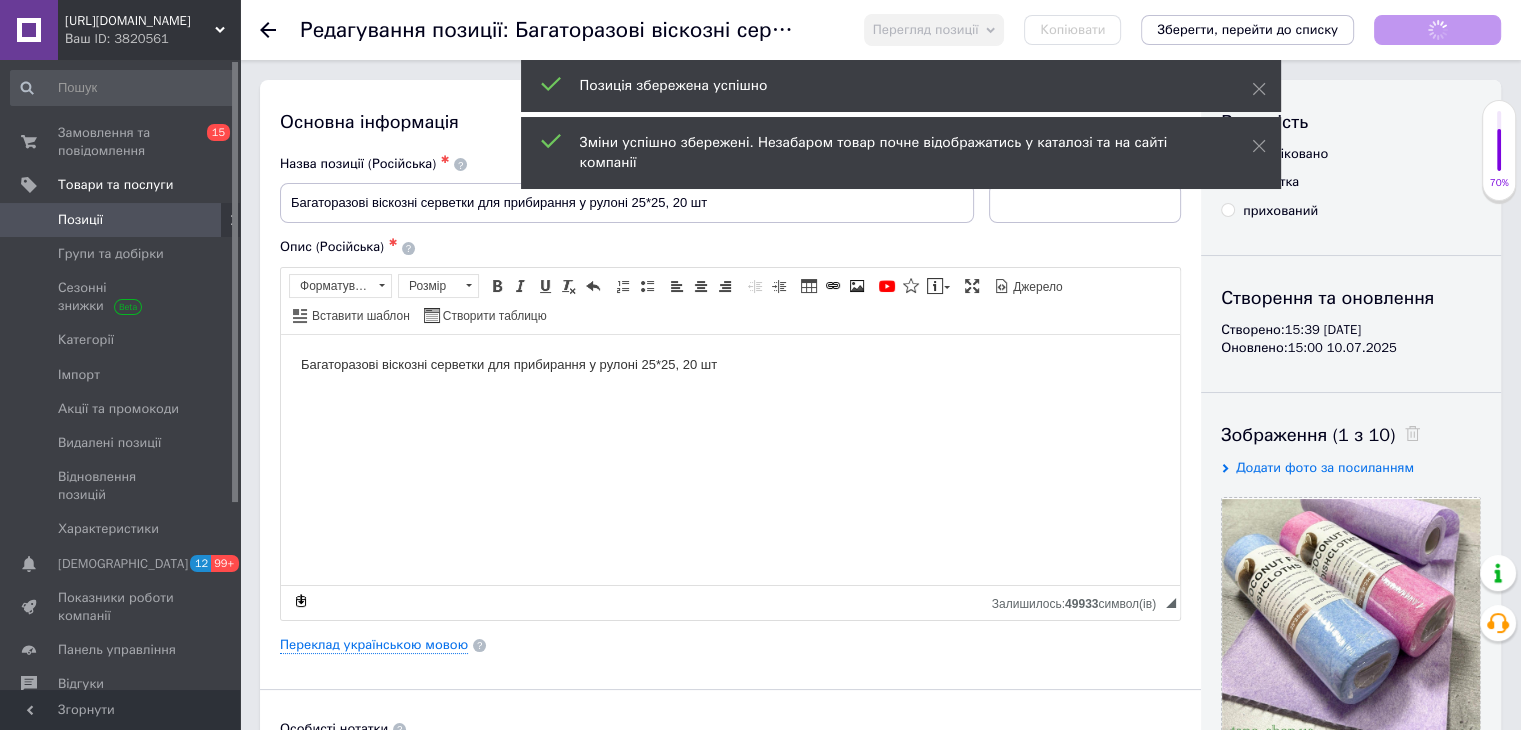 scroll, scrollTop: 0, scrollLeft: 0, axis: both 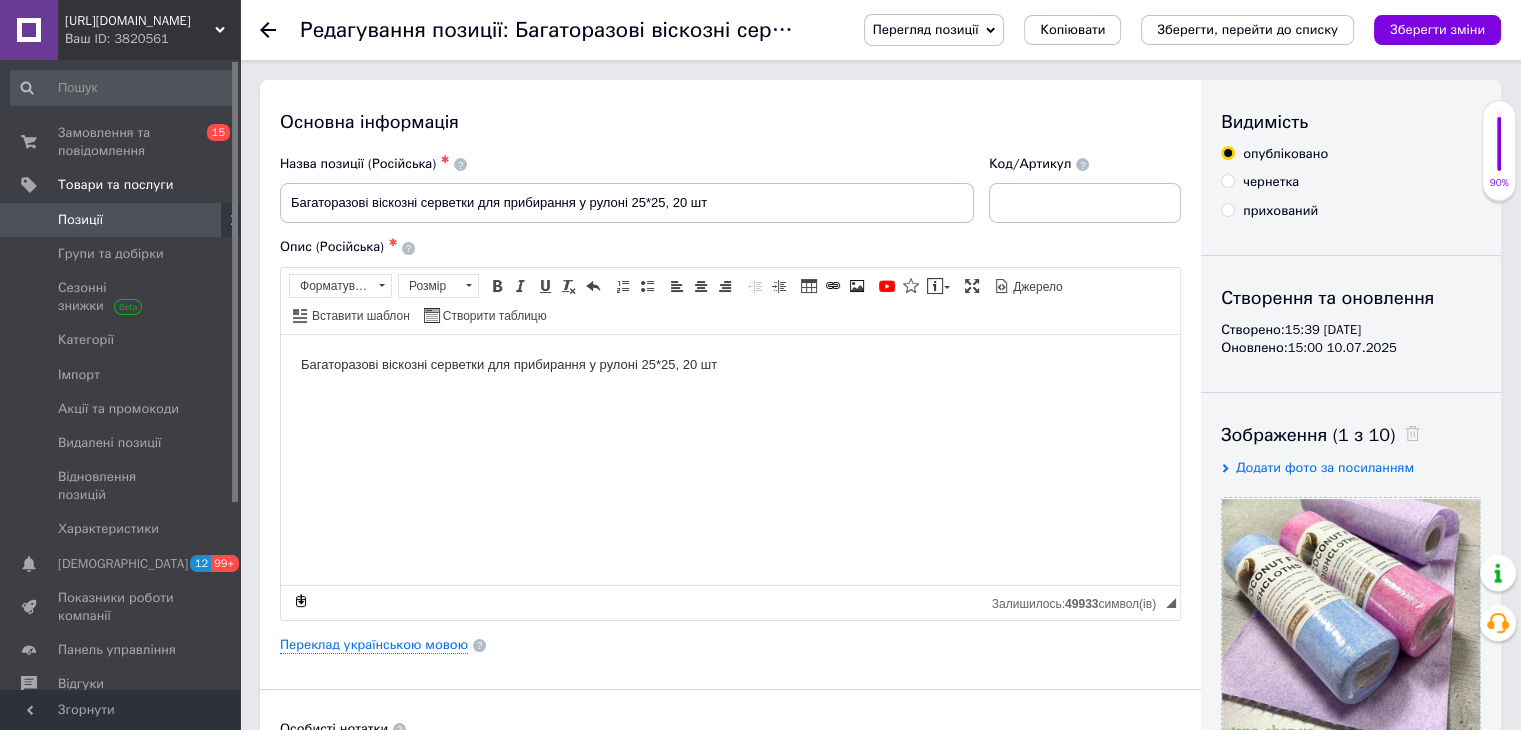 click on "Позиції" at bounding box center [80, 220] 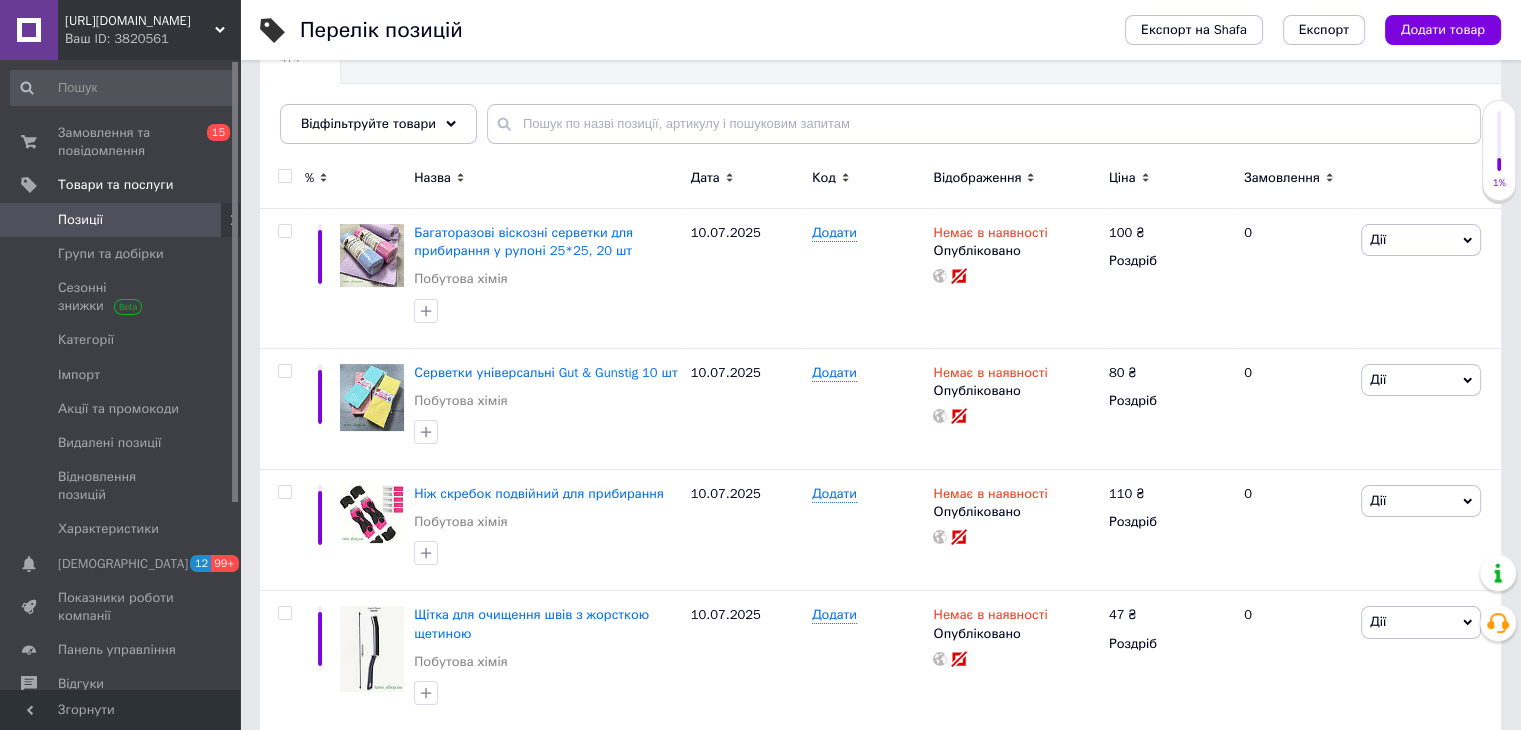 scroll, scrollTop: 247, scrollLeft: 0, axis: vertical 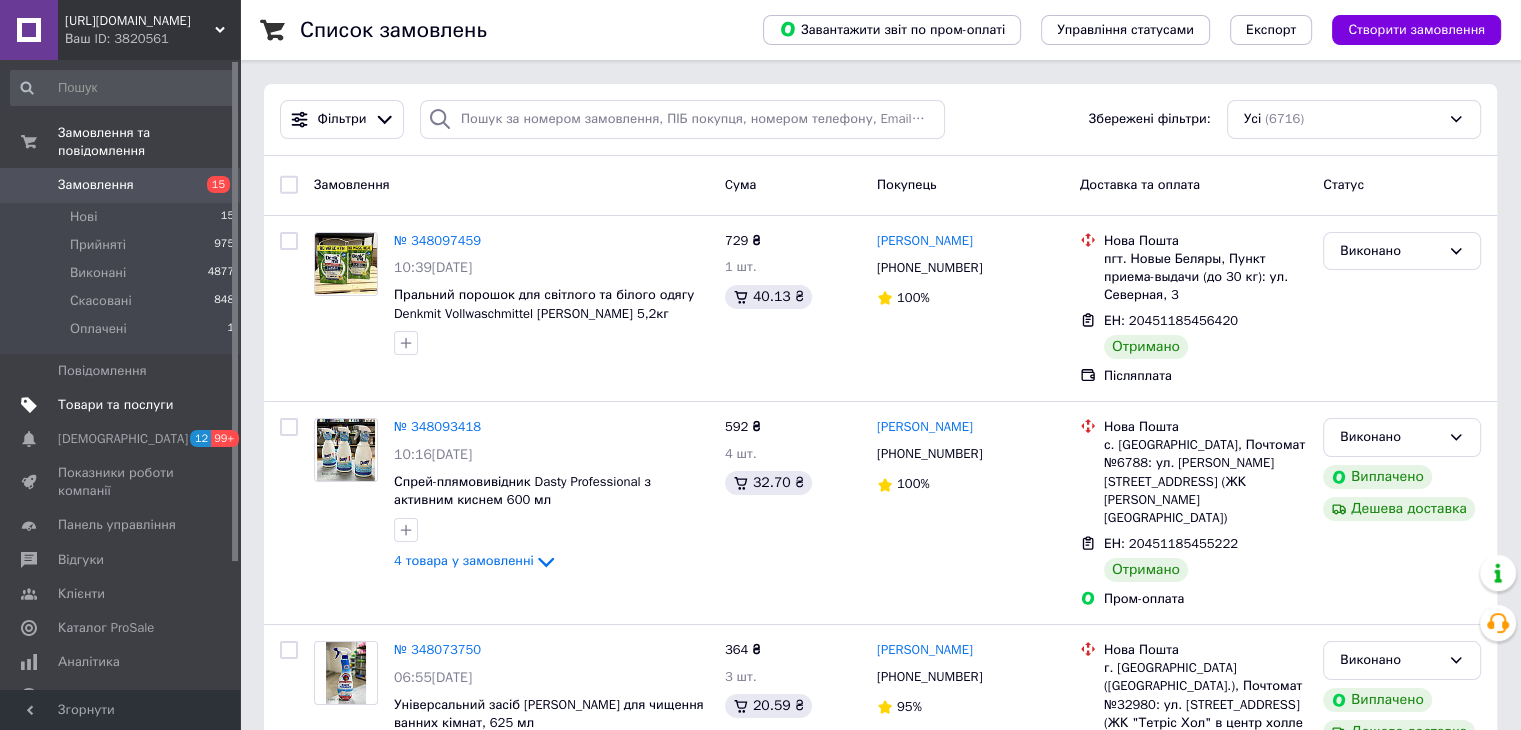 click on "Товари та послуги" at bounding box center [115, 405] 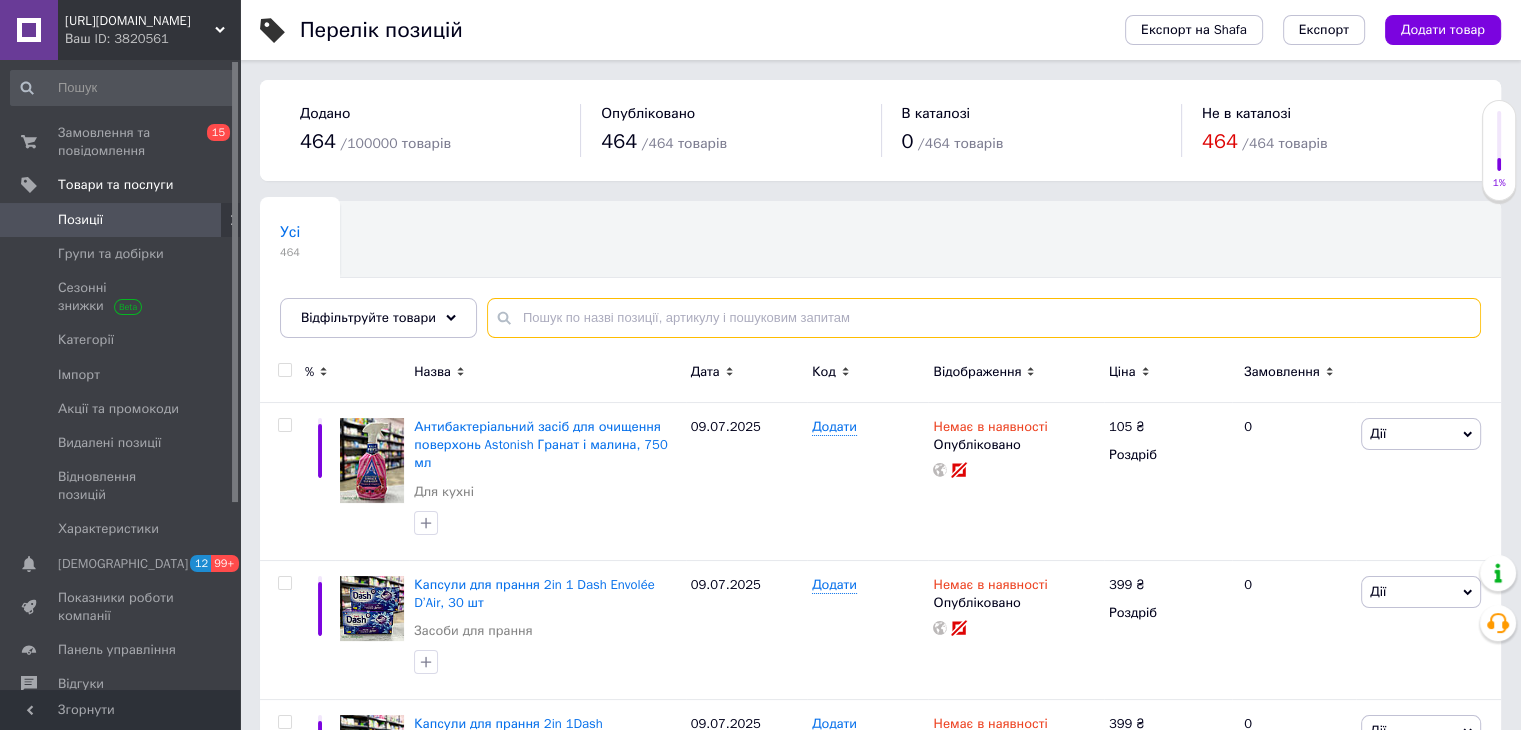 click at bounding box center (984, 318) 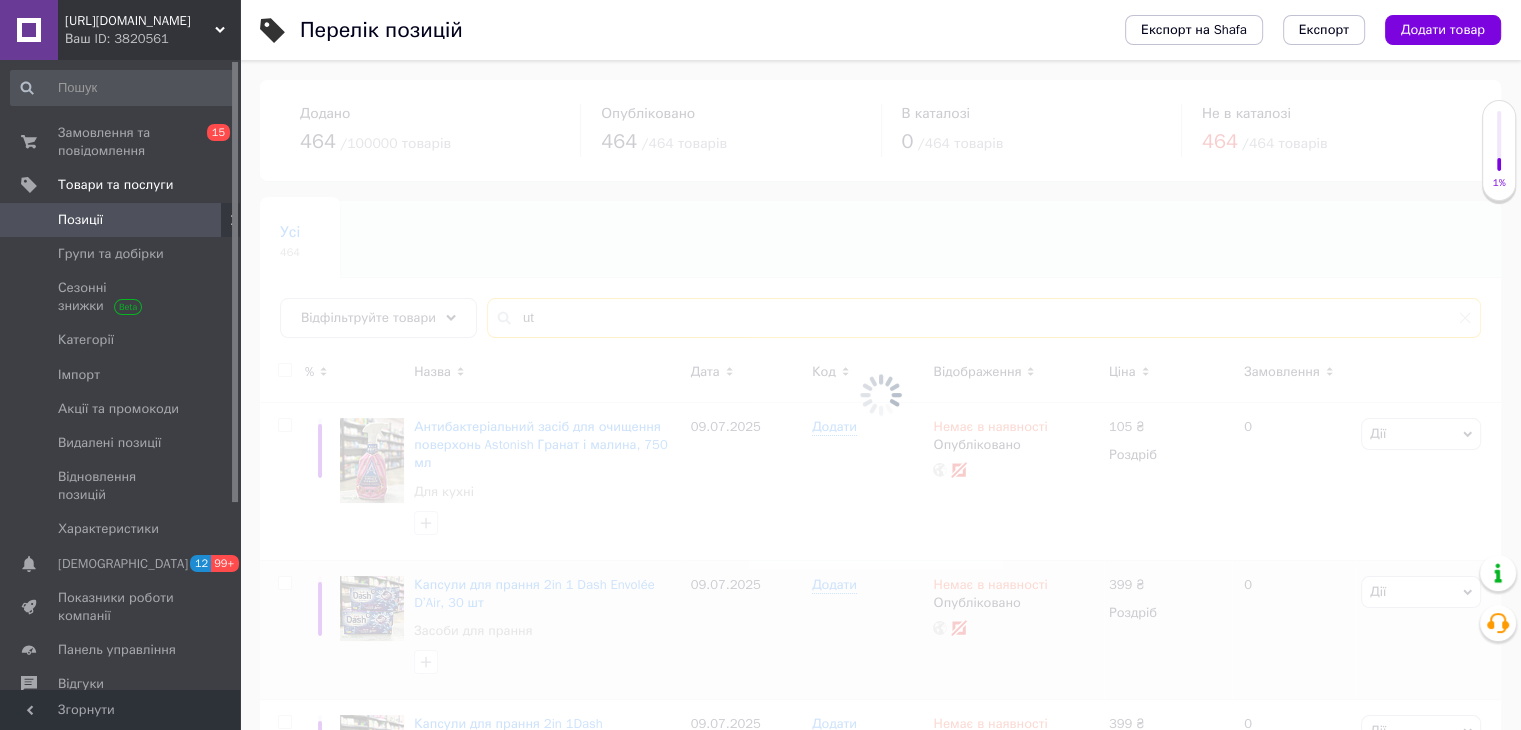 type on "u" 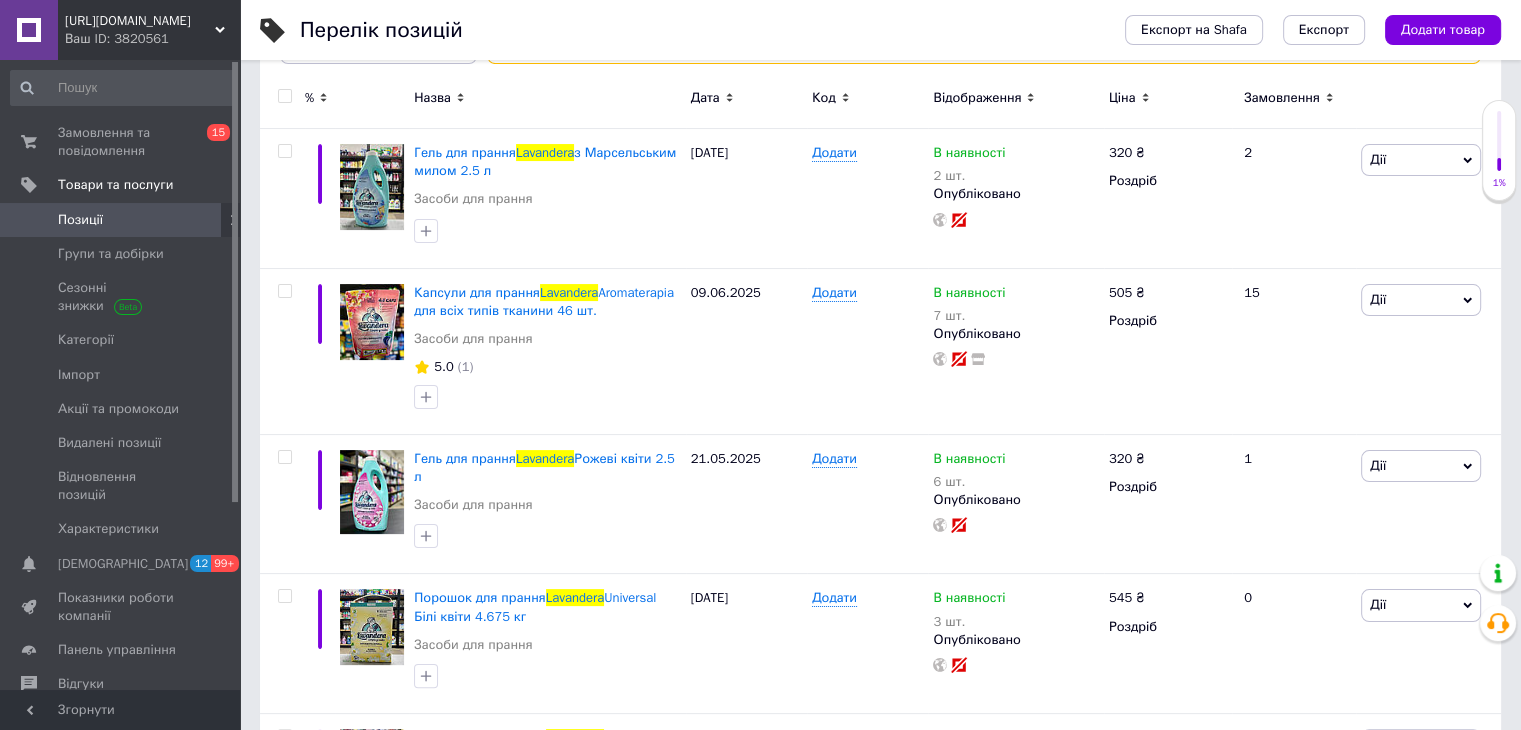 scroll, scrollTop: 281, scrollLeft: 0, axis: vertical 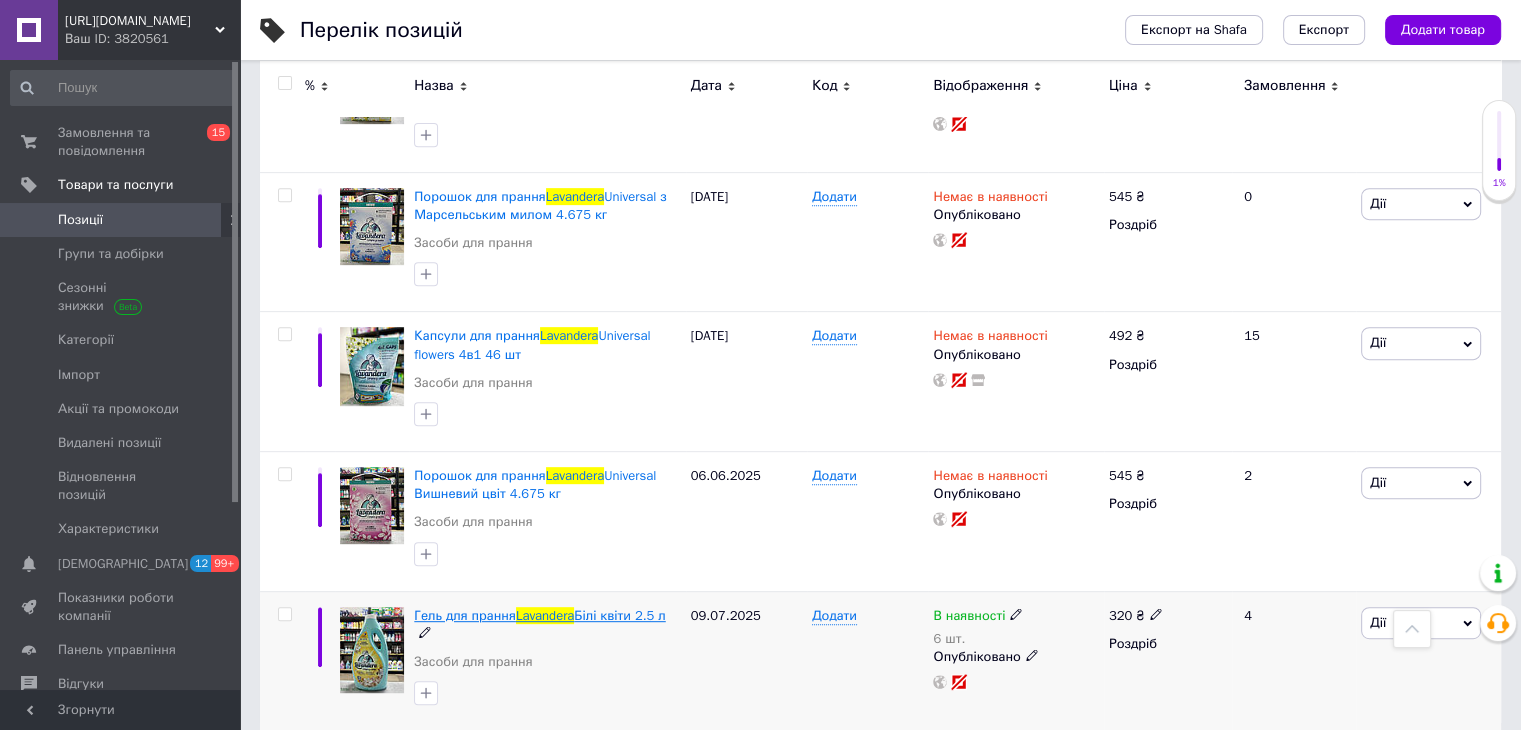 type on "lavandera" 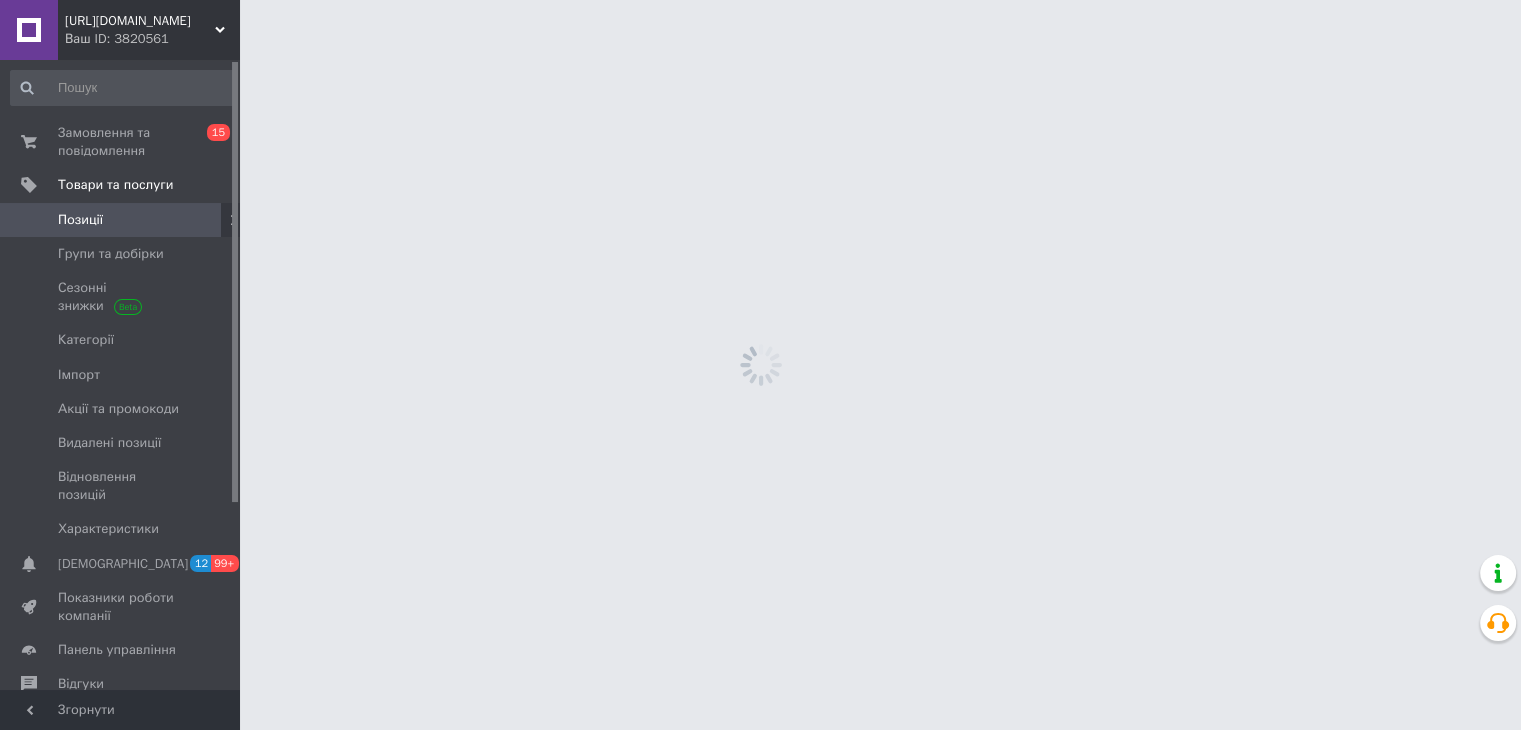 scroll, scrollTop: 0, scrollLeft: 0, axis: both 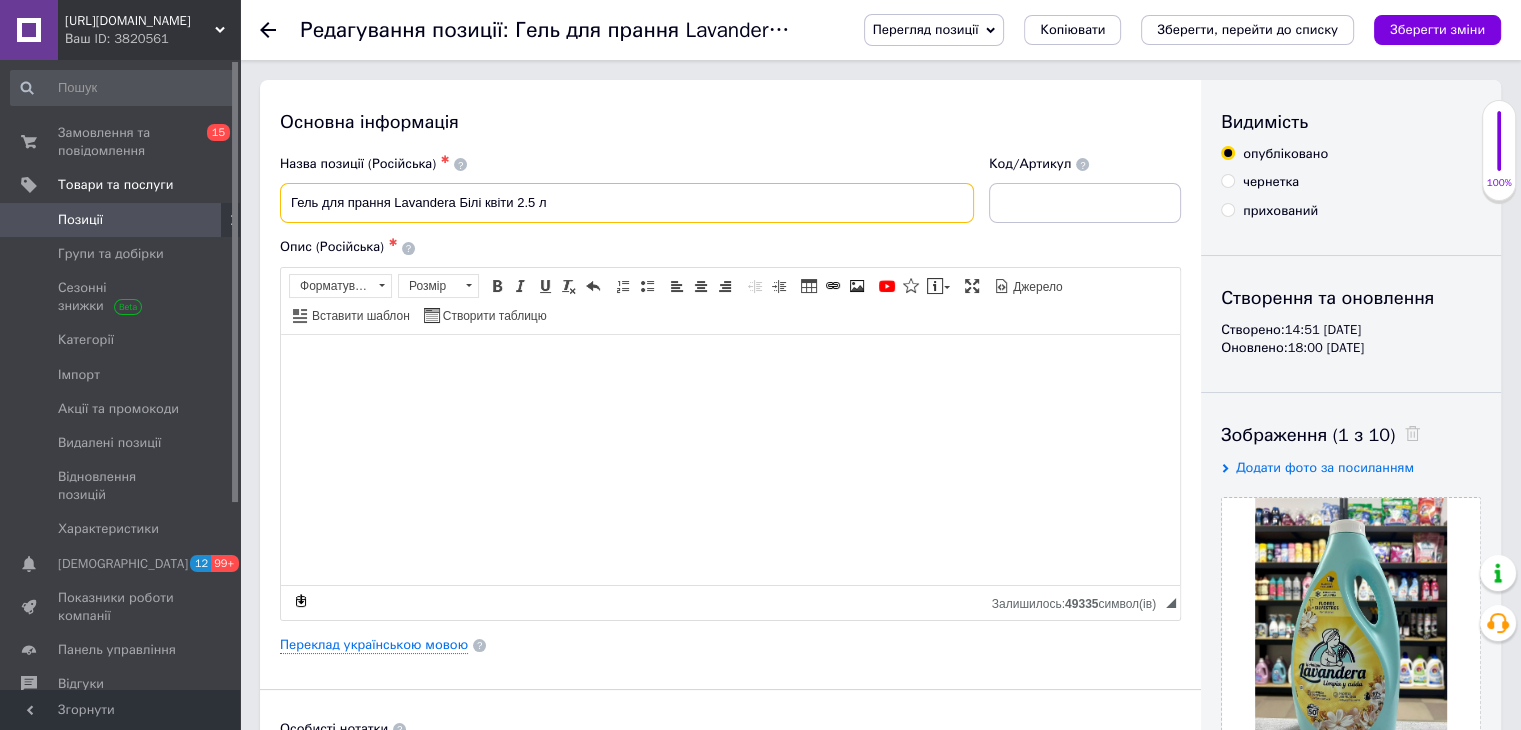 drag, startPoint x: 291, startPoint y: 204, endPoint x: 554, endPoint y: 205, distance: 263.0019 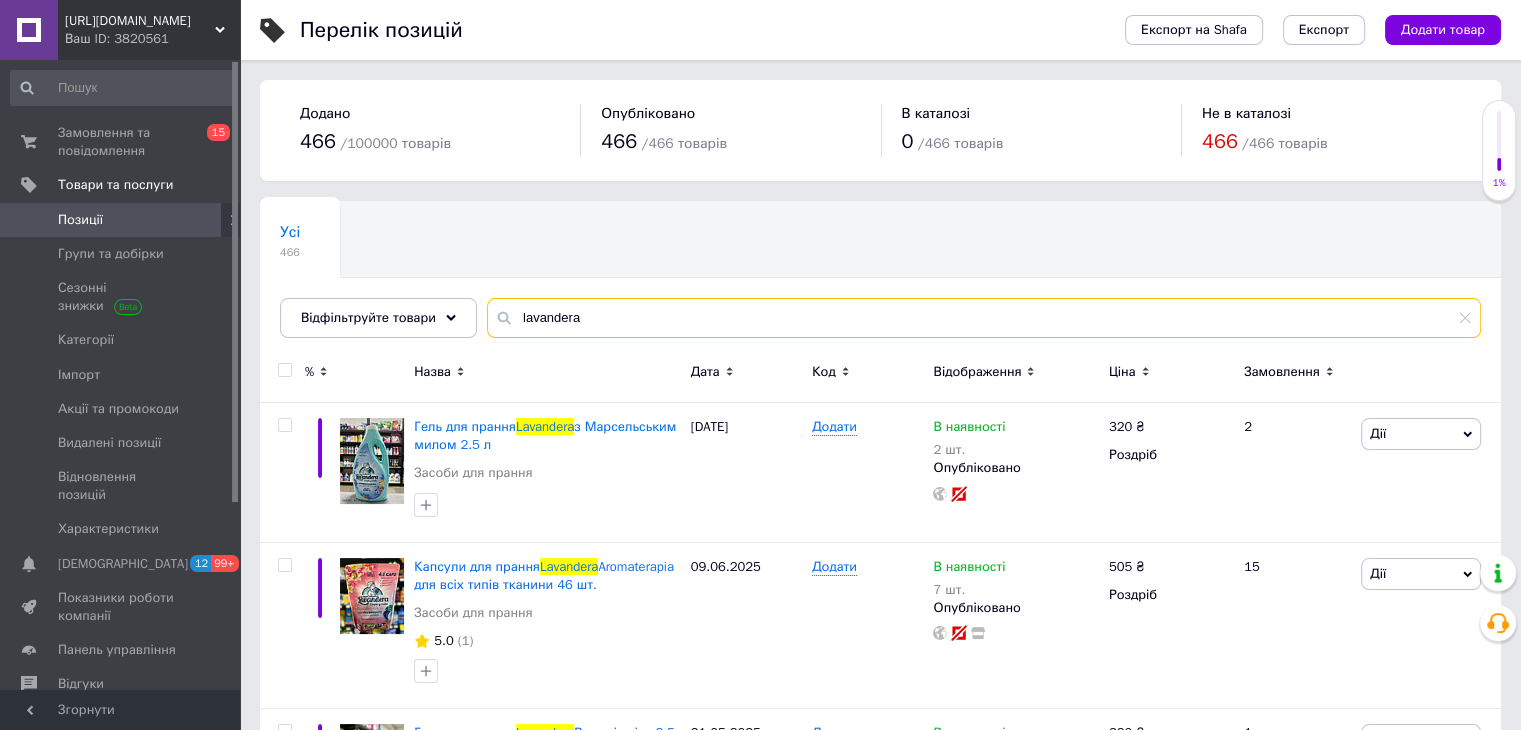 click on "lavandera" at bounding box center [984, 318] 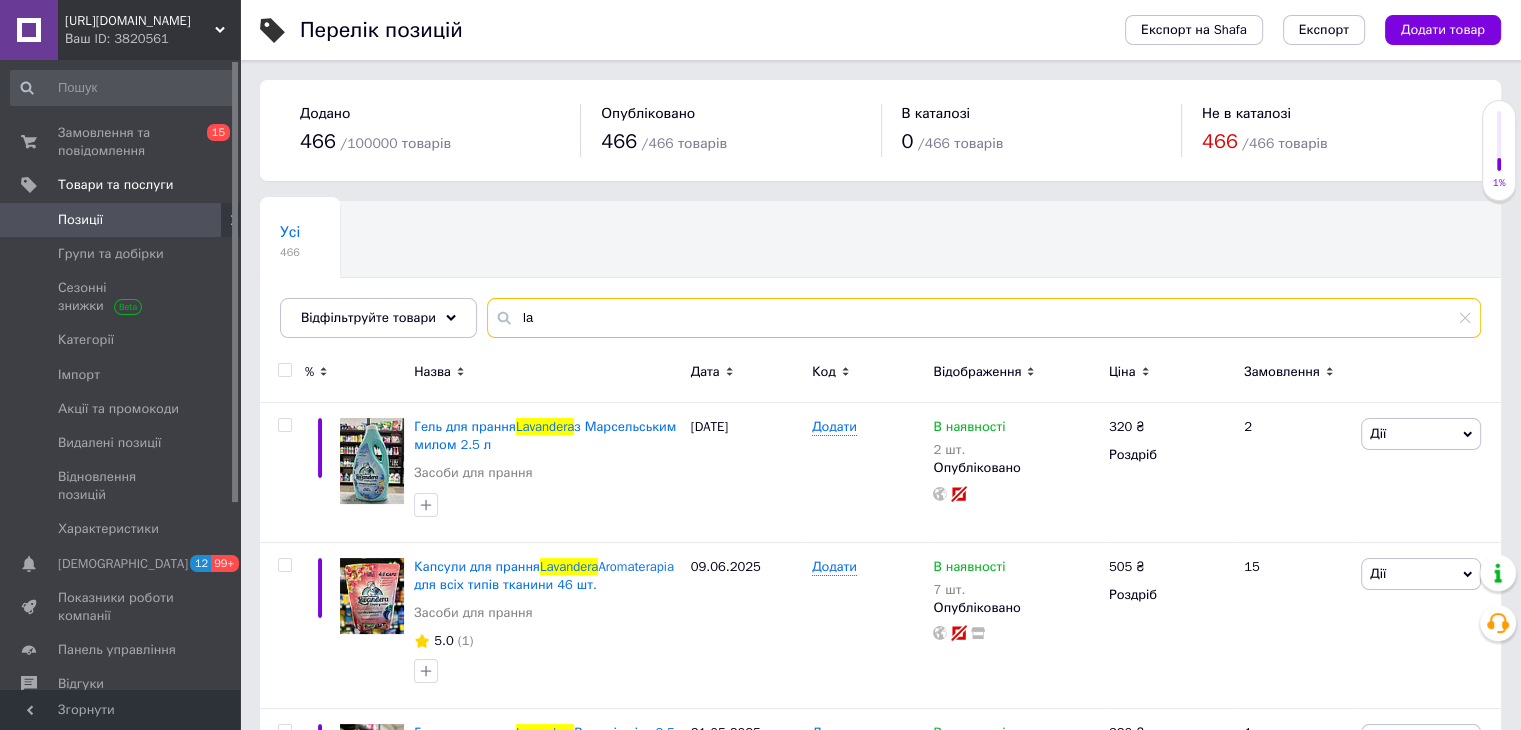 type on "l" 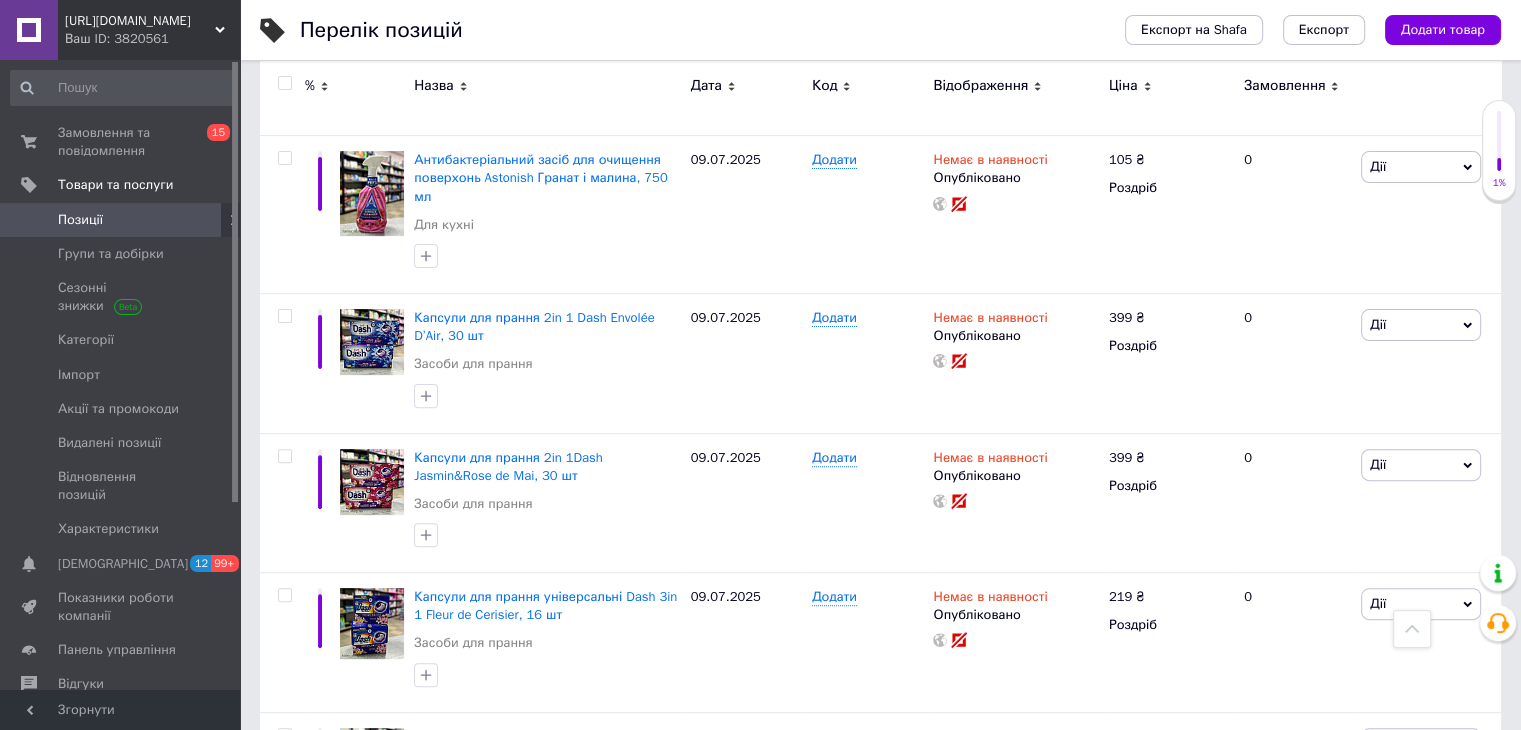 scroll, scrollTop: 56, scrollLeft: 0, axis: vertical 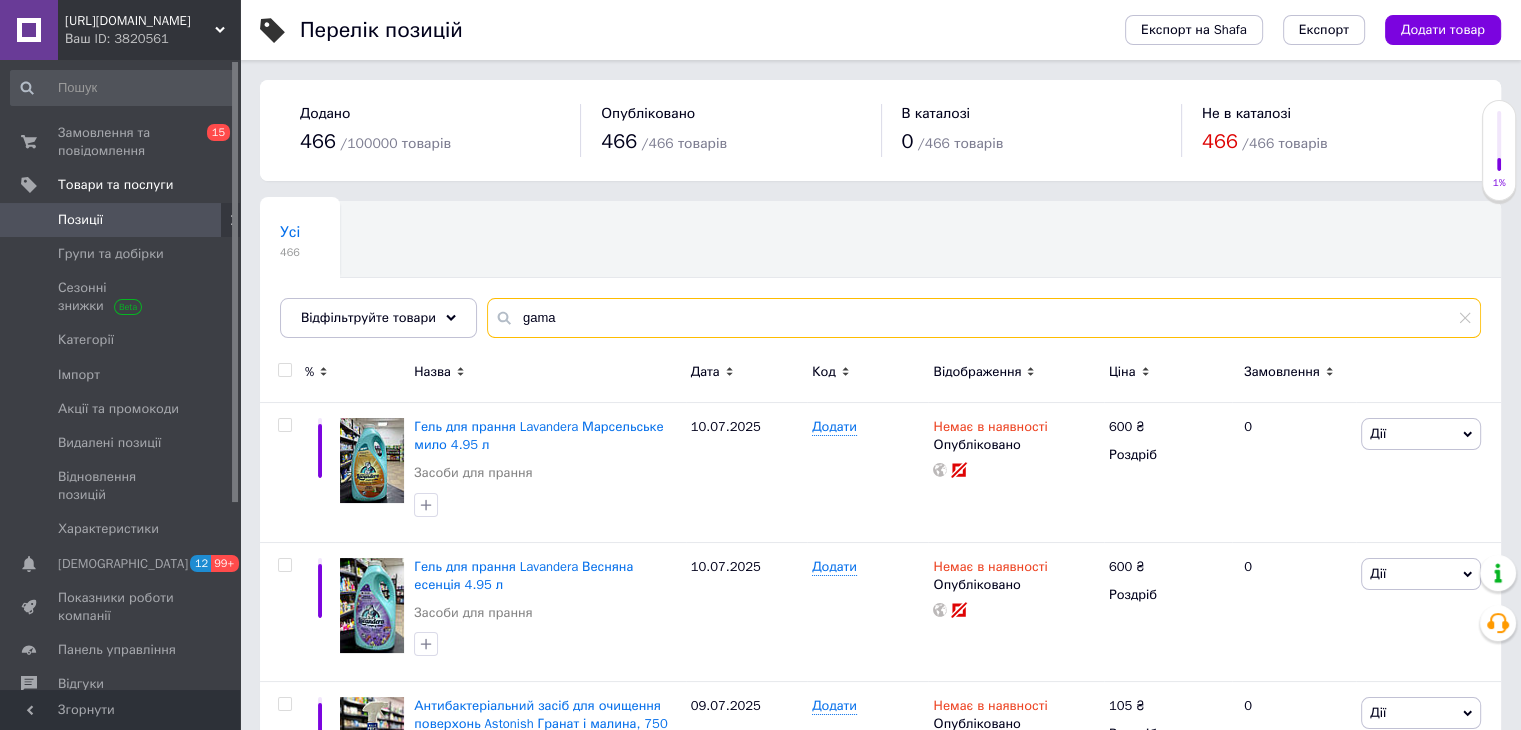 click on "gama" at bounding box center (984, 318) 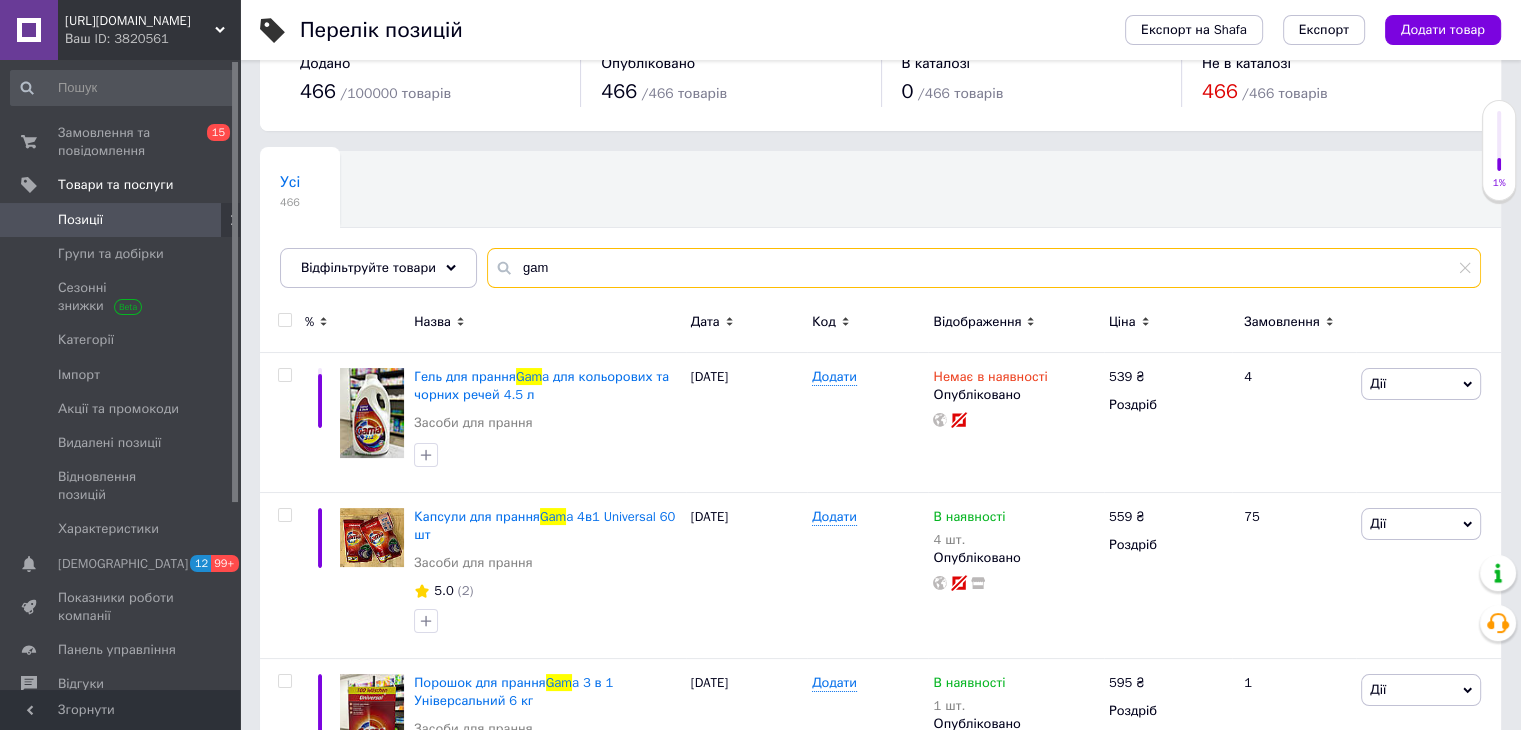scroll, scrollTop: 54, scrollLeft: 0, axis: vertical 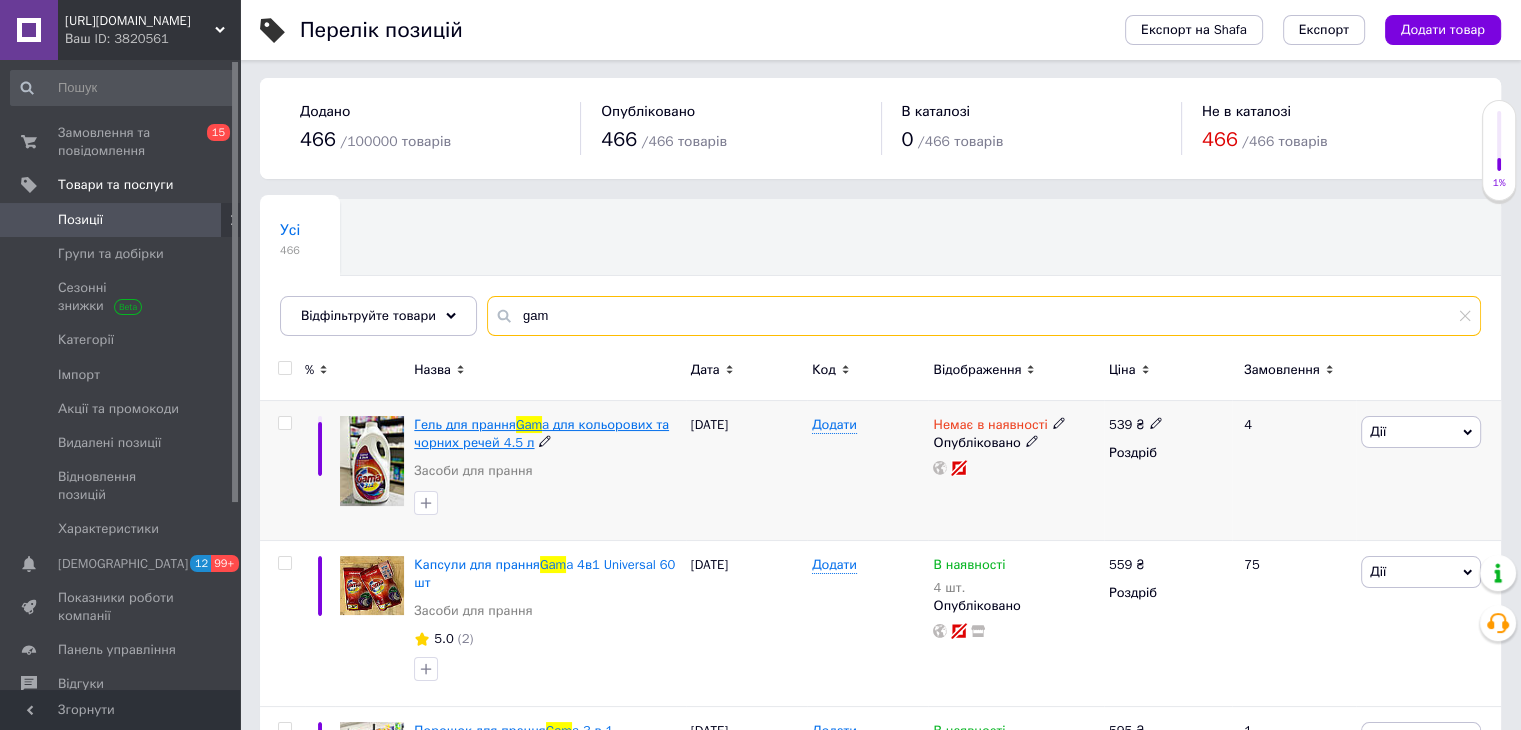 type on "gam" 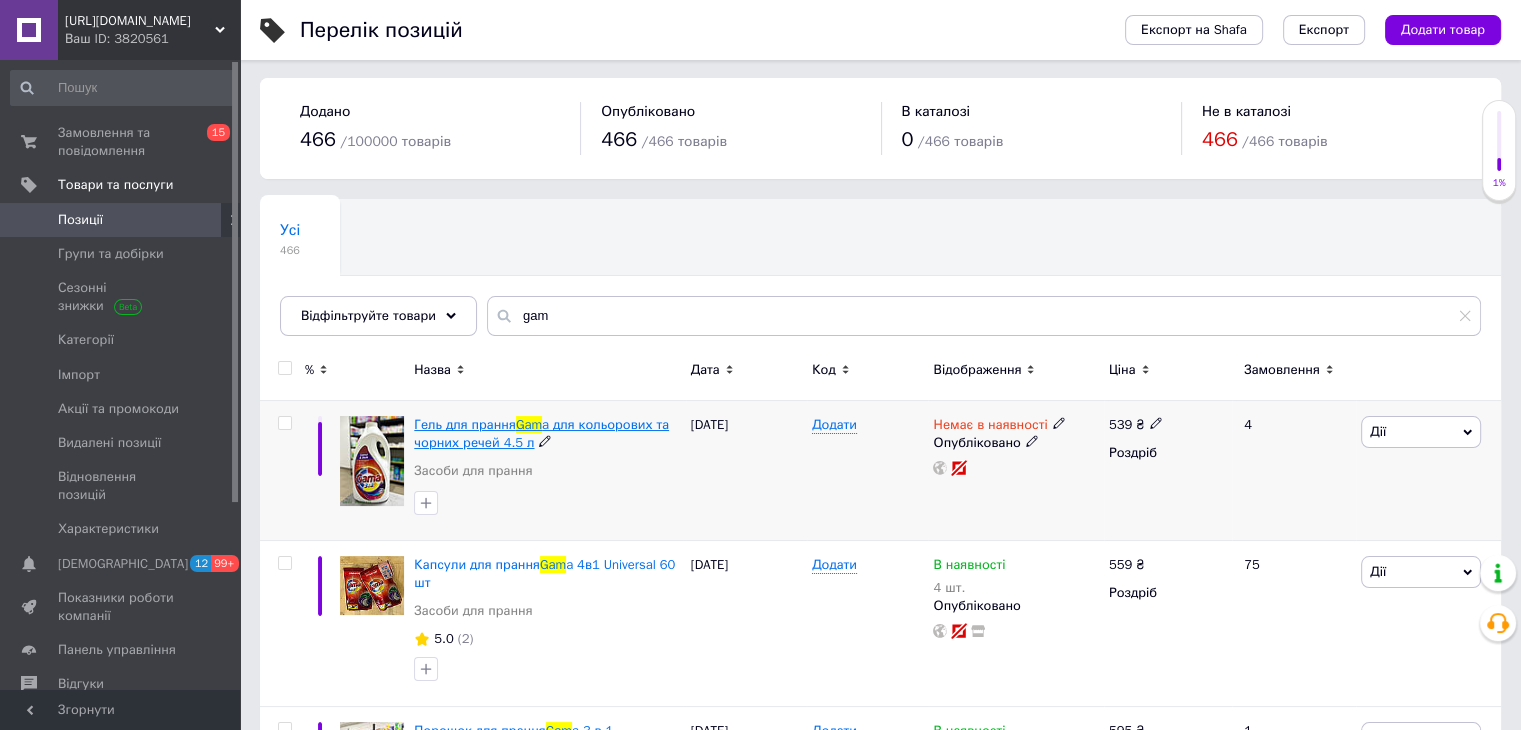 click on "a для кольорових та чорних речей 4.5 л" at bounding box center [541, 433] 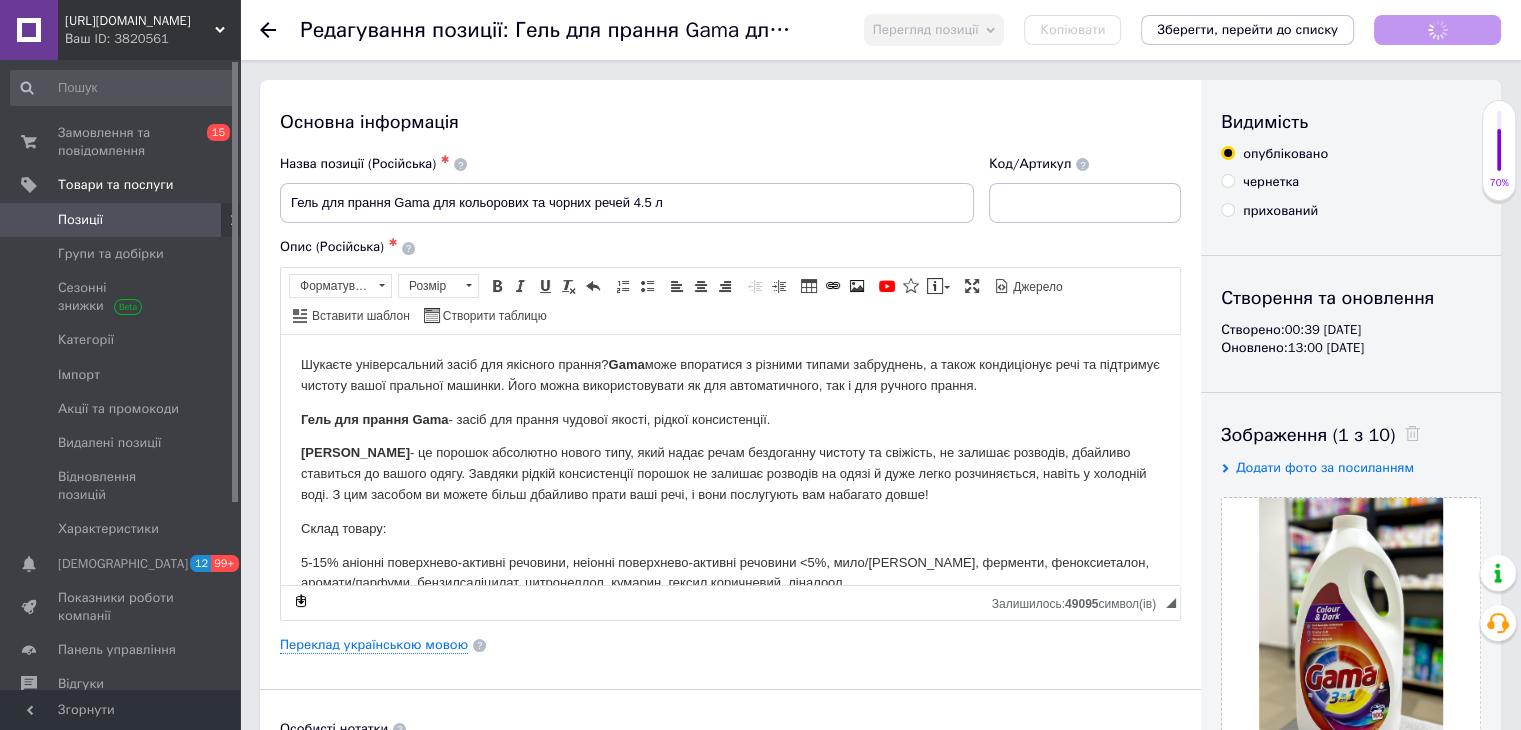 scroll, scrollTop: 0, scrollLeft: 0, axis: both 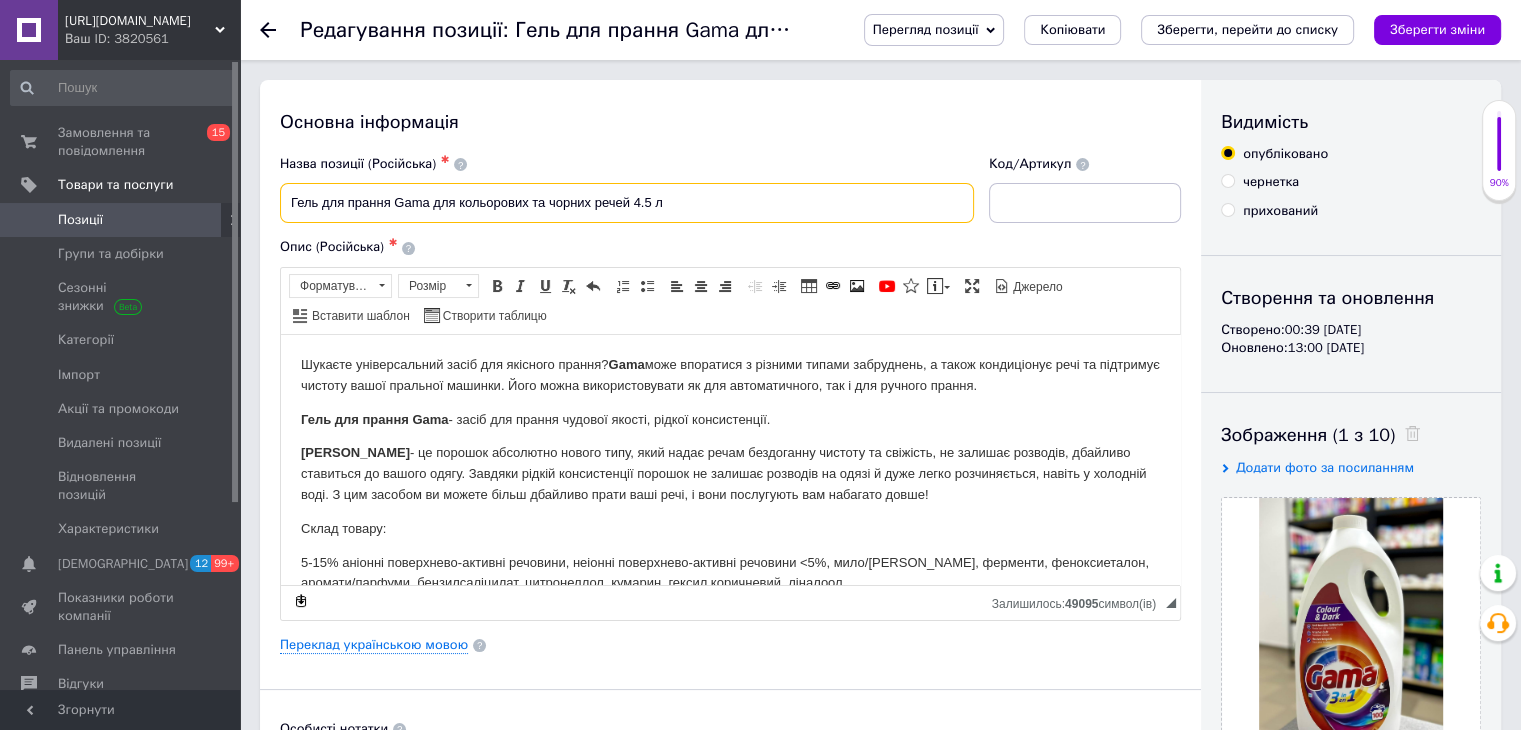 drag, startPoint x: 282, startPoint y: 201, endPoint x: 716, endPoint y: 213, distance: 434.16586 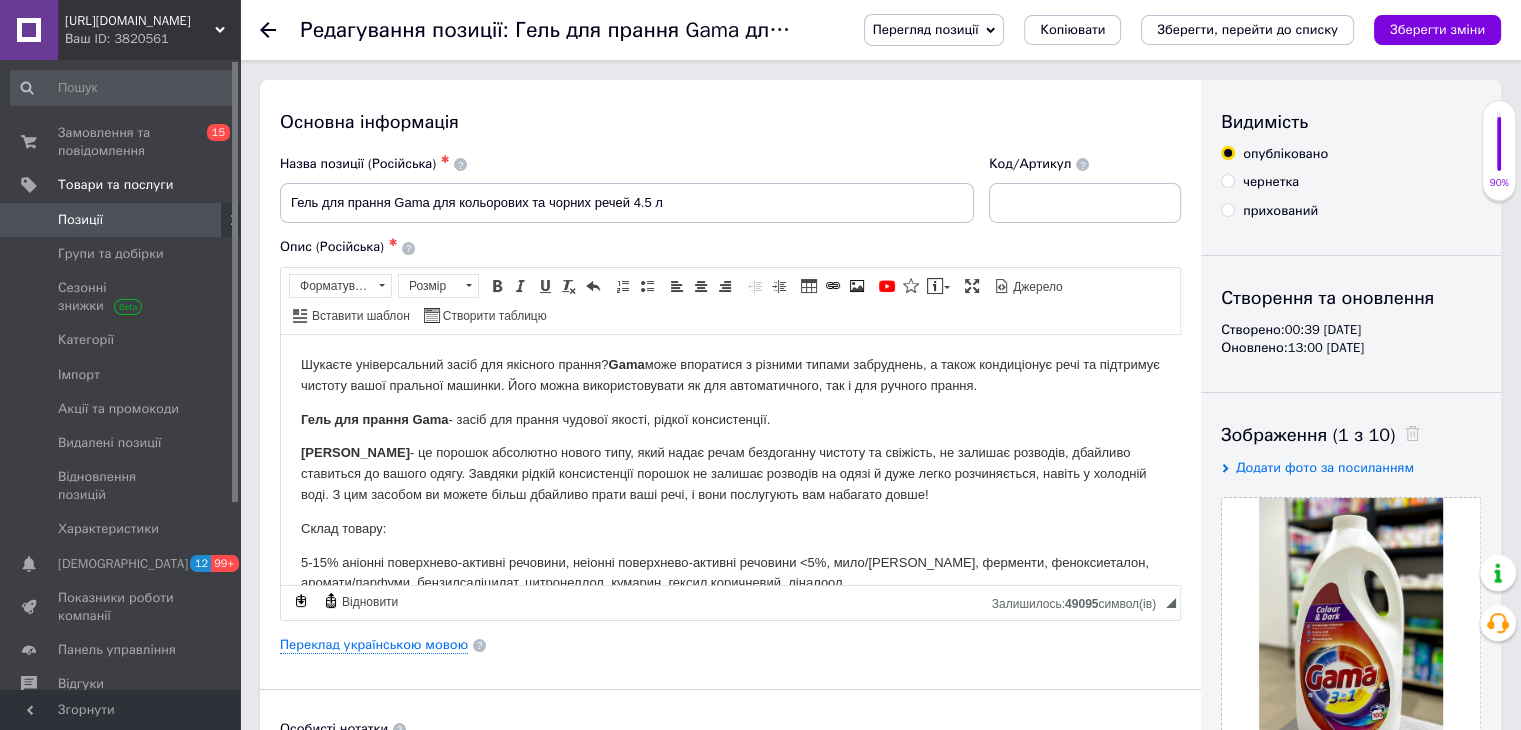 click on "Позиції" at bounding box center (121, 220) 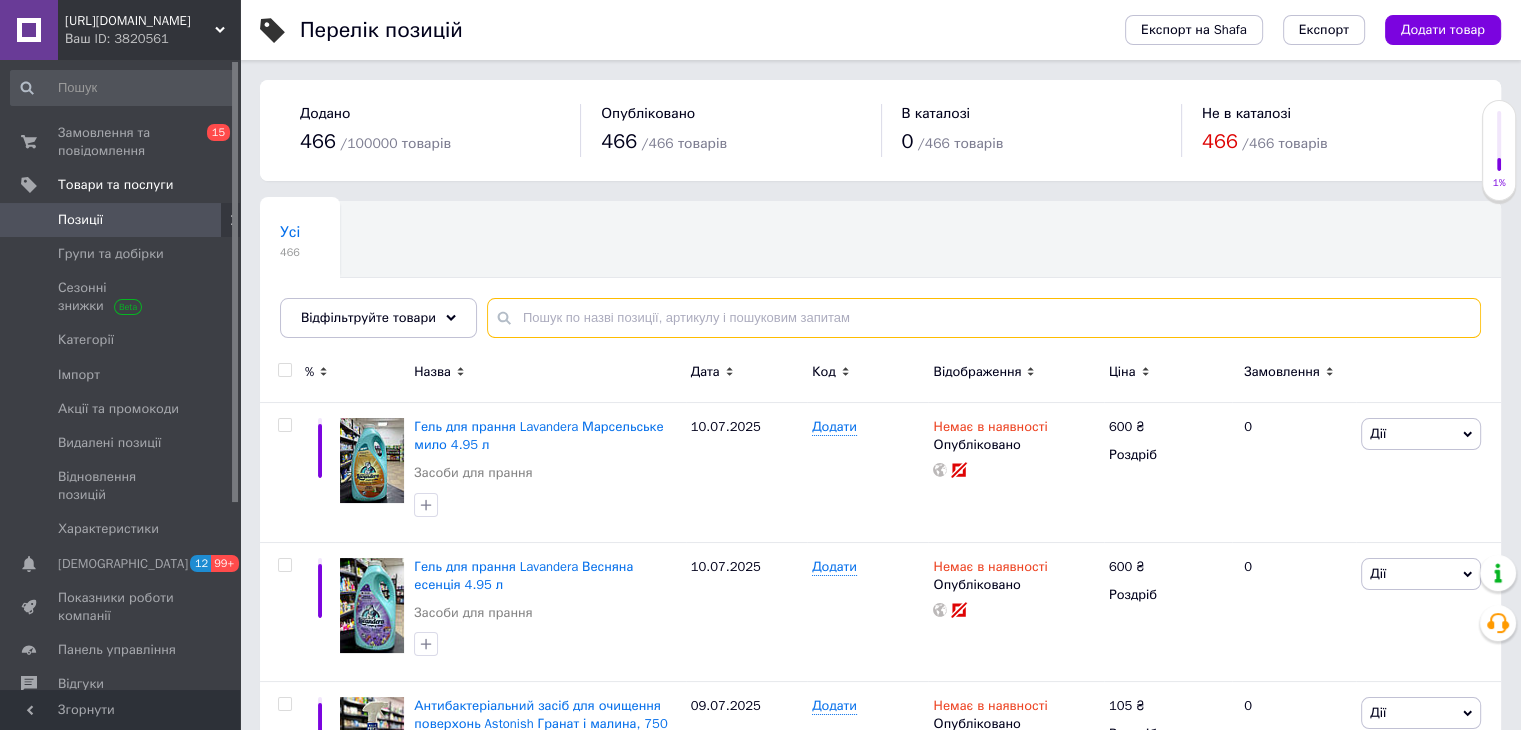 click at bounding box center (984, 318) 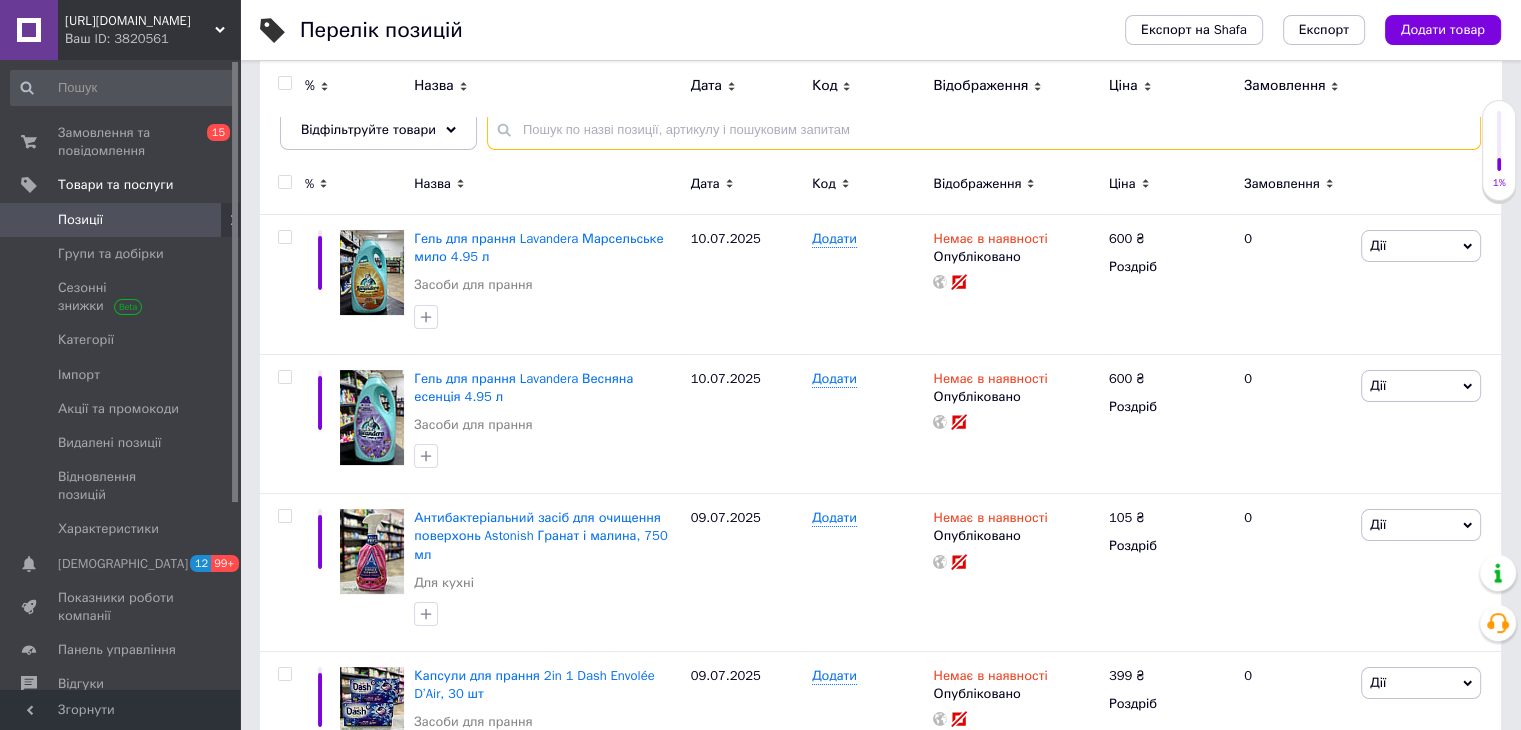 scroll, scrollTop: 3, scrollLeft: 0, axis: vertical 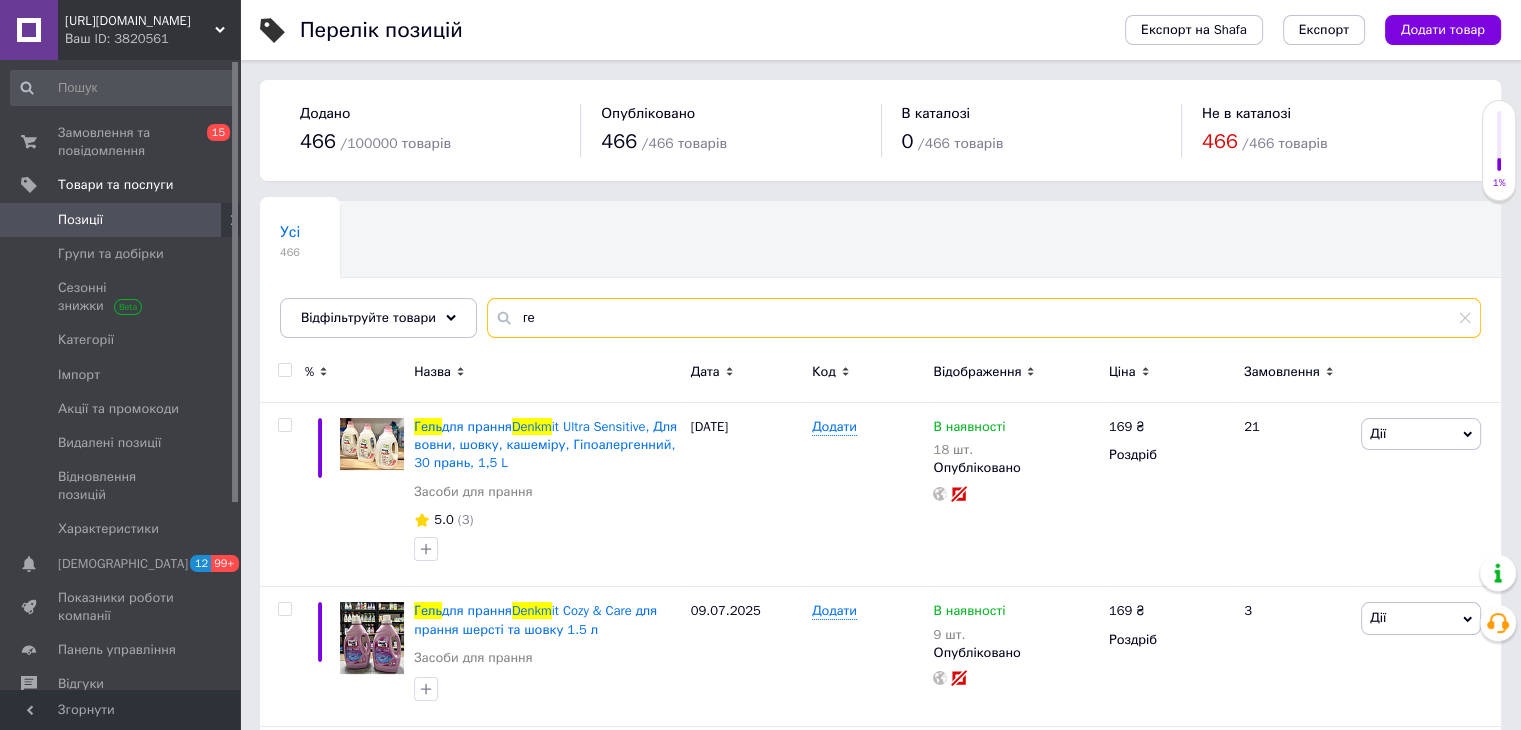type on "г" 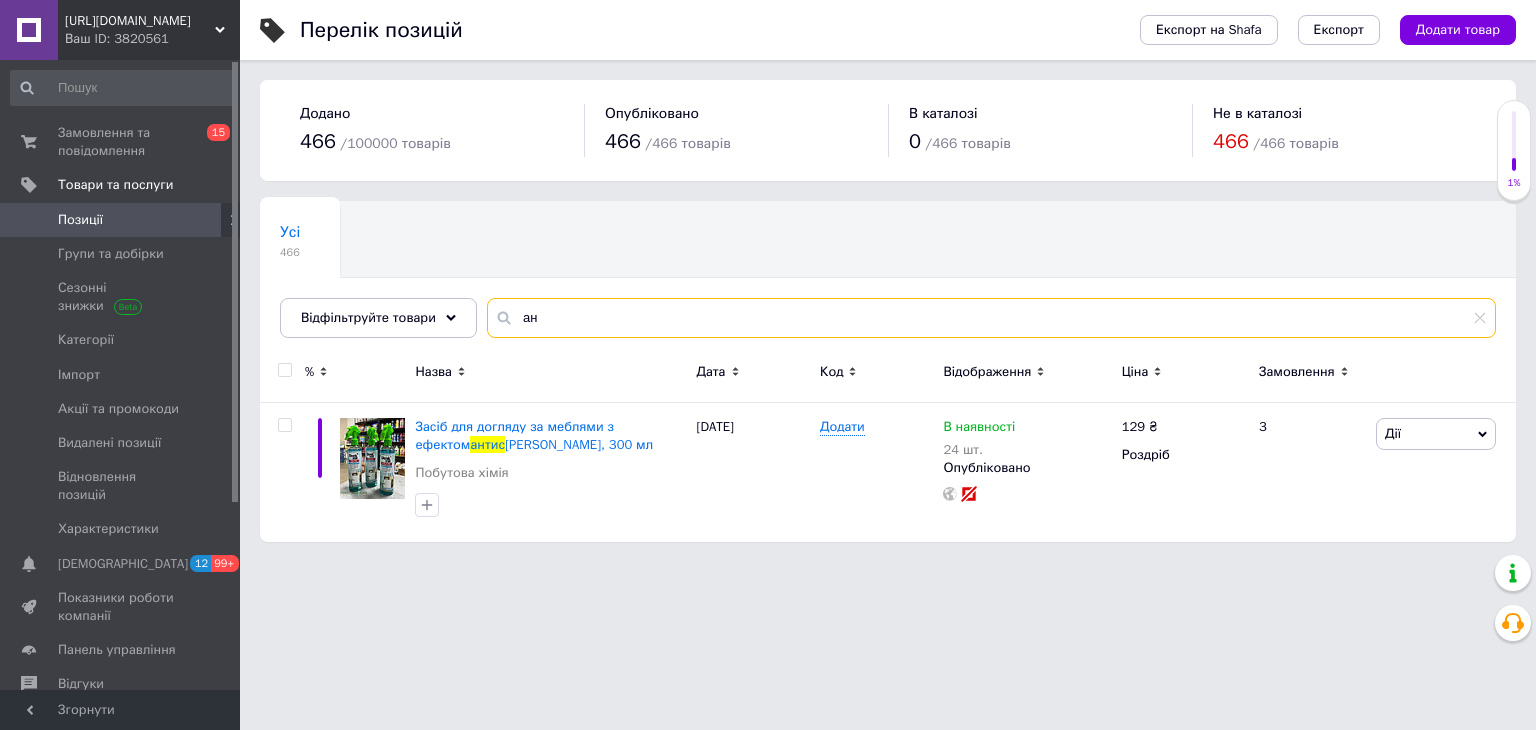 type on "а" 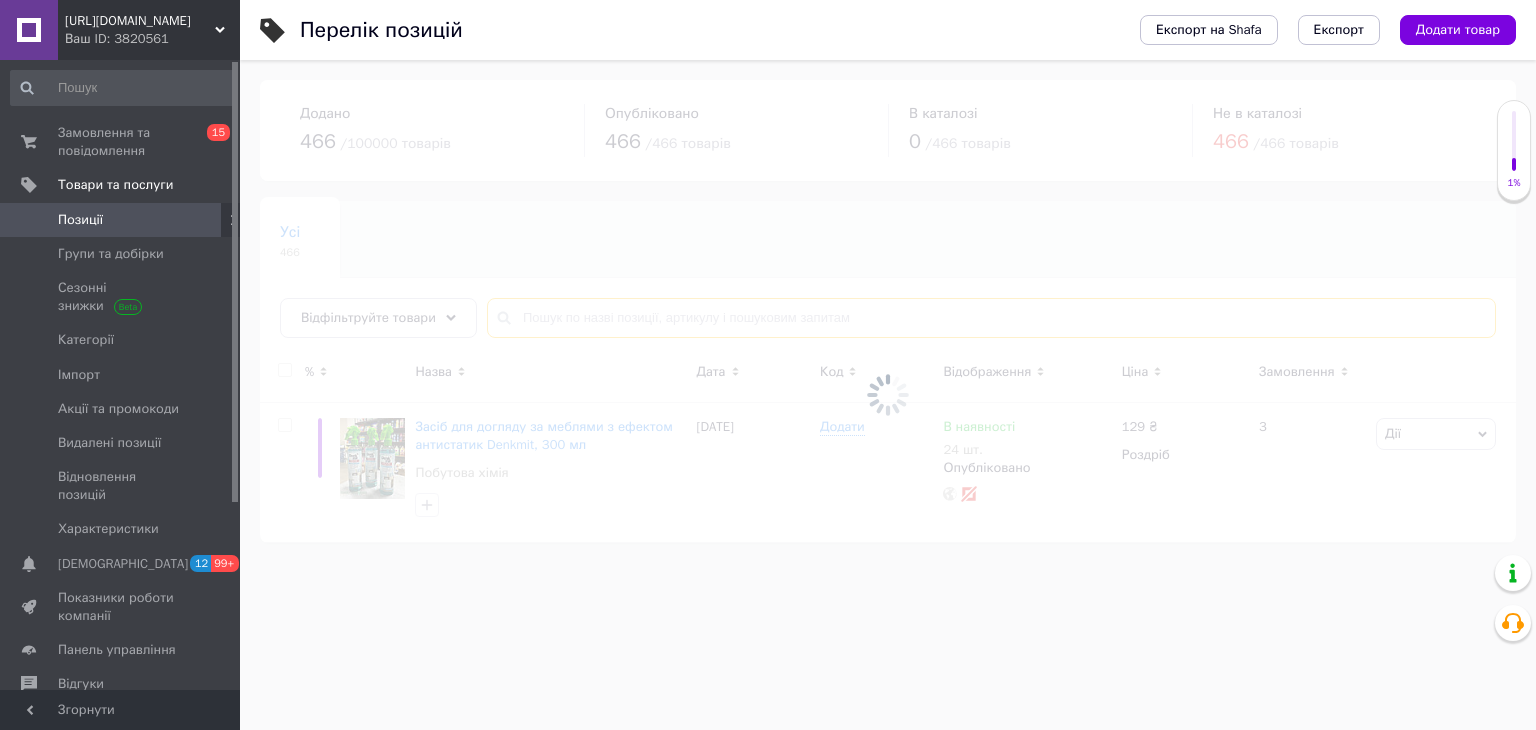 type 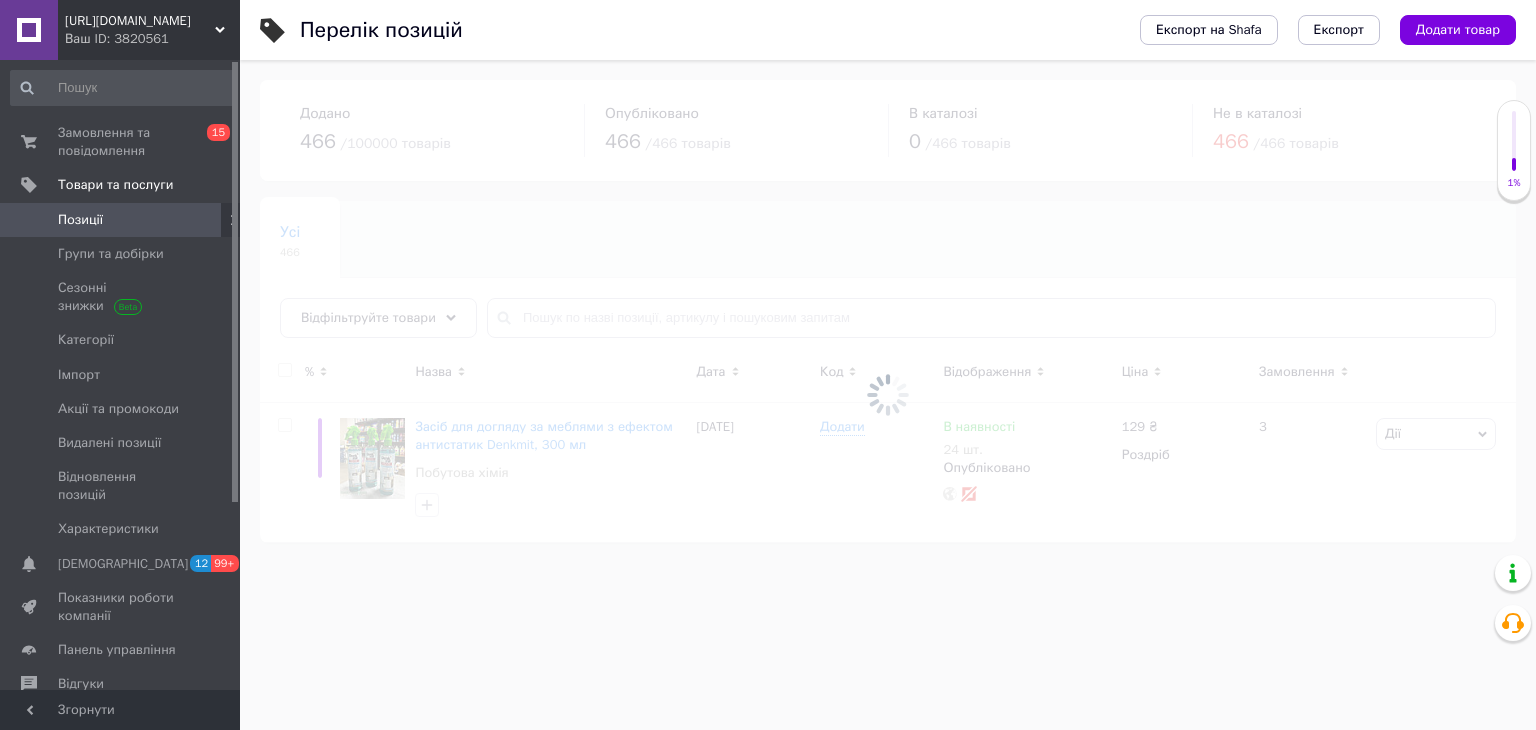 click at bounding box center [888, 395] 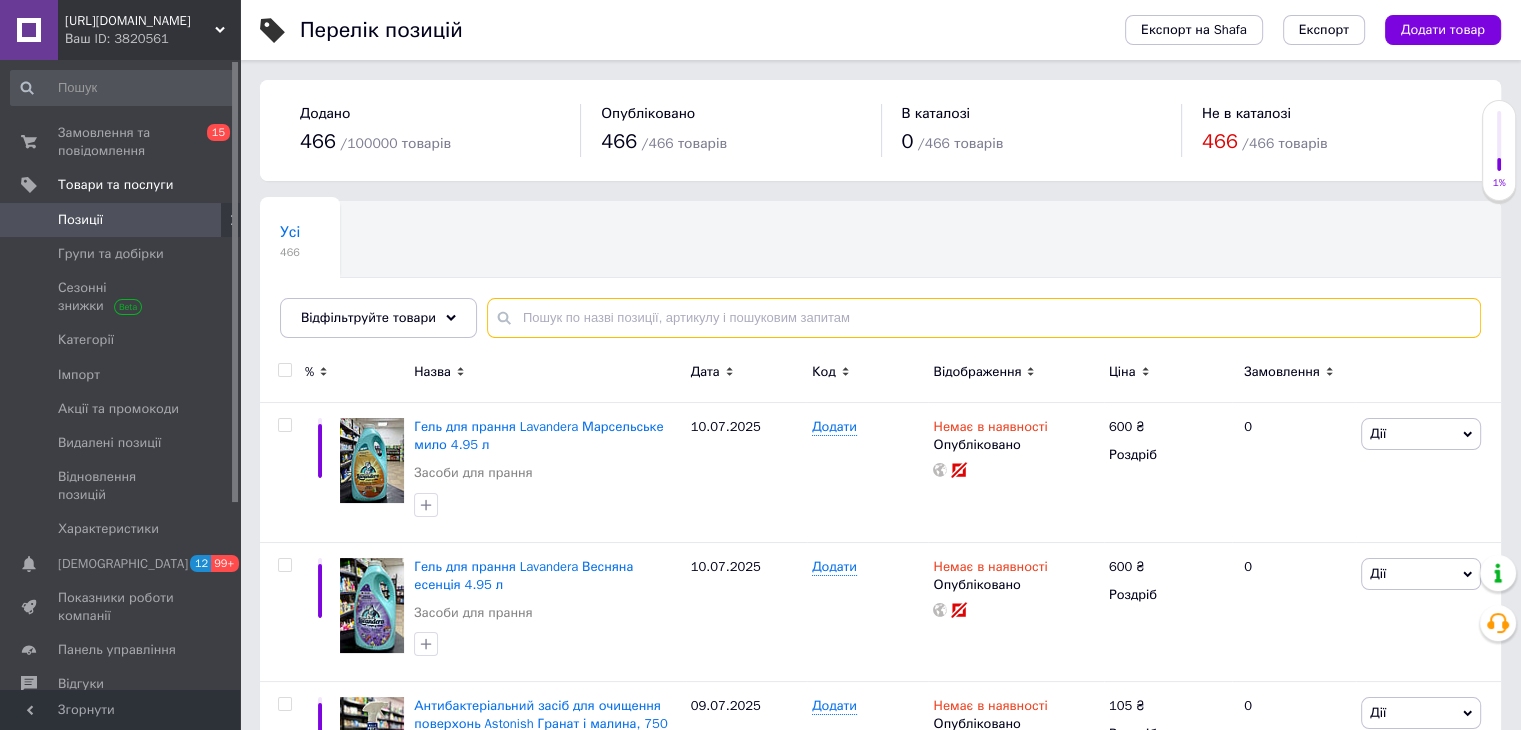 click at bounding box center (984, 318) 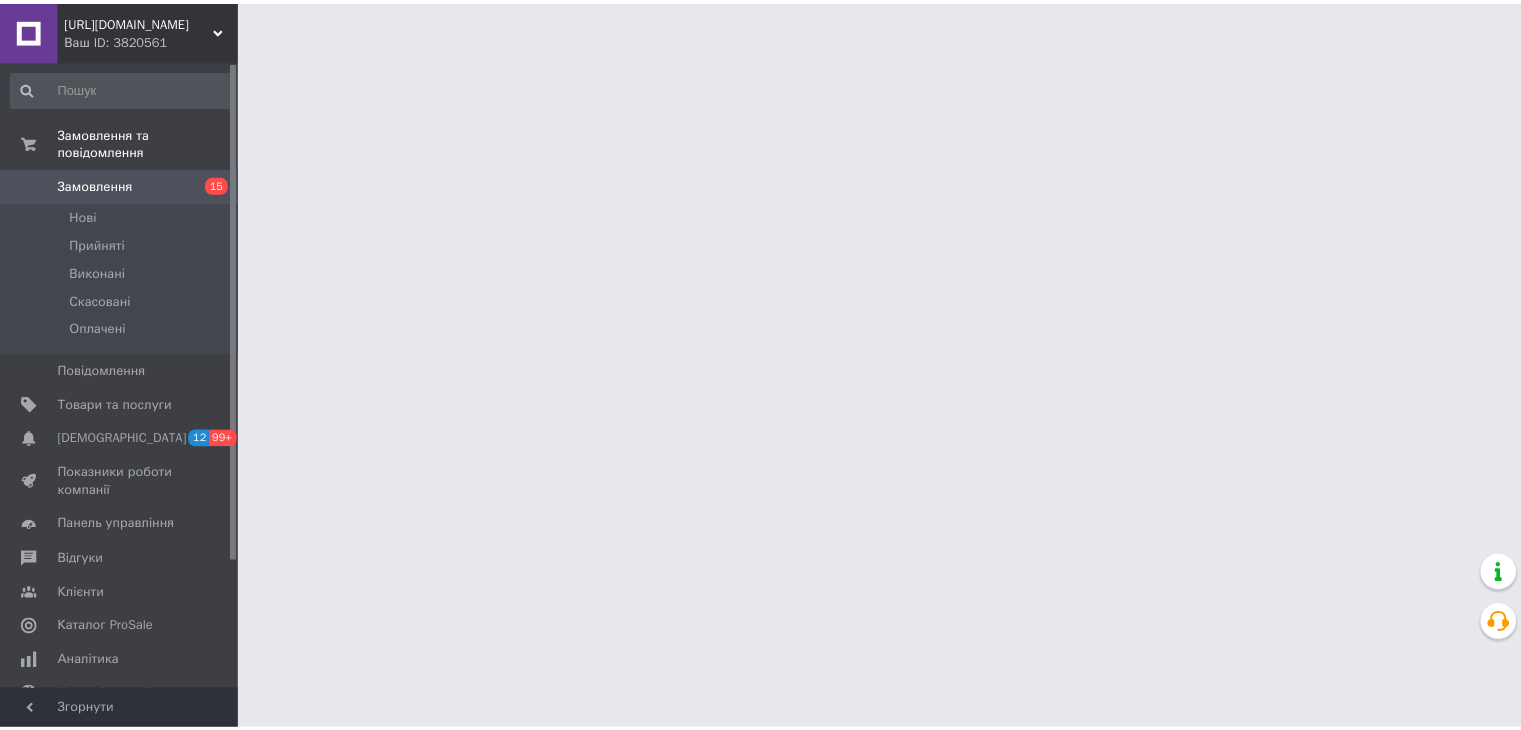 scroll, scrollTop: 0, scrollLeft: 0, axis: both 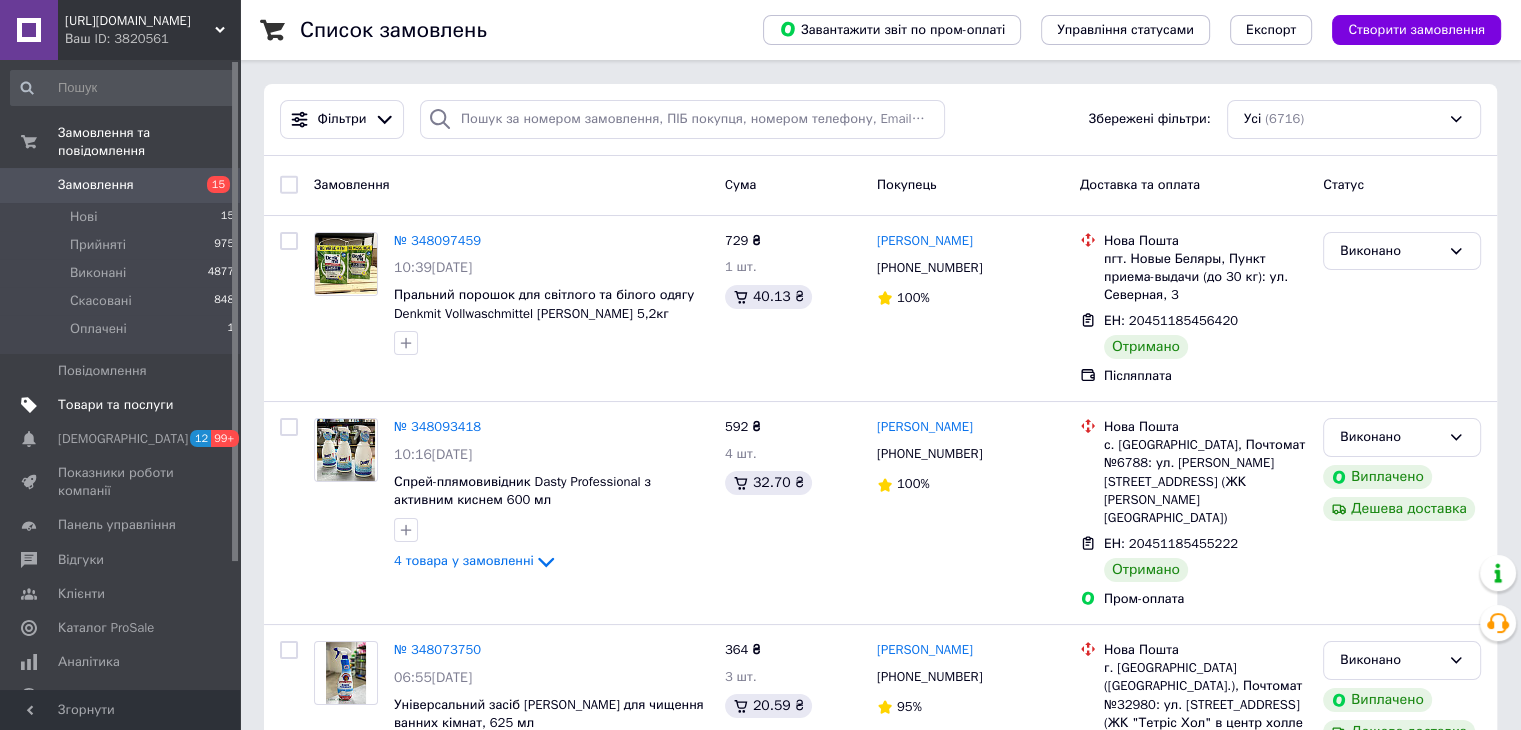 click on "Товари та послуги" at bounding box center (115, 405) 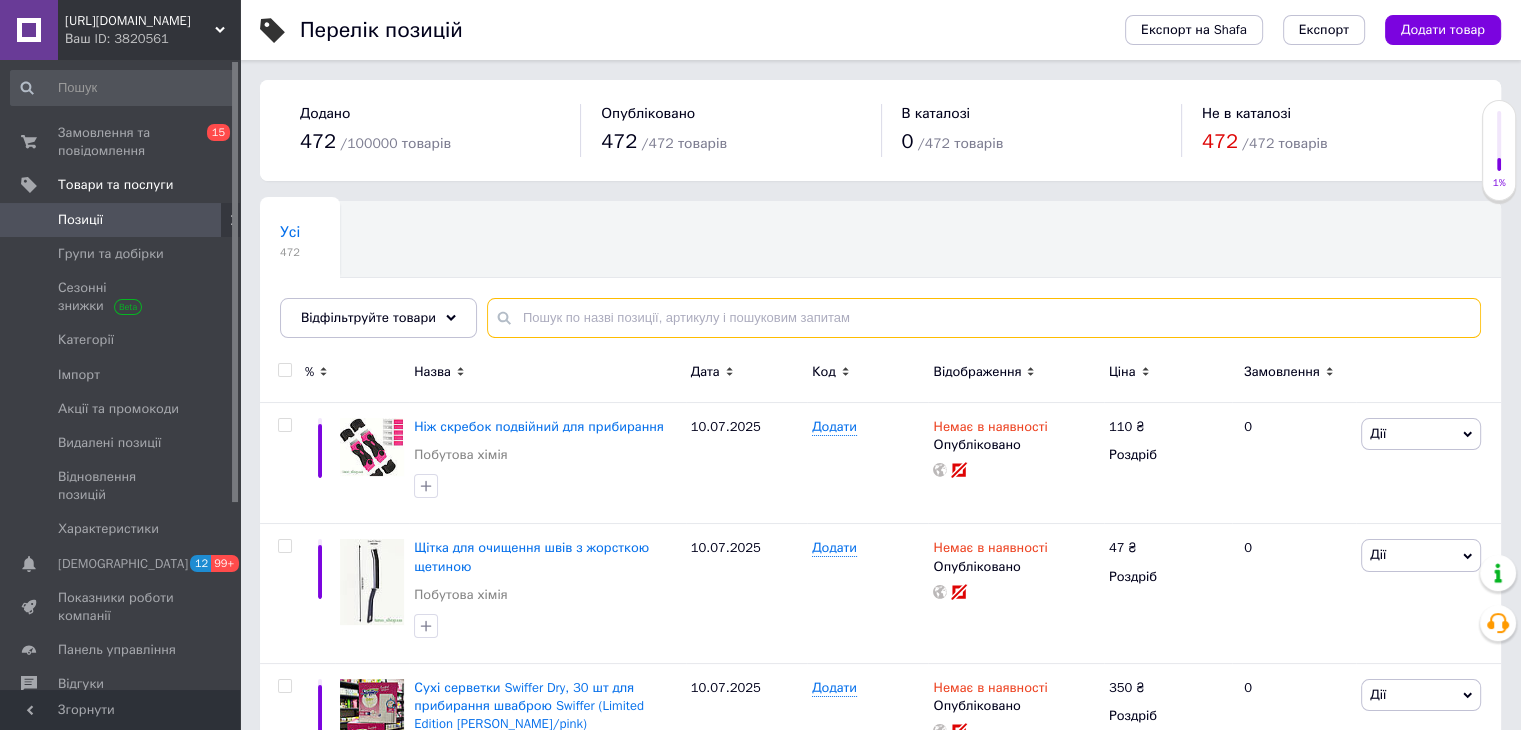 click at bounding box center (984, 318) 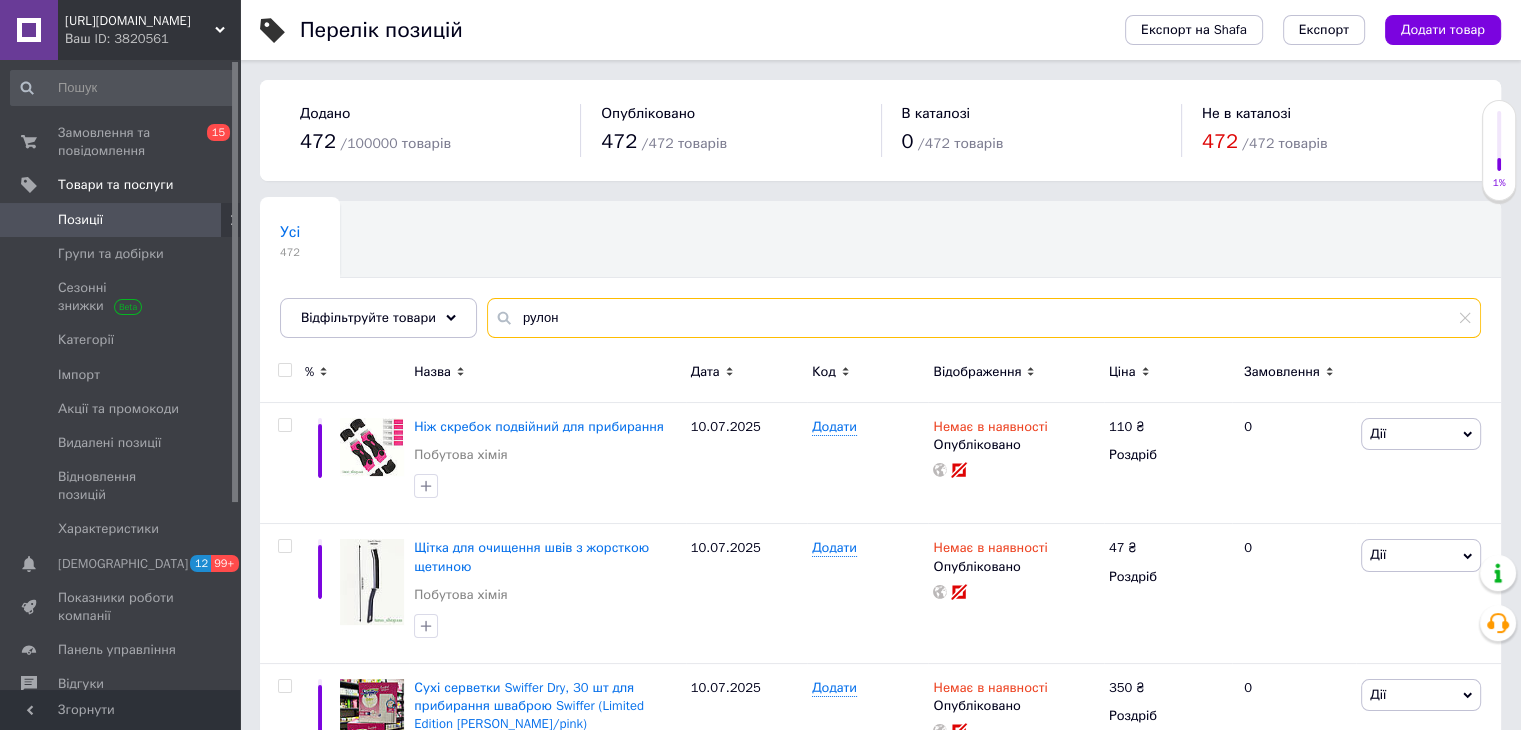 type on "рулон" 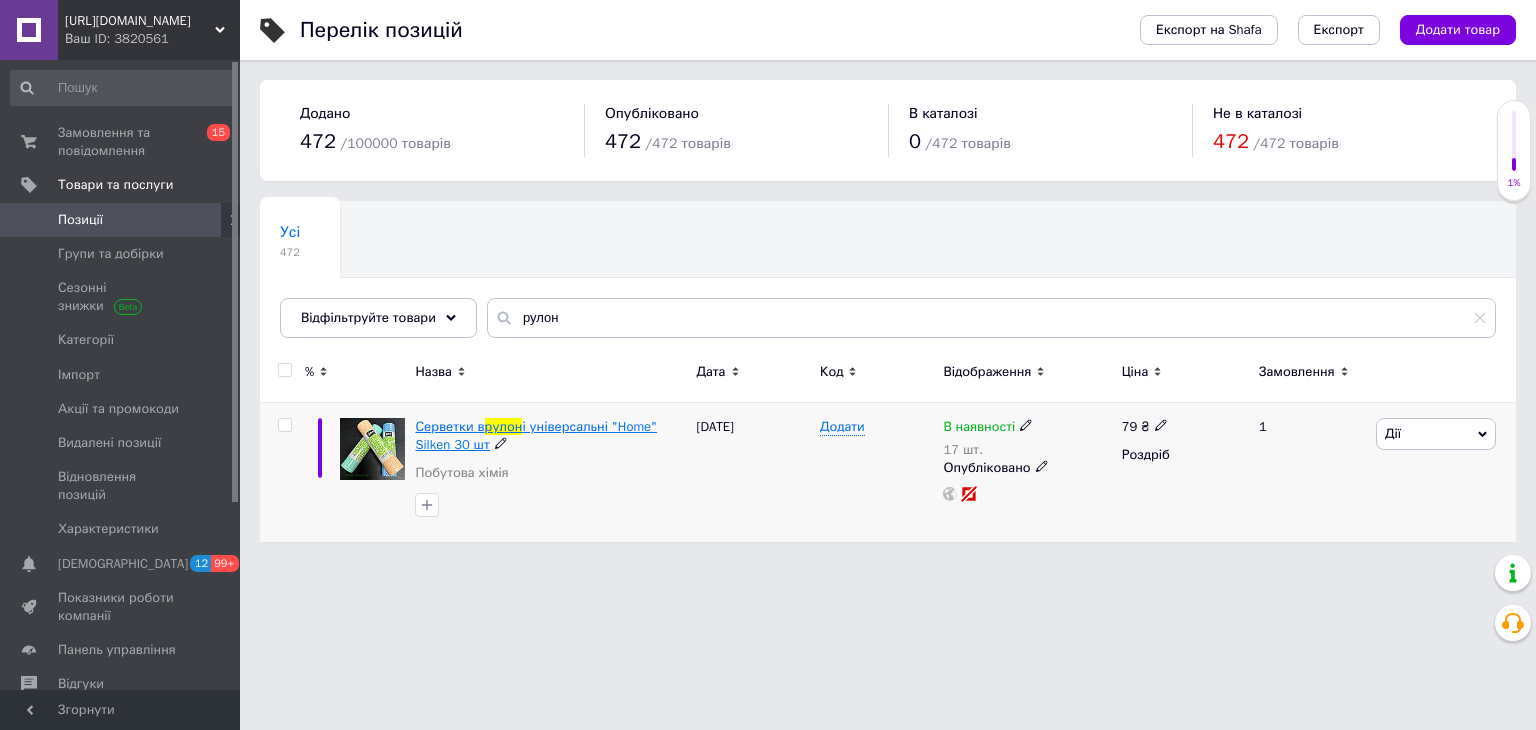 click on "і універсальні "Home" Silken 30 шт" at bounding box center [536, 435] 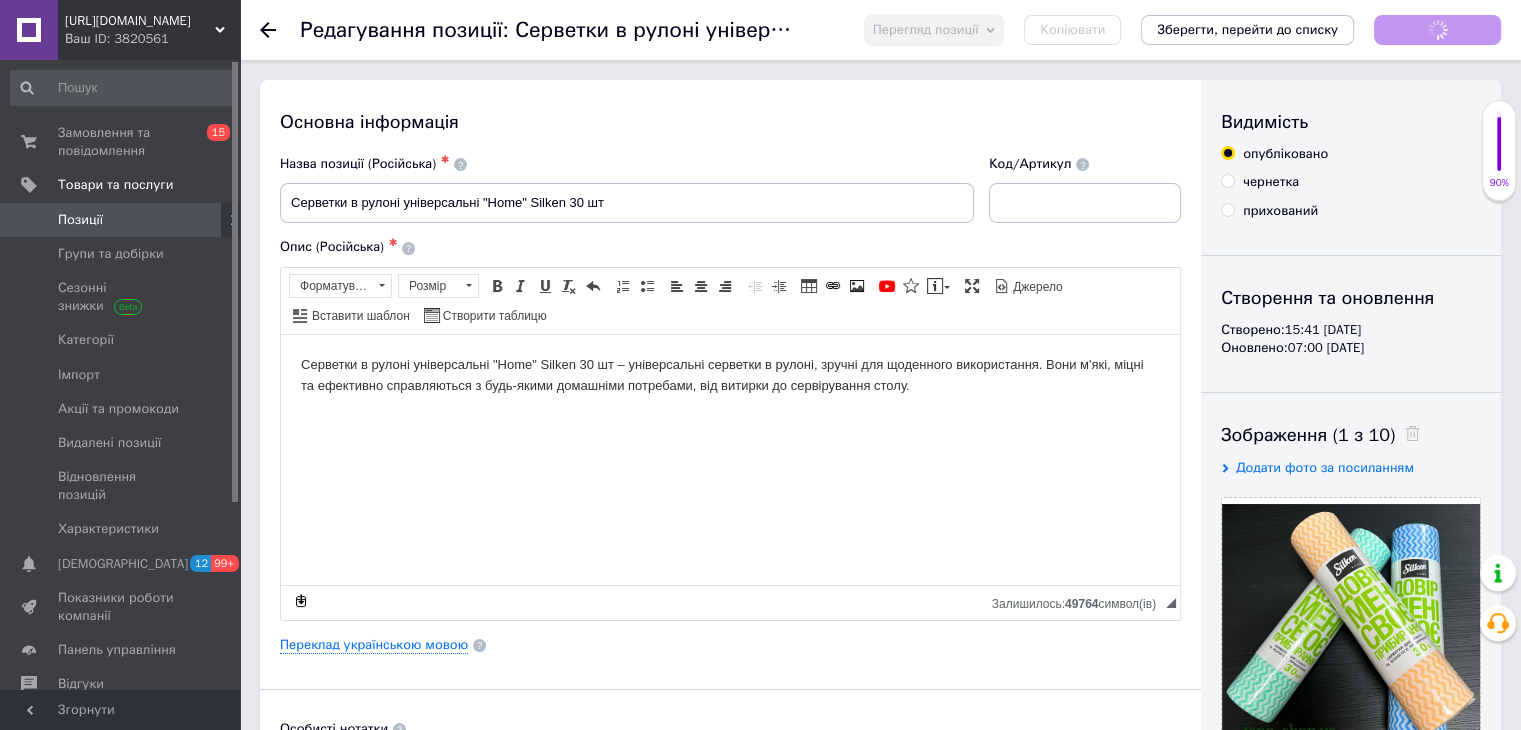 scroll, scrollTop: 0, scrollLeft: 0, axis: both 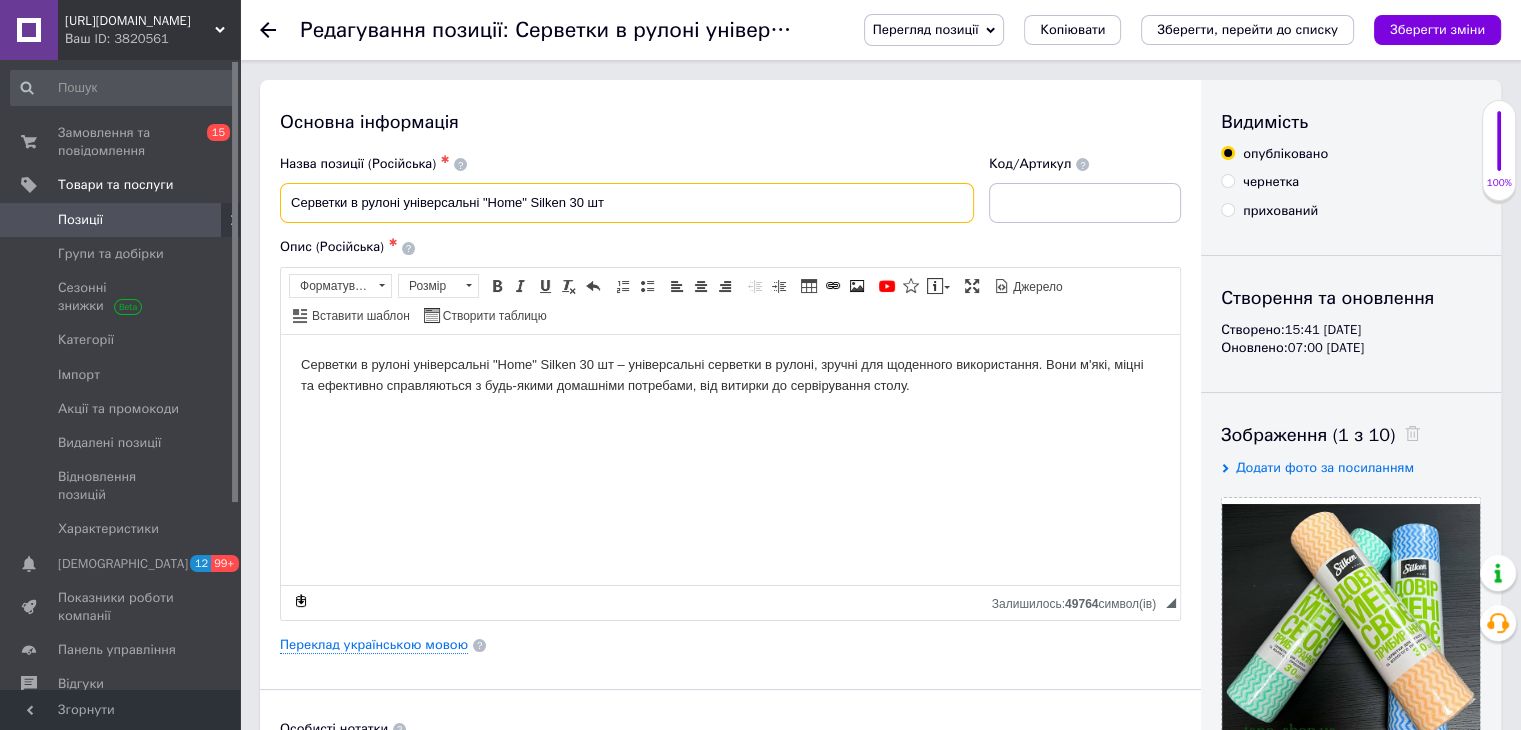 drag, startPoint x: 290, startPoint y: 204, endPoint x: 645, endPoint y: 202, distance: 355.00565 